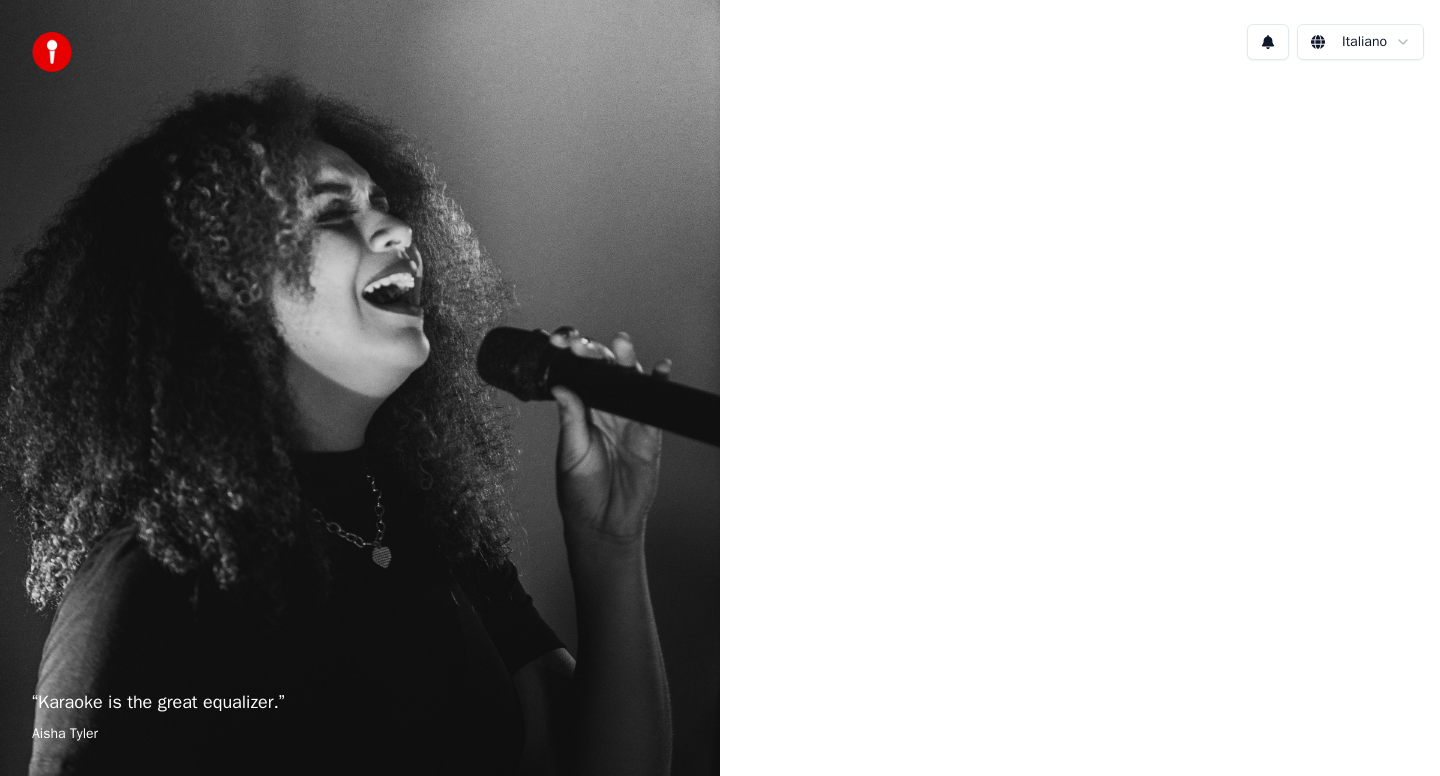 scroll, scrollTop: 0, scrollLeft: 0, axis: both 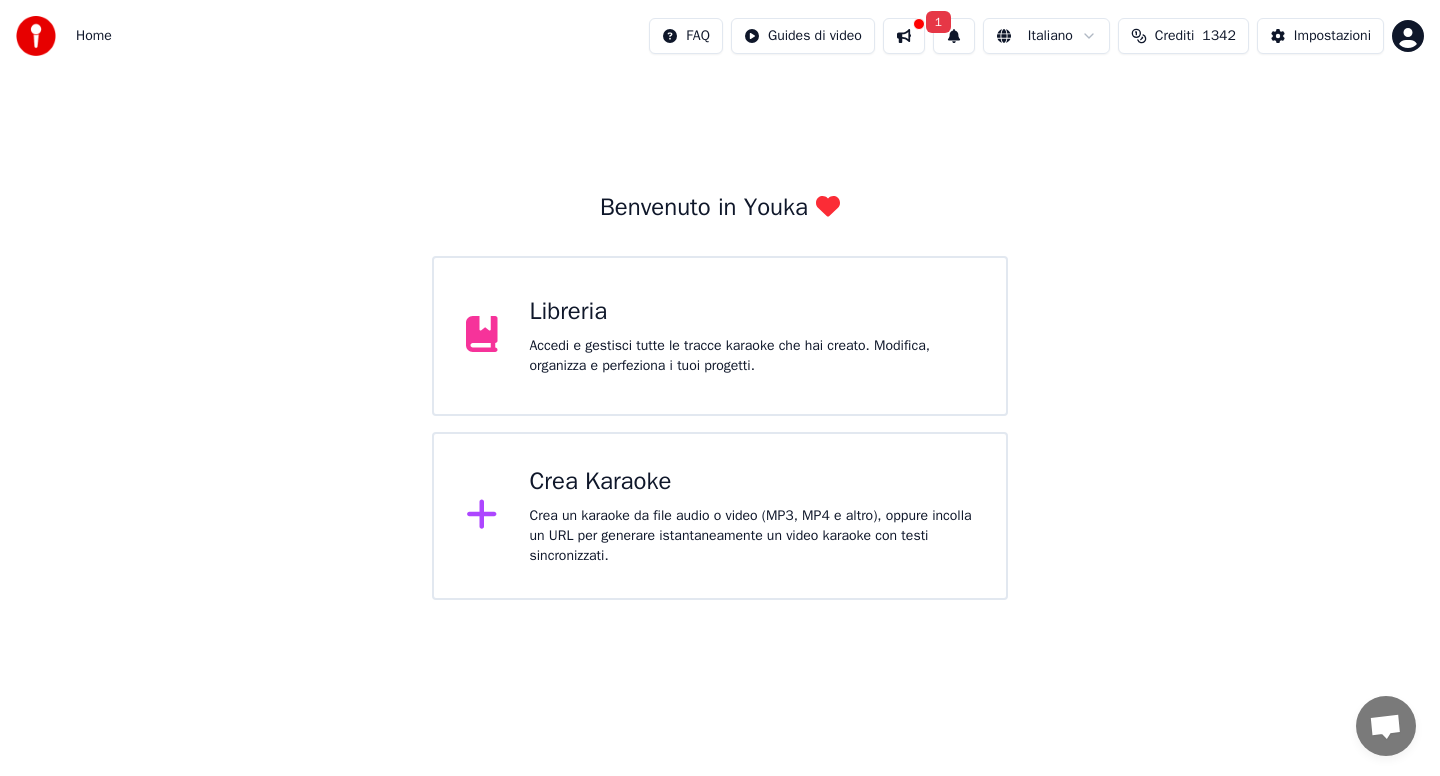 click at bounding box center (904, 36) 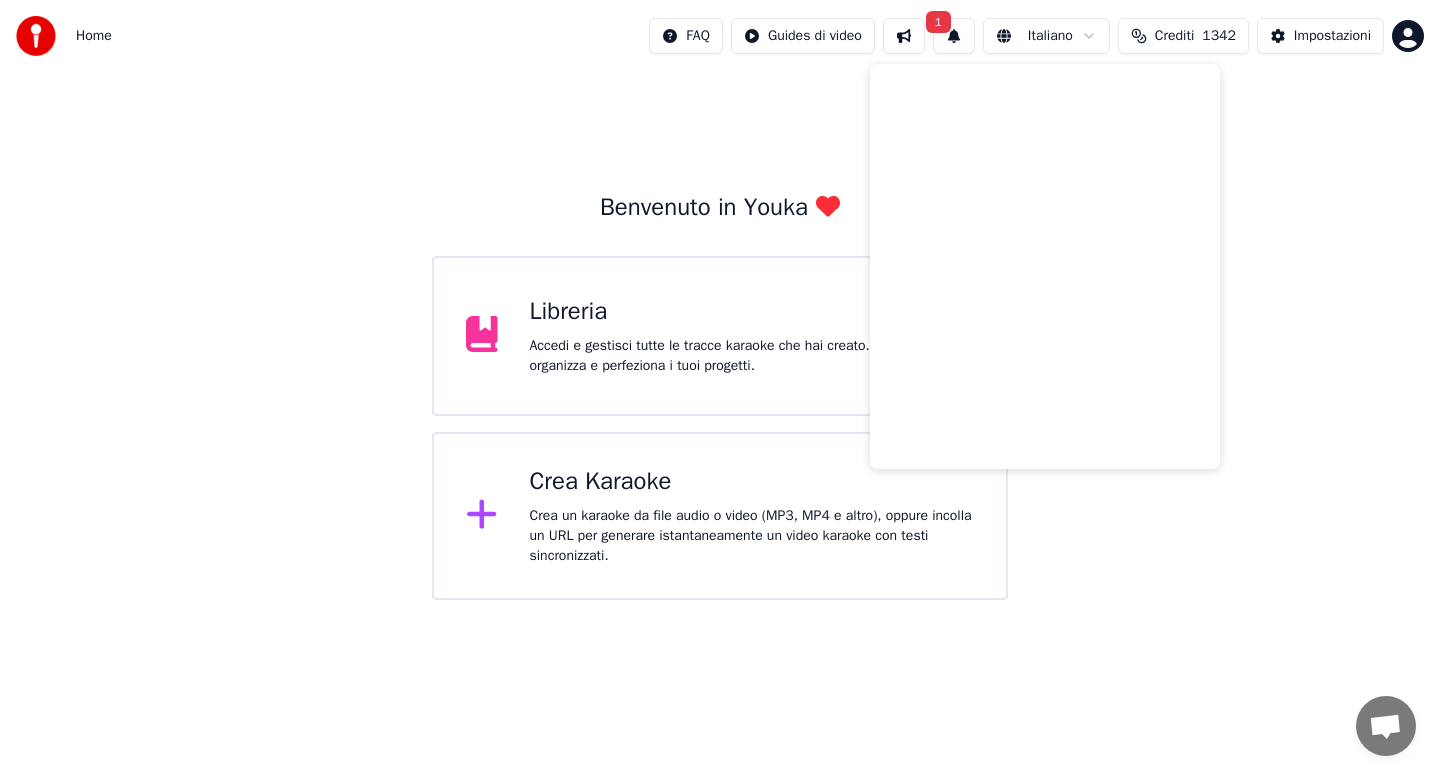 click on "Benvenuto in Youka Libreria Accedi e gestisci tutte le tracce karaoke che hai creato. Modifica, organizza e perfeziona i tuoi progetti. Crea Karaoke Crea un karaoke da file audio o video (MP3, MP4 e altro), oppure incolla un URL per generare istantaneamente un video karaoke con testi sincronizzati." at bounding box center (720, 336) 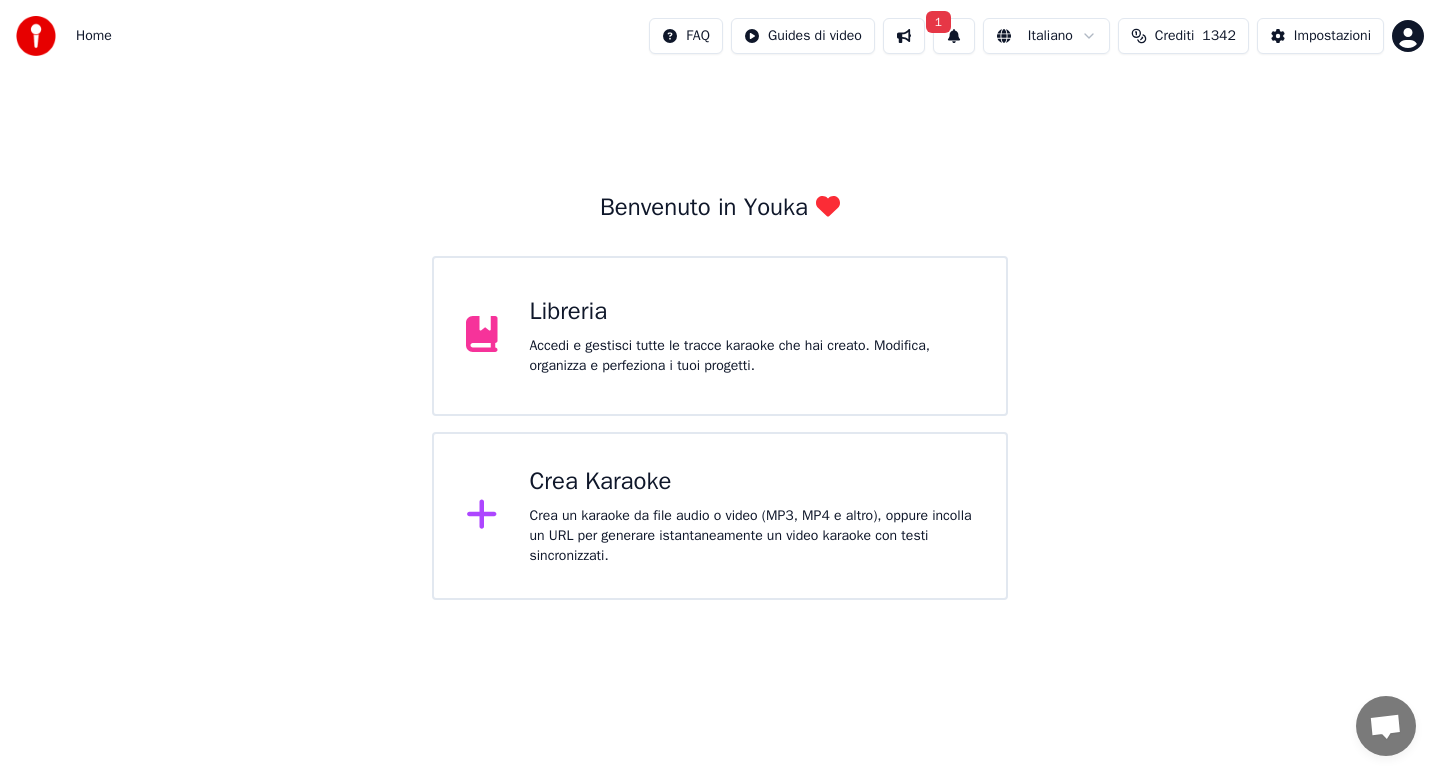 click on "Crea Karaoke Crea un karaoke da file audio o video (MP3, MP4 e altro), oppure incolla un URL per generare istantaneamente un video karaoke con testi sincronizzati." at bounding box center [752, 516] 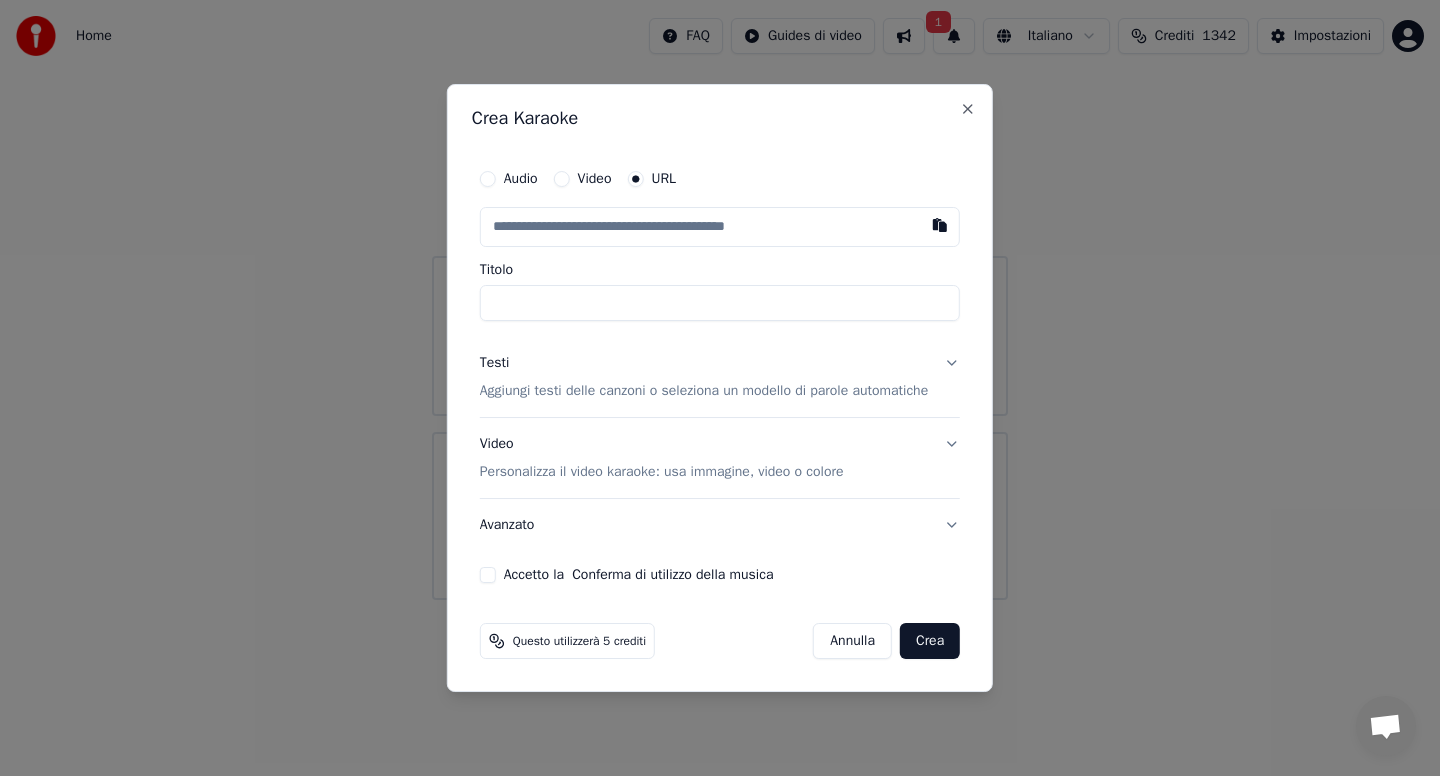 click on "Audio" at bounding box center [488, 179] 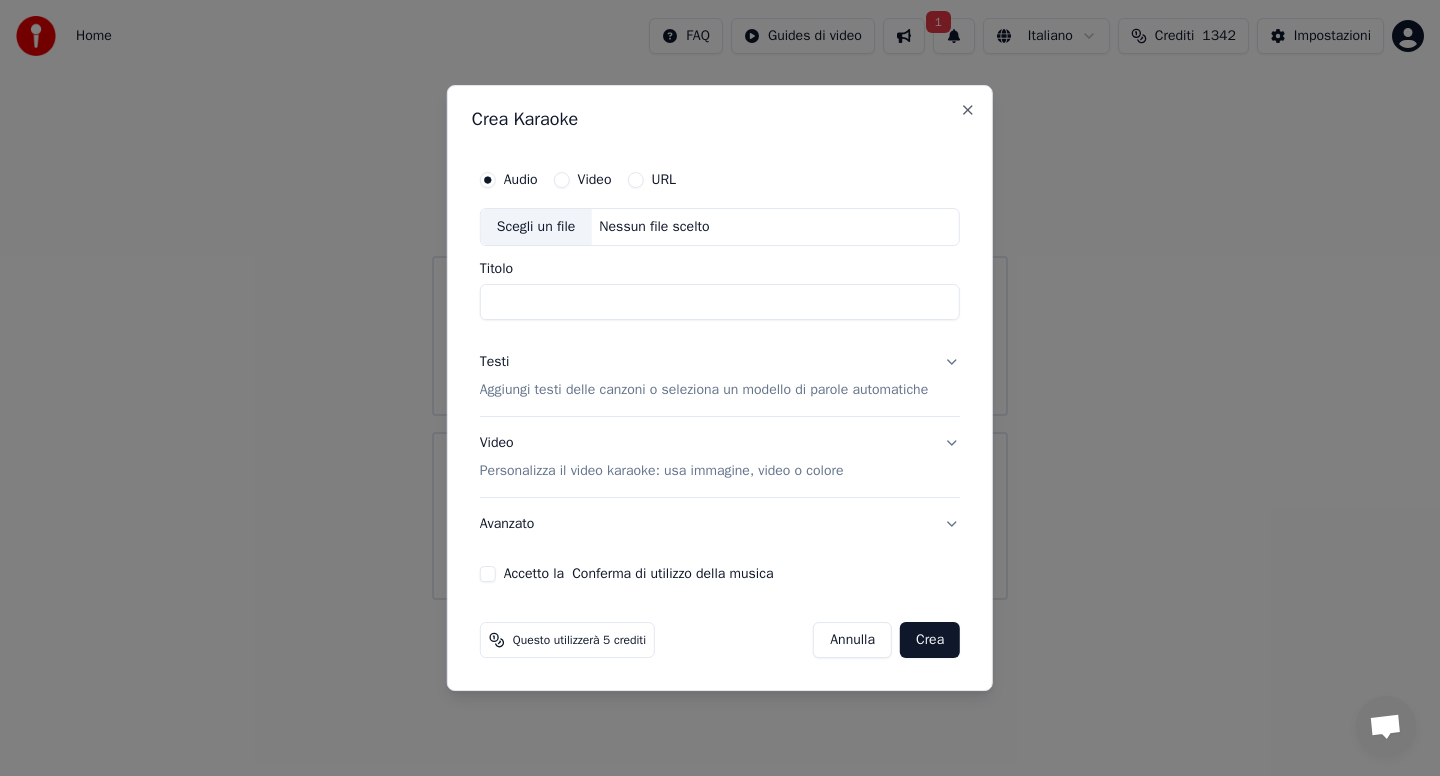 click on "Scegli un file" at bounding box center [536, 227] 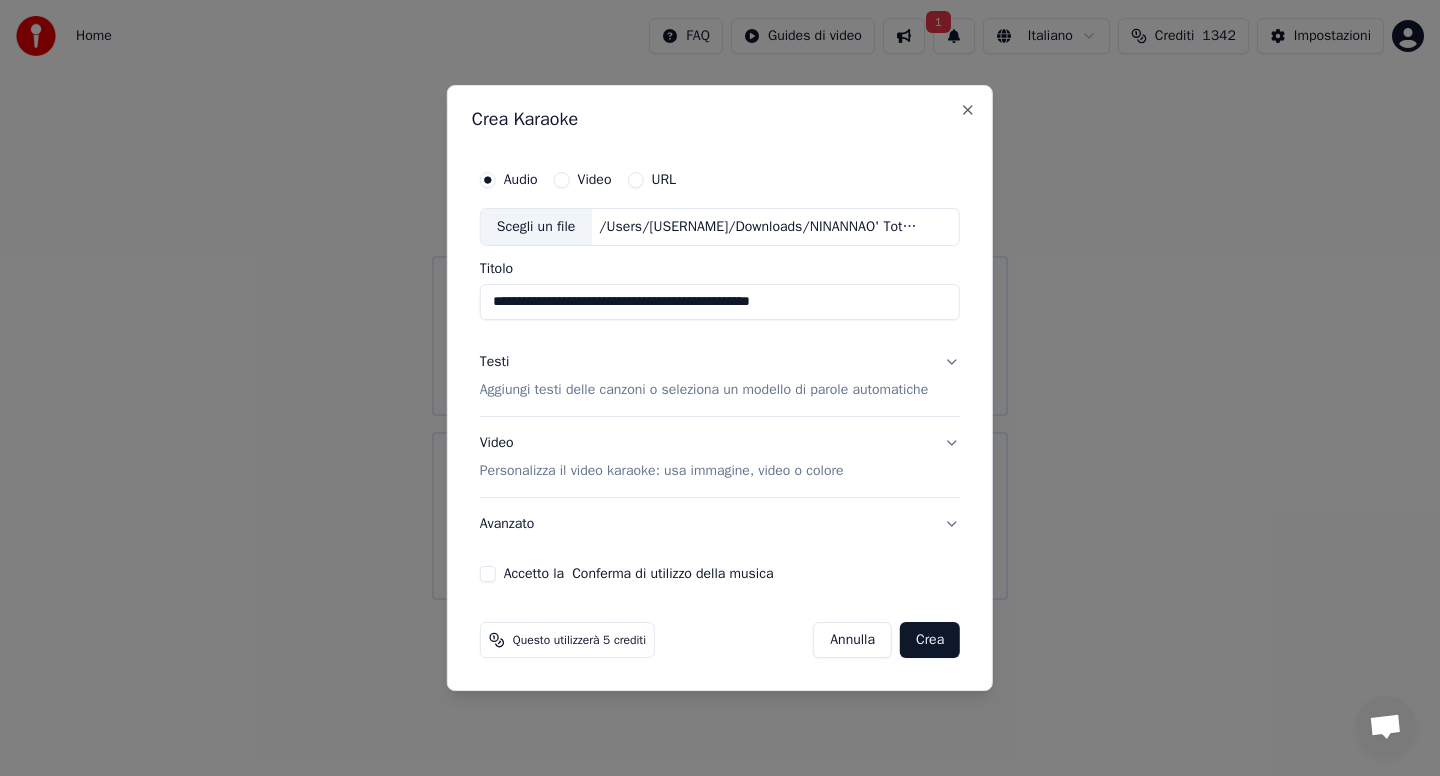 type on "**********" 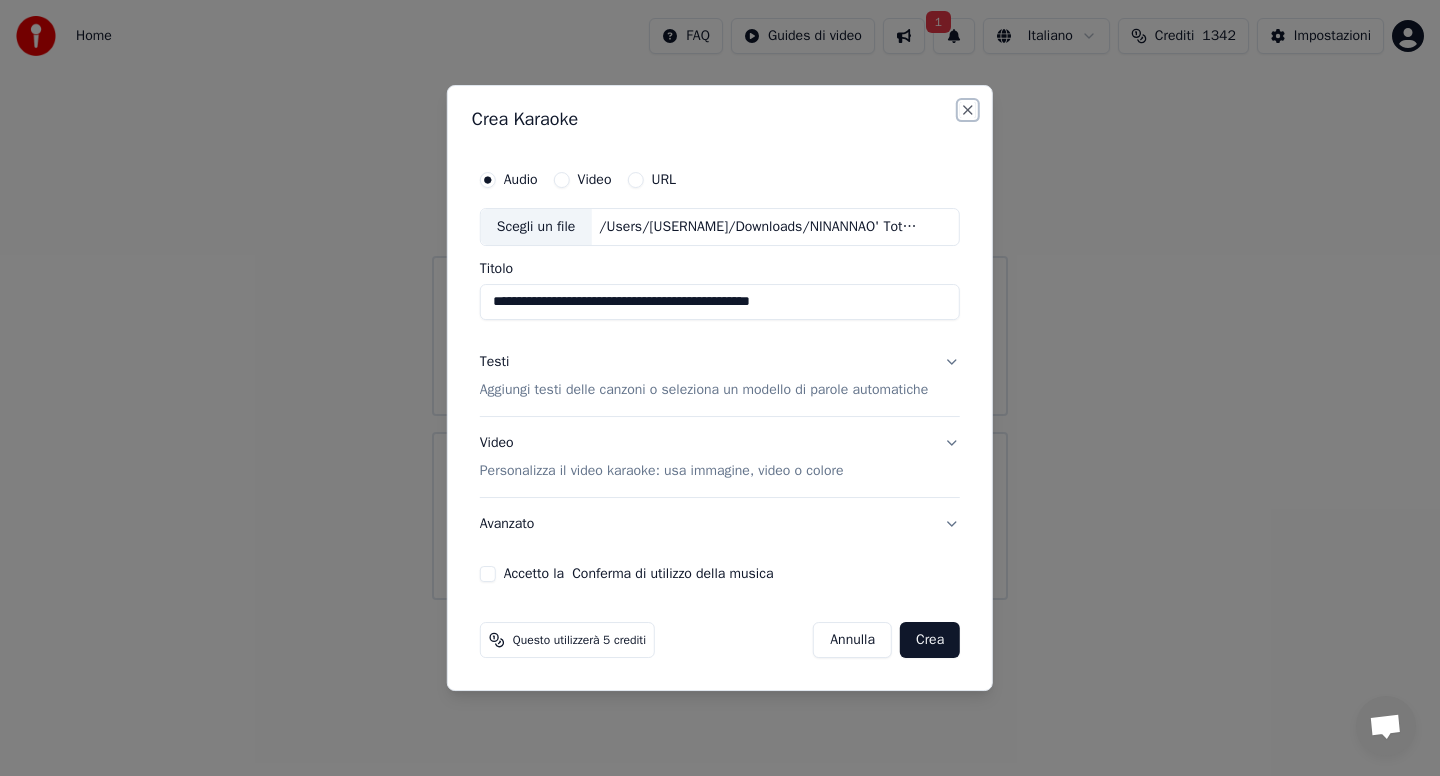 click on "Close" at bounding box center (968, 110) 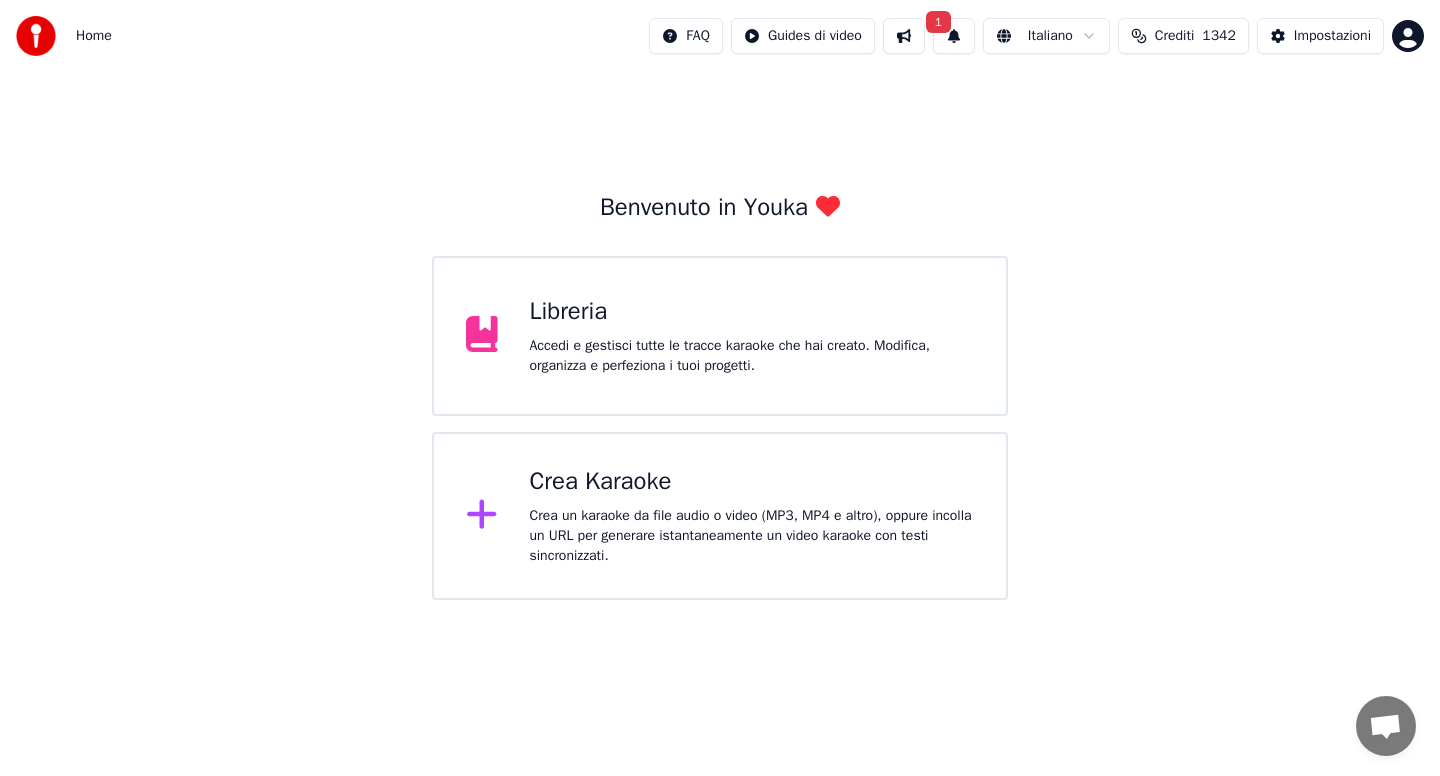 click on "Crea Karaoke" at bounding box center [752, 482] 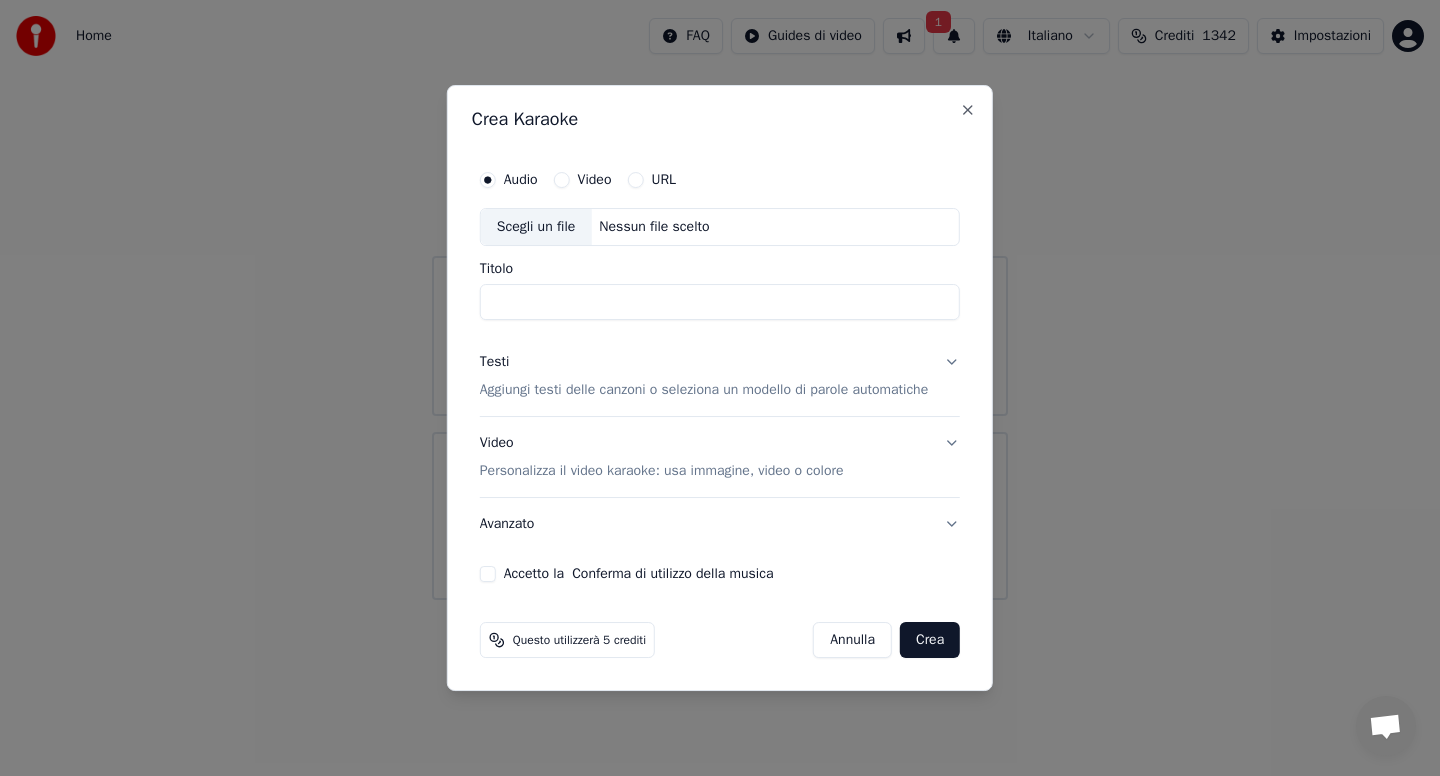 click on "Scegli un file" at bounding box center [536, 227] 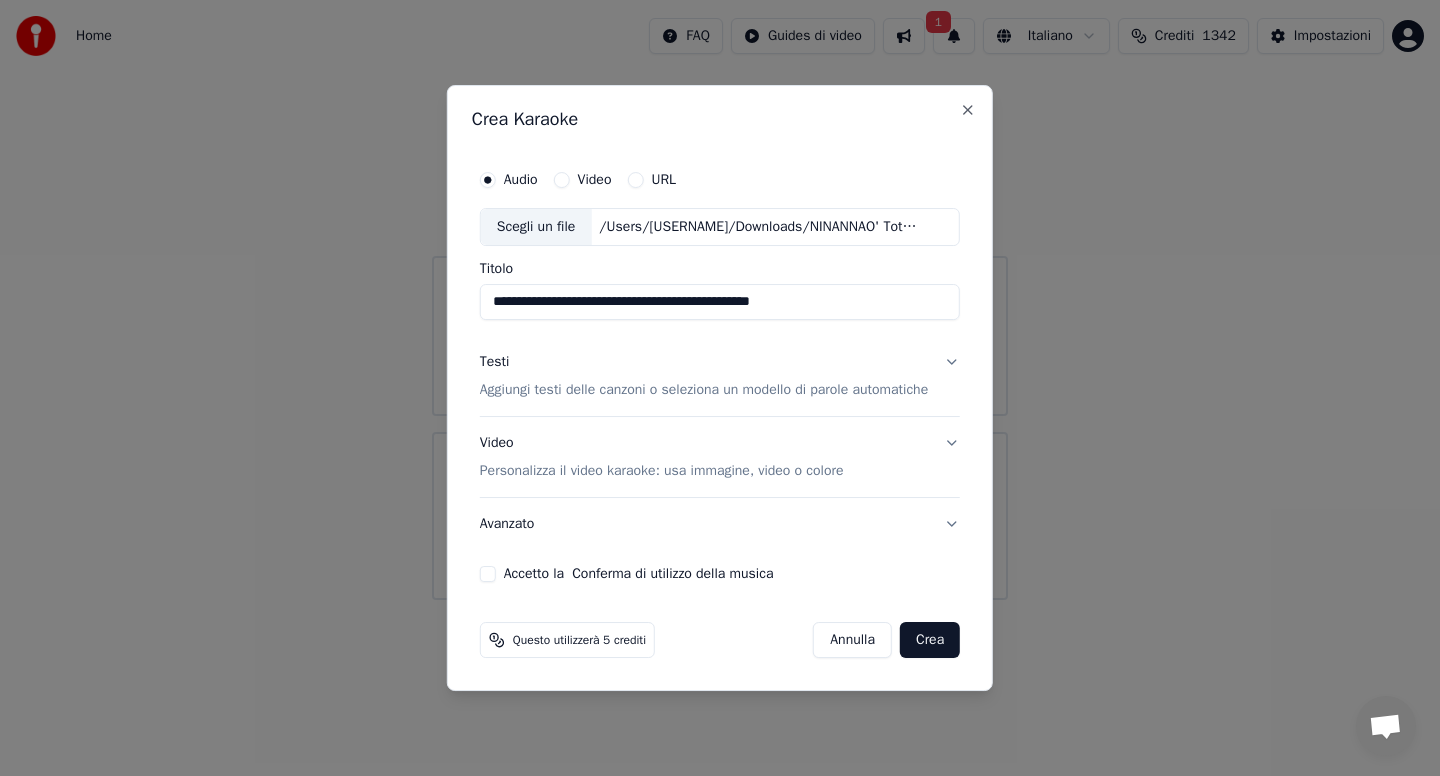 click on "Testi Aggiungi testi delle canzoni o seleziona un modello di parole automatiche" at bounding box center [720, 376] 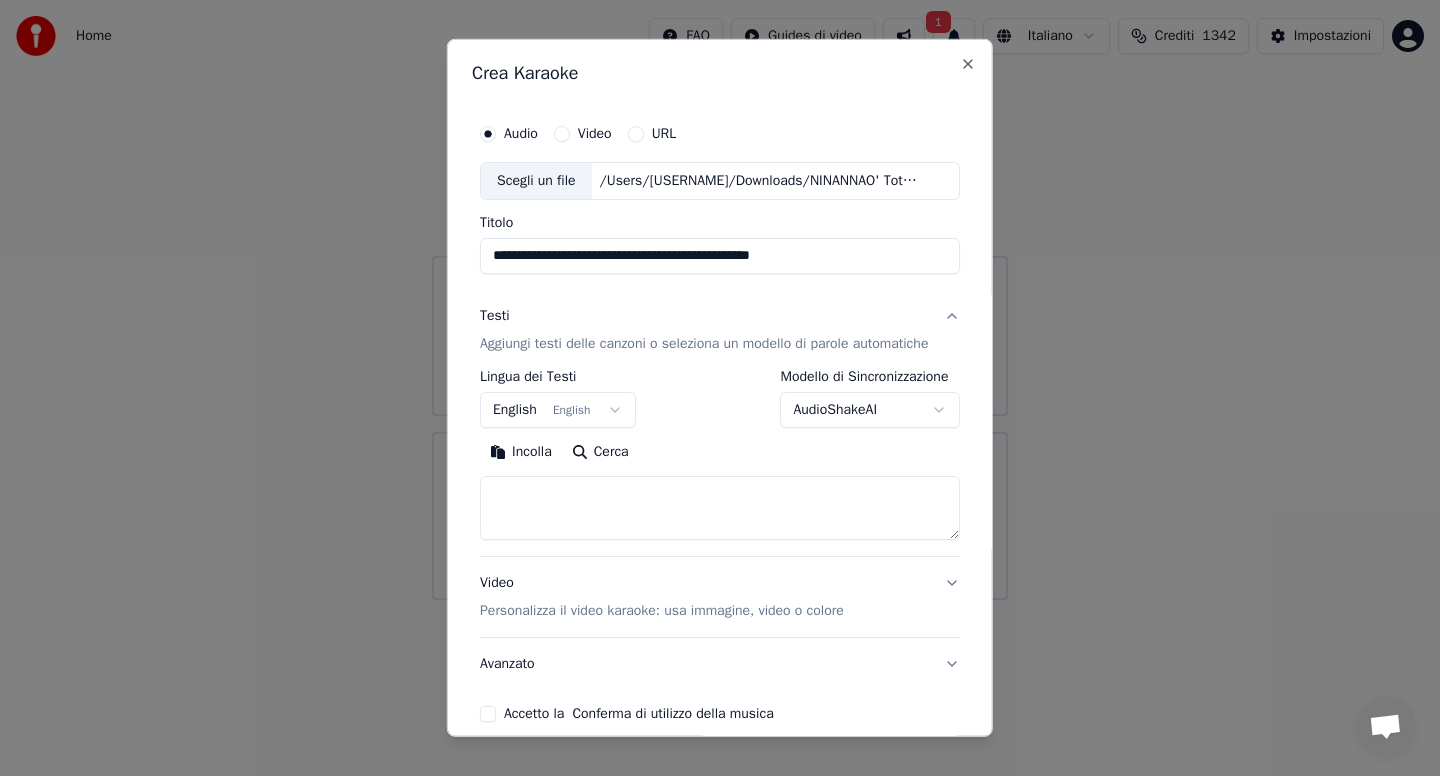 click on "Incolla" at bounding box center (521, 452) 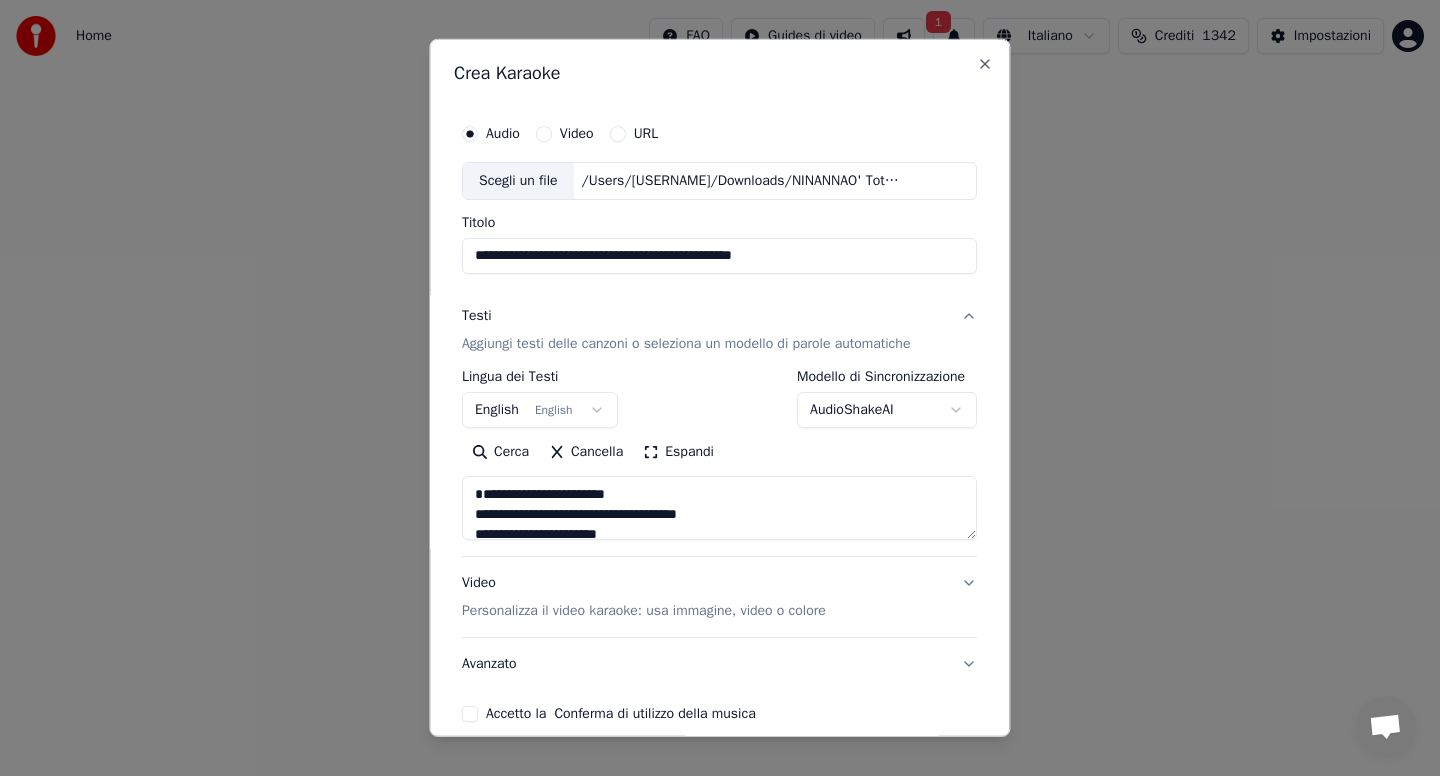 click on "Avanzato" at bounding box center (719, 664) 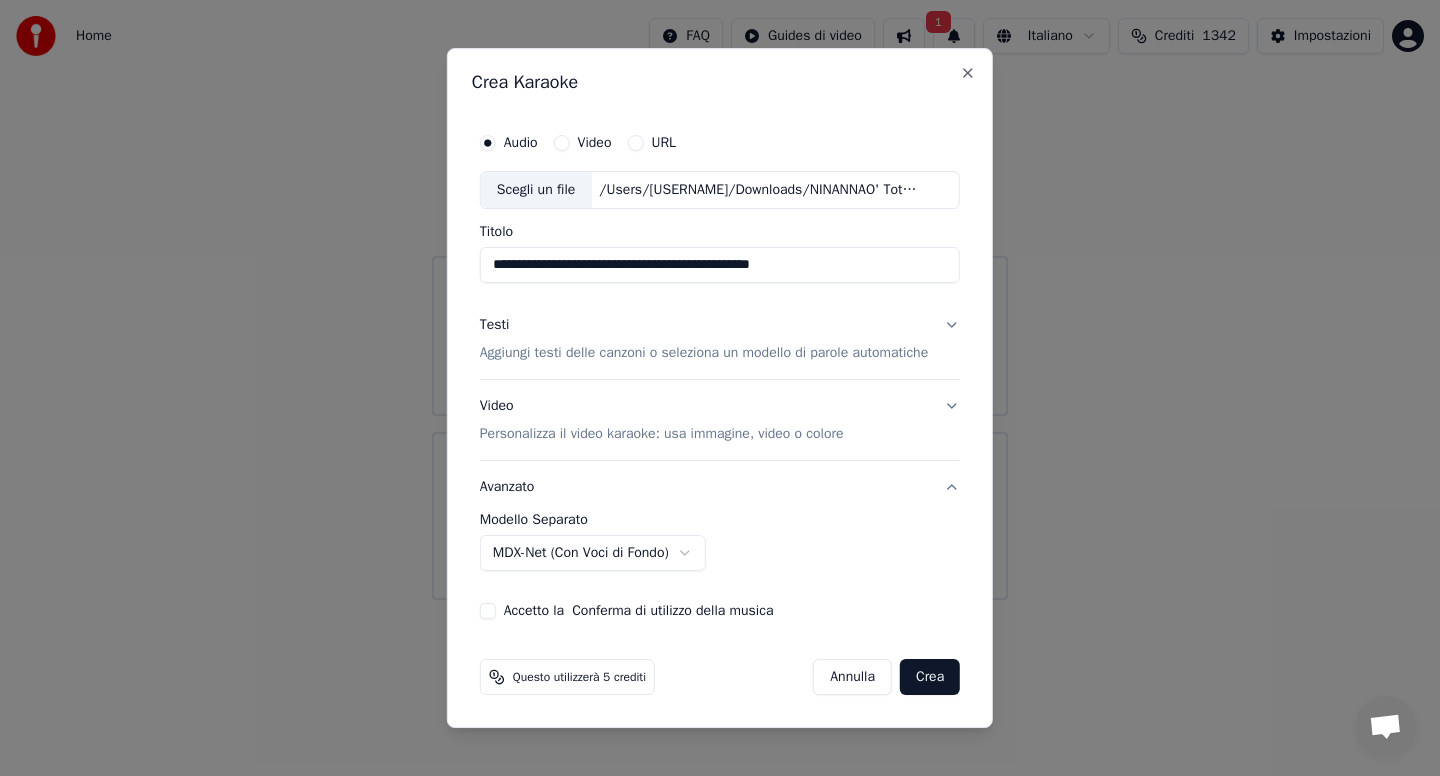 click on "MDX-Net (Con Voci di Fondo)" at bounding box center (593, 553) 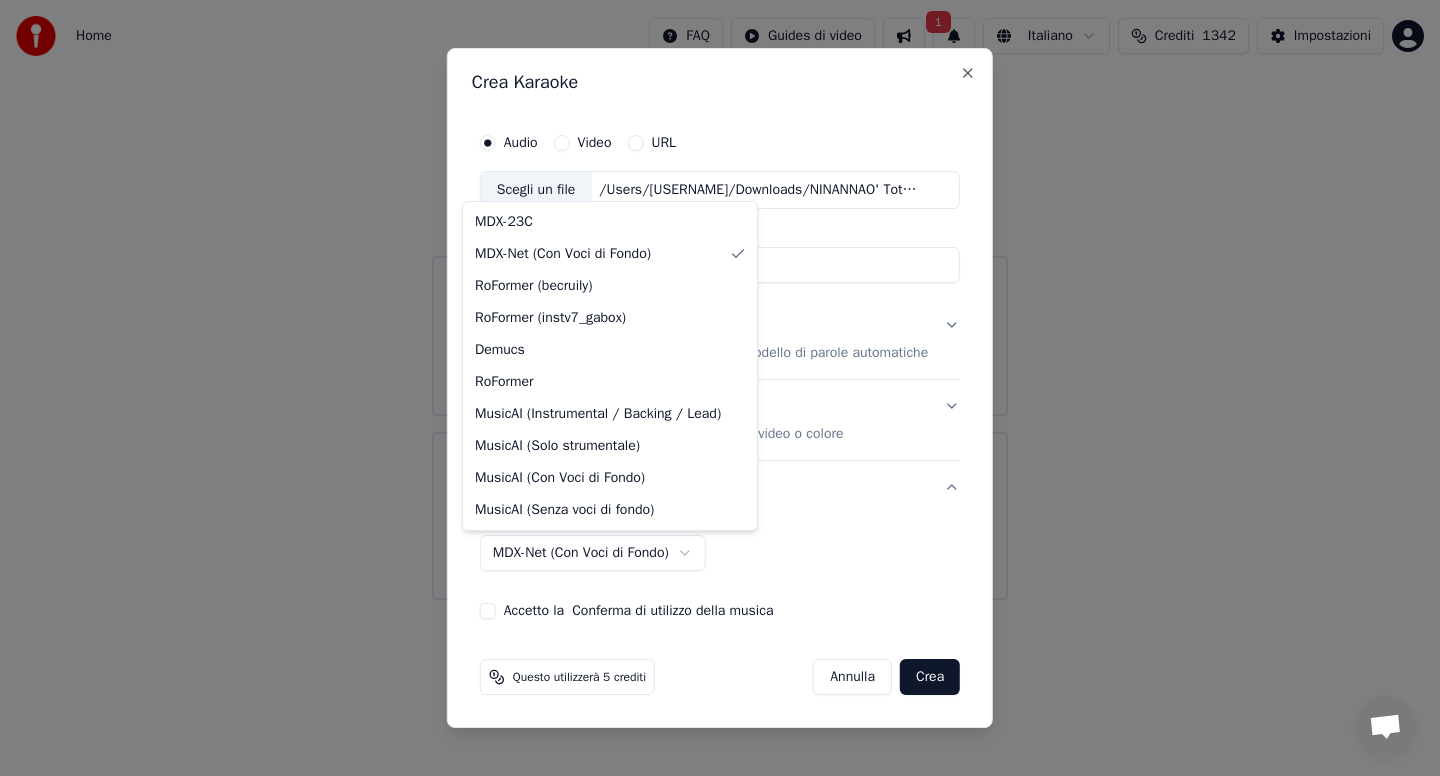 select on "******" 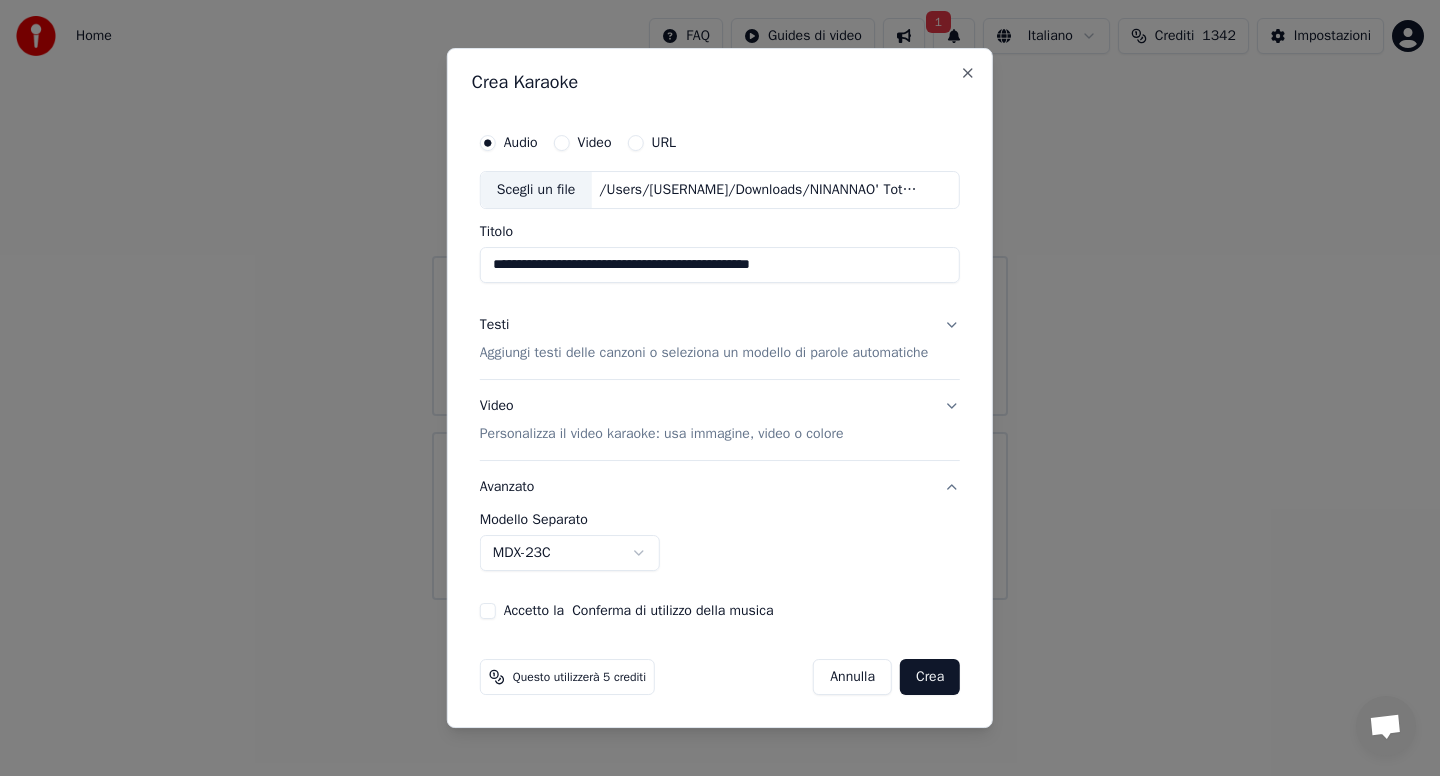click on "Crea" at bounding box center (930, 677) 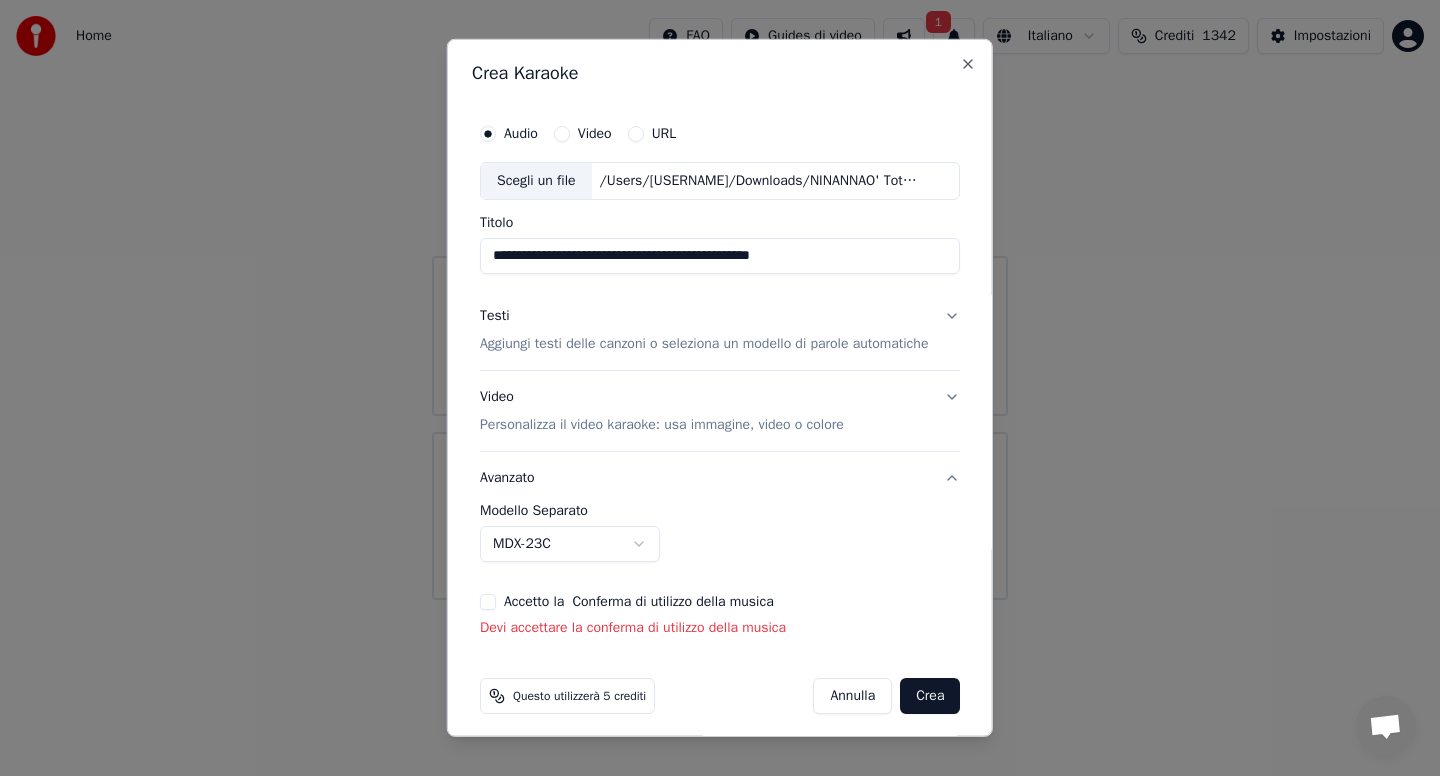 click on "Accetto la   Conferma di utilizzo della musica" at bounding box center [488, 602] 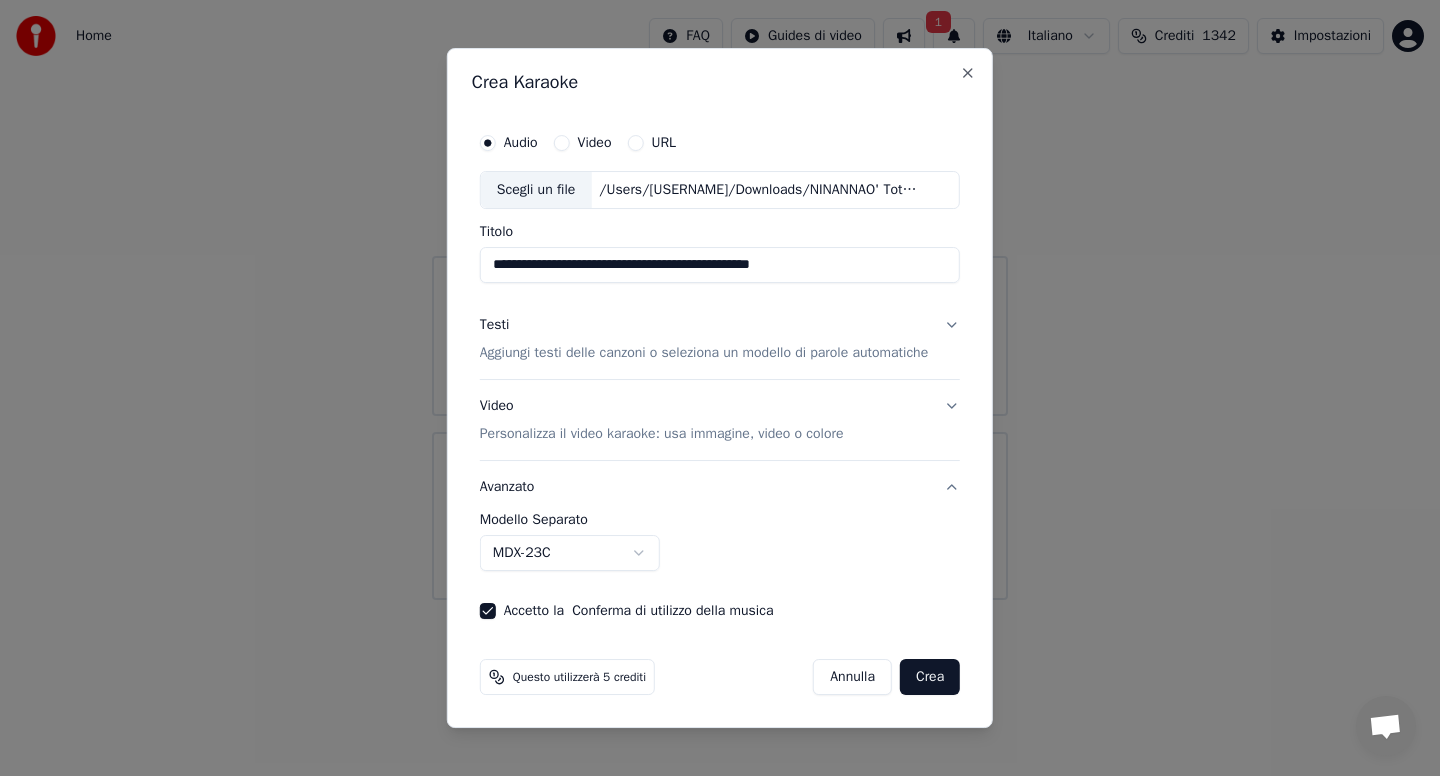 click on "Crea" at bounding box center (930, 677) 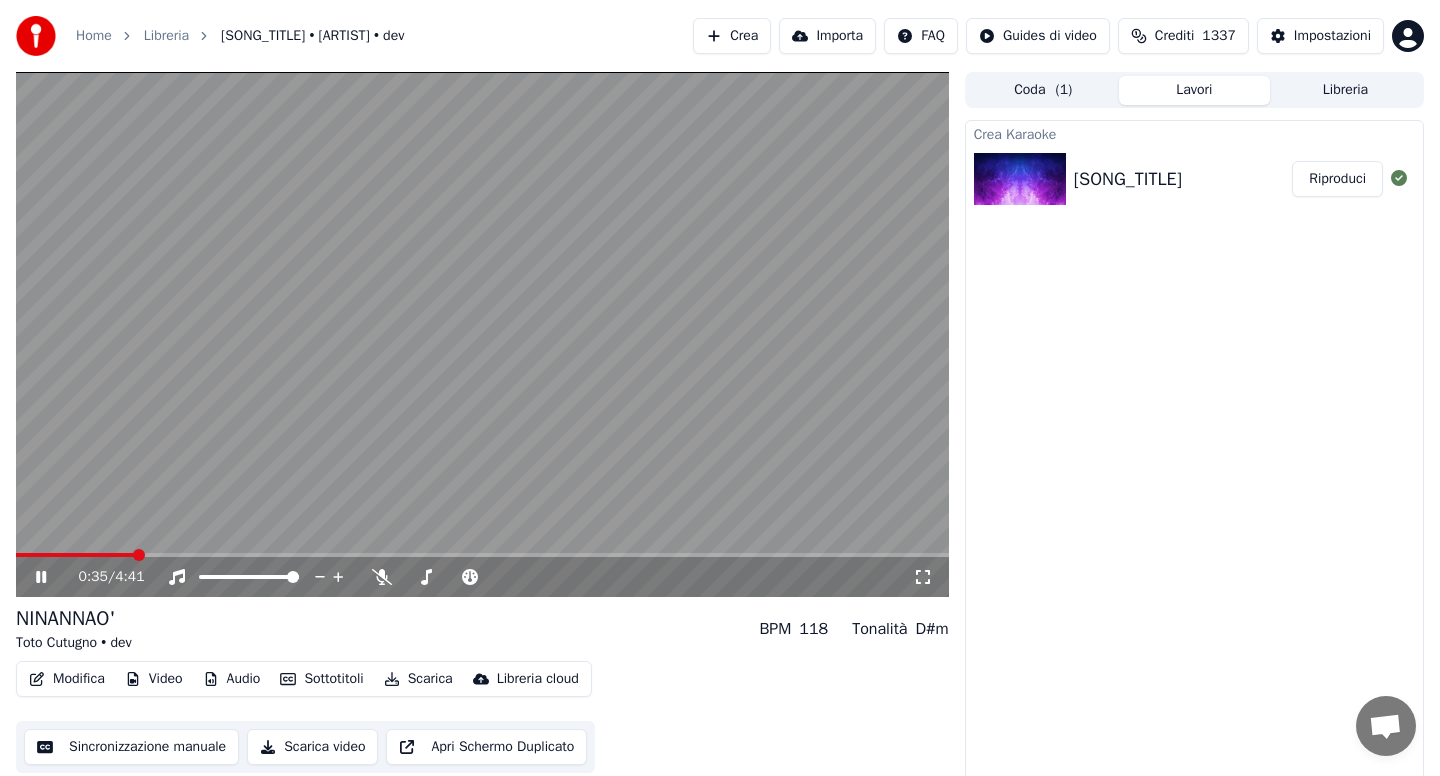 click 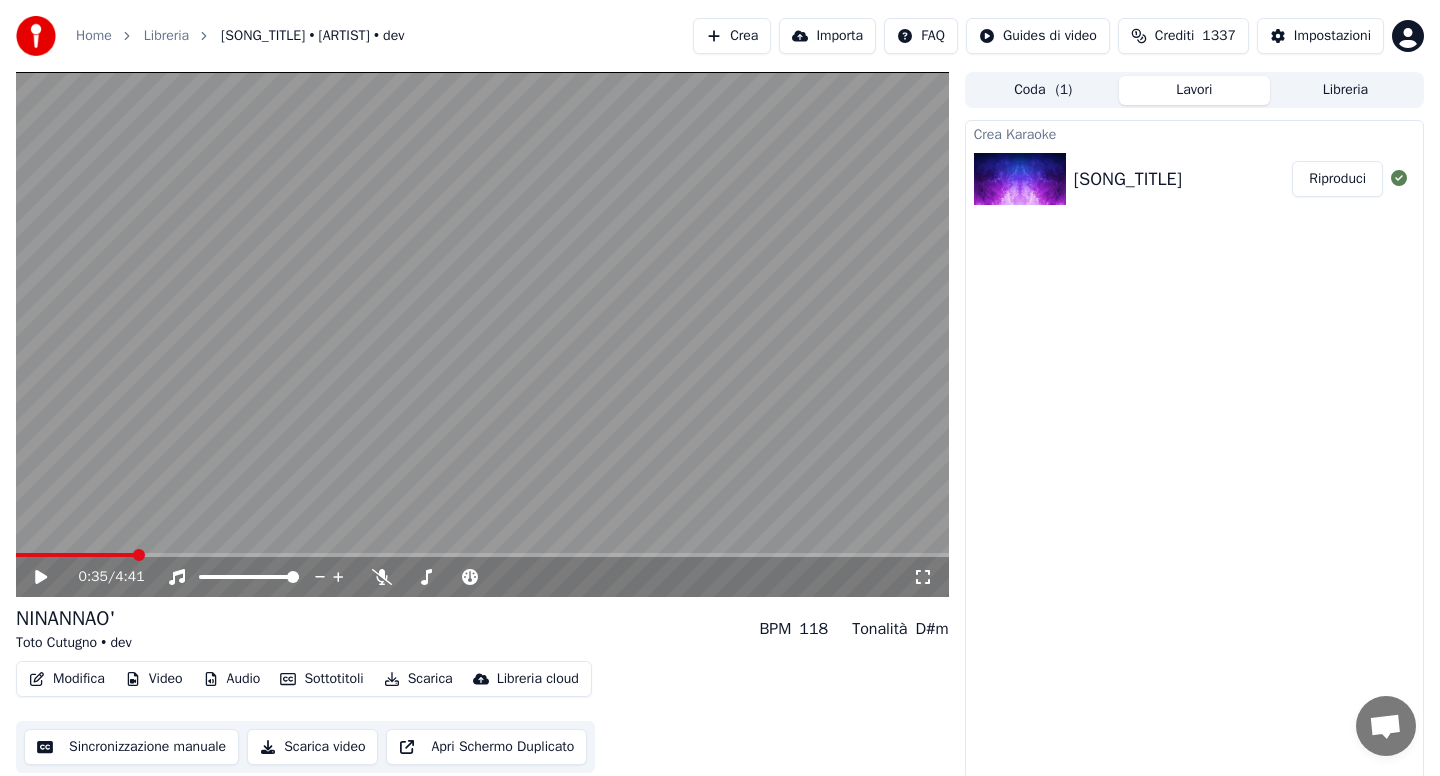 click on "Modifica" at bounding box center [67, 679] 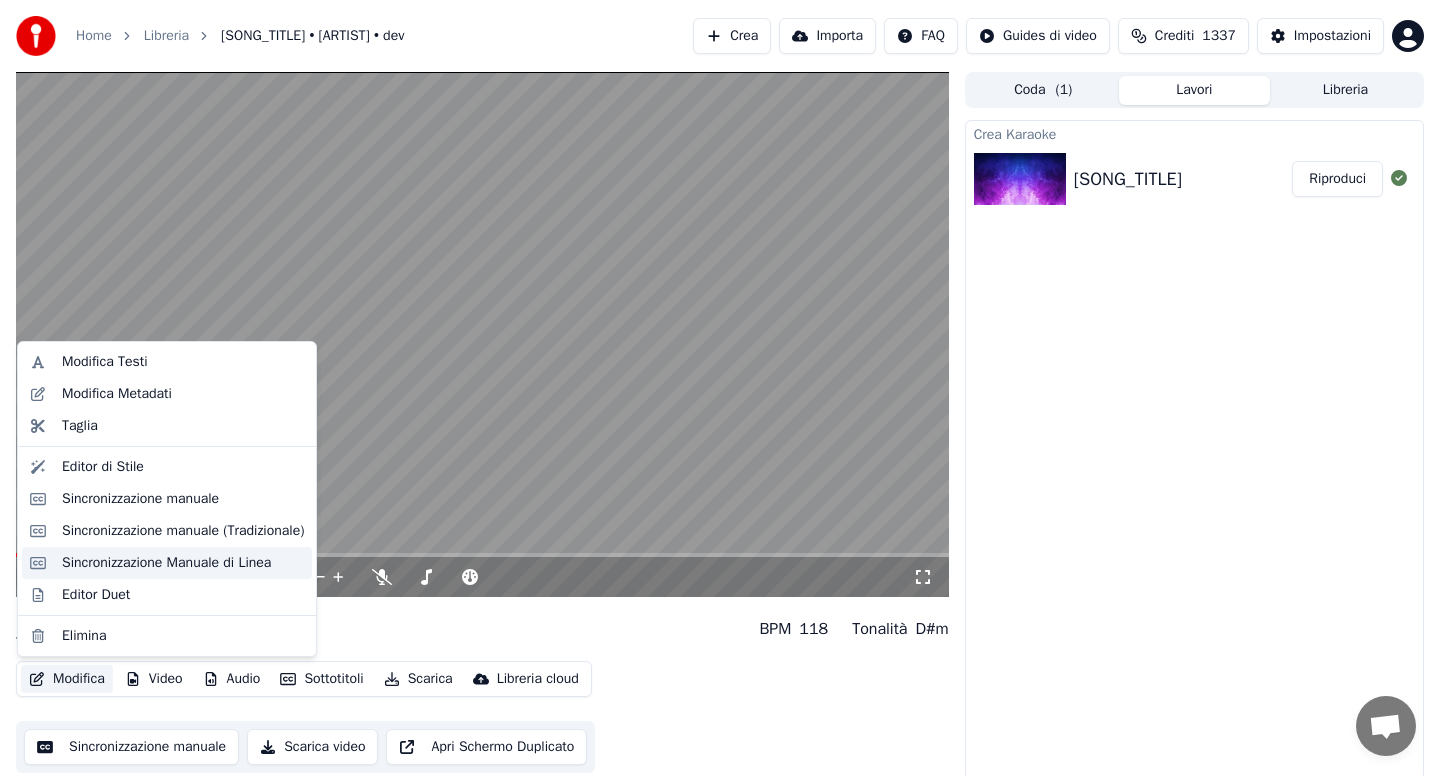 click on "Sincronizzazione Manuale di Linea" at bounding box center (166, 563) 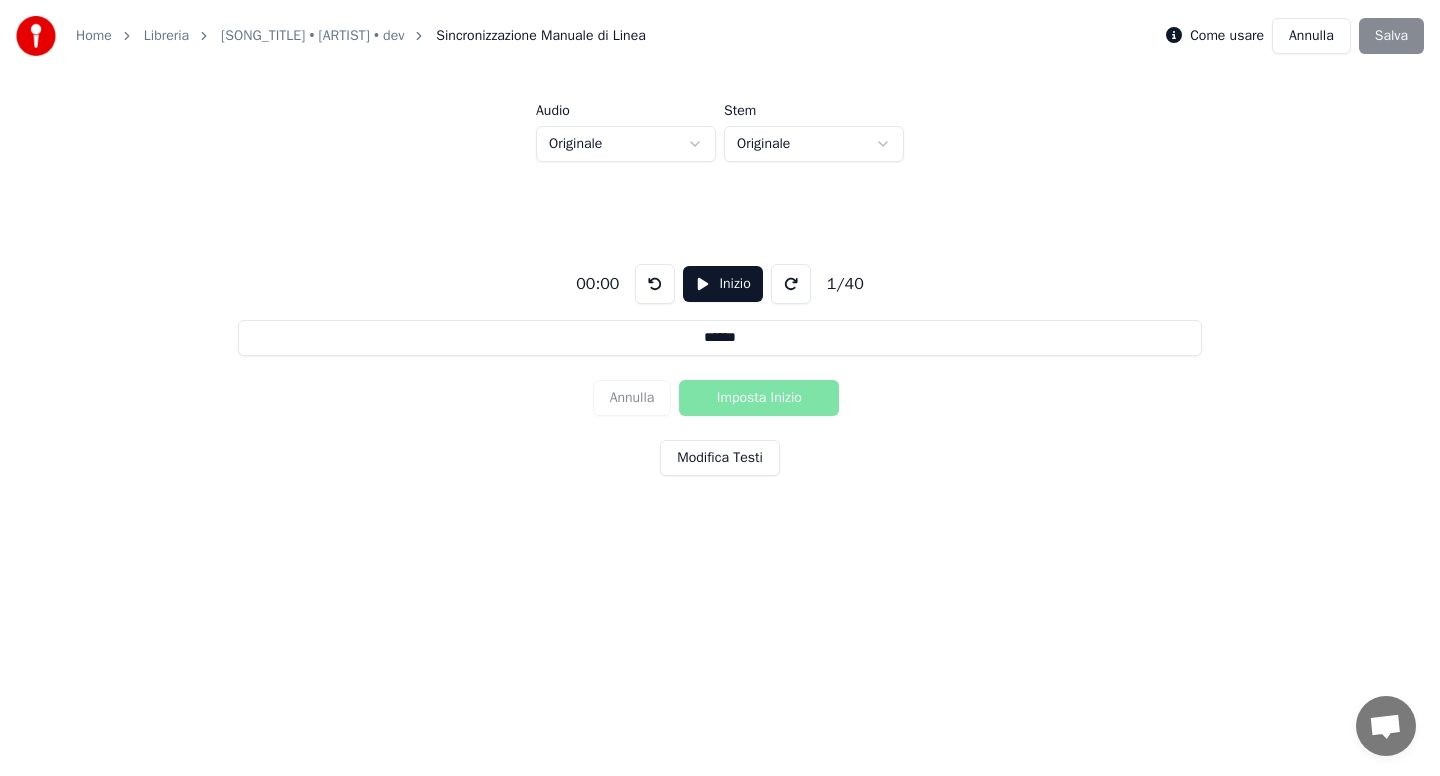 click on "Inizio" at bounding box center (722, 284) 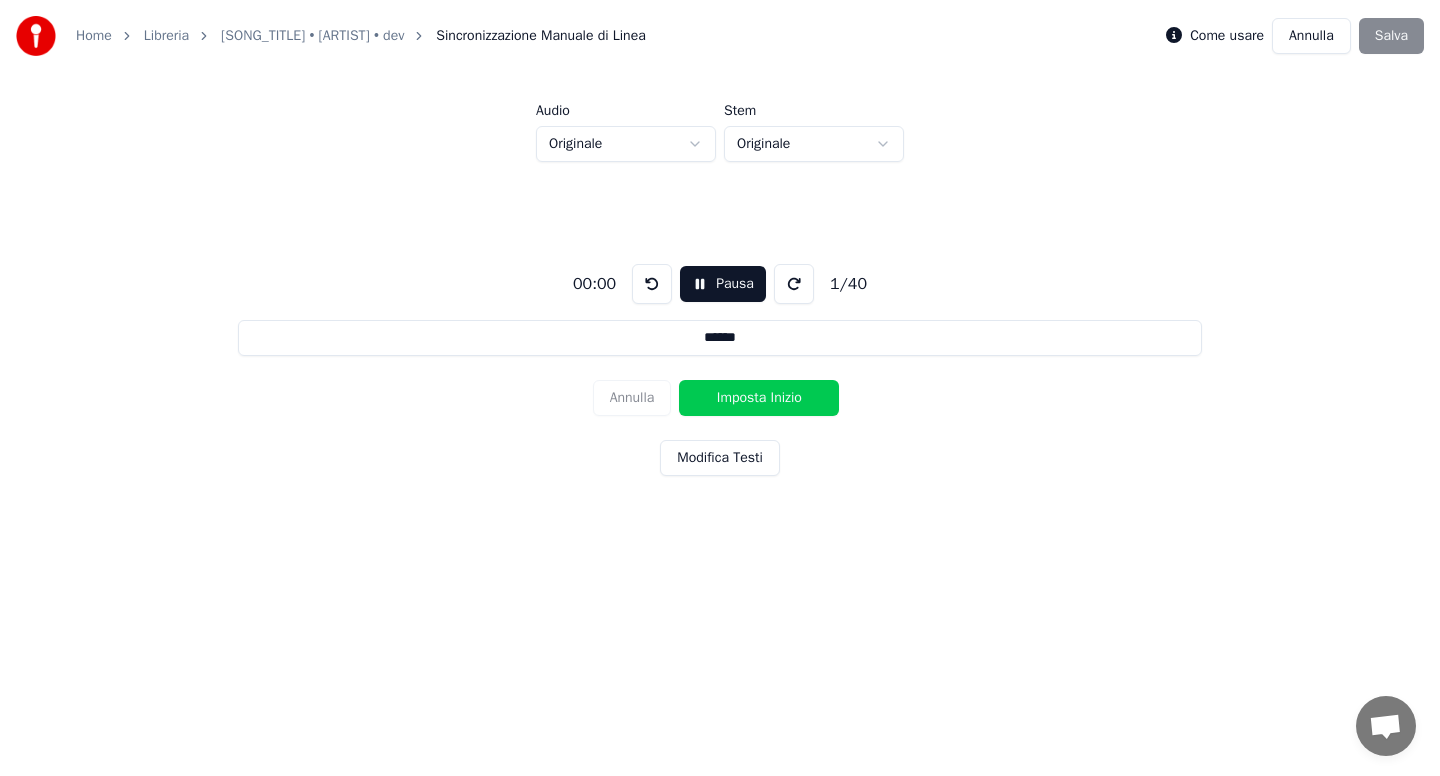 click on "Imposta Inizio" at bounding box center (759, 398) 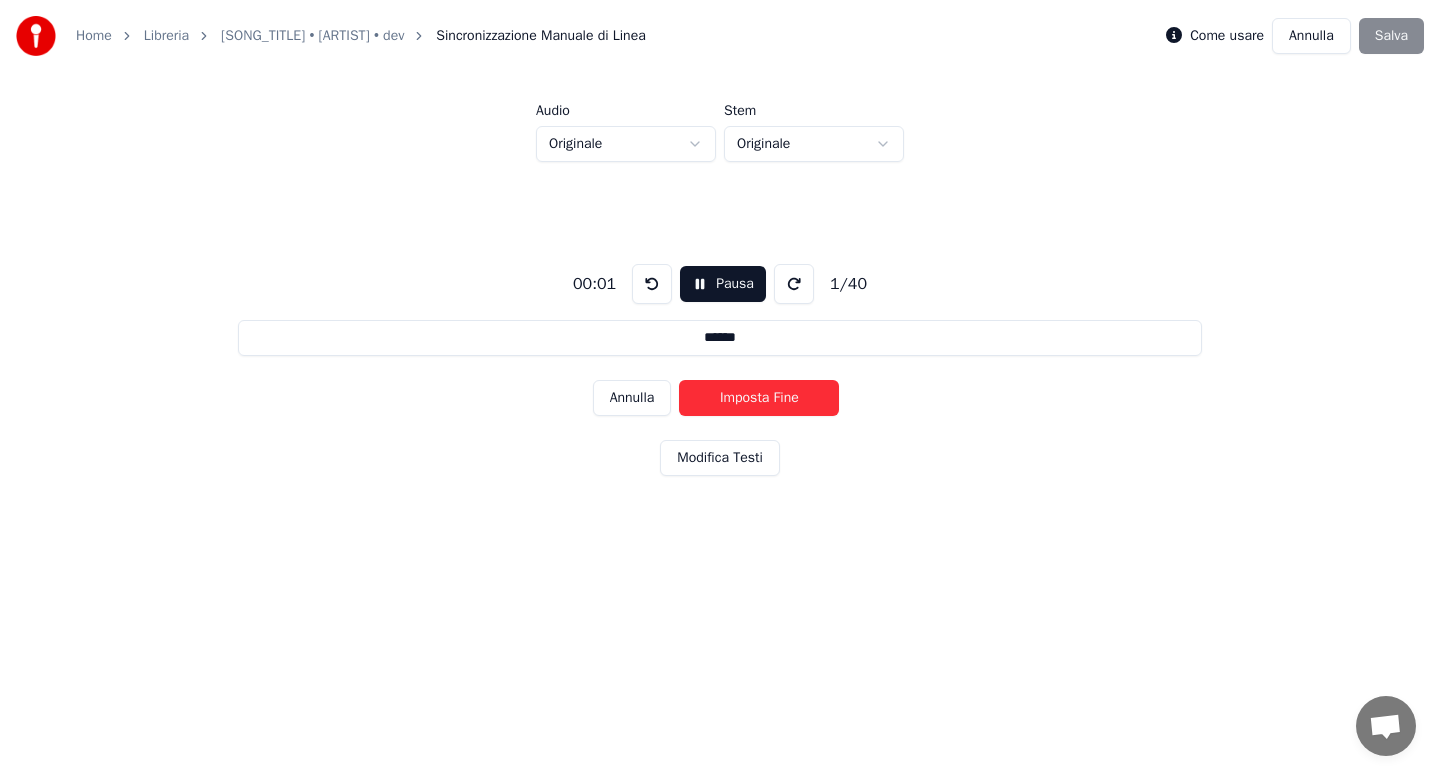 click on "Imposta Fine" at bounding box center (759, 398) 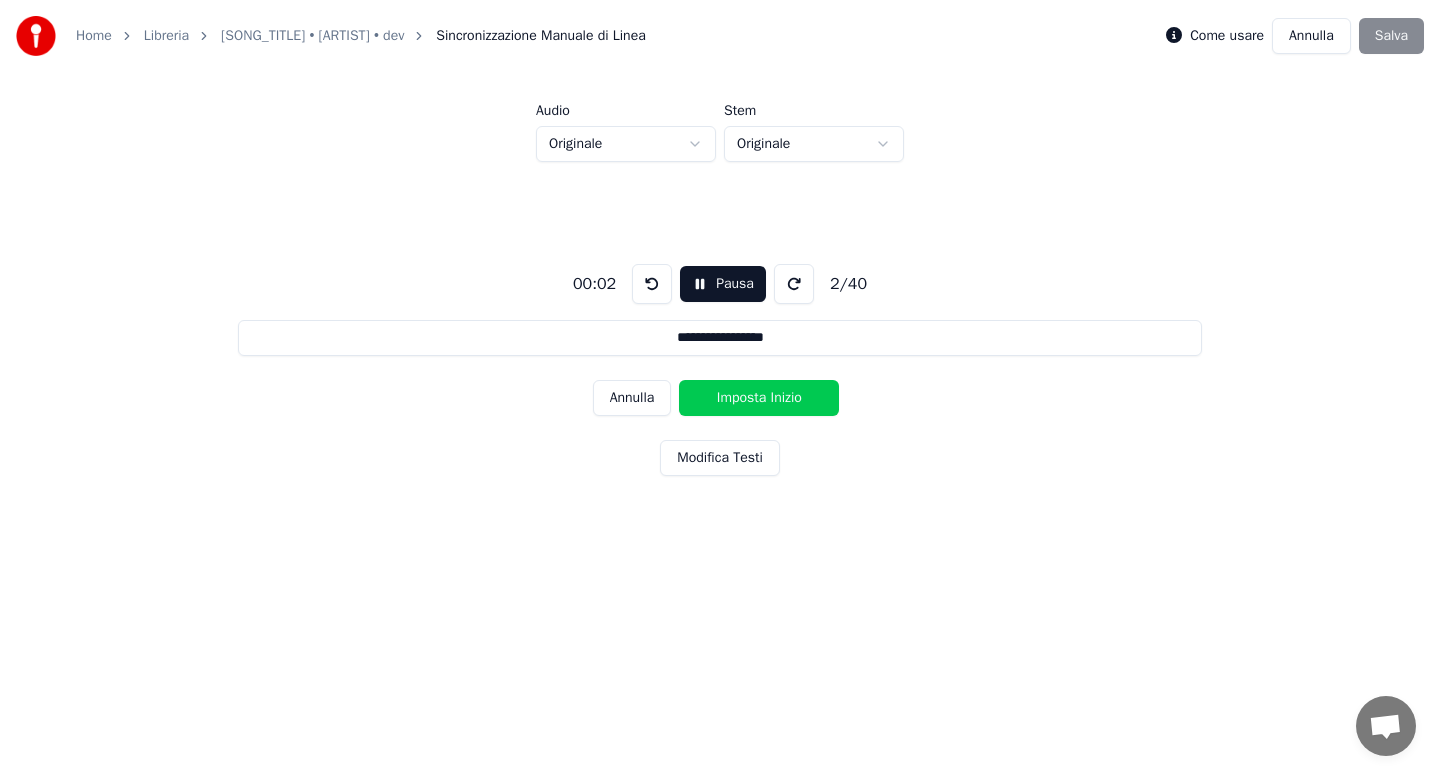 click on "Imposta Inizio" at bounding box center [759, 398] 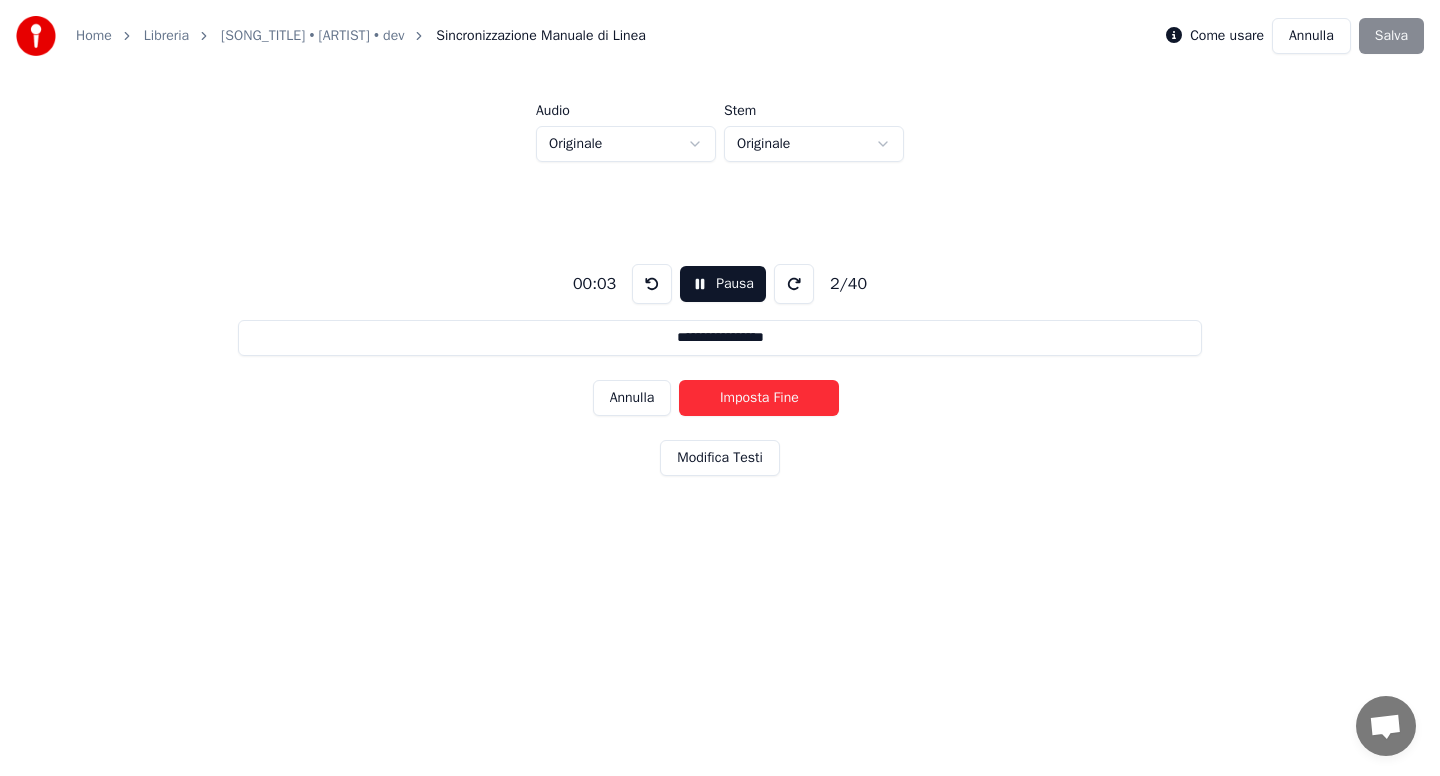 click on "Imposta Fine" at bounding box center (759, 398) 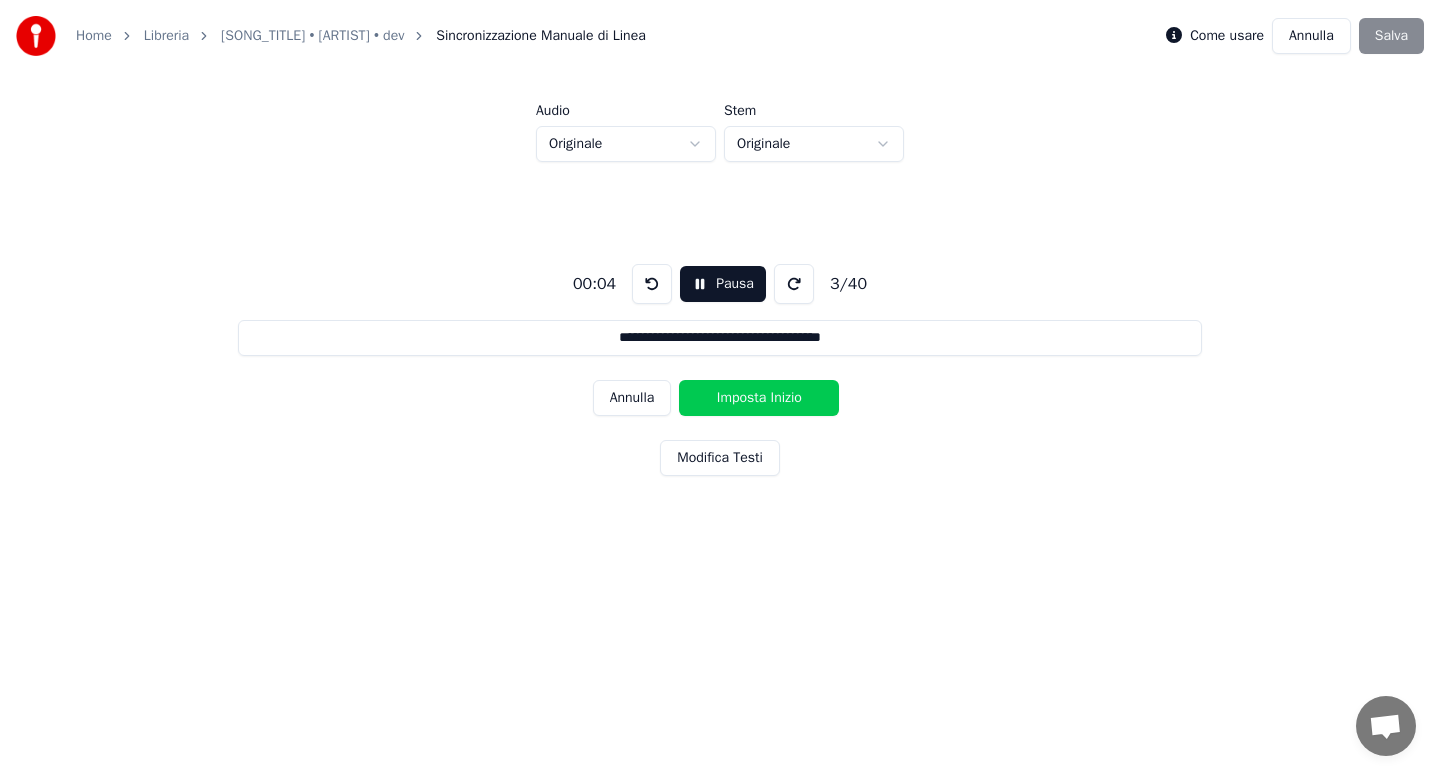 click on "Imposta Inizio" at bounding box center [759, 398] 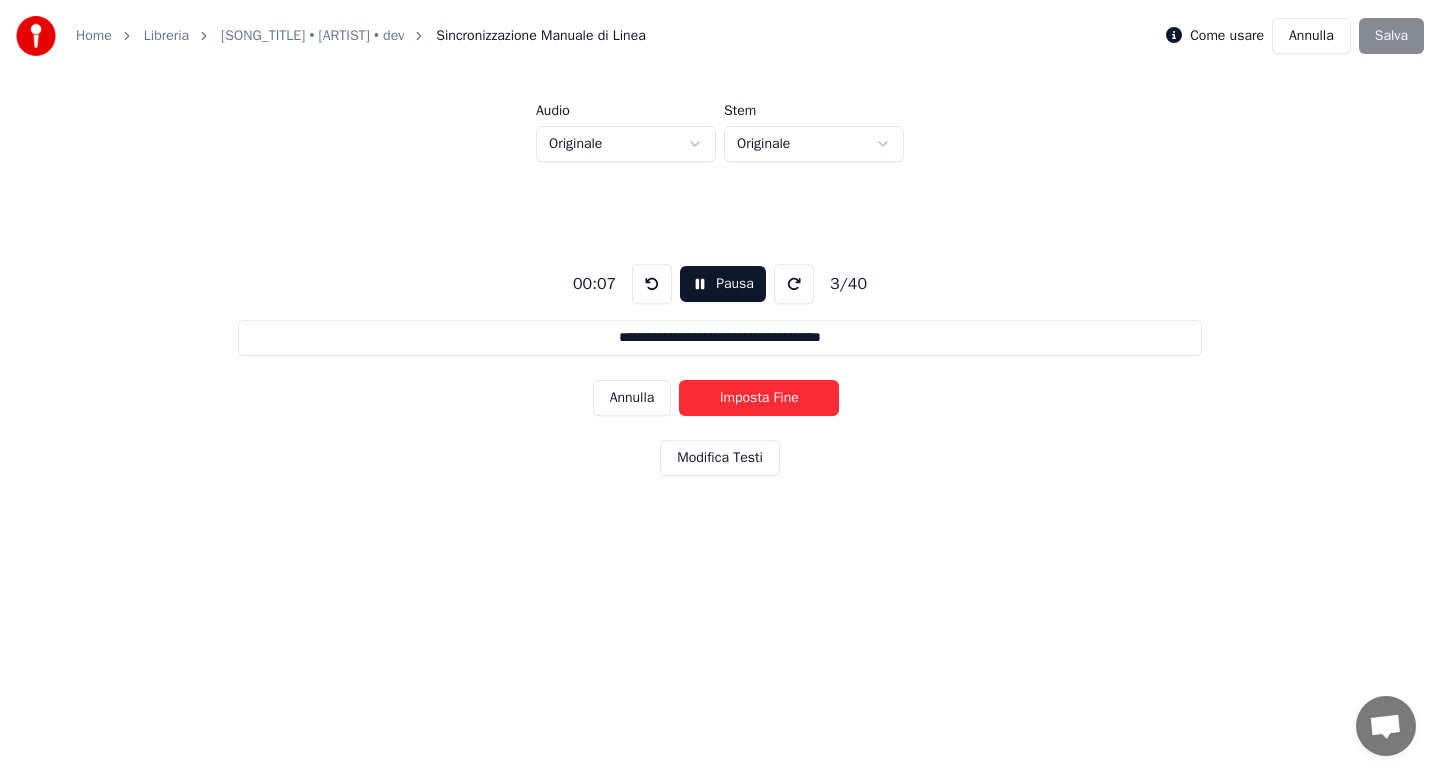 click on "Imposta Fine" at bounding box center [759, 398] 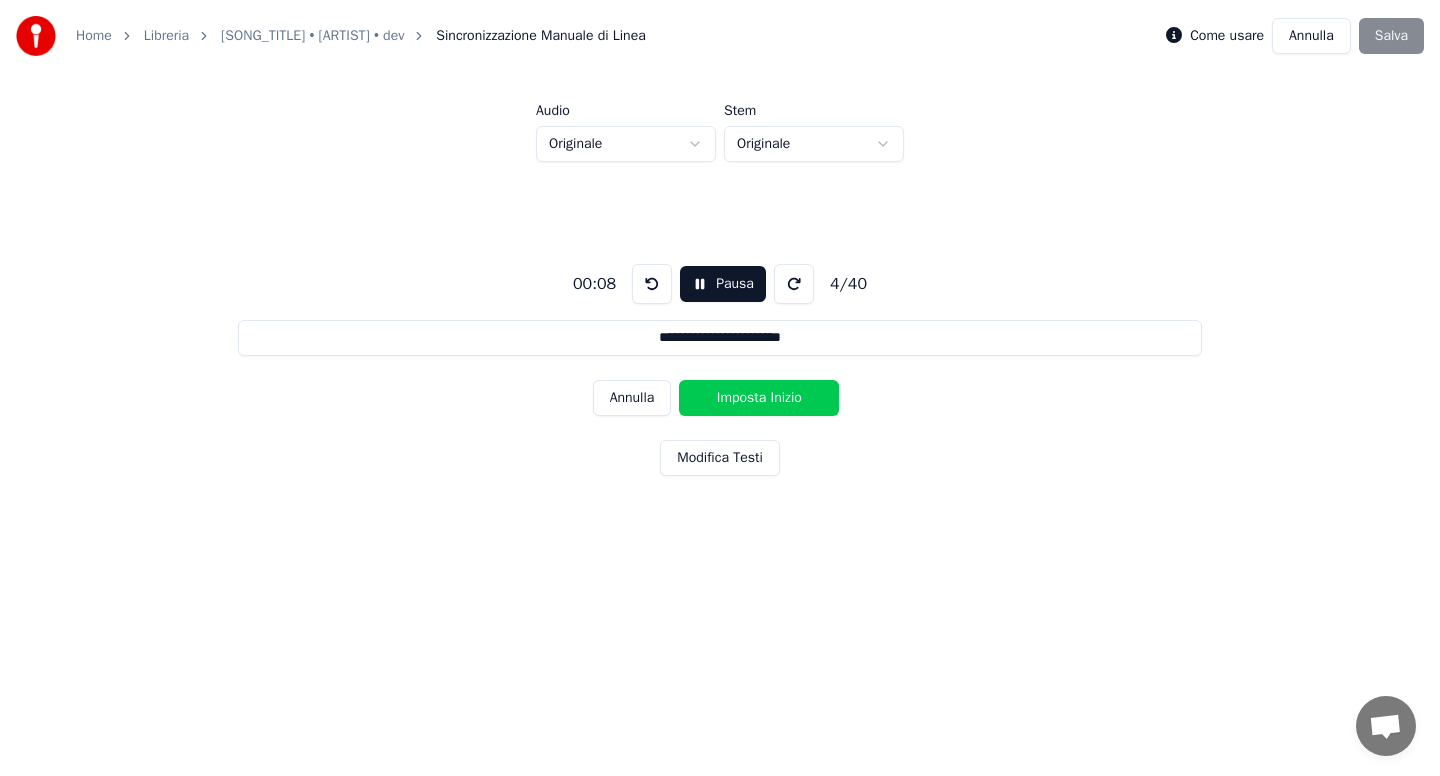 click on "Imposta Inizio" at bounding box center [759, 398] 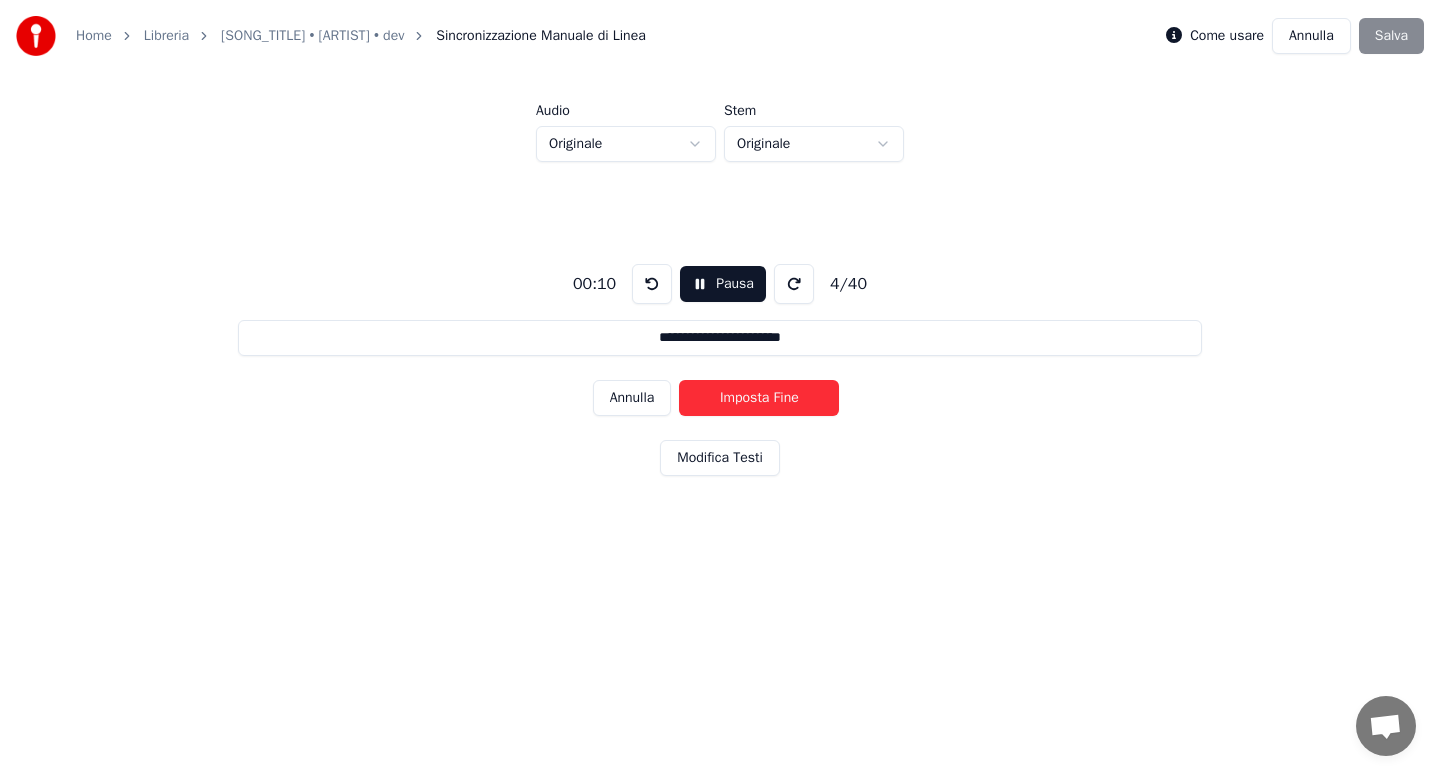 click on "Imposta Fine" at bounding box center (759, 398) 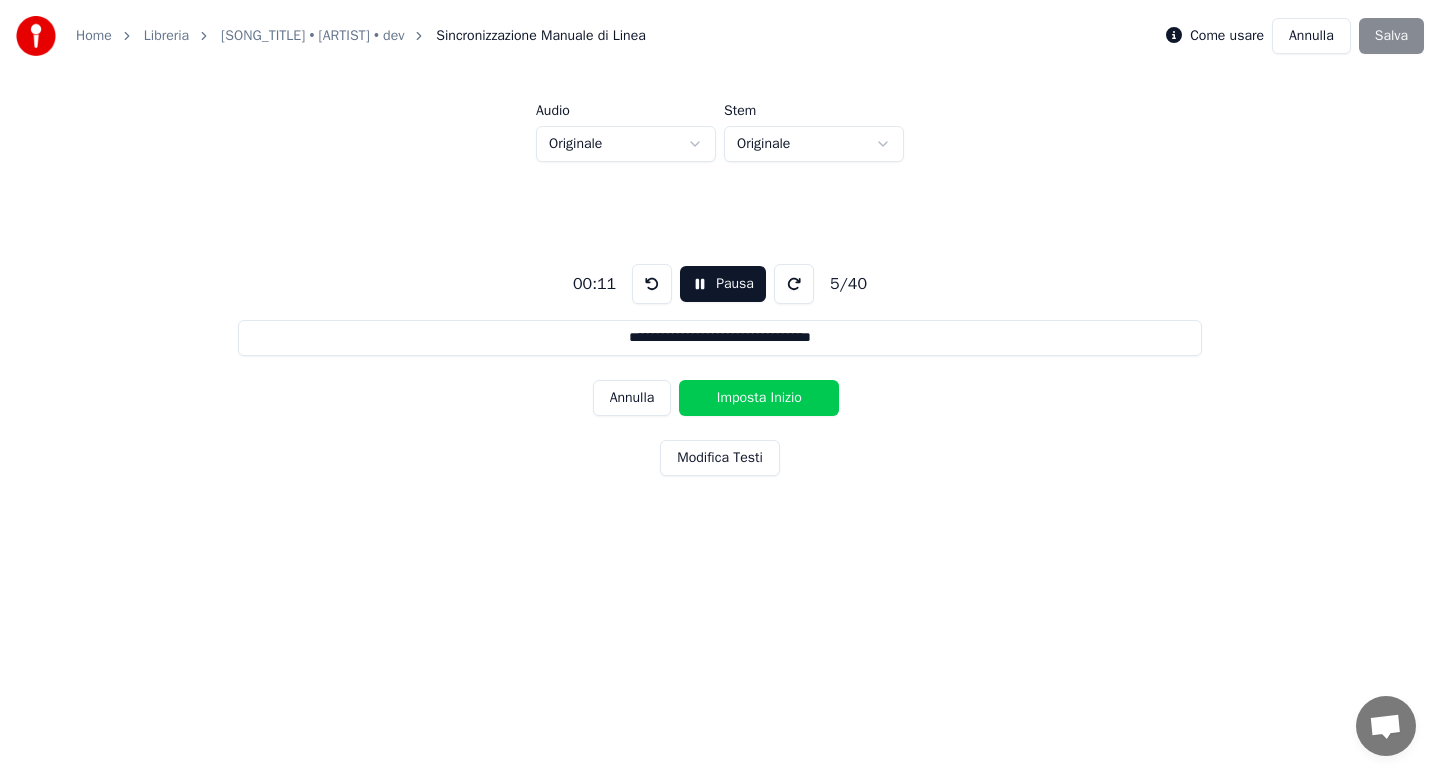 click on "Imposta Inizio" at bounding box center (759, 398) 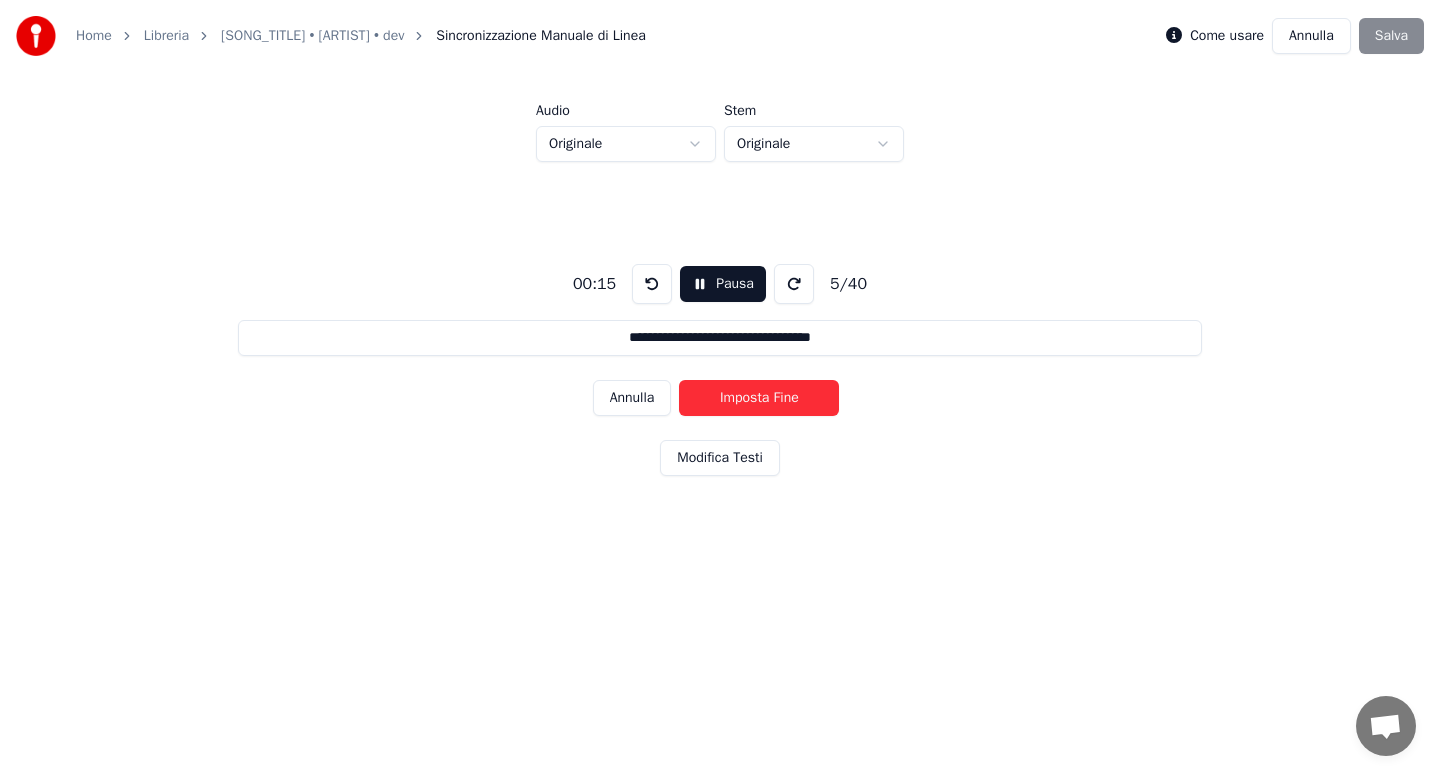 click on "Imposta Fine" at bounding box center (759, 398) 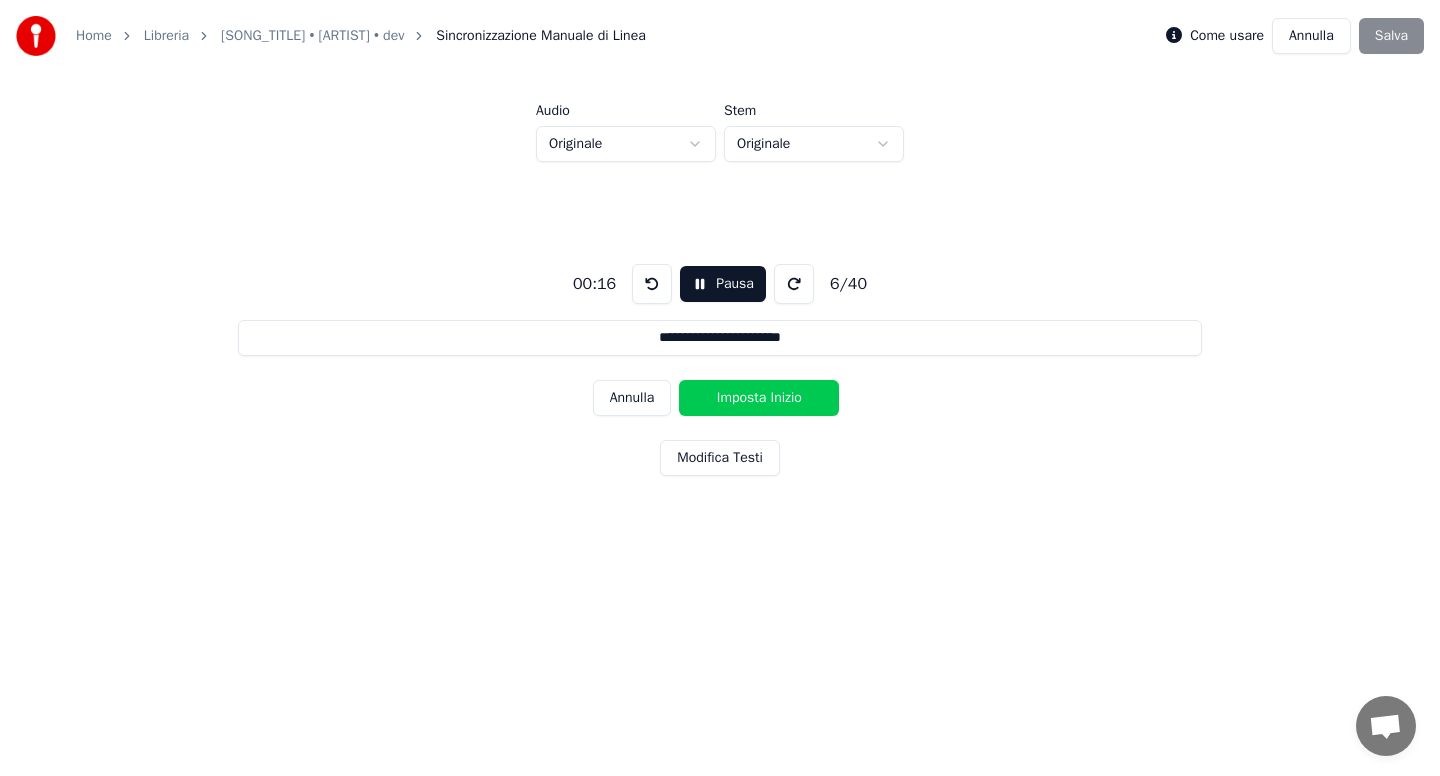 click on "Imposta Inizio" at bounding box center [759, 398] 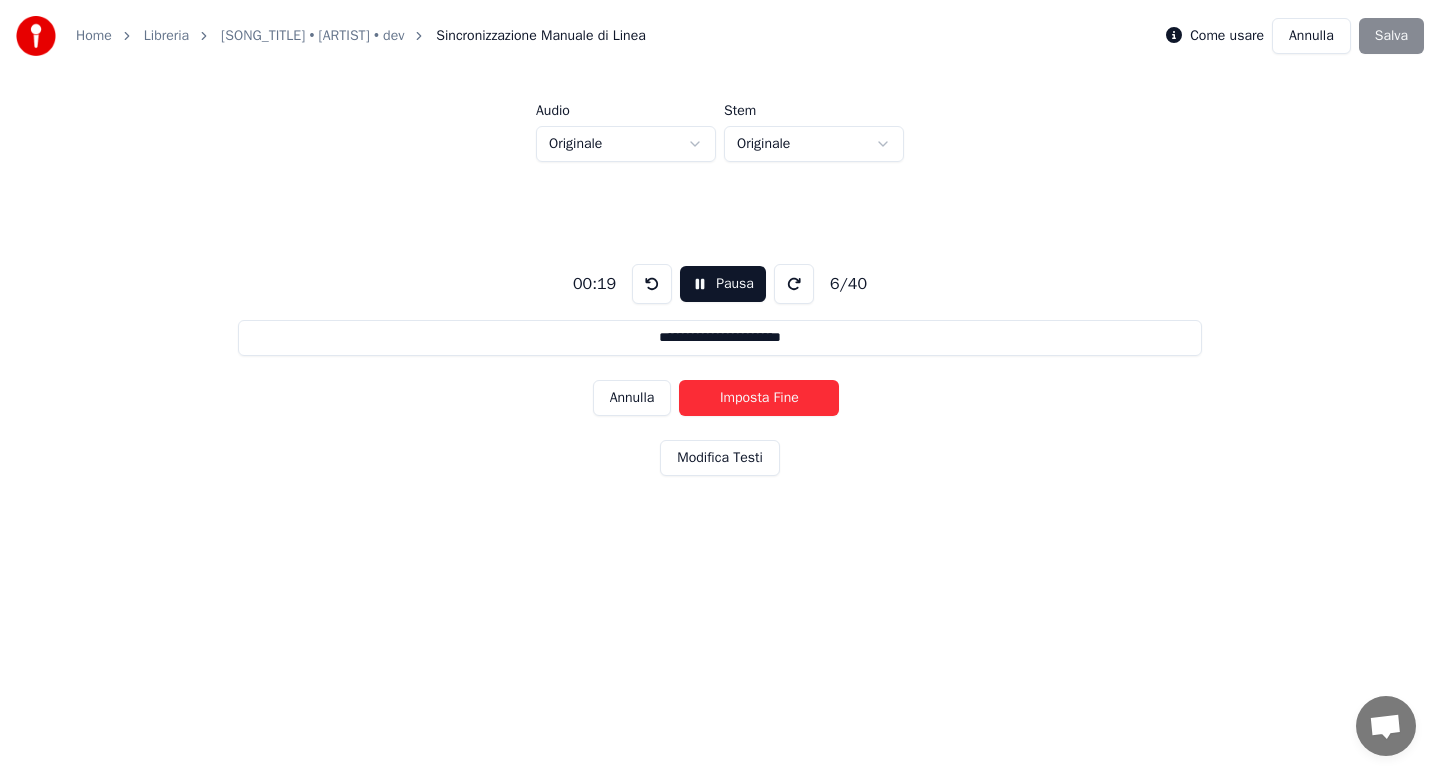 click on "Imposta Fine" at bounding box center [759, 398] 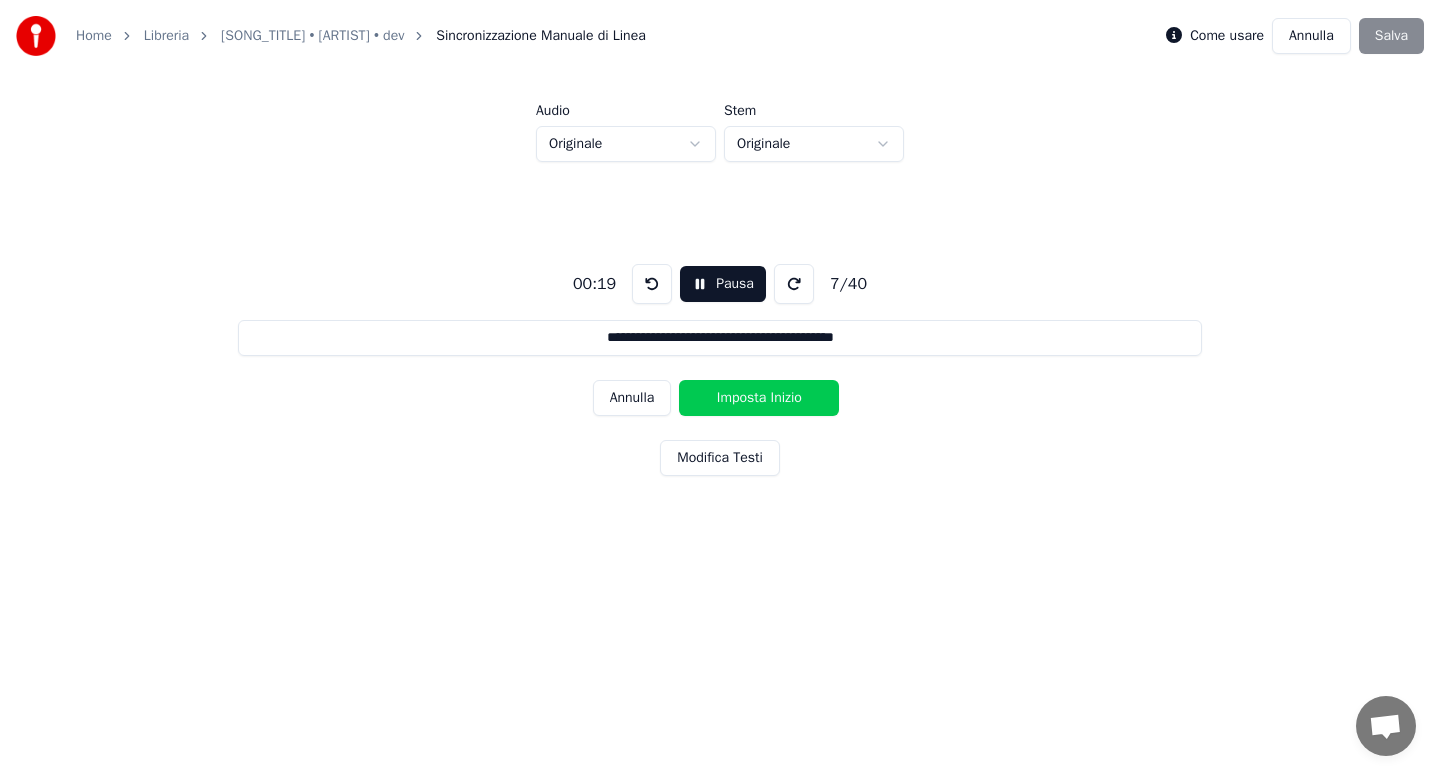 click on "Imposta Inizio" at bounding box center [759, 398] 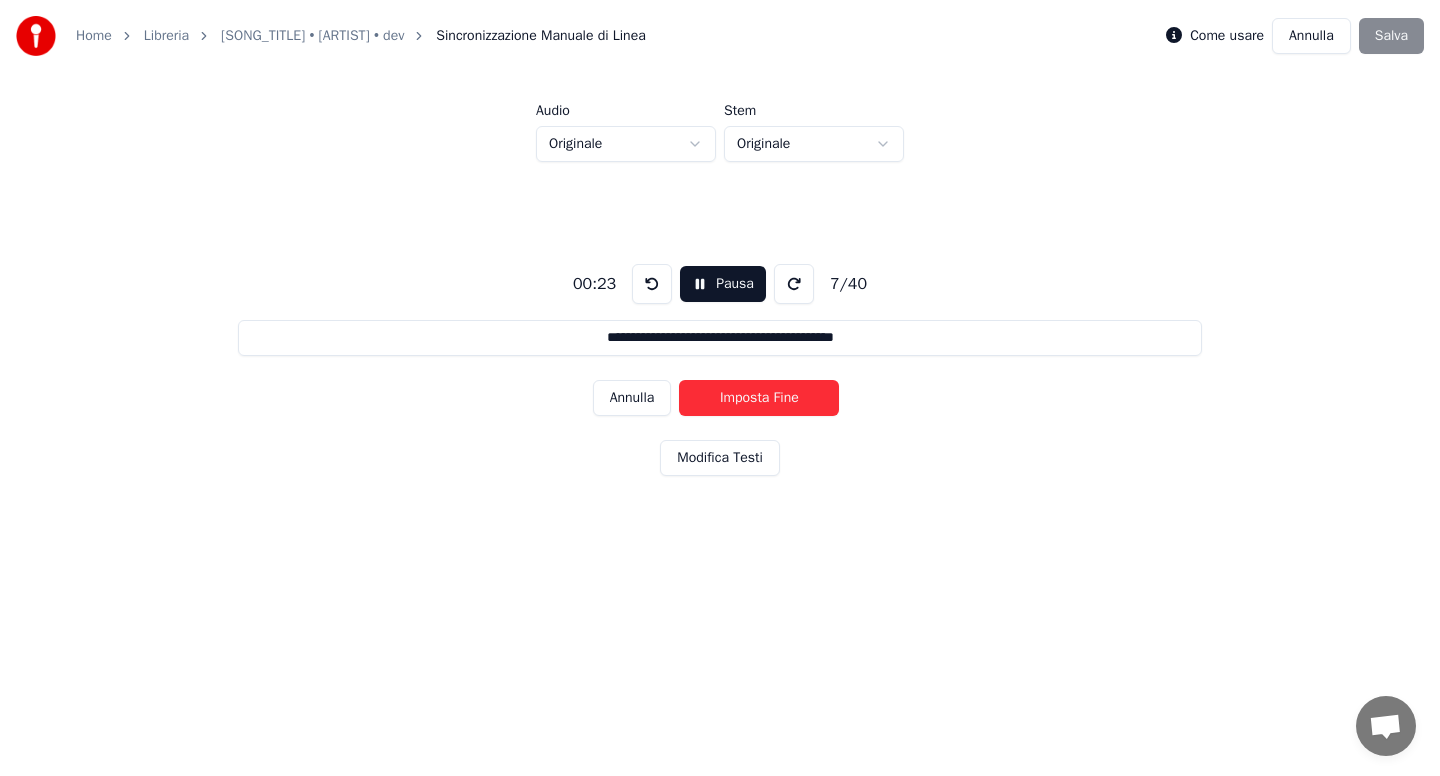 click on "Imposta Fine" at bounding box center (759, 398) 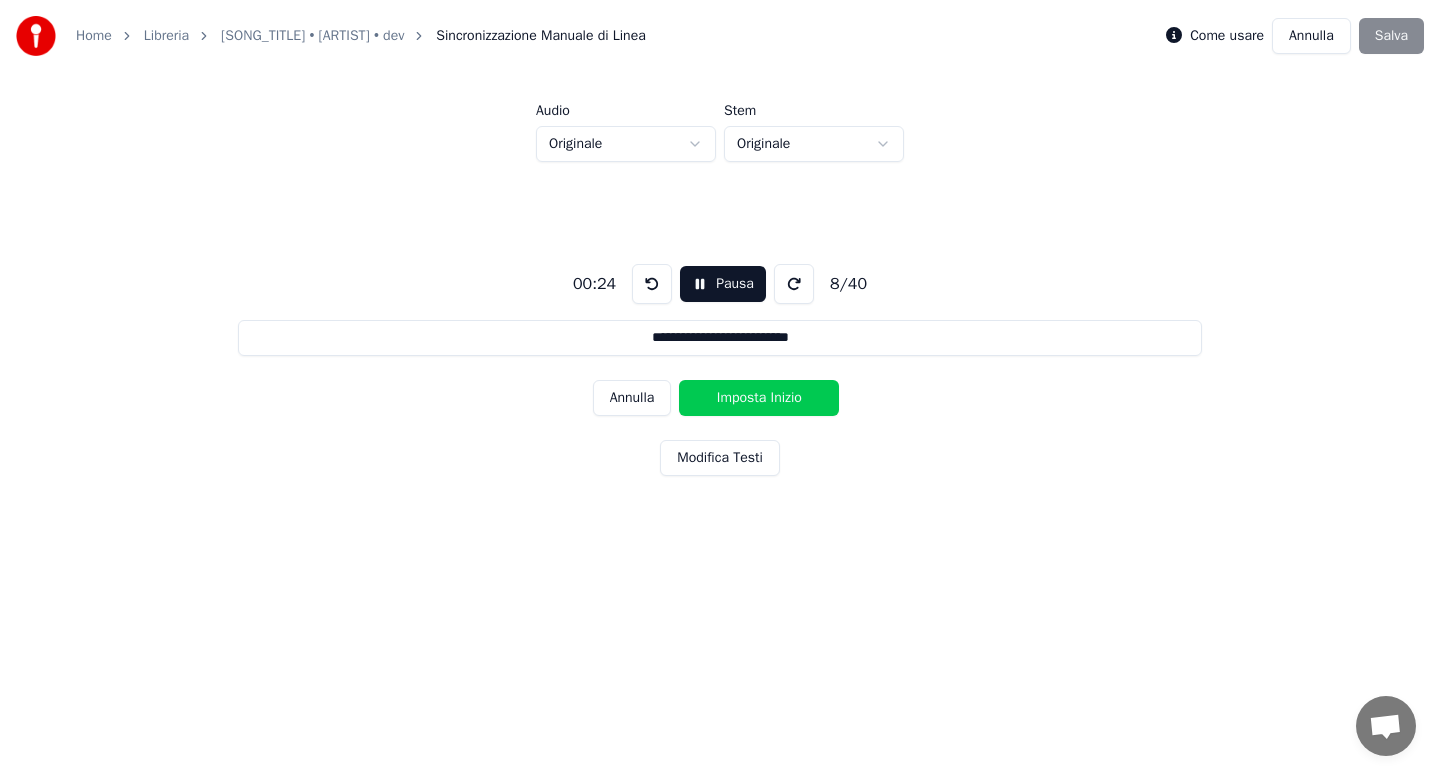 click on "Imposta Inizio" at bounding box center [759, 398] 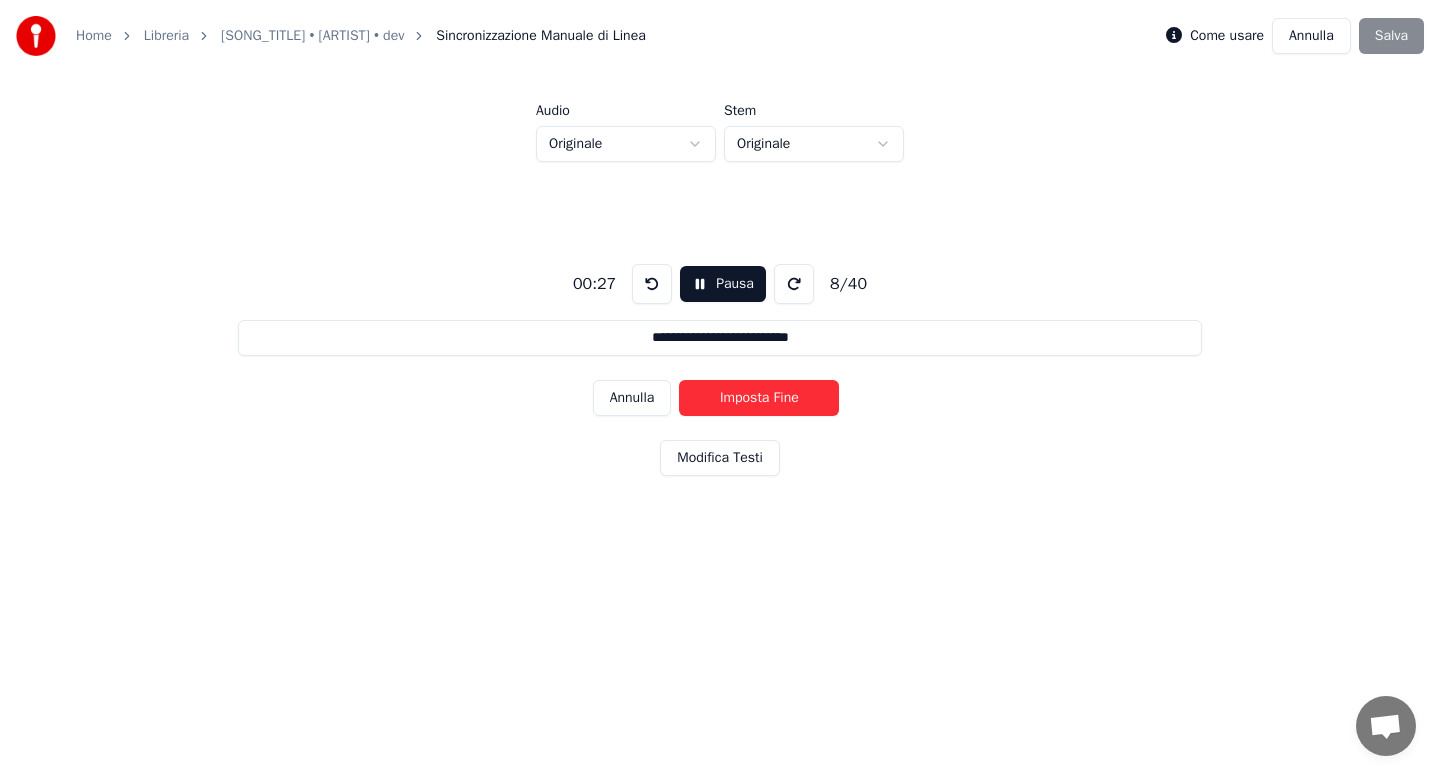 click on "Imposta Fine" at bounding box center (759, 398) 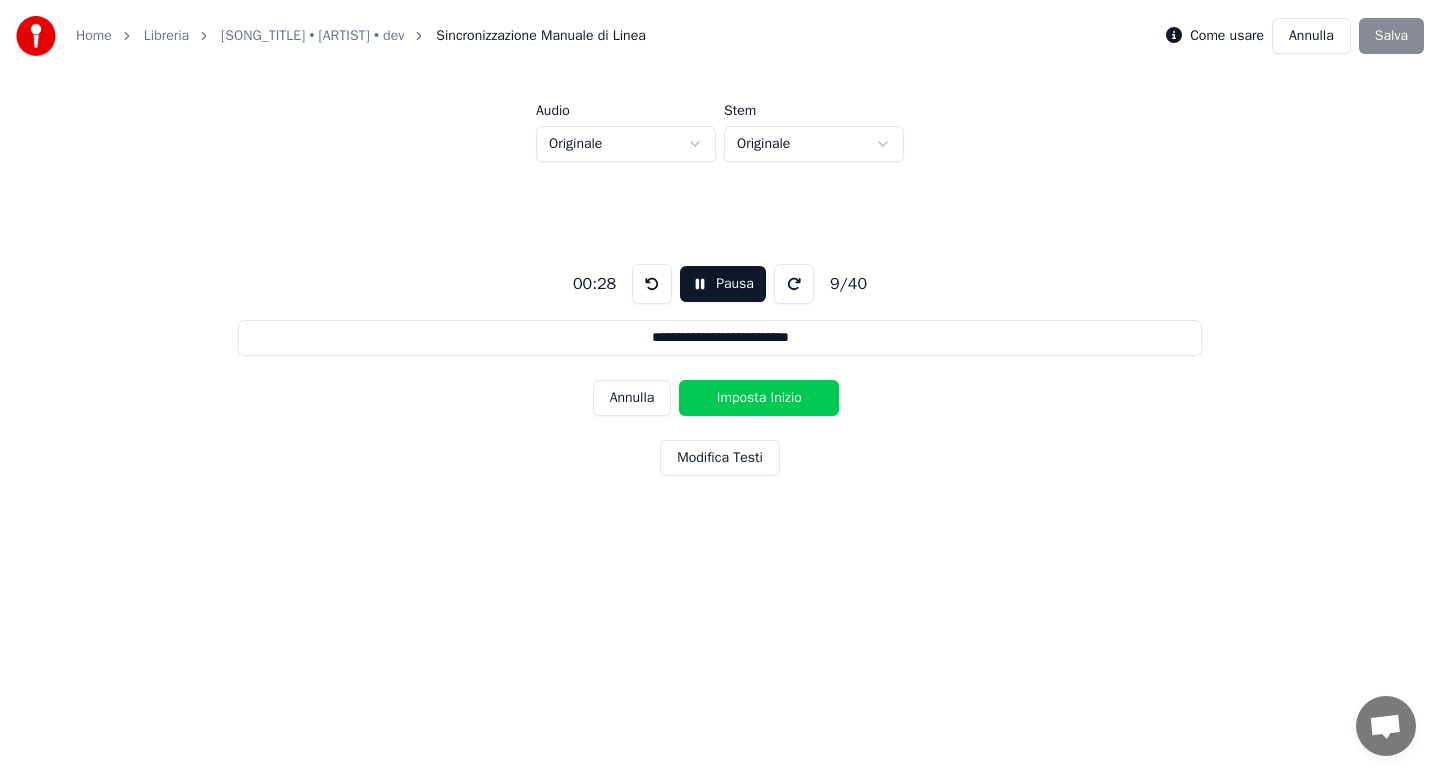 click on "Imposta Inizio" at bounding box center (759, 398) 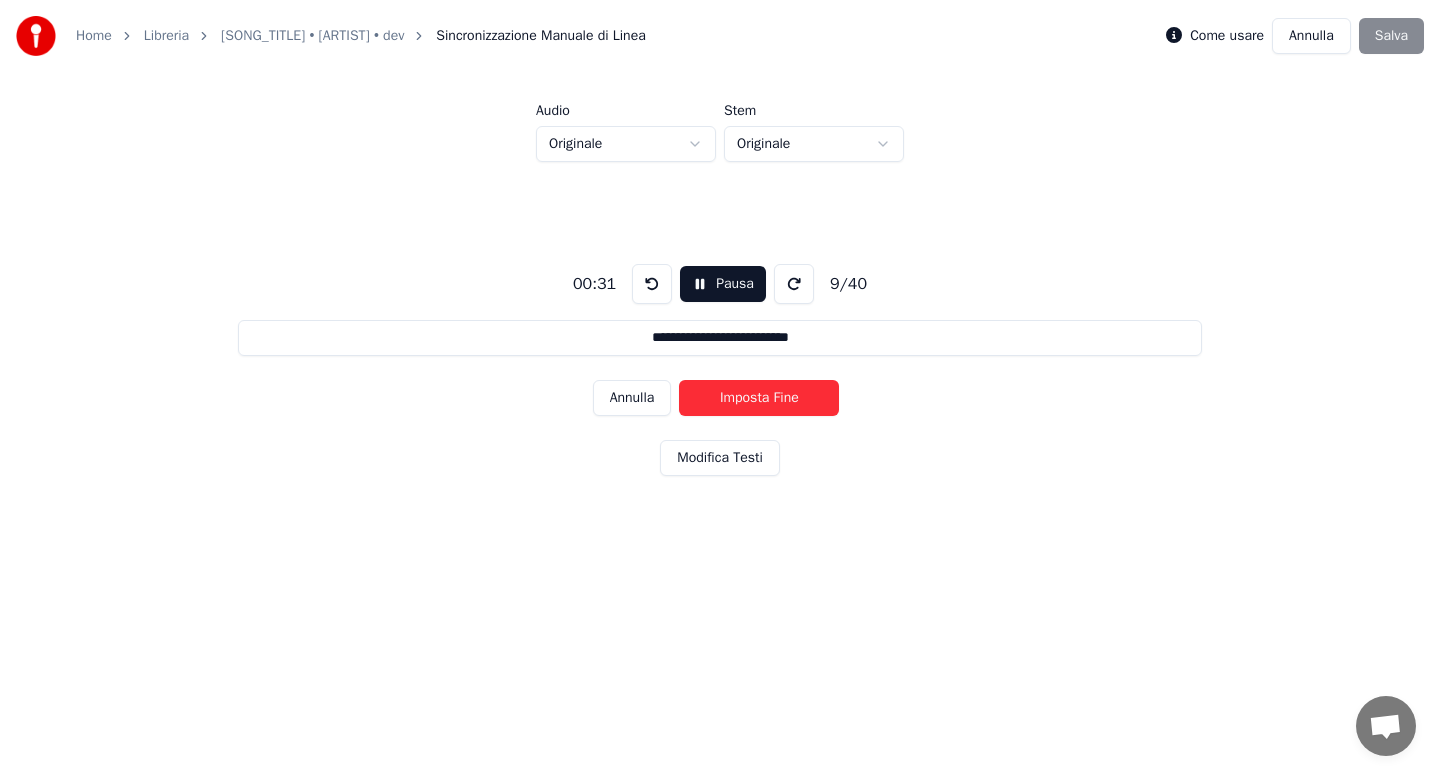 click on "Imposta Fine" at bounding box center [759, 398] 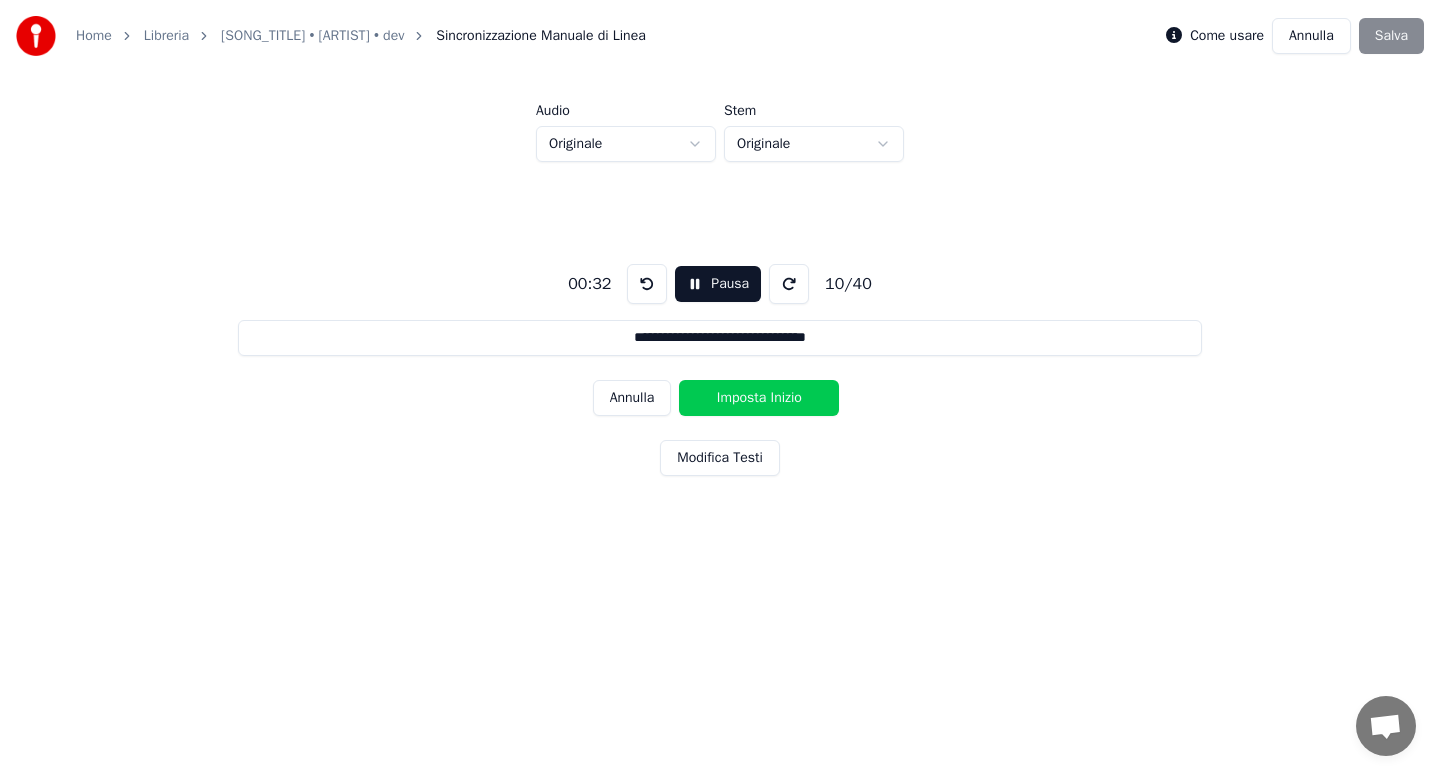 click on "Imposta Inizio" at bounding box center (759, 398) 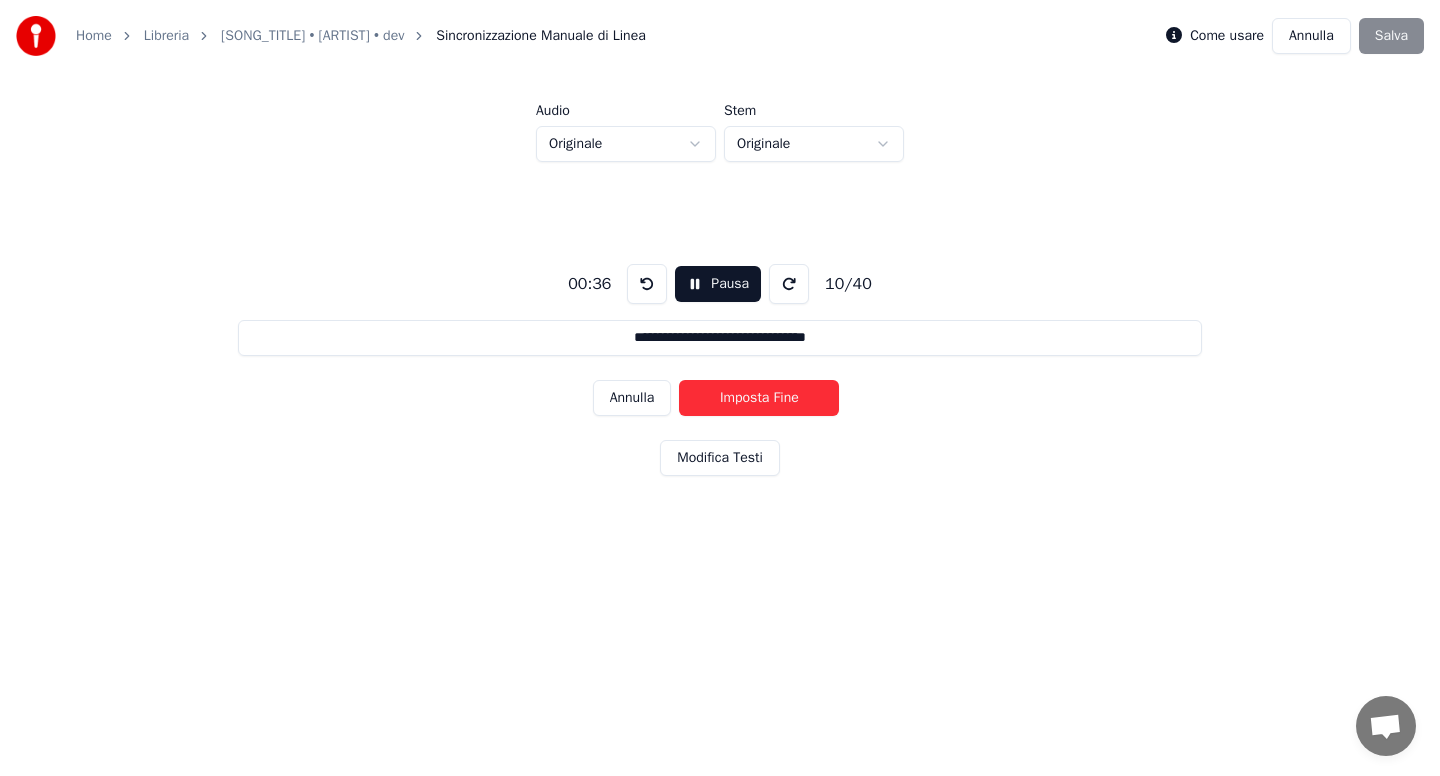 click on "Imposta Fine" at bounding box center (759, 398) 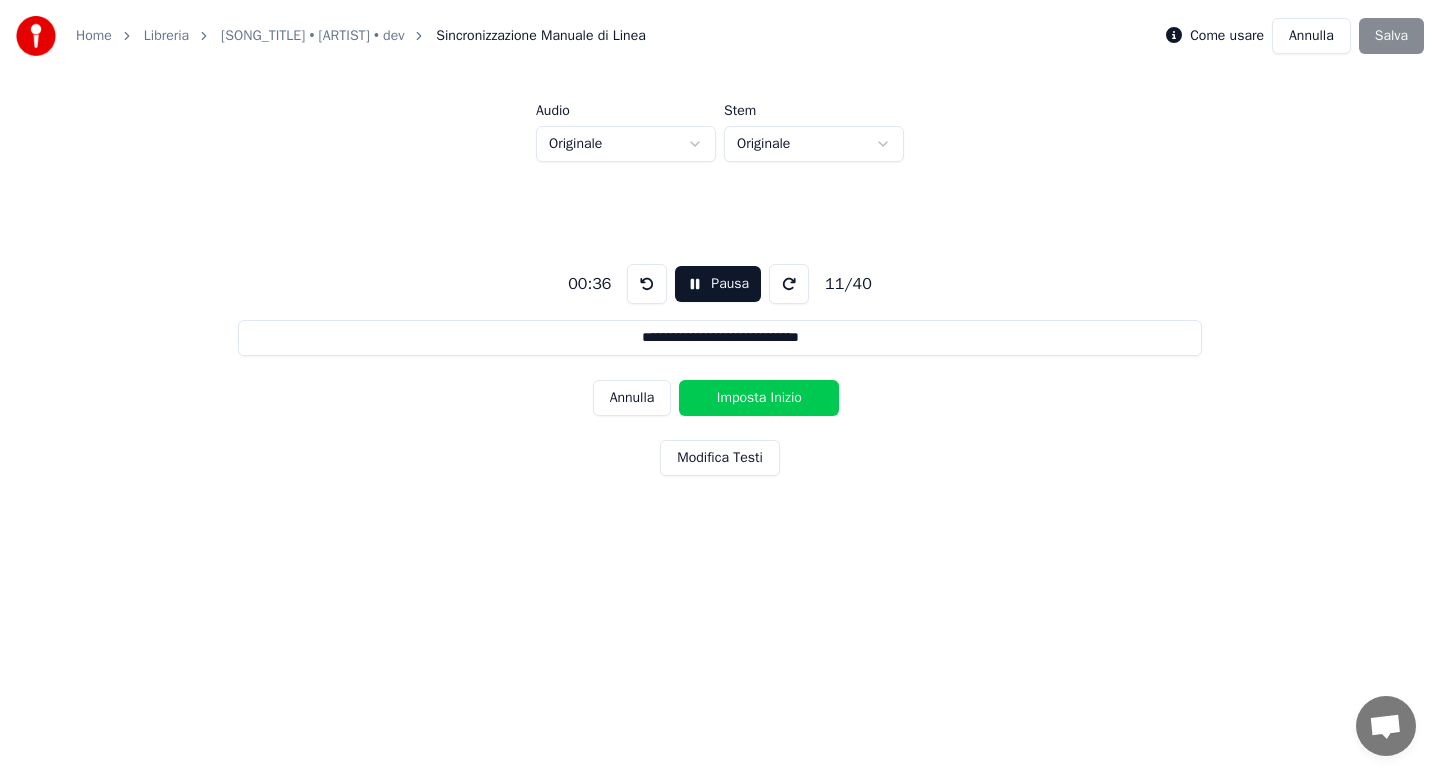 click on "Imposta Inizio" at bounding box center [759, 398] 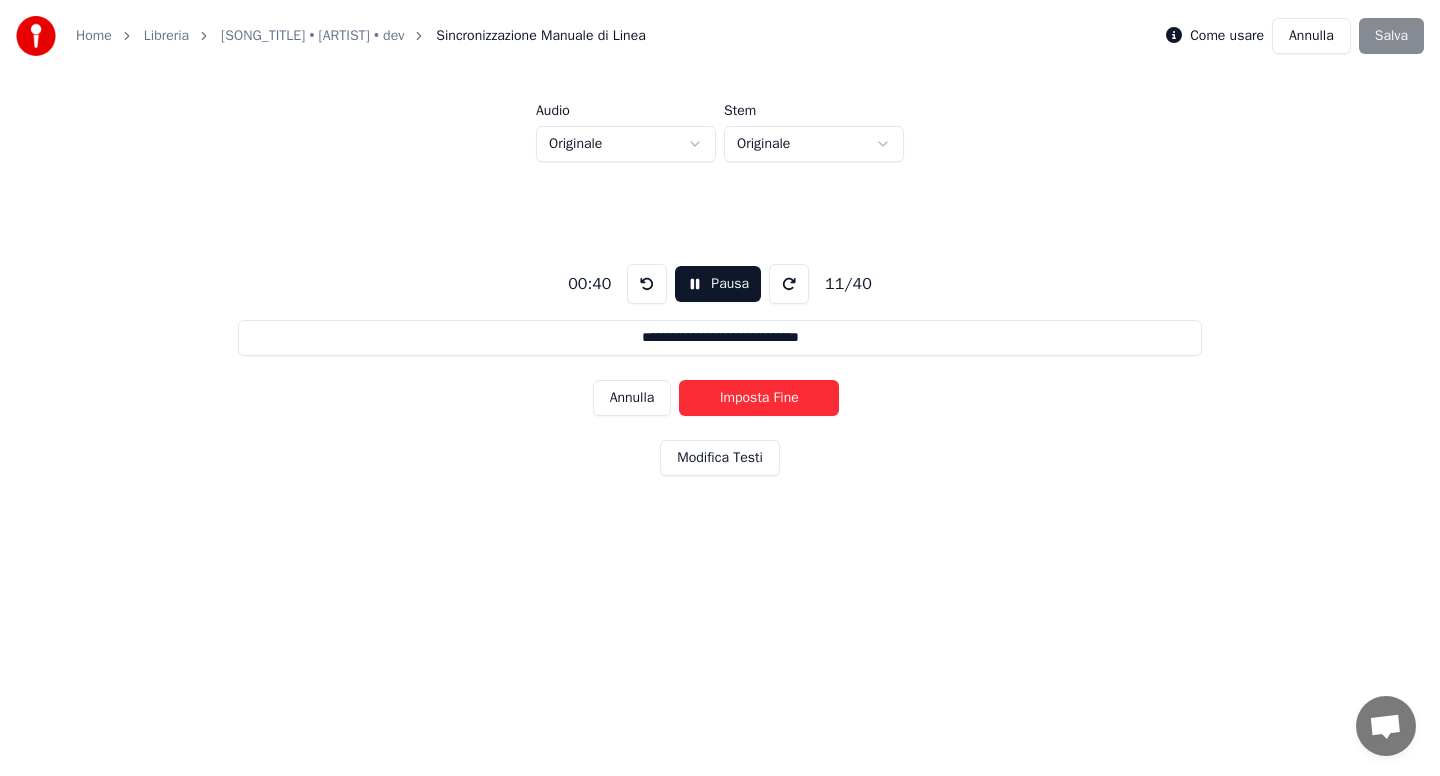 click on "Imposta Fine" at bounding box center [759, 398] 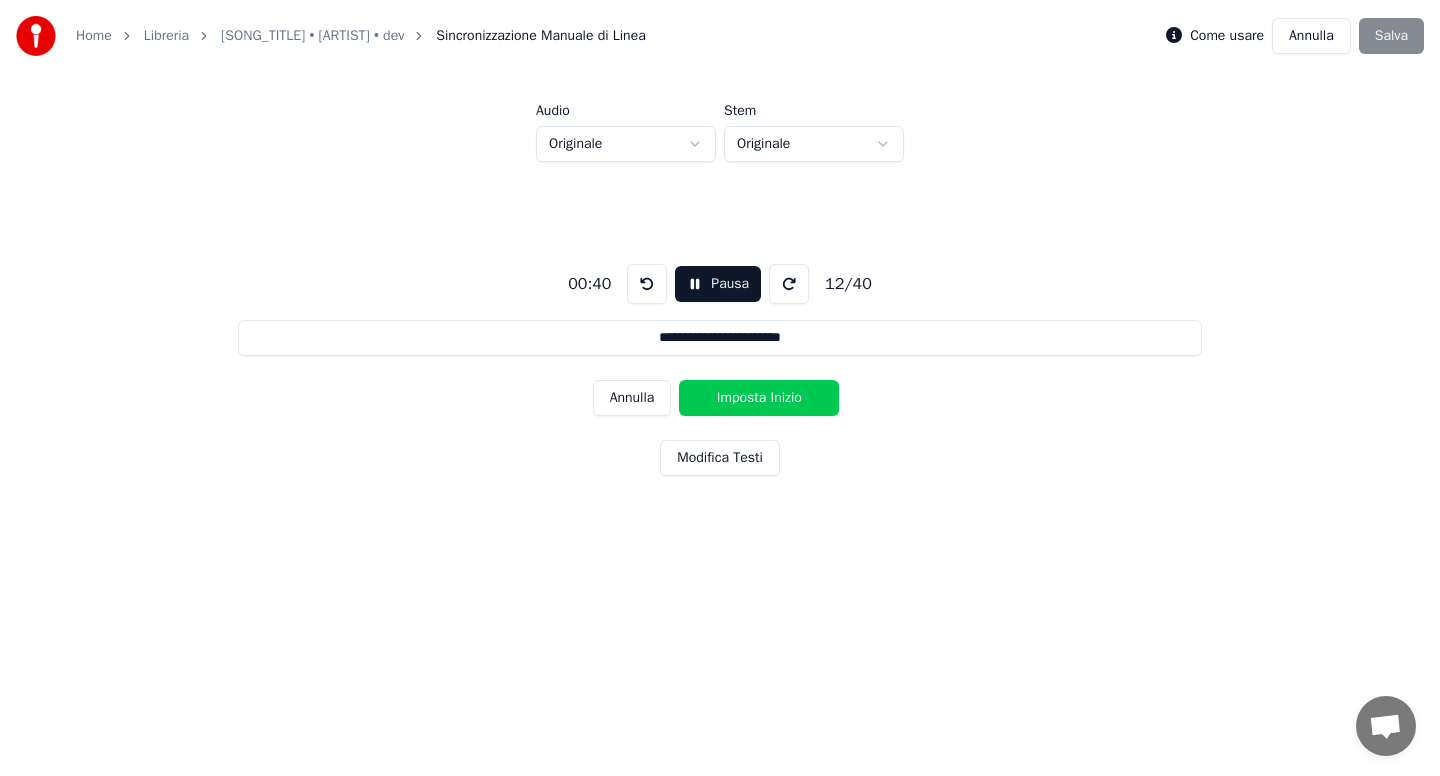 click on "Imposta Inizio" at bounding box center [759, 398] 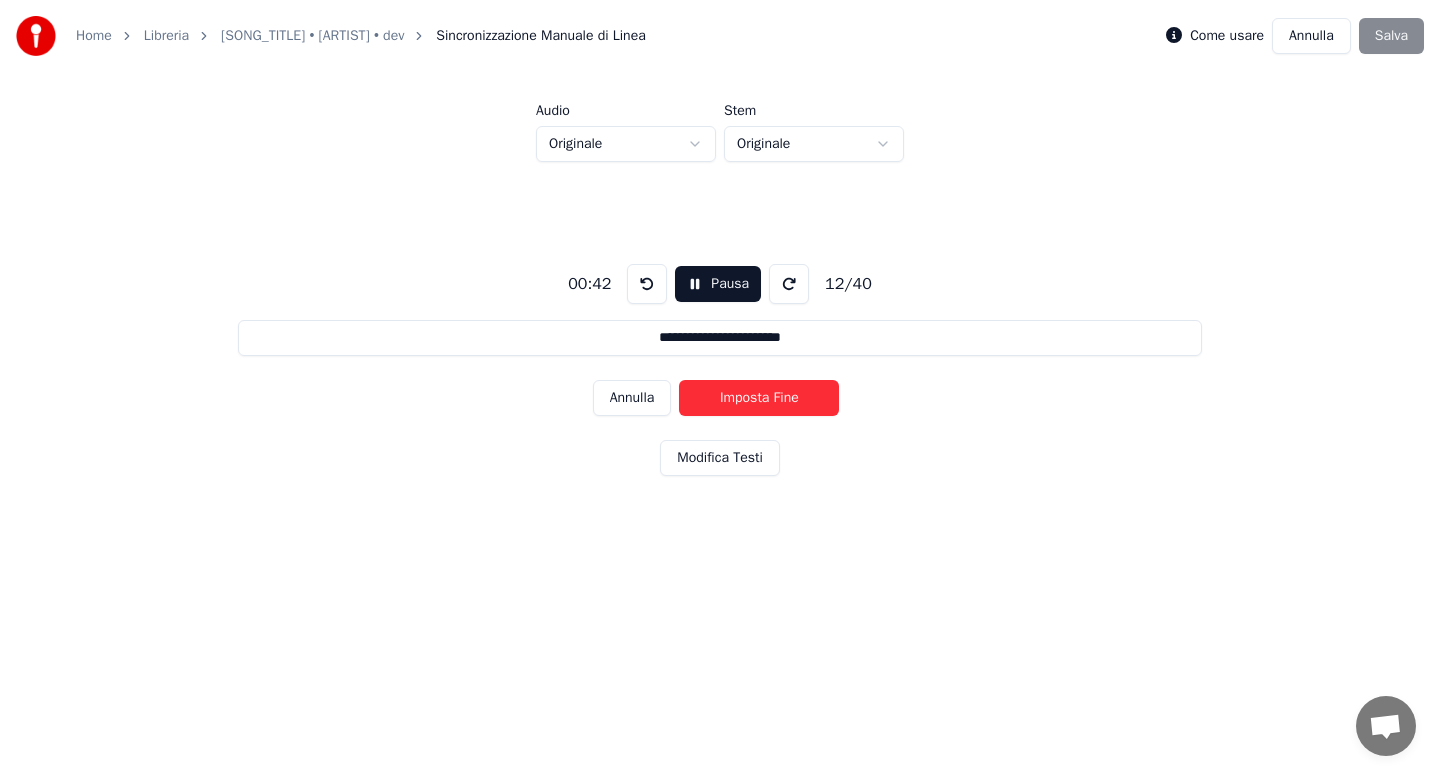 click on "Imposta Fine" at bounding box center [759, 398] 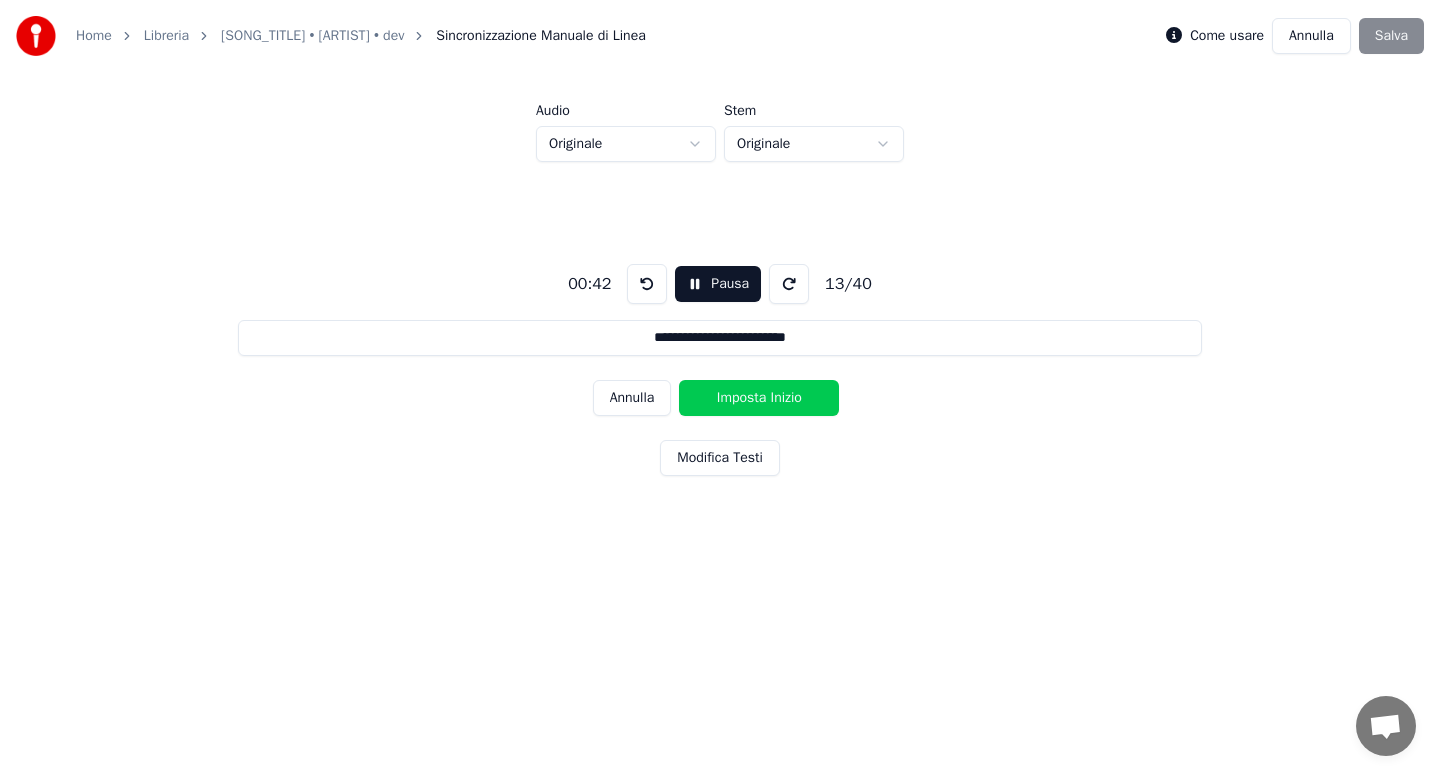 click on "Imposta Inizio" at bounding box center (759, 398) 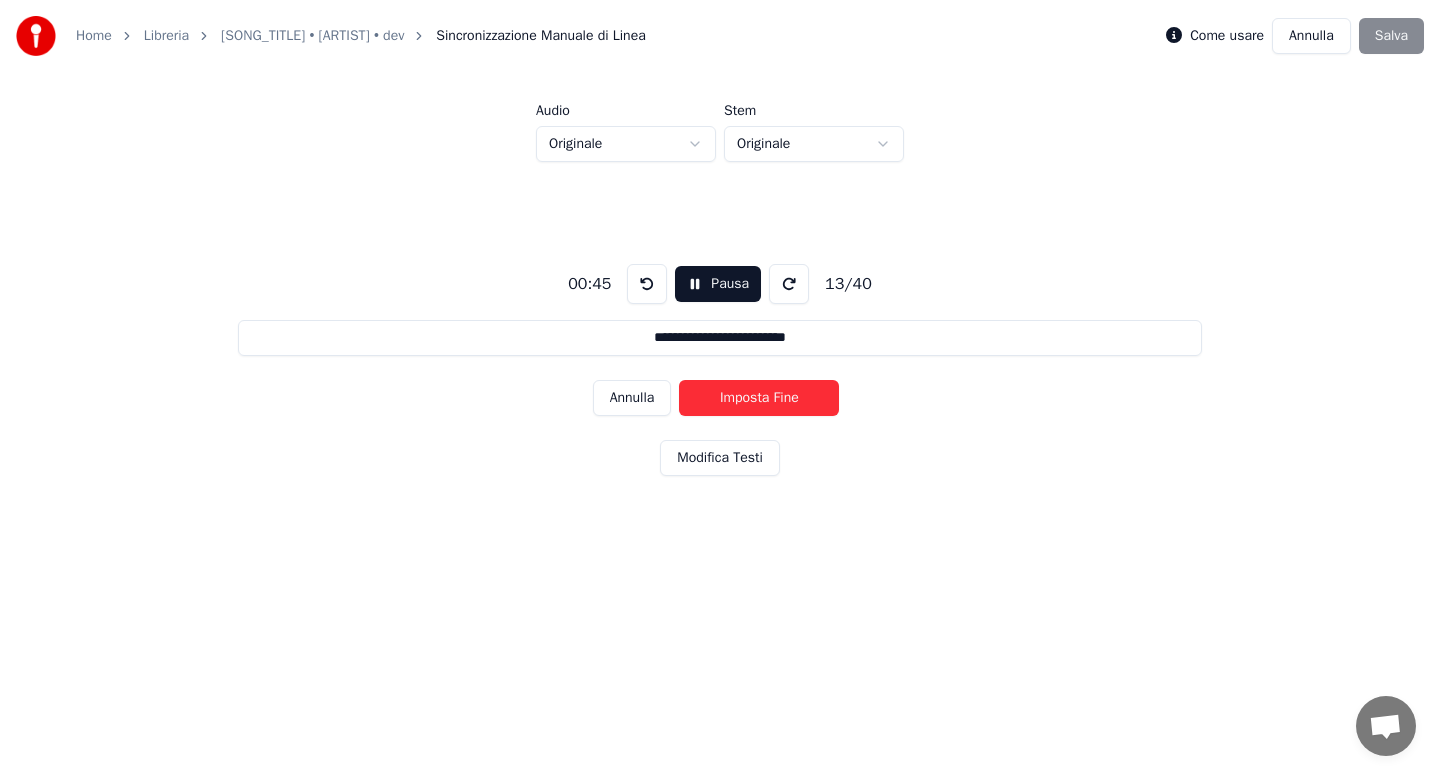 click on "Imposta Fine" at bounding box center [759, 398] 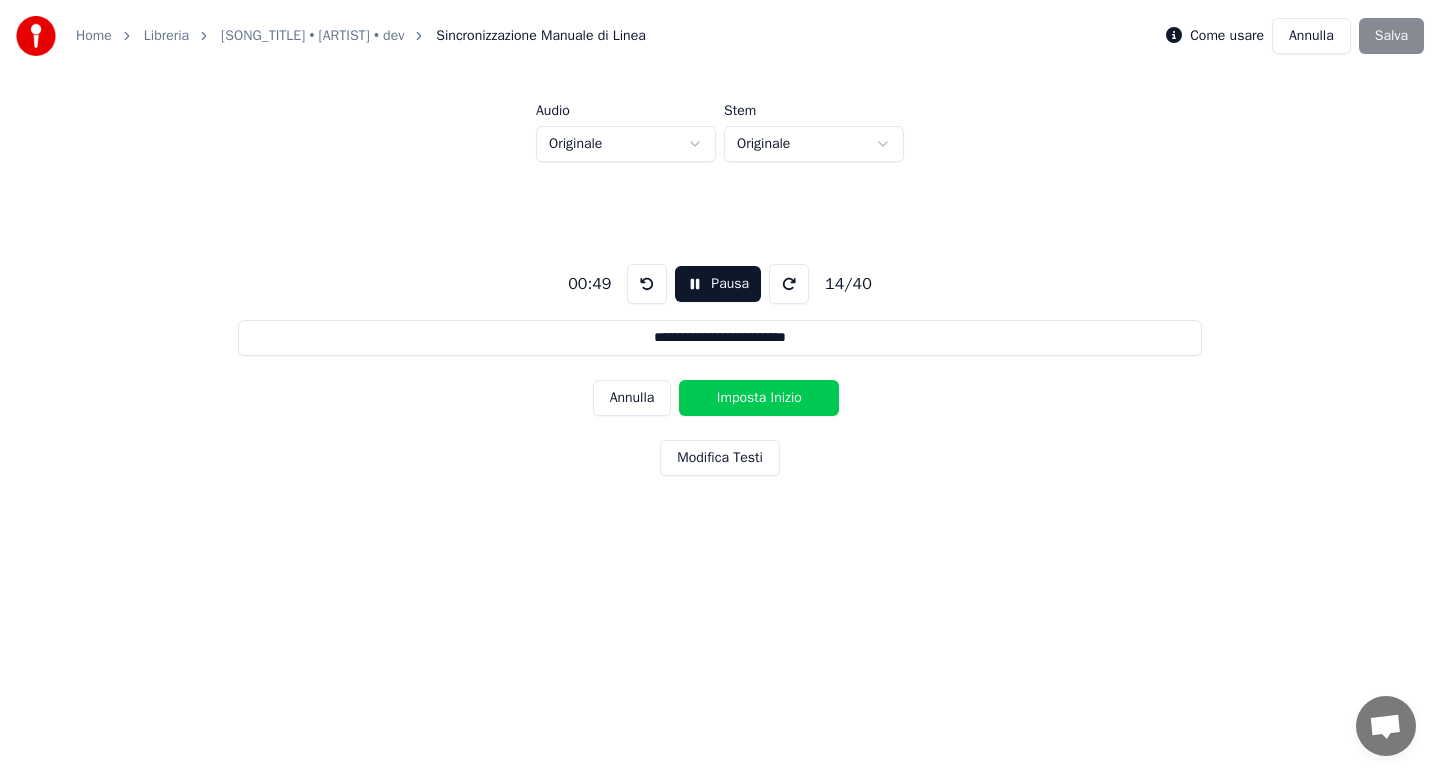 click on "Imposta Inizio" at bounding box center (759, 398) 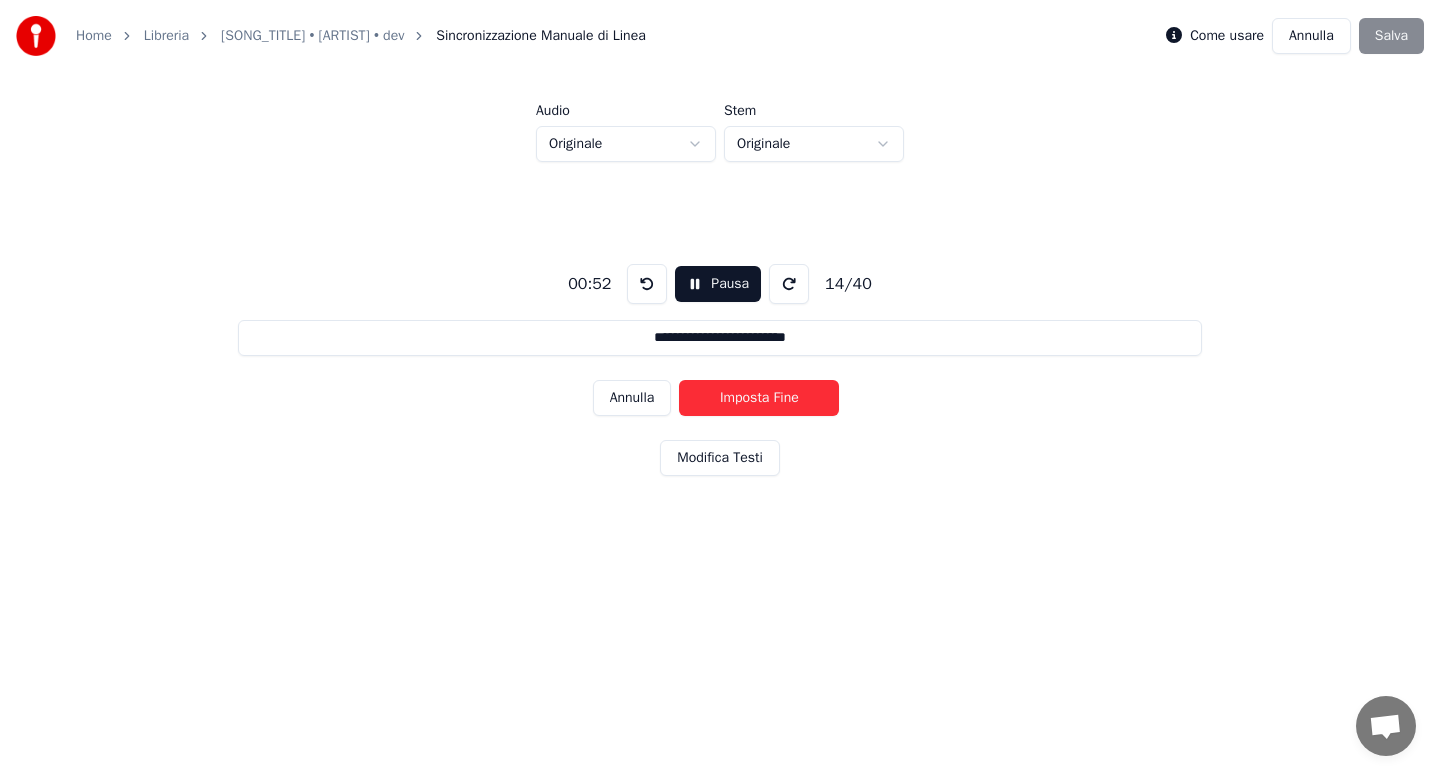 click on "Imposta Fine" at bounding box center (759, 398) 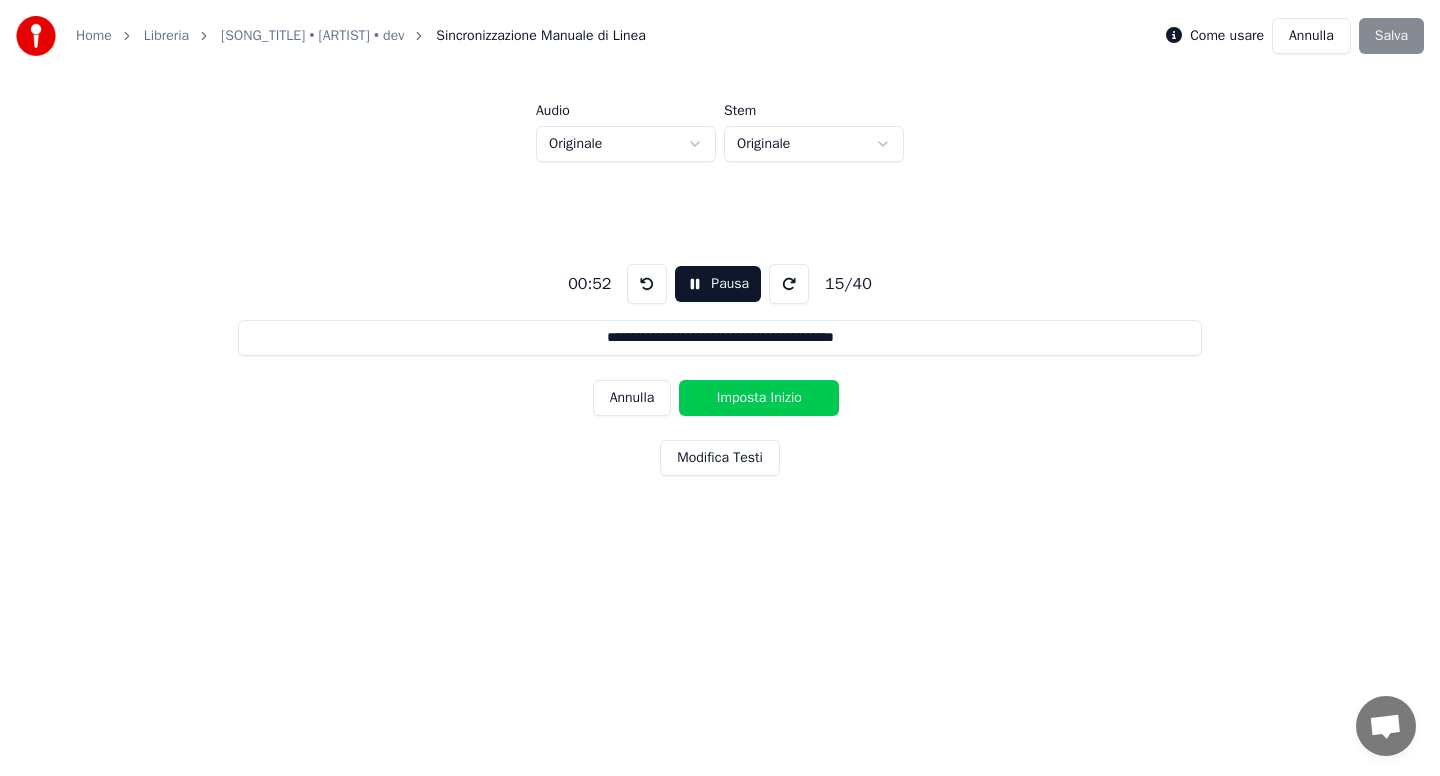 click on "Imposta Inizio" at bounding box center [759, 398] 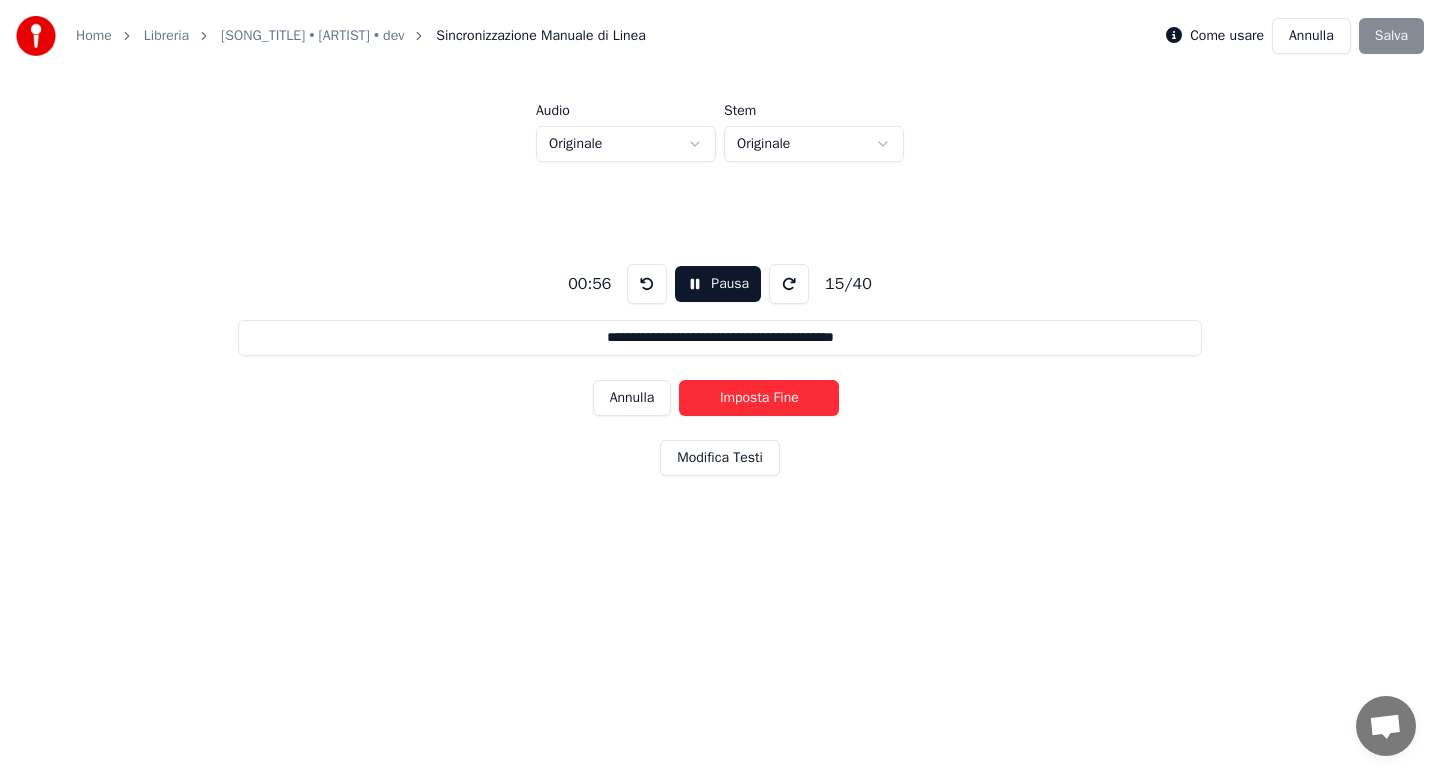 click on "Imposta Fine" at bounding box center (759, 398) 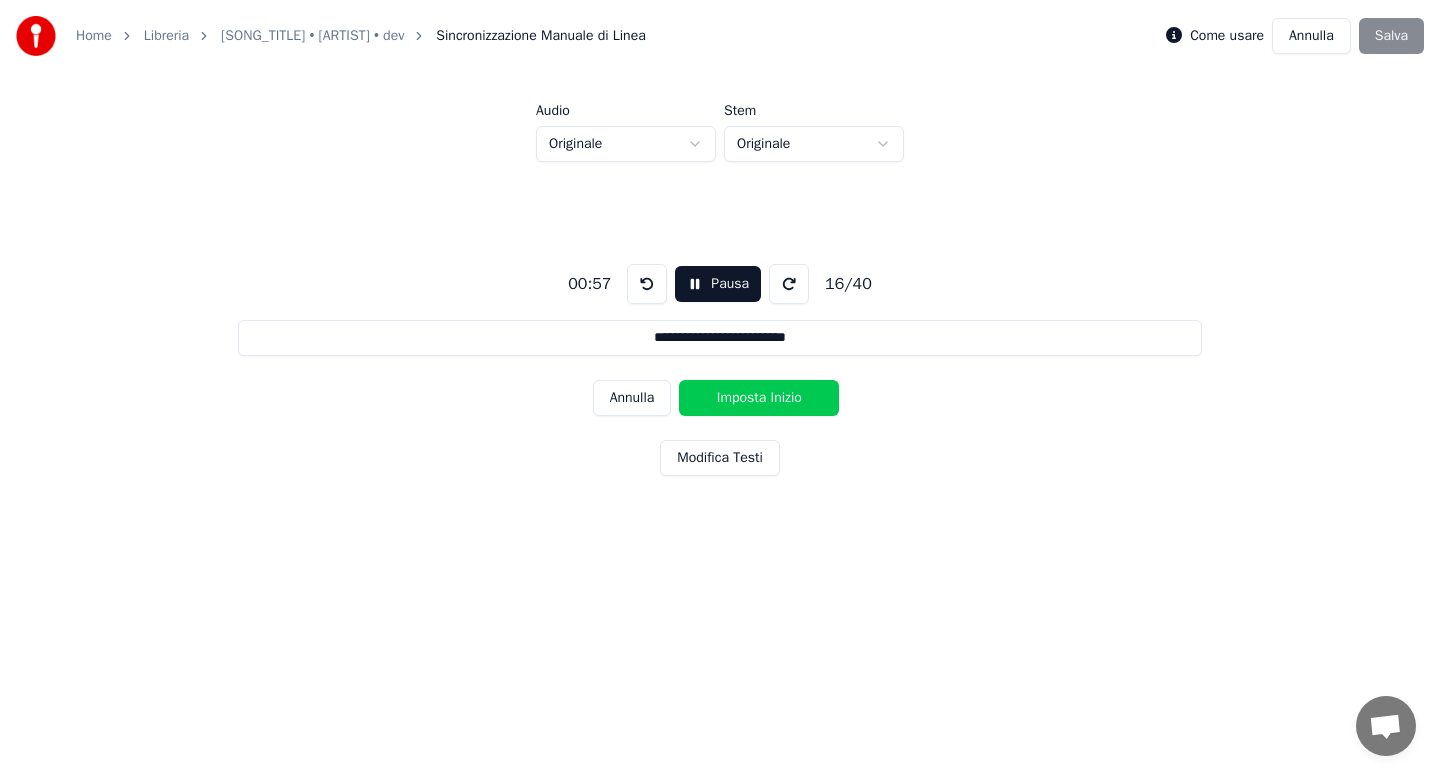click on "Imposta Inizio" at bounding box center [759, 398] 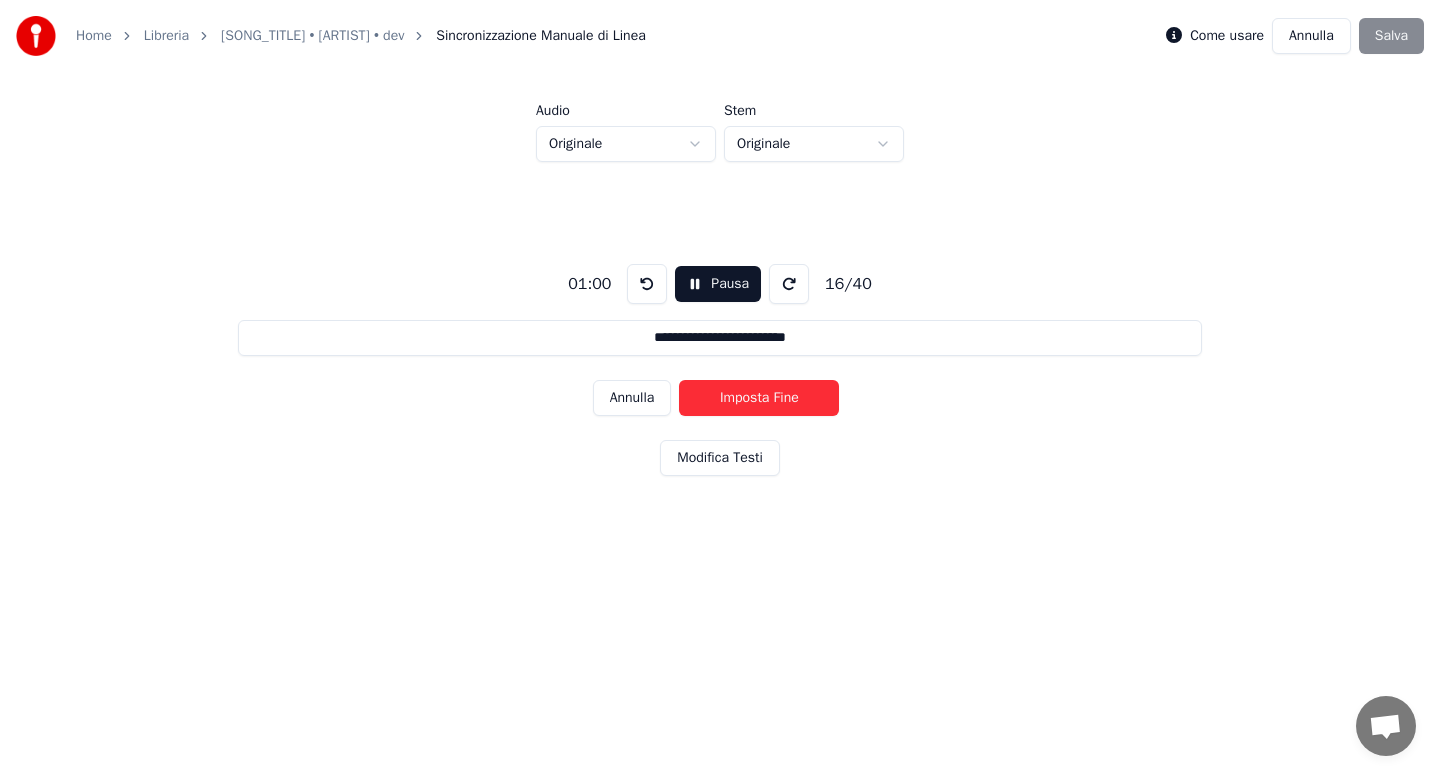 click on "Imposta Fine" at bounding box center (759, 398) 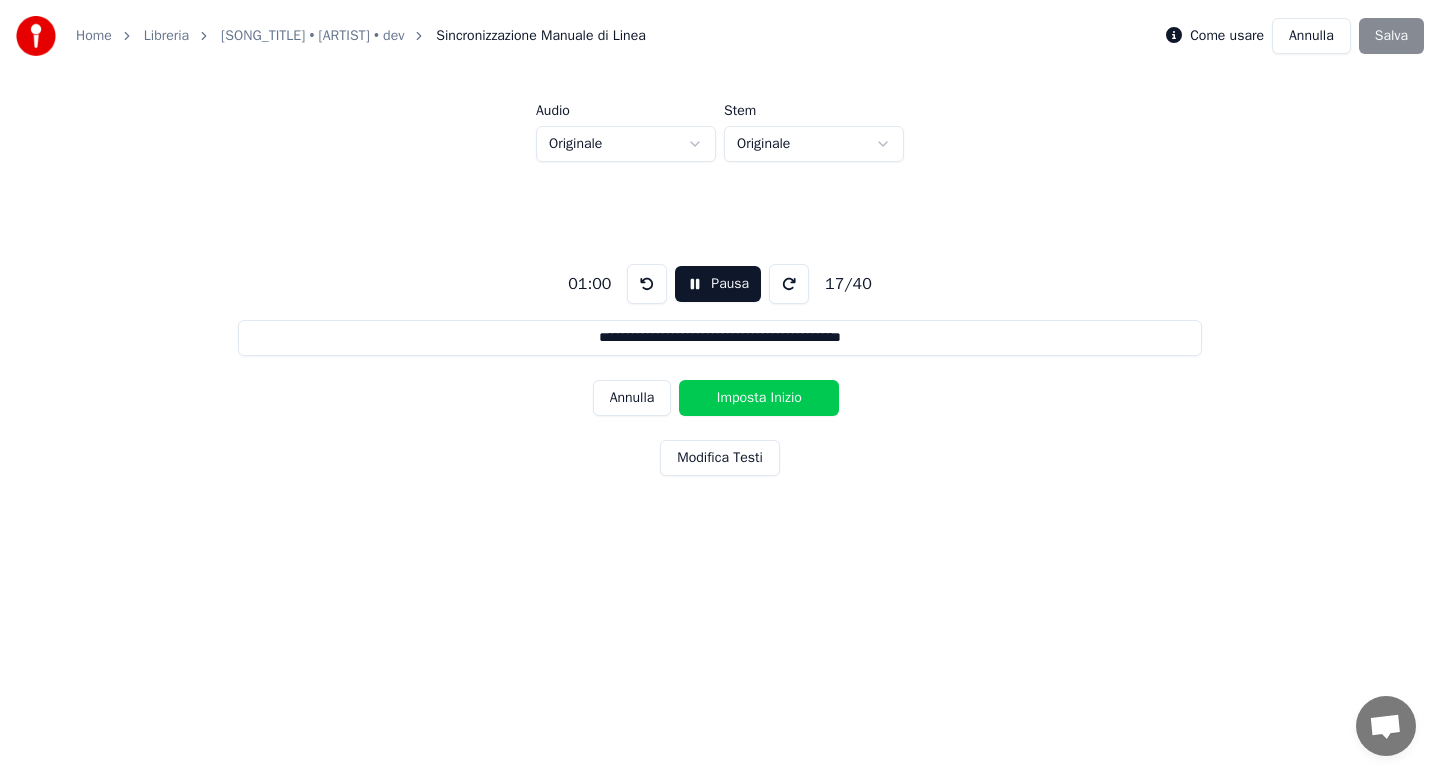 click on "Imposta Inizio" at bounding box center (759, 398) 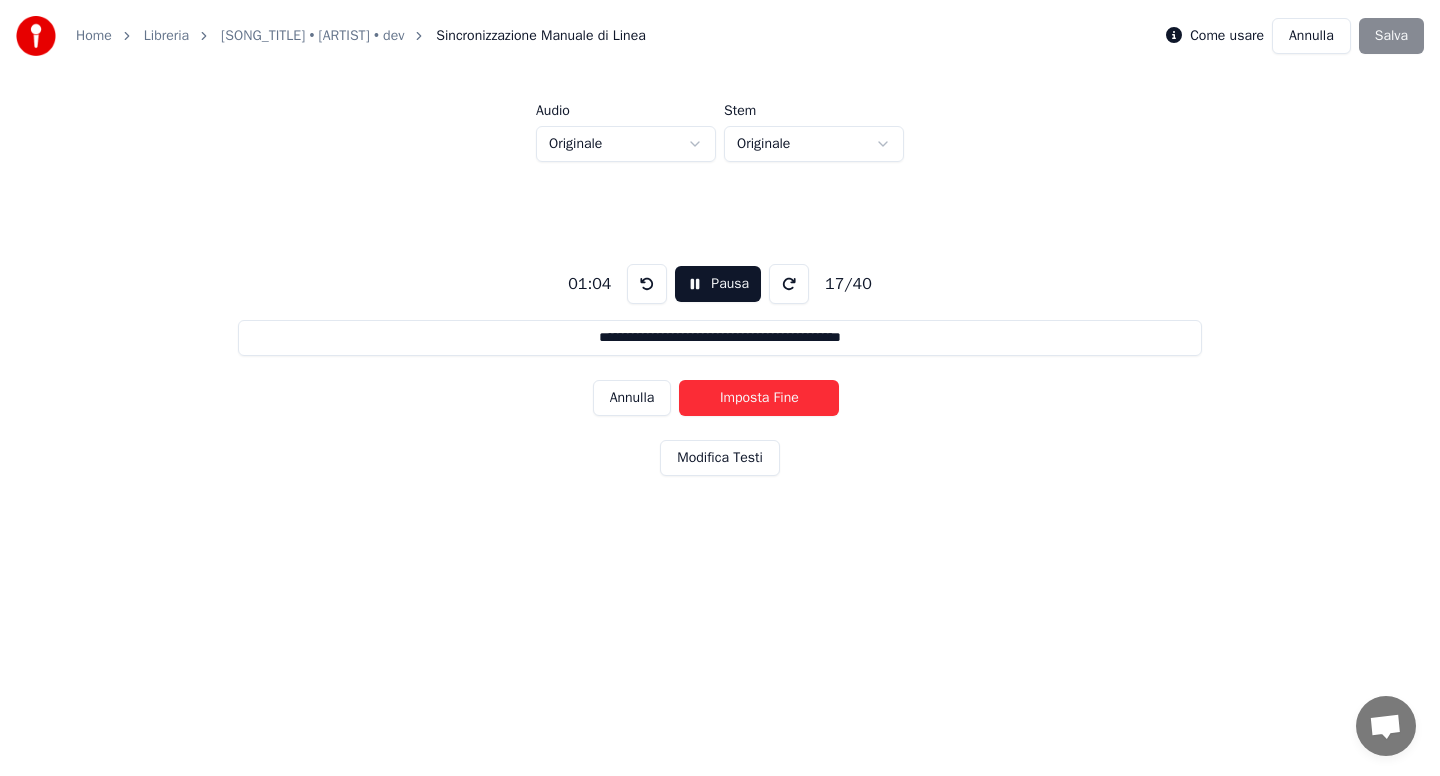 click on "Imposta Fine" at bounding box center (759, 398) 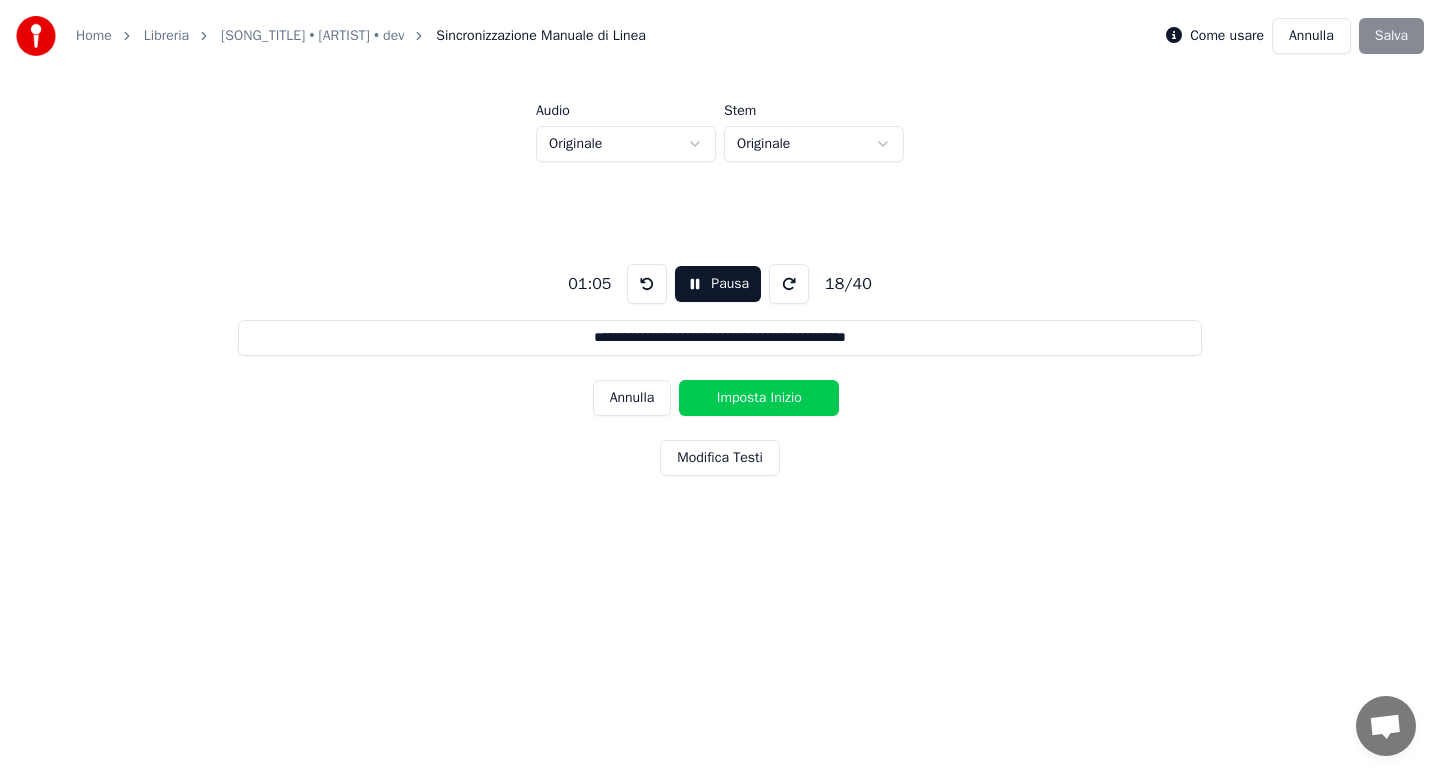 click on "Imposta Inizio" at bounding box center (759, 398) 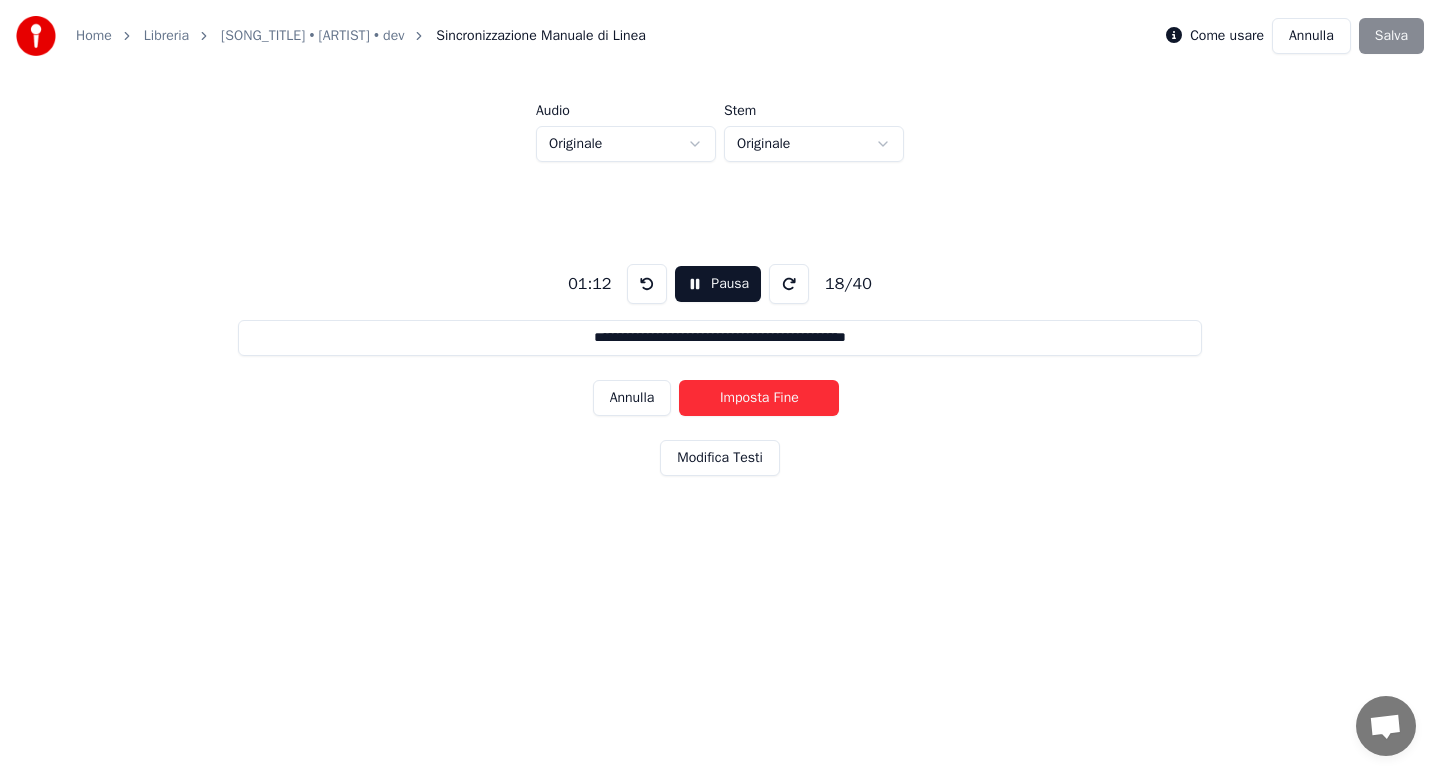 click on "Imposta Fine" at bounding box center [759, 398] 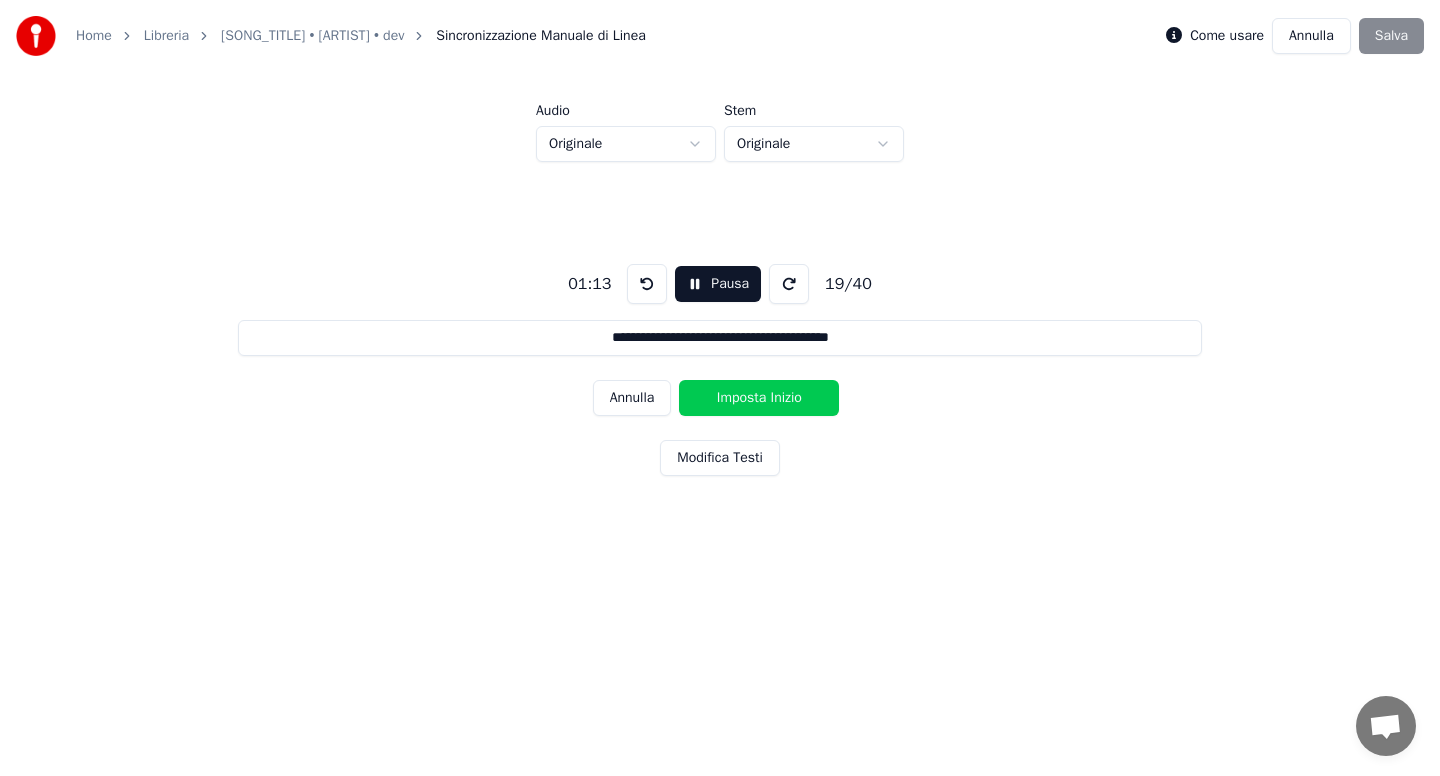 click on "Imposta Inizio" at bounding box center (759, 398) 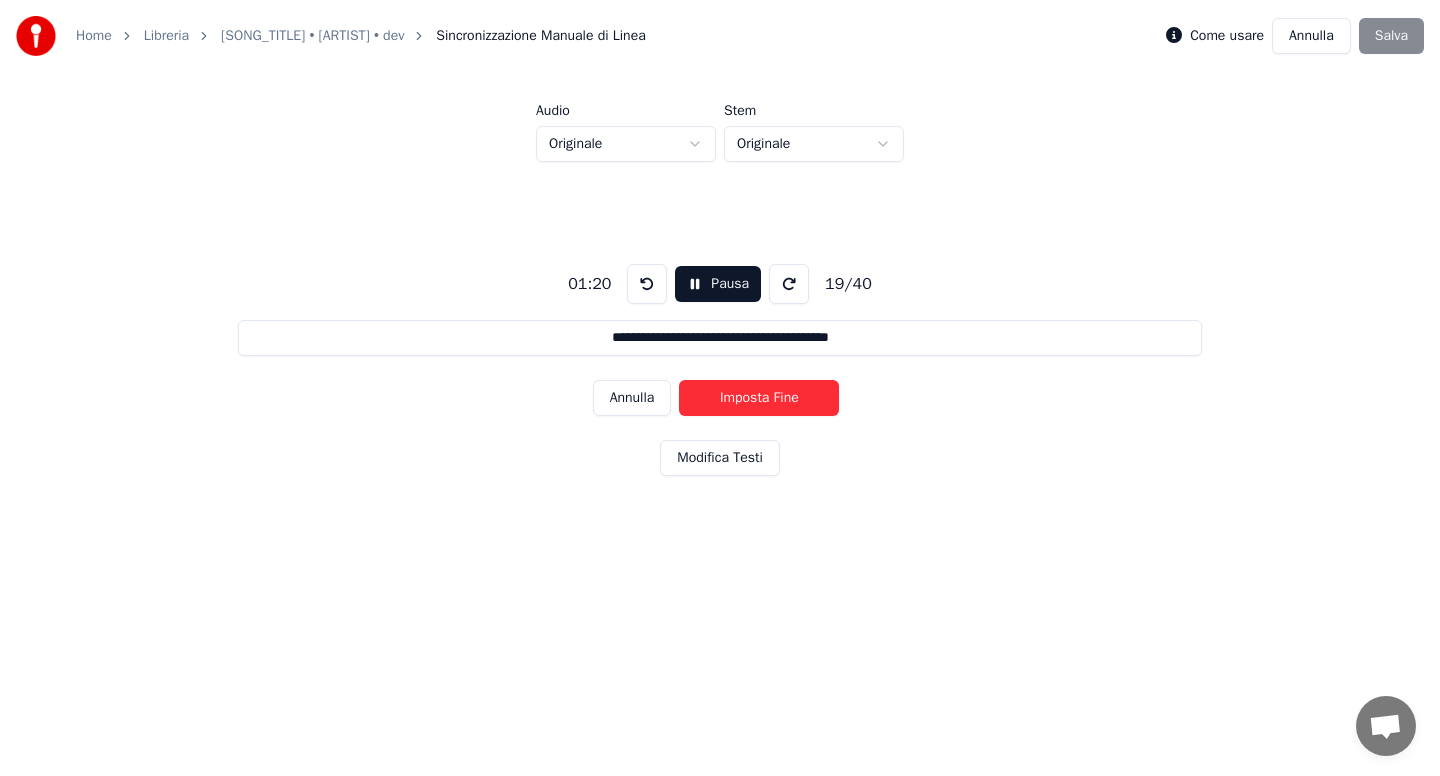 click on "Imposta Fine" at bounding box center (759, 398) 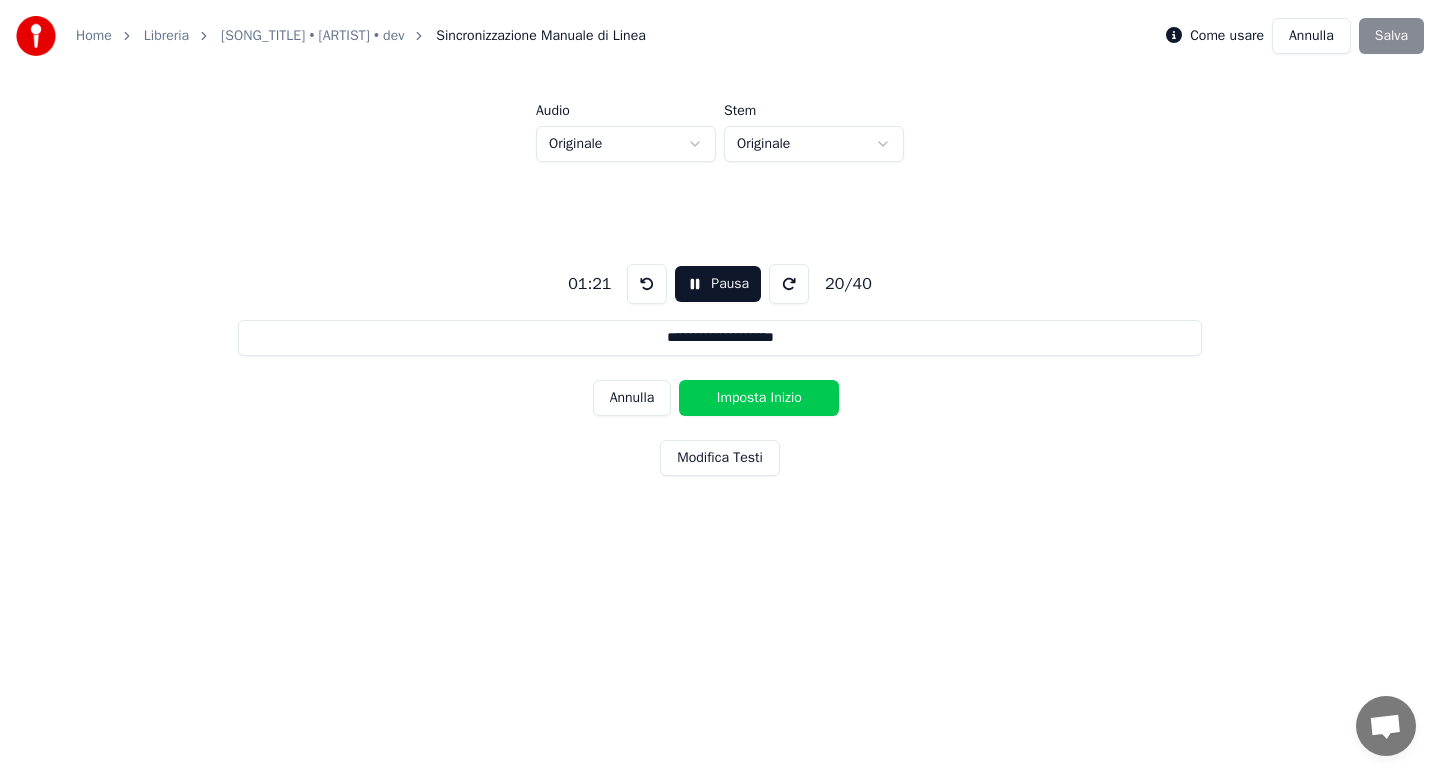 click on "Imposta Inizio" at bounding box center (759, 398) 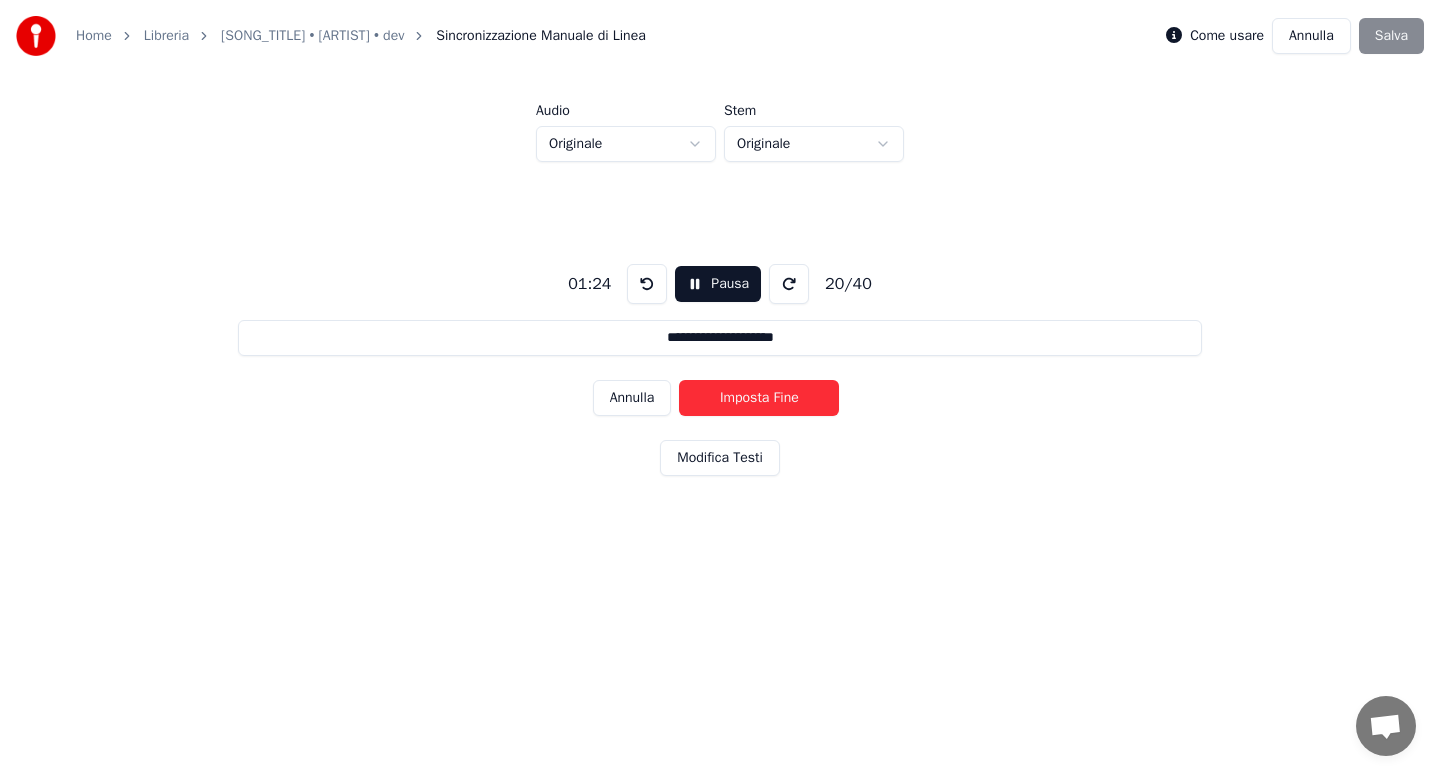 click on "Imposta Fine" at bounding box center (759, 398) 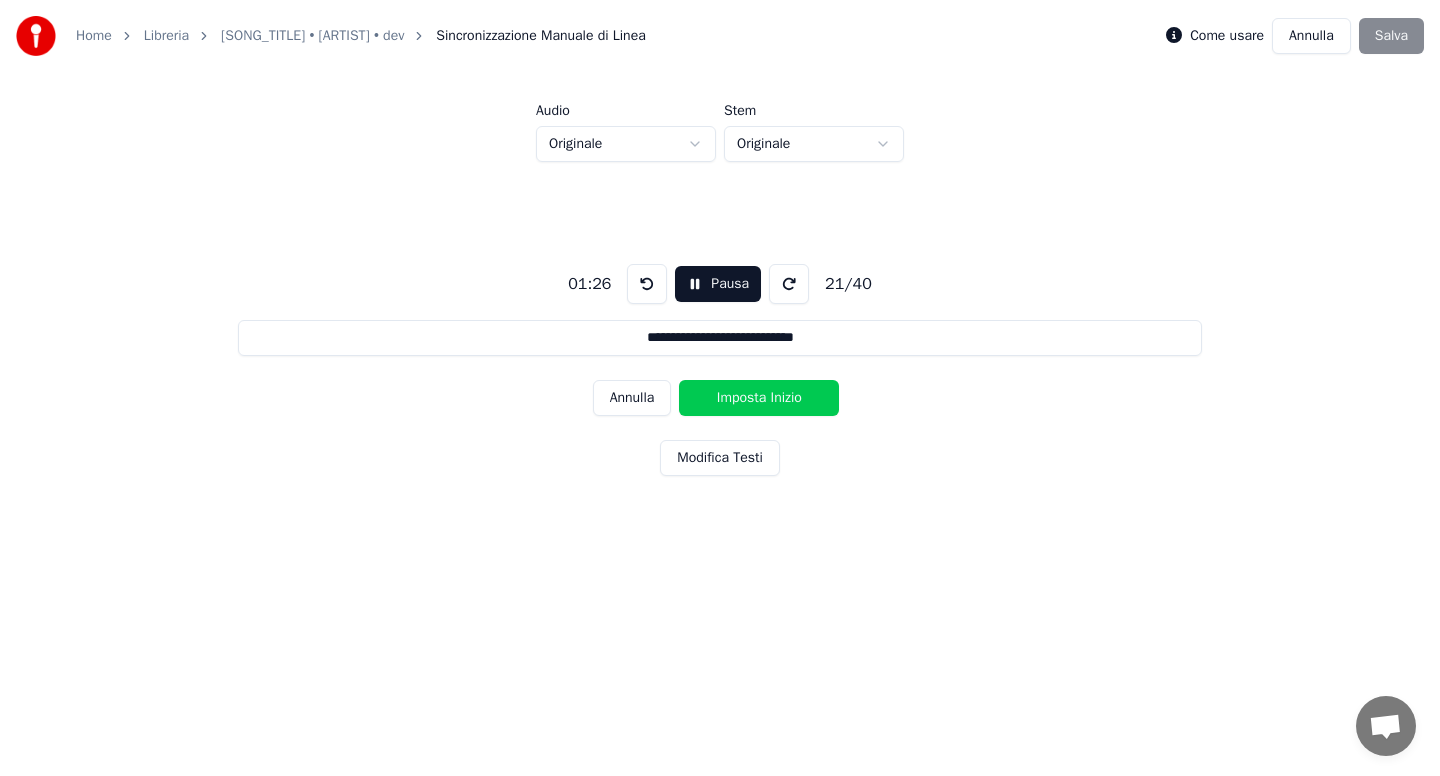 click on "Imposta Inizio" at bounding box center [759, 398] 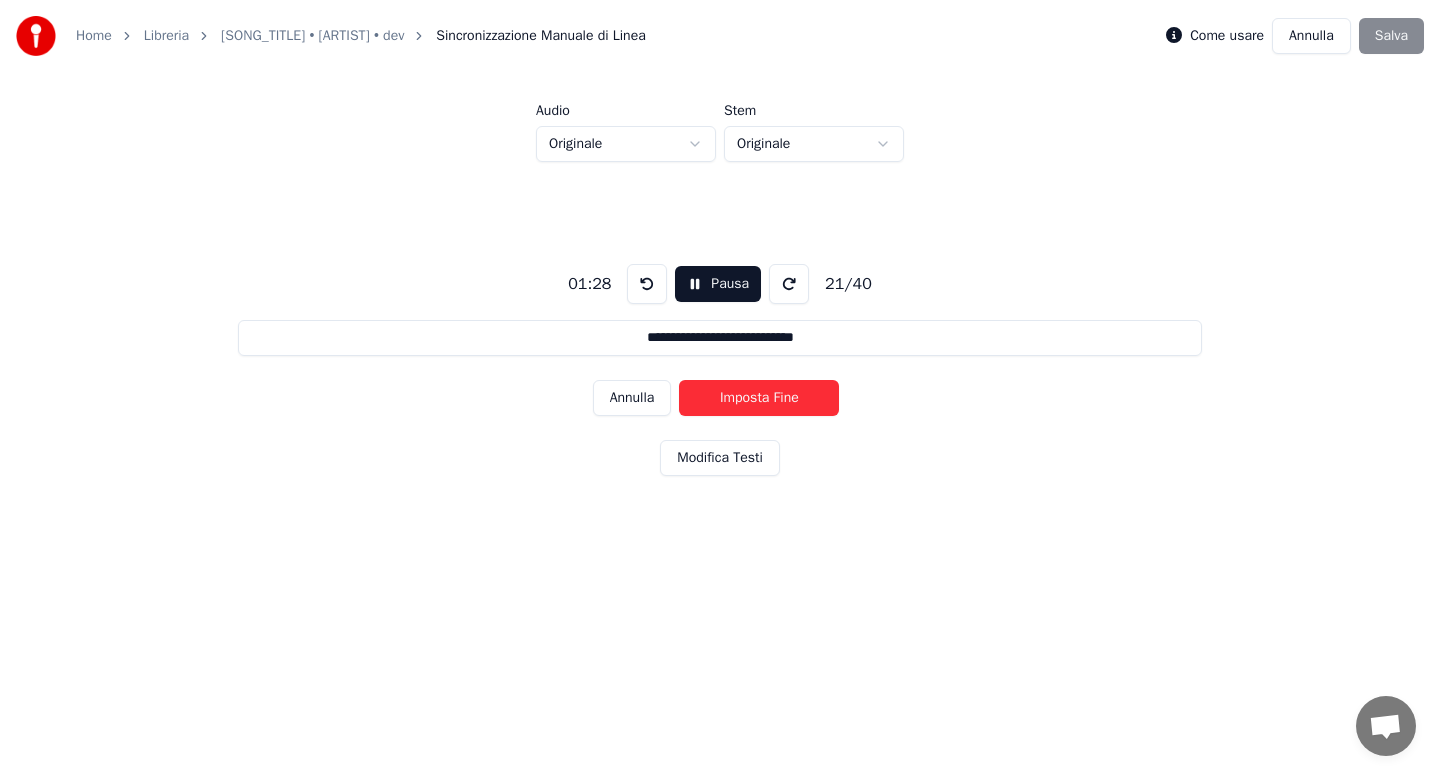 click on "Imposta Fine" at bounding box center (759, 398) 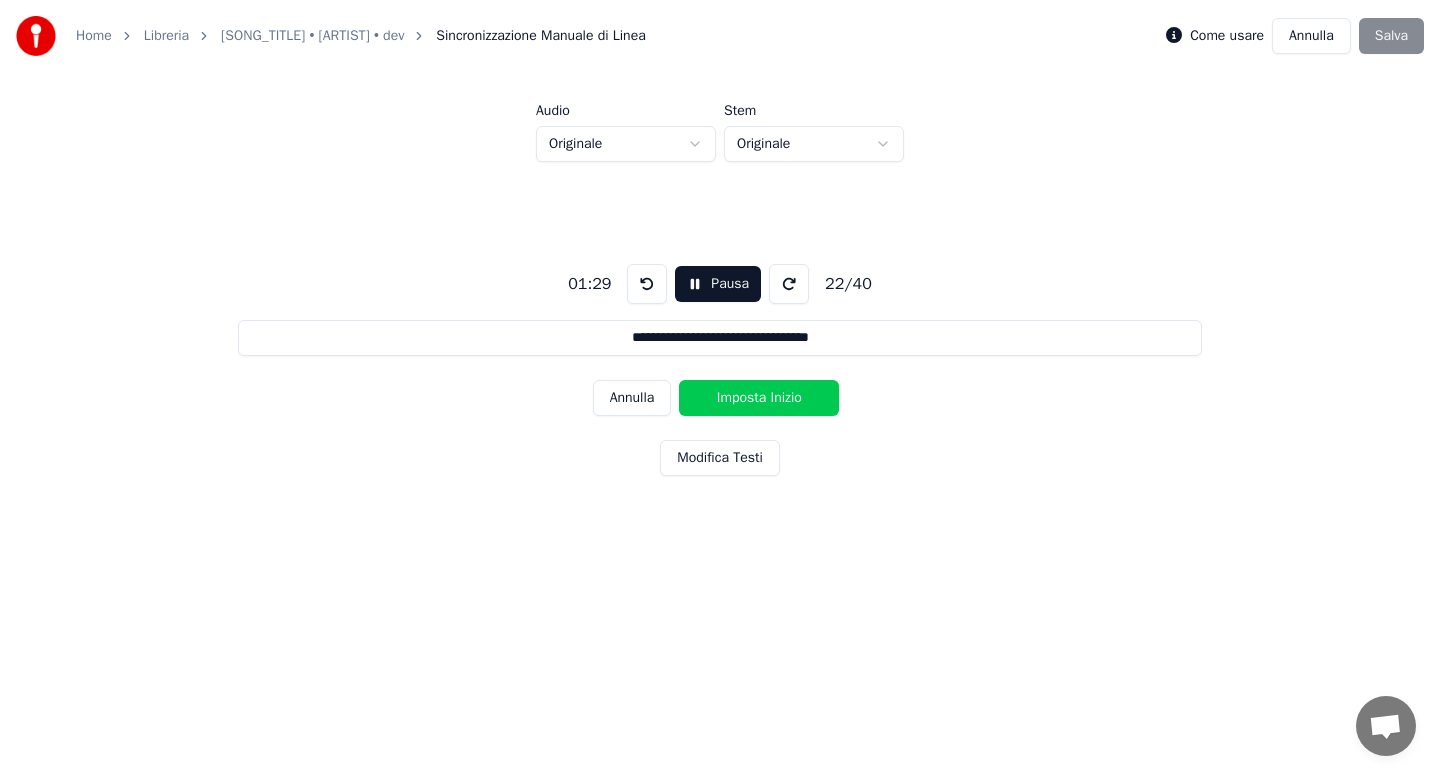 click on "Imposta Inizio" at bounding box center [759, 398] 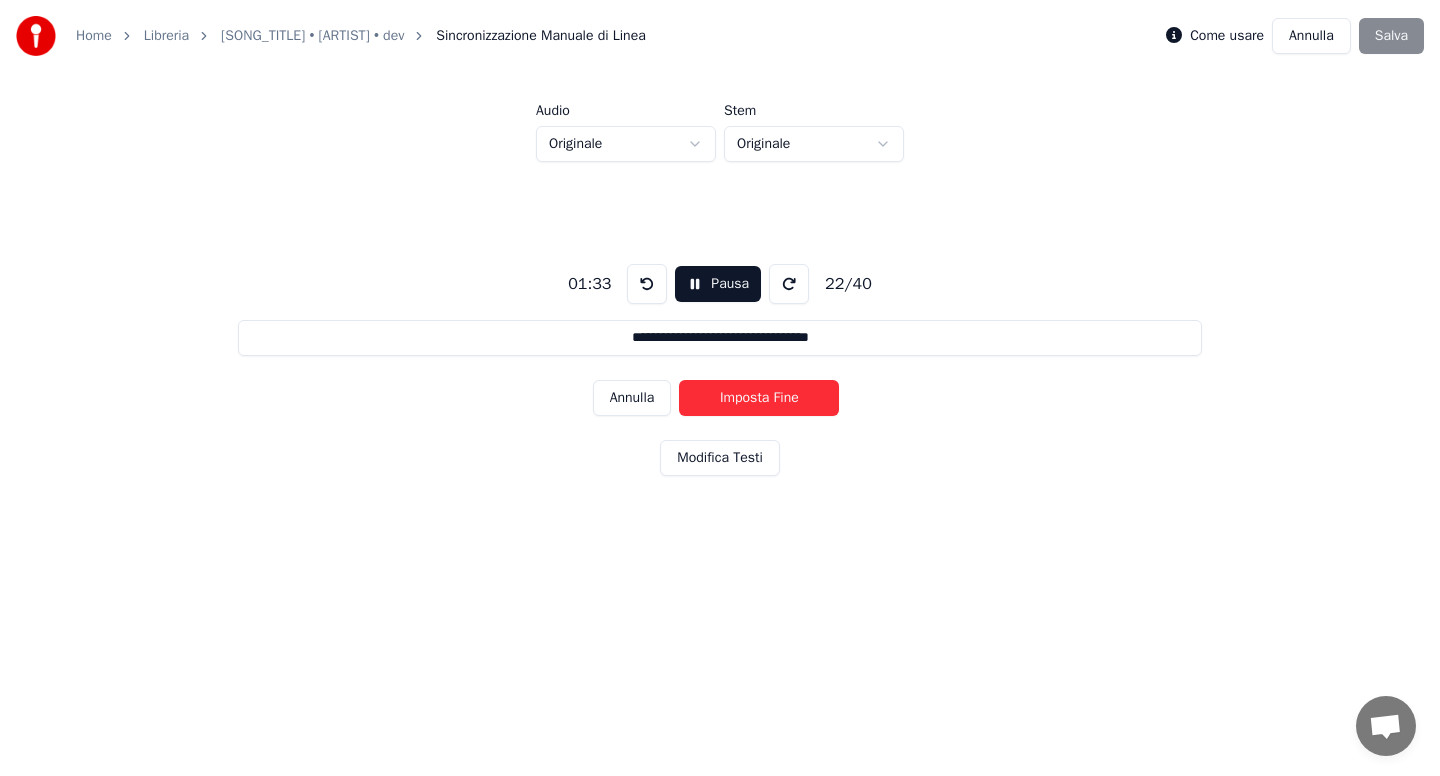 click on "Imposta Fine" at bounding box center (759, 398) 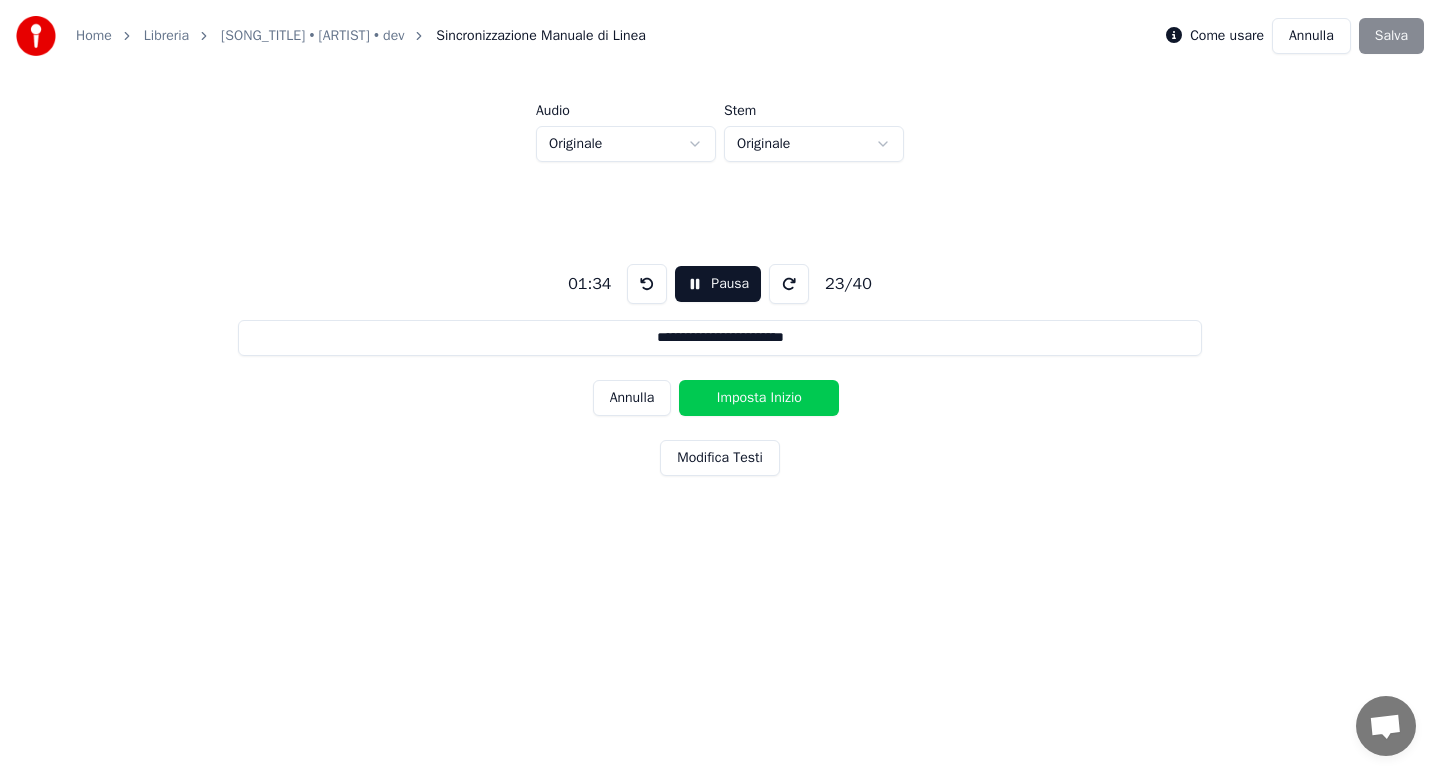 click on "Imposta Inizio" at bounding box center [759, 398] 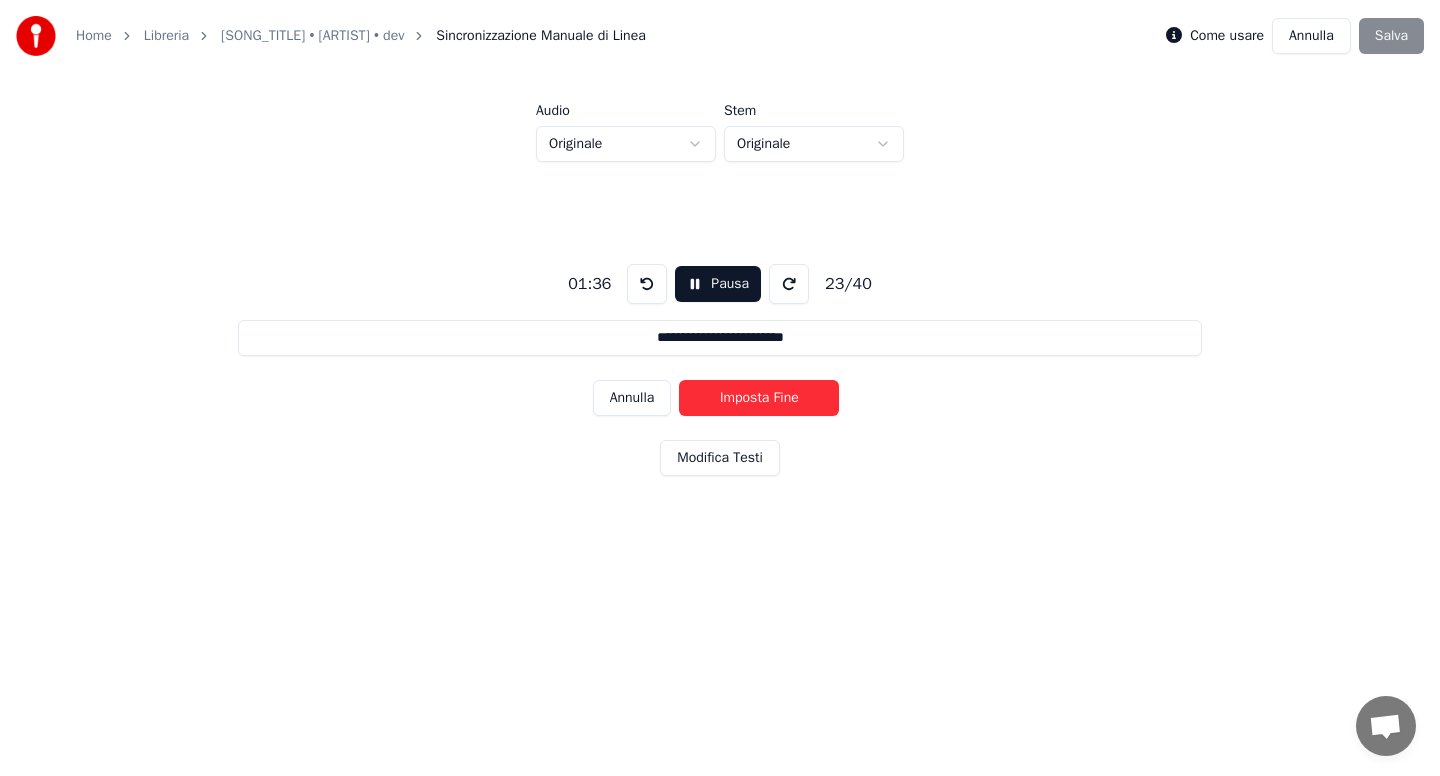 click on "Imposta Fine" at bounding box center [759, 398] 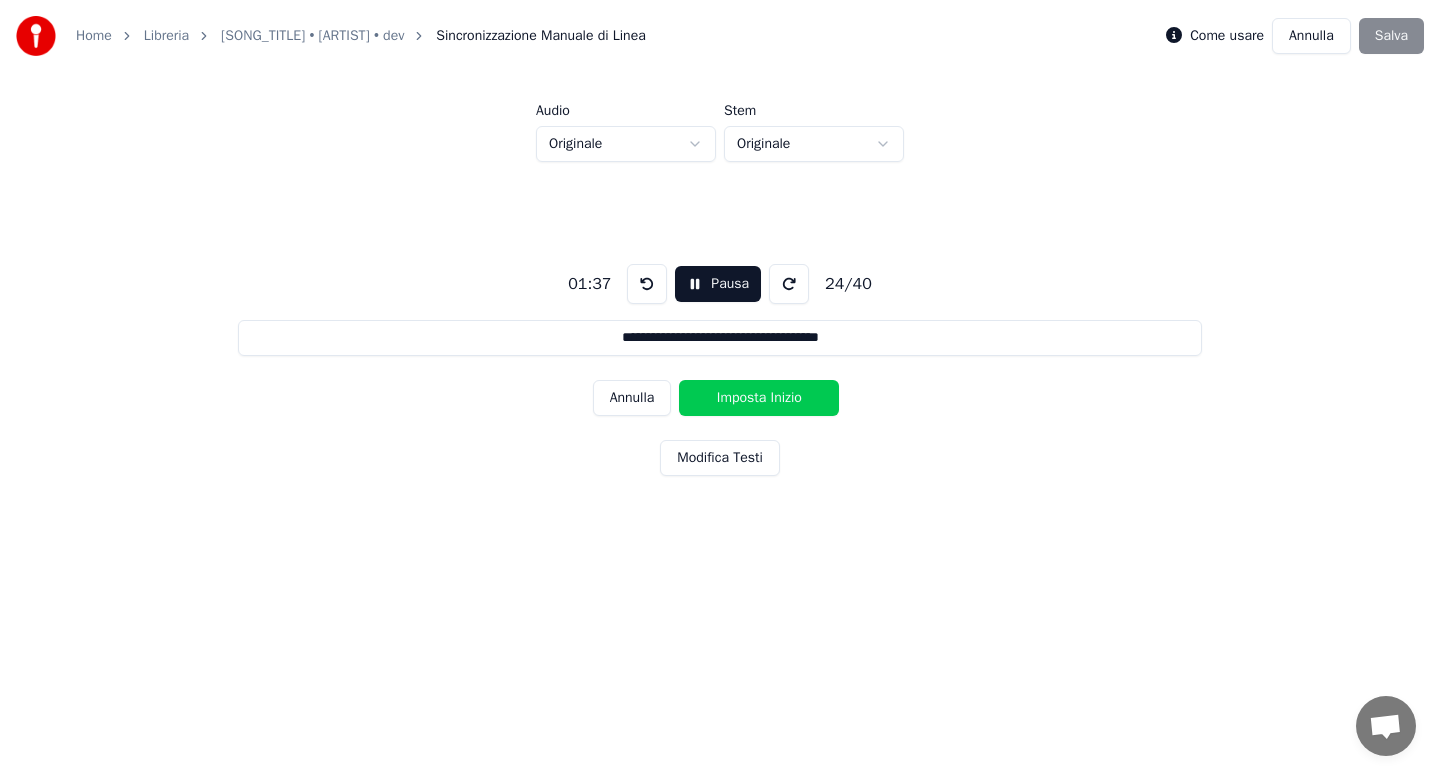 click on "Imposta Inizio" at bounding box center (759, 398) 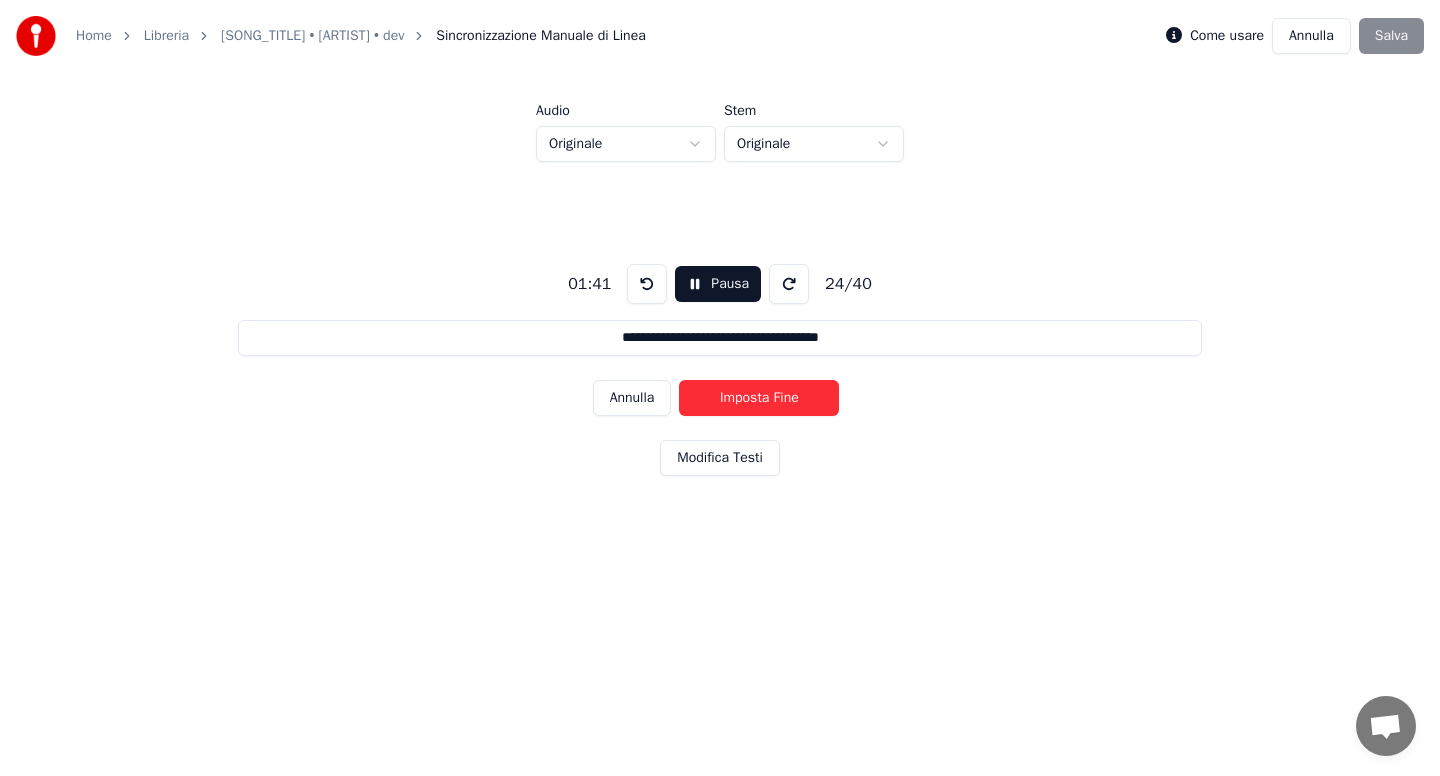 click on "Imposta Fine" at bounding box center [759, 398] 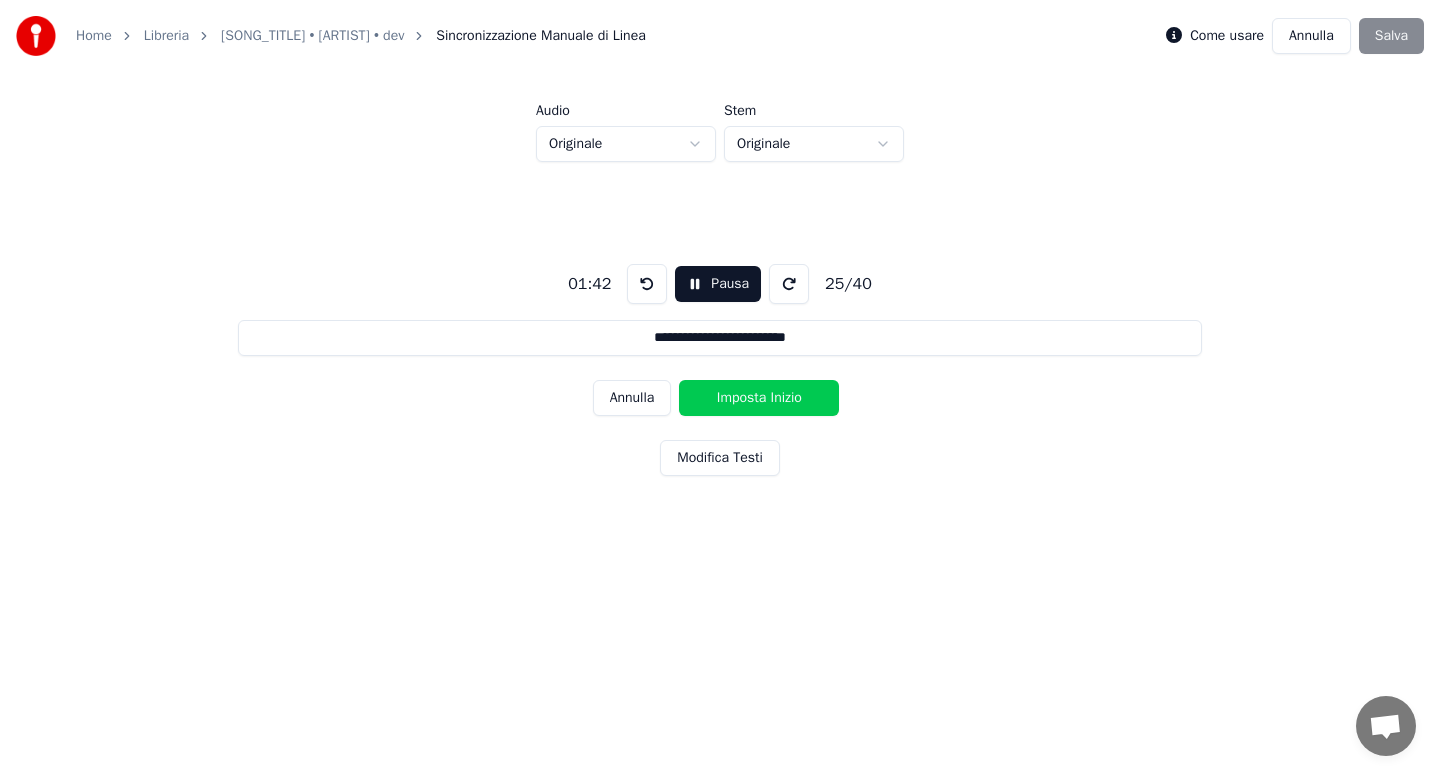 click on "Imposta Inizio" at bounding box center [759, 398] 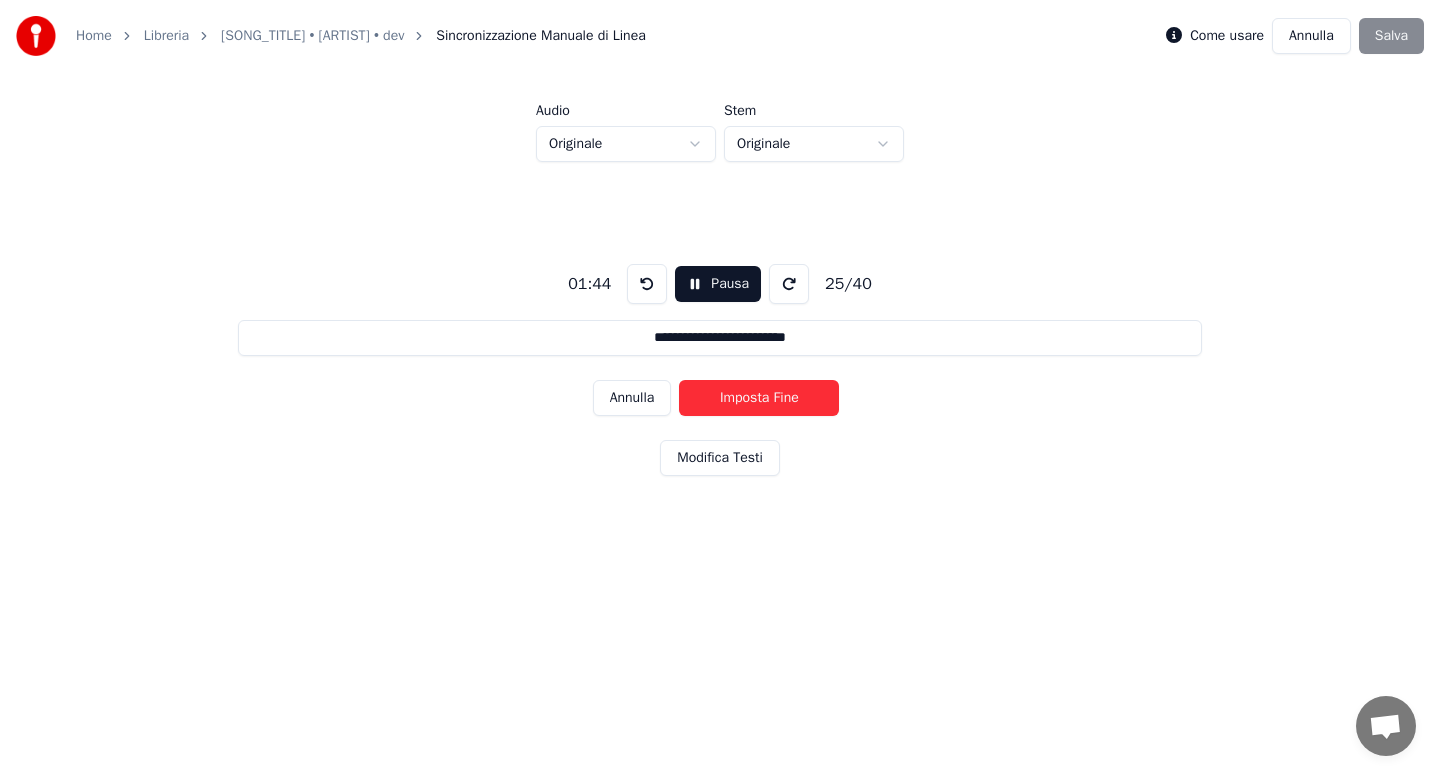 click on "Imposta Fine" at bounding box center (759, 398) 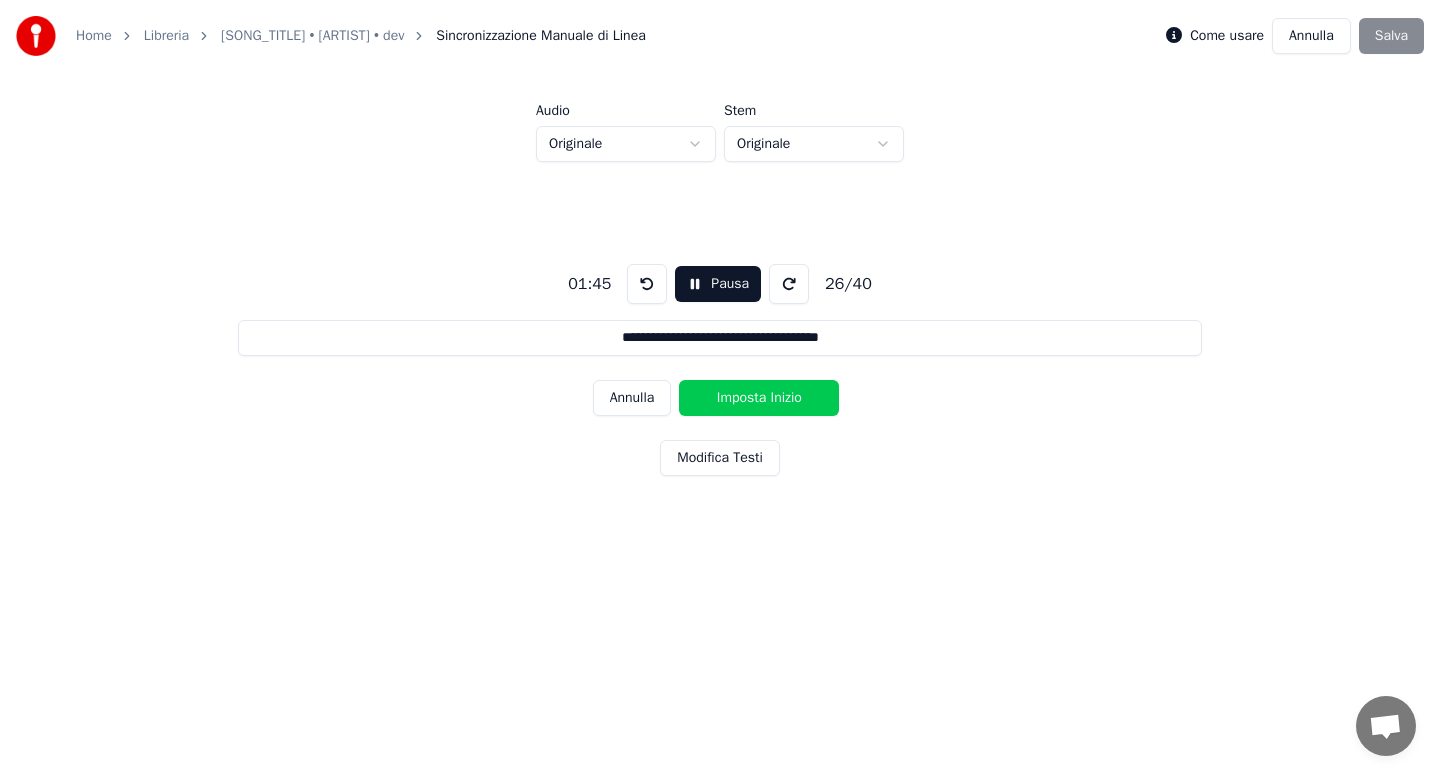 click on "Imposta Inizio" at bounding box center [759, 398] 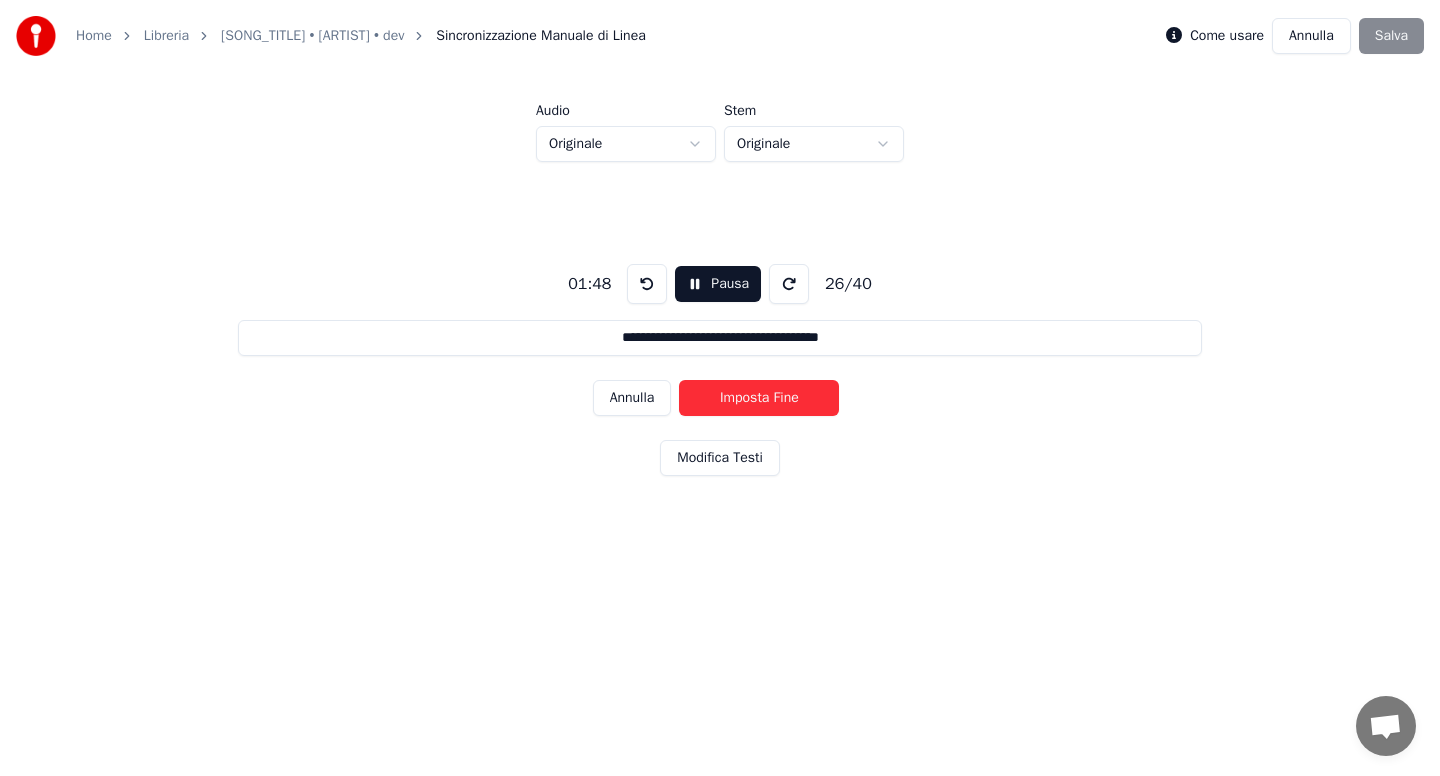 click on "Imposta Fine" at bounding box center (759, 398) 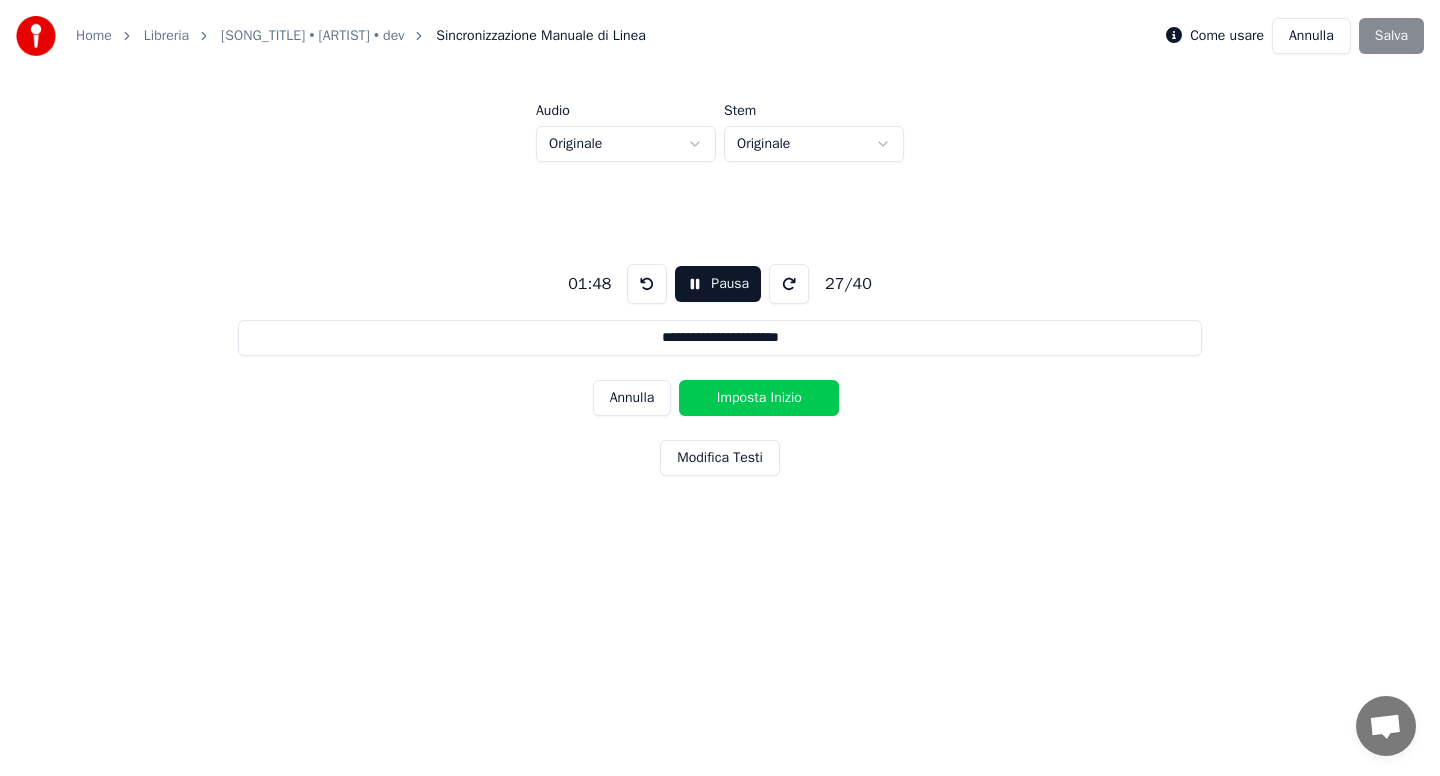 click on "Imposta Inizio" at bounding box center [759, 398] 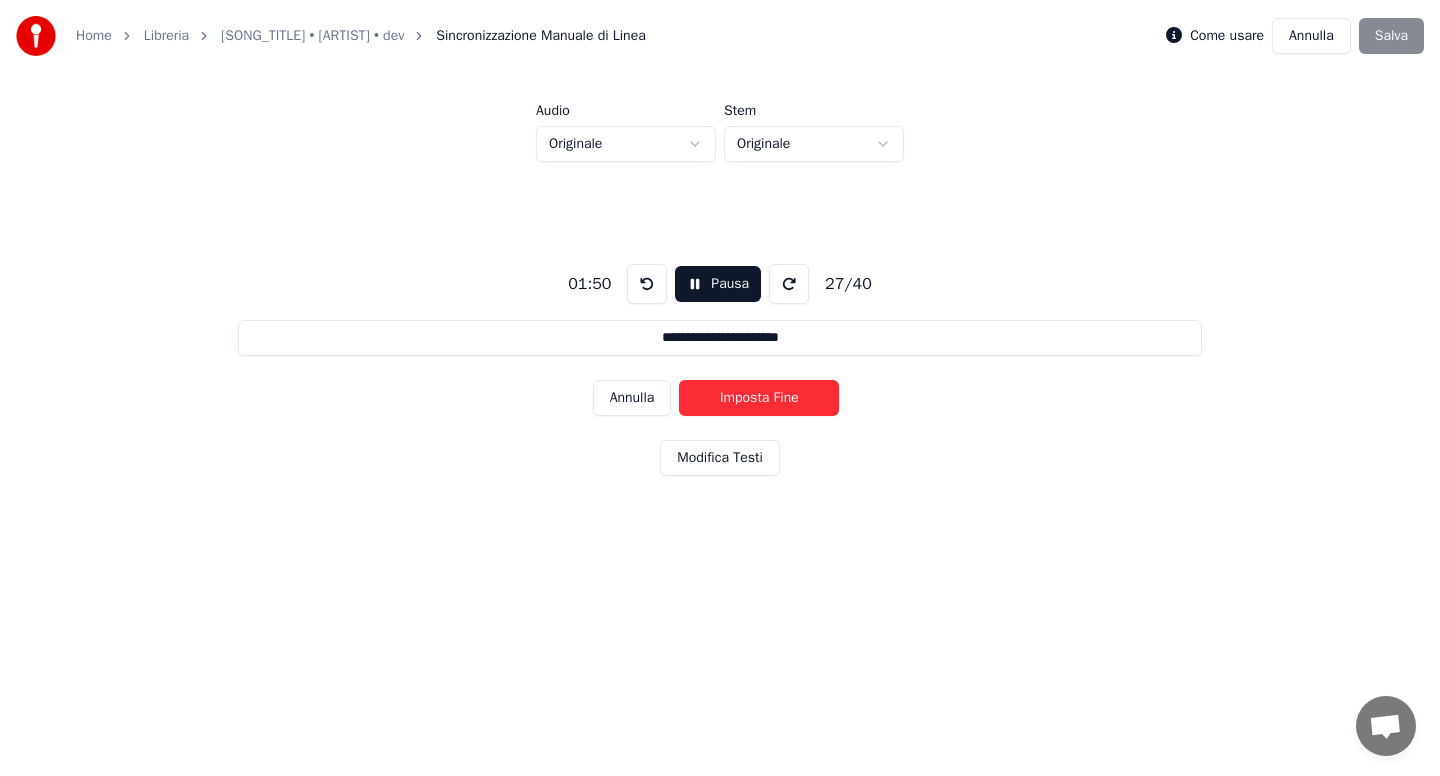 click on "Imposta Fine" at bounding box center [759, 398] 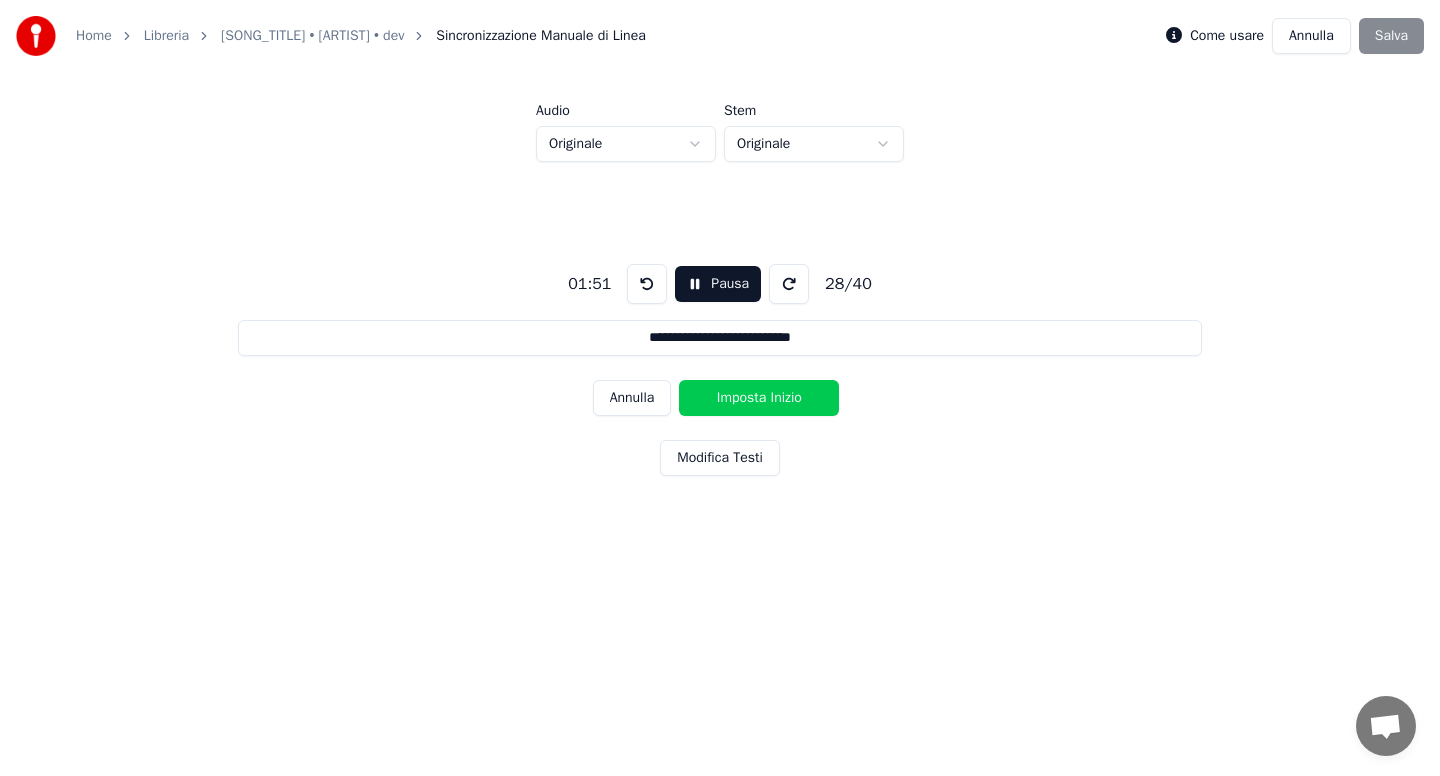click on "Imposta Inizio" at bounding box center (759, 398) 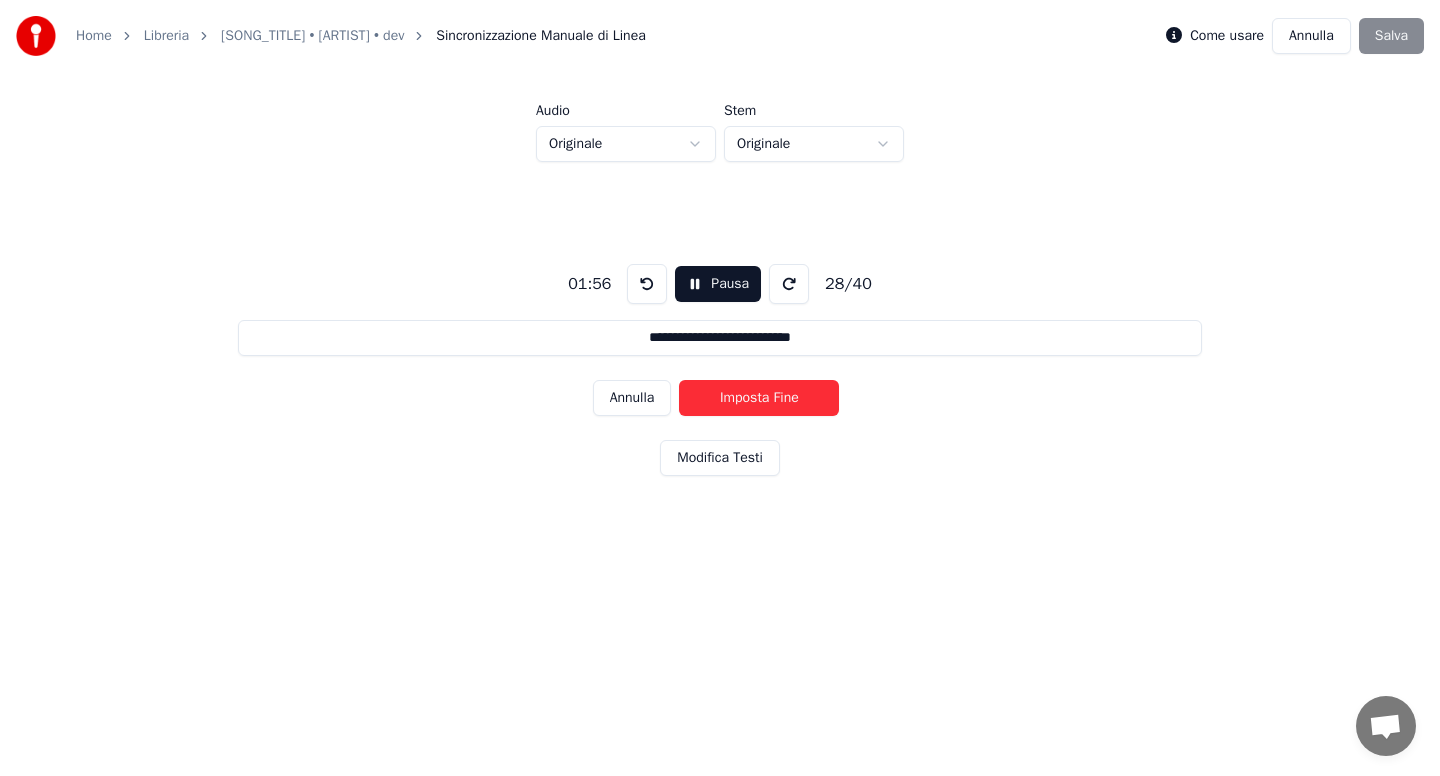 click on "Imposta Fine" at bounding box center (759, 398) 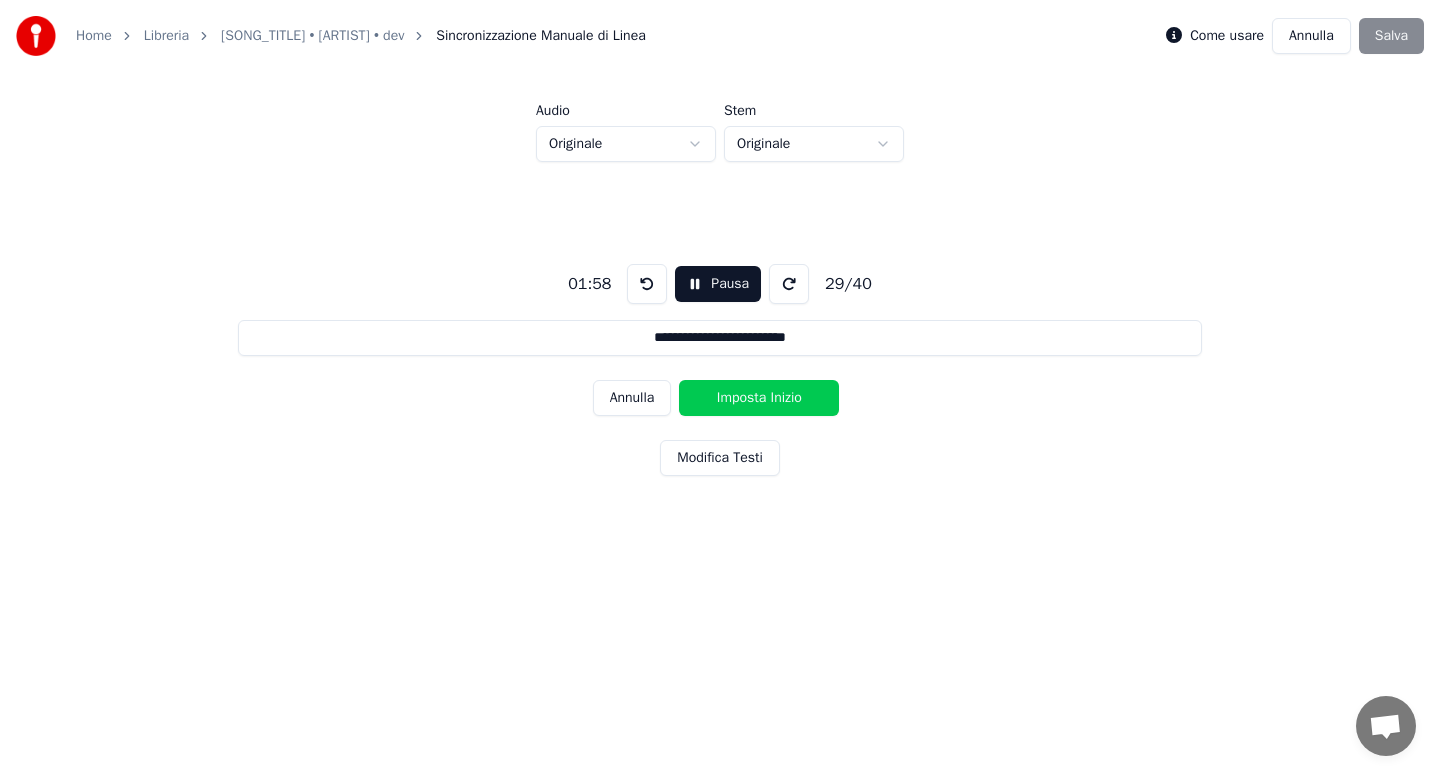 click on "Imposta Inizio" at bounding box center [759, 398] 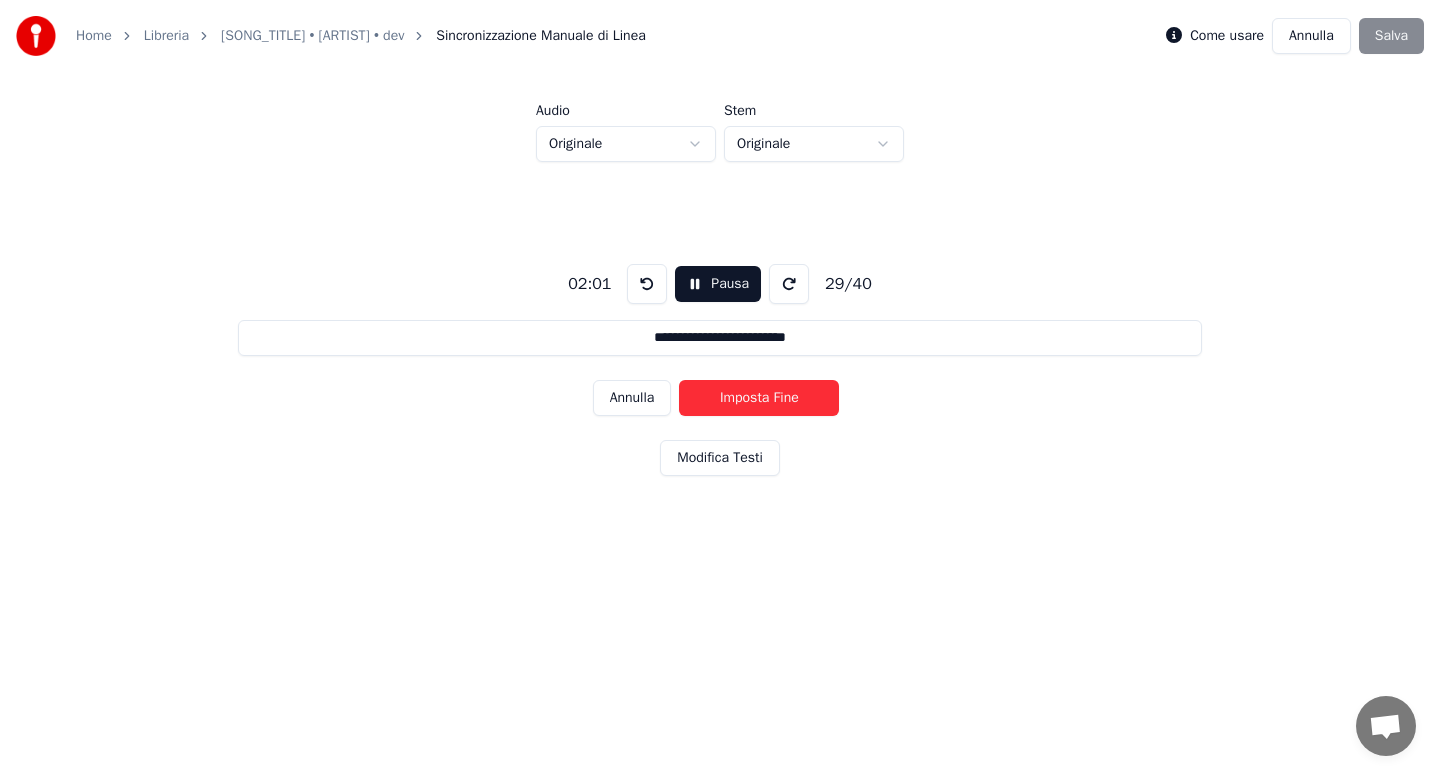 click on "Imposta Fine" at bounding box center (759, 398) 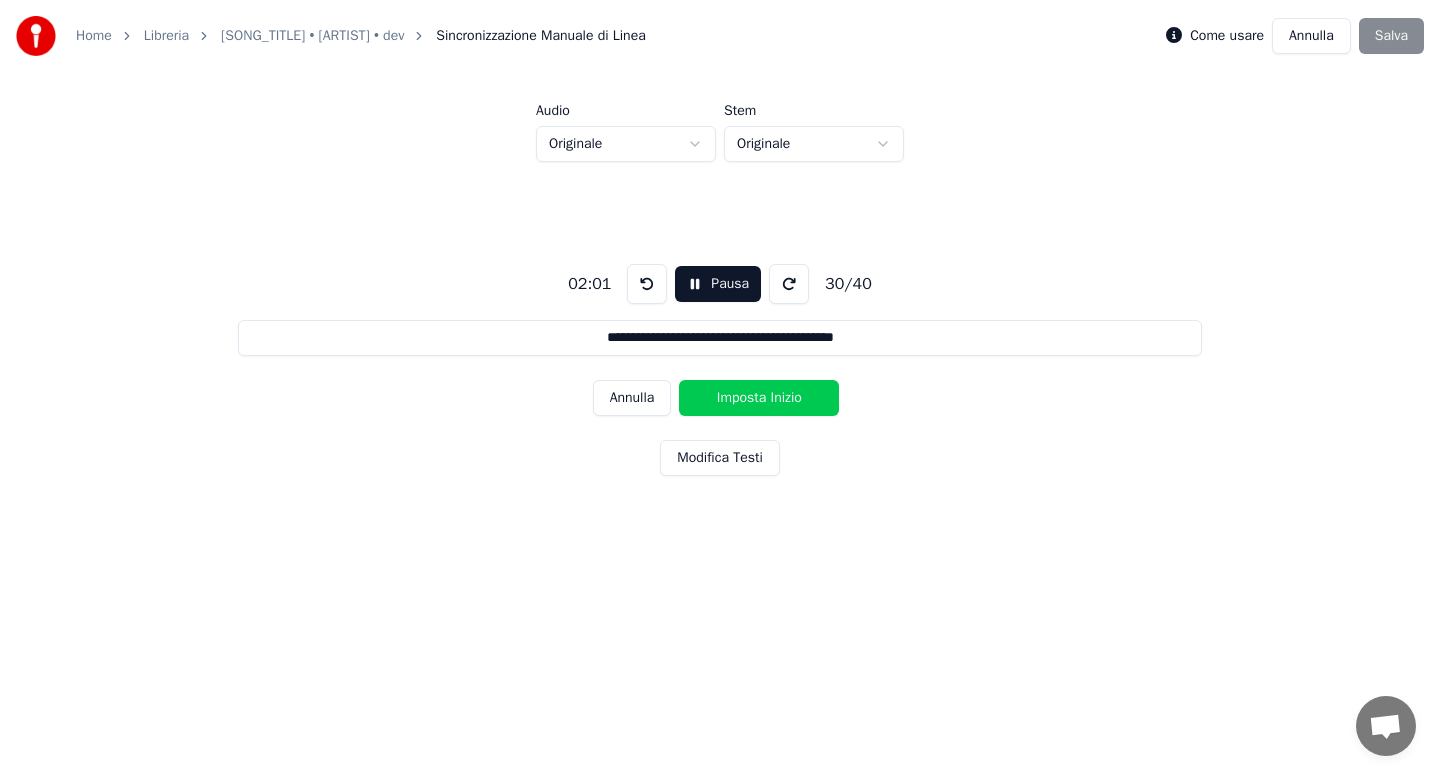 click on "Imposta Inizio" at bounding box center [759, 398] 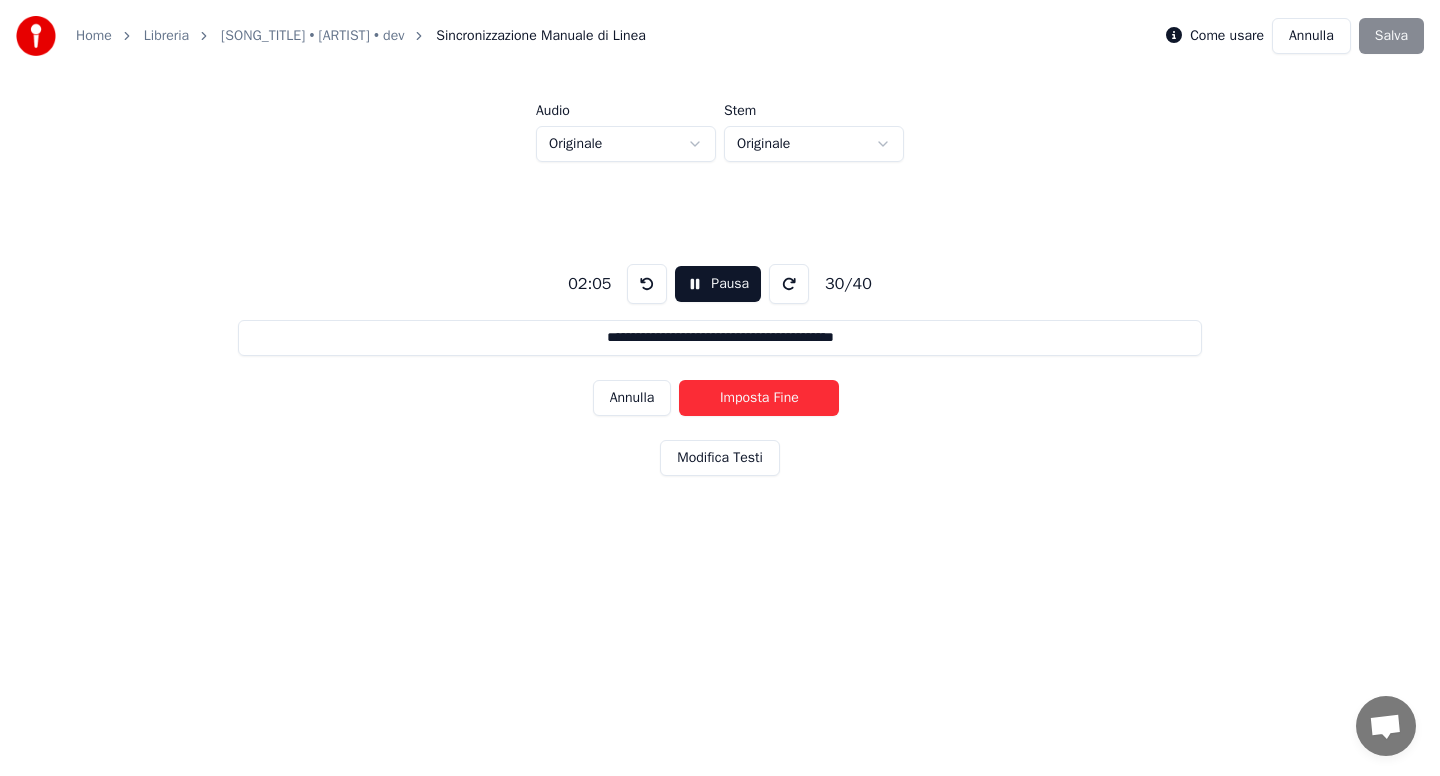 click on "Imposta Fine" at bounding box center [759, 398] 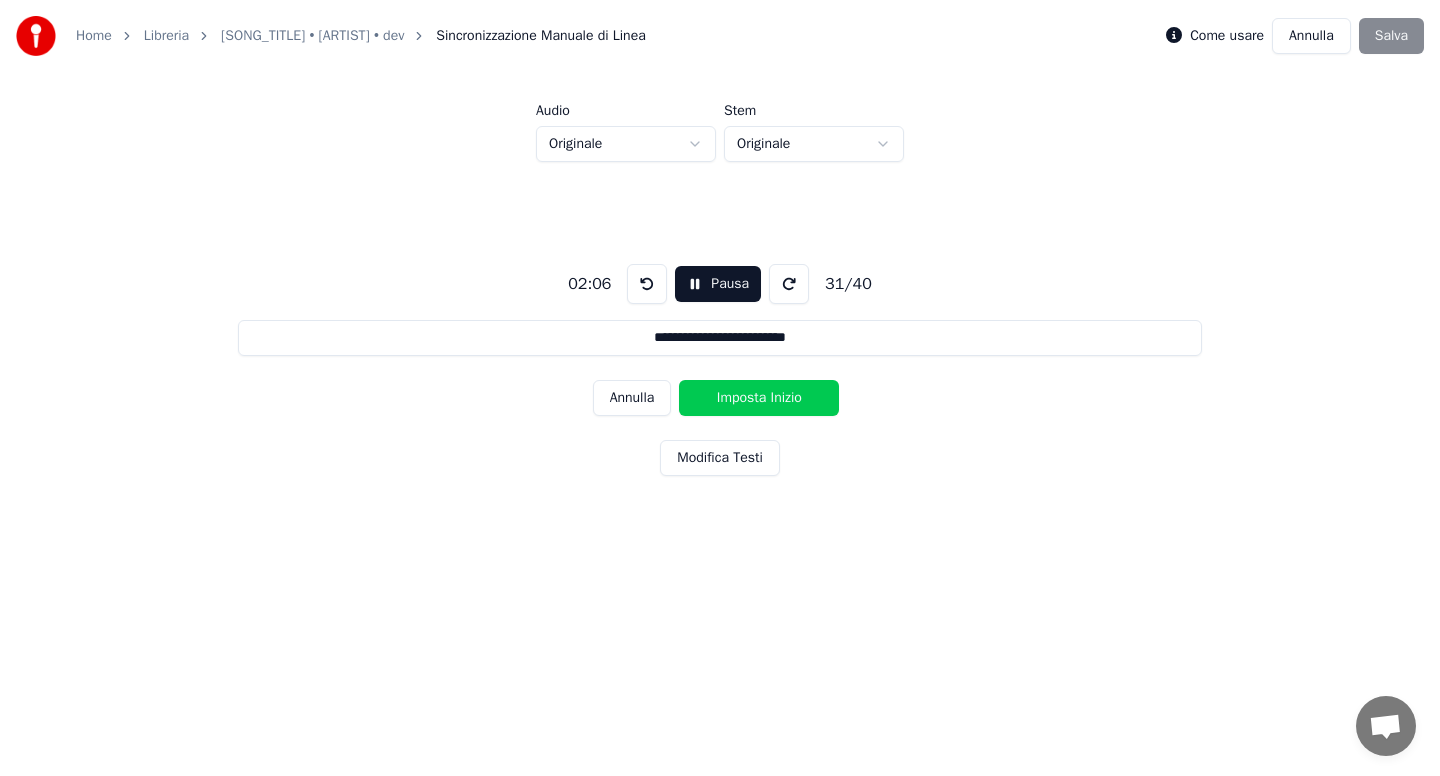 click on "Imposta Inizio" at bounding box center (759, 398) 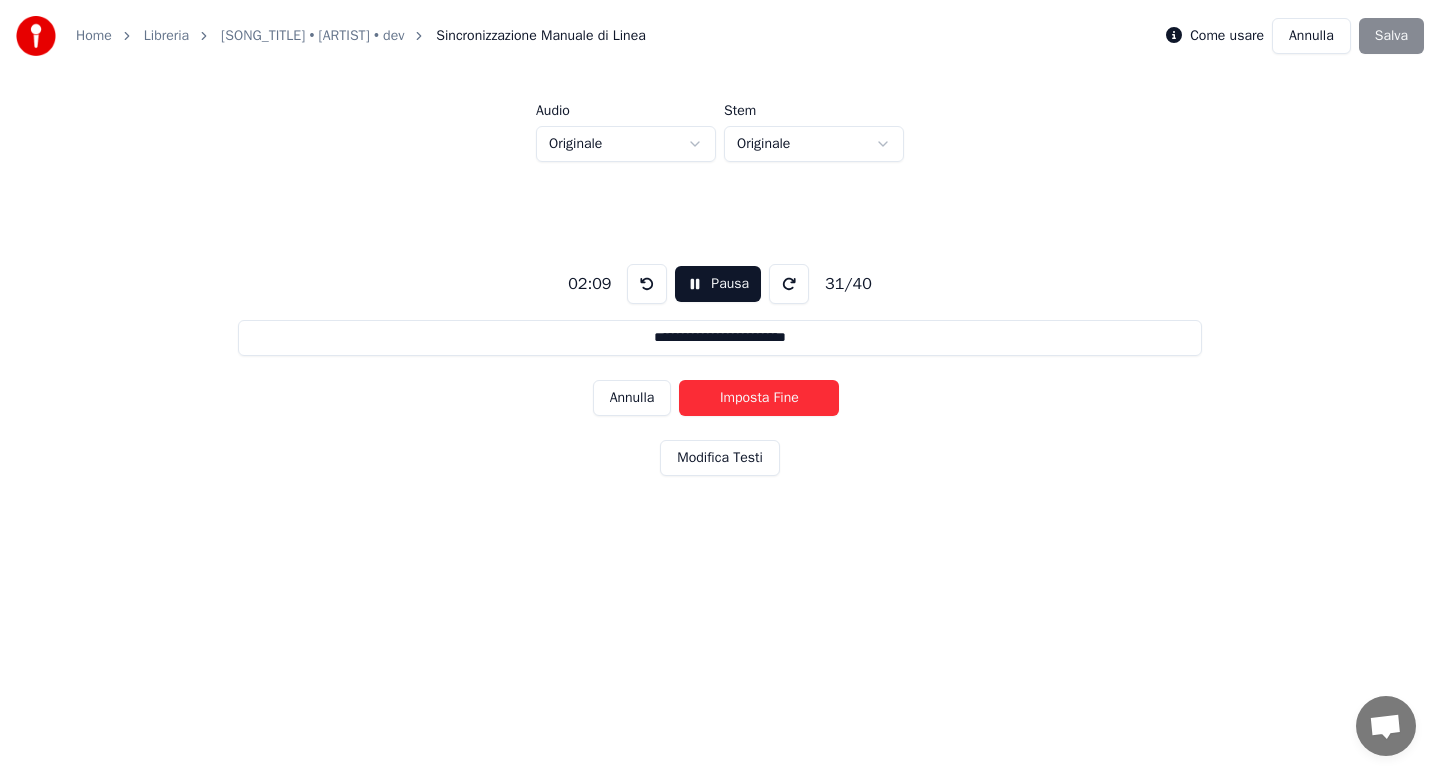 click on "Imposta Fine" at bounding box center [759, 398] 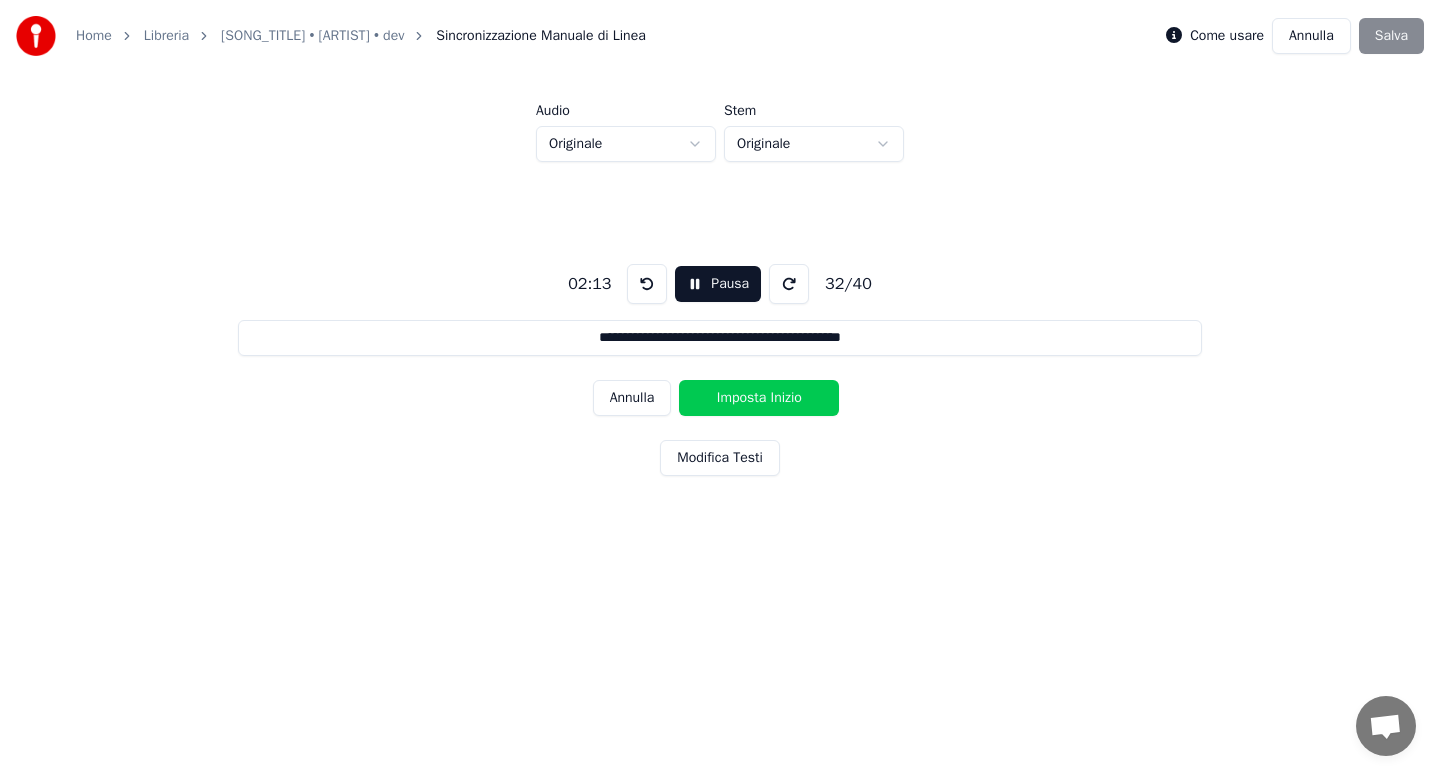 click on "Imposta Inizio" at bounding box center [759, 398] 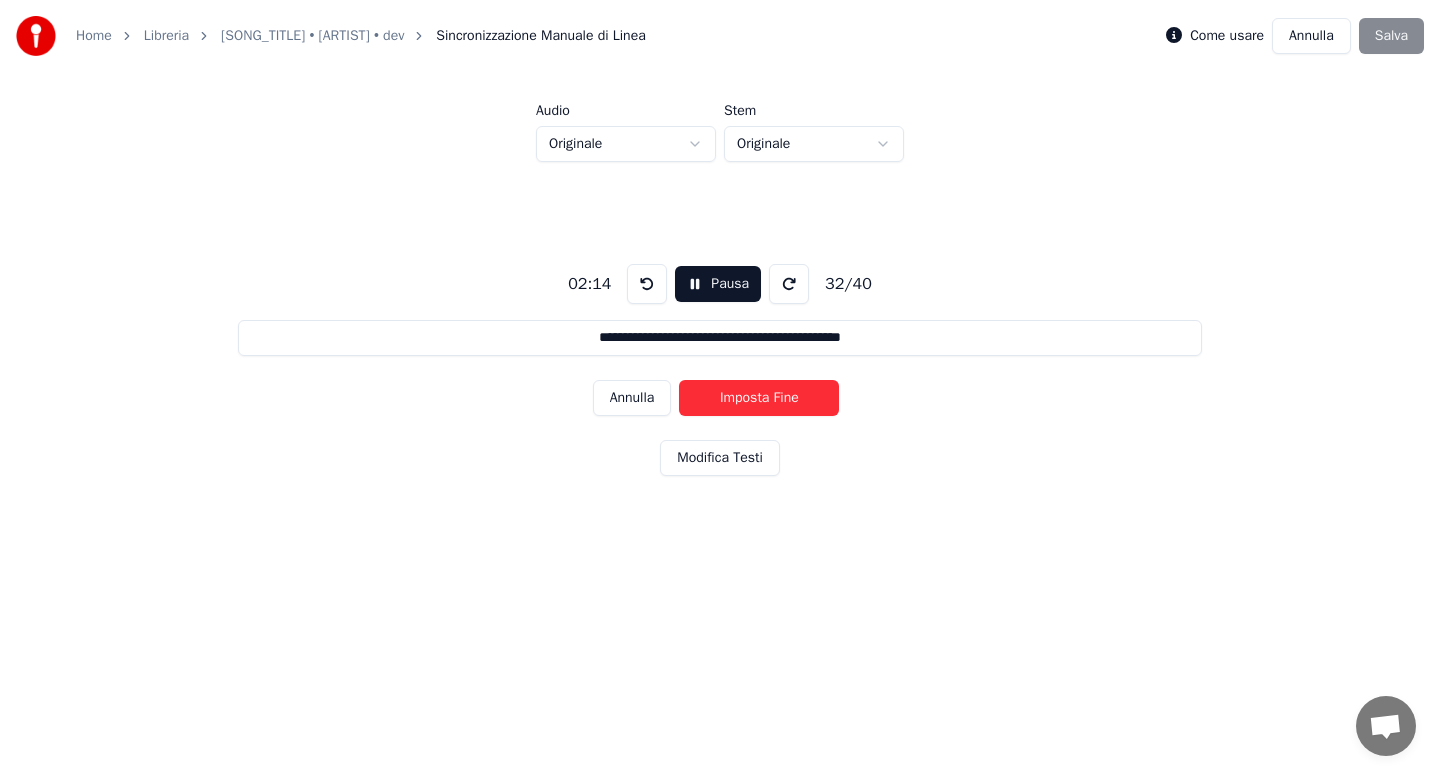 click on "Imposta Fine" at bounding box center [759, 398] 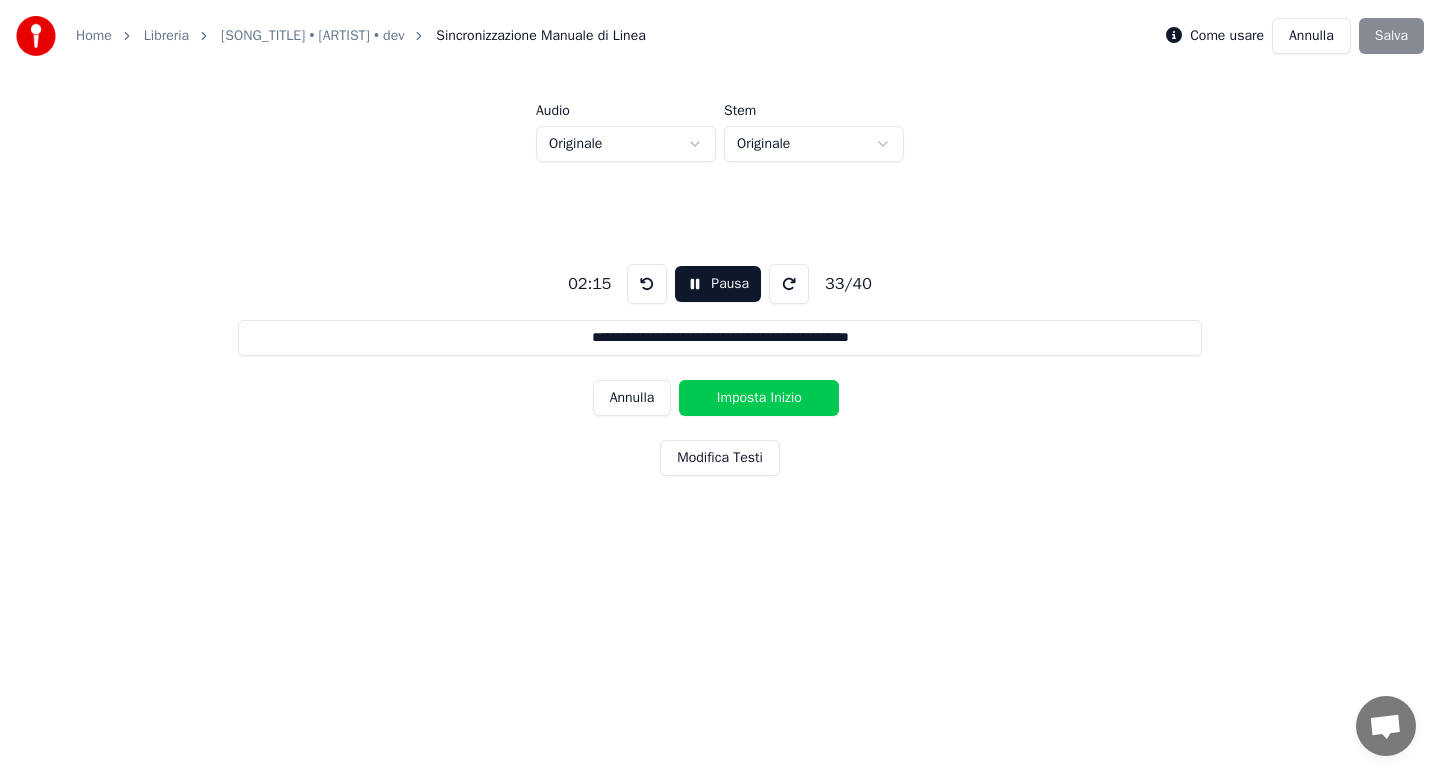 click on "Imposta Inizio" at bounding box center [759, 398] 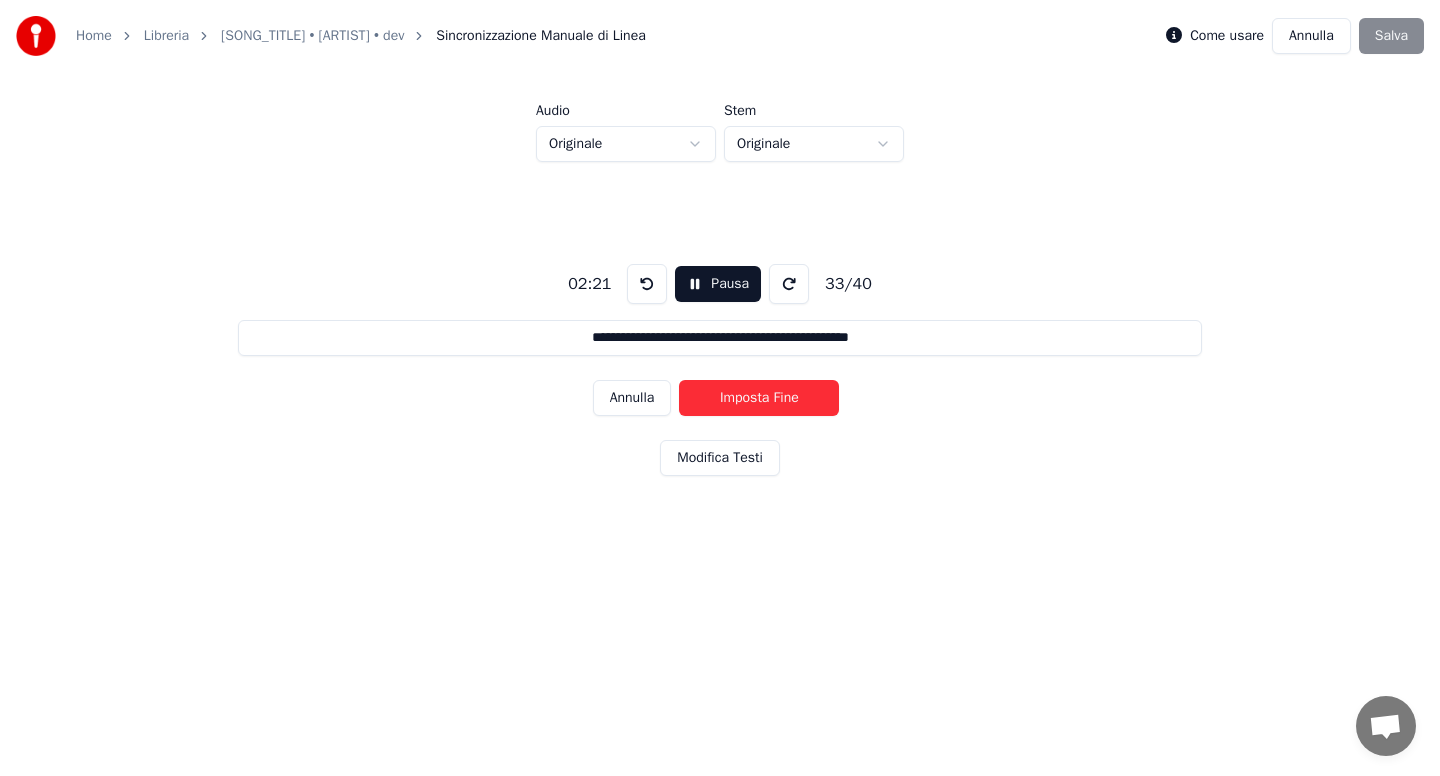 click on "Imposta Fine" at bounding box center [759, 398] 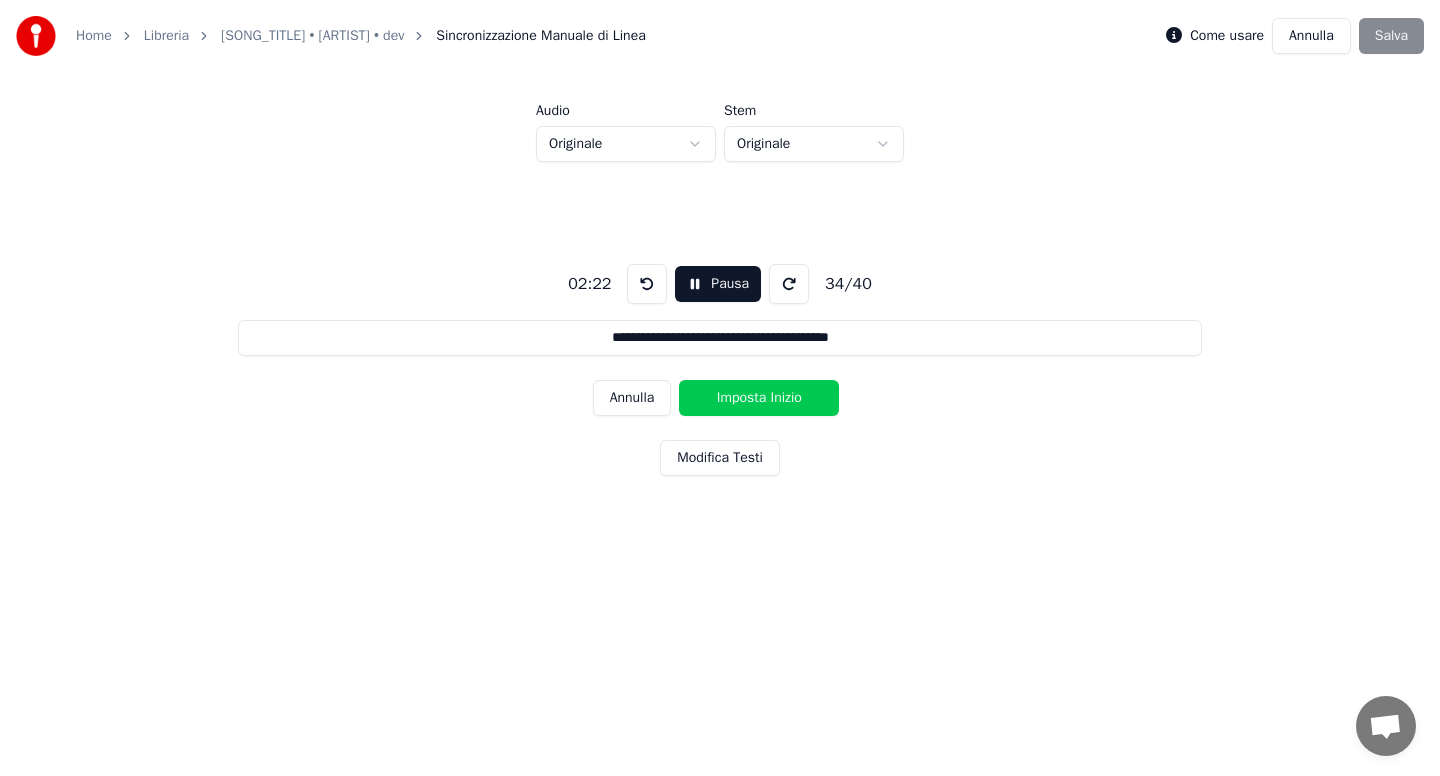 click on "Imposta Inizio" at bounding box center (759, 398) 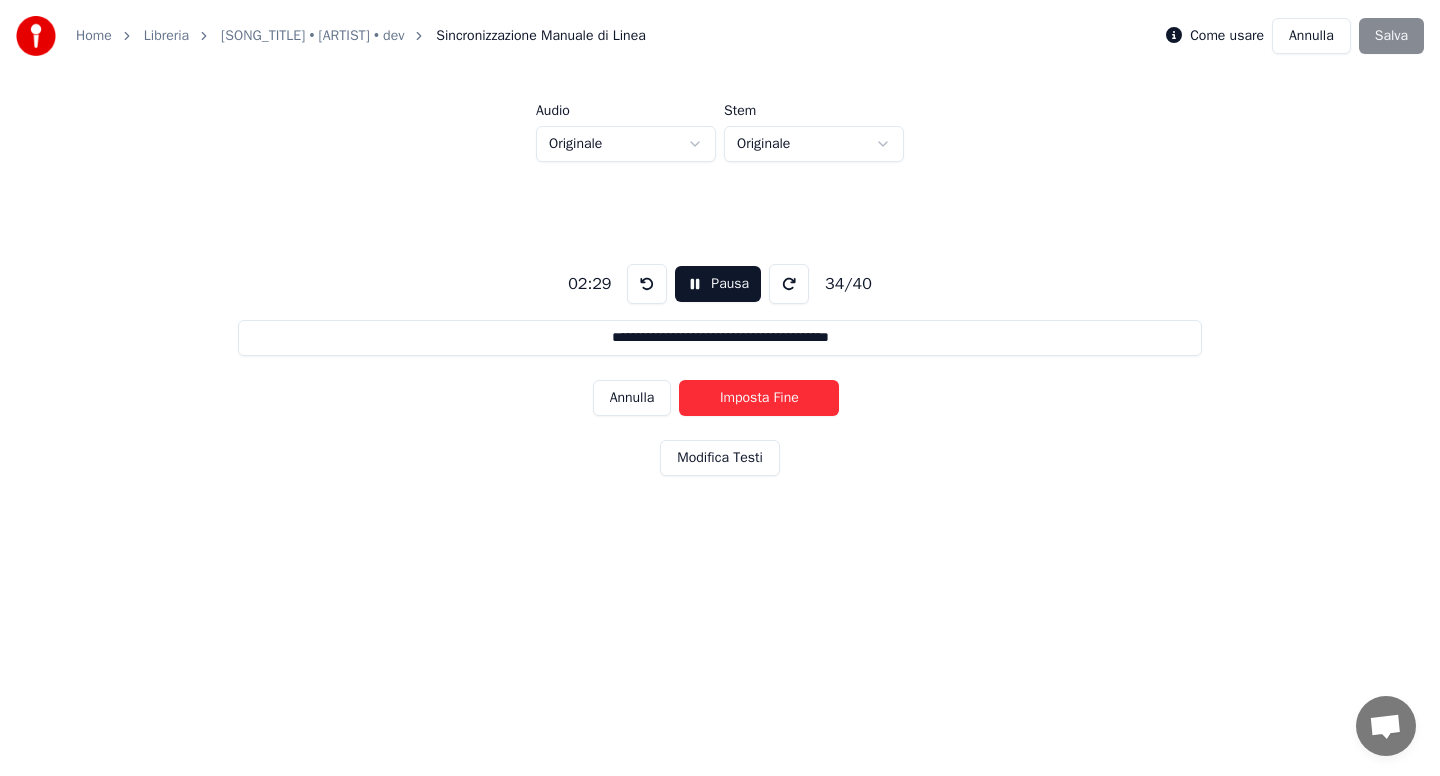 click on "Imposta Fine" at bounding box center (759, 398) 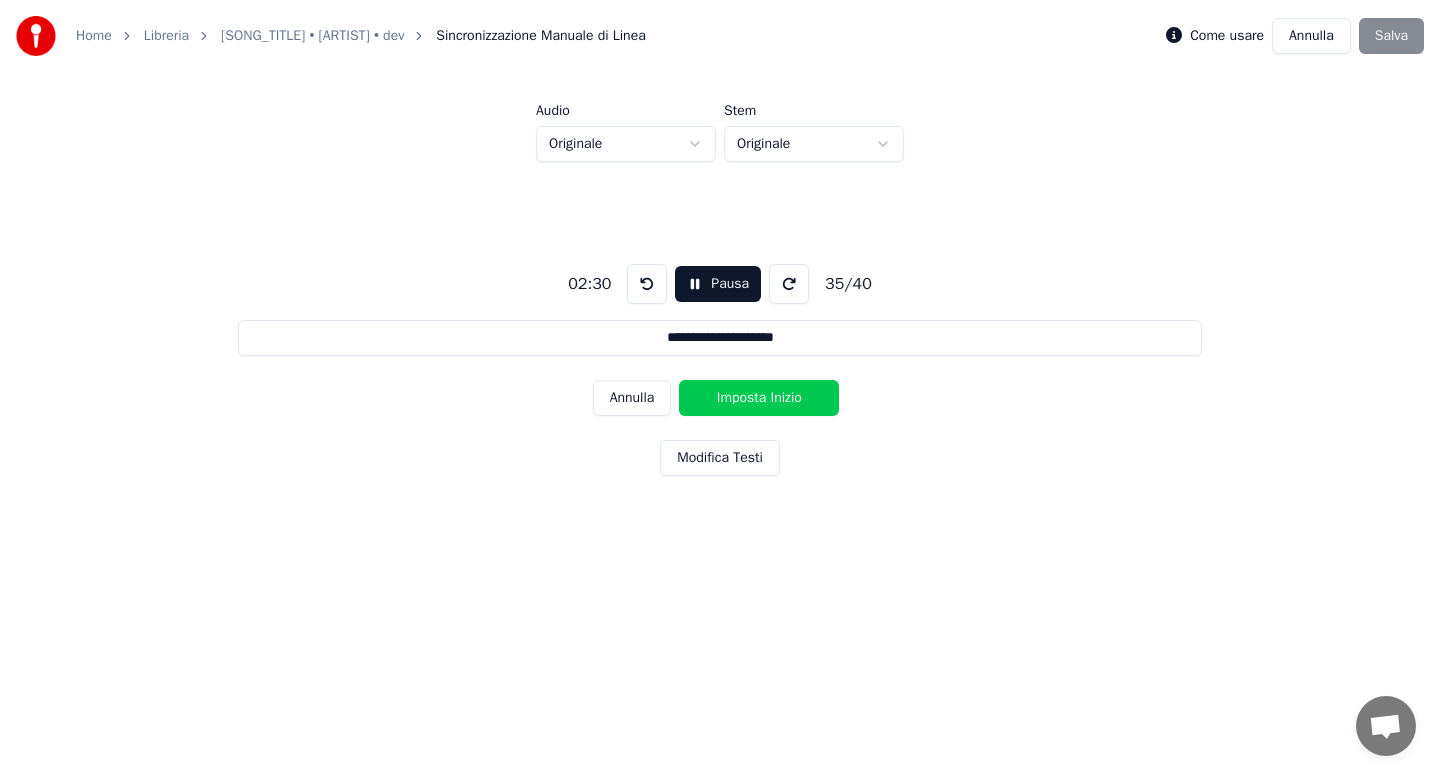 click on "Imposta Inizio" at bounding box center [759, 398] 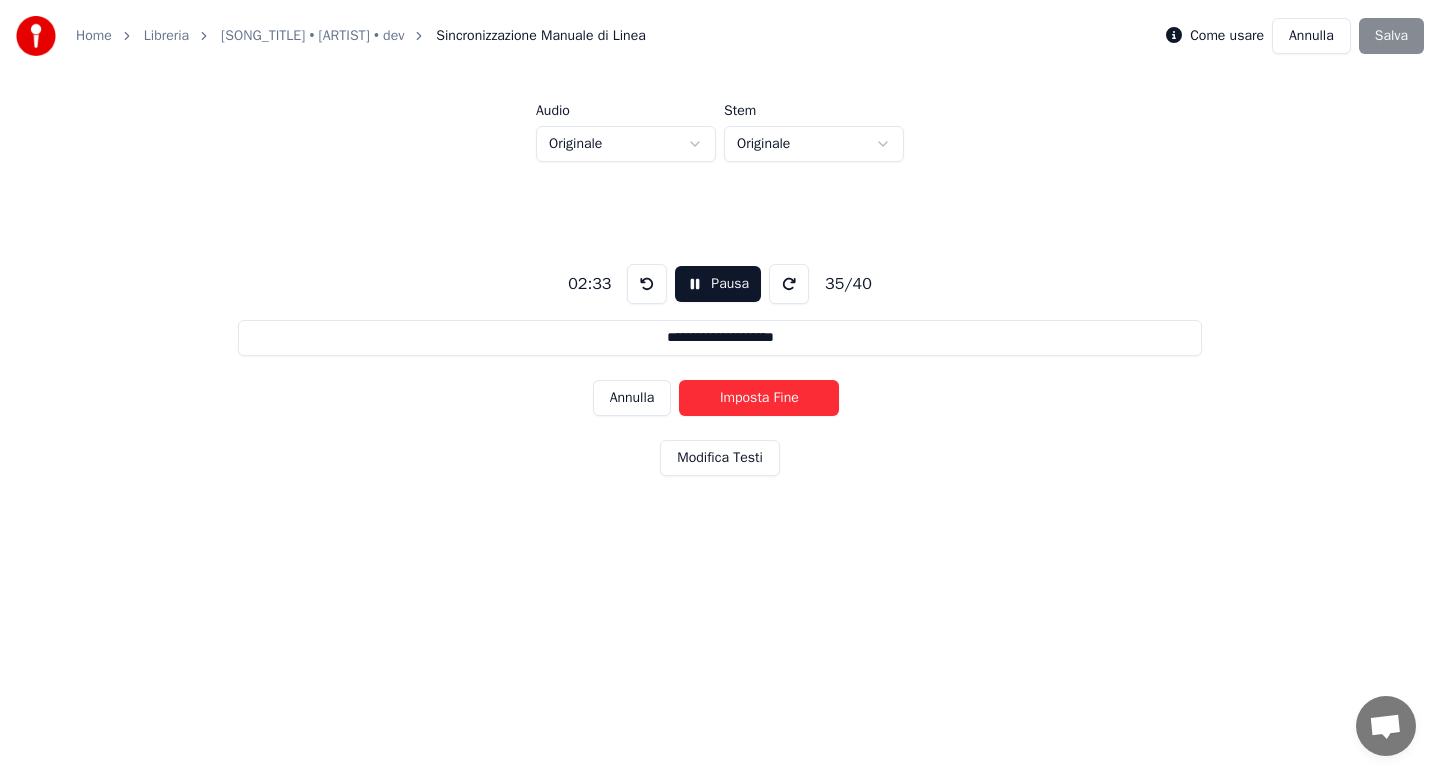 click on "Imposta Fine" at bounding box center [759, 398] 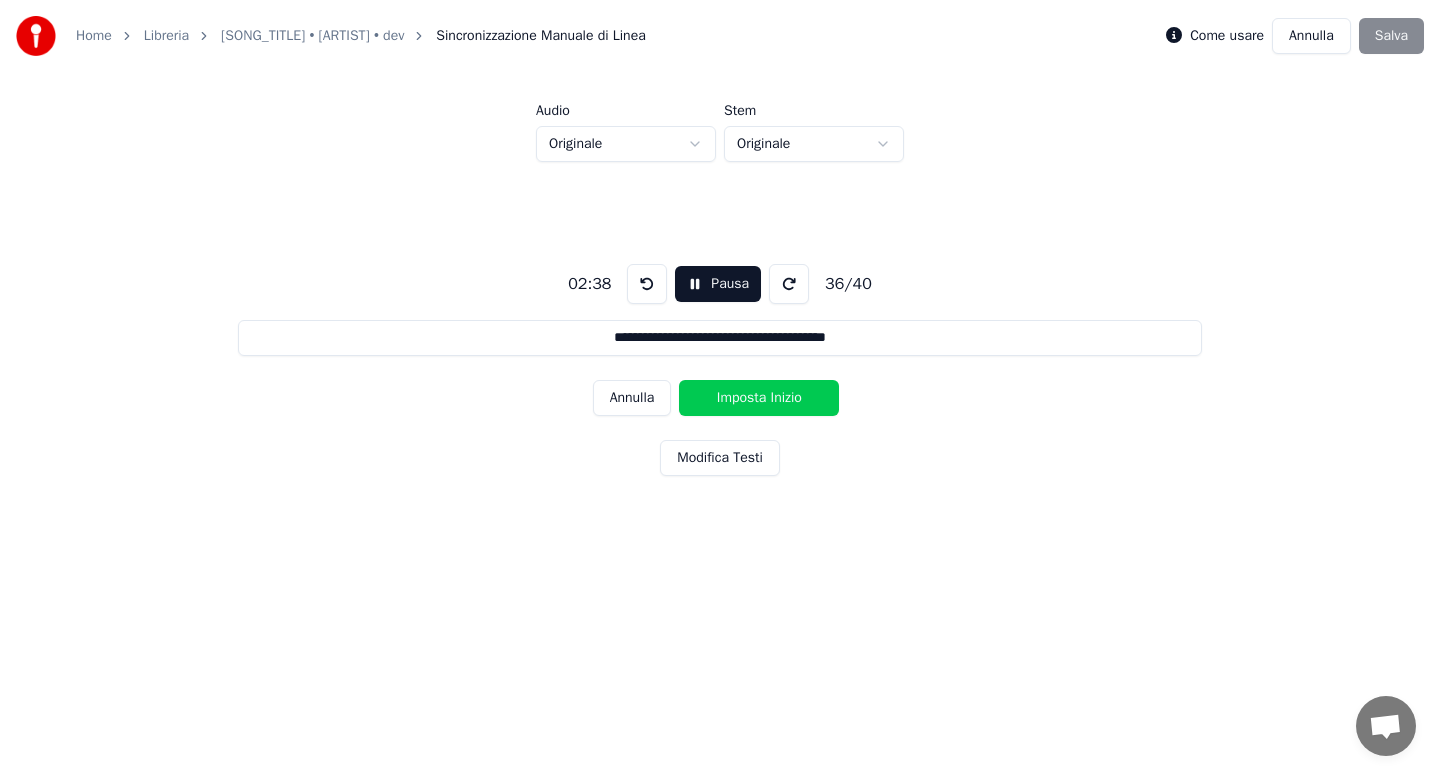 click on "Imposta Inizio" at bounding box center [759, 398] 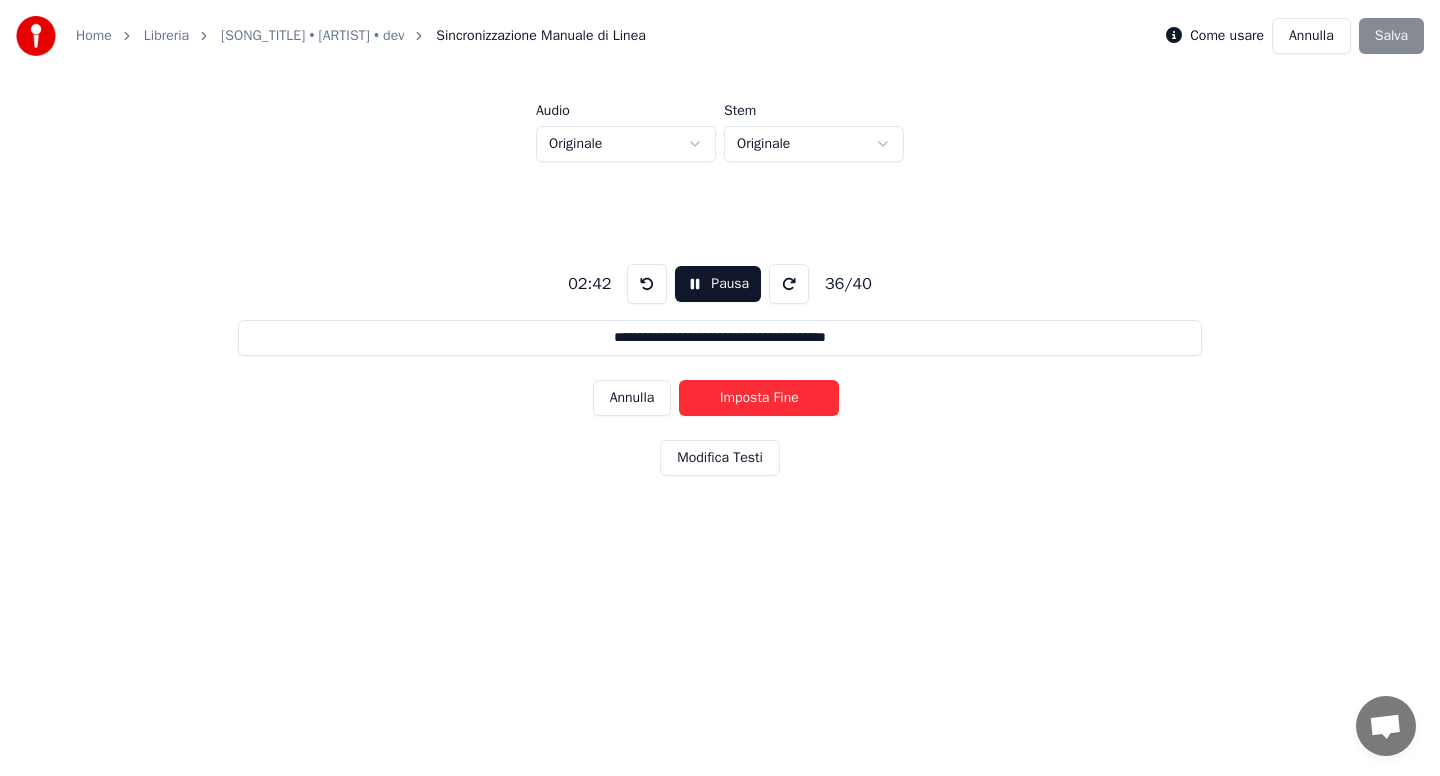 click on "Imposta Fine" at bounding box center [759, 398] 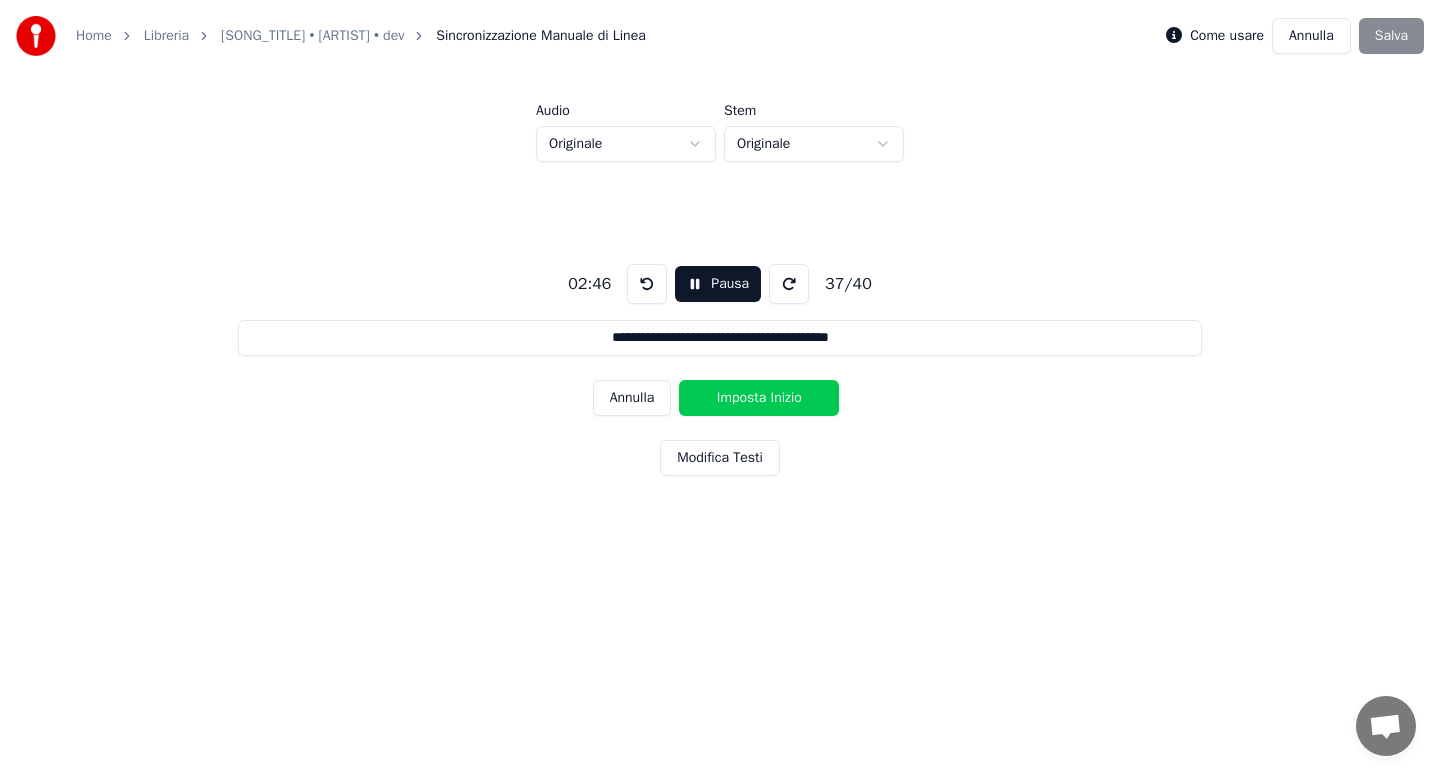 click on "Imposta Inizio" at bounding box center [759, 398] 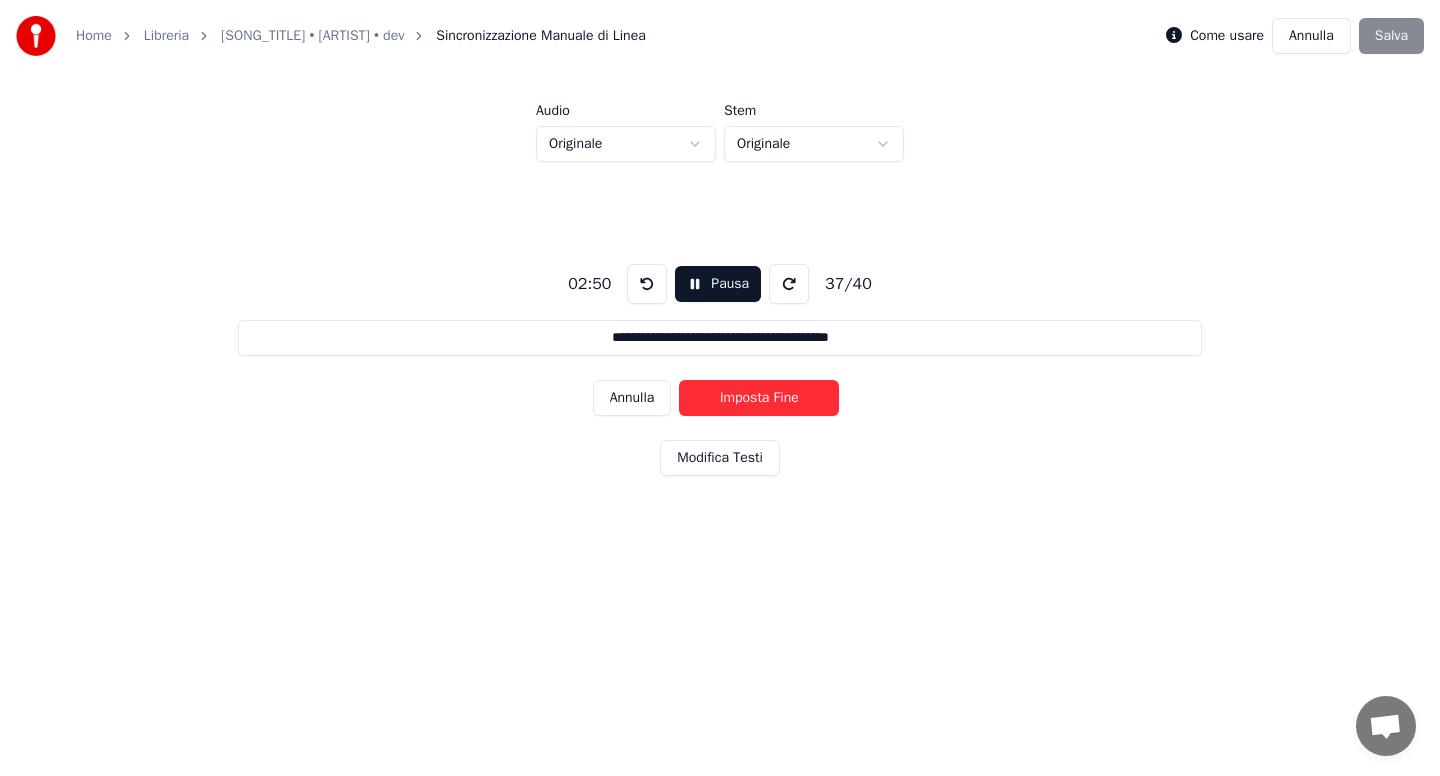 click on "Imposta Fine" at bounding box center (759, 398) 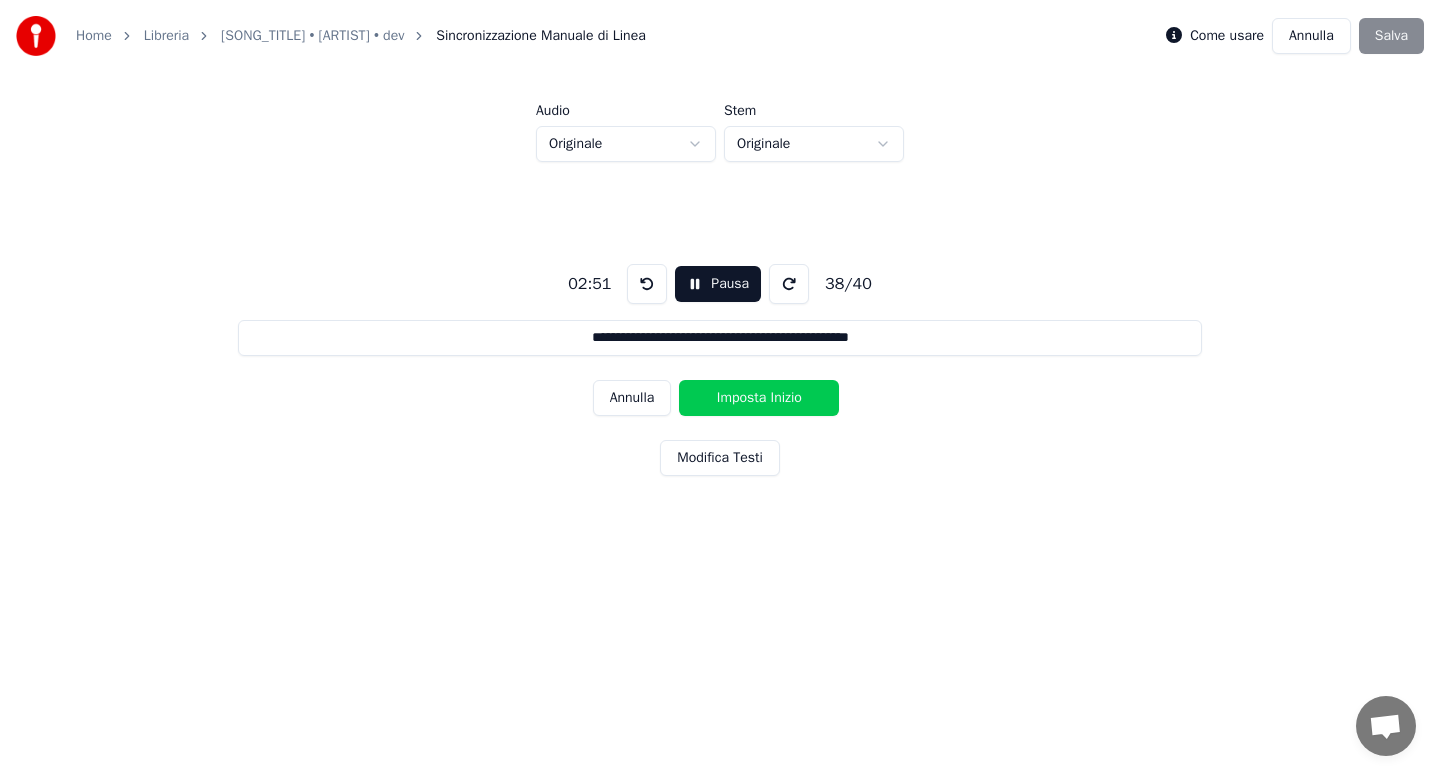 click on "Imposta Inizio" at bounding box center [759, 398] 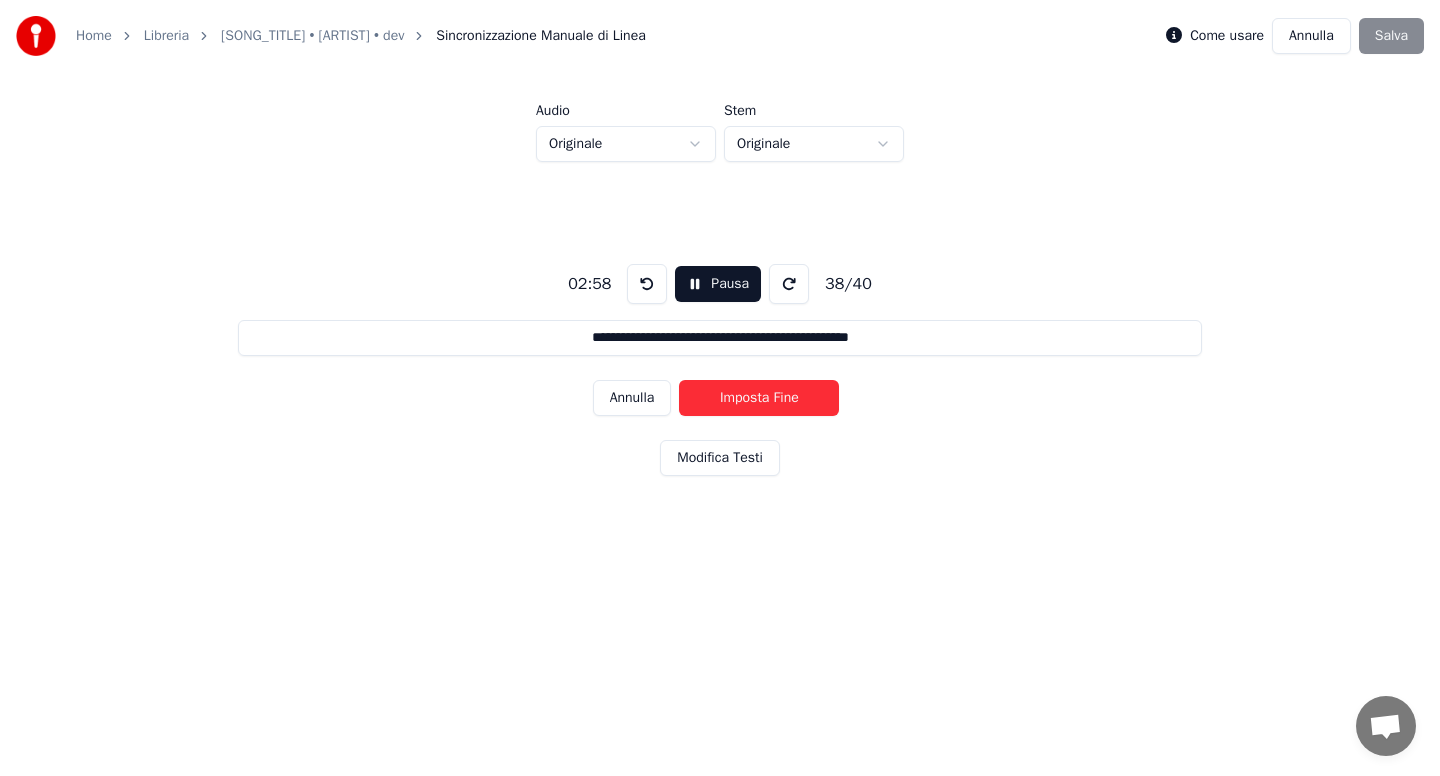 click on "Imposta Fine" at bounding box center (759, 398) 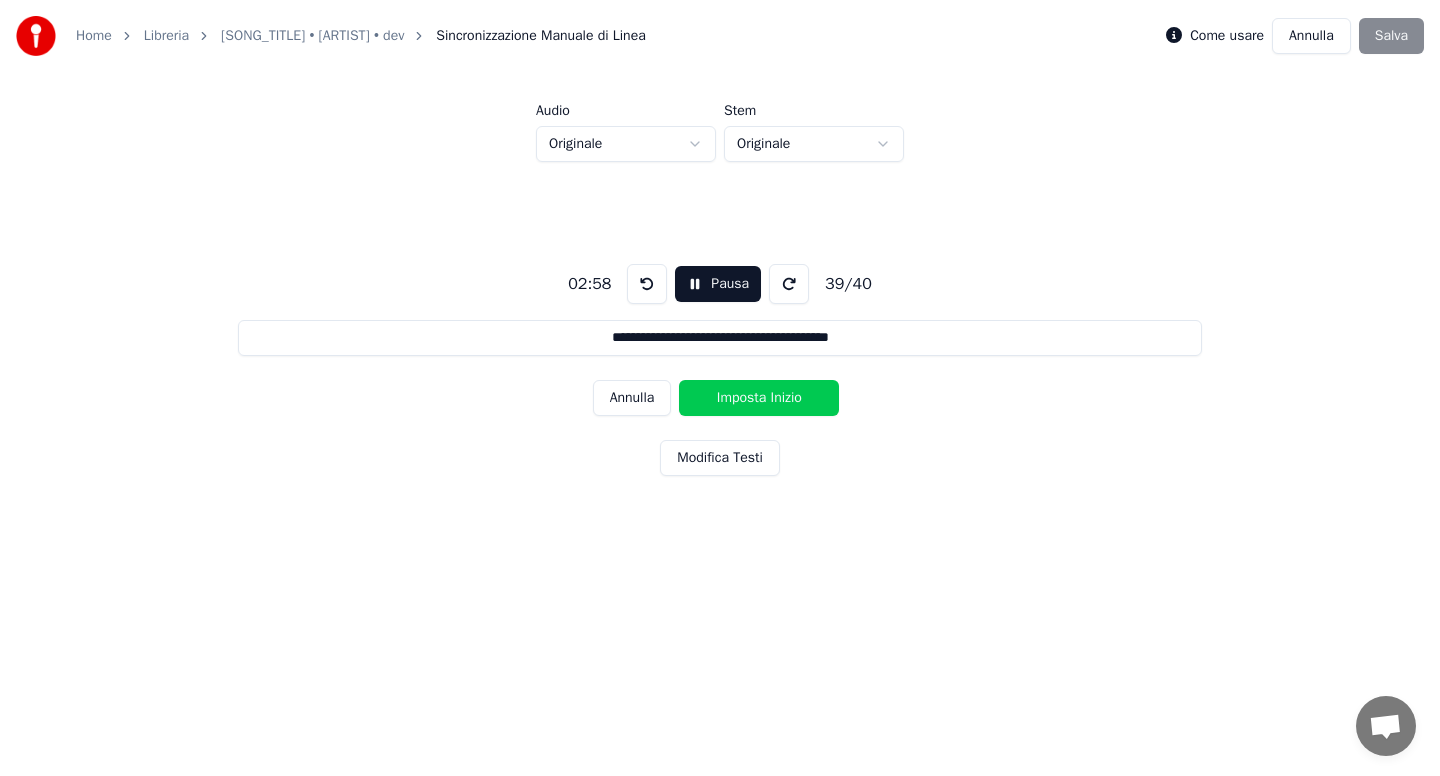 click on "Imposta Inizio" at bounding box center (759, 398) 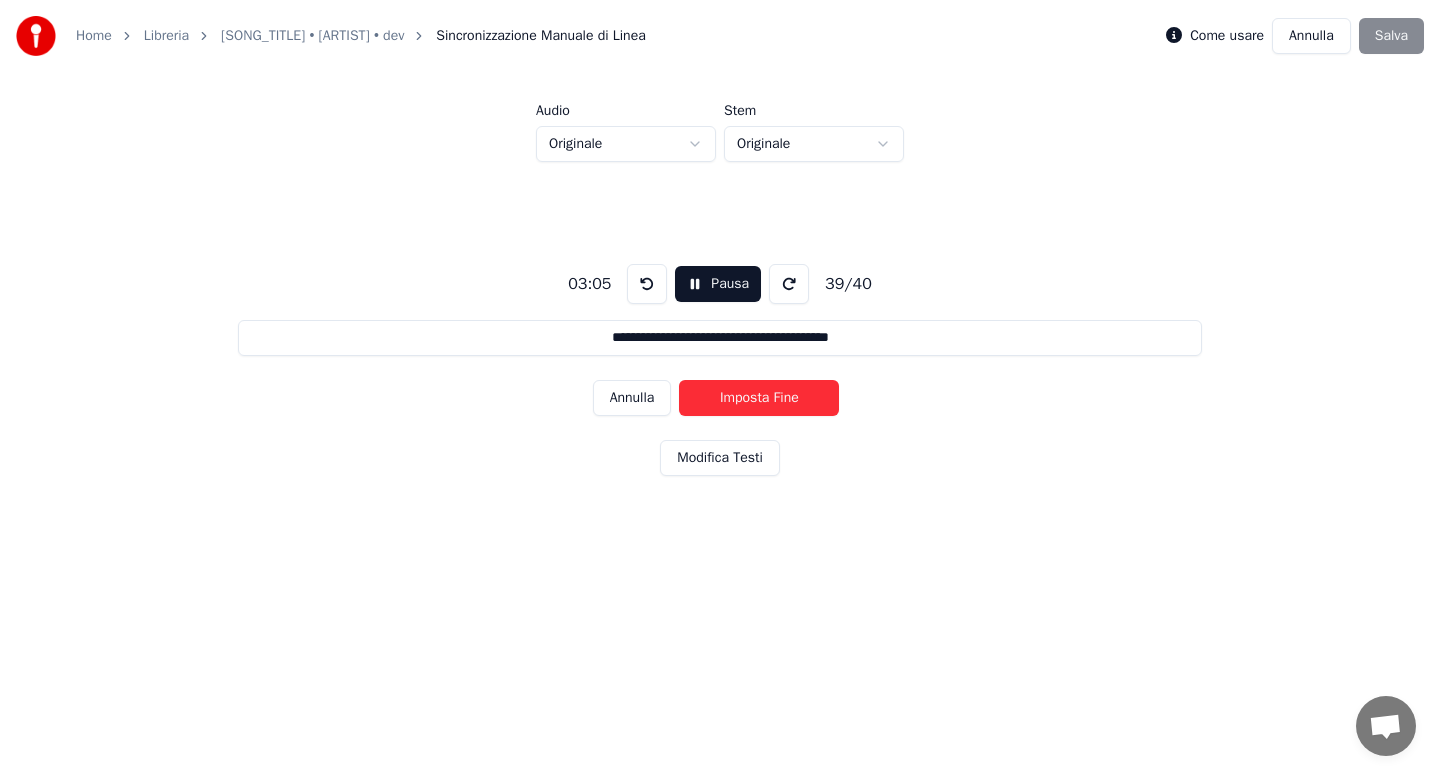 click on "Imposta Fine" at bounding box center (759, 398) 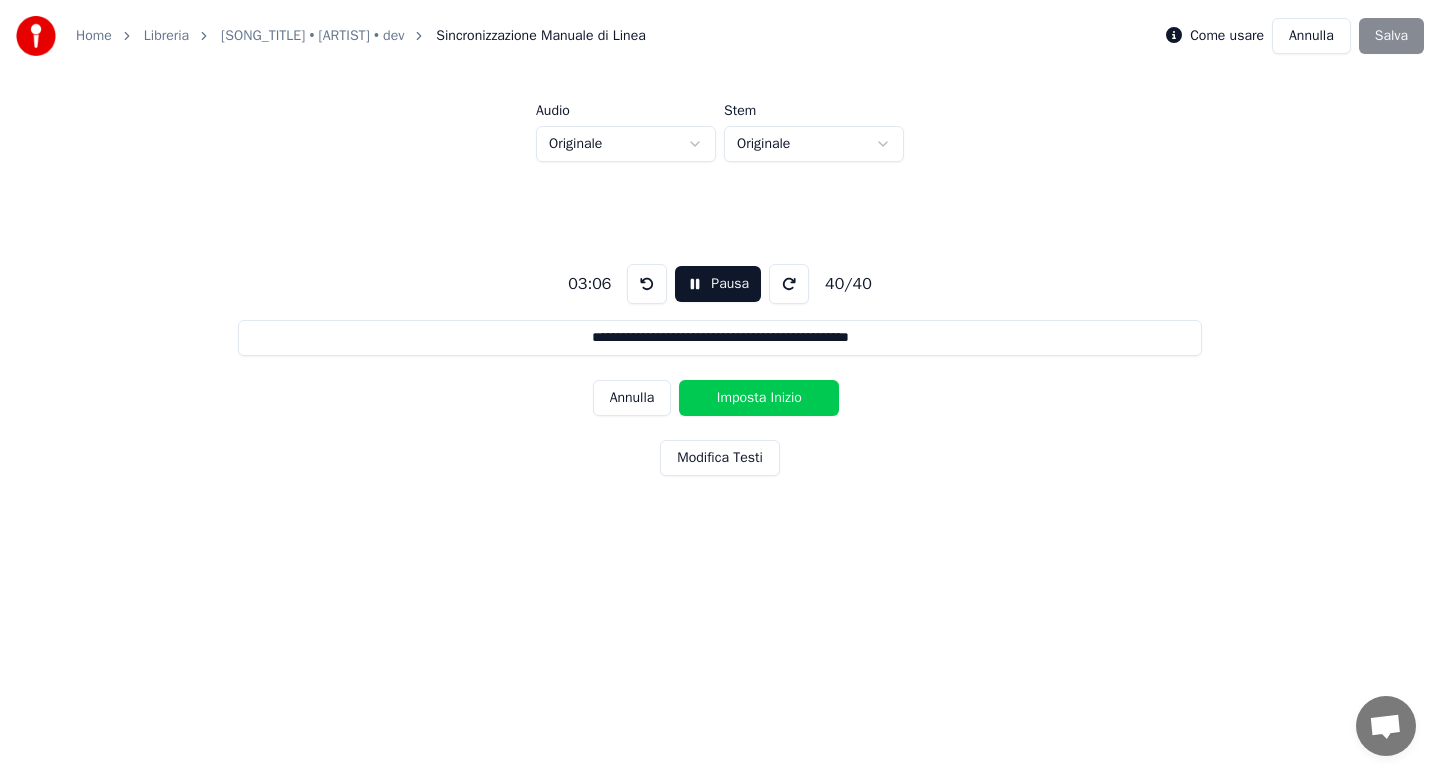 click on "Imposta Inizio" at bounding box center [759, 398] 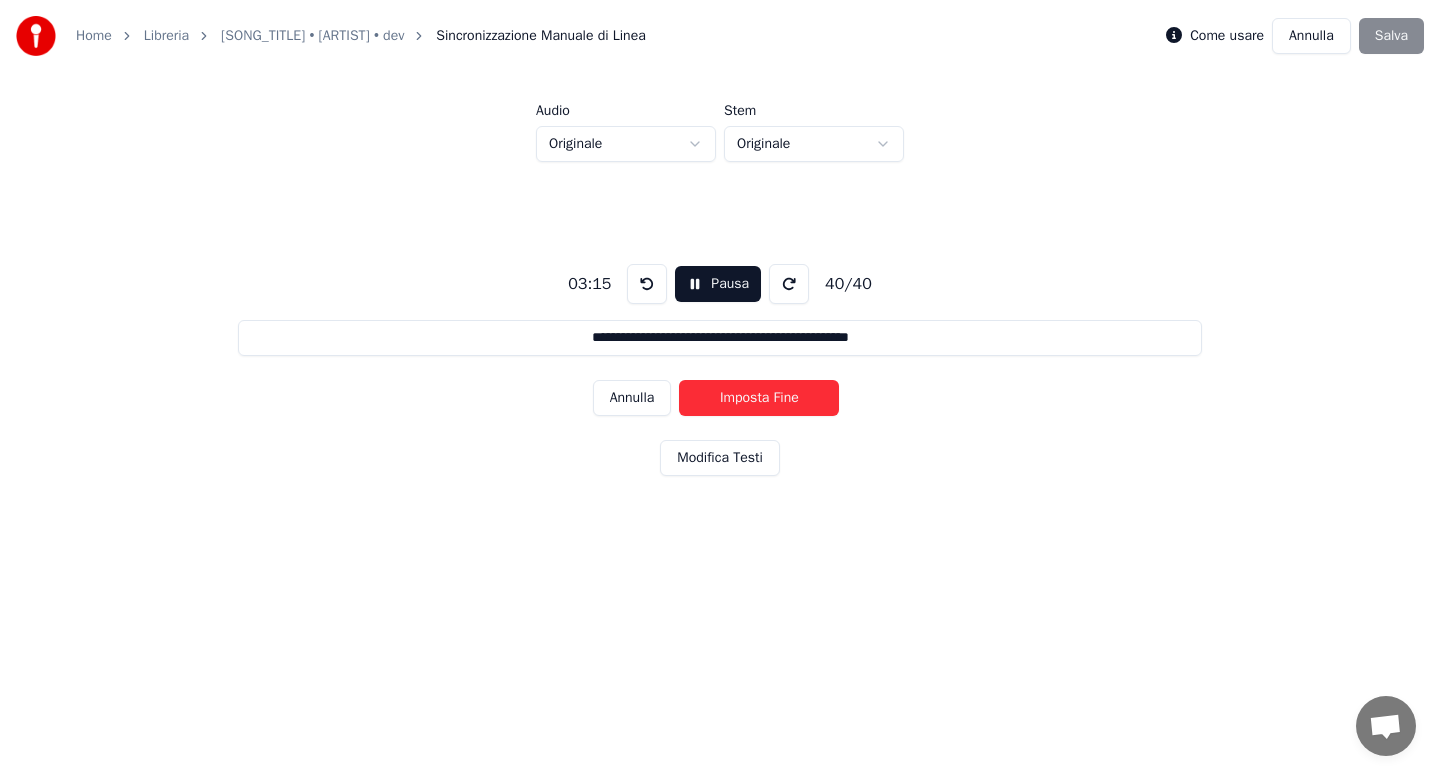 click on "Imposta Fine" at bounding box center [759, 398] 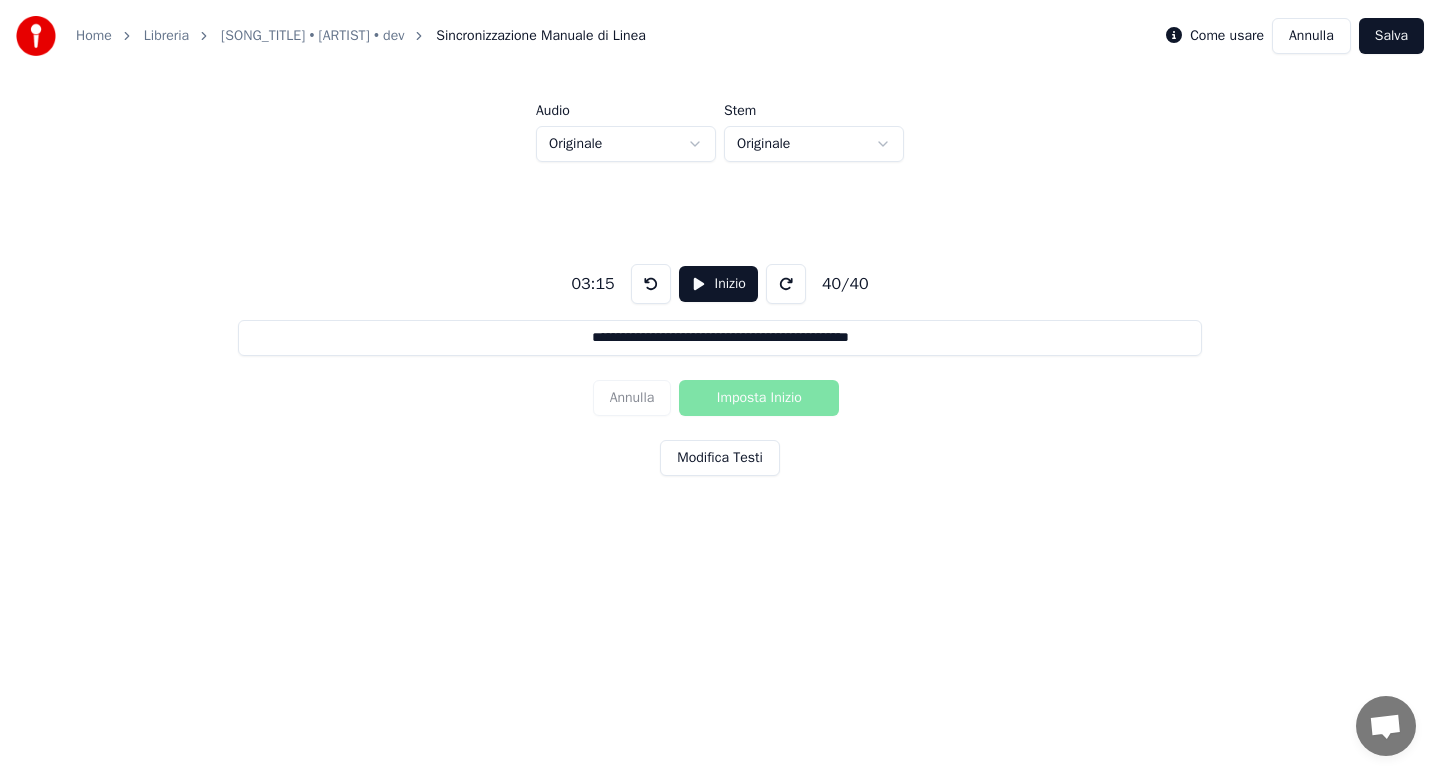 click on "Salva" at bounding box center (1391, 36) 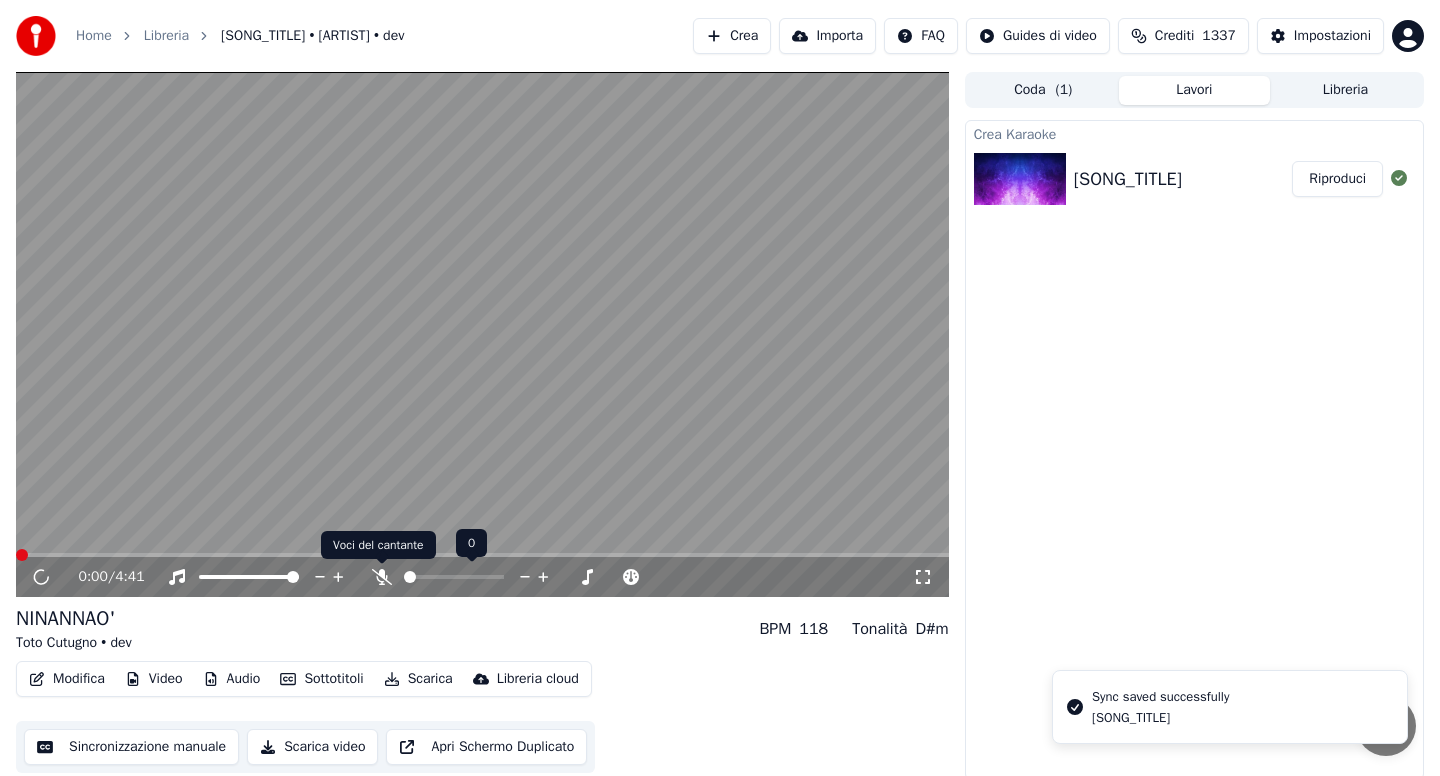 click 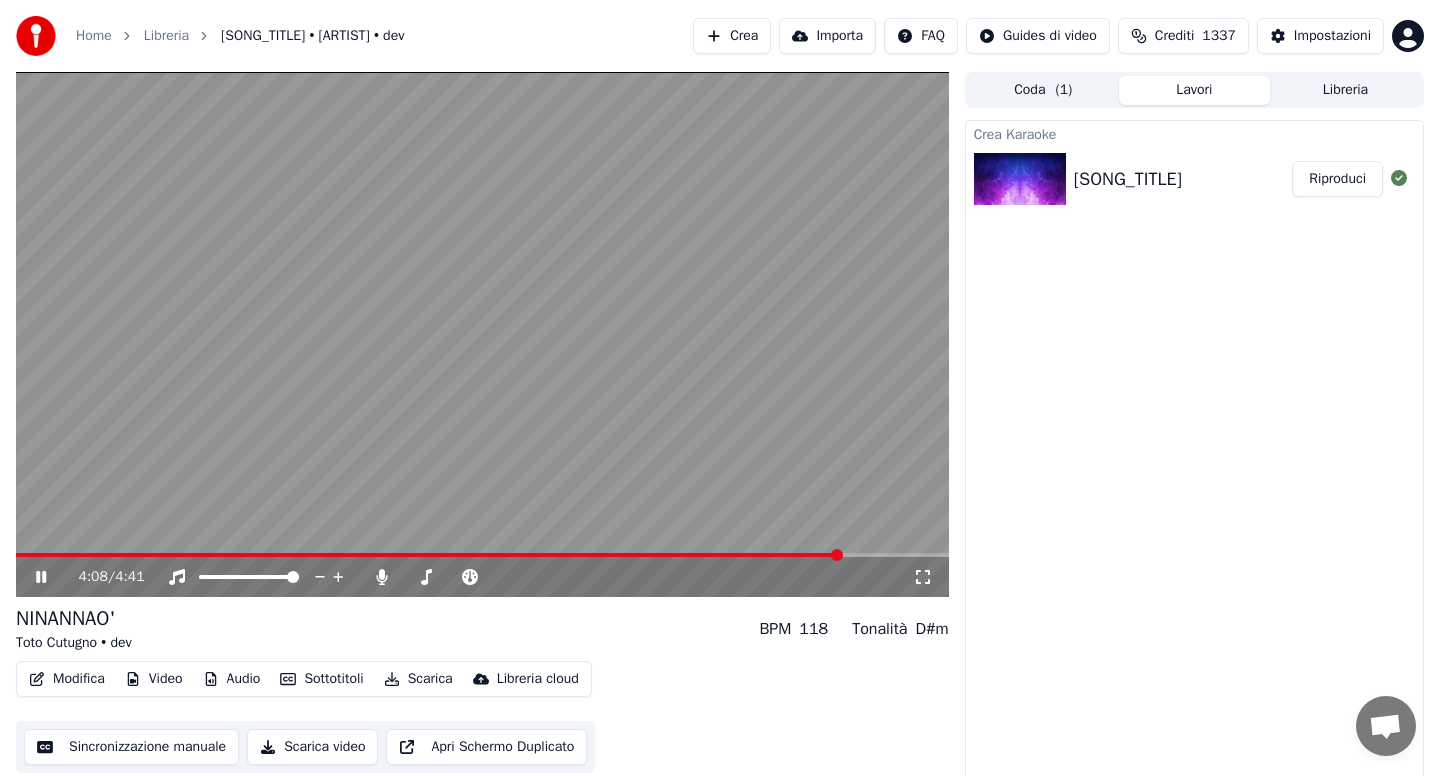 click on "Scarica" at bounding box center [418, 679] 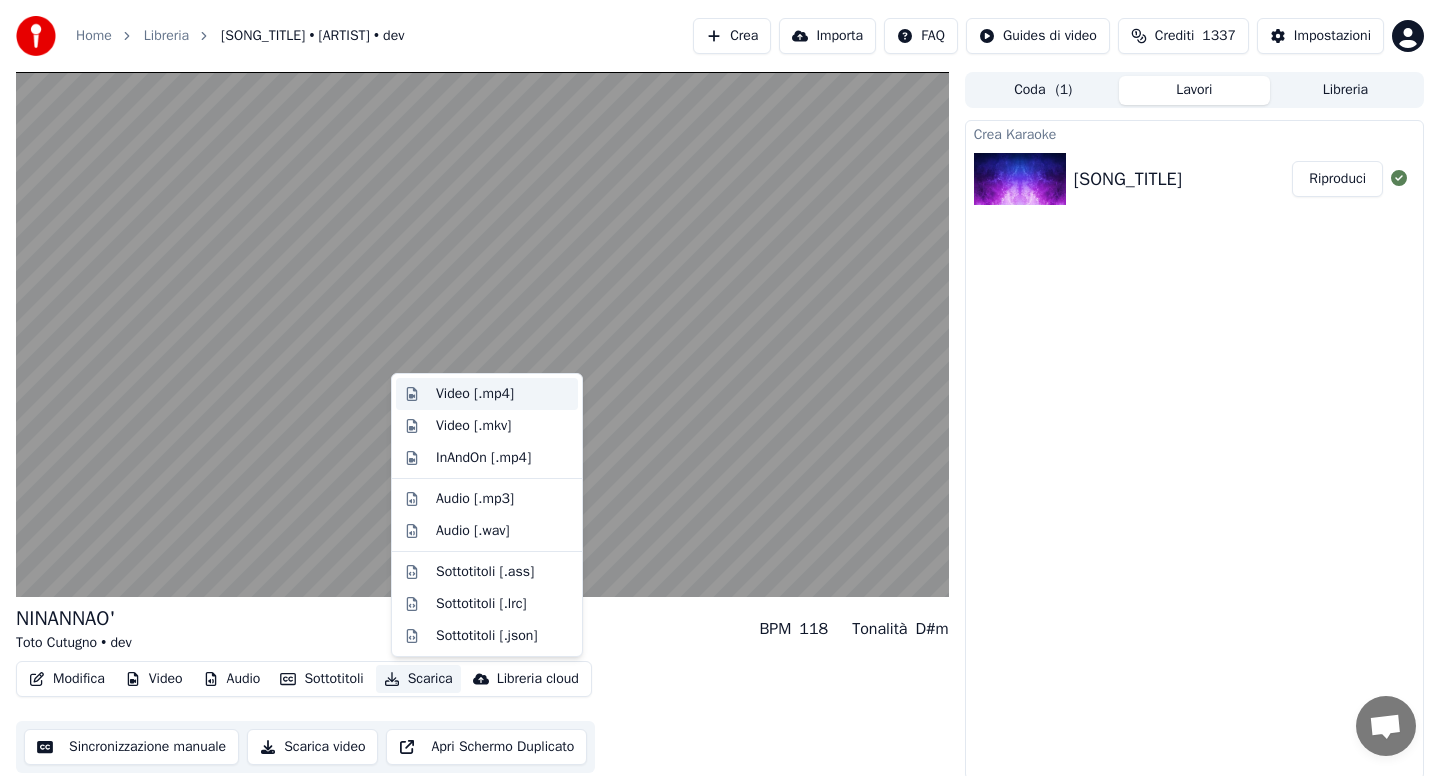 click on "Video [.mp4]" at bounding box center (475, 394) 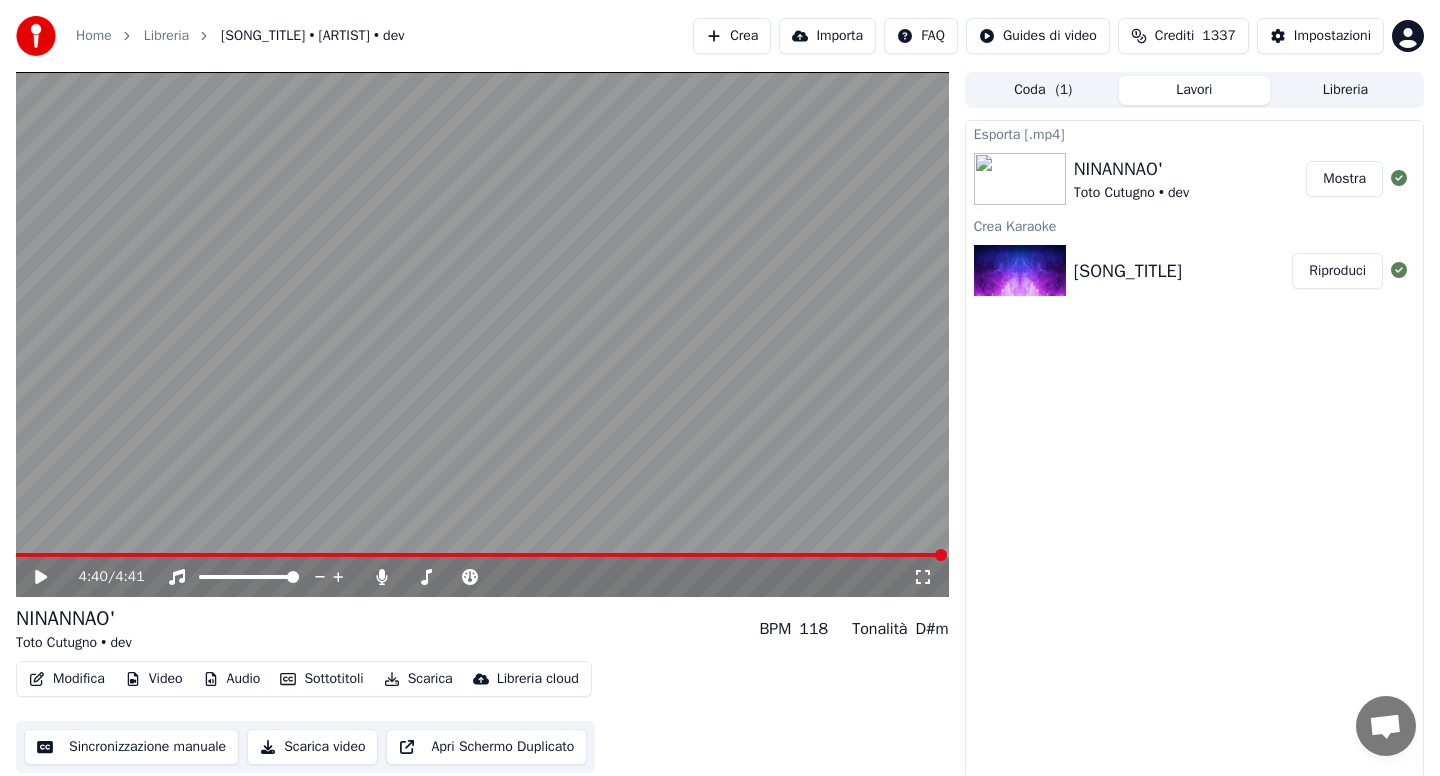 click on "Home" at bounding box center (94, 36) 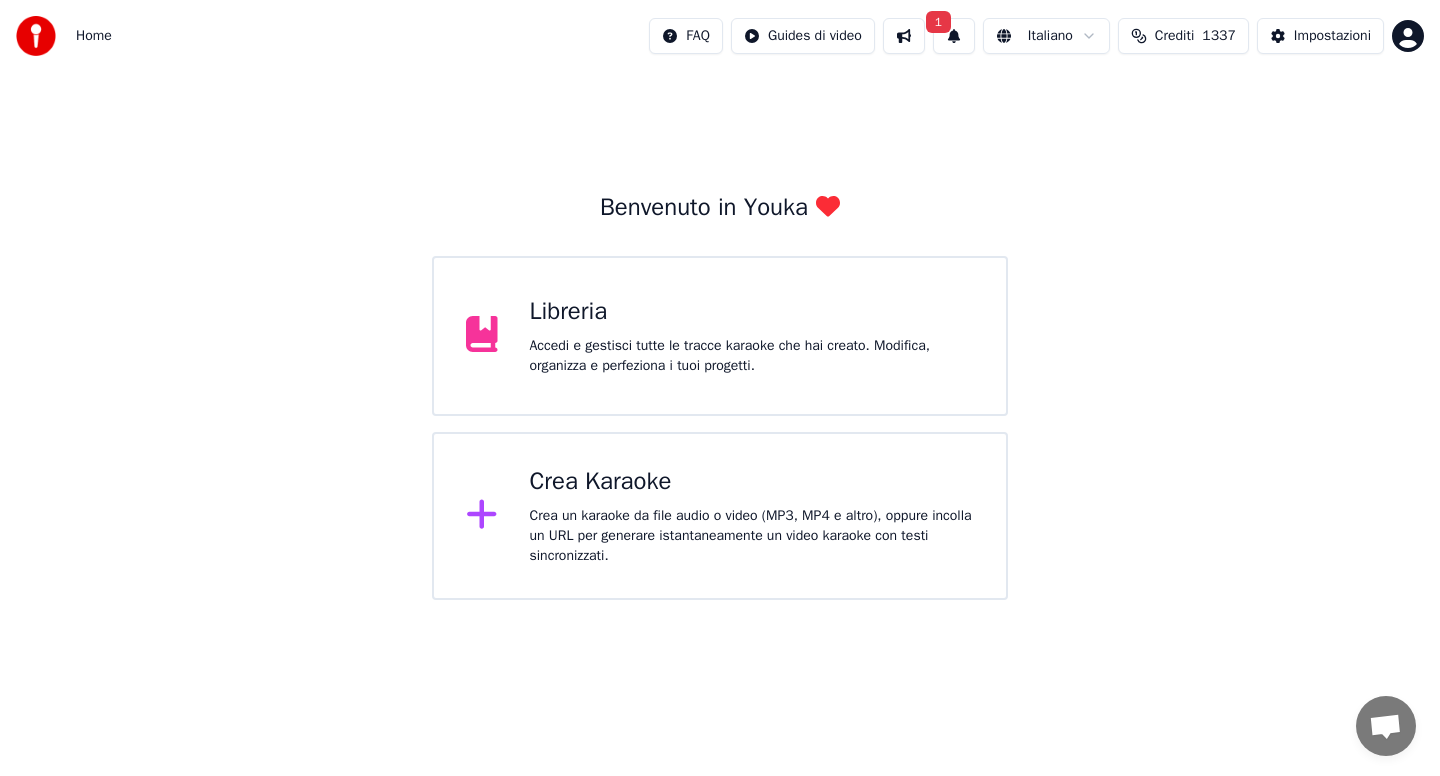 click on "Libreria Accedi e gestisci tutte le tracce karaoke che hai creato. Modifica, organizza e perfeziona i tuoi progetti." at bounding box center [720, 336] 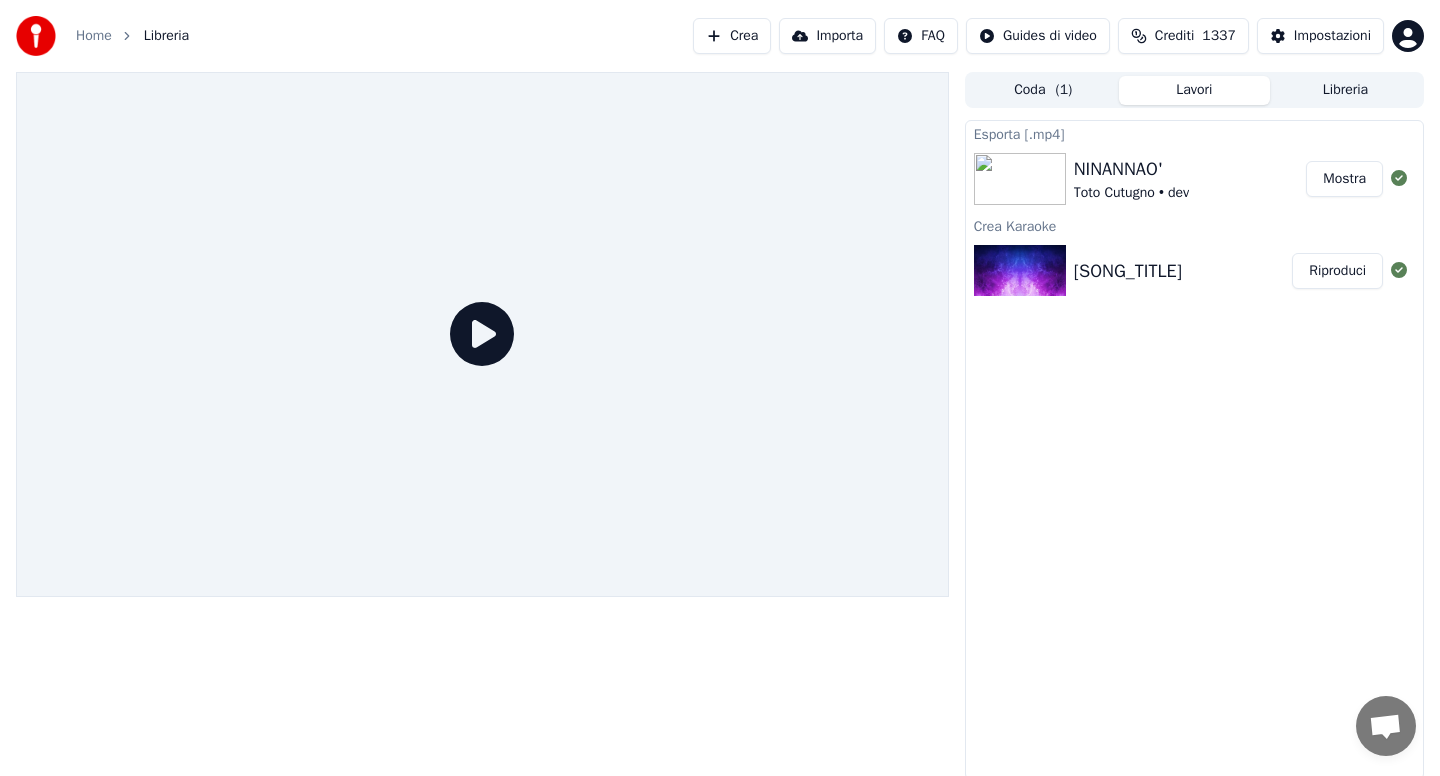 click on "Home" at bounding box center [94, 36] 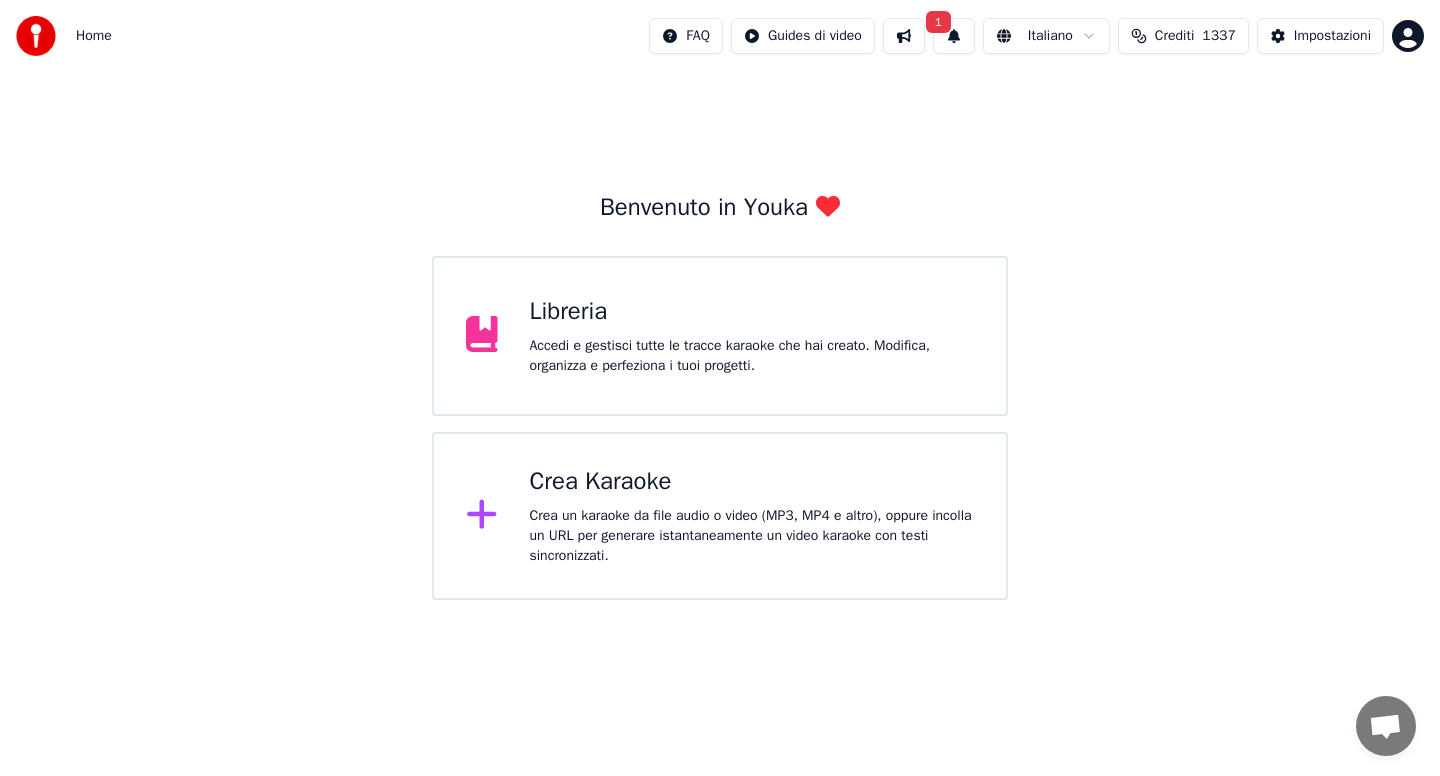 click on "Crea Karaoke" at bounding box center [752, 482] 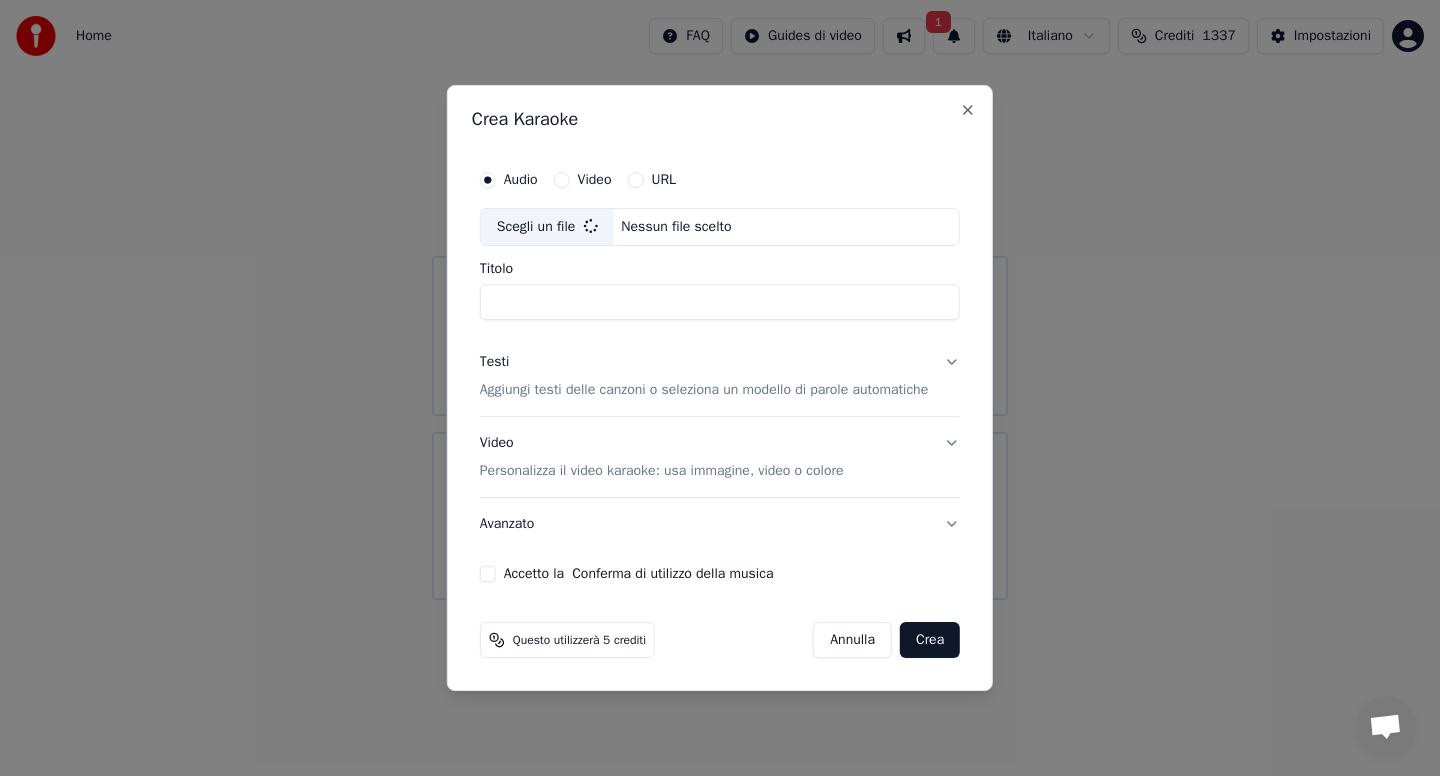 type on "**********" 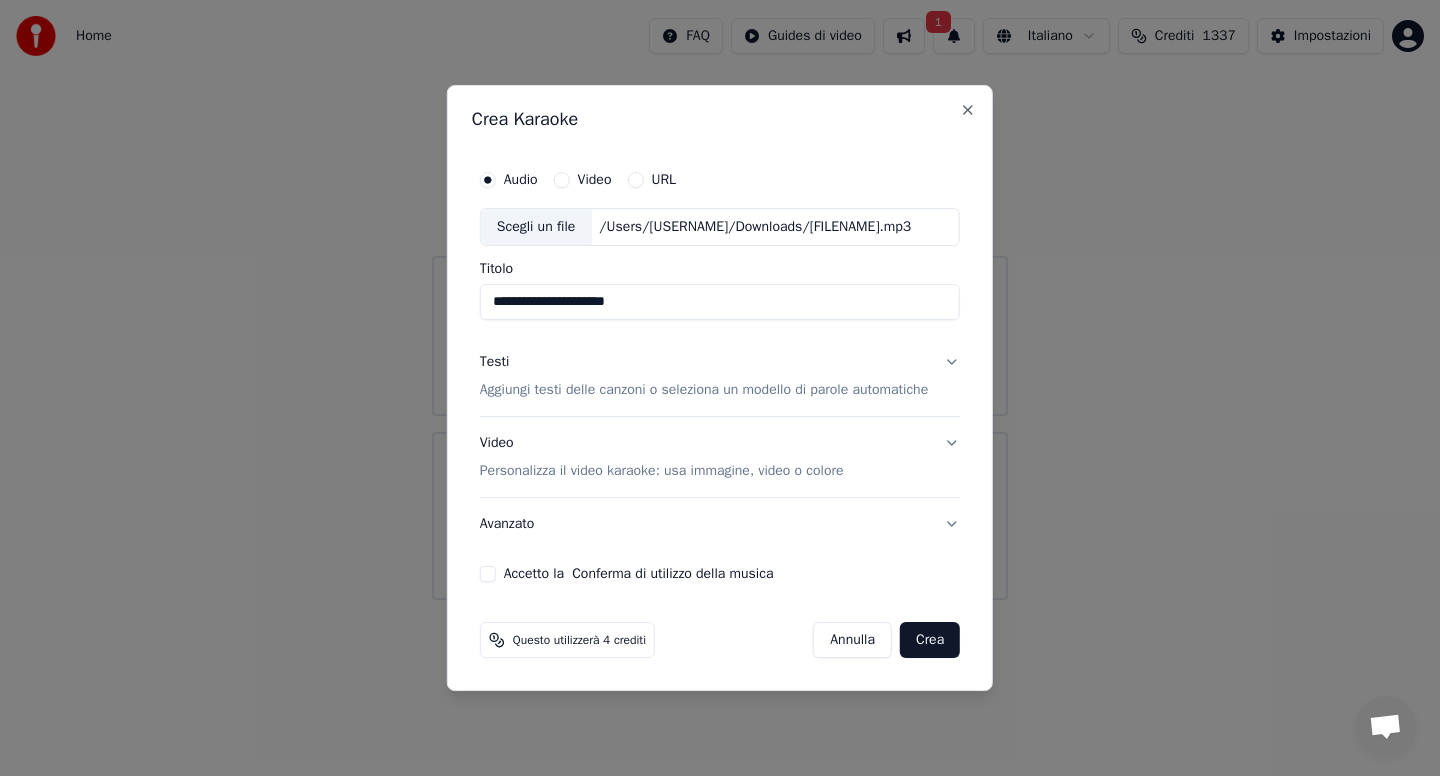 click on "Testi Aggiungi testi delle canzoni o seleziona un modello di parole automatiche" at bounding box center [720, 376] 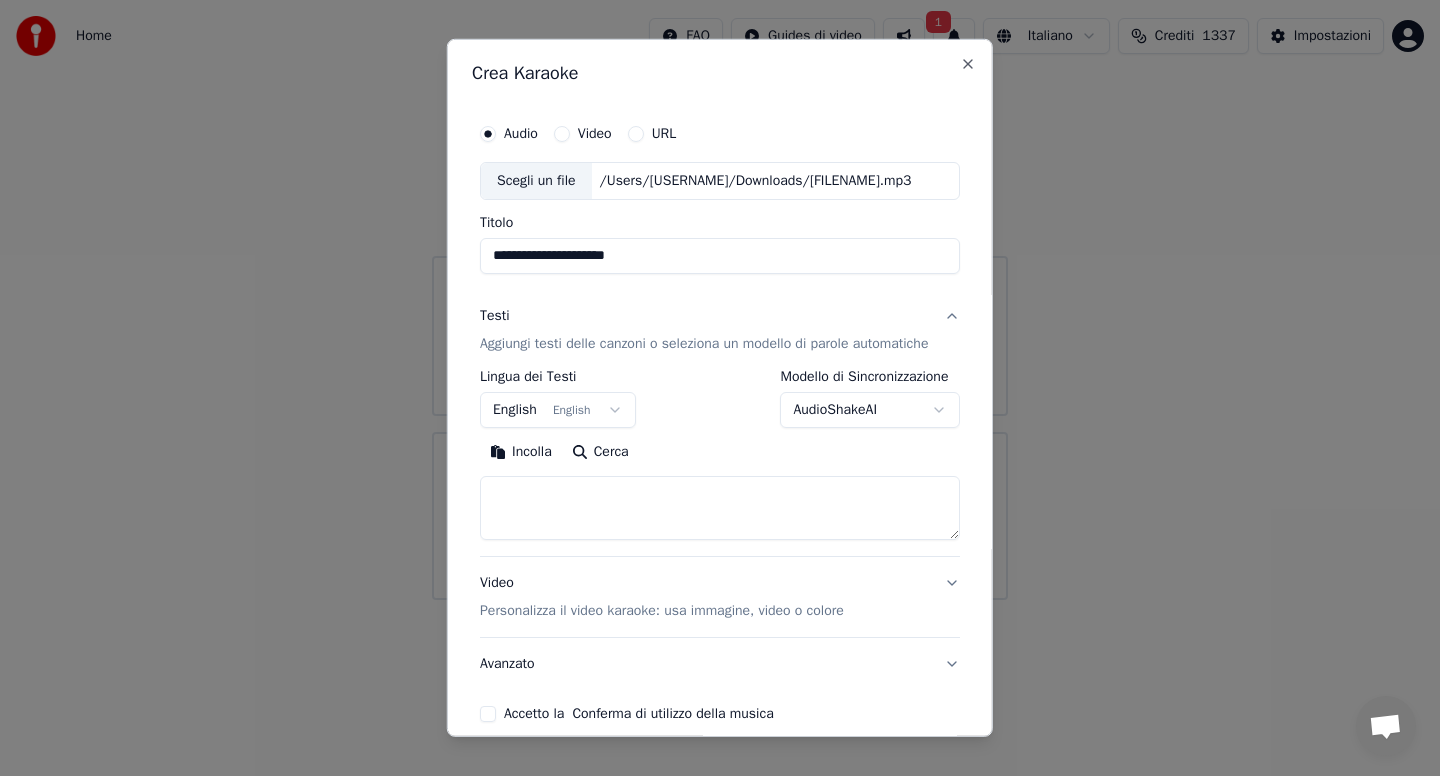click on "Incolla" at bounding box center (521, 452) 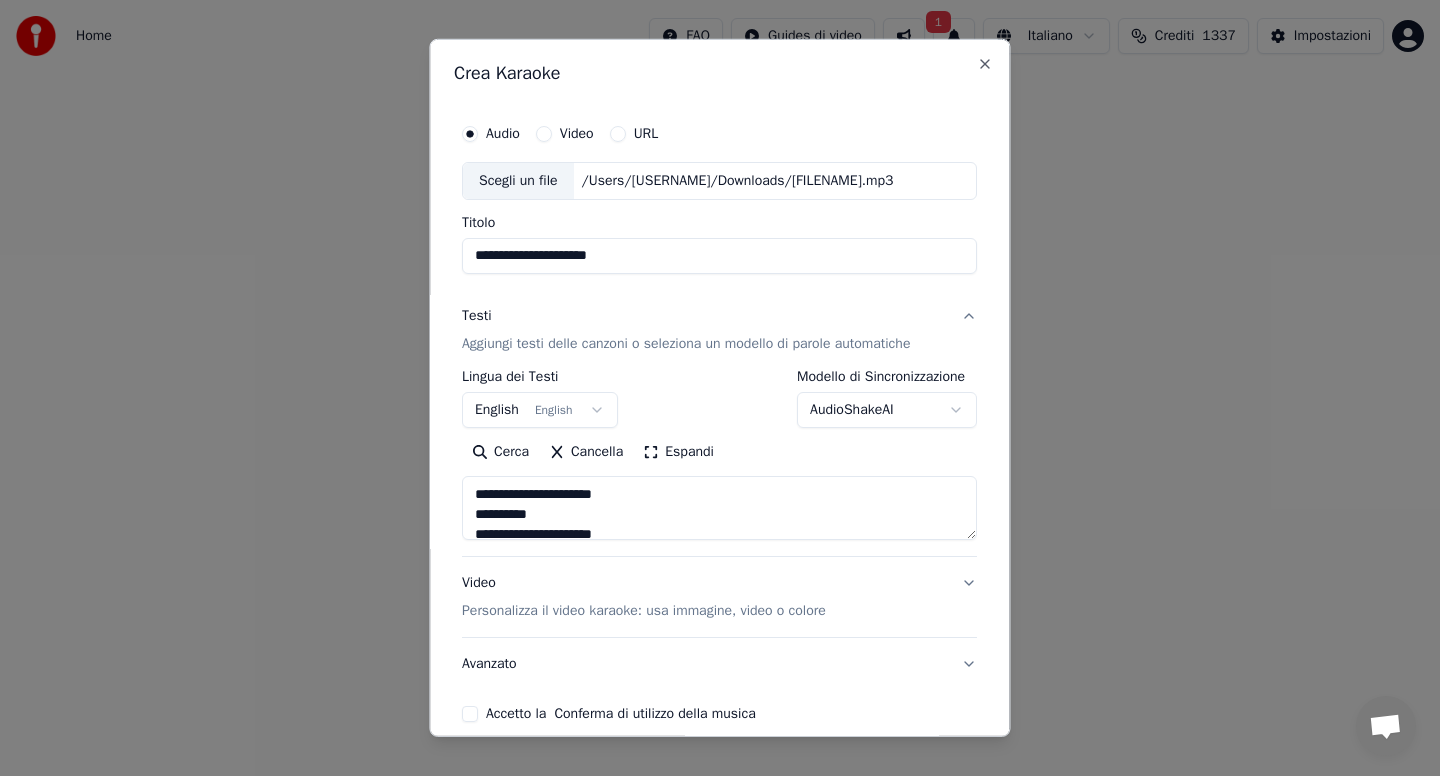 click on "Avanzato" at bounding box center (719, 664) 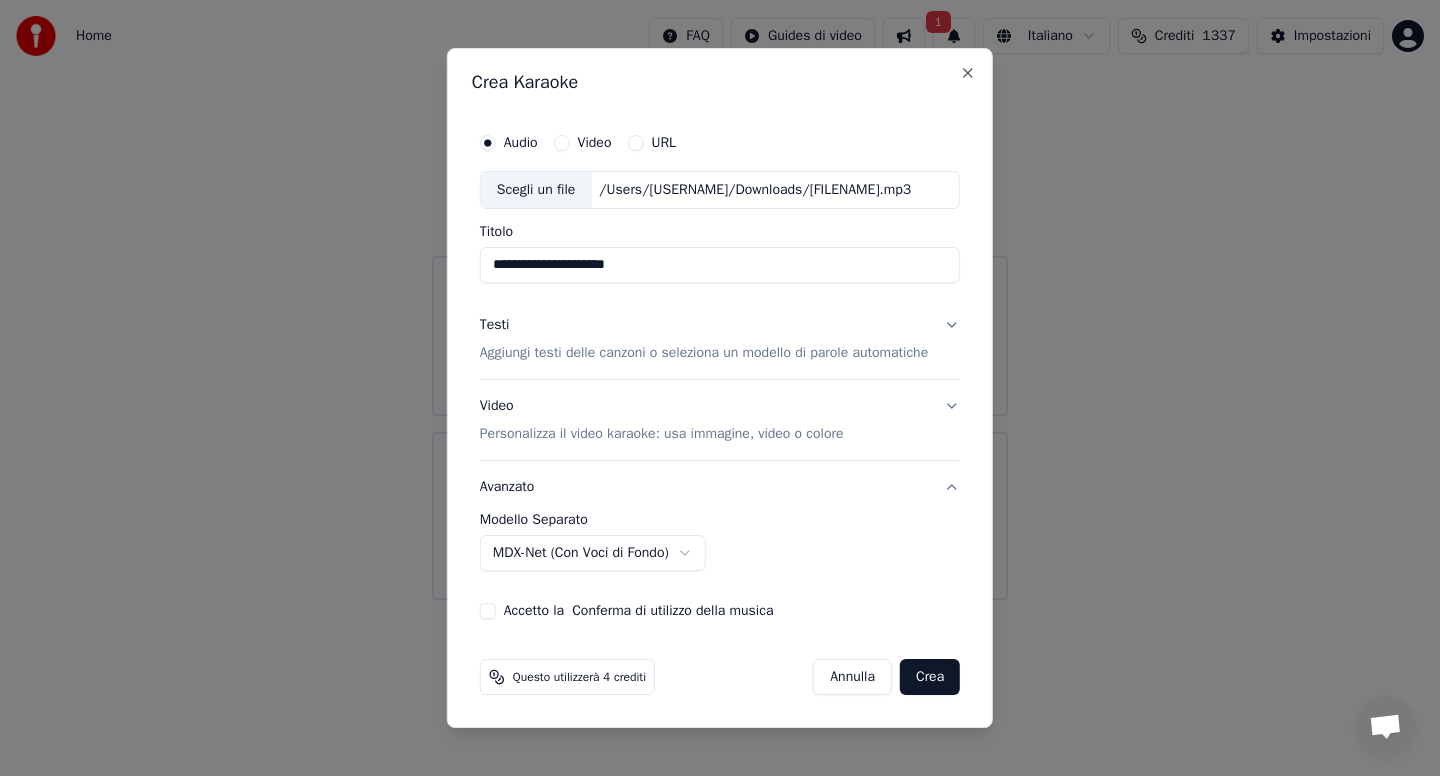 click on "**********" at bounding box center (720, 300) 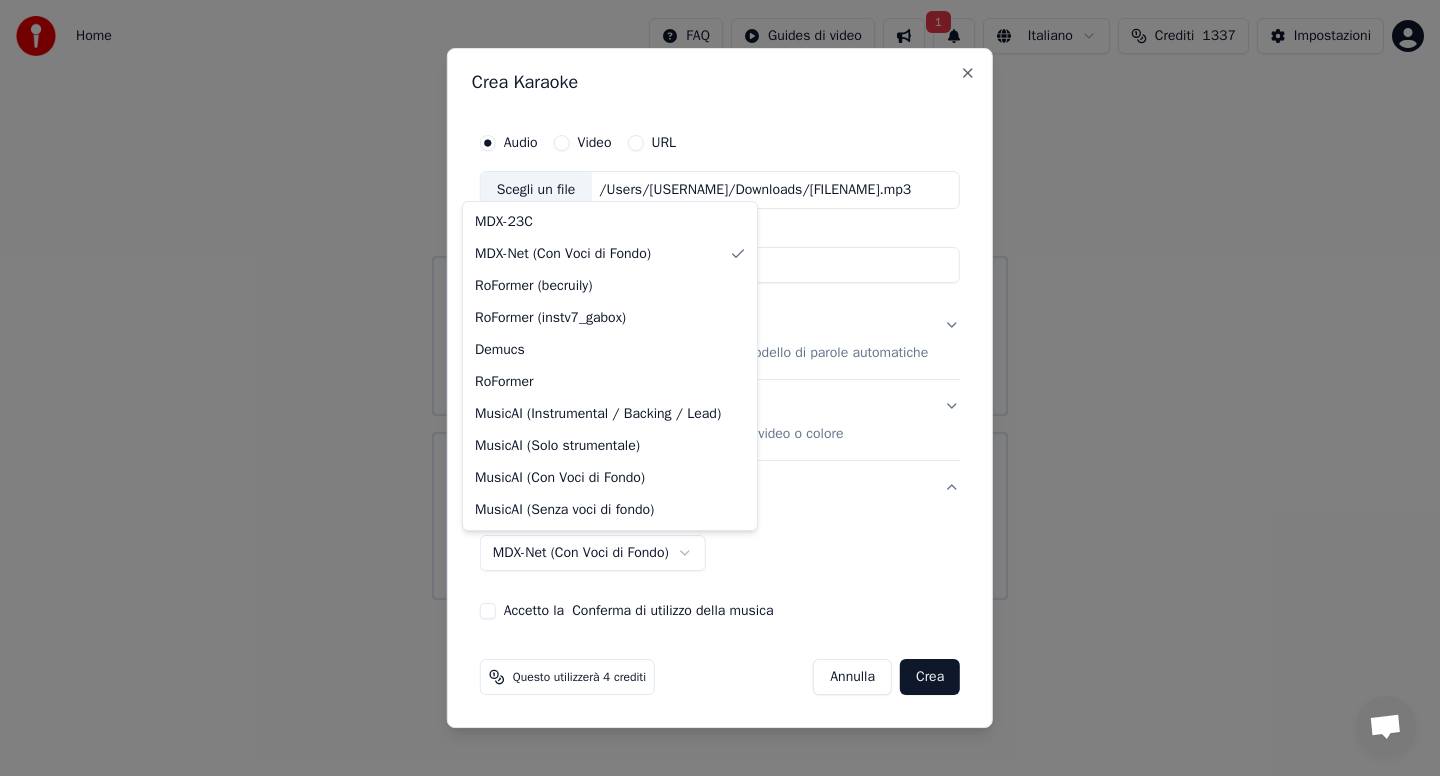 select on "******" 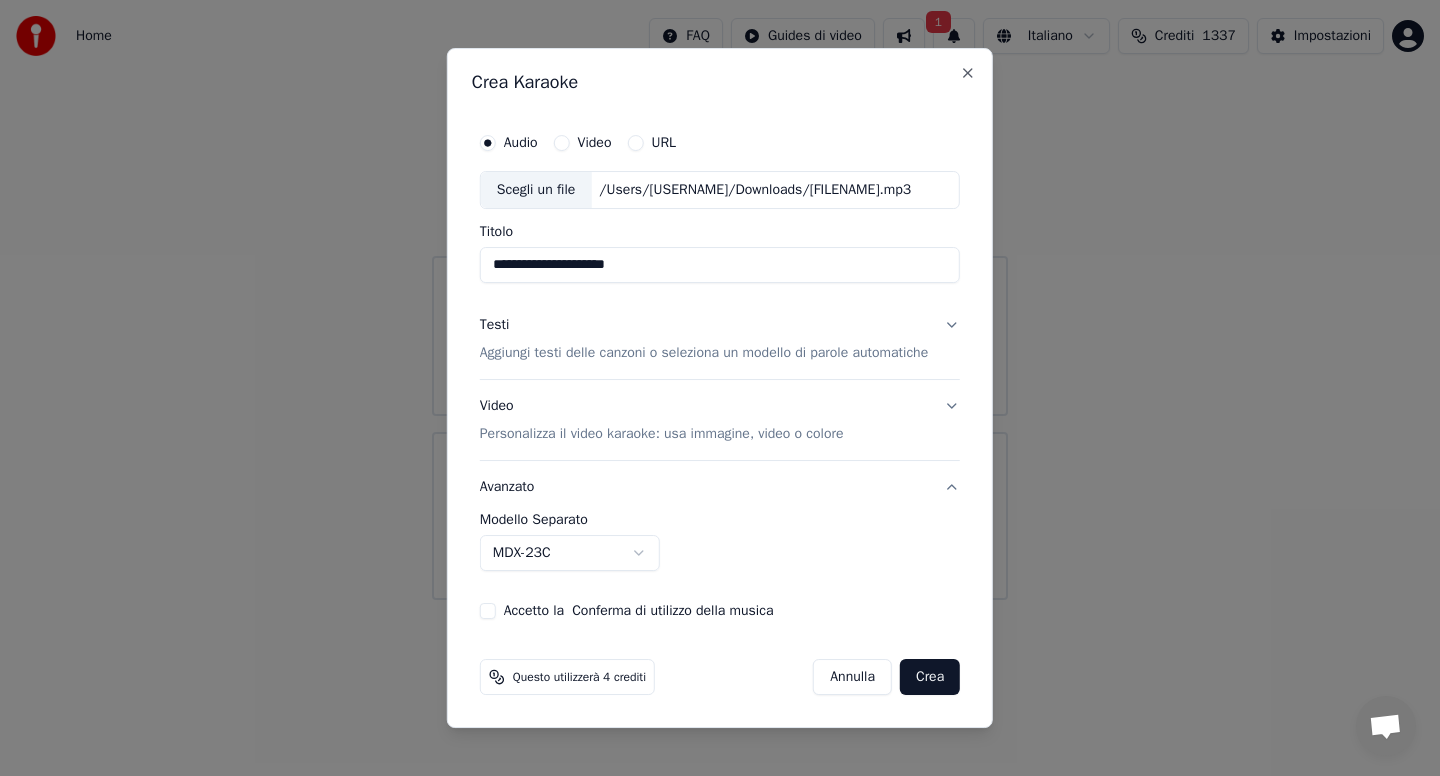 click on "Accetto la   Conferma di utilizzo della musica" at bounding box center (488, 611) 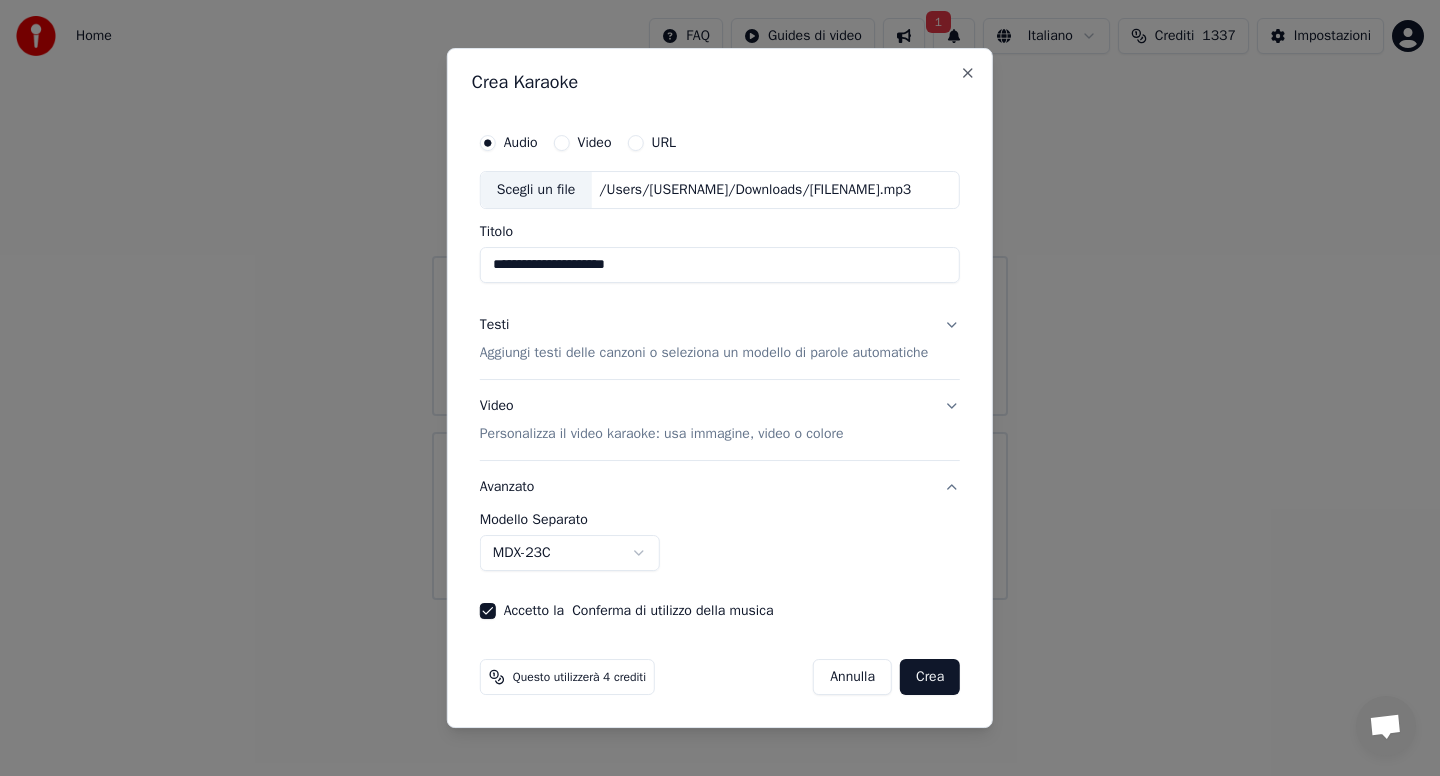 click on "Crea" at bounding box center [930, 677] 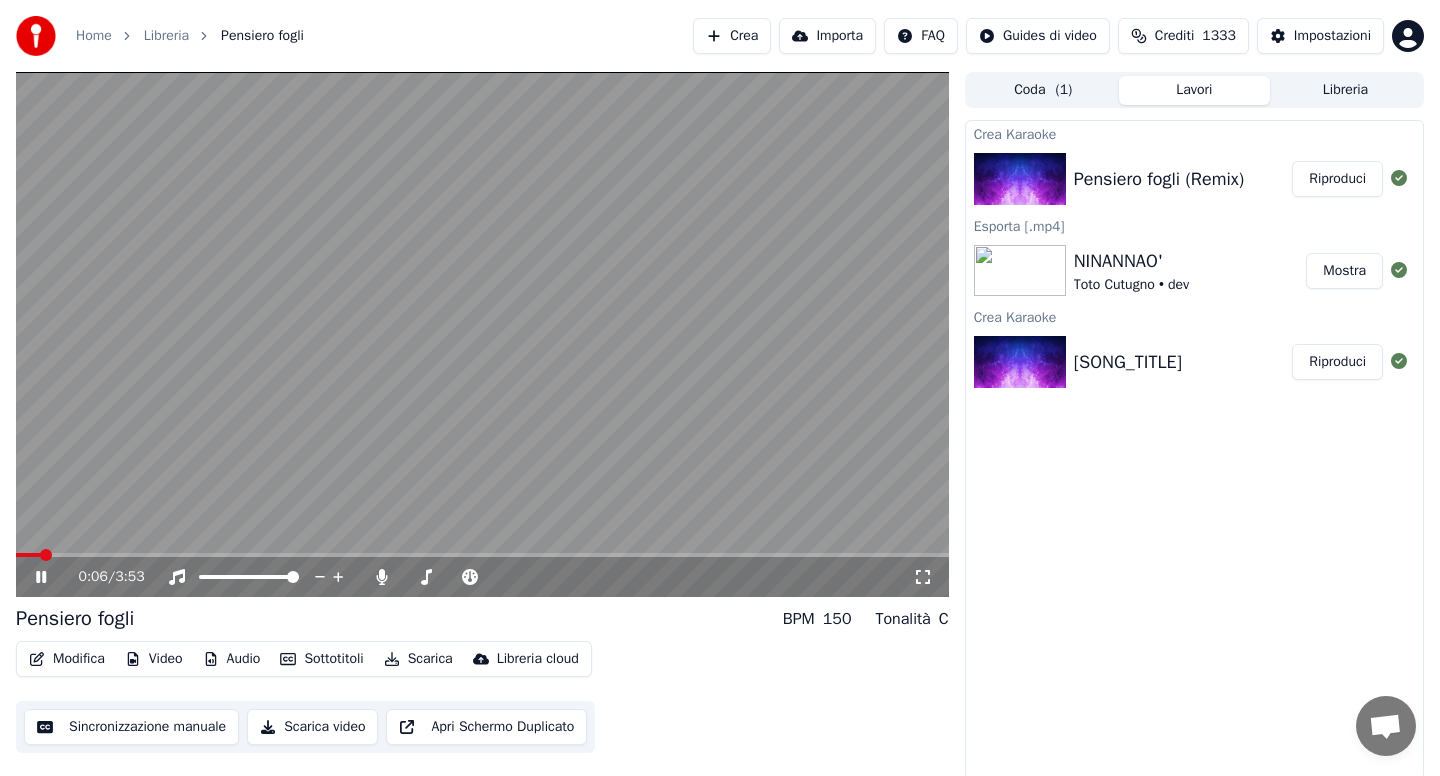click 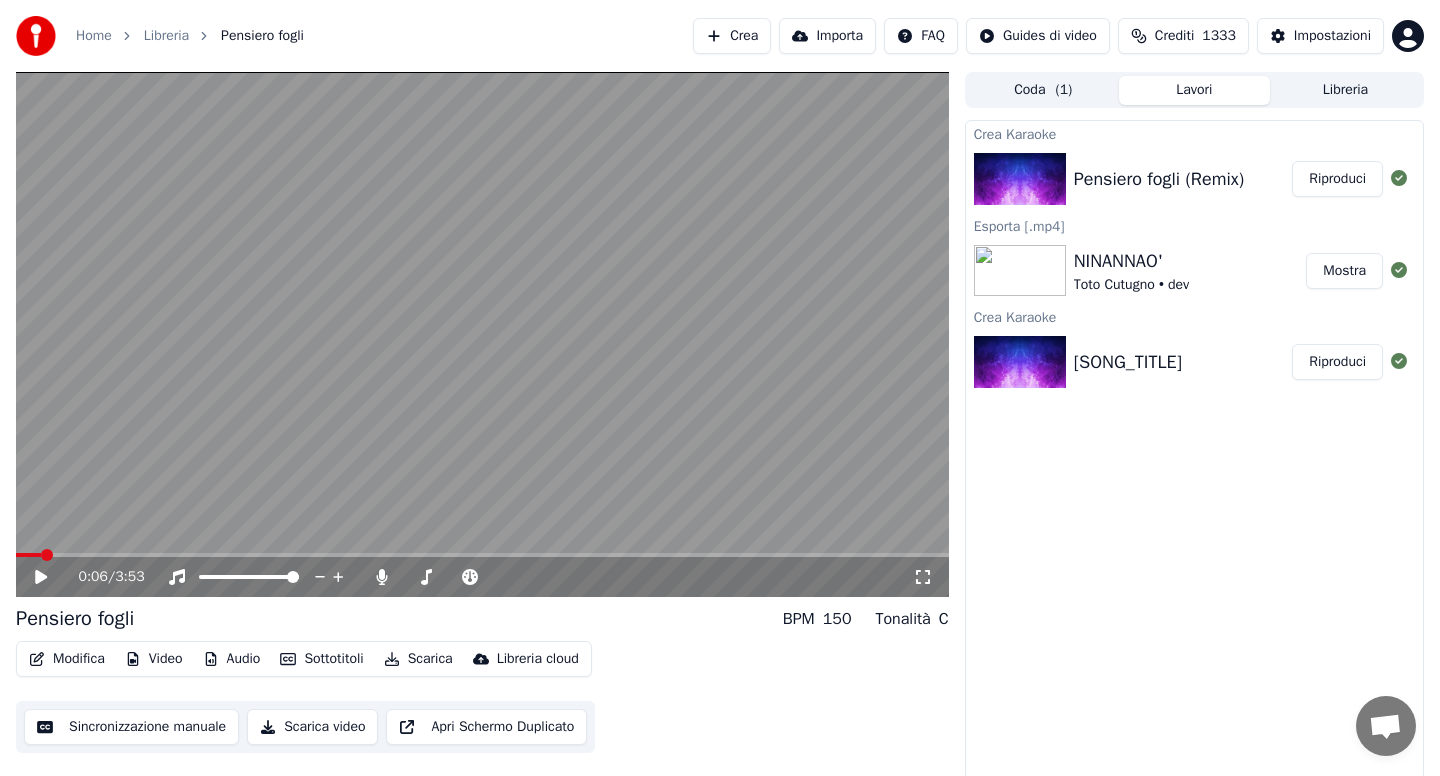 click on "Modifica" at bounding box center [67, 659] 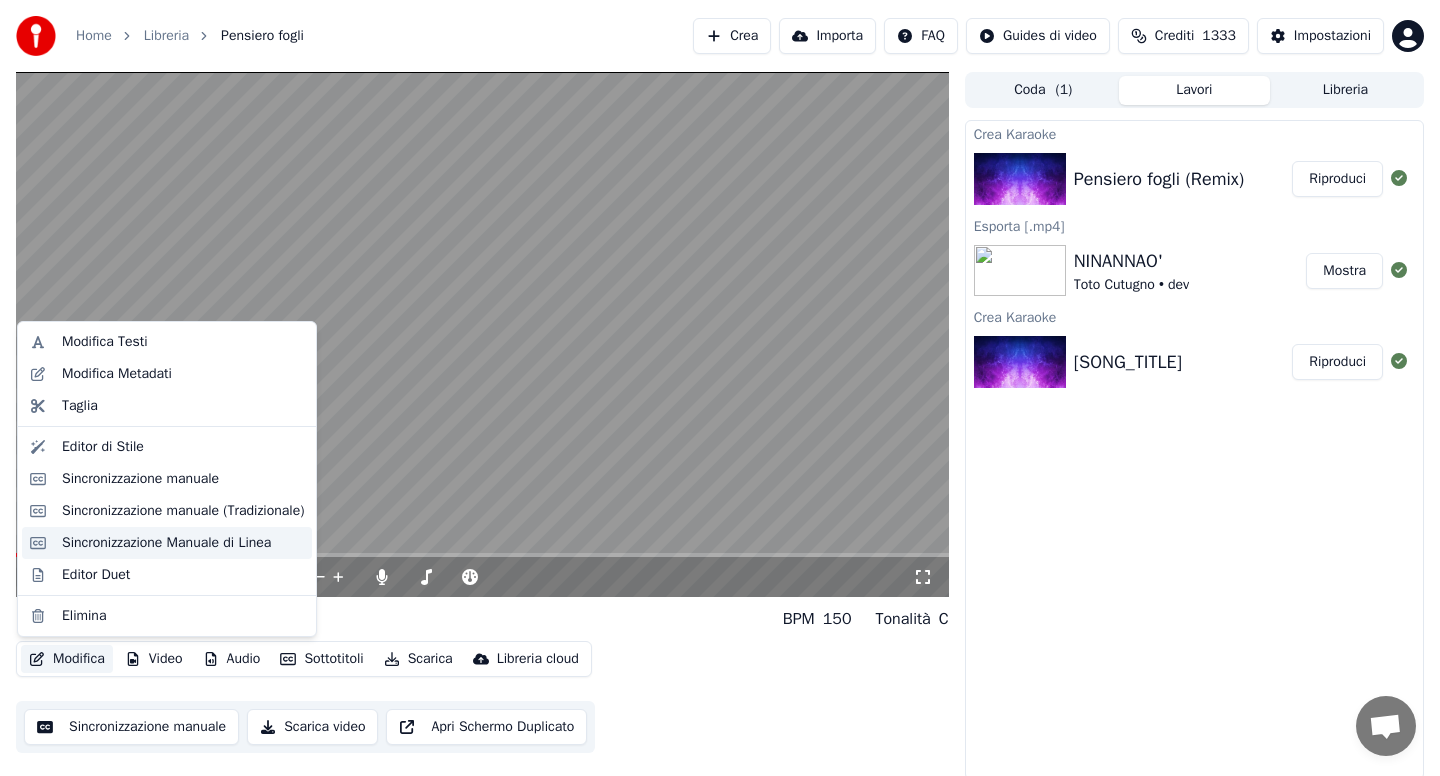 click on "Sincronizzazione Manuale di Linea" at bounding box center (166, 543) 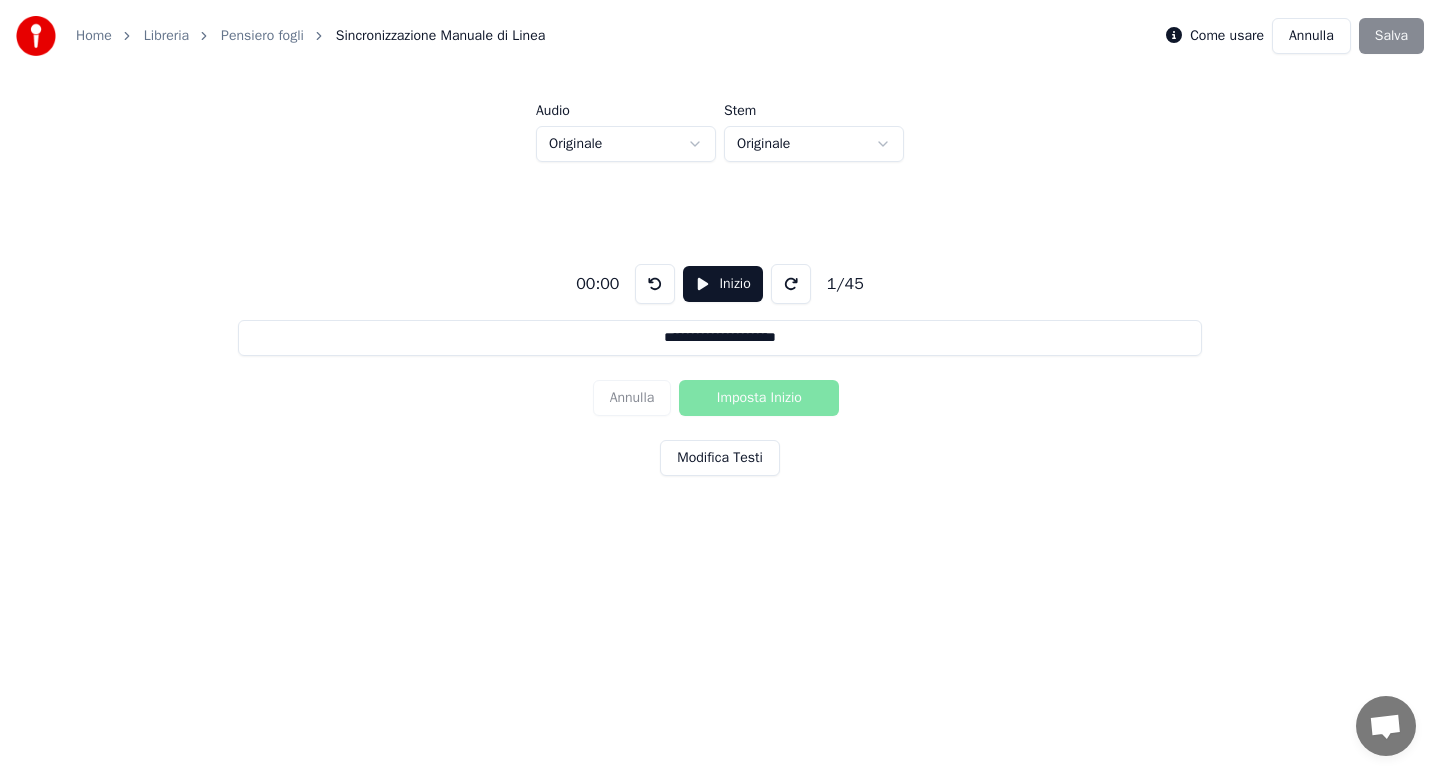 click on "Inizio" at bounding box center [722, 284] 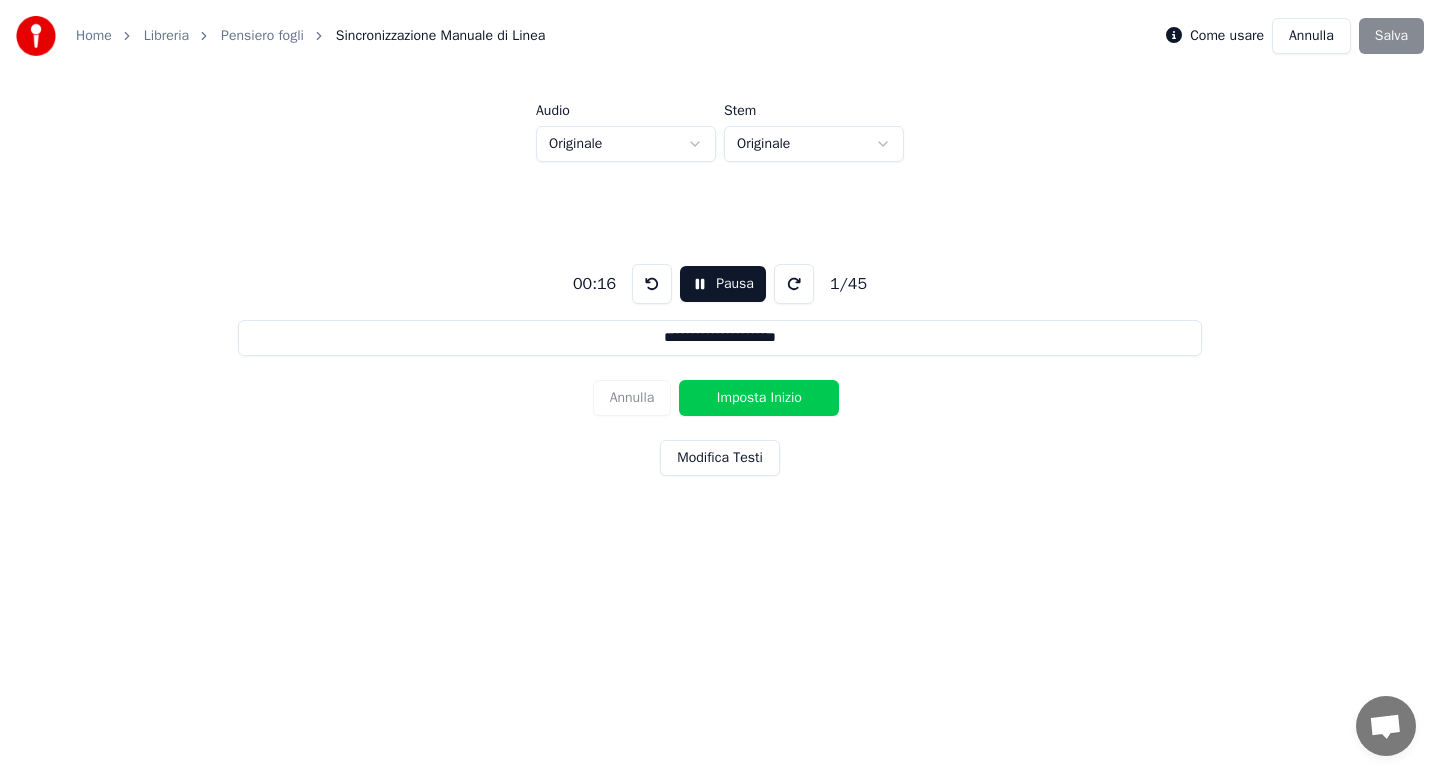 click on "Imposta Inizio" at bounding box center (759, 398) 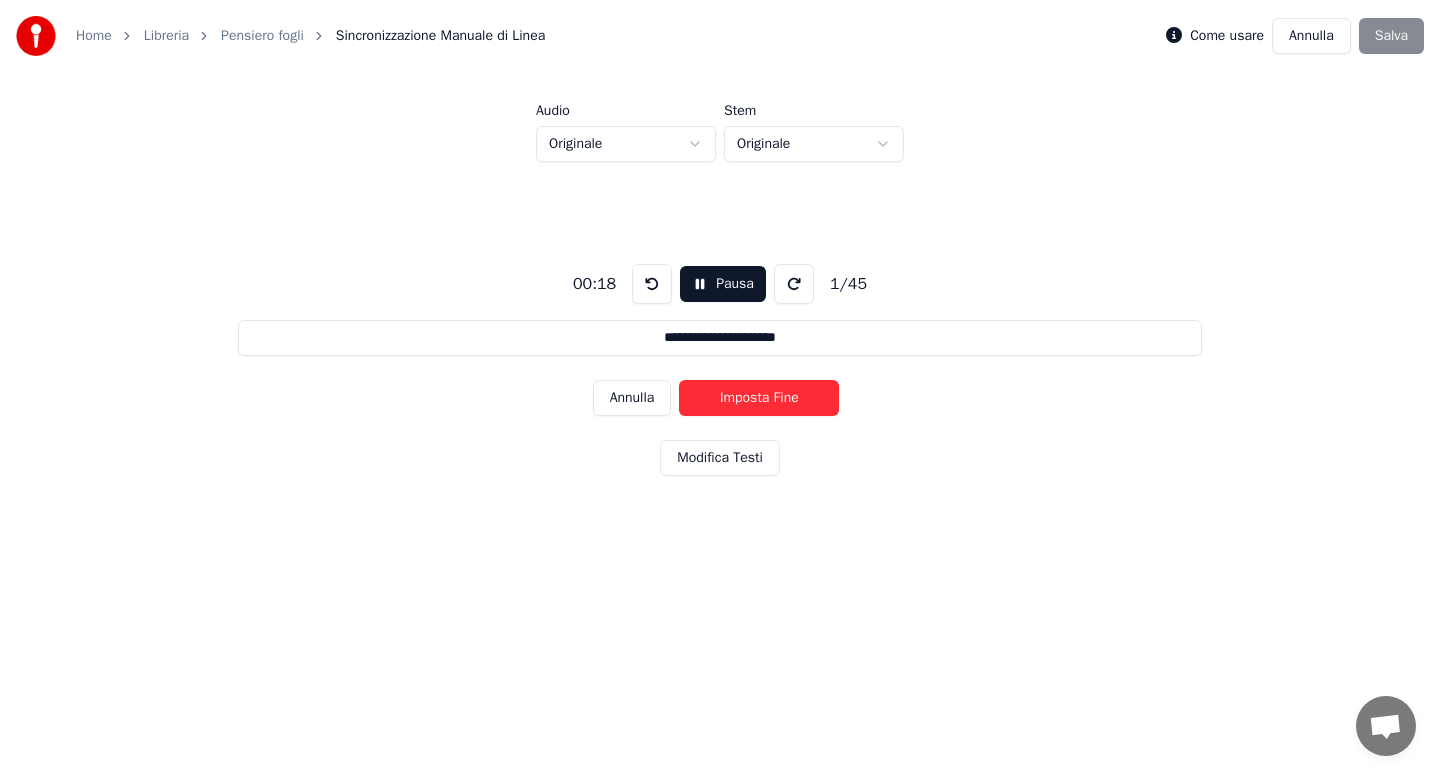 click on "Imposta Fine" at bounding box center [759, 398] 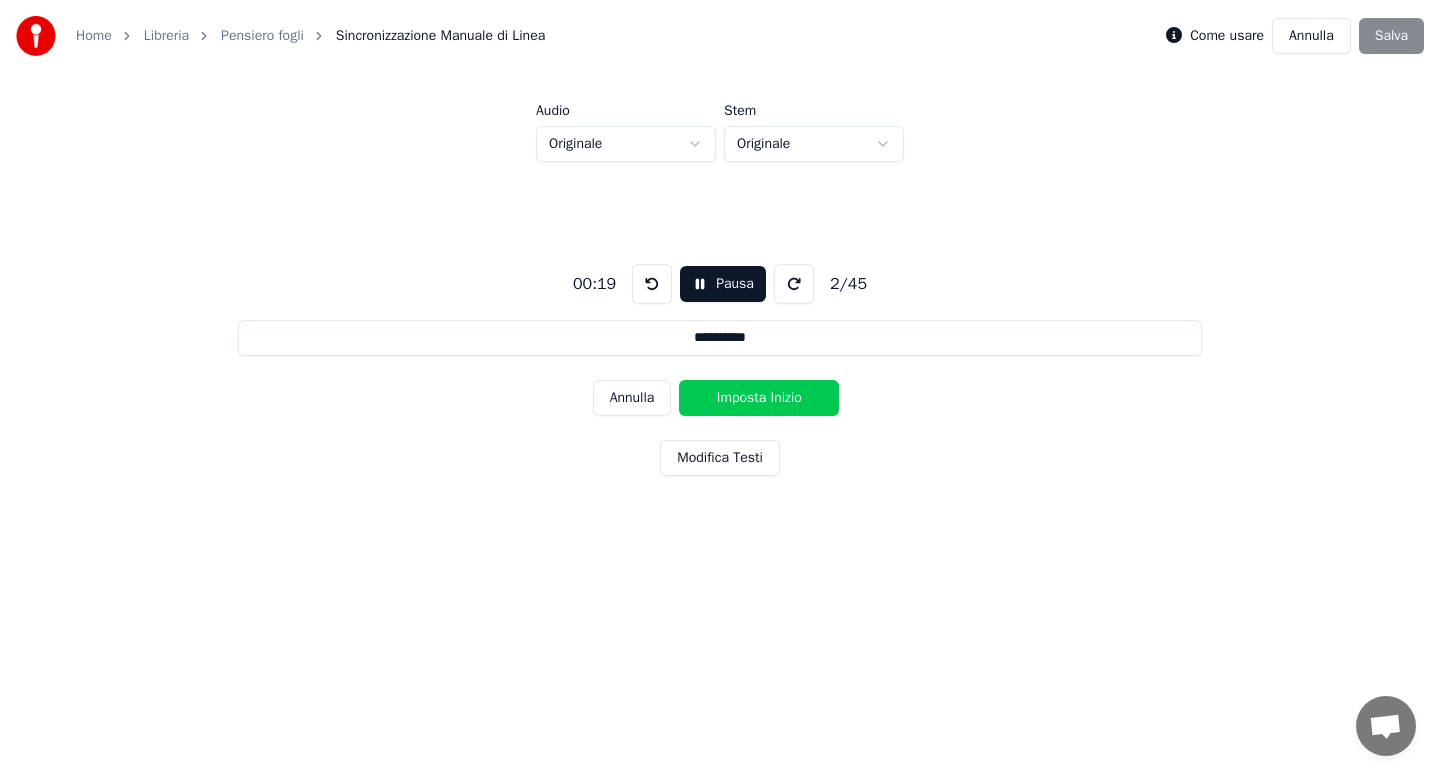 click on "Imposta Inizio" at bounding box center (759, 398) 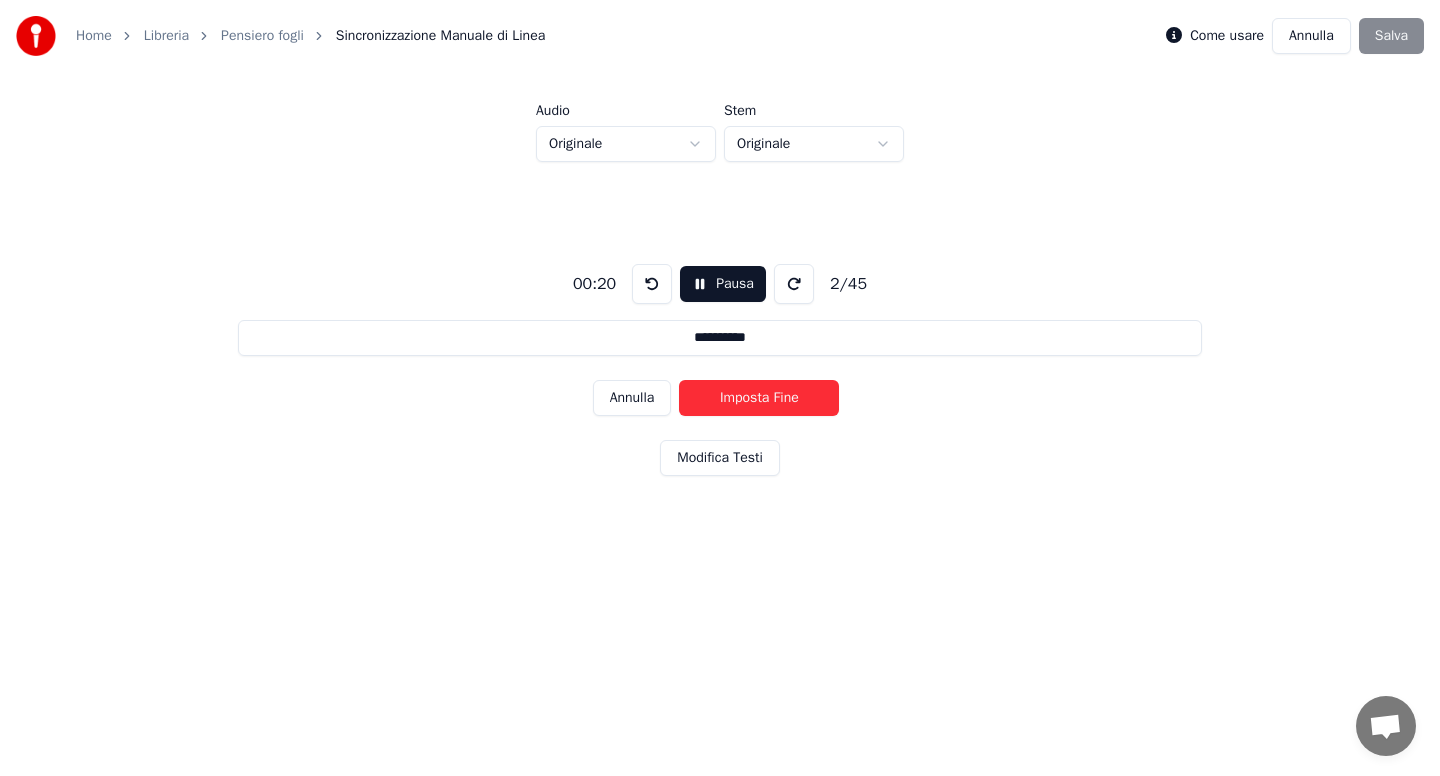 click on "Imposta Fine" at bounding box center (759, 398) 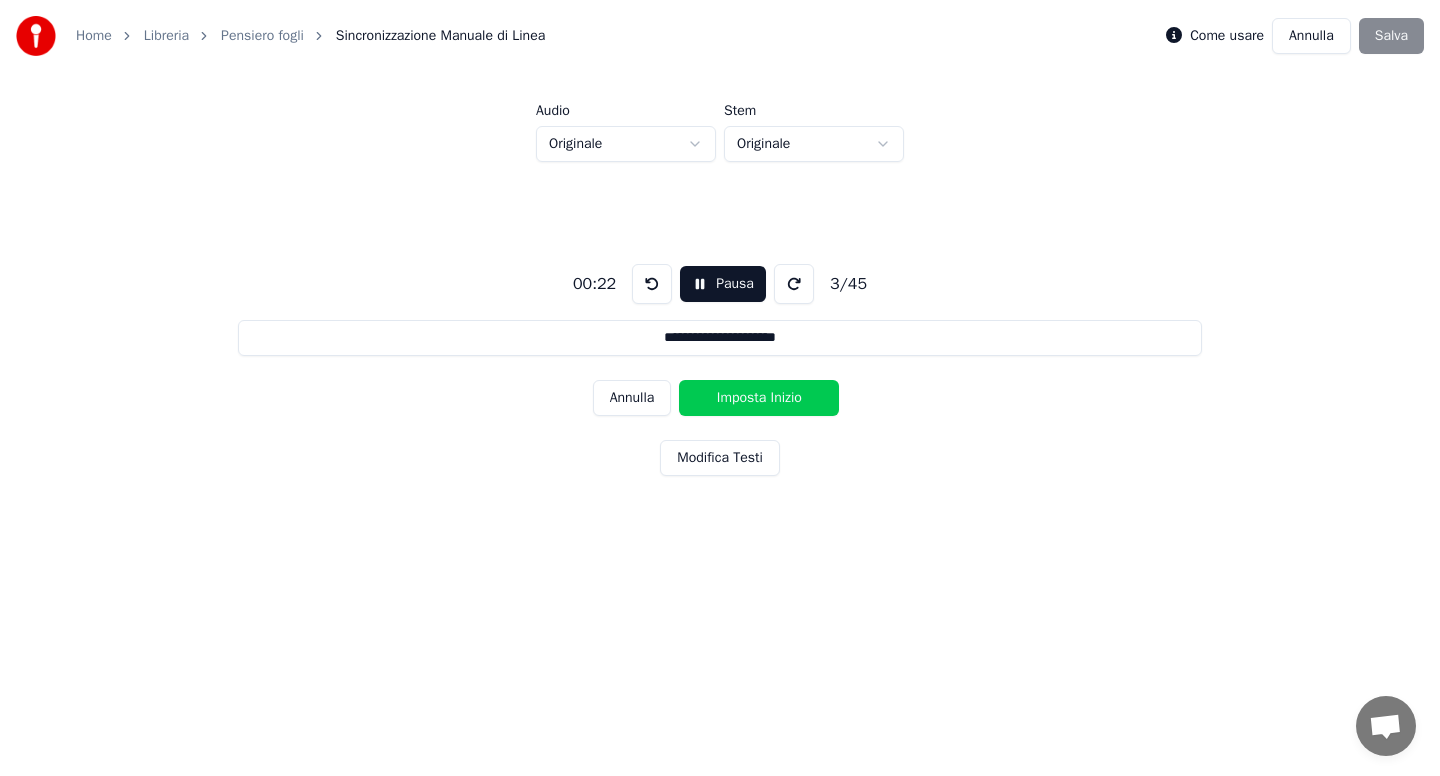 click on "Imposta Inizio" at bounding box center [759, 398] 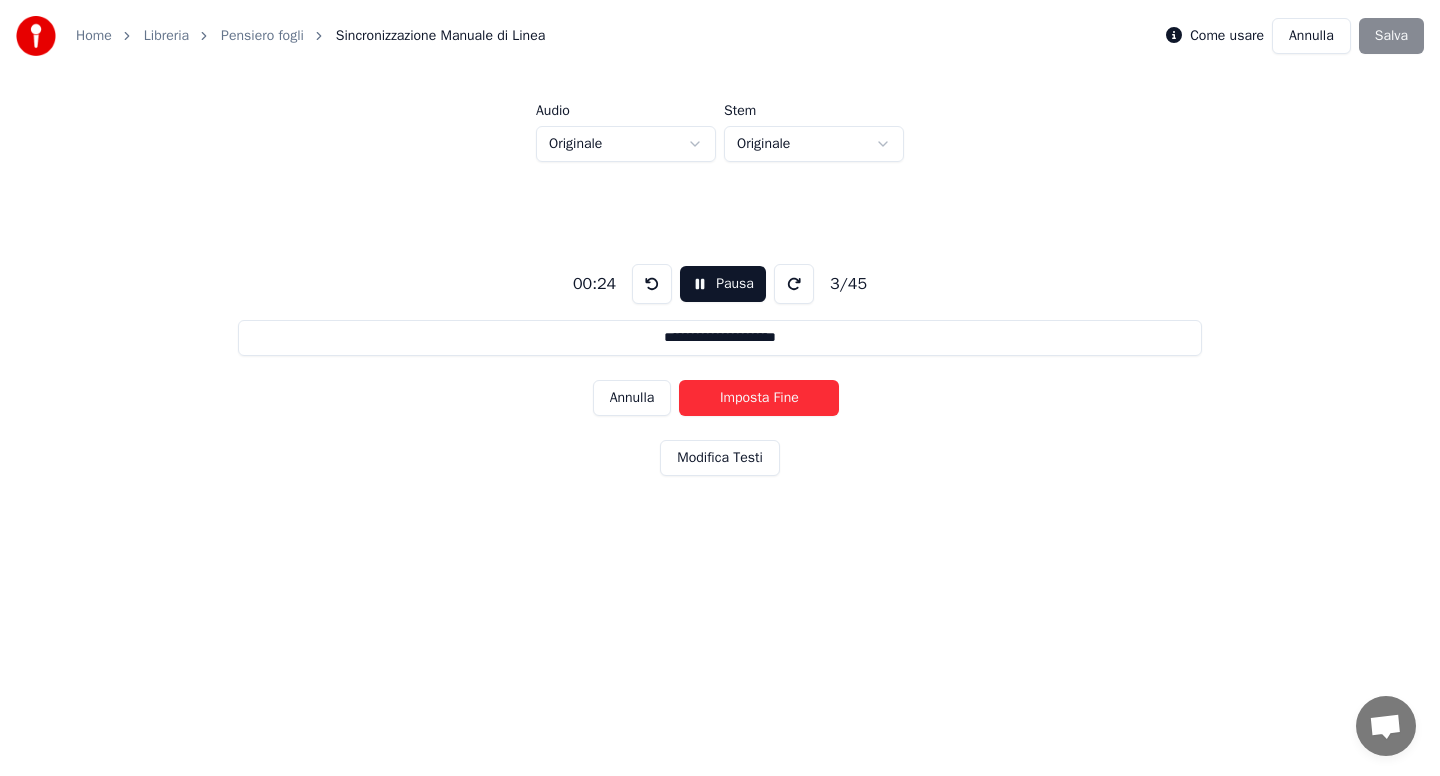click on "Imposta Fine" at bounding box center [759, 398] 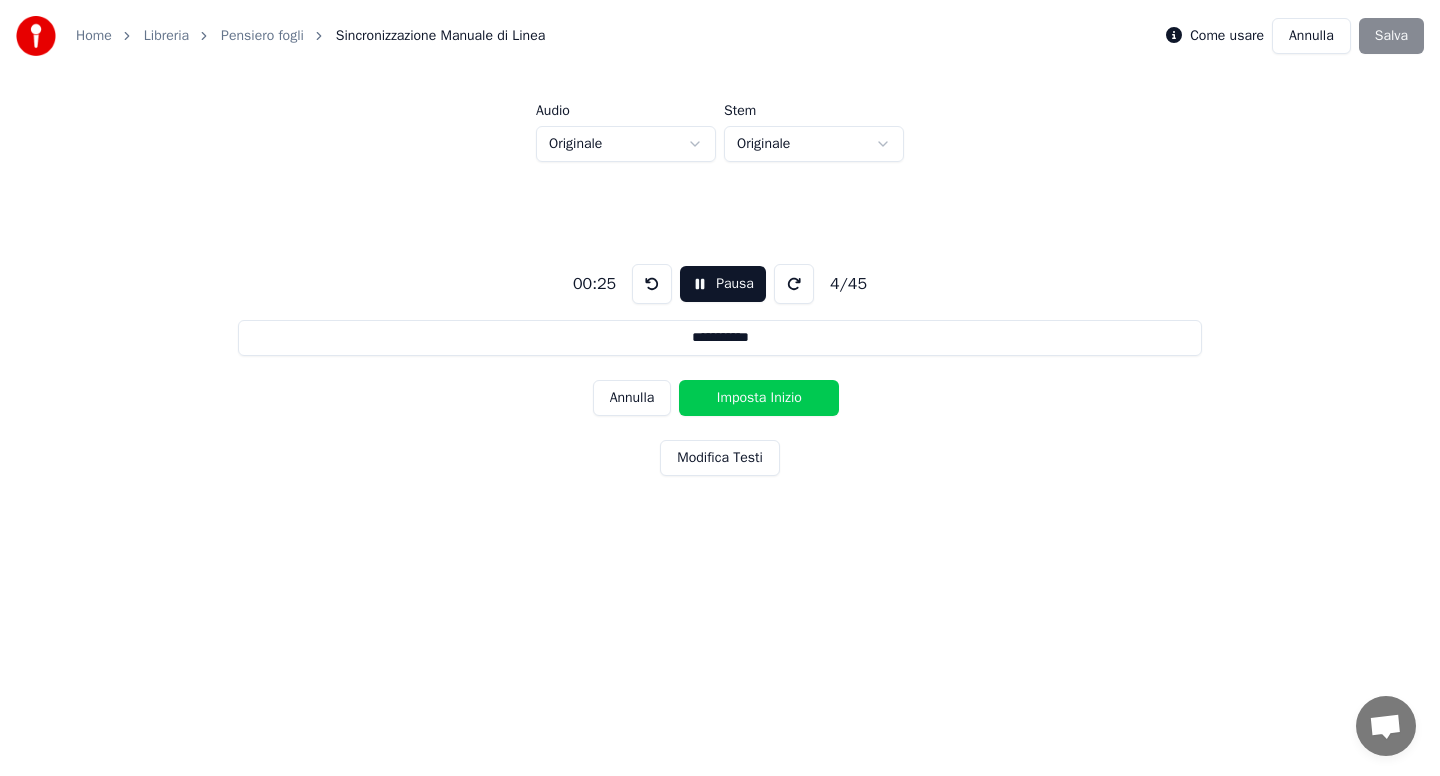 click on "Imposta Inizio" at bounding box center [759, 398] 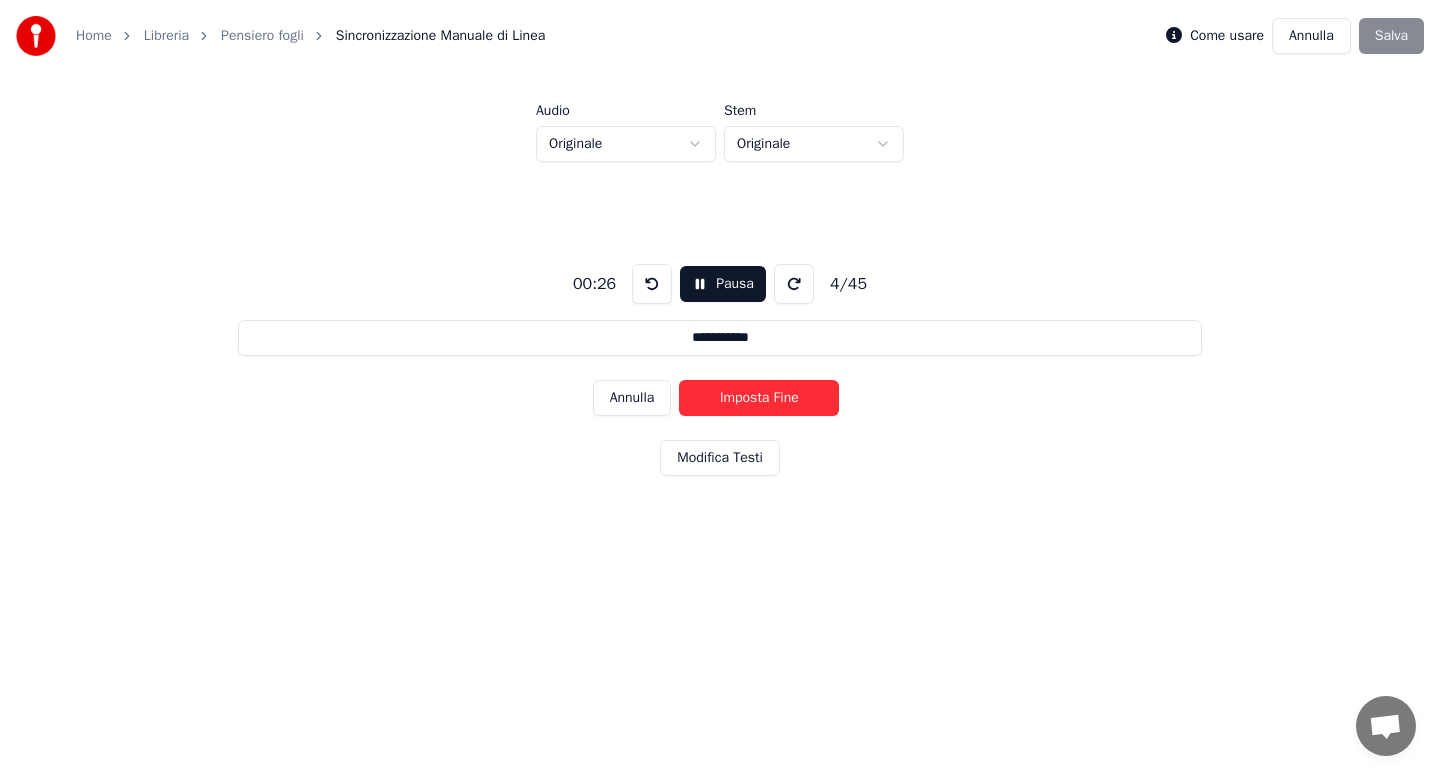 click on "Imposta Fine" at bounding box center (759, 398) 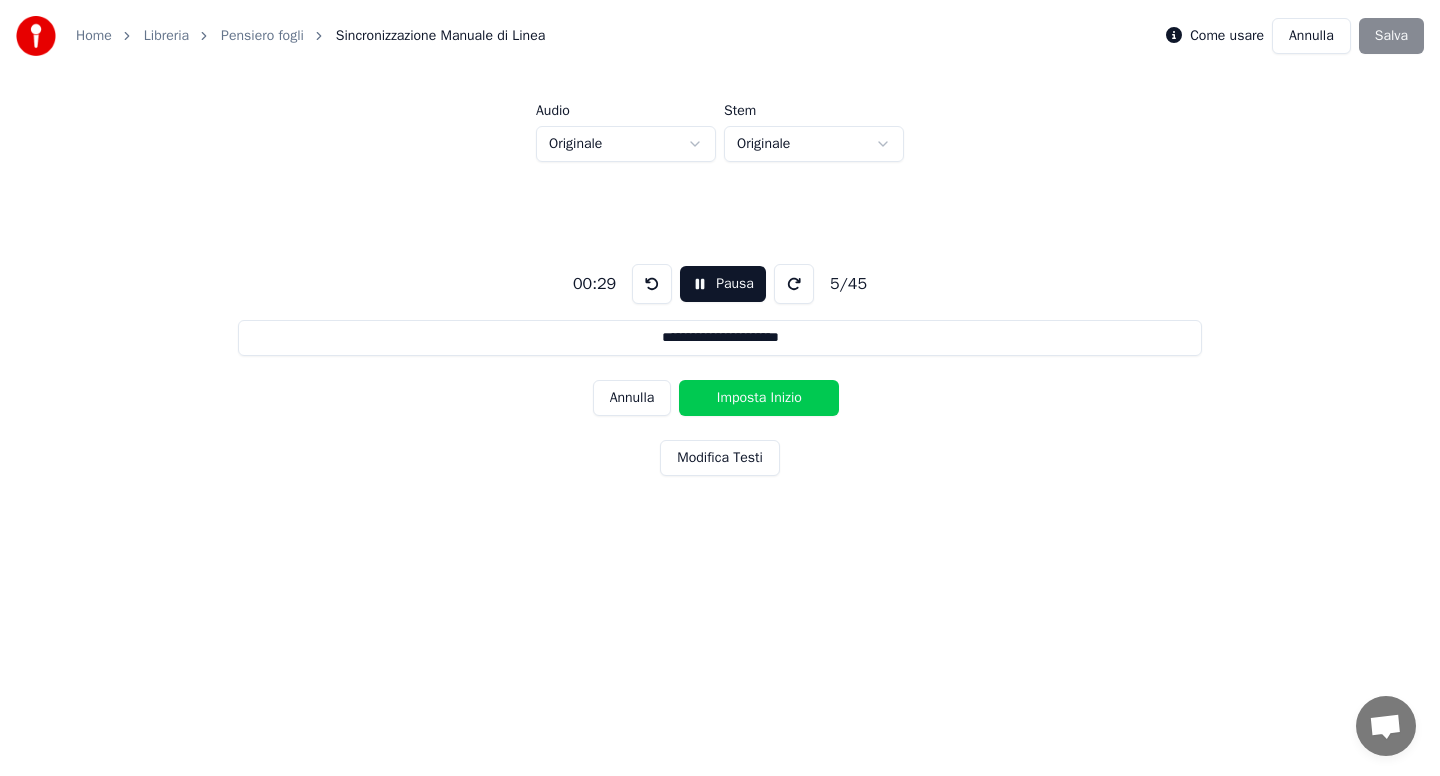 click on "Imposta Inizio" at bounding box center [759, 398] 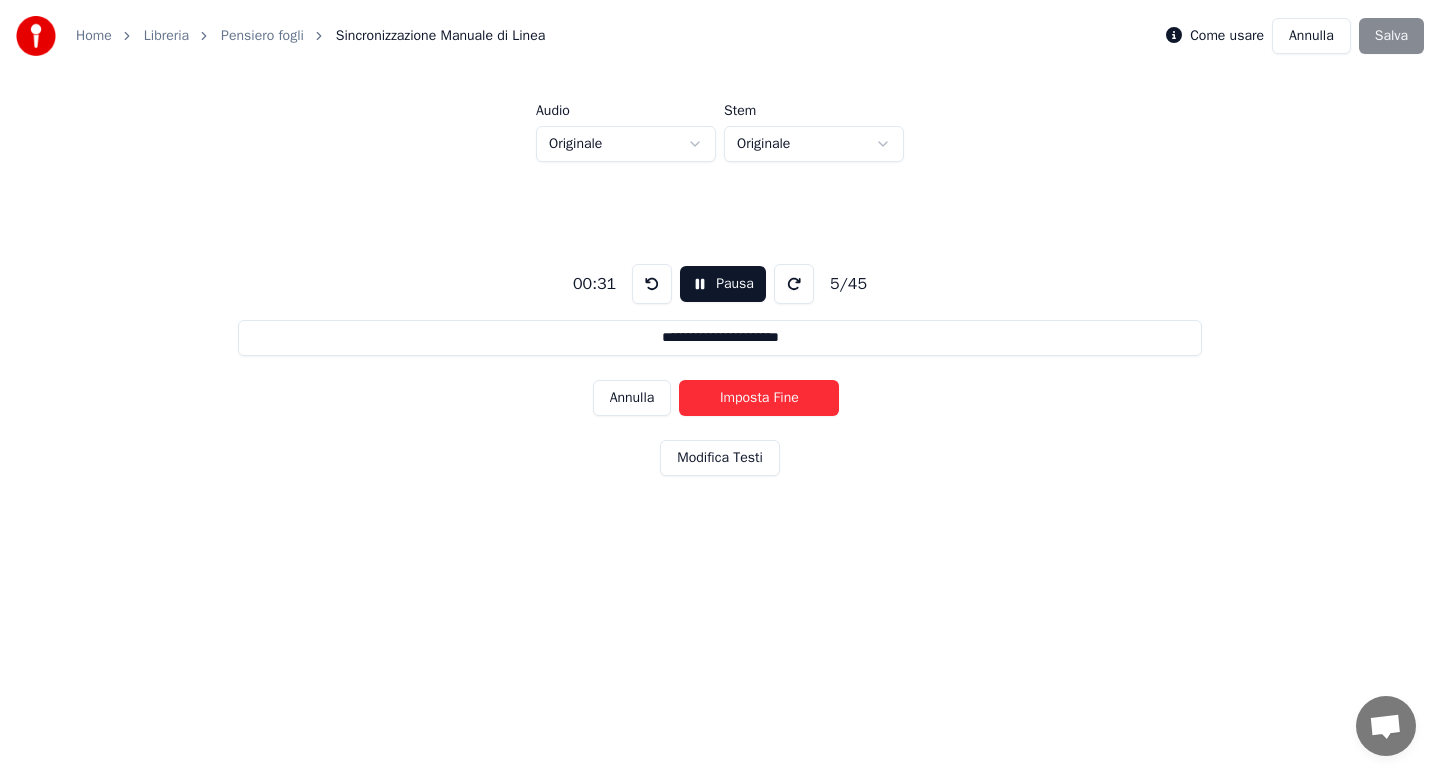 click on "Imposta Fine" at bounding box center (759, 398) 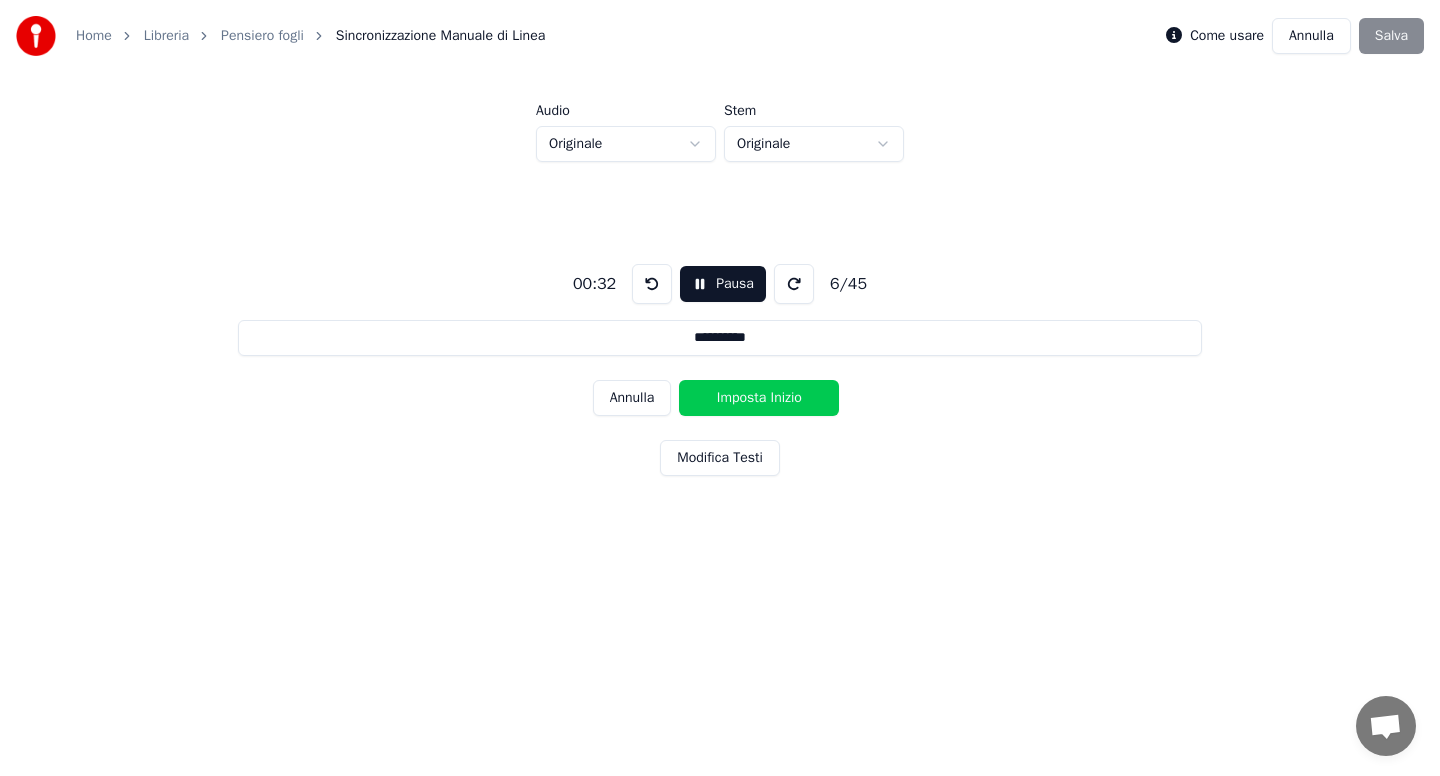 click on "Imposta Inizio" at bounding box center [759, 398] 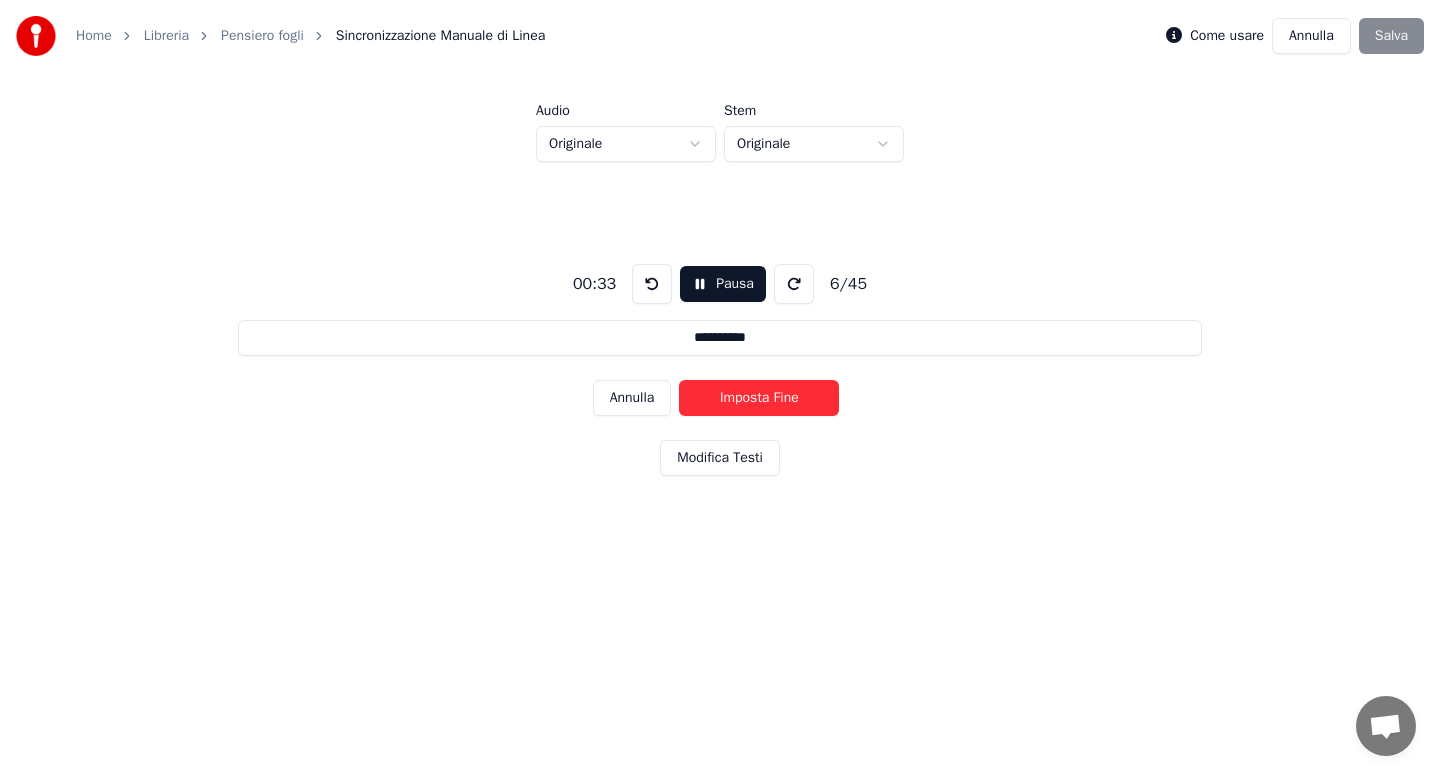 click on "Imposta Fine" at bounding box center [759, 398] 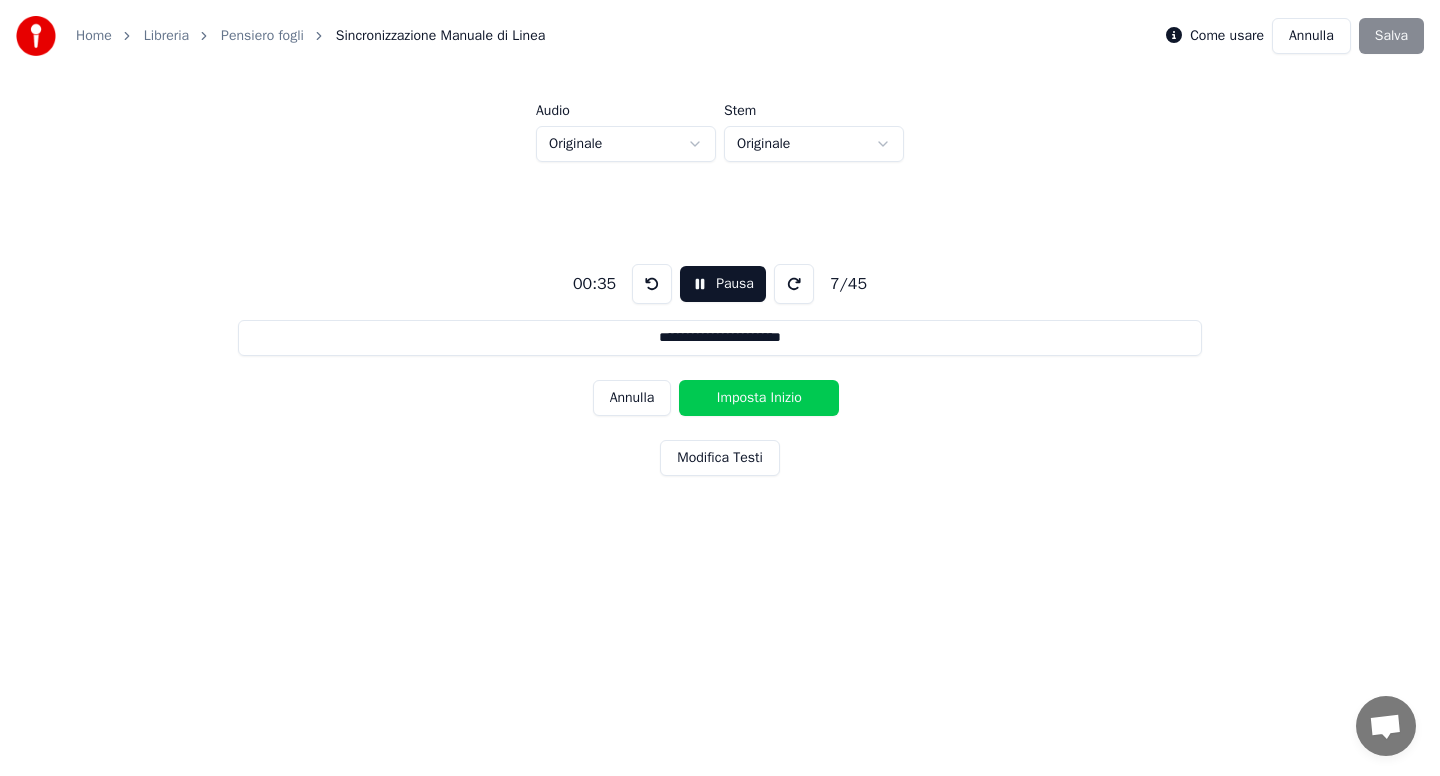 click on "Imposta Inizio" at bounding box center (759, 398) 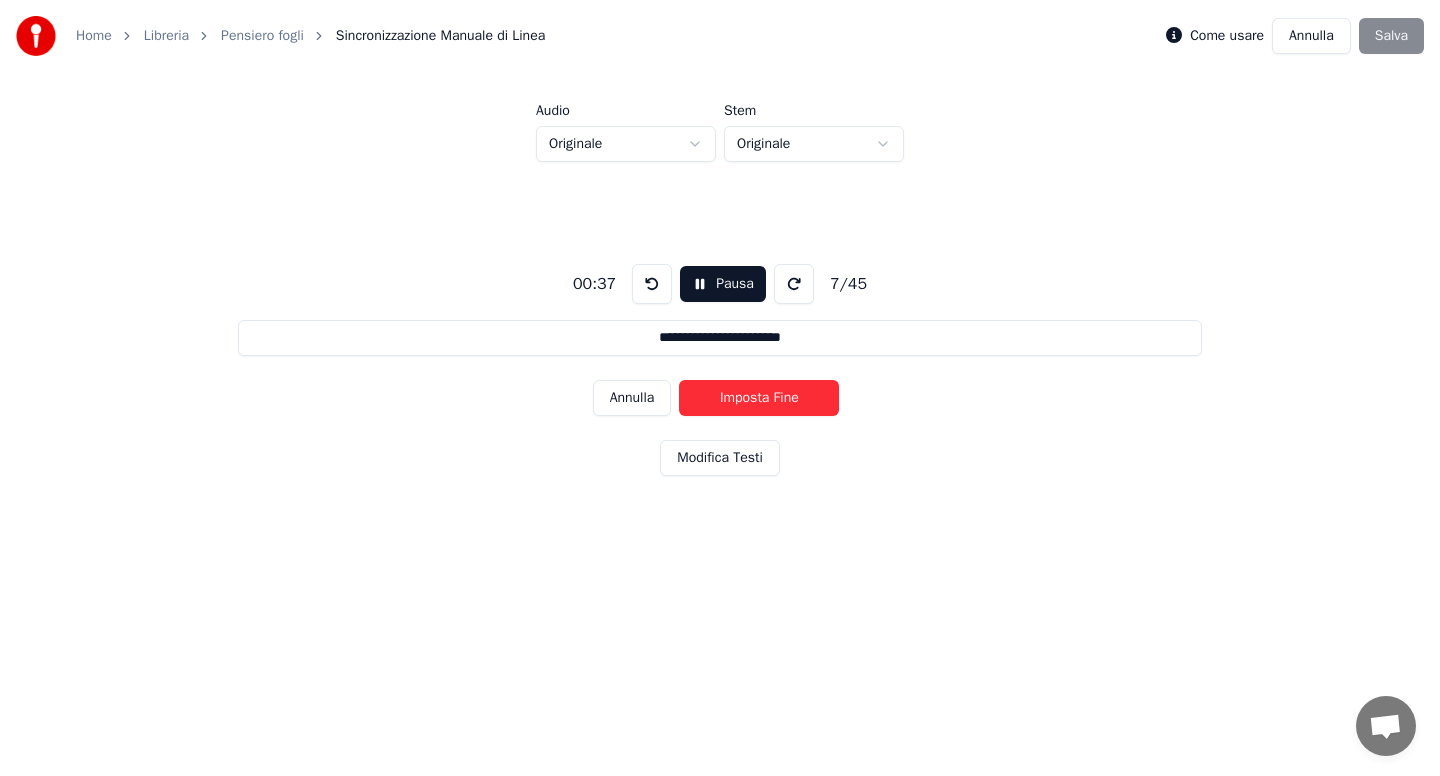 click on "Imposta Fine" at bounding box center (759, 398) 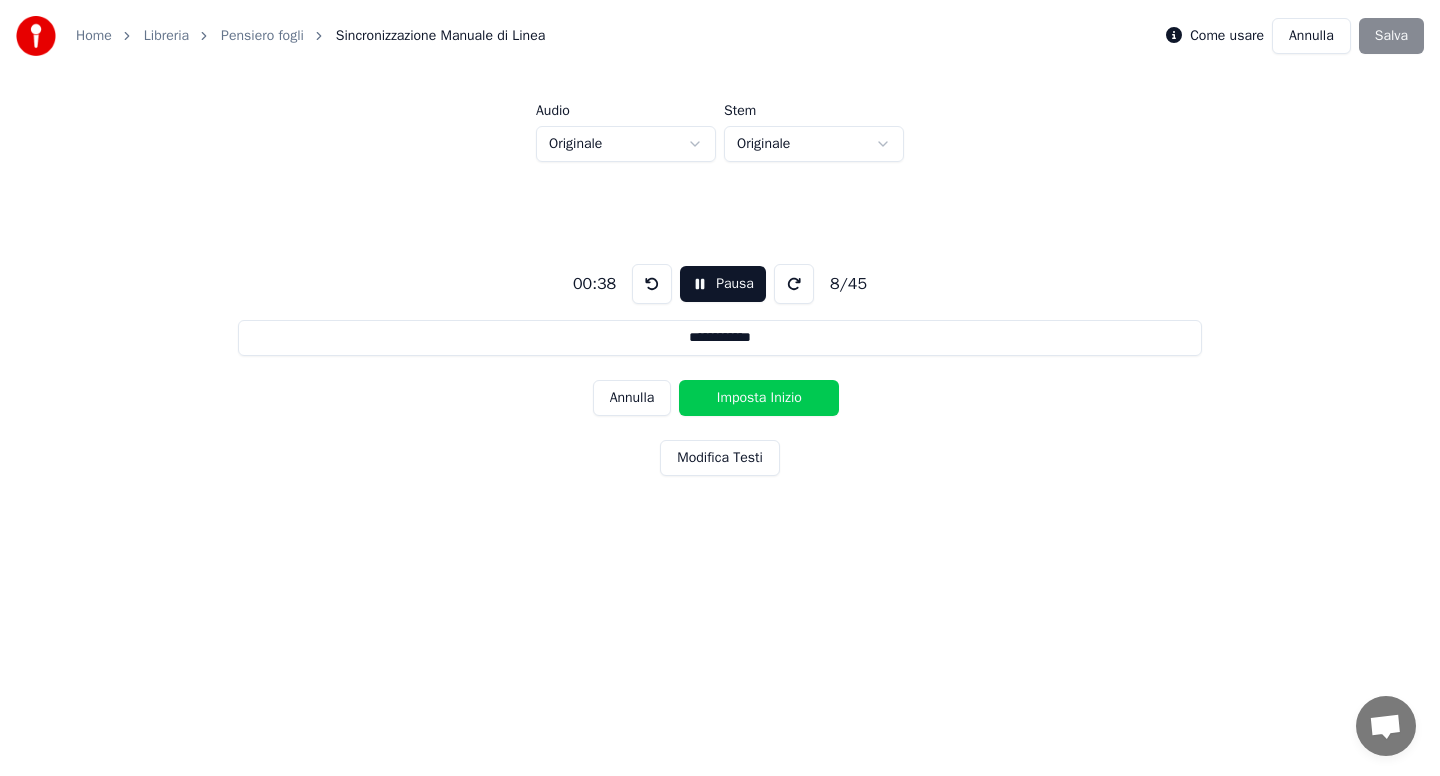 click on "Imposta Inizio" at bounding box center (759, 398) 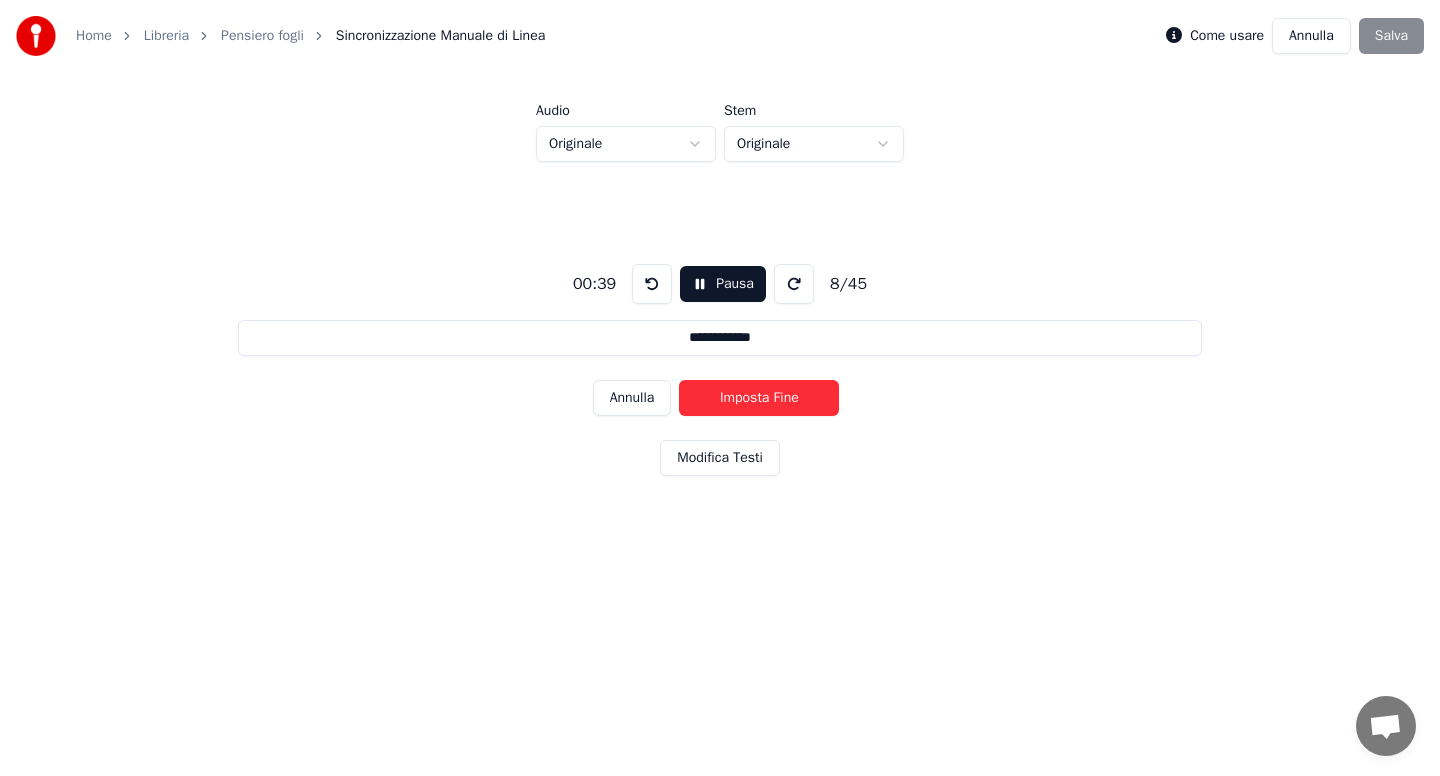 click on "Imposta Fine" at bounding box center (759, 398) 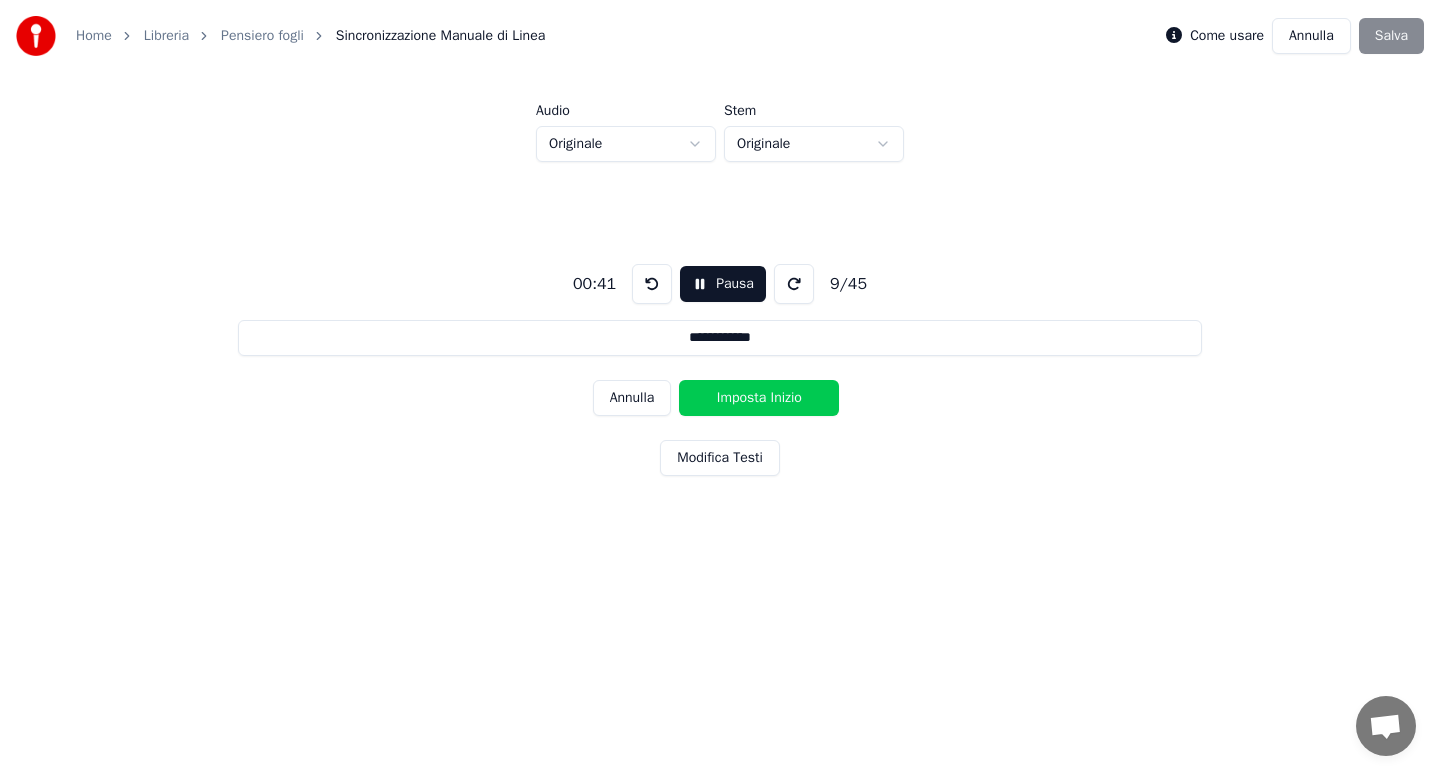 click on "Imposta Inizio" at bounding box center (759, 398) 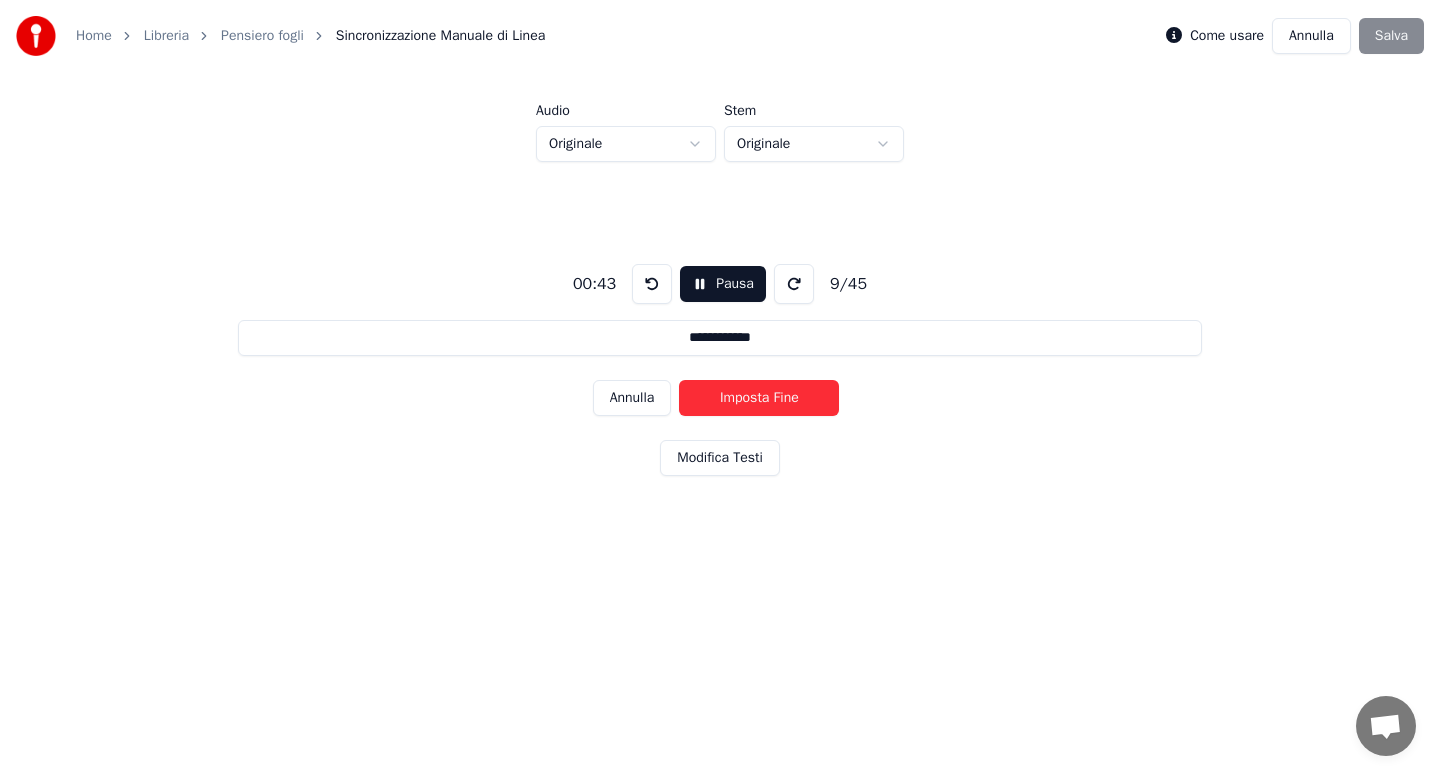 click on "Imposta Fine" at bounding box center (759, 398) 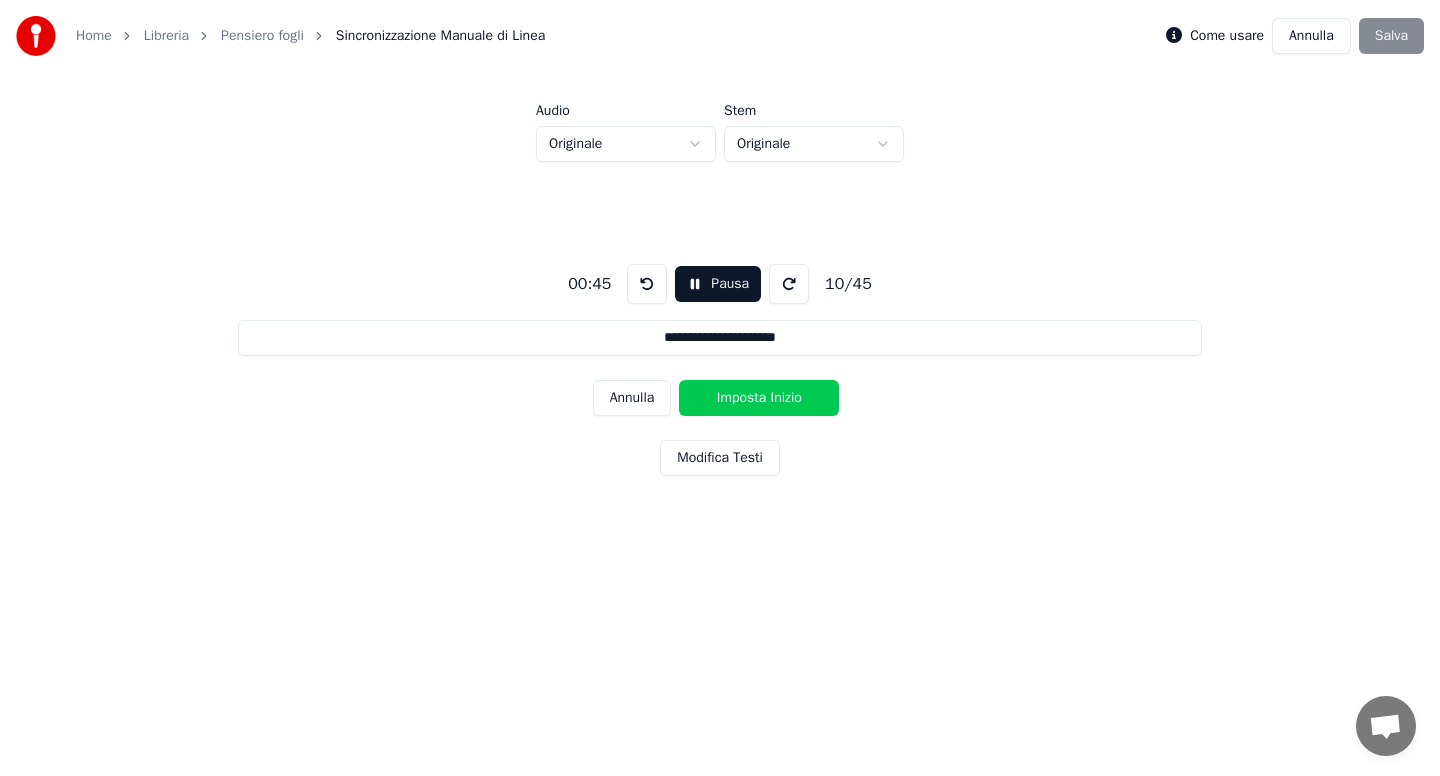 click on "Imposta Inizio" at bounding box center (759, 398) 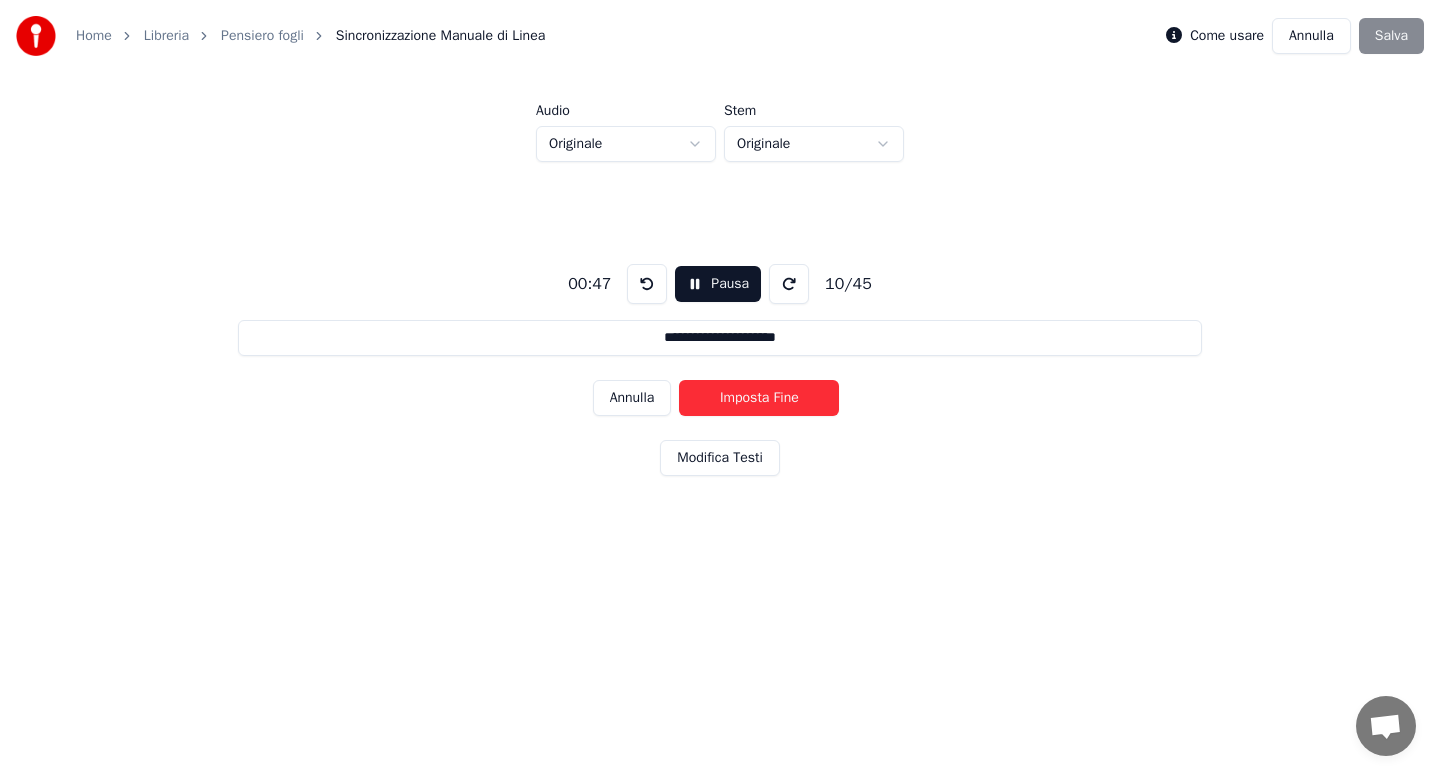 click on "Imposta Fine" at bounding box center [759, 398] 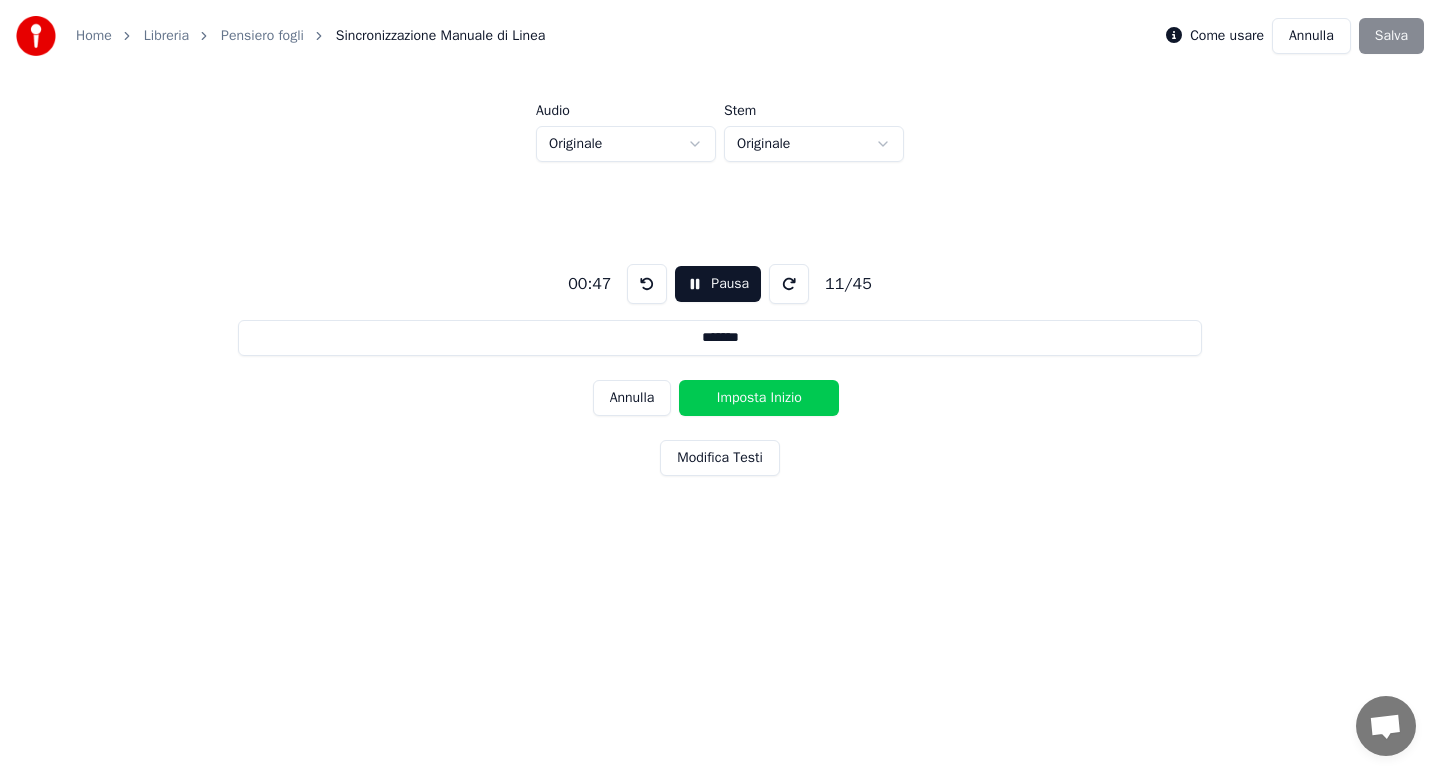 click on "Imposta Inizio" at bounding box center (759, 398) 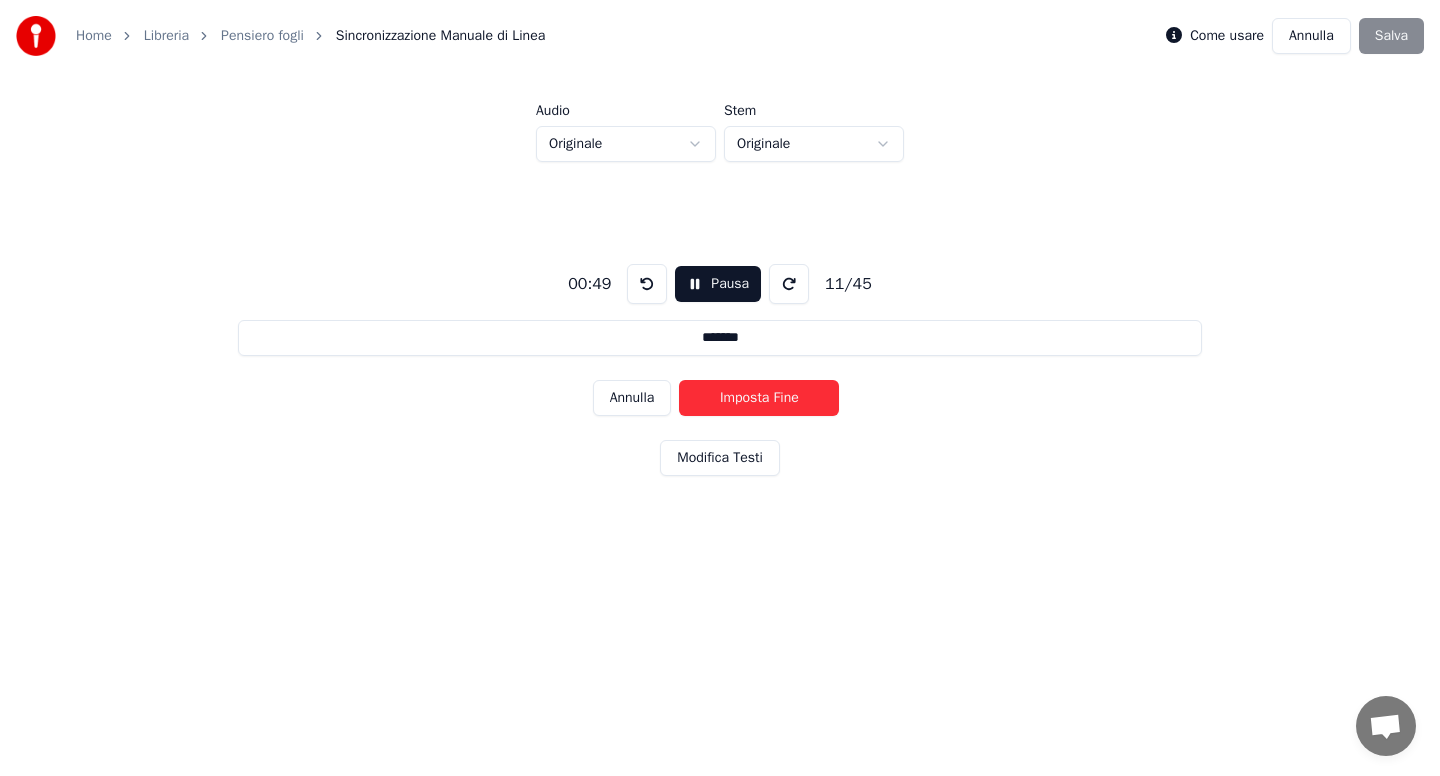 click on "Imposta Fine" at bounding box center [759, 398] 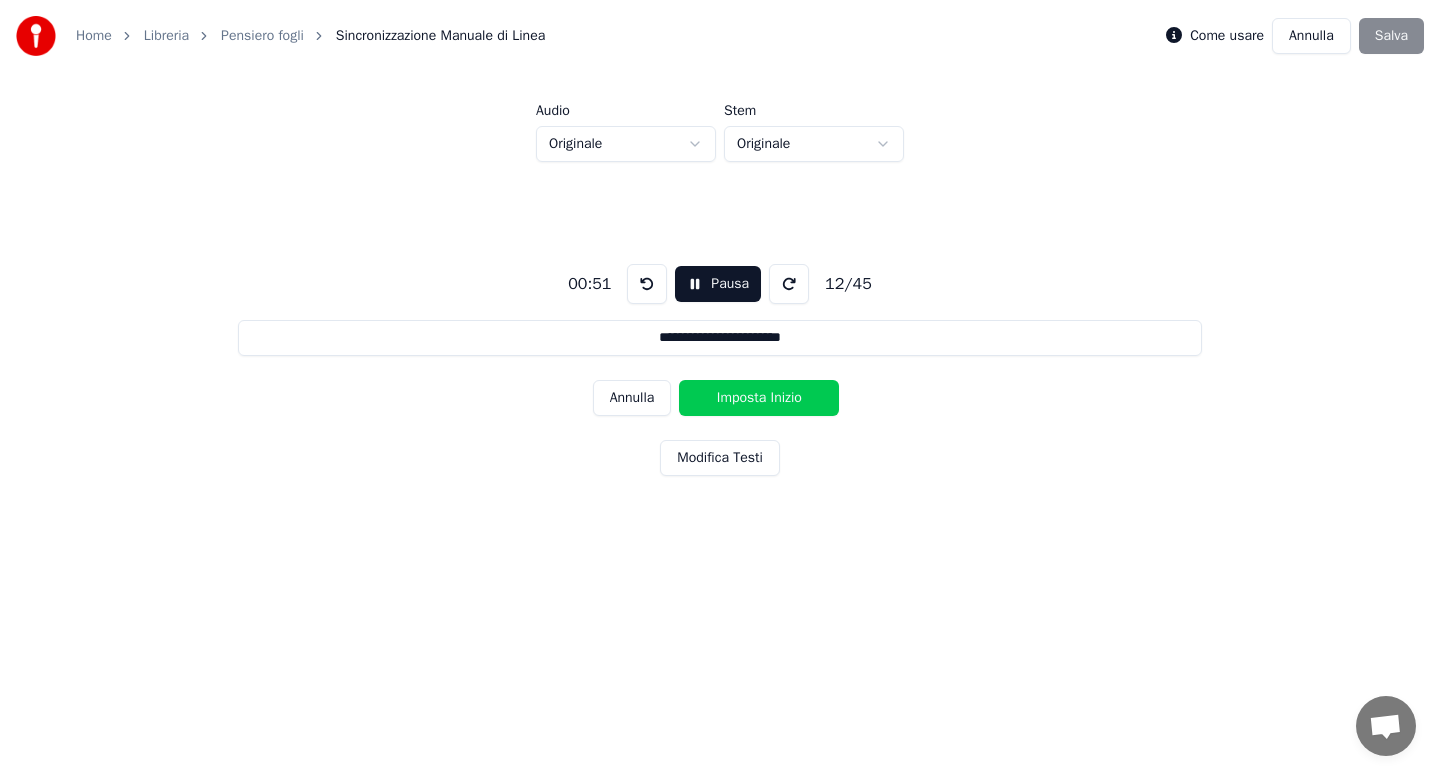 click on "Imposta Inizio" at bounding box center (759, 398) 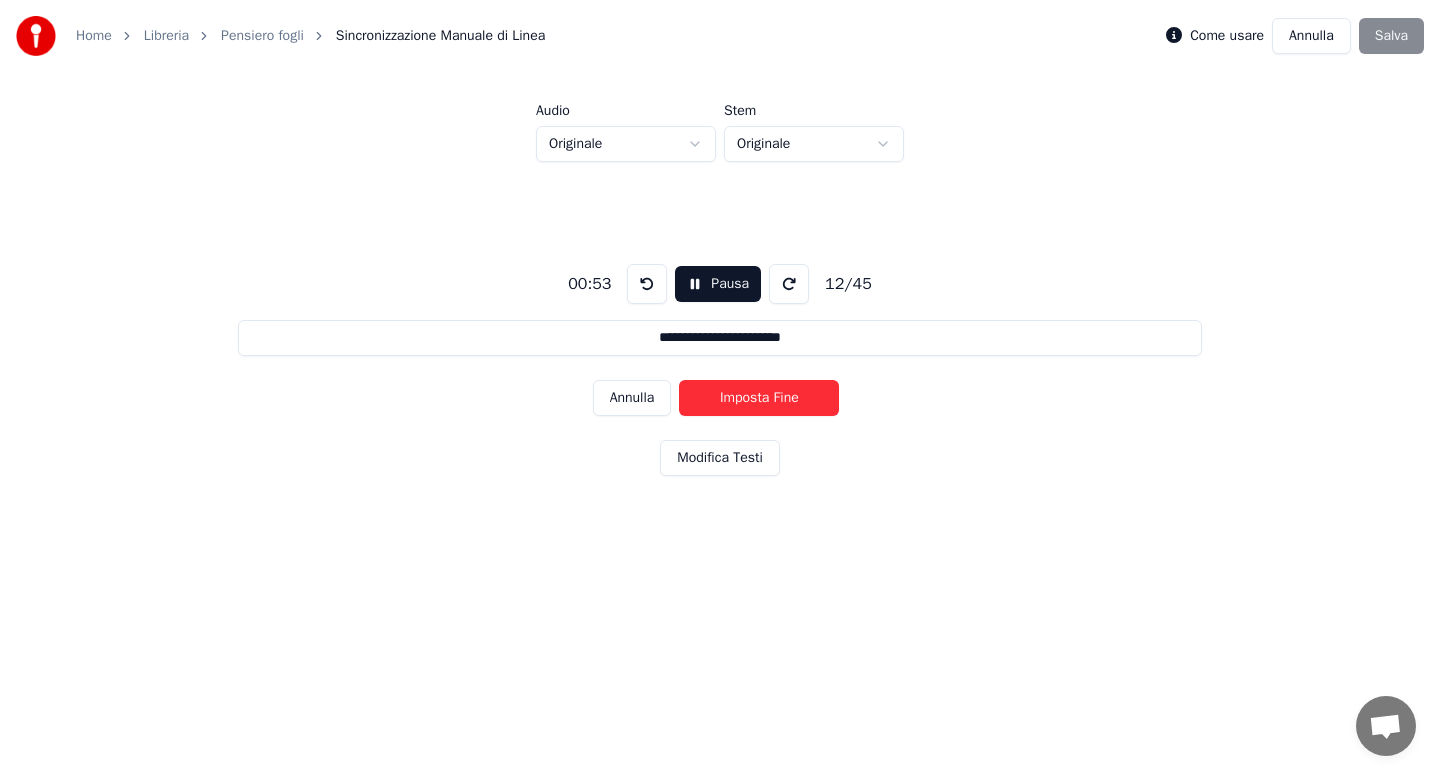 click on "Imposta Fine" at bounding box center (759, 398) 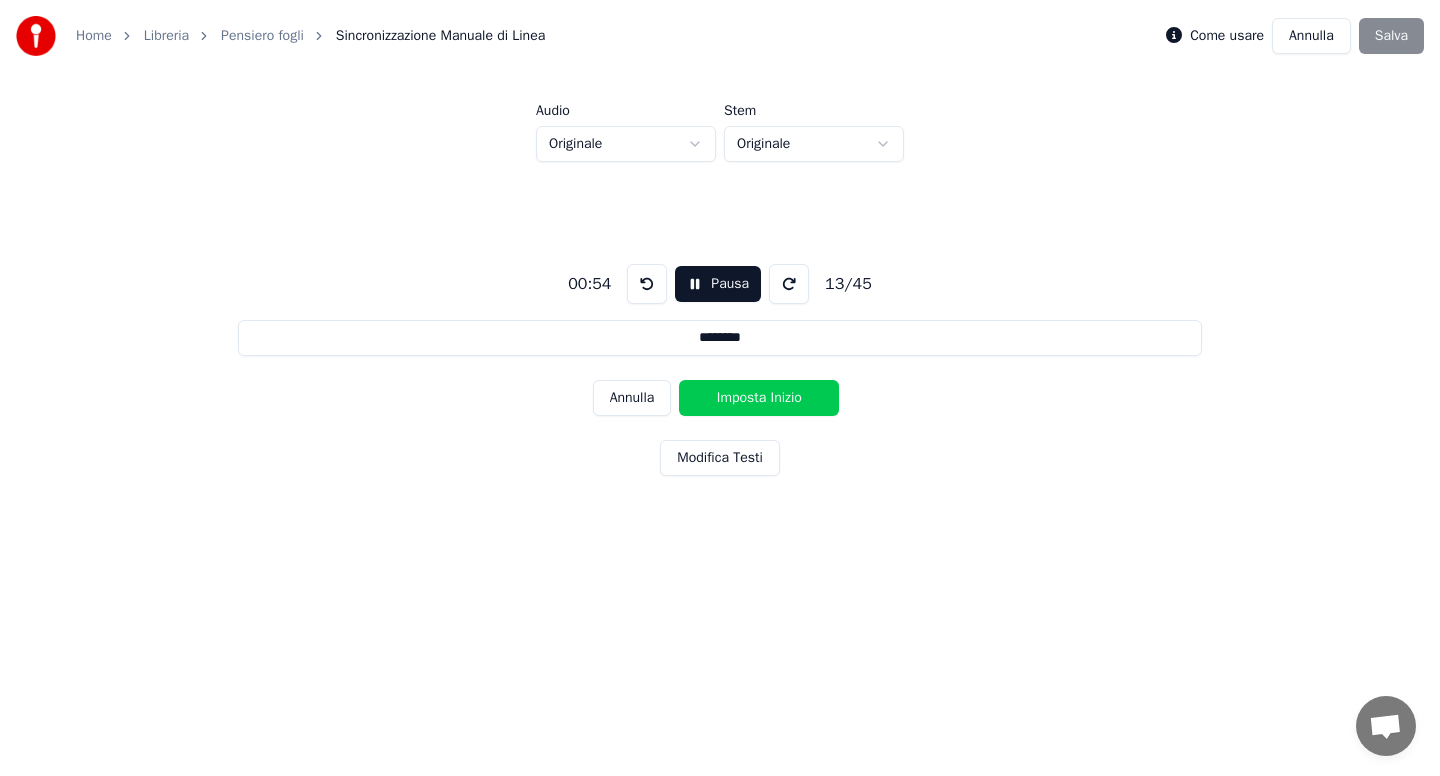 click on "Imposta Inizio" at bounding box center (759, 398) 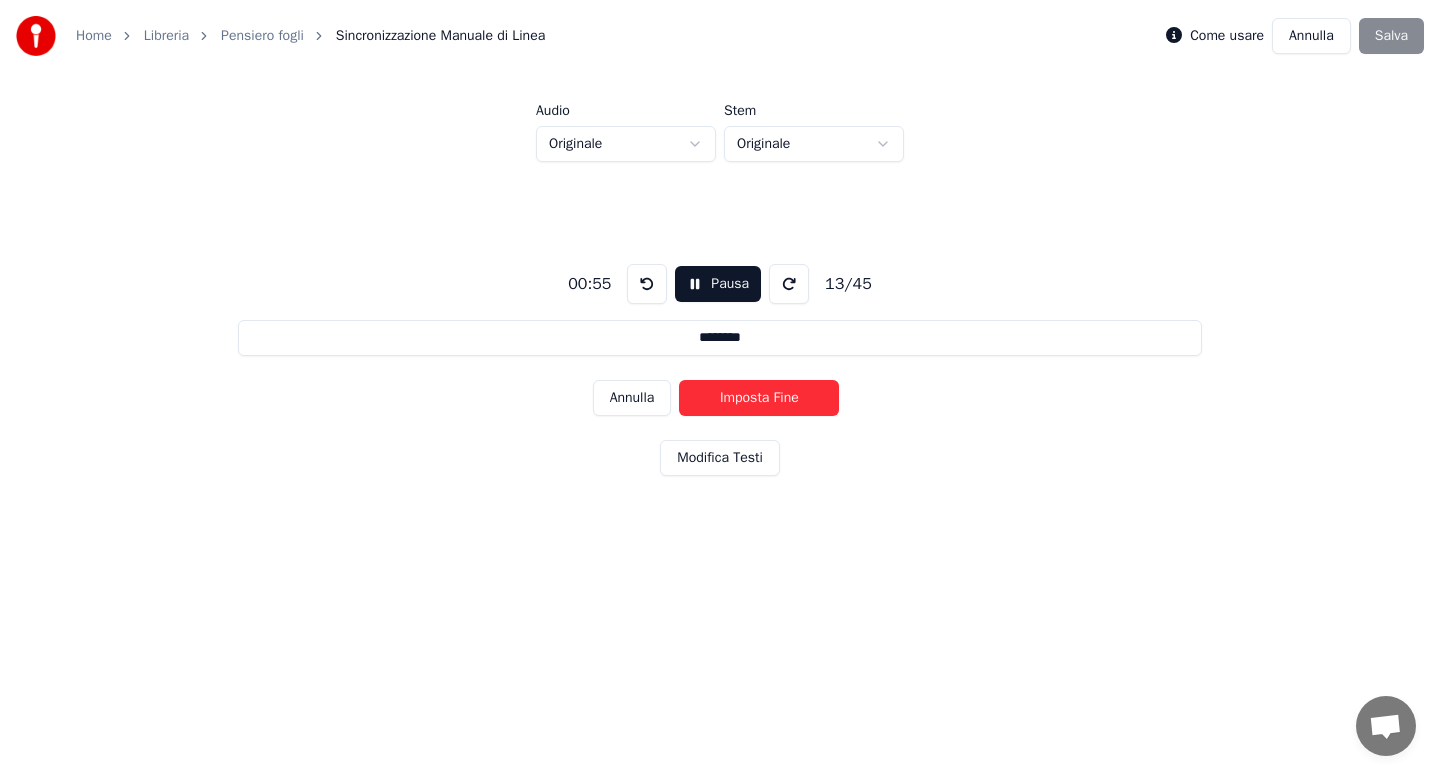 click on "Imposta Fine" at bounding box center [759, 398] 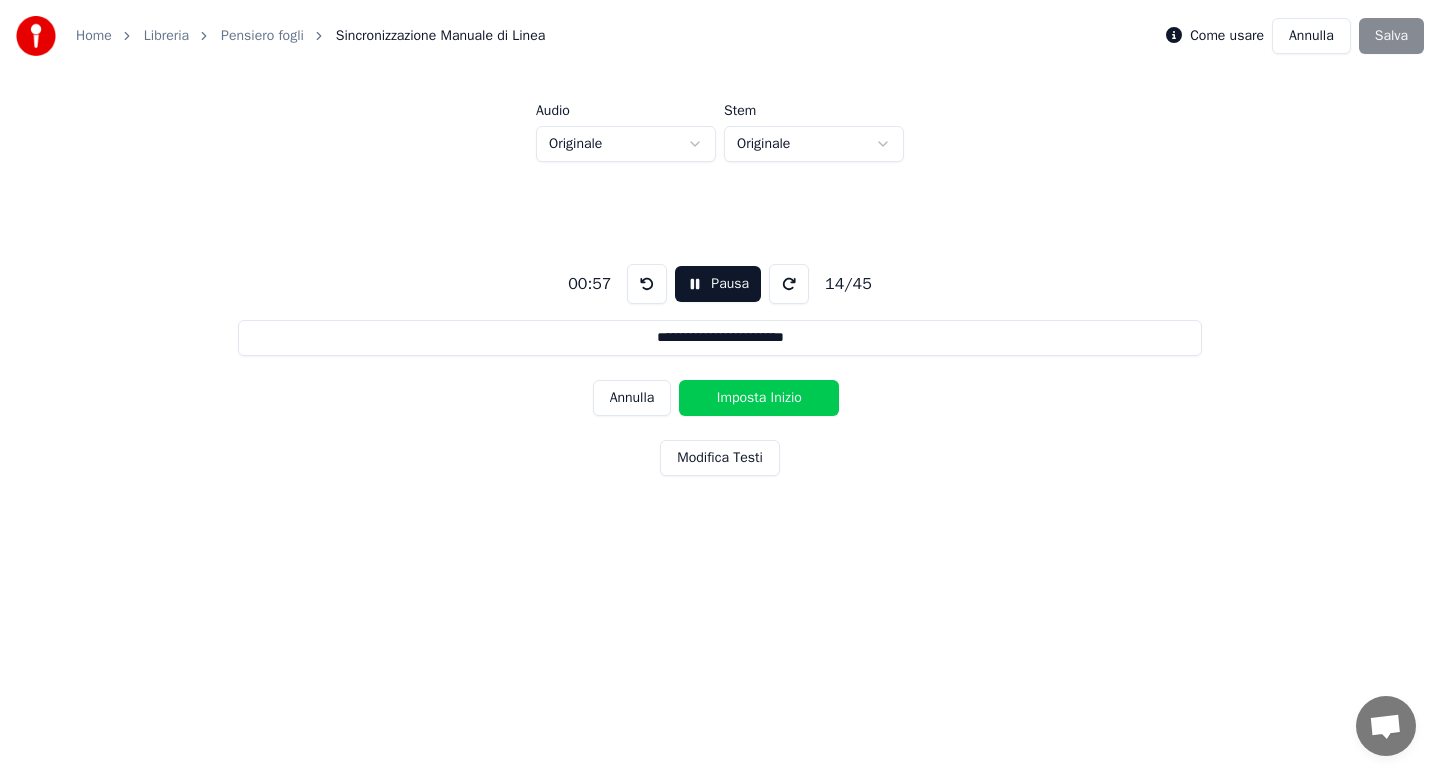click on "Imposta Inizio" at bounding box center [759, 398] 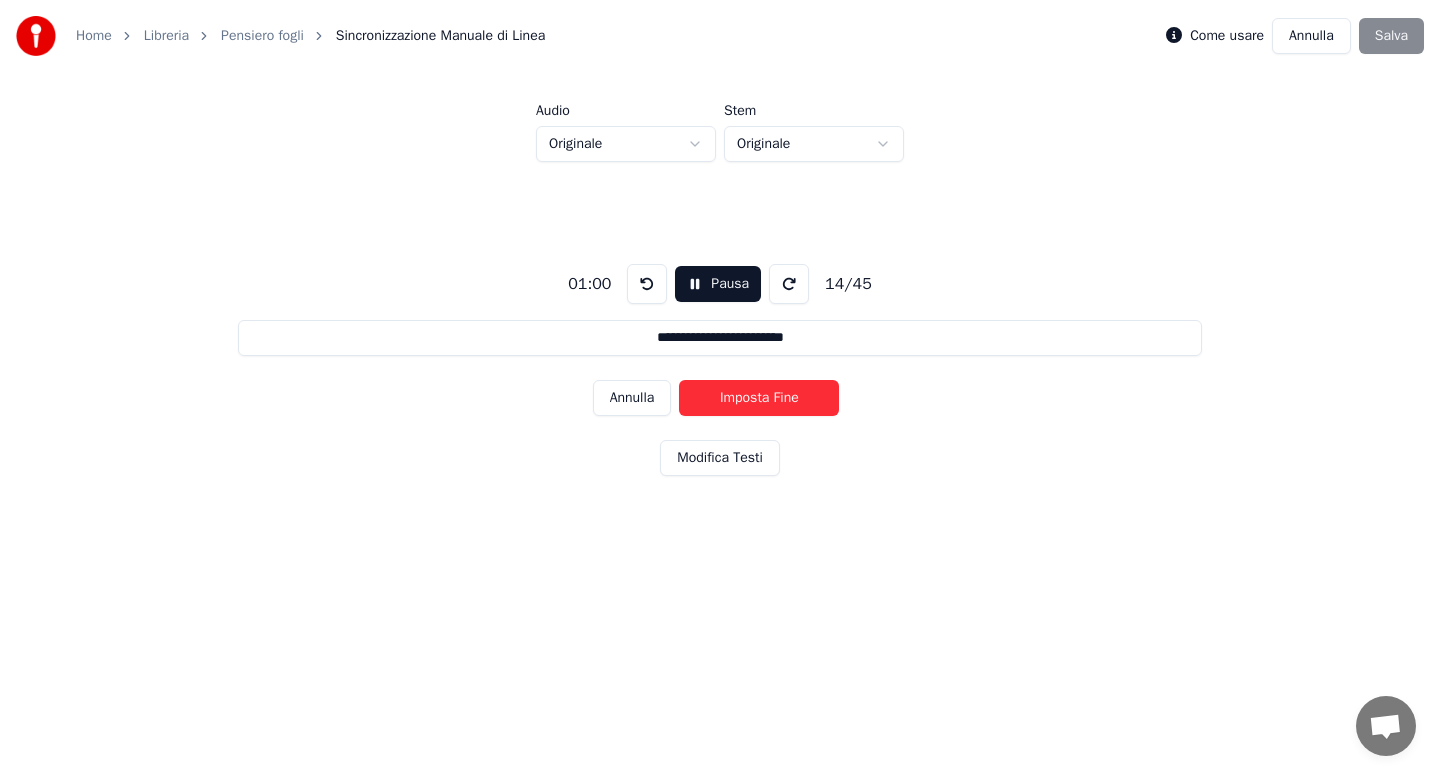 click on "Imposta Fine" at bounding box center [759, 398] 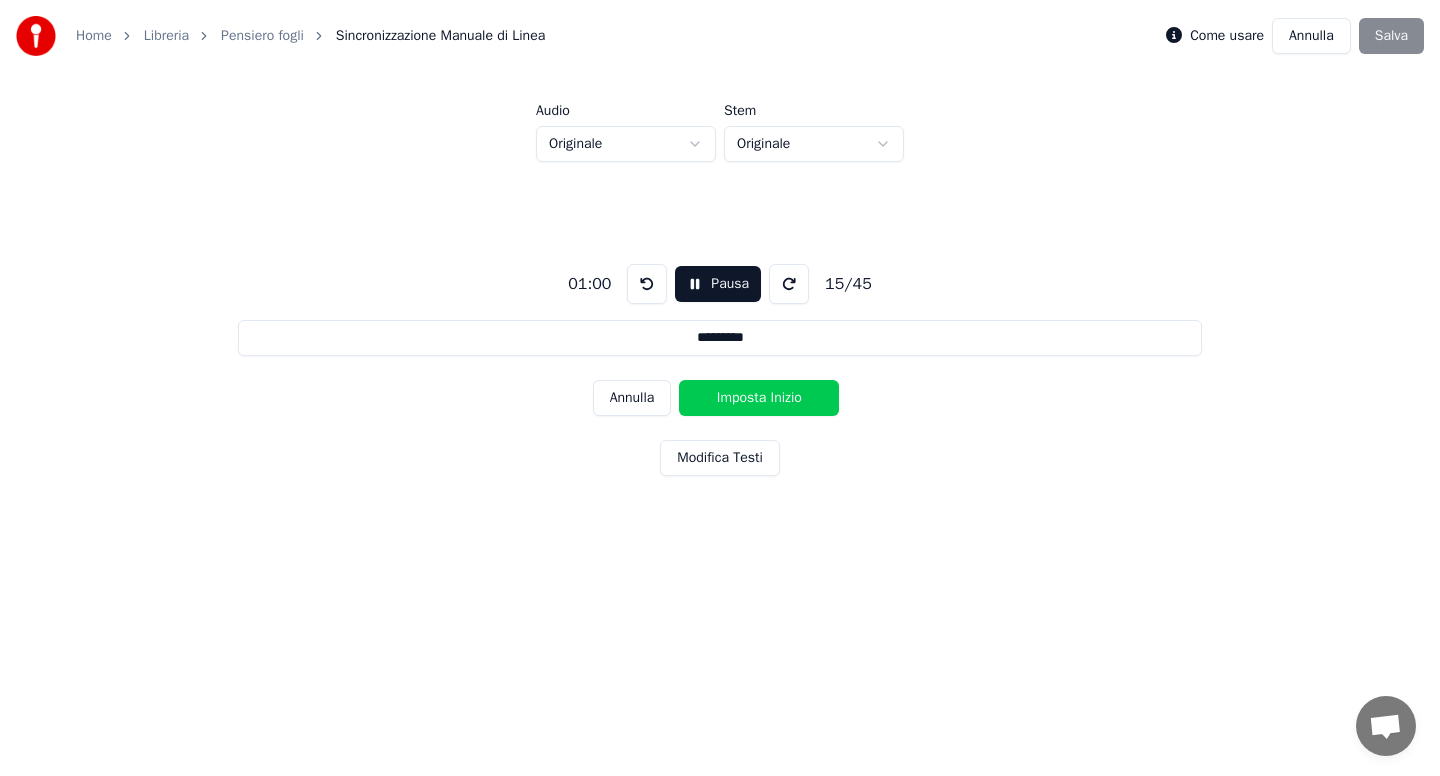 click on "Imposta Inizio" at bounding box center (759, 398) 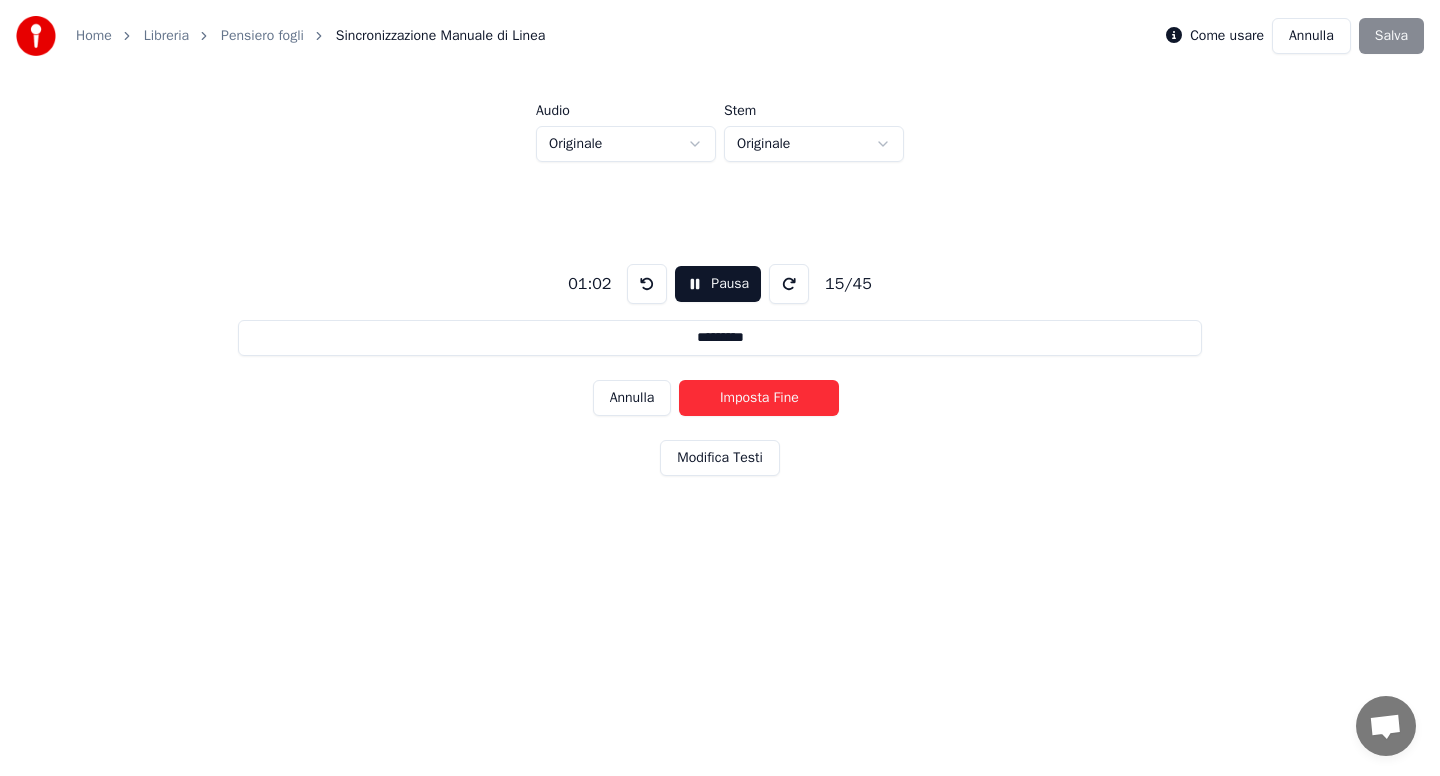 click on "Imposta Fine" at bounding box center [759, 398] 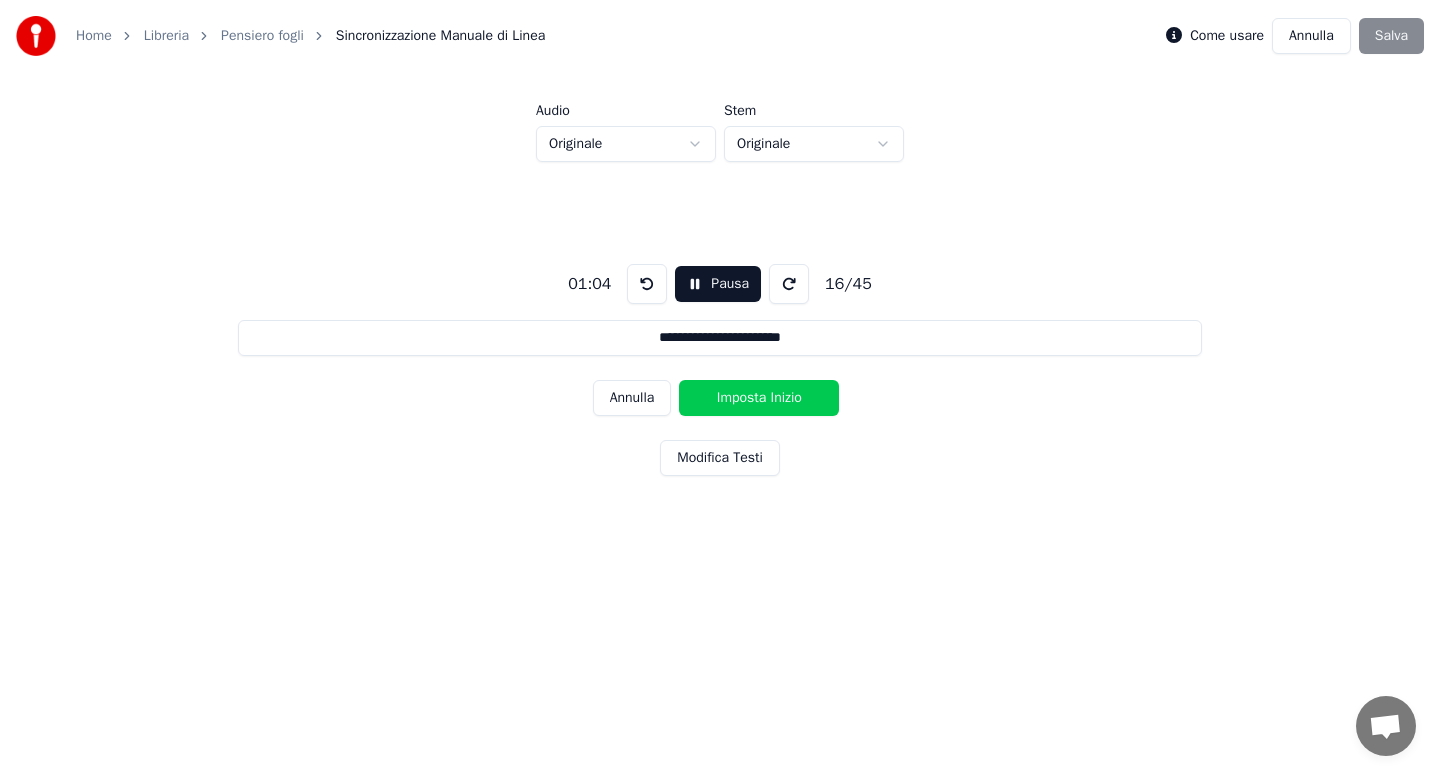 click on "Imposta Inizio" at bounding box center [759, 398] 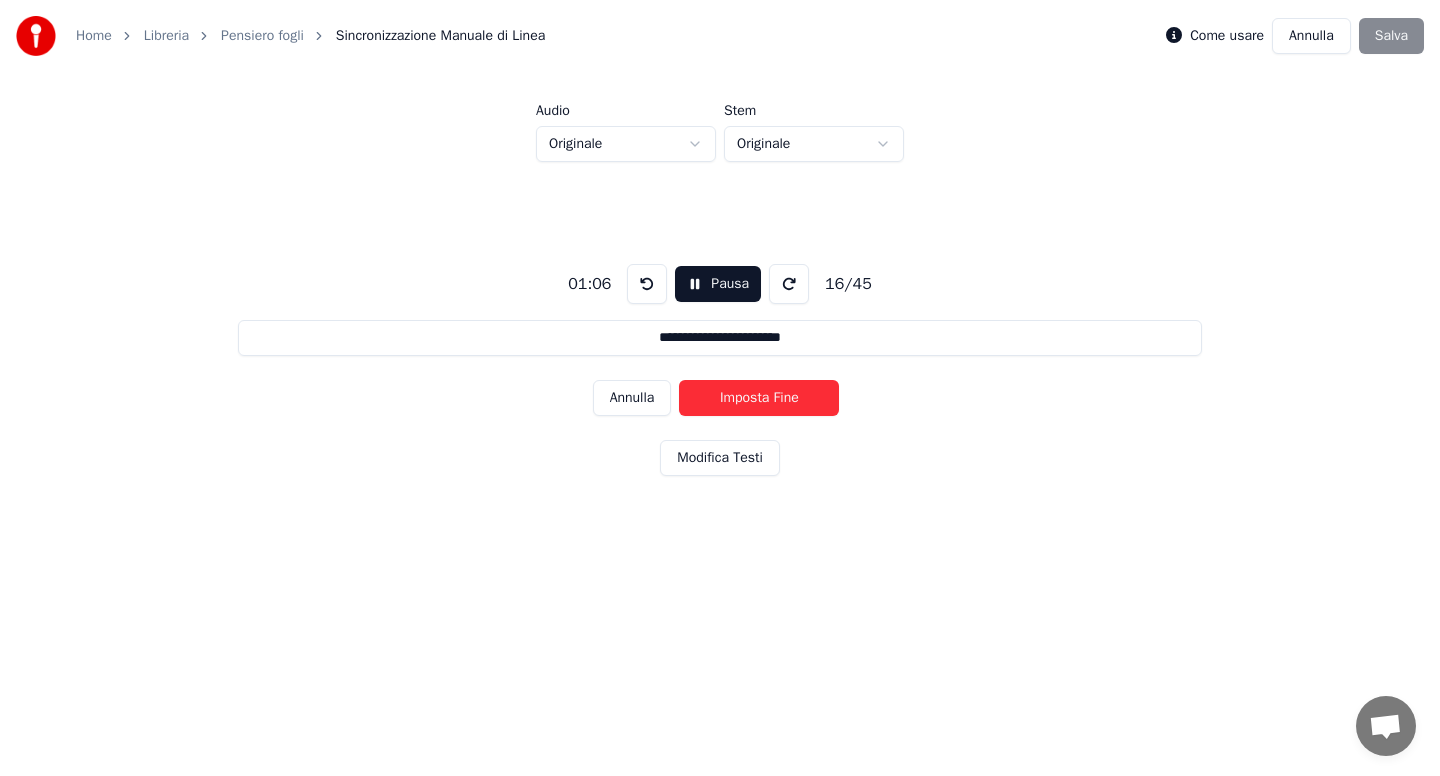 click on "Imposta Fine" at bounding box center [759, 398] 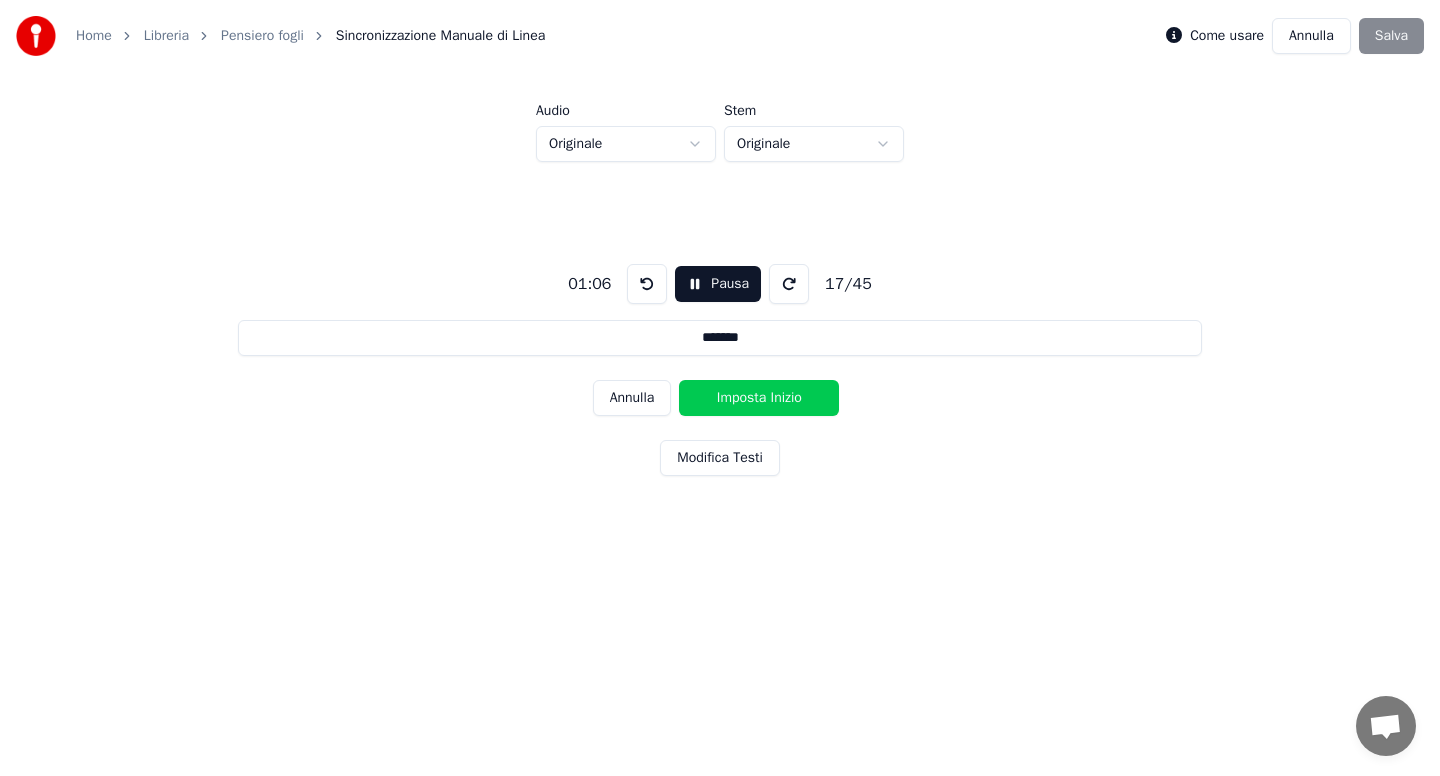 click on "Imposta Inizio" at bounding box center (759, 398) 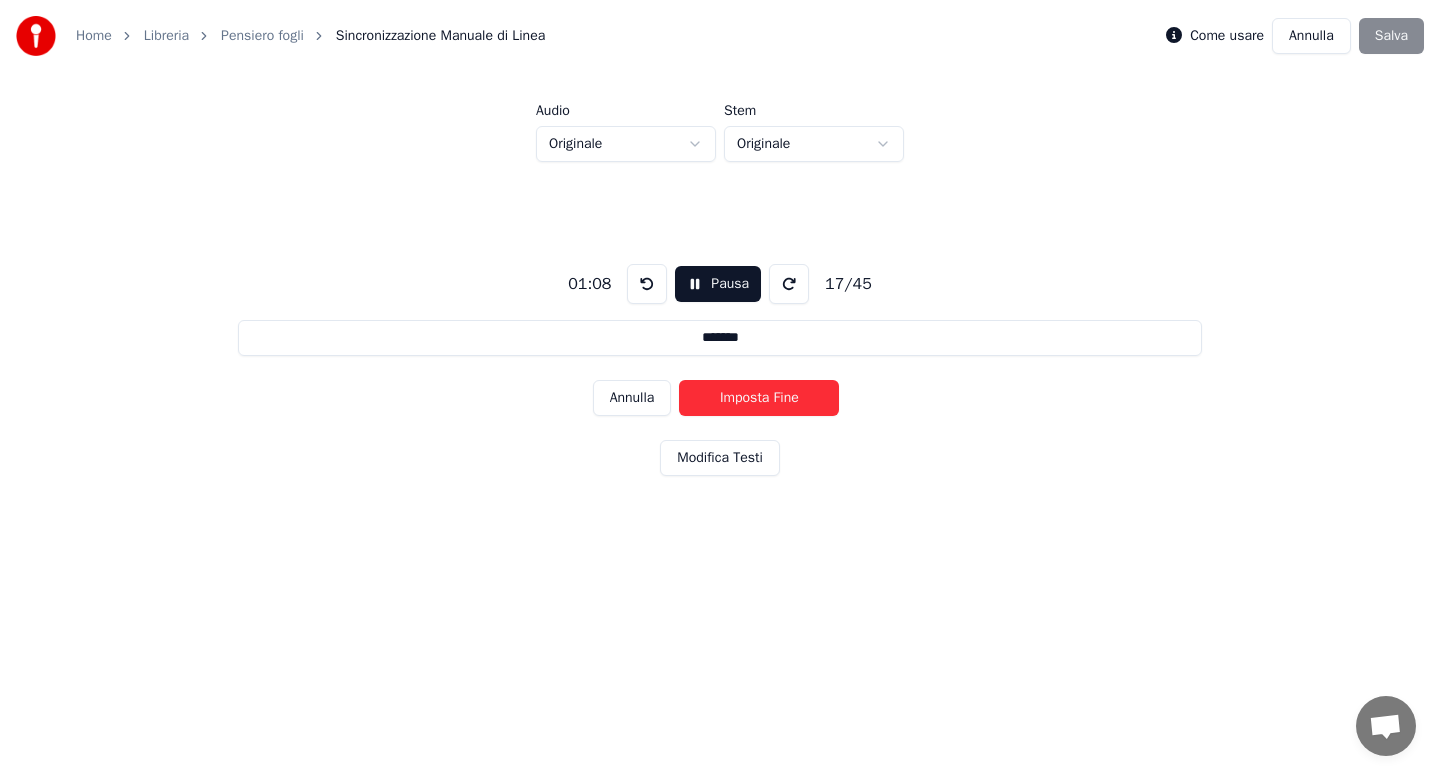 click on "Imposta Fine" at bounding box center (759, 398) 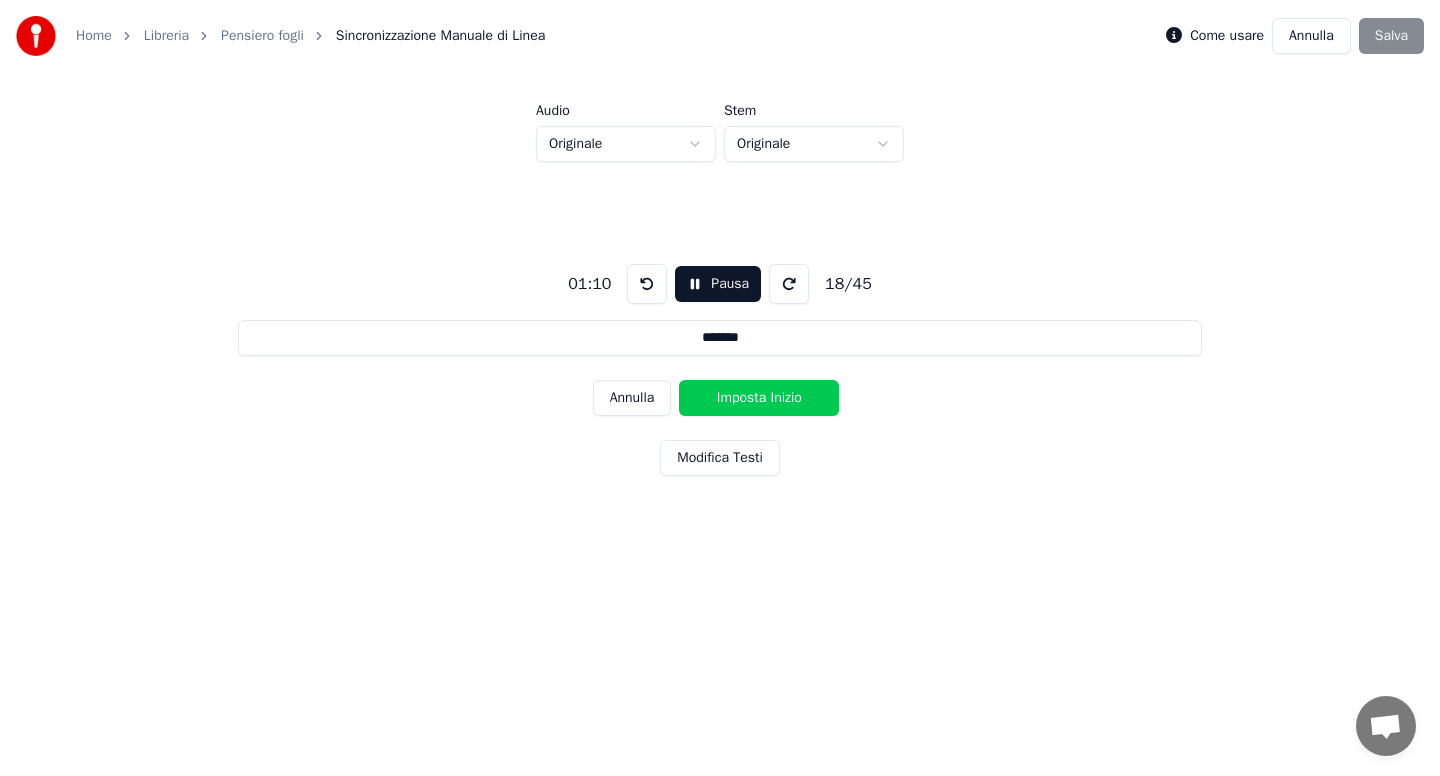click on "Imposta Inizio" at bounding box center (759, 398) 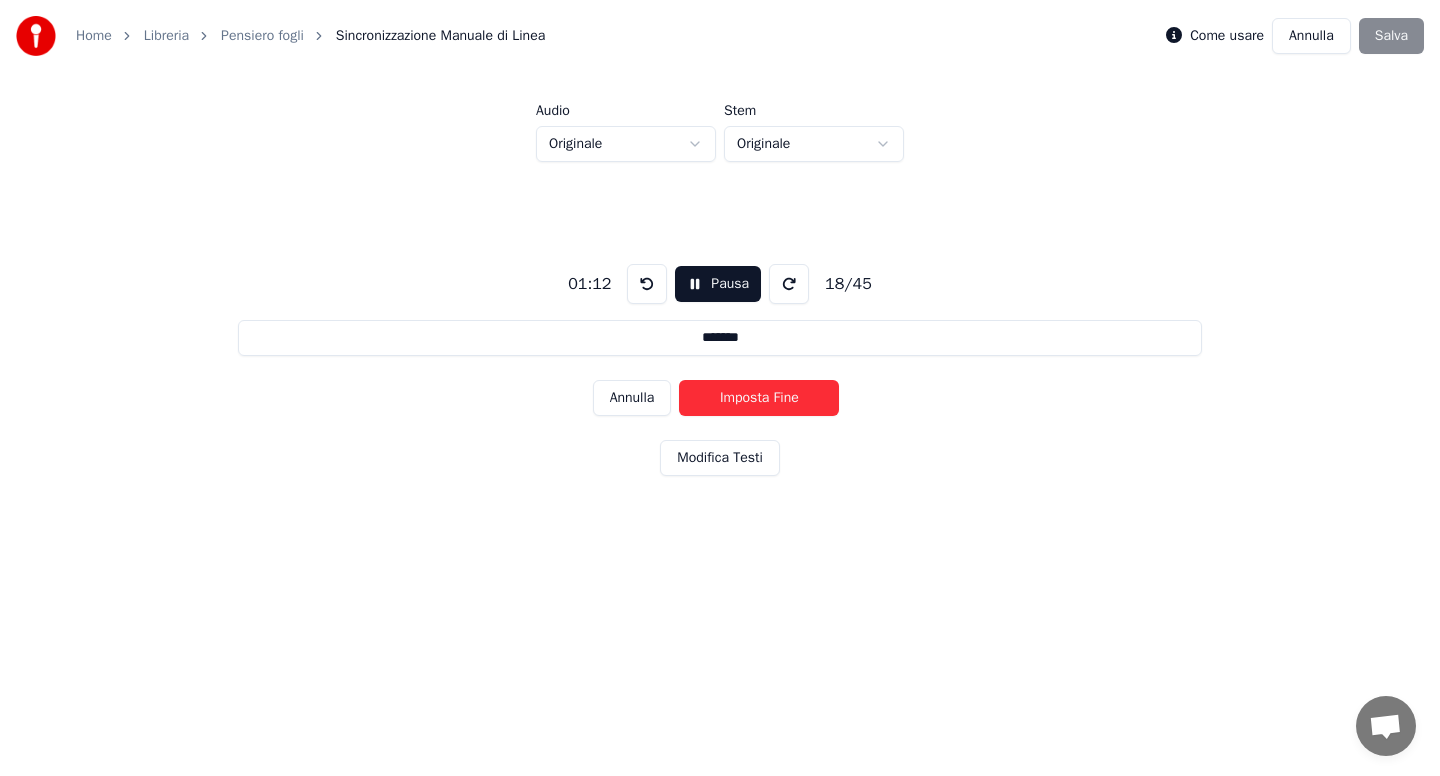 click on "Imposta Fine" at bounding box center (759, 398) 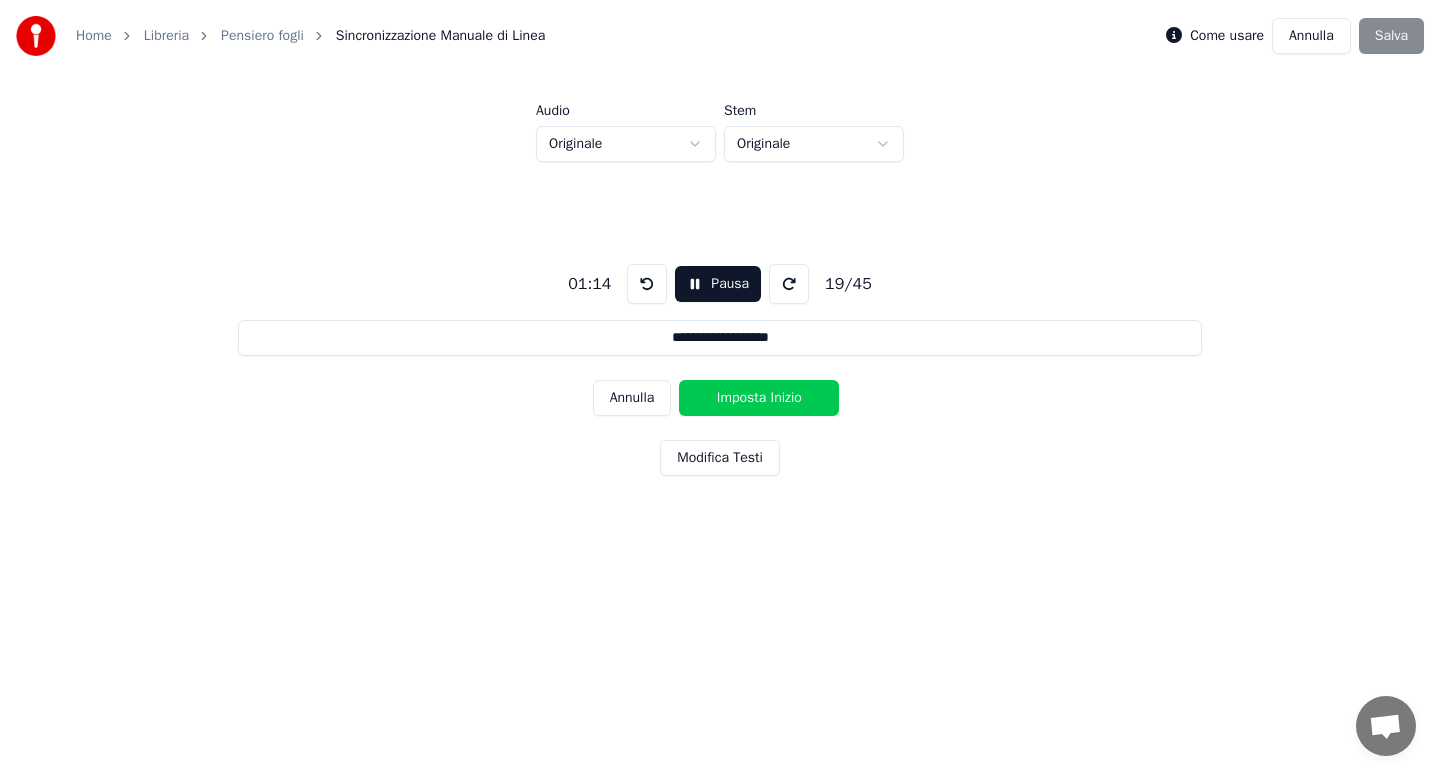click on "Imposta Inizio" at bounding box center (759, 398) 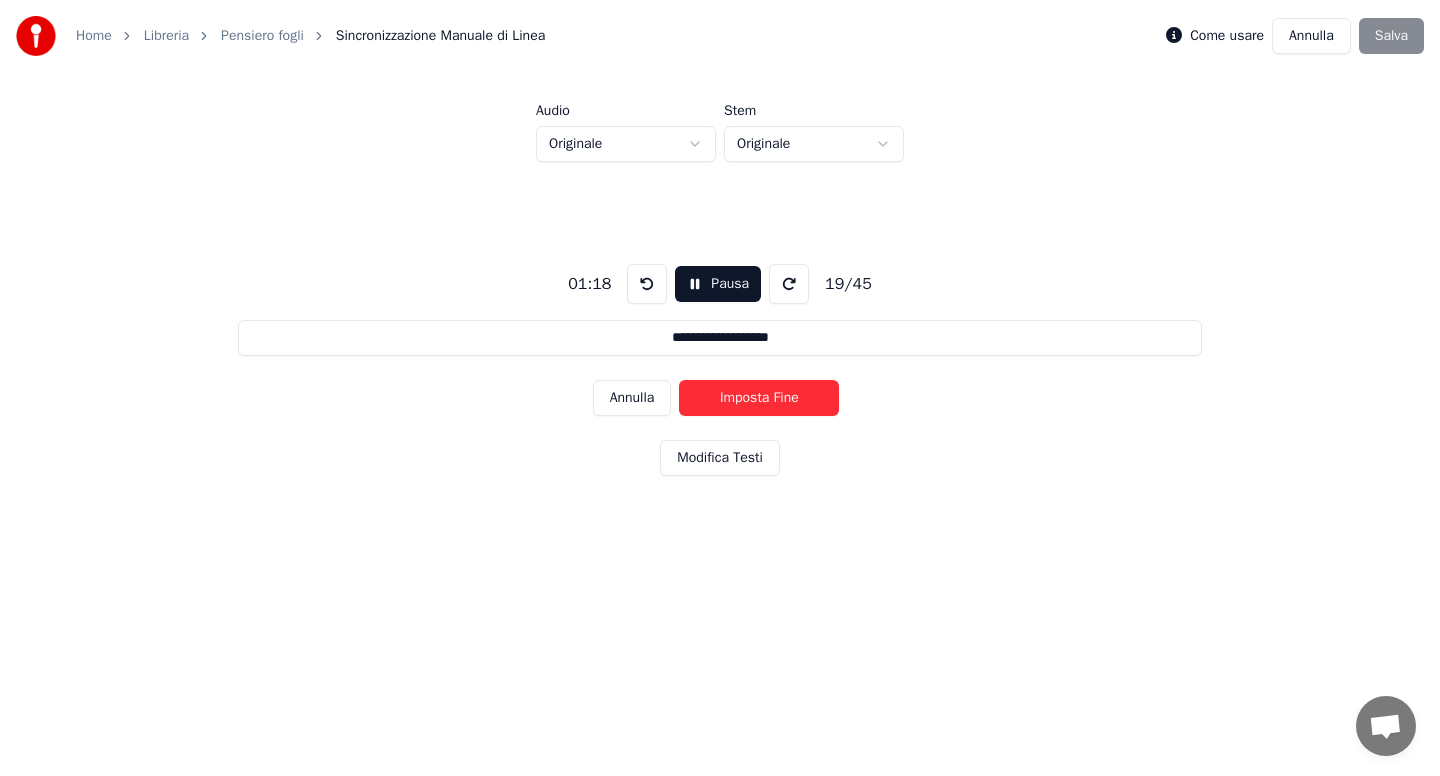 click on "Imposta Fine" at bounding box center [759, 398] 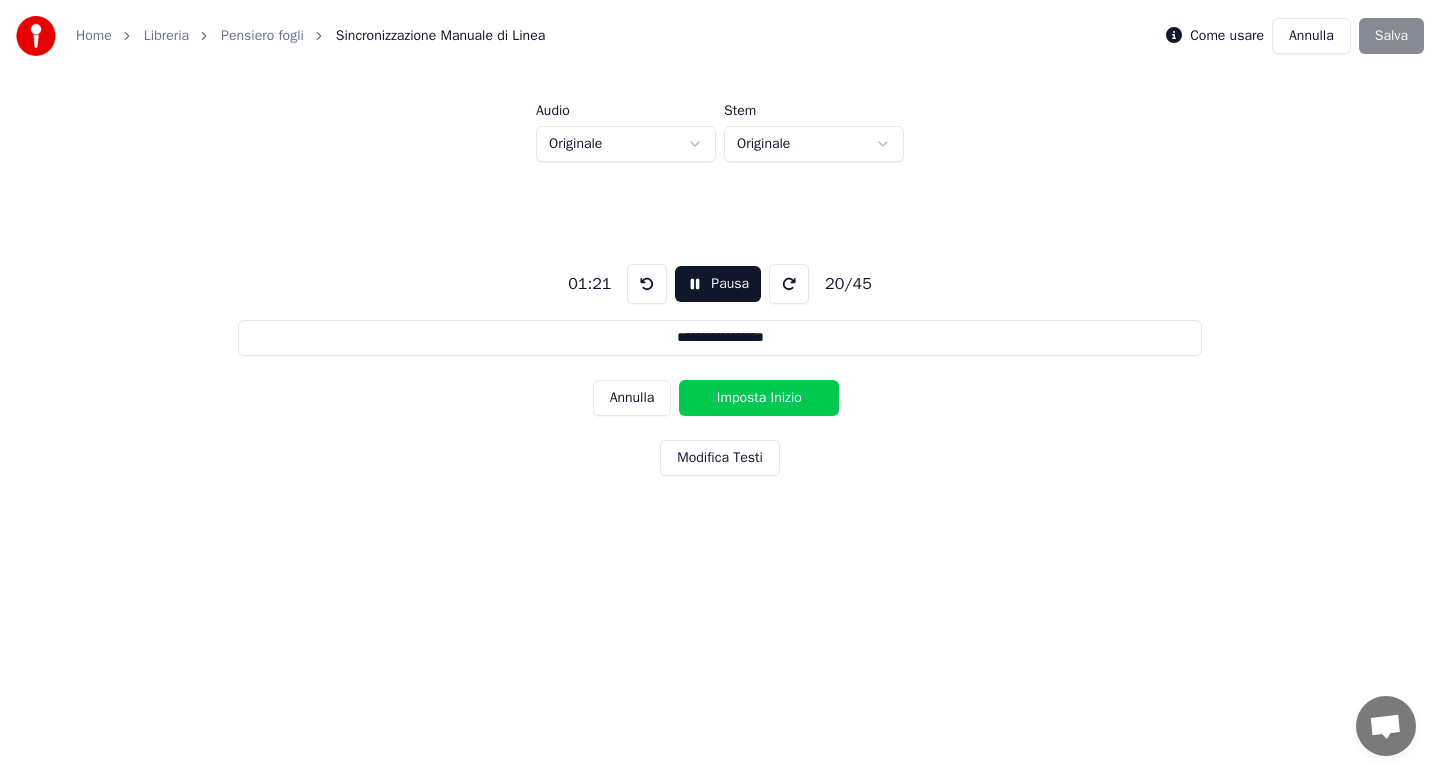 click on "Imposta Inizio" at bounding box center (759, 398) 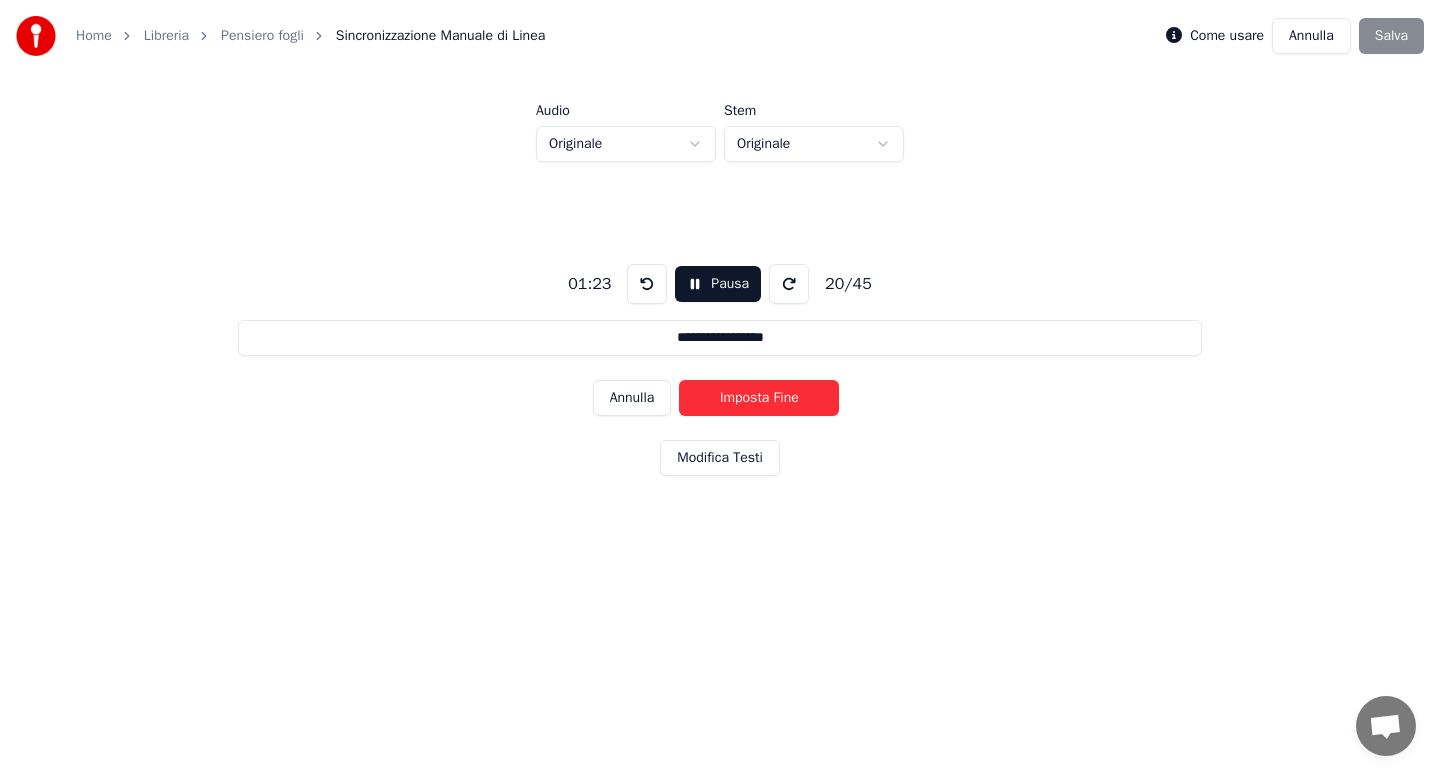 click on "Imposta Fine" at bounding box center [759, 398] 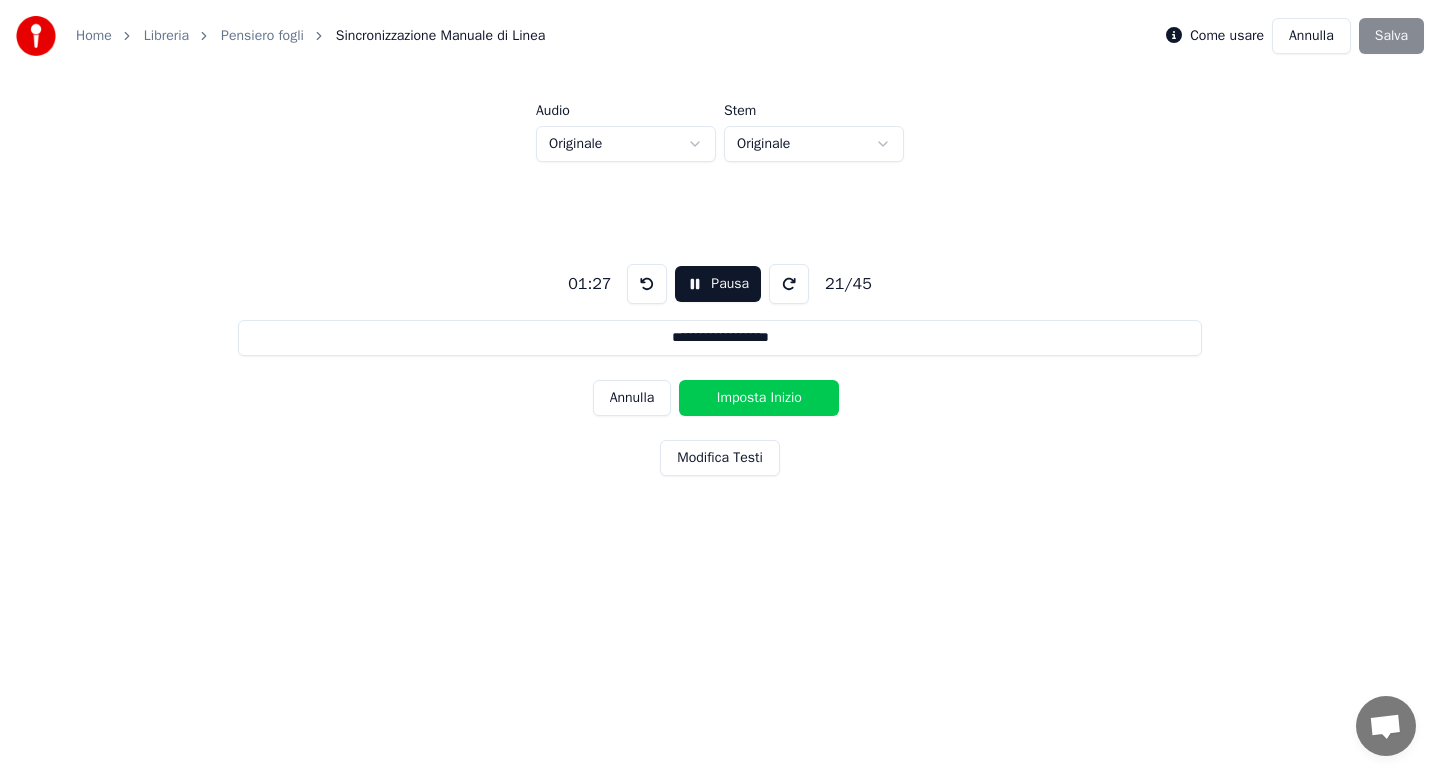 click on "Imposta Inizio" at bounding box center [759, 398] 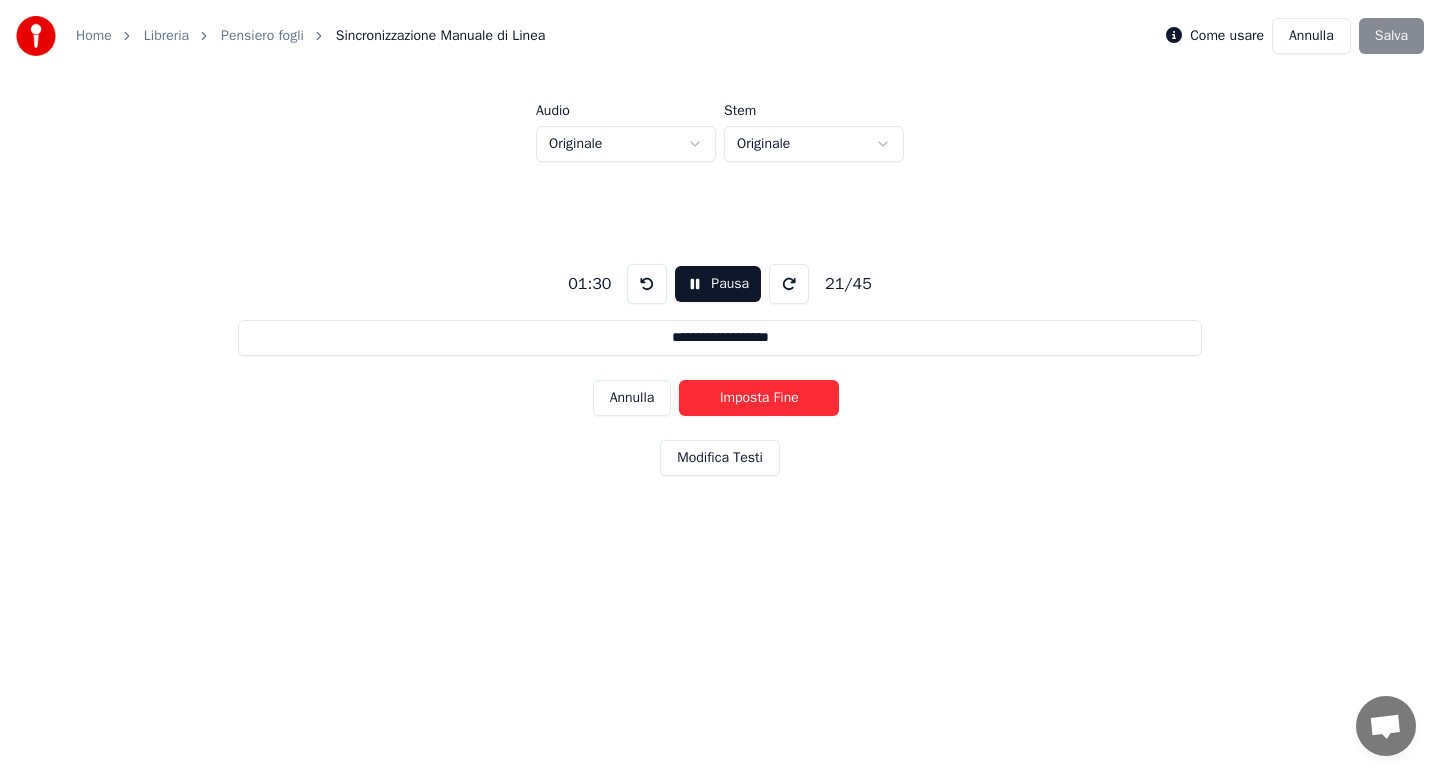 click on "Imposta Fine" at bounding box center [759, 398] 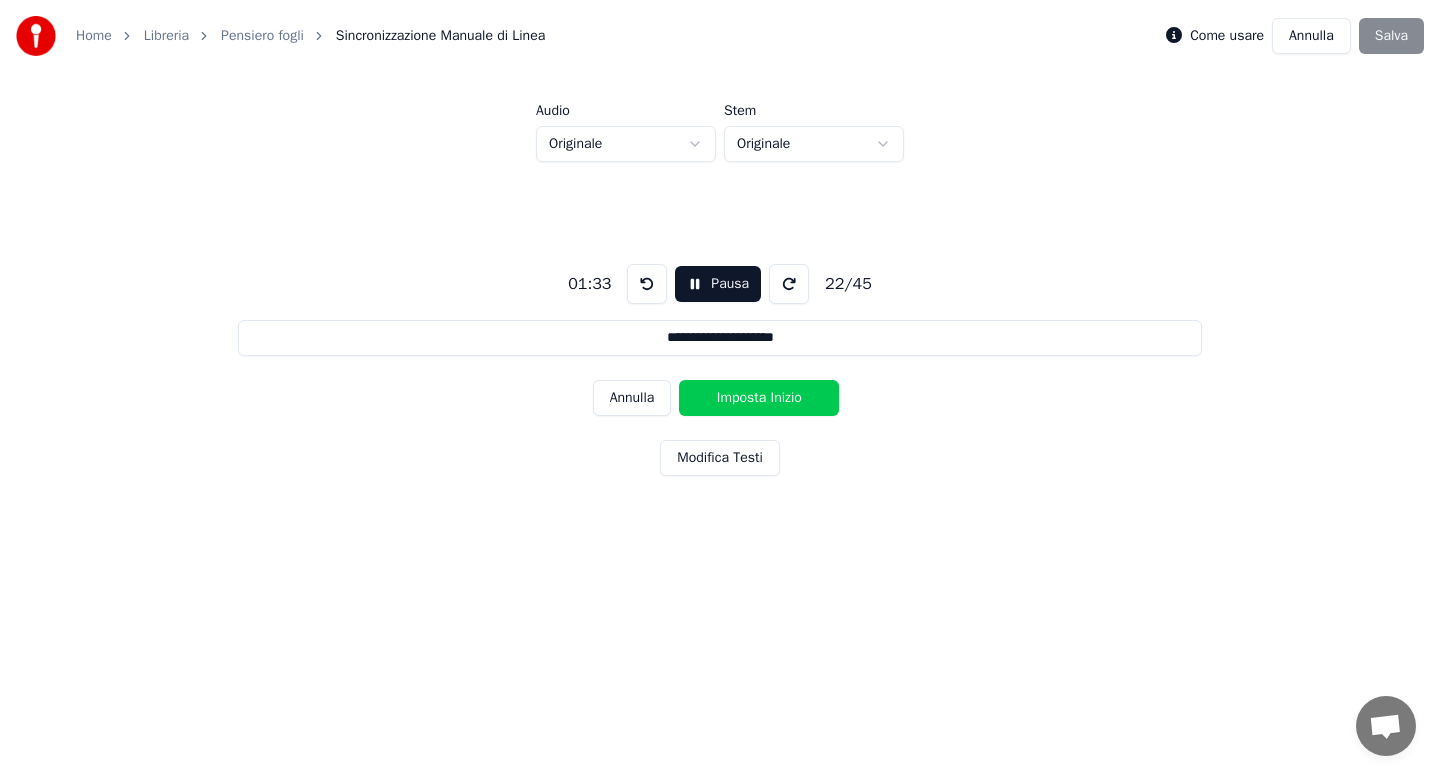click on "Imposta Inizio" at bounding box center (759, 398) 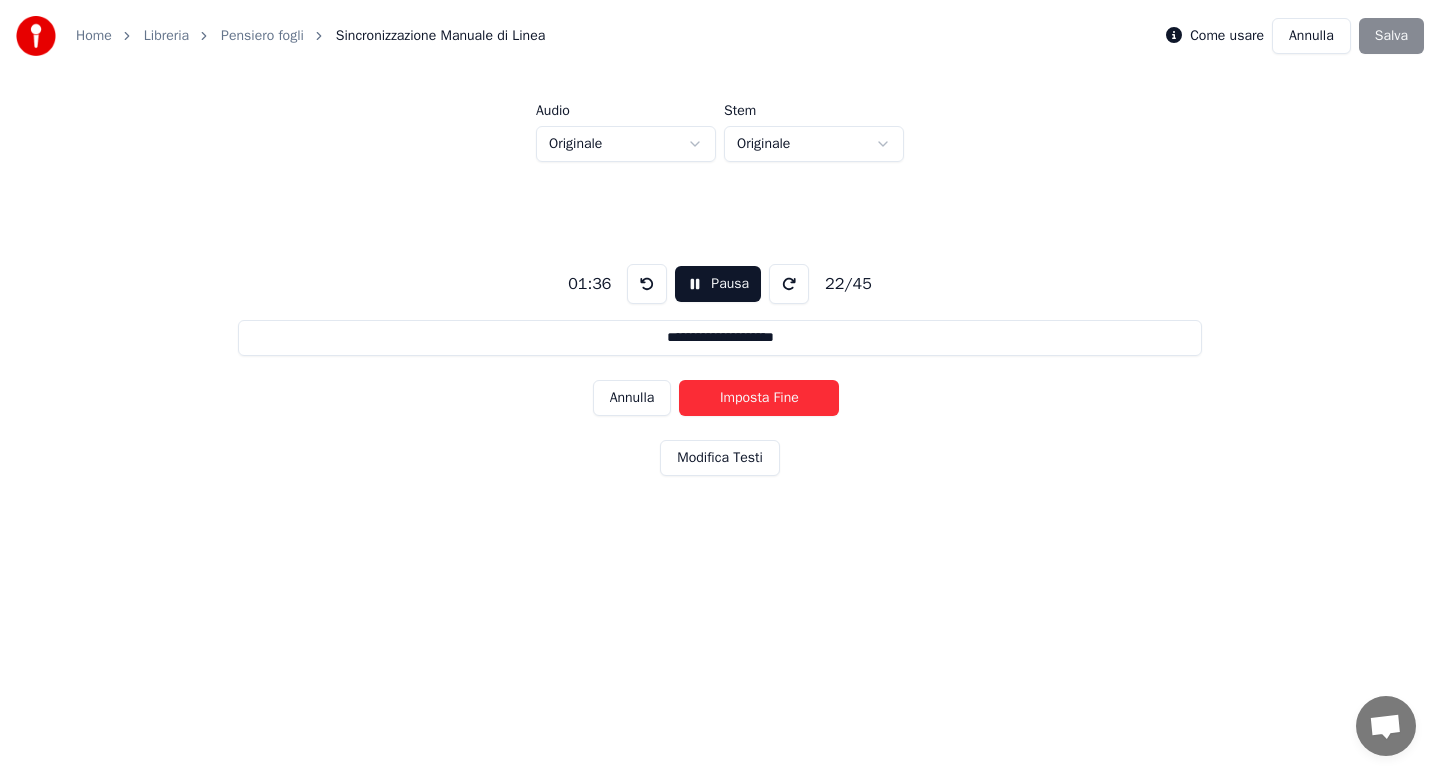 click on "Imposta Fine" at bounding box center [759, 398] 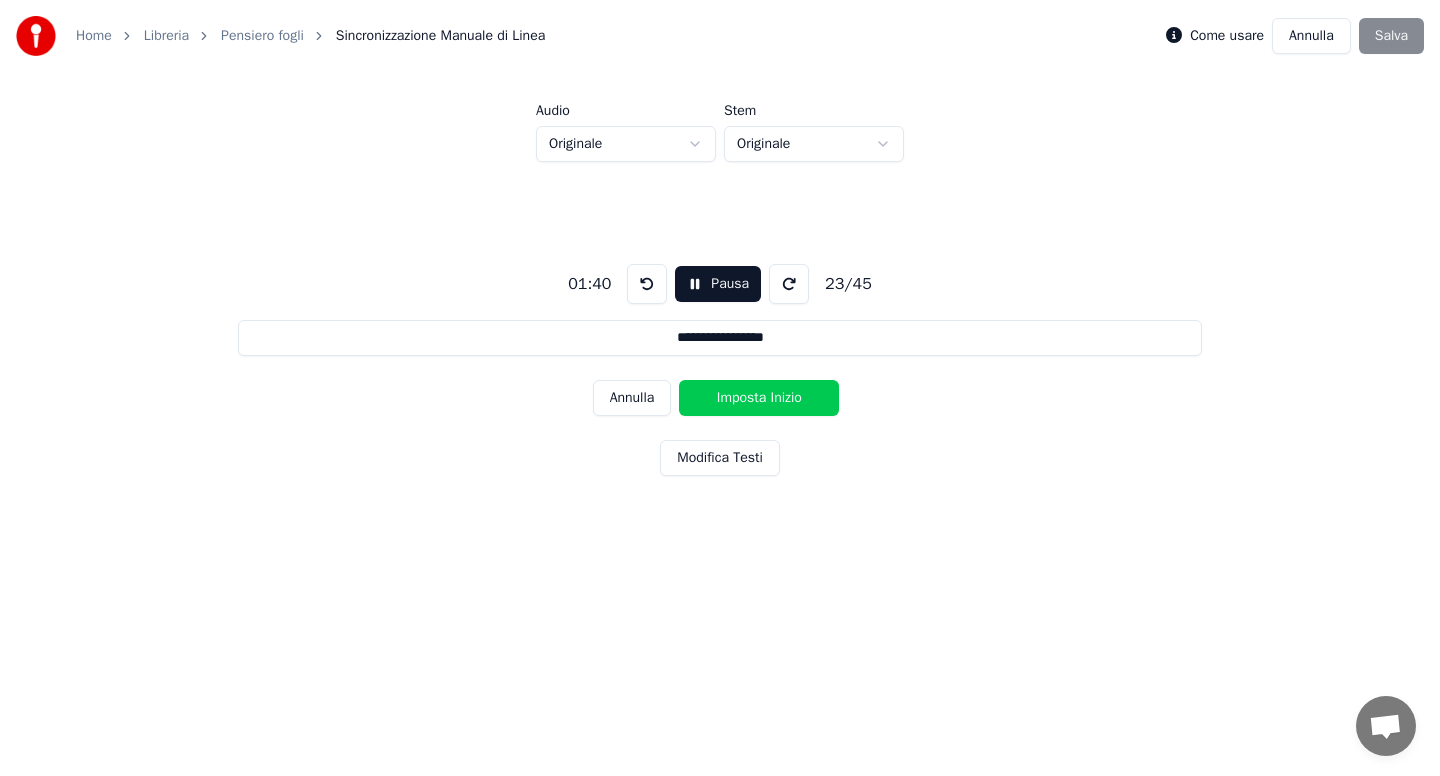 click on "Imposta Inizio" at bounding box center [759, 398] 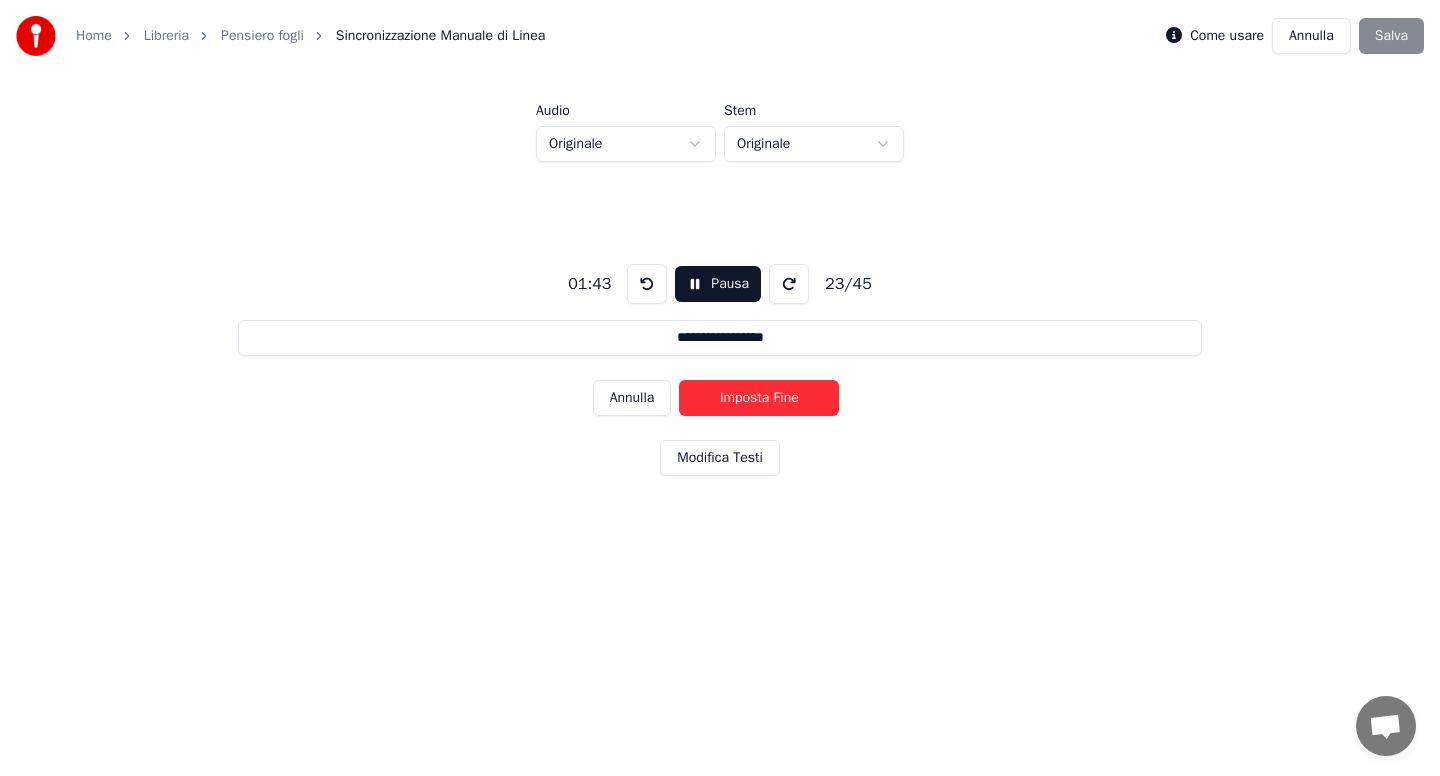 click on "Imposta Fine" at bounding box center (759, 398) 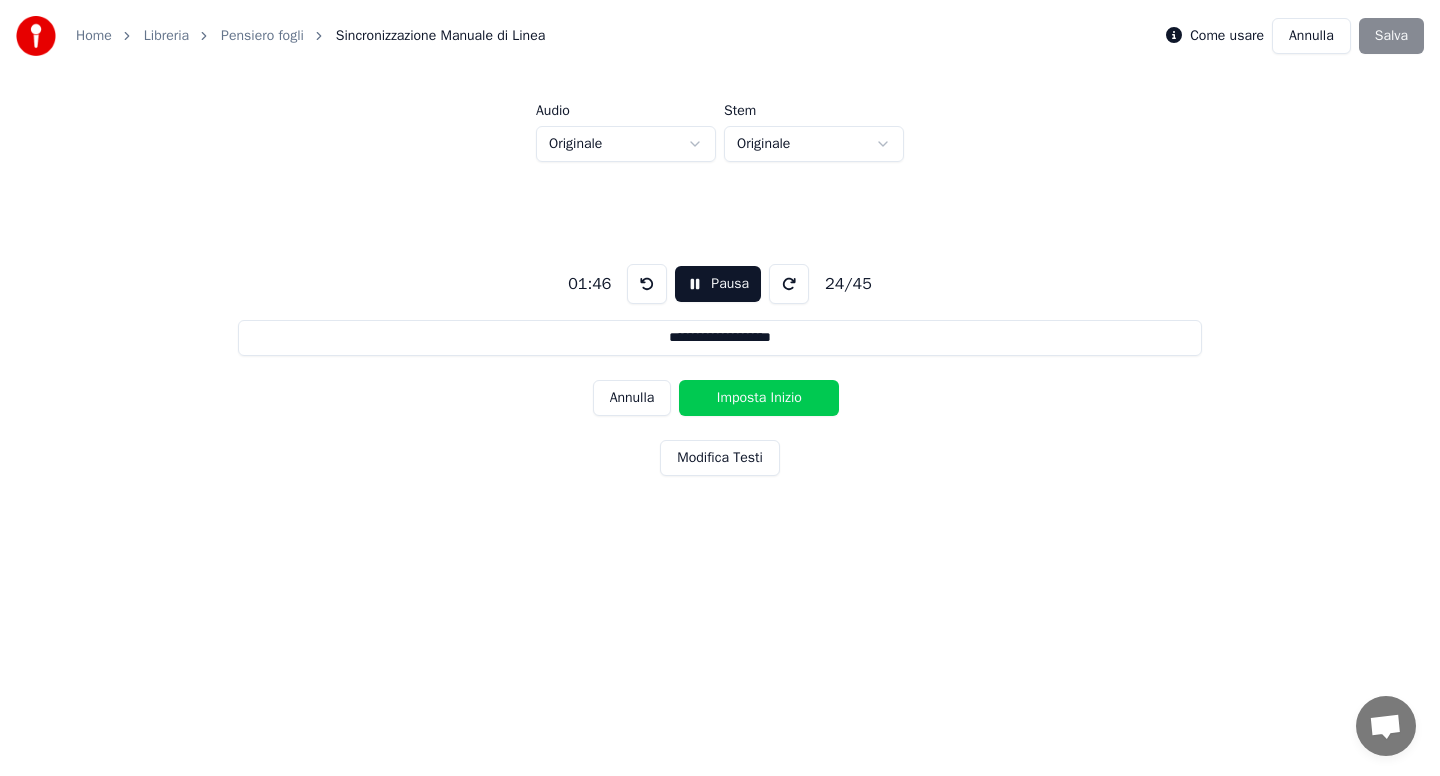 click on "Imposta Inizio" at bounding box center [759, 398] 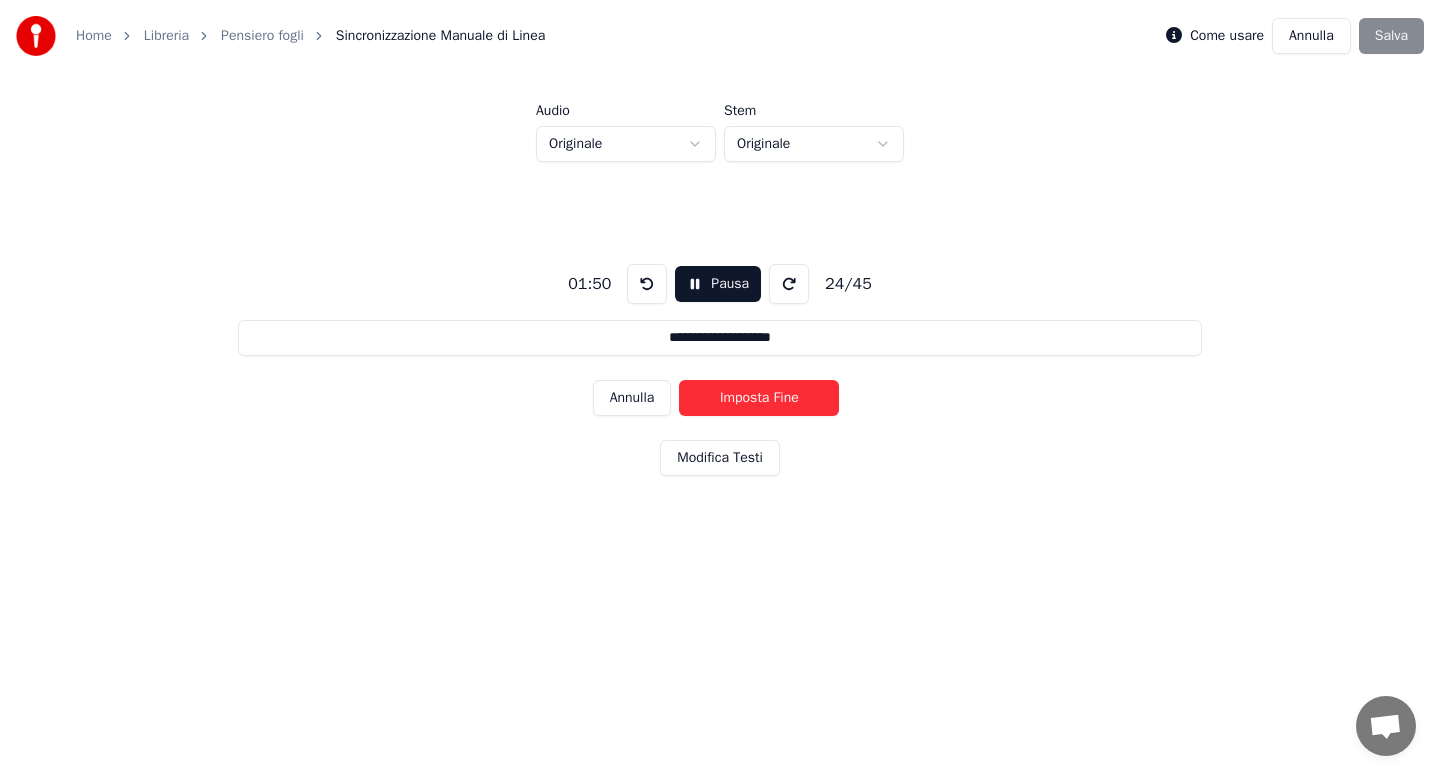 click on "Imposta Fine" at bounding box center (759, 398) 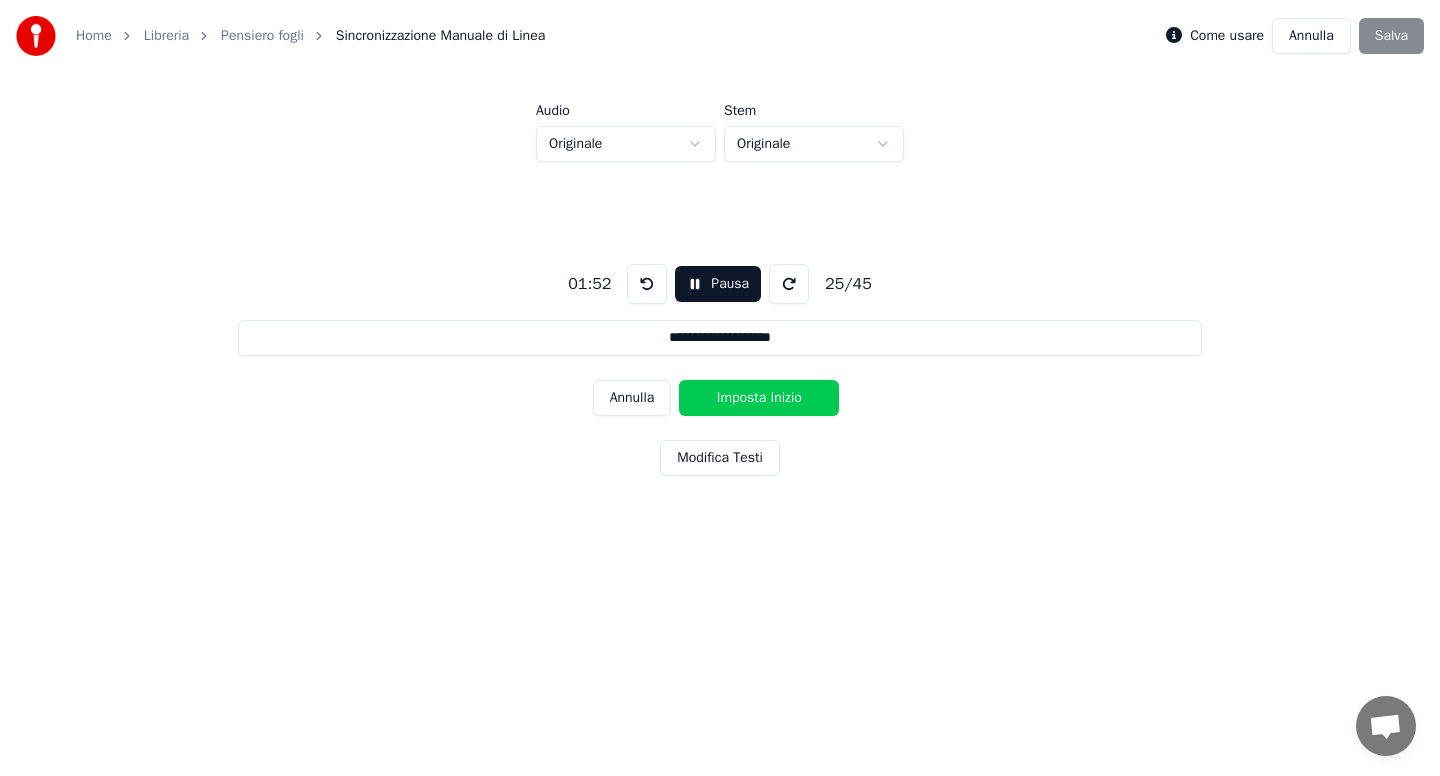 click on "Imposta Inizio" at bounding box center (759, 398) 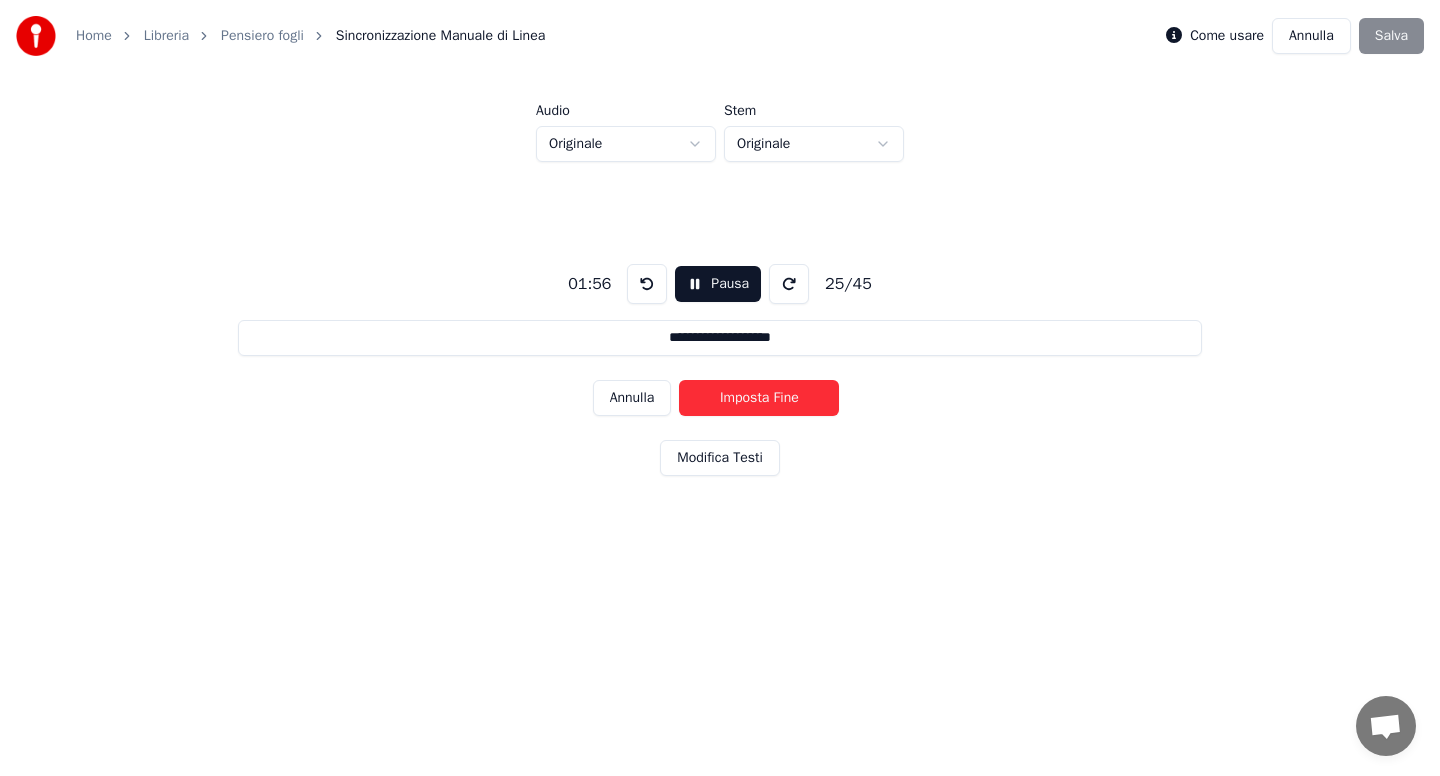 click on "Imposta Fine" at bounding box center [759, 398] 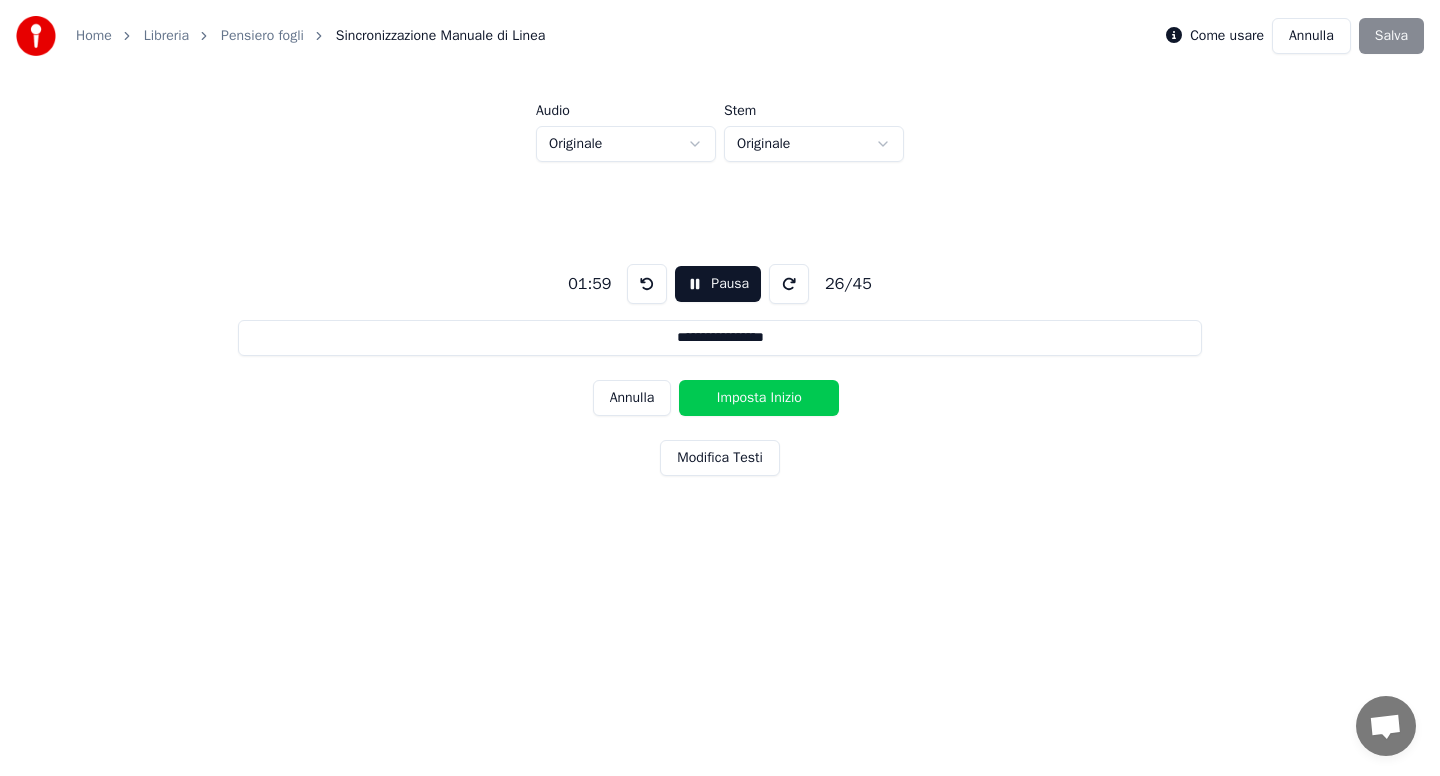 click on "Imposta Inizio" at bounding box center (759, 398) 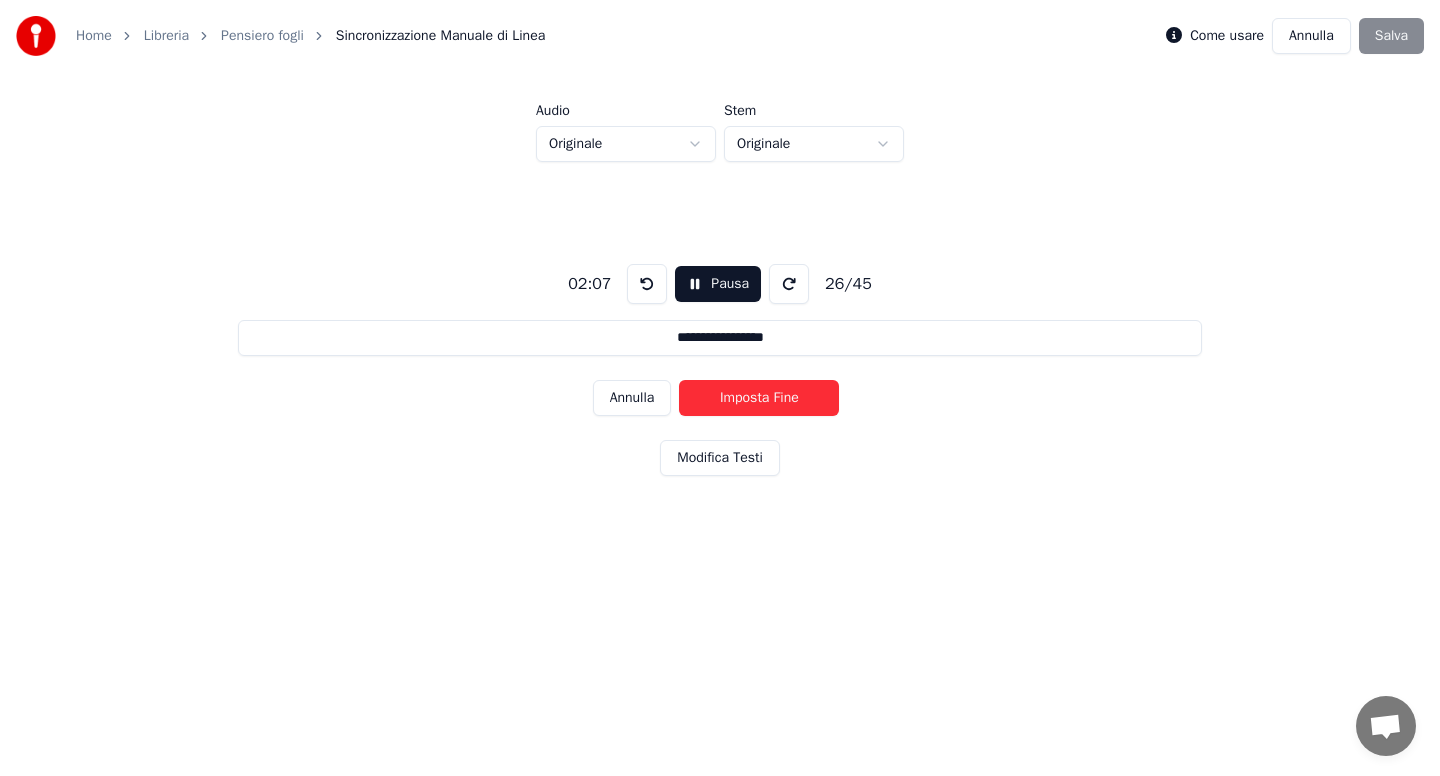 click on "Imposta Fine" at bounding box center [759, 398] 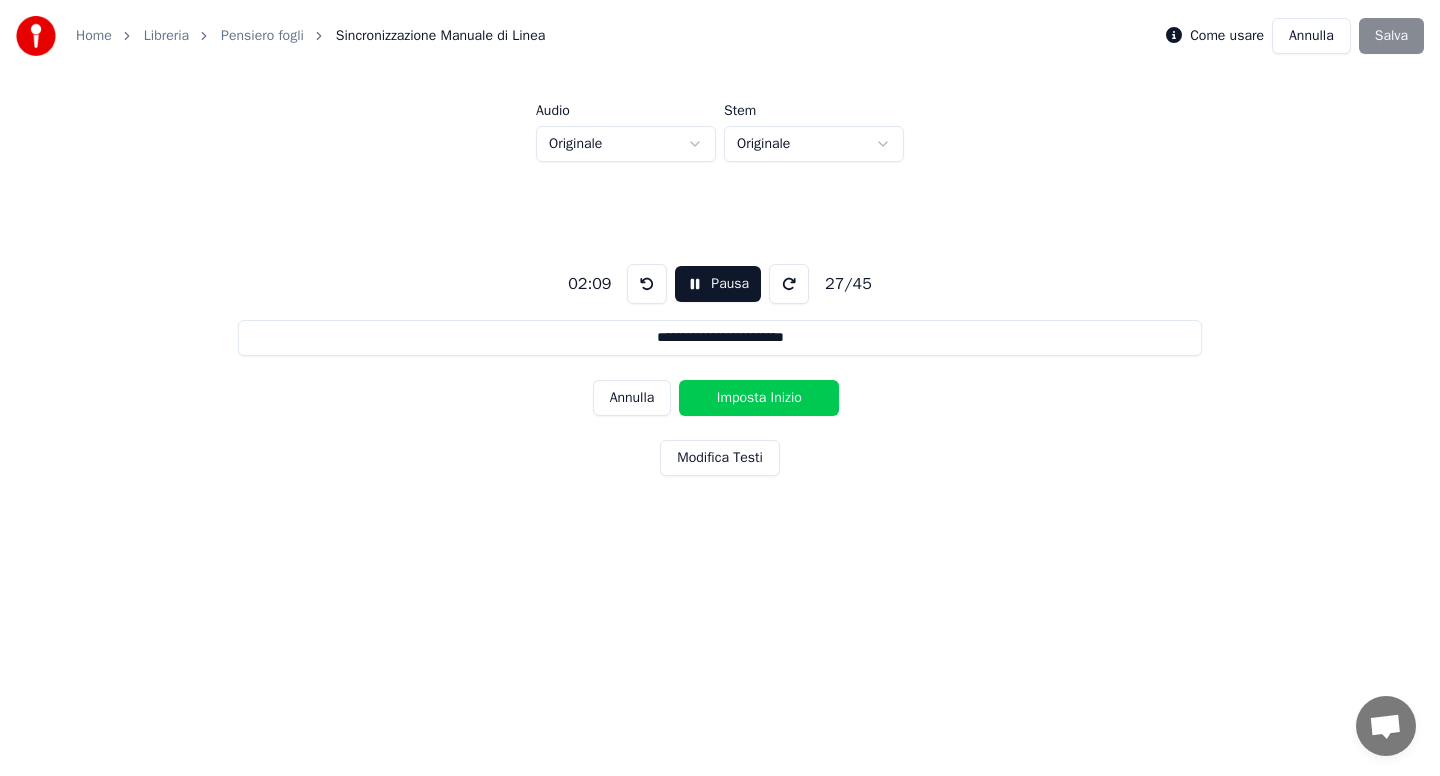 click on "Imposta Inizio" at bounding box center [759, 398] 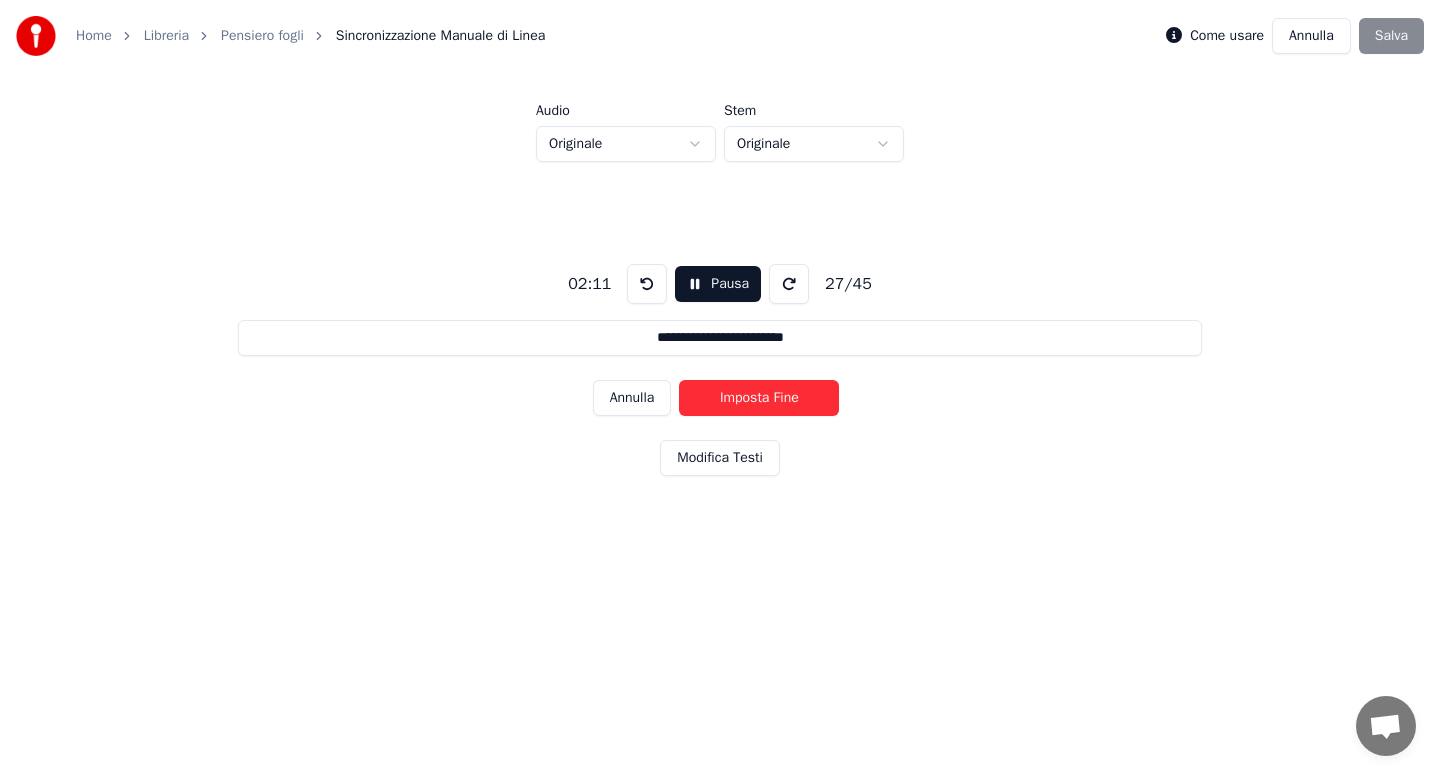 click on "Imposta Fine" at bounding box center (759, 398) 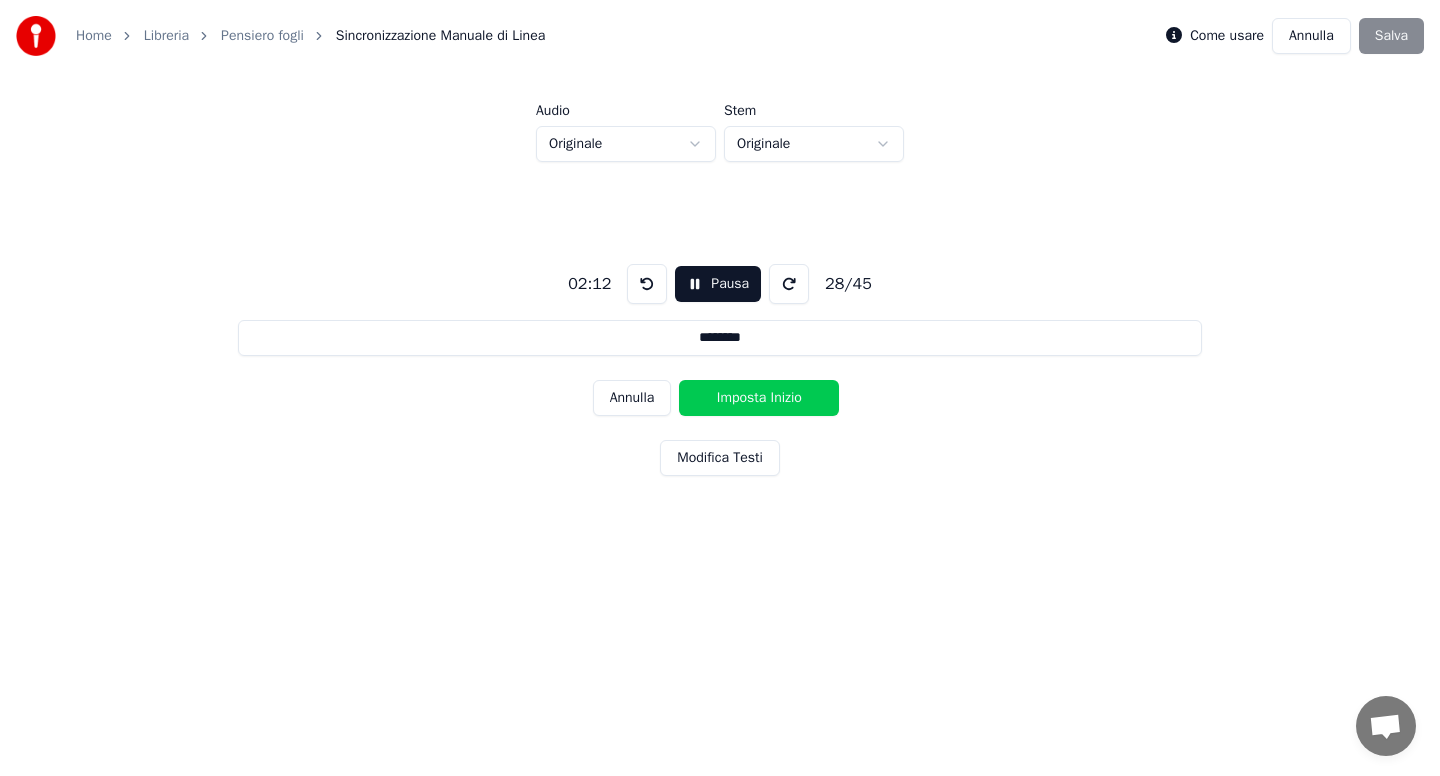 click on "Imposta Inizio" at bounding box center [759, 398] 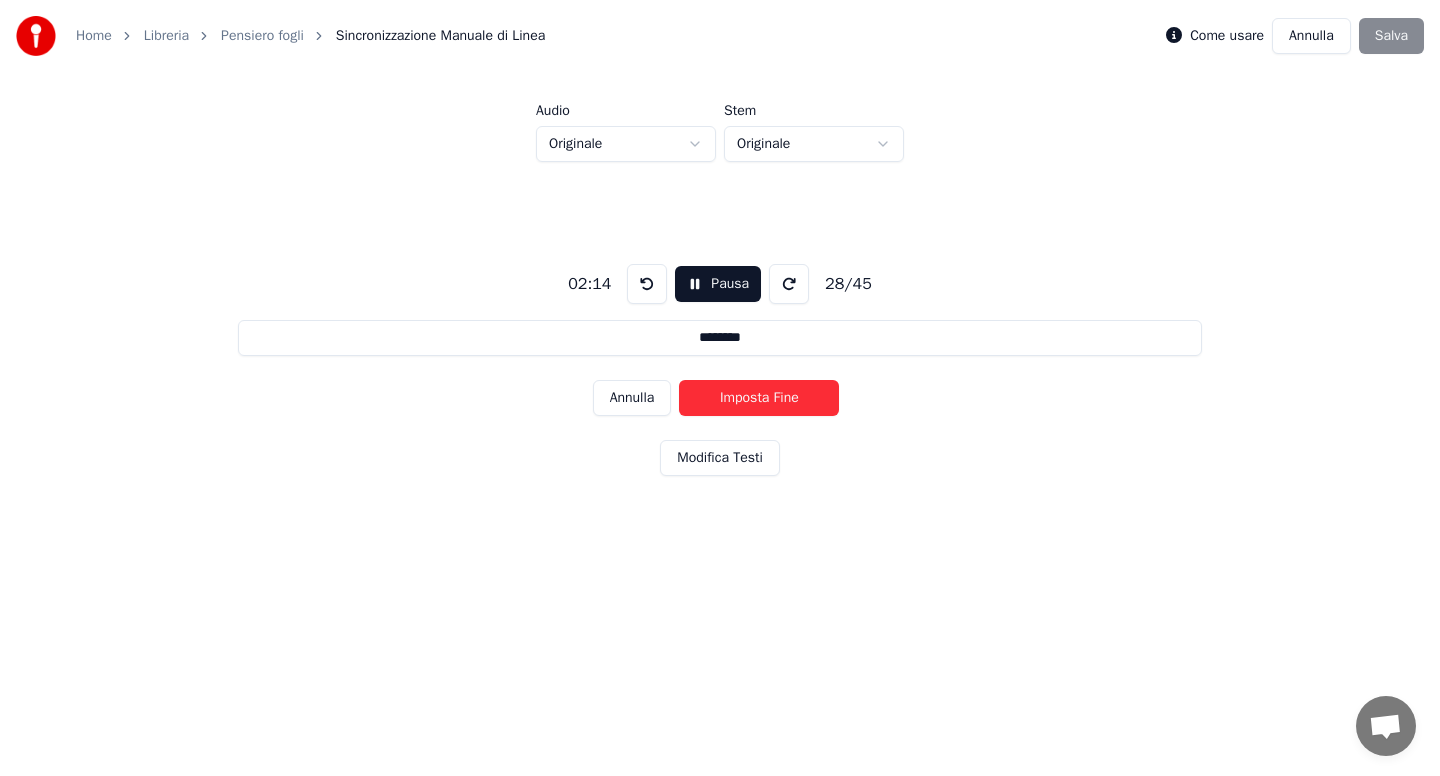 click on "Imposta Fine" at bounding box center (759, 398) 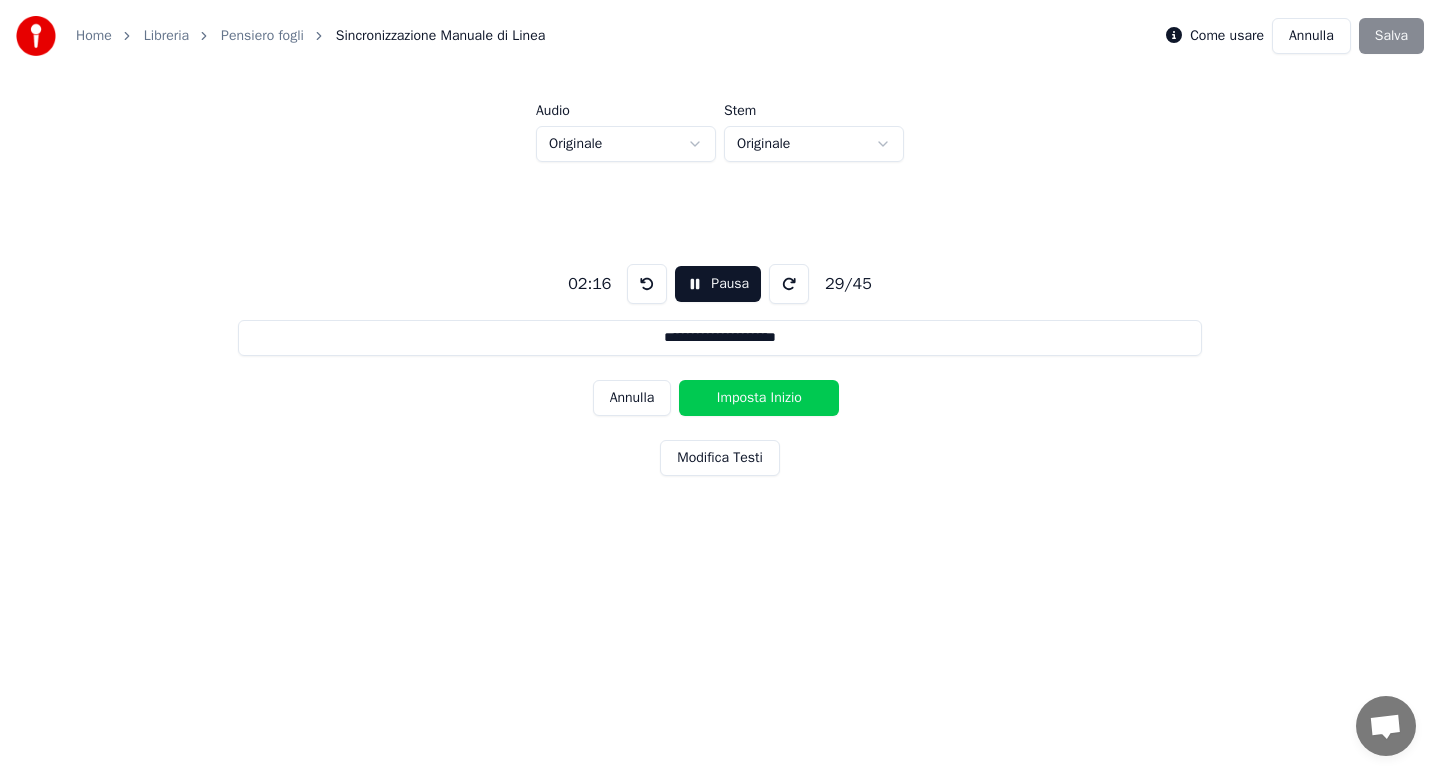 click on "Imposta Inizio" at bounding box center [759, 398] 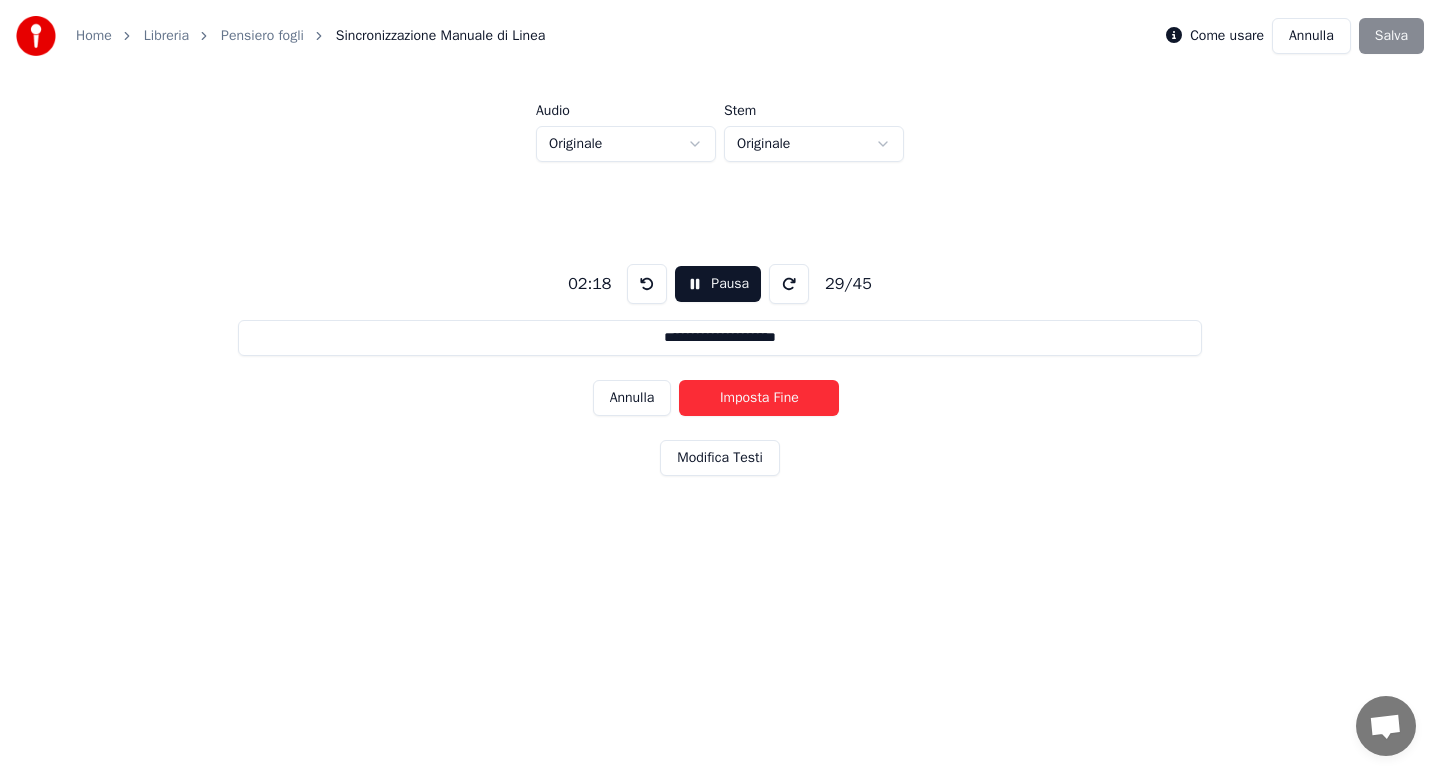 click on "Imposta Fine" at bounding box center [759, 398] 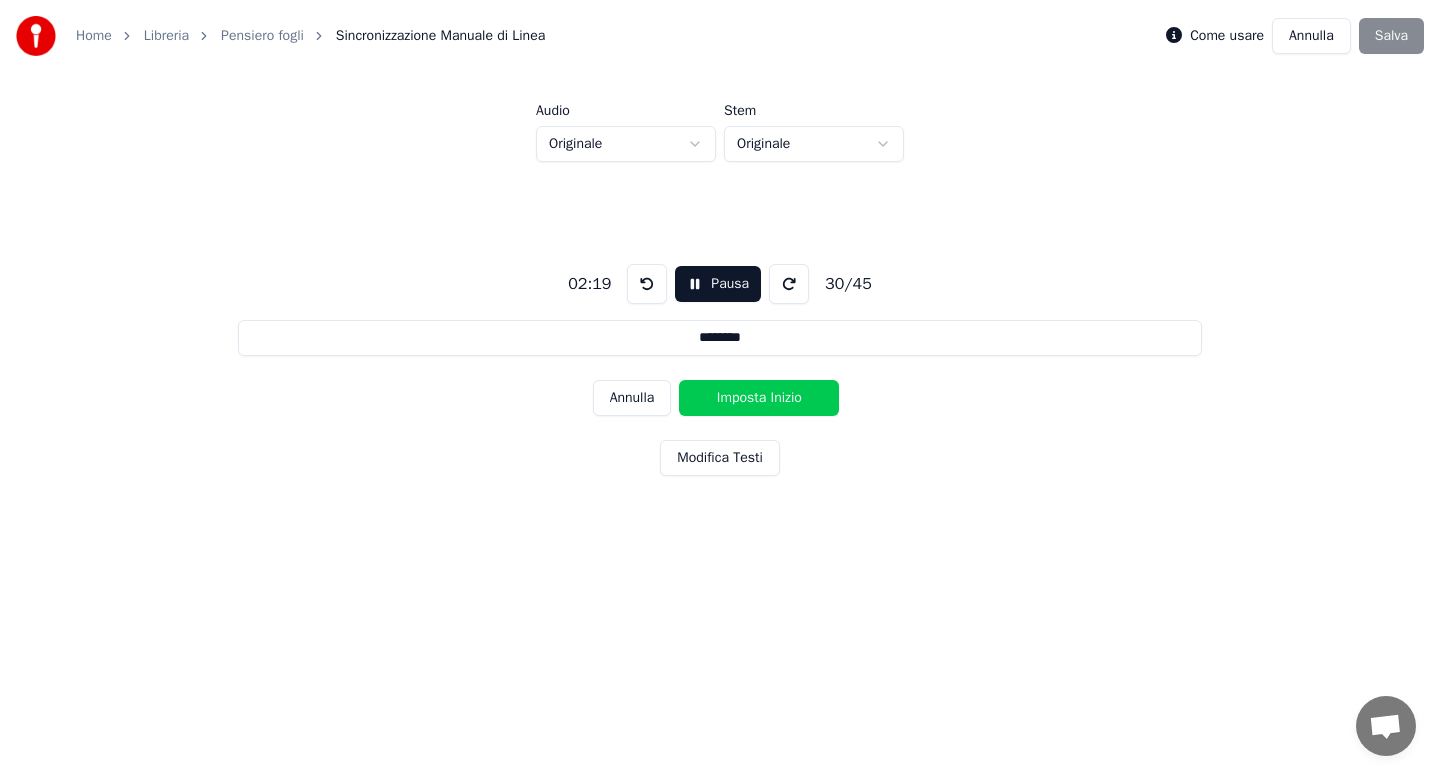 click on "Imposta Inizio" at bounding box center (759, 398) 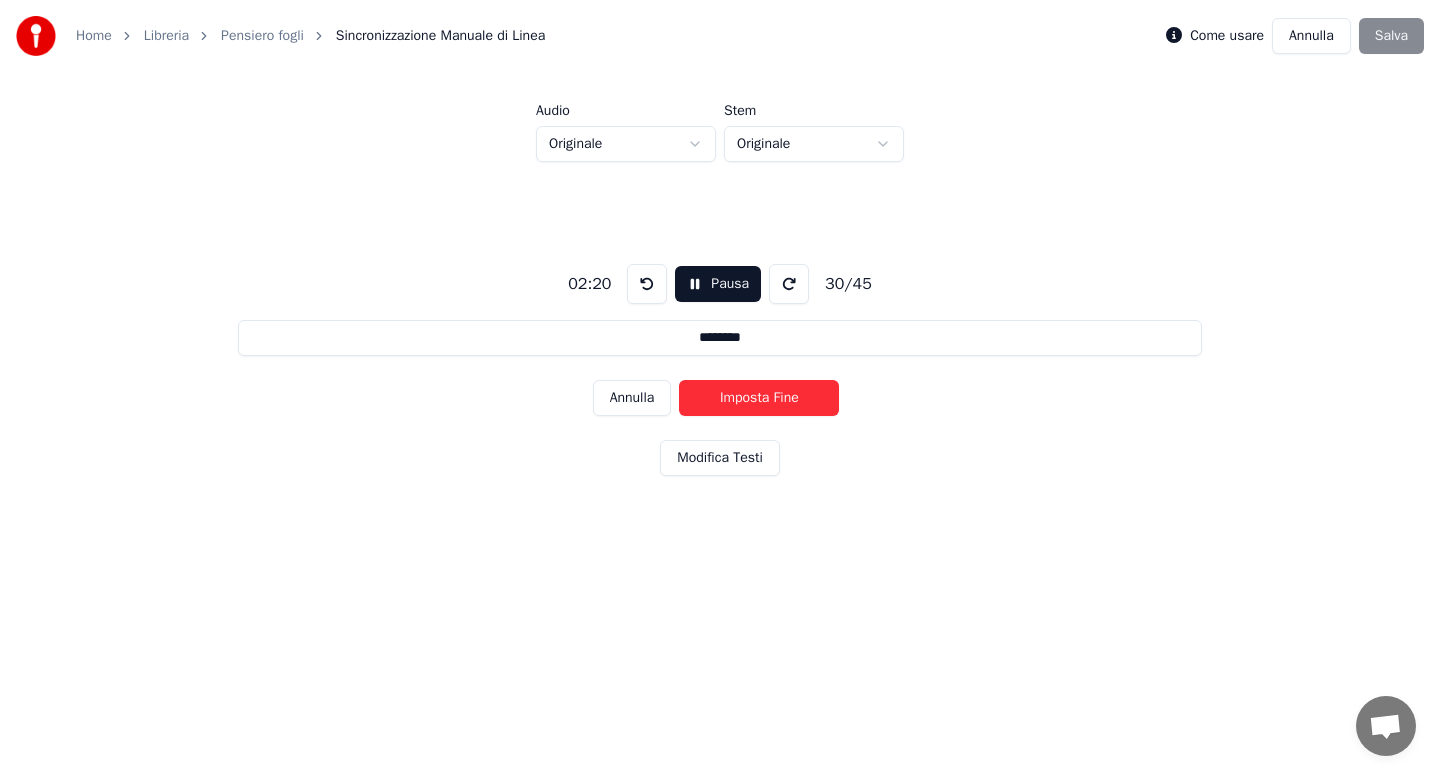 click on "Imposta Fine" at bounding box center [759, 398] 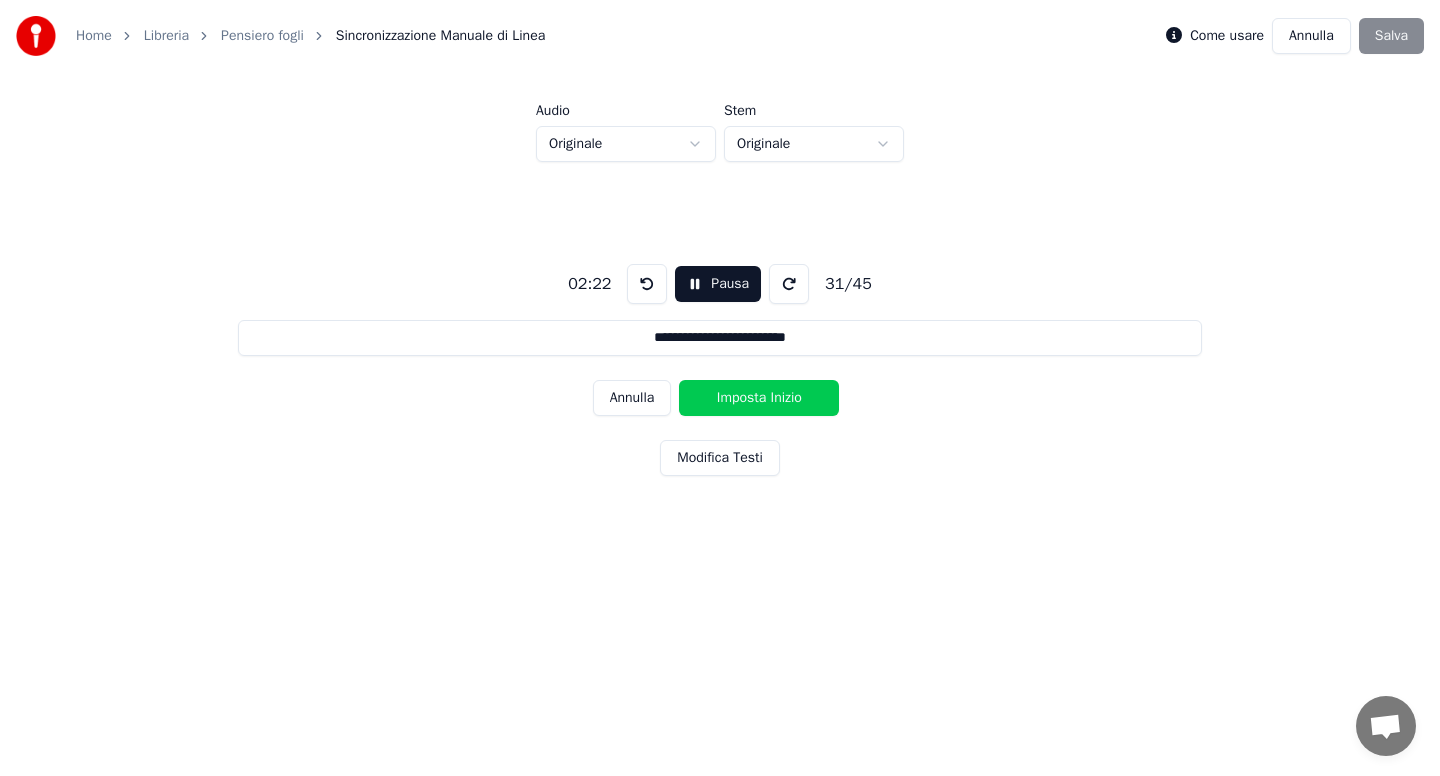 click on "Imposta Inizio" at bounding box center (759, 398) 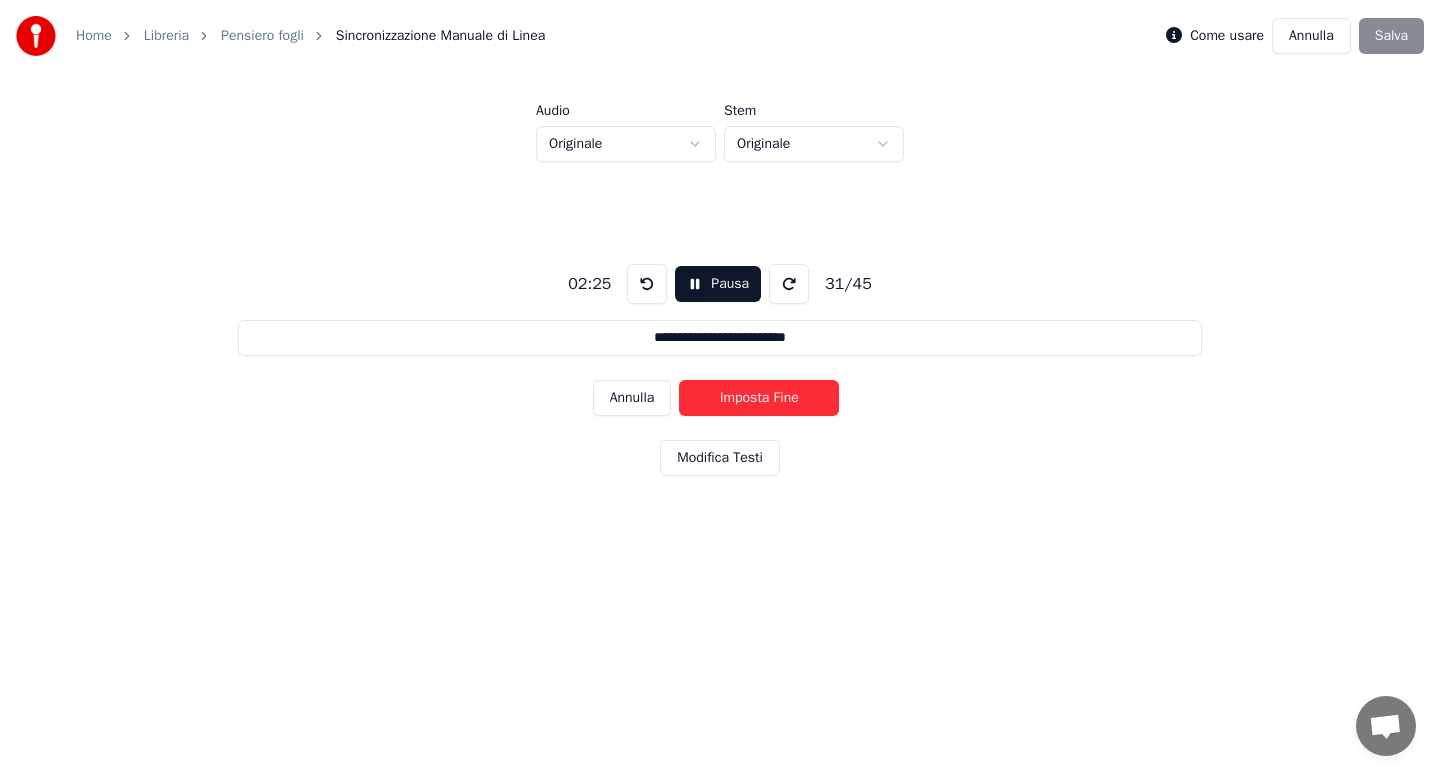 click on "Imposta Fine" at bounding box center [759, 398] 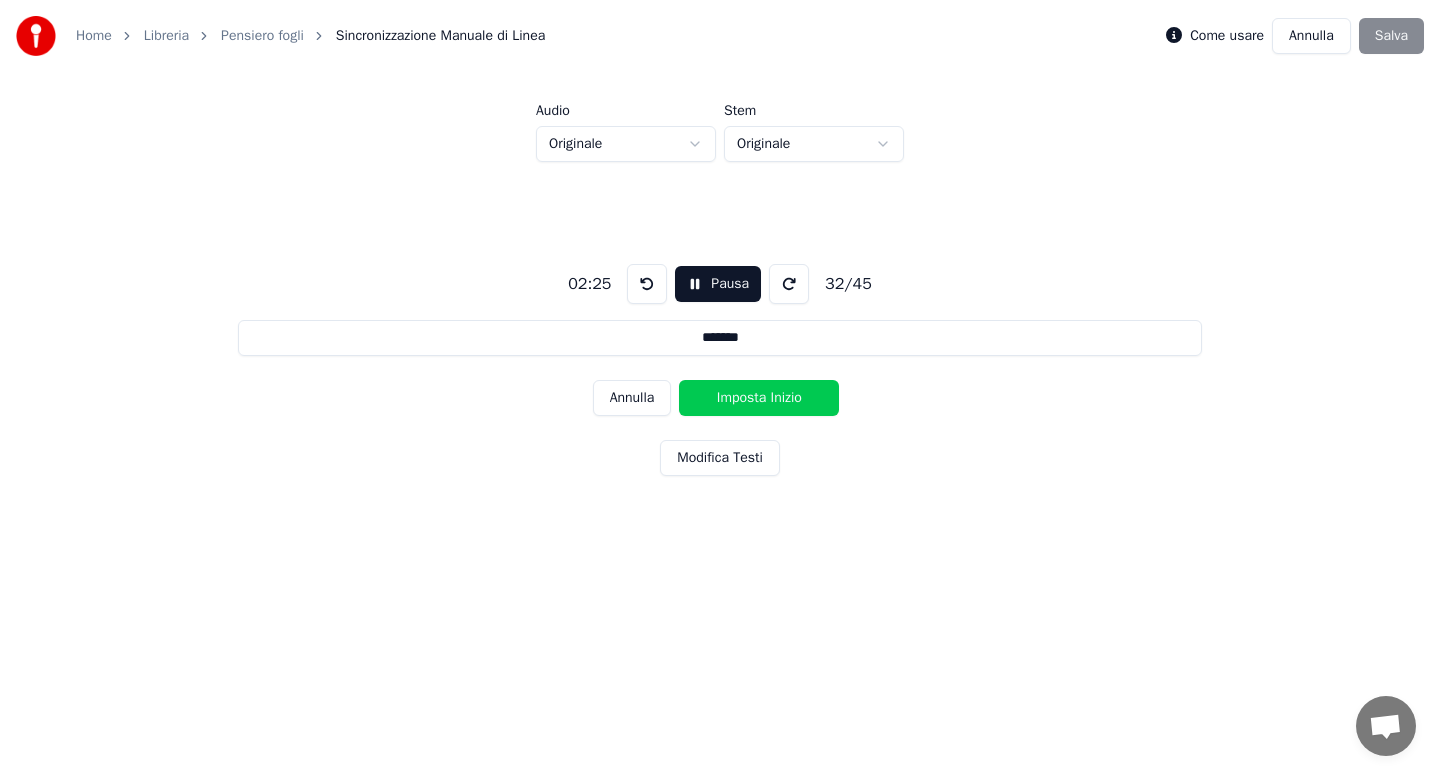 click on "Imposta Inizio" at bounding box center [759, 398] 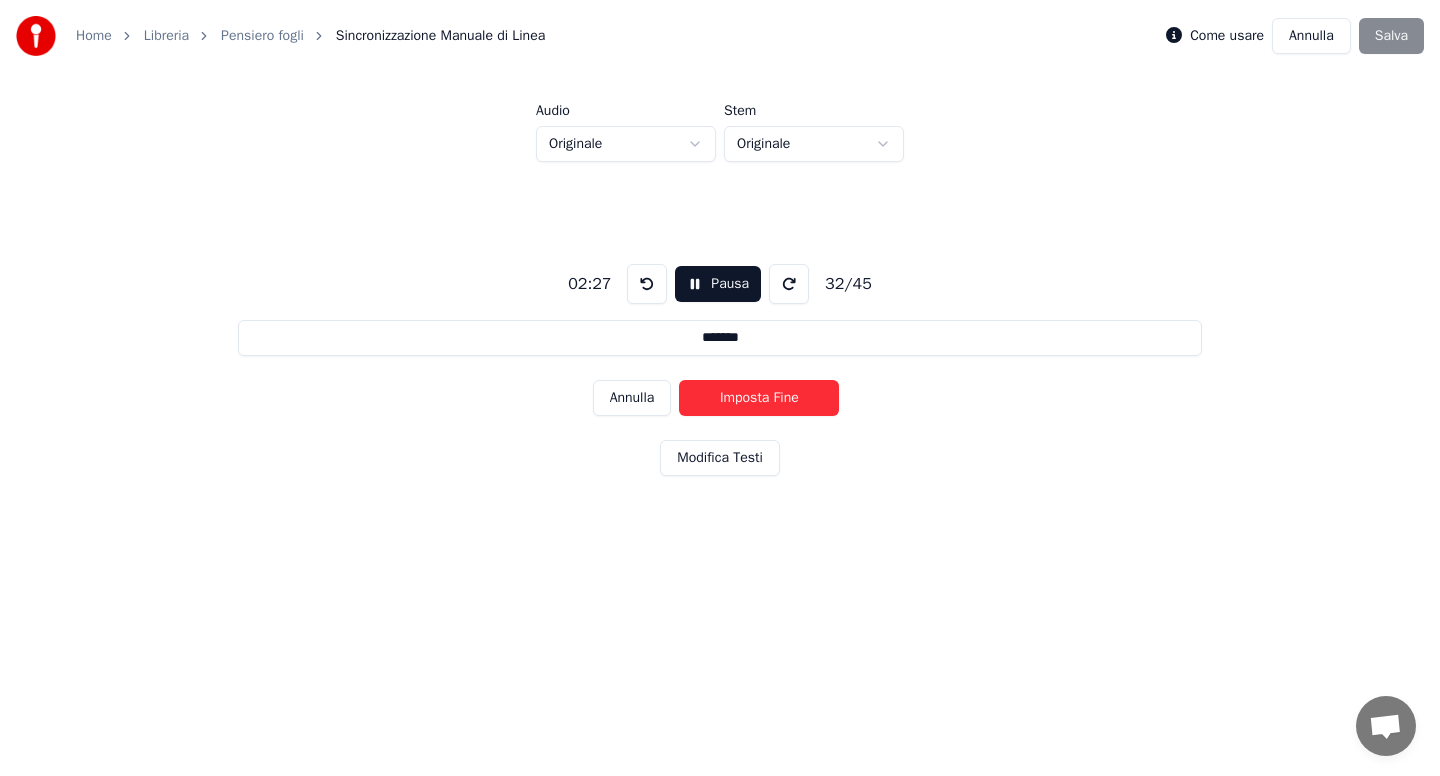 click on "Imposta Fine" at bounding box center [759, 398] 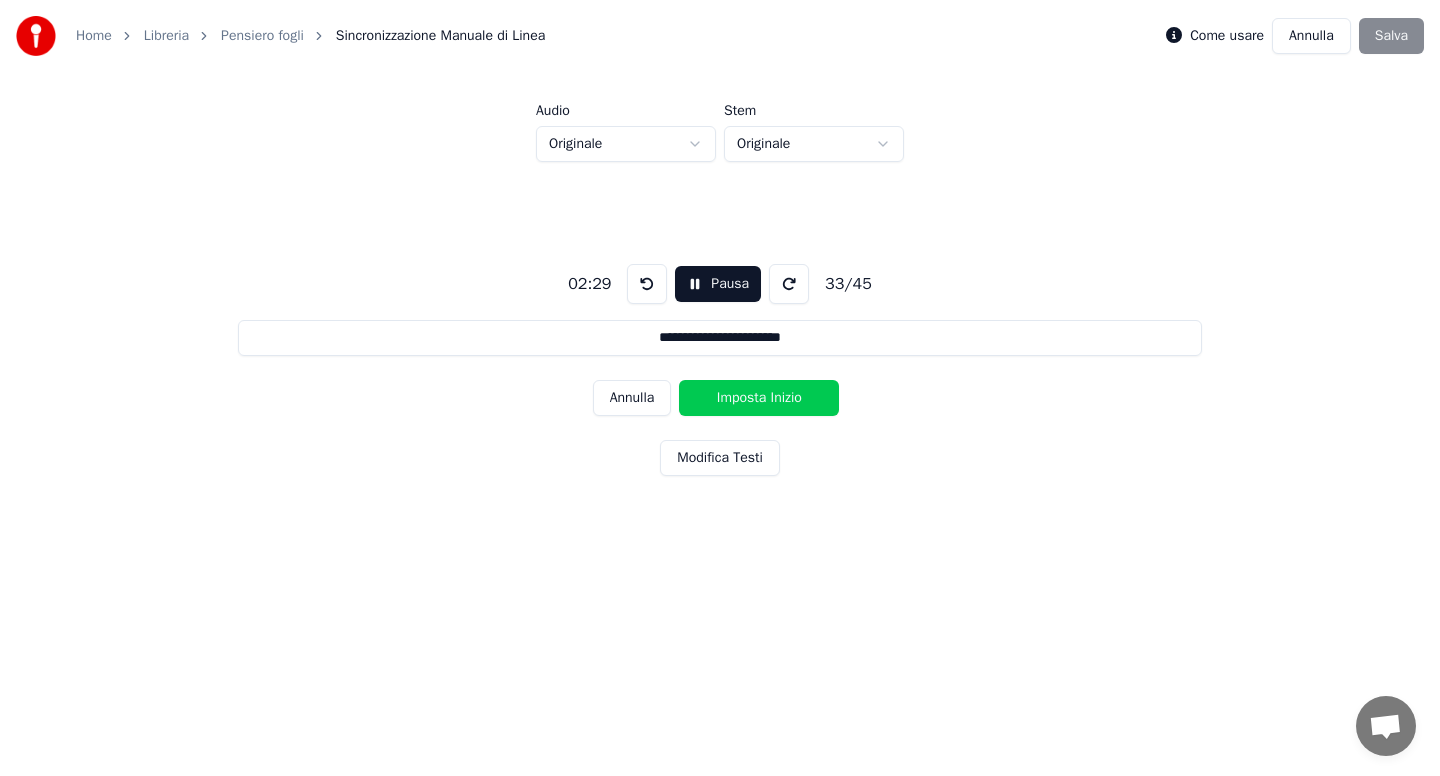 click on "Imposta Inizio" at bounding box center (759, 398) 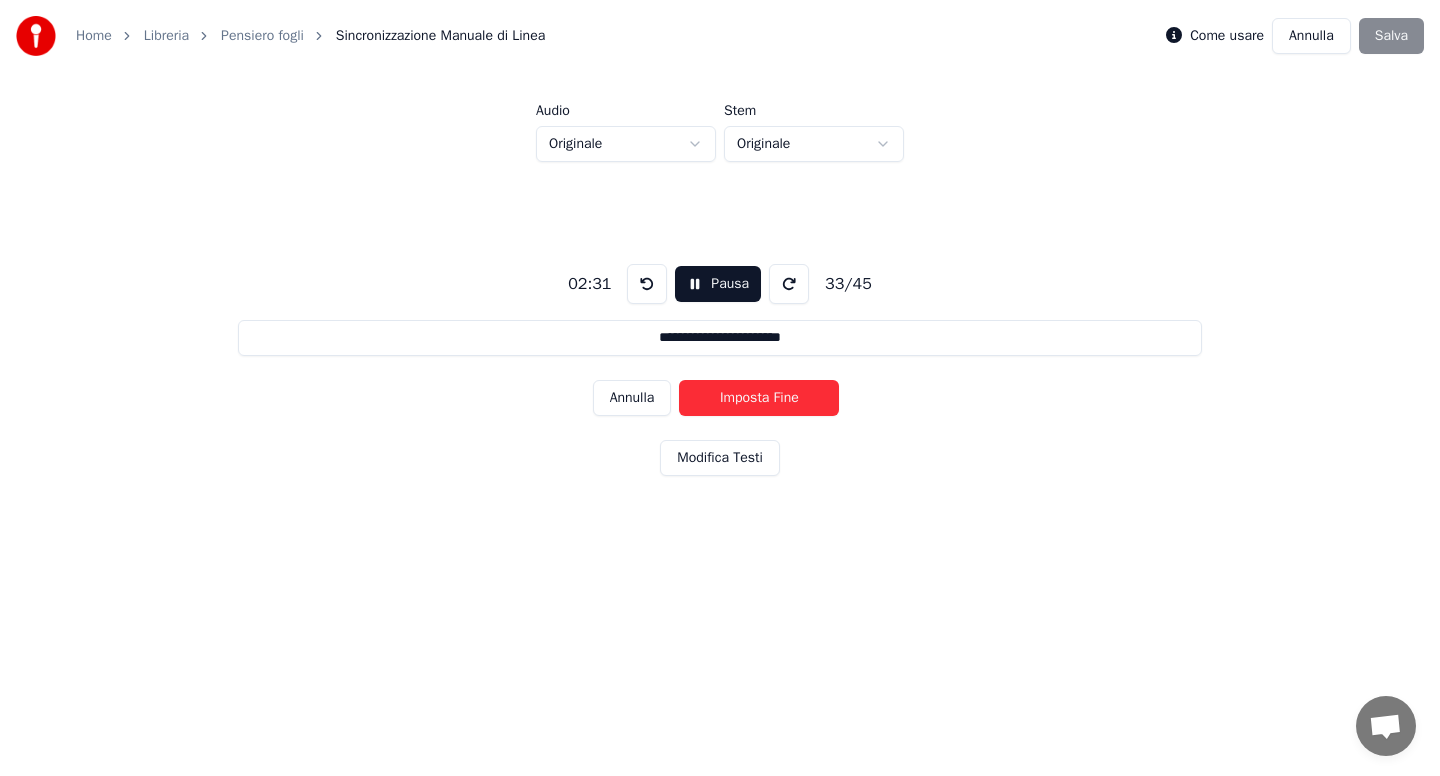 click on "Imposta Fine" at bounding box center (759, 398) 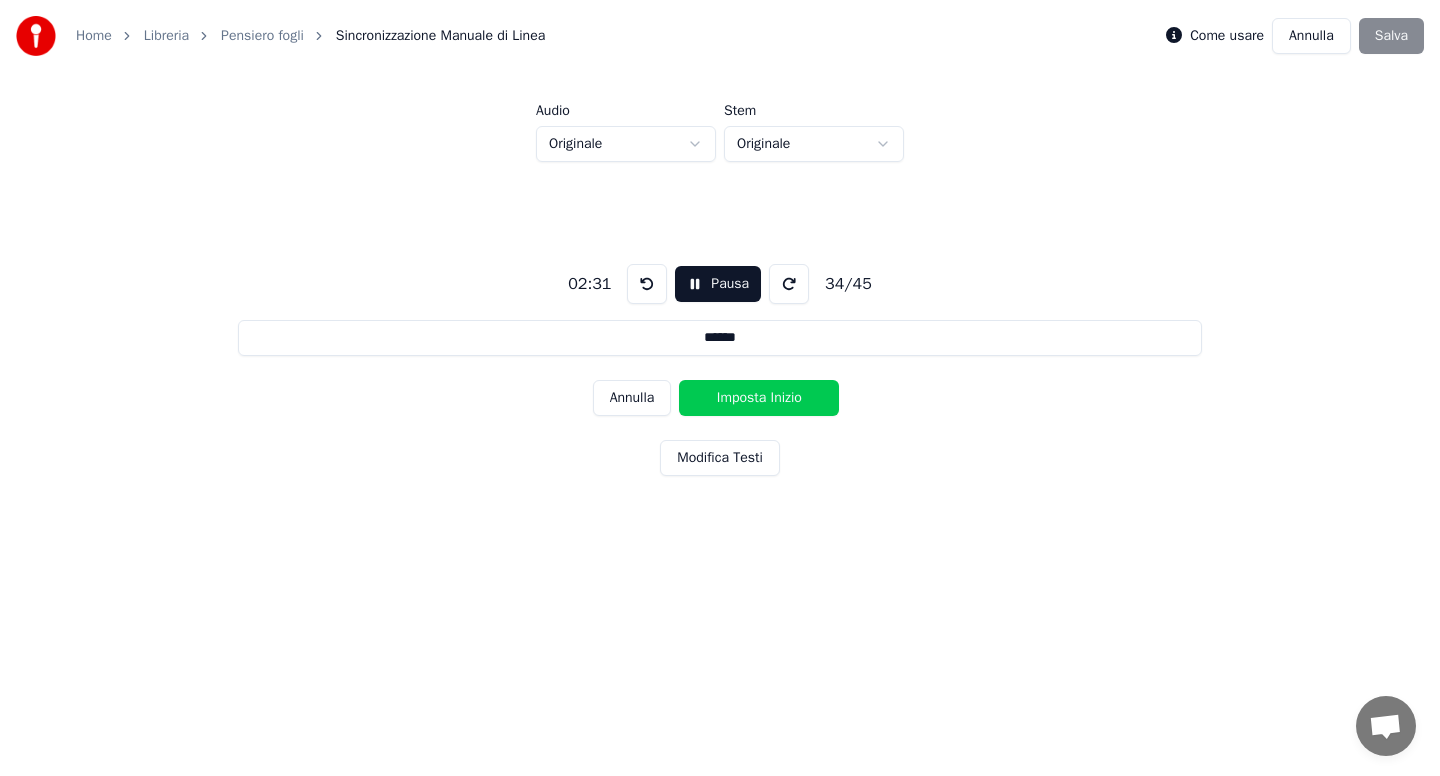 click on "Imposta Inizio" at bounding box center [759, 398] 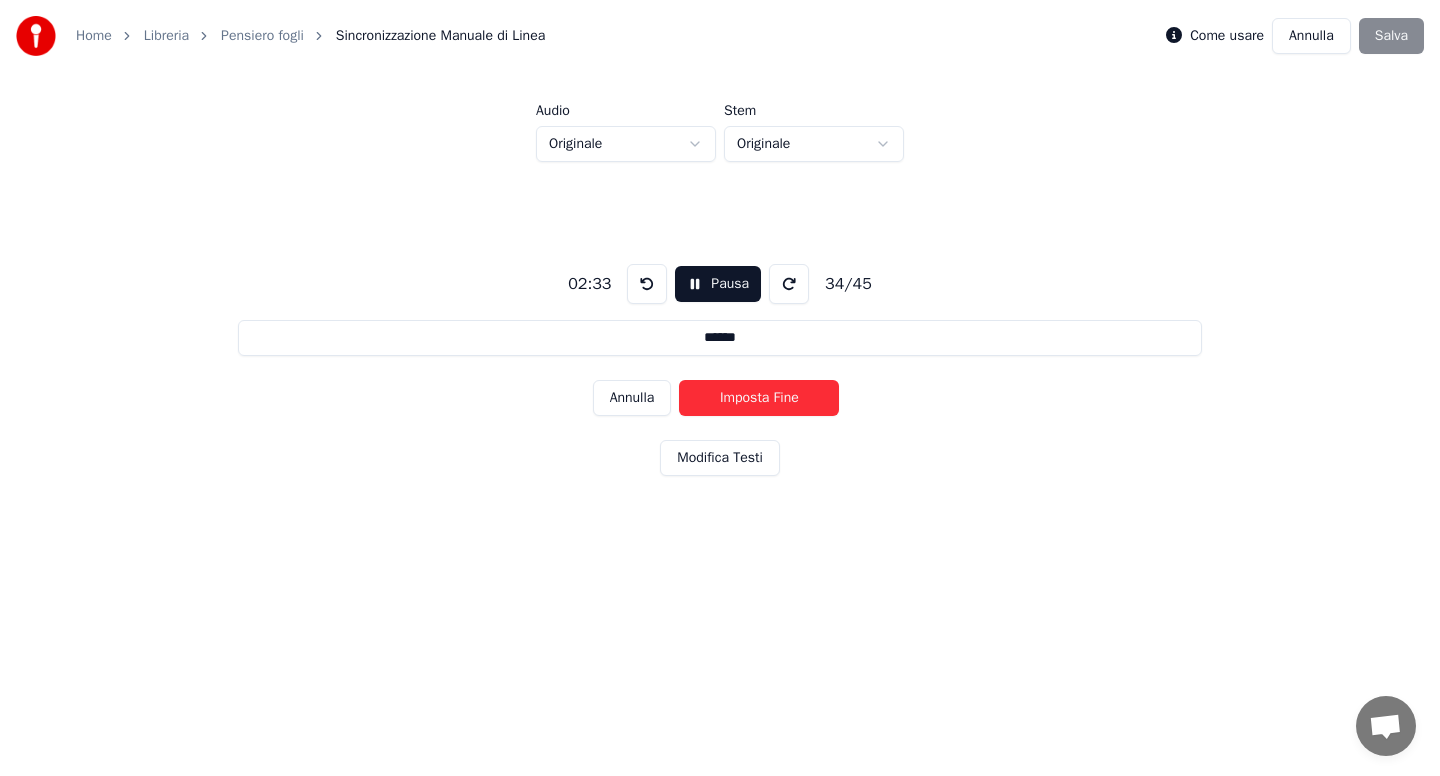 click on "Imposta Fine" at bounding box center [759, 398] 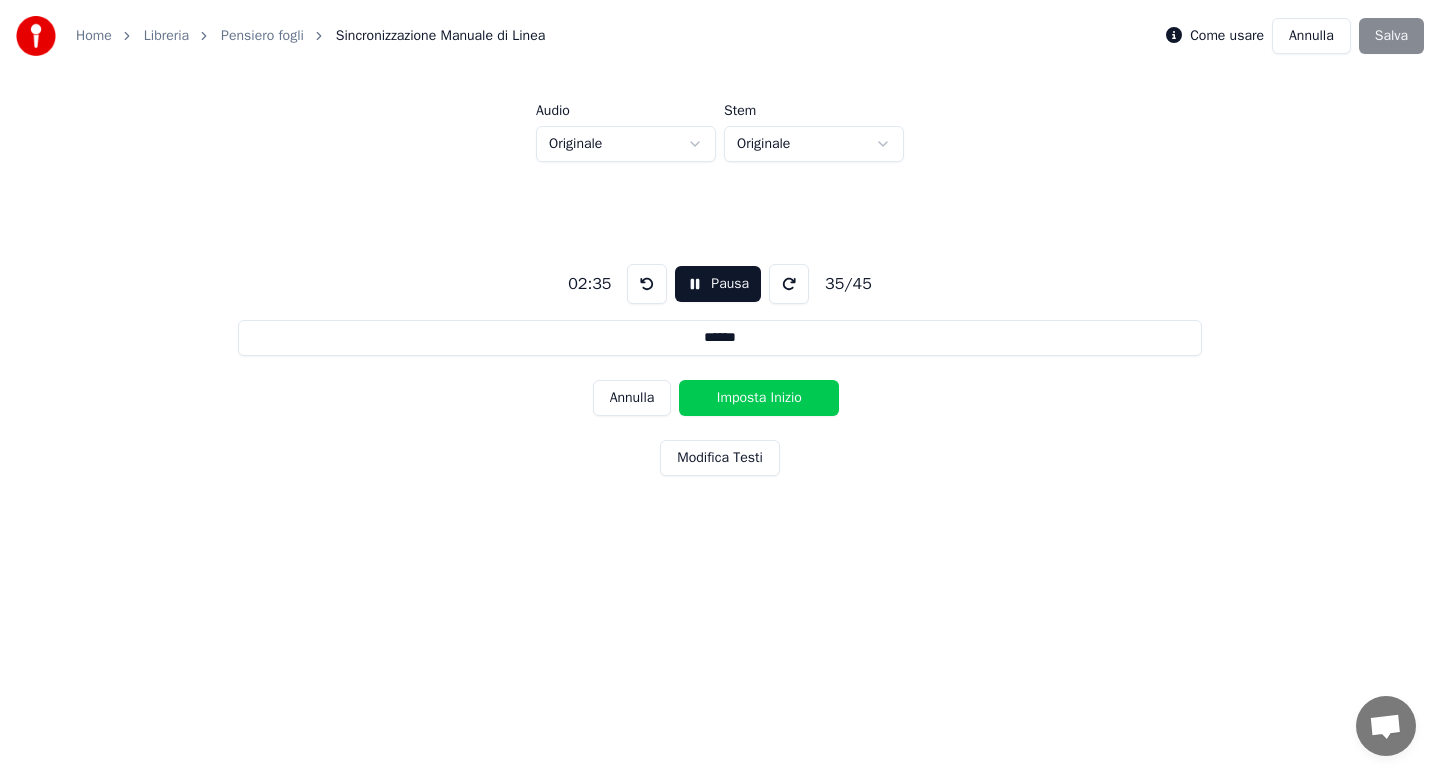 click on "Imposta Inizio" at bounding box center (759, 398) 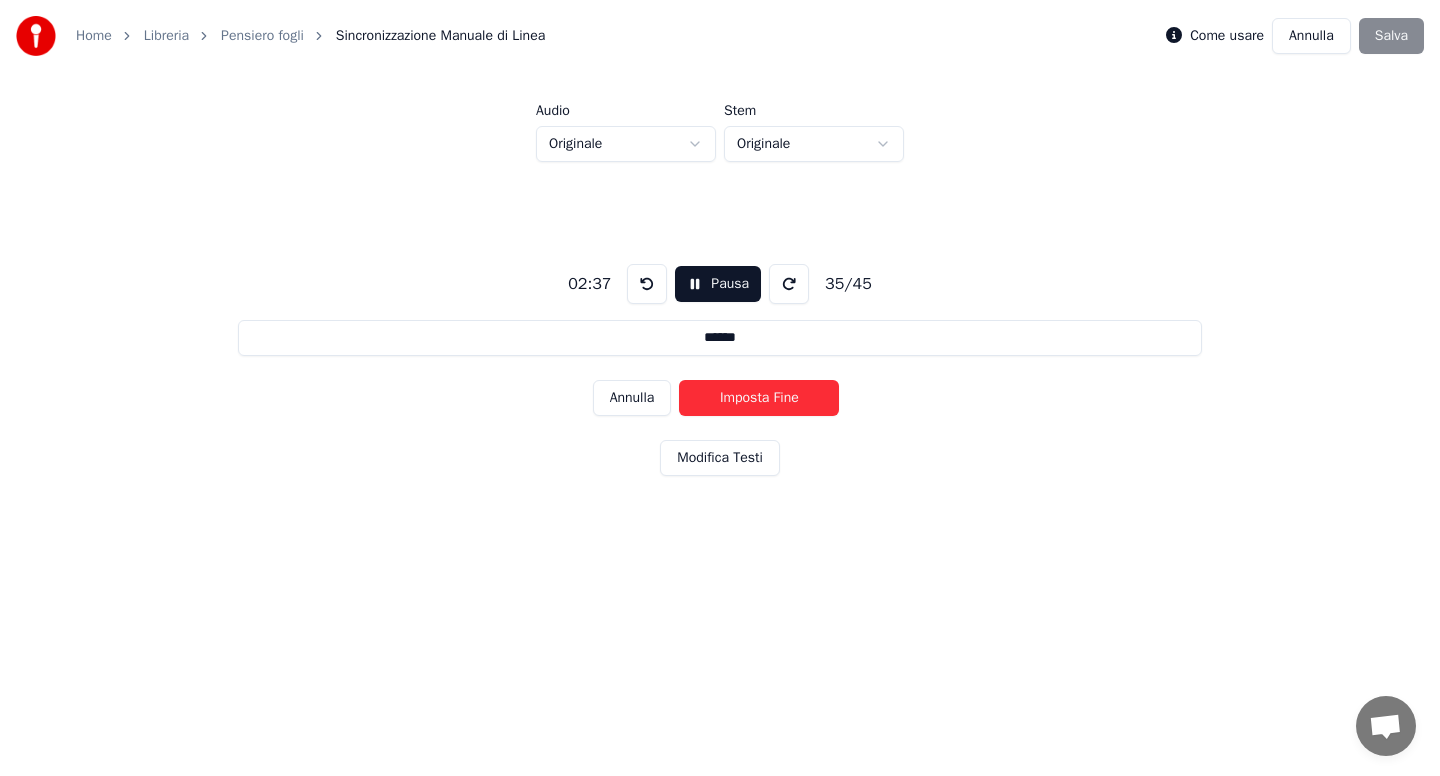 click on "Imposta Fine" at bounding box center [759, 398] 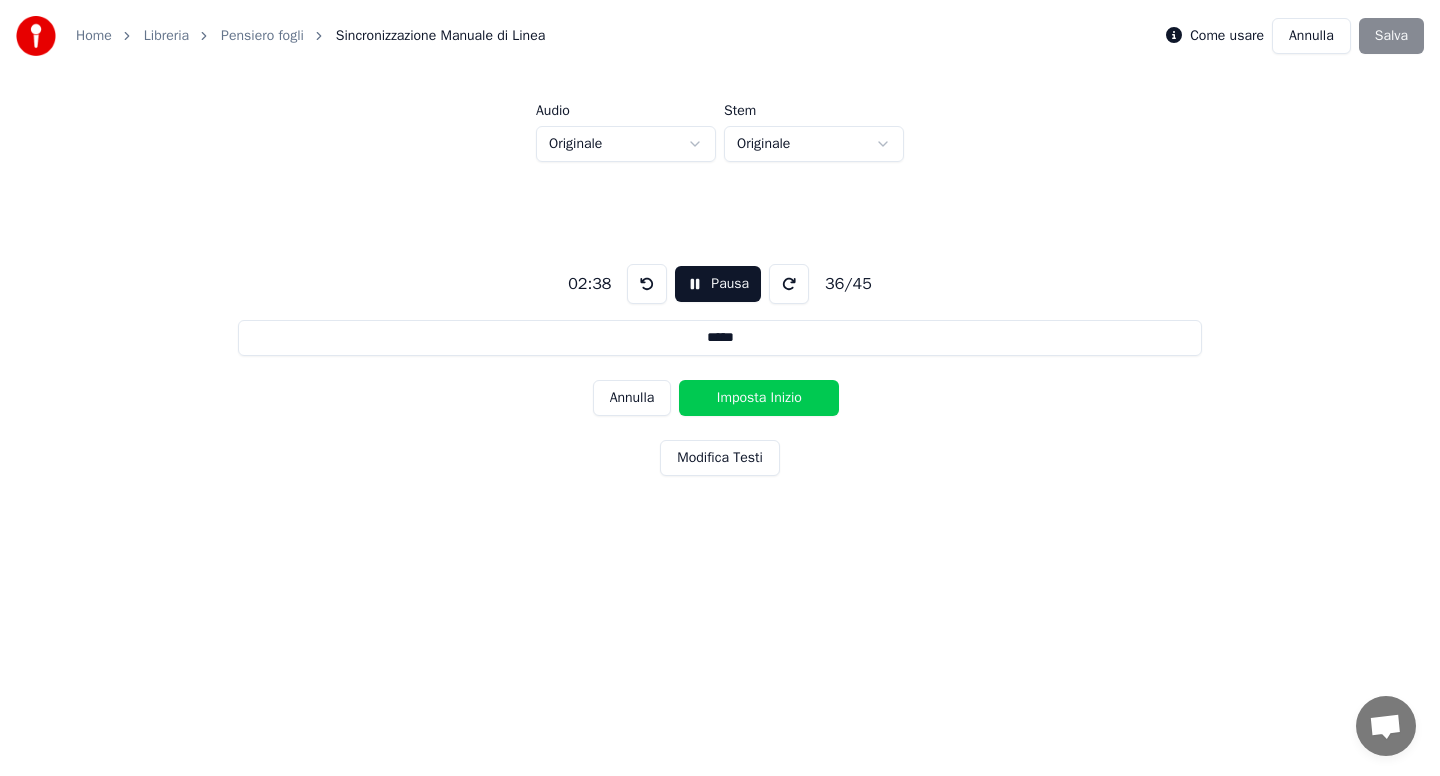 click on "Imposta Inizio" at bounding box center [759, 398] 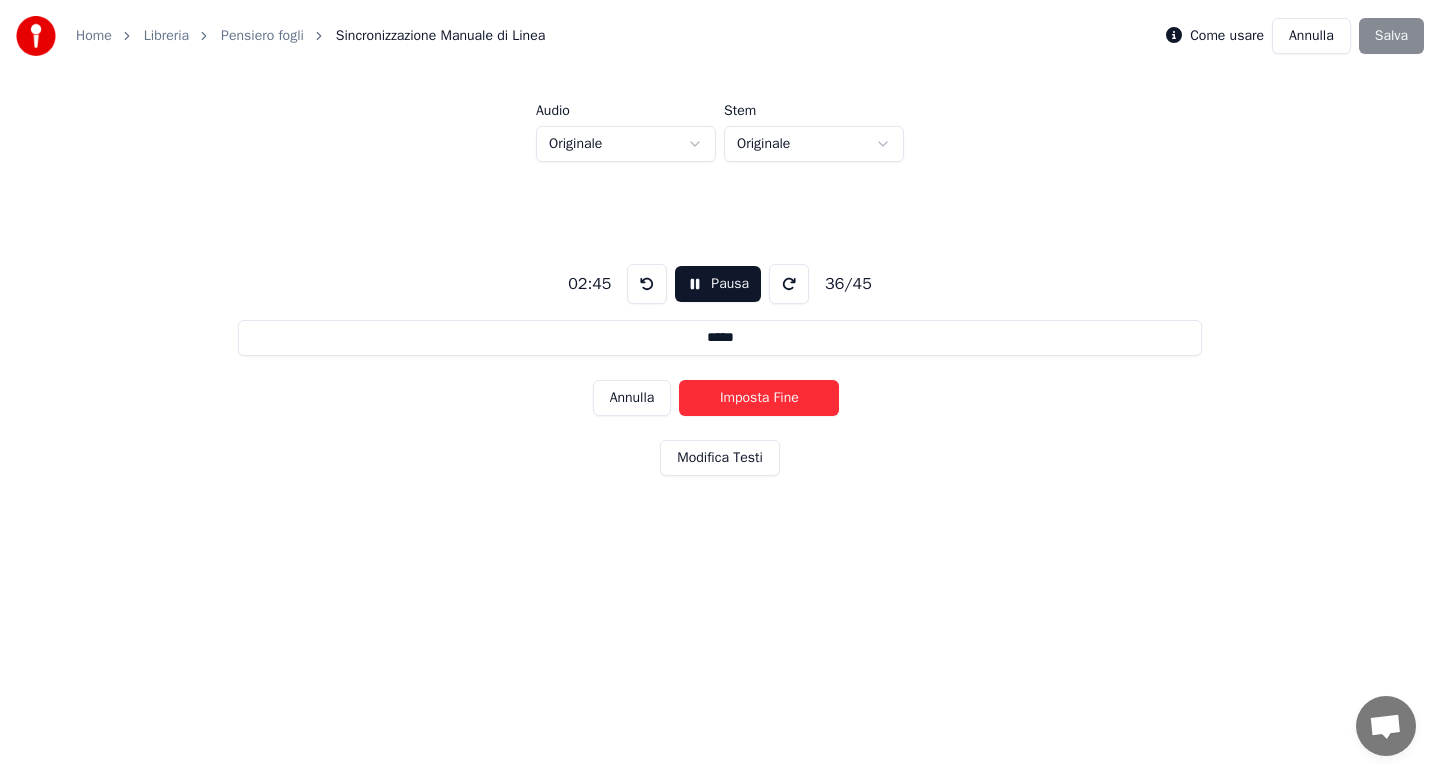 click on "Imposta Fine" at bounding box center [759, 398] 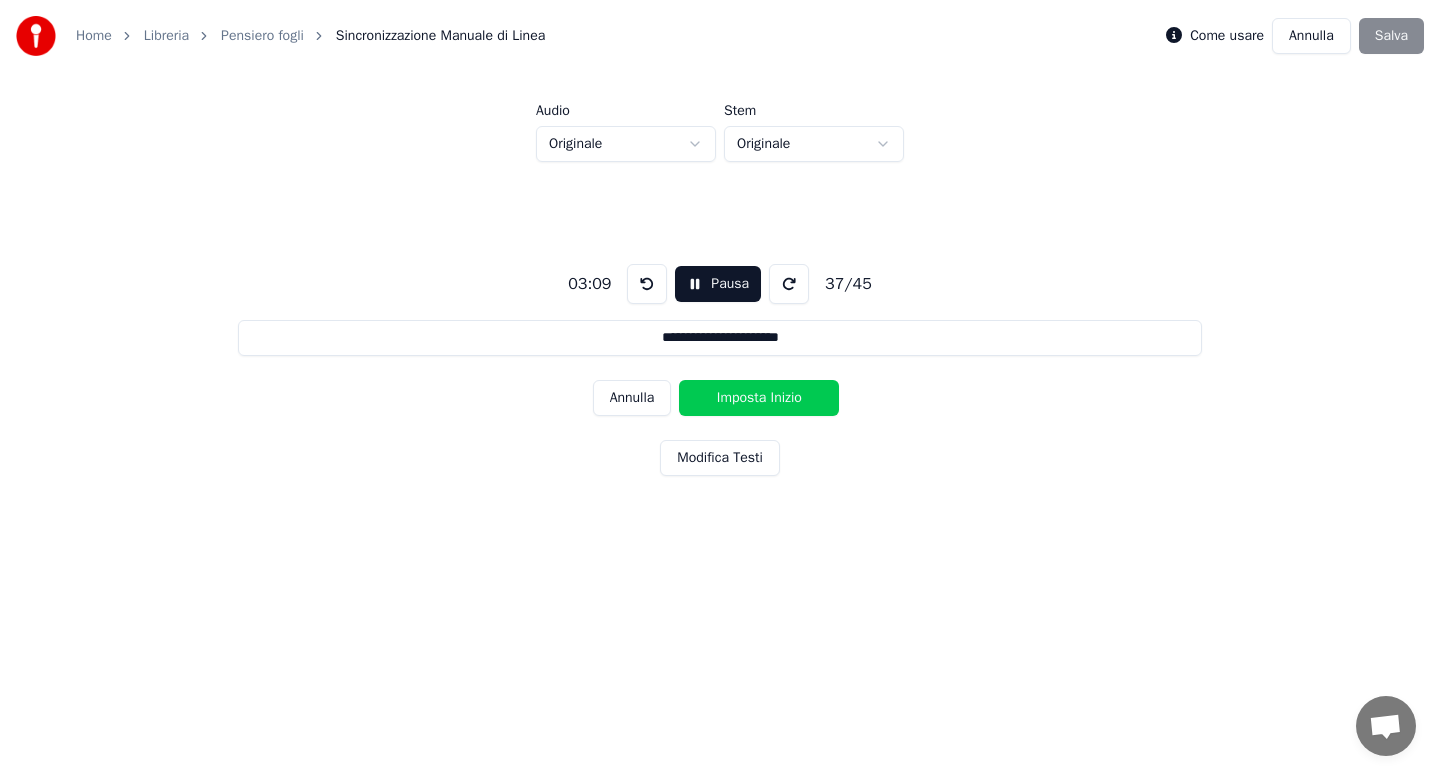 click on "Imposta Inizio" at bounding box center [759, 398] 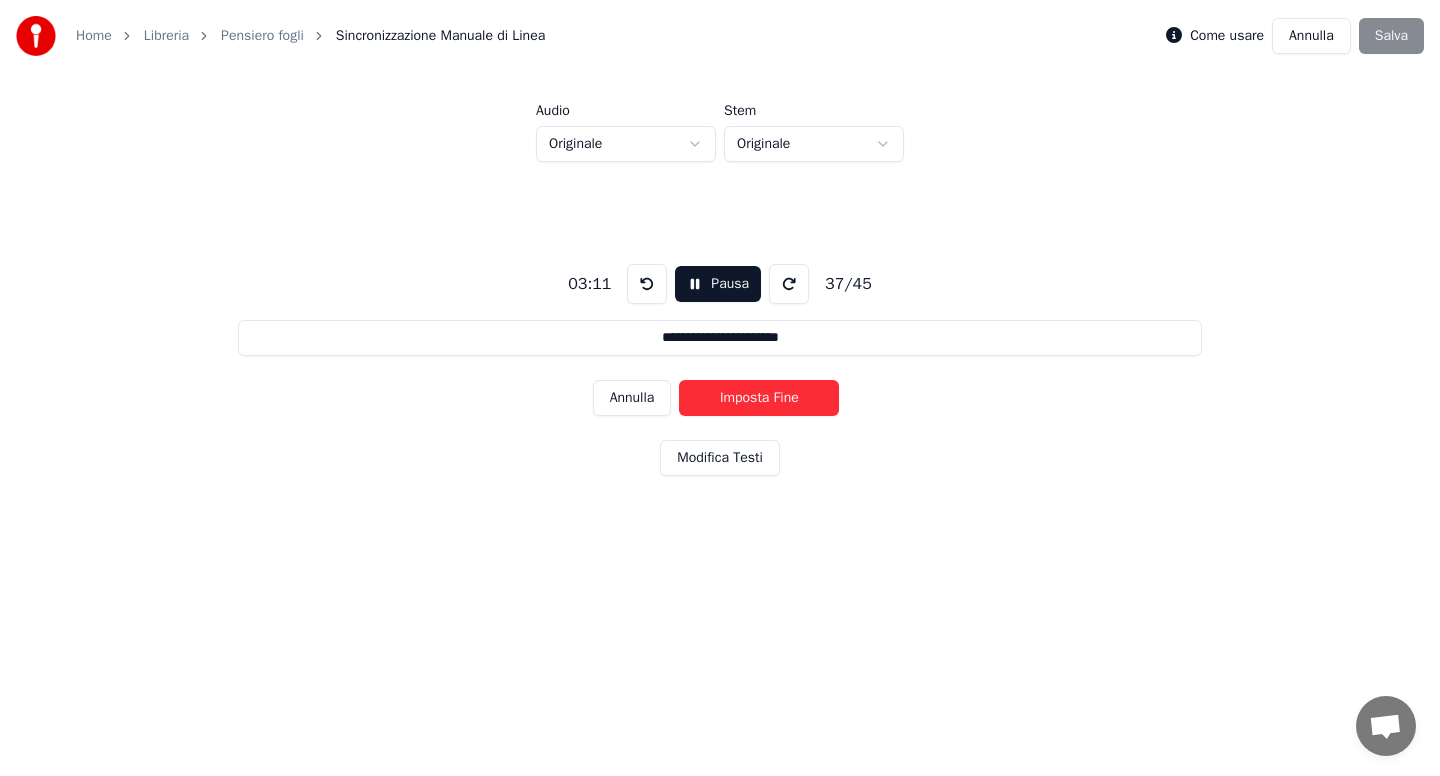 click on "Imposta Fine" at bounding box center (759, 398) 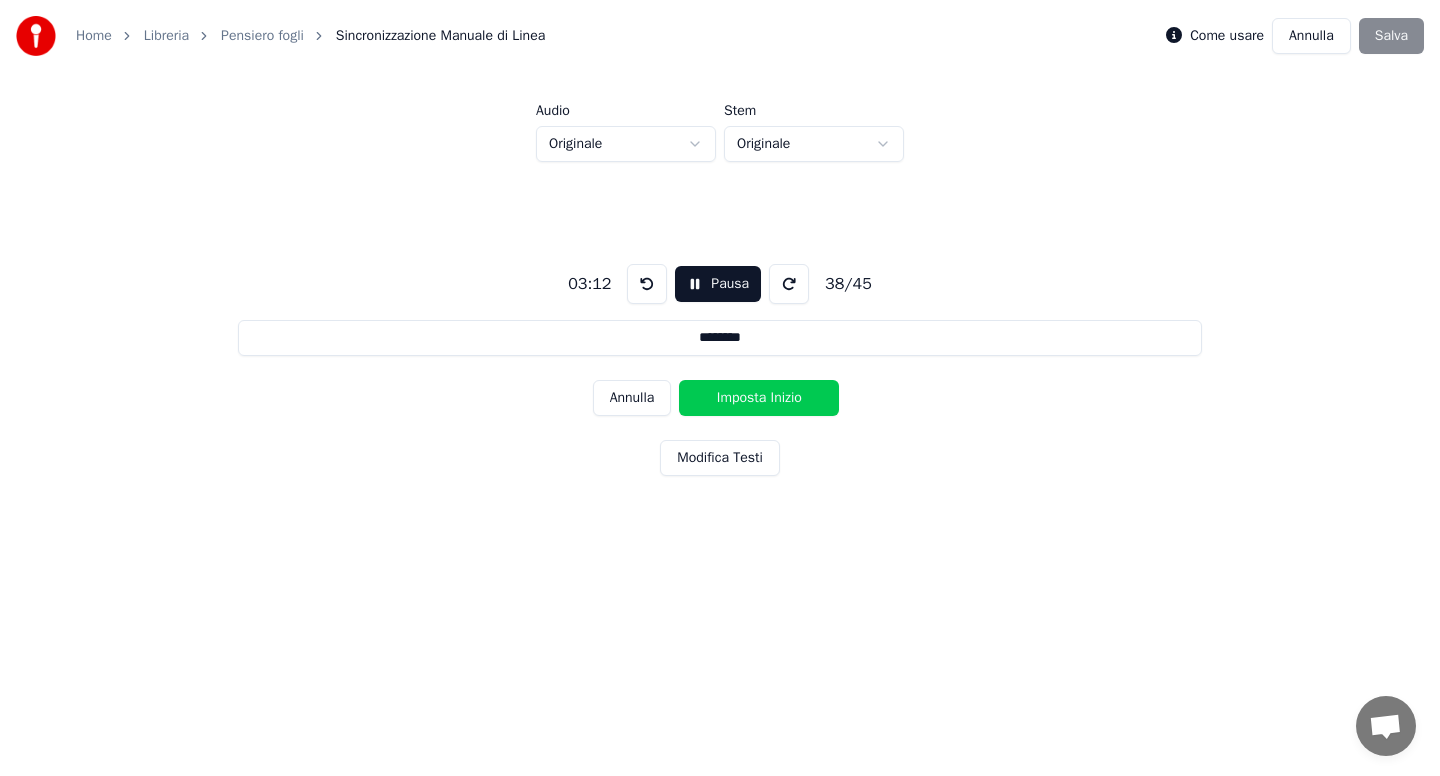 click on "Imposta Inizio" at bounding box center (759, 398) 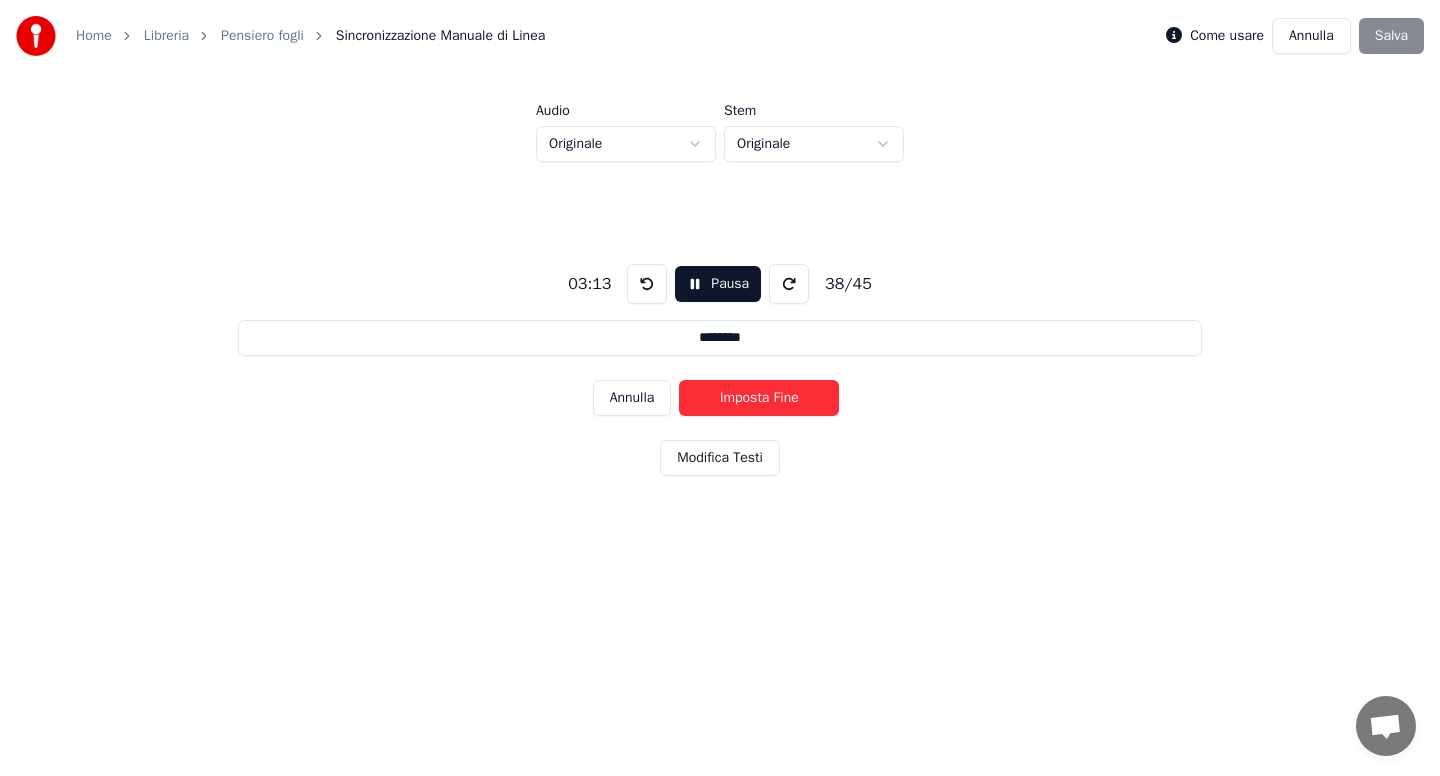 click on "Imposta Fine" at bounding box center [759, 398] 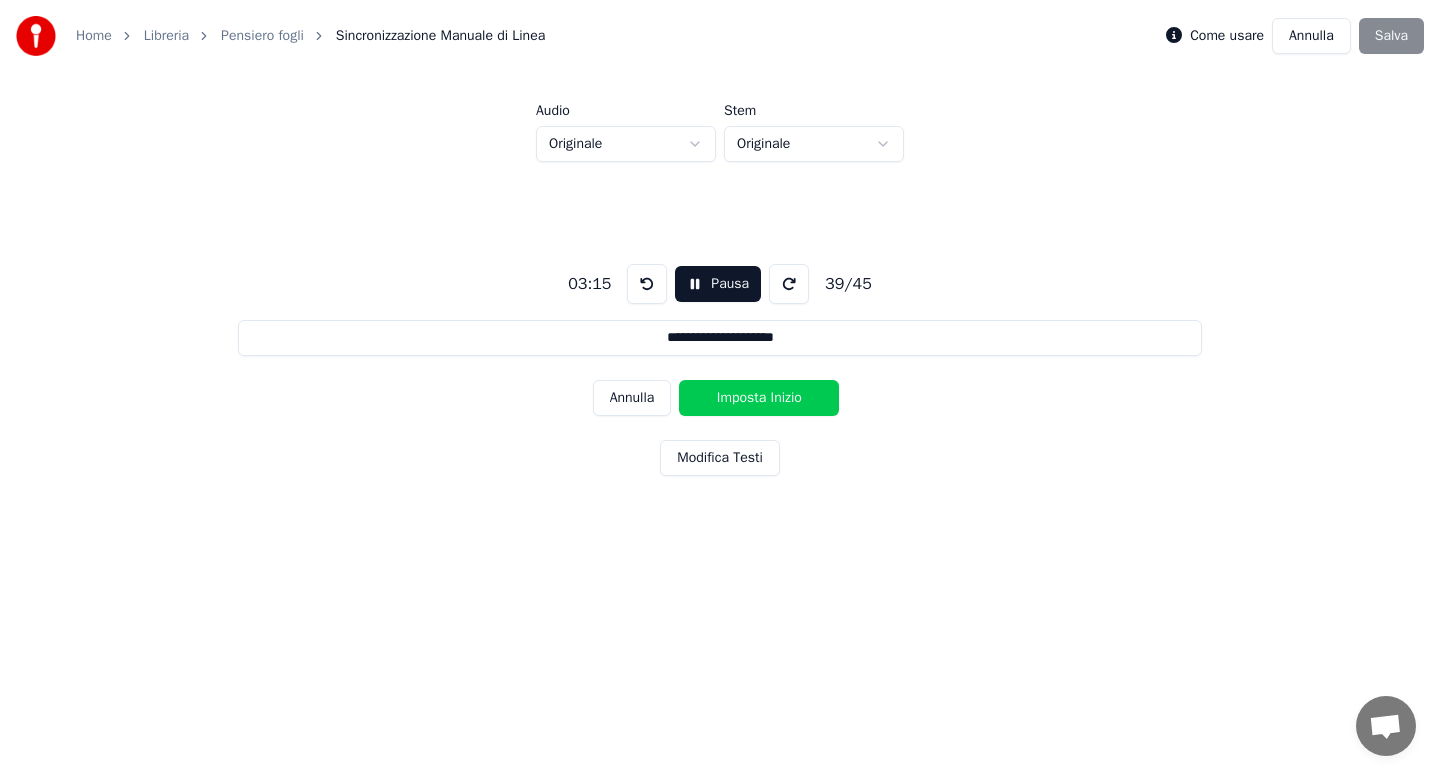 click on "Imposta Inizio" at bounding box center [759, 398] 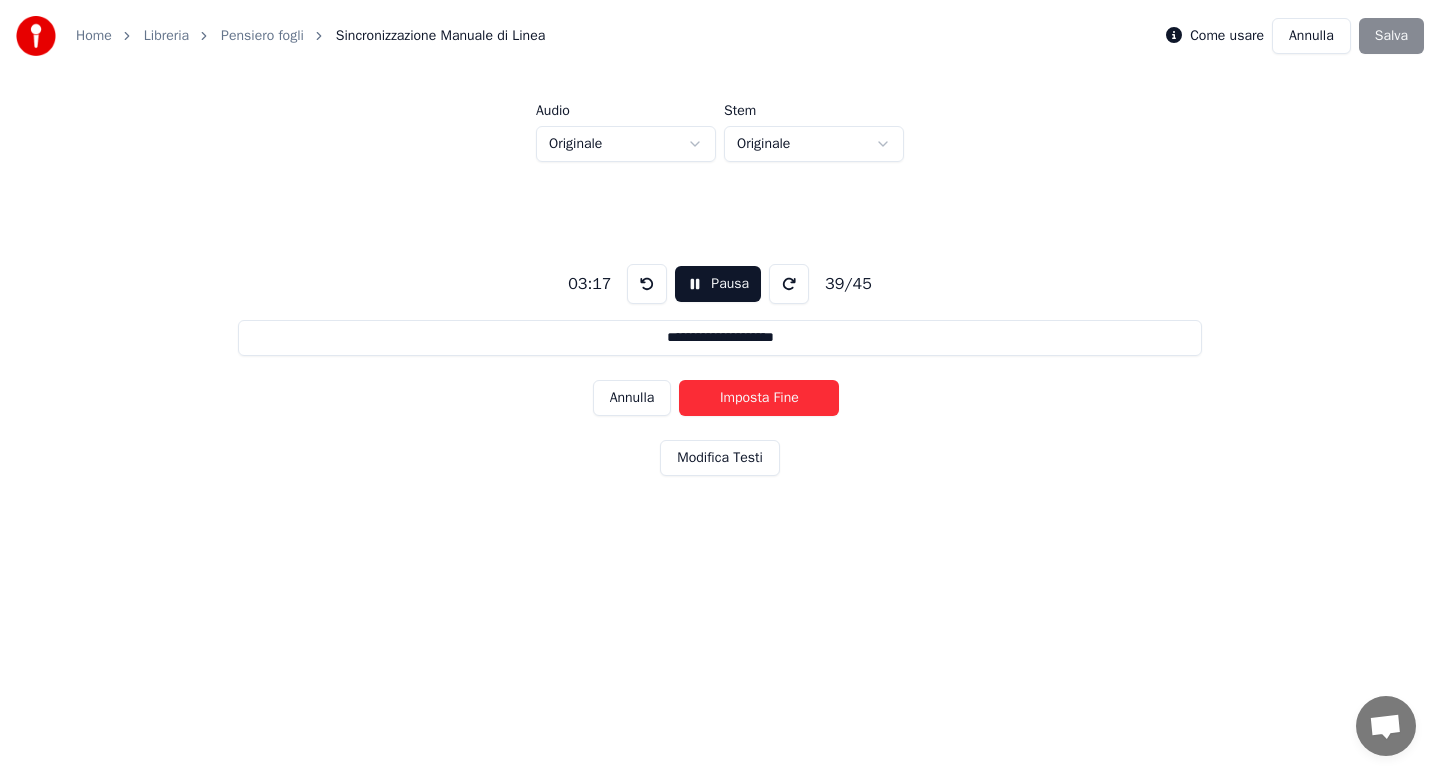 click on "Imposta Fine" at bounding box center [759, 398] 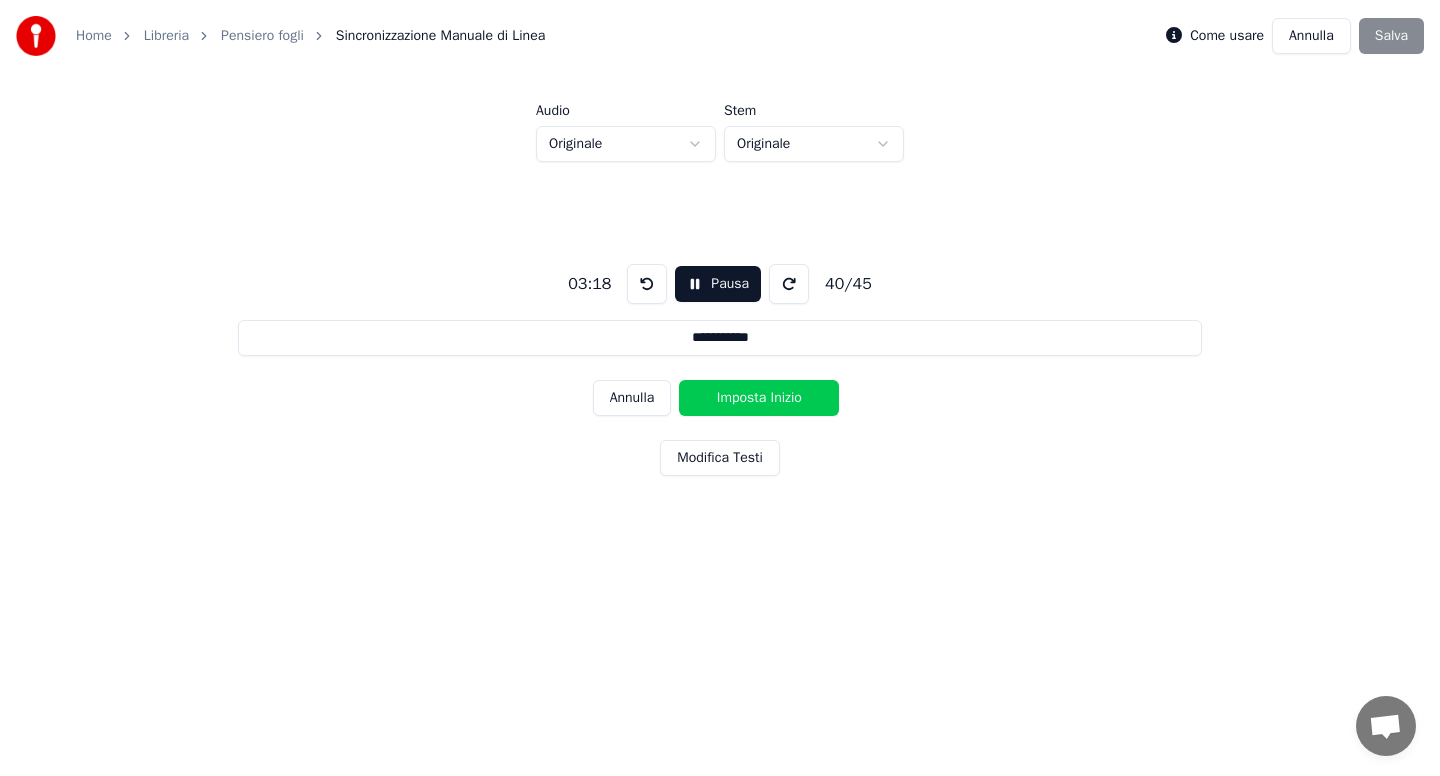 click on "Imposta Inizio" at bounding box center (759, 398) 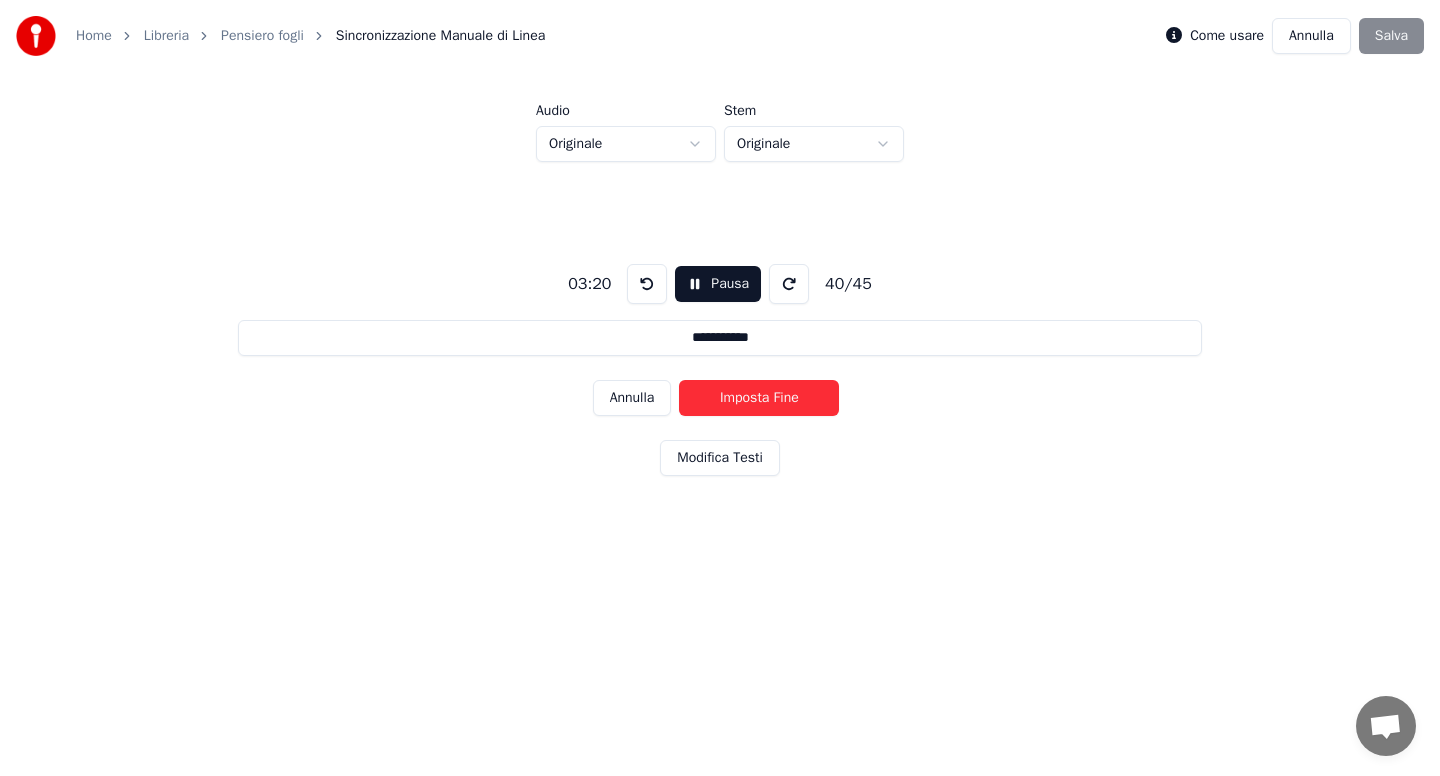 click on "Imposta Fine" at bounding box center [759, 398] 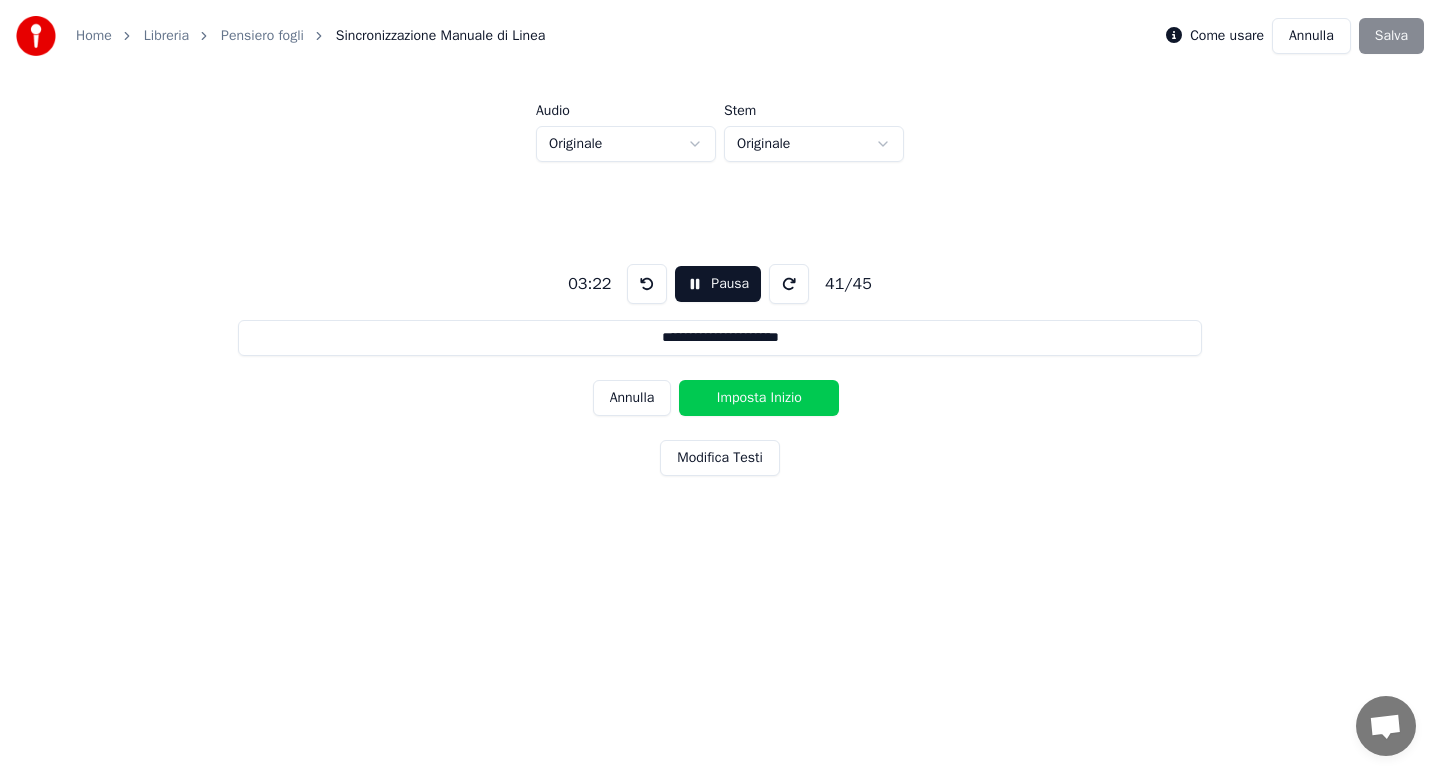 click on "Imposta Inizio" at bounding box center (759, 398) 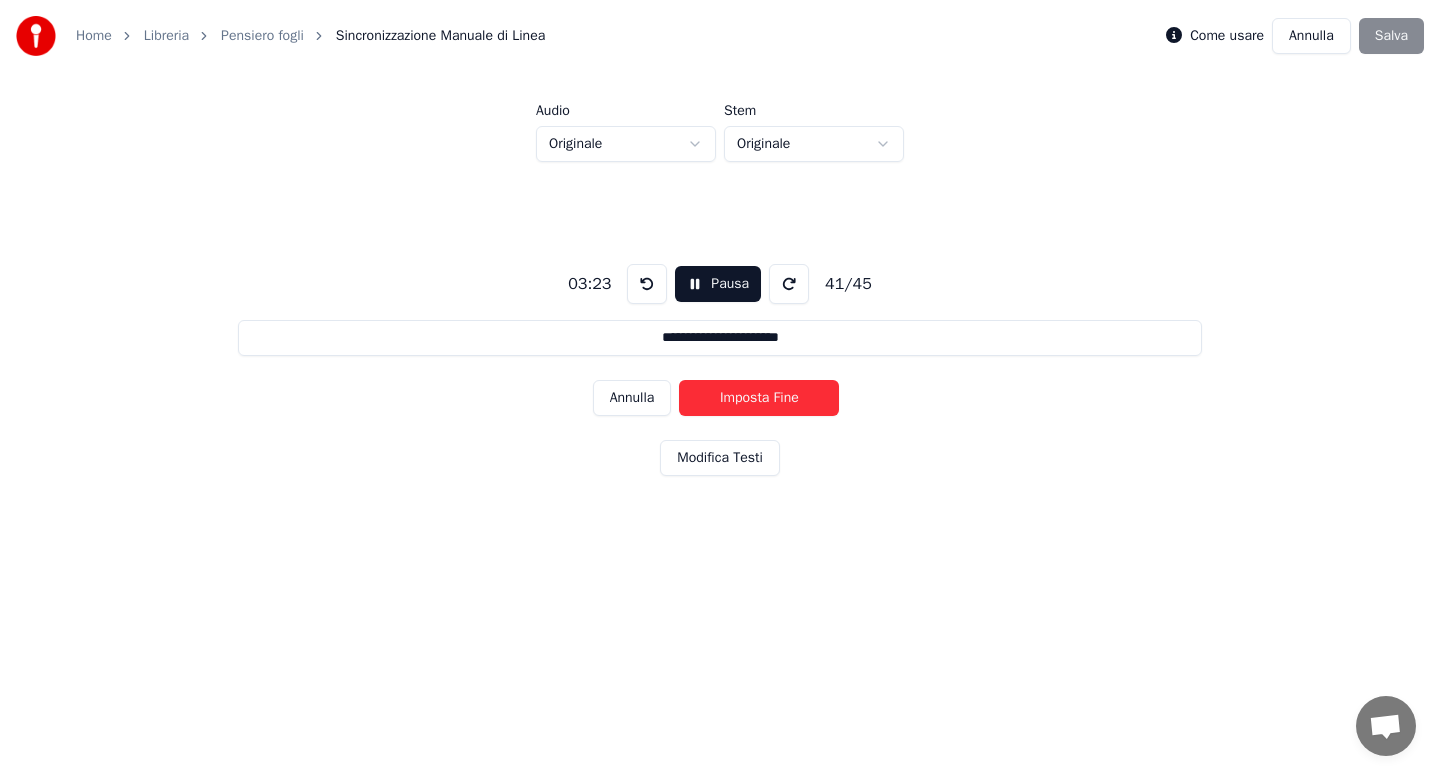 click on "Imposta Fine" at bounding box center (759, 398) 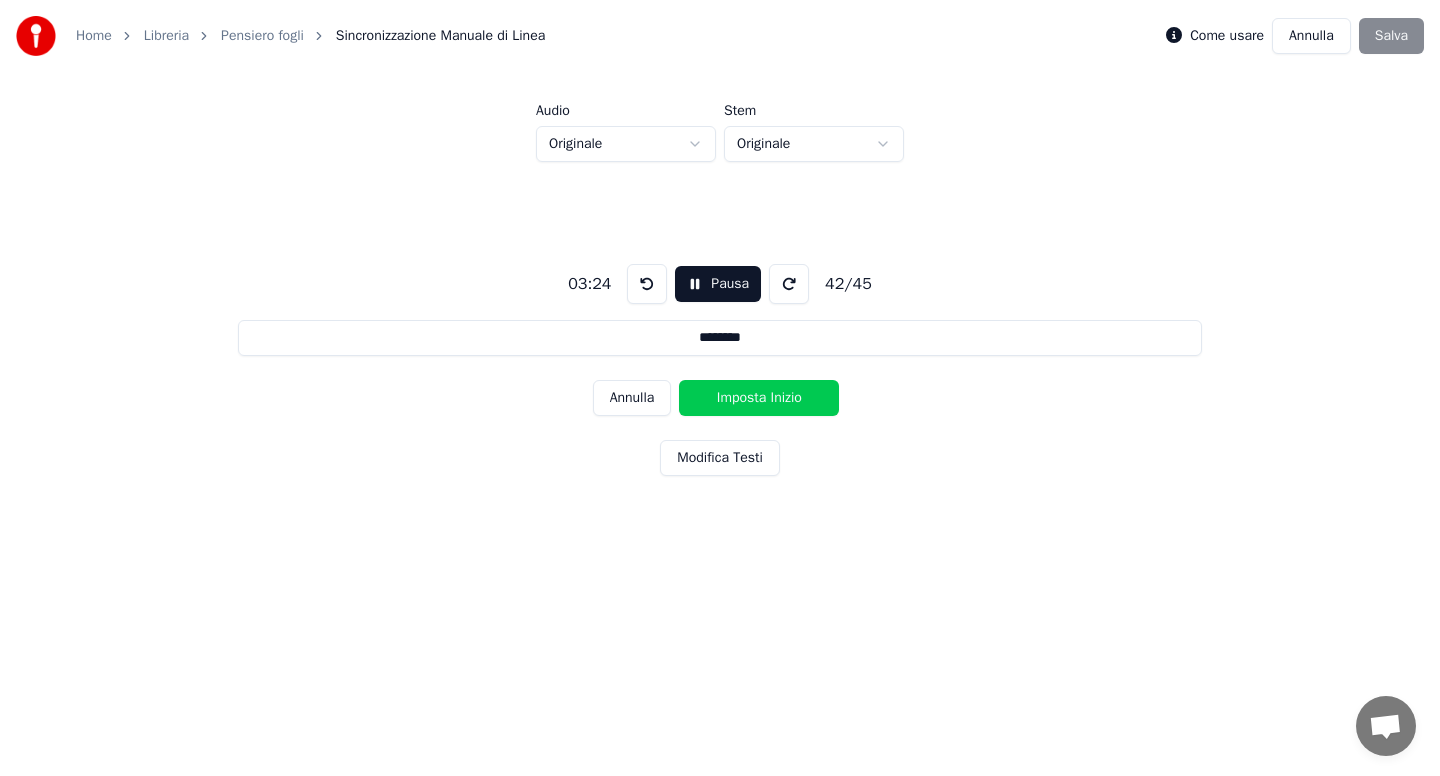 click on "Imposta Inizio" at bounding box center (759, 398) 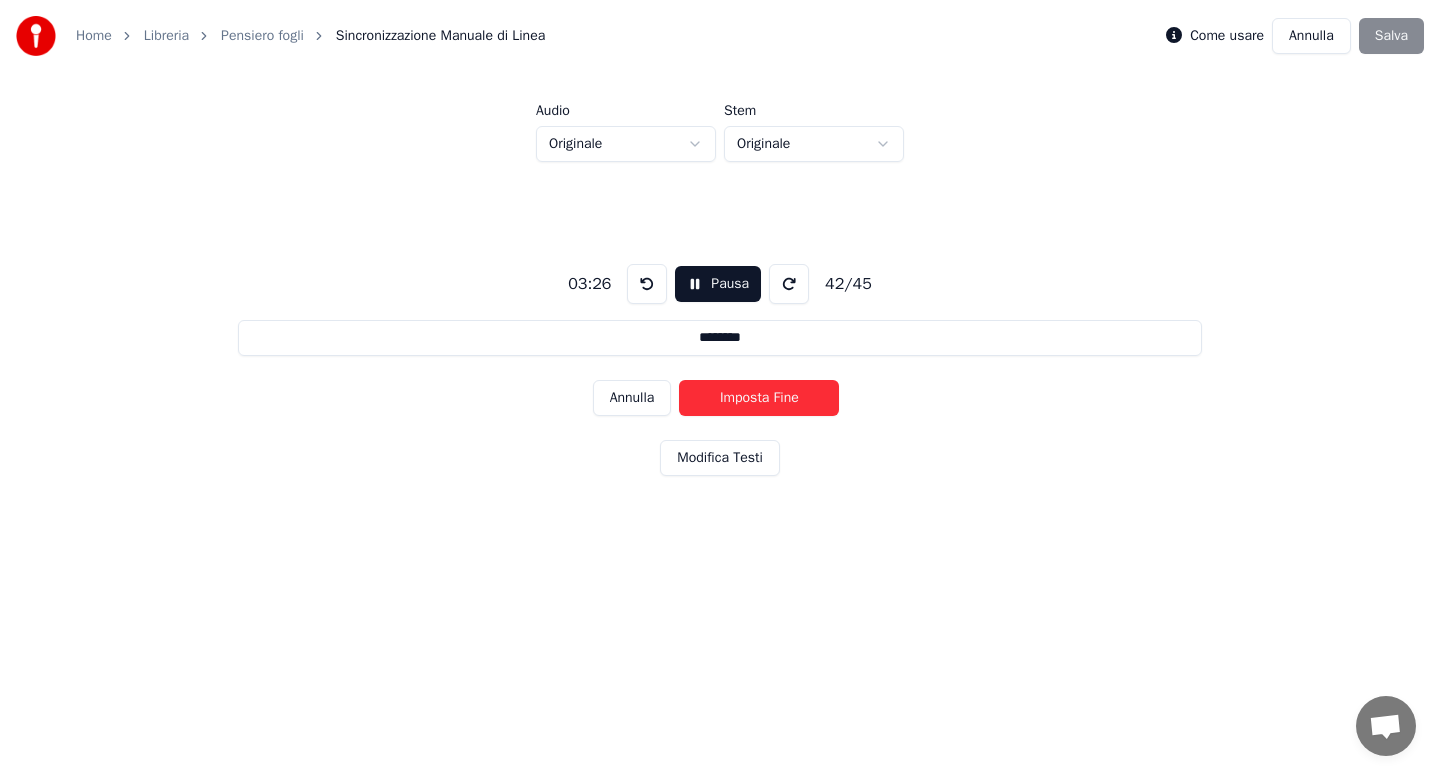 click on "Imposta Fine" at bounding box center (759, 398) 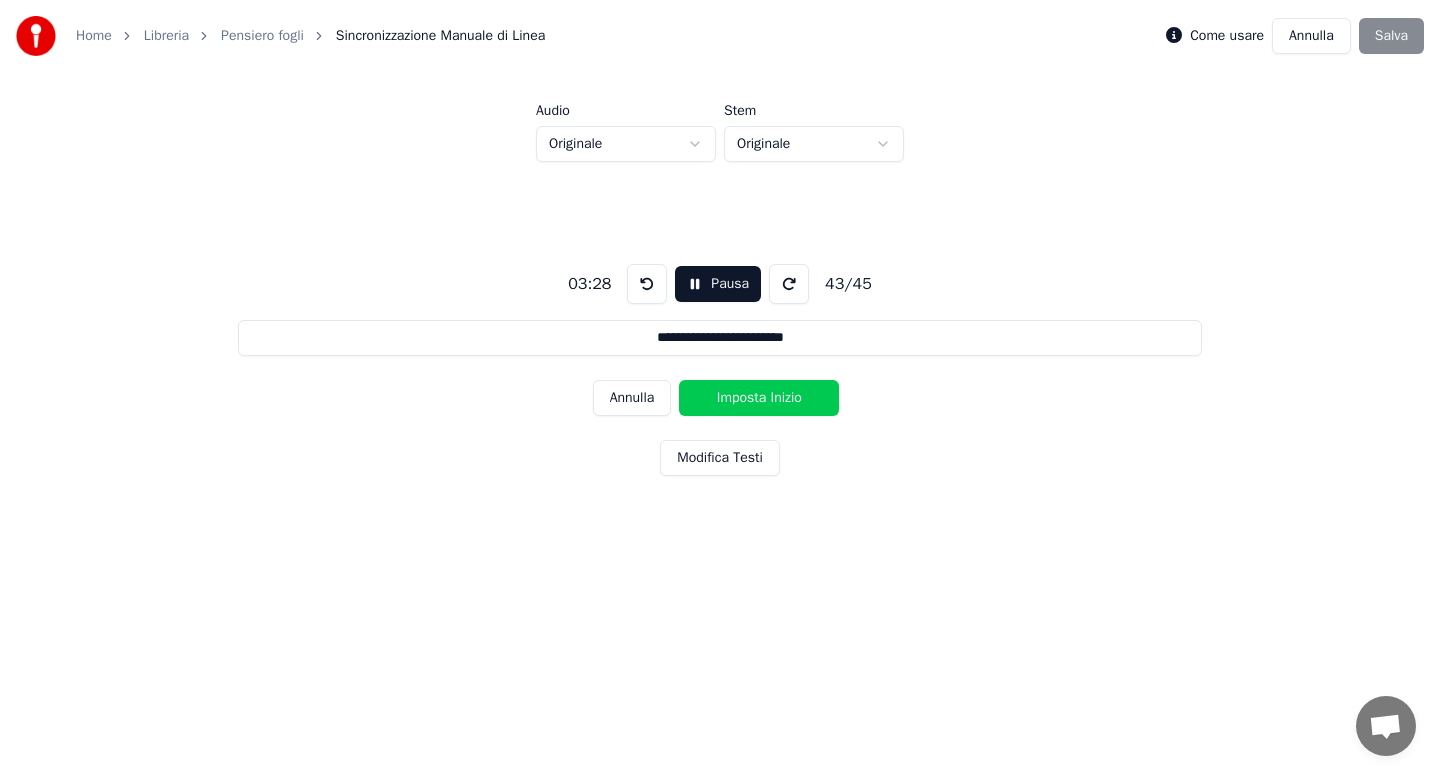 click on "Imposta Inizio" at bounding box center [759, 398] 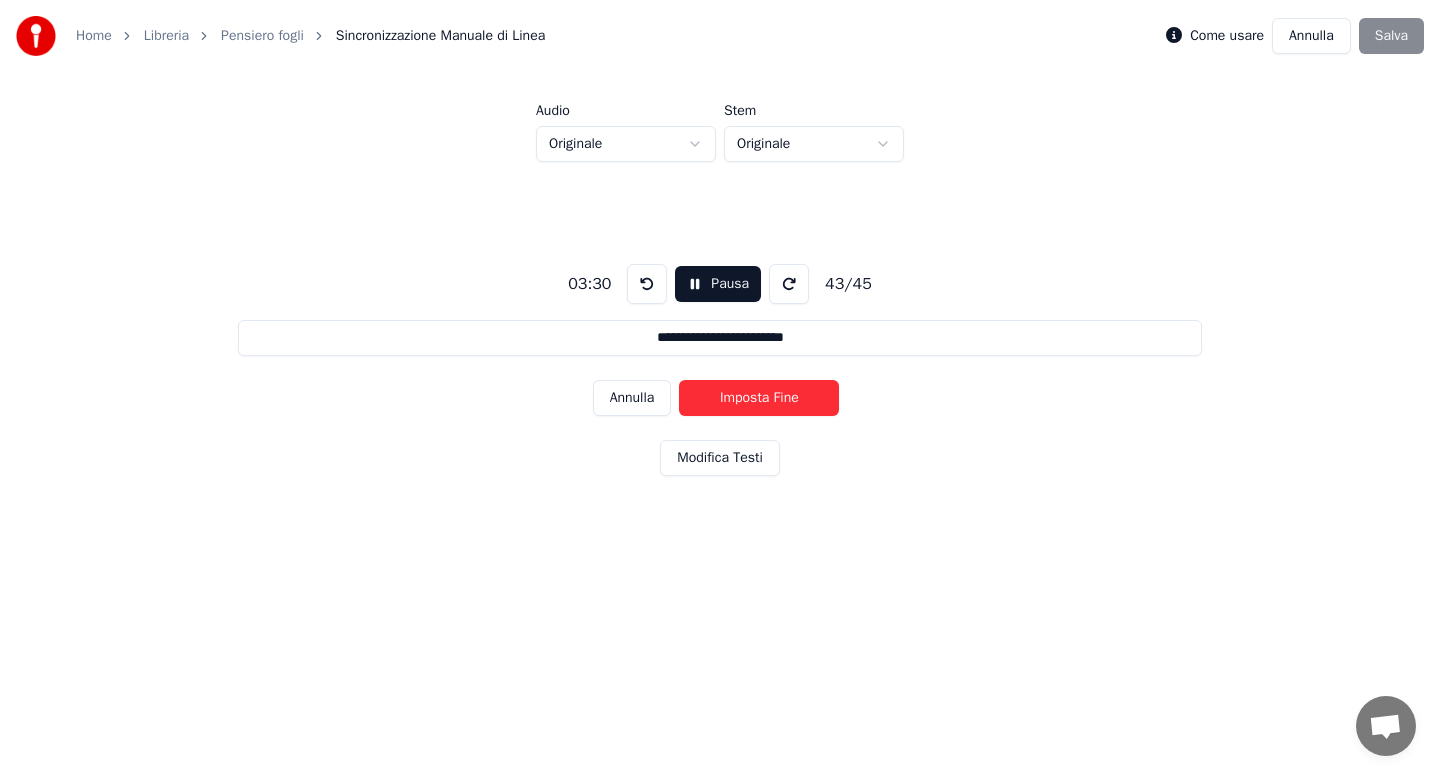 click on "Imposta Fine" at bounding box center (759, 398) 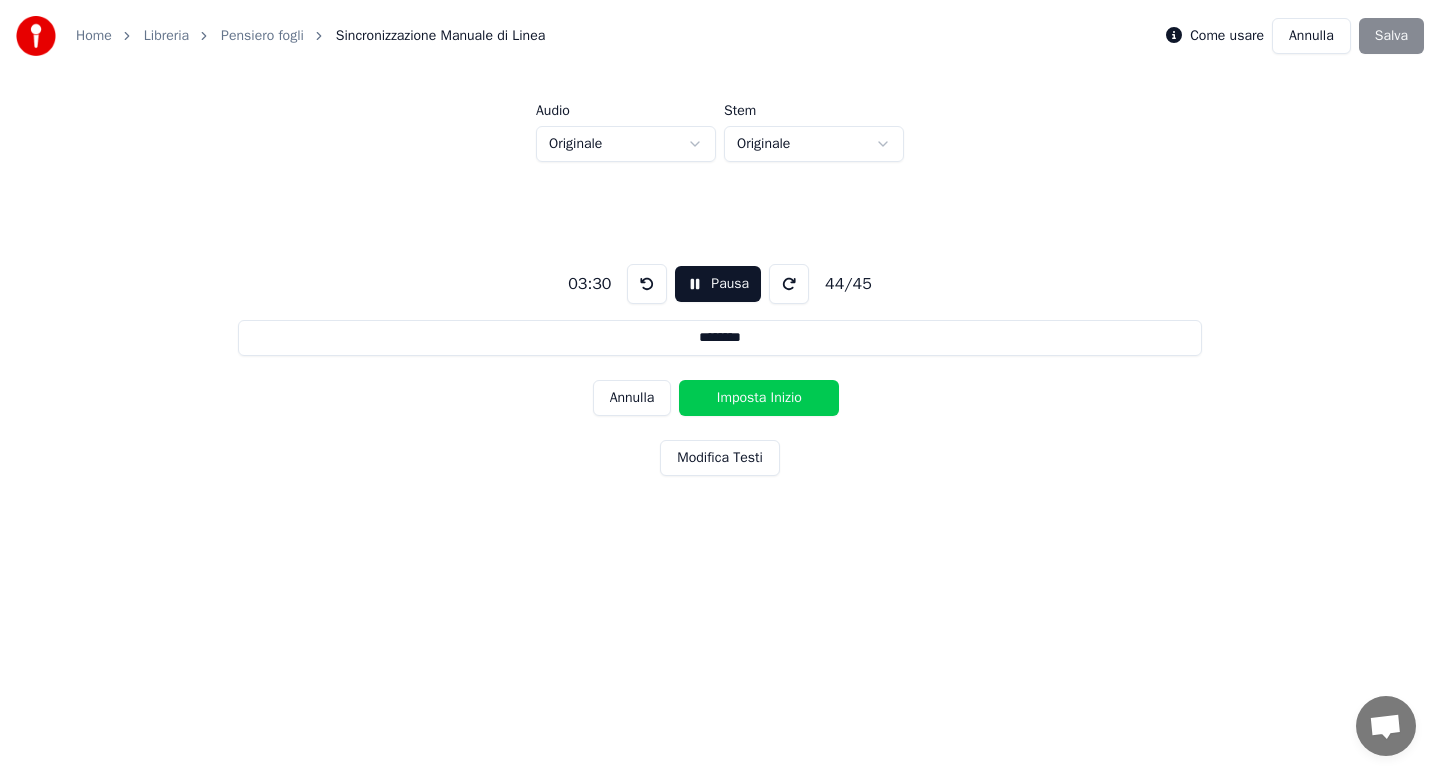 click on "Imposta Inizio" at bounding box center (759, 398) 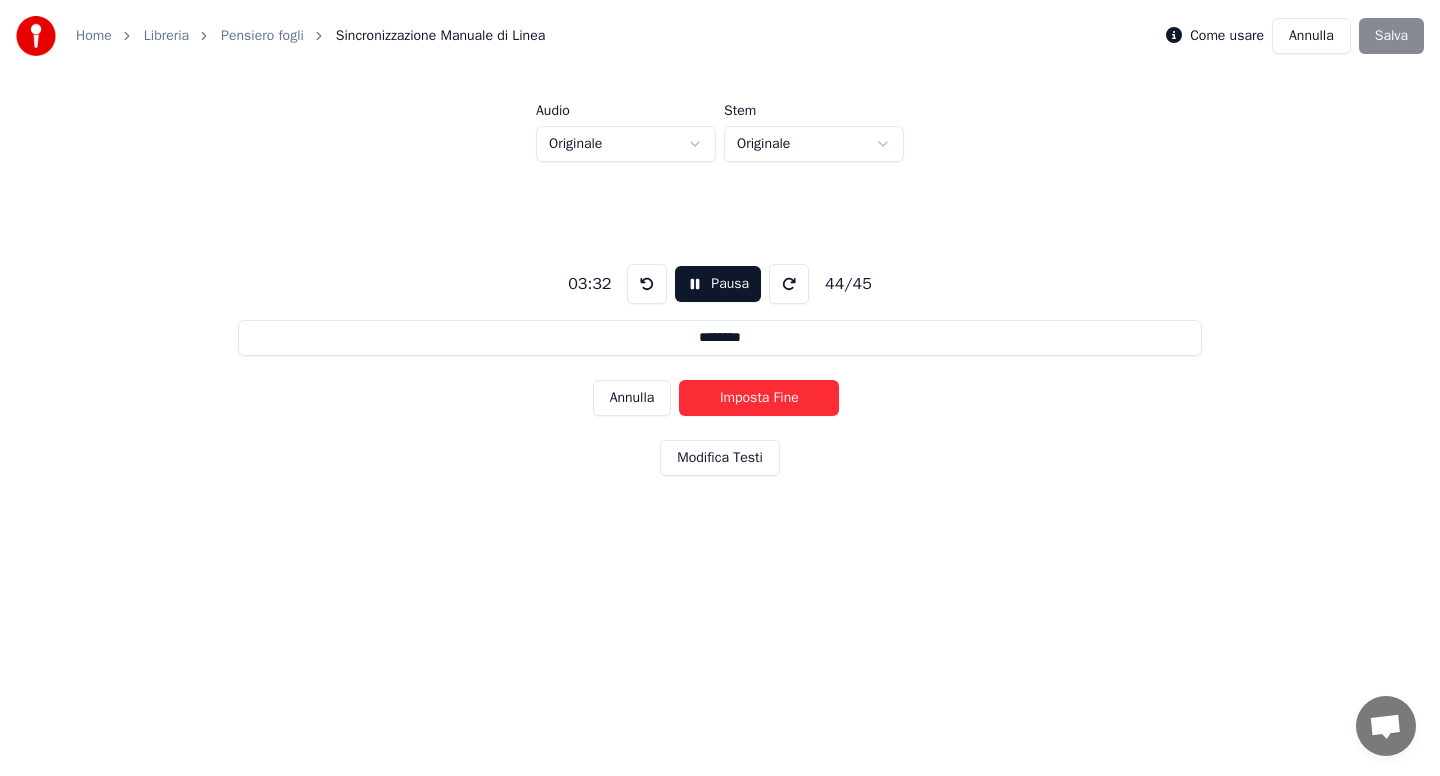 click on "Imposta Fine" at bounding box center [759, 398] 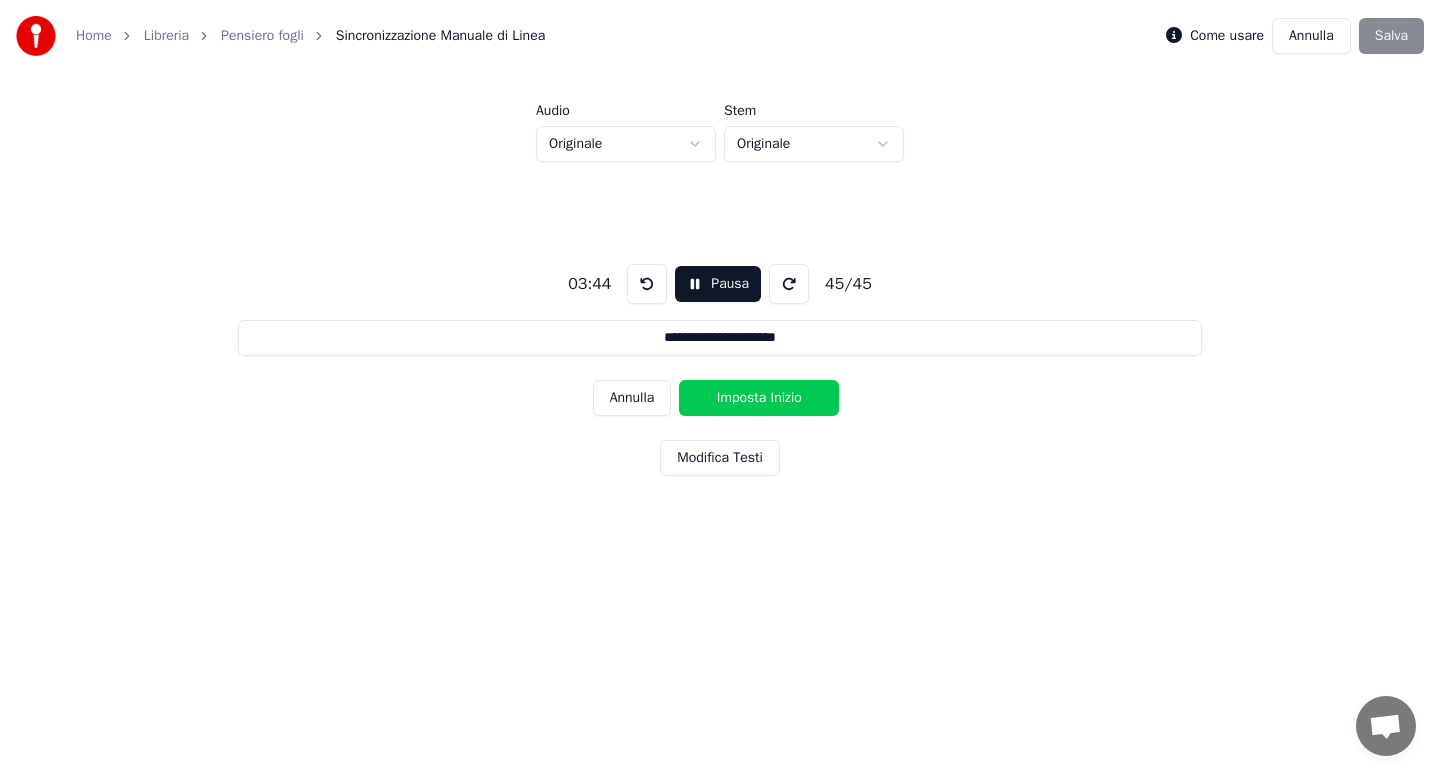 click on "Imposta Inizio" at bounding box center (759, 398) 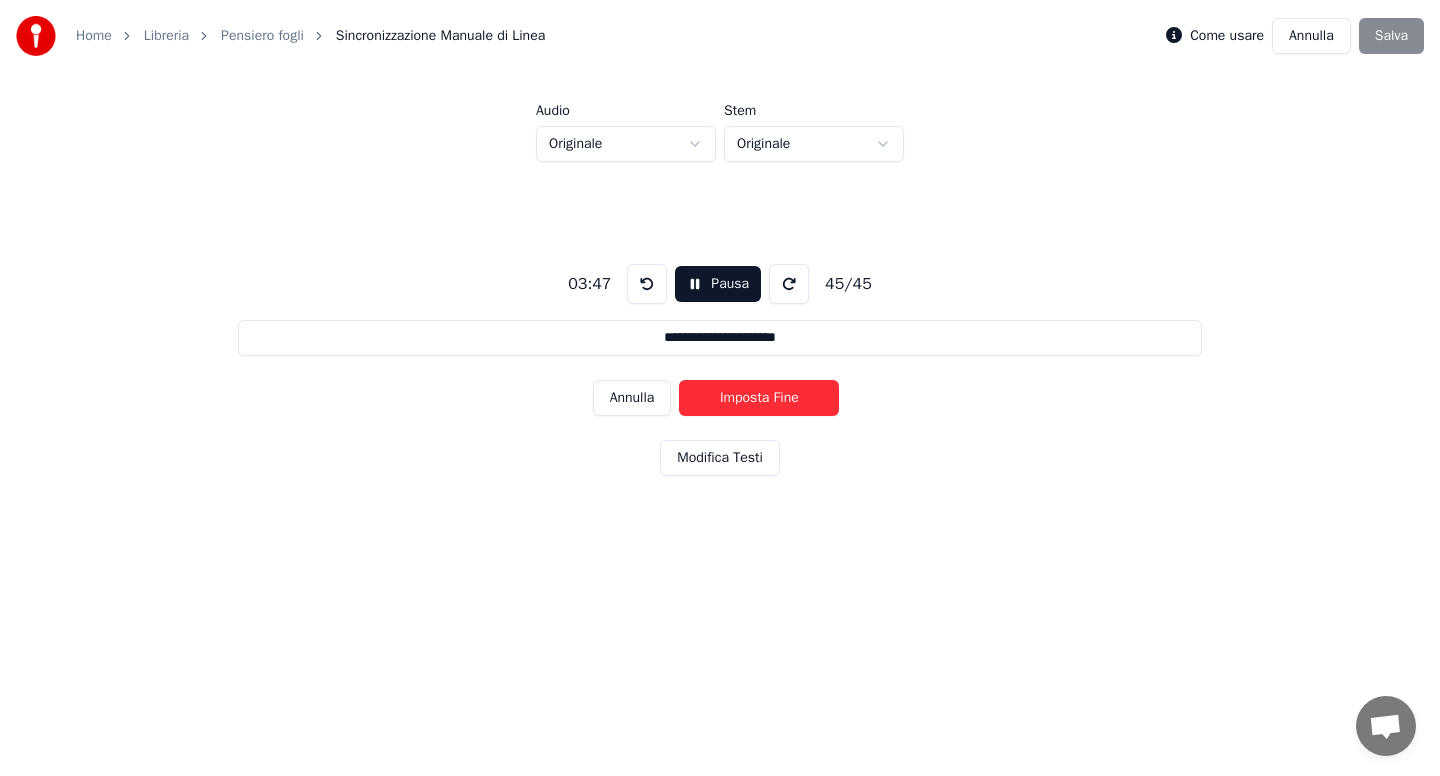 click on "Imposta Fine" at bounding box center (759, 398) 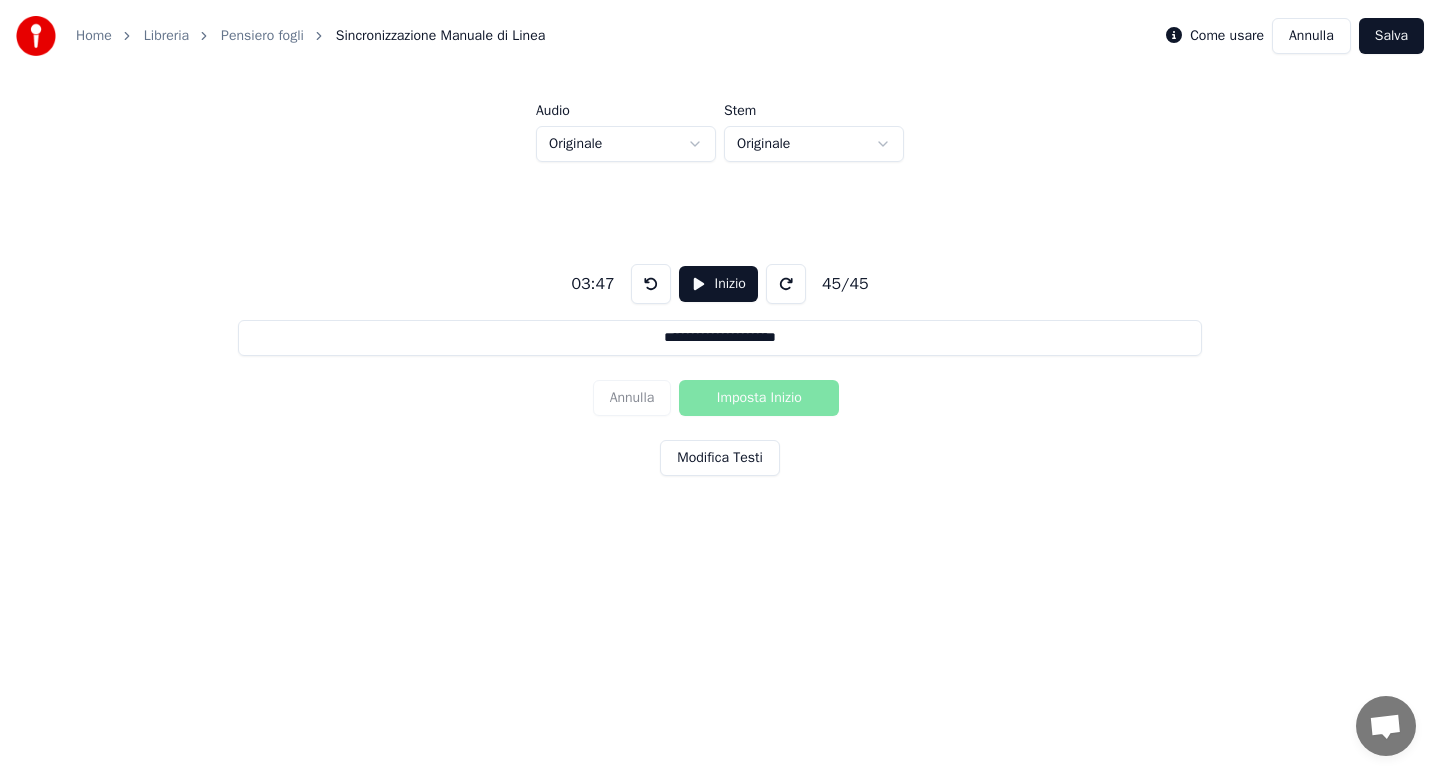 click on "Salva" at bounding box center [1391, 36] 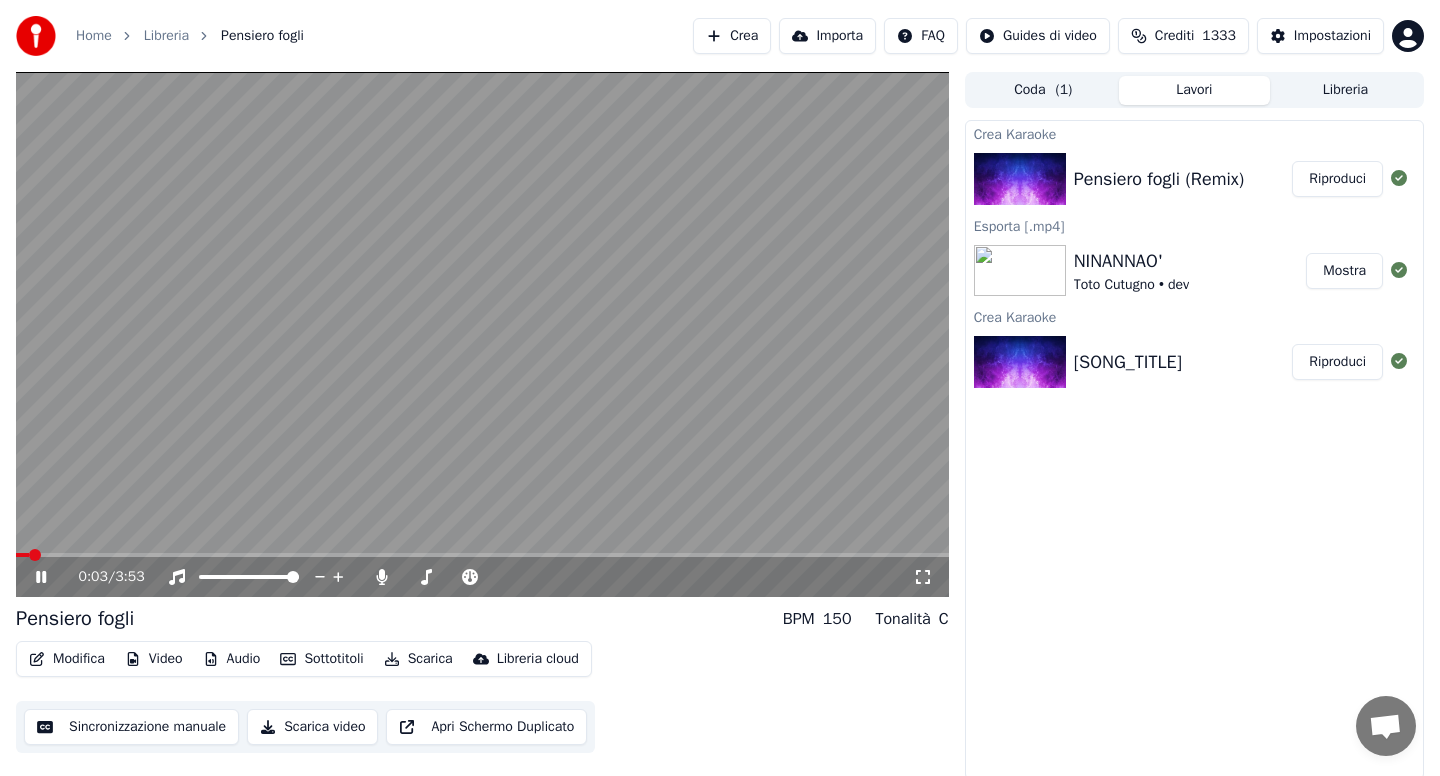 click on "Scarica" at bounding box center (418, 659) 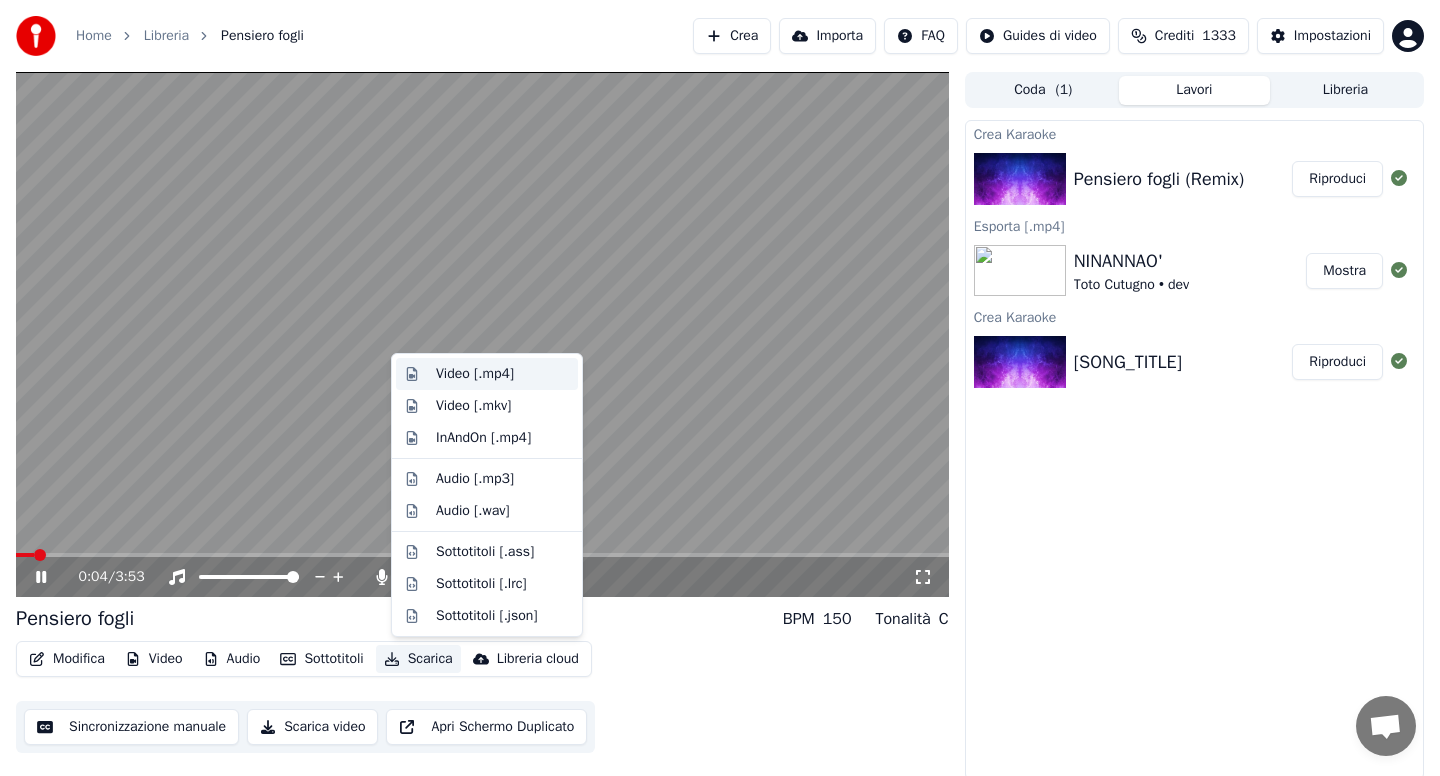 click on "Video [.mp4]" at bounding box center [475, 374] 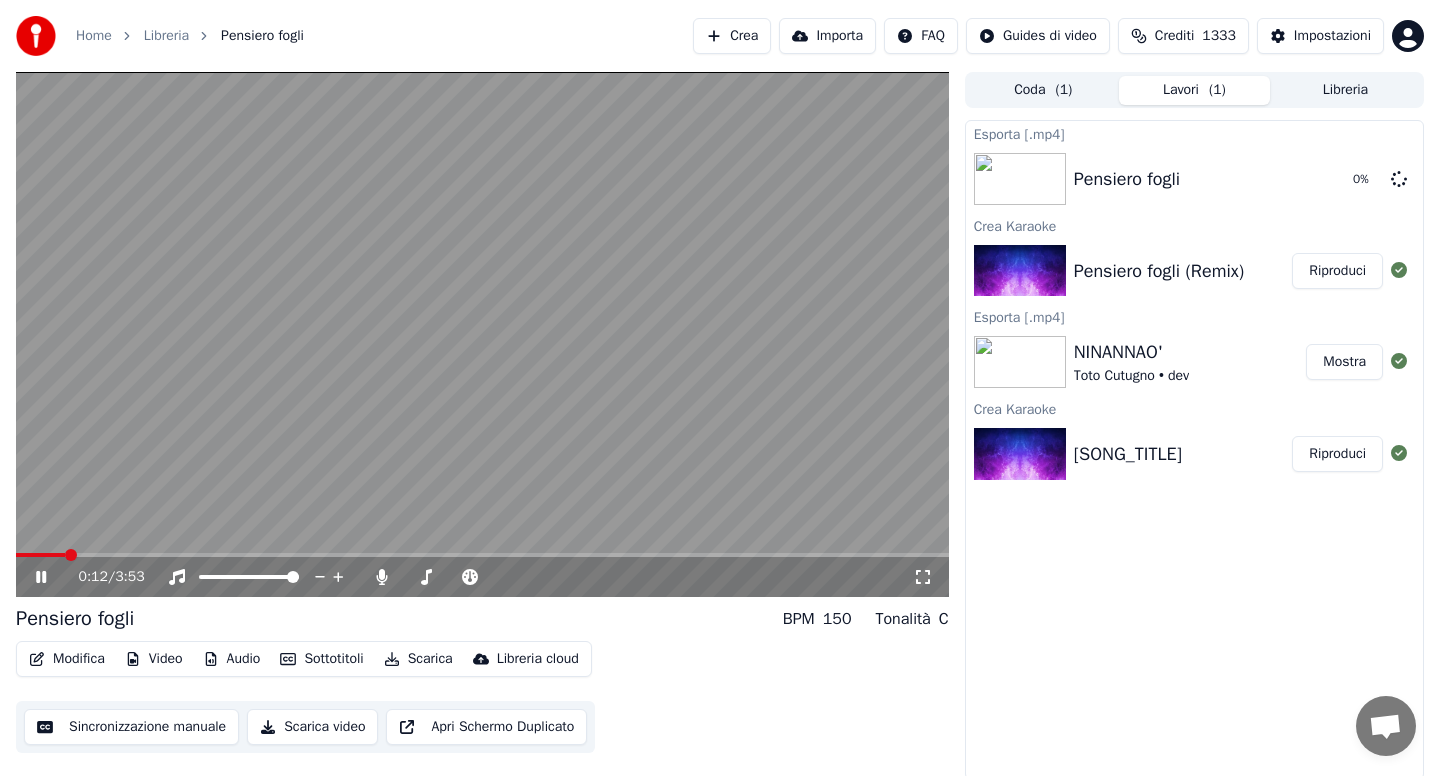 click 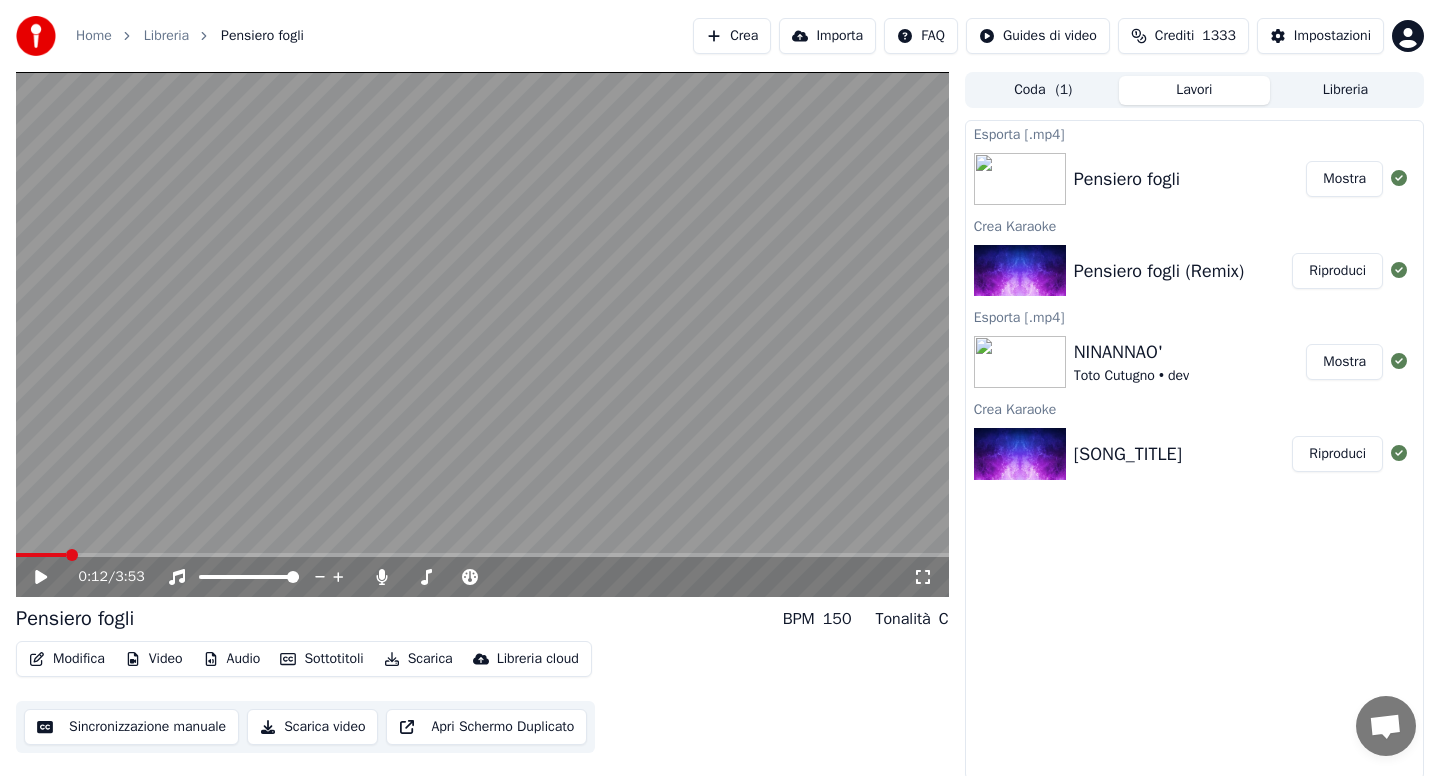click on "Home" at bounding box center [94, 36] 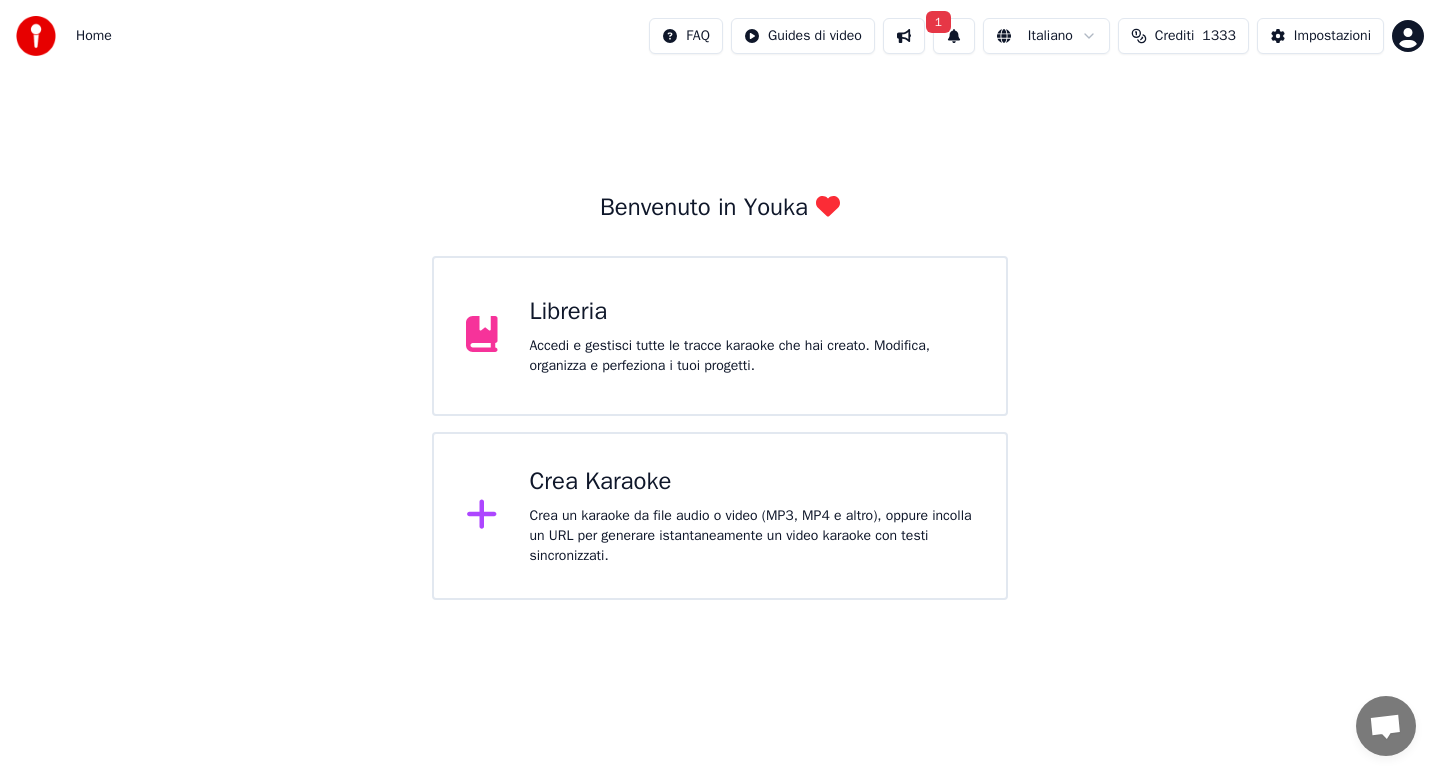 click on "Crea Karaoke" at bounding box center [752, 482] 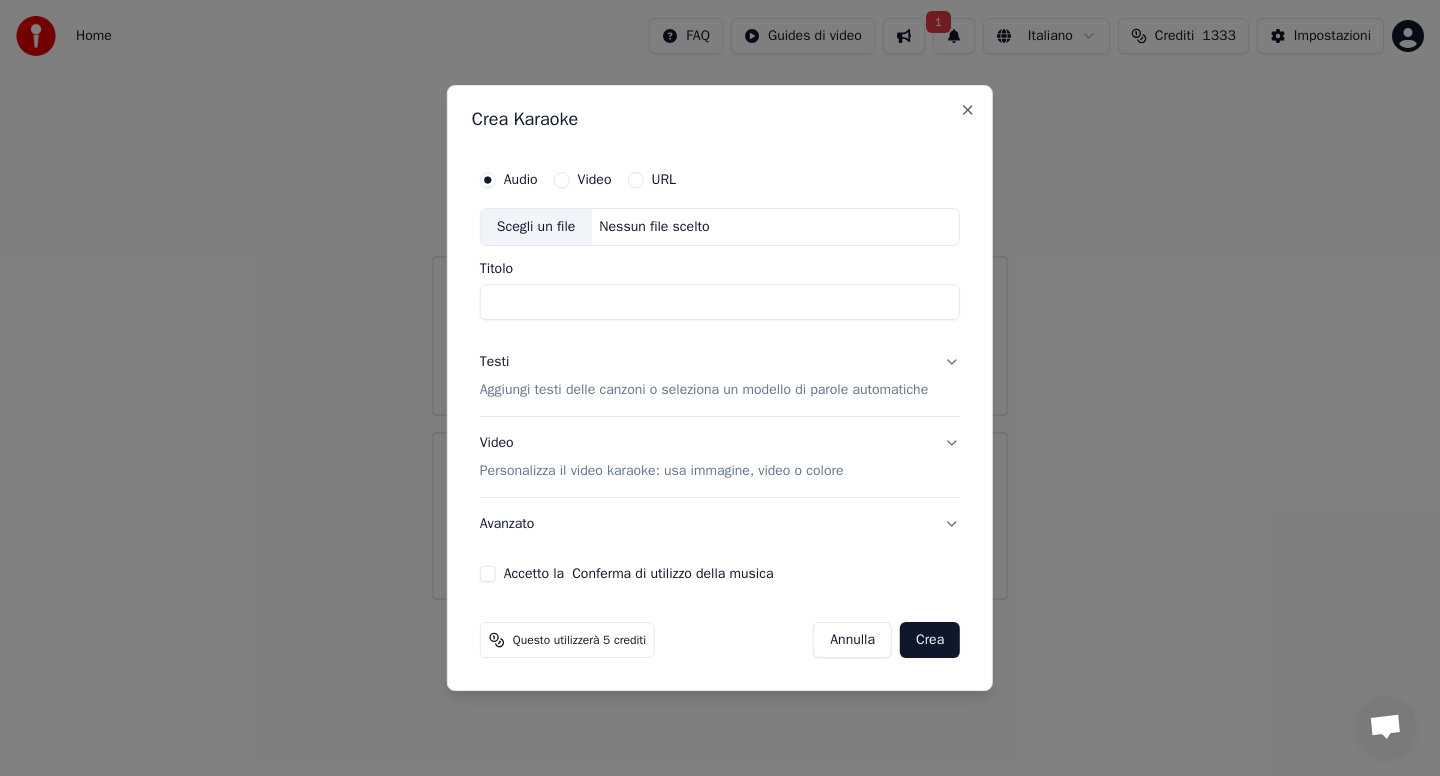 click on "Scegli un file" at bounding box center [536, 227] 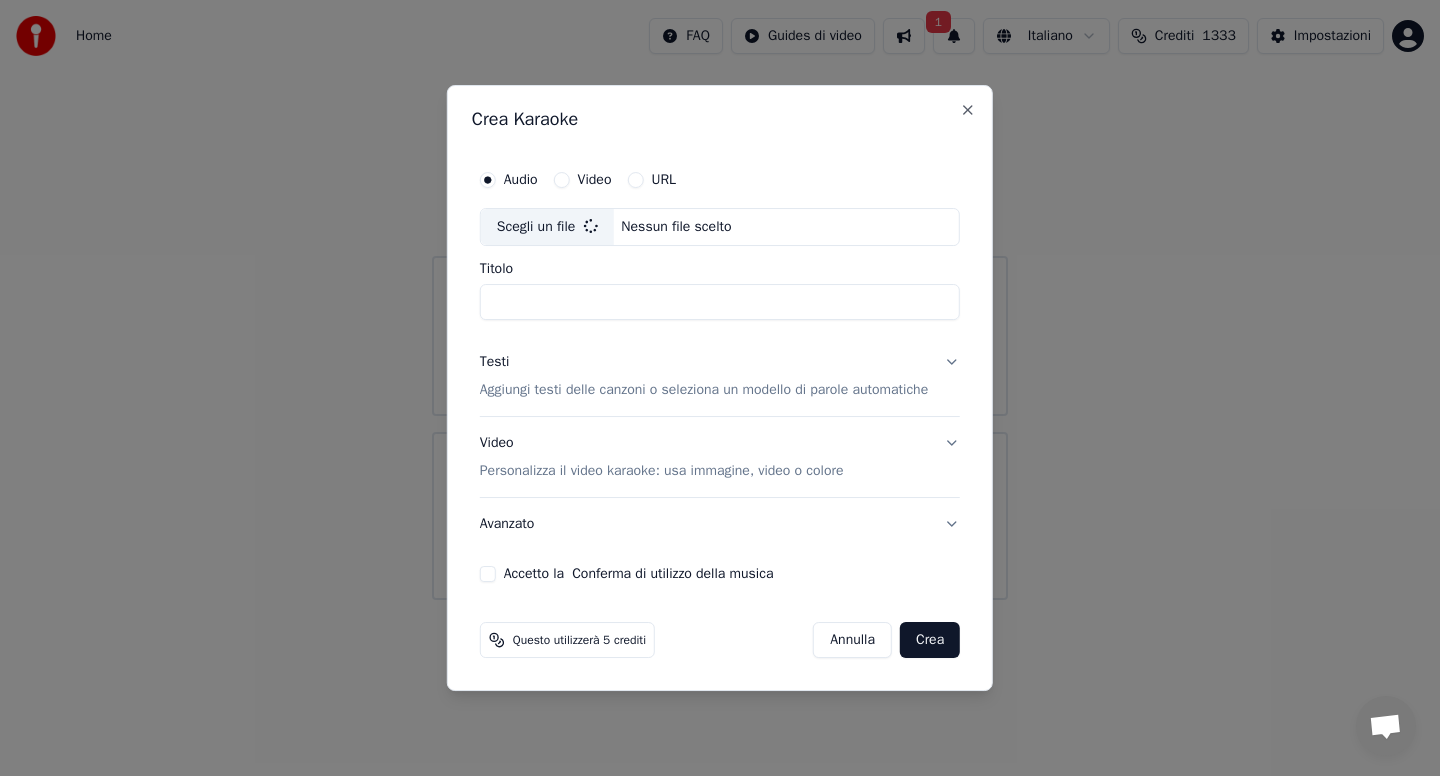 type on "**********" 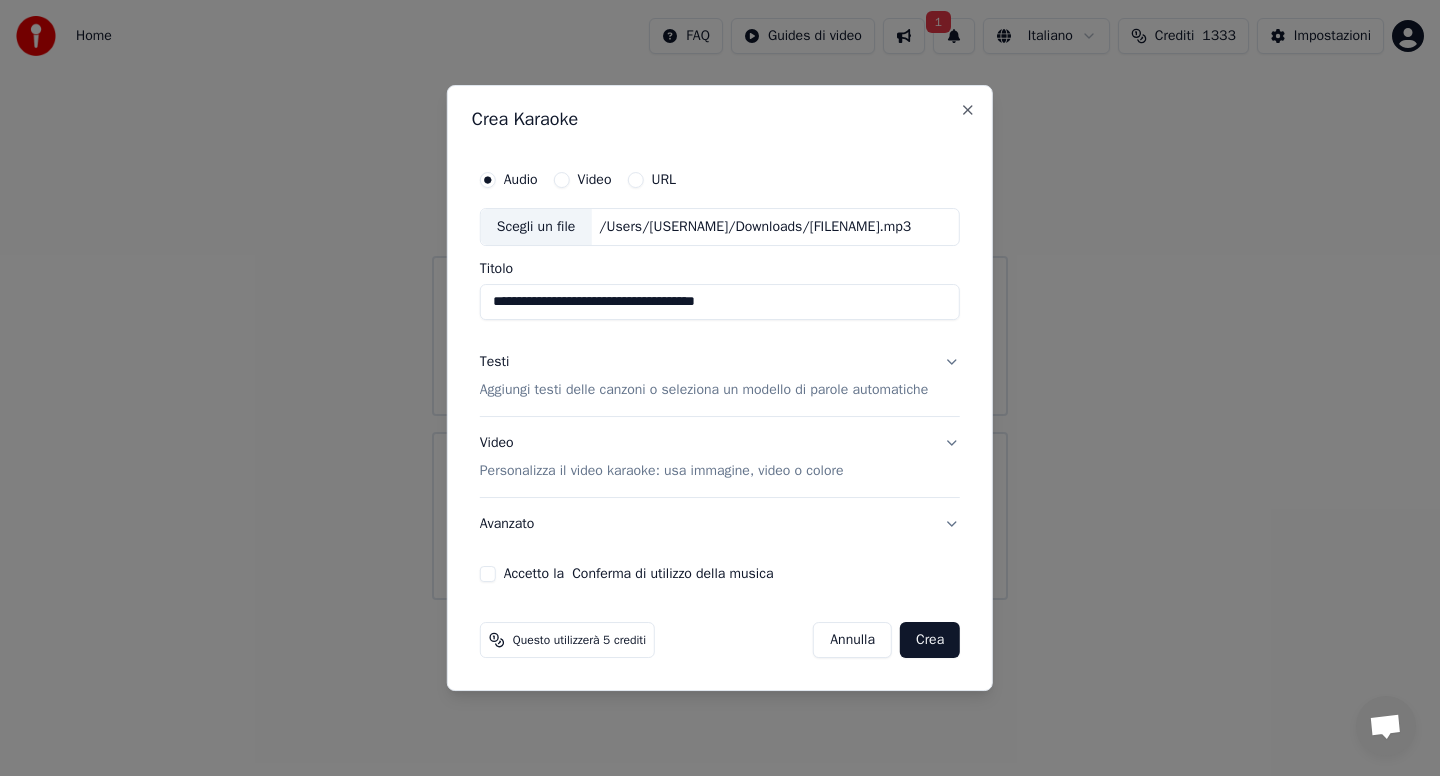 click on "Testi Aggiungi testi delle canzoni o seleziona un modello di parole automatiche" at bounding box center [720, 376] 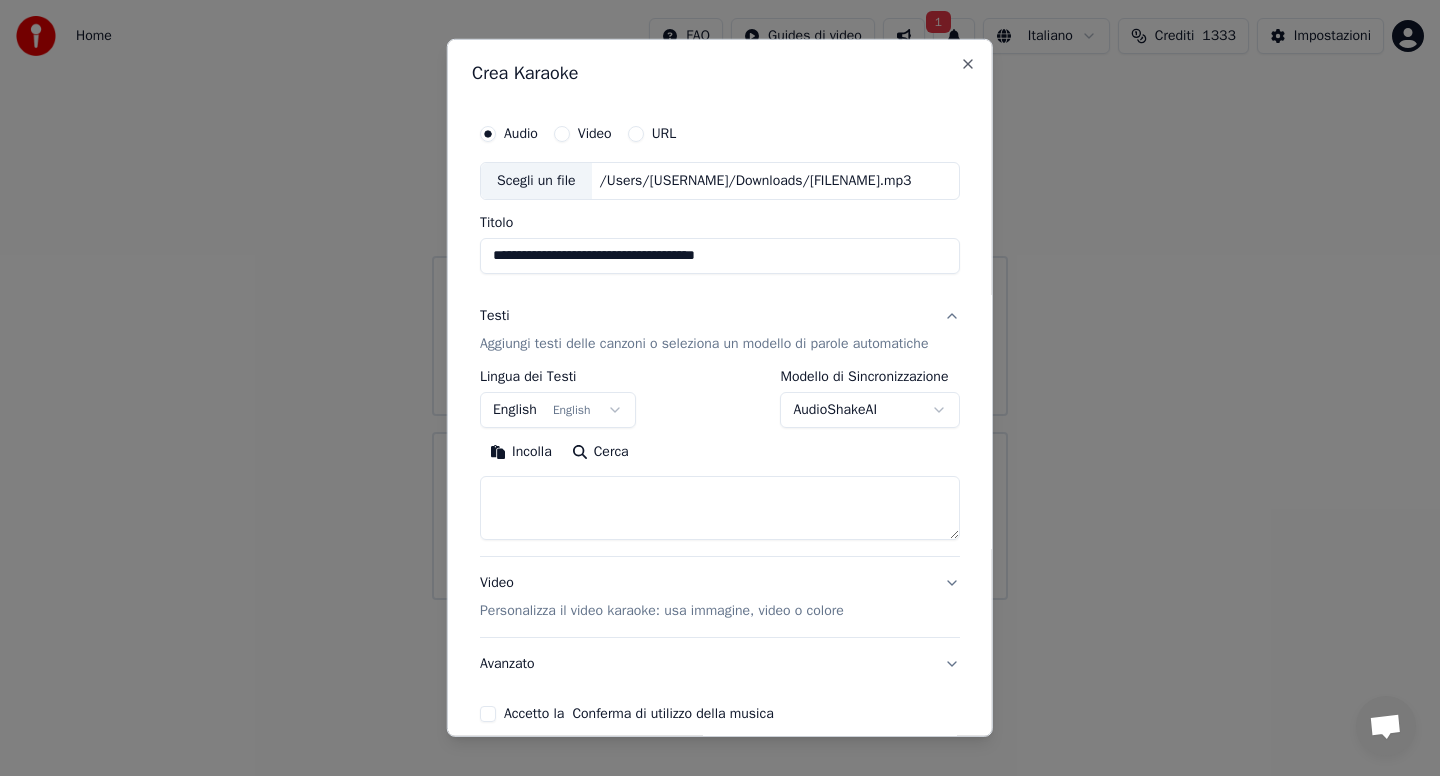 click on "Incolla" at bounding box center (521, 452) 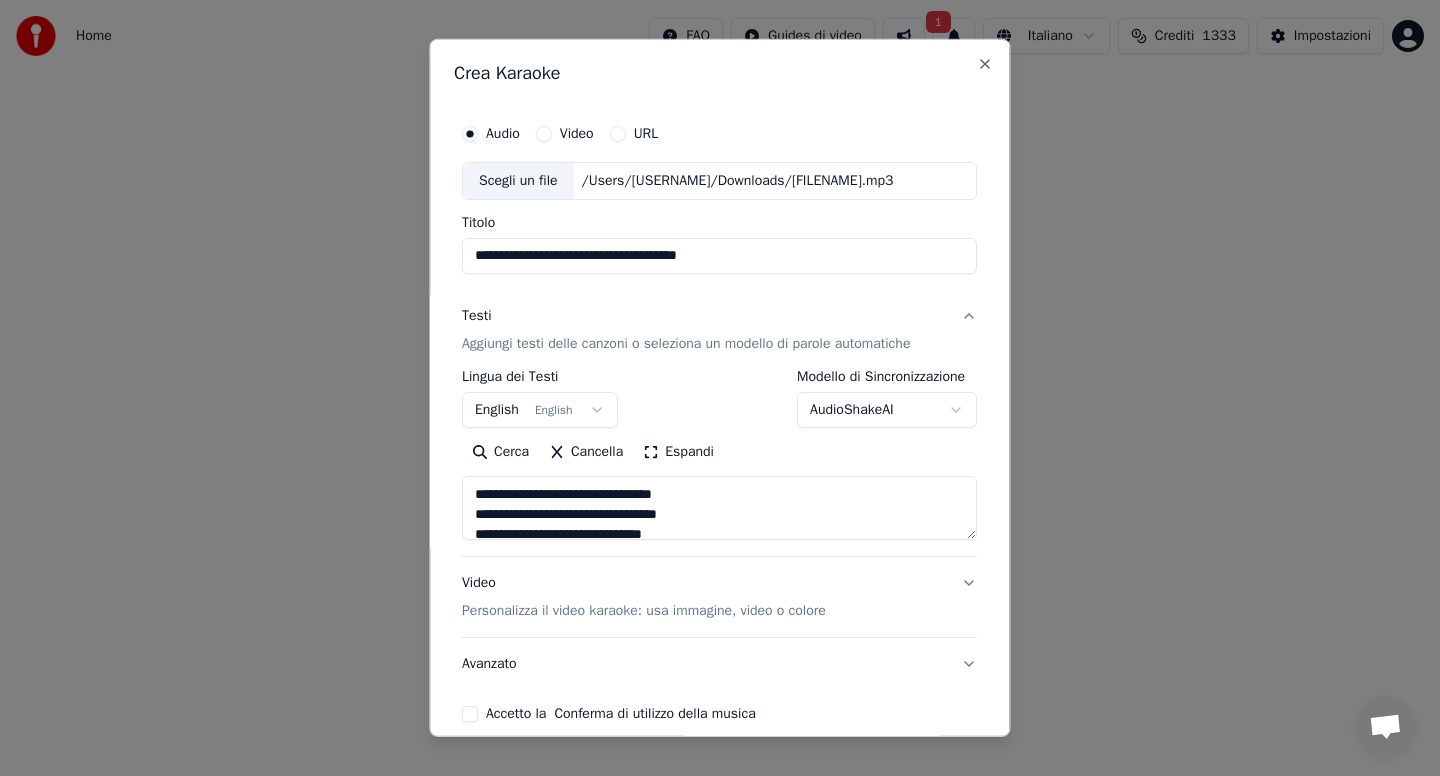 click on "**********" at bounding box center [719, 388] 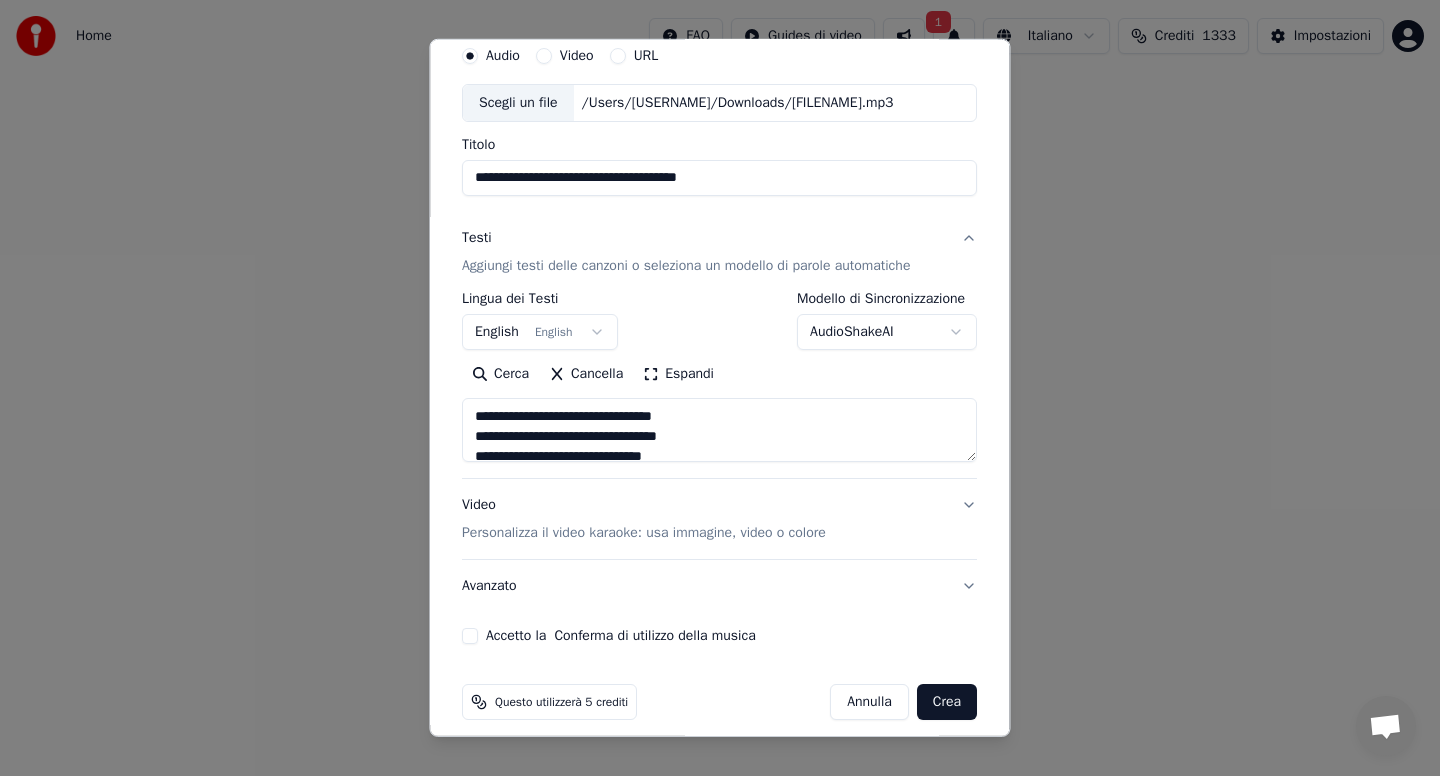 scroll, scrollTop: 80, scrollLeft: 0, axis: vertical 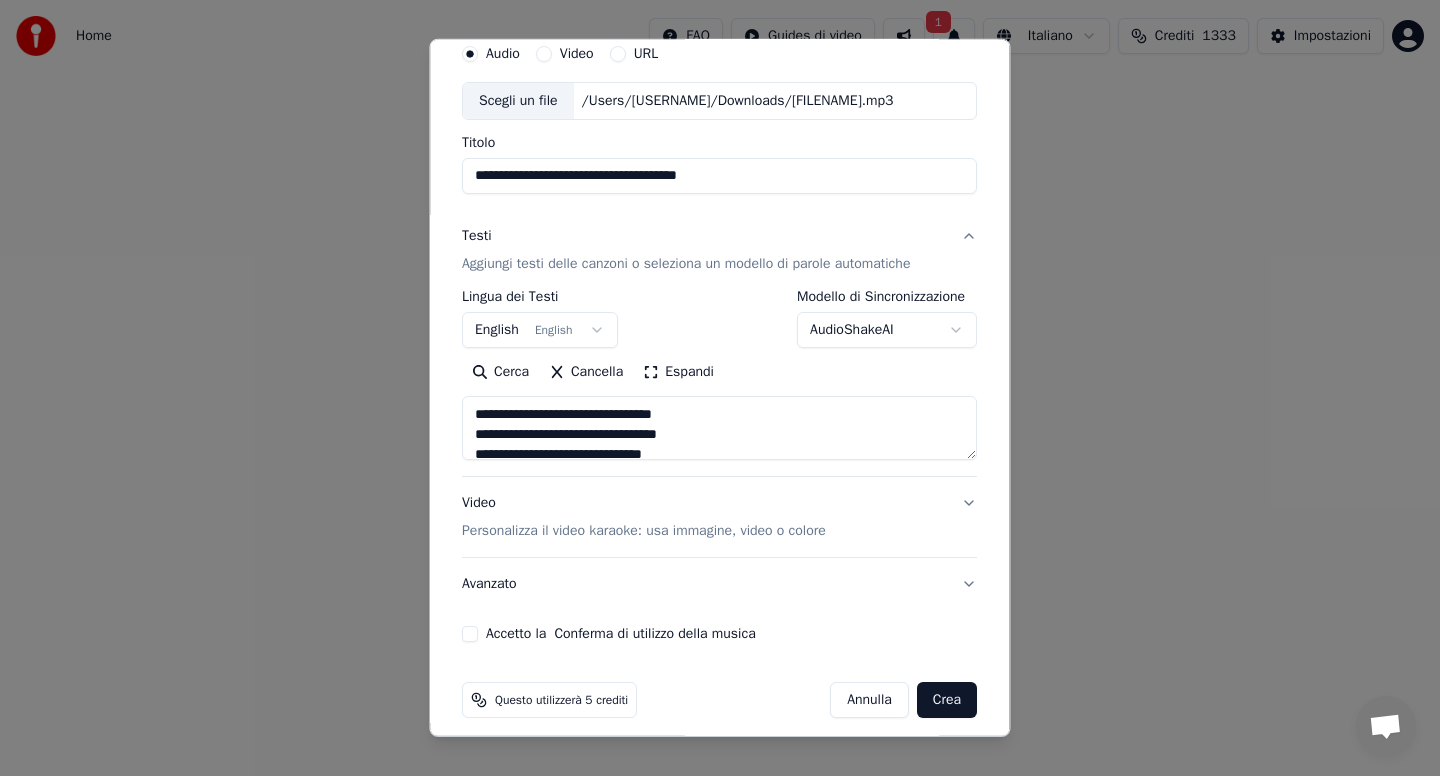 click on "Avanzato" at bounding box center (719, 584) 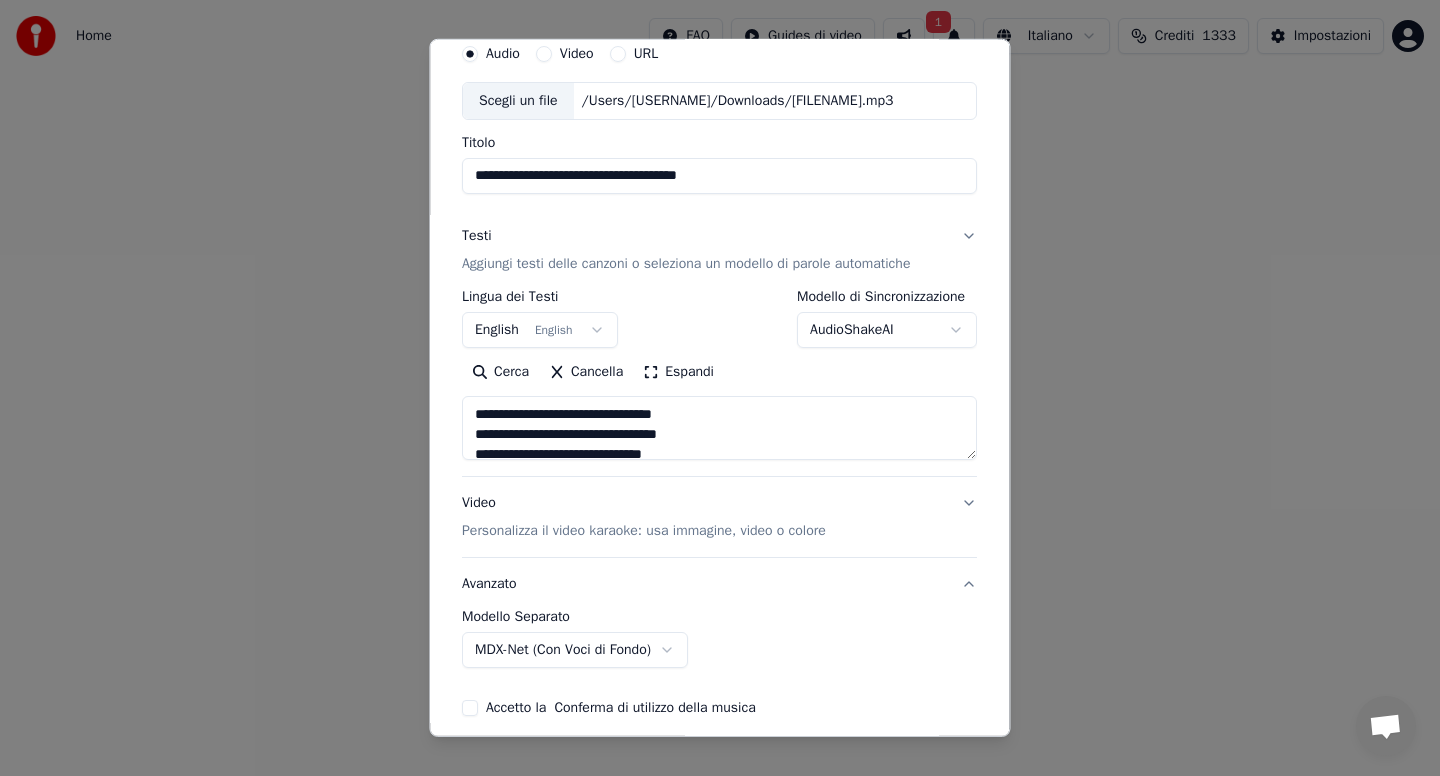 scroll, scrollTop: 0, scrollLeft: 0, axis: both 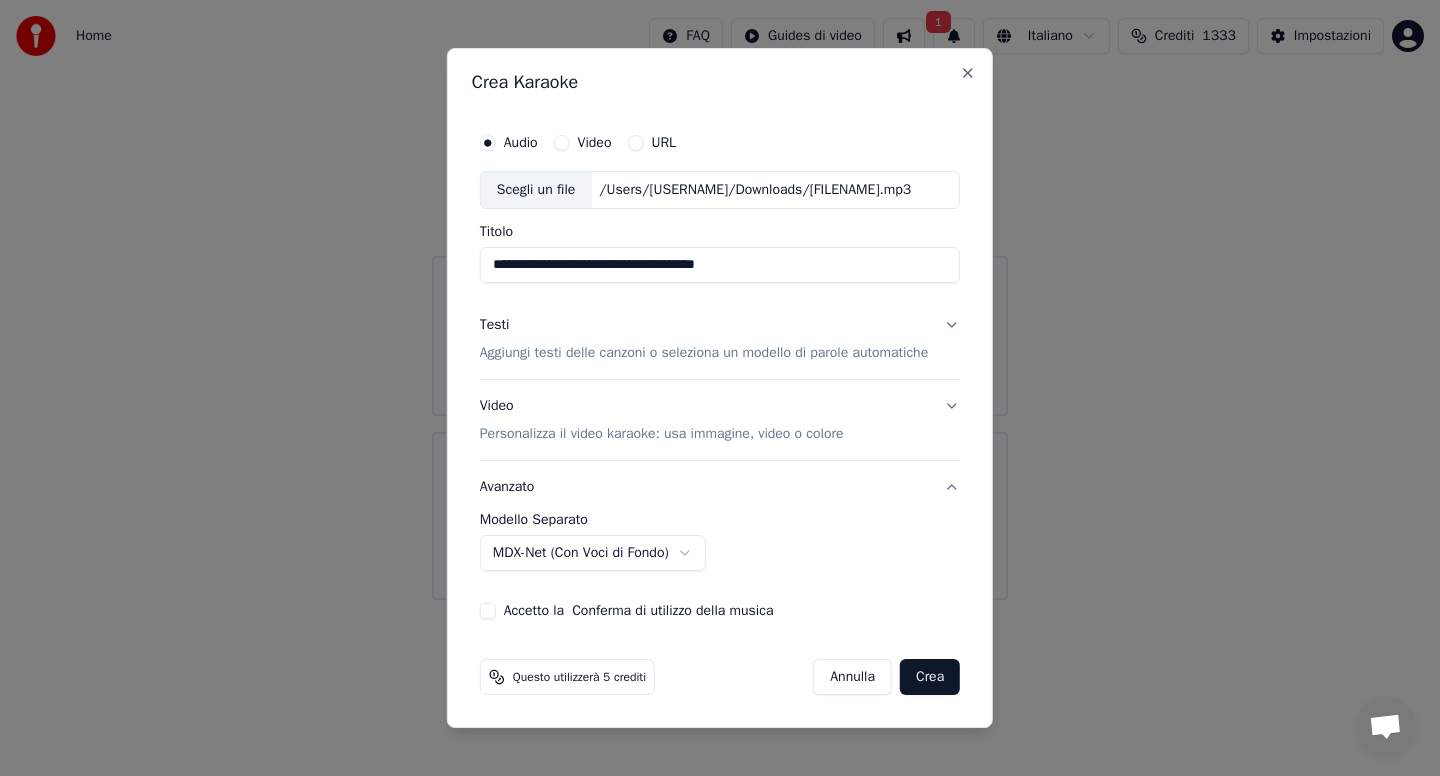 click on "**********" at bounding box center (720, 300) 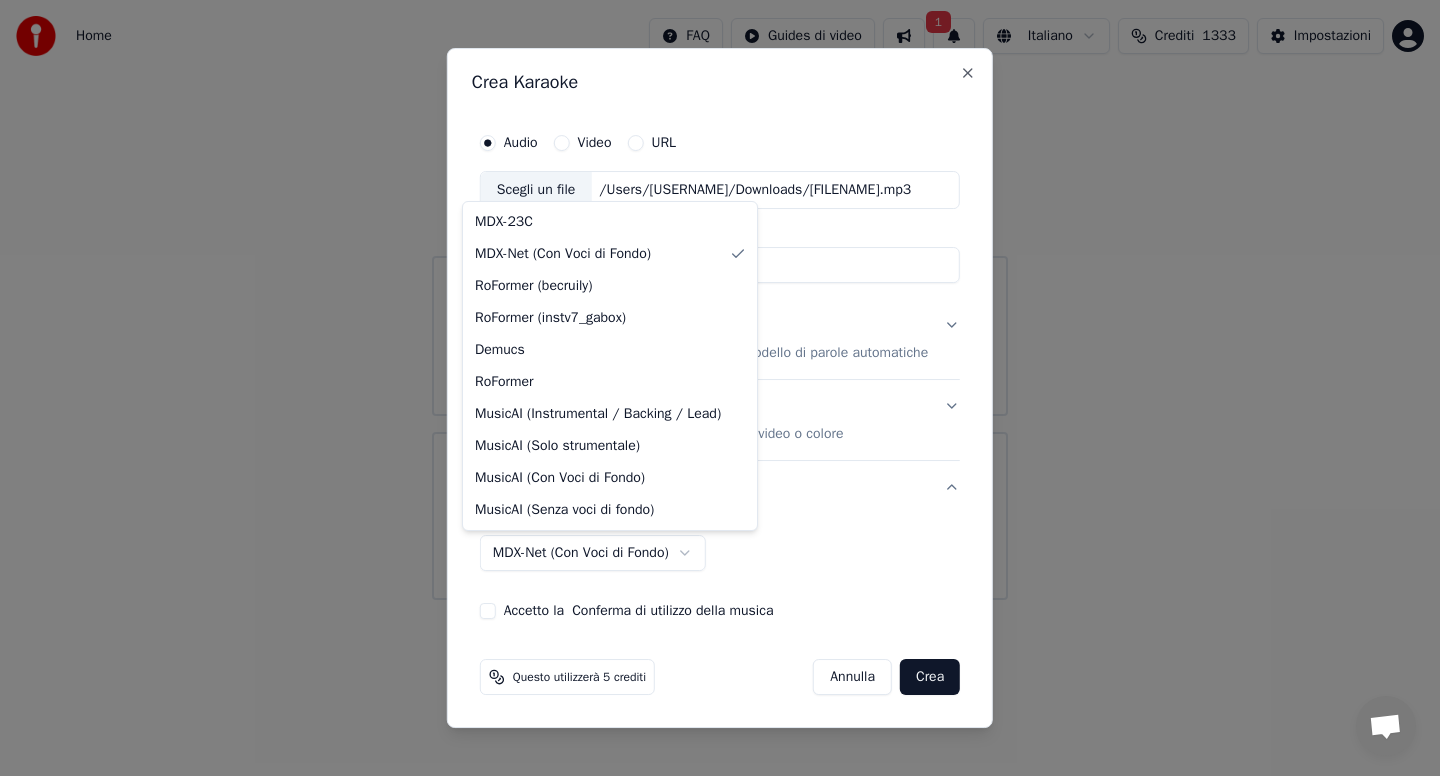 select on "******" 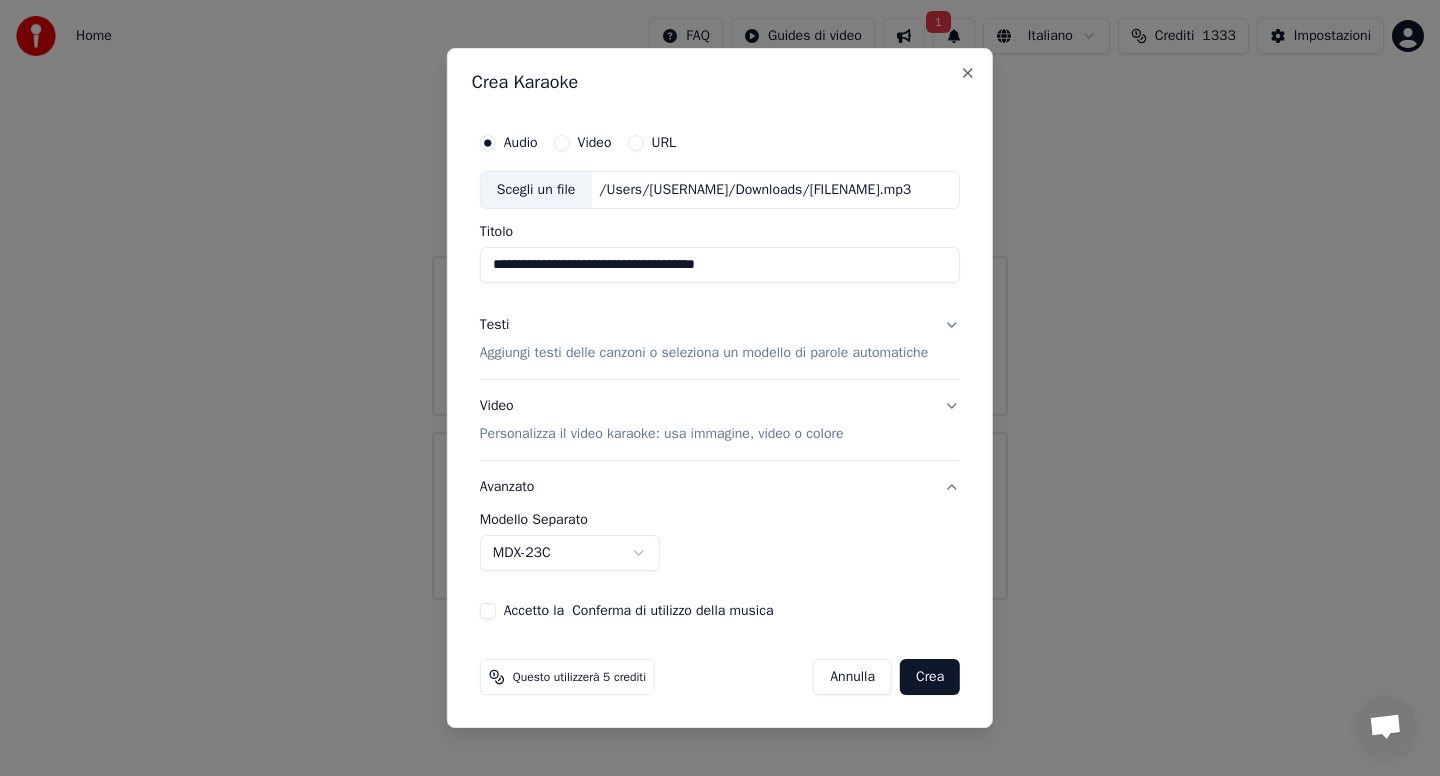 click on "Accetto la   Conferma di utilizzo della musica" at bounding box center [488, 611] 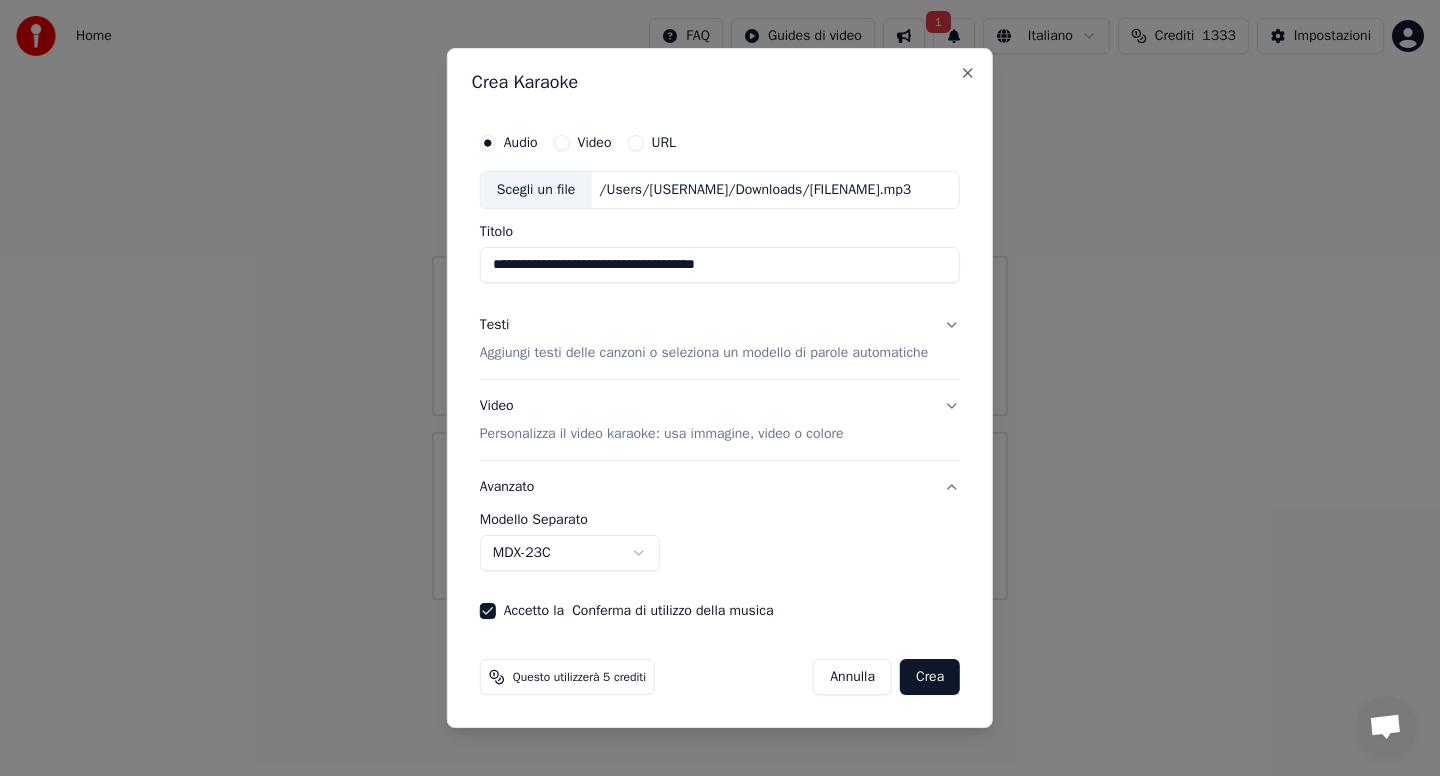 click on "Crea" at bounding box center (930, 677) 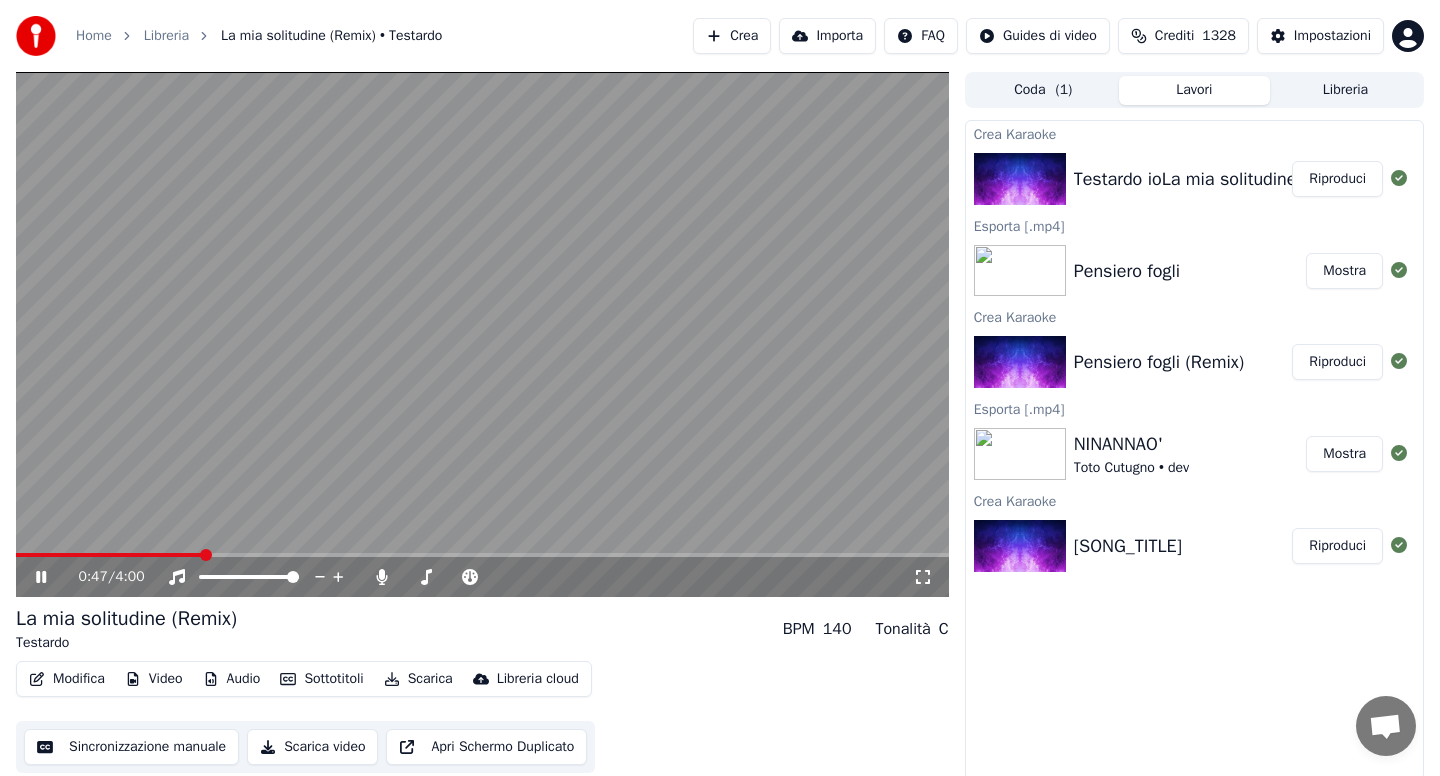 click 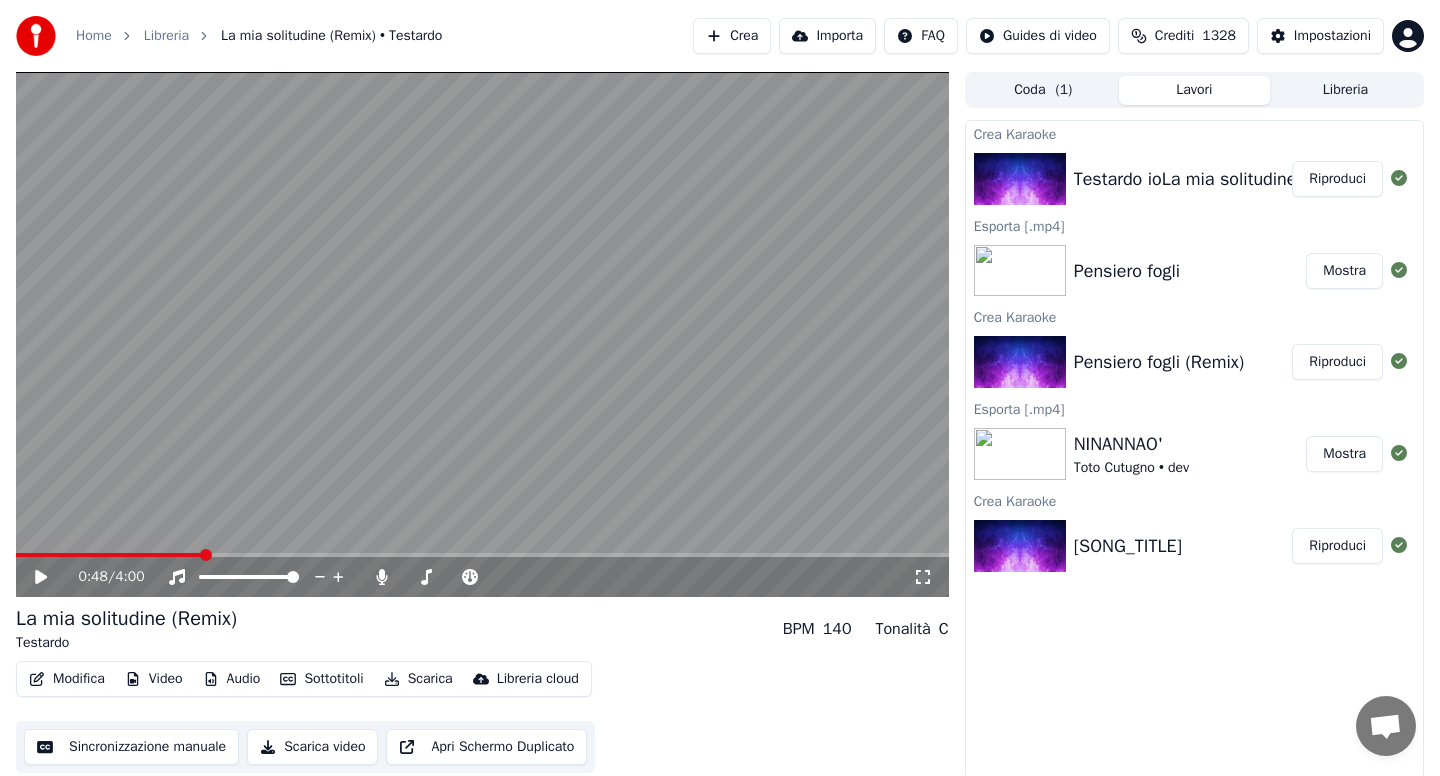 click on "Modifica" at bounding box center (67, 679) 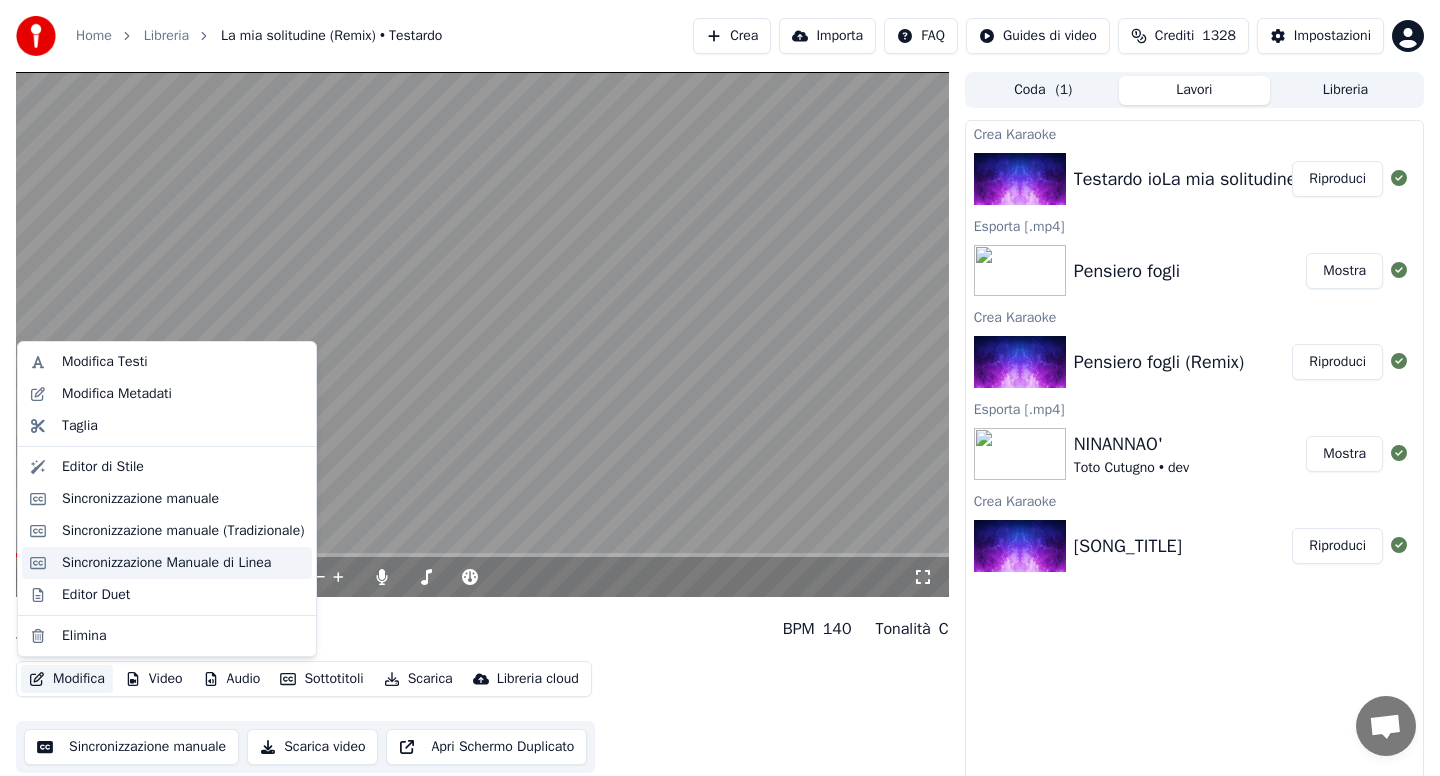 click on "Sincronizzazione Manuale di Linea" at bounding box center [166, 563] 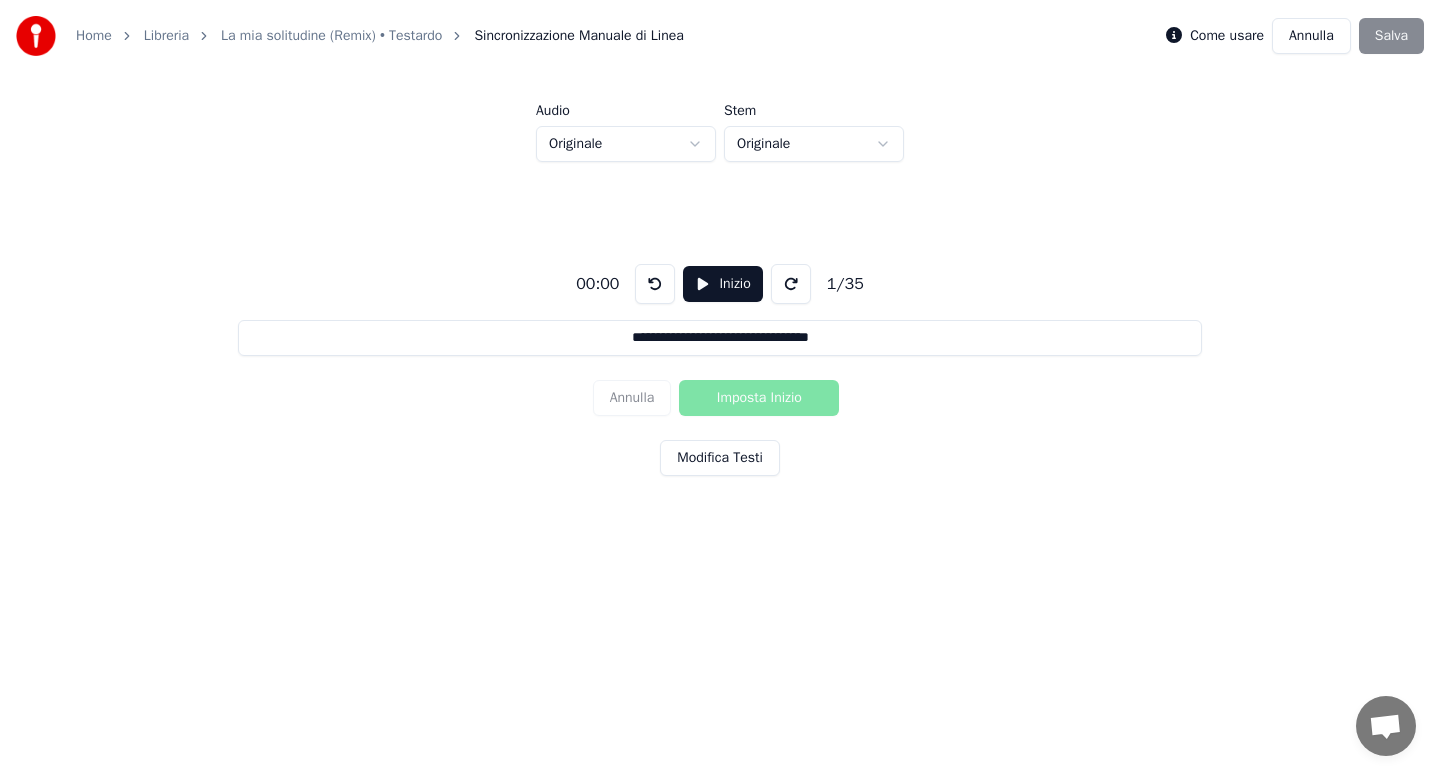 click on "Inizio" at bounding box center [722, 284] 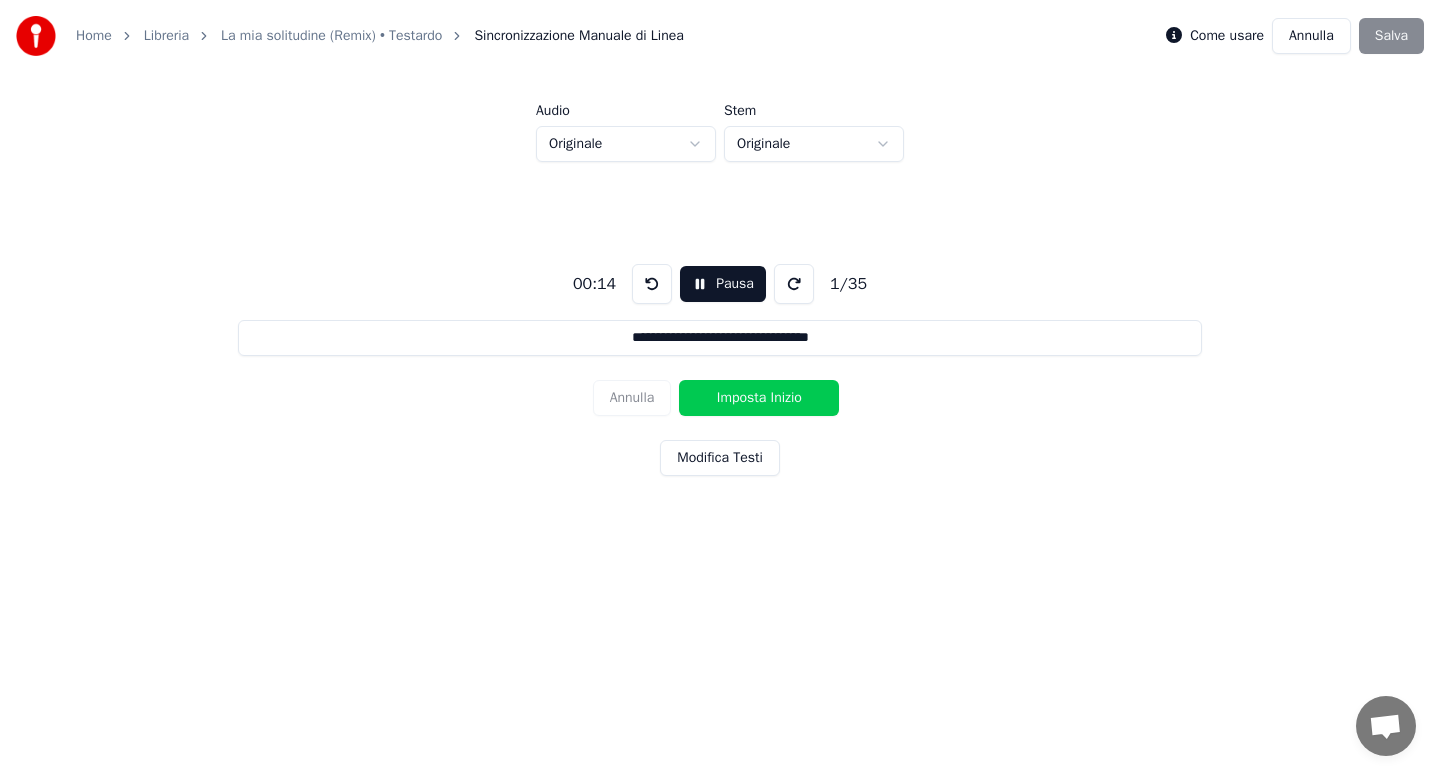 click on "Imposta Inizio" at bounding box center (759, 398) 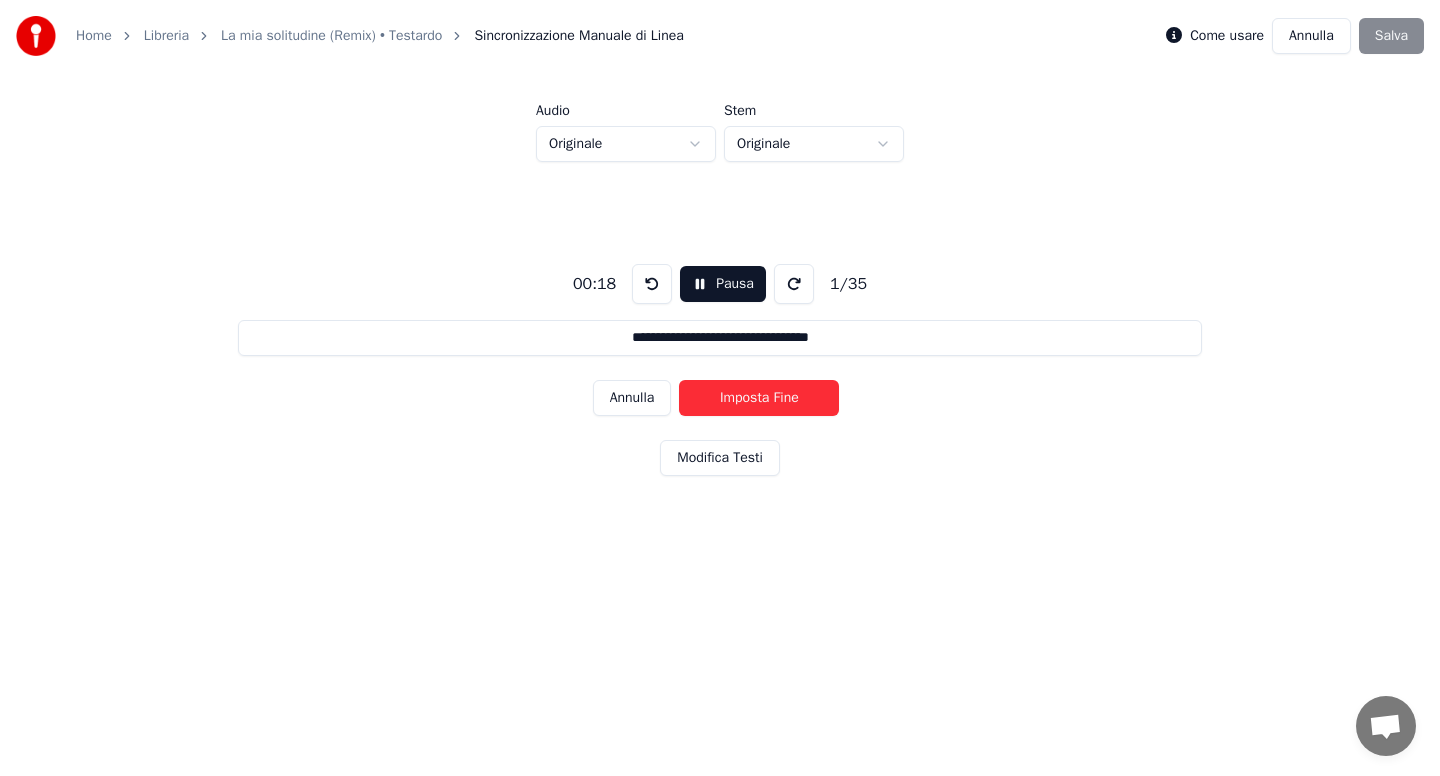 click on "Imposta Fine" at bounding box center [759, 398] 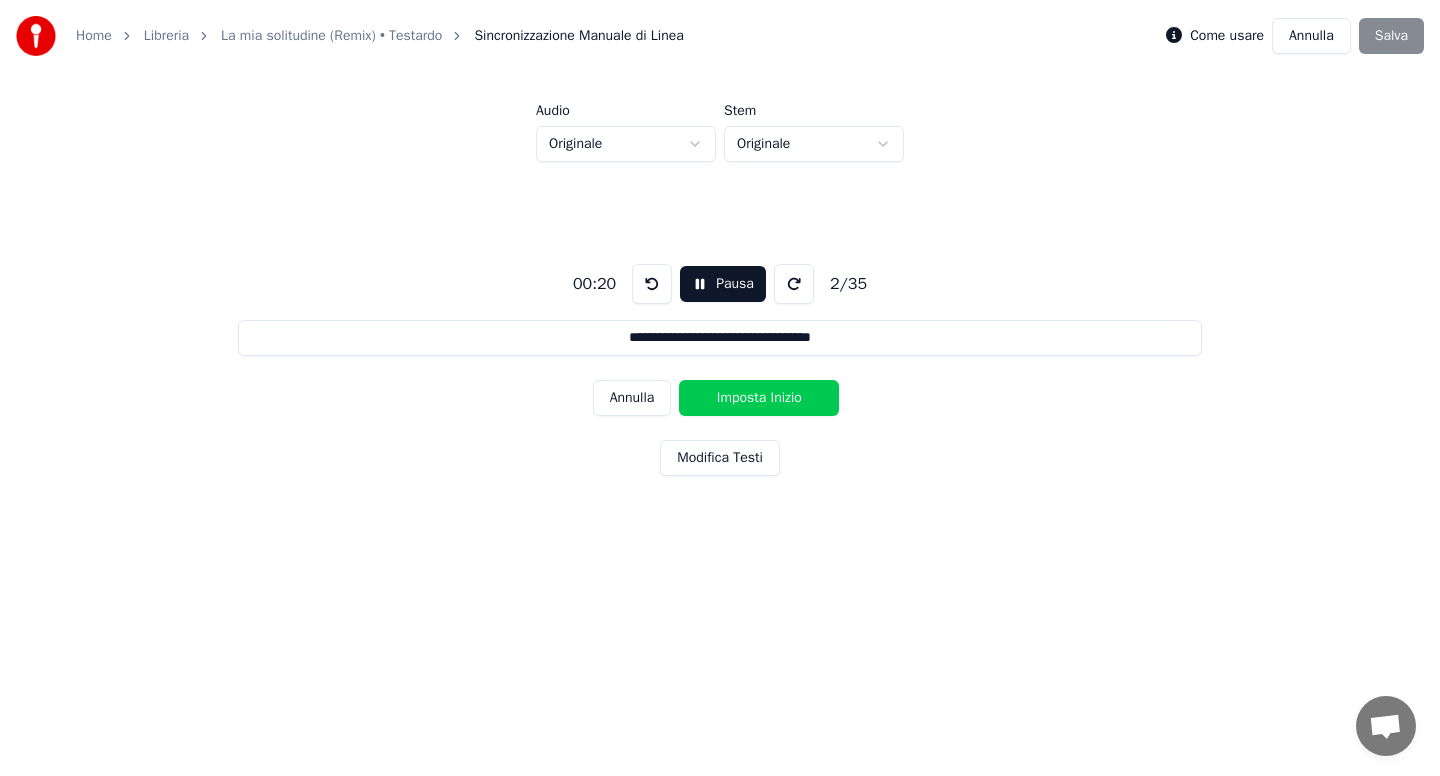 click on "Imposta Inizio" at bounding box center (759, 398) 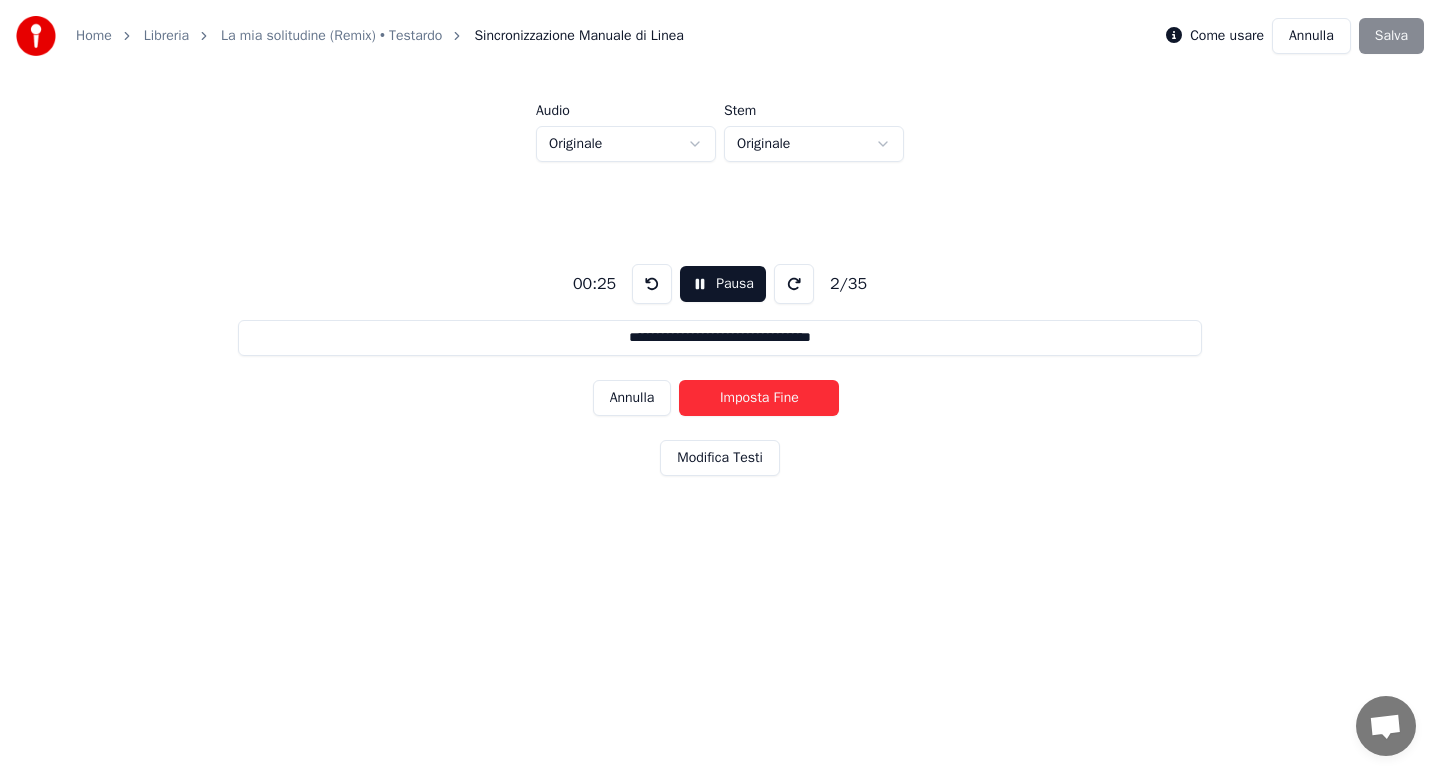 click on "Imposta Fine" at bounding box center (759, 398) 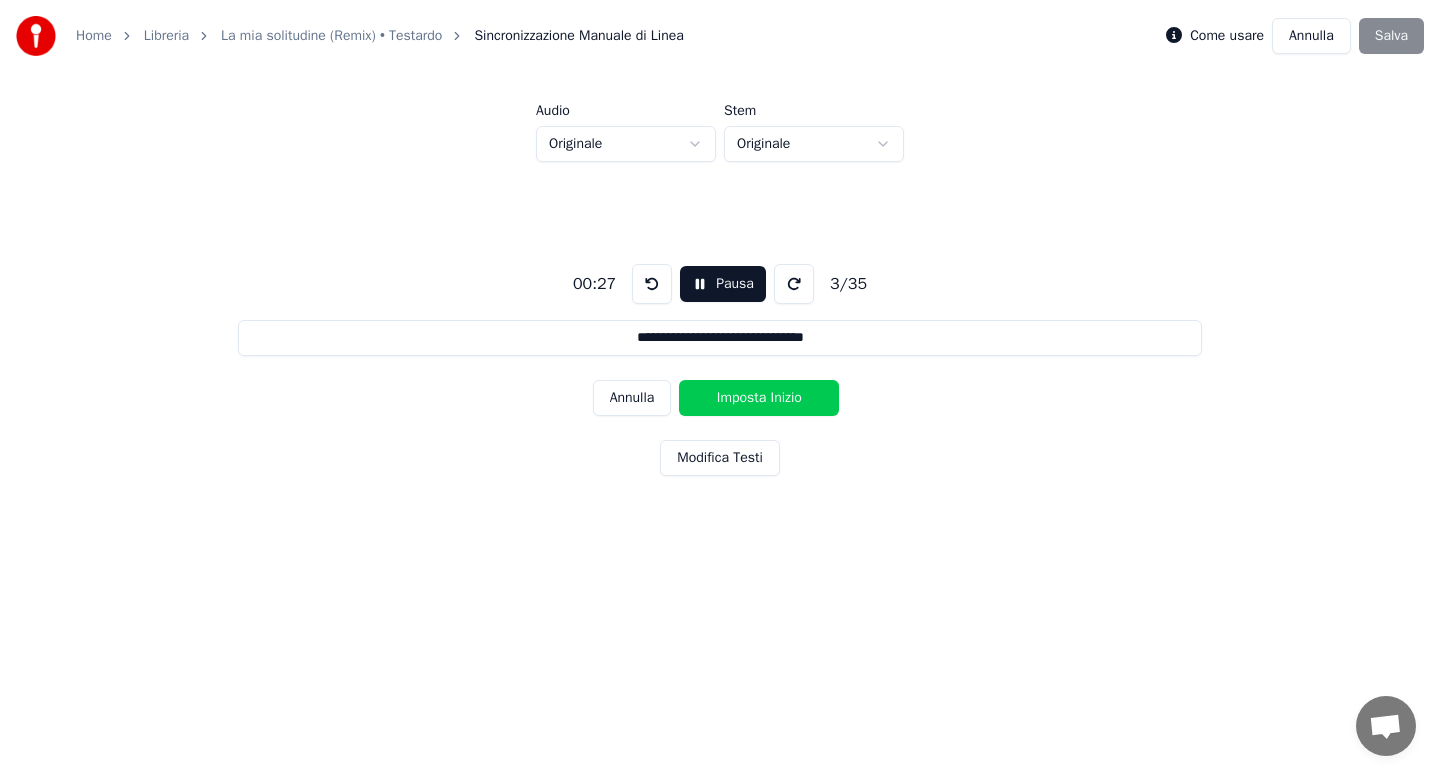 click on "Imposta Inizio" at bounding box center [759, 398] 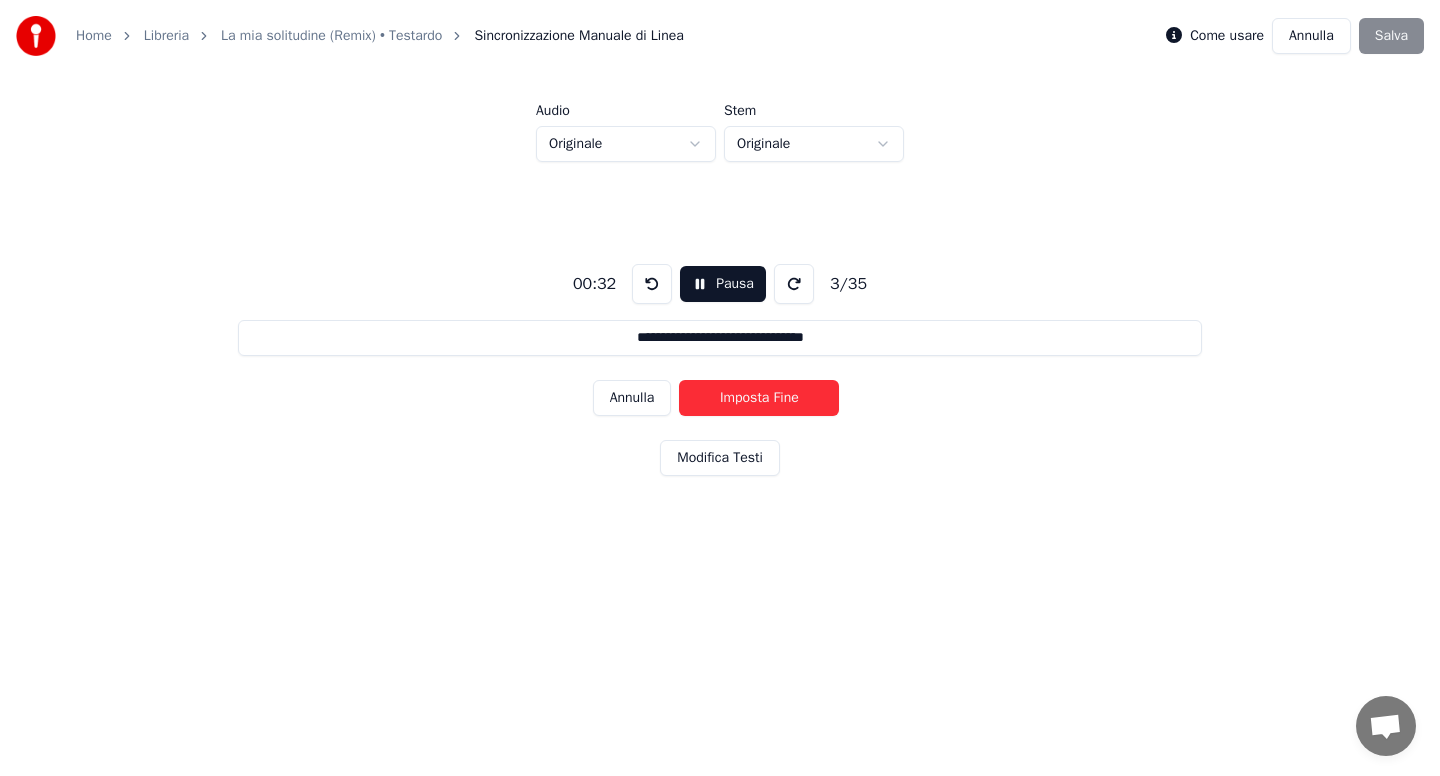 click on "Imposta Fine" at bounding box center [759, 398] 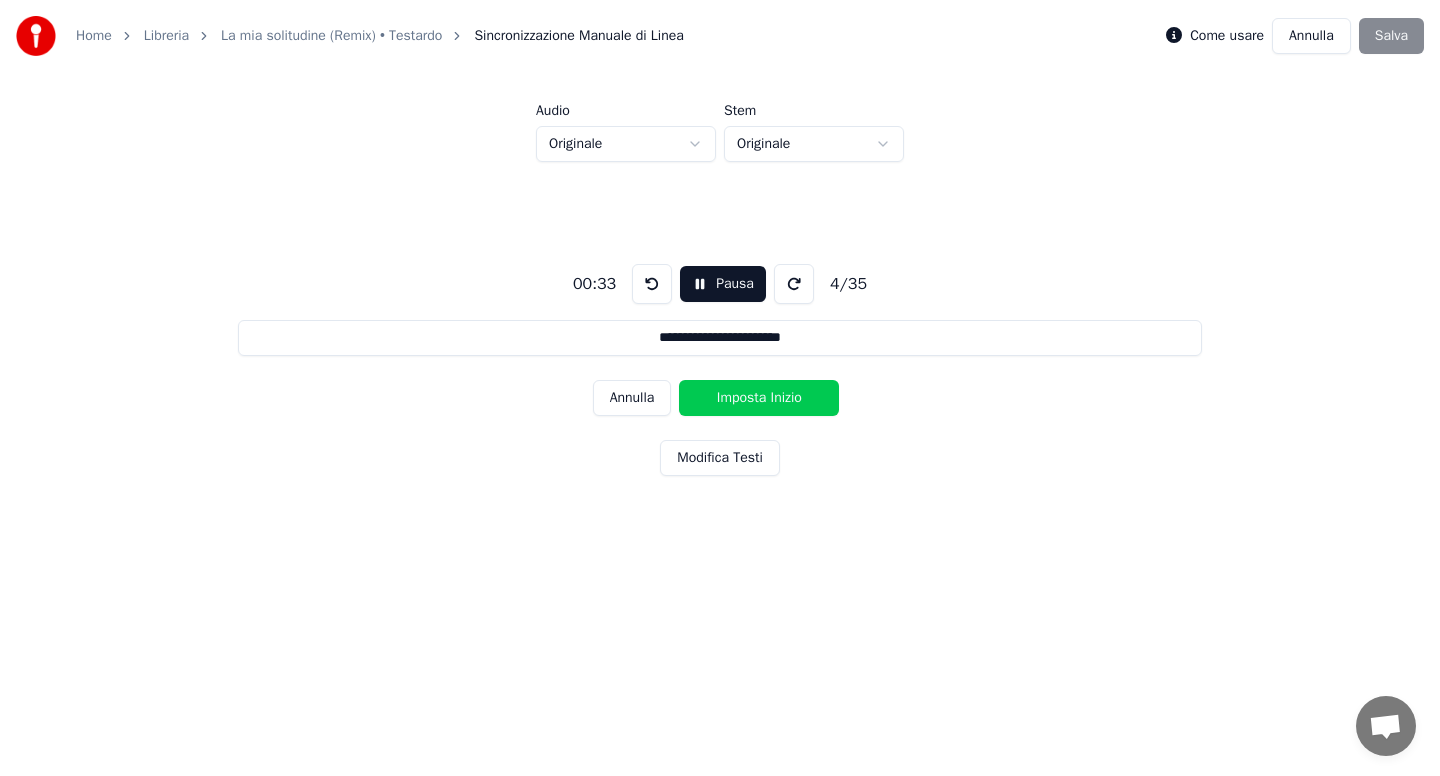 click on "Imposta Inizio" at bounding box center (759, 398) 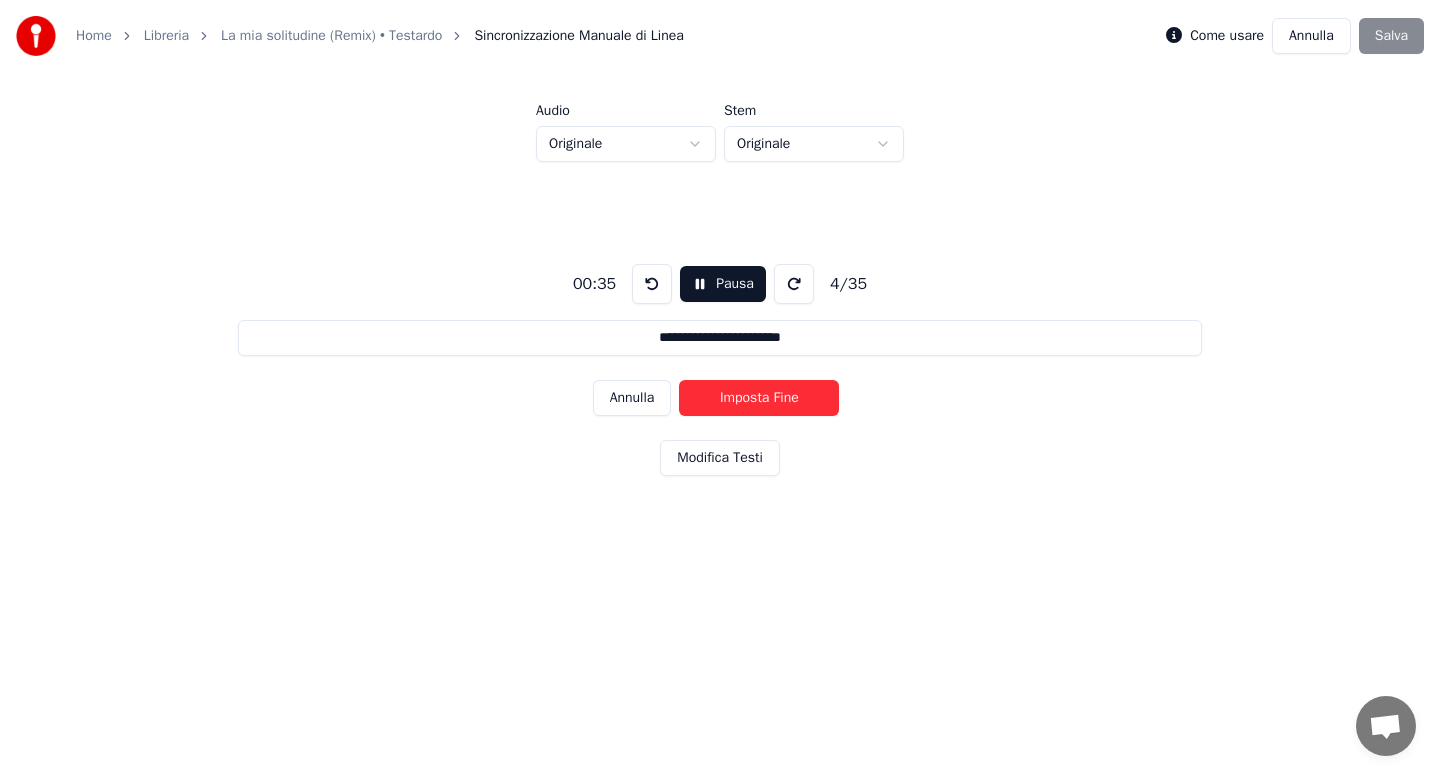 click on "Imposta Fine" at bounding box center [759, 398] 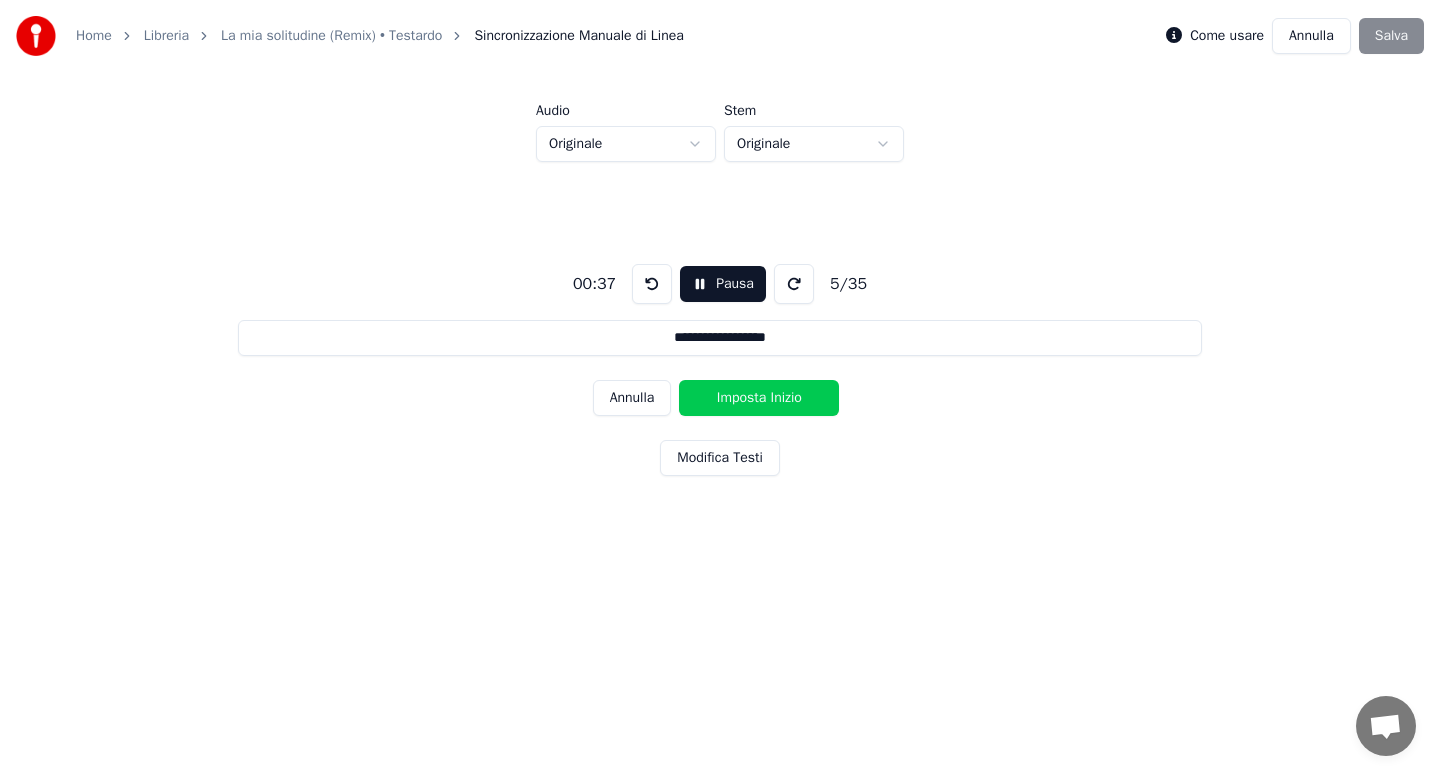 click on "Imposta Inizio" at bounding box center (759, 398) 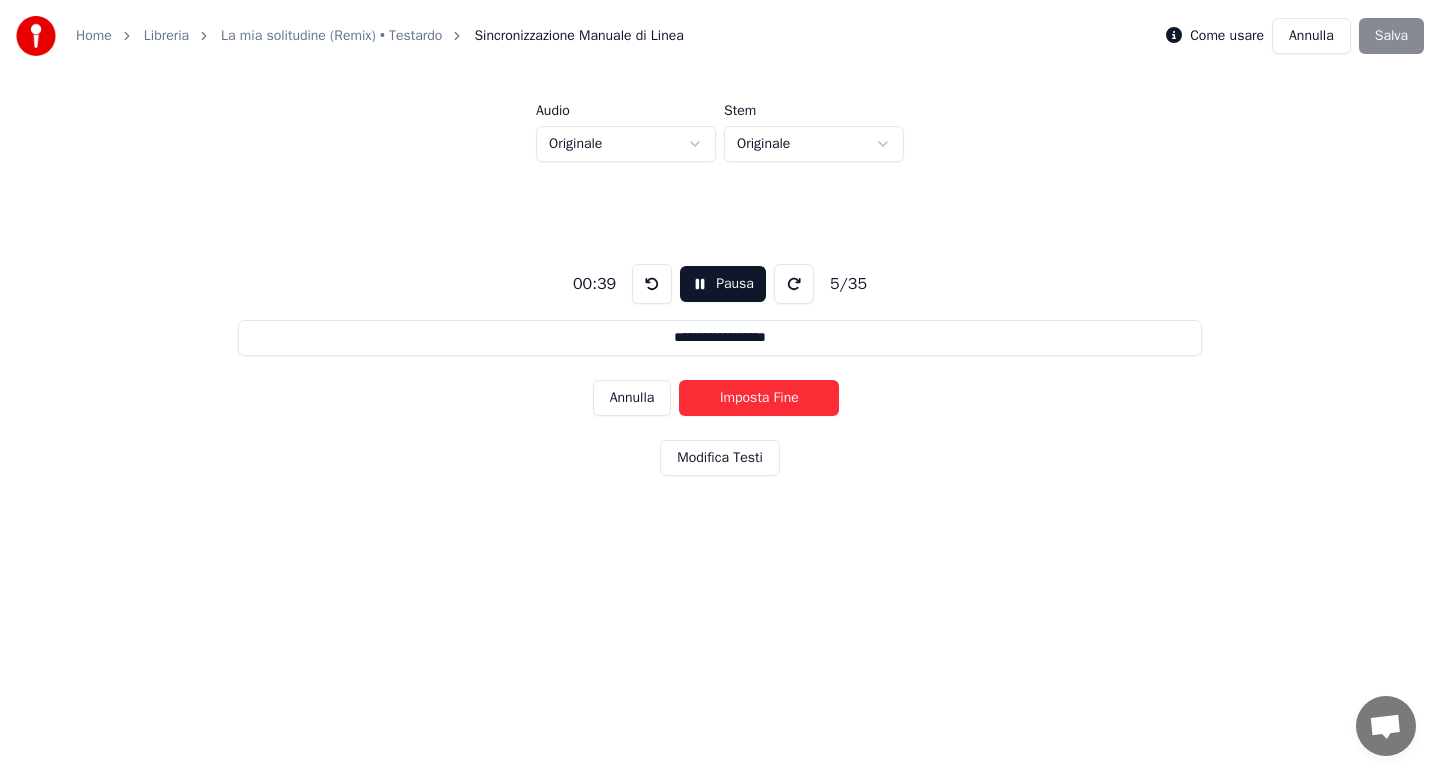 click on "Imposta Fine" at bounding box center (759, 398) 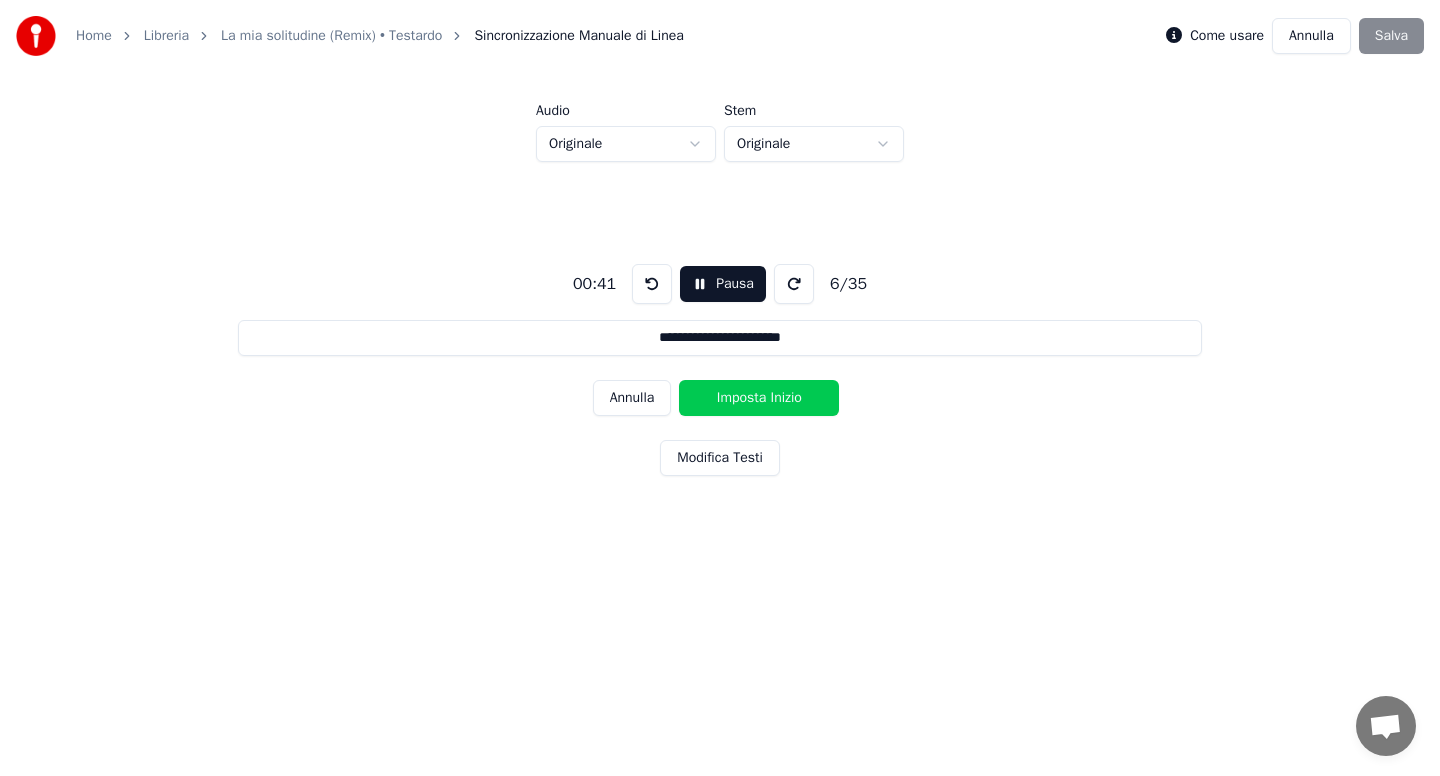 click on "Imposta Inizio" at bounding box center [759, 398] 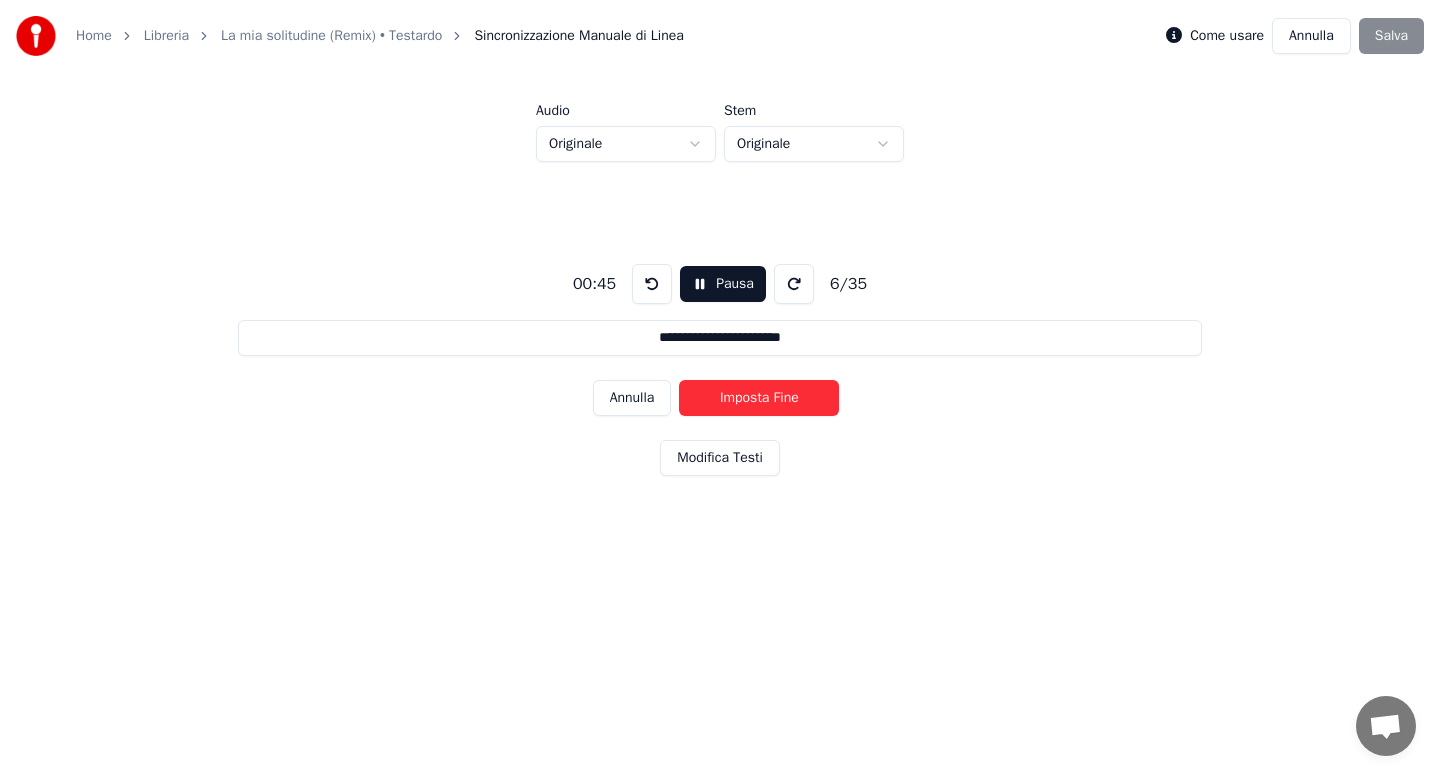click on "Imposta Fine" at bounding box center (759, 398) 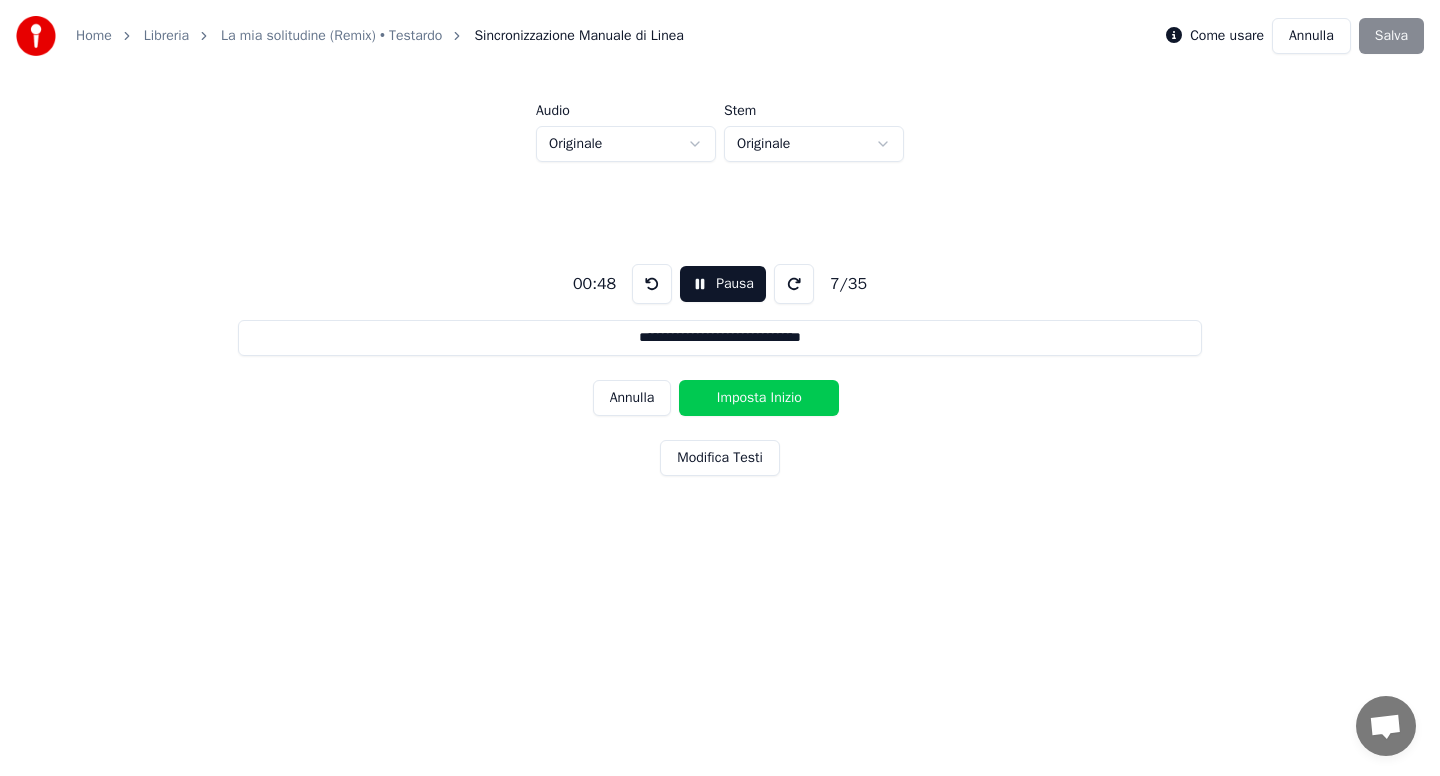 click on "Imposta Inizio" at bounding box center [759, 398] 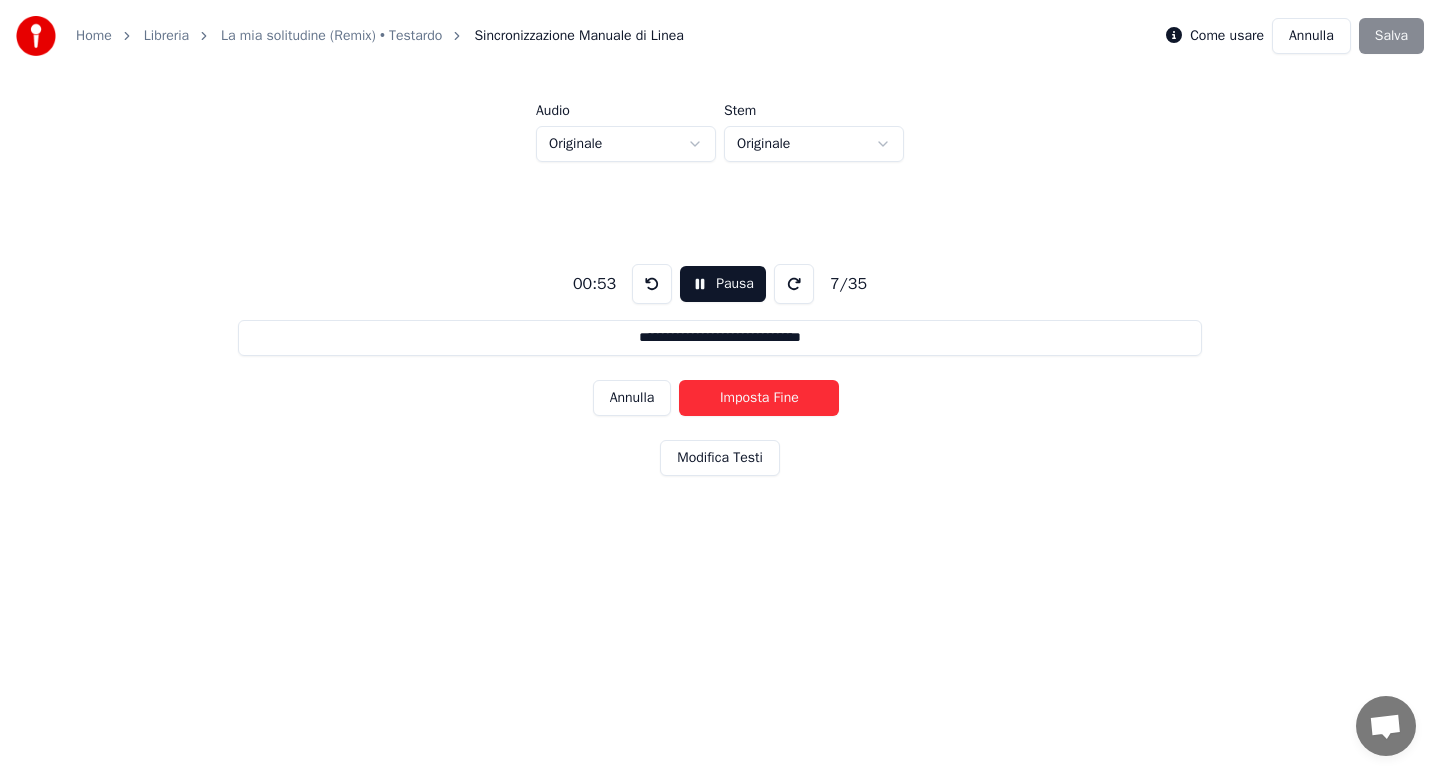 click on "Imposta Fine" at bounding box center [759, 398] 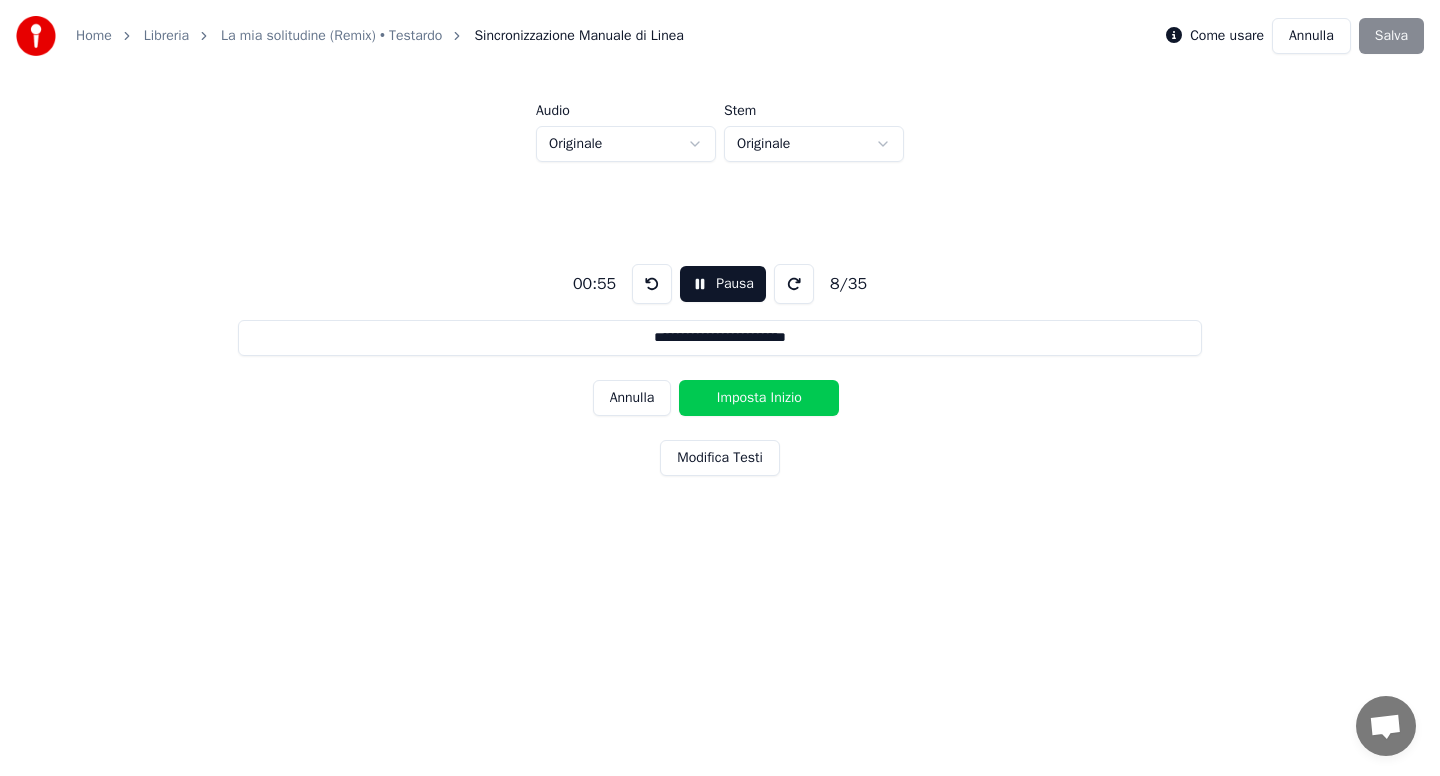 click on "Imposta Inizio" at bounding box center (759, 398) 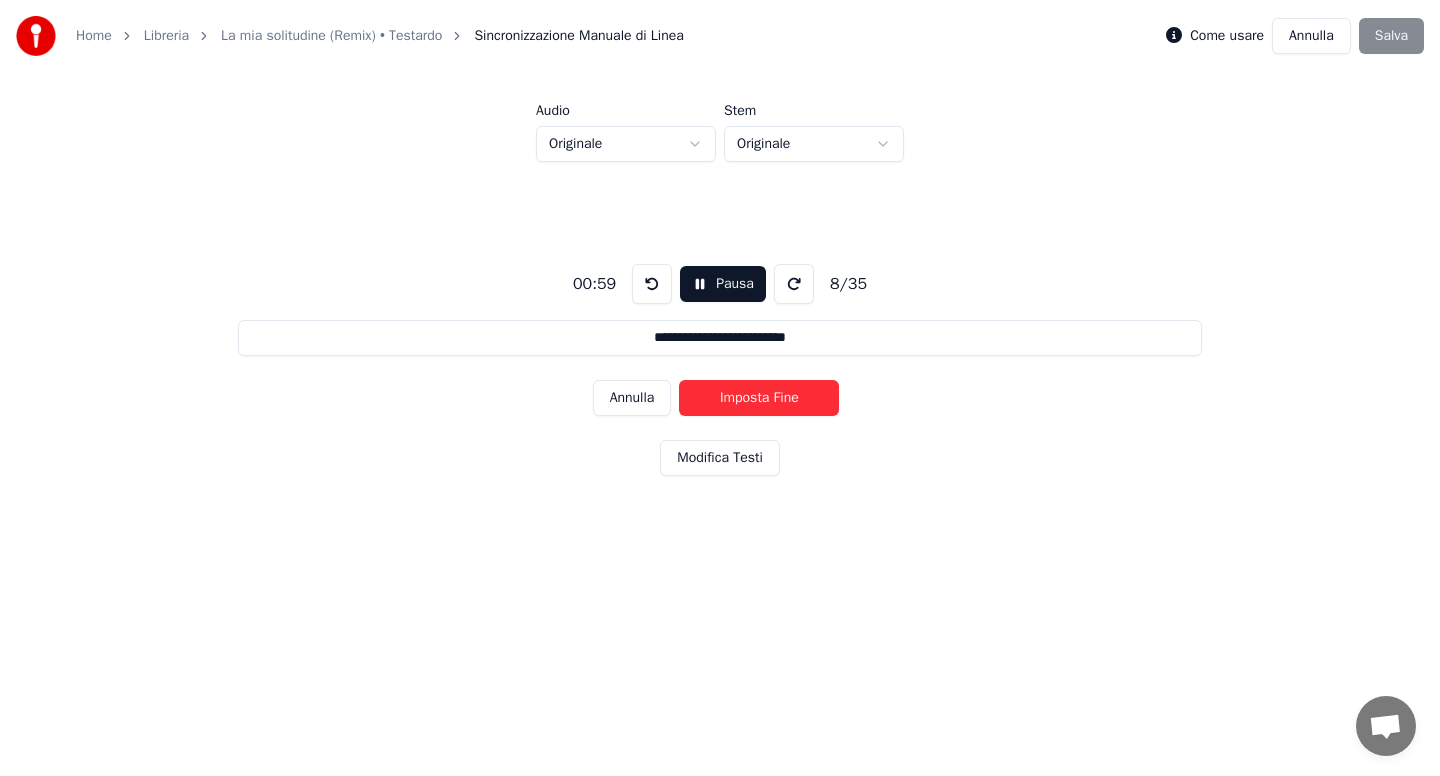 click on "Imposta Fine" at bounding box center [759, 398] 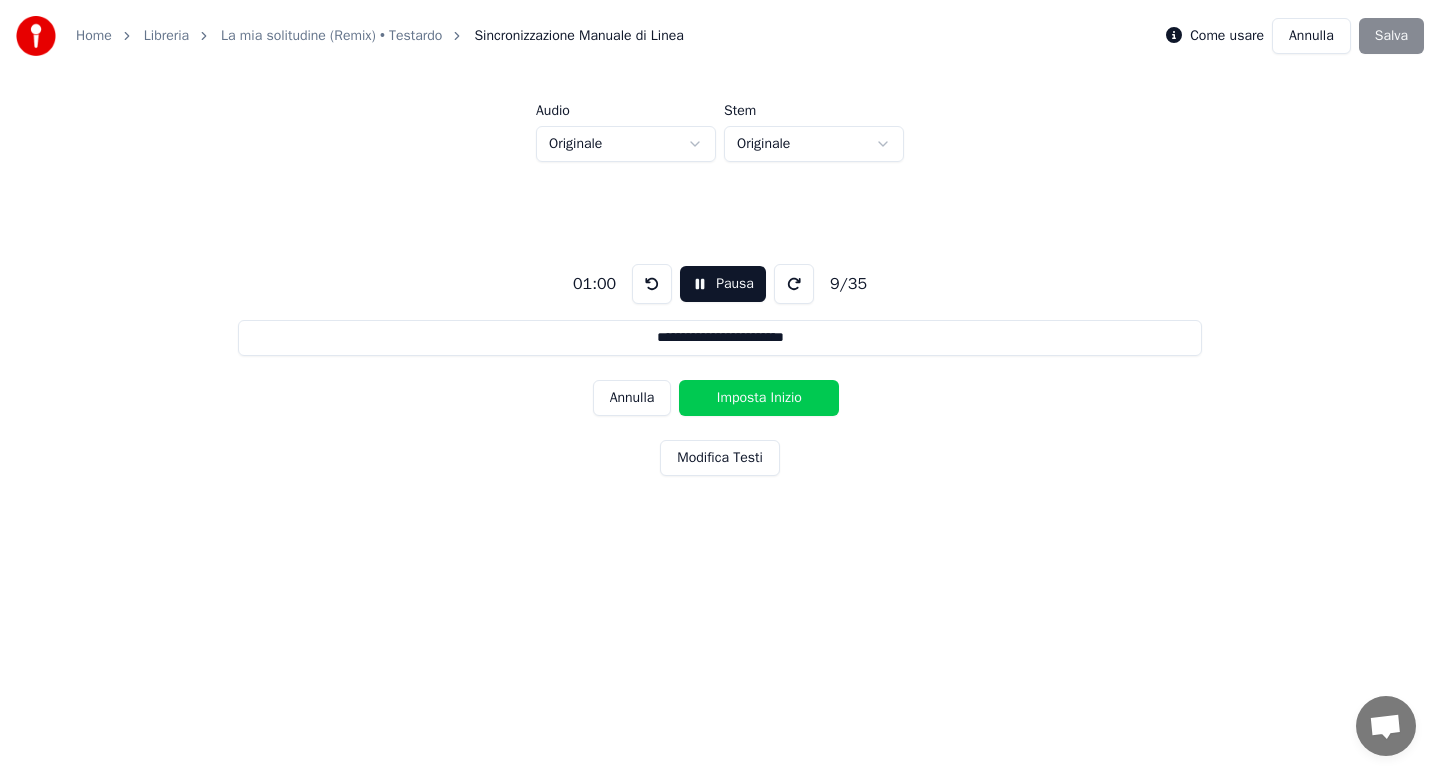click on "Imposta Inizio" at bounding box center [759, 398] 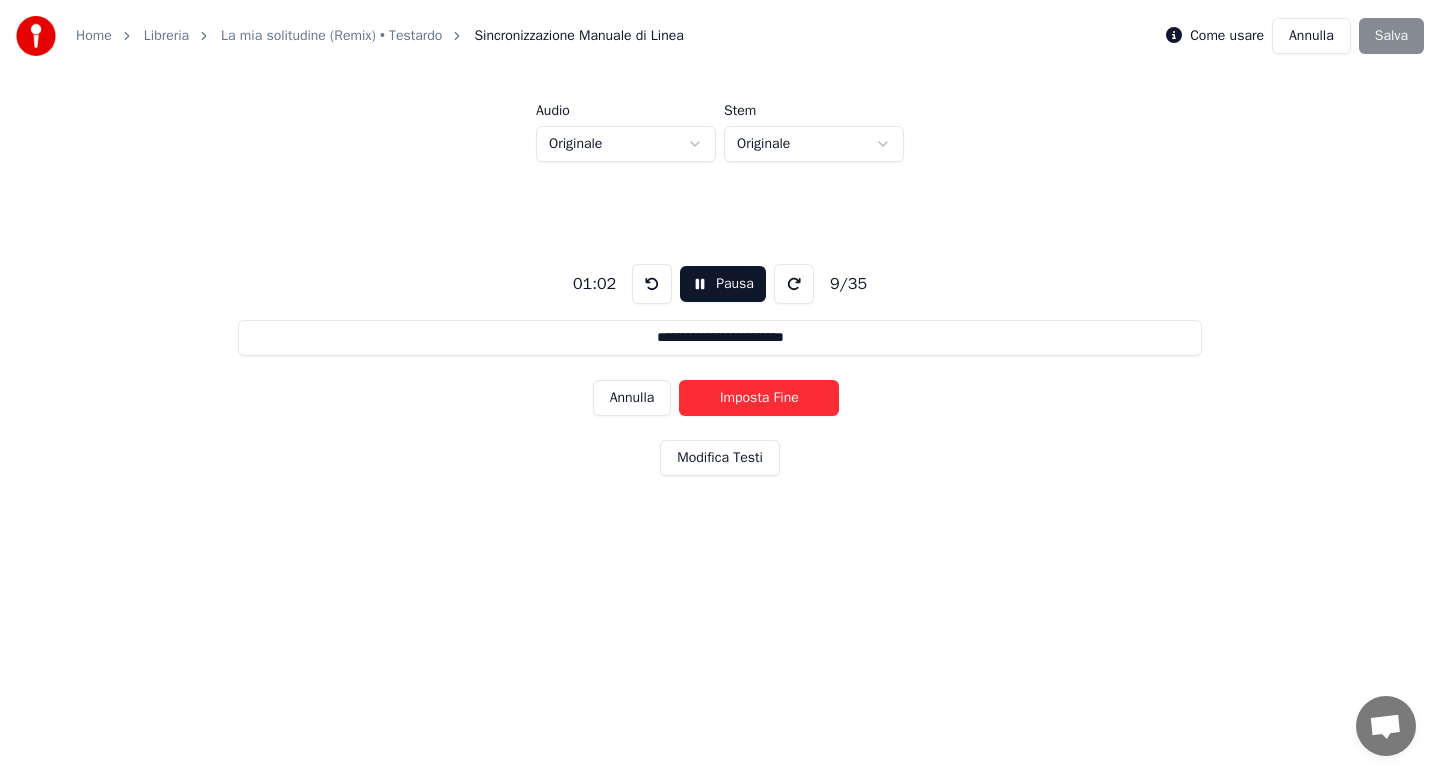 click on "Imposta Fine" at bounding box center (759, 398) 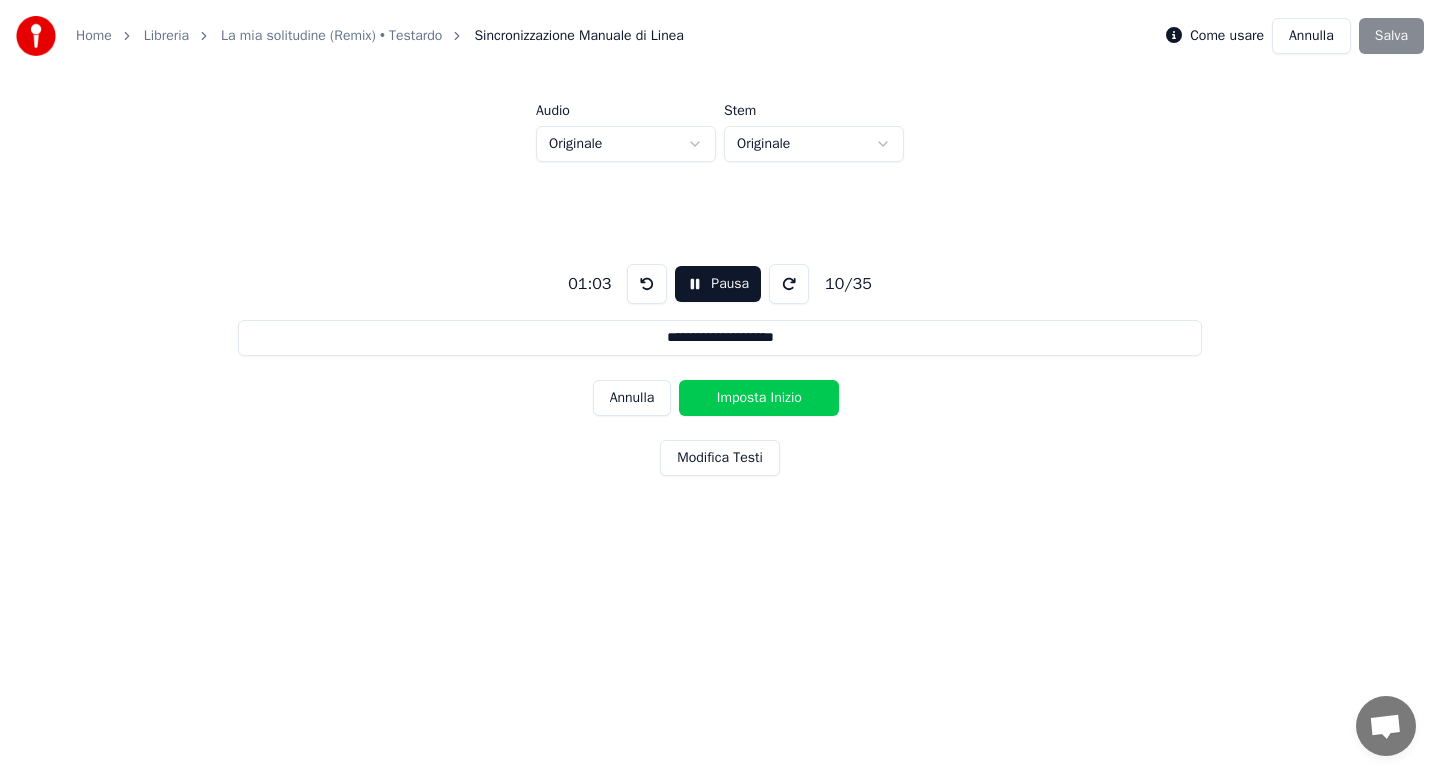 click on "Imposta Inizio" at bounding box center (759, 398) 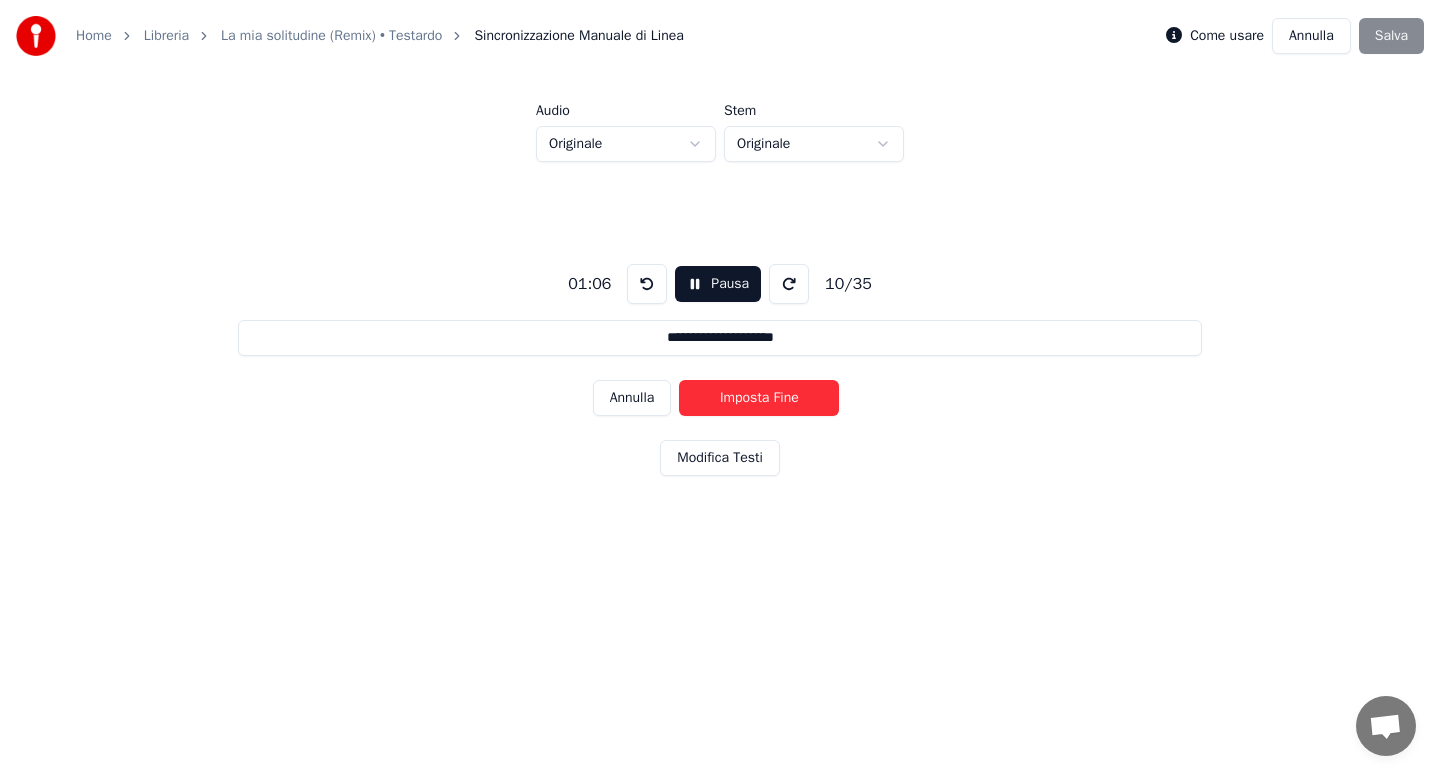 click on "Imposta Fine" at bounding box center (759, 398) 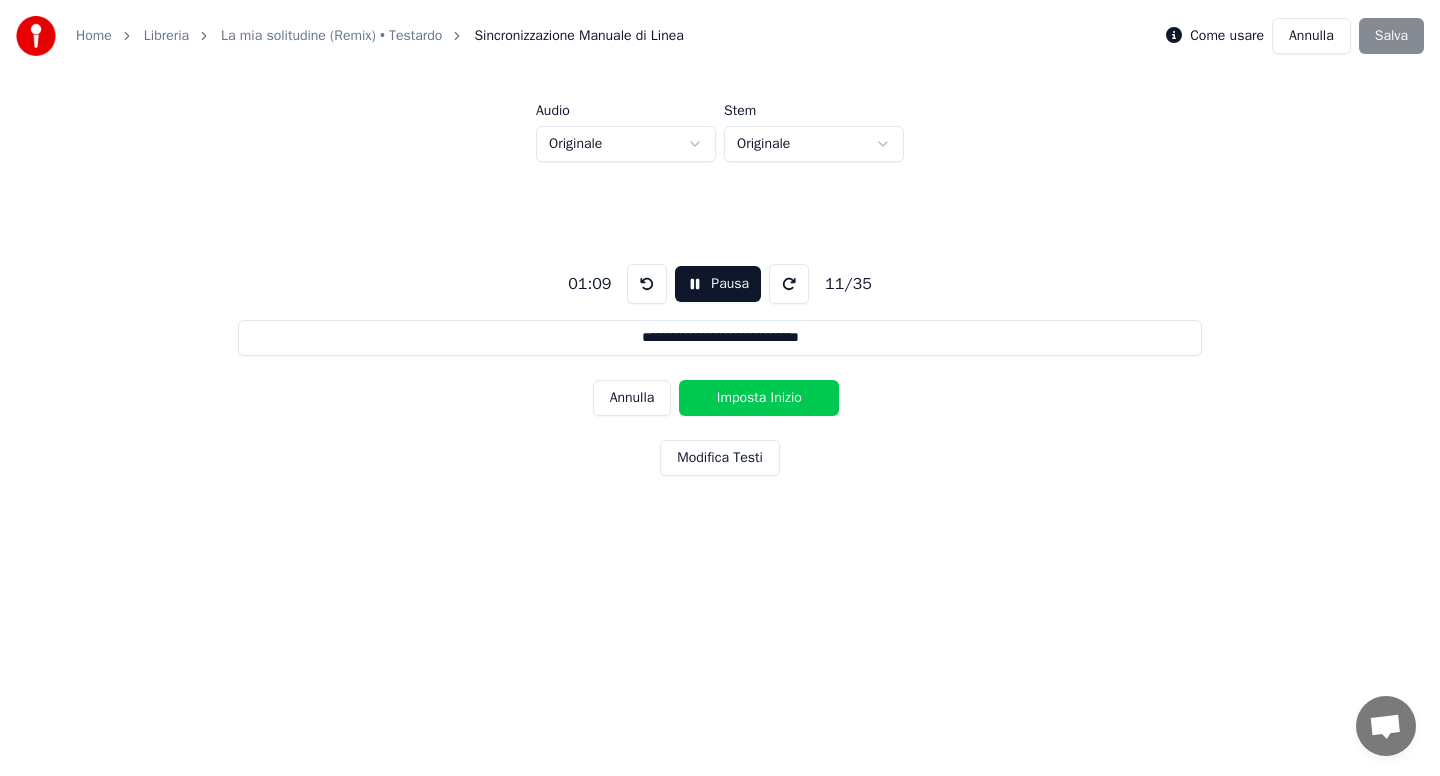 click on "Imposta Inizio" at bounding box center [759, 398] 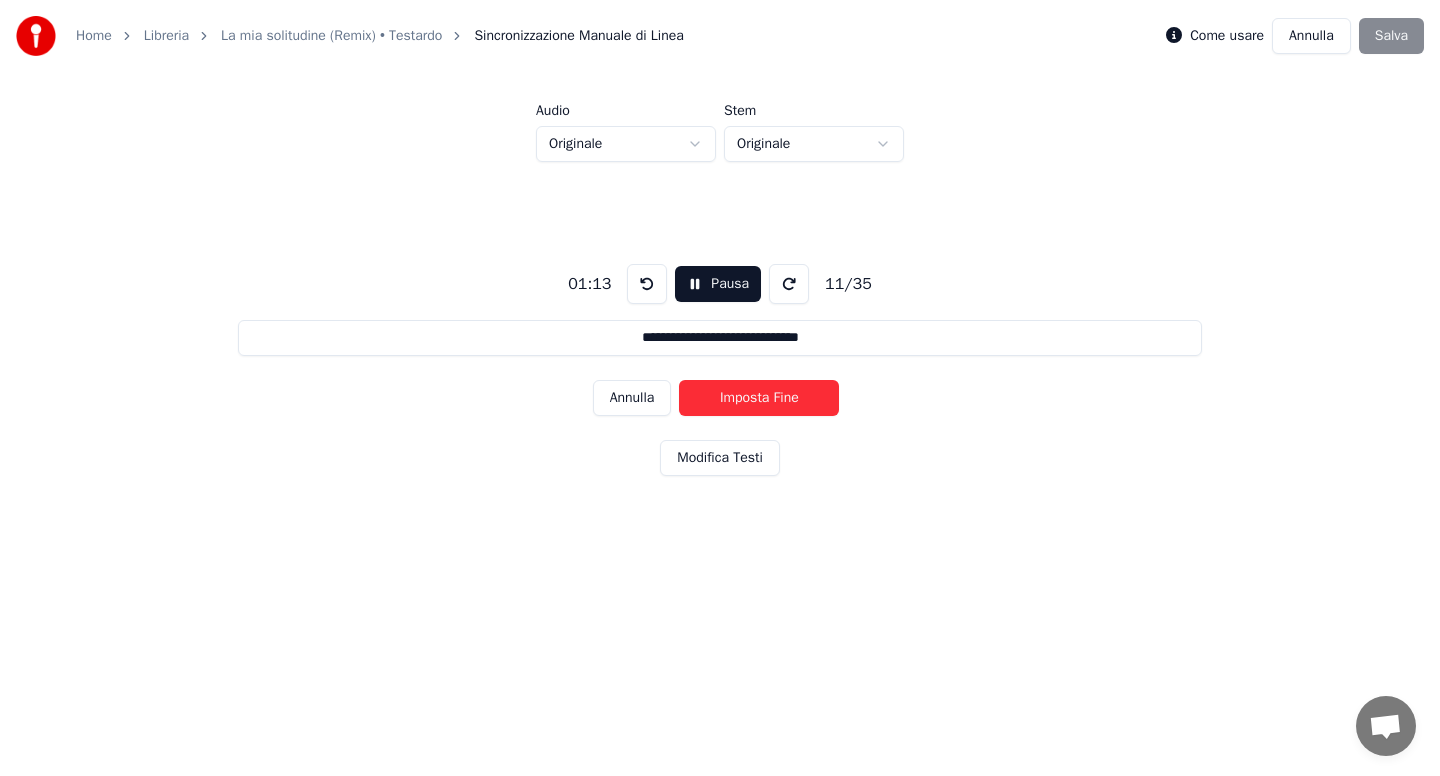 click on "Imposta Fine" at bounding box center (759, 398) 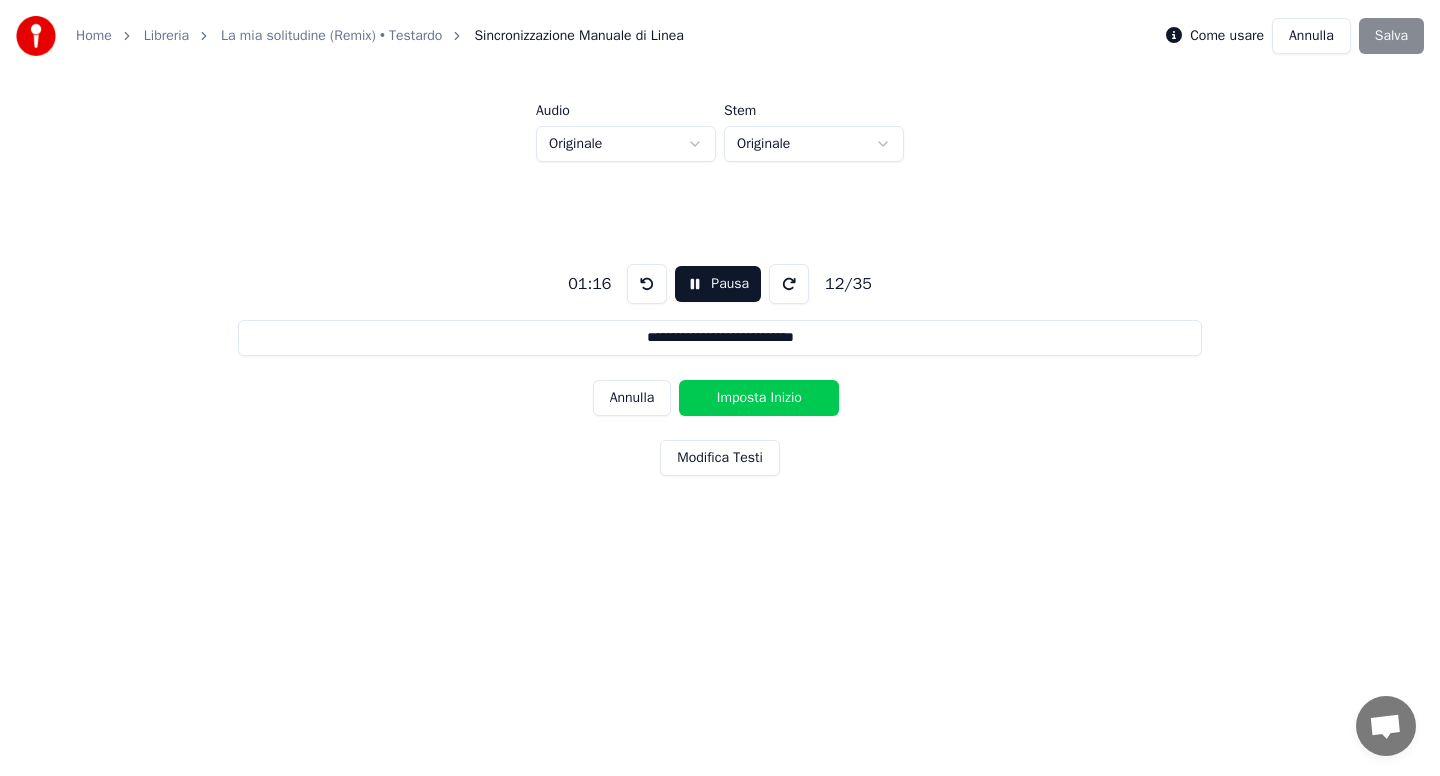 click on "Imposta Inizio" at bounding box center (759, 398) 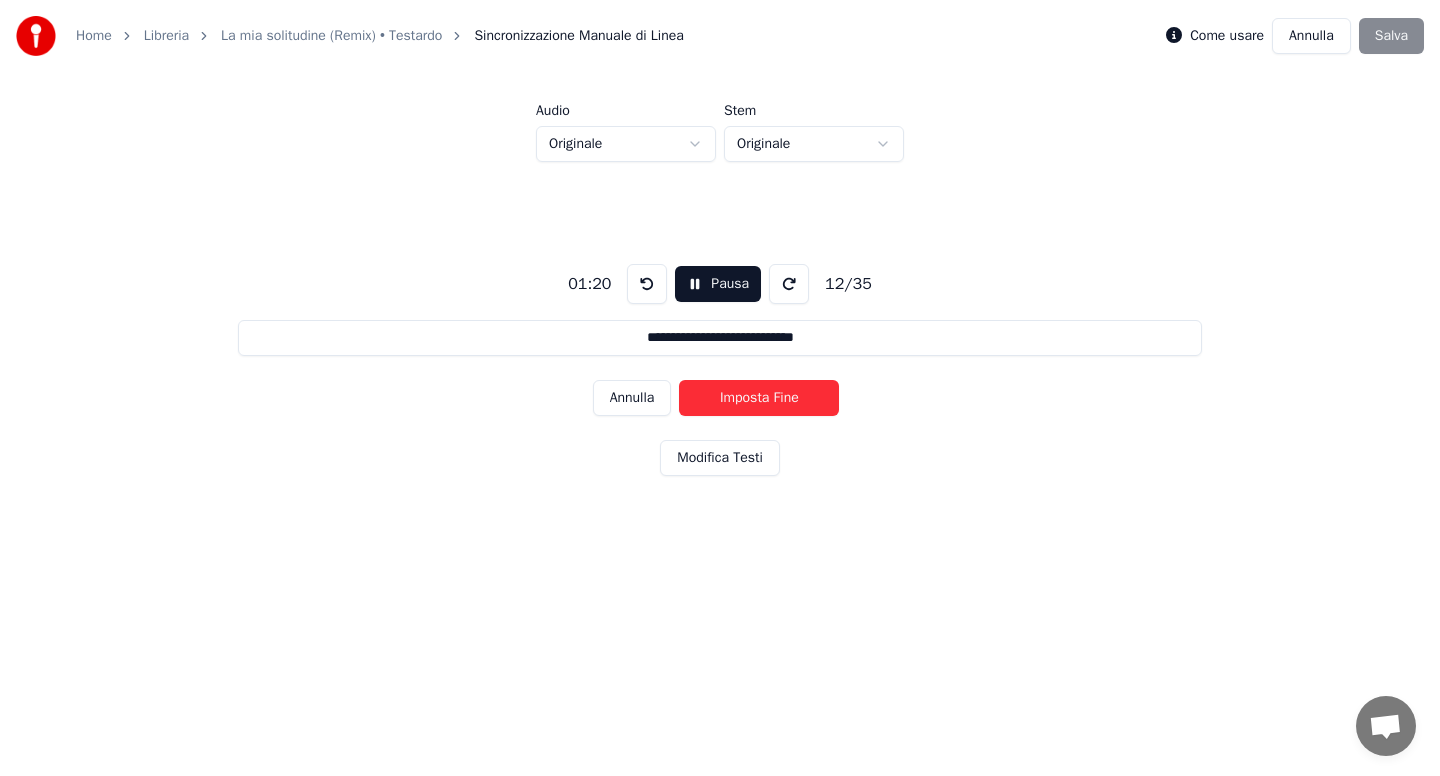 click on "Imposta Fine" at bounding box center (759, 398) 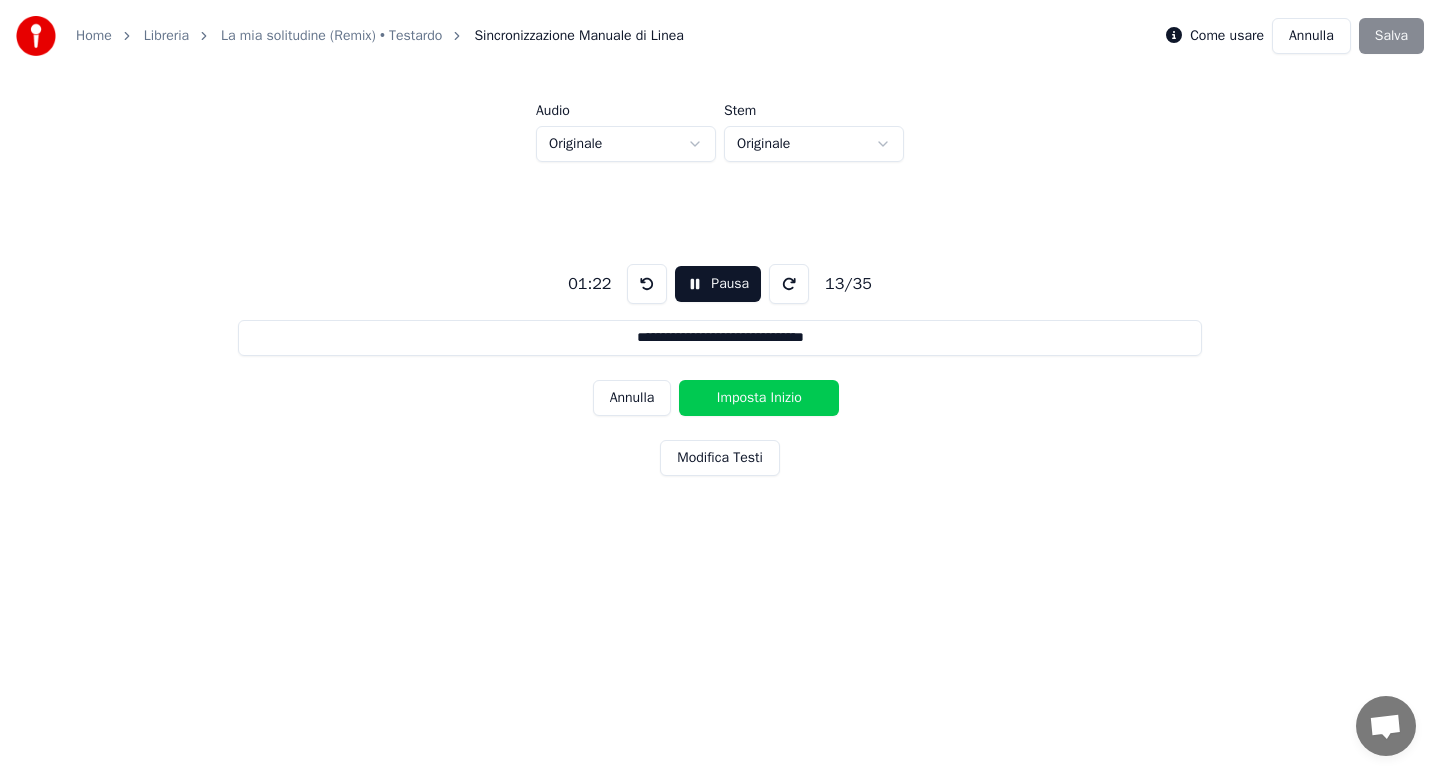 click on "Imposta Inizio" at bounding box center [759, 398] 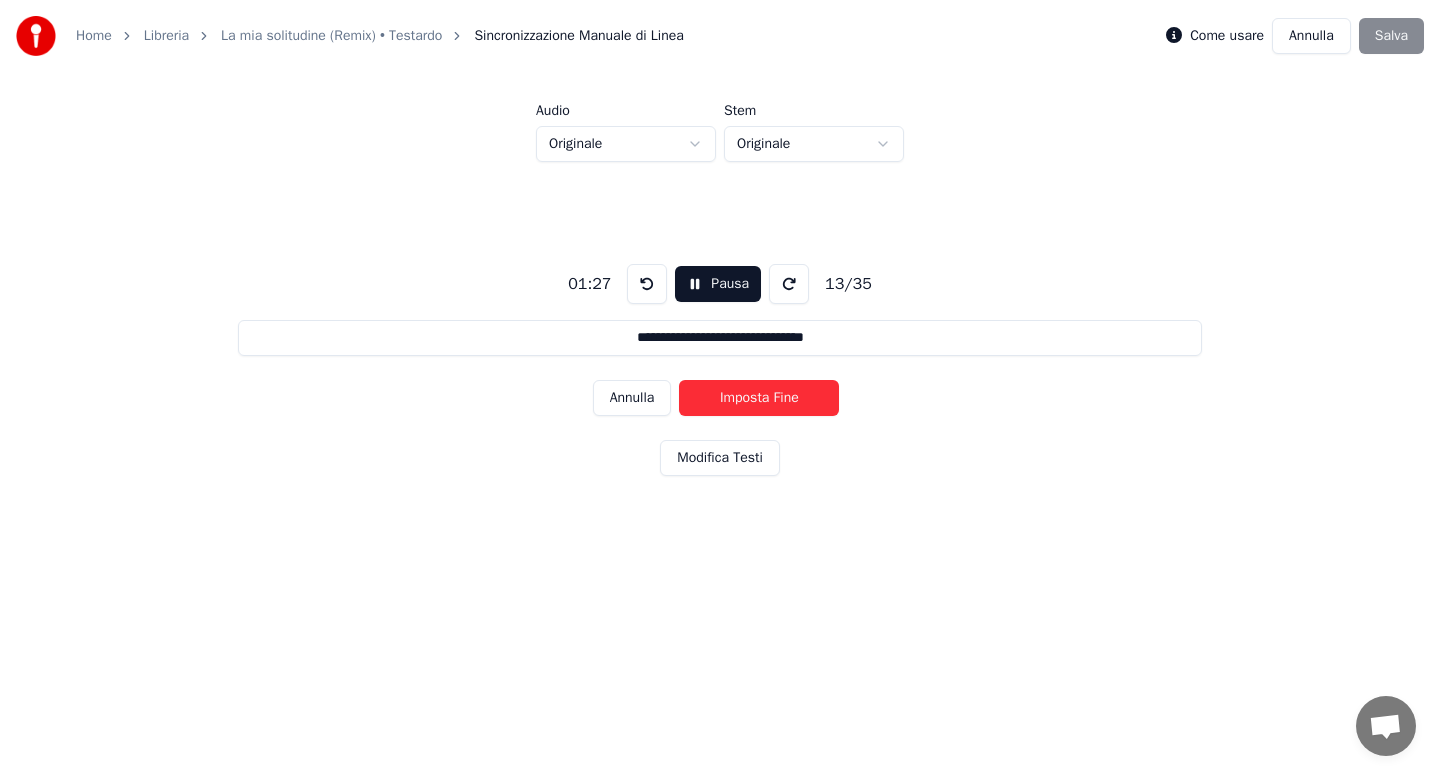 click on "Imposta Fine" at bounding box center [759, 398] 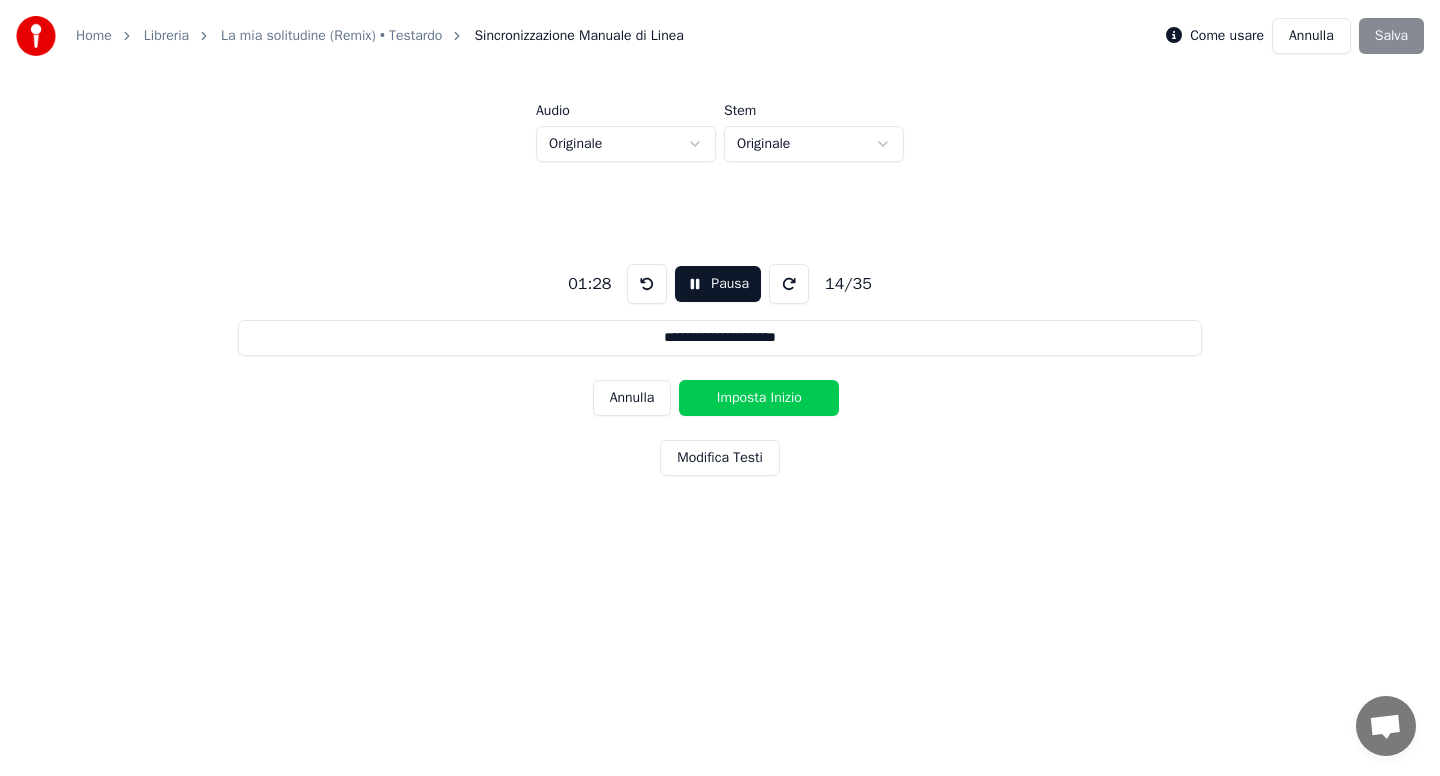 click on "Imposta Inizio" at bounding box center [759, 398] 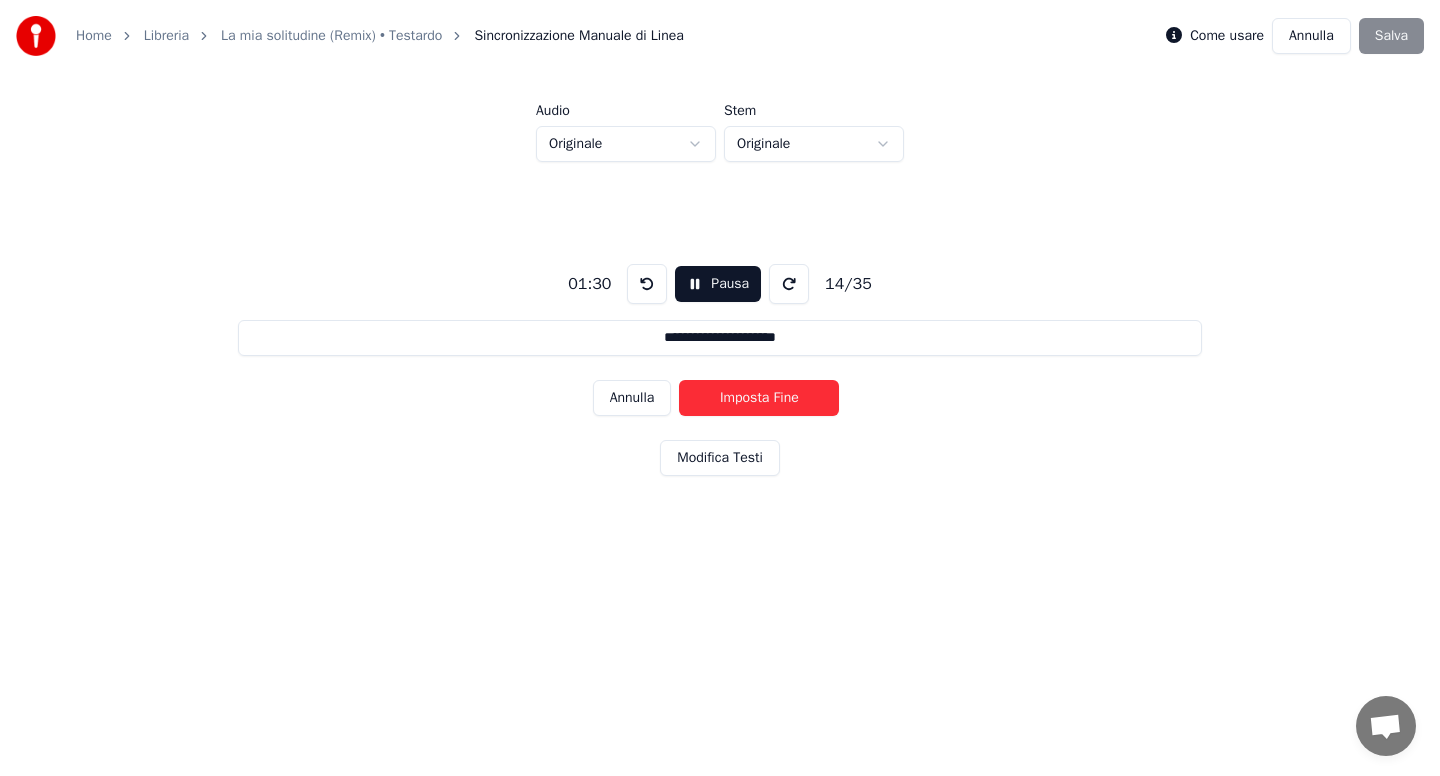 click on "Imposta Fine" at bounding box center [759, 398] 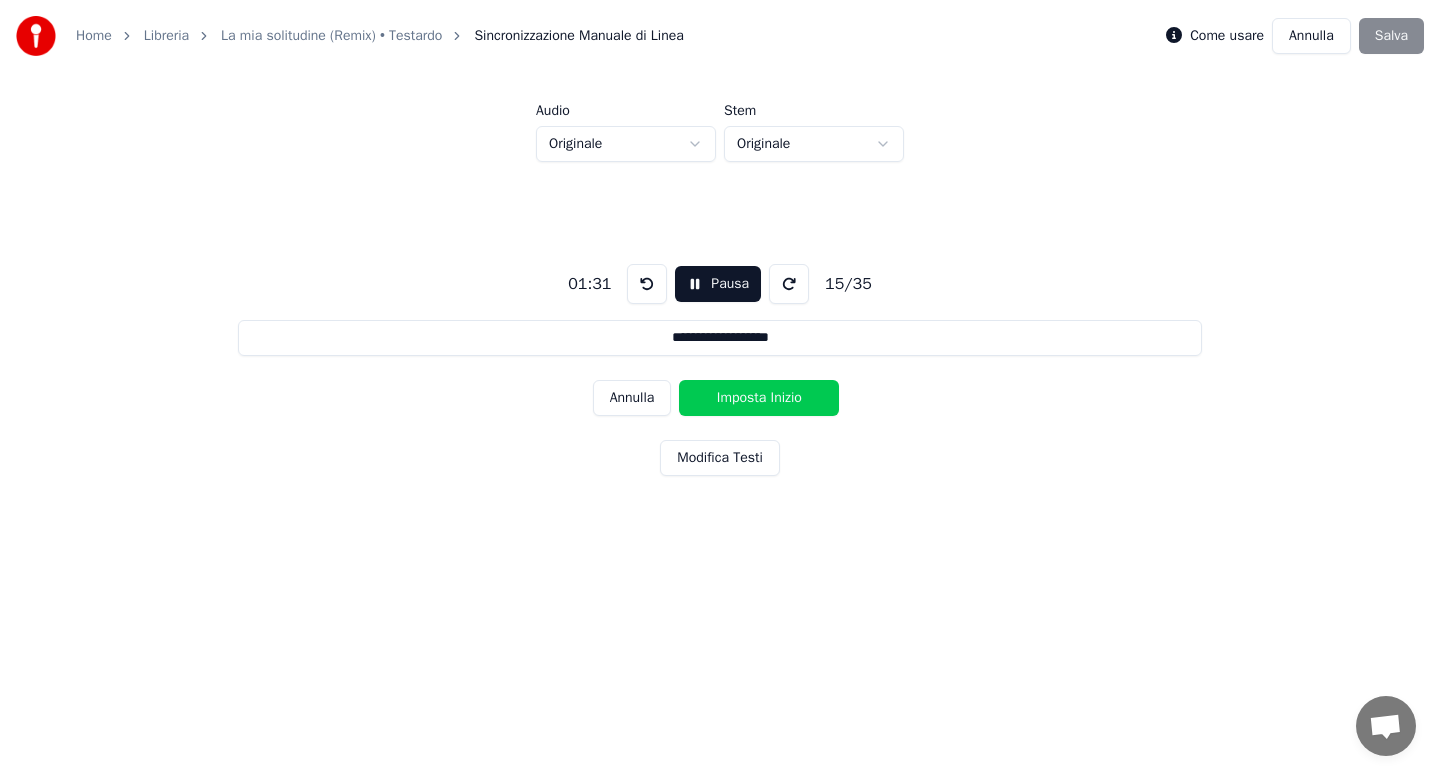 click on "Imposta Inizio" at bounding box center (759, 398) 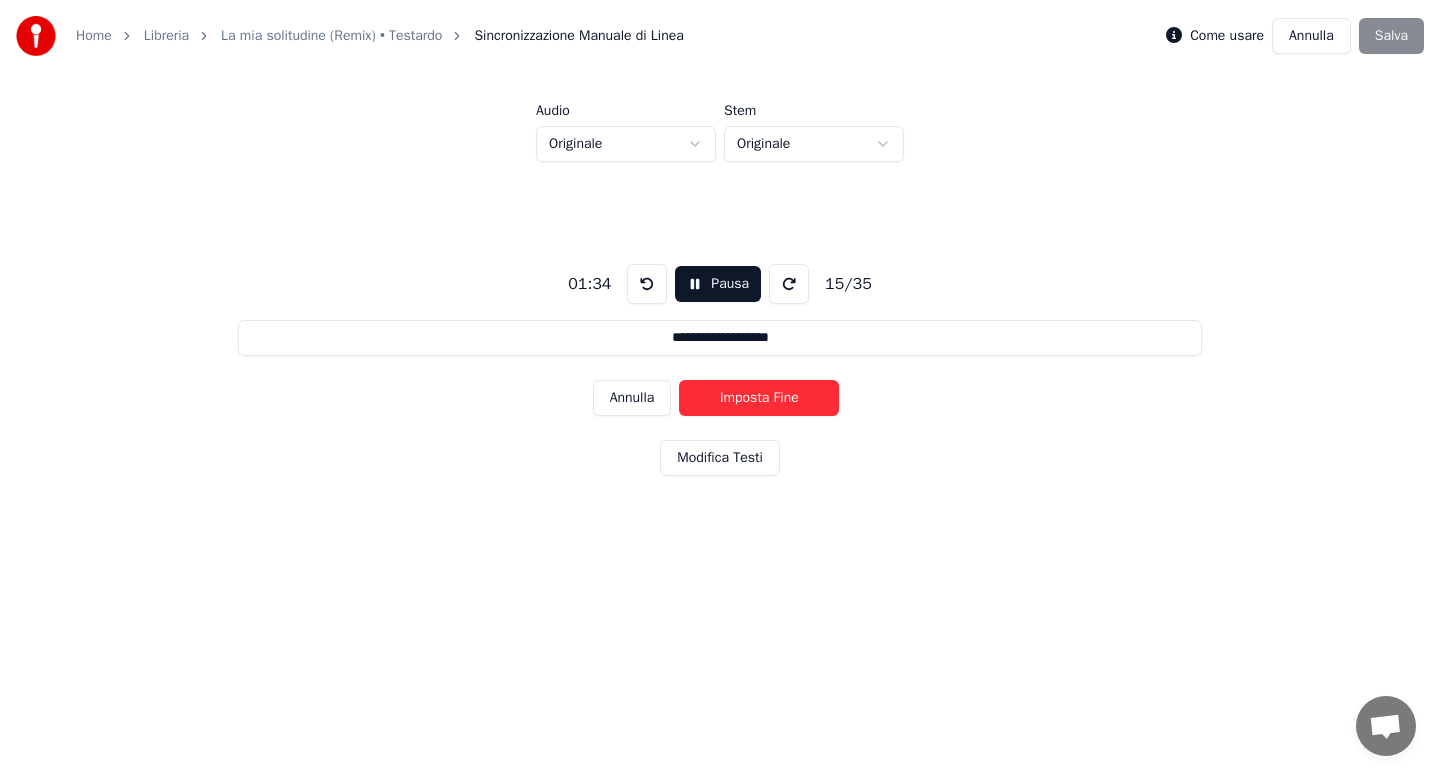 click on "Imposta Fine" at bounding box center [759, 398] 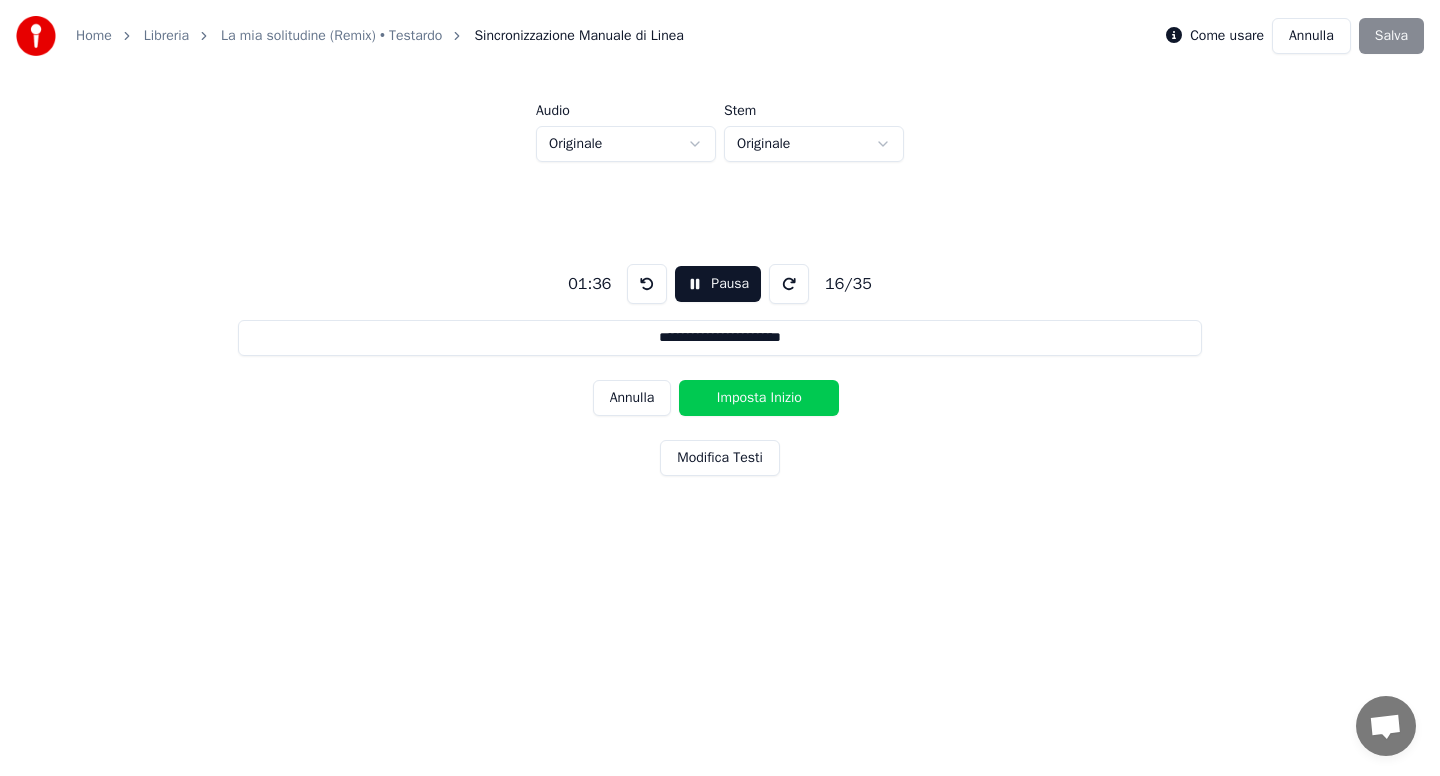 click on "Imposta Inizio" at bounding box center [759, 398] 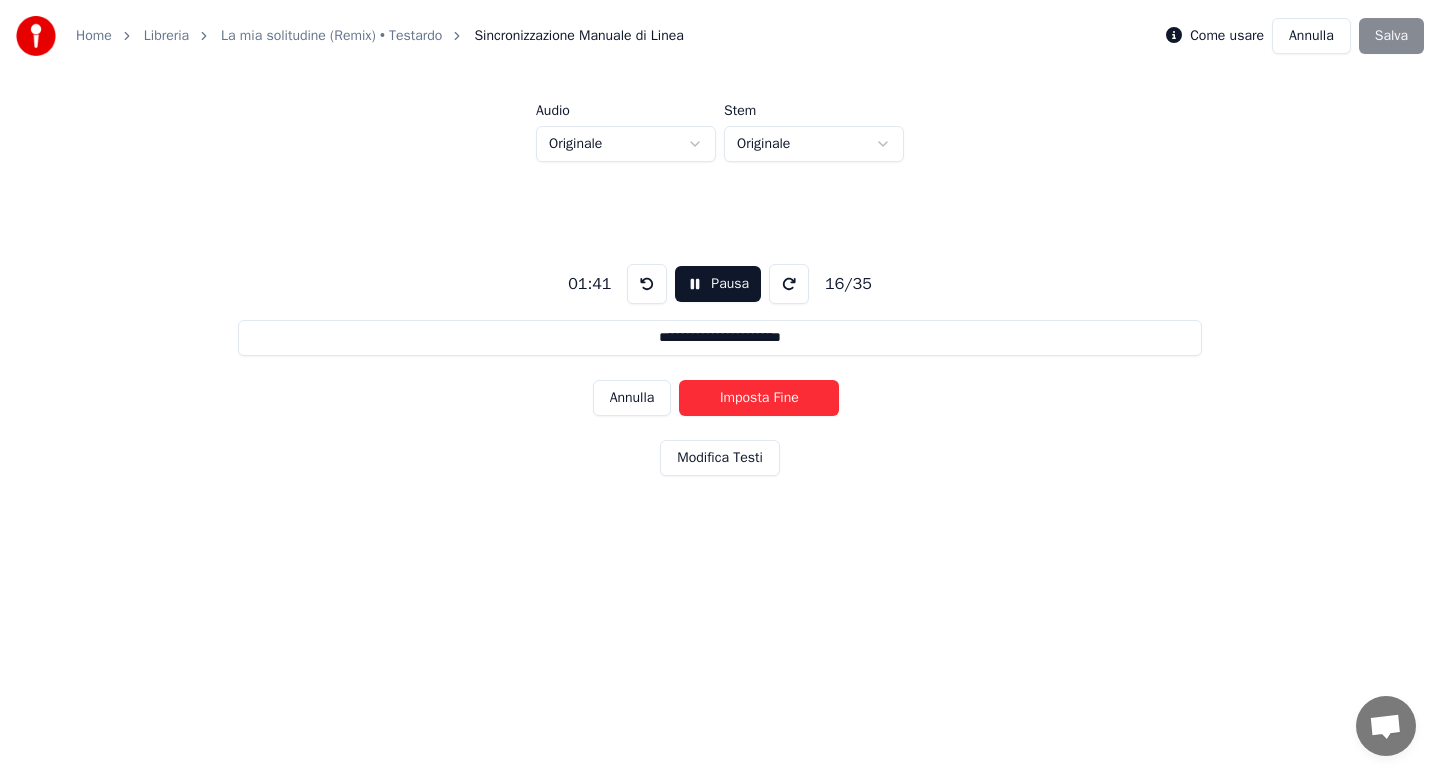 click on "Imposta Fine" at bounding box center [759, 398] 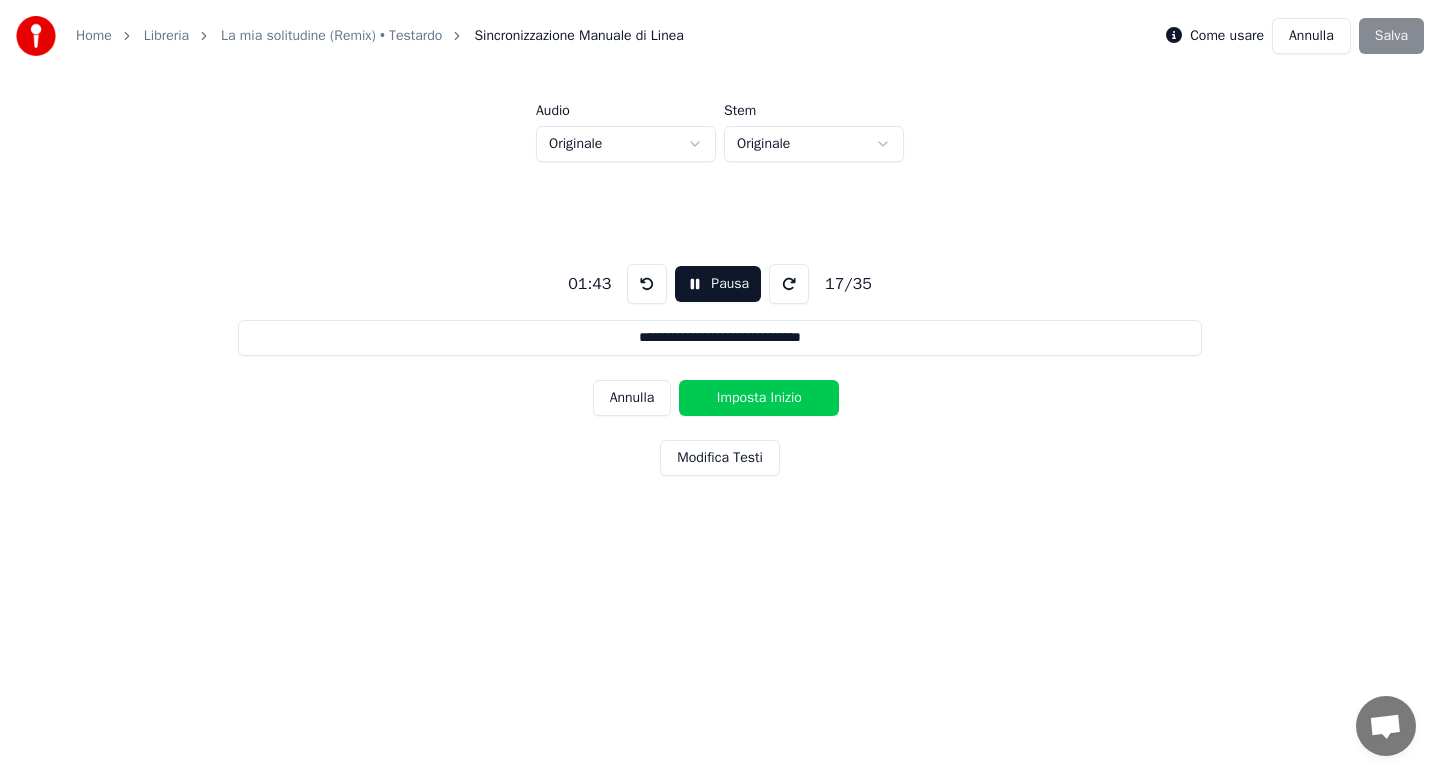 click on "Imposta Inizio" at bounding box center [759, 398] 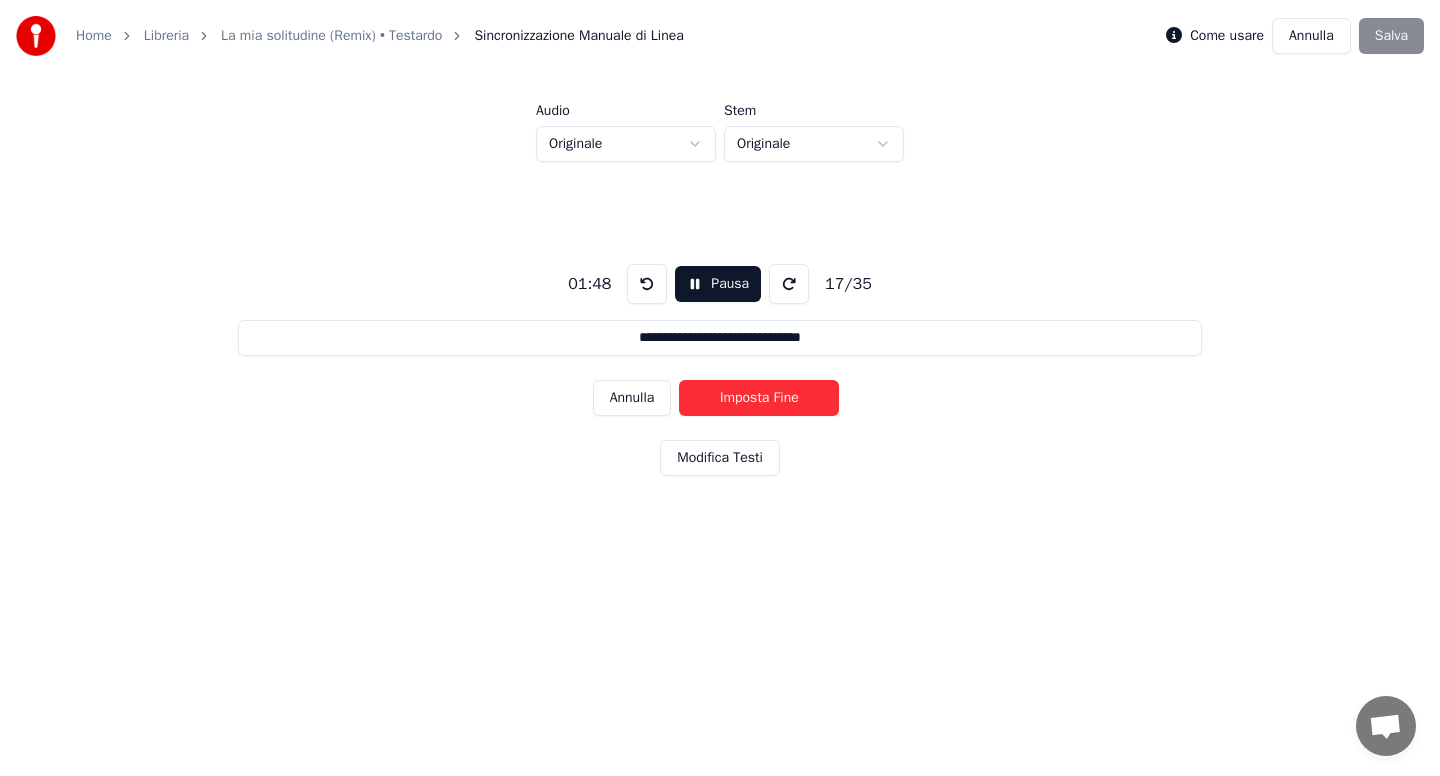 click on "Imposta Fine" at bounding box center [759, 398] 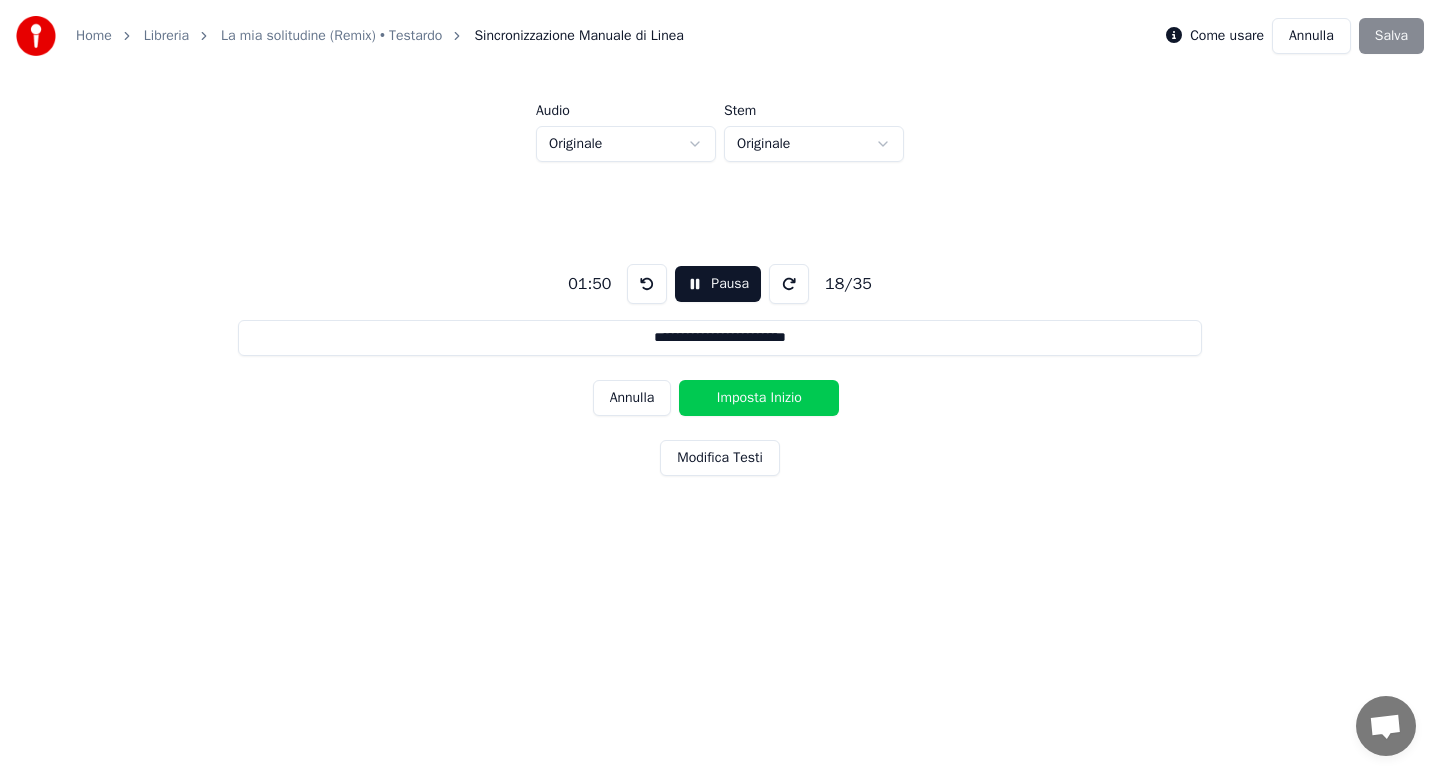 click on "Imposta Inizio" at bounding box center (759, 398) 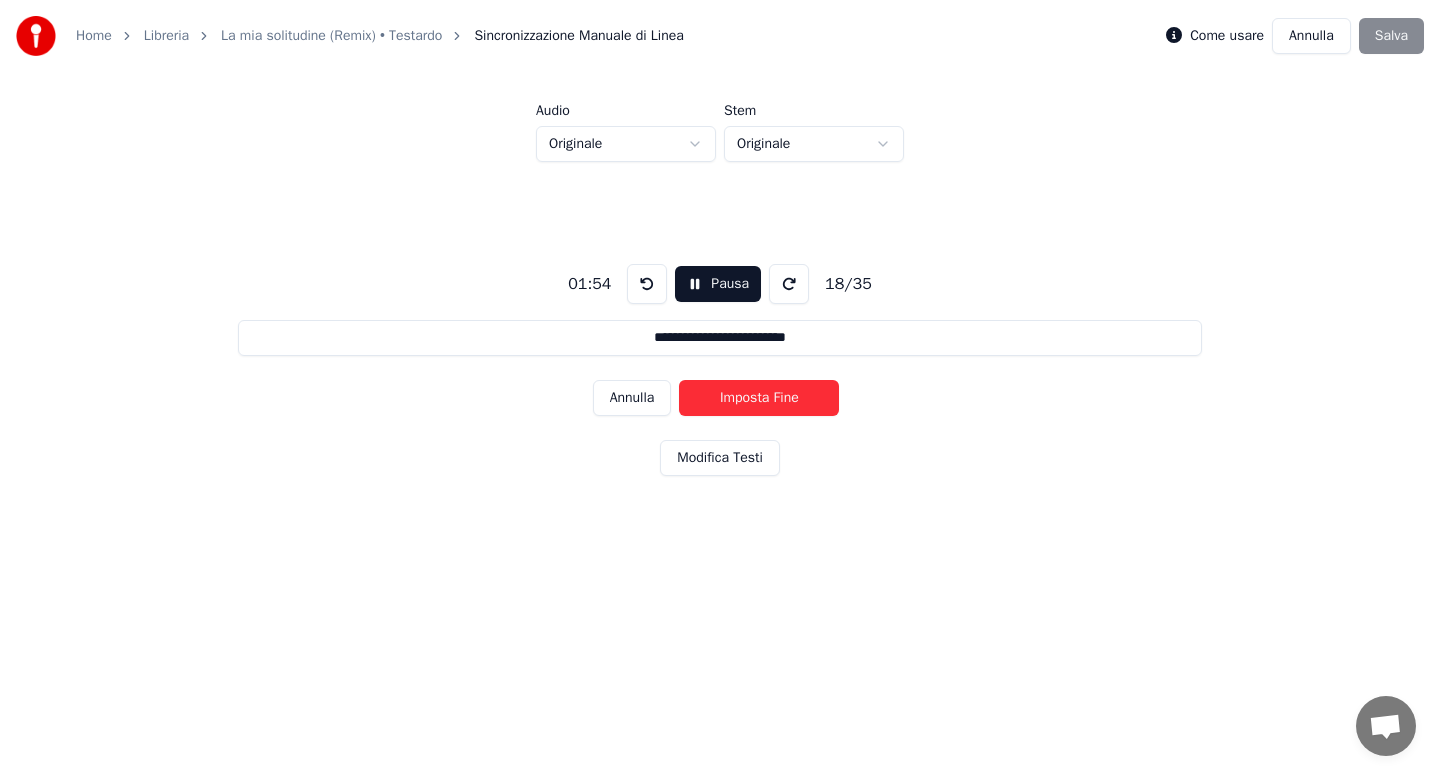 click on "Imposta Fine" at bounding box center [759, 398] 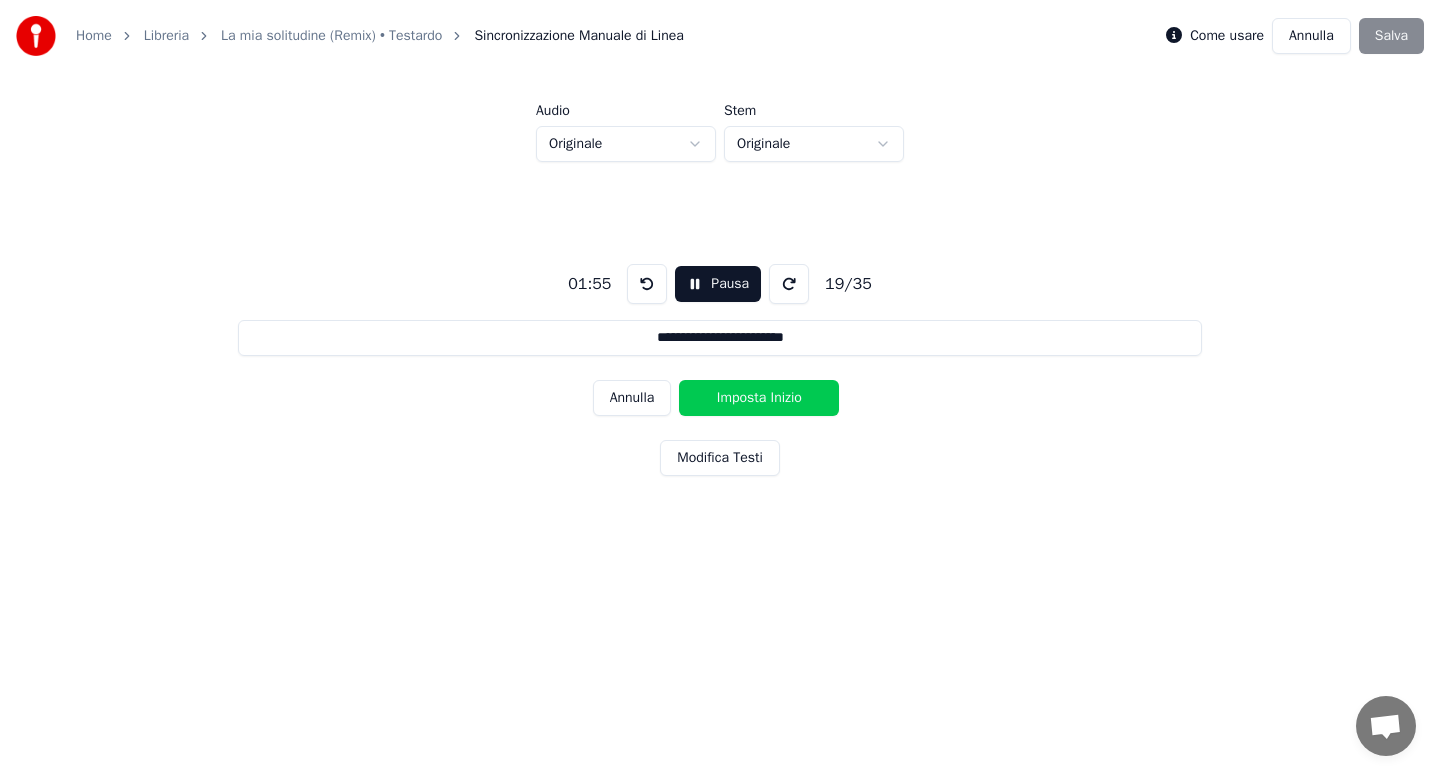 click on "Imposta Inizio" at bounding box center [759, 398] 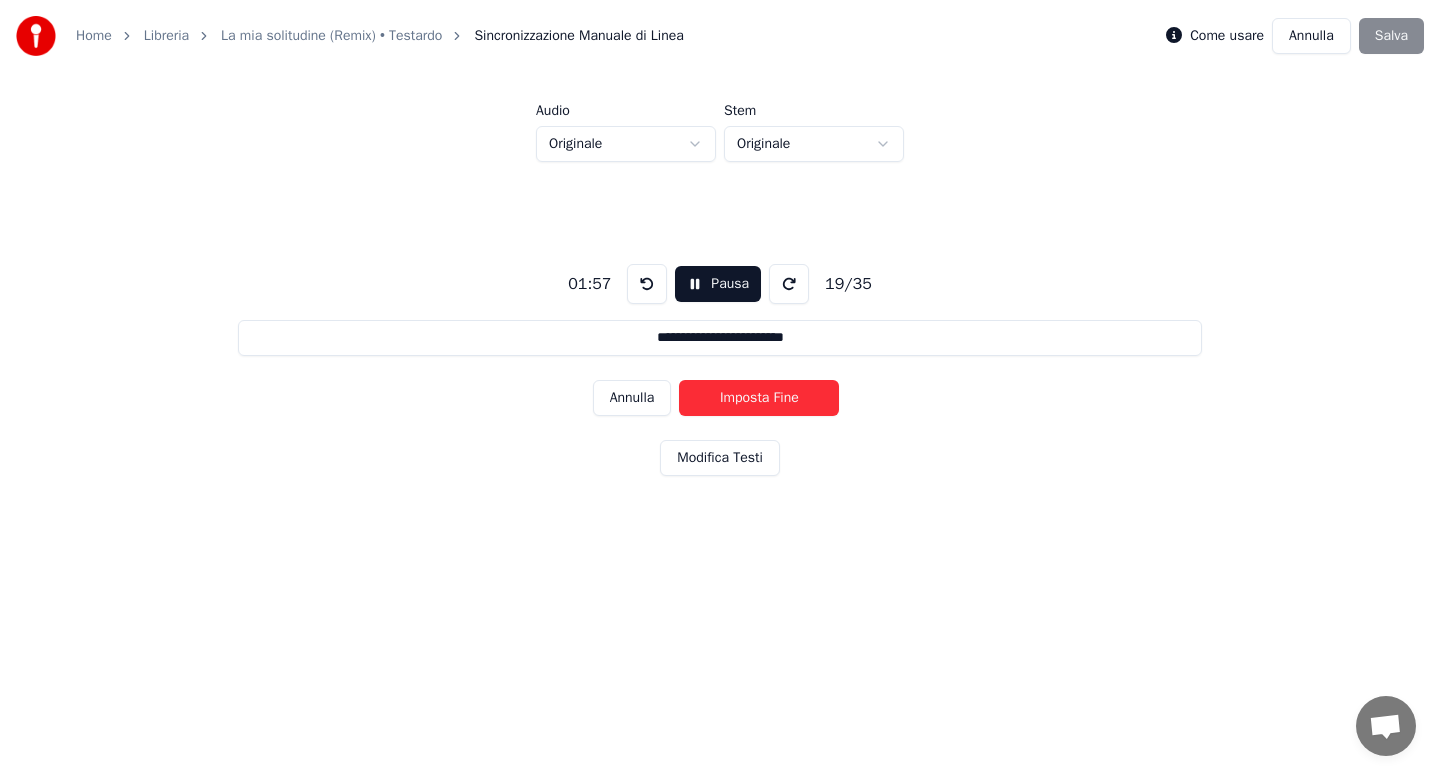 click on "Imposta Fine" at bounding box center (759, 398) 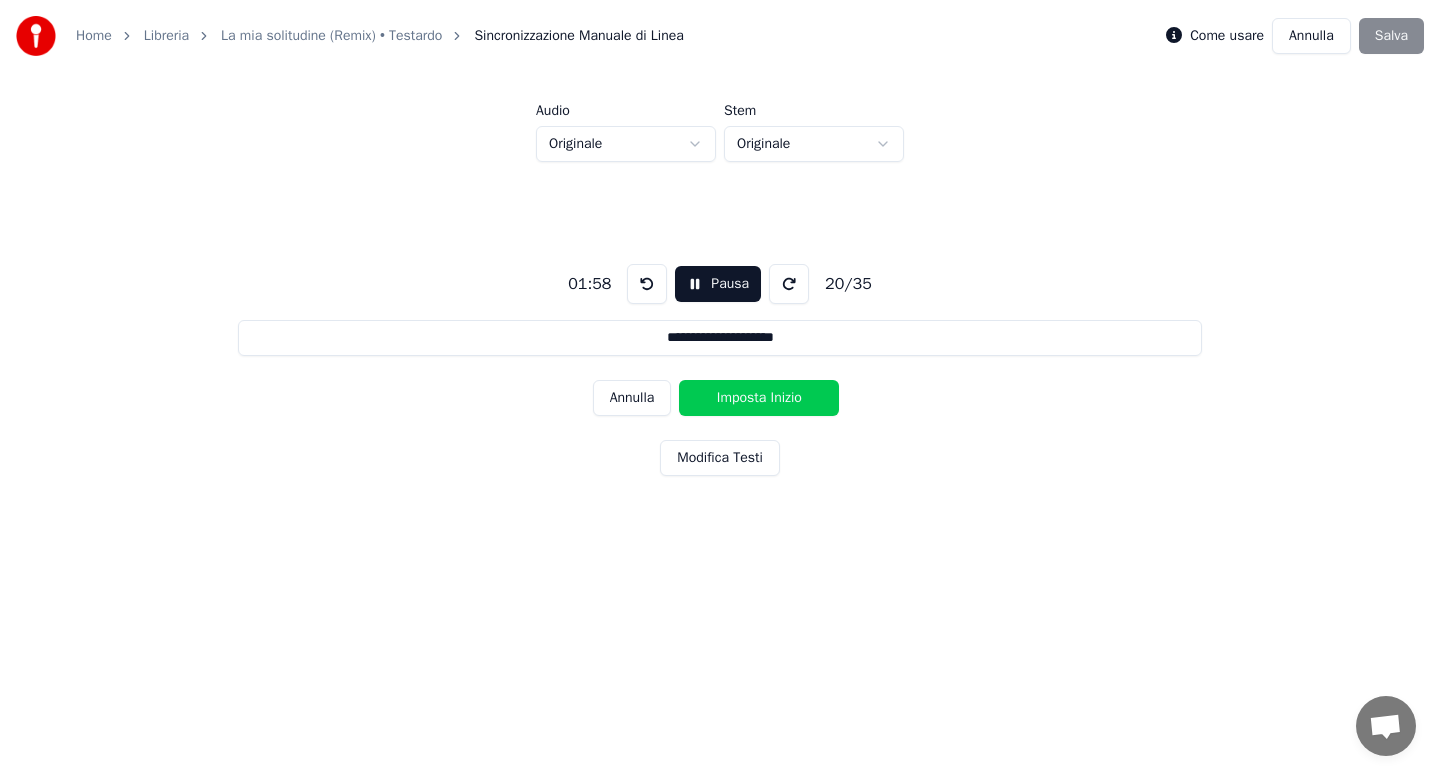 click on "Imposta Inizio" at bounding box center (759, 398) 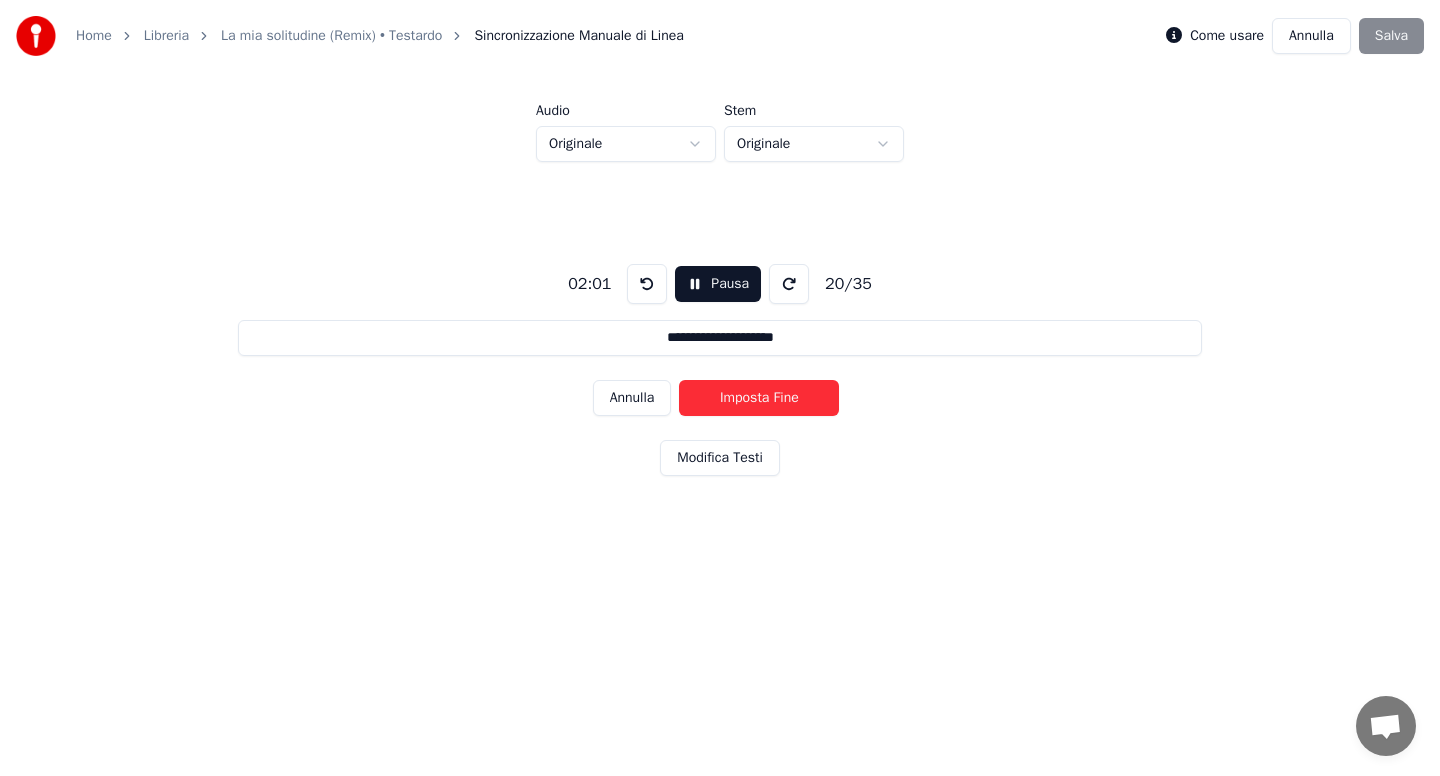 click on "Imposta Fine" at bounding box center [759, 398] 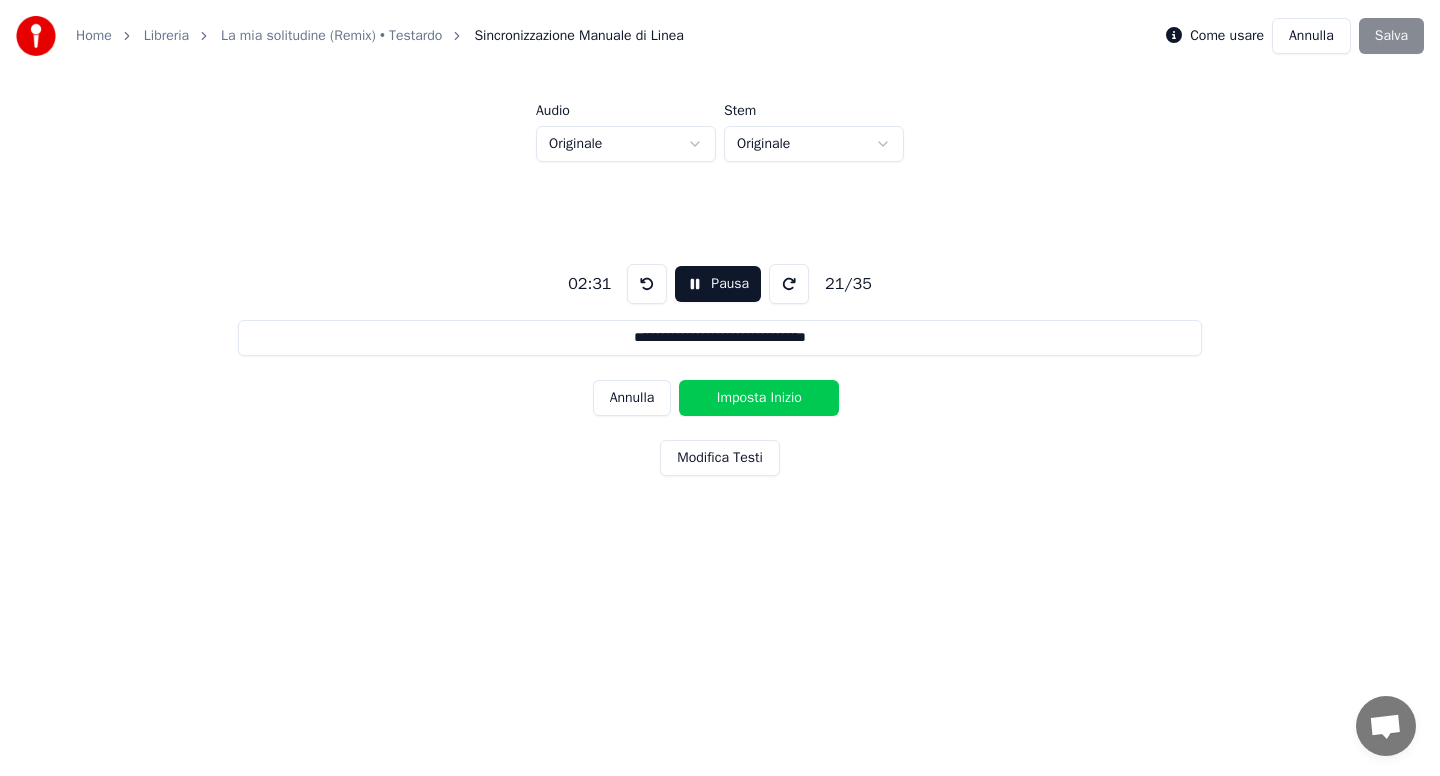 click on "Imposta Inizio" at bounding box center [759, 398] 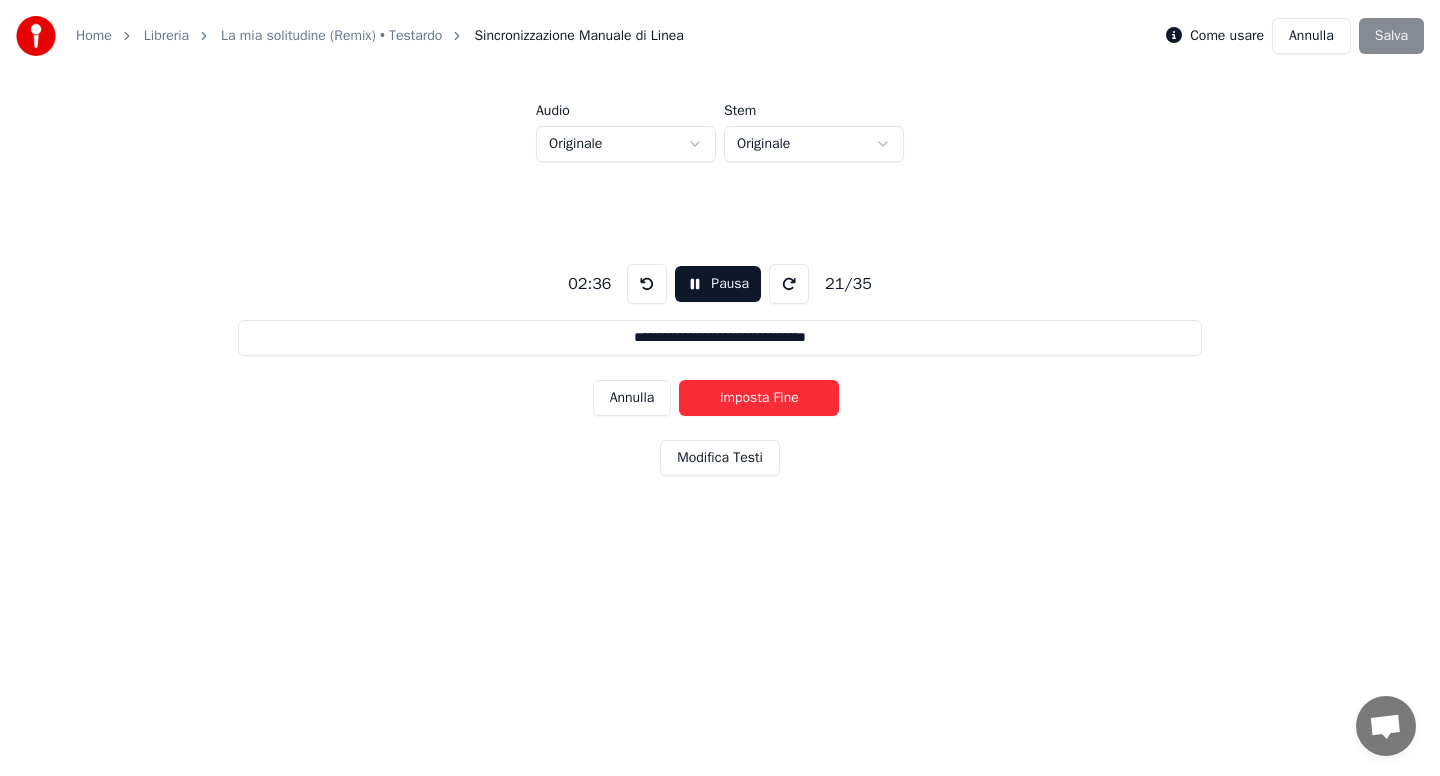 click on "Imposta Fine" at bounding box center [759, 398] 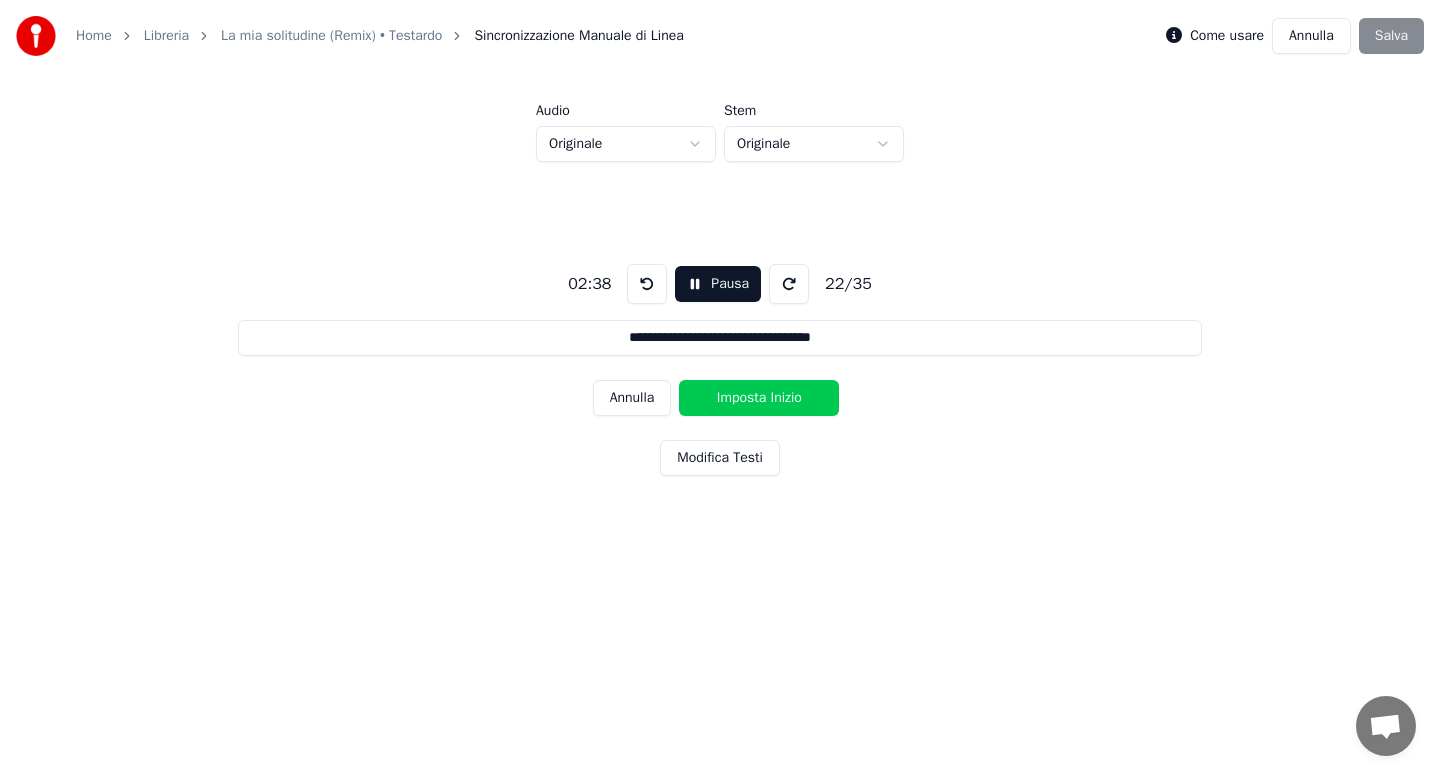 click on "Imposta Inizio" at bounding box center (759, 398) 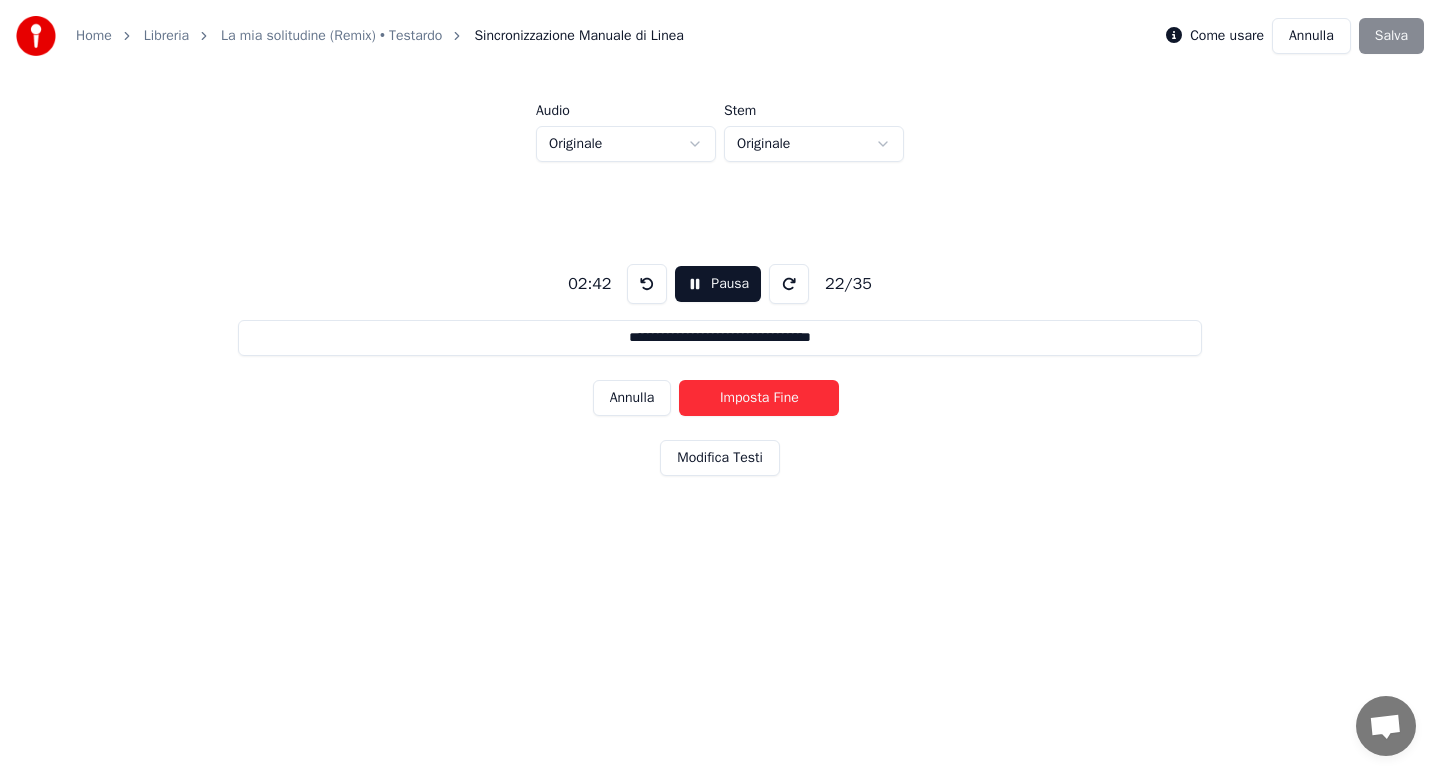 click on "Imposta Fine" at bounding box center [759, 398] 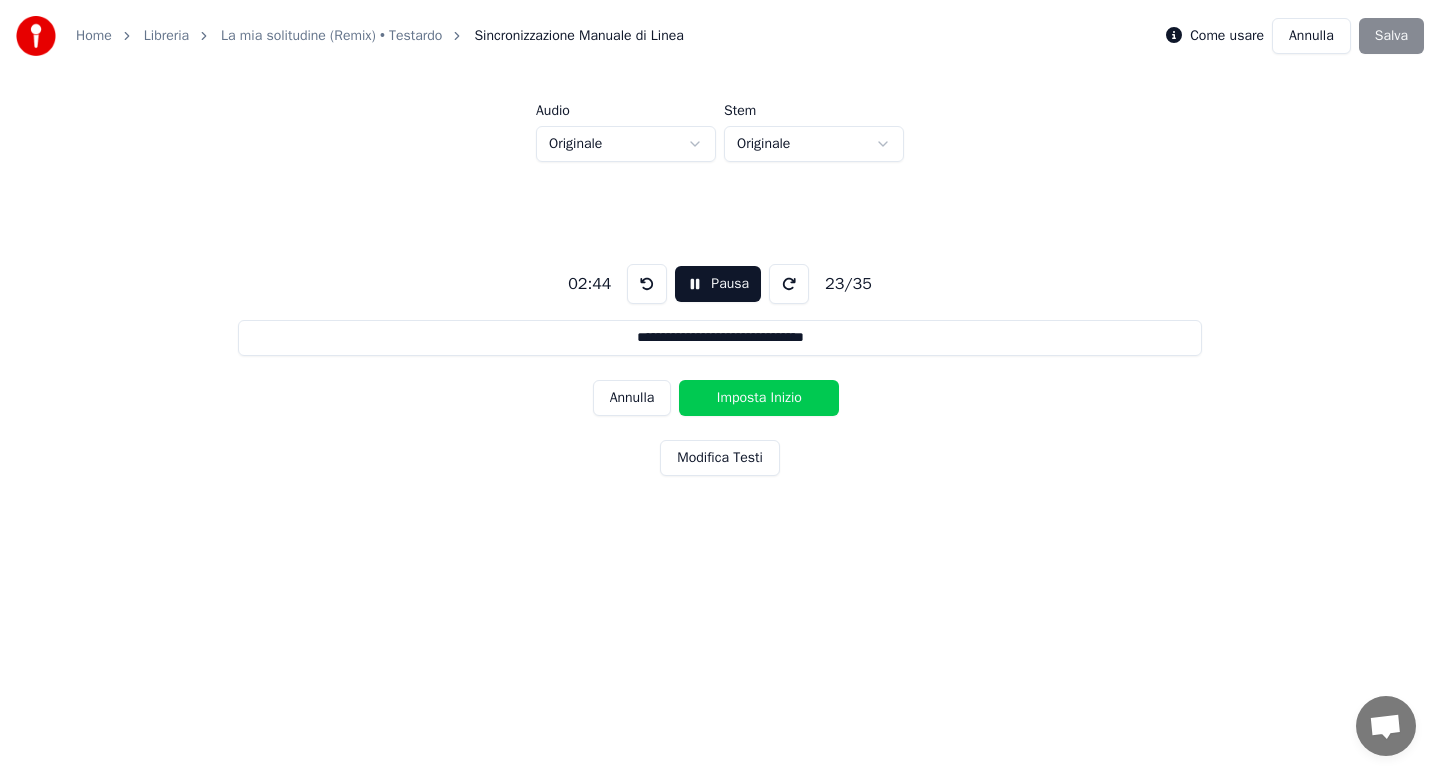 click on "Imposta Inizio" at bounding box center (759, 398) 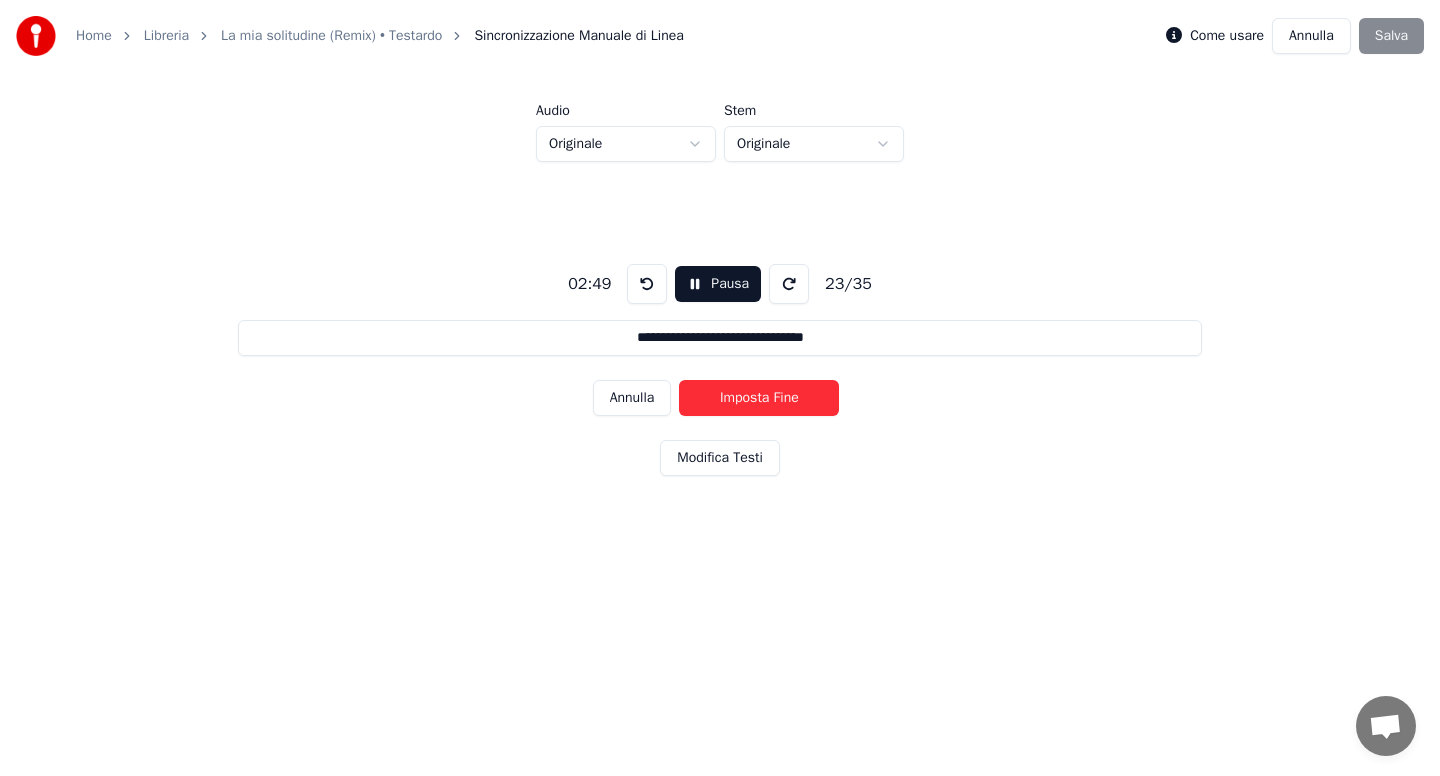 click on "Imposta Fine" at bounding box center (759, 398) 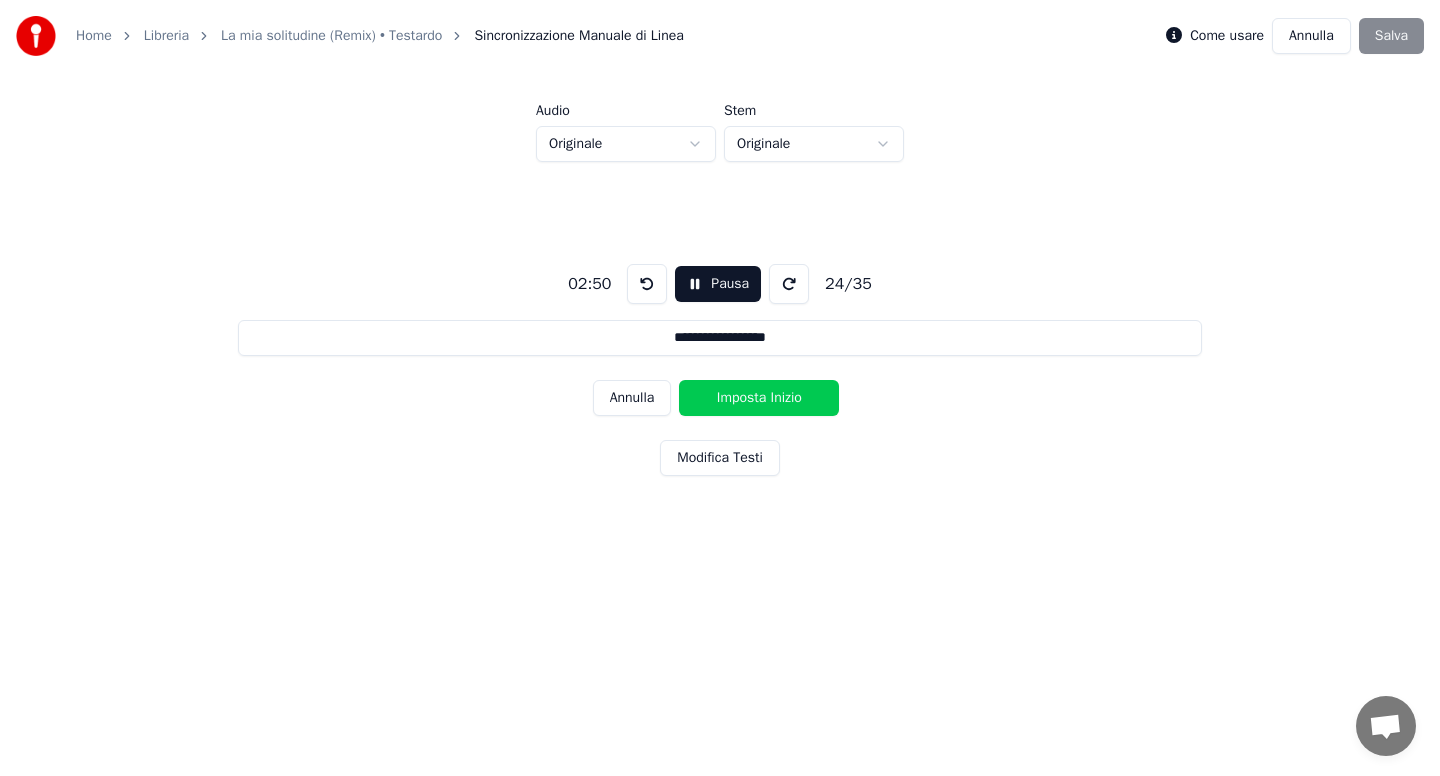 click on "Imposta Inizio" at bounding box center (759, 398) 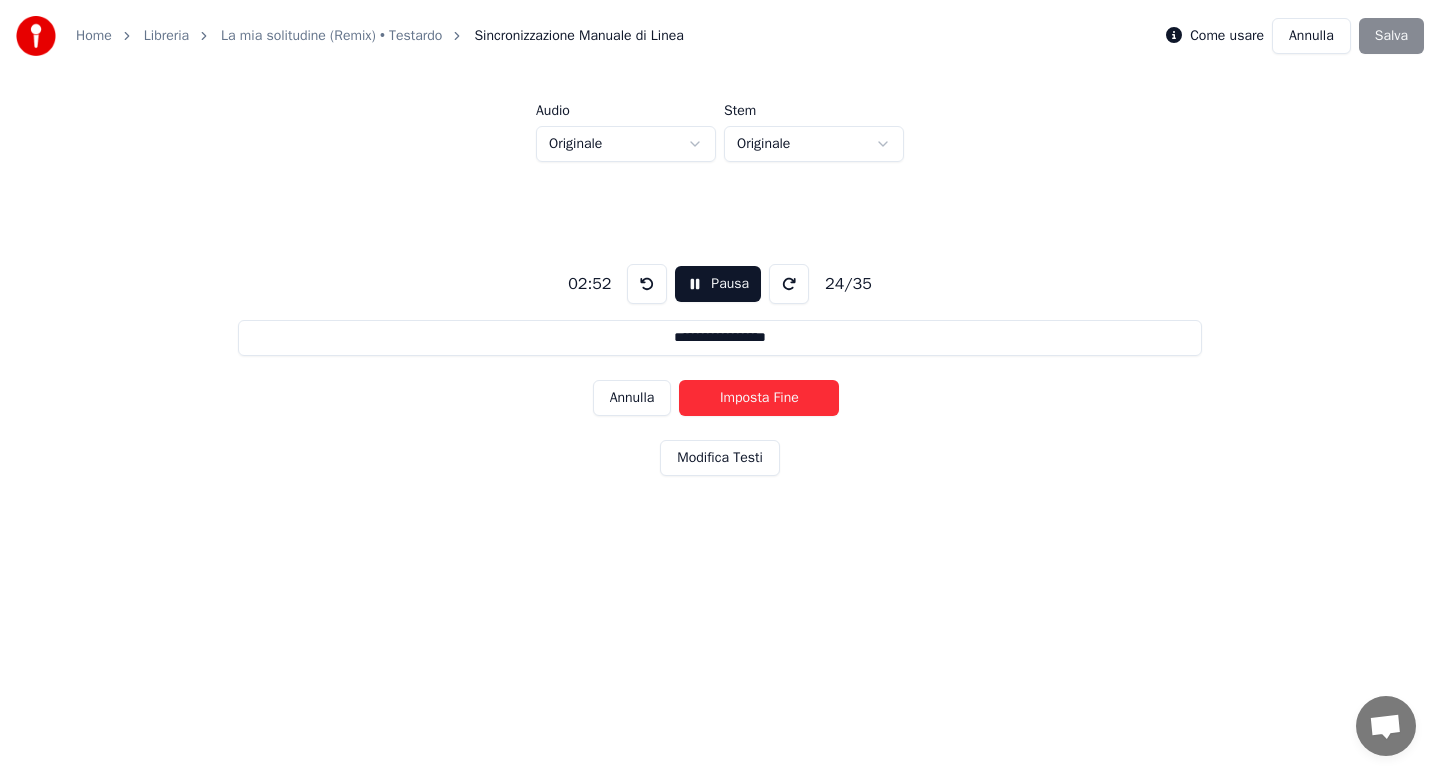 click on "Imposta Fine" at bounding box center (759, 398) 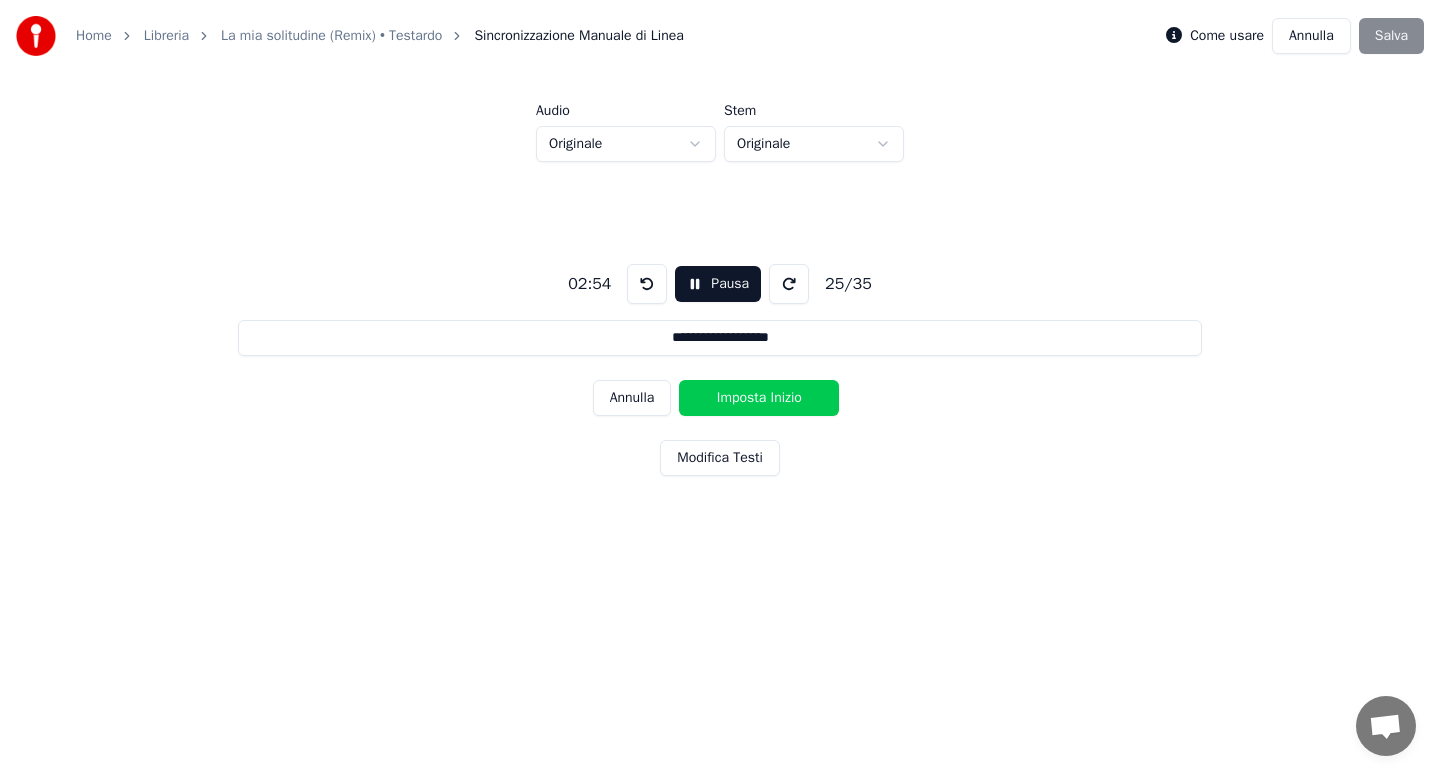 click on "Imposta Inizio" at bounding box center (759, 398) 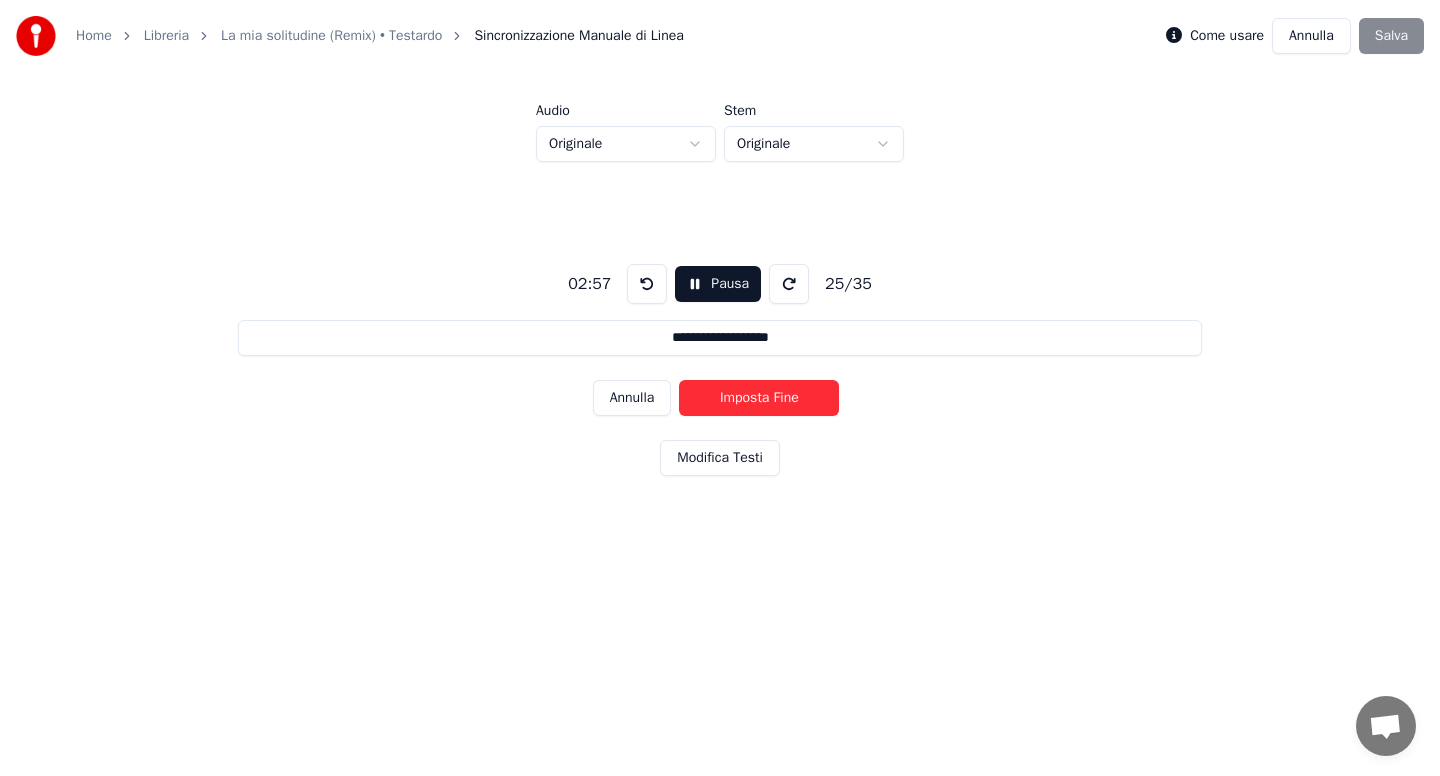 click on "Imposta Fine" at bounding box center (759, 398) 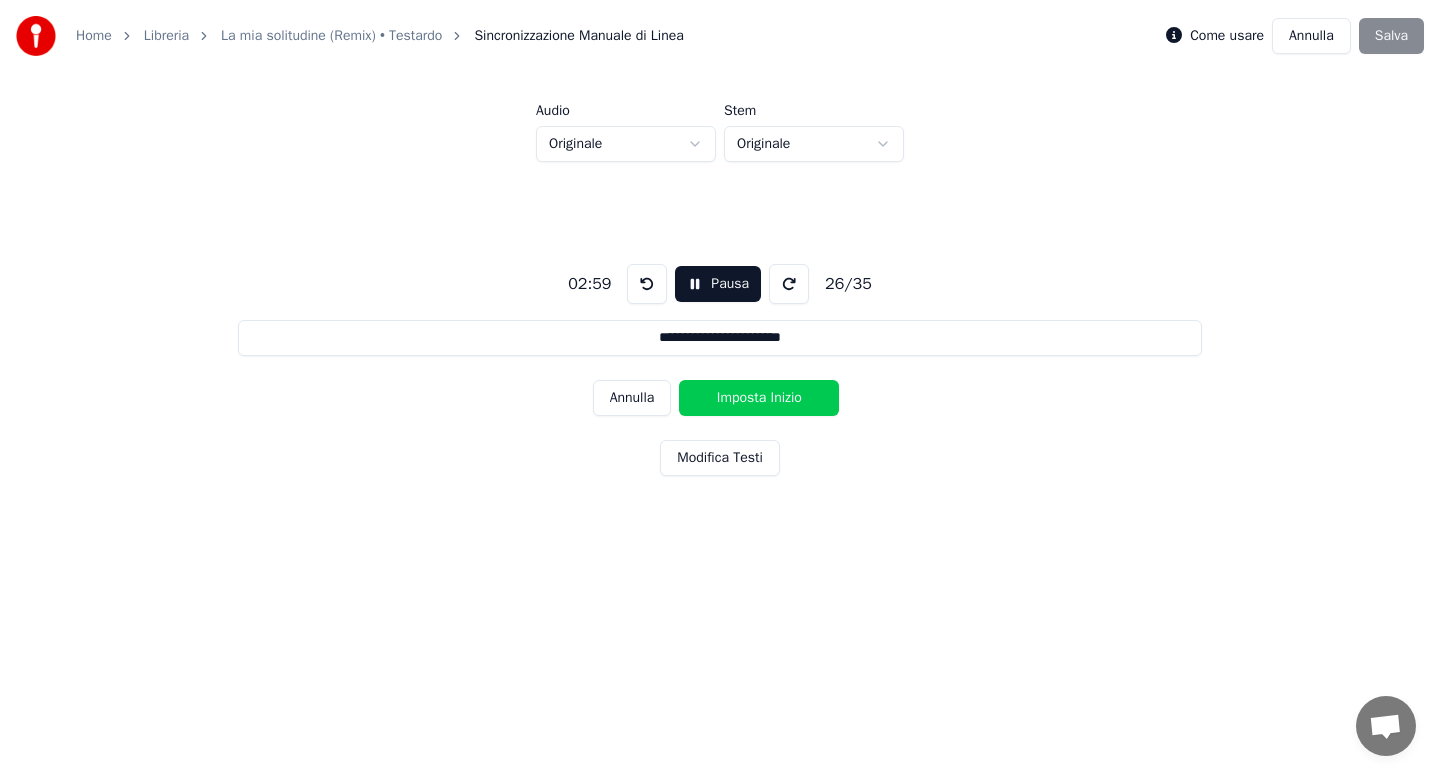 click on "Imposta Inizio" at bounding box center (759, 398) 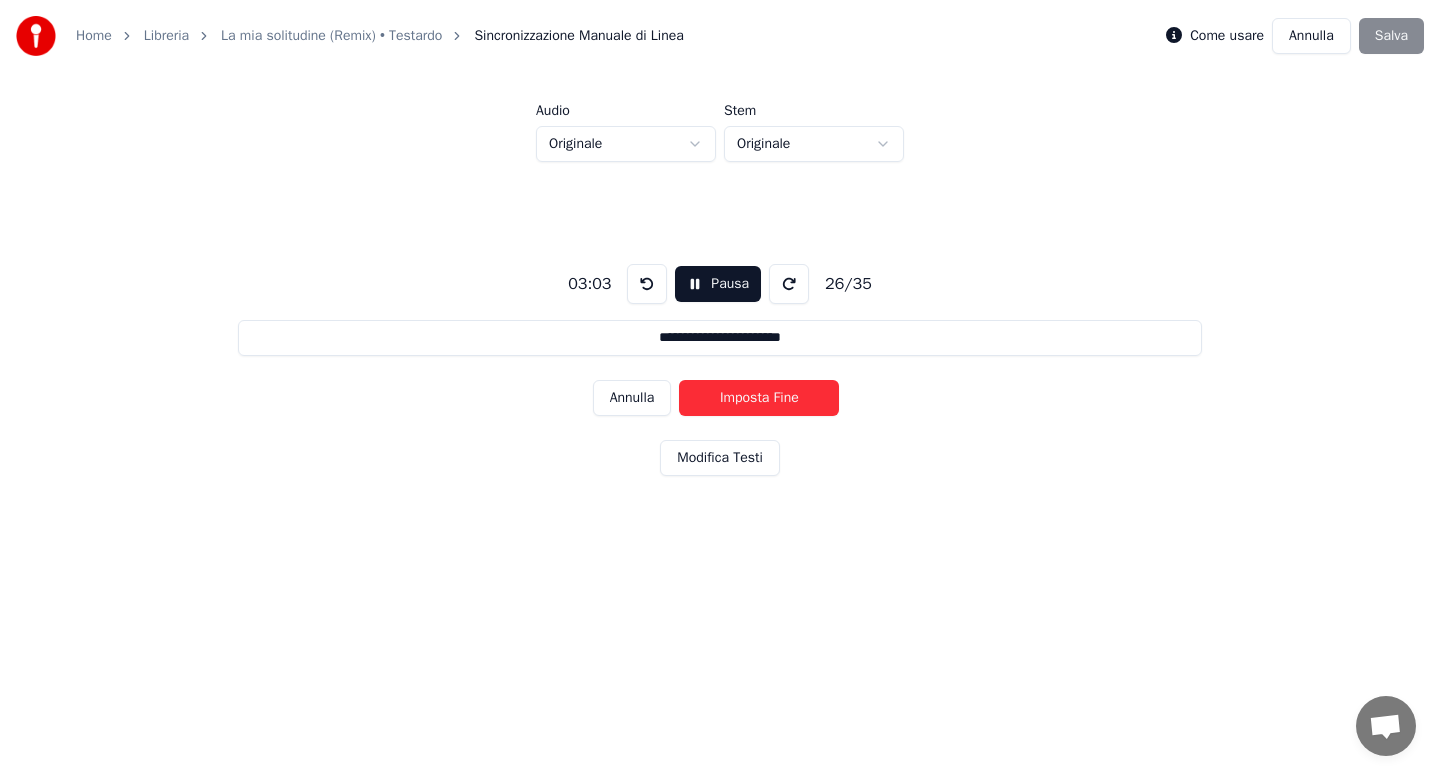 click on "Imposta Fine" at bounding box center (759, 398) 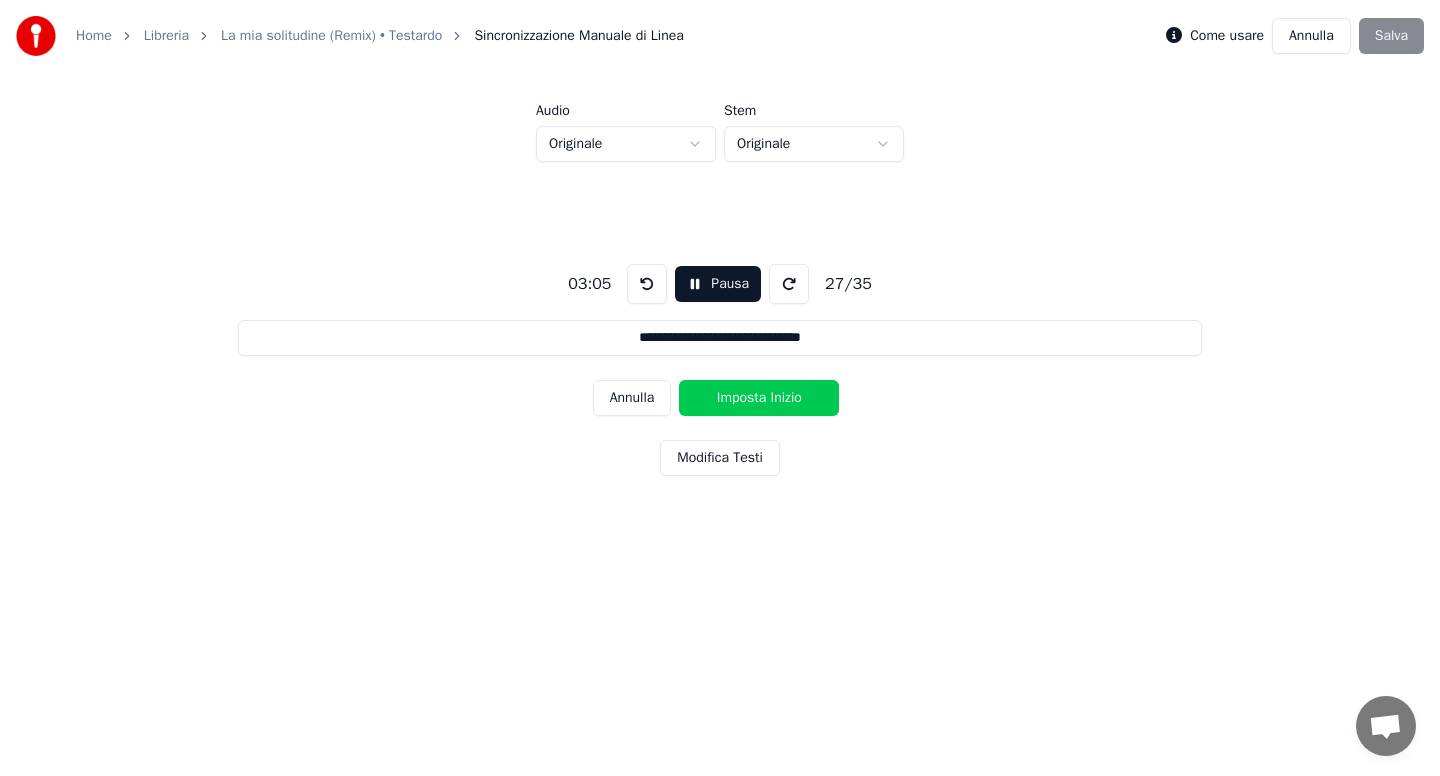 click on "Imposta Inizio" at bounding box center (759, 398) 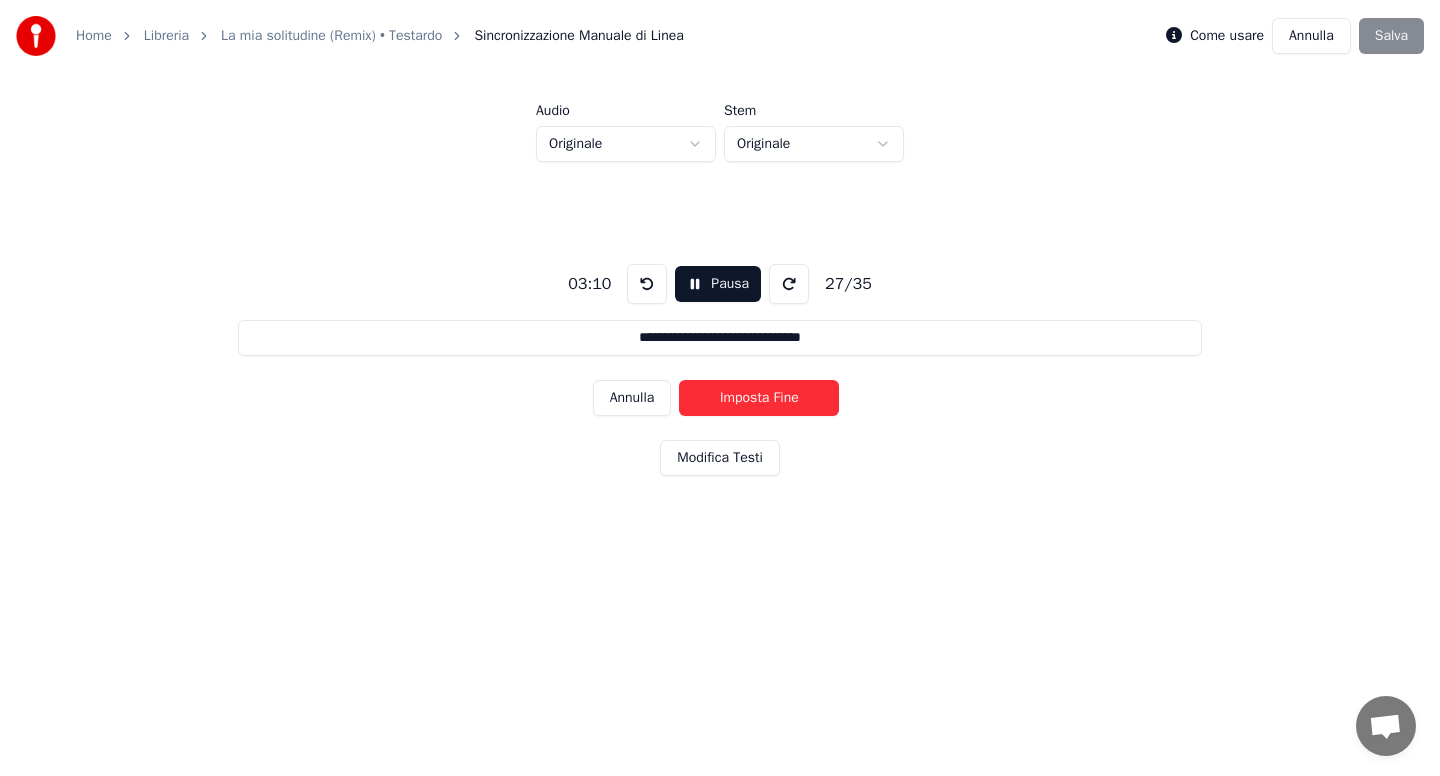 click on "Imposta Fine" at bounding box center [759, 398] 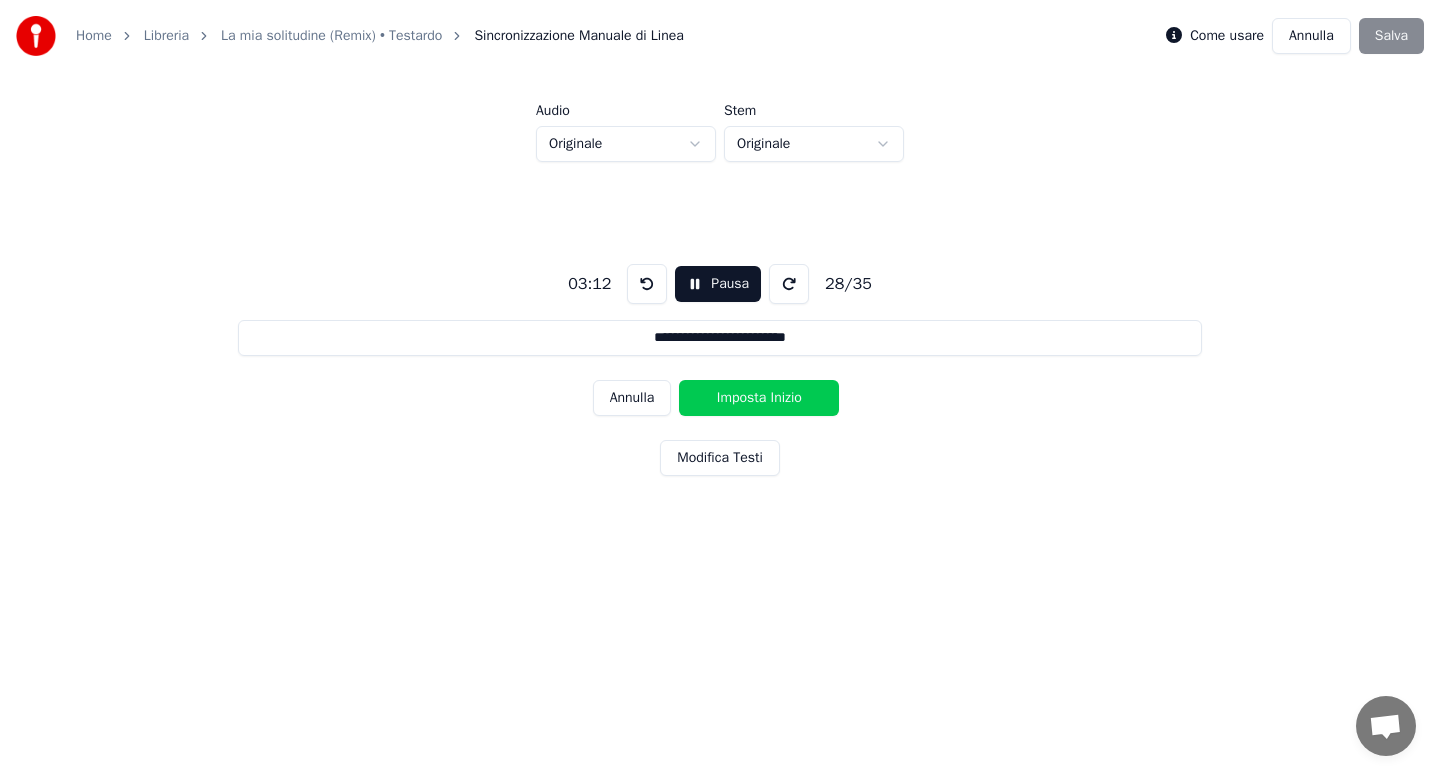 click on "Imposta Inizio" at bounding box center [759, 398] 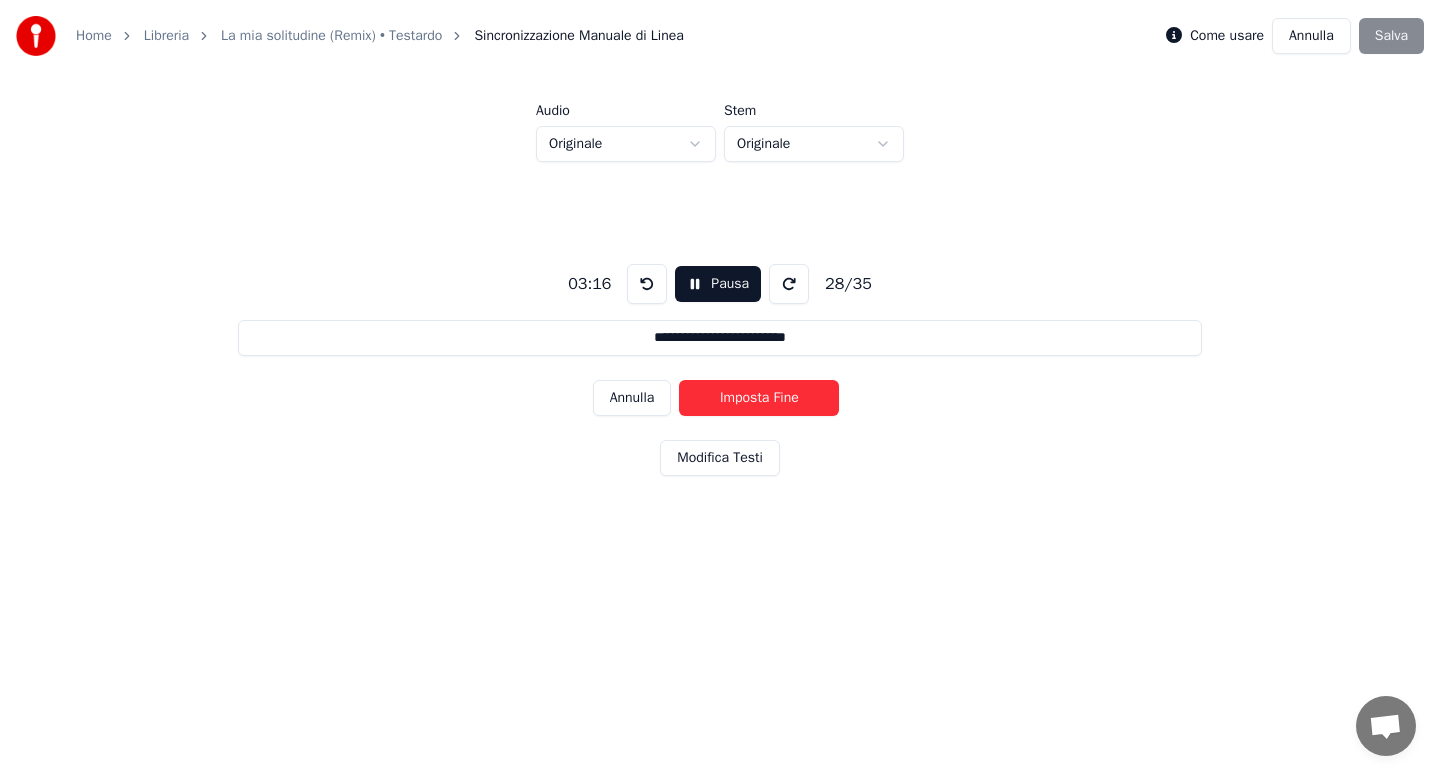 click on "Imposta Fine" at bounding box center (759, 398) 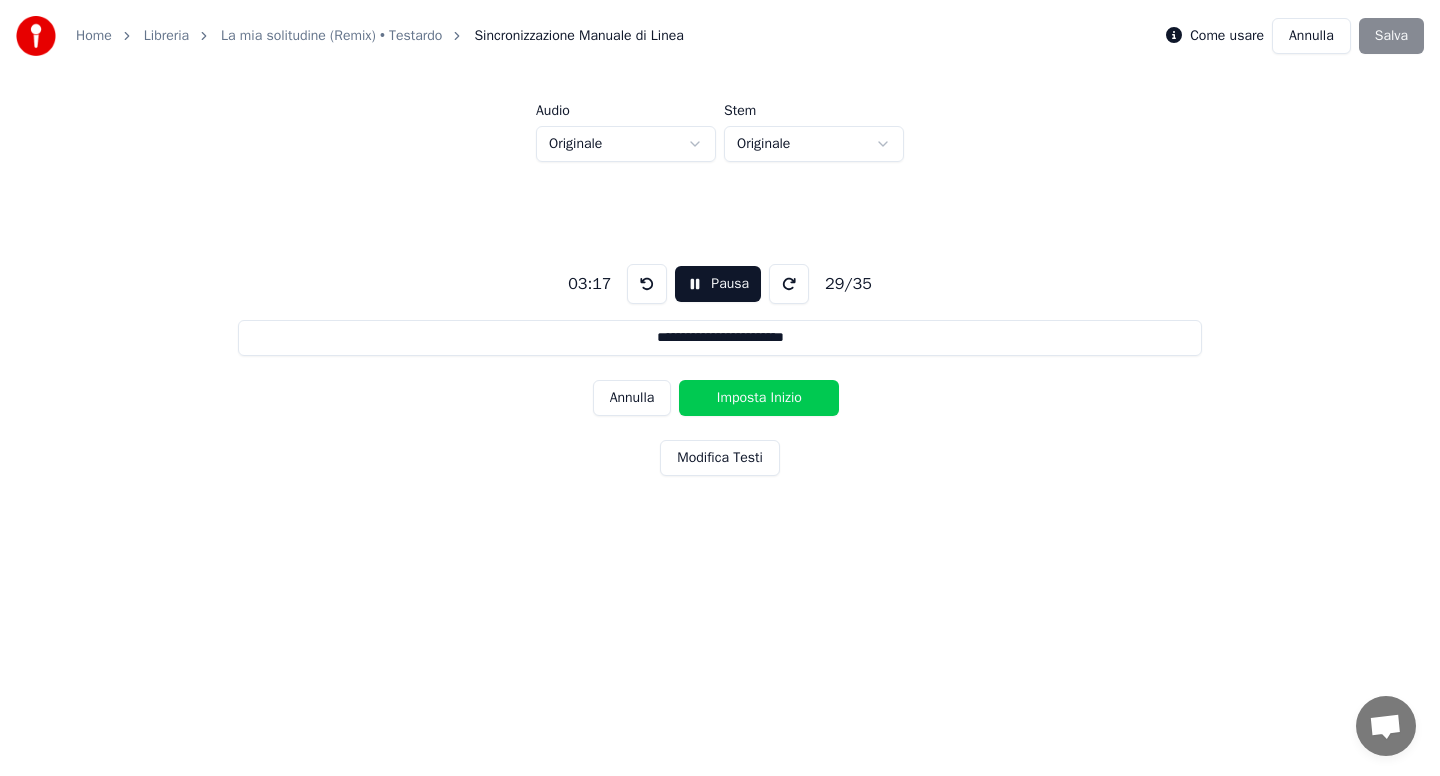 click on "Imposta Inizio" at bounding box center (759, 398) 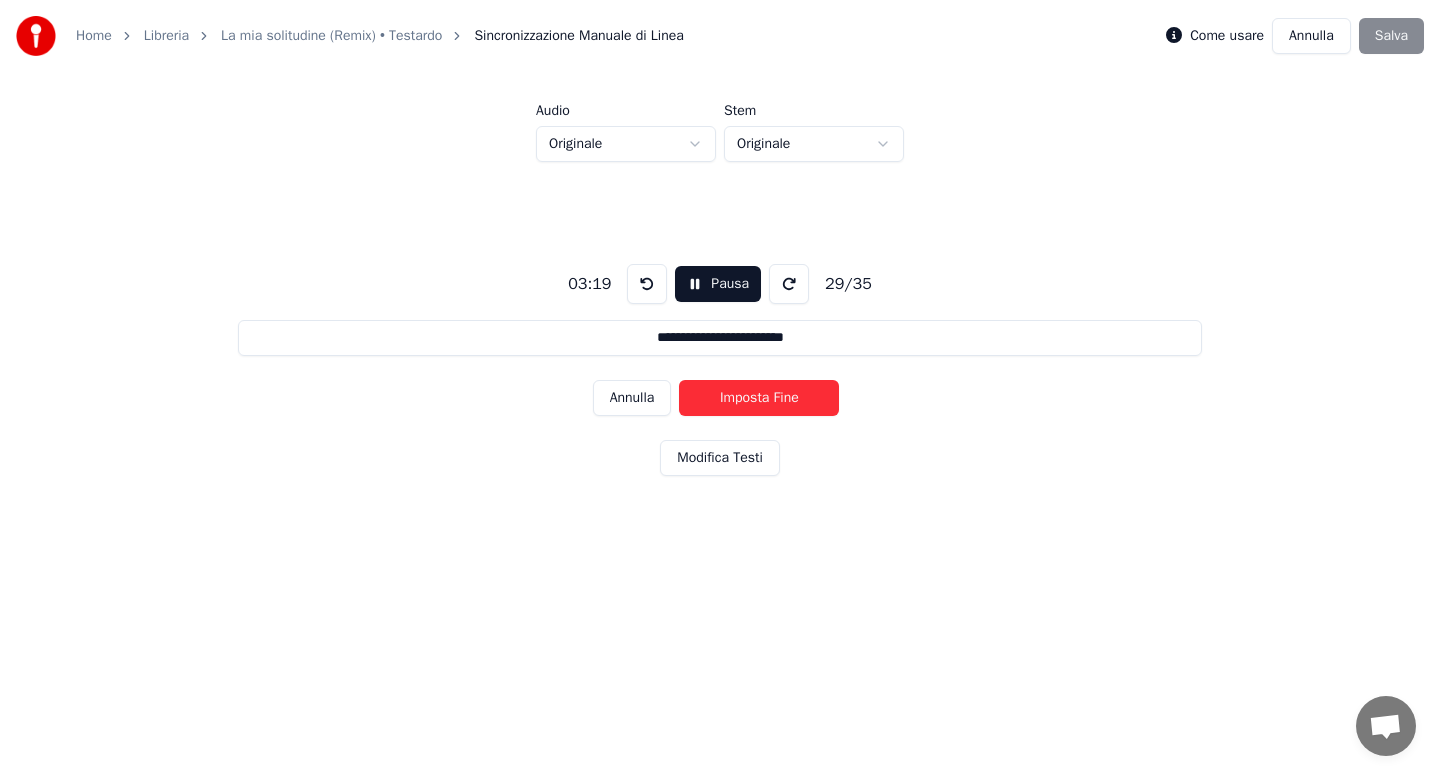 click on "Imposta Fine" at bounding box center [759, 398] 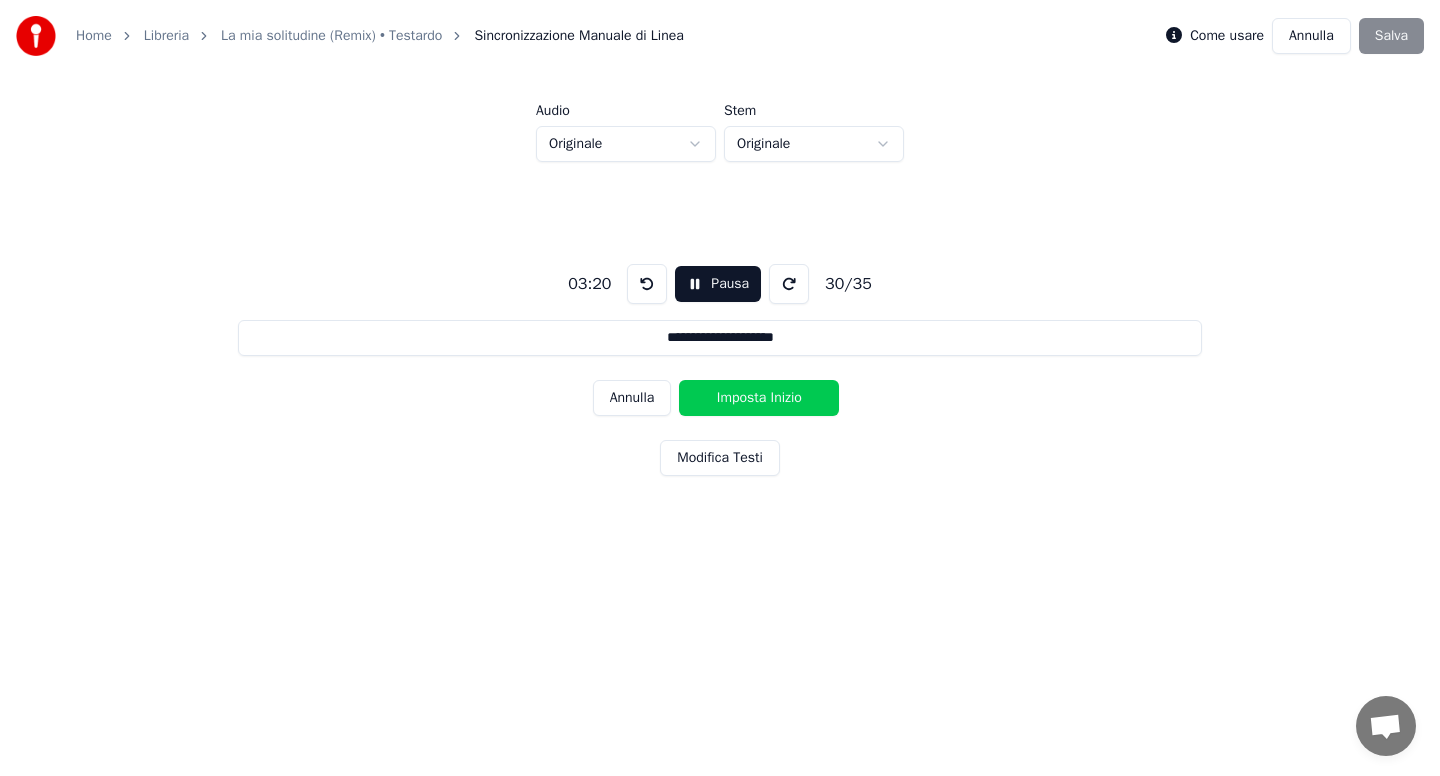click on "Imposta Inizio" at bounding box center [759, 398] 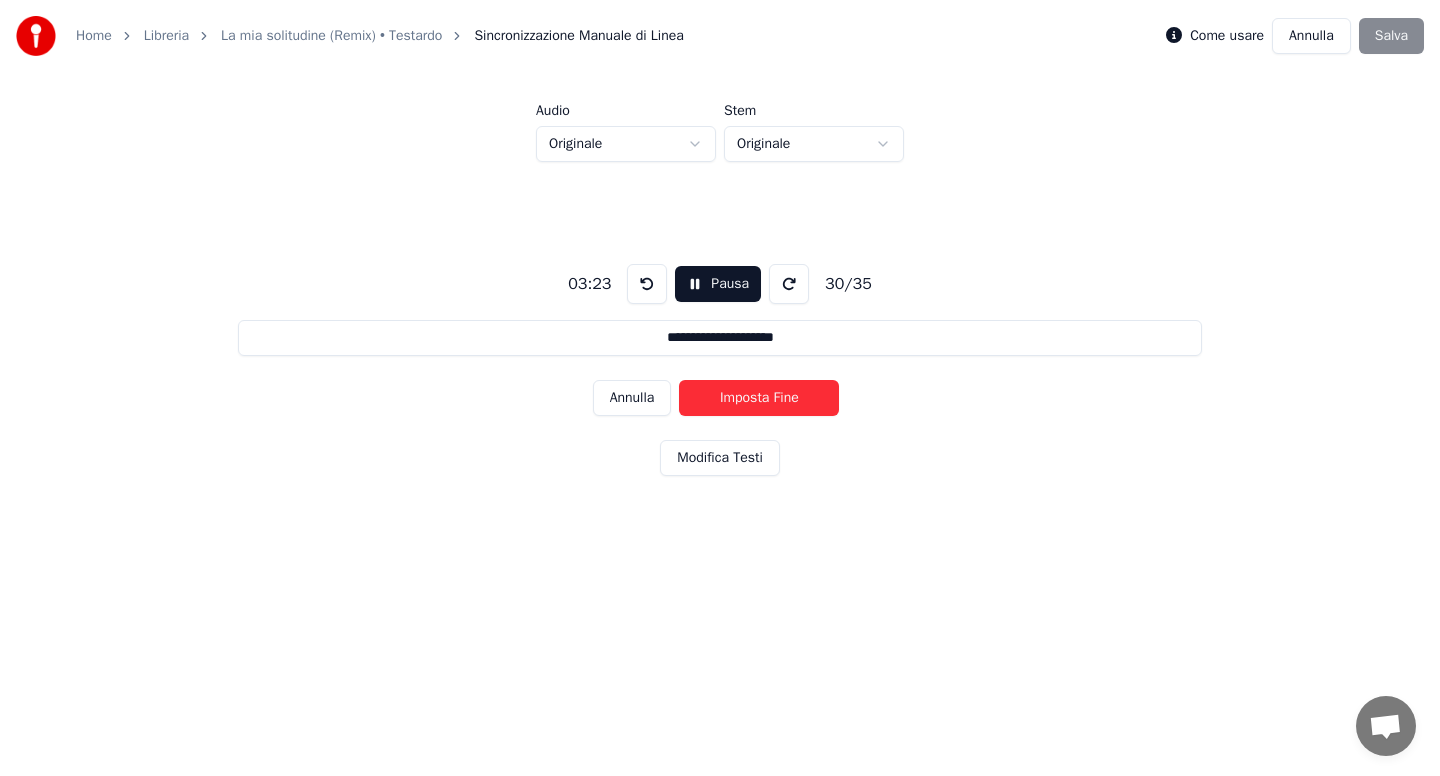 click on "Imposta Fine" at bounding box center [759, 398] 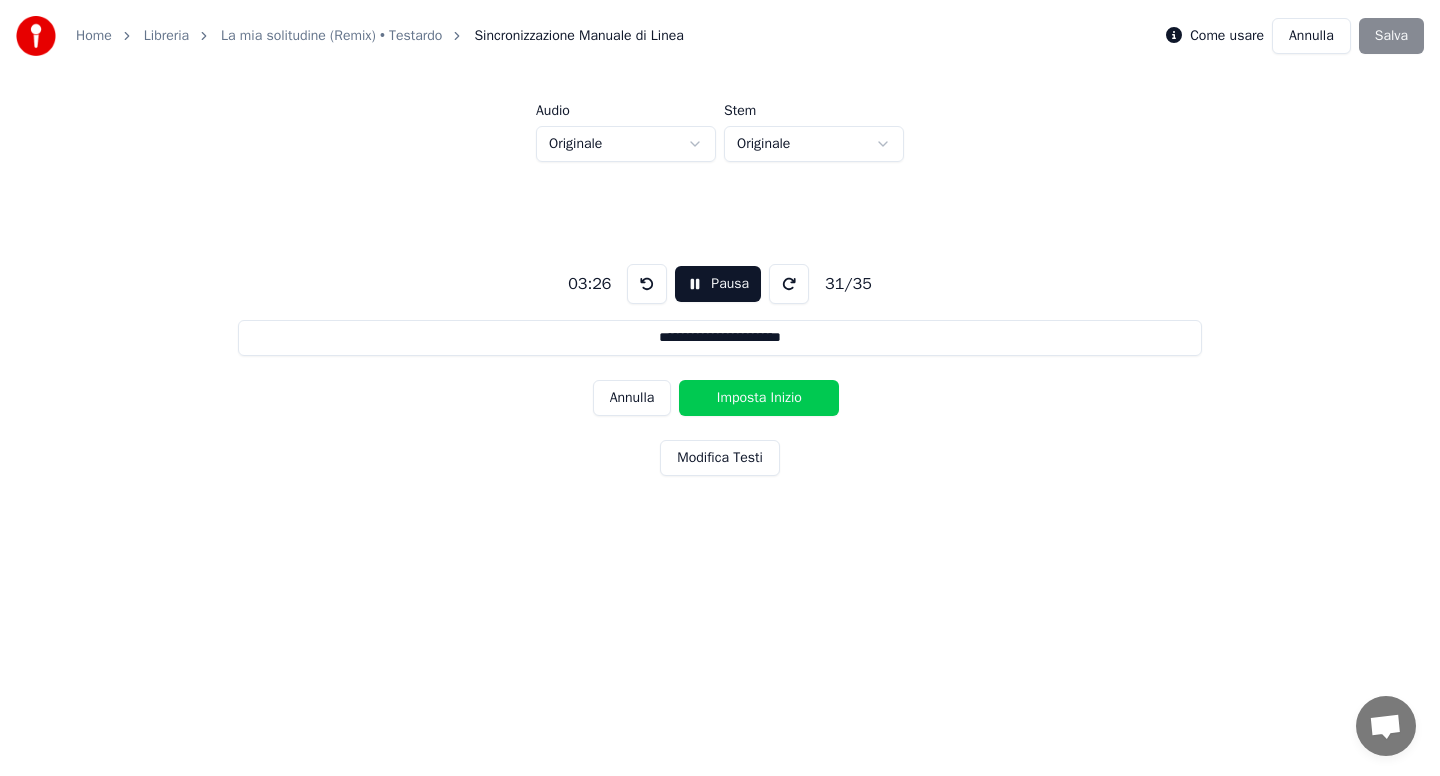click on "Imposta Inizio" at bounding box center [759, 398] 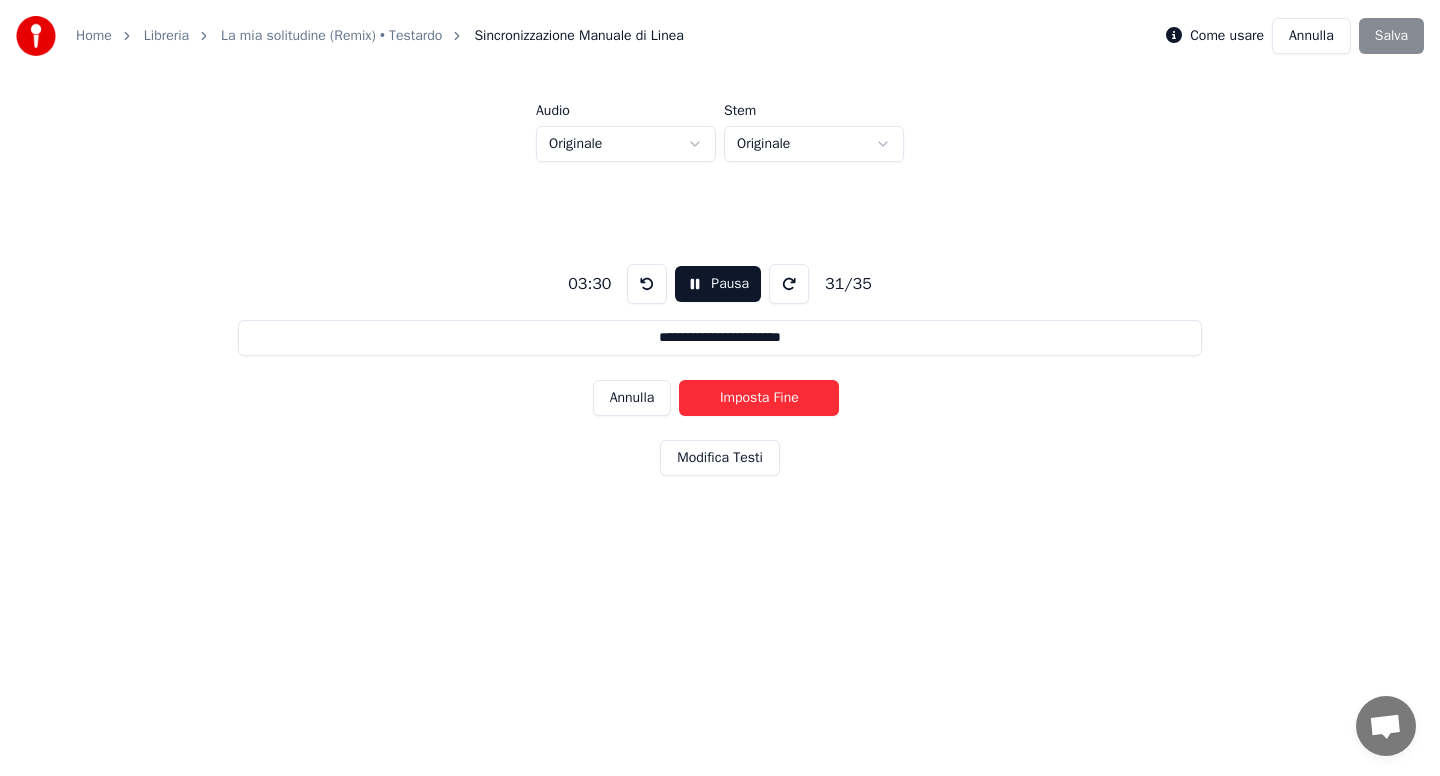 click on "Imposta Fine" at bounding box center [759, 398] 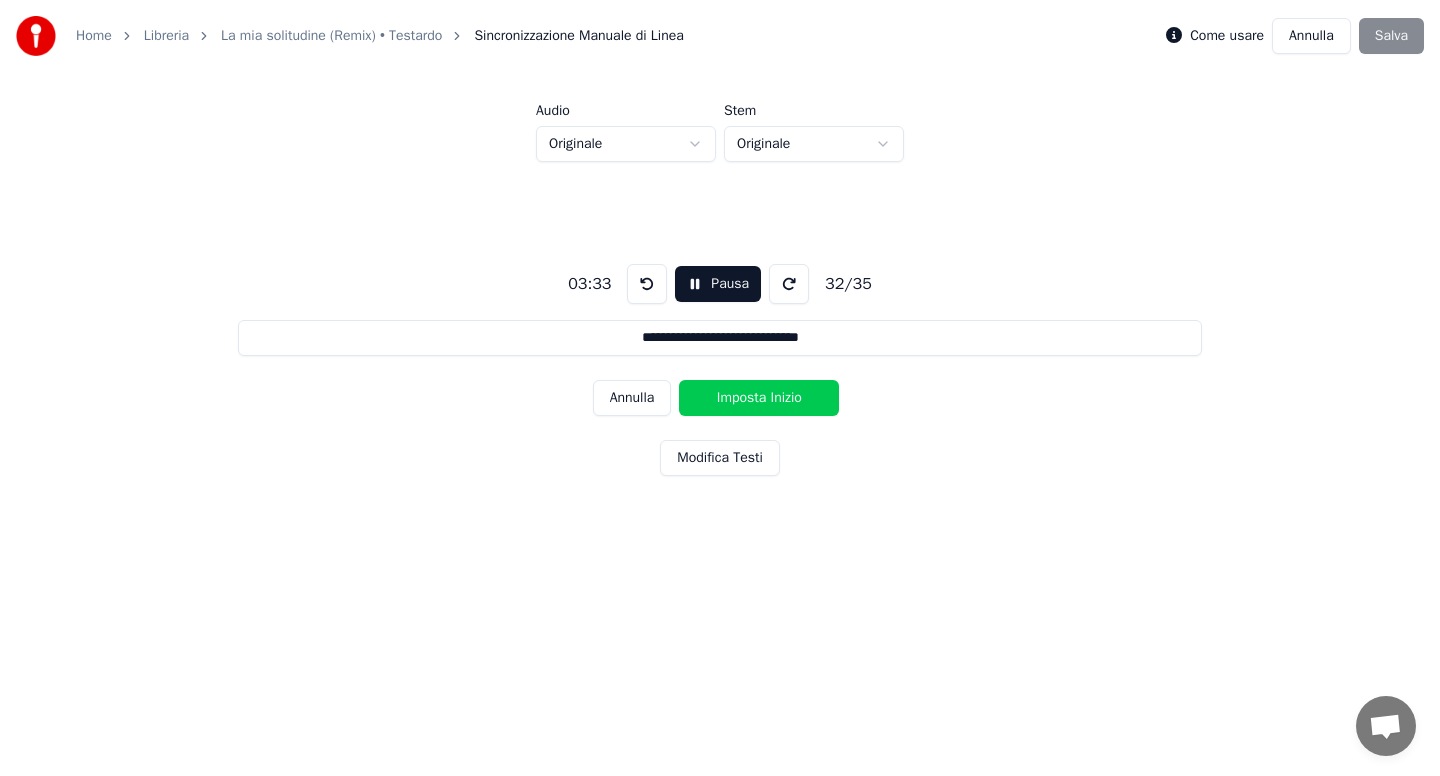 click on "Imposta Inizio" at bounding box center (759, 398) 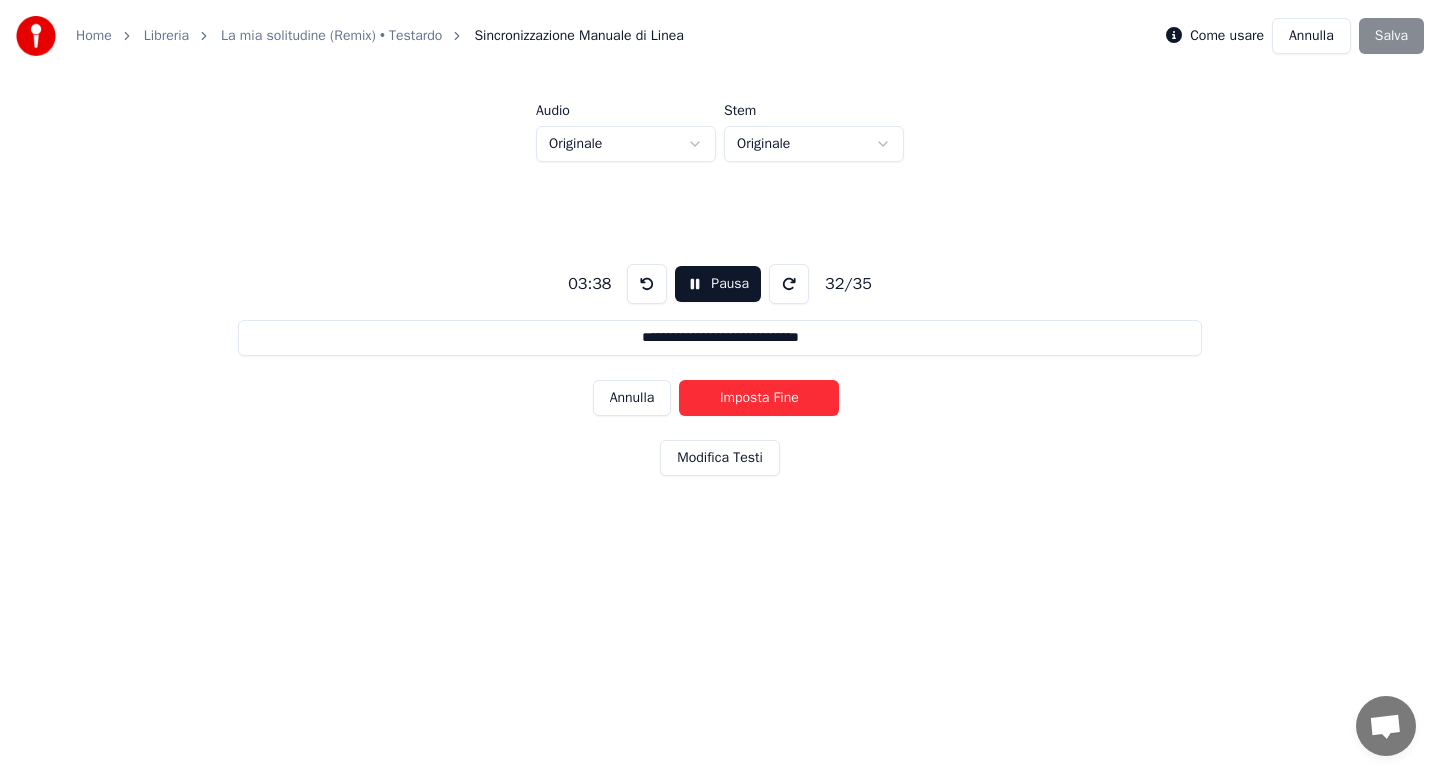 click on "Imposta Fine" at bounding box center [759, 398] 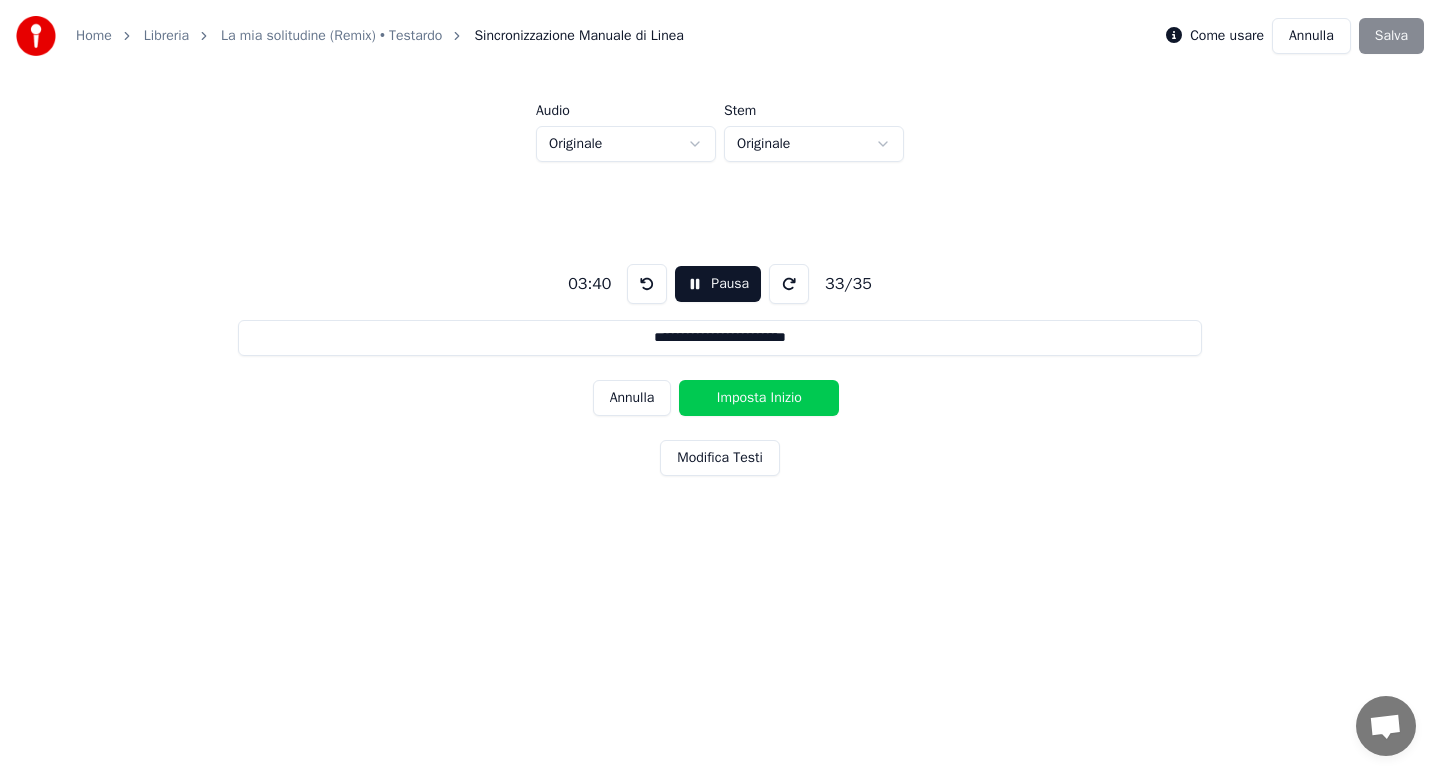 click on "Imposta Inizio" at bounding box center [759, 398] 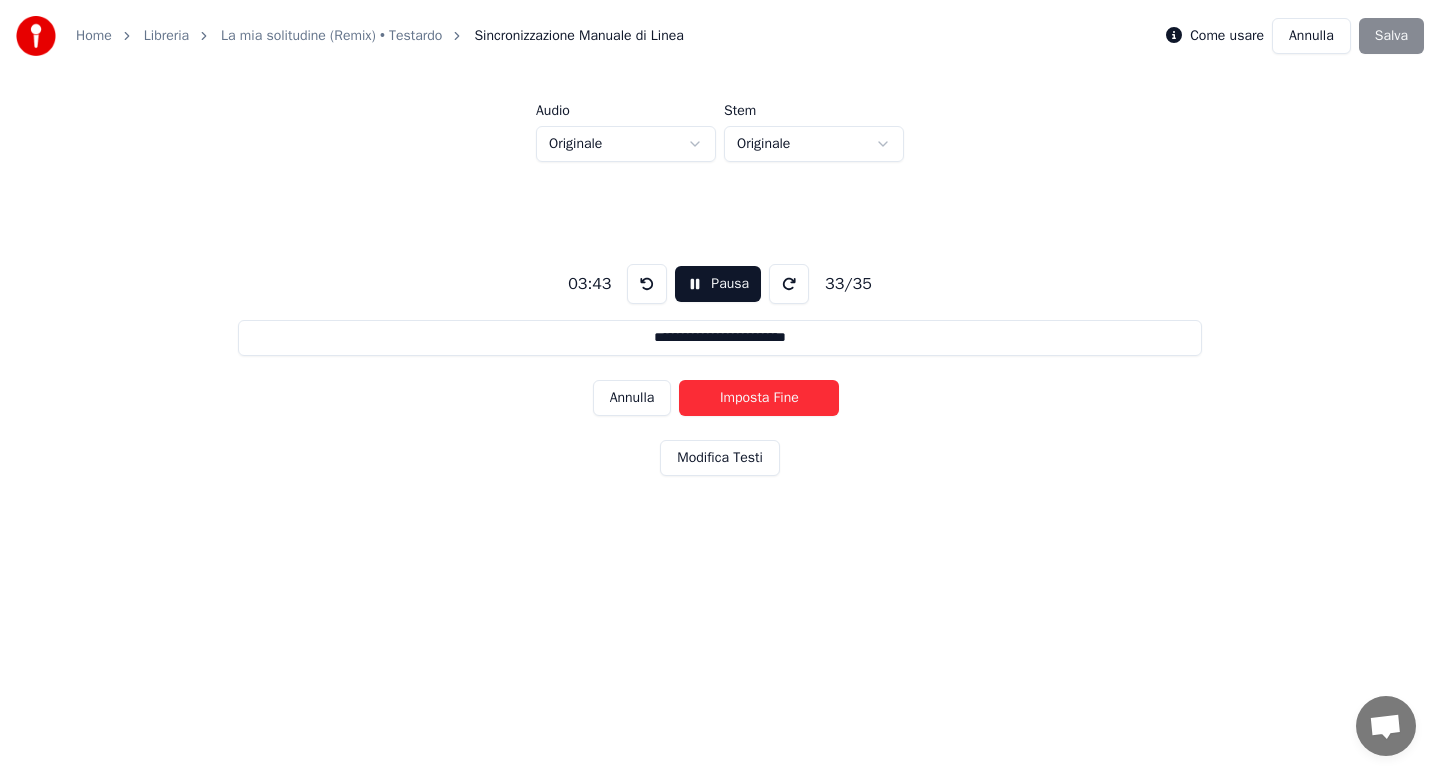 click on "Imposta Fine" at bounding box center (759, 398) 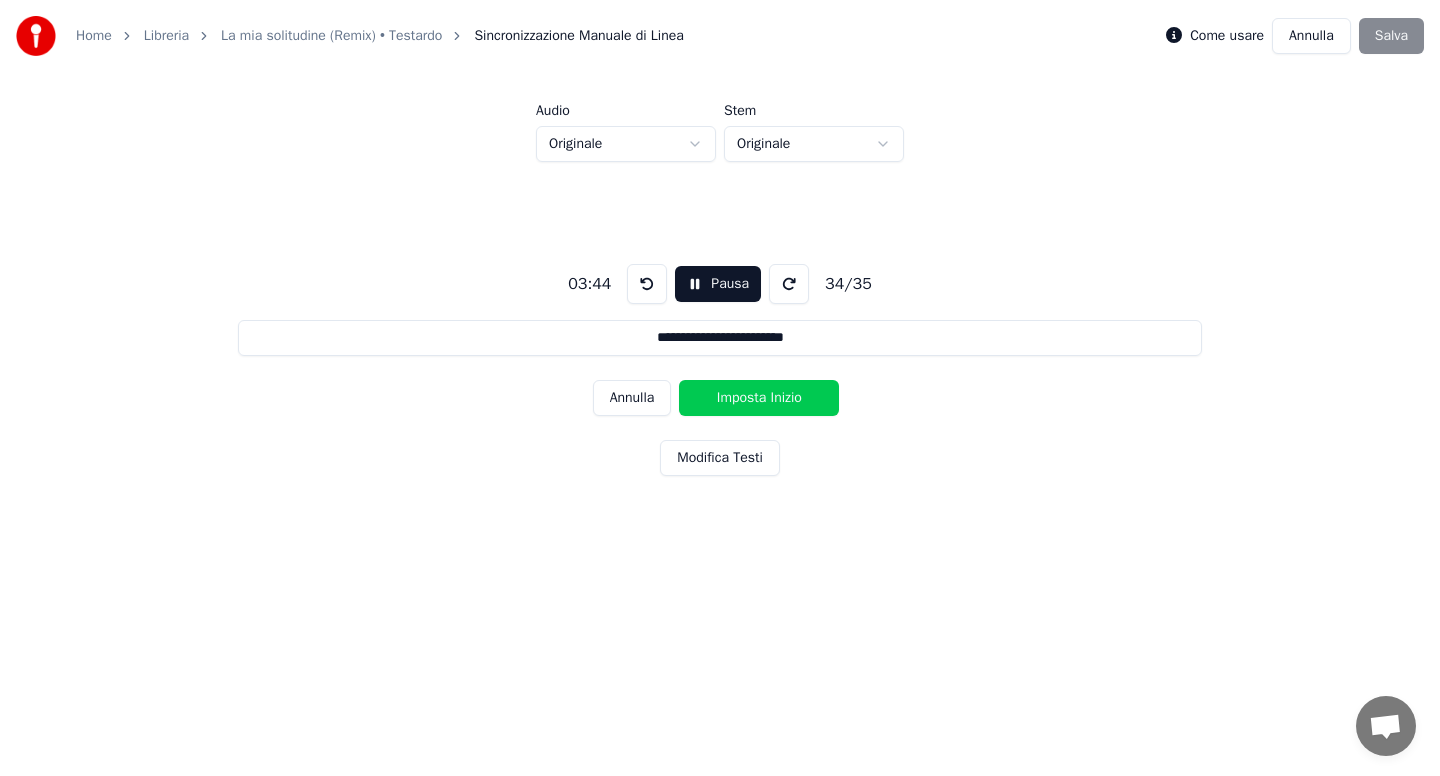 click on "Imposta Inizio" at bounding box center [759, 398] 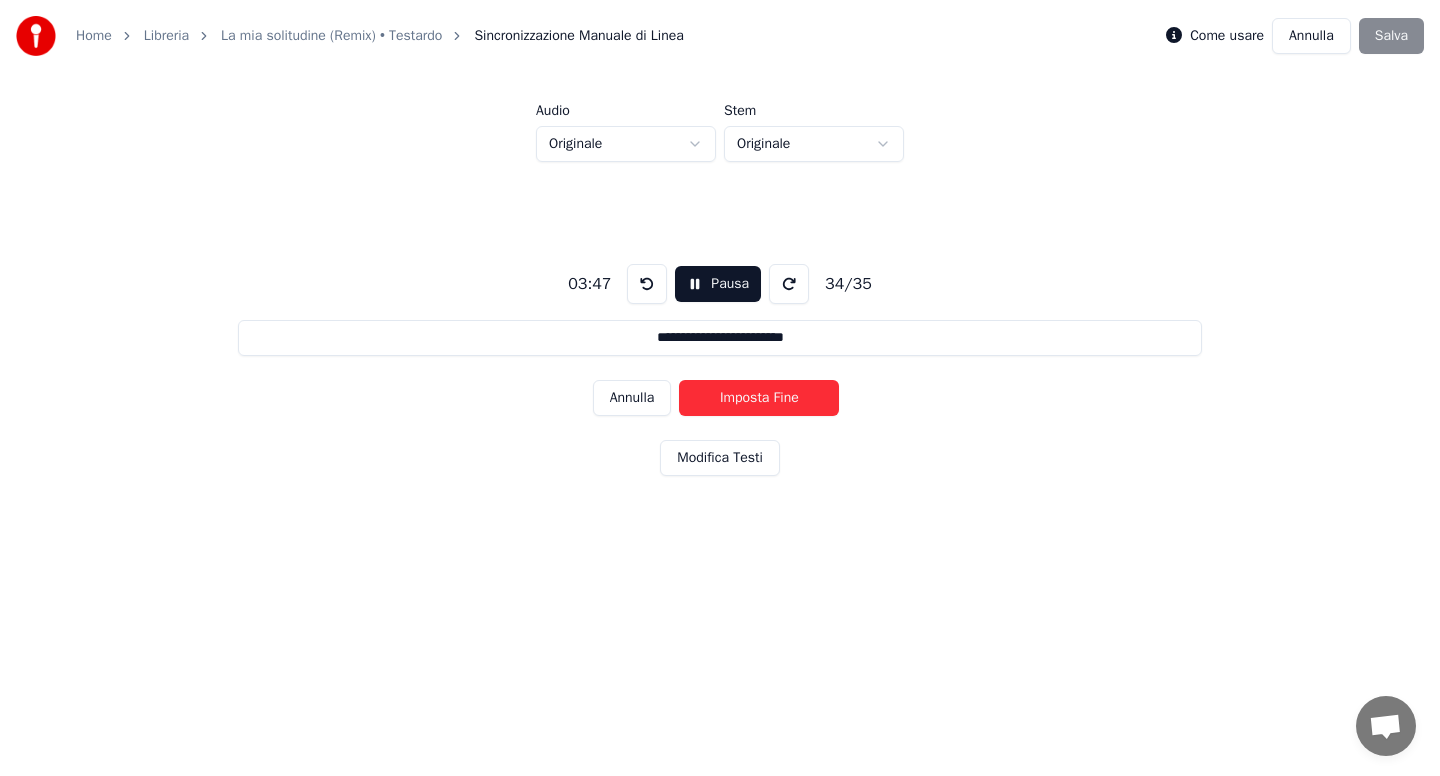 click on "Imposta Fine" at bounding box center (759, 398) 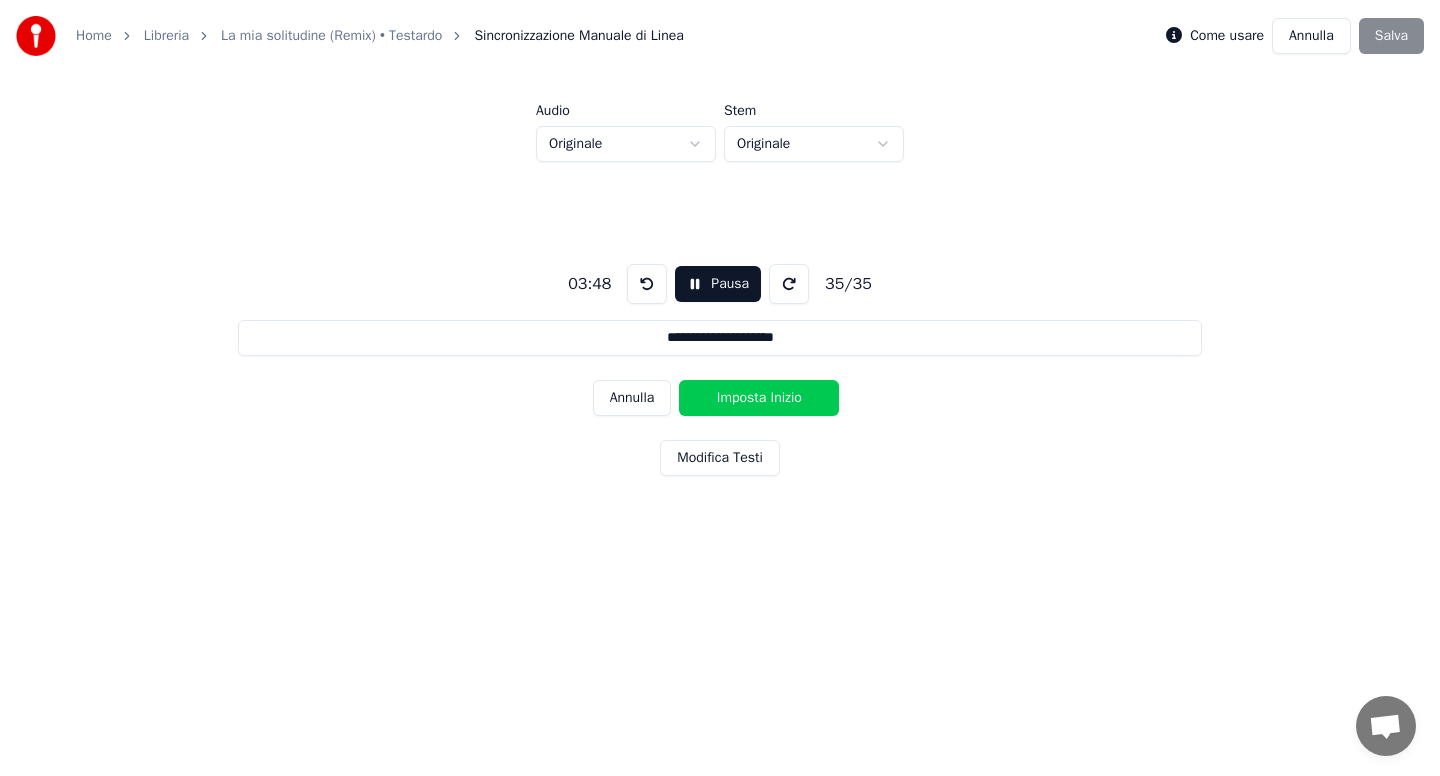 click on "Imposta Inizio" at bounding box center (759, 398) 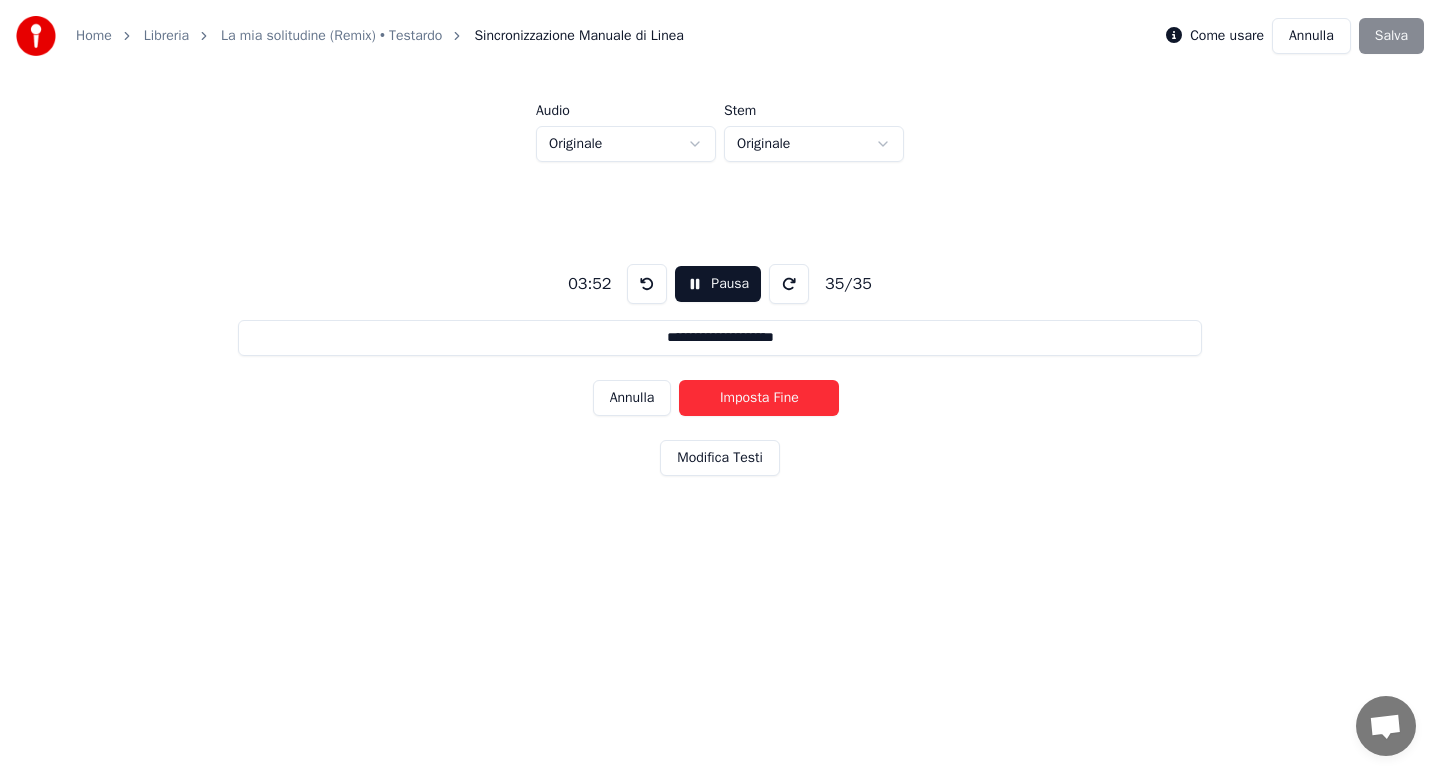 click on "Imposta Fine" at bounding box center [759, 398] 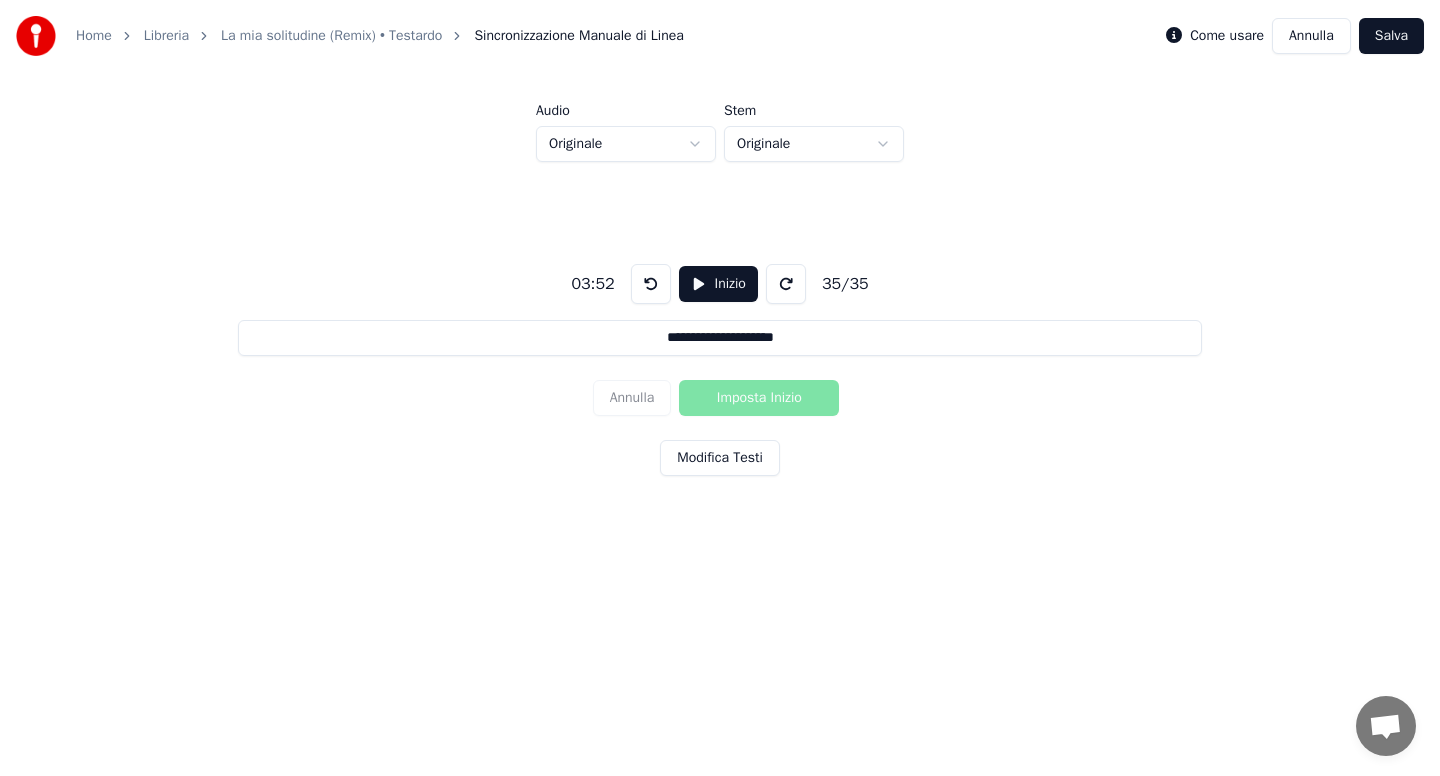 click on "Salva" at bounding box center [1391, 36] 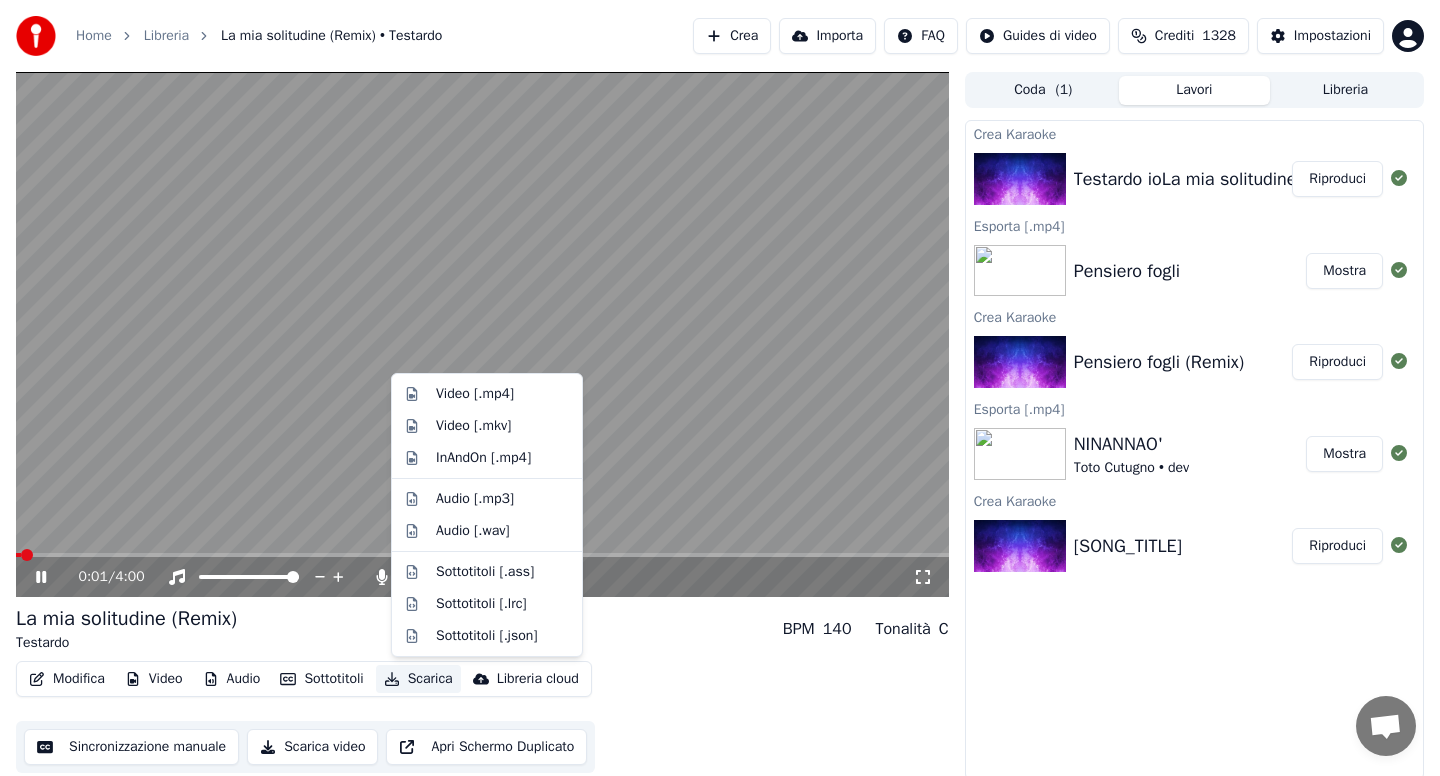 click on "Scarica" at bounding box center (418, 679) 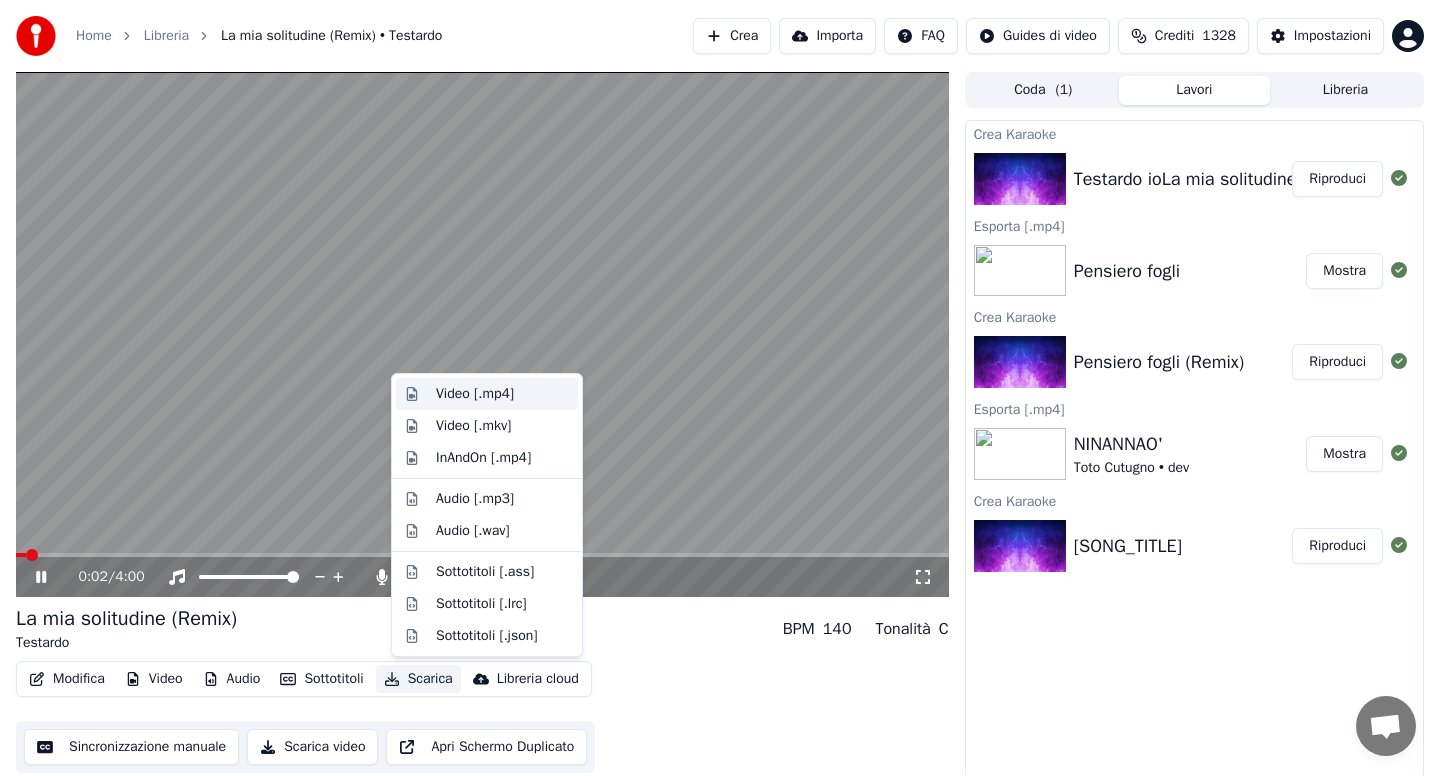 click on "Video [.mp4]" at bounding box center (475, 394) 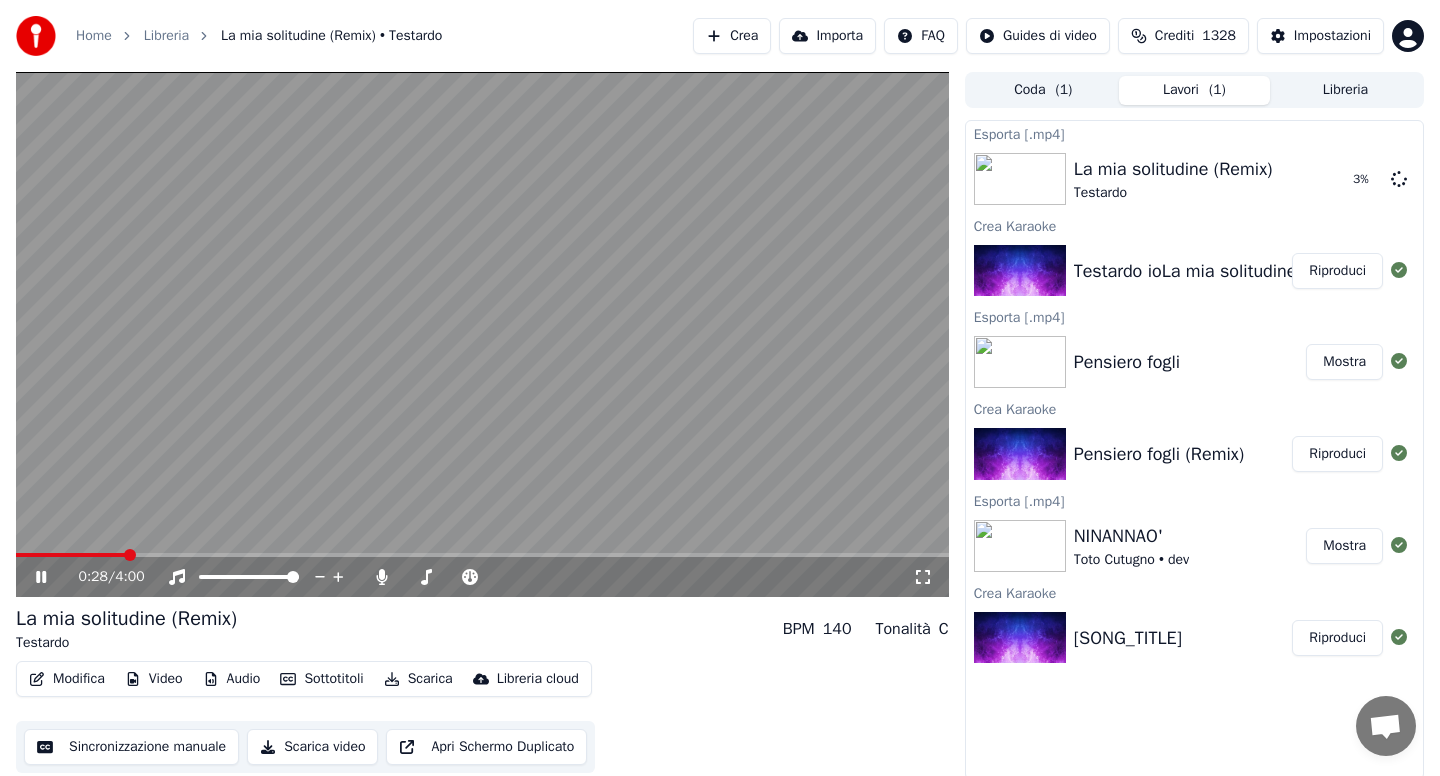 click 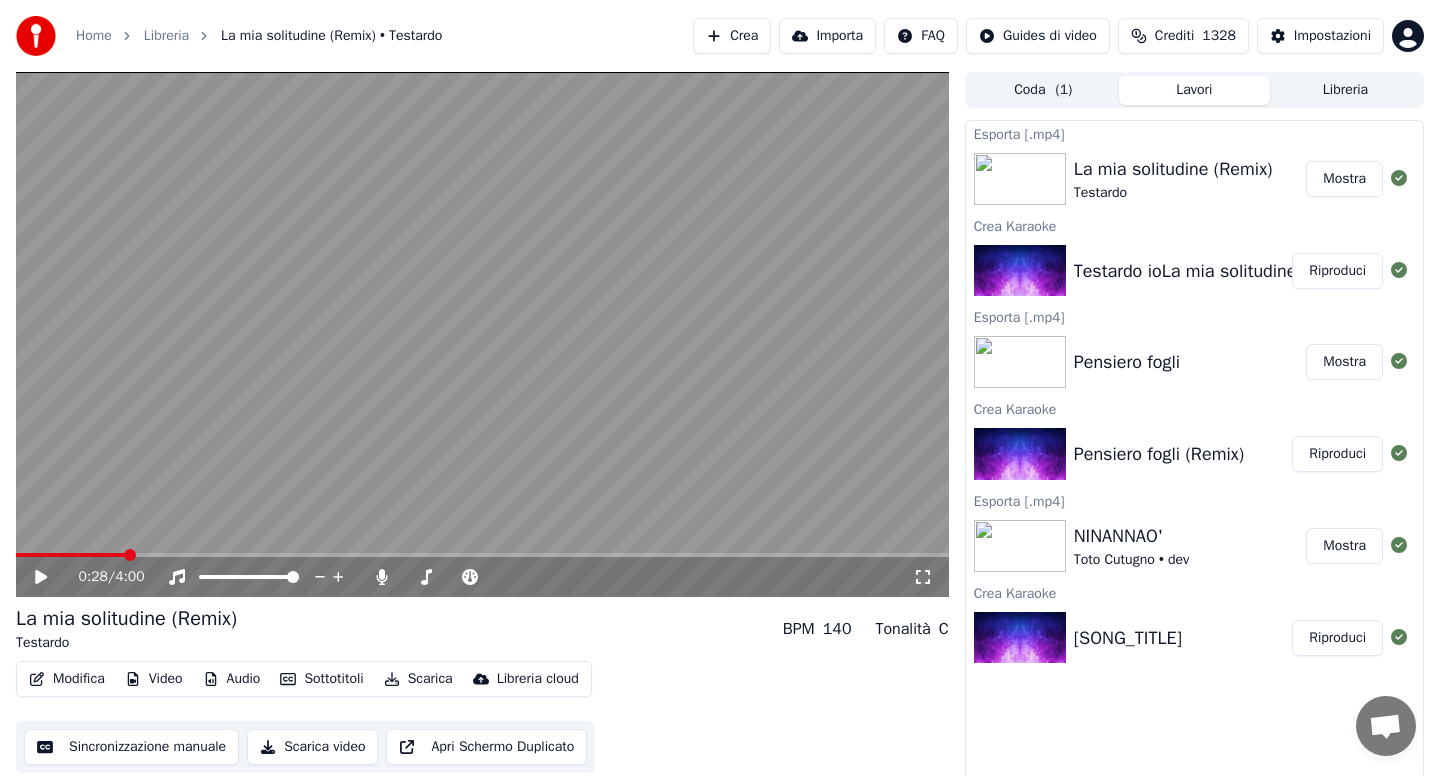 click on "Home" at bounding box center (94, 36) 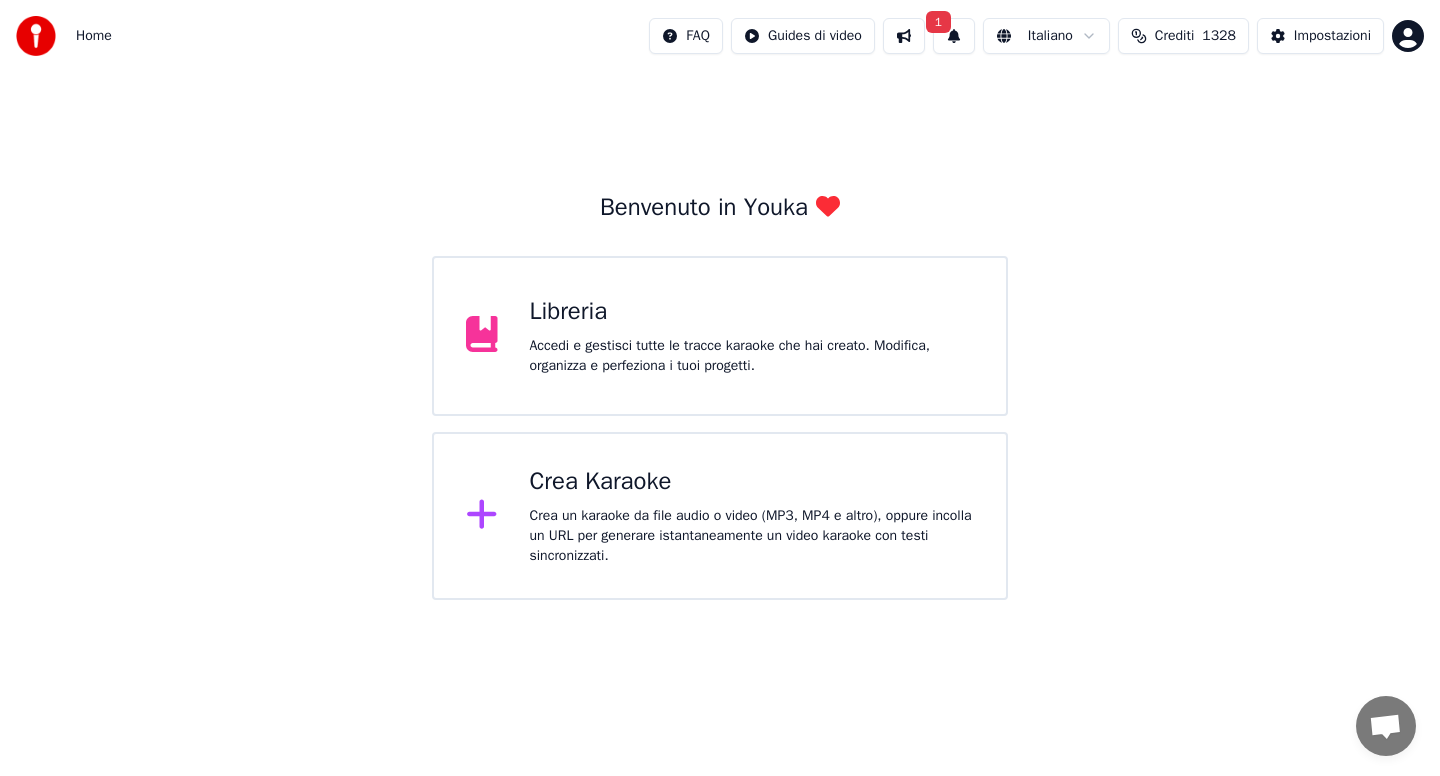 click on "Crea un karaoke da file audio o video (MP3, MP4 e altro), oppure incolla un URL per generare istantaneamente un video karaoke con testi sincronizzati." at bounding box center [752, 536] 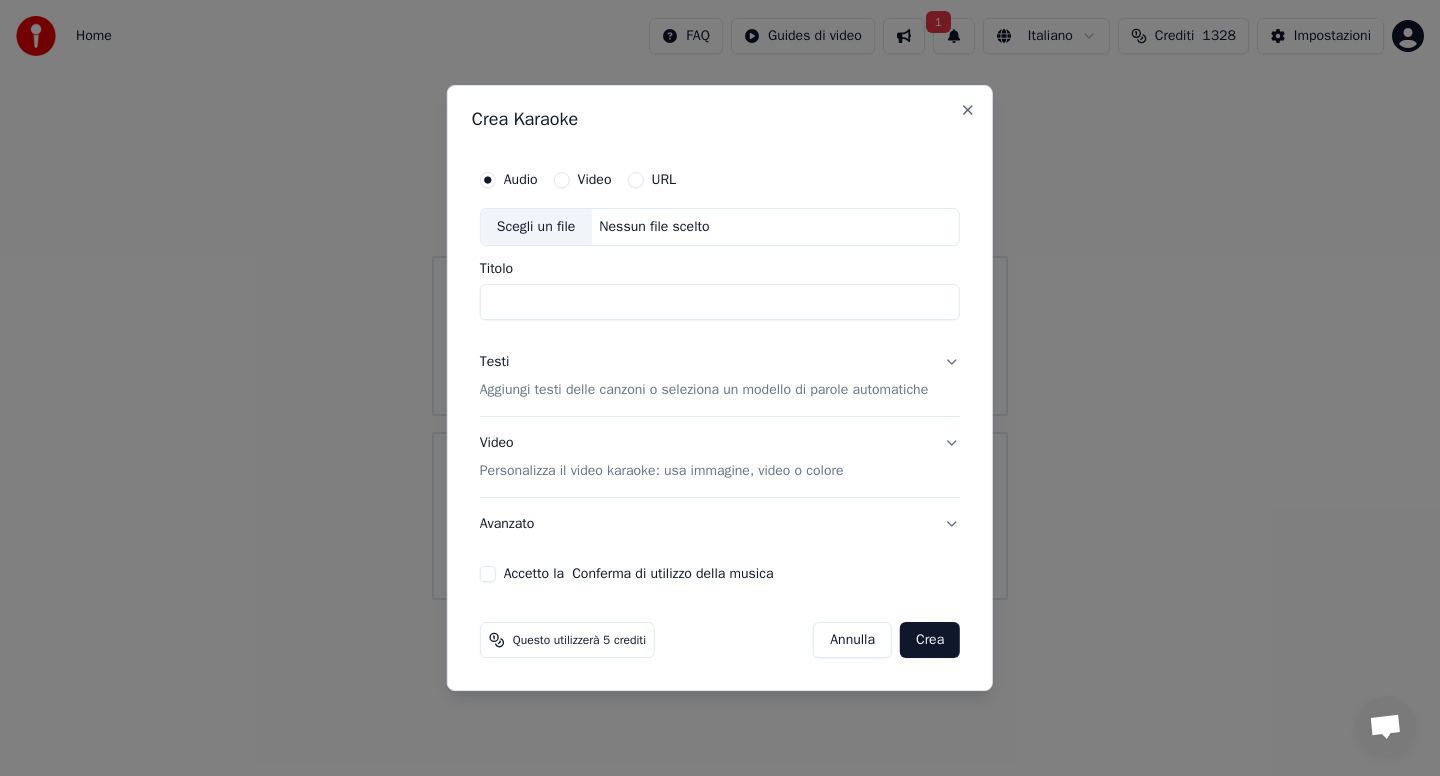 click on "Scegli un file" at bounding box center [536, 227] 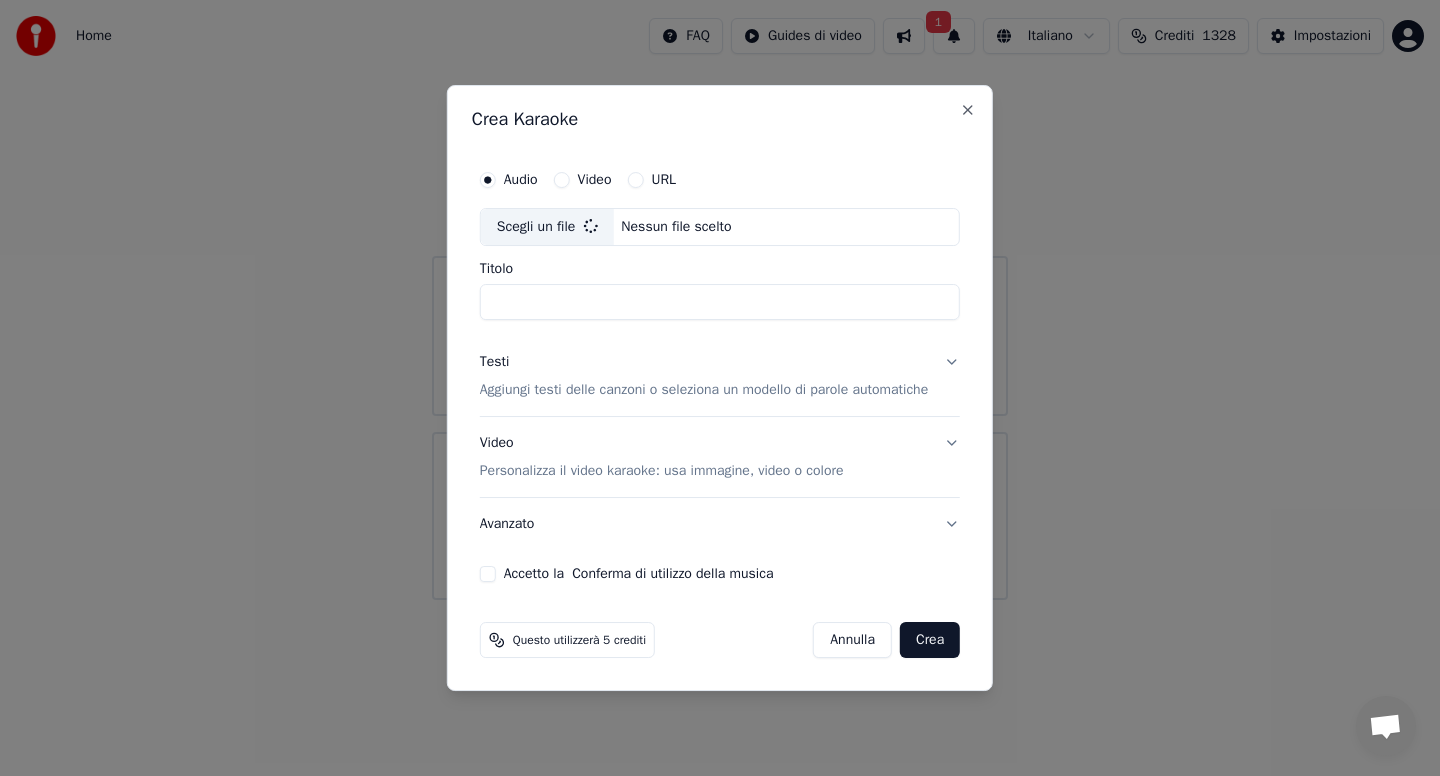 type on "**********" 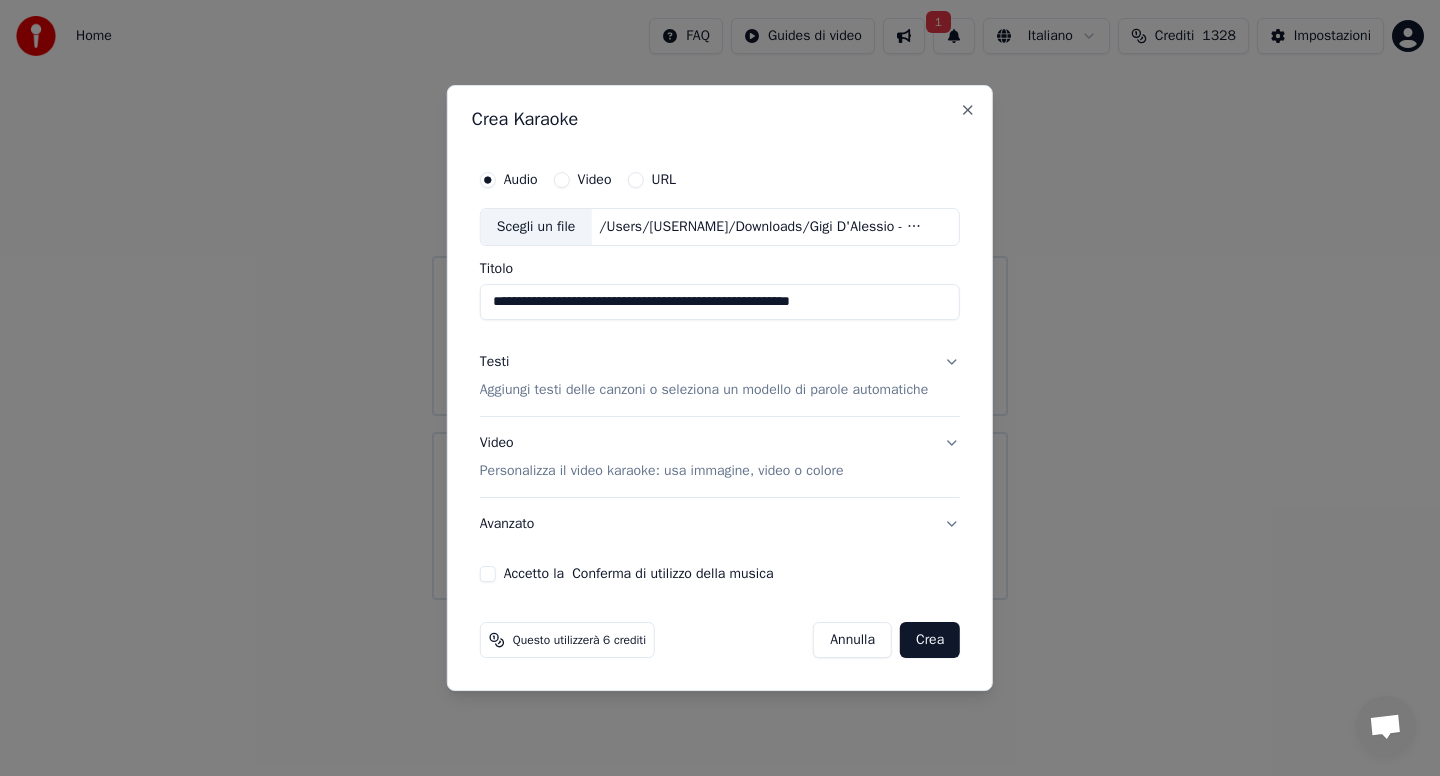 click on "Testi Aggiungi testi delle canzoni o seleziona un modello di parole automatiche" at bounding box center [720, 376] 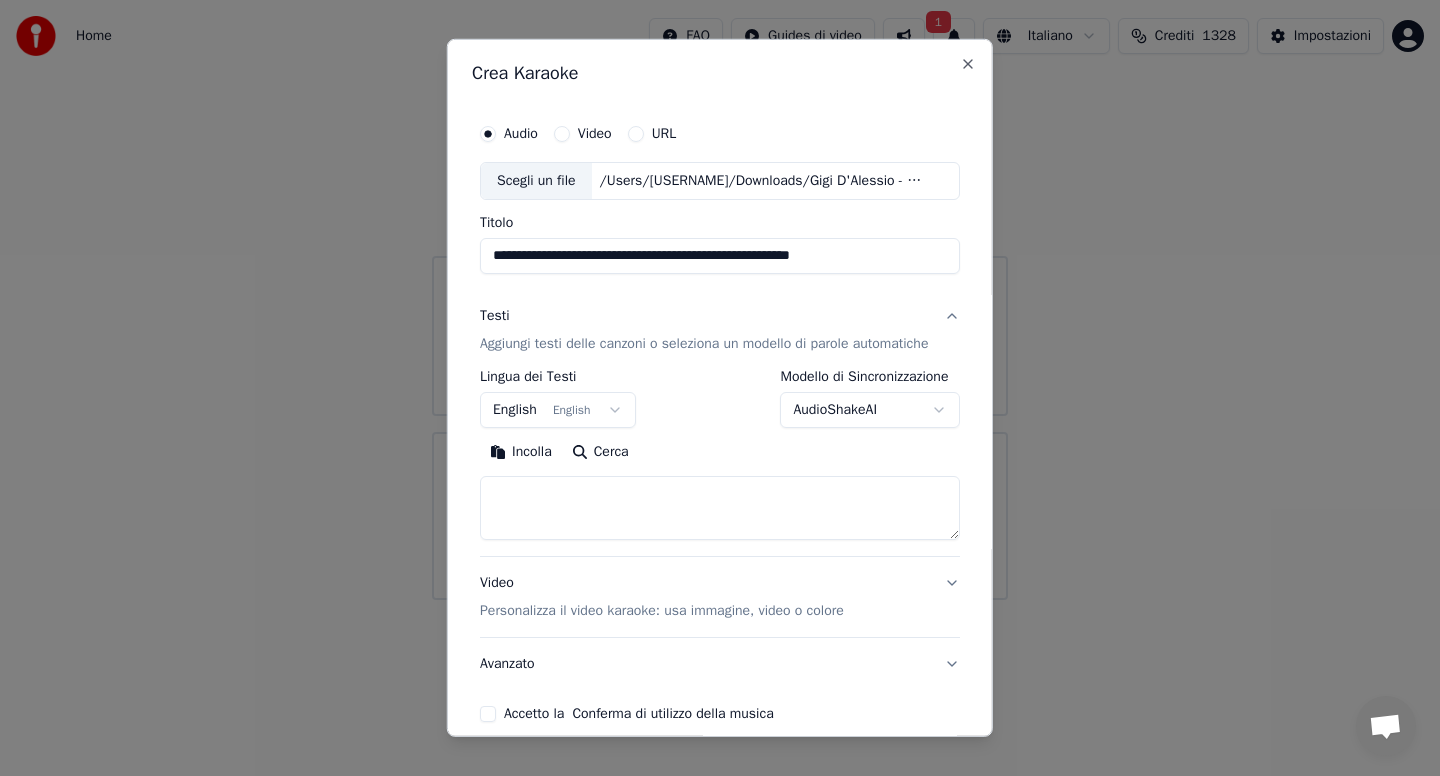 click on "Incolla" at bounding box center [521, 452] 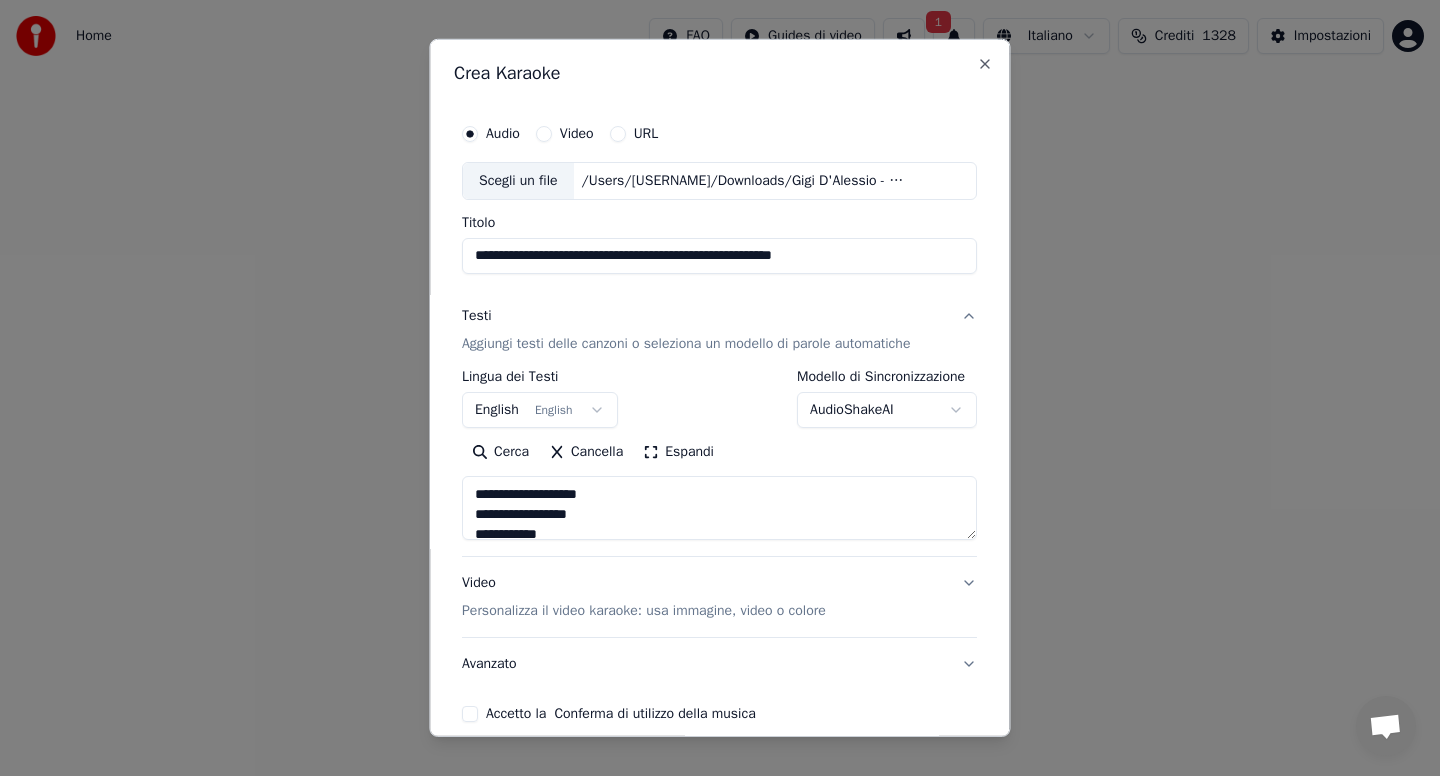 click on "Avanzato" at bounding box center (719, 664) 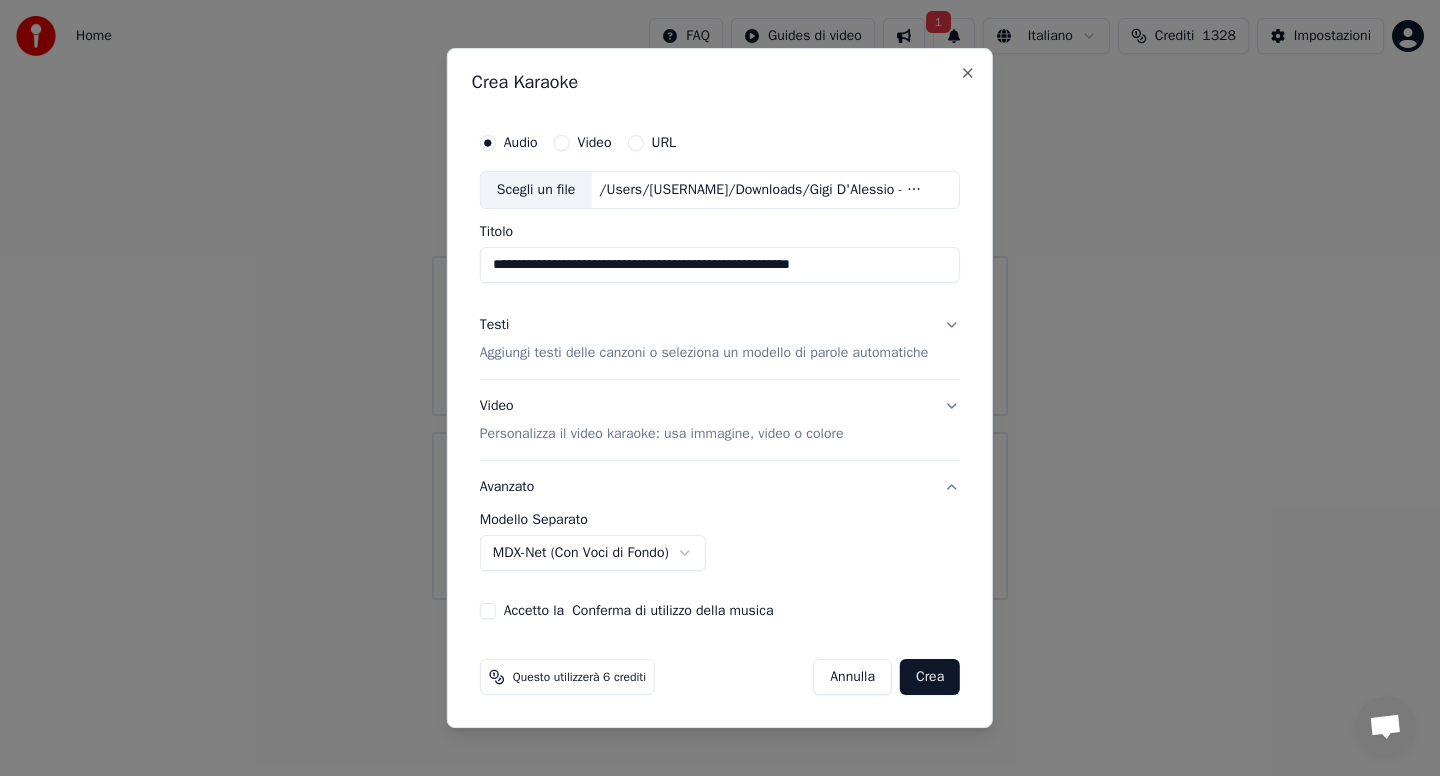 click on "**********" at bounding box center [720, 300] 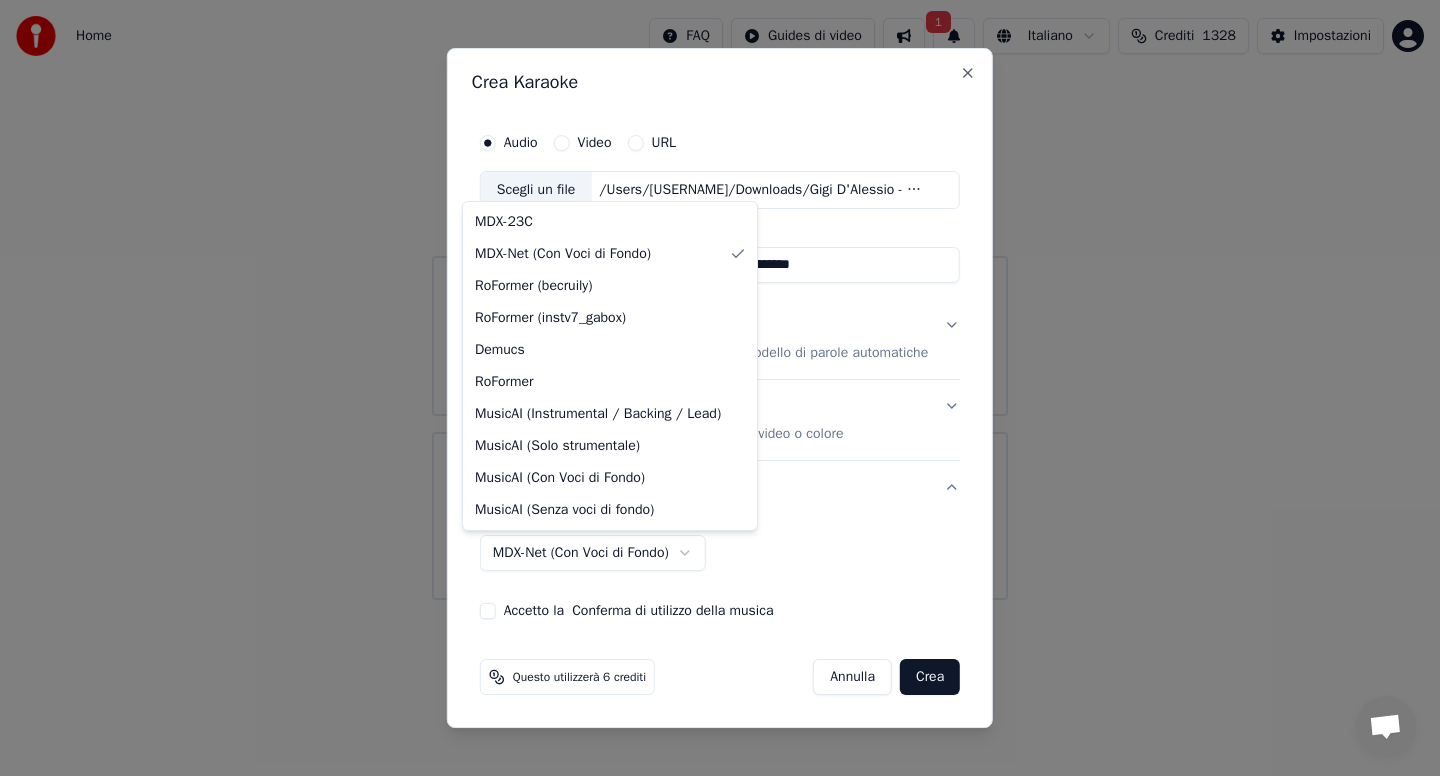 select on "******" 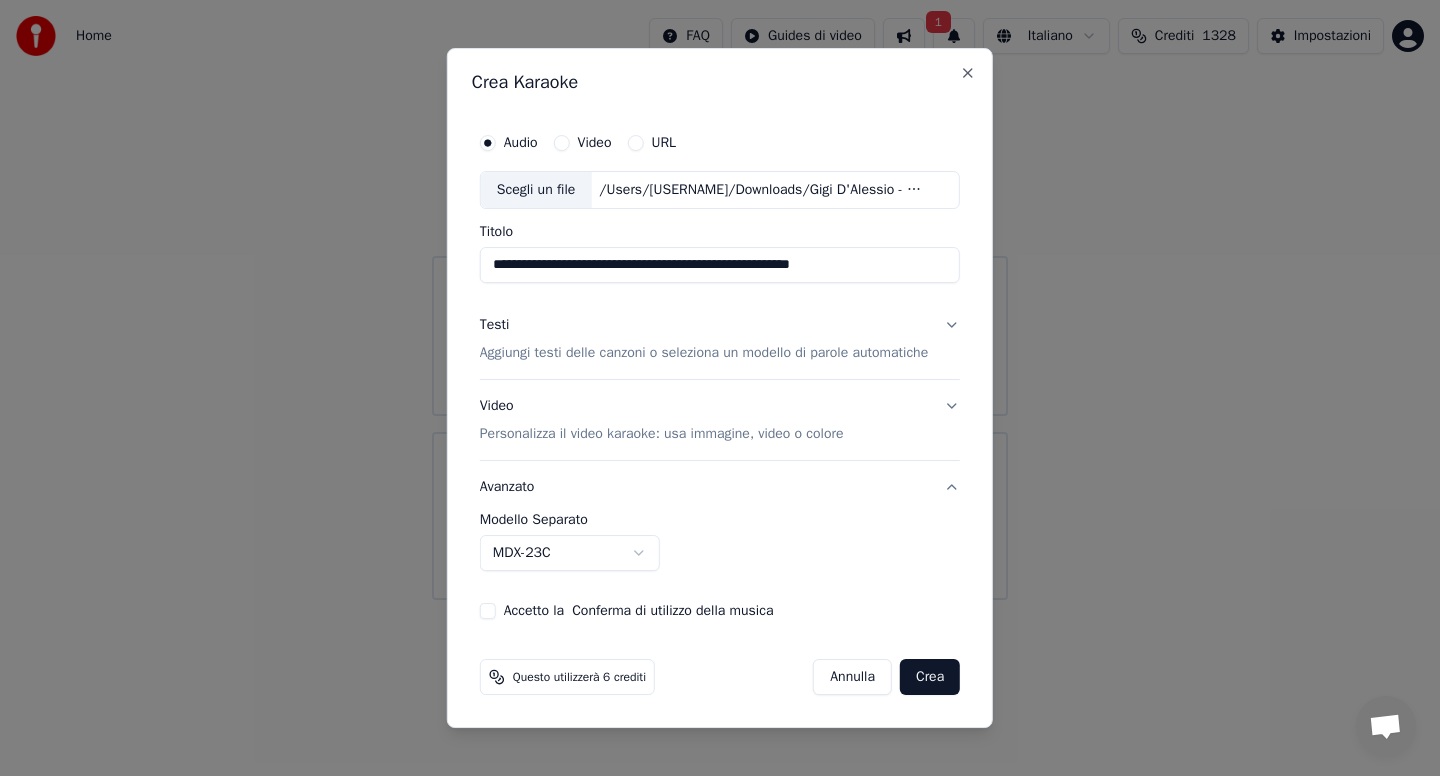 click on "Accetto la   Conferma di utilizzo della musica" at bounding box center [488, 611] 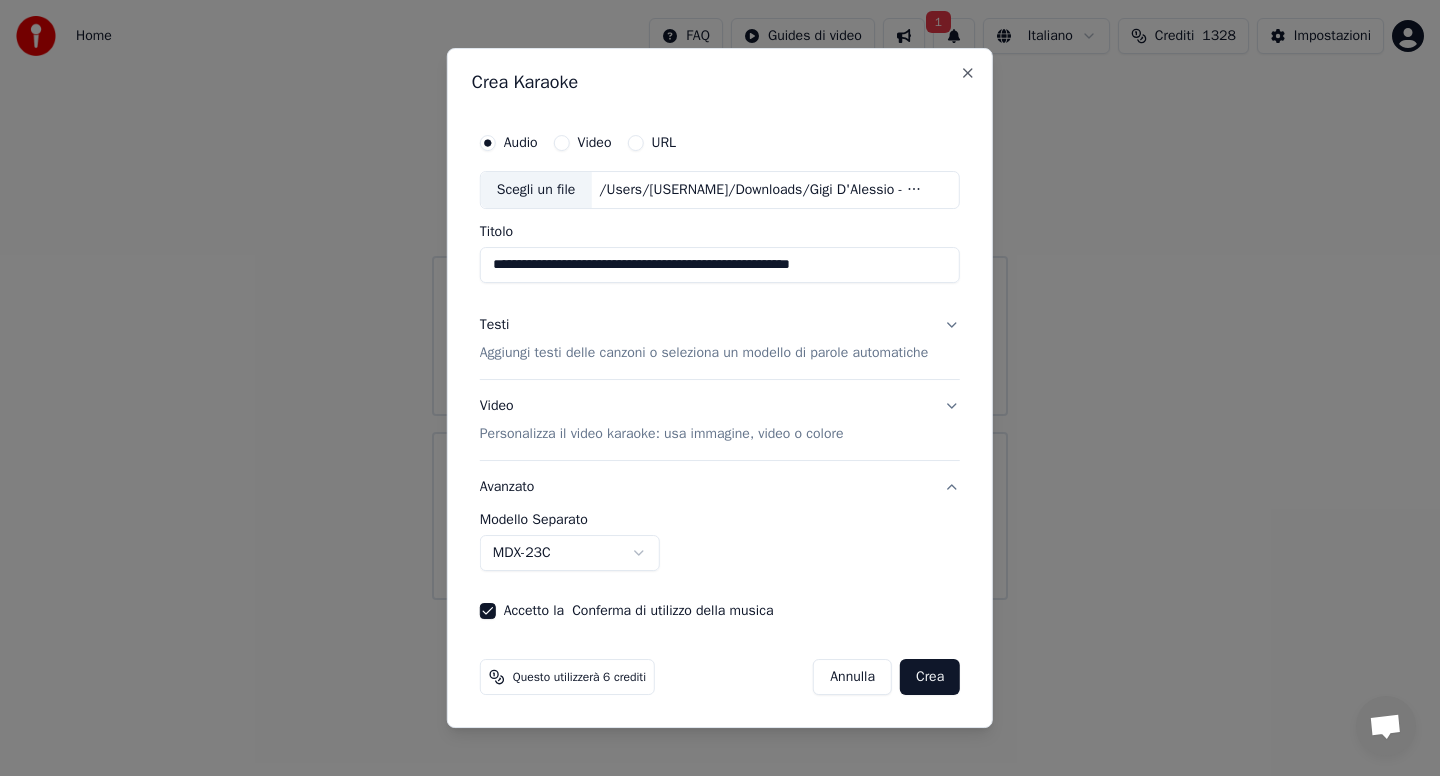 click on "Crea" at bounding box center (930, 677) 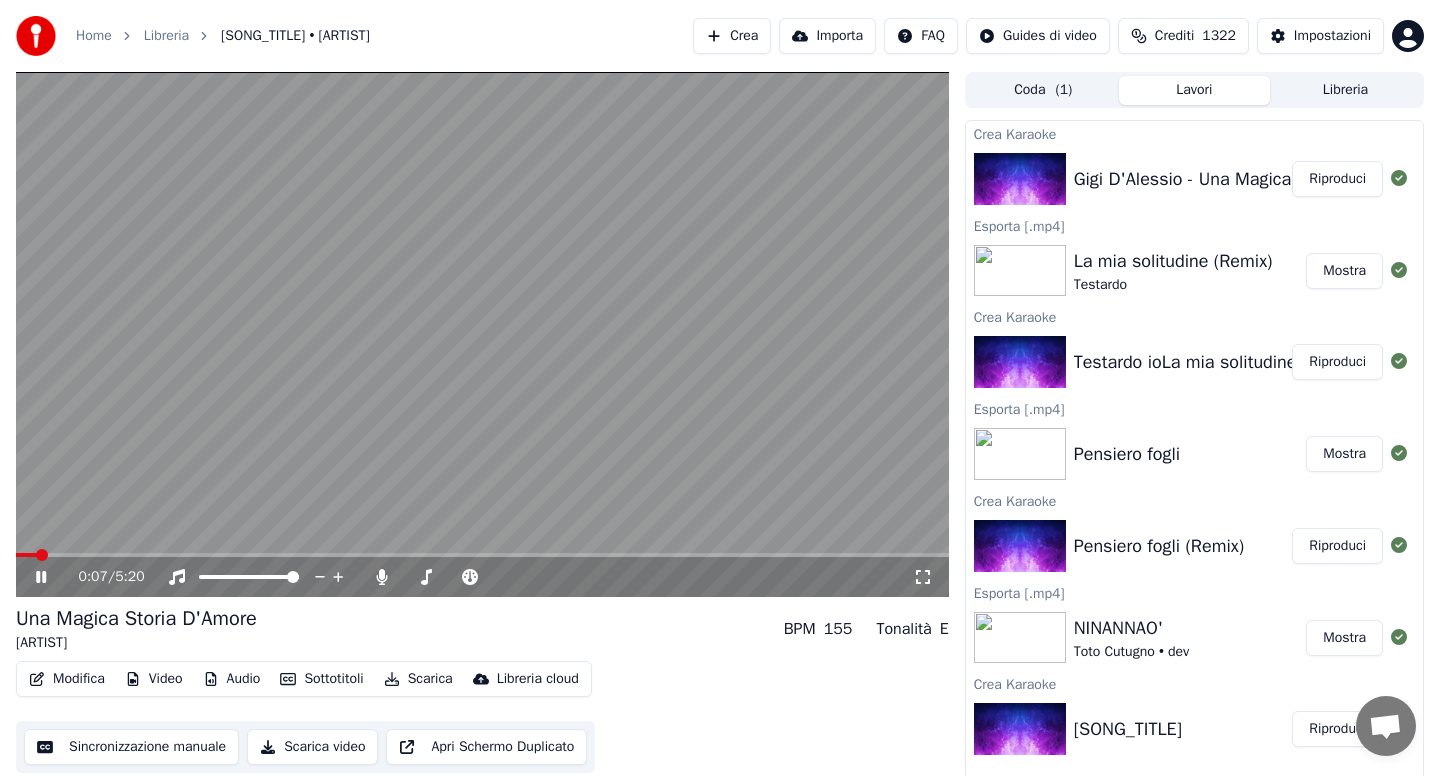 click 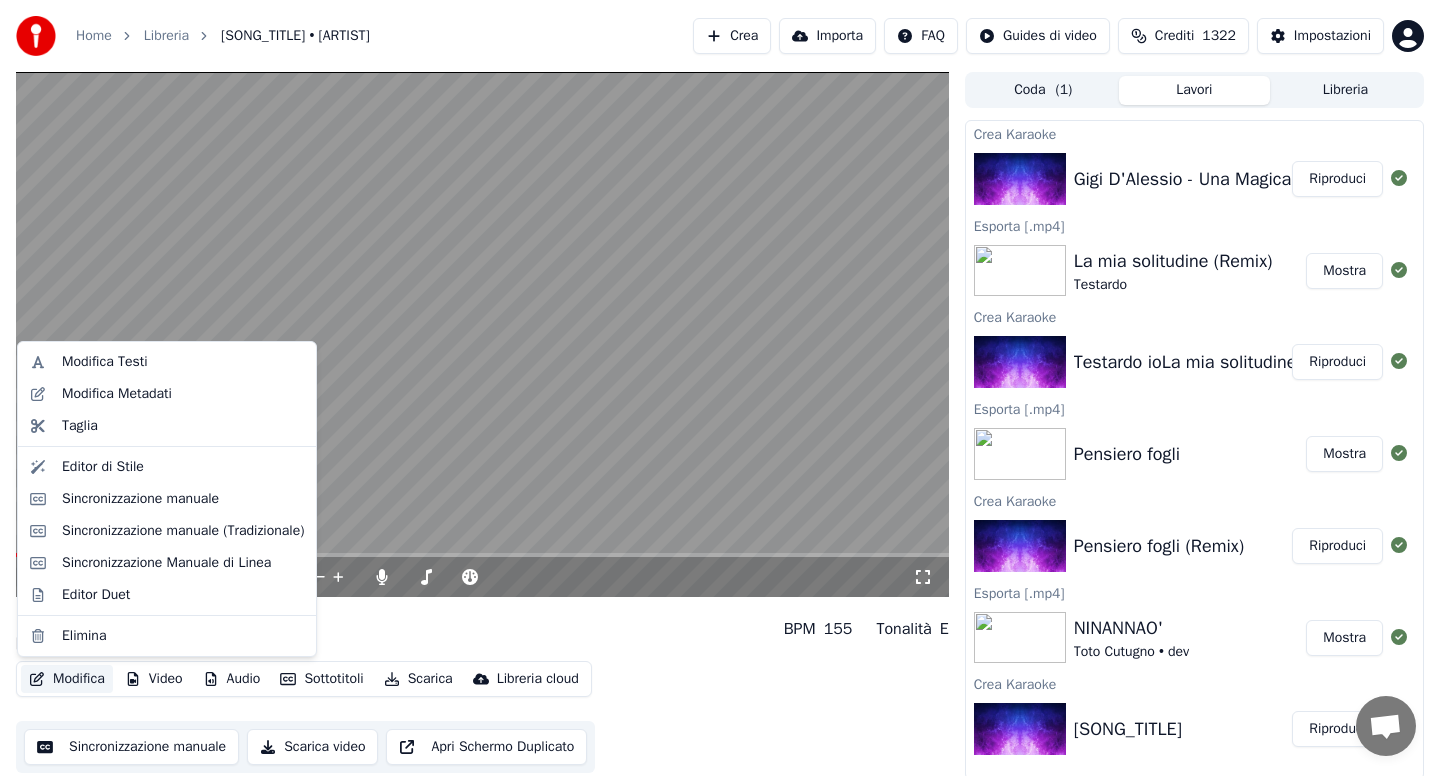 click on "Modifica" at bounding box center [67, 679] 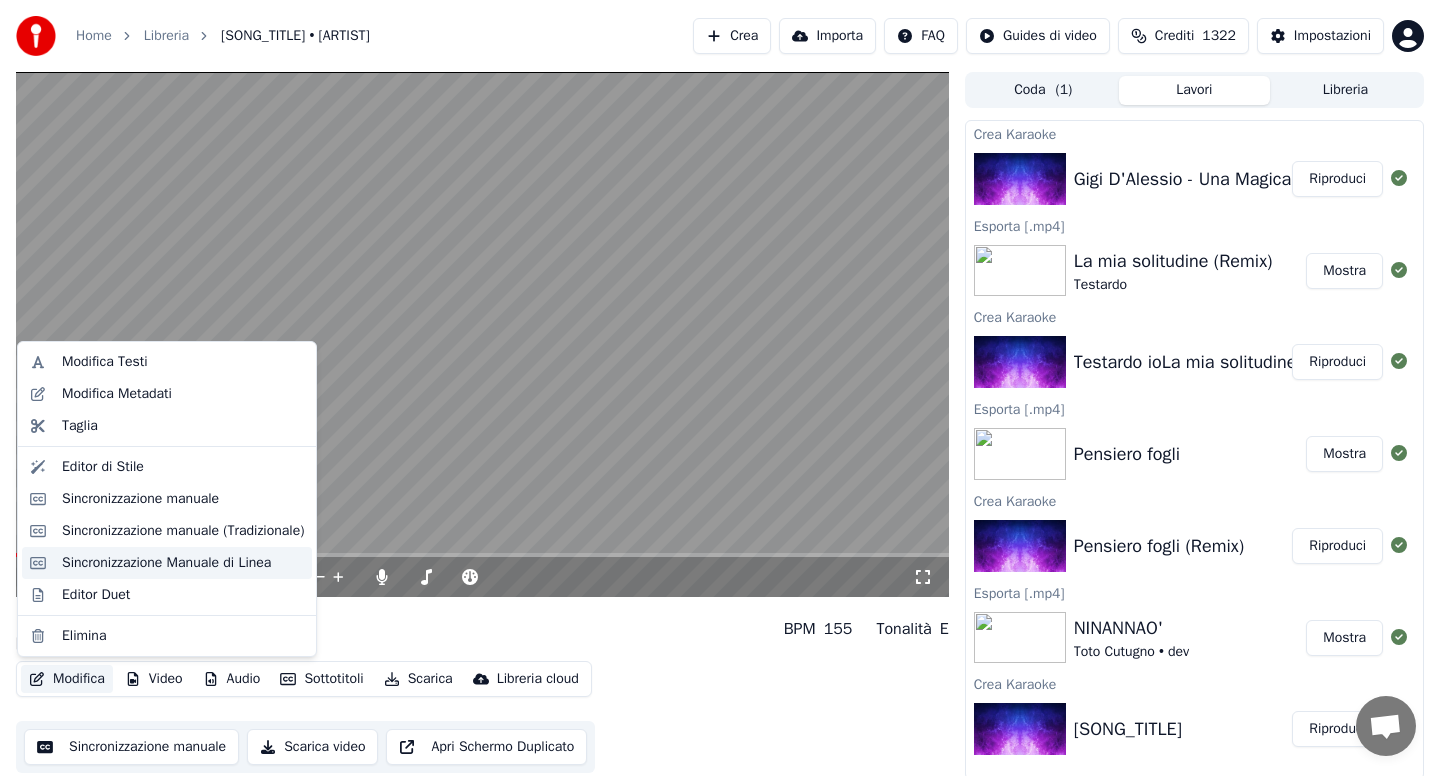 click on "Sincronizzazione Manuale di Linea" at bounding box center [166, 563] 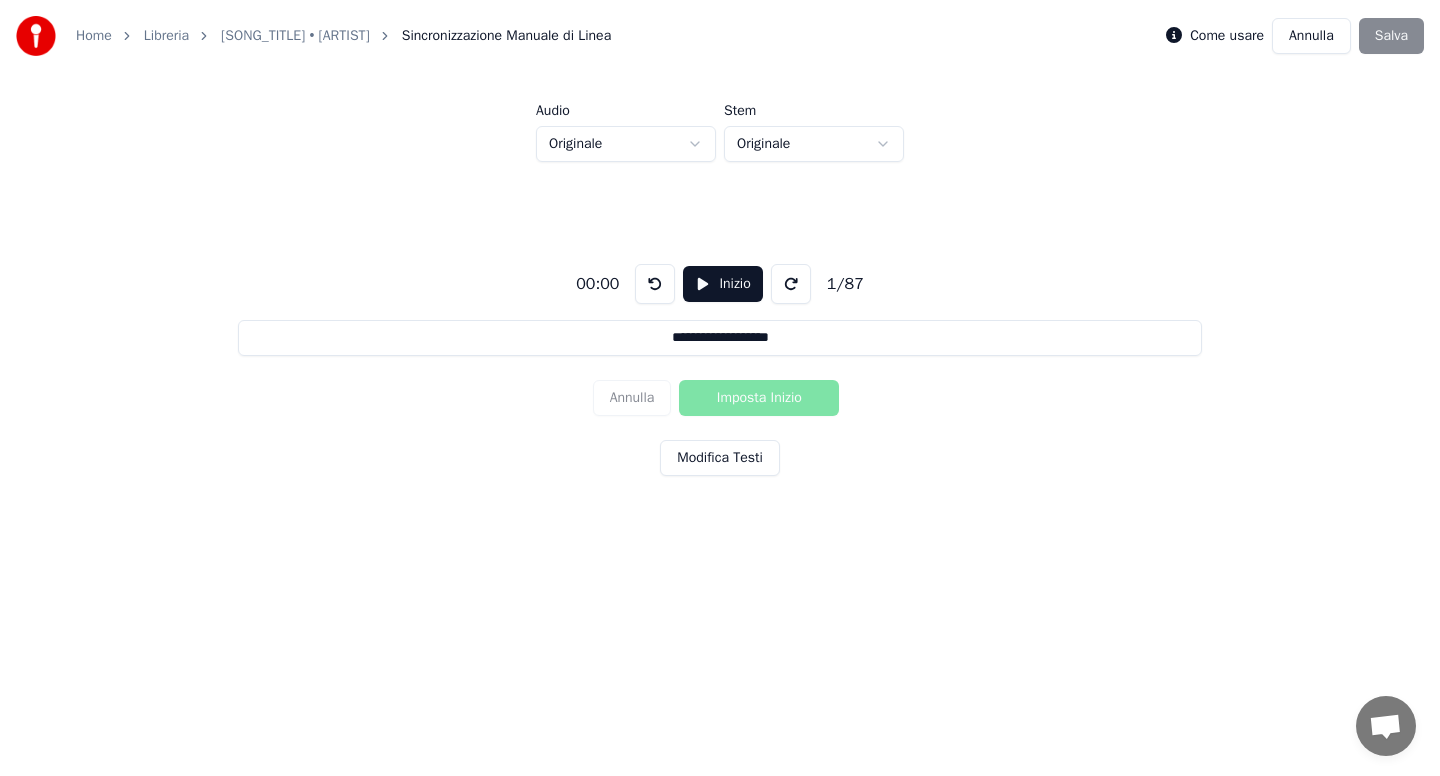 click on "Inizio" at bounding box center [722, 284] 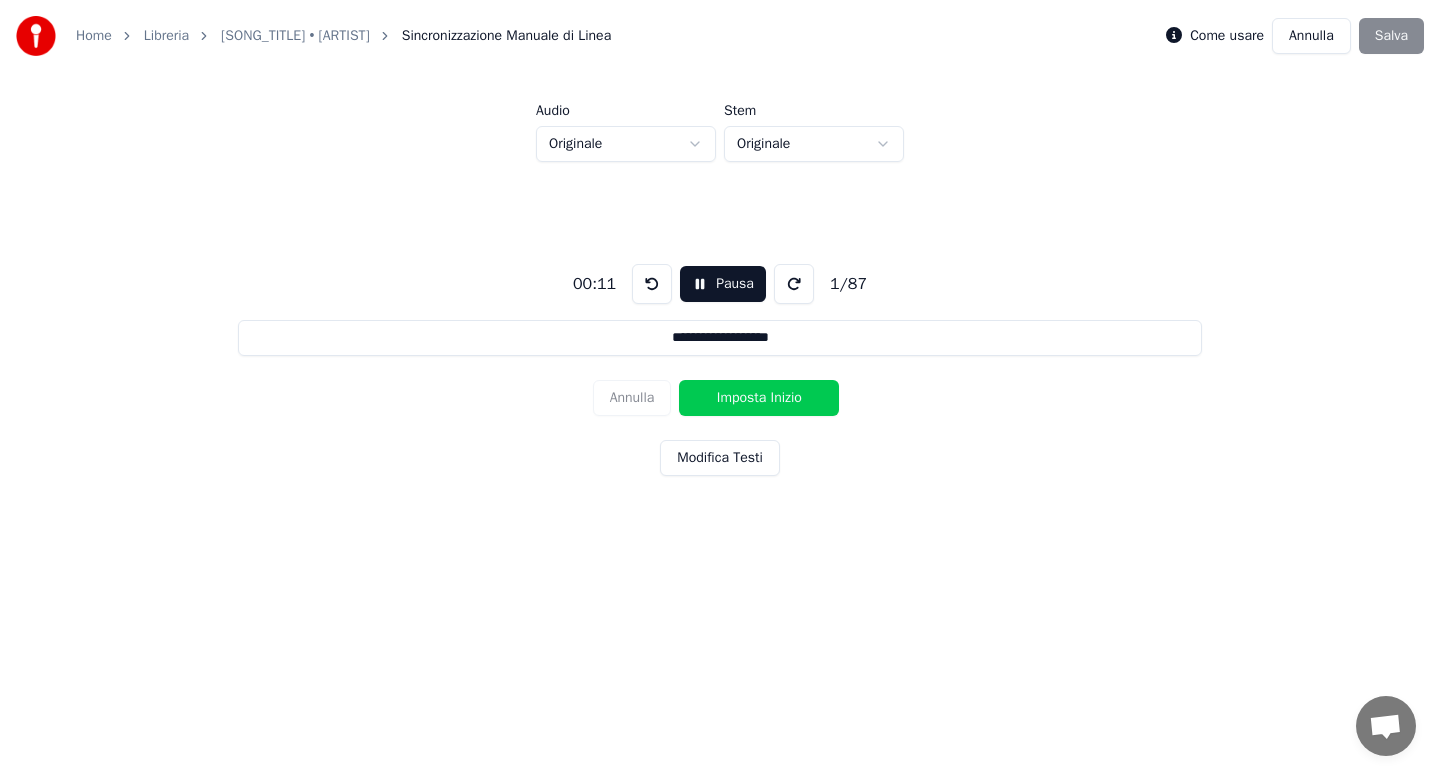 click at bounding box center (652, 284) 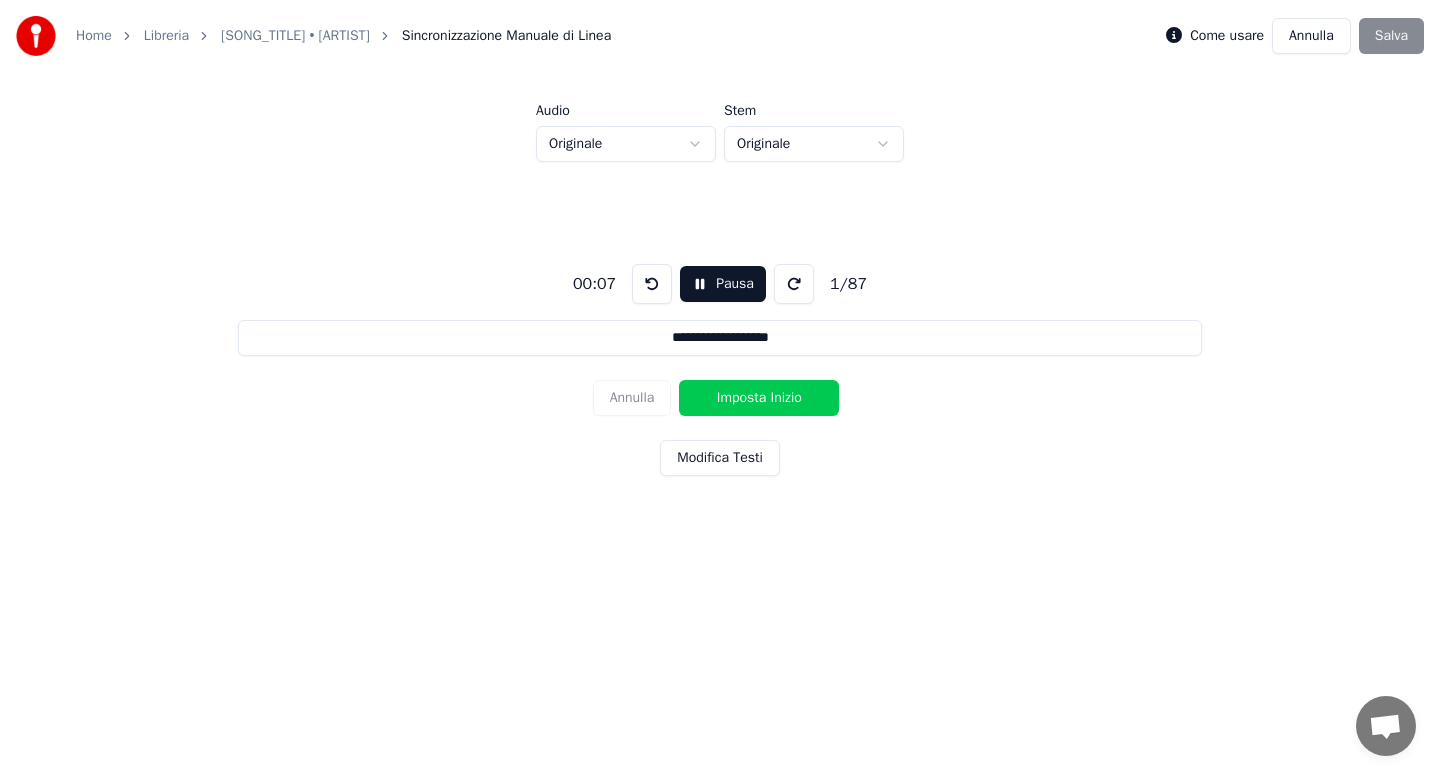 click at bounding box center [652, 284] 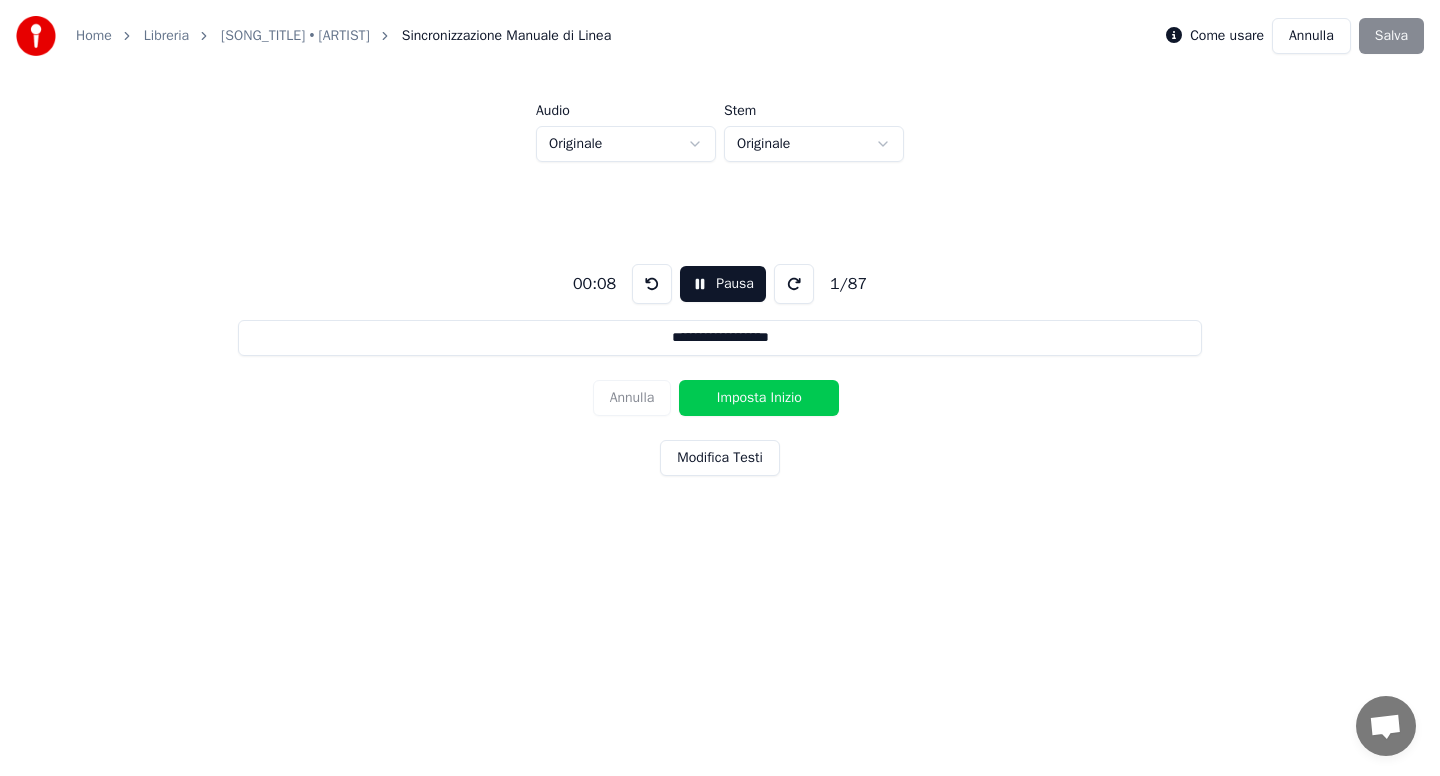 click on "Imposta Inizio" at bounding box center (759, 398) 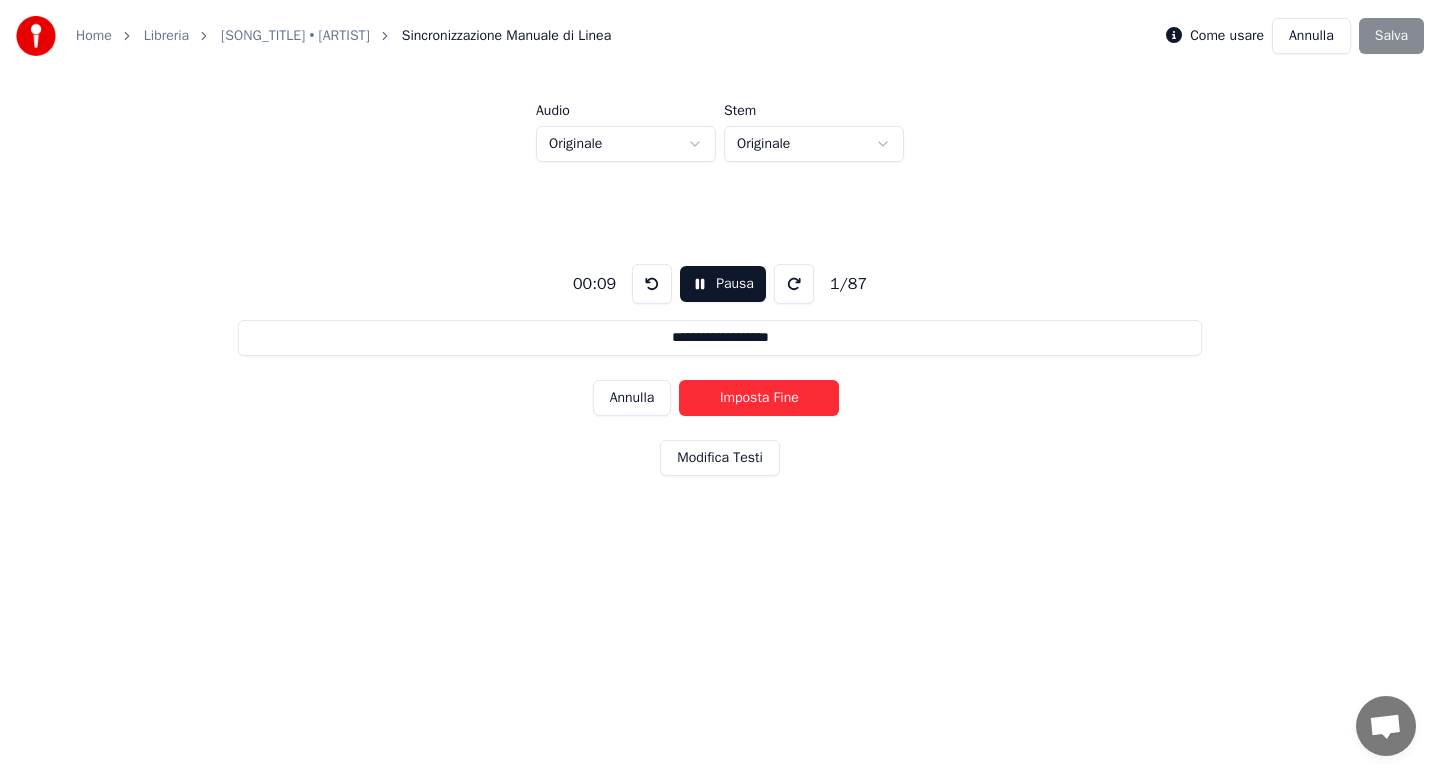 click on "Imposta Fine" at bounding box center (759, 398) 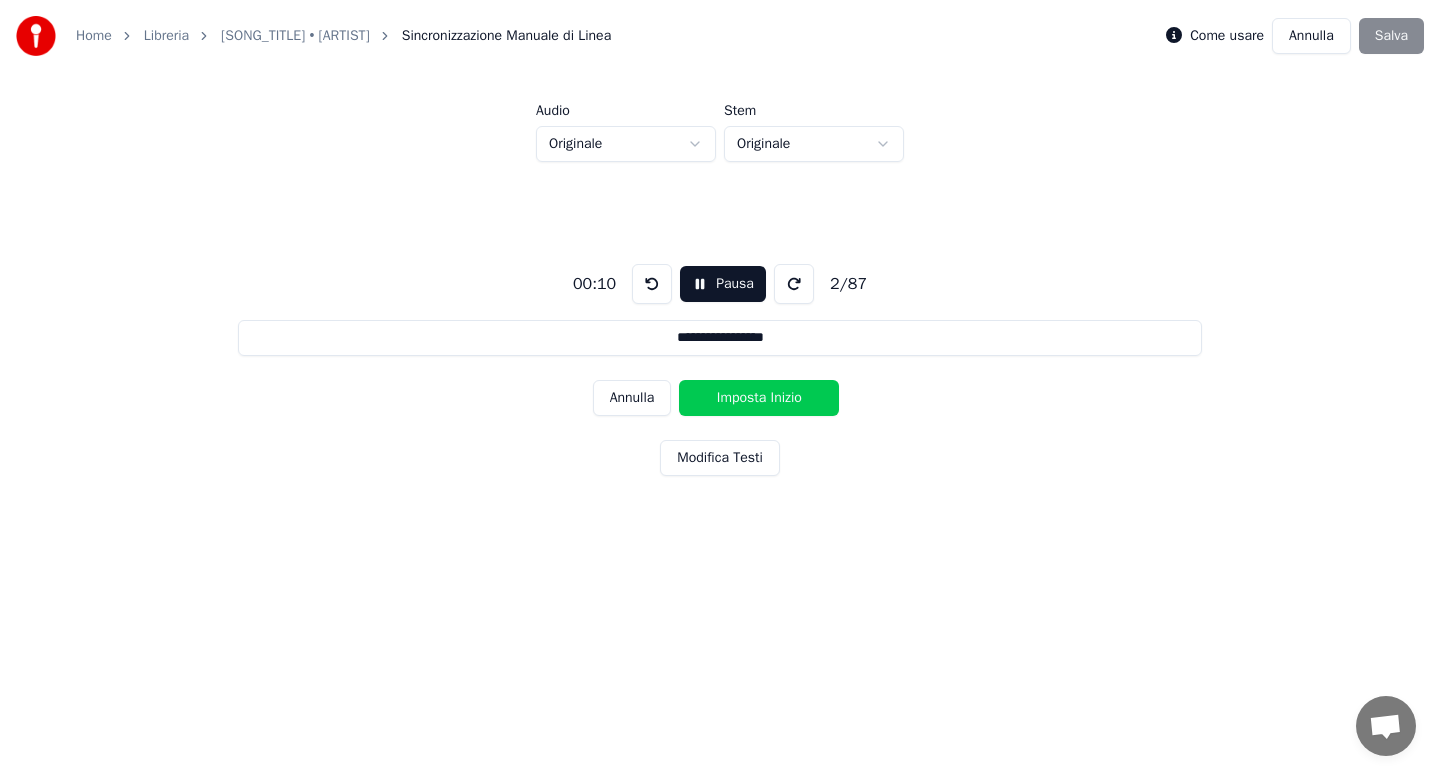 click on "Imposta Inizio" at bounding box center [759, 398] 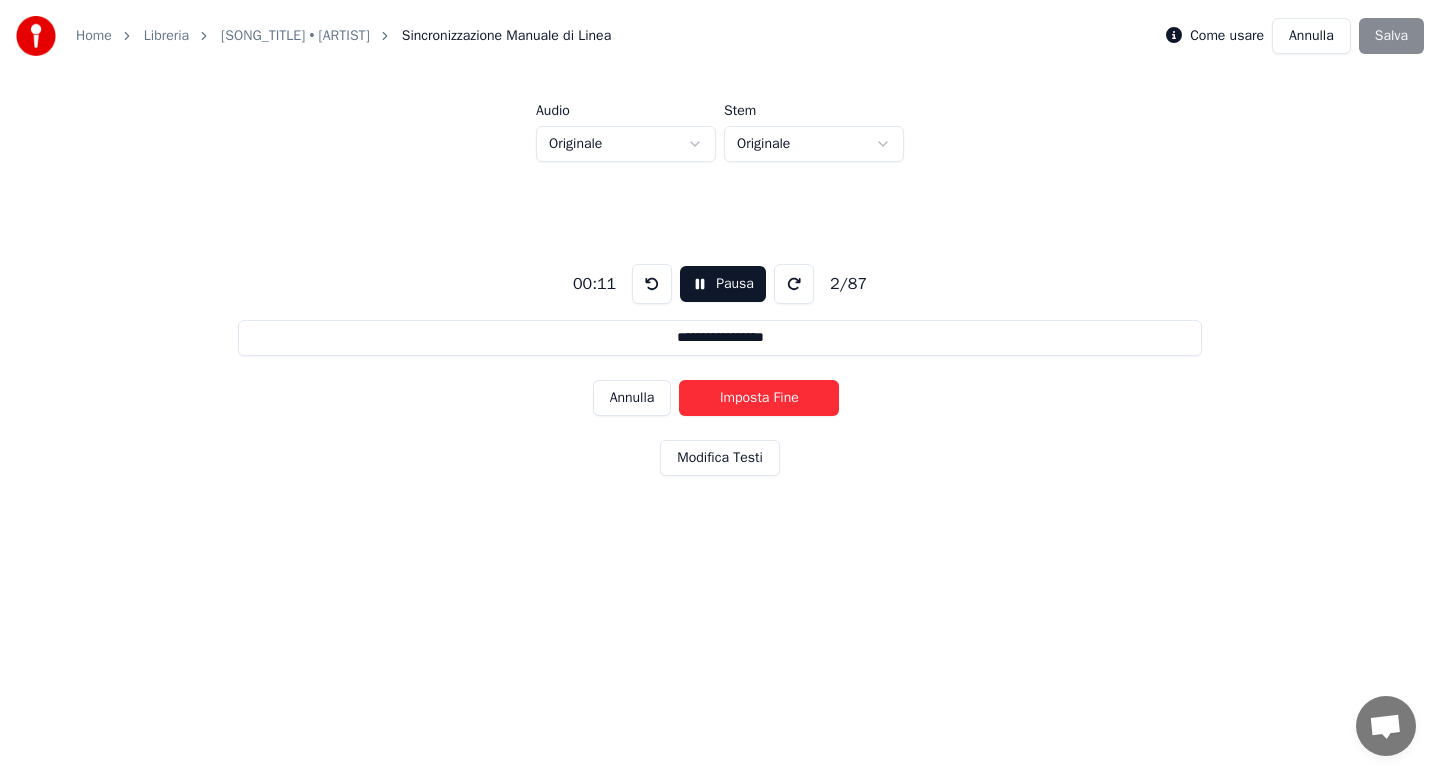 click on "Imposta Fine" at bounding box center (759, 398) 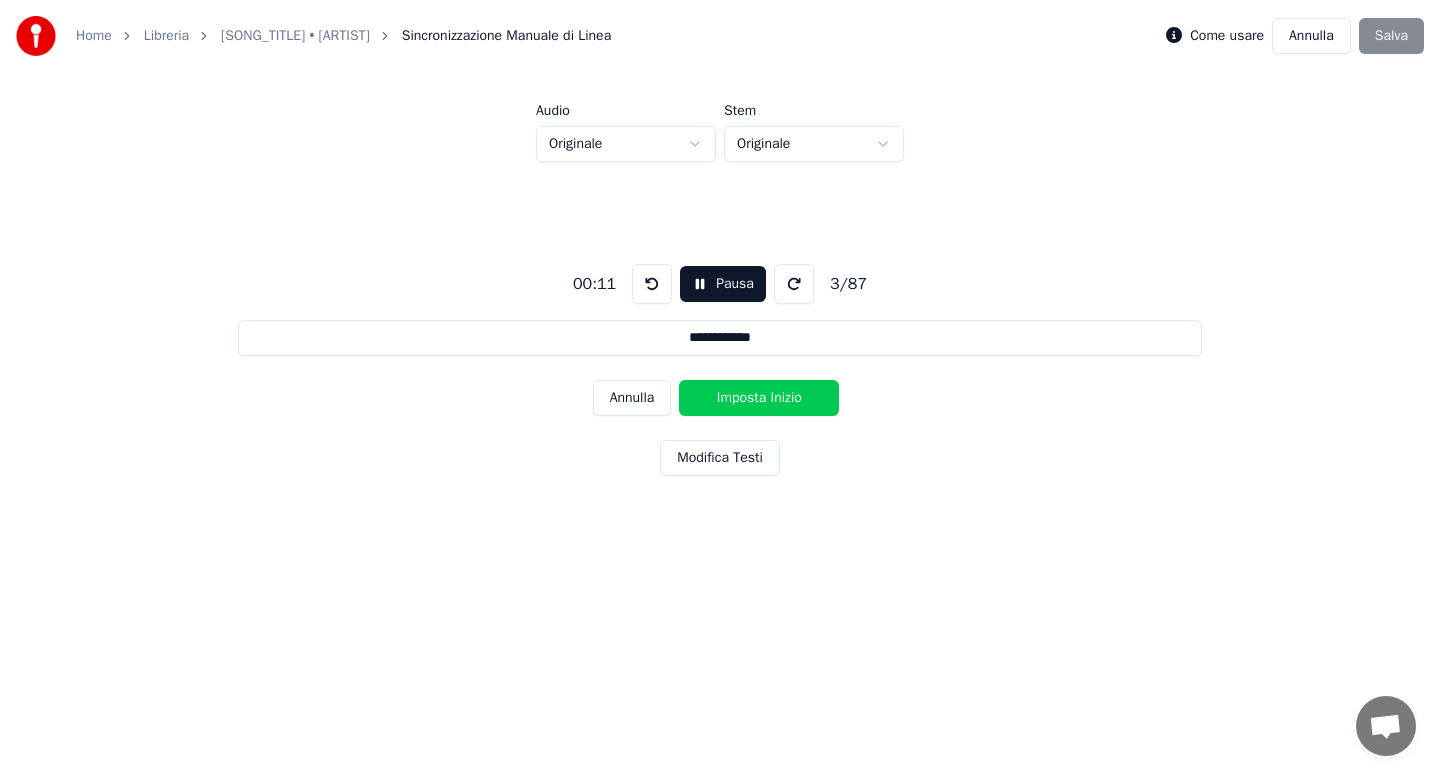 click on "Imposta Inizio" at bounding box center (759, 398) 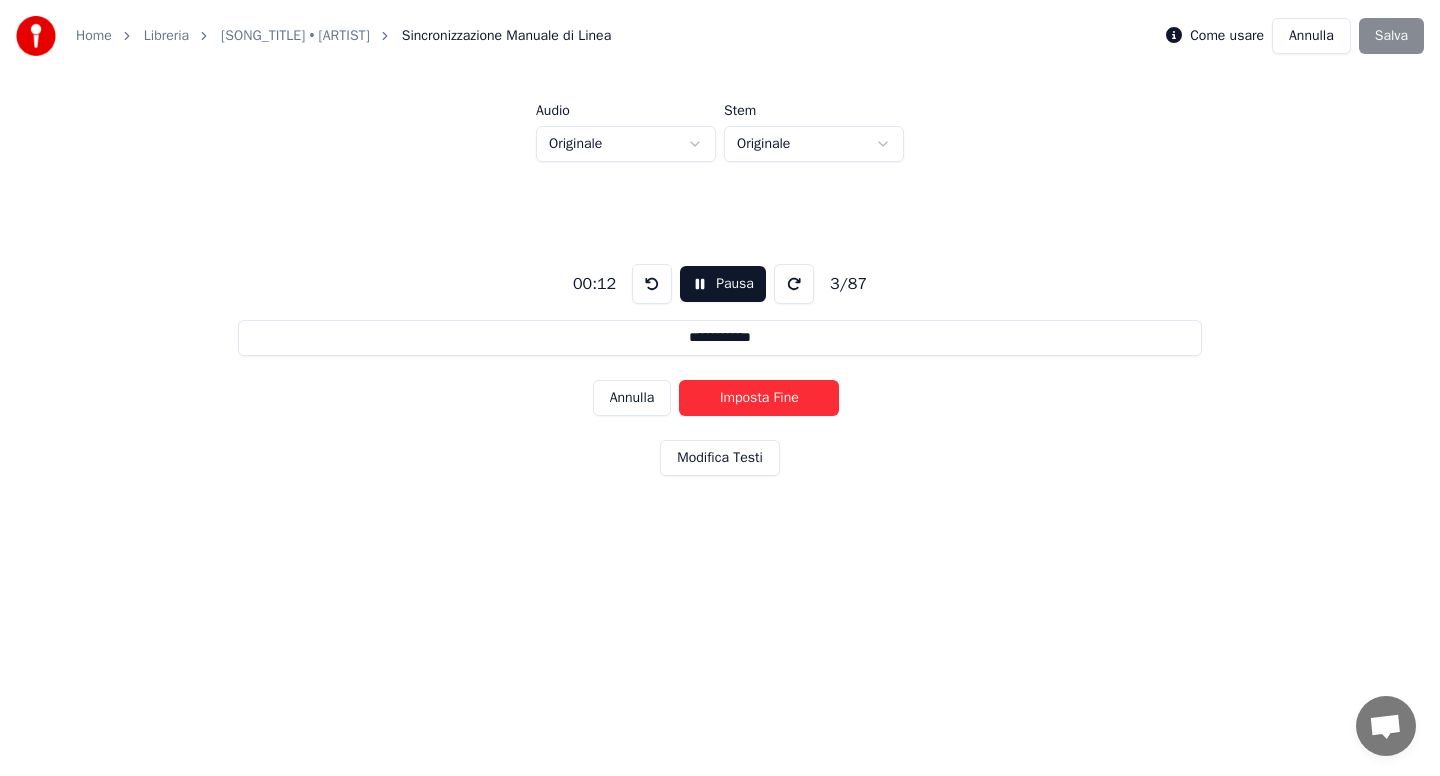 click on "Imposta Fine" at bounding box center (759, 398) 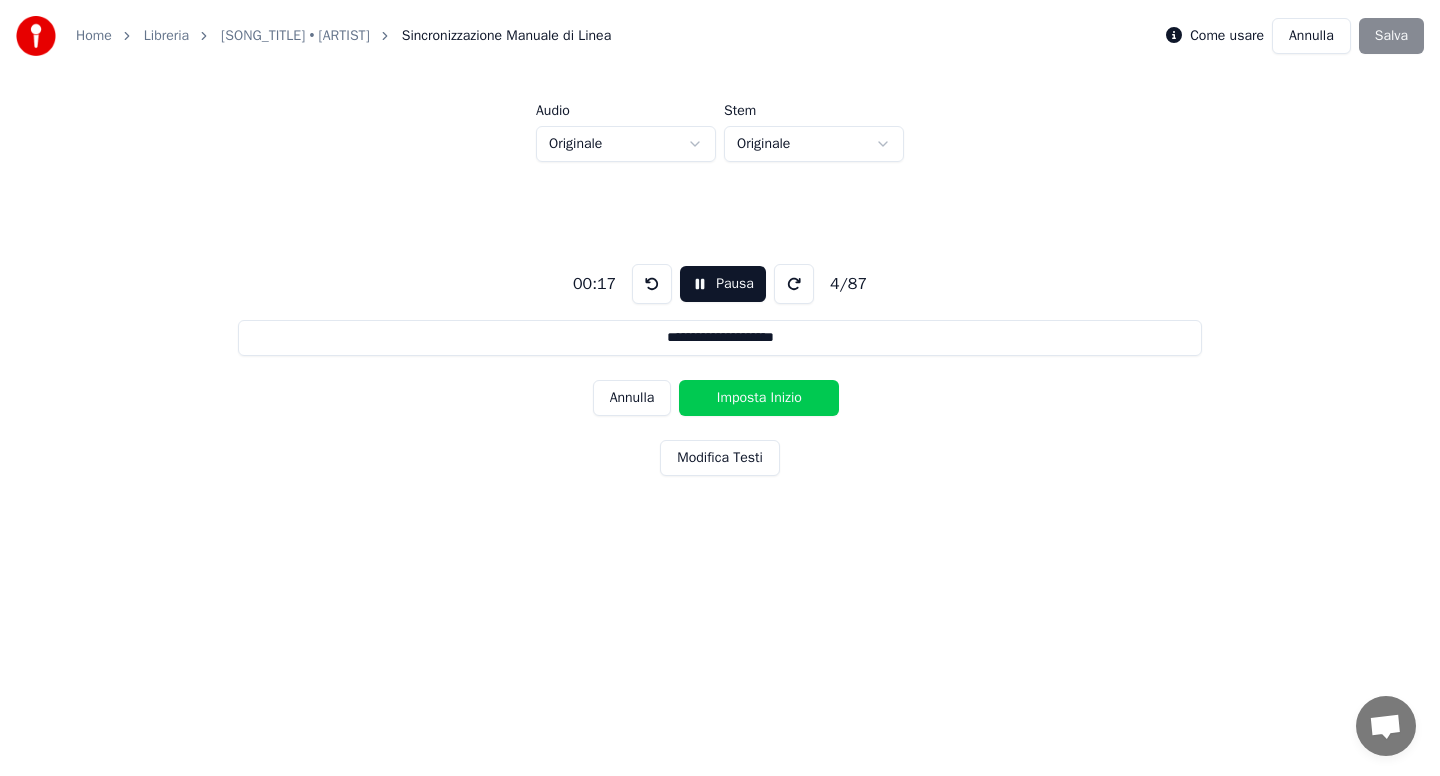 click at bounding box center (652, 284) 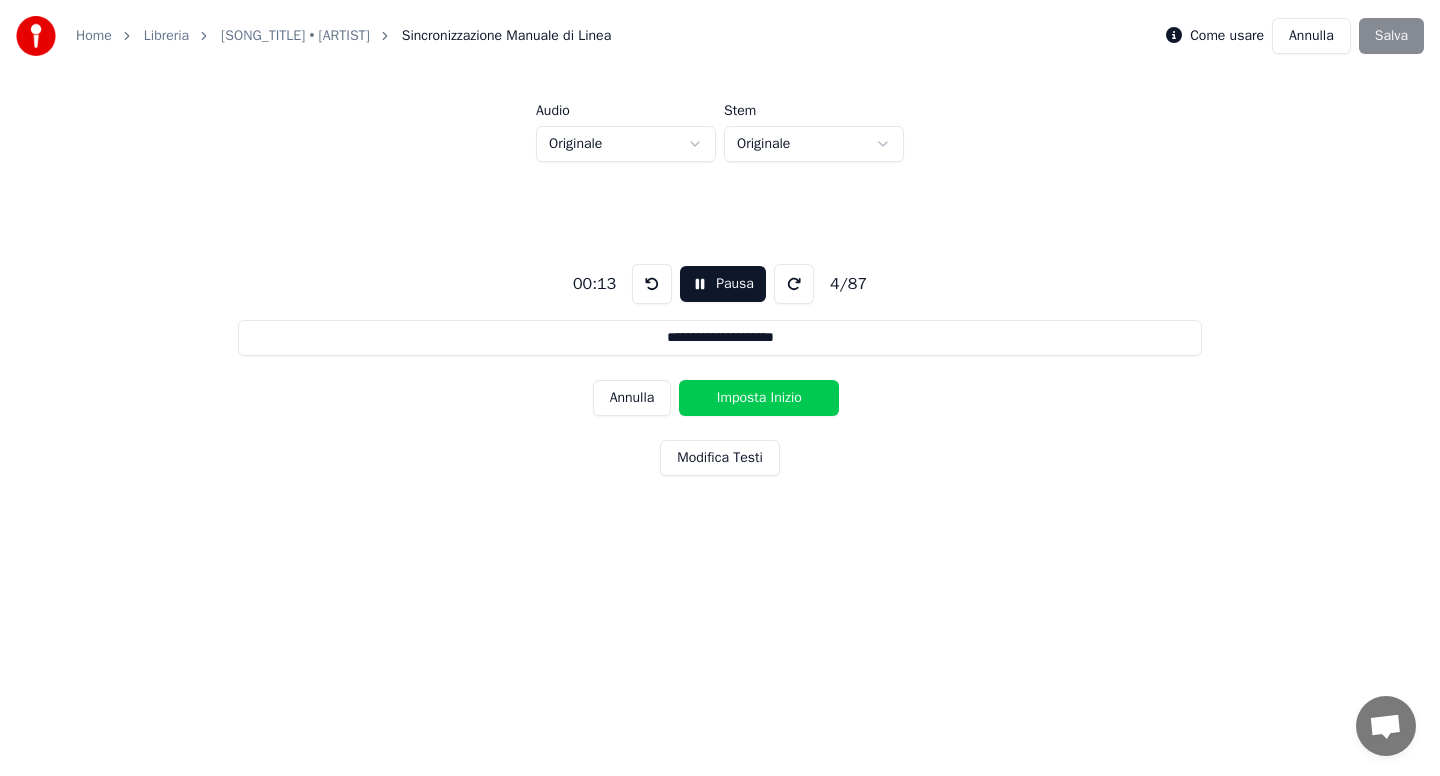 click at bounding box center (652, 284) 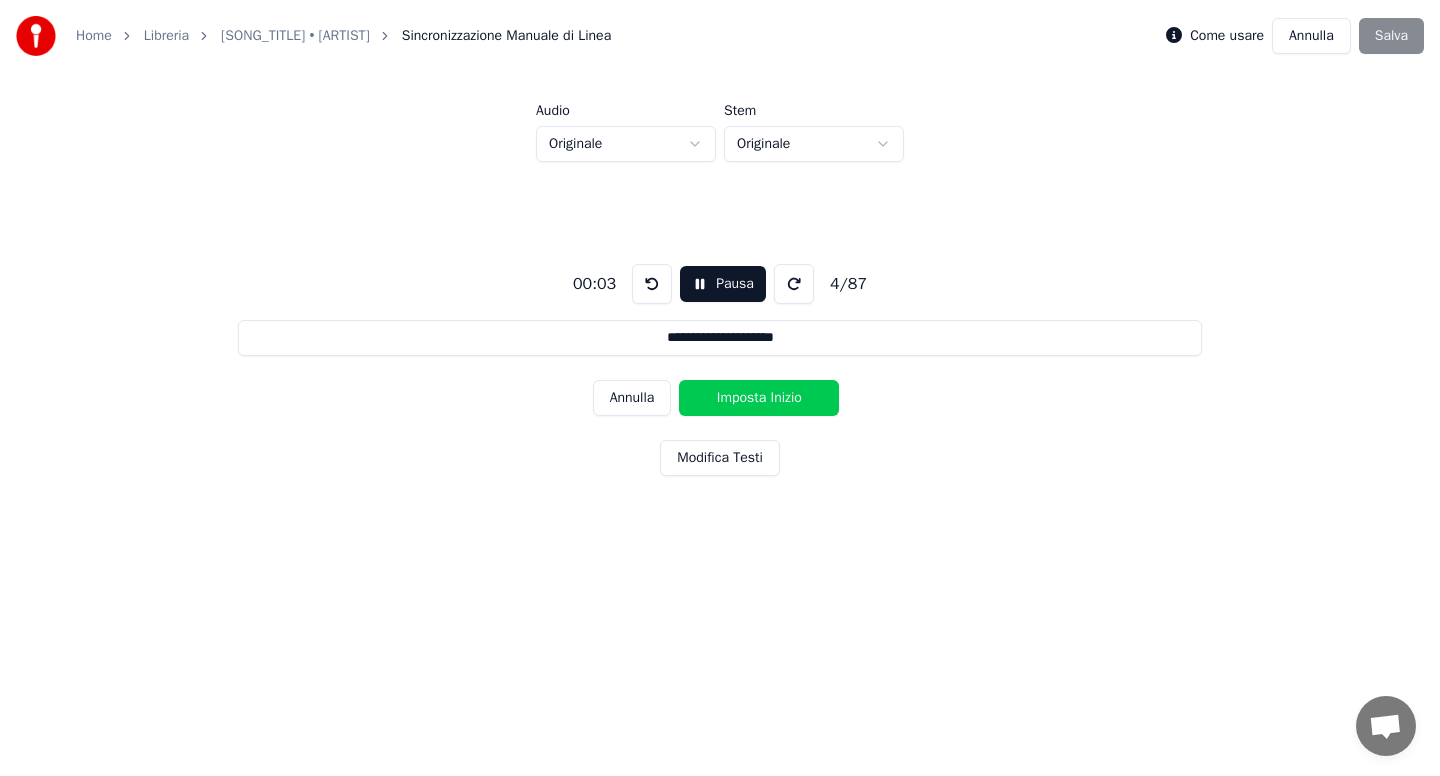 click at bounding box center (652, 284) 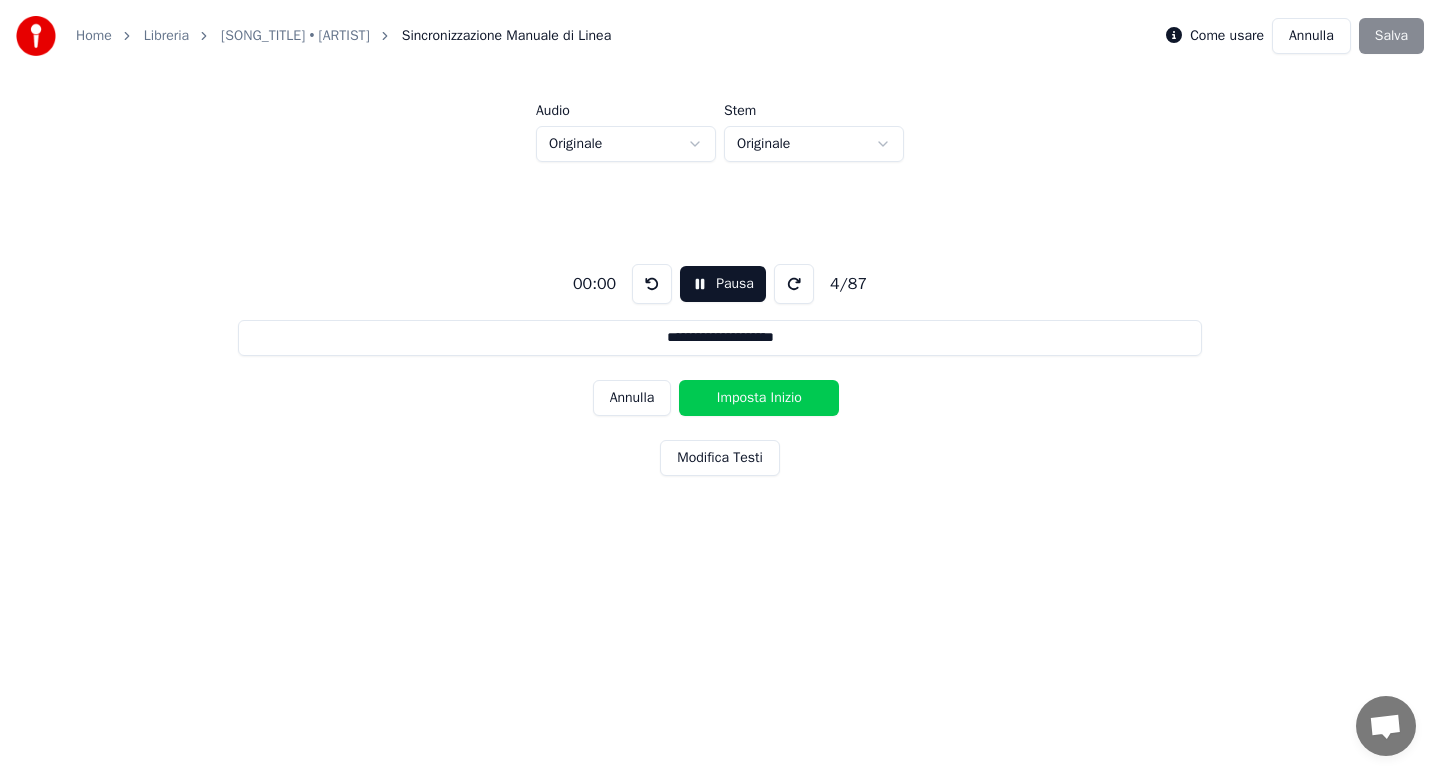 click at bounding box center [652, 284] 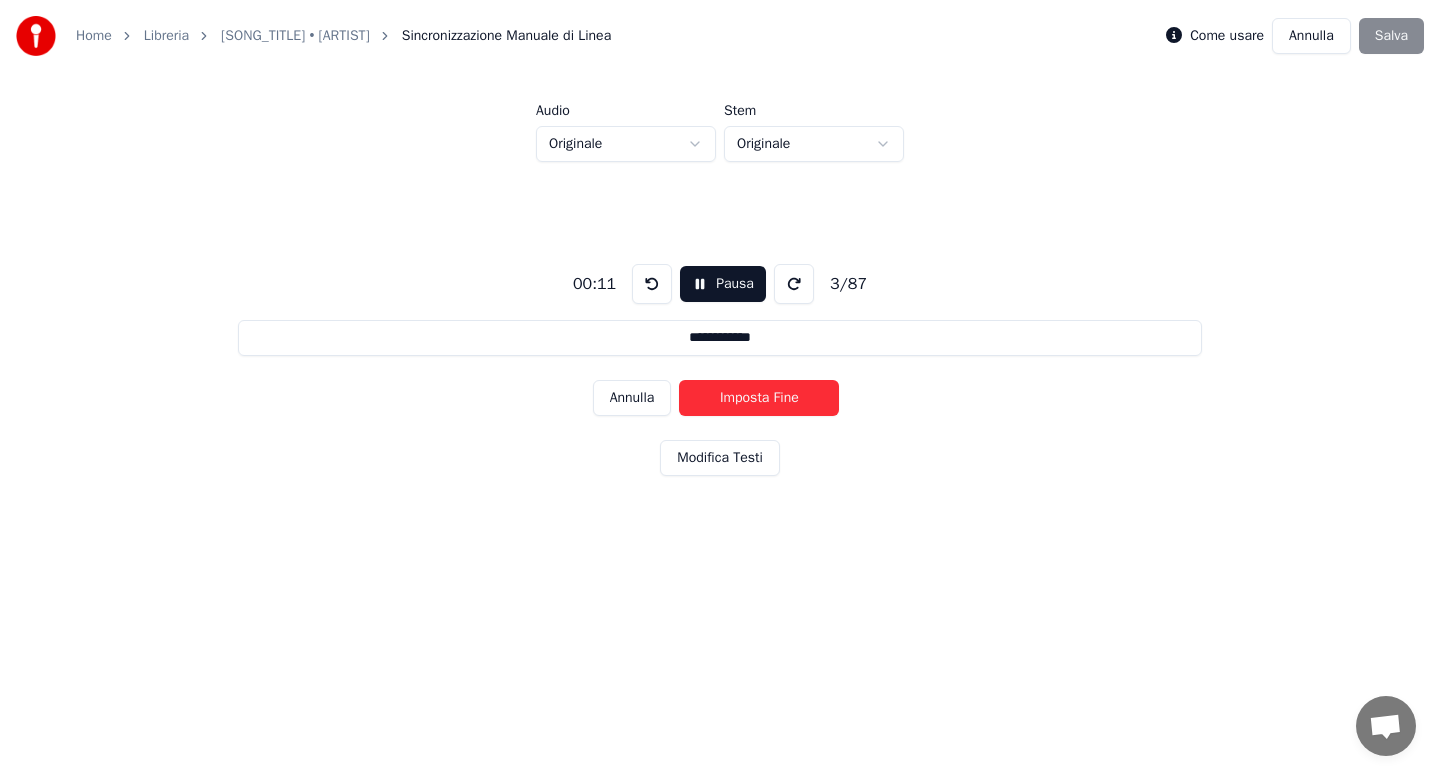 click on "Annulla" at bounding box center (632, 398) 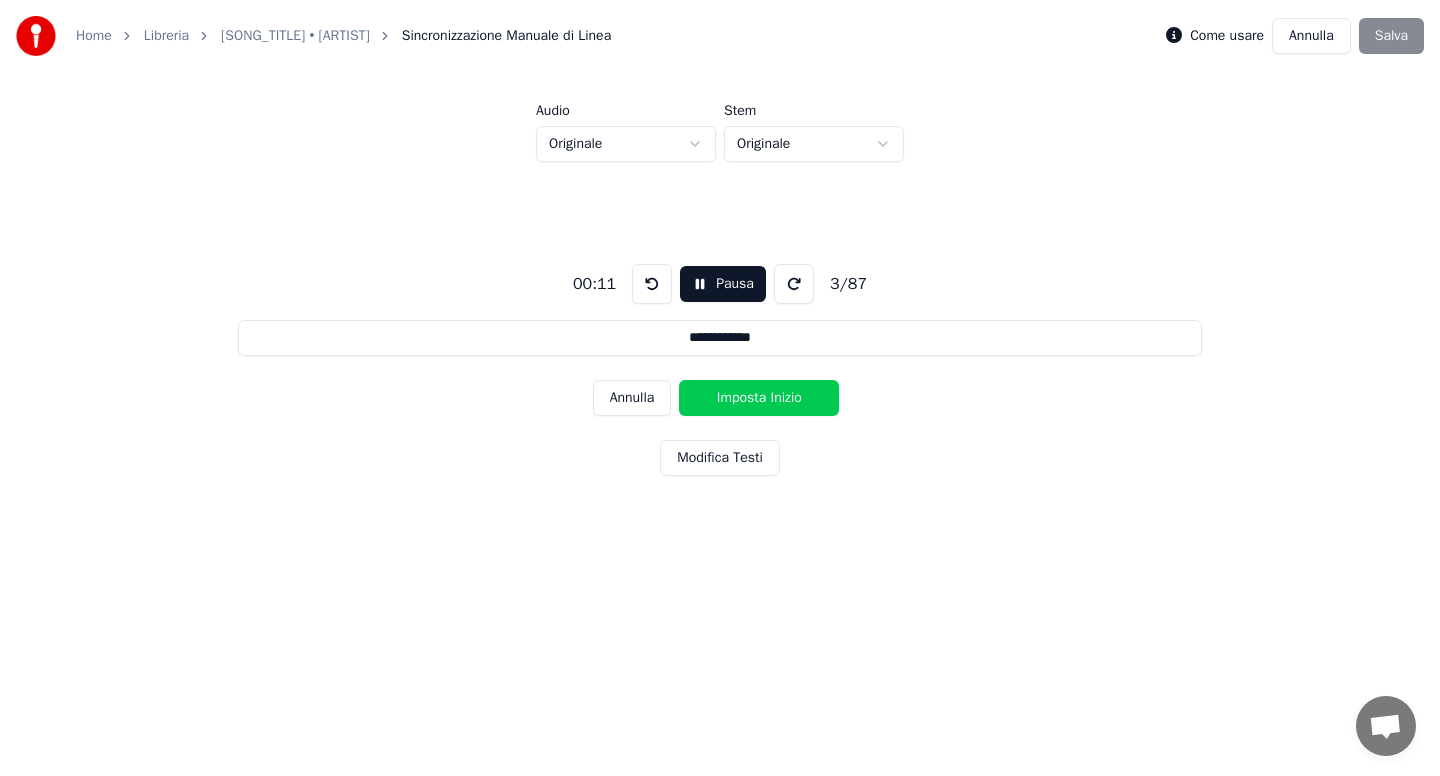 click on "Annulla" at bounding box center [632, 398] 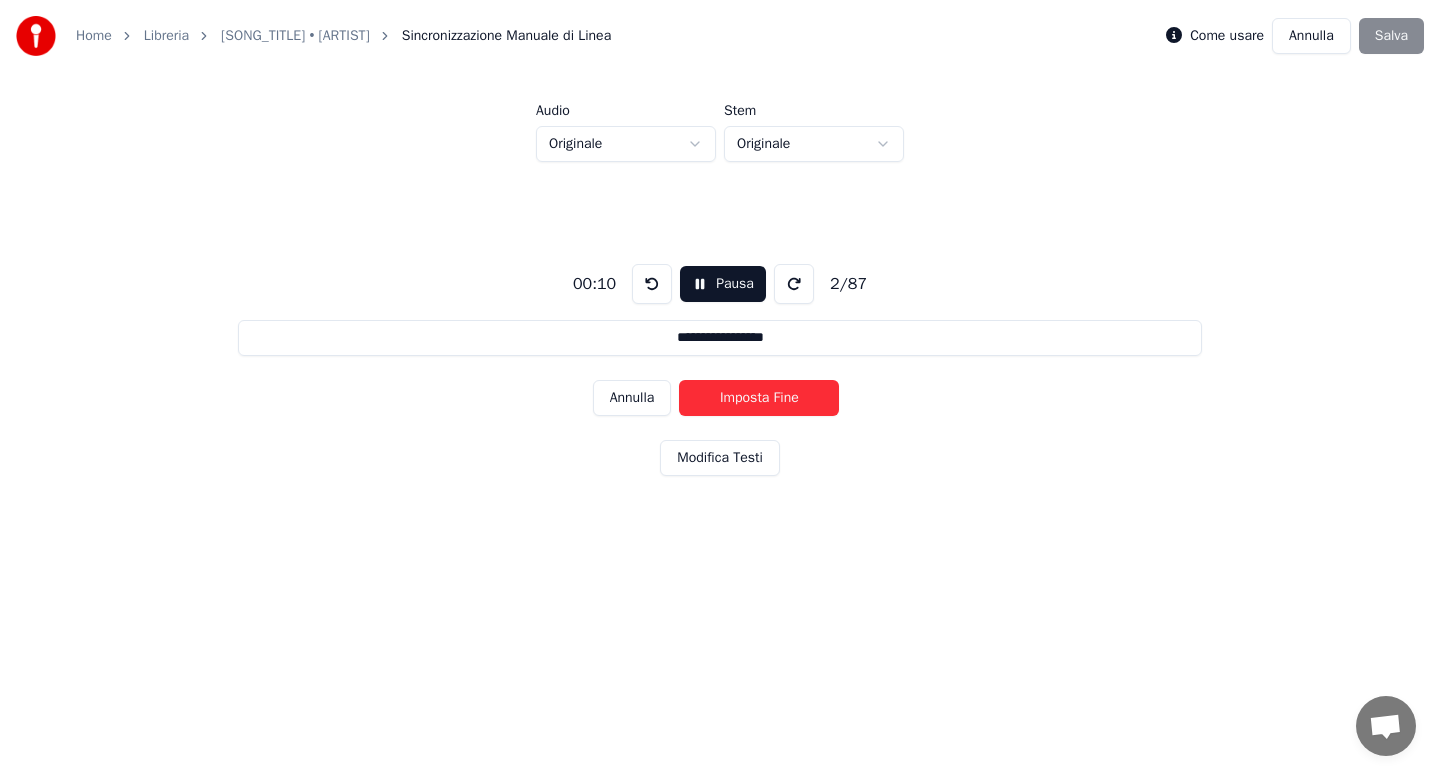 click on "Annulla" at bounding box center [632, 398] 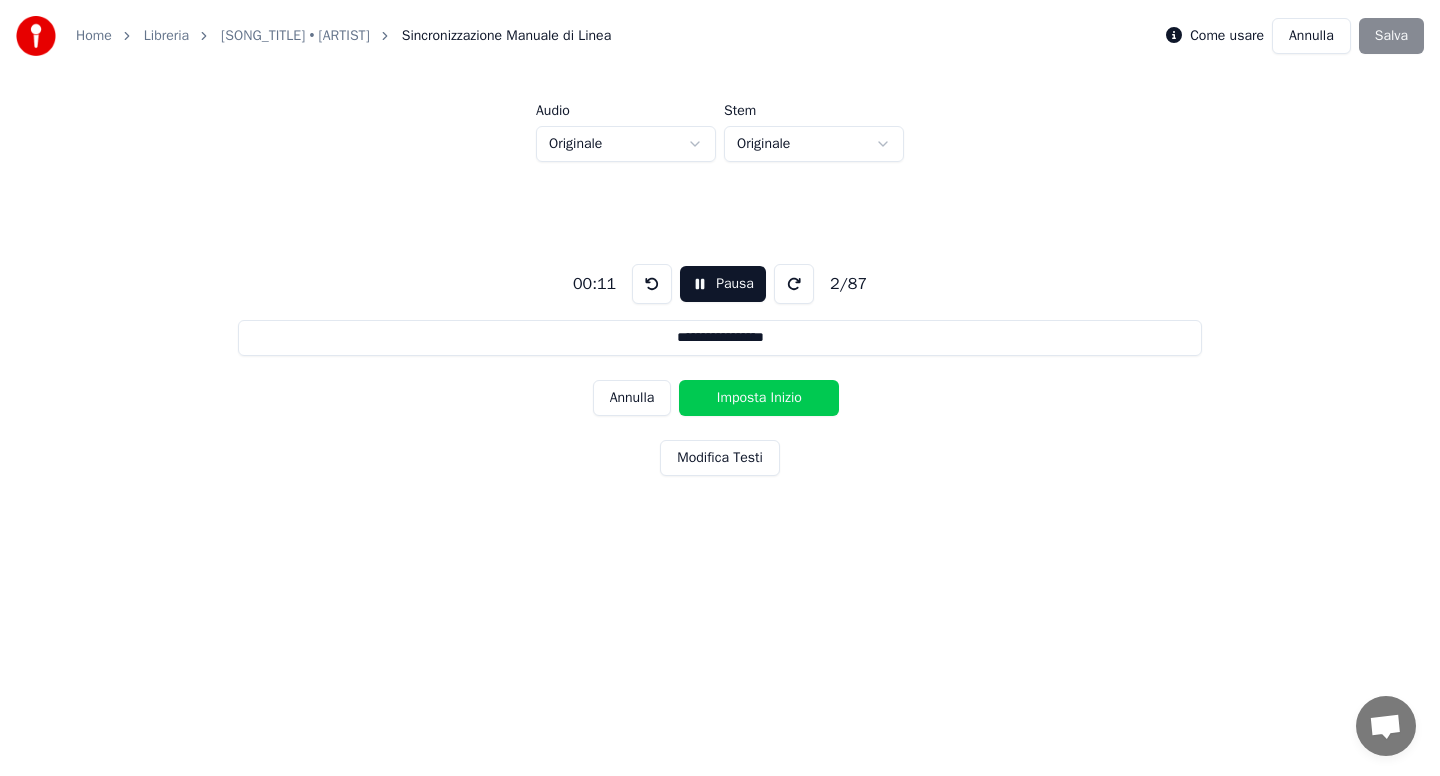 click at bounding box center (652, 284) 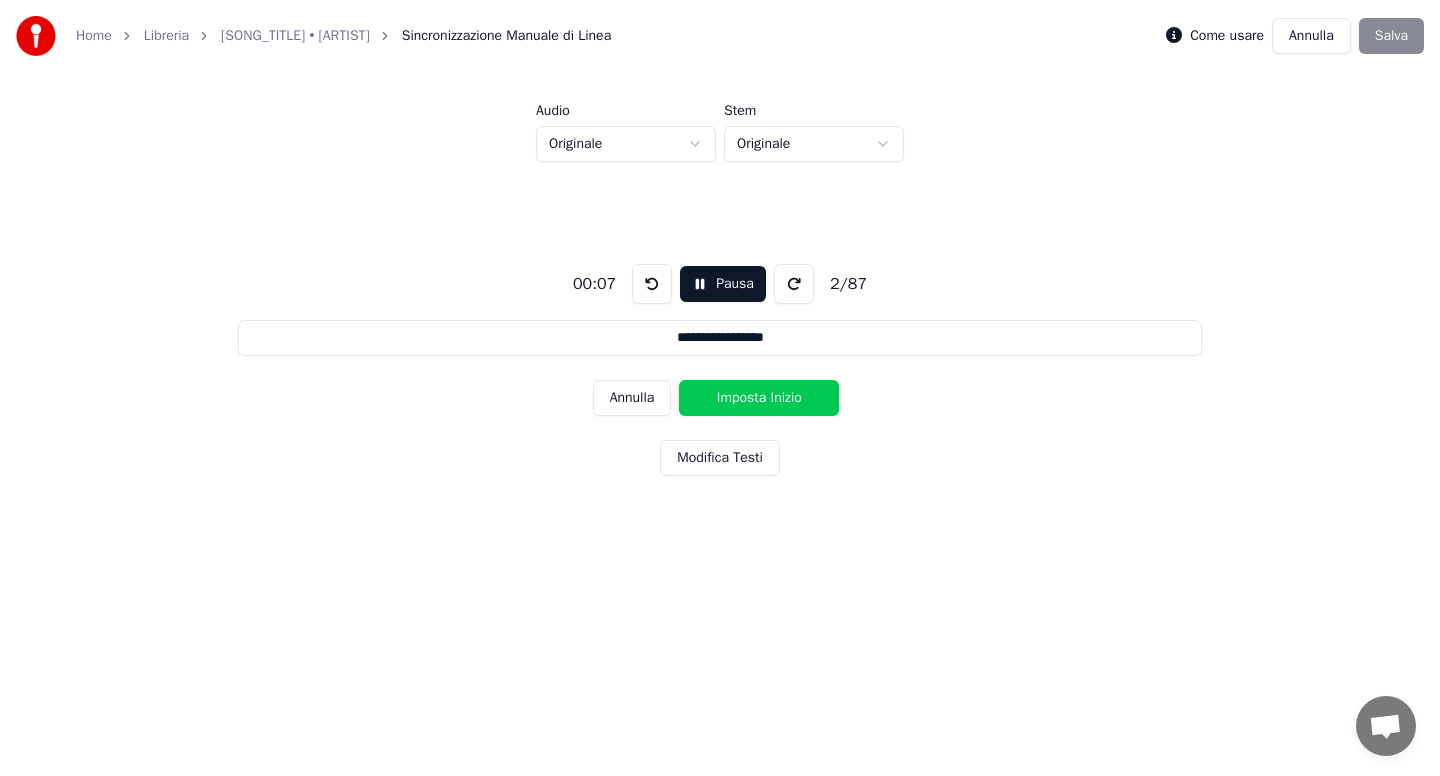 click at bounding box center (652, 284) 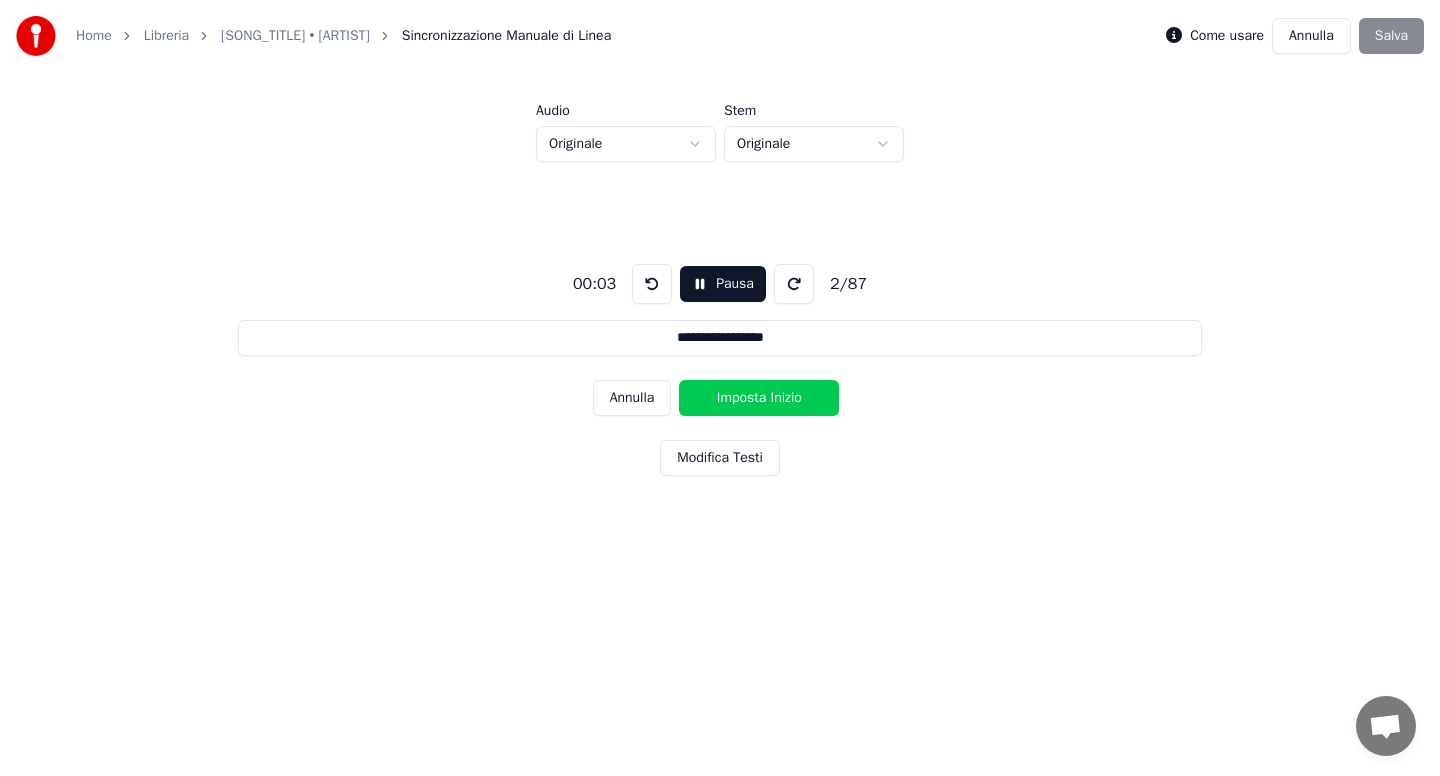 click on "Annulla" at bounding box center [632, 398] 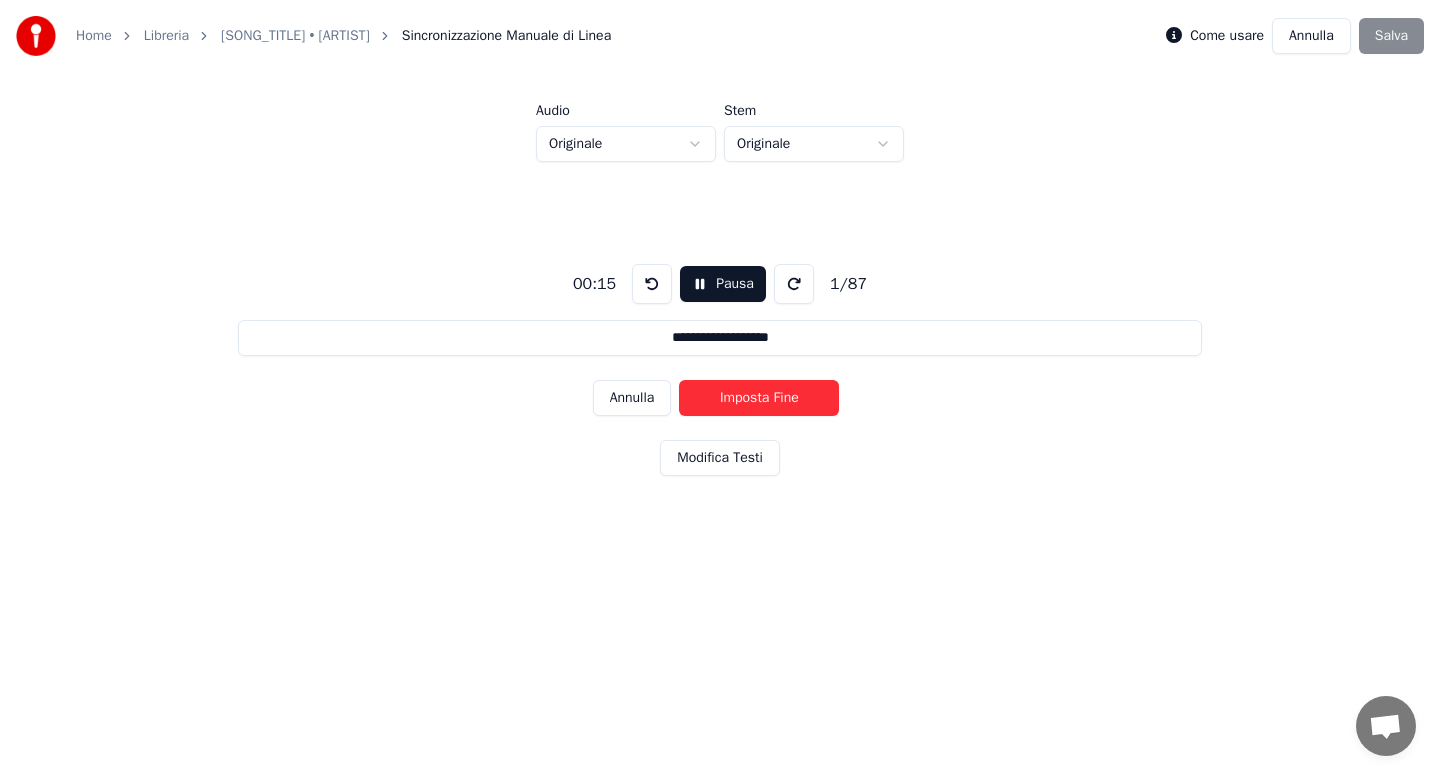 click on "Imposta Fine" at bounding box center (759, 398) 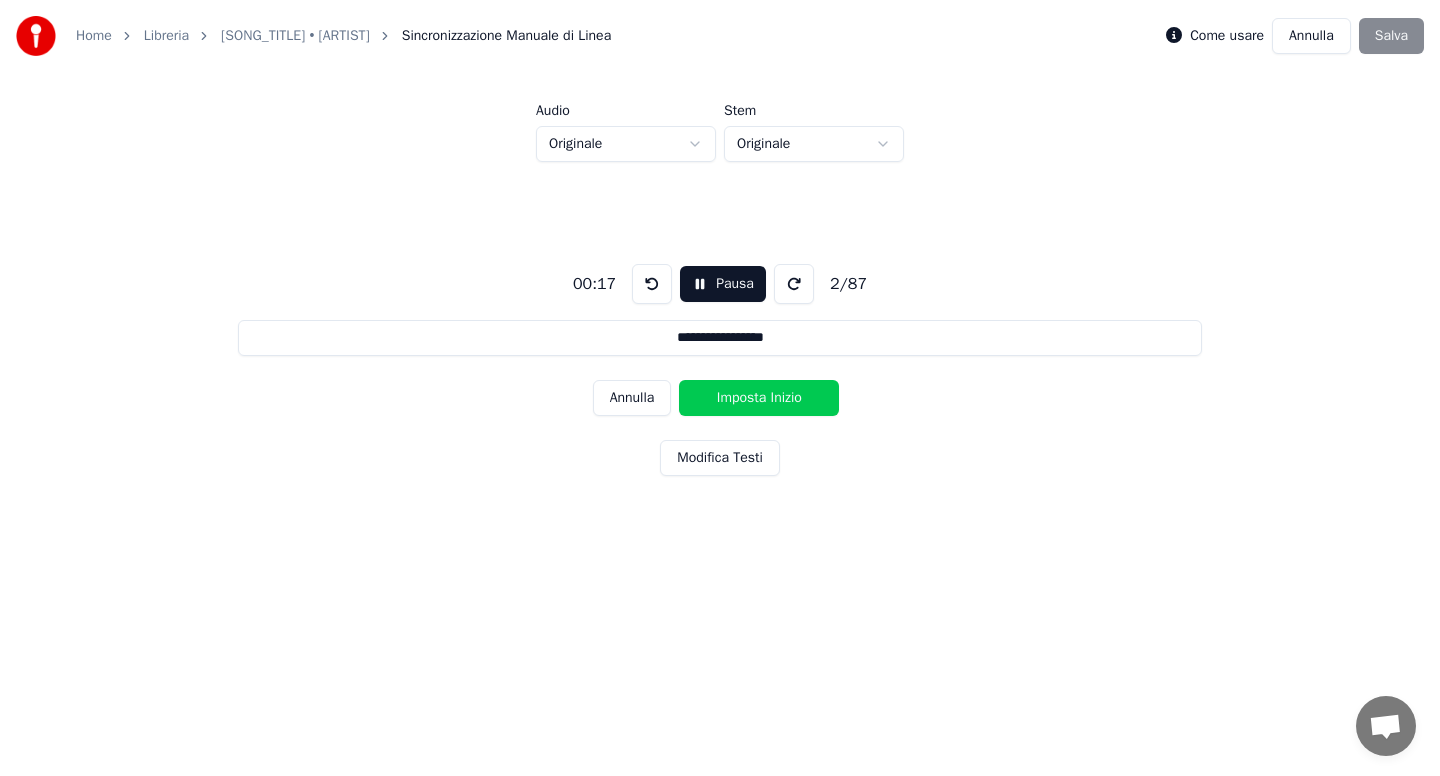 click on "Imposta Inizio" at bounding box center (759, 398) 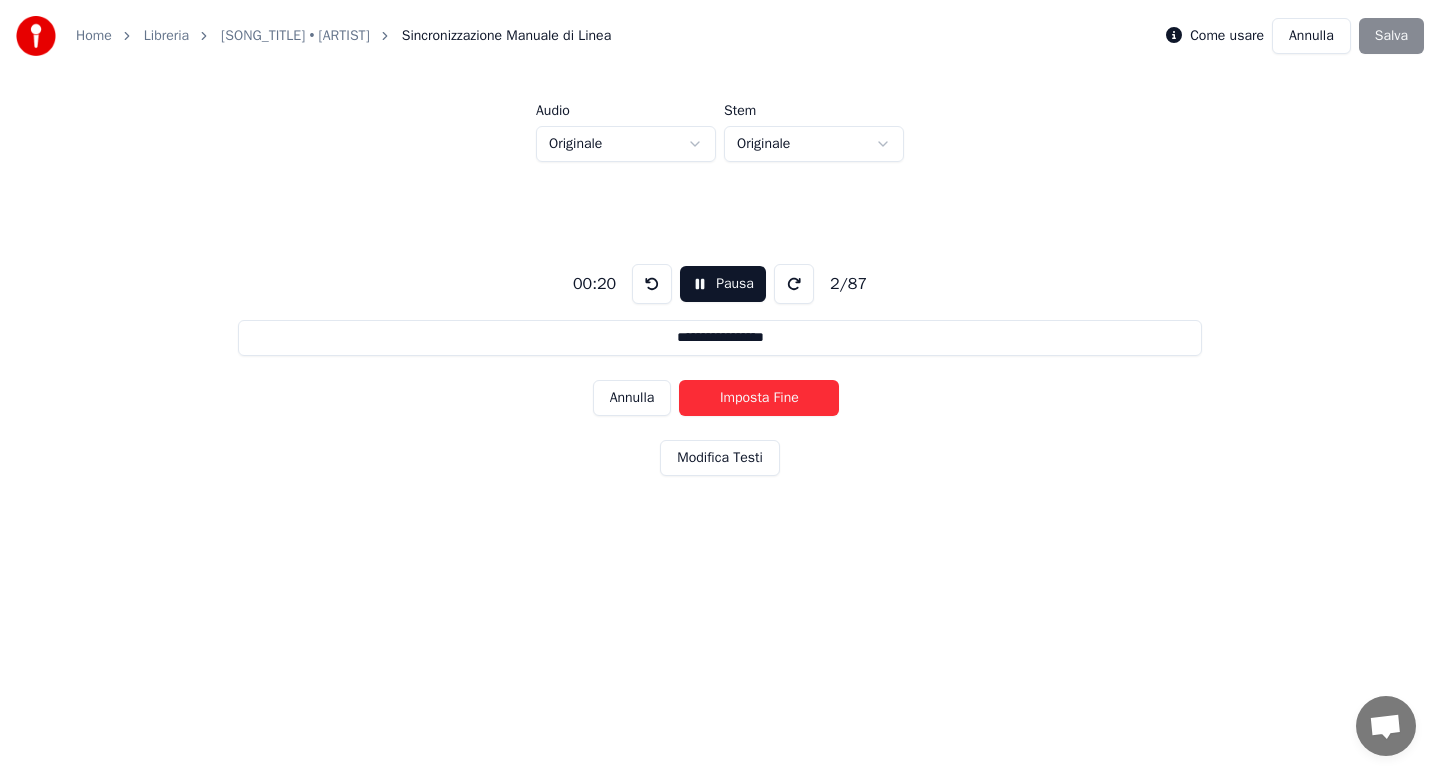 click on "Pausa" at bounding box center [723, 284] 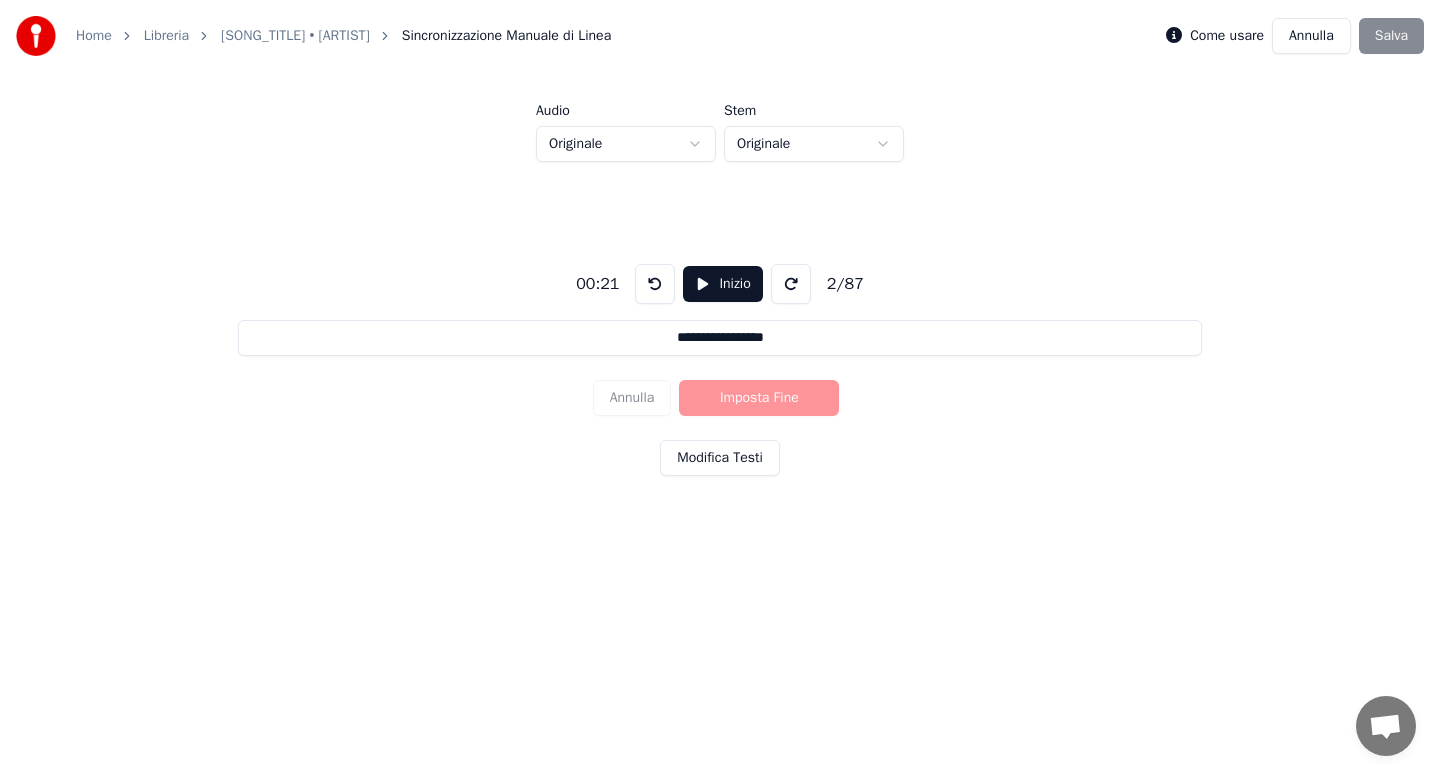 click at bounding box center (655, 284) 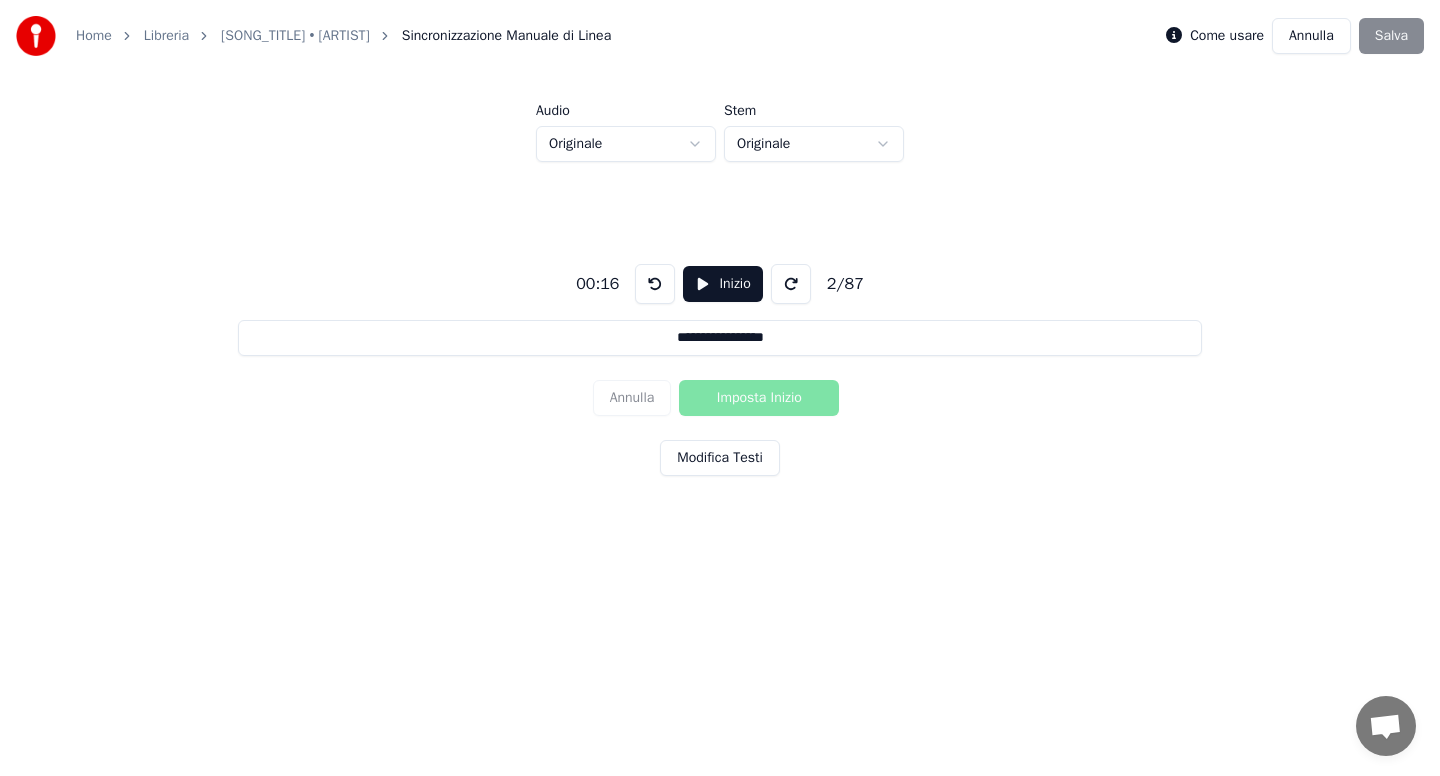 click at bounding box center (655, 284) 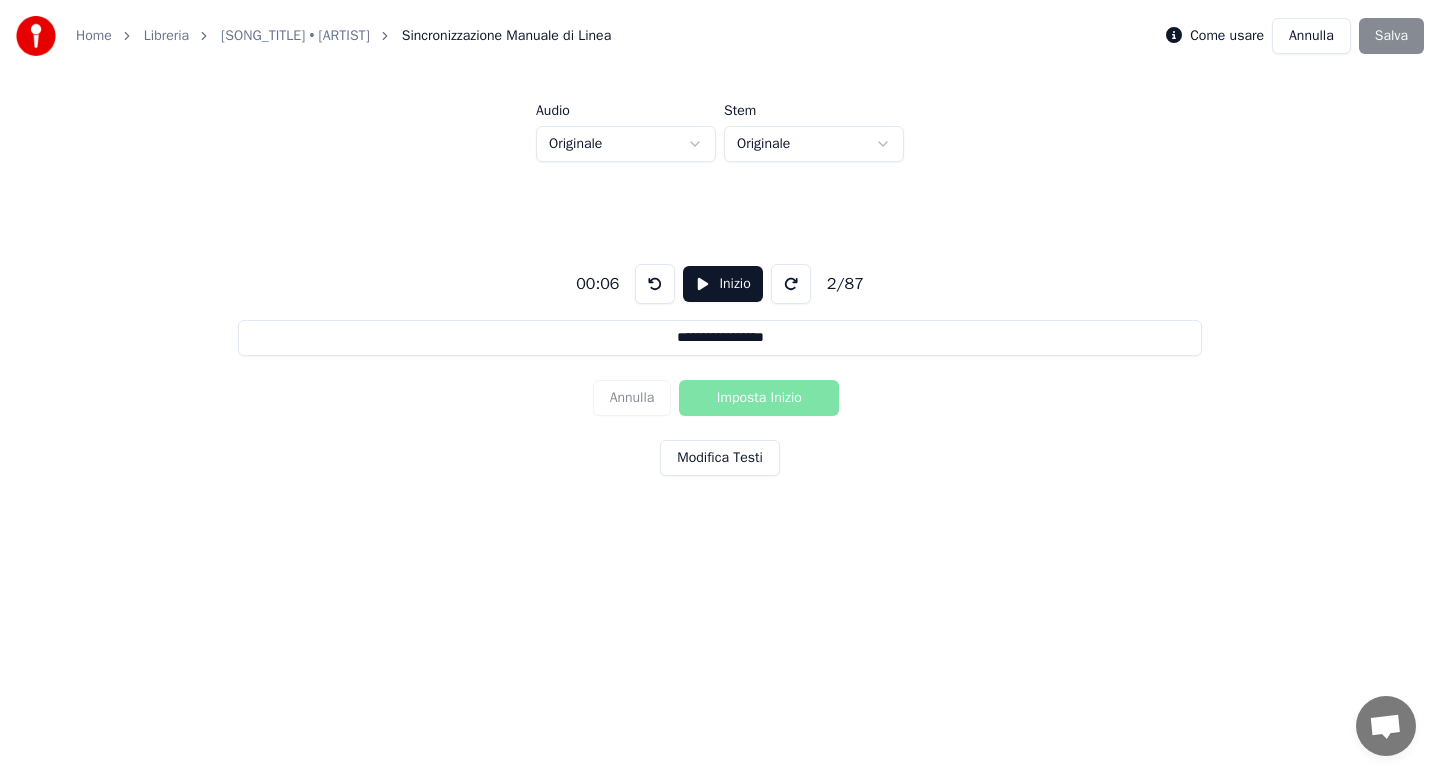 click on "Annulla Imposta Inizio" at bounding box center (720, 398) 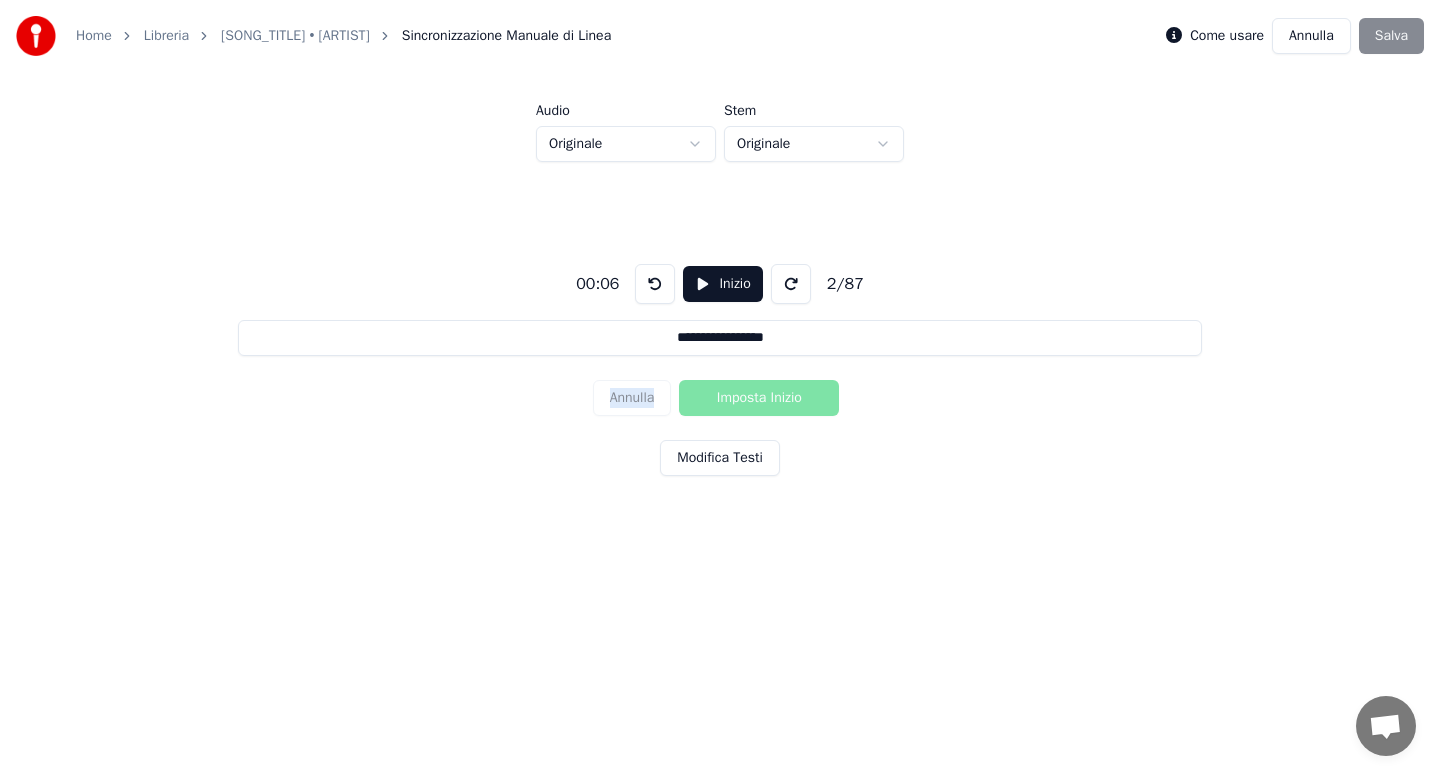 click on "Annulla Imposta Inizio" at bounding box center [720, 398] 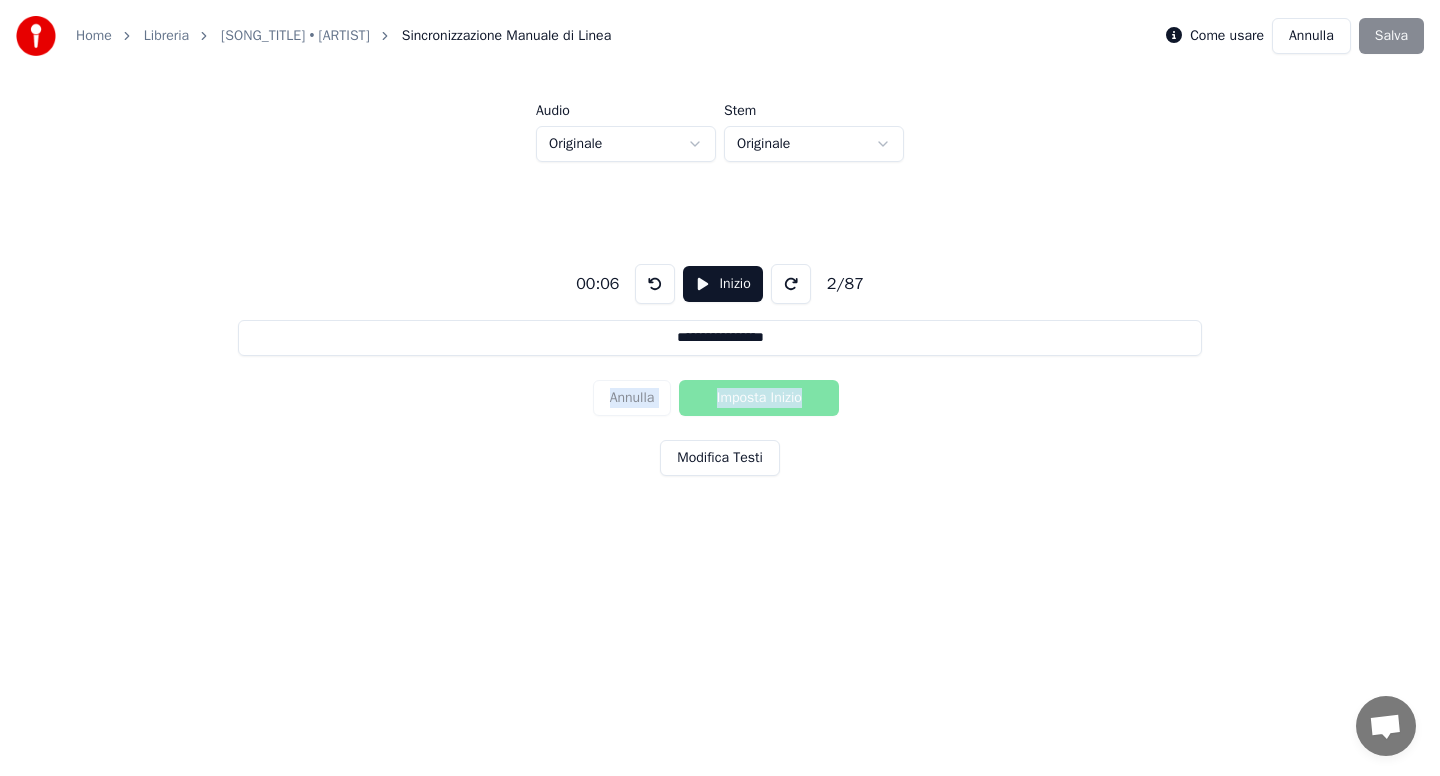 click on "Annulla Imposta Inizio" at bounding box center [720, 398] 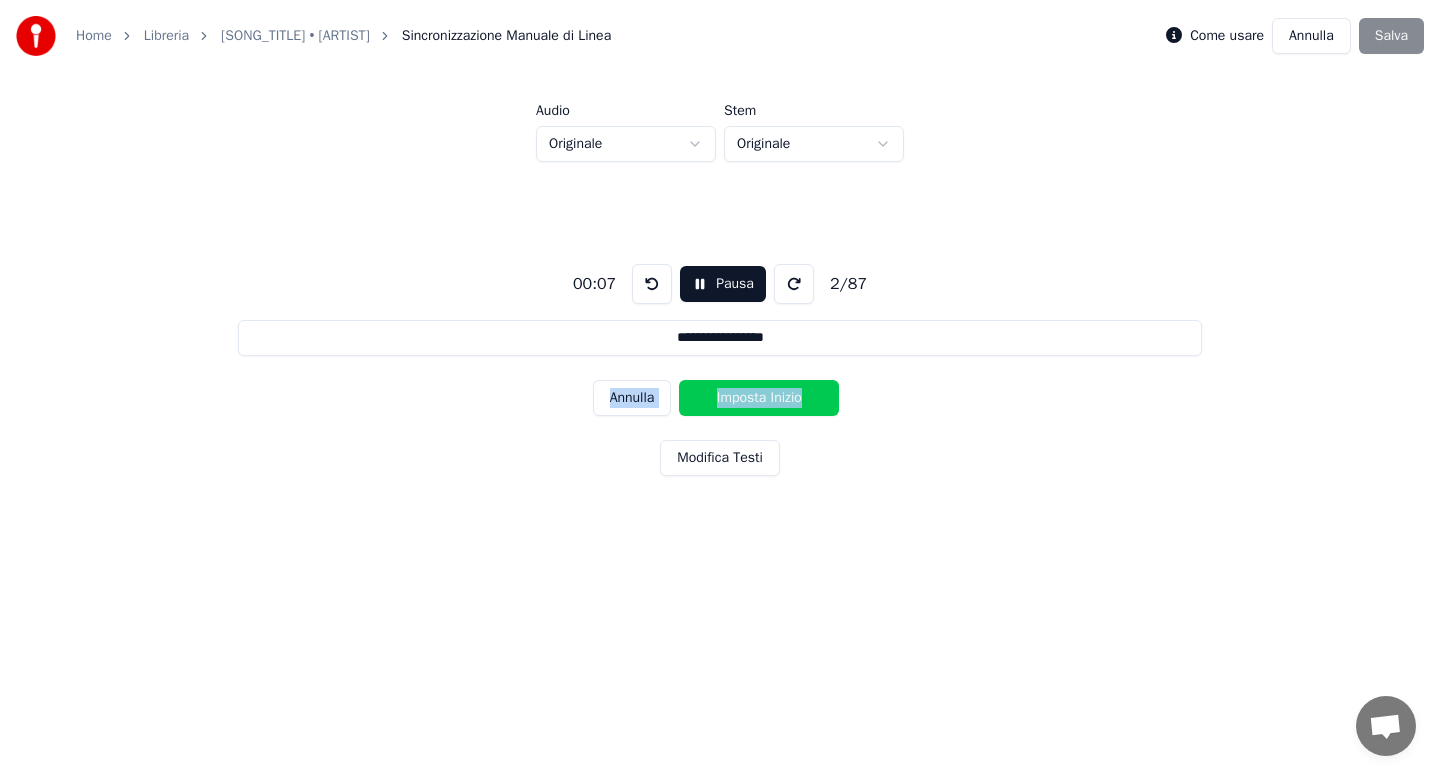 click on "Annulla" at bounding box center (632, 398) 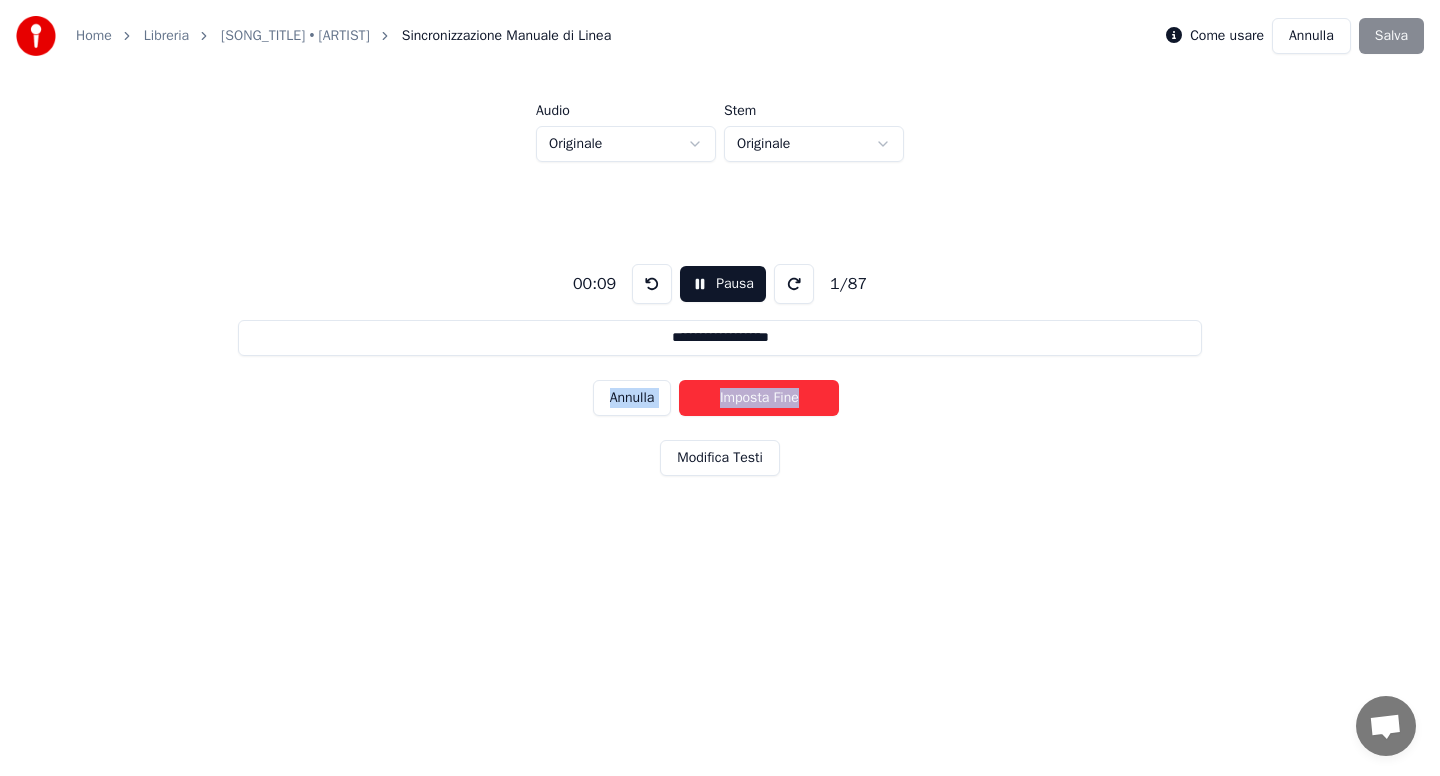 click on "Annulla" at bounding box center (632, 398) 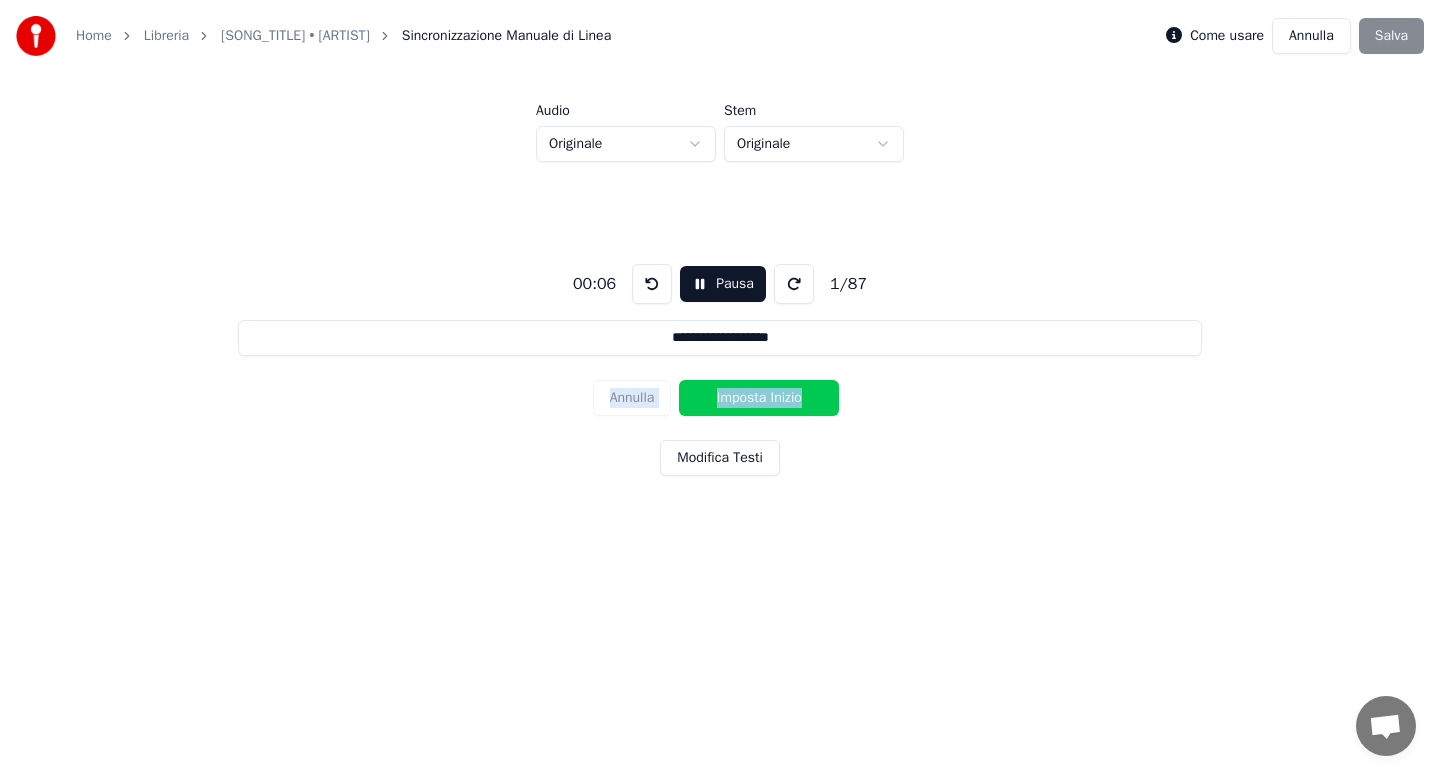 click on "**********" at bounding box center [720, 366] 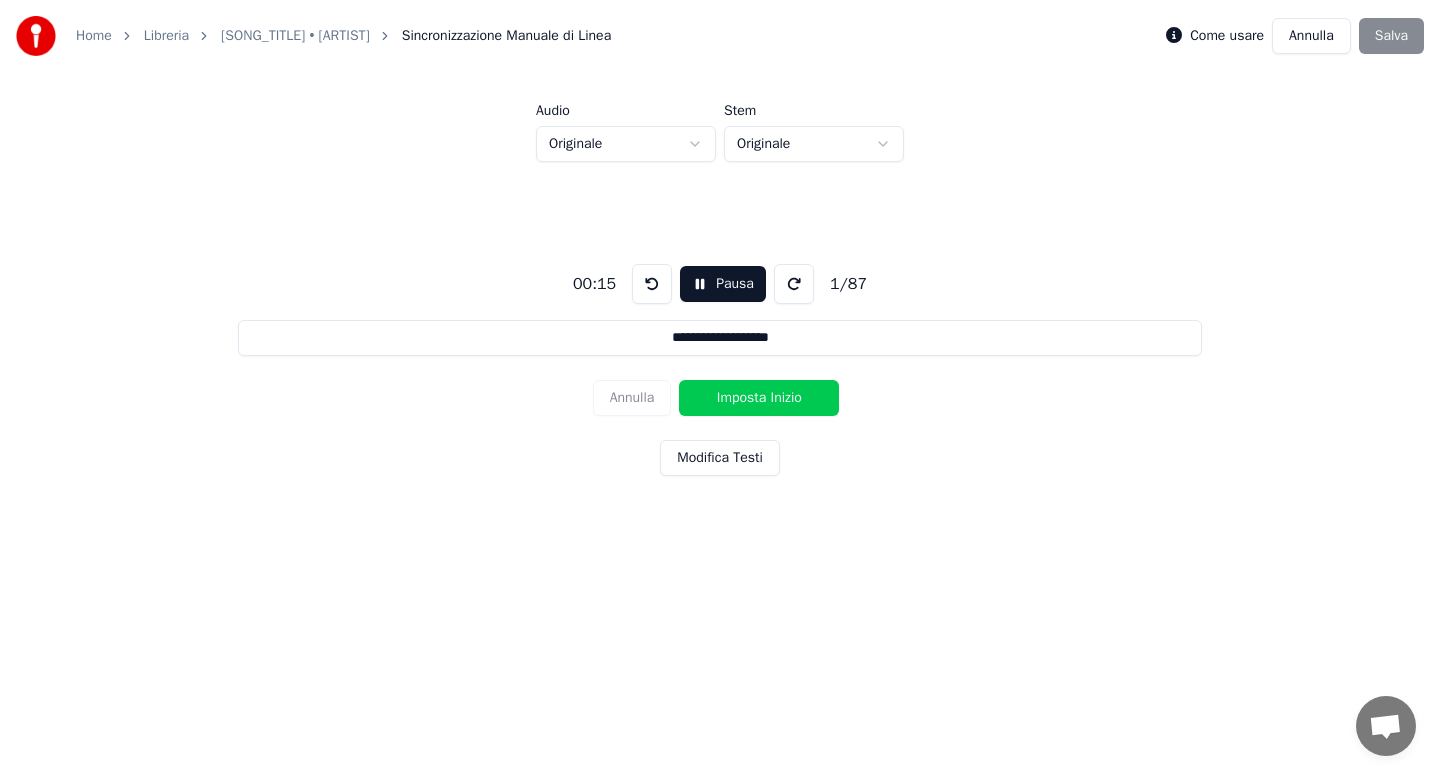click on "Imposta Inizio" at bounding box center [759, 398] 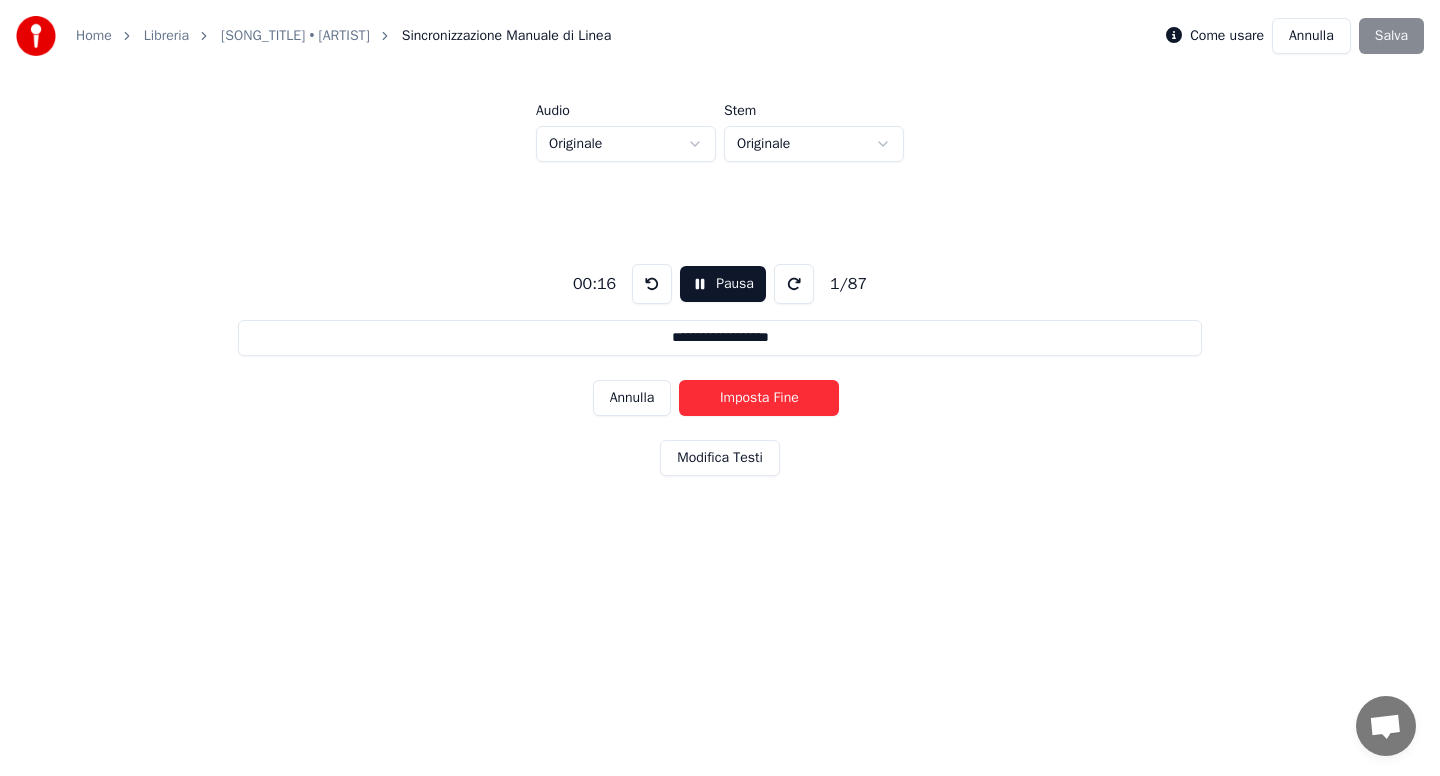 click on "Imposta Fine" at bounding box center [759, 398] 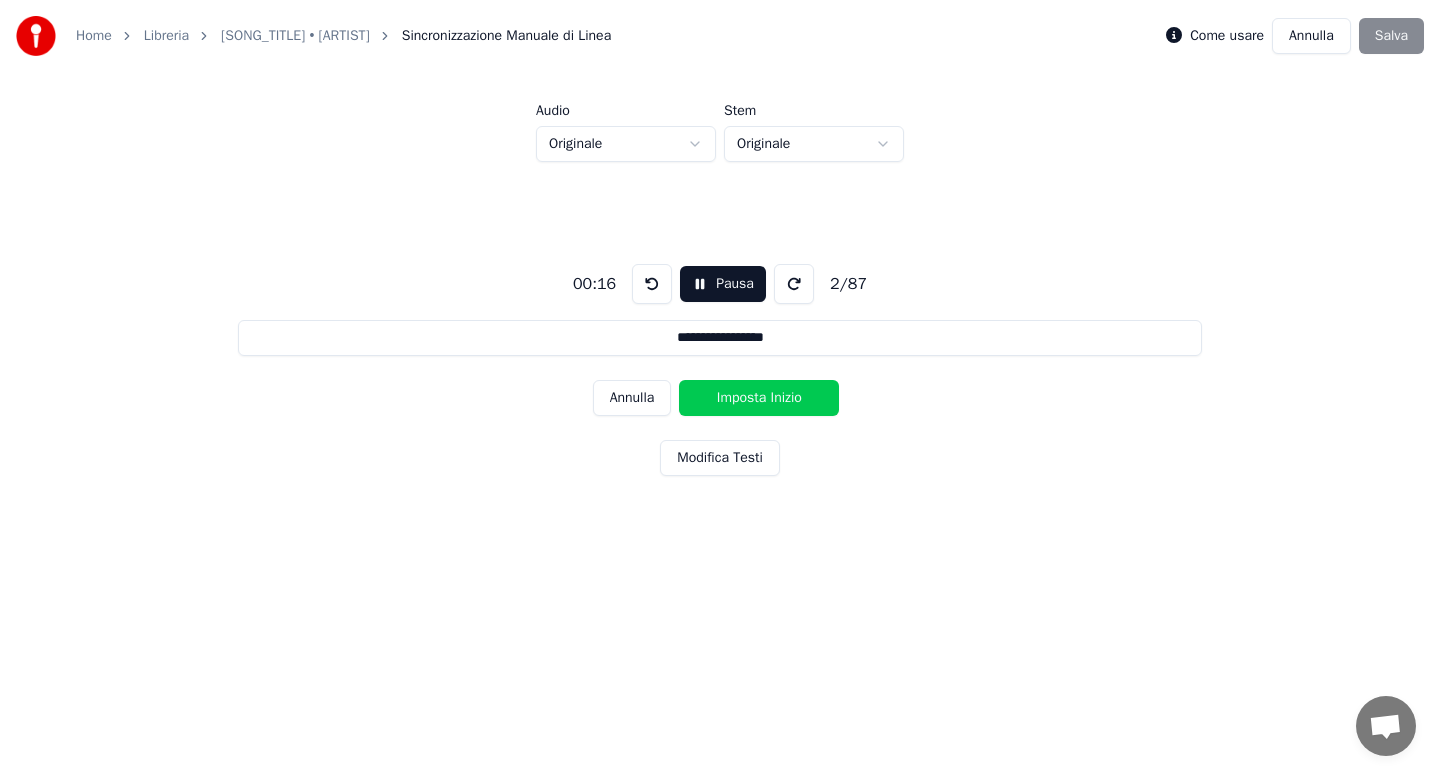 click on "Imposta Inizio" at bounding box center [759, 398] 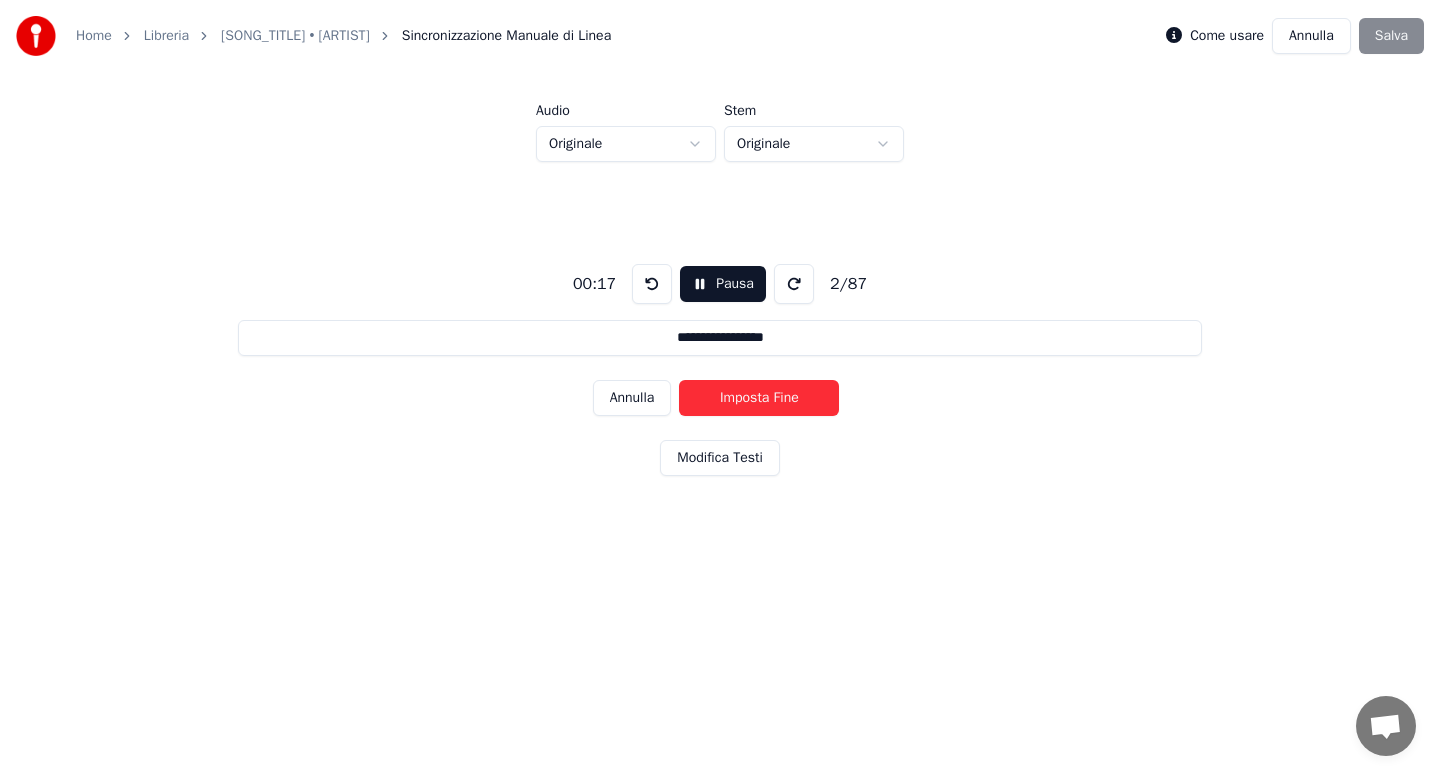 click on "Imposta Fine" at bounding box center (759, 398) 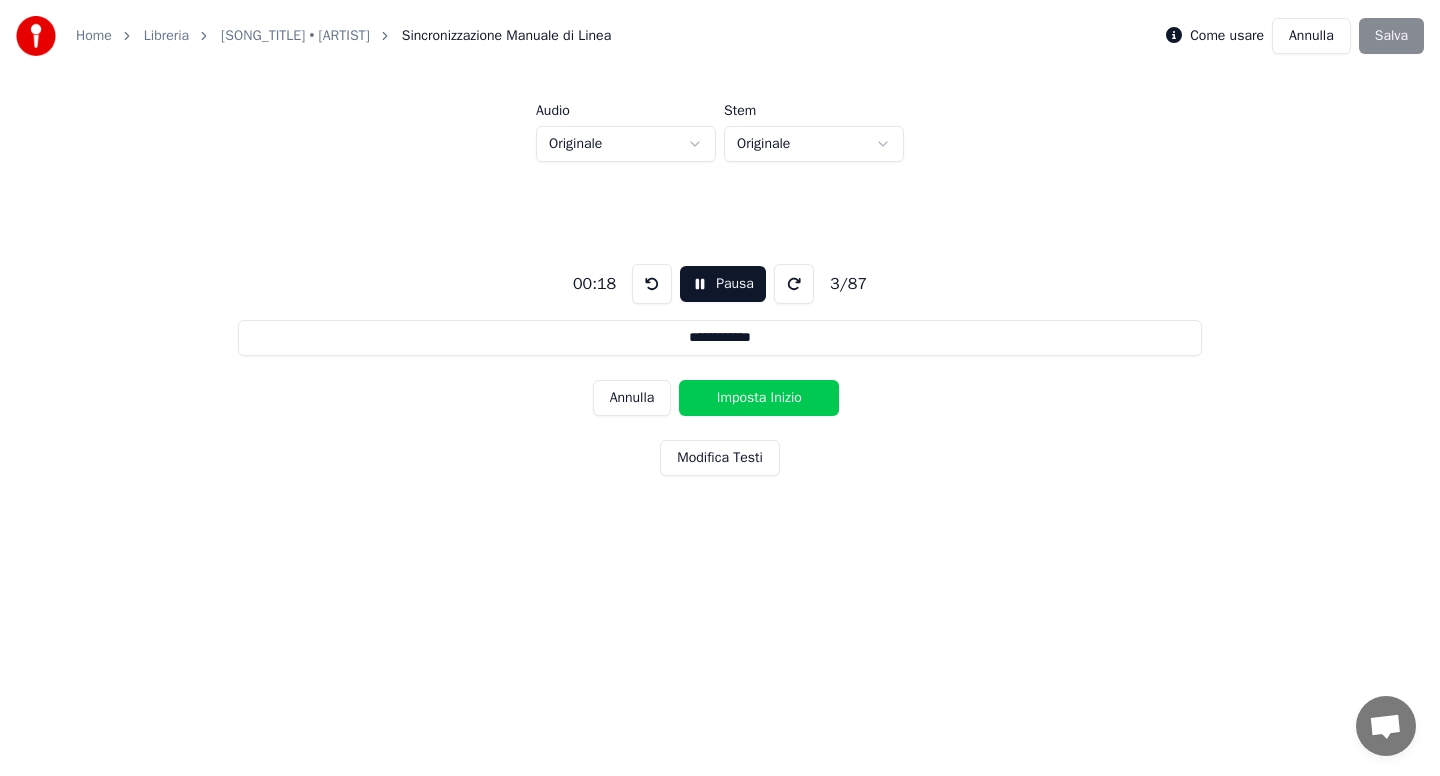click on "Imposta Inizio" at bounding box center [759, 398] 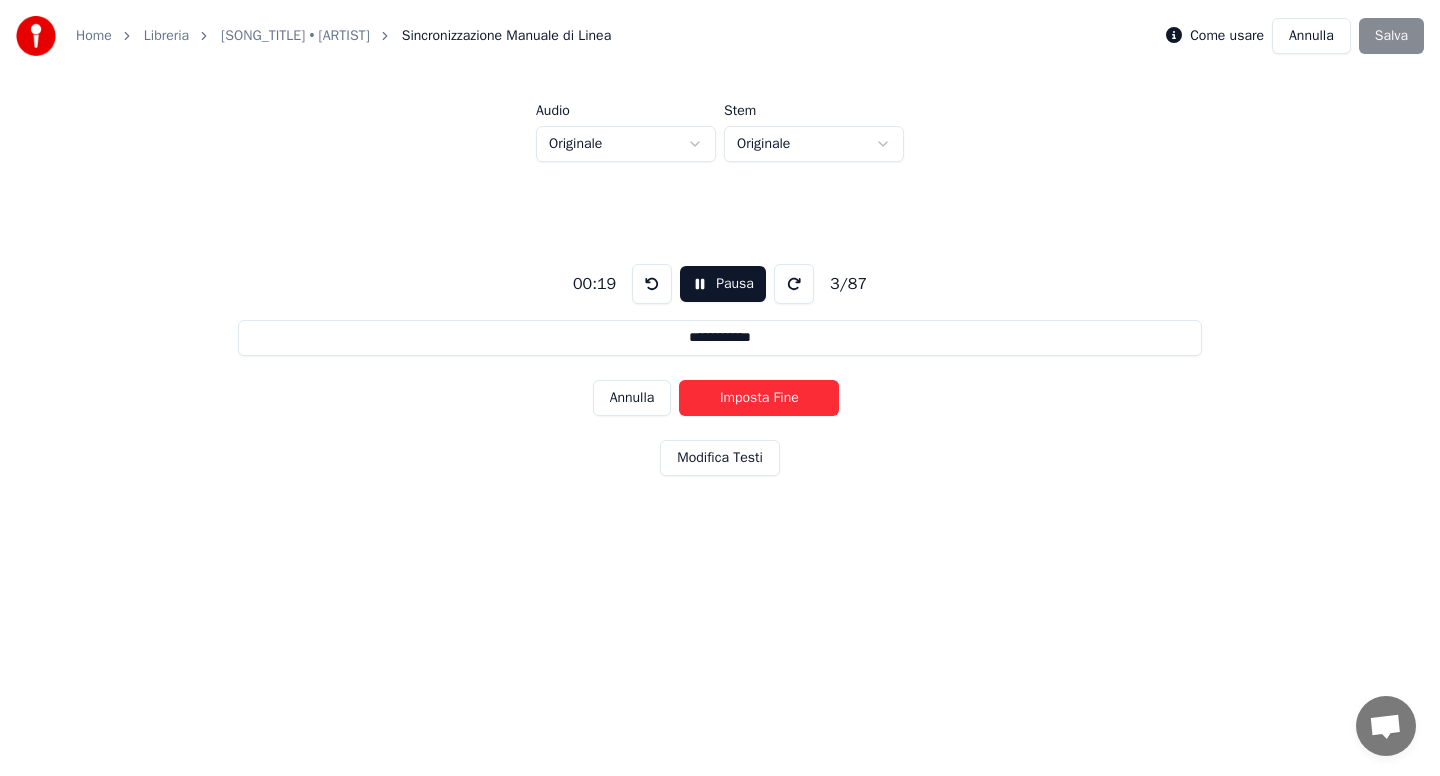 click on "Imposta Fine" at bounding box center (759, 398) 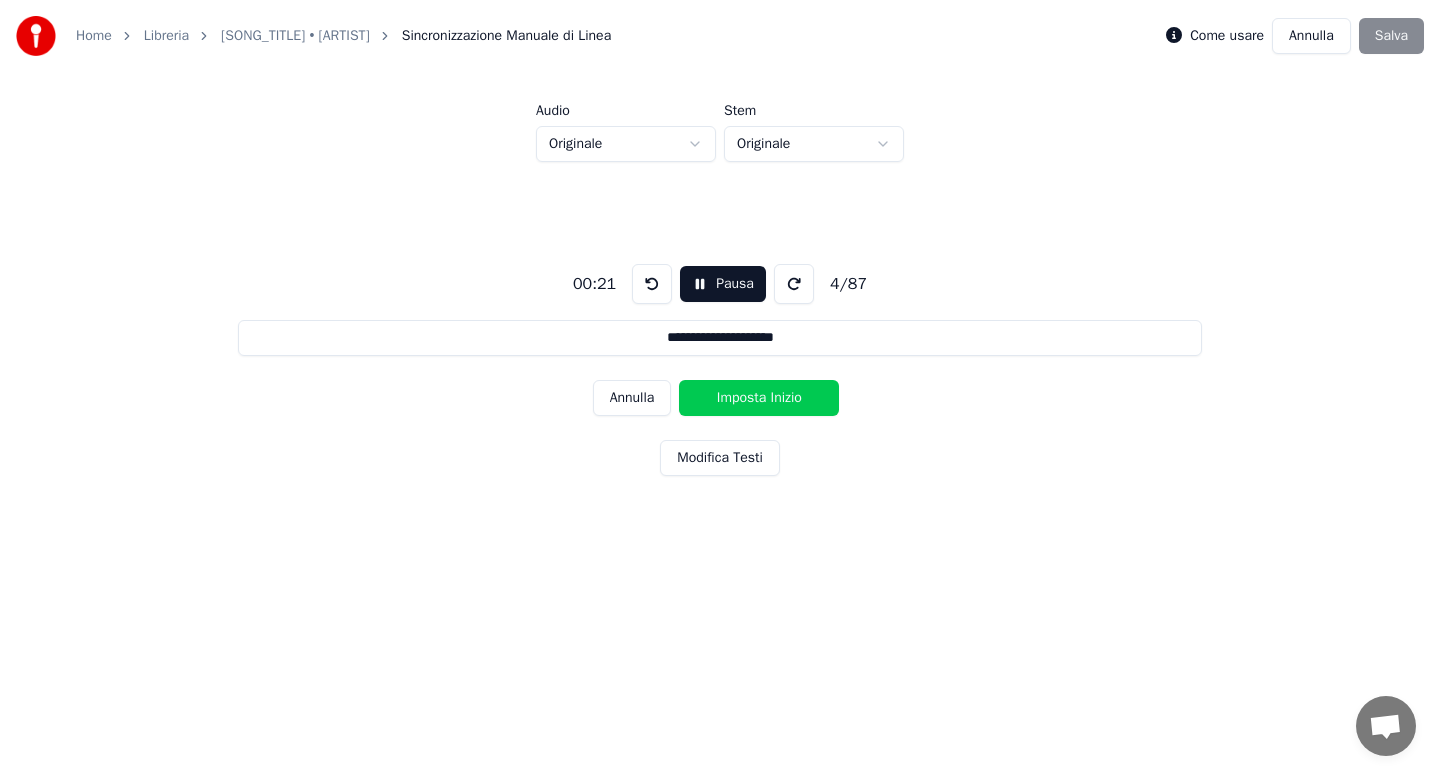 click on "Imposta Inizio" at bounding box center (759, 398) 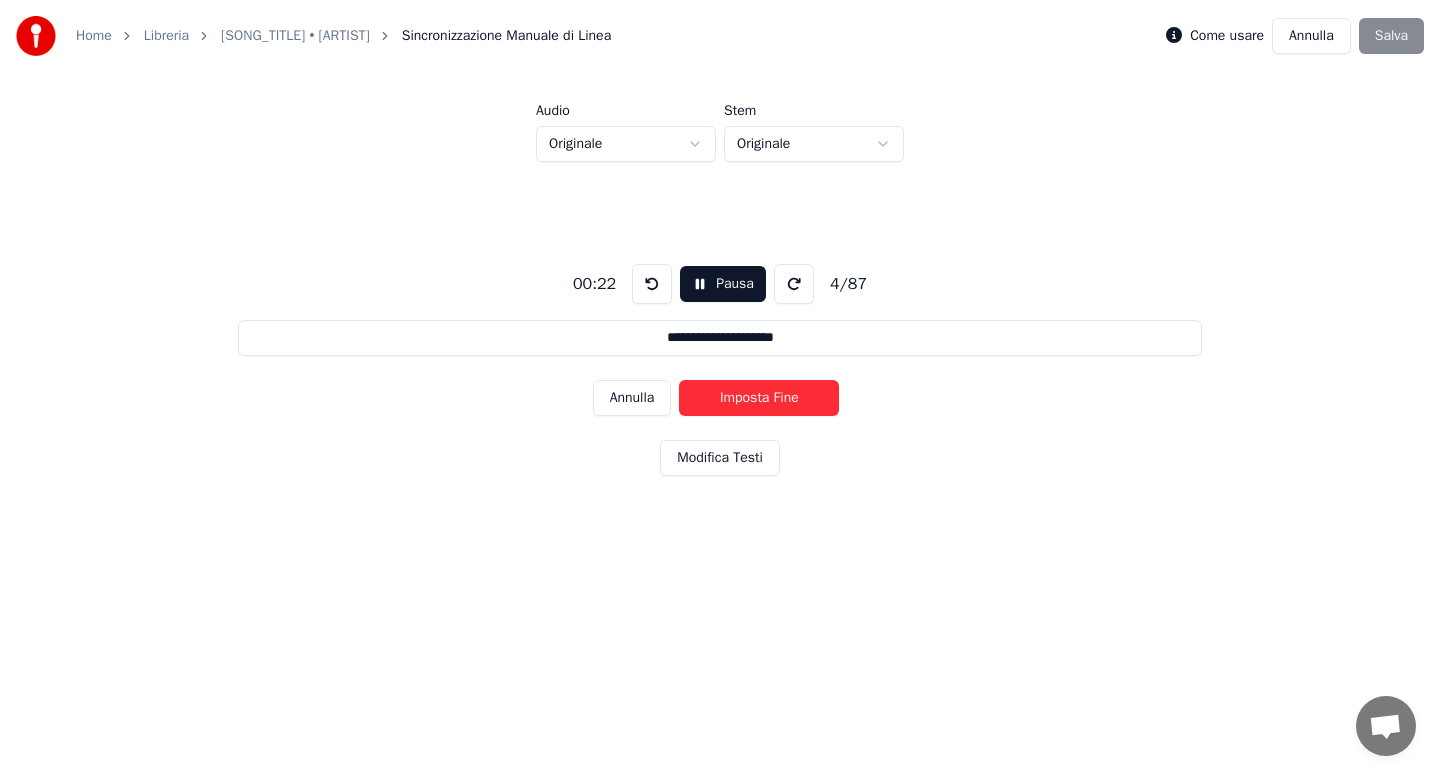 click on "Imposta Fine" at bounding box center [759, 398] 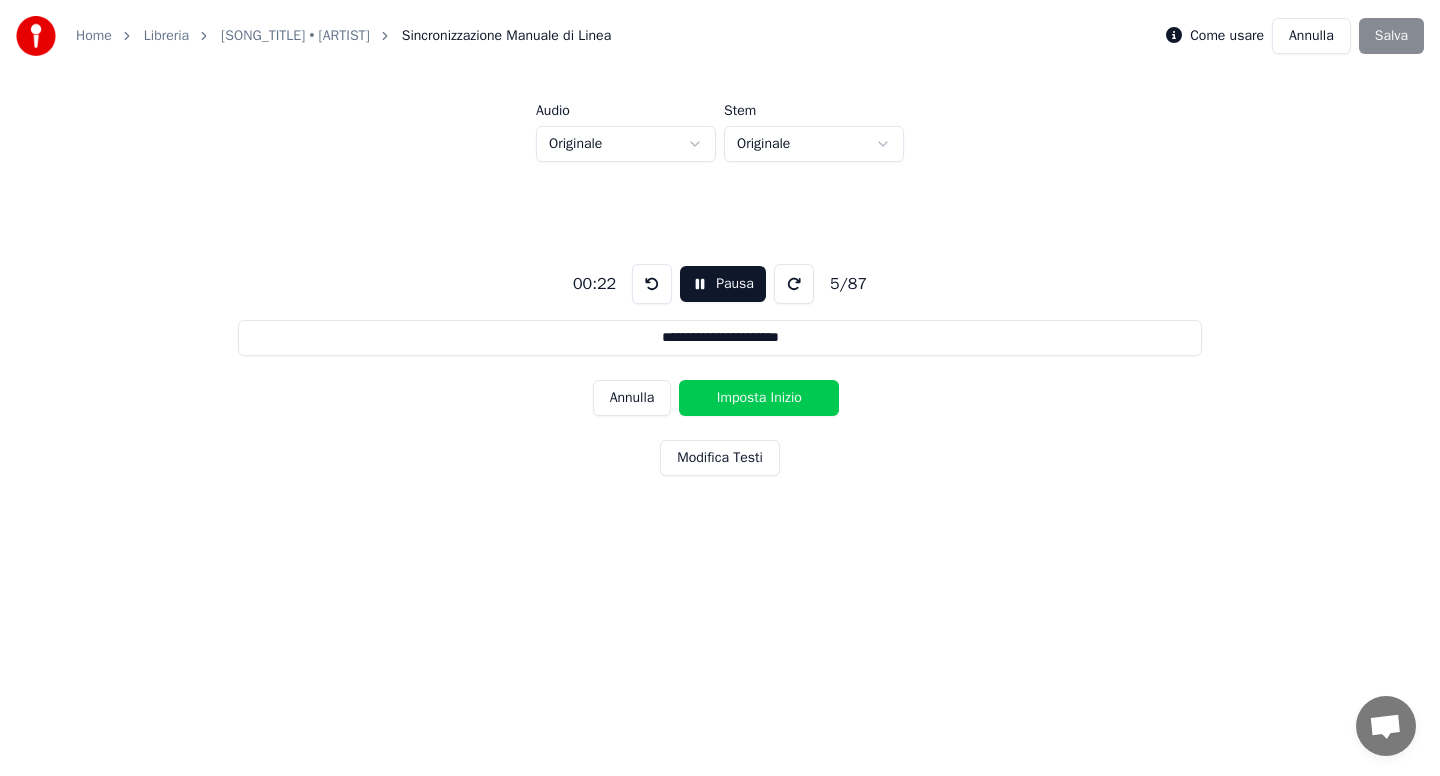 click on "Imposta Inizio" at bounding box center [759, 398] 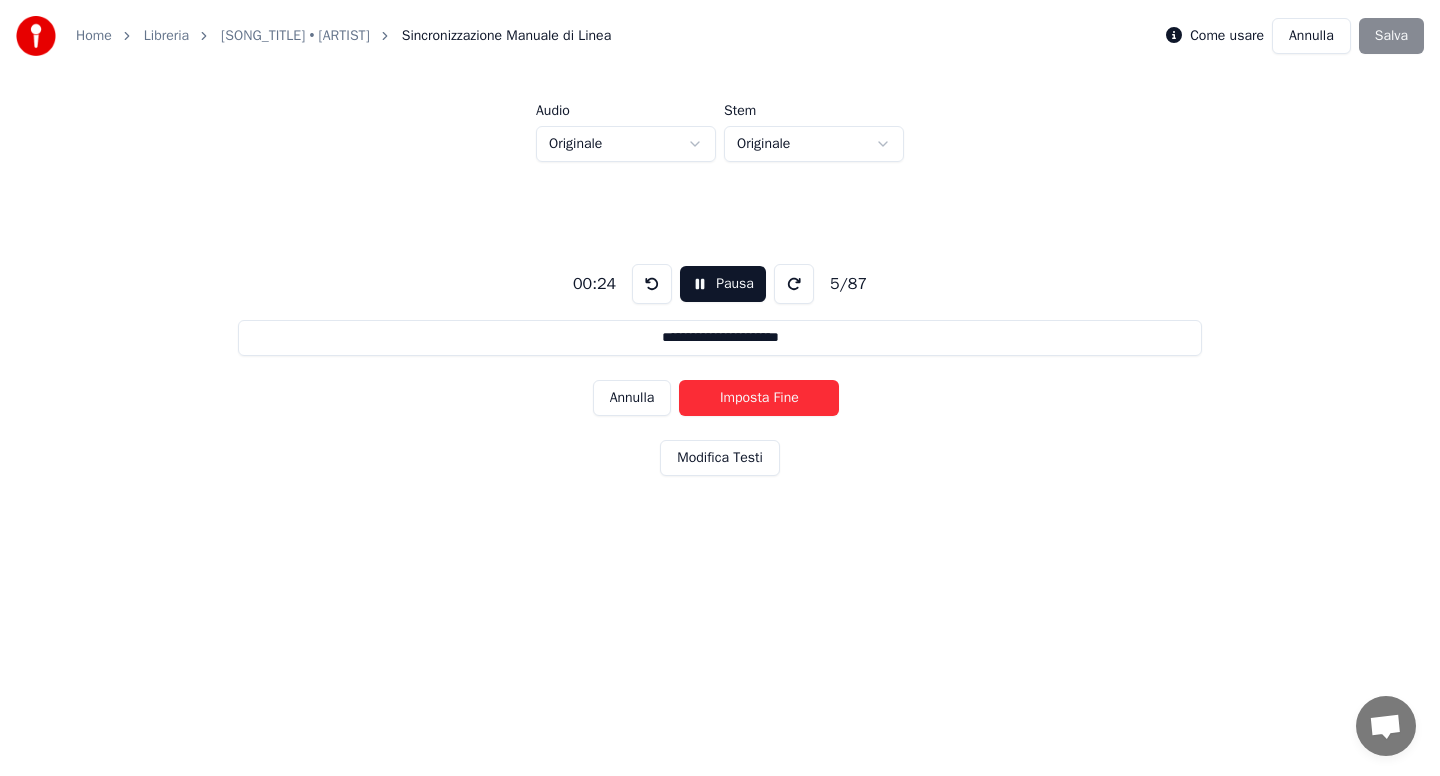 click on "Imposta Fine" at bounding box center (759, 398) 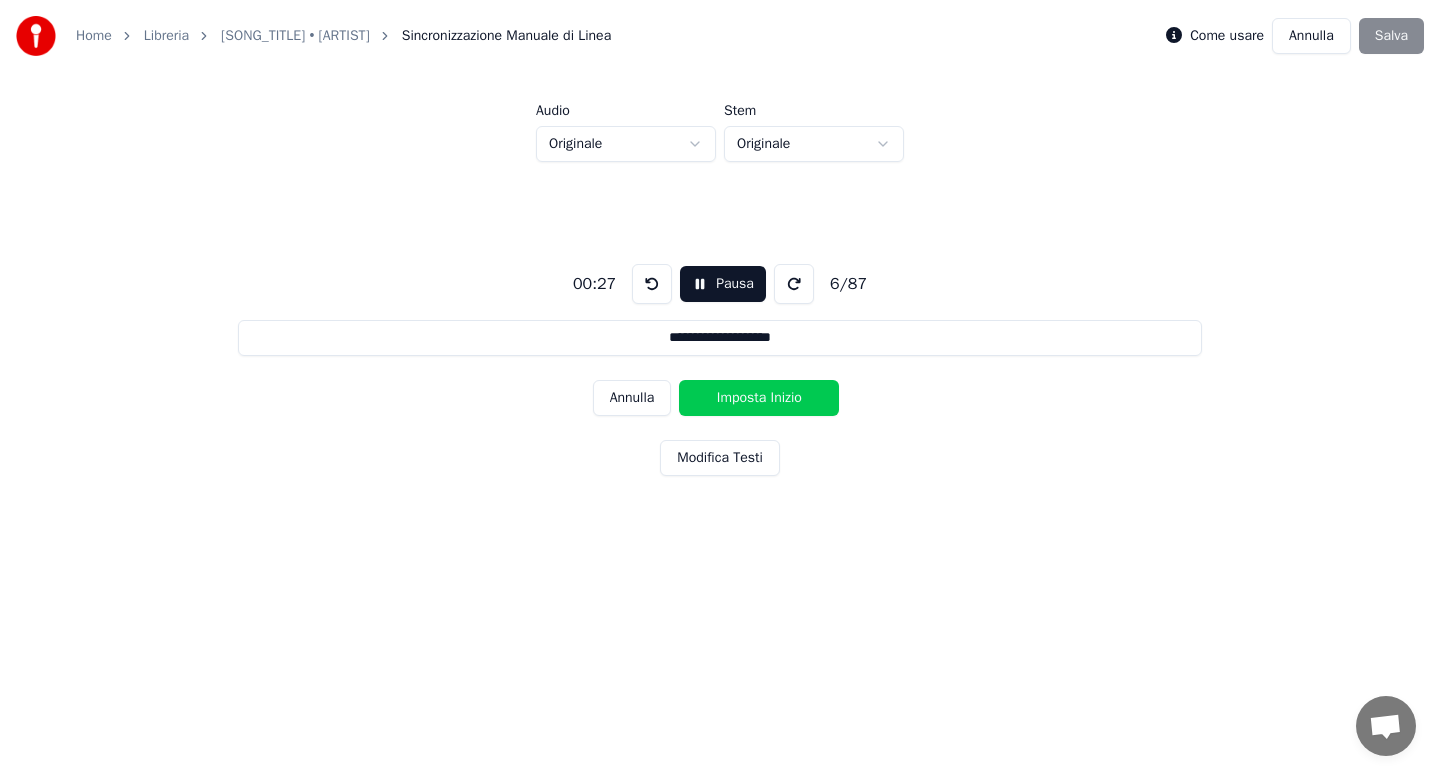 click on "Imposta Inizio" at bounding box center [759, 398] 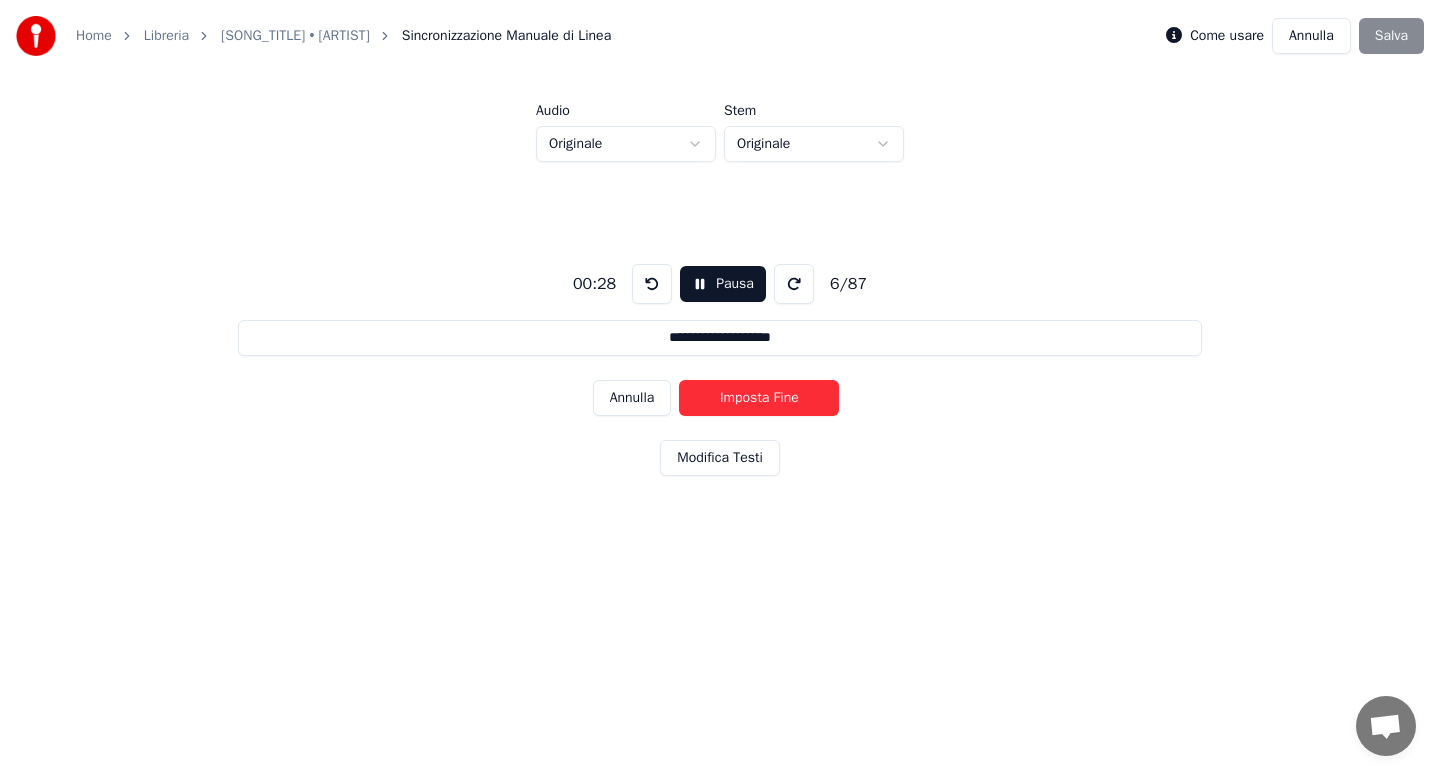 click on "Imposta Fine" at bounding box center (759, 398) 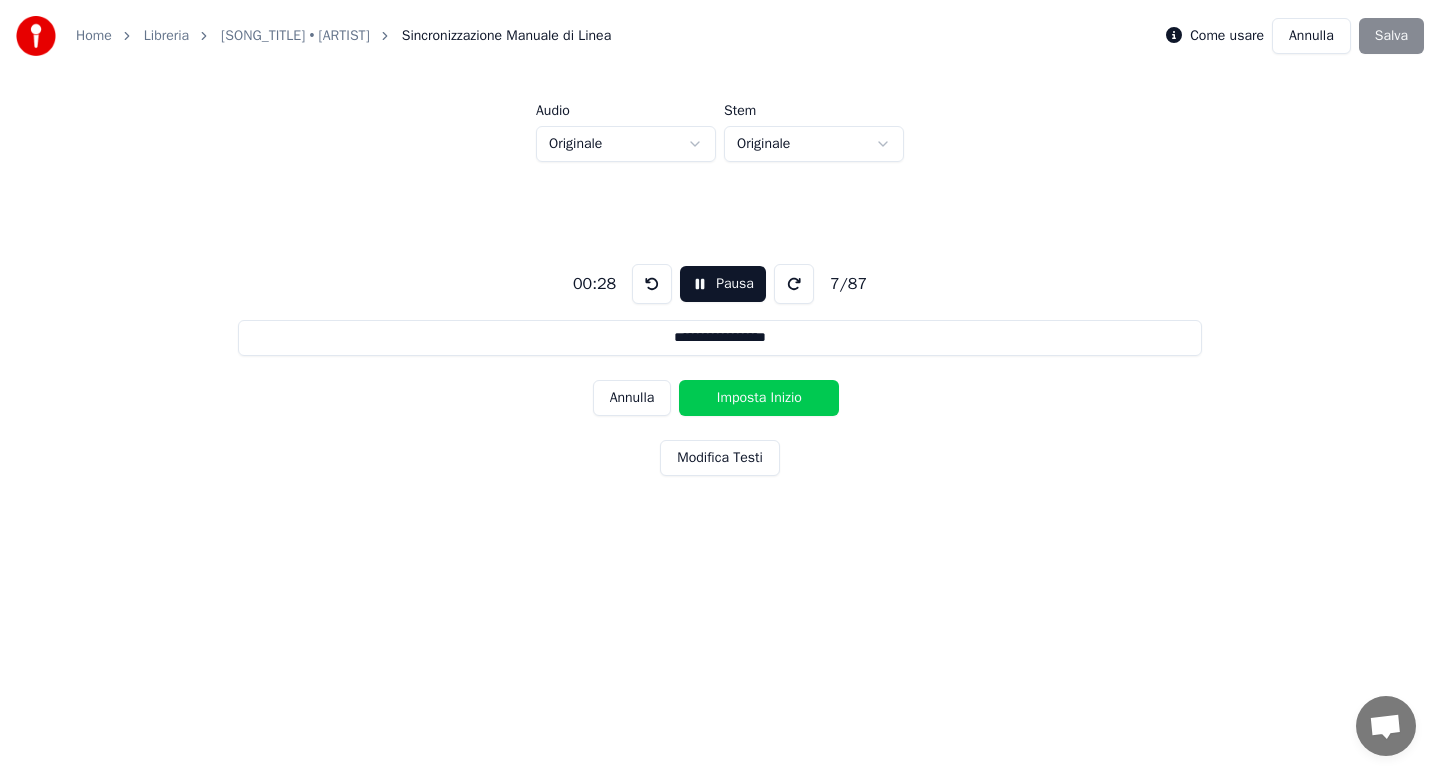click on "Imposta Inizio" at bounding box center [759, 398] 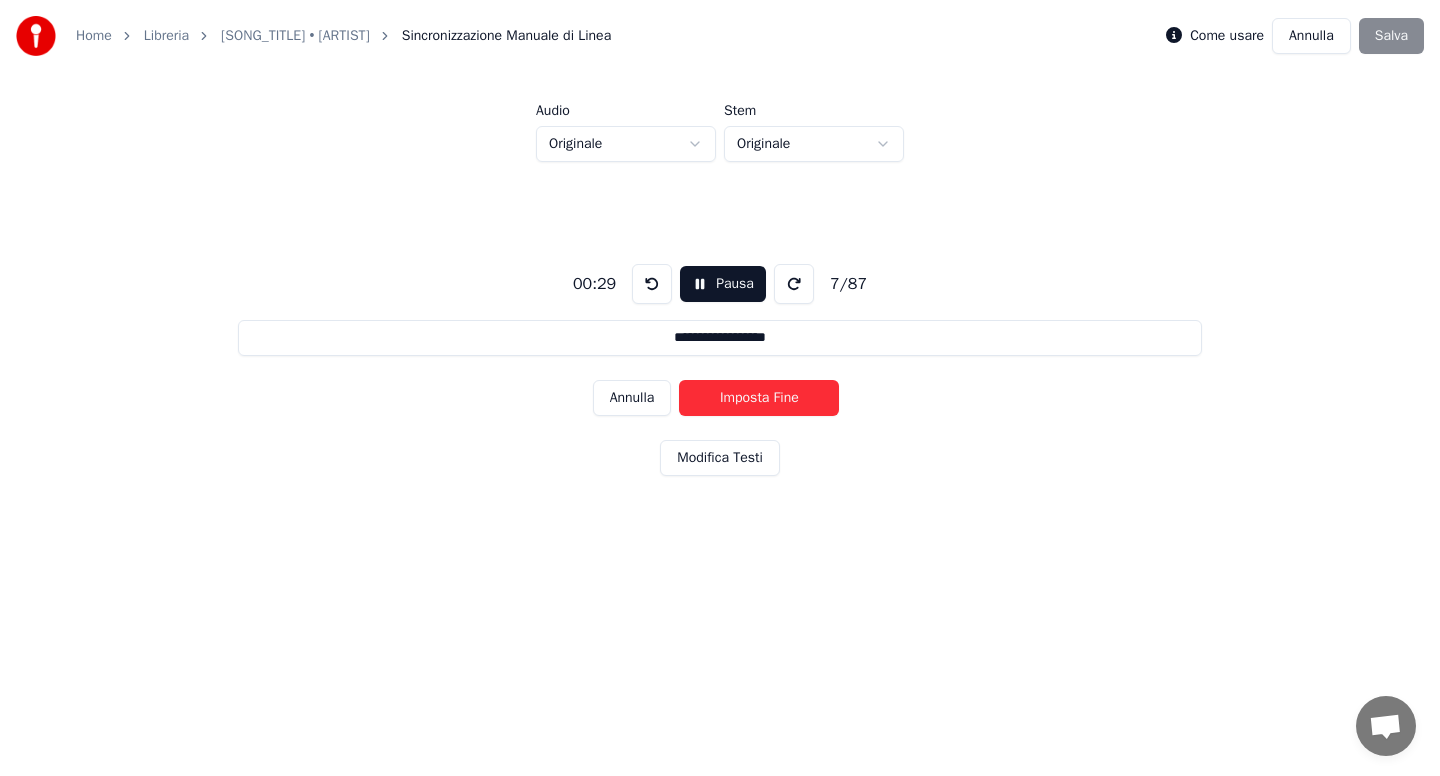 click on "Imposta Fine" at bounding box center [759, 398] 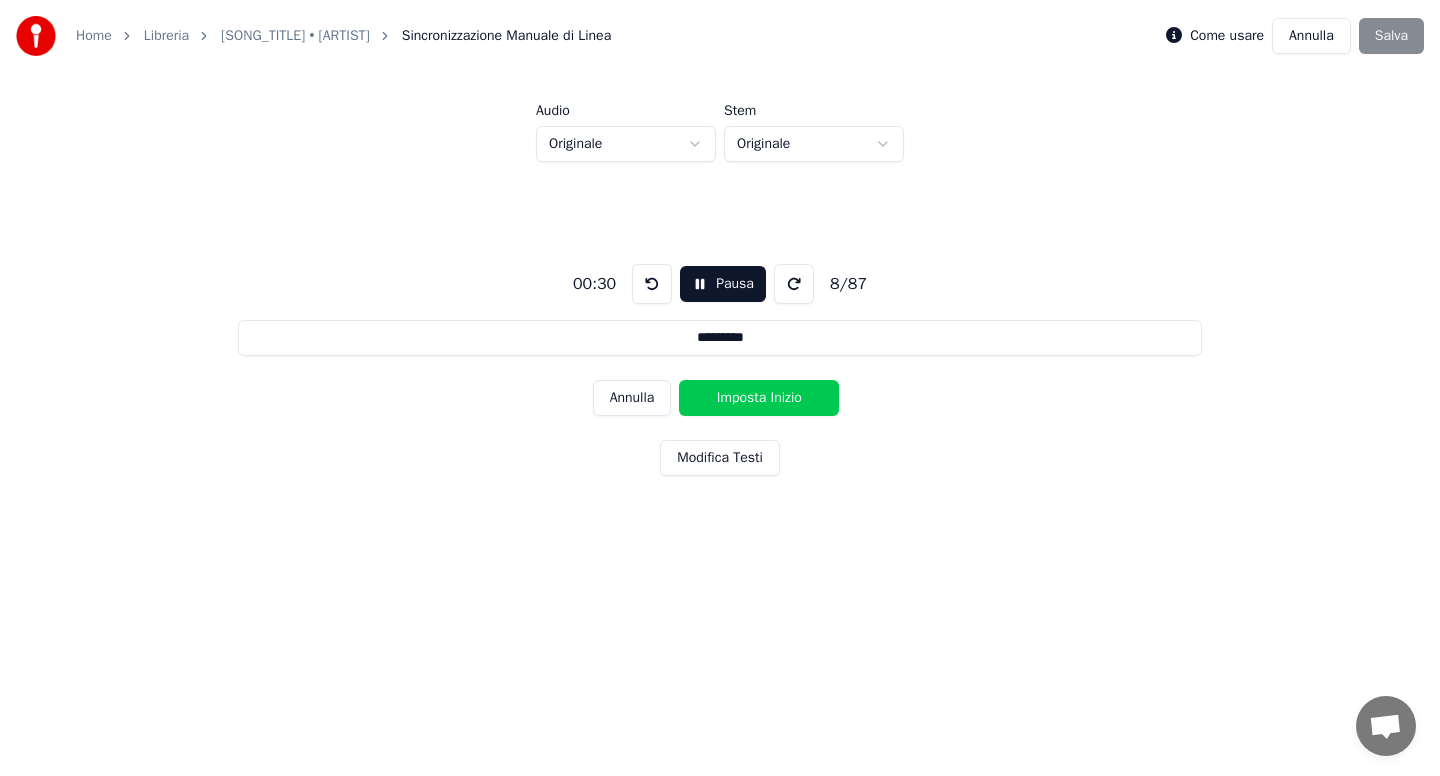 click on "Imposta Inizio" at bounding box center [759, 398] 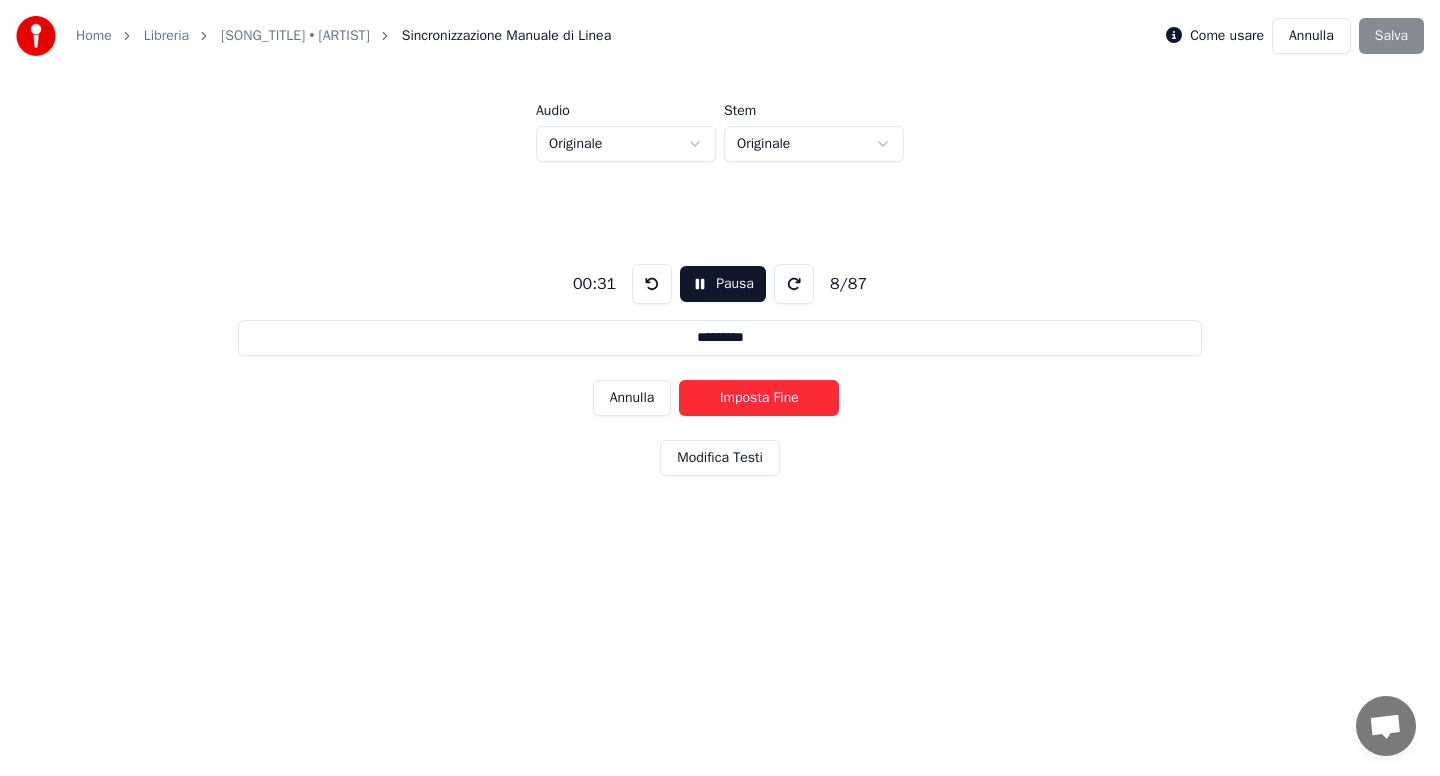 click on "Imposta Fine" at bounding box center (759, 398) 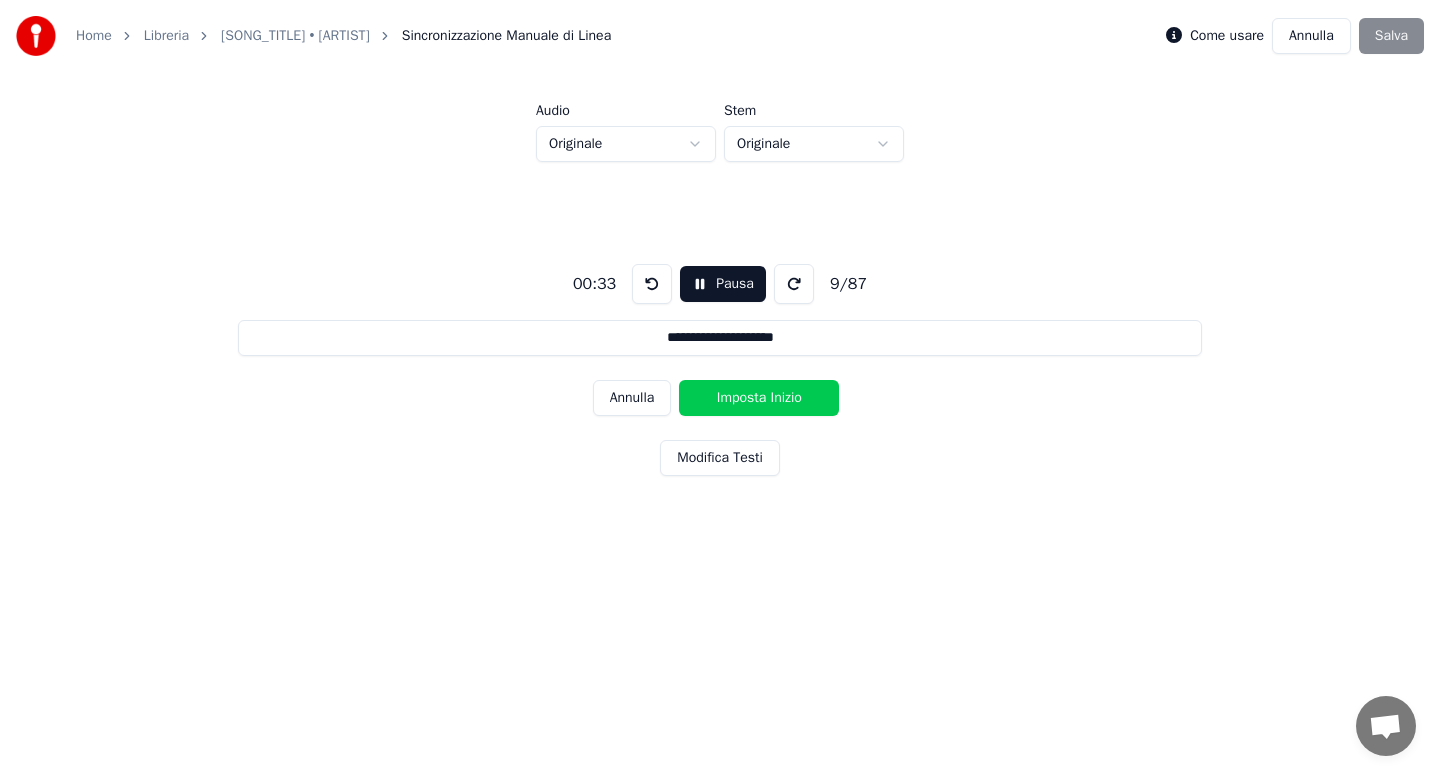 click on "Imposta Inizio" at bounding box center [759, 398] 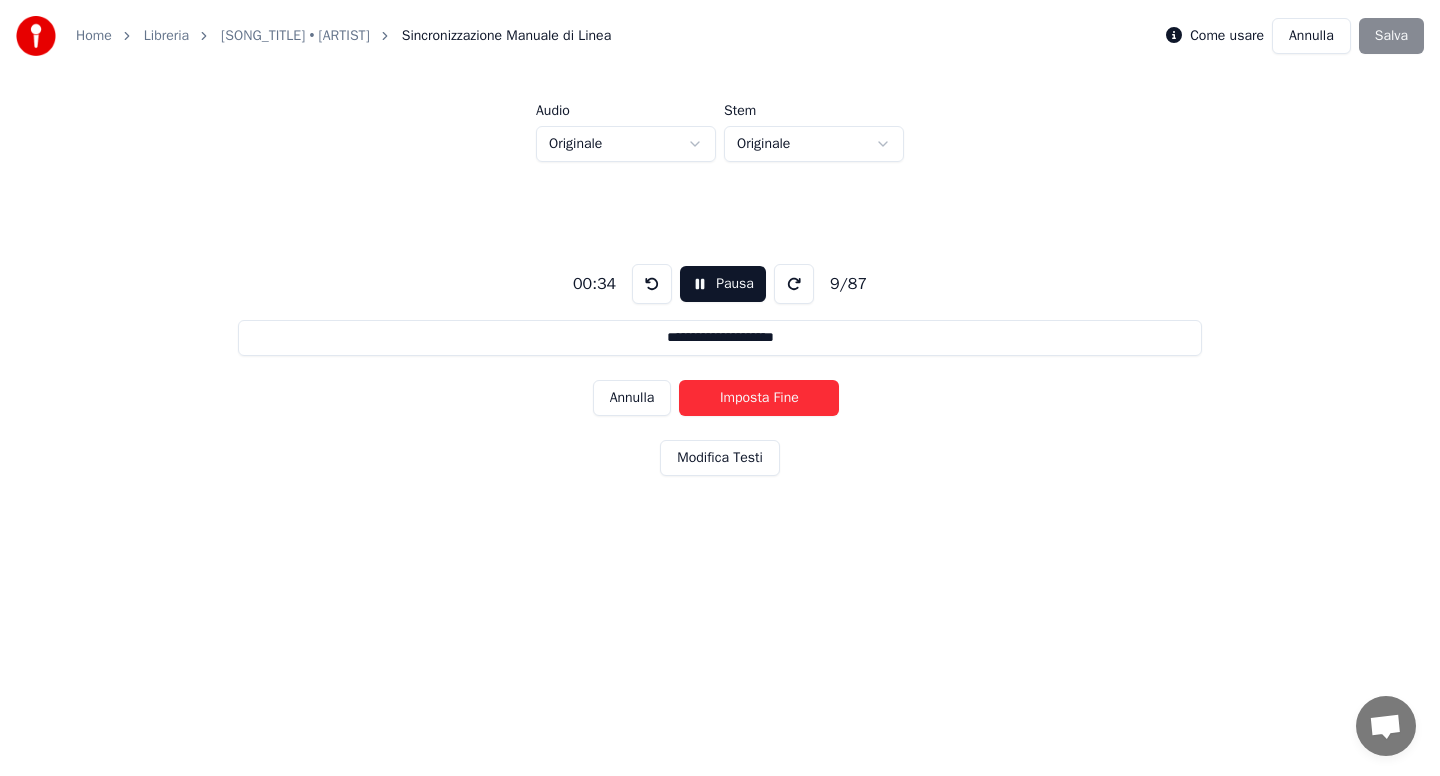 click on "Imposta Fine" at bounding box center (759, 398) 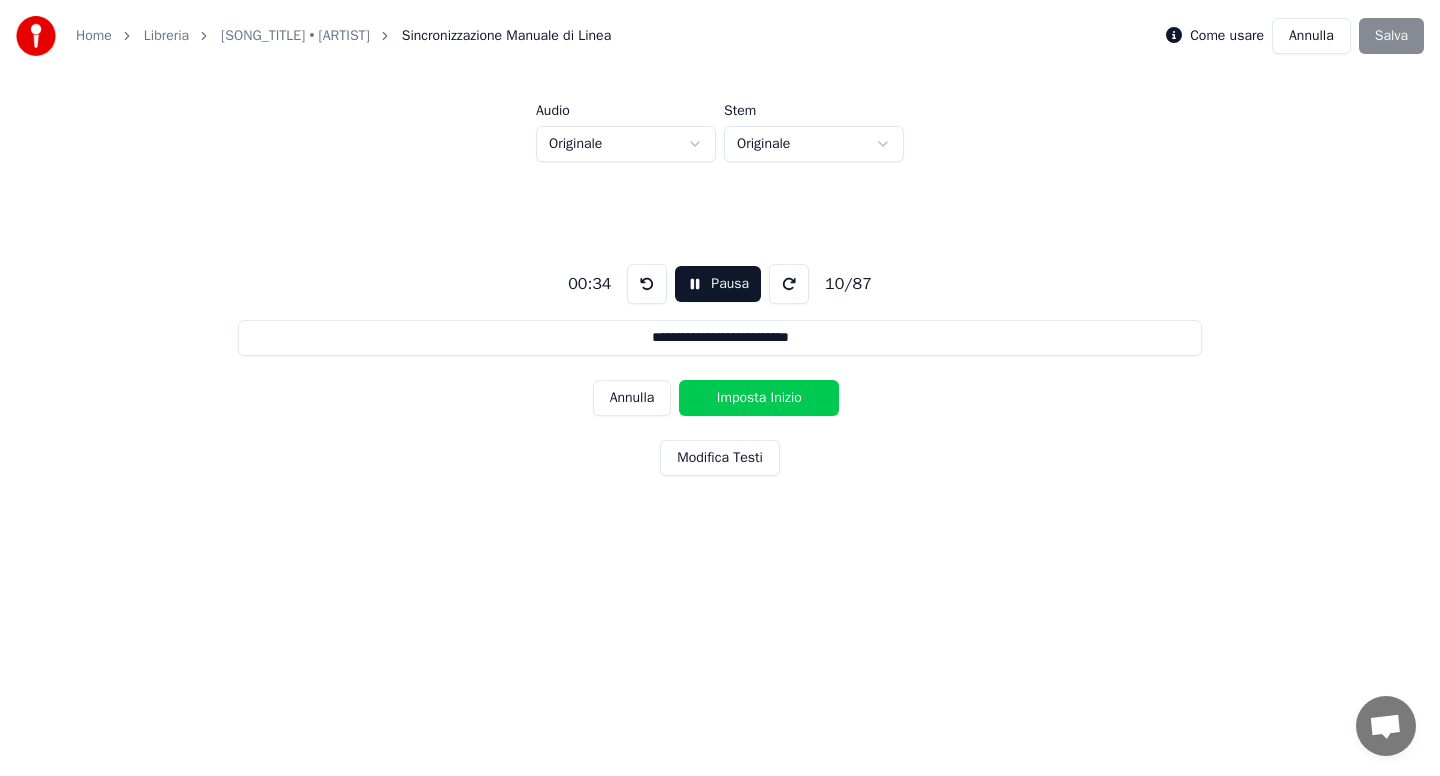 click on "Imposta Inizio" at bounding box center [759, 398] 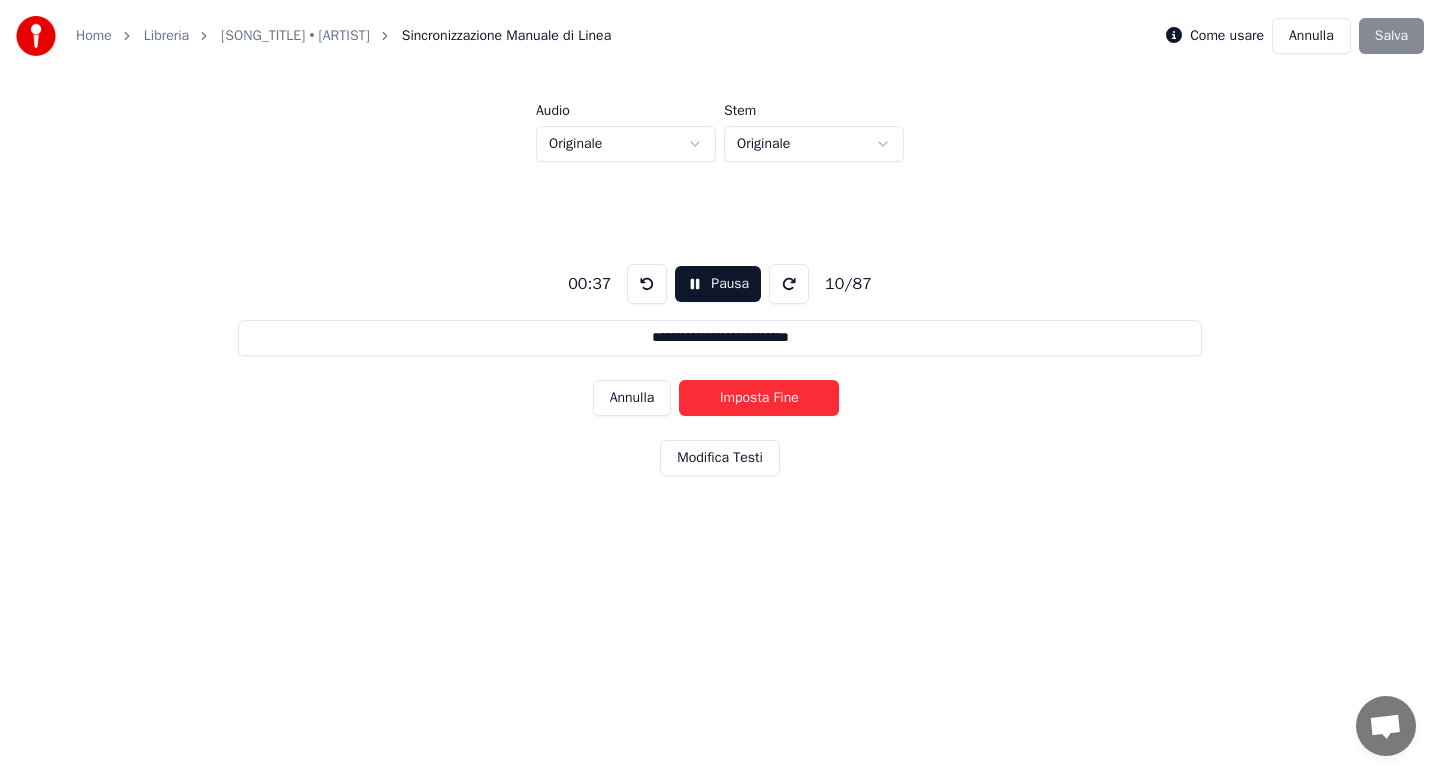 click on "Imposta Fine" at bounding box center (759, 398) 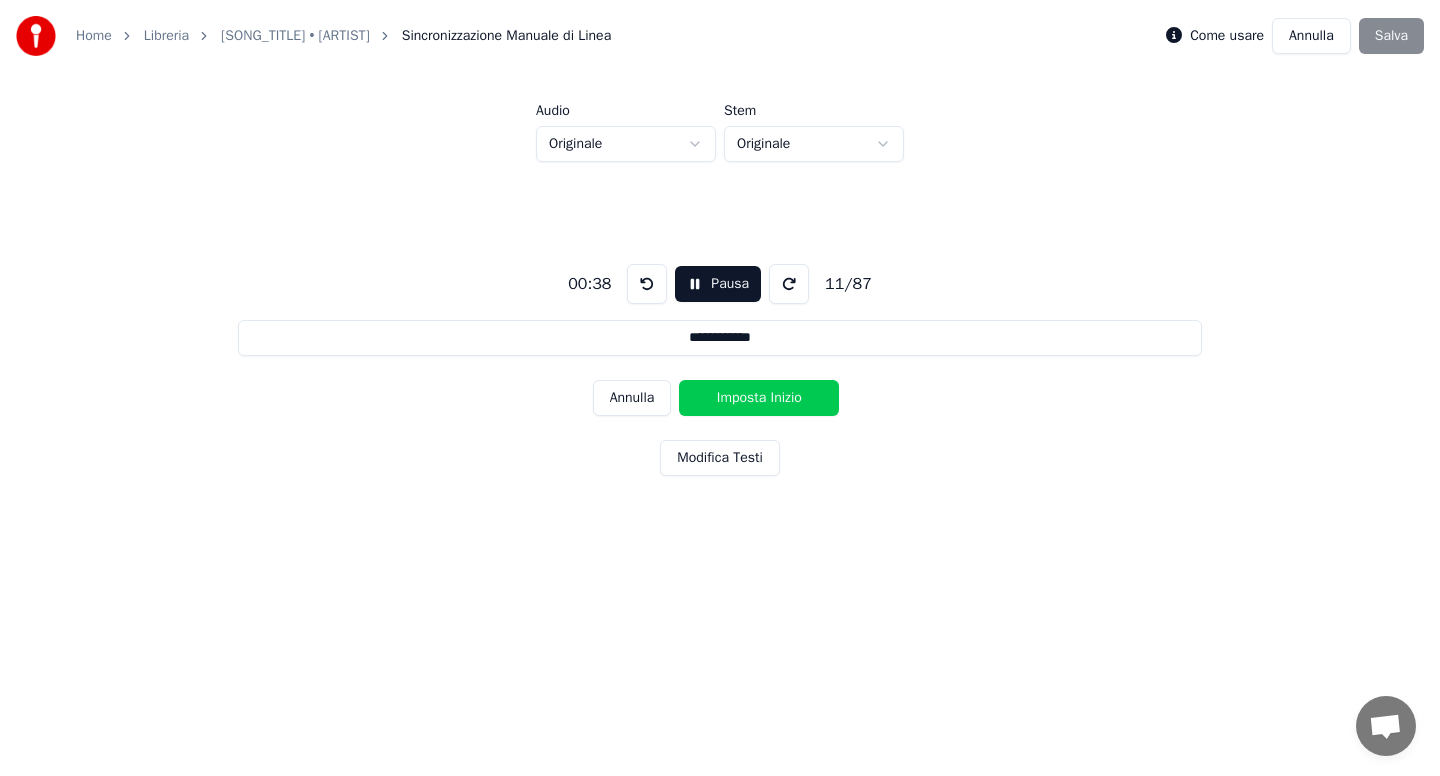 click on "Imposta Inizio" at bounding box center [759, 398] 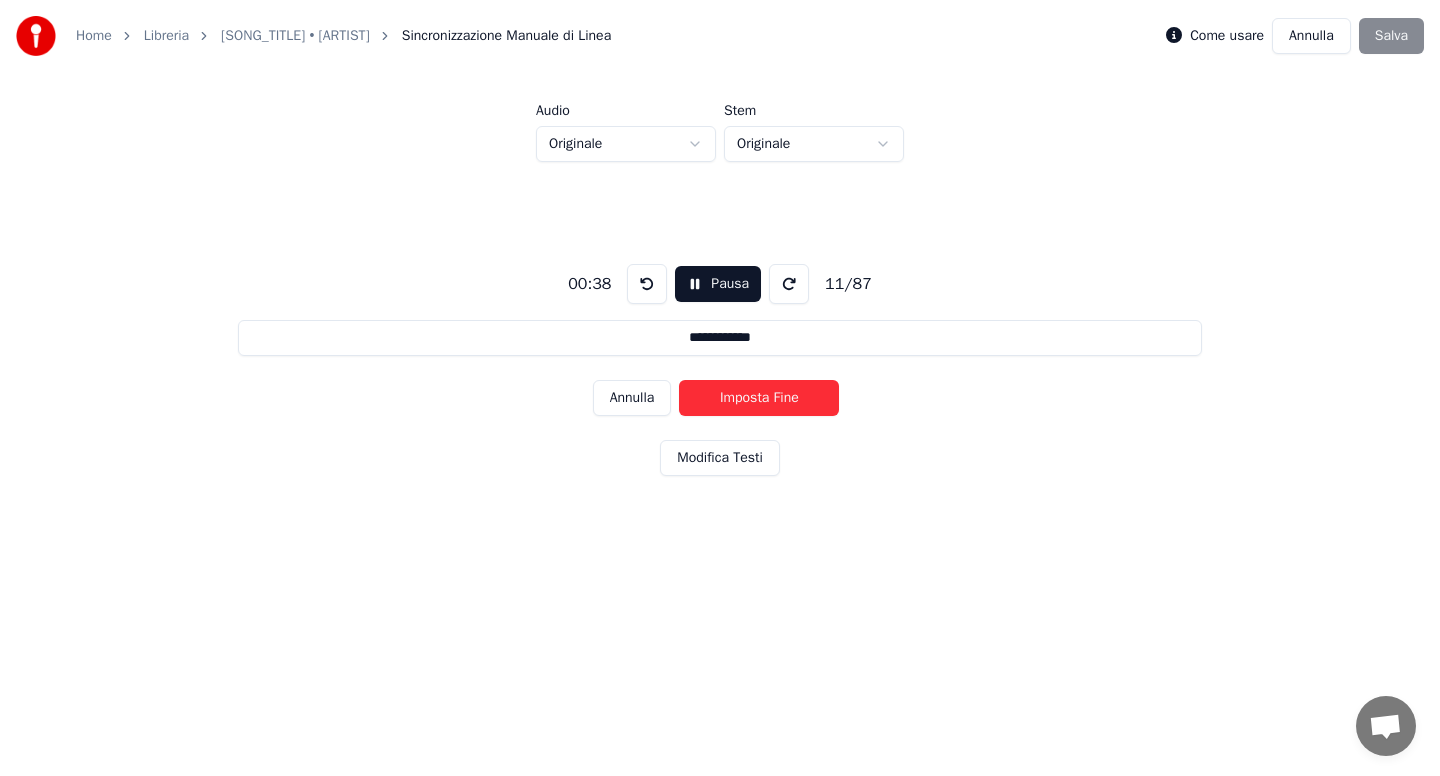 click on "Imposta Fine" at bounding box center (759, 398) 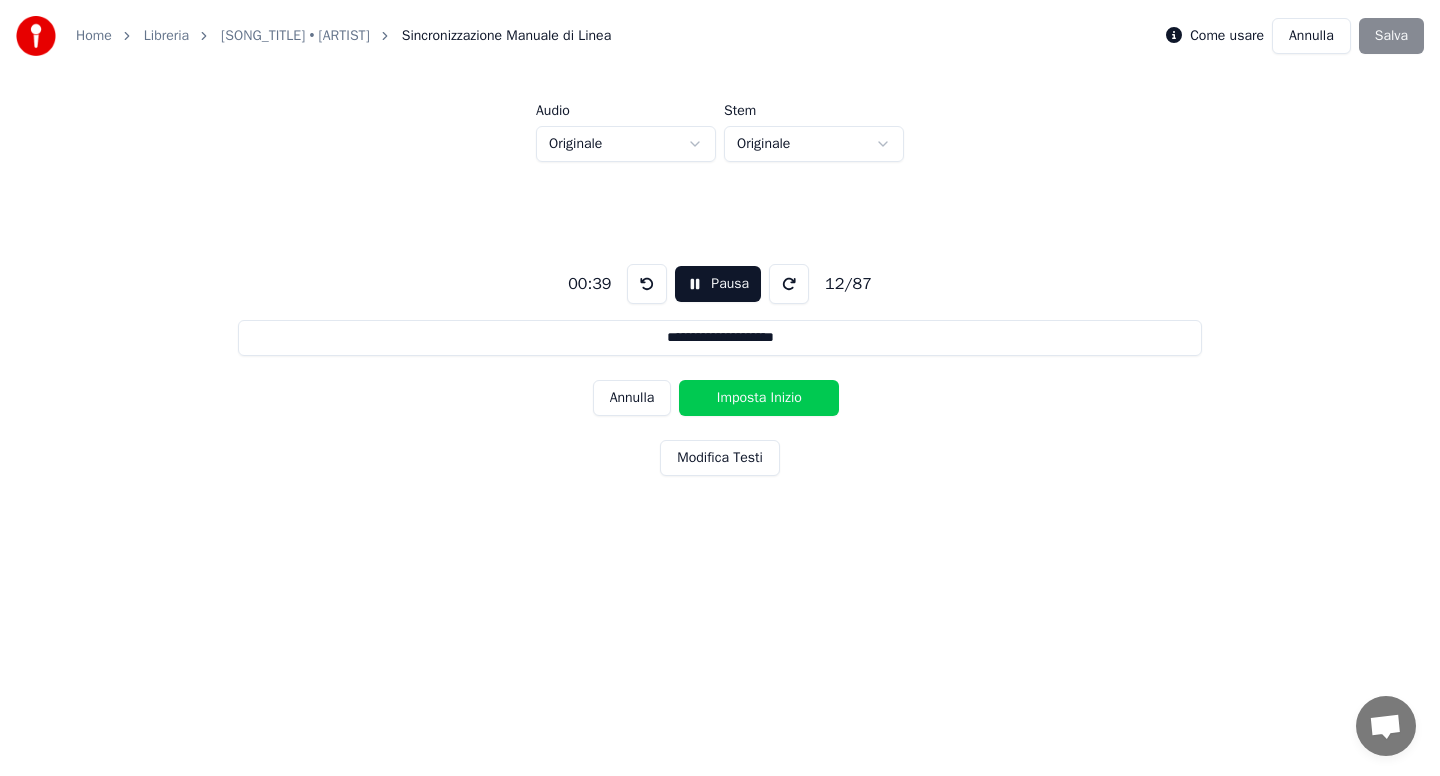 click on "Imposta Inizio" at bounding box center [759, 398] 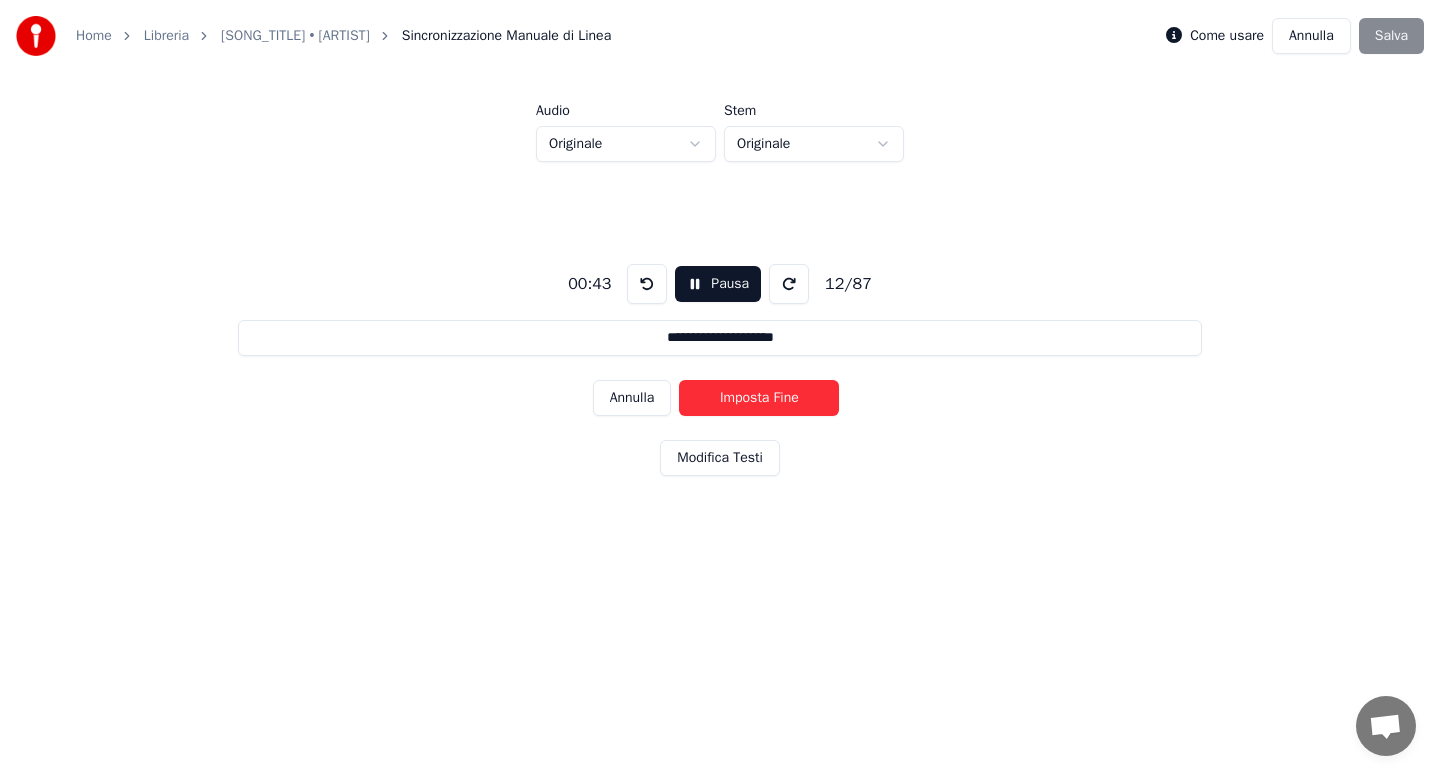 click on "Imposta Fine" at bounding box center (759, 398) 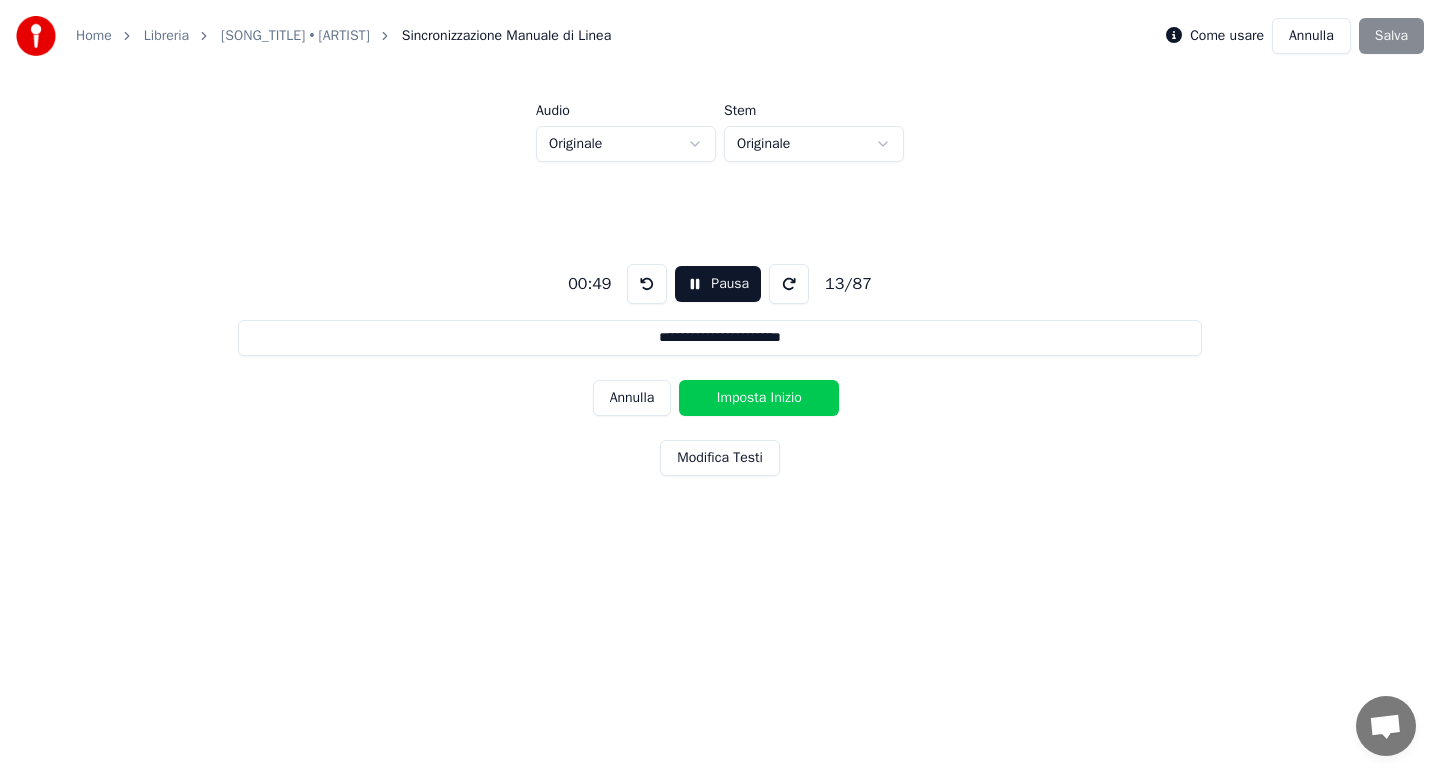 click on "Imposta Inizio" at bounding box center (759, 398) 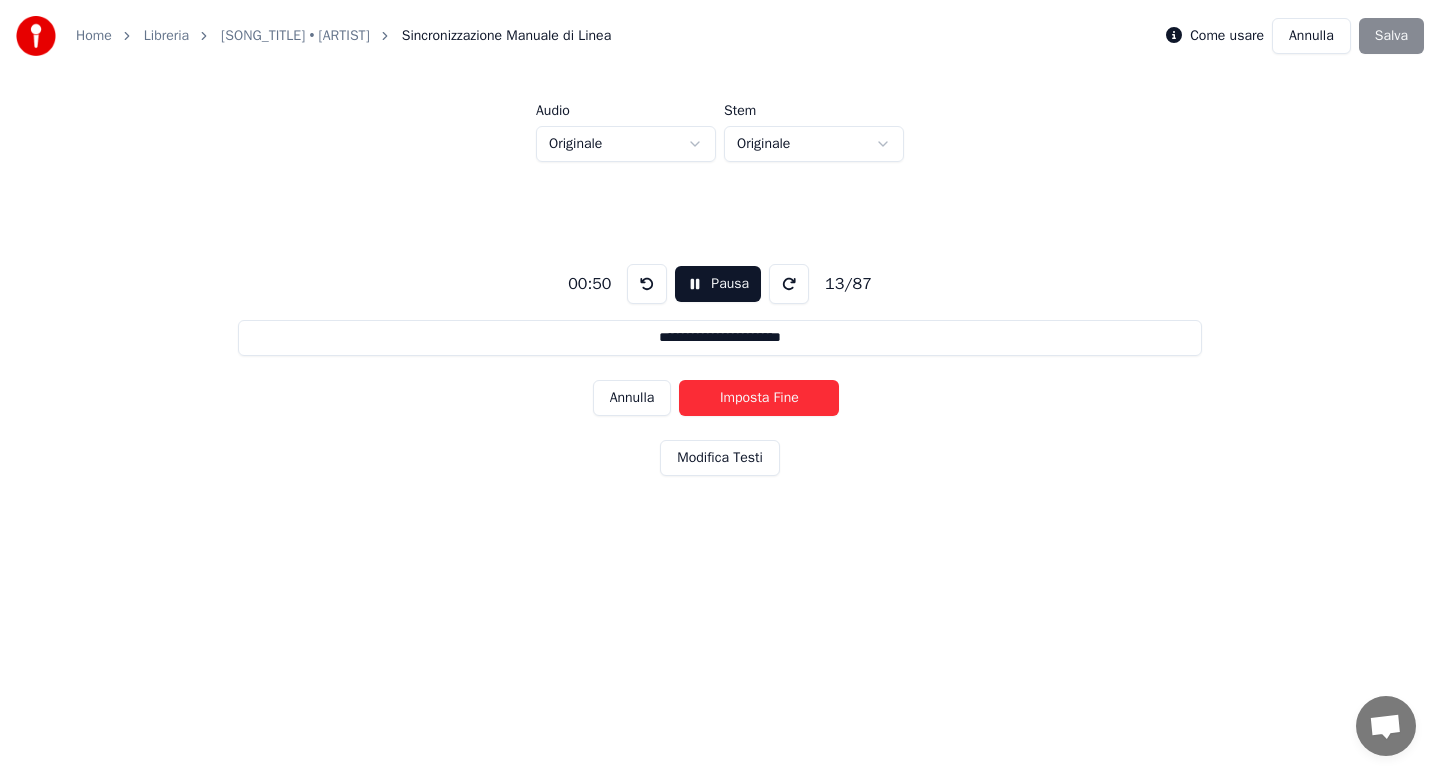 click on "Imposta Fine" at bounding box center [759, 398] 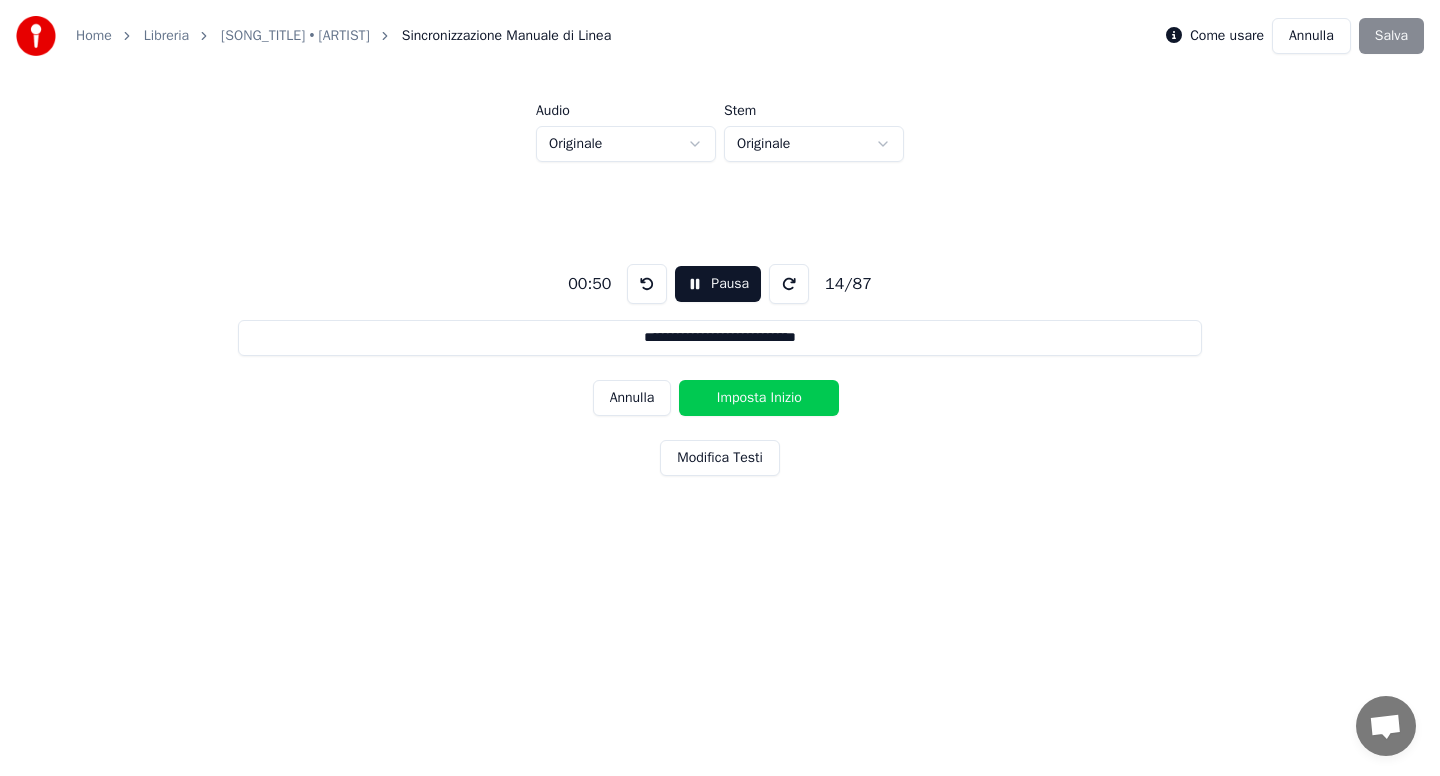 click on "Imposta Inizio" at bounding box center [759, 398] 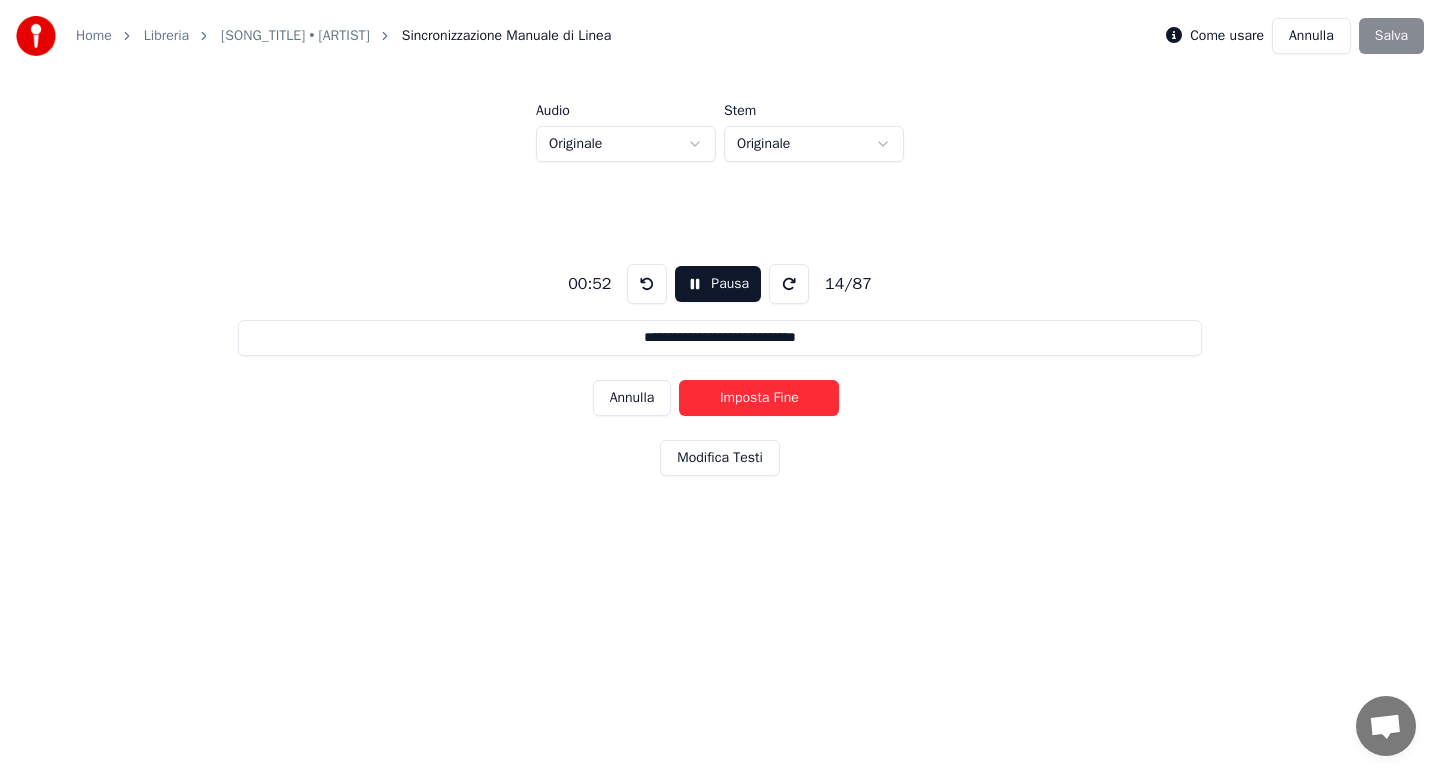 click on "Imposta Fine" at bounding box center (759, 398) 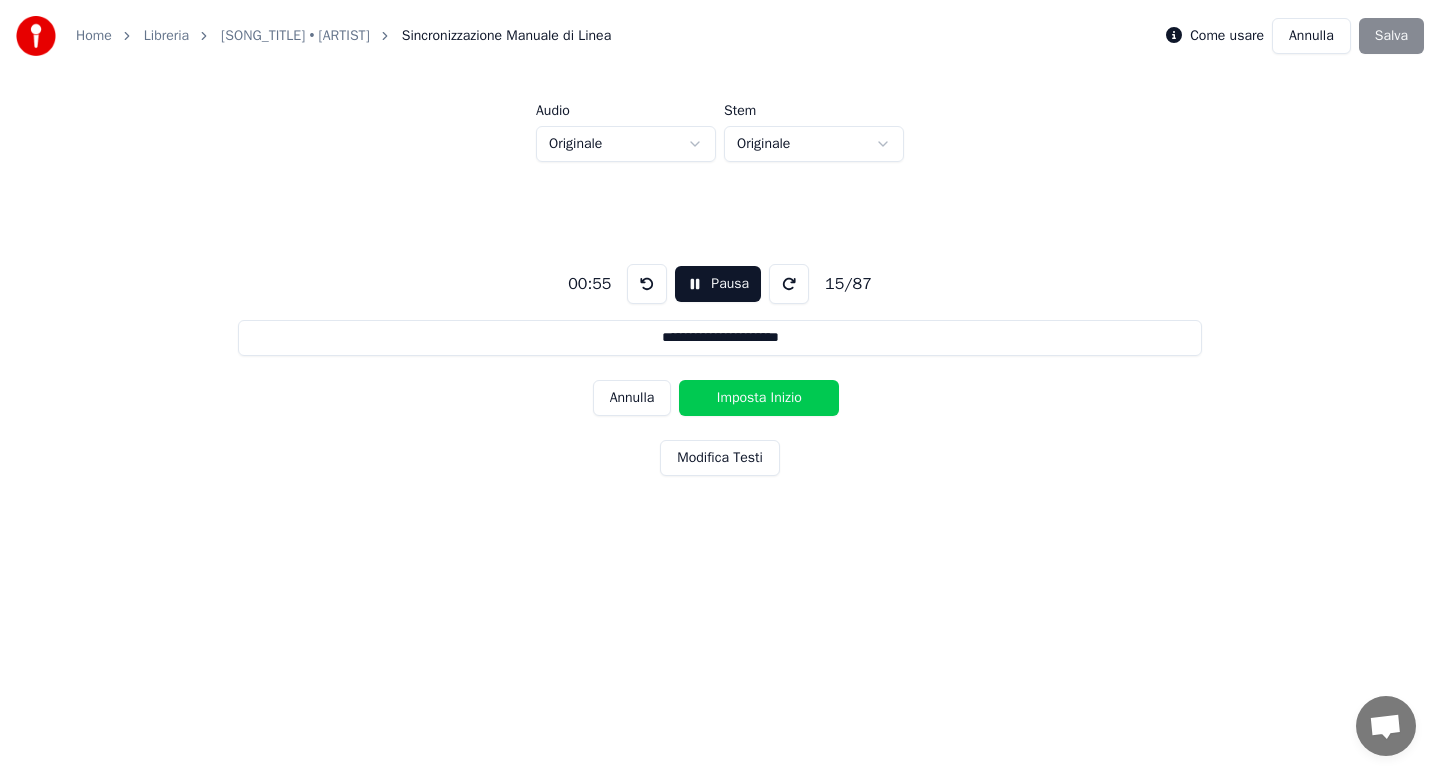 click on "Imposta Inizio" at bounding box center [759, 398] 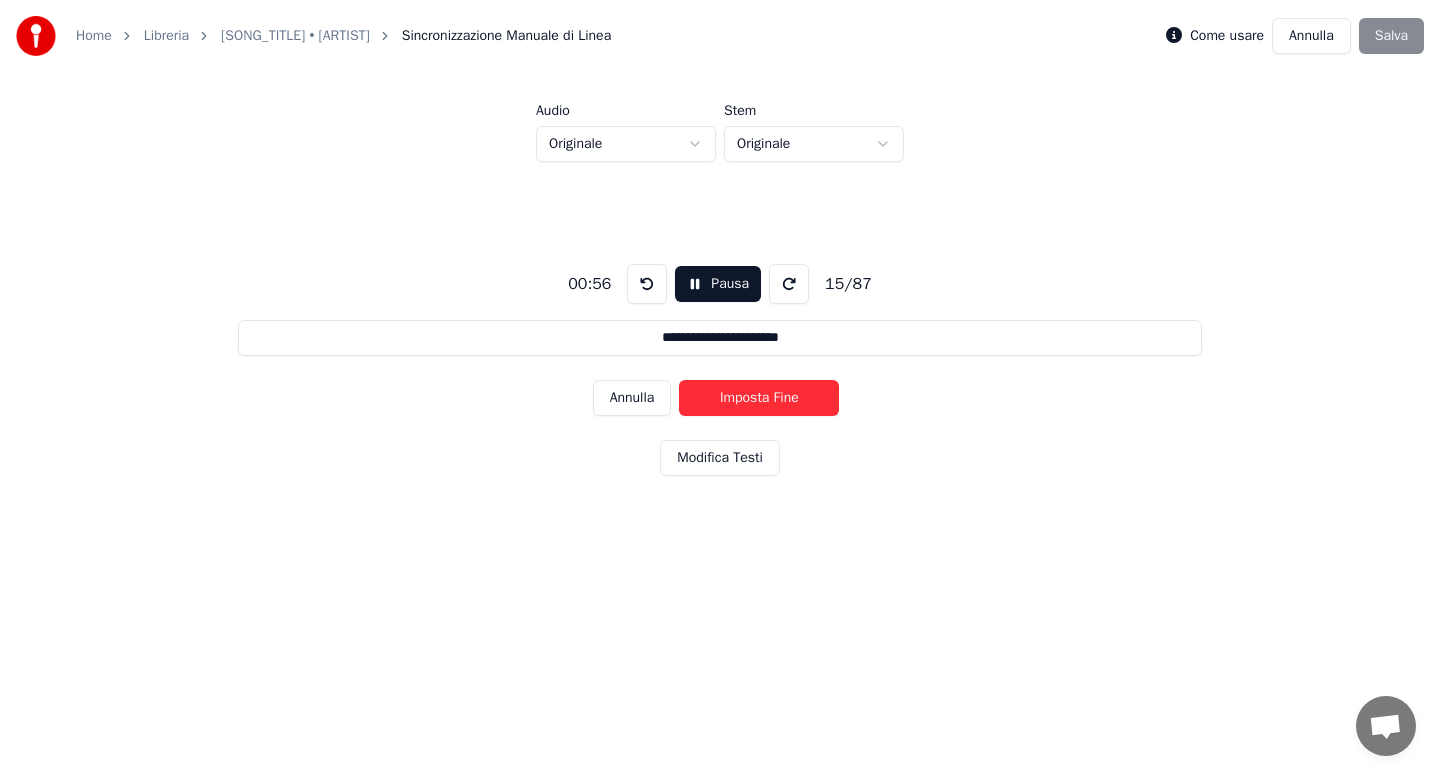 click on "Imposta Fine" at bounding box center [759, 398] 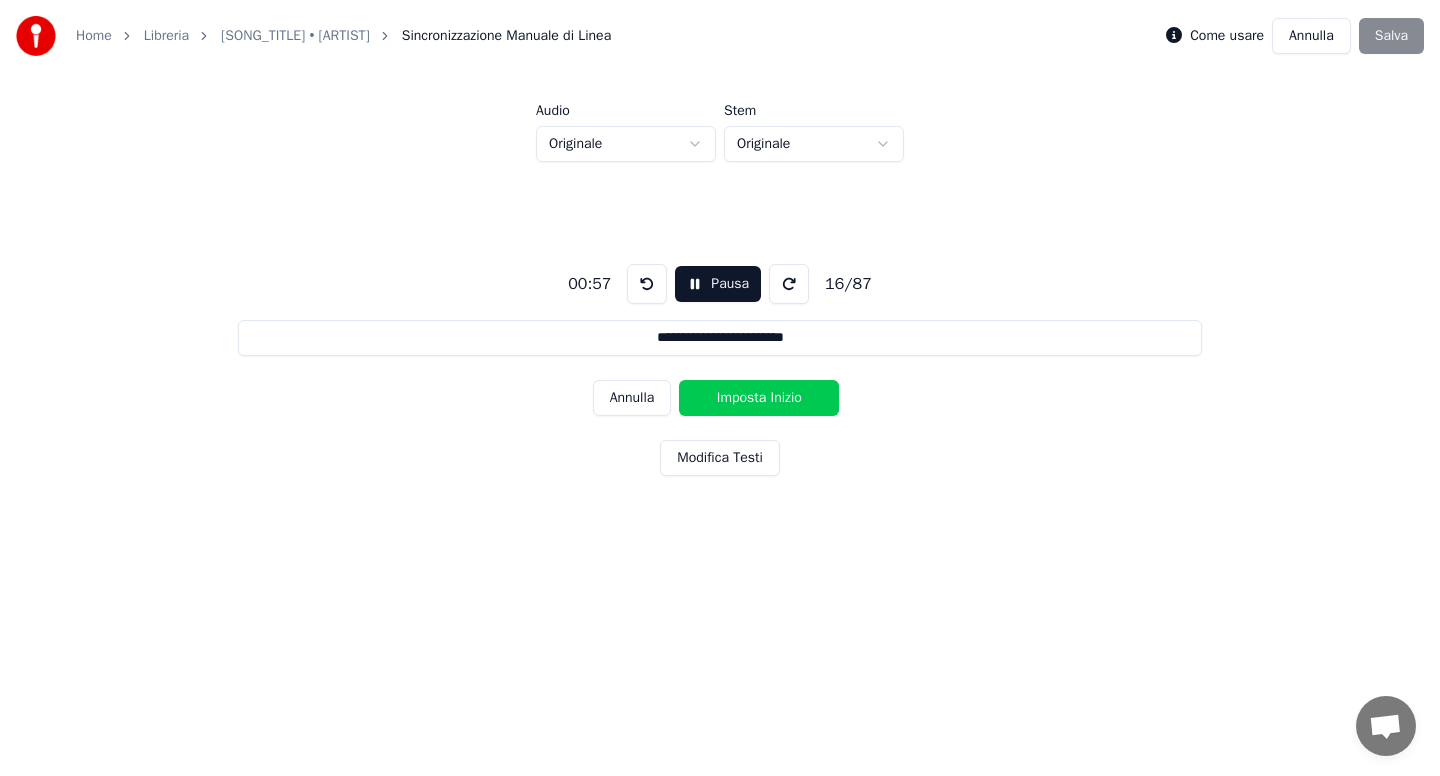 click on "Imposta Inizio" at bounding box center [759, 398] 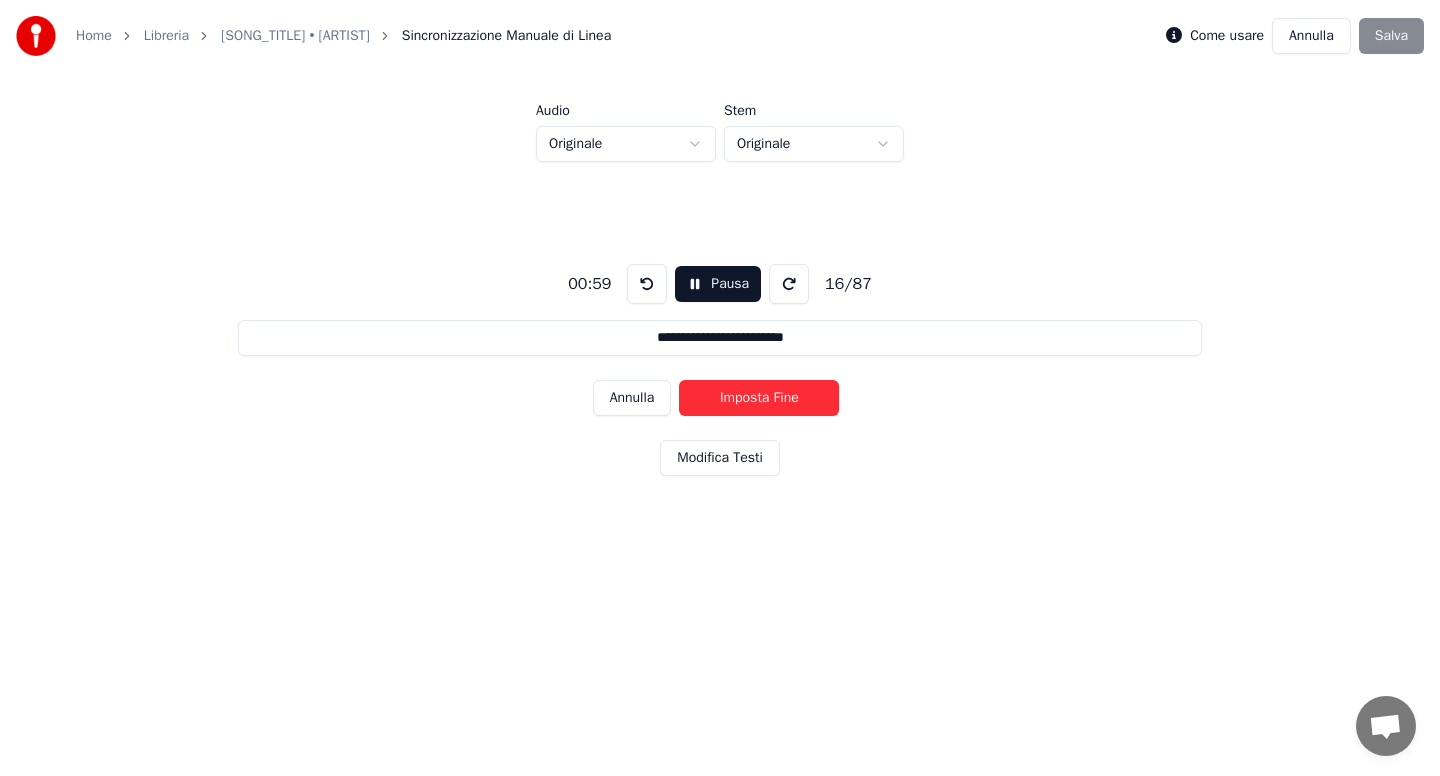 click on "Imposta Fine" at bounding box center [759, 398] 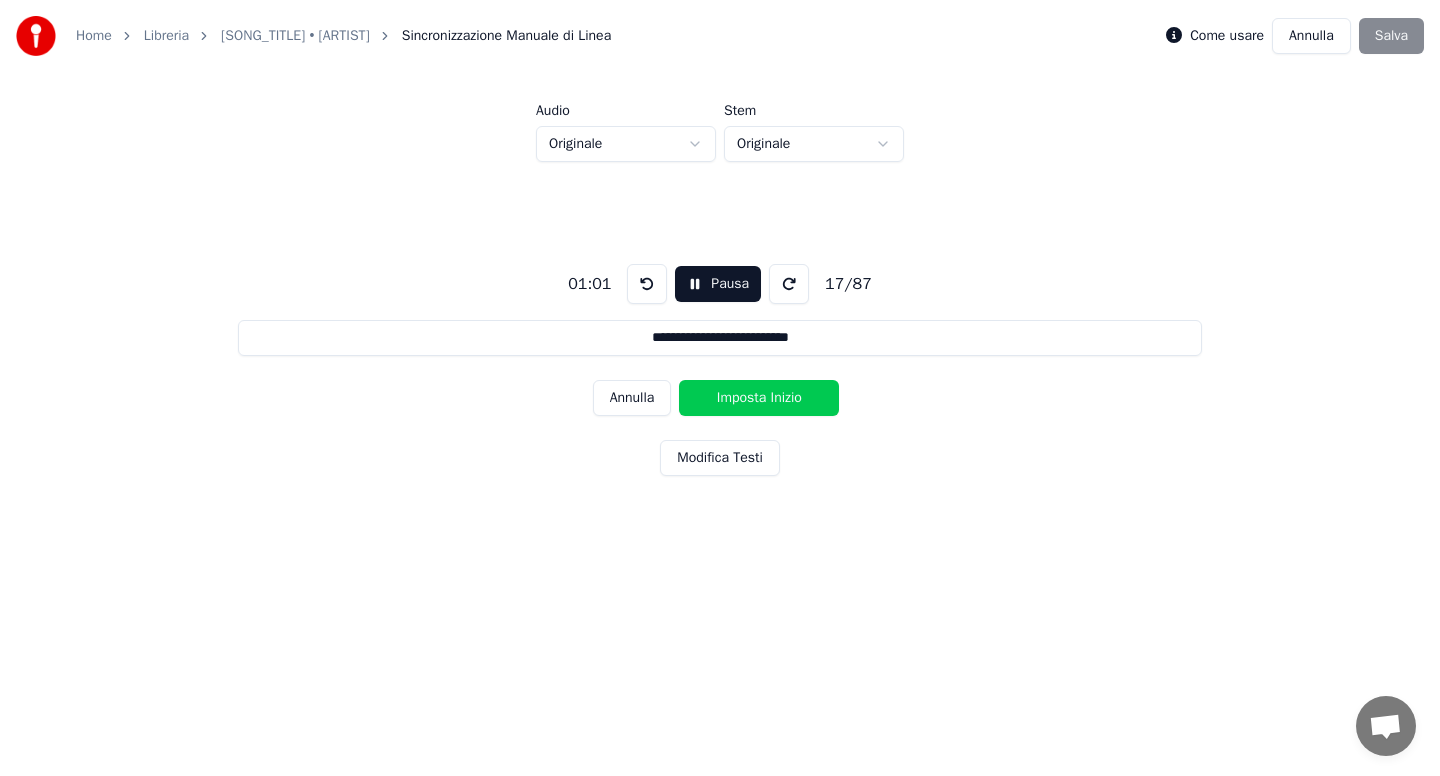 click on "Imposta Inizio" at bounding box center (759, 398) 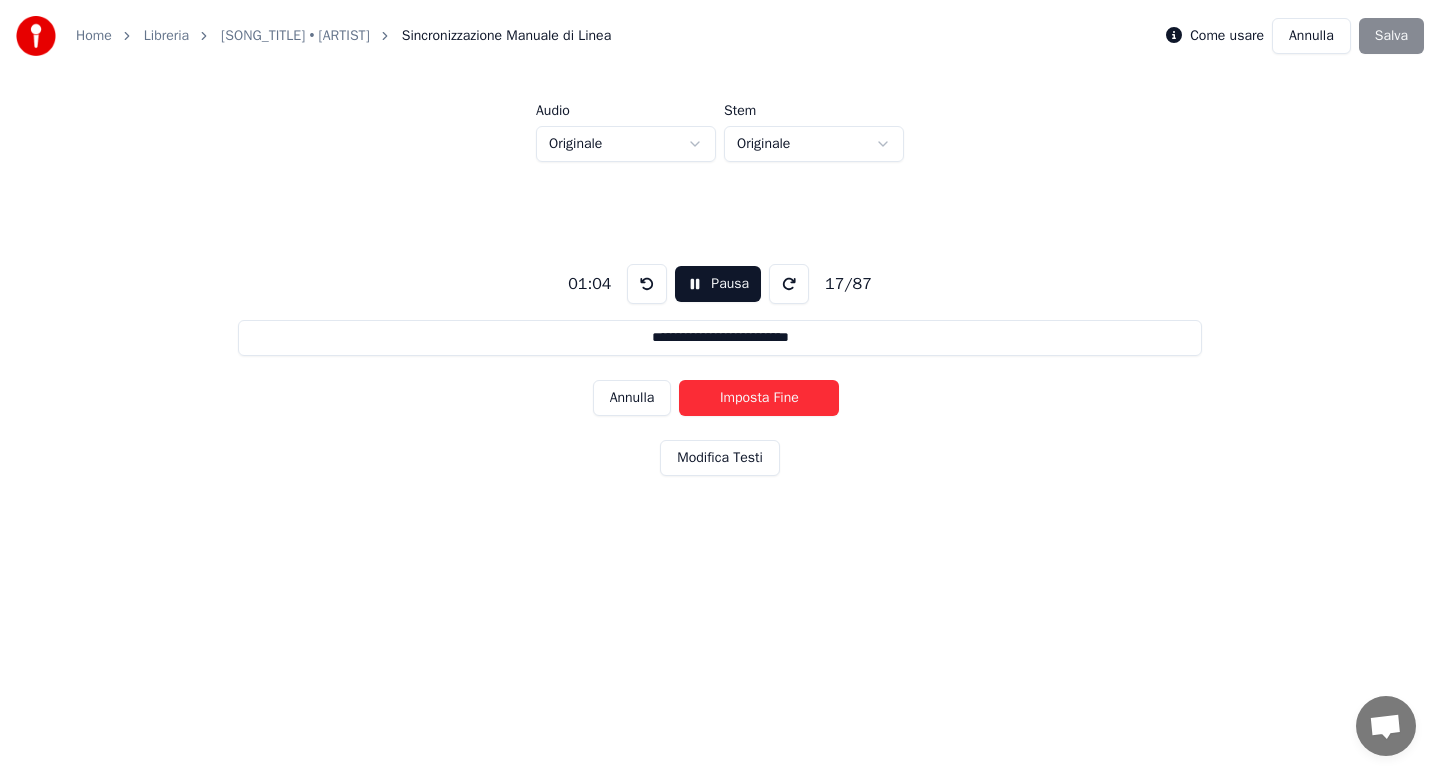 click on "Pausa" at bounding box center (718, 284) 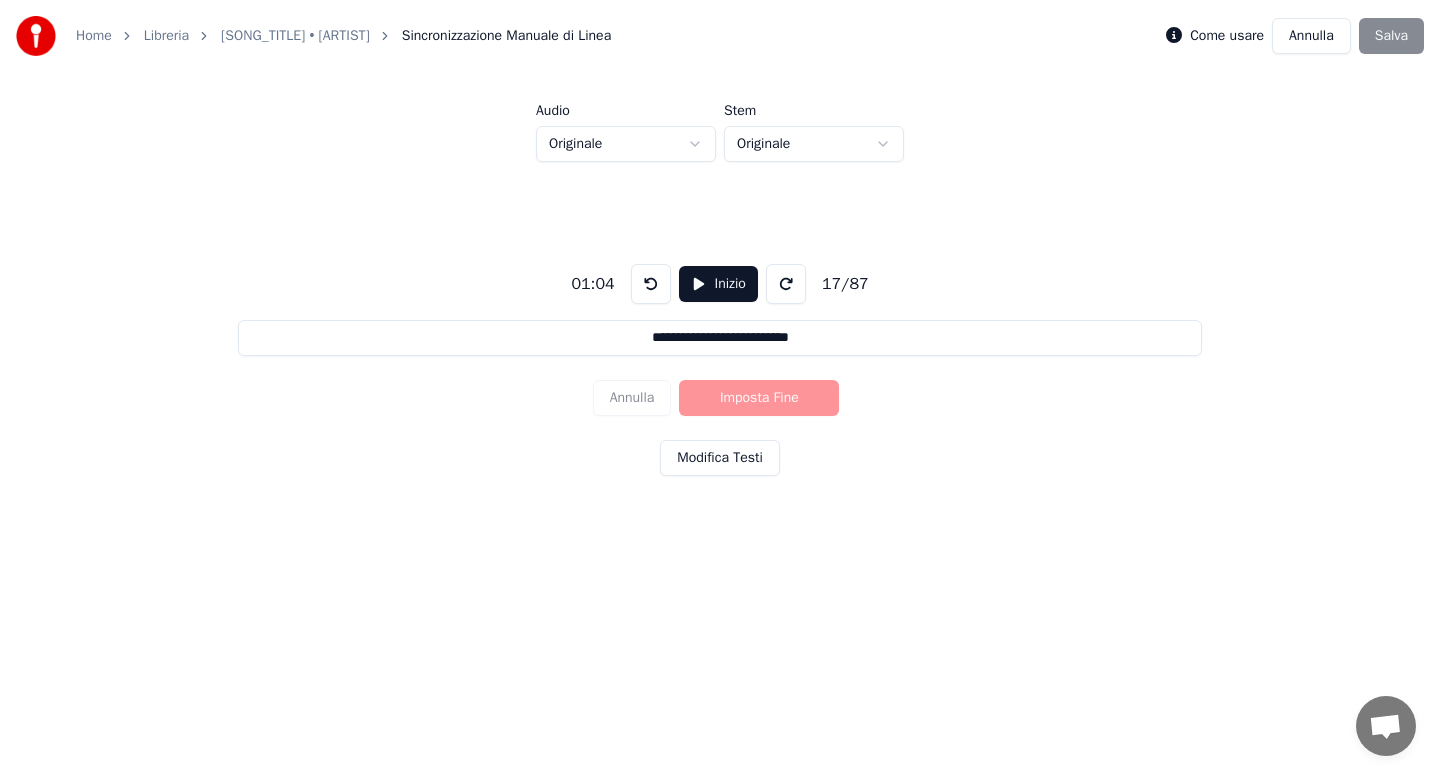 click at bounding box center (651, 284) 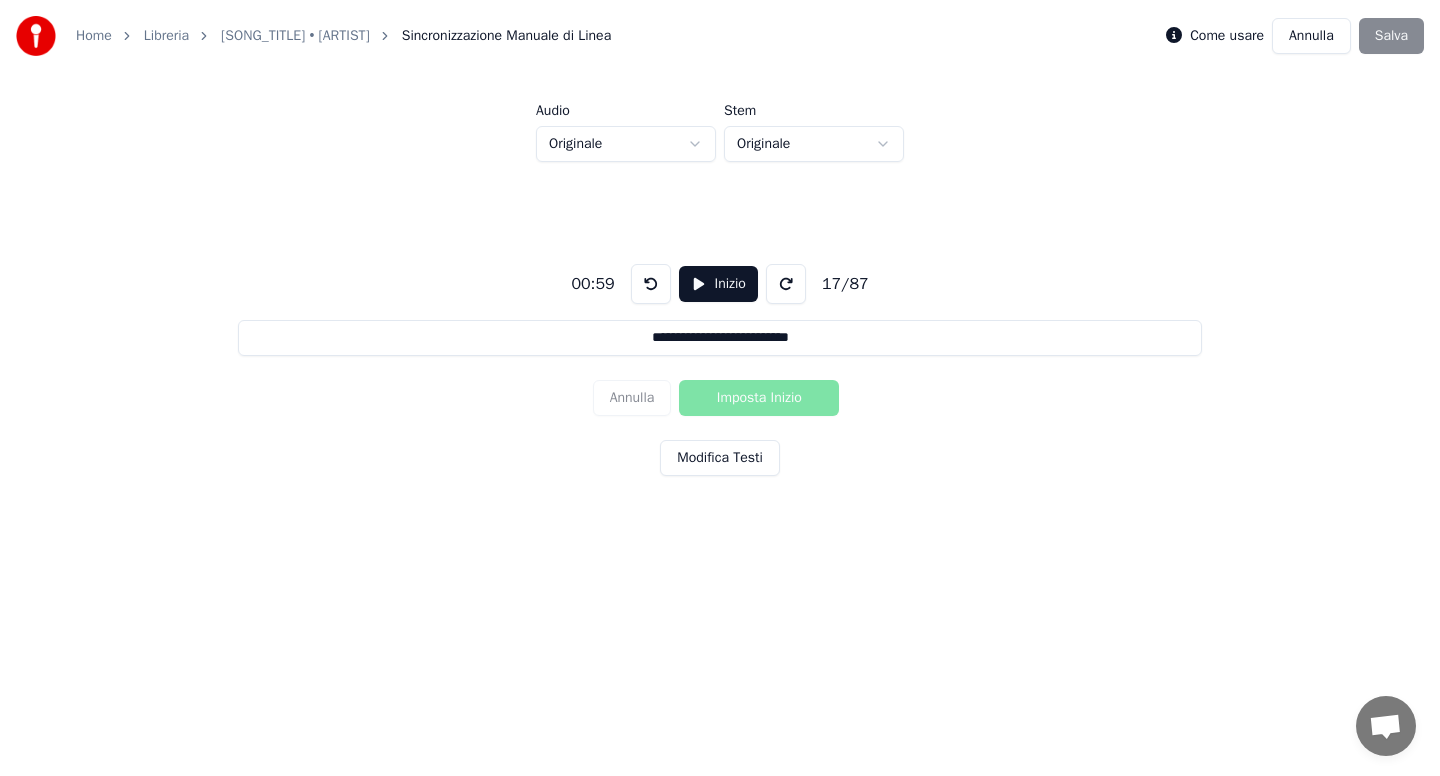 click at bounding box center [651, 284] 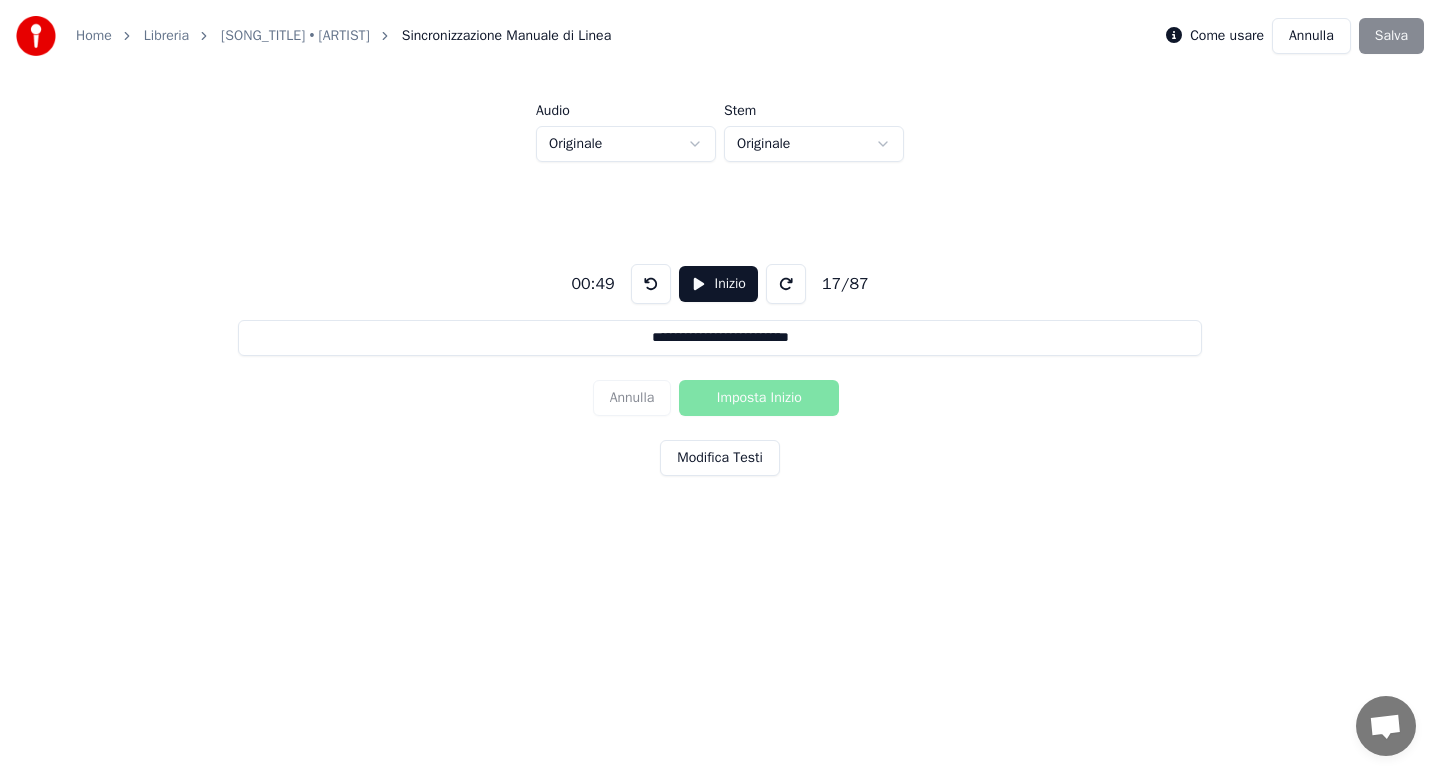 click at bounding box center [651, 284] 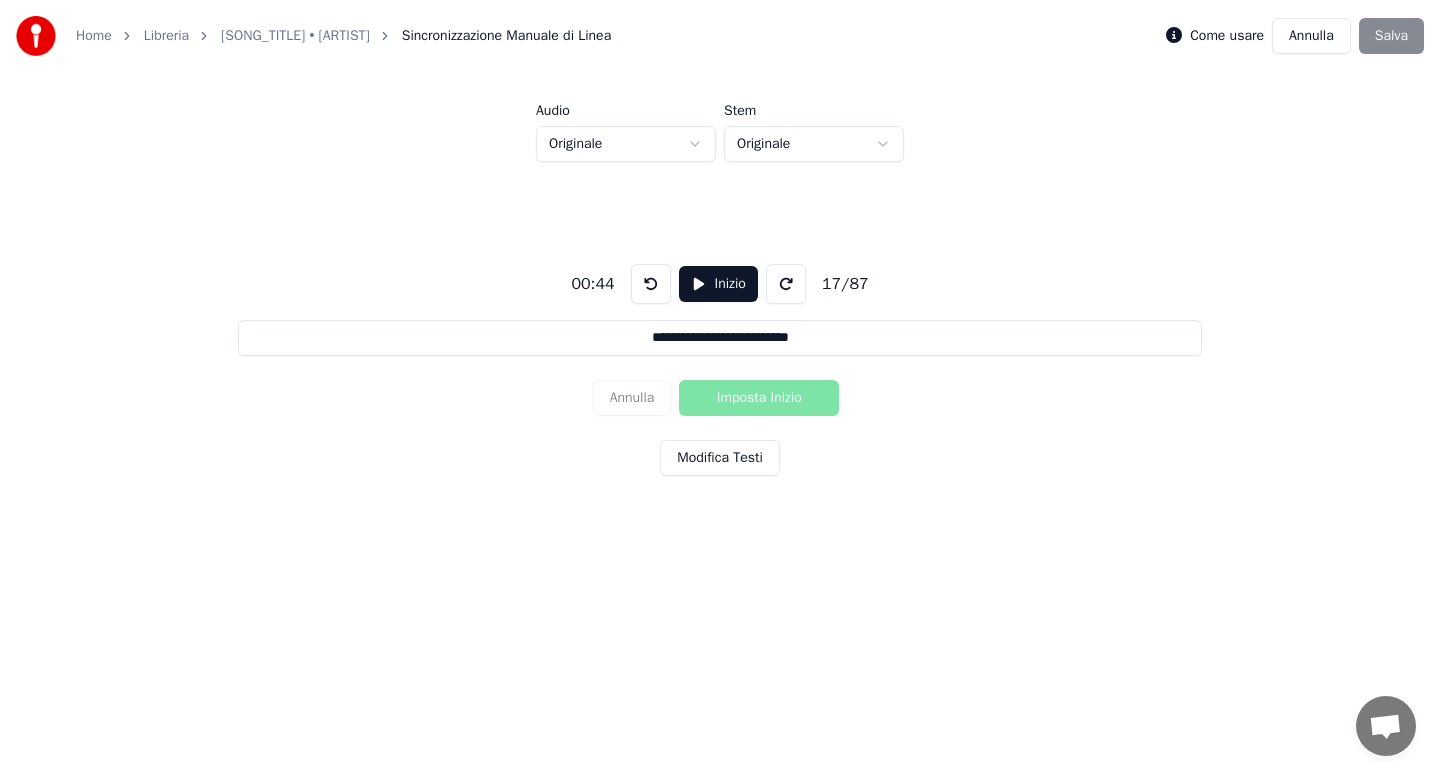 click at bounding box center [651, 284] 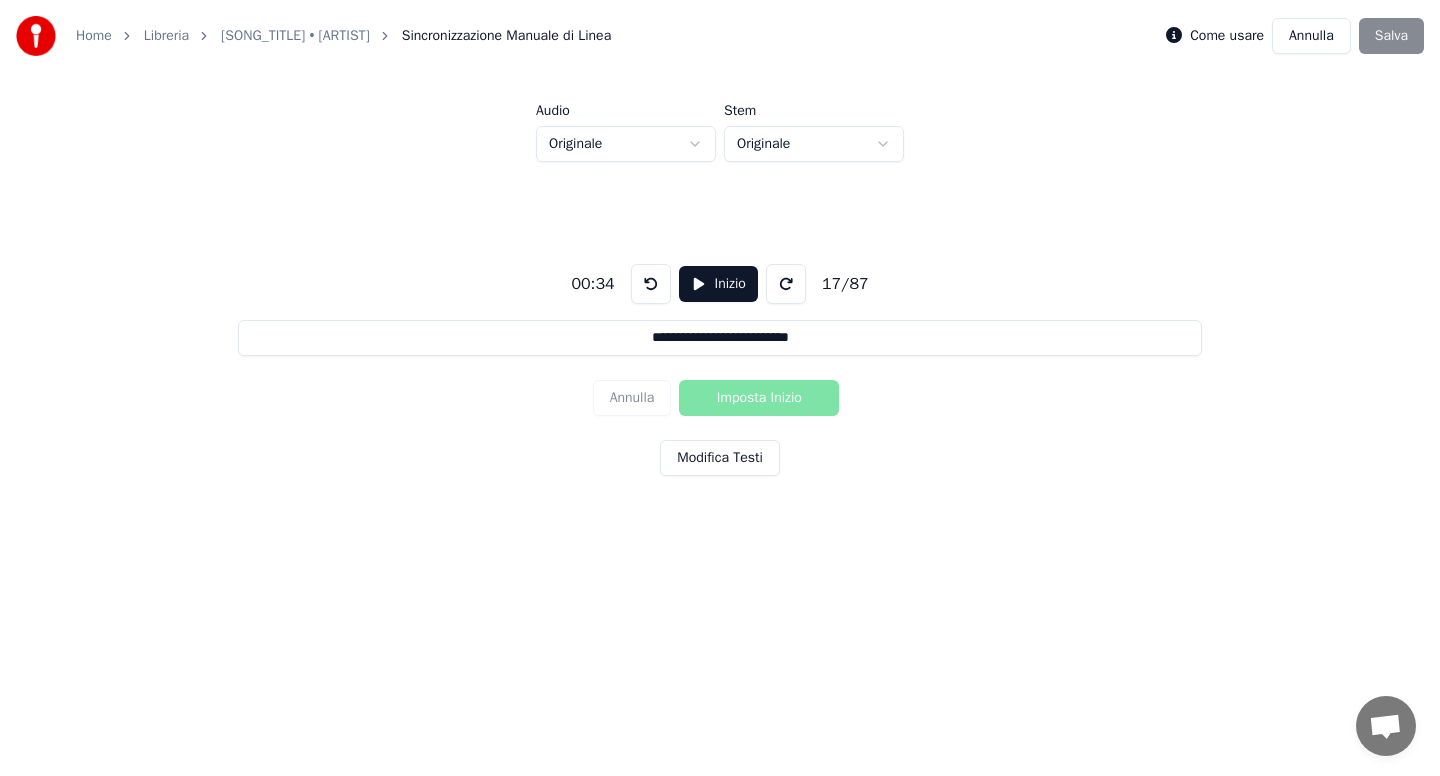 click at bounding box center (651, 284) 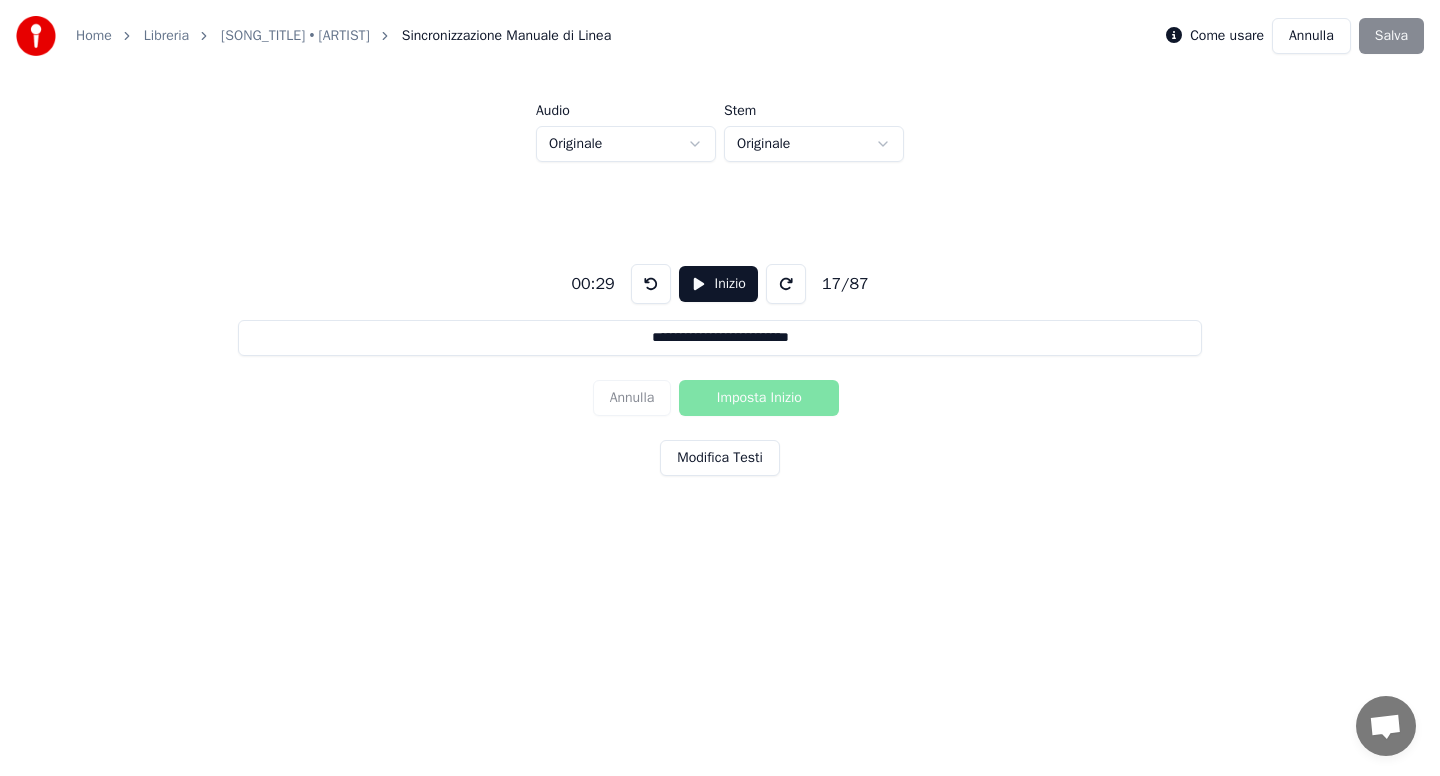 click at bounding box center [651, 284] 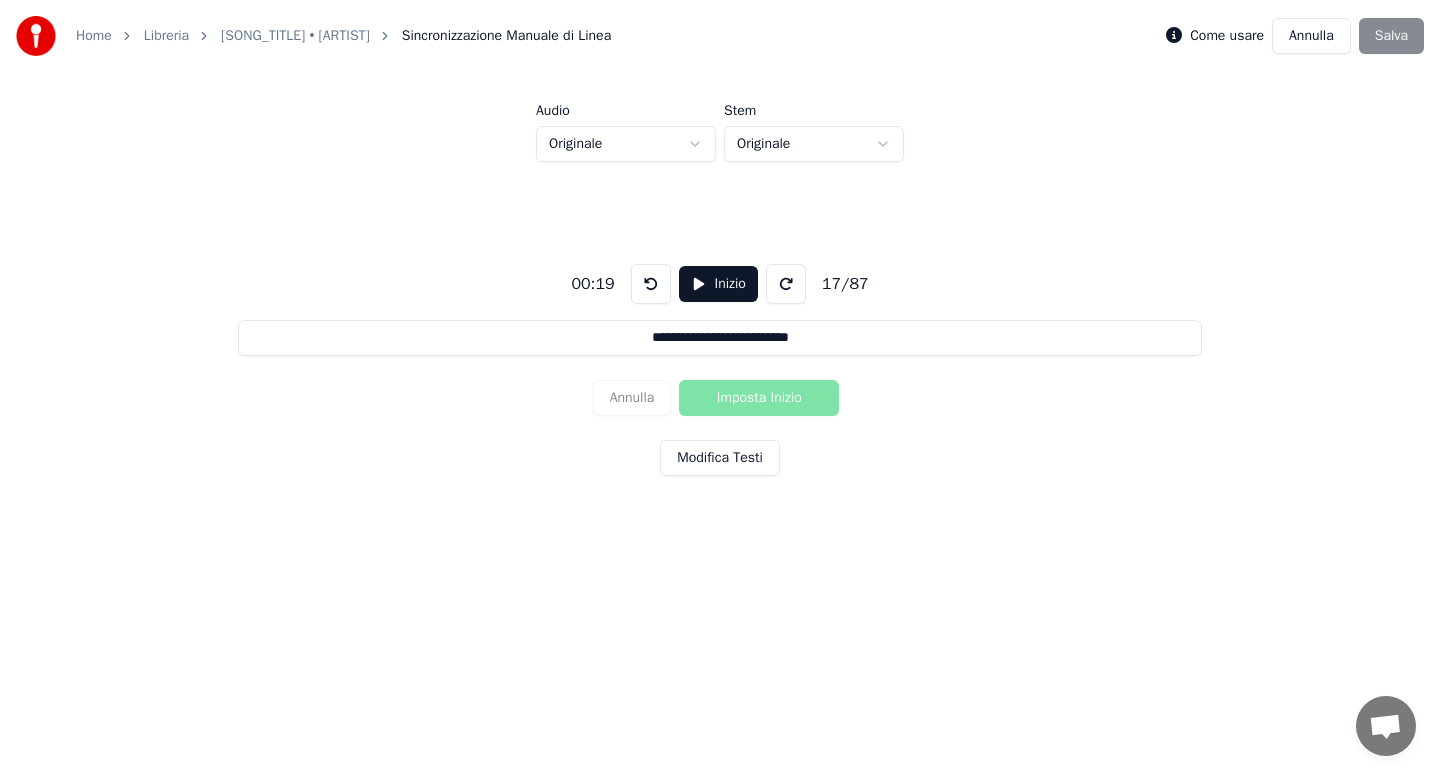click at bounding box center (651, 284) 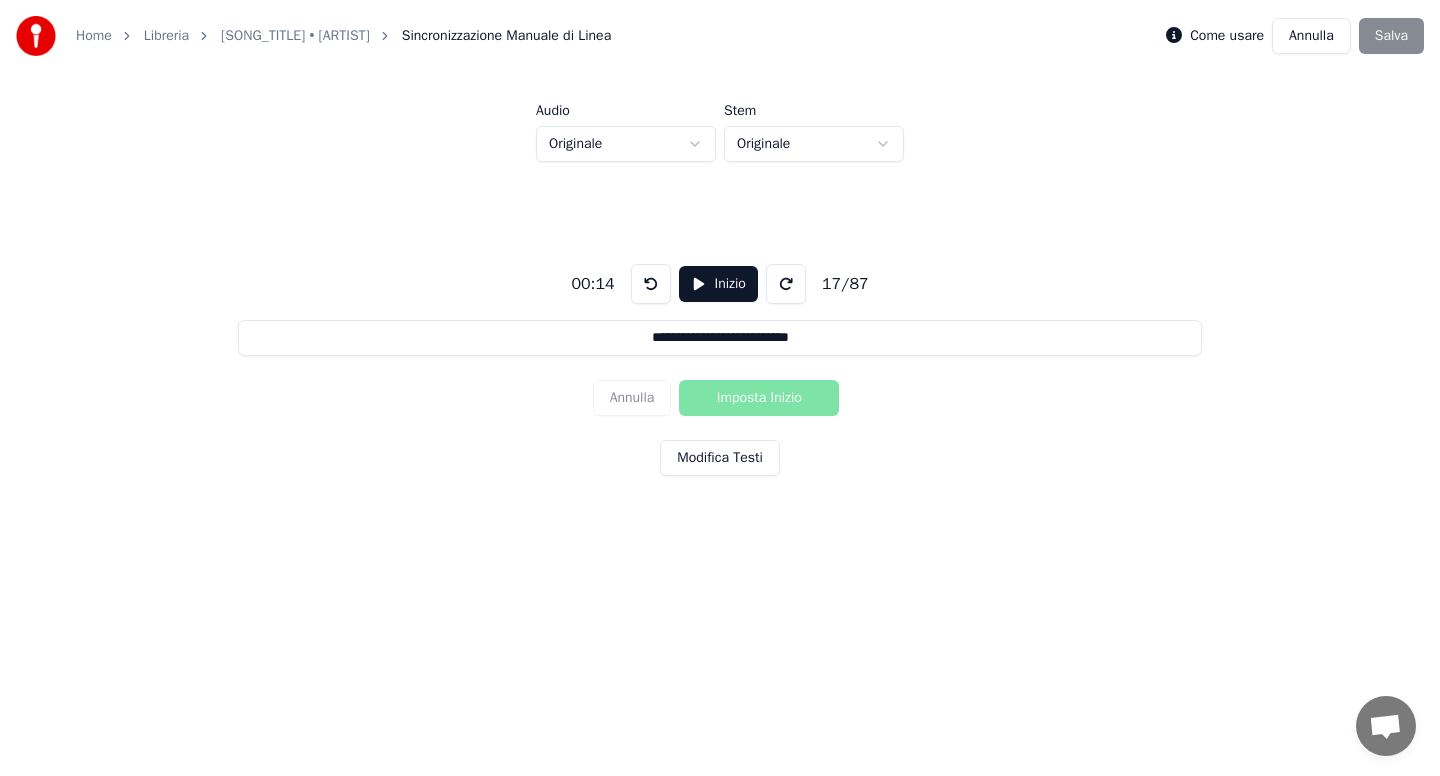 click at bounding box center [651, 284] 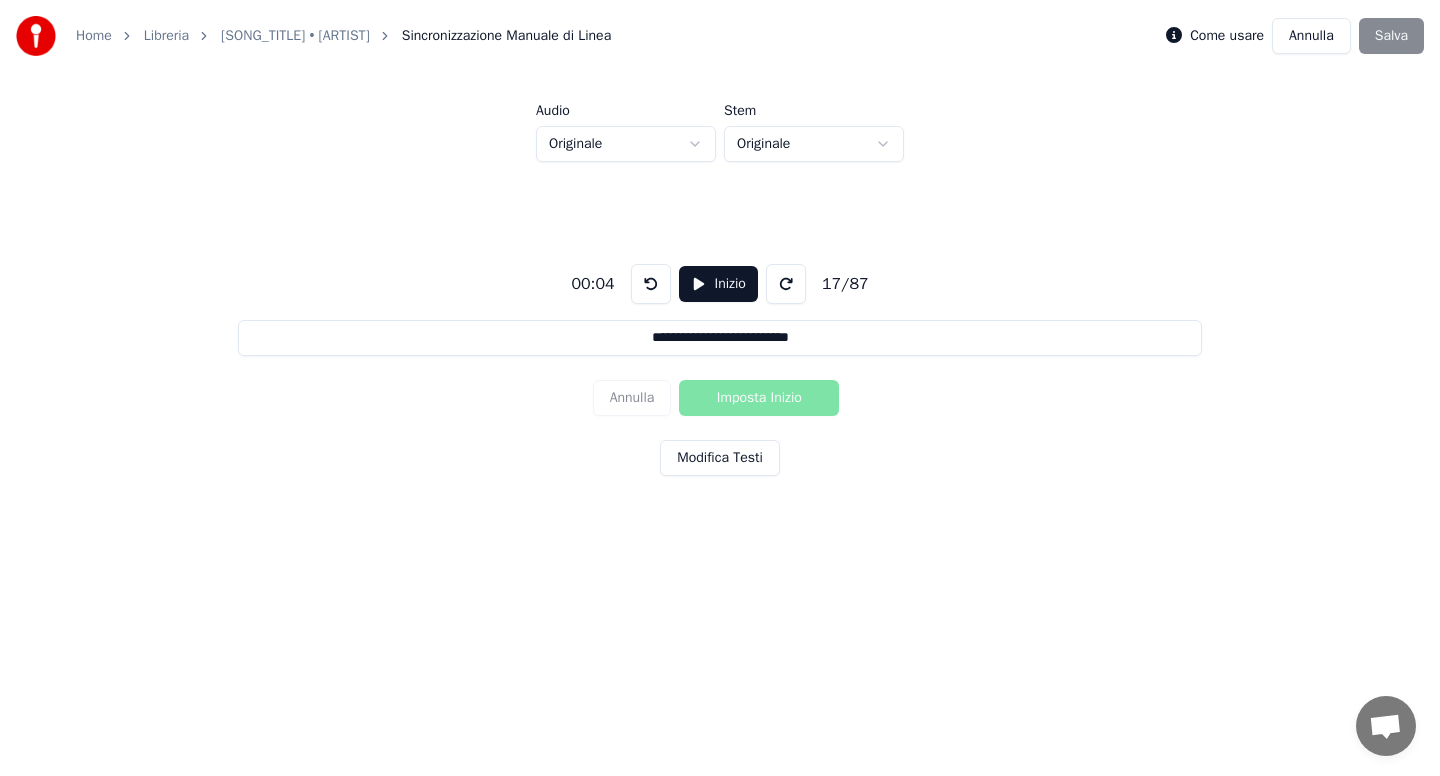 click at bounding box center (651, 284) 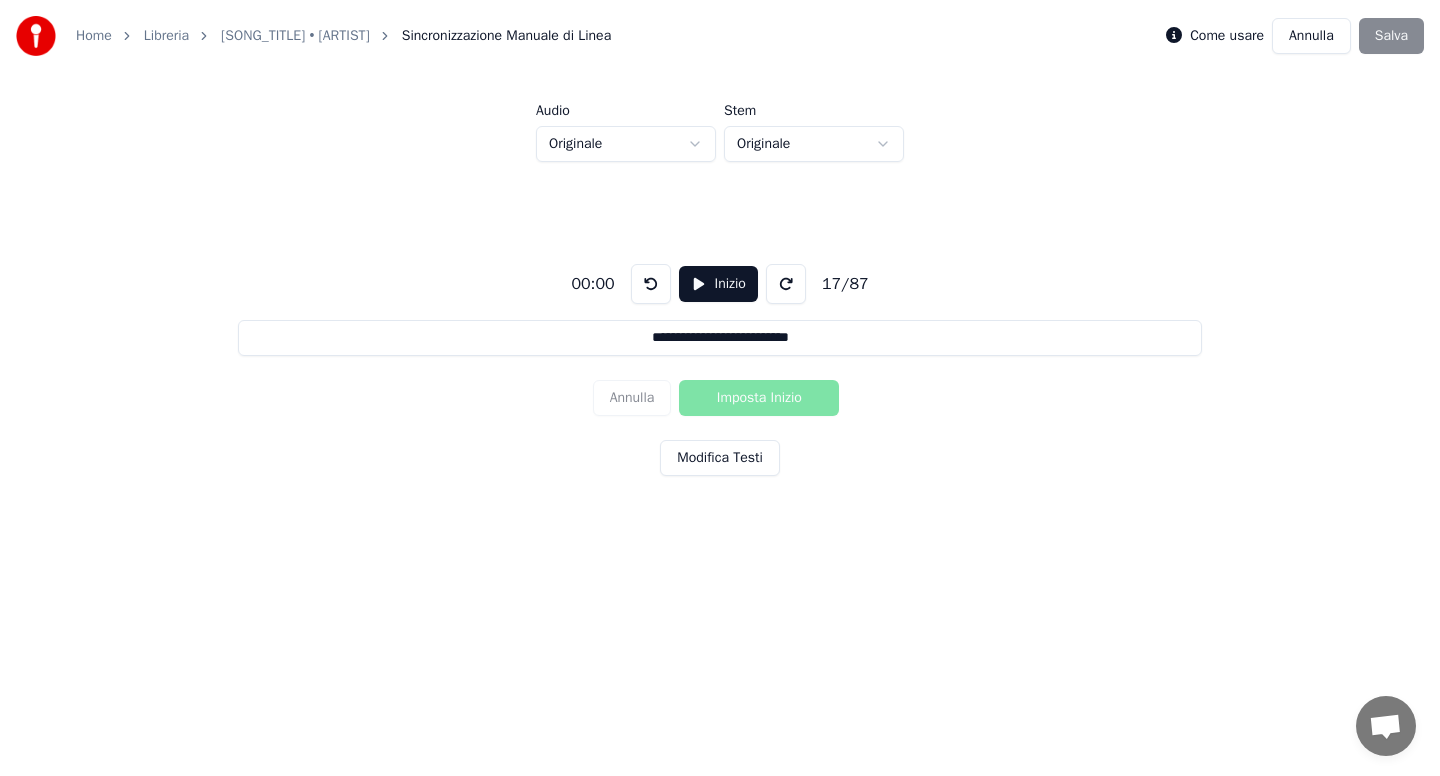 click at bounding box center [651, 284] 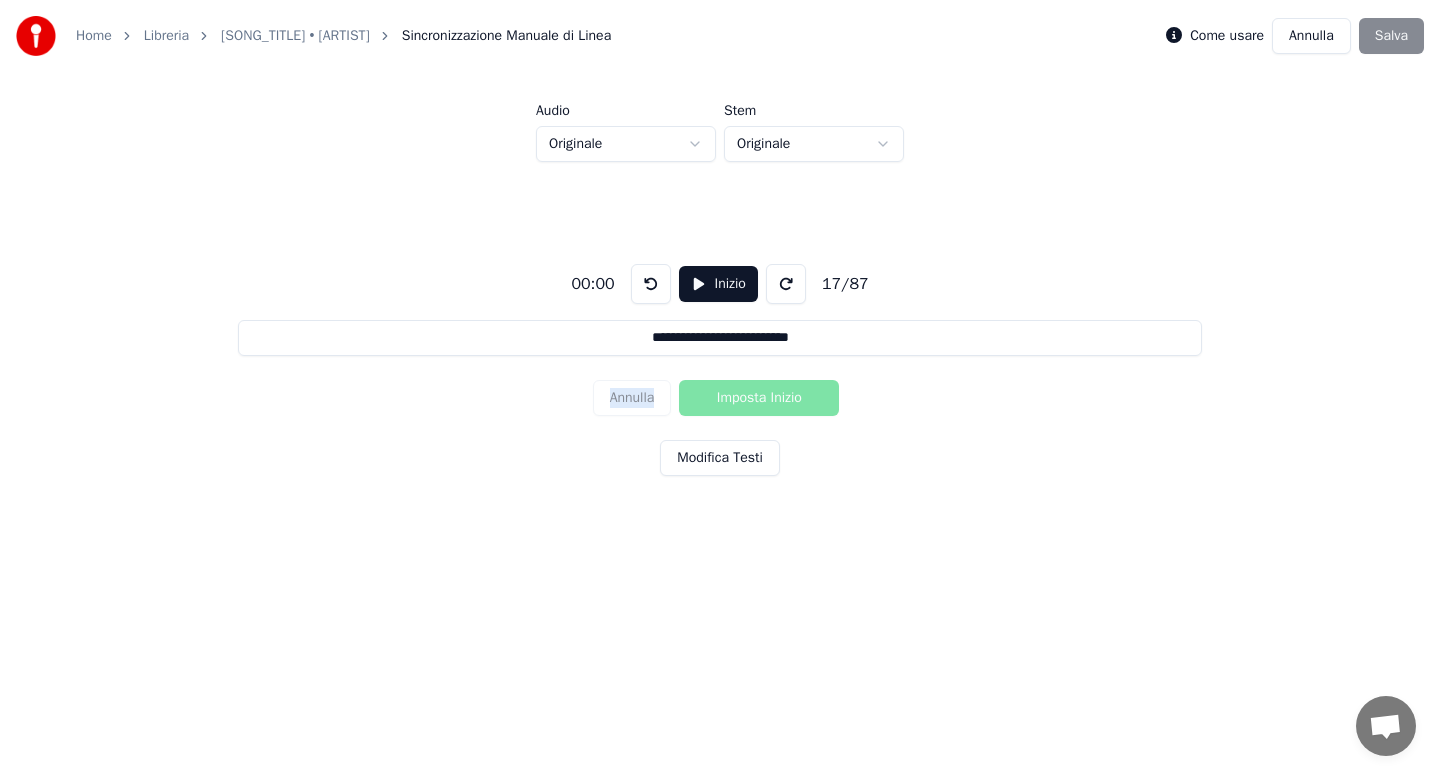 click on "Annulla Imposta Inizio" at bounding box center (720, 398) 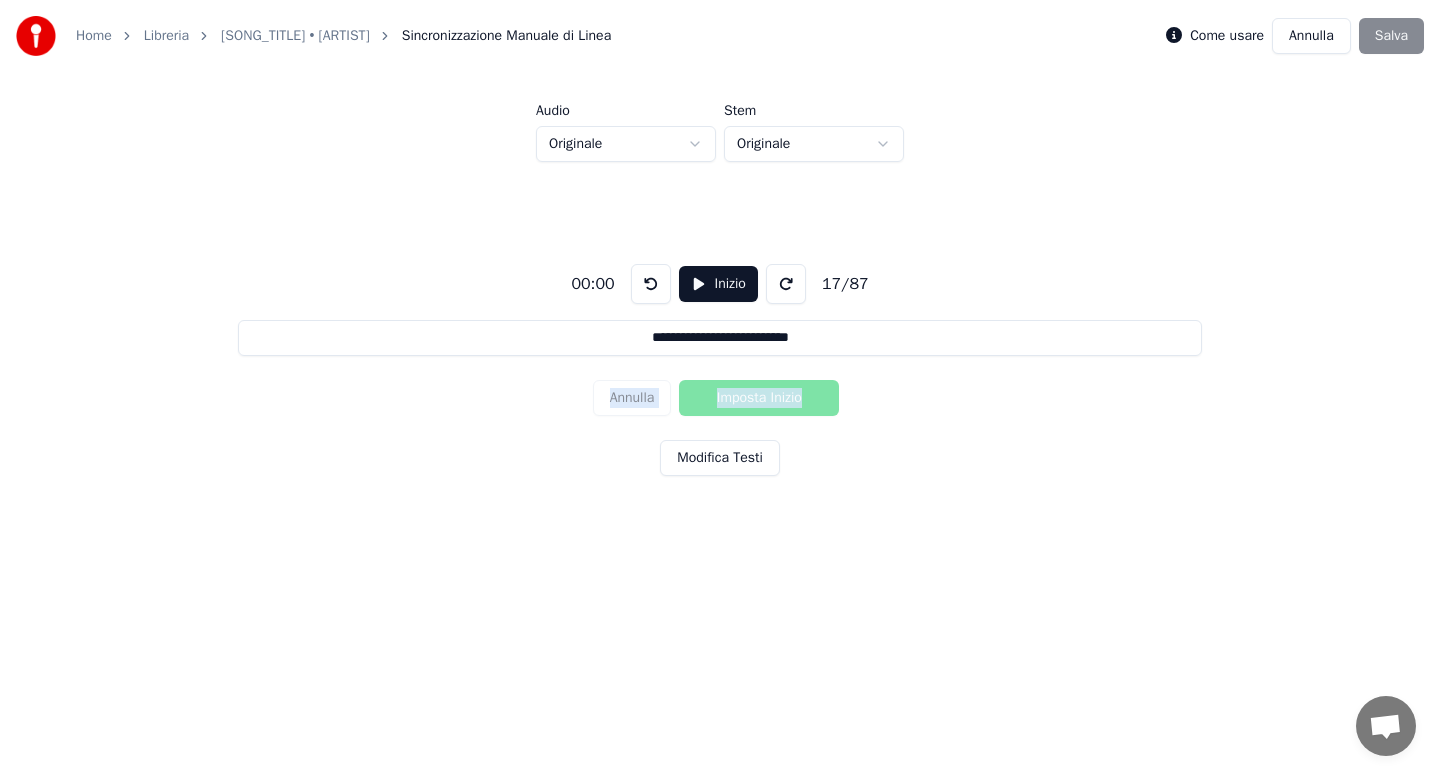 click on "Annulla Imposta Inizio" at bounding box center (720, 398) 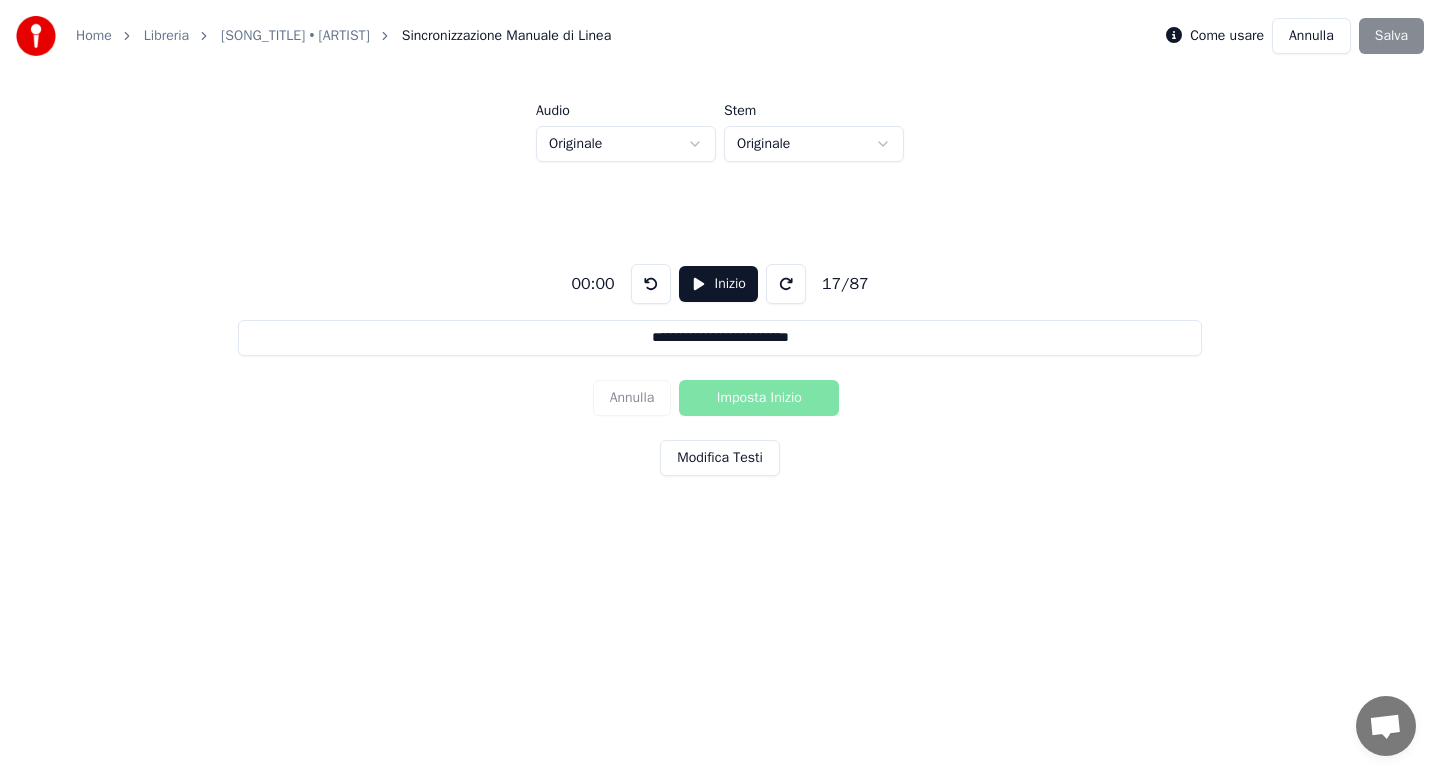 click on "[SONG_TITLE] • [ARTIST]" at bounding box center [295, 36] 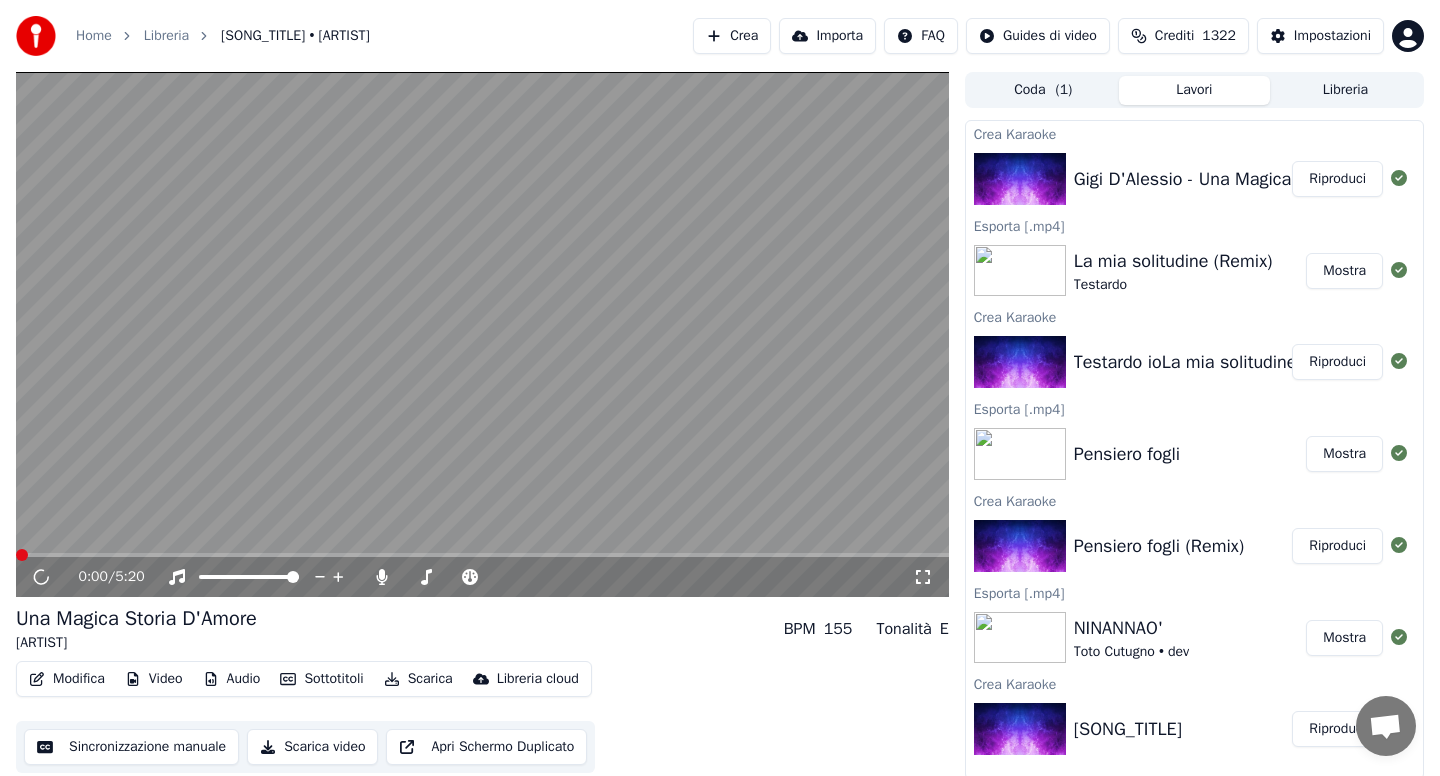click on "Modifica" at bounding box center [67, 679] 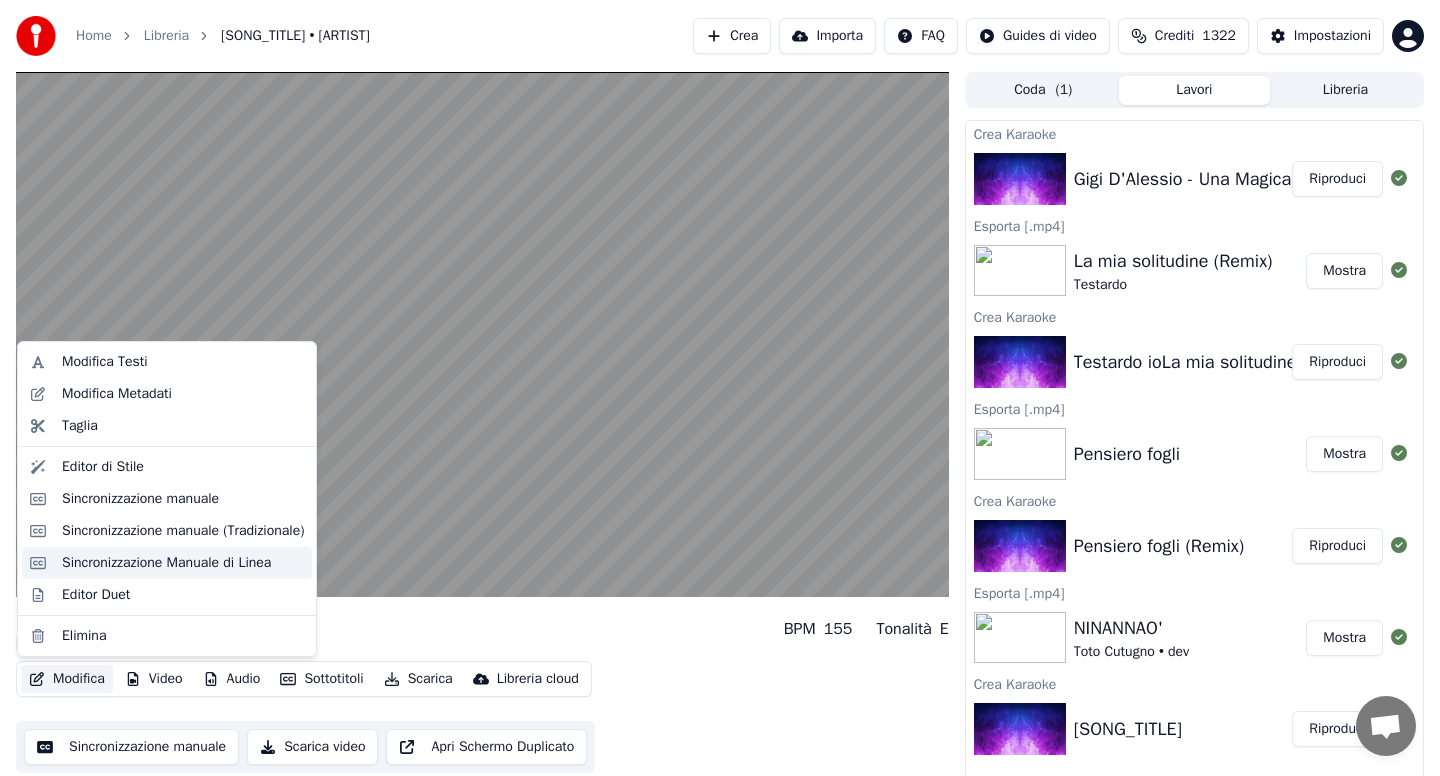 click on "Sincronizzazione Manuale di Linea" at bounding box center [166, 563] 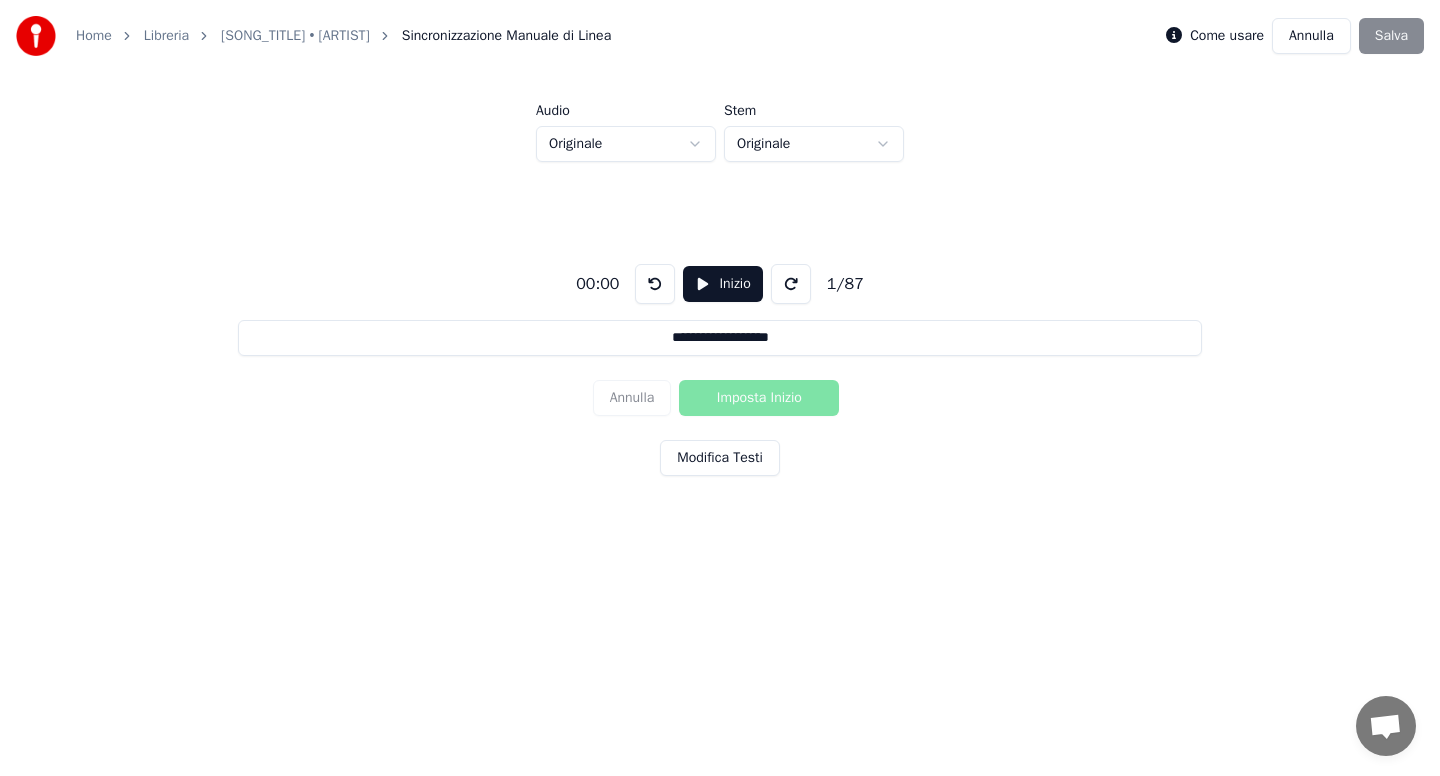 click on "Inizio" at bounding box center (722, 284) 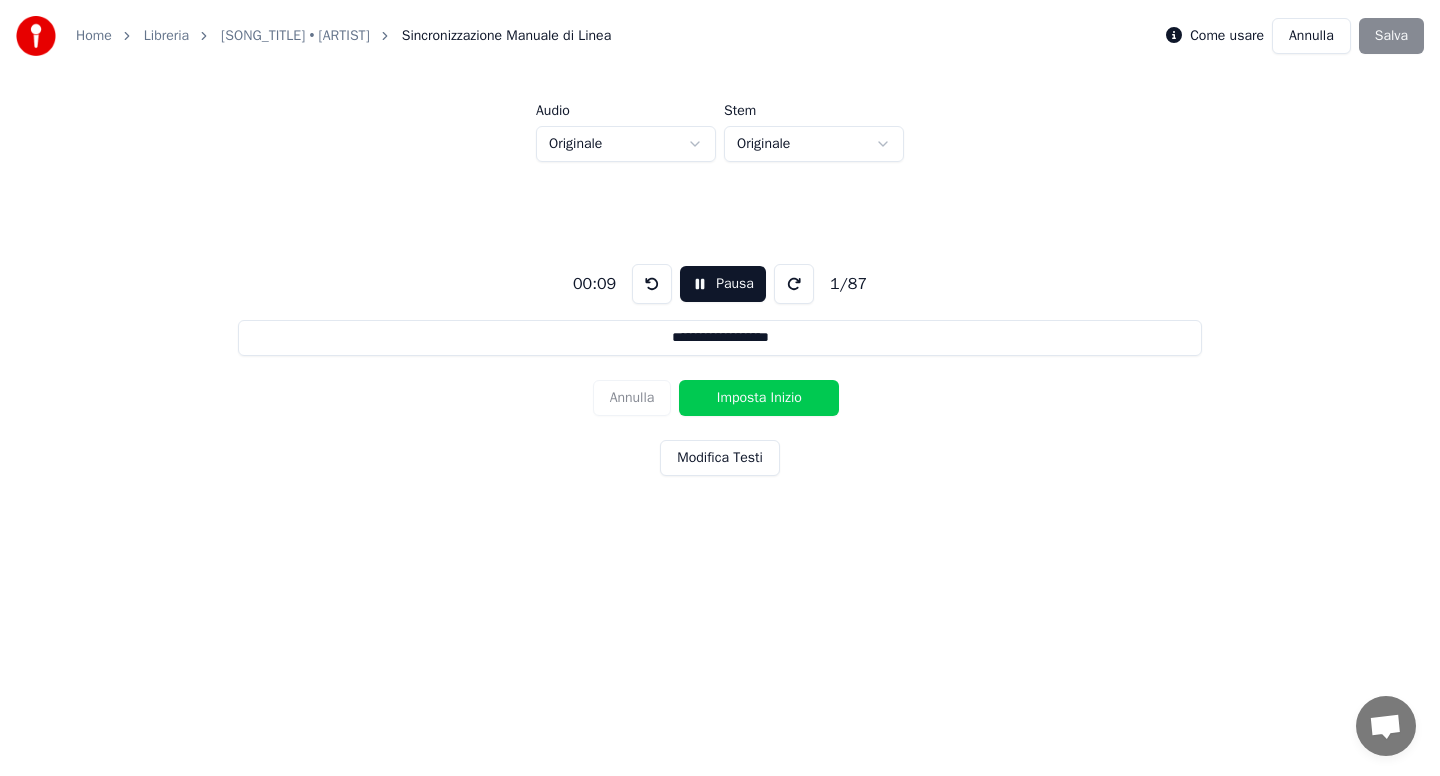 click on "Imposta Inizio" at bounding box center (759, 398) 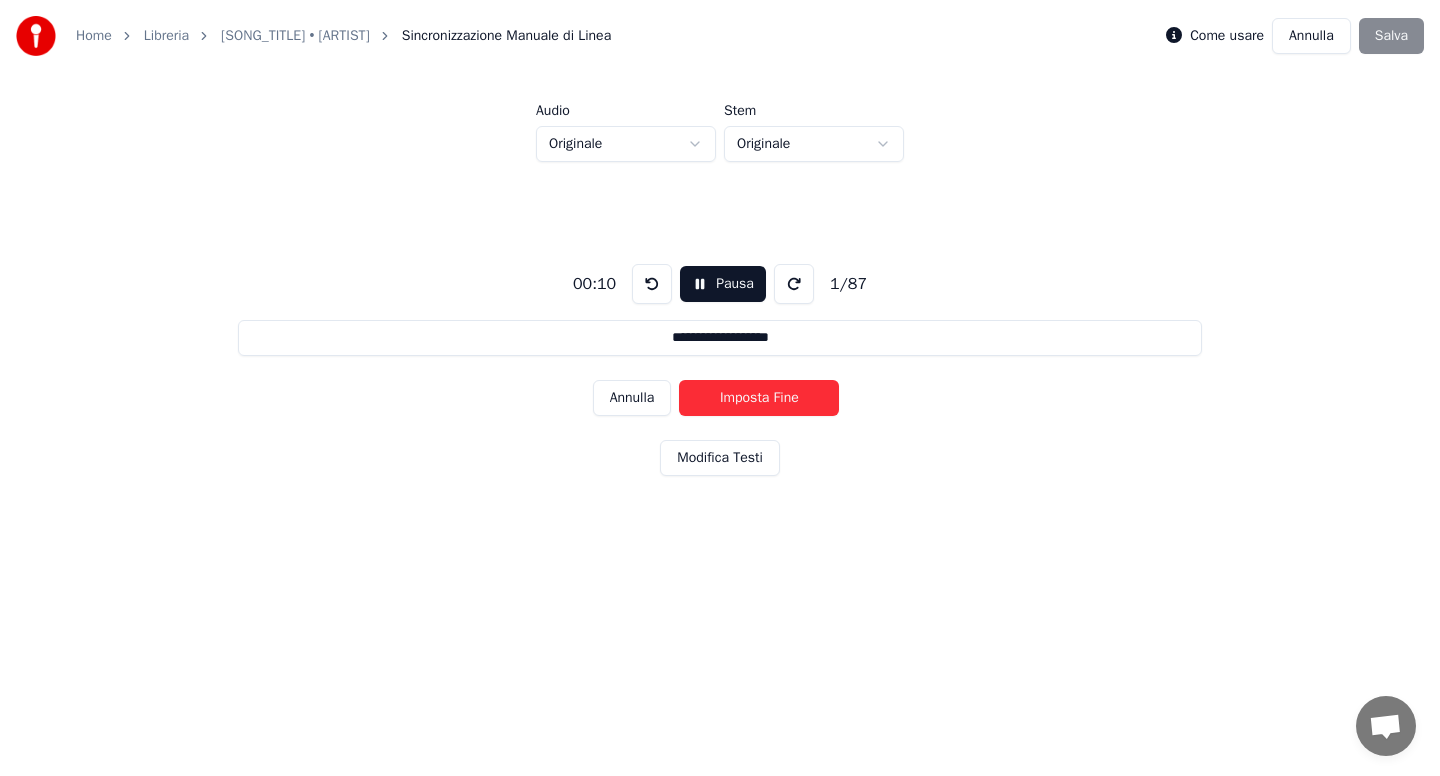 click on "Imposta Fine" at bounding box center (759, 398) 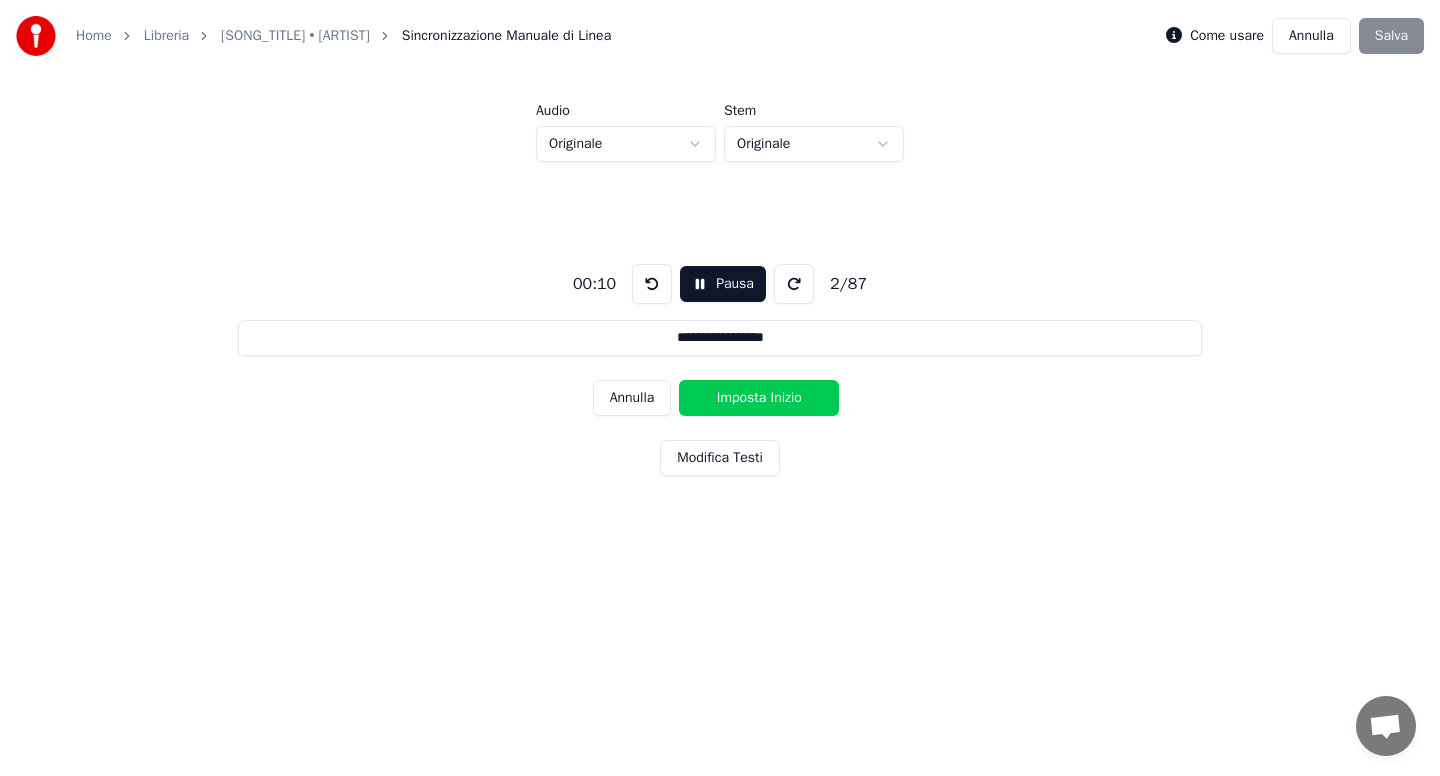 click on "Imposta Inizio" at bounding box center [759, 398] 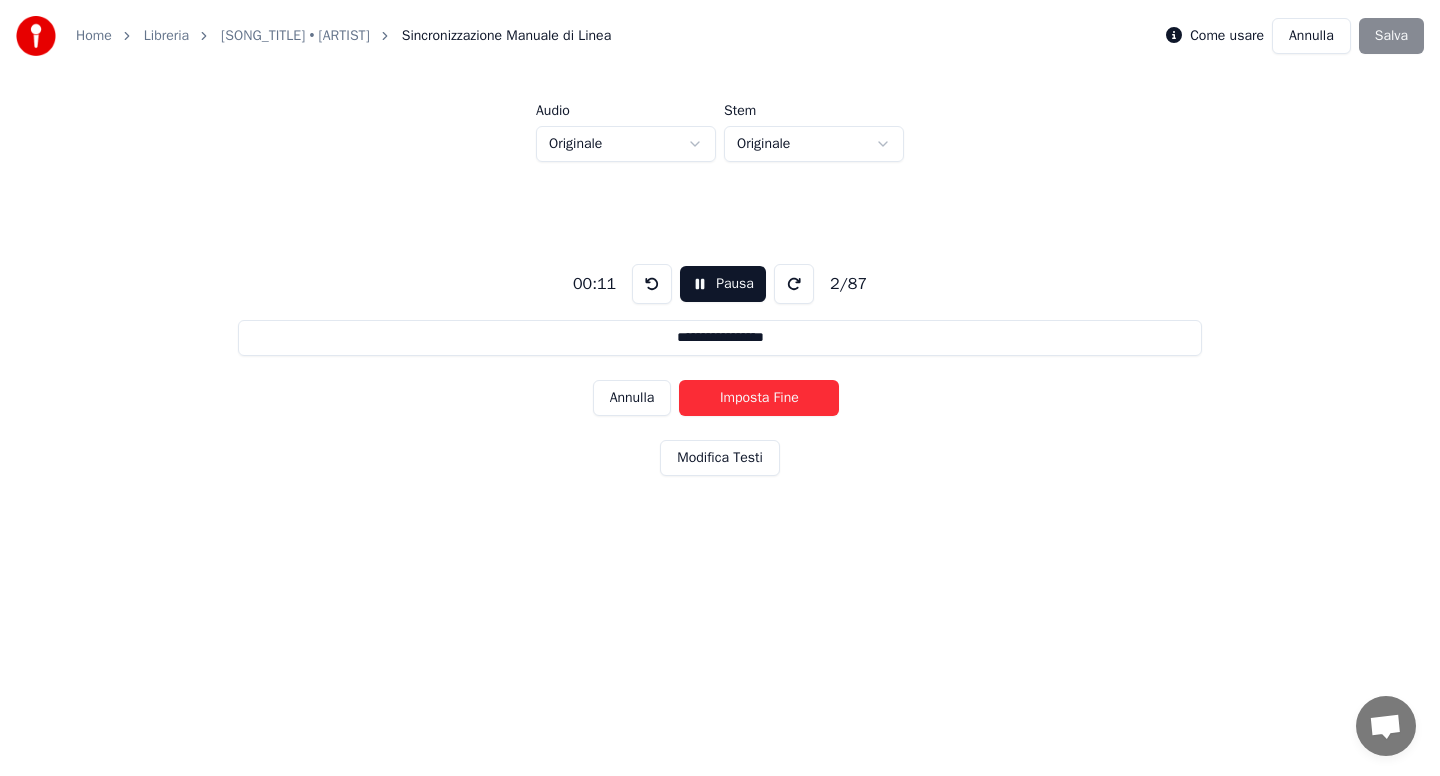 click on "Imposta Fine" at bounding box center (759, 398) 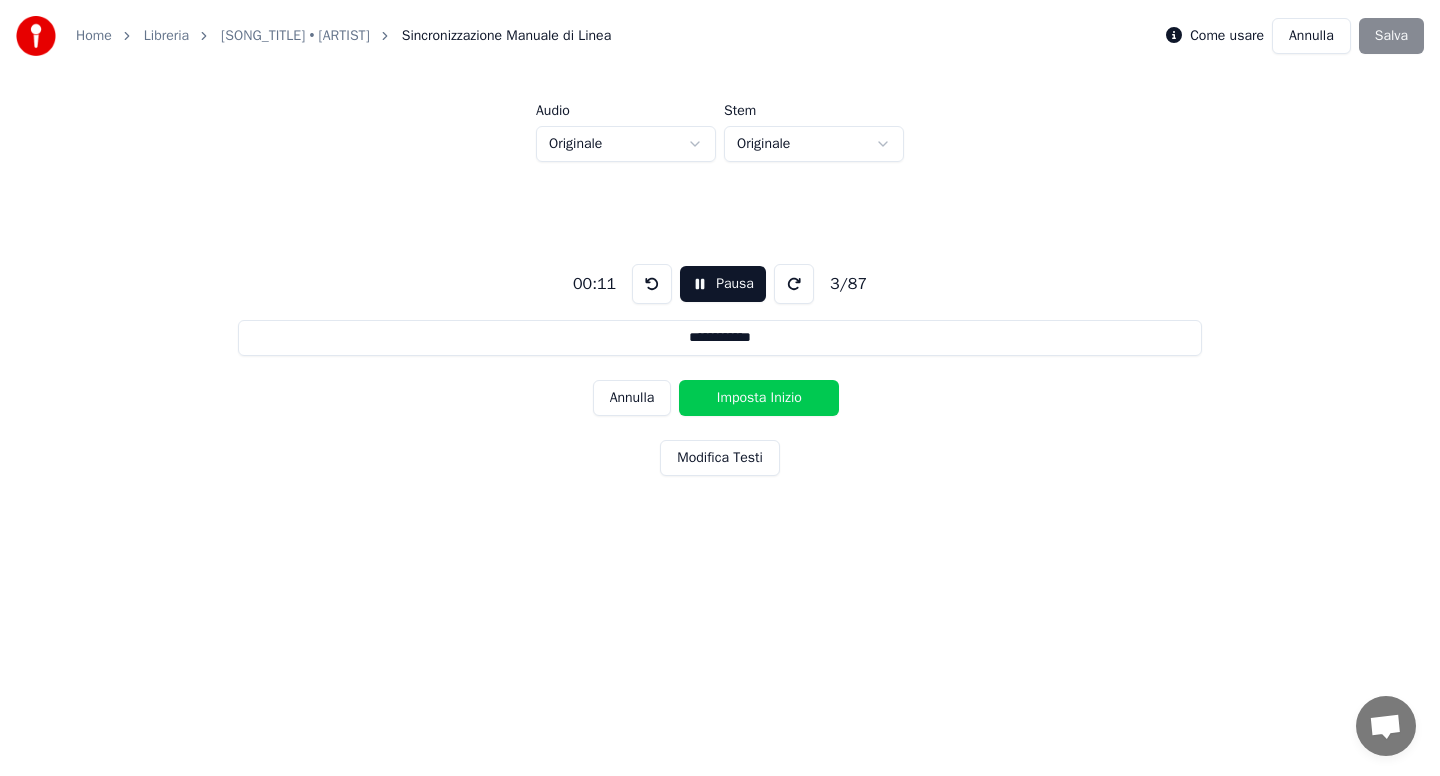 click on "Imposta Inizio" at bounding box center (759, 398) 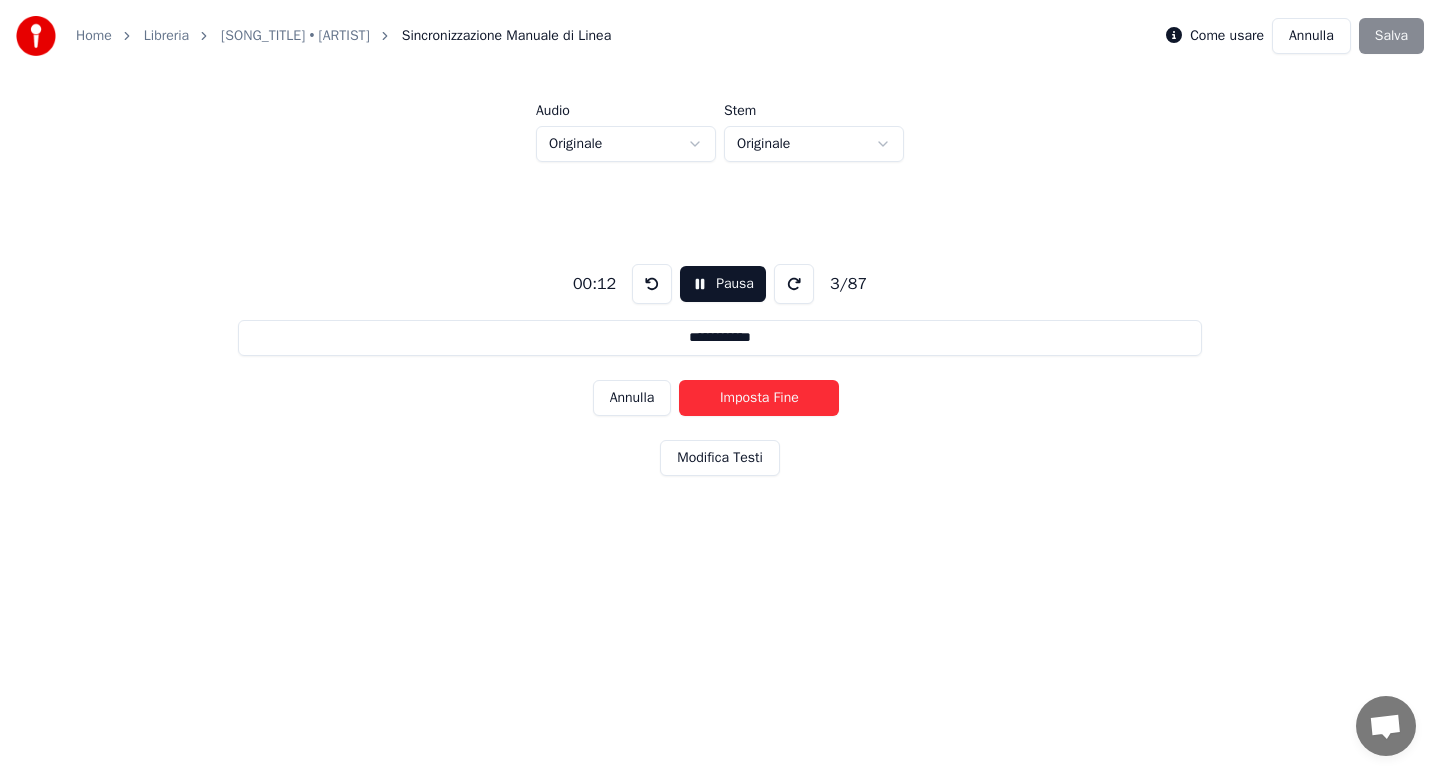 click on "Imposta Fine" at bounding box center [759, 398] 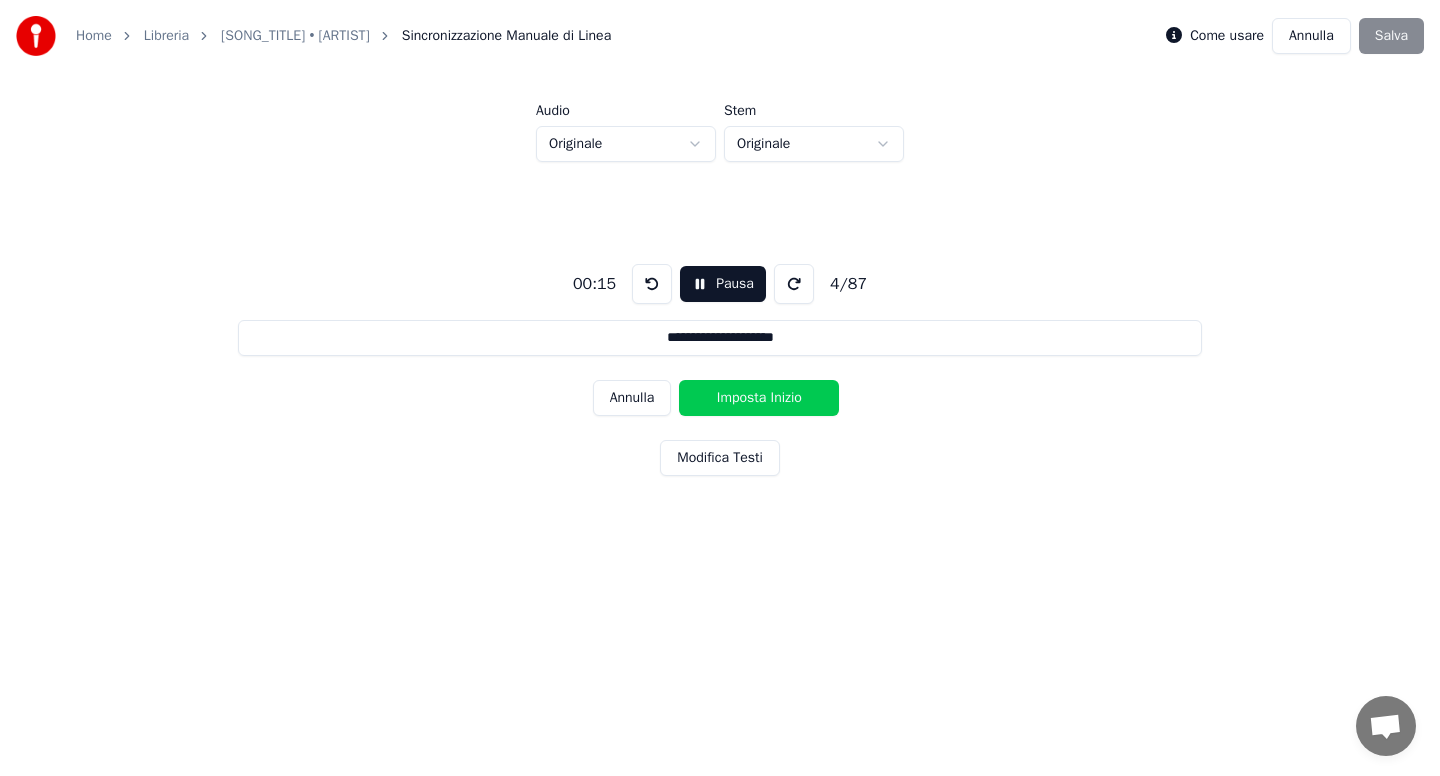 click on "Pausa" at bounding box center (723, 284) 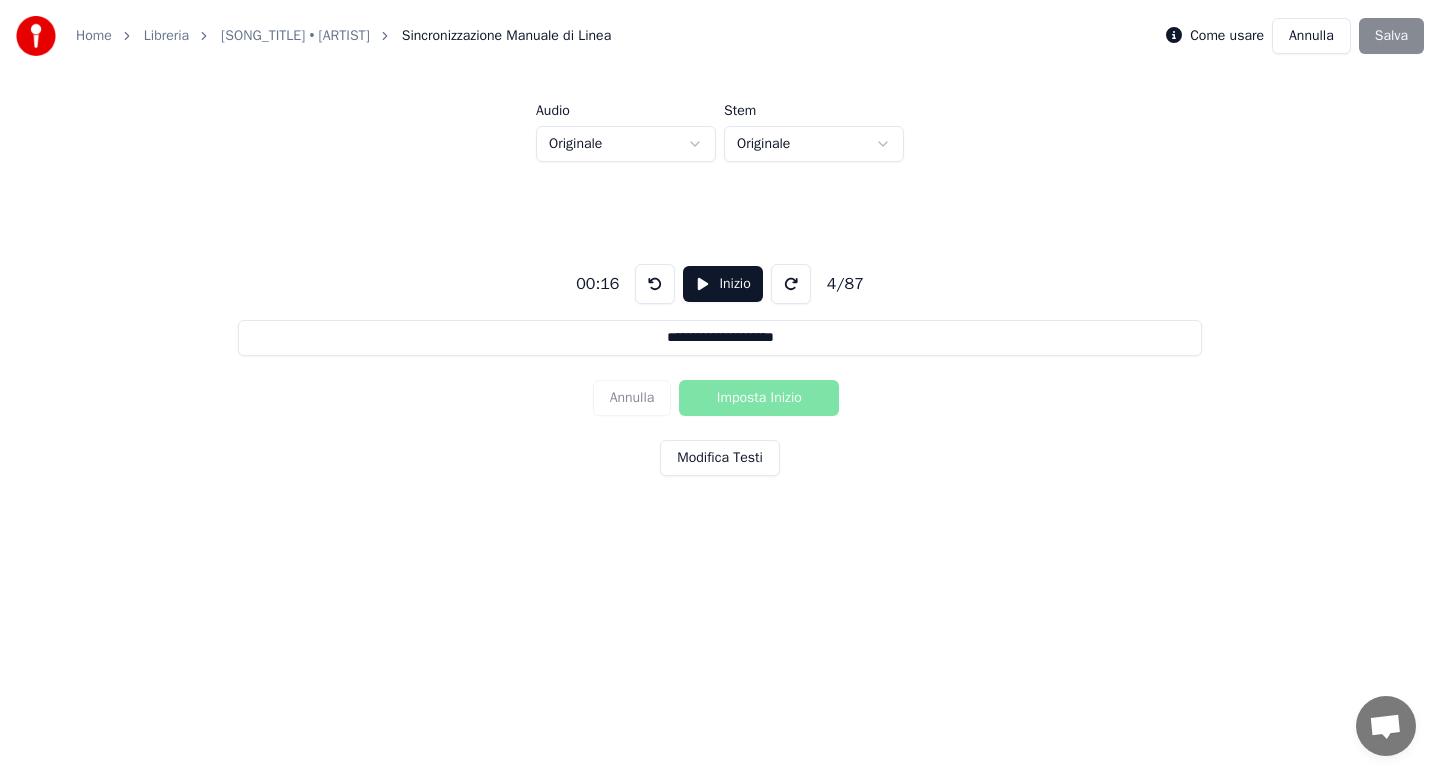 click at bounding box center (655, 284) 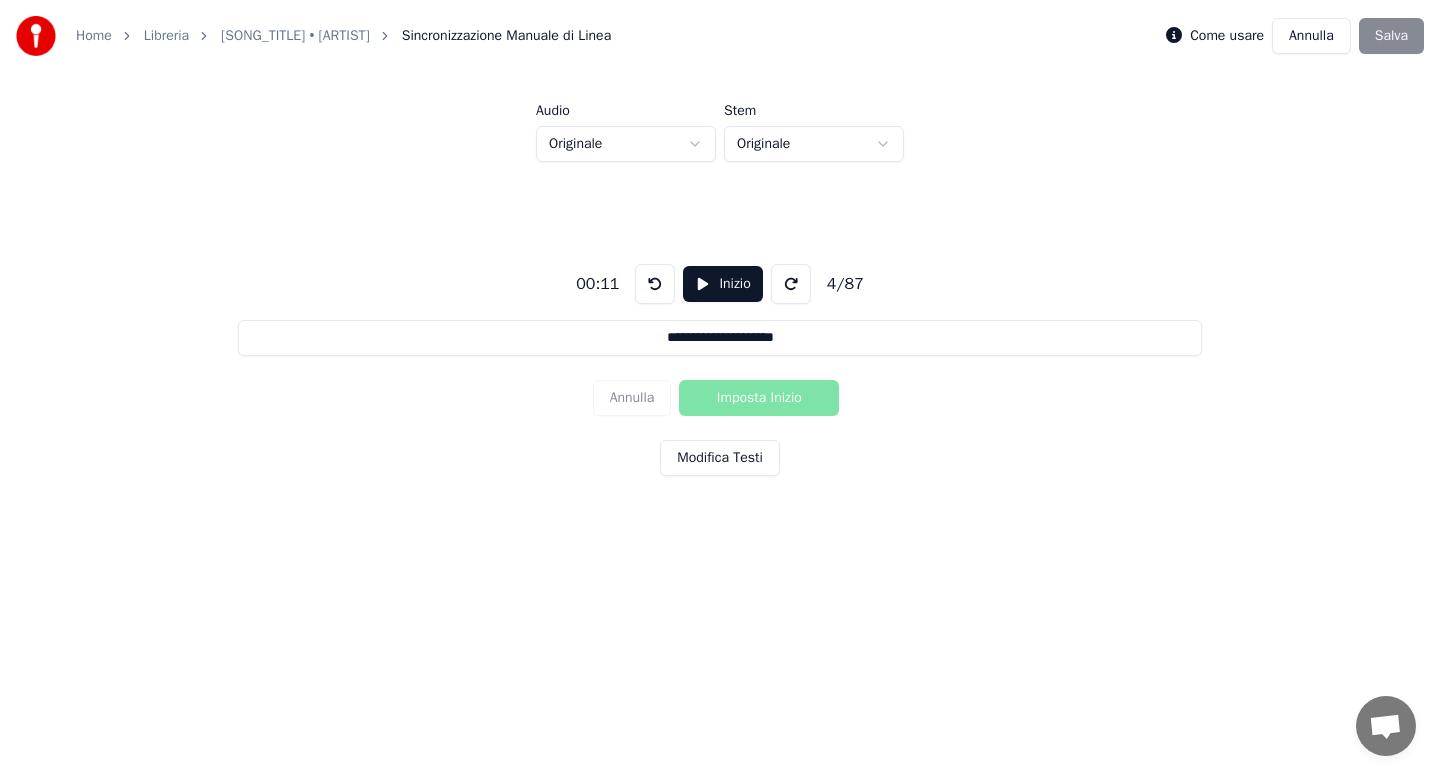 click at bounding box center [655, 284] 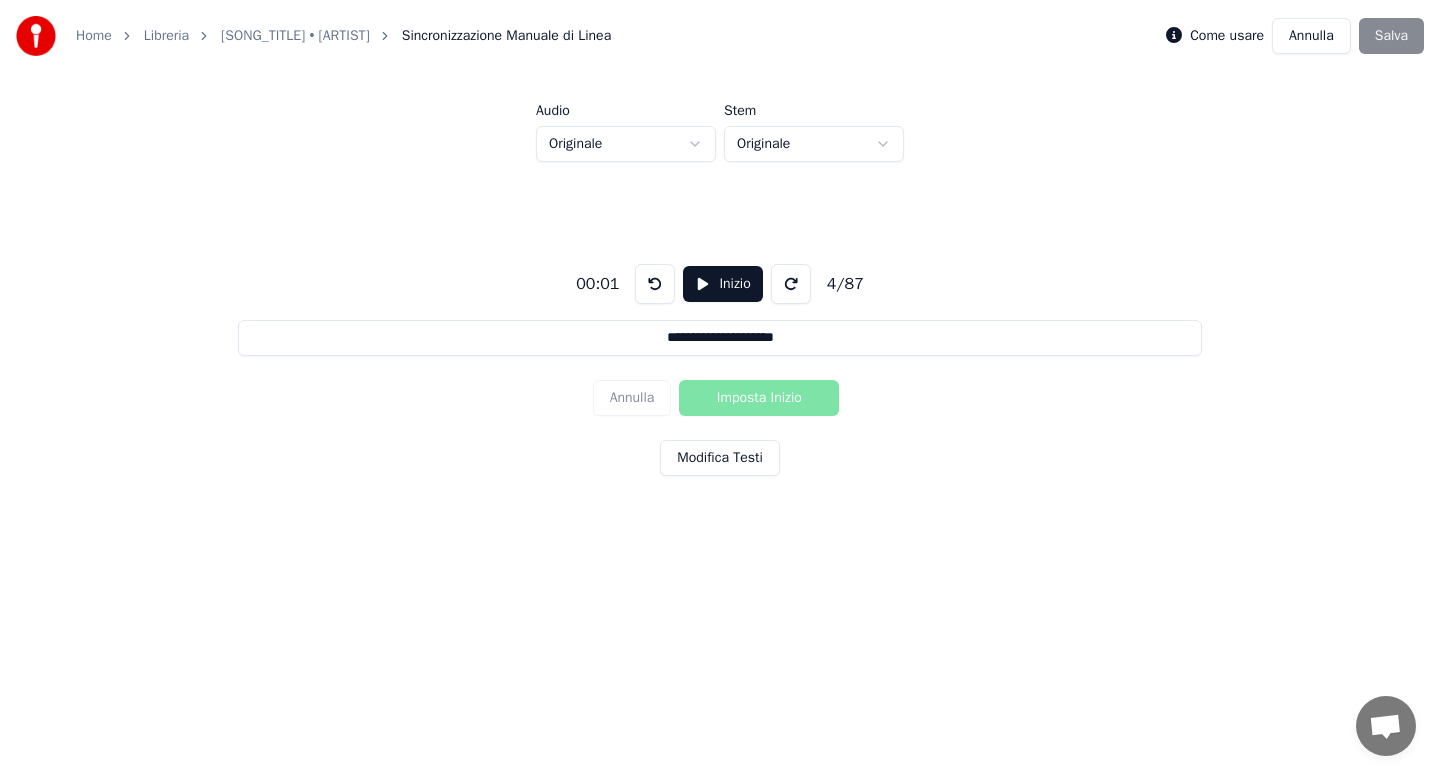 click at bounding box center (655, 284) 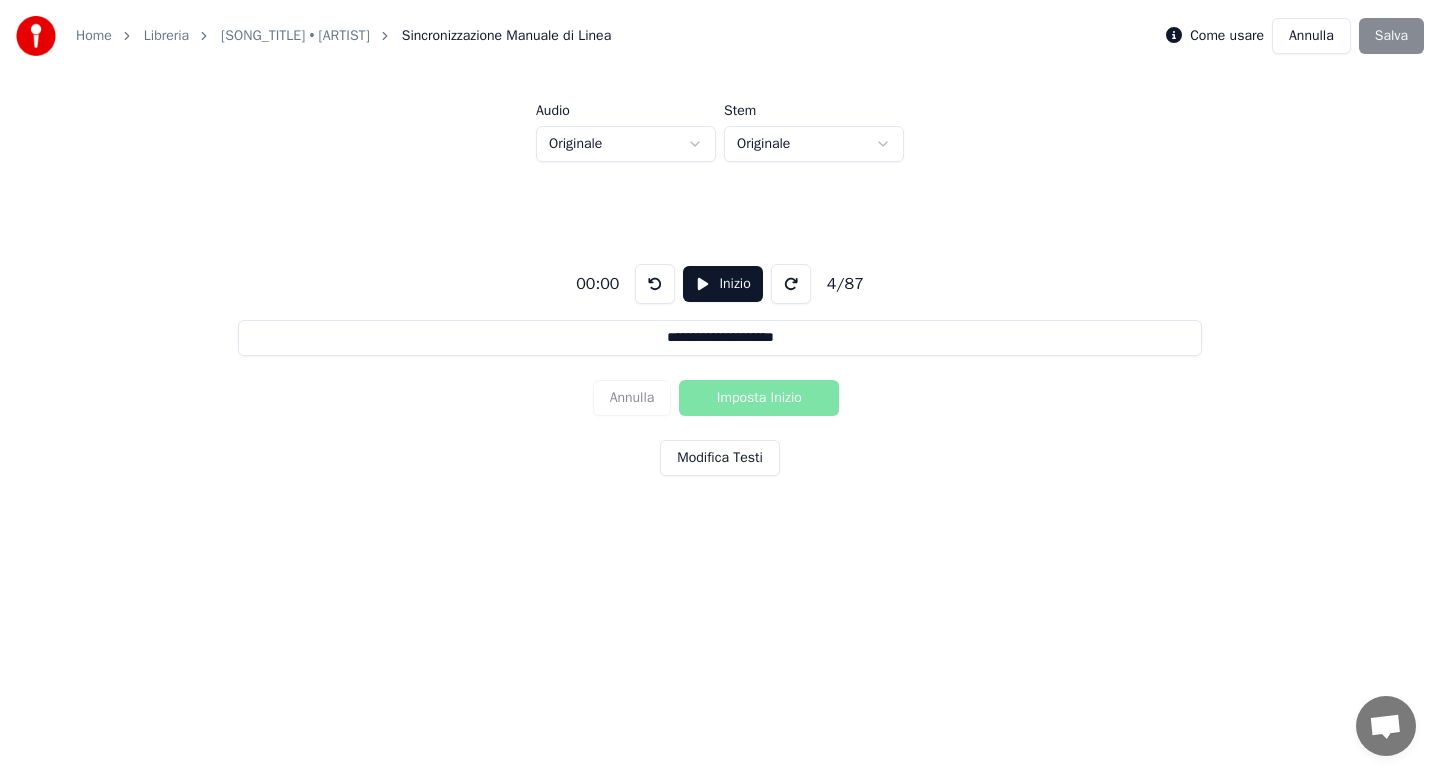 click at bounding box center (655, 284) 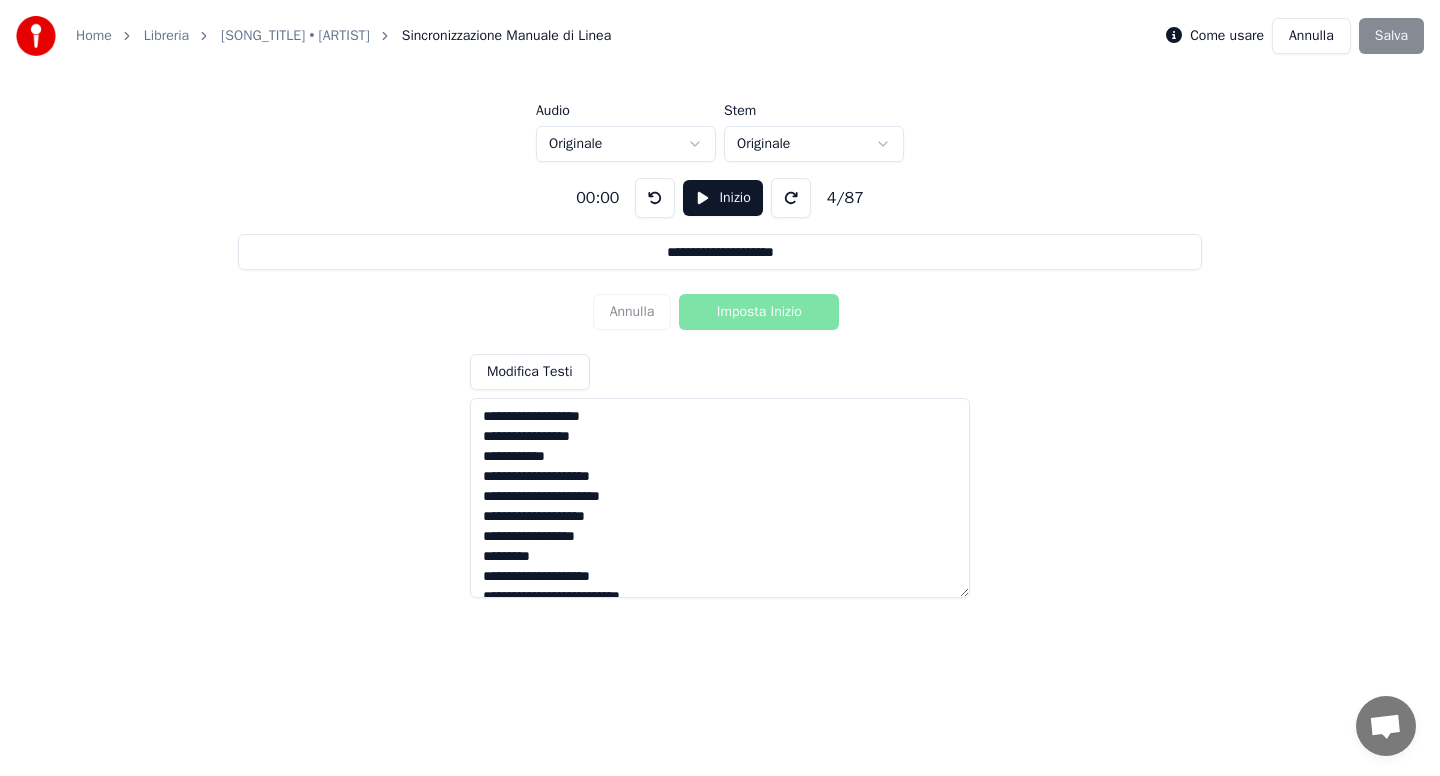 click on "**********" at bounding box center [720, 380] 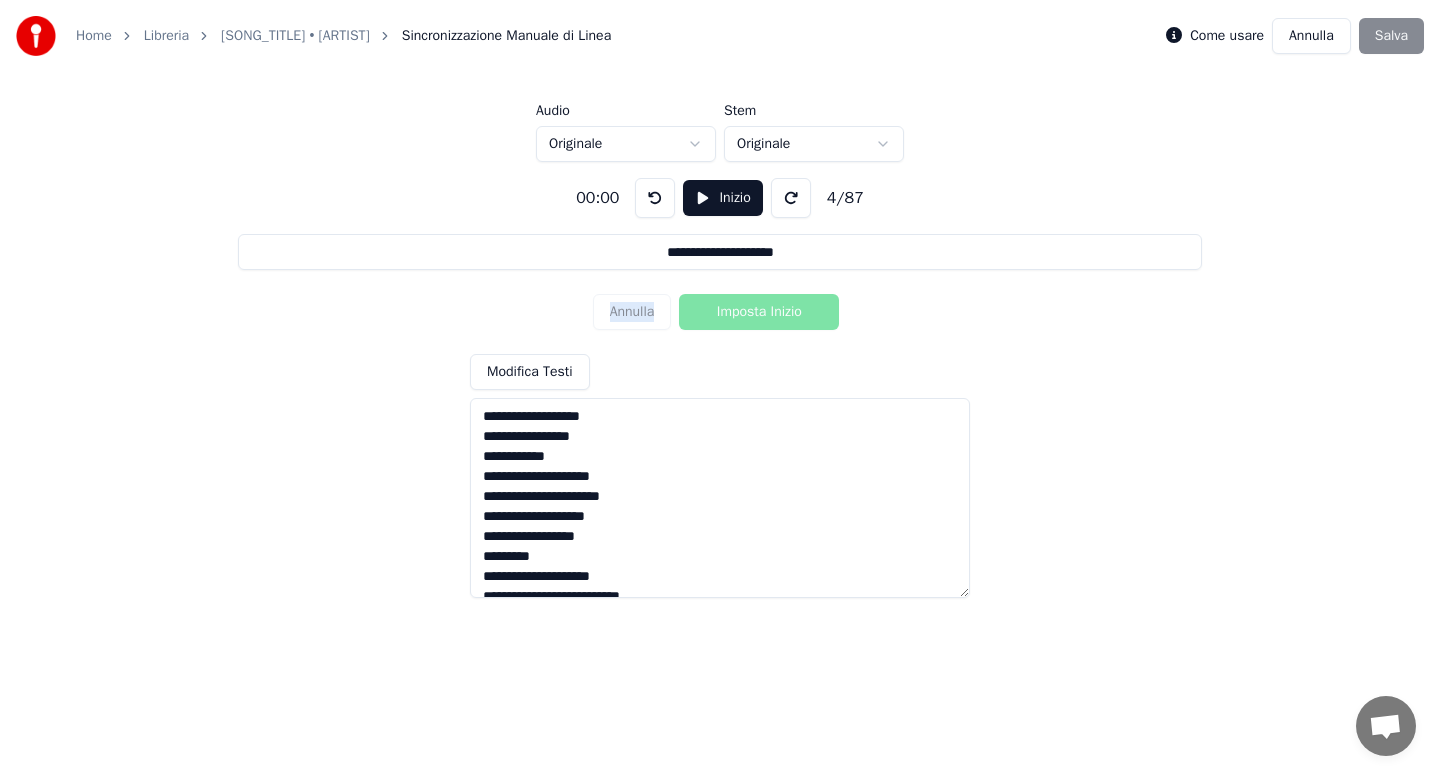 click on "Annulla Imposta Inizio" at bounding box center (720, 312) 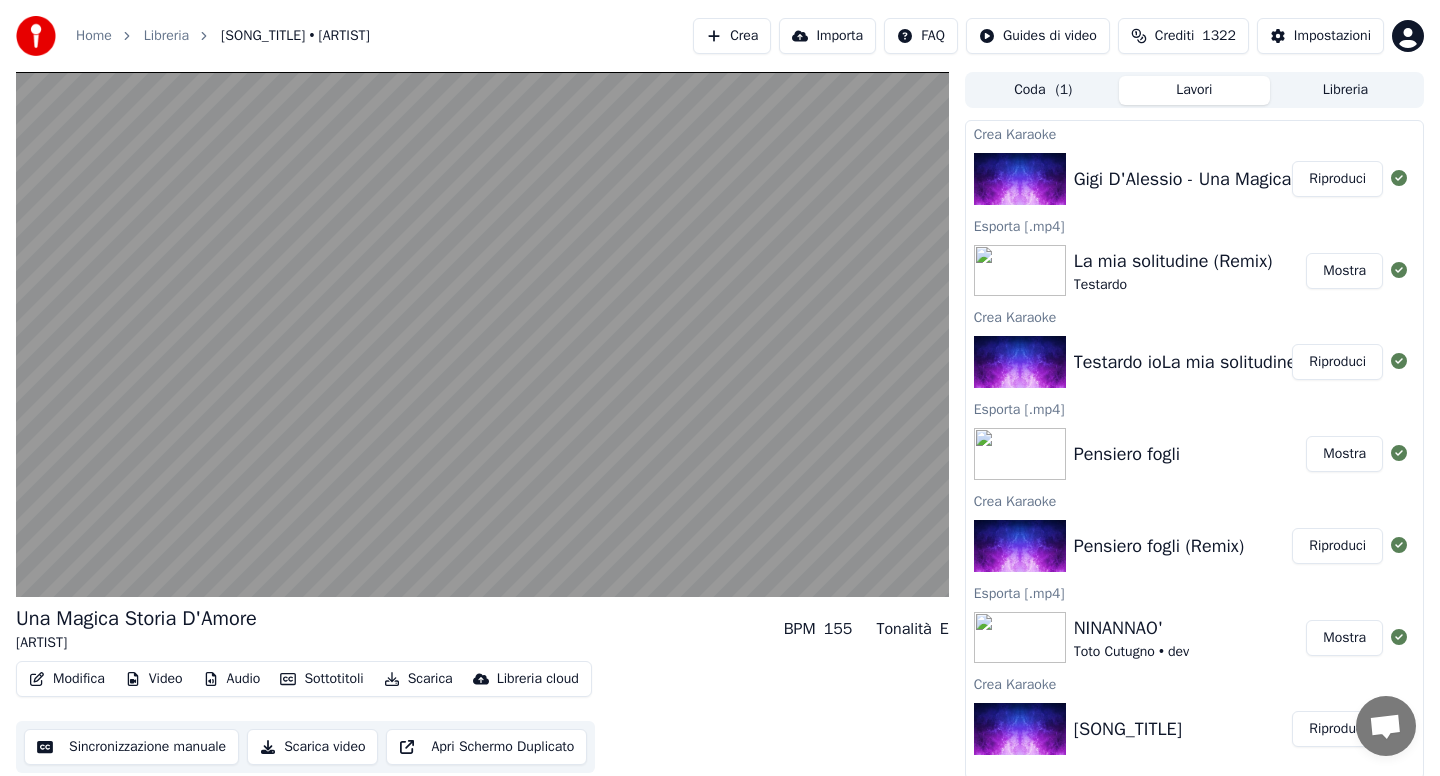 click on "Modifica" at bounding box center (67, 679) 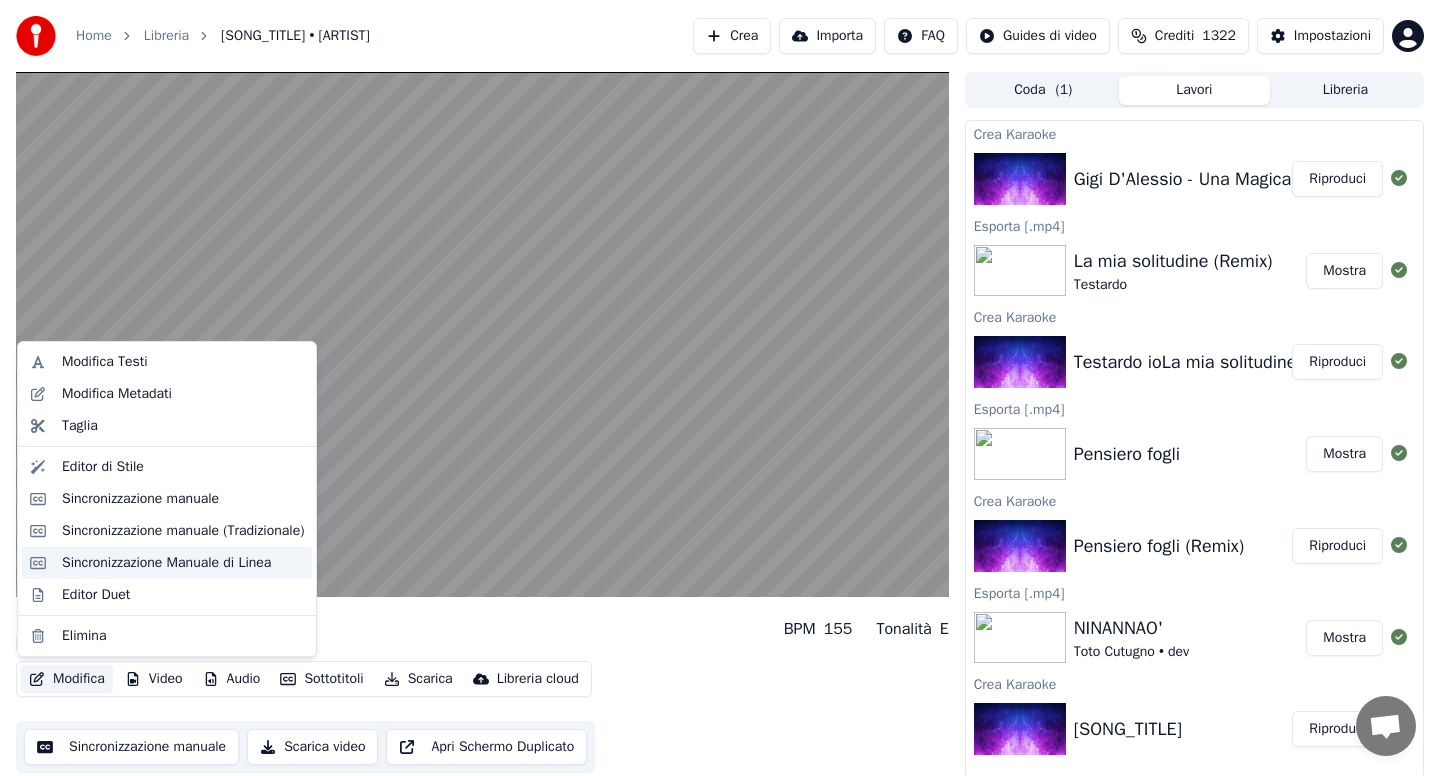 click on "Sincronizzazione Manuale di Linea" at bounding box center (166, 563) 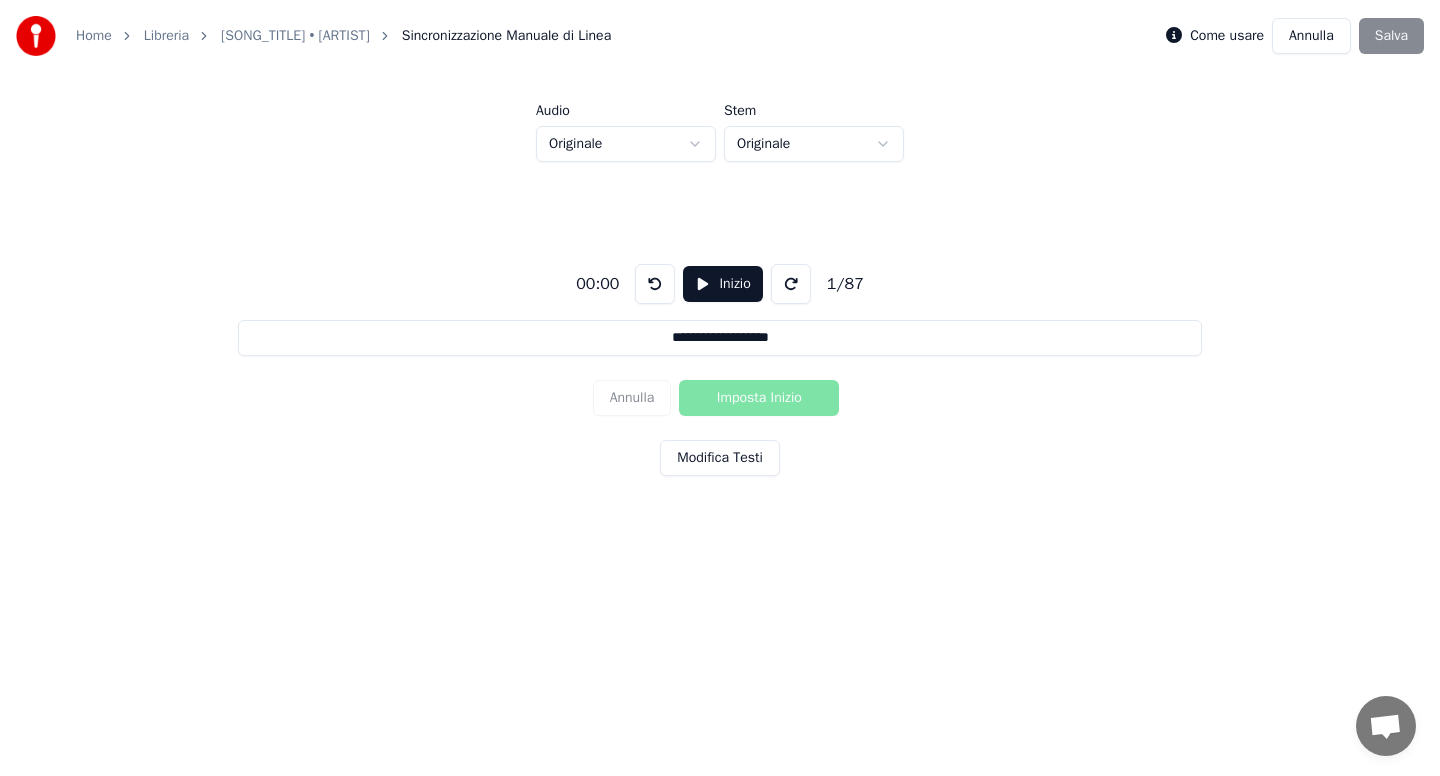 click on "Inizio" at bounding box center (722, 284) 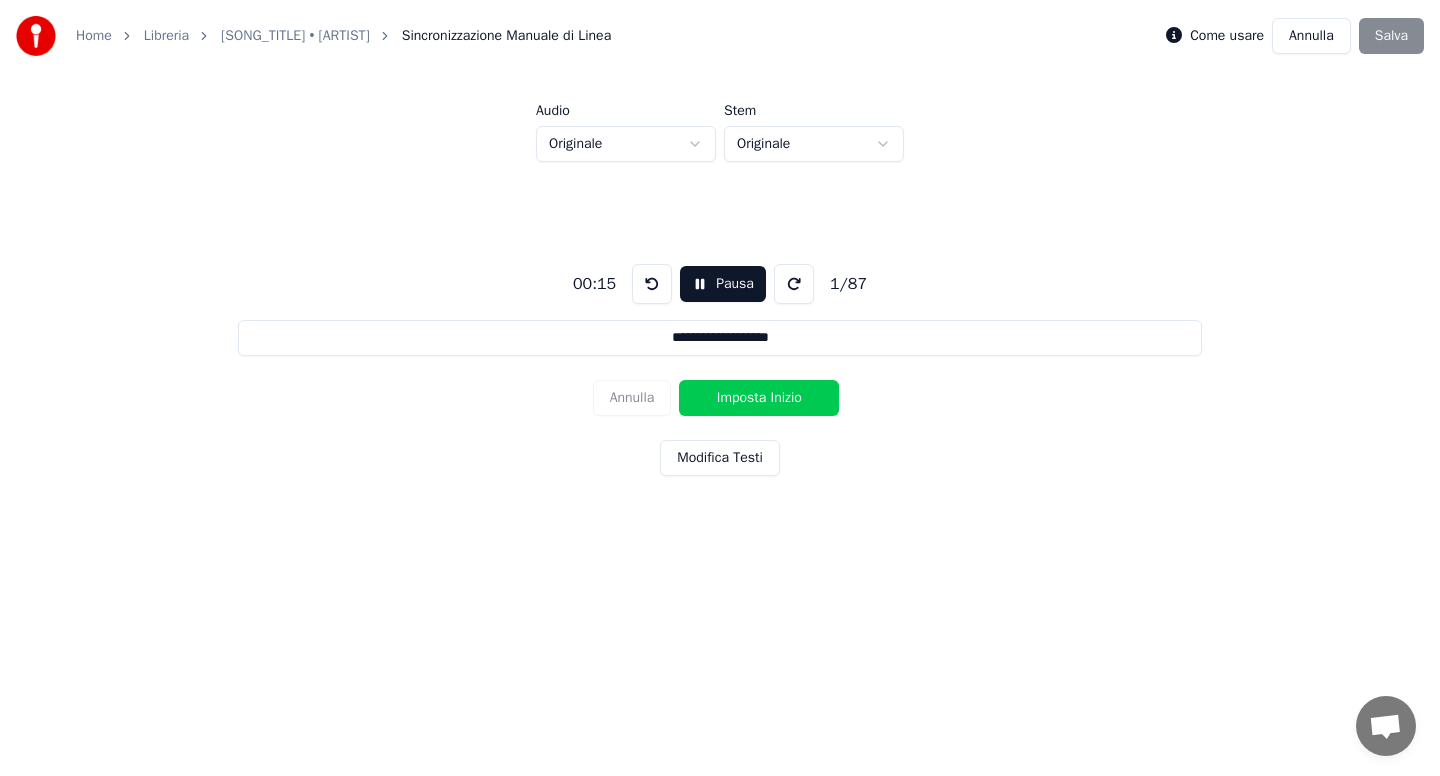 click on "Imposta Inizio" at bounding box center (759, 398) 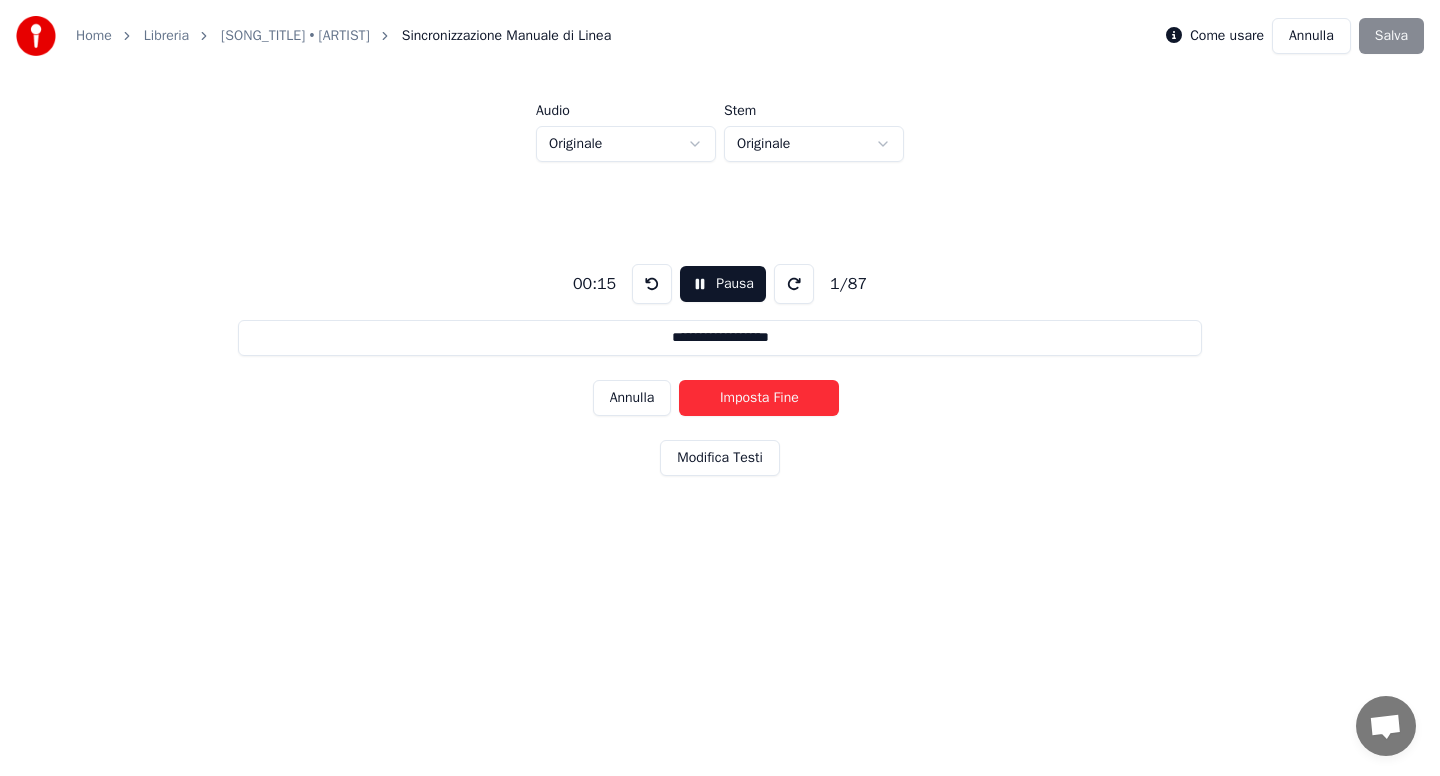 click on "Imposta Fine" at bounding box center [759, 398] 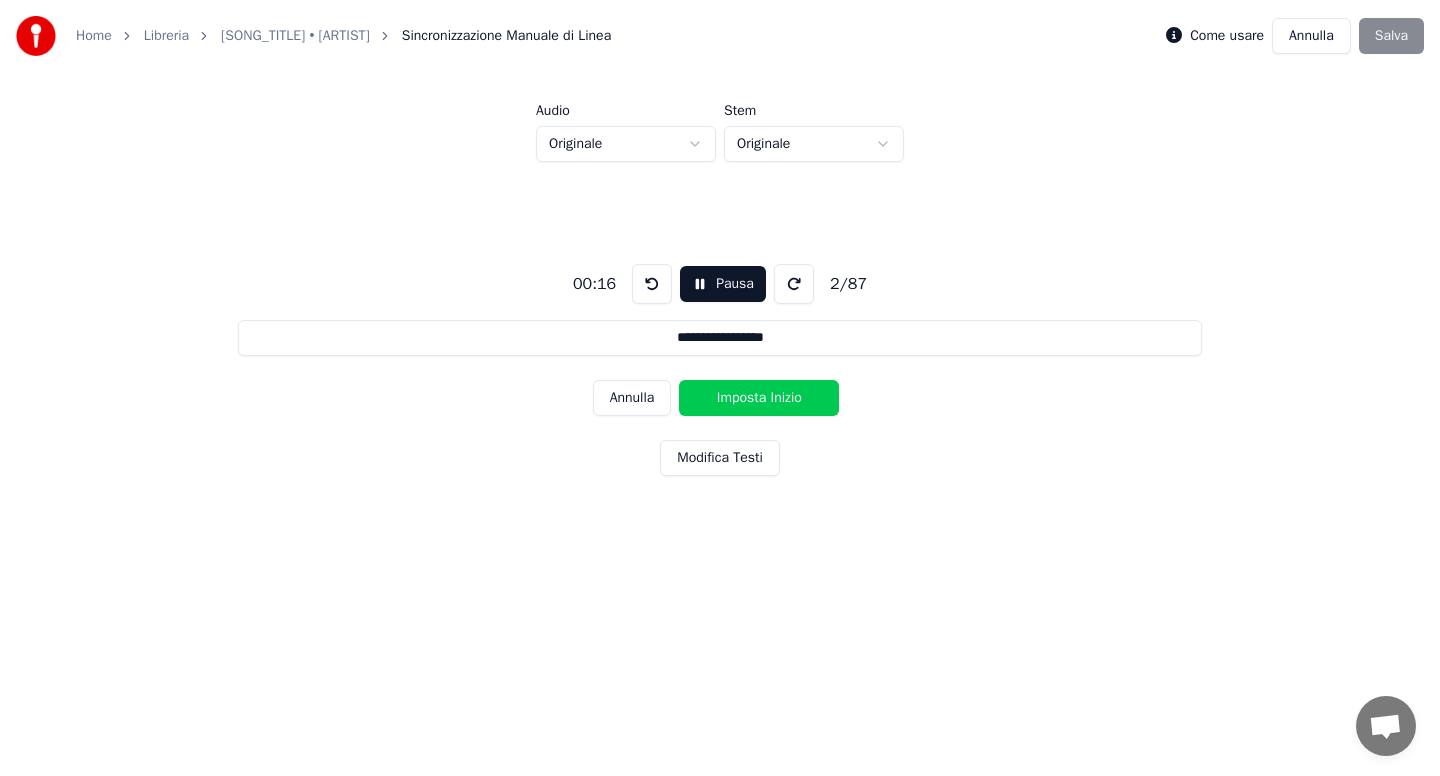 click on "Imposta Inizio" at bounding box center (759, 398) 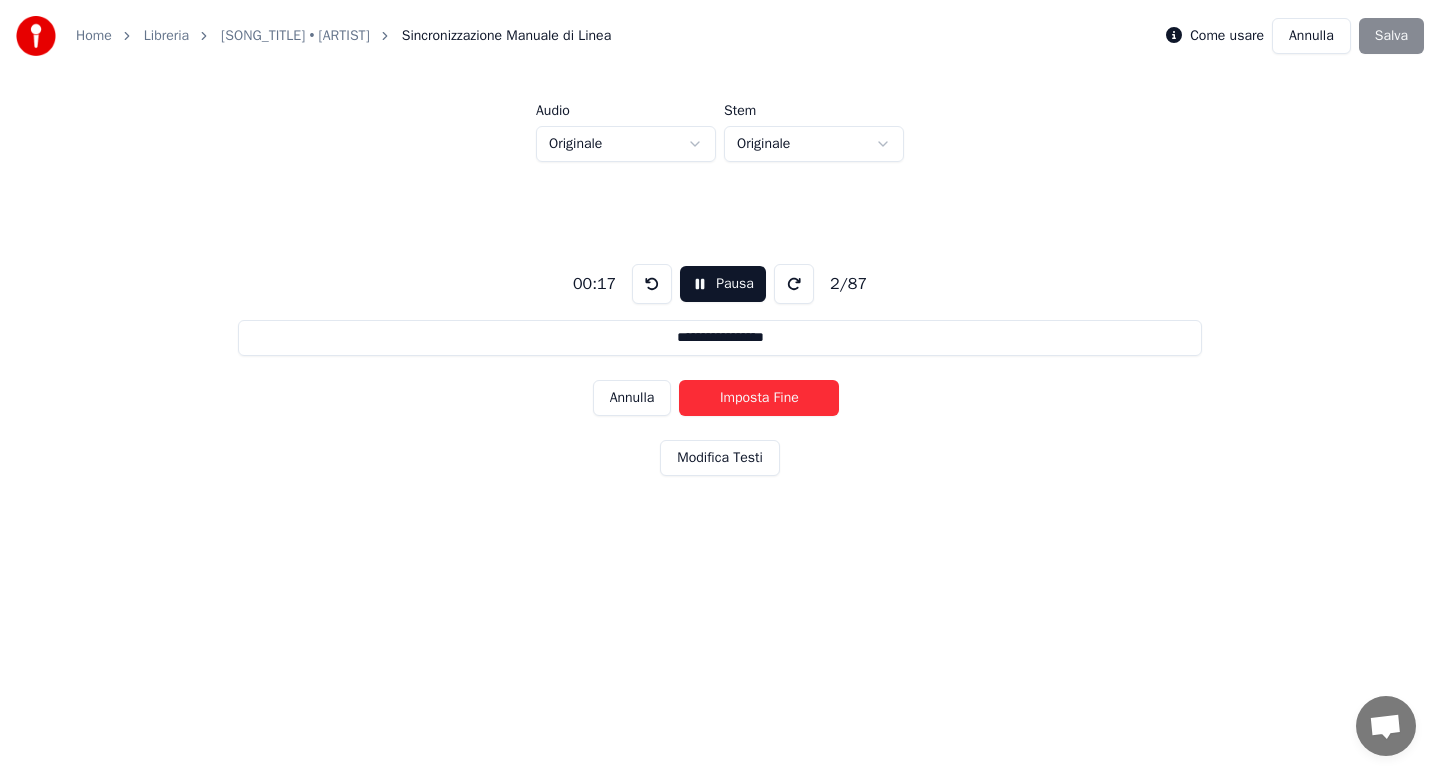 click on "Imposta Fine" at bounding box center (759, 398) 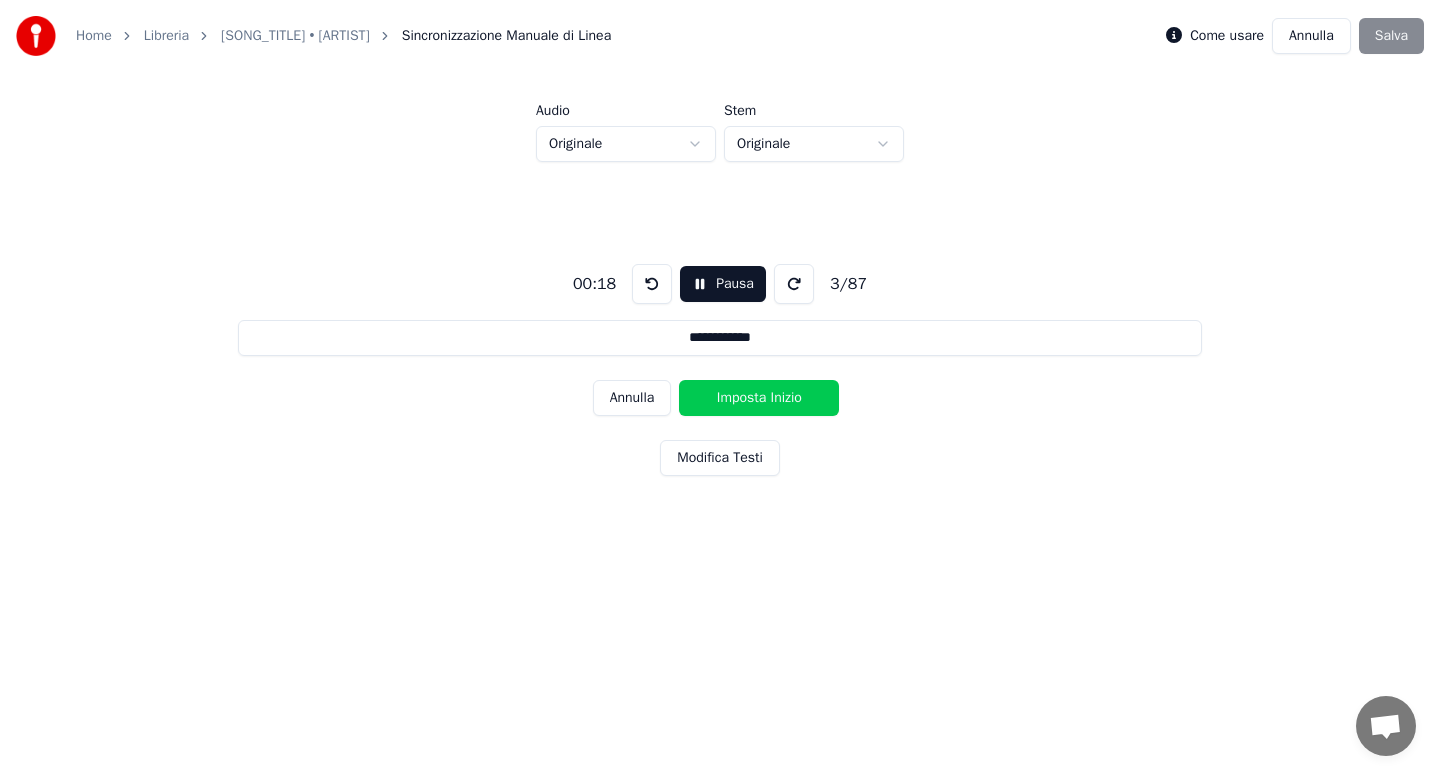 click on "Imposta Inizio" at bounding box center [759, 398] 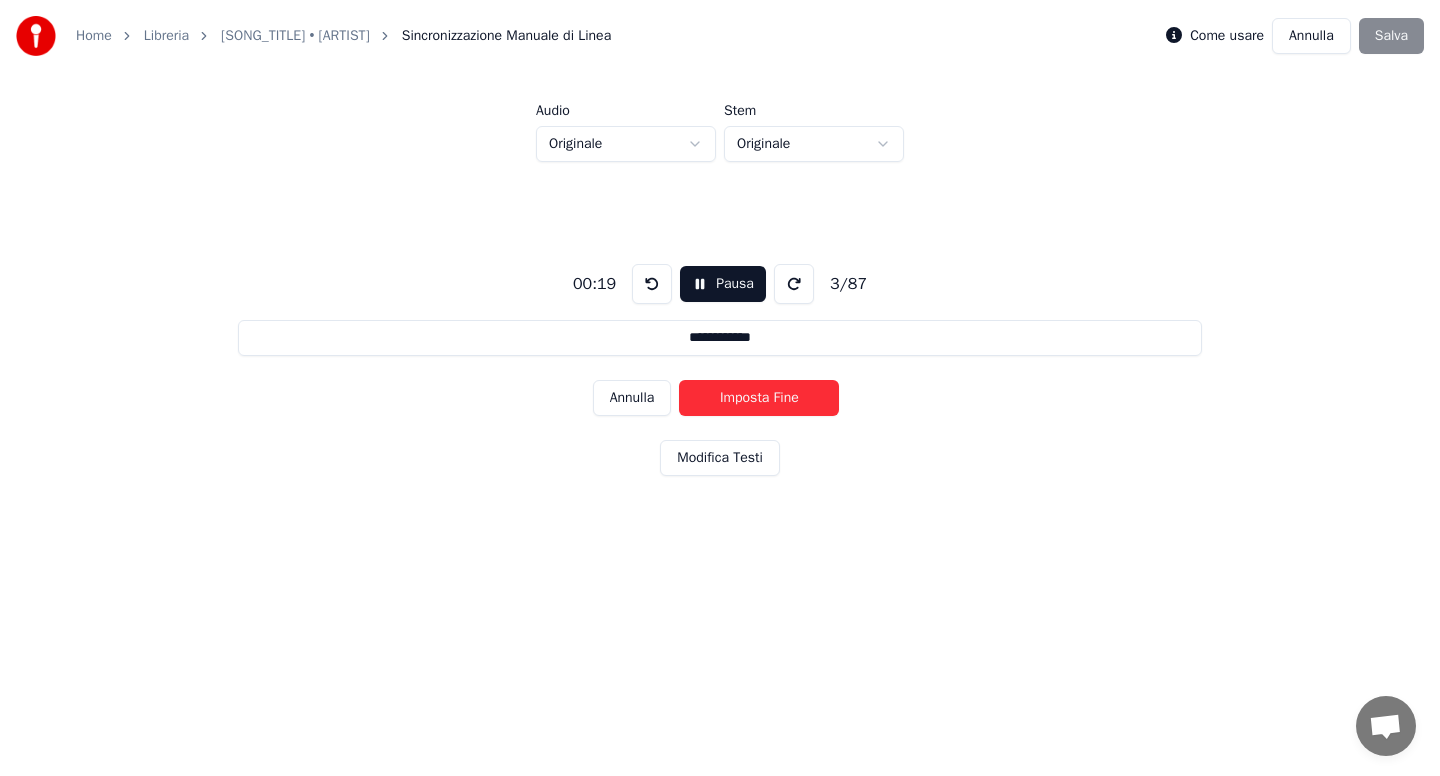 click on "Imposta Fine" at bounding box center (759, 398) 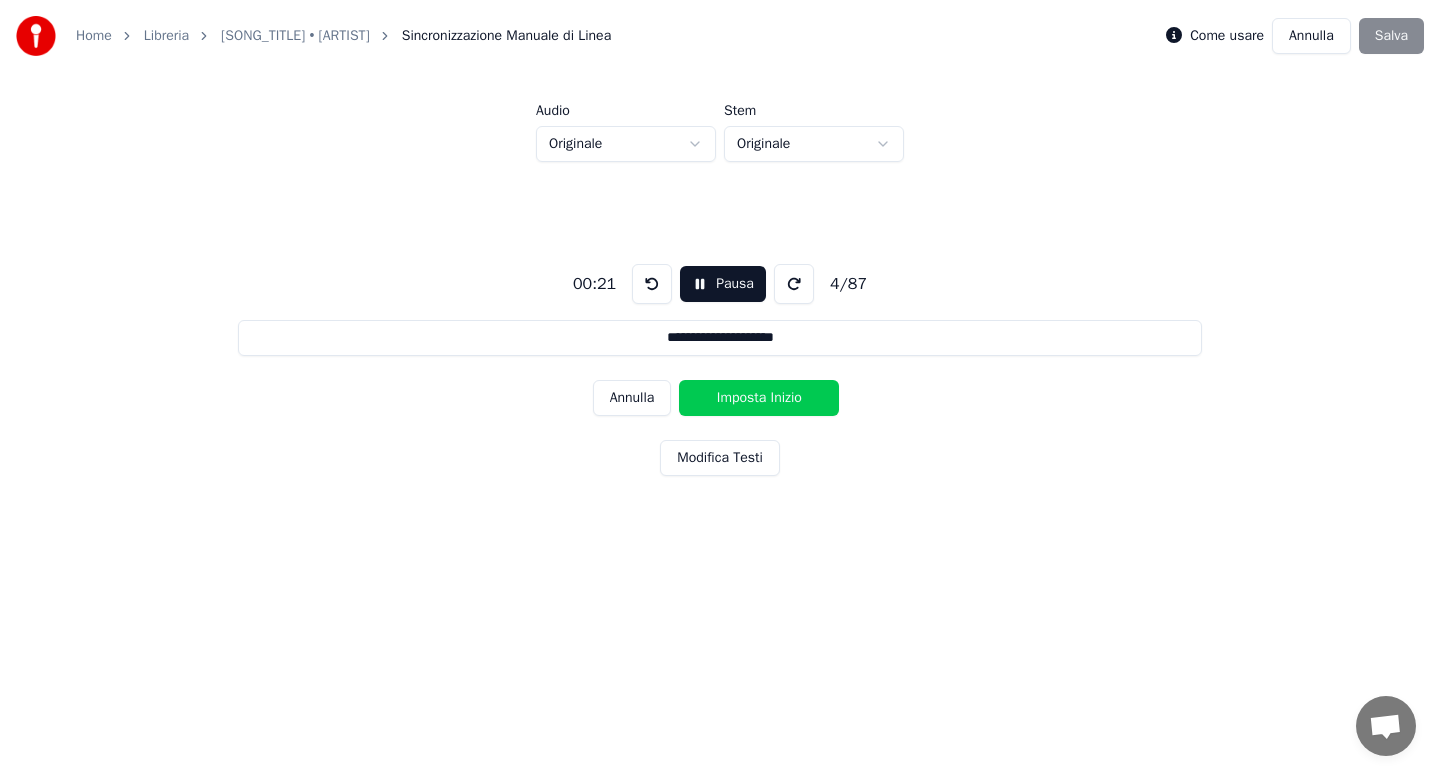 click on "Imposta Inizio" at bounding box center [759, 398] 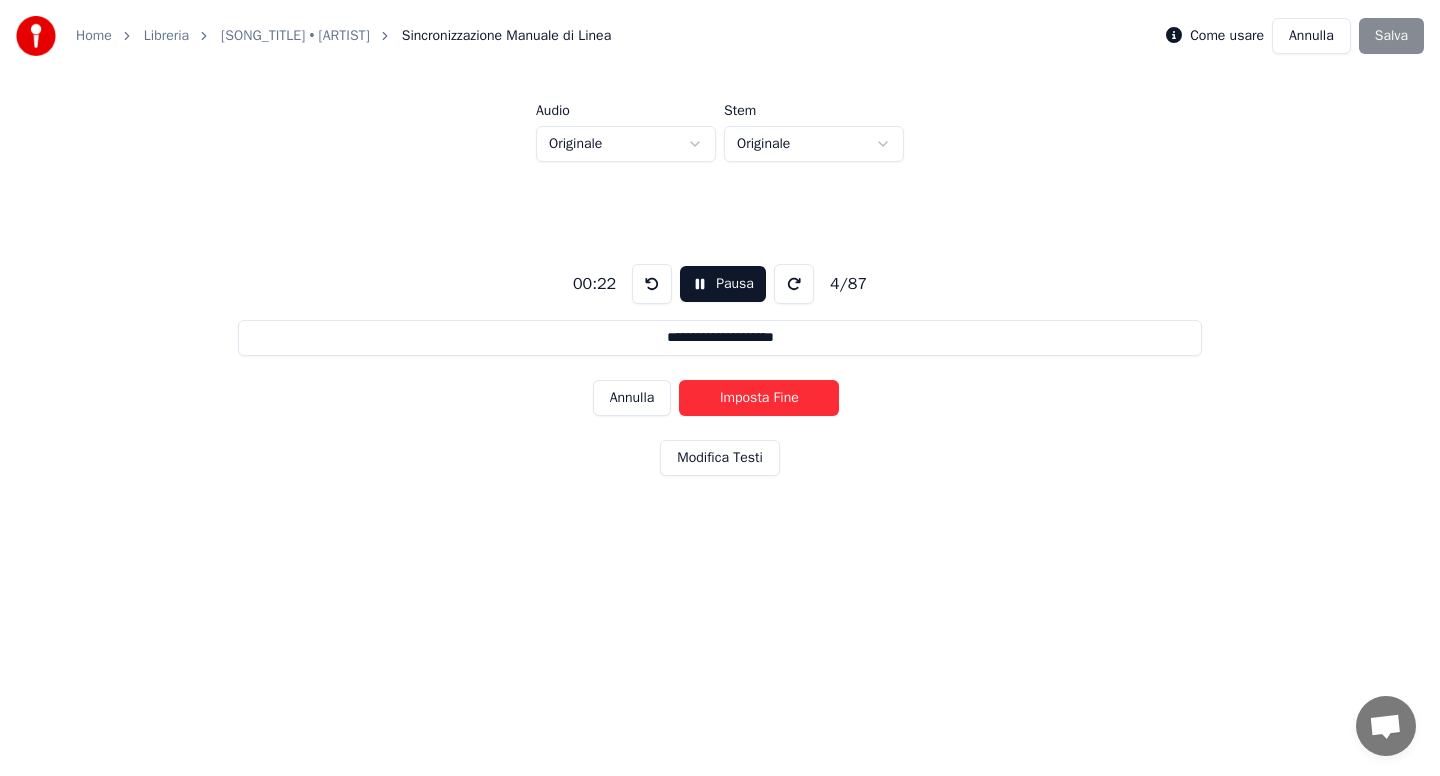 click on "Imposta Fine" at bounding box center [759, 398] 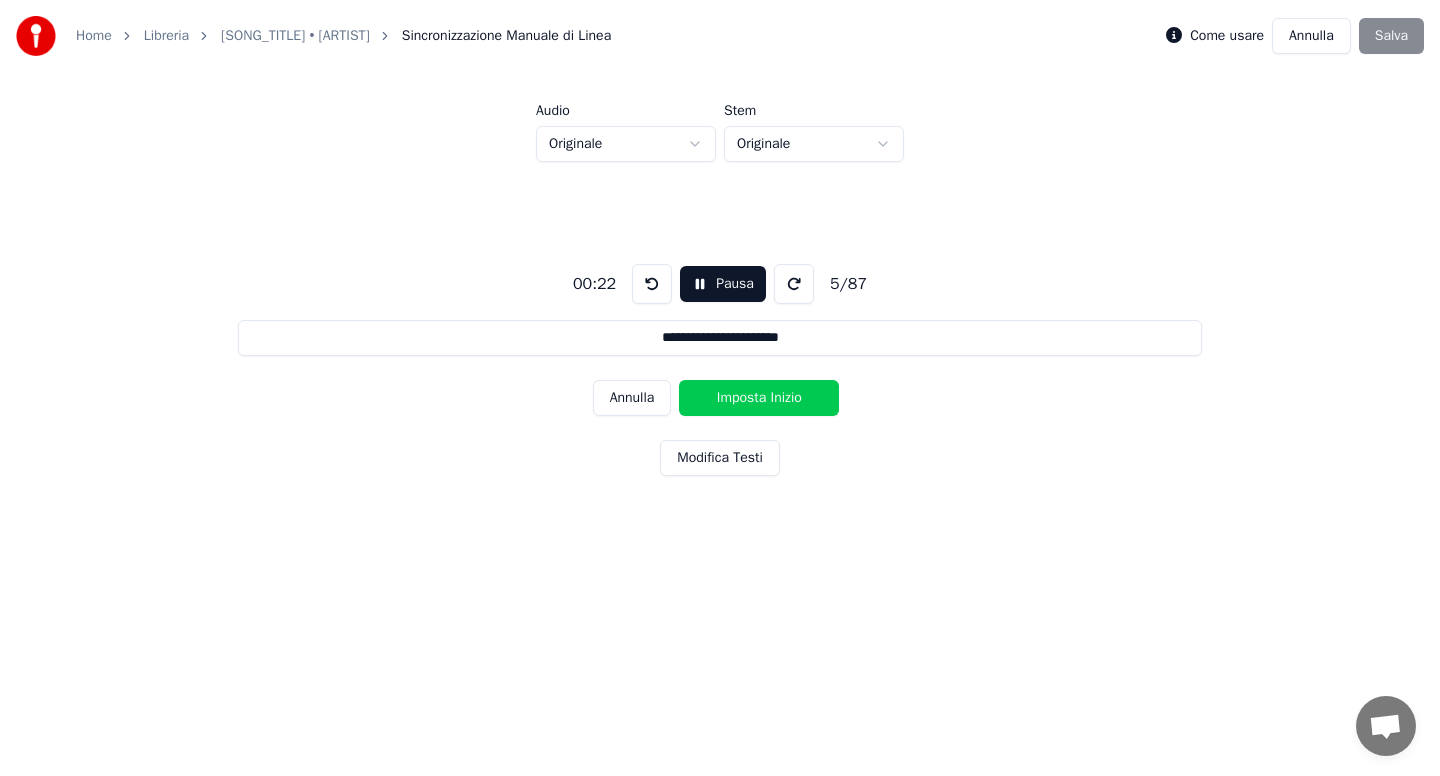 click on "Imposta Inizio" at bounding box center [759, 398] 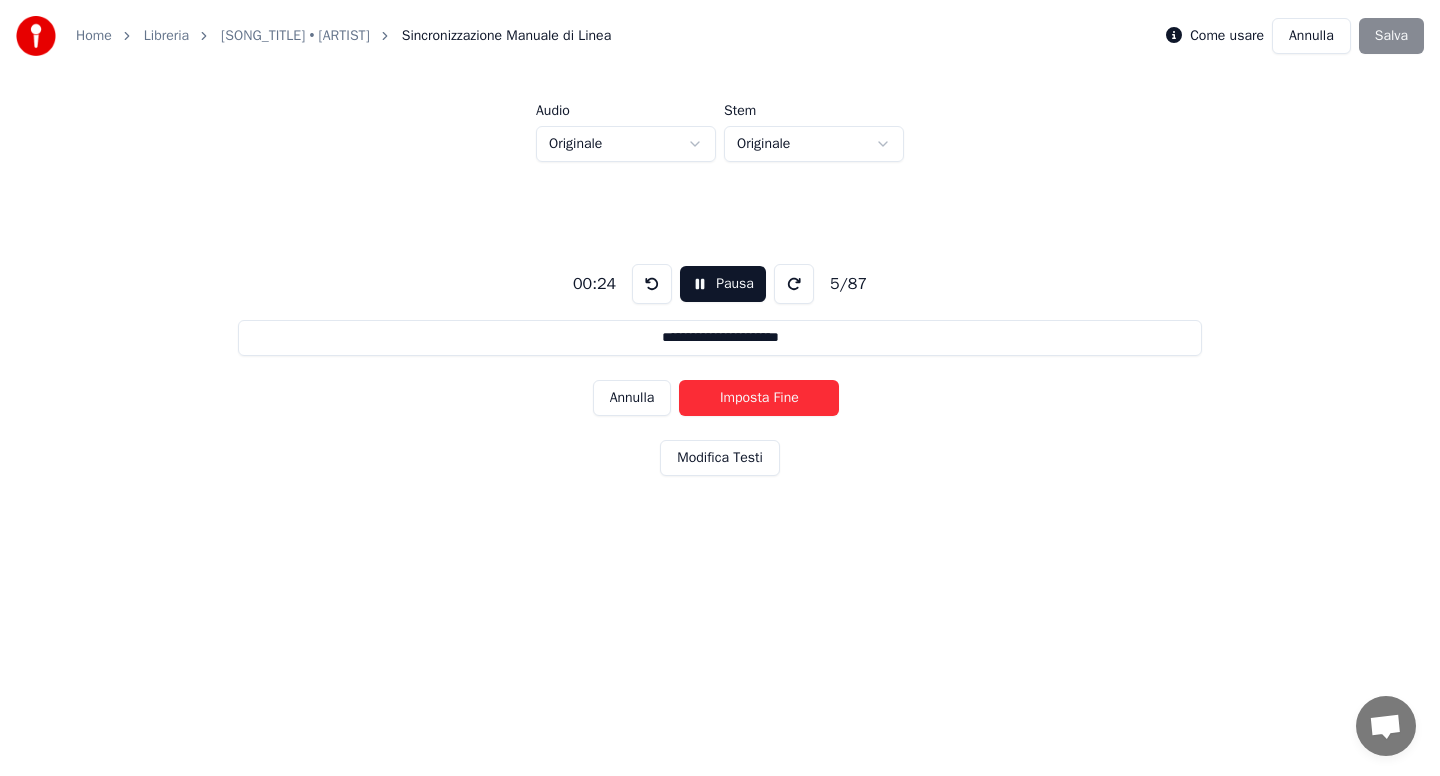 click on "Imposta Fine" at bounding box center (759, 398) 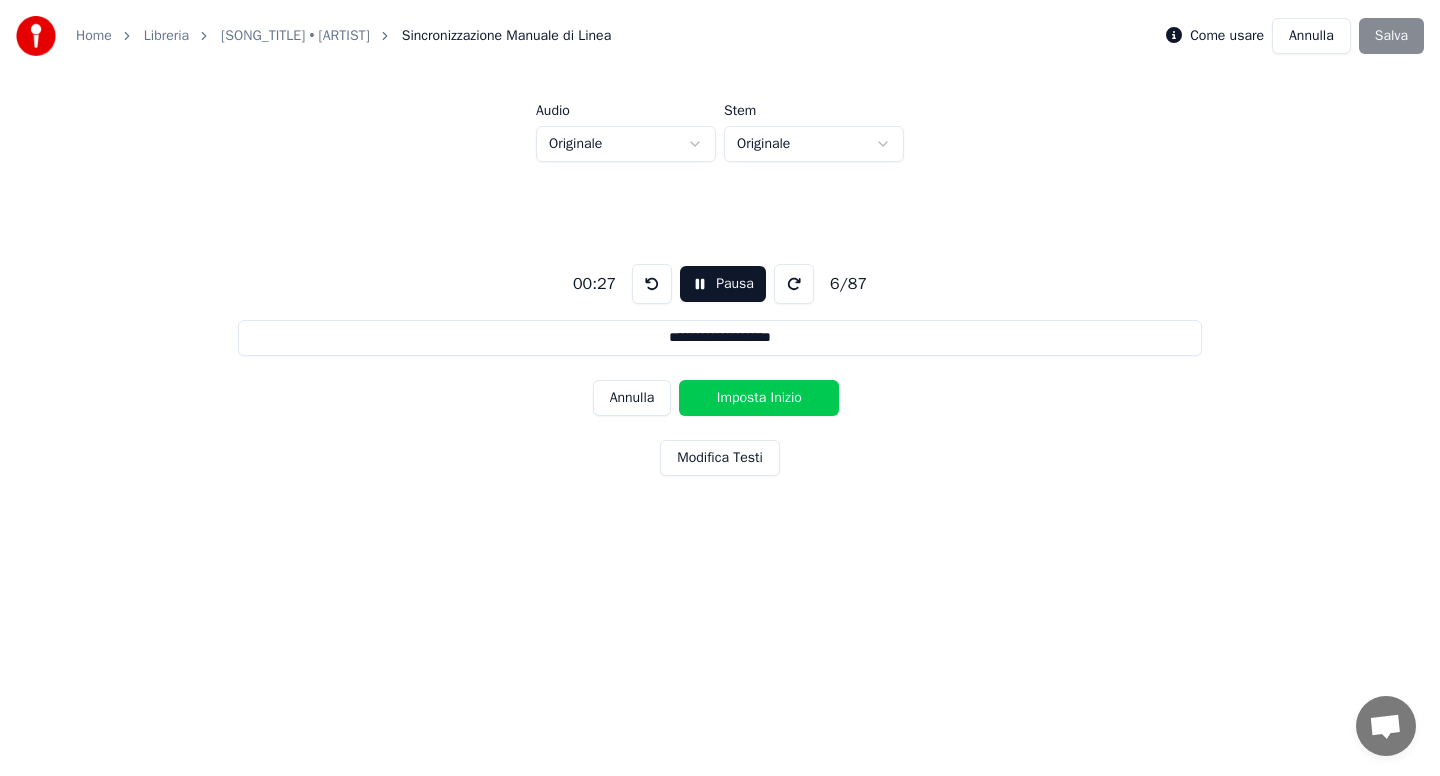 click on "Imposta Inizio" at bounding box center [759, 398] 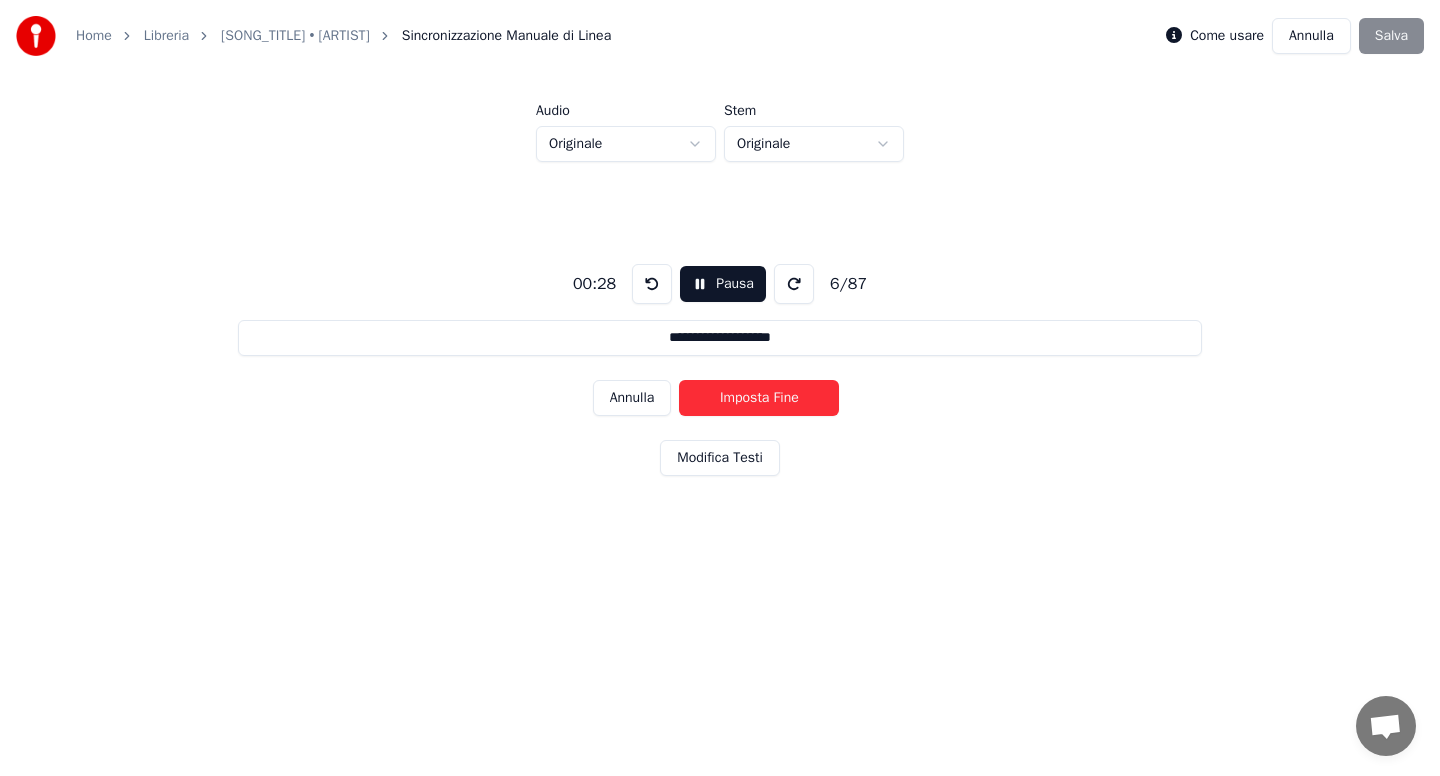 click on "Imposta Fine" at bounding box center [759, 398] 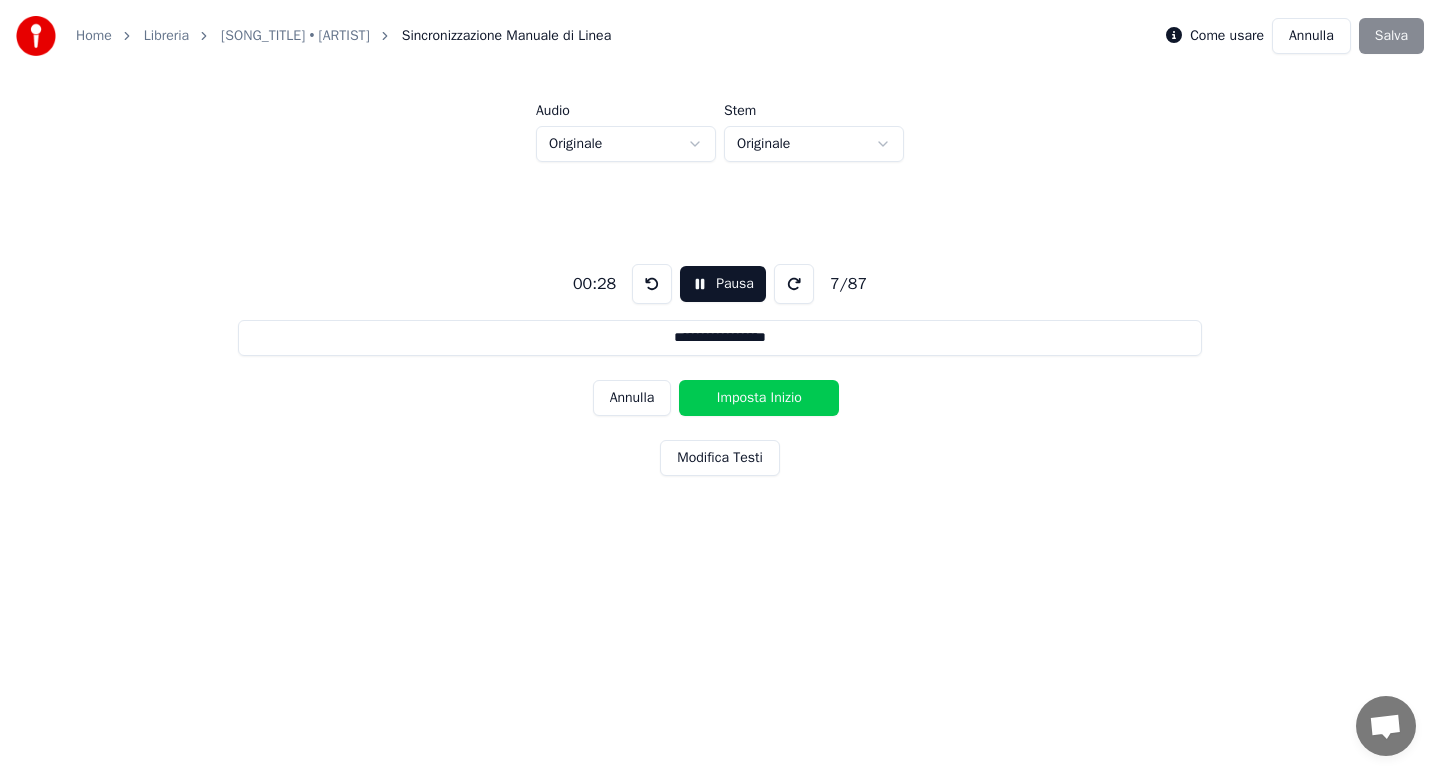 click on "Imposta Inizio" at bounding box center (759, 398) 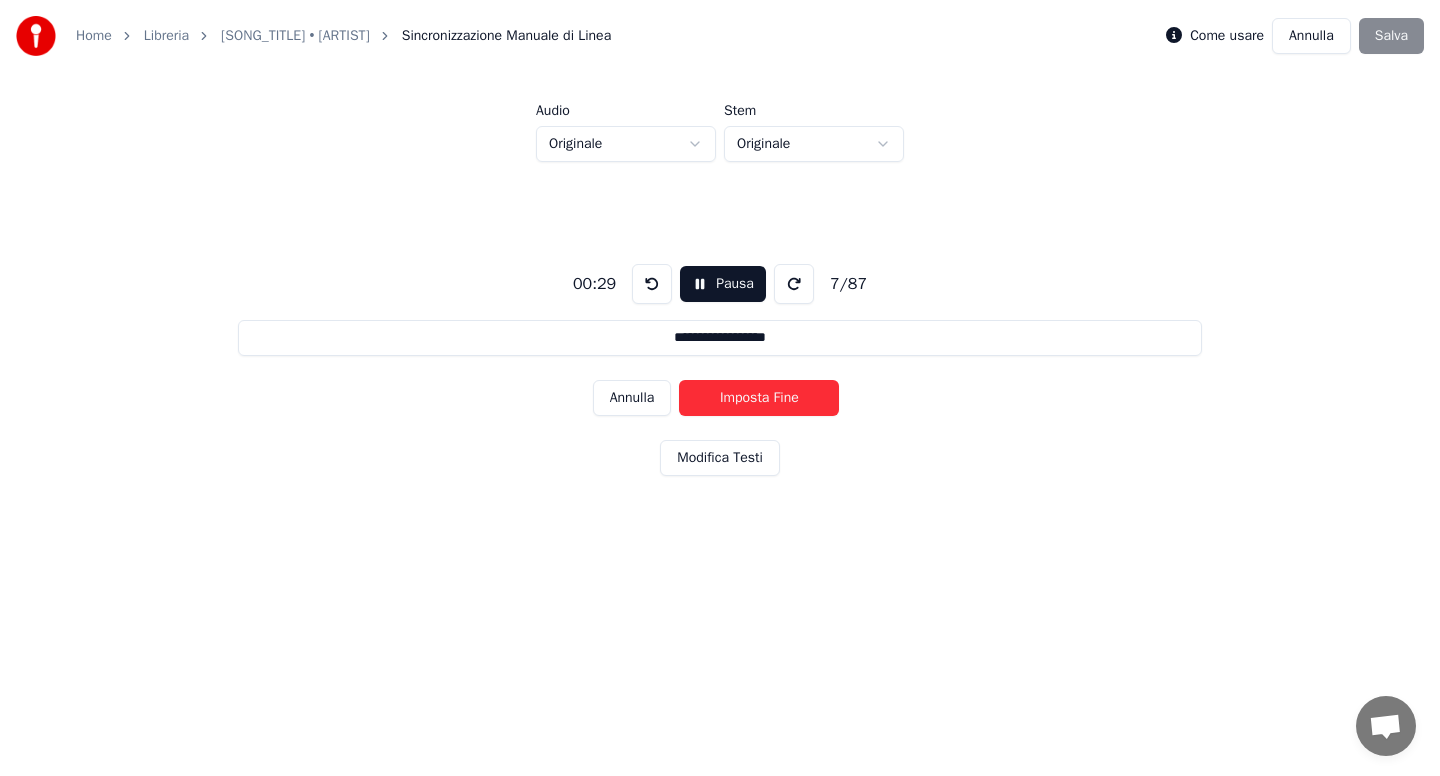 click on "Imposta Fine" at bounding box center [759, 398] 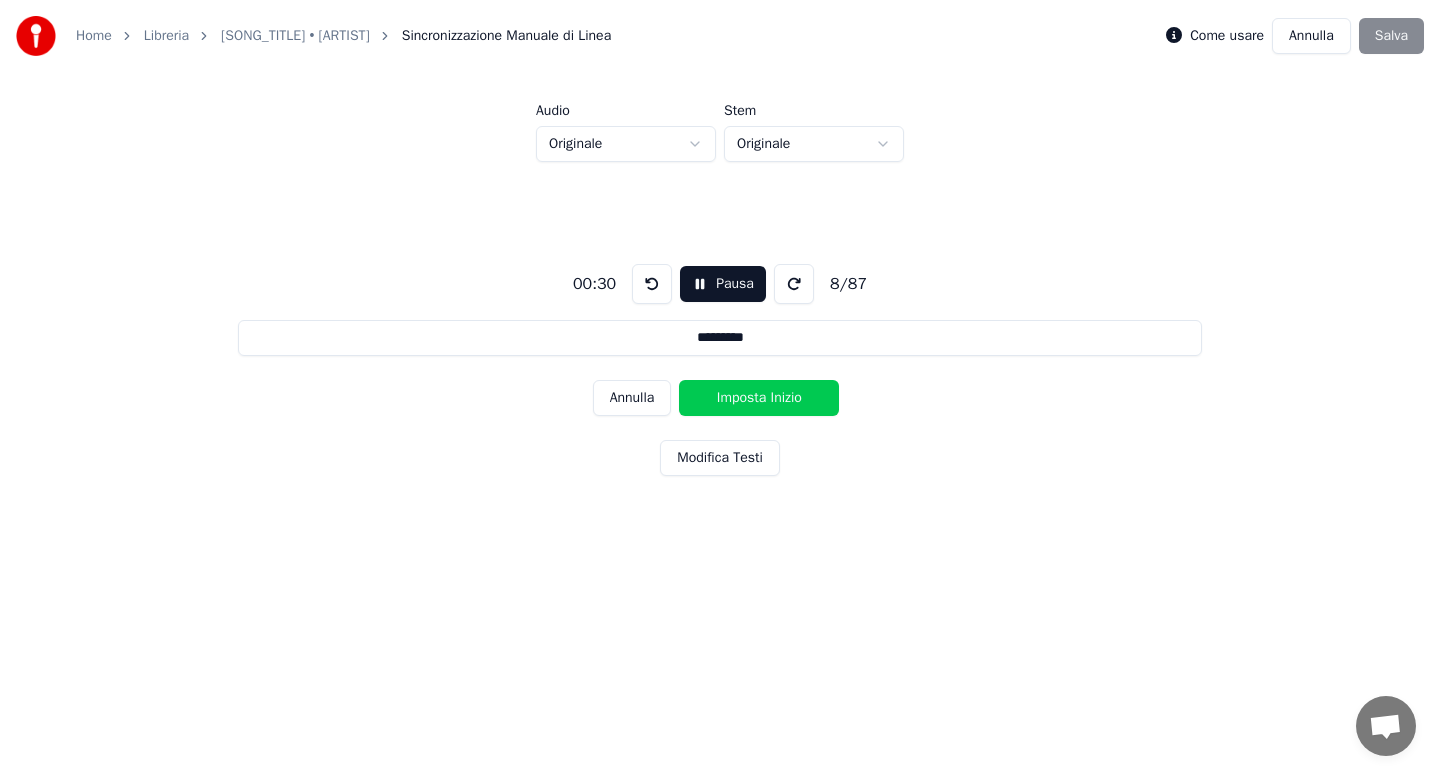 click on "Imposta Inizio" at bounding box center (759, 398) 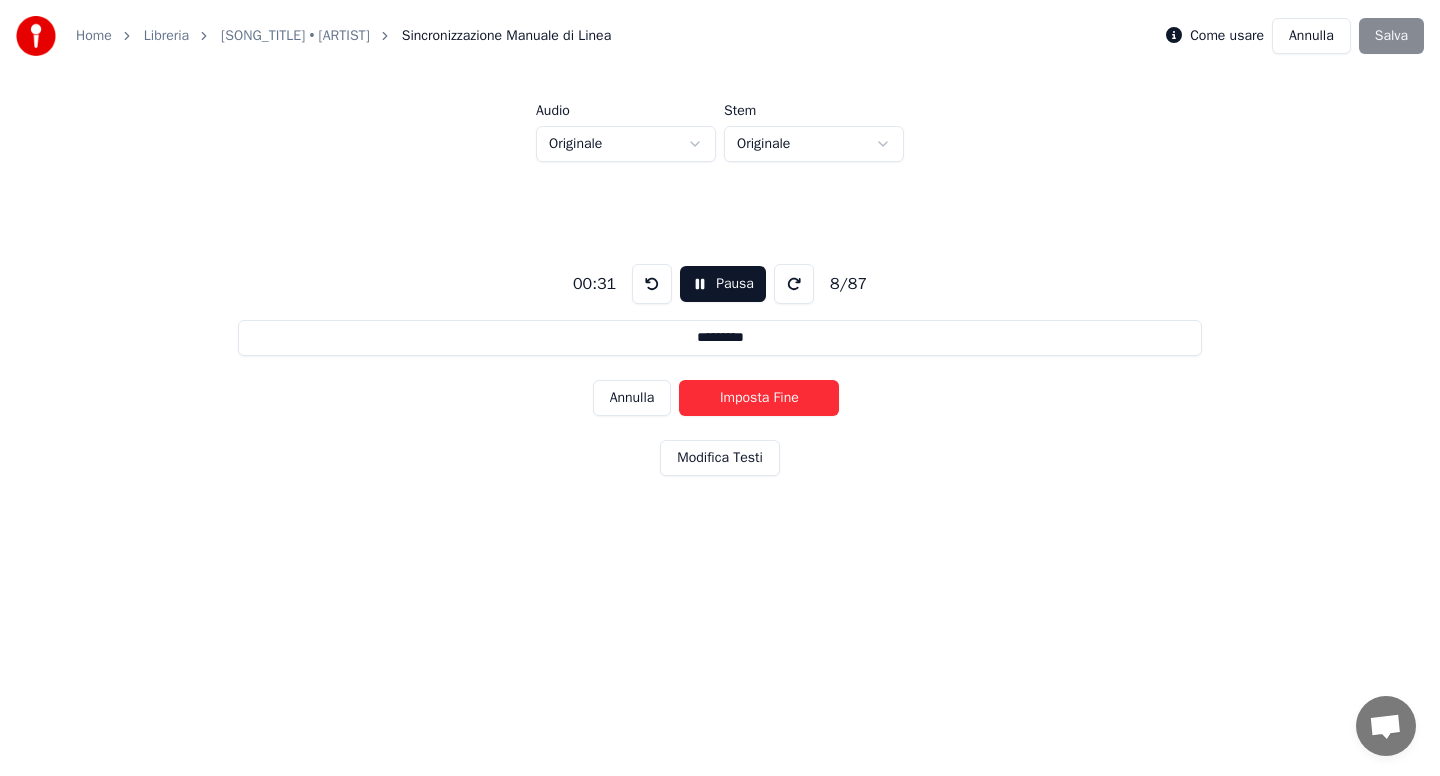click on "Imposta Fine" at bounding box center [759, 398] 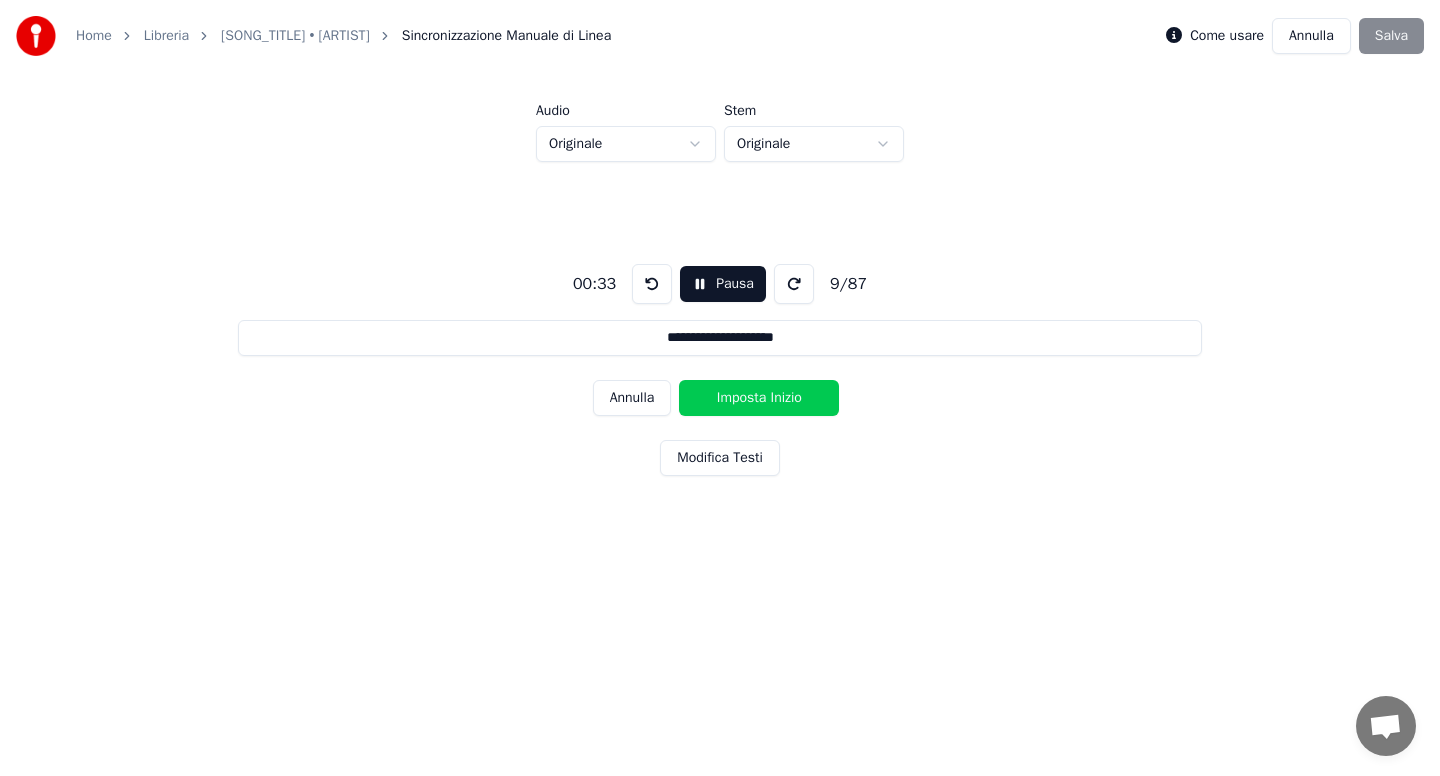 click on "Imposta Inizio" at bounding box center (759, 398) 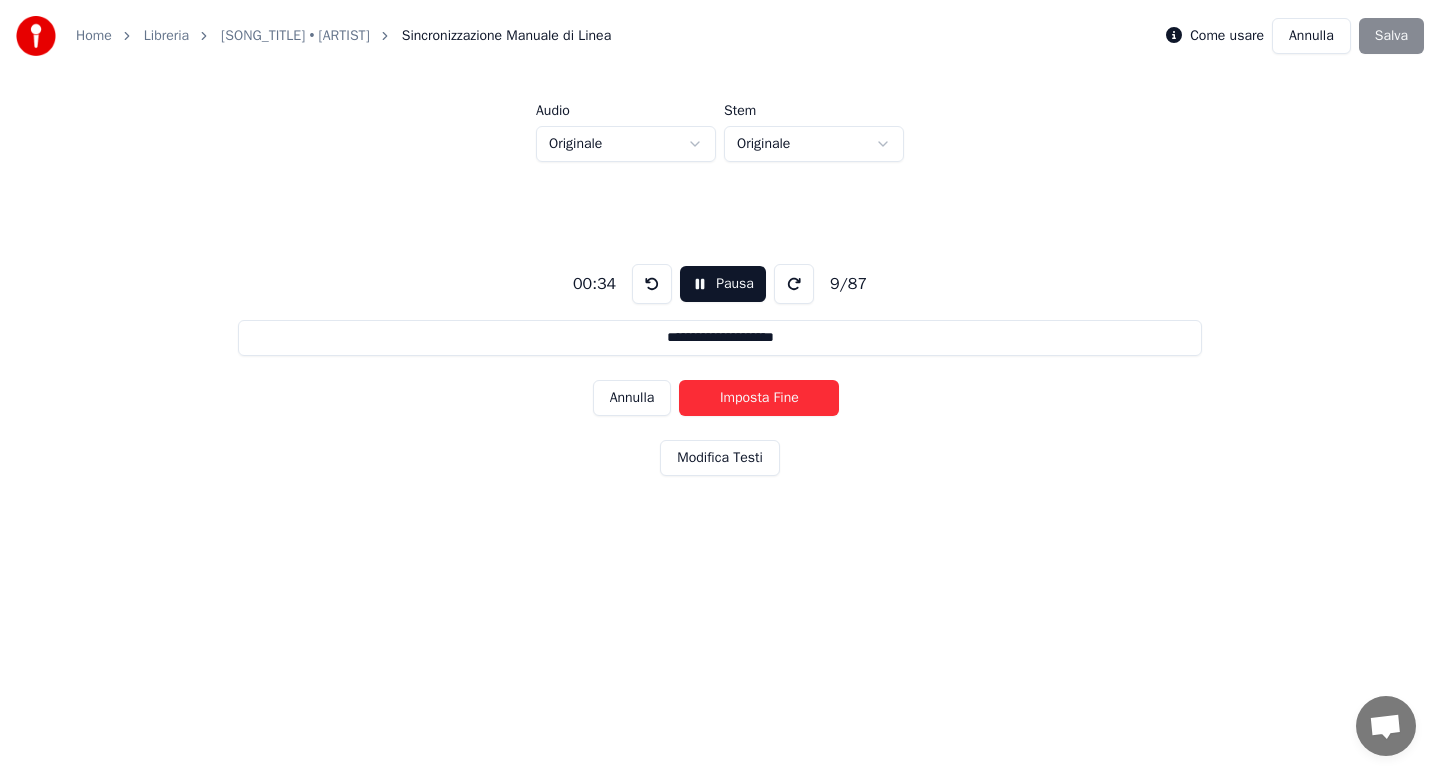 click on "Imposta Fine" at bounding box center [759, 398] 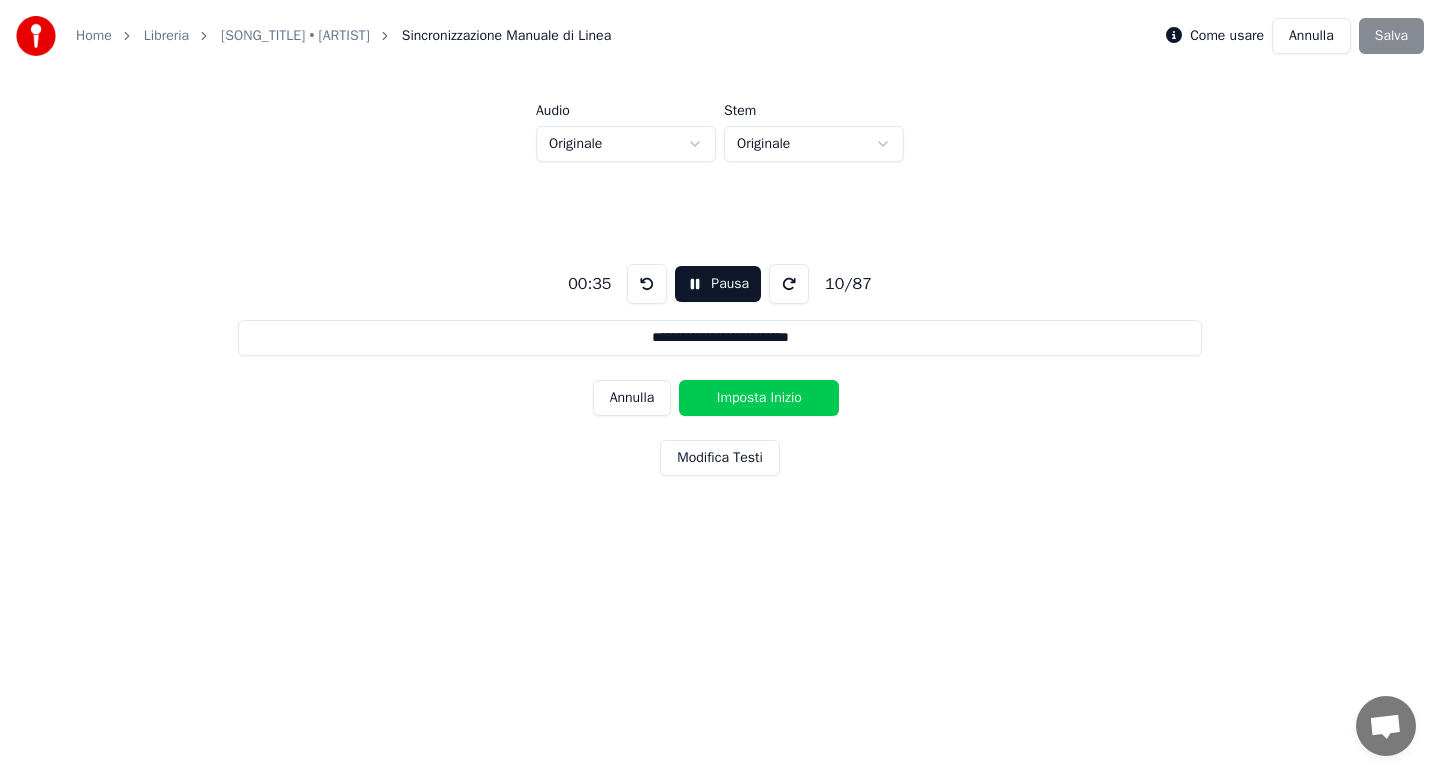 click on "Imposta Inizio" at bounding box center [759, 398] 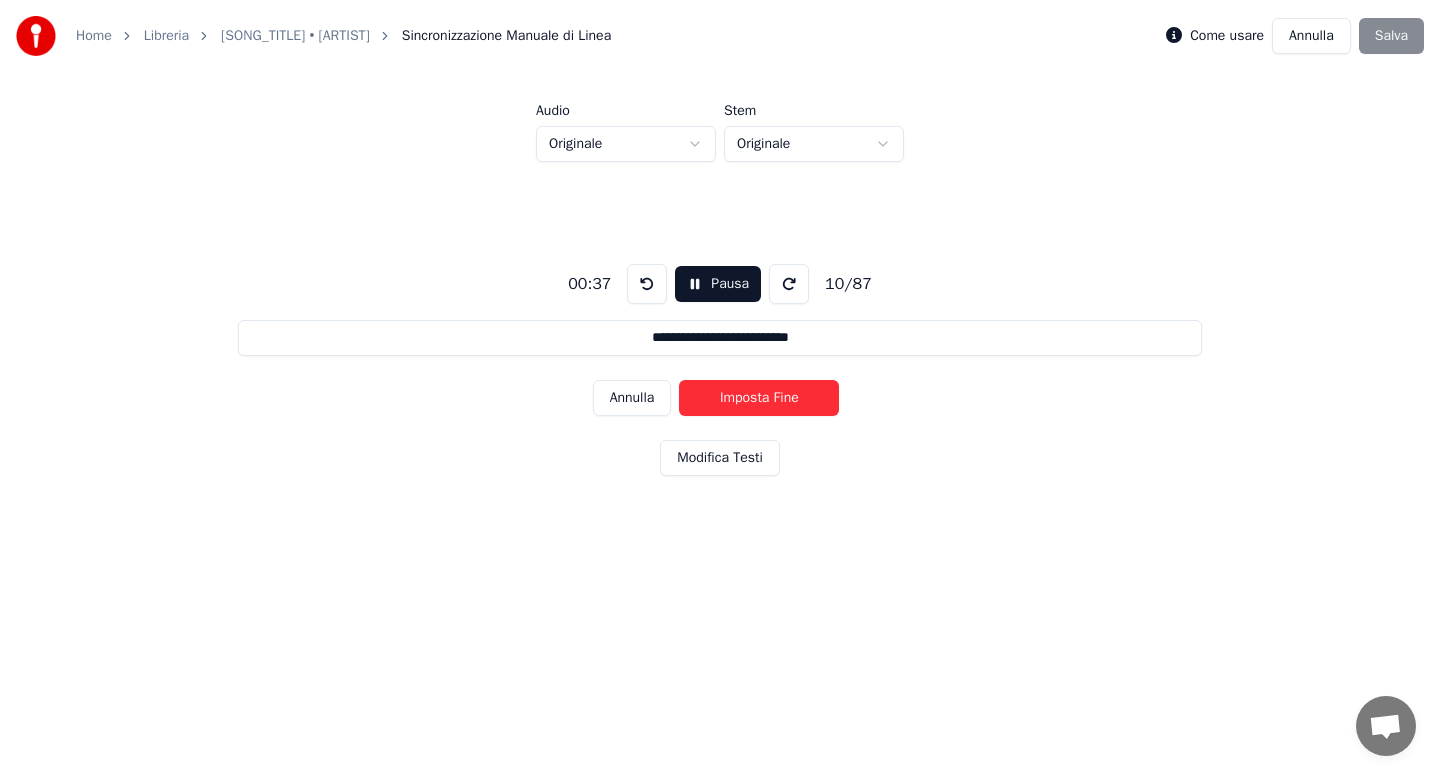 click on "Imposta Fine" at bounding box center [759, 398] 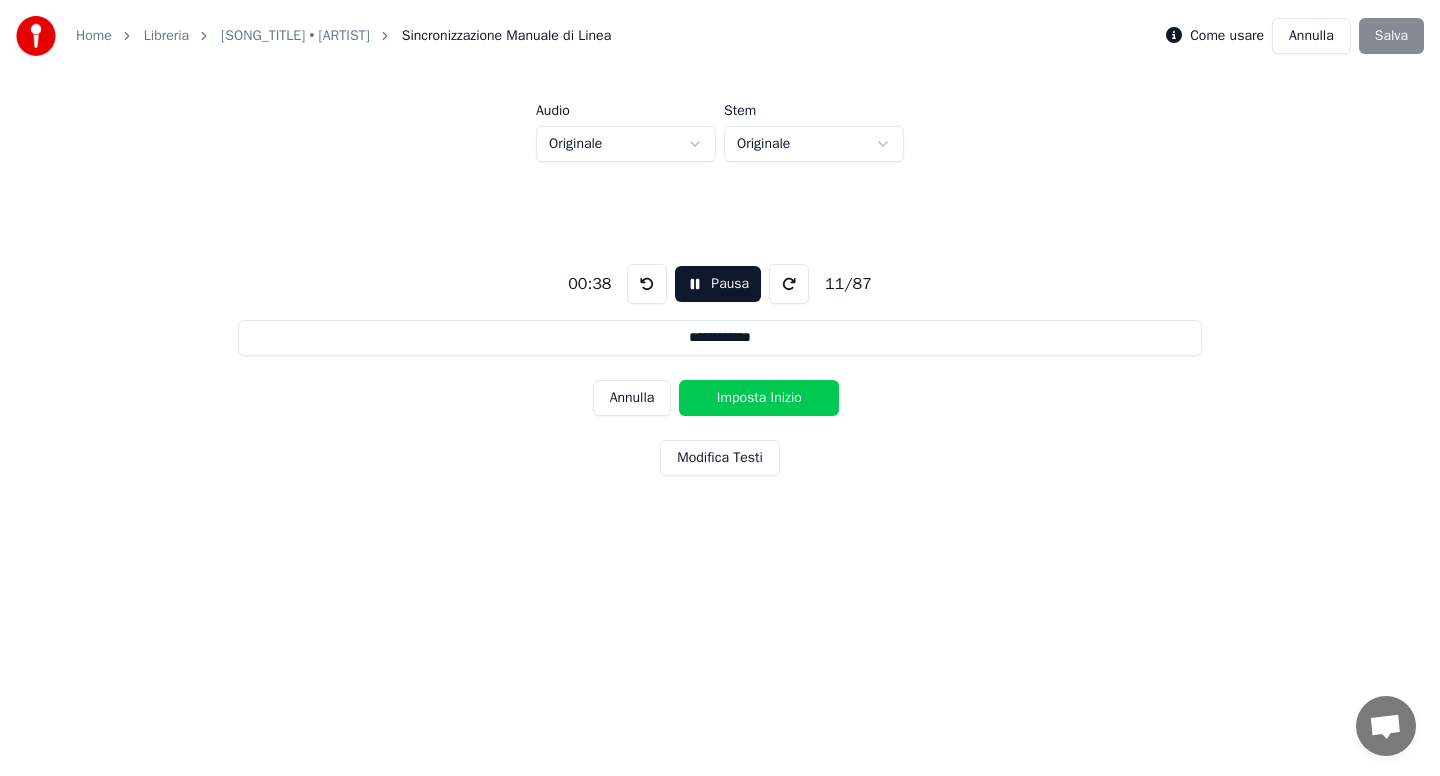 click on "Imposta Inizio" at bounding box center (759, 398) 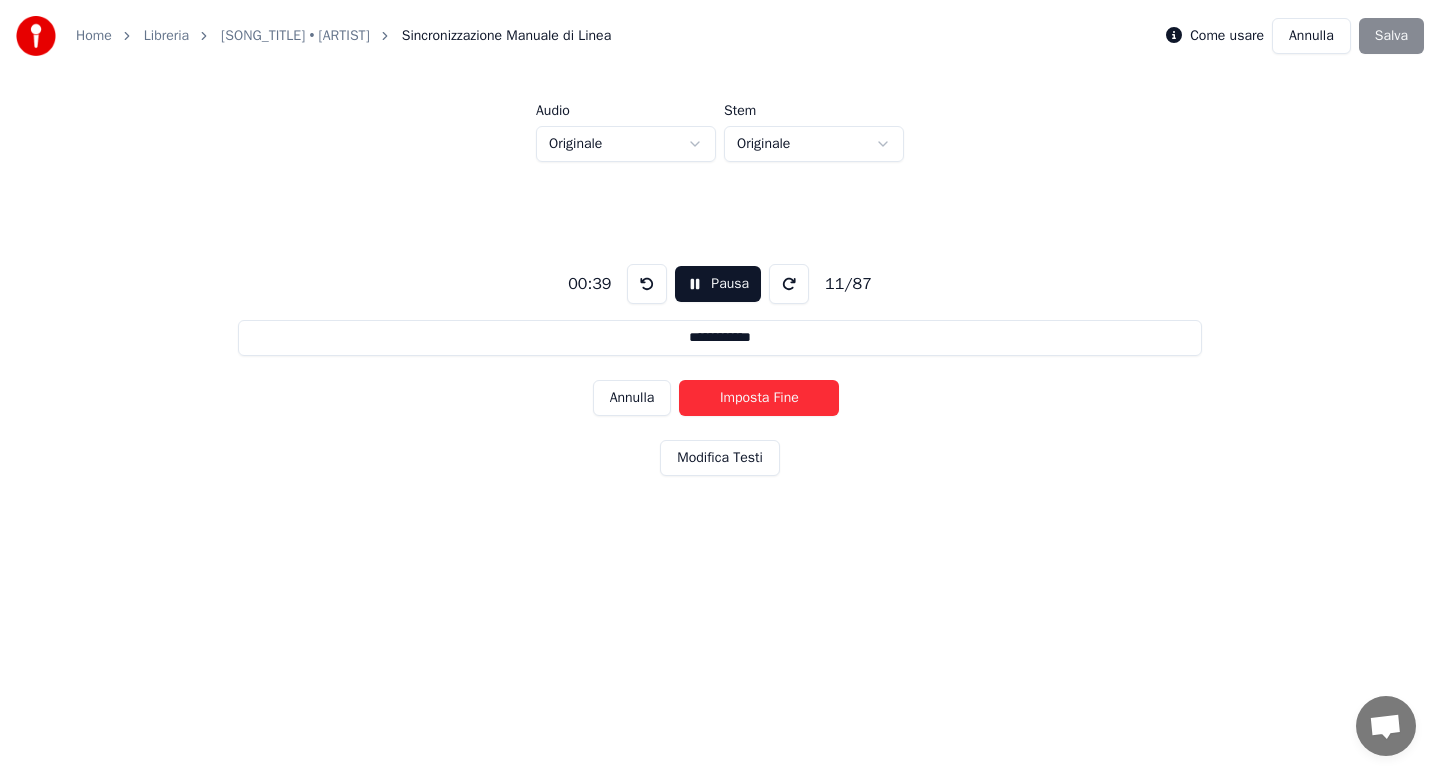 click on "Imposta Fine" at bounding box center [759, 398] 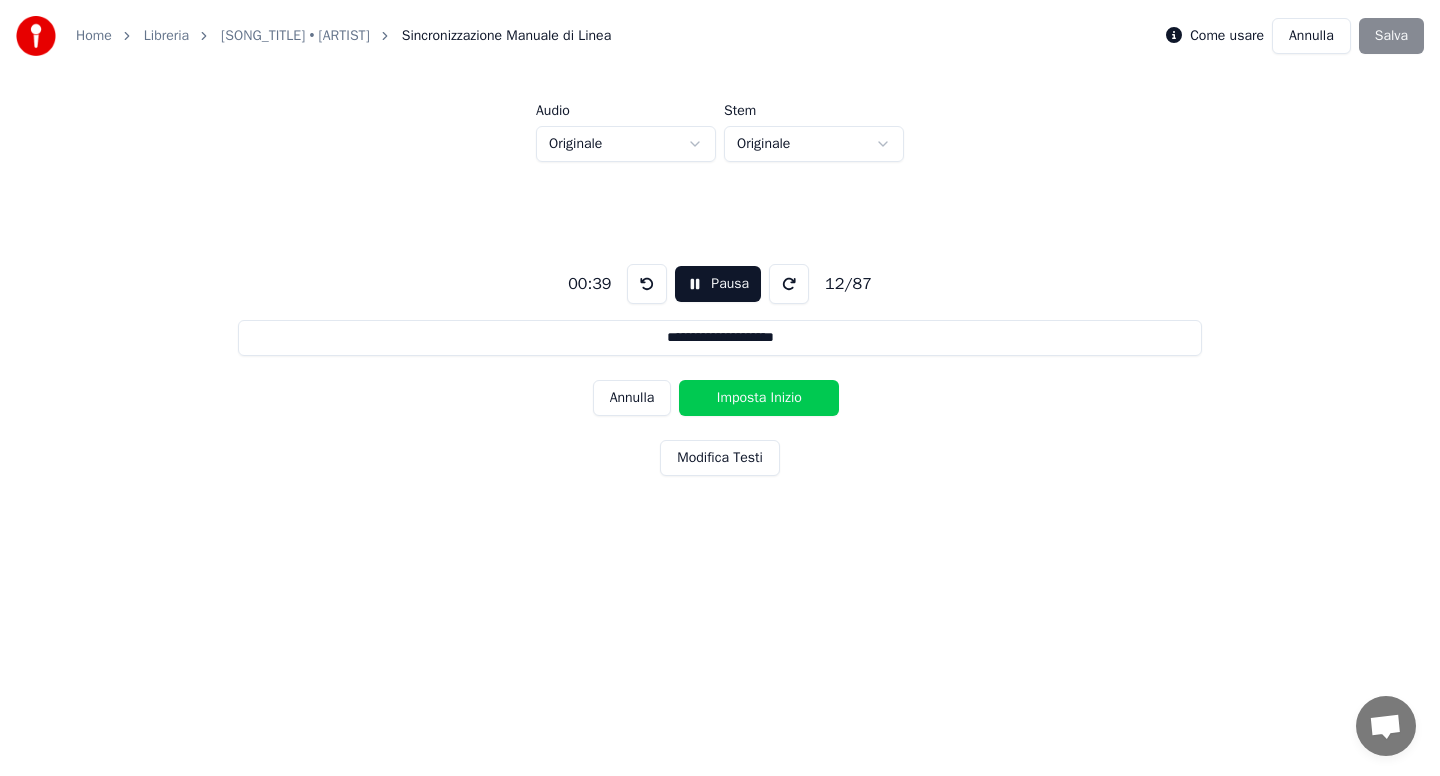 click on "Imposta Inizio" at bounding box center [759, 398] 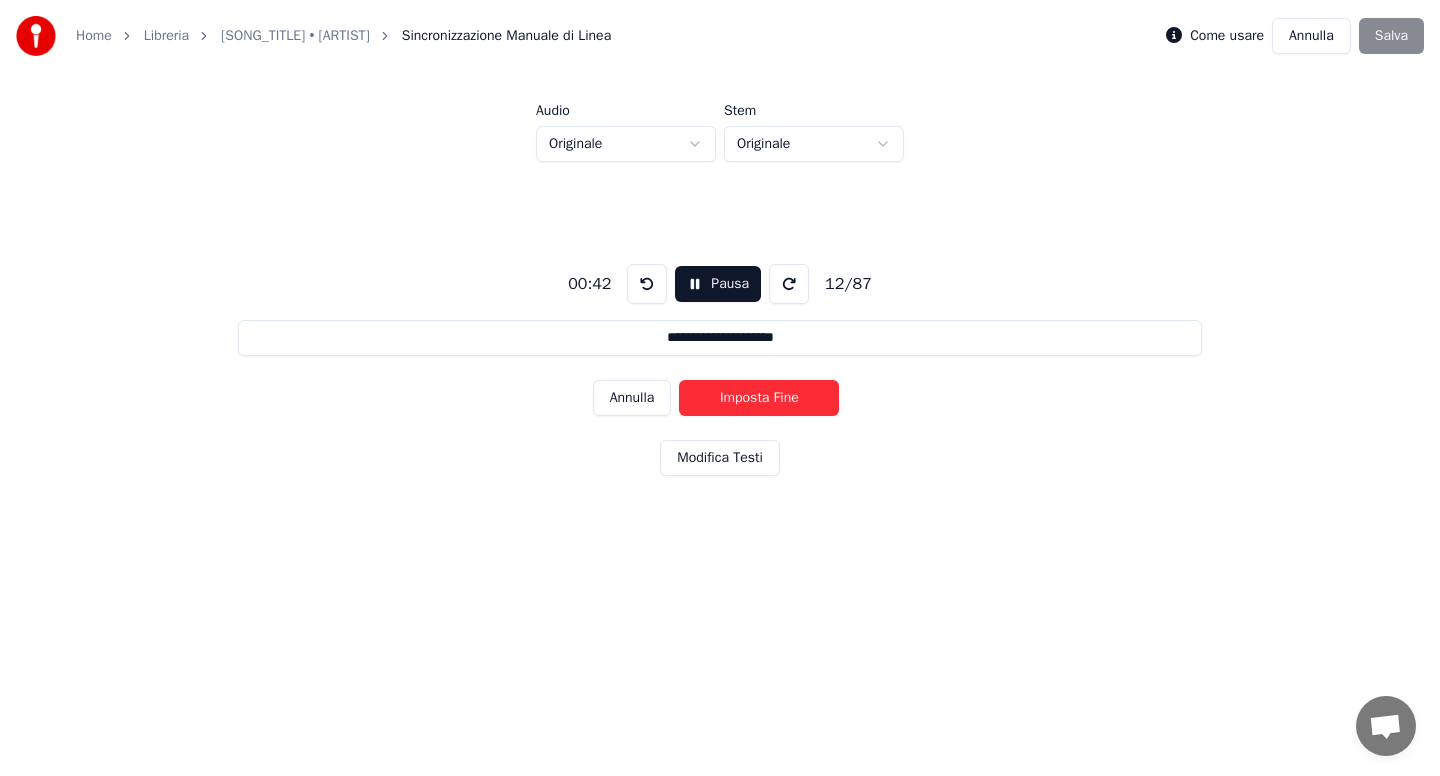 click on "Imposta Fine" at bounding box center [759, 398] 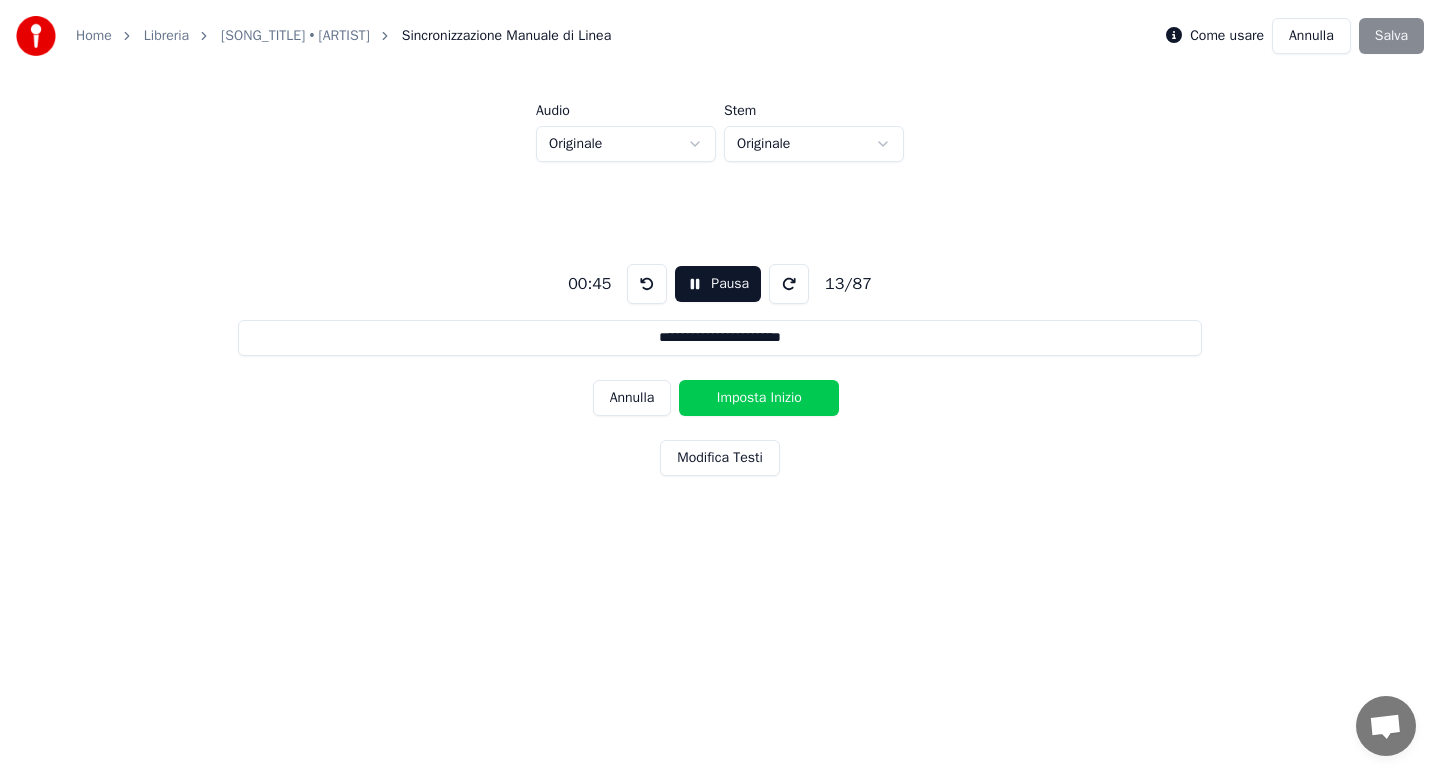 click on "Imposta Inizio" at bounding box center [759, 398] 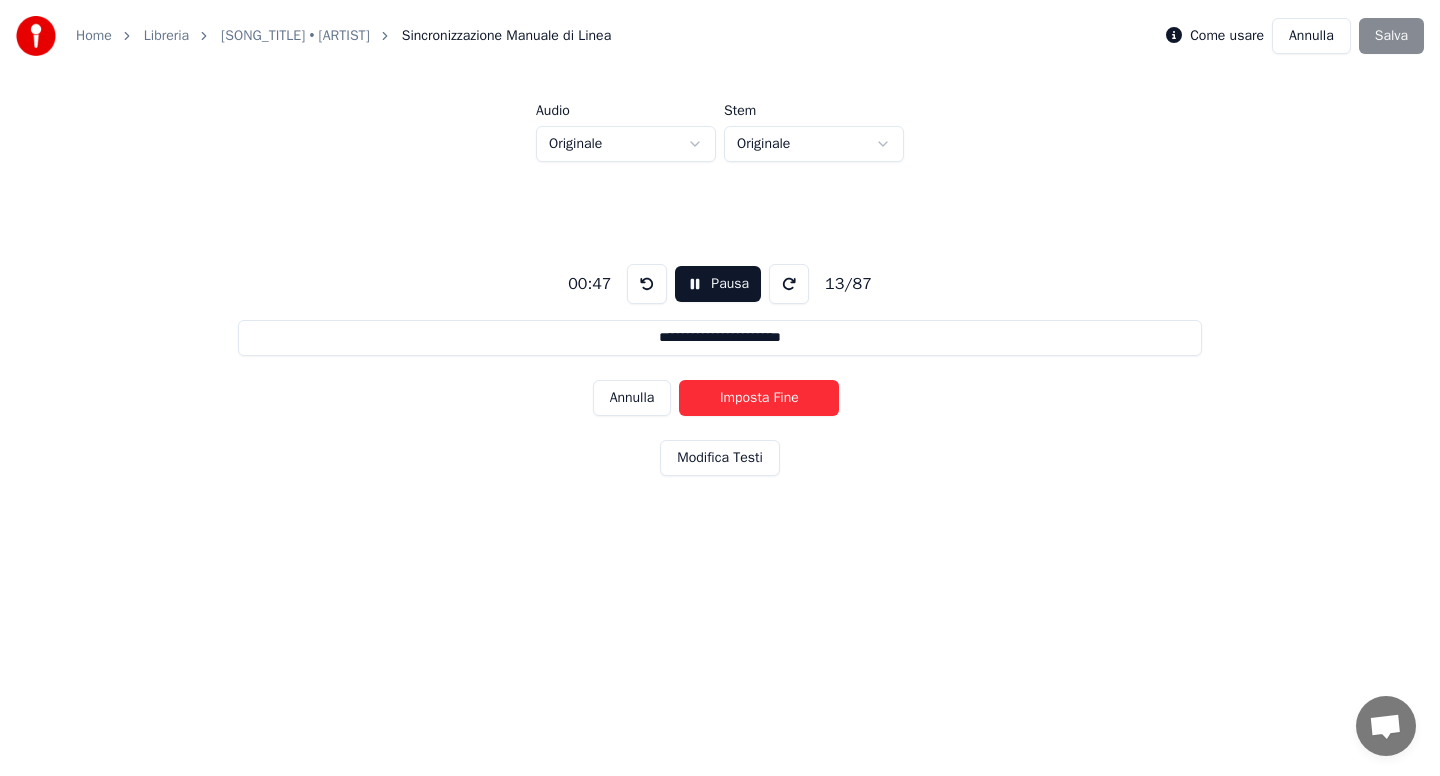 click on "Imposta Fine" at bounding box center (759, 398) 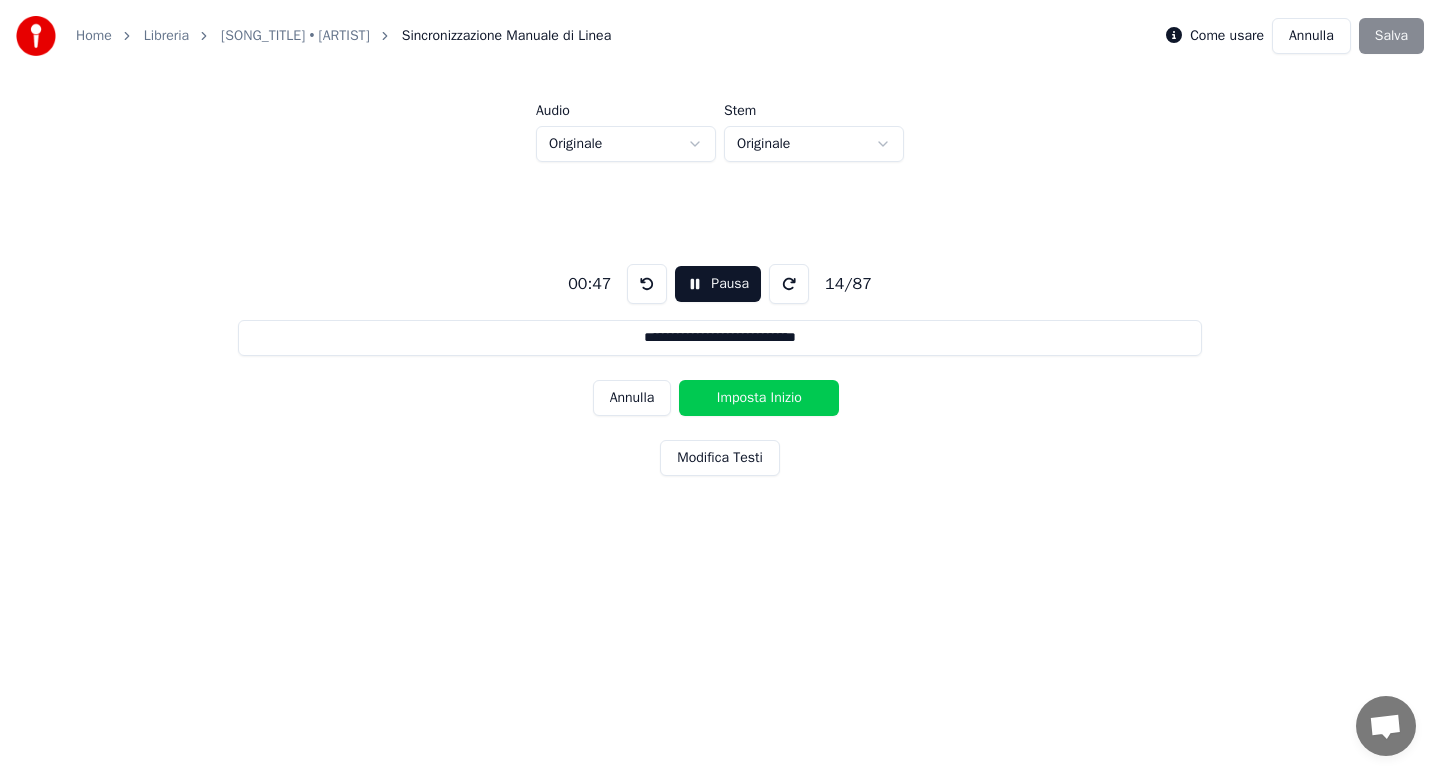 click on "Imposta Inizio" at bounding box center (759, 398) 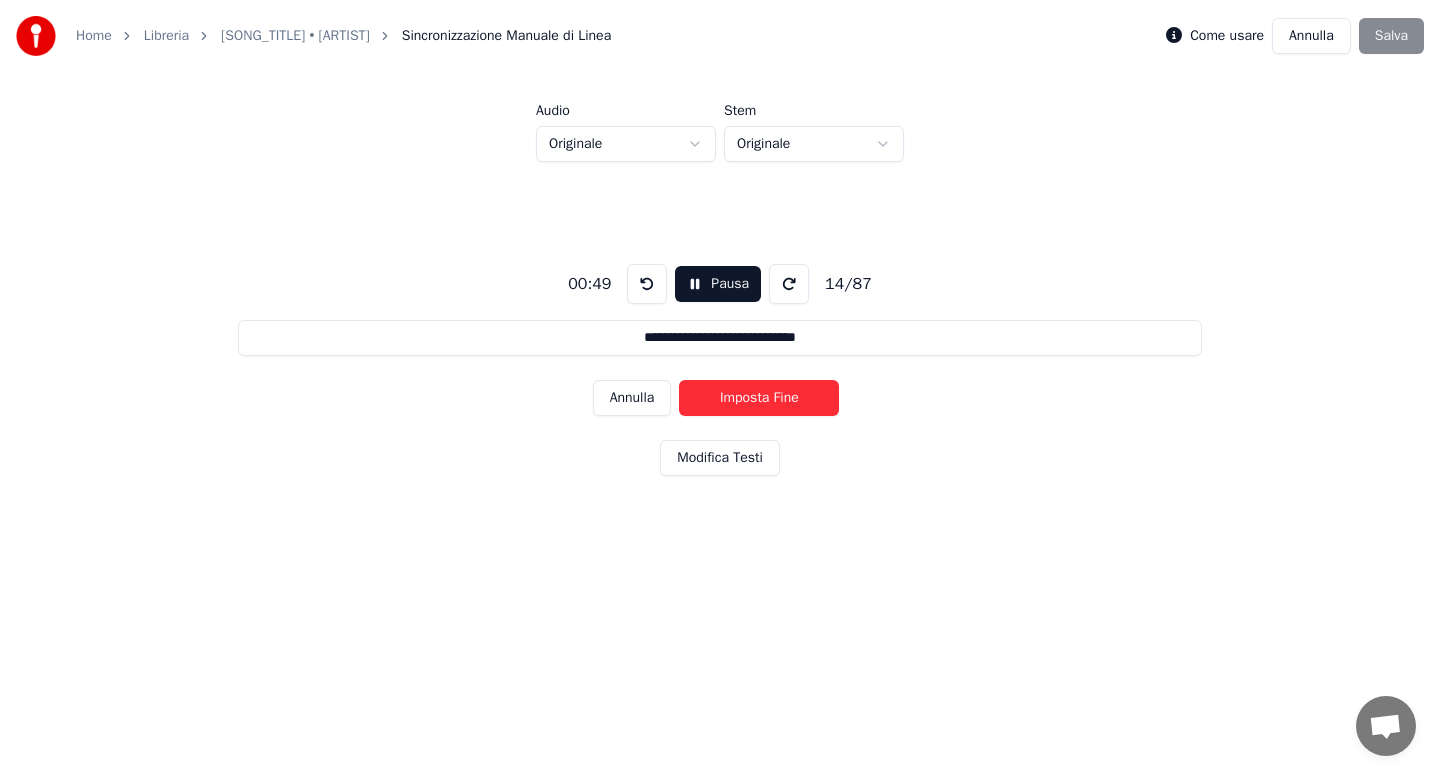 click on "Imposta Fine" at bounding box center (759, 398) 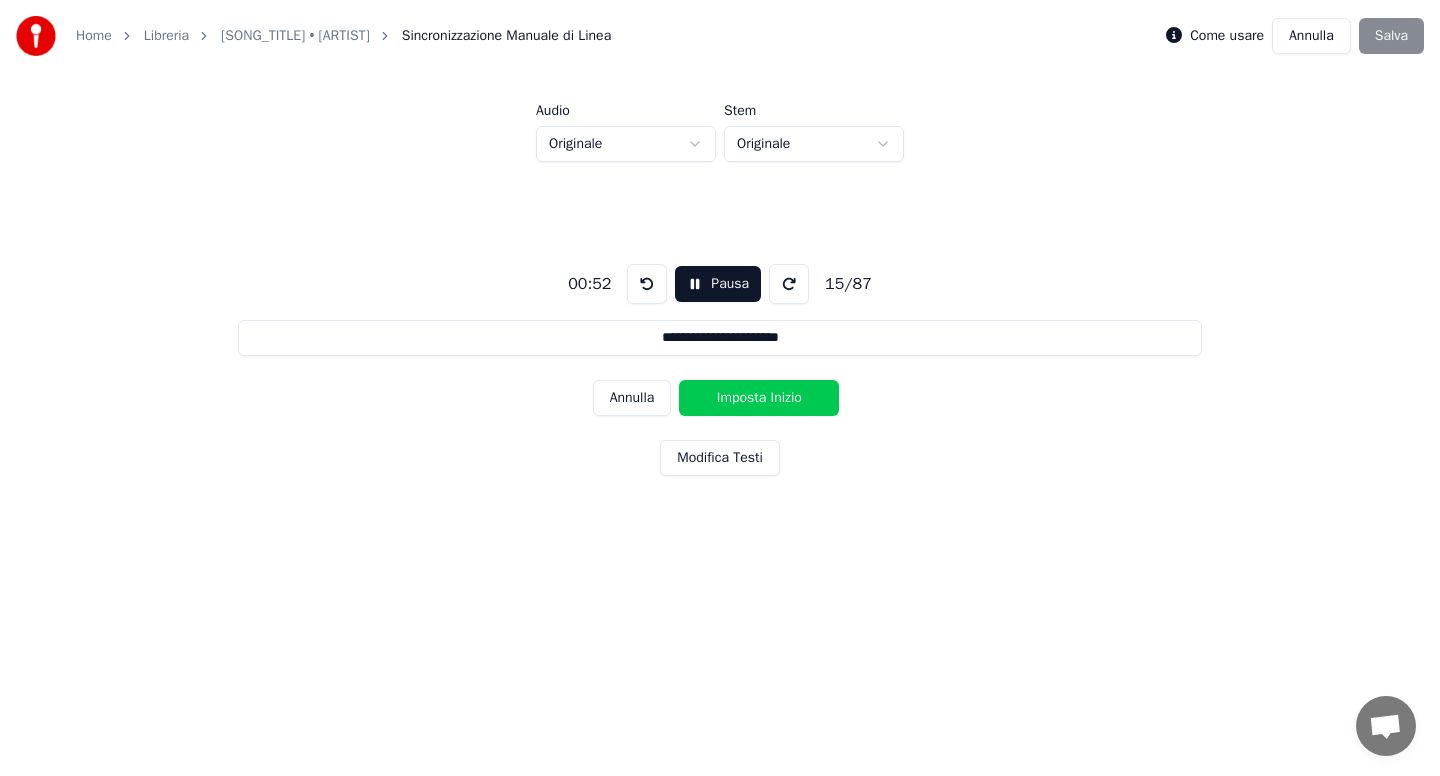 click on "Imposta Inizio" at bounding box center (759, 398) 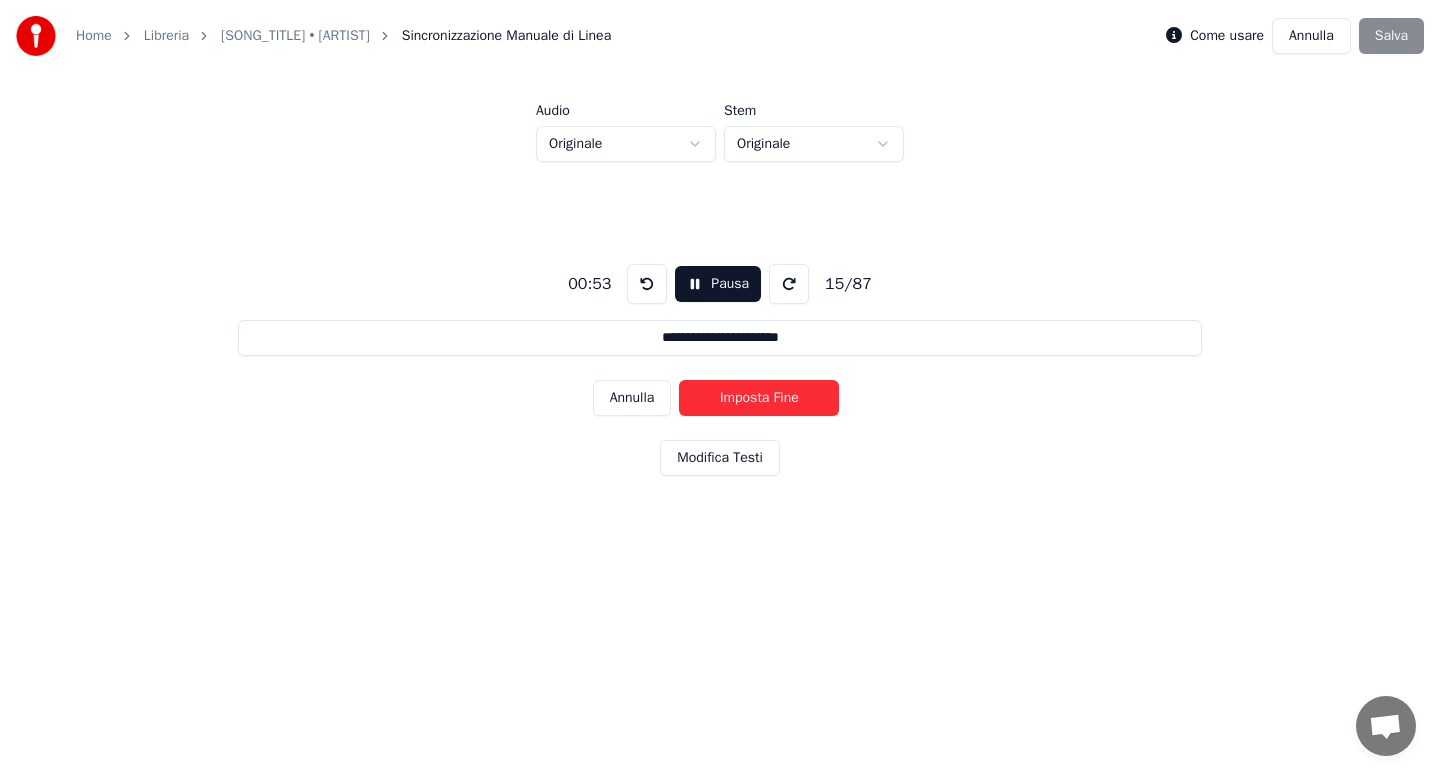 click on "Imposta Fine" at bounding box center [759, 398] 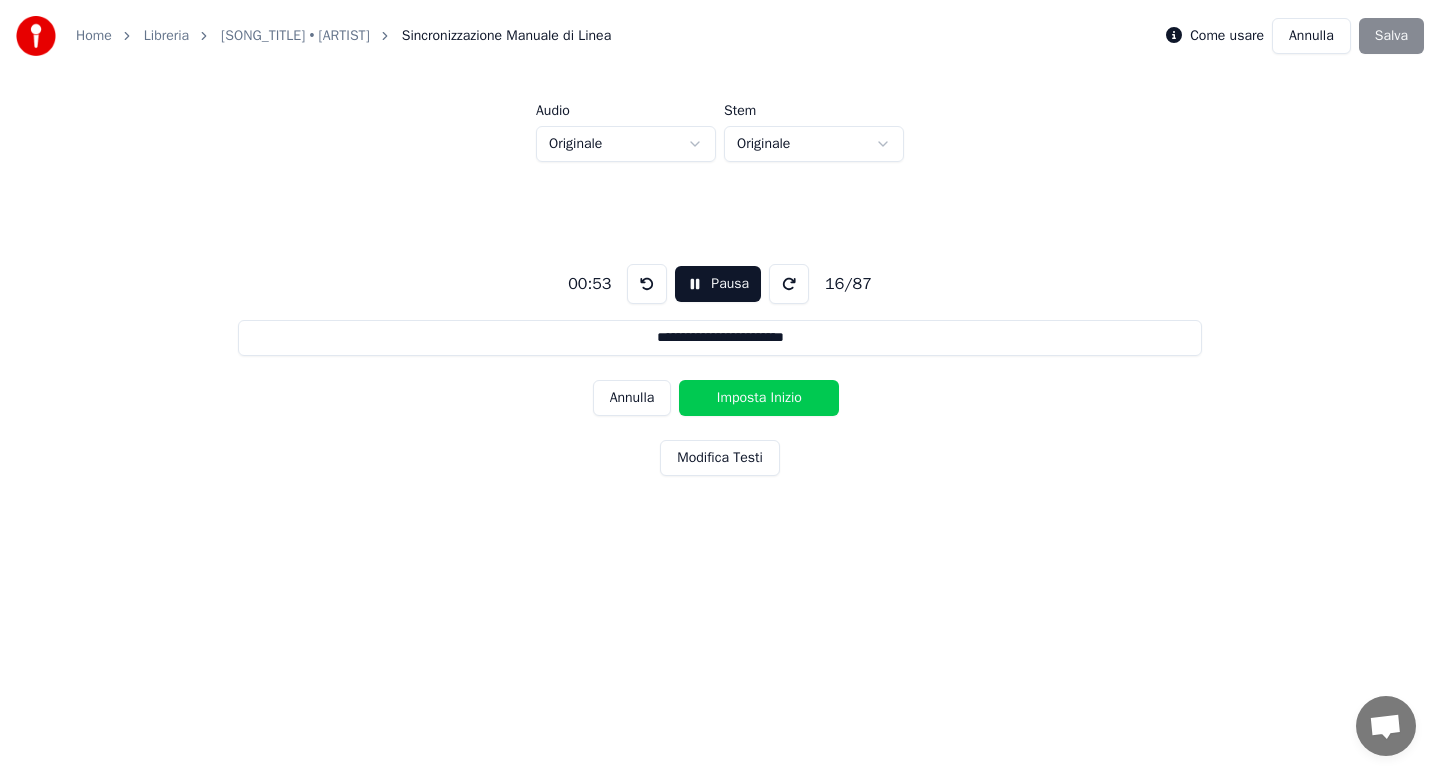 click on "Imposta Inizio" at bounding box center [759, 398] 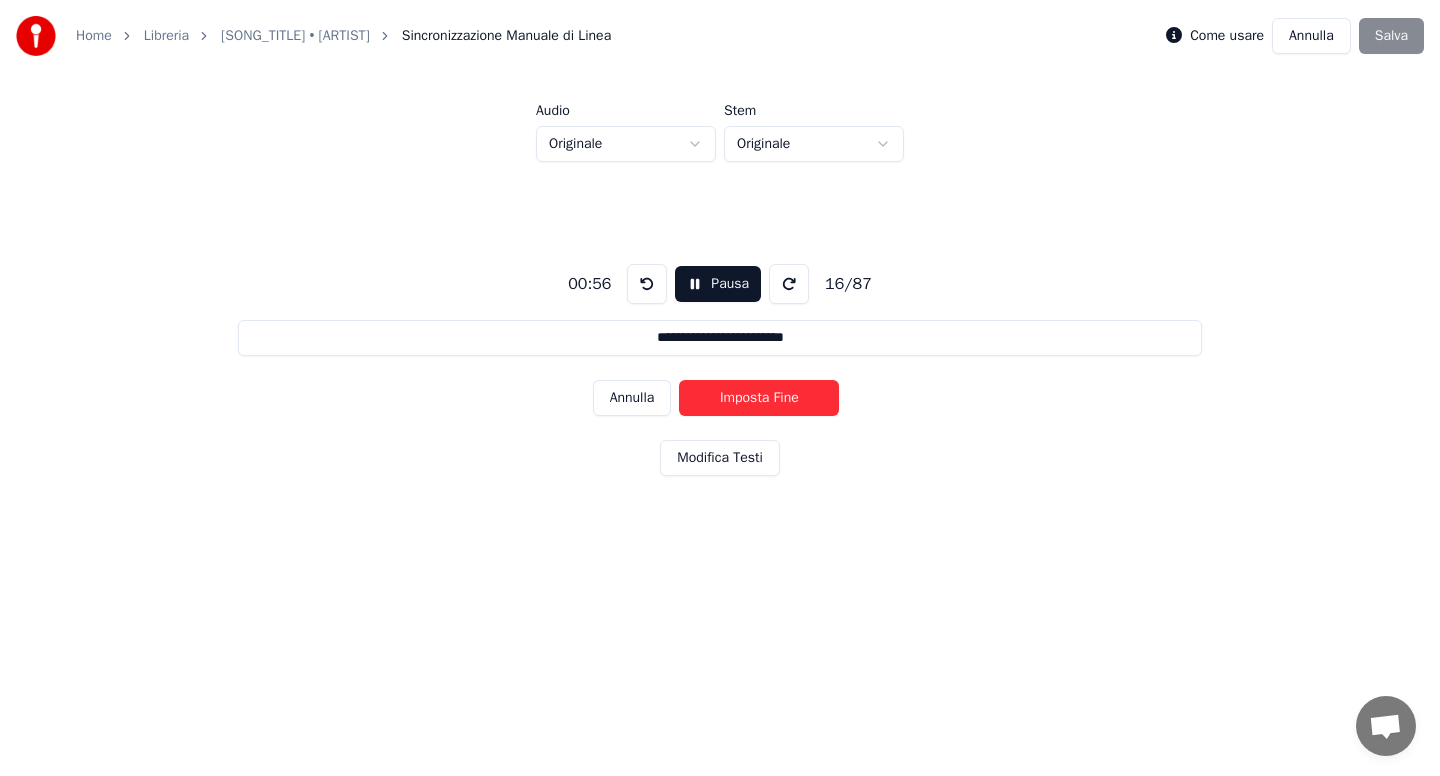 click on "Imposta Fine" at bounding box center [759, 398] 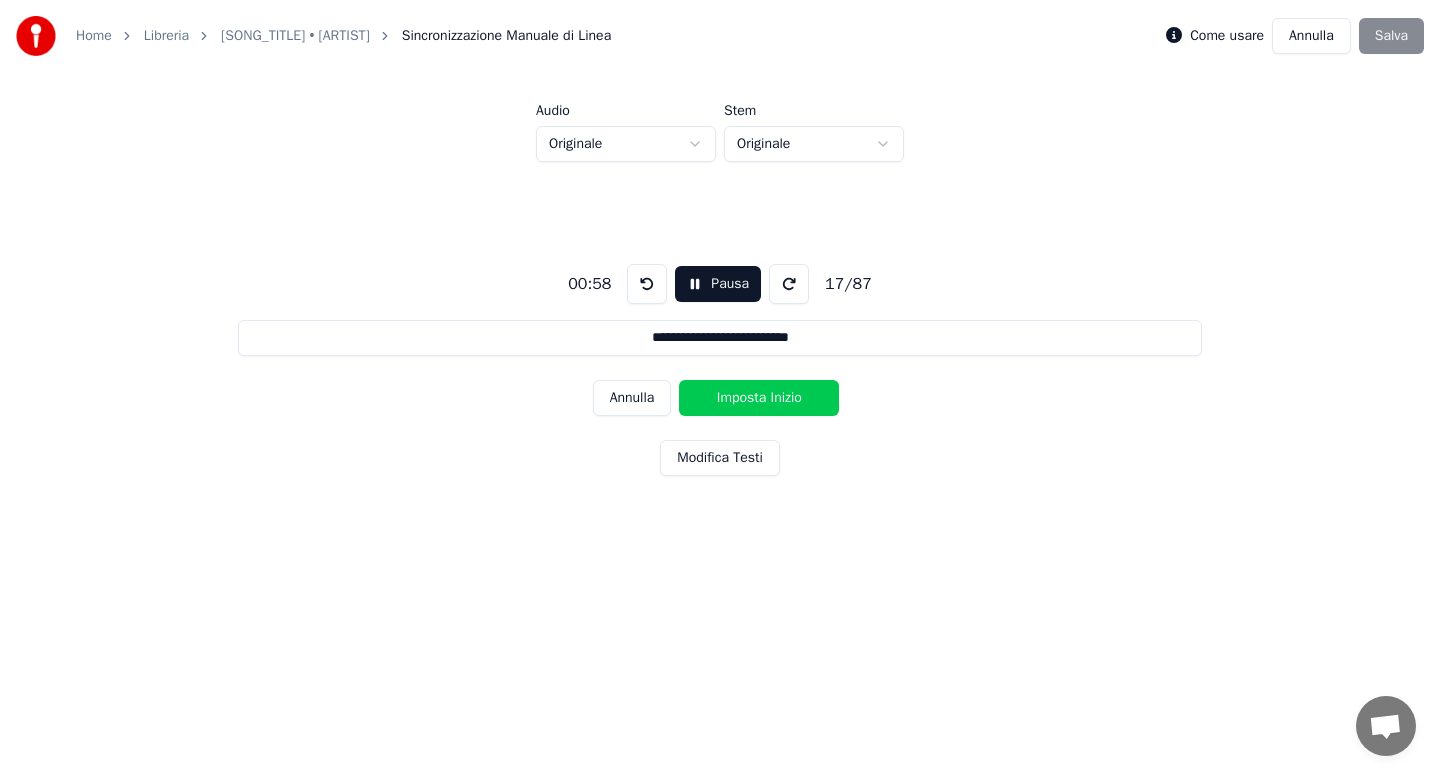 click on "Imposta Inizio" at bounding box center (759, 398) 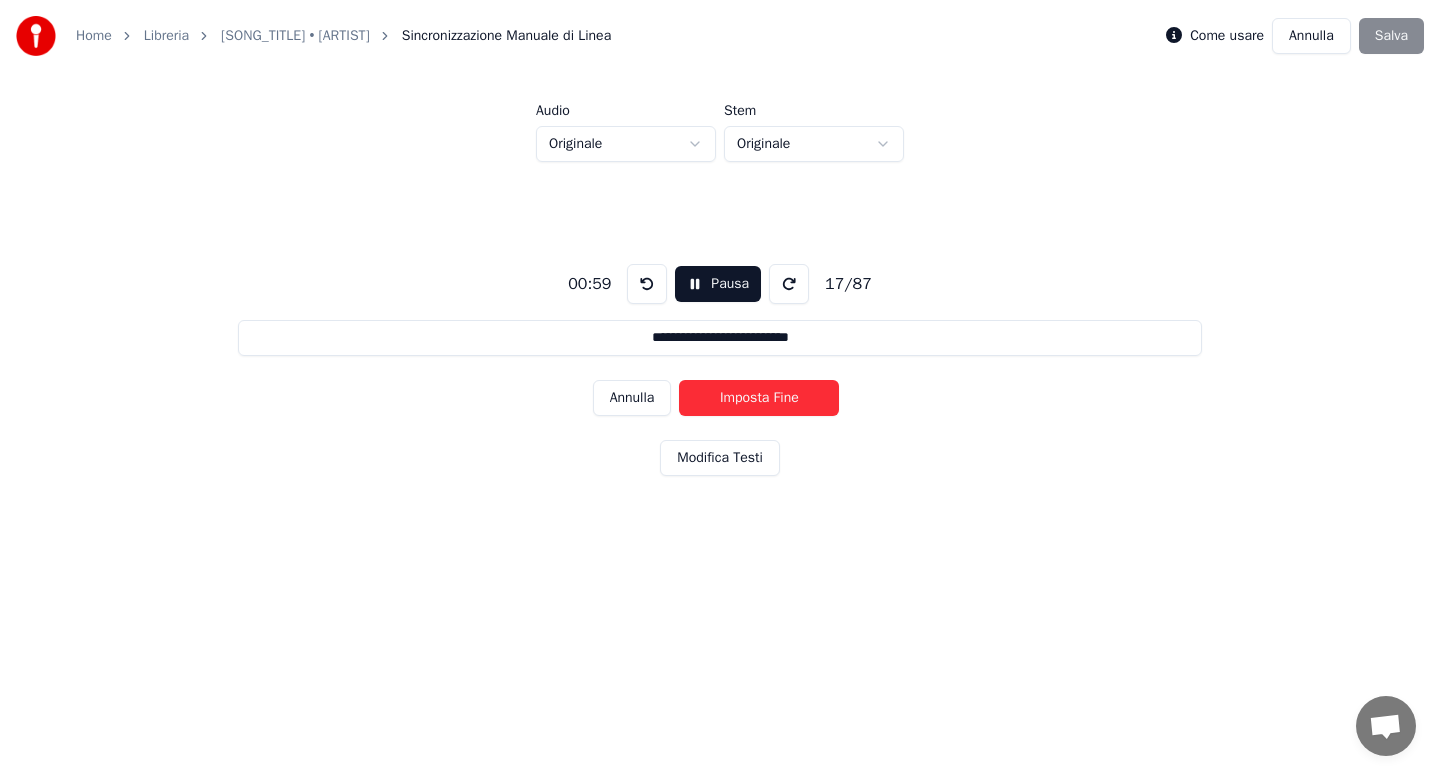 click on "Imposta Fine" at bounding box center (759, 398) 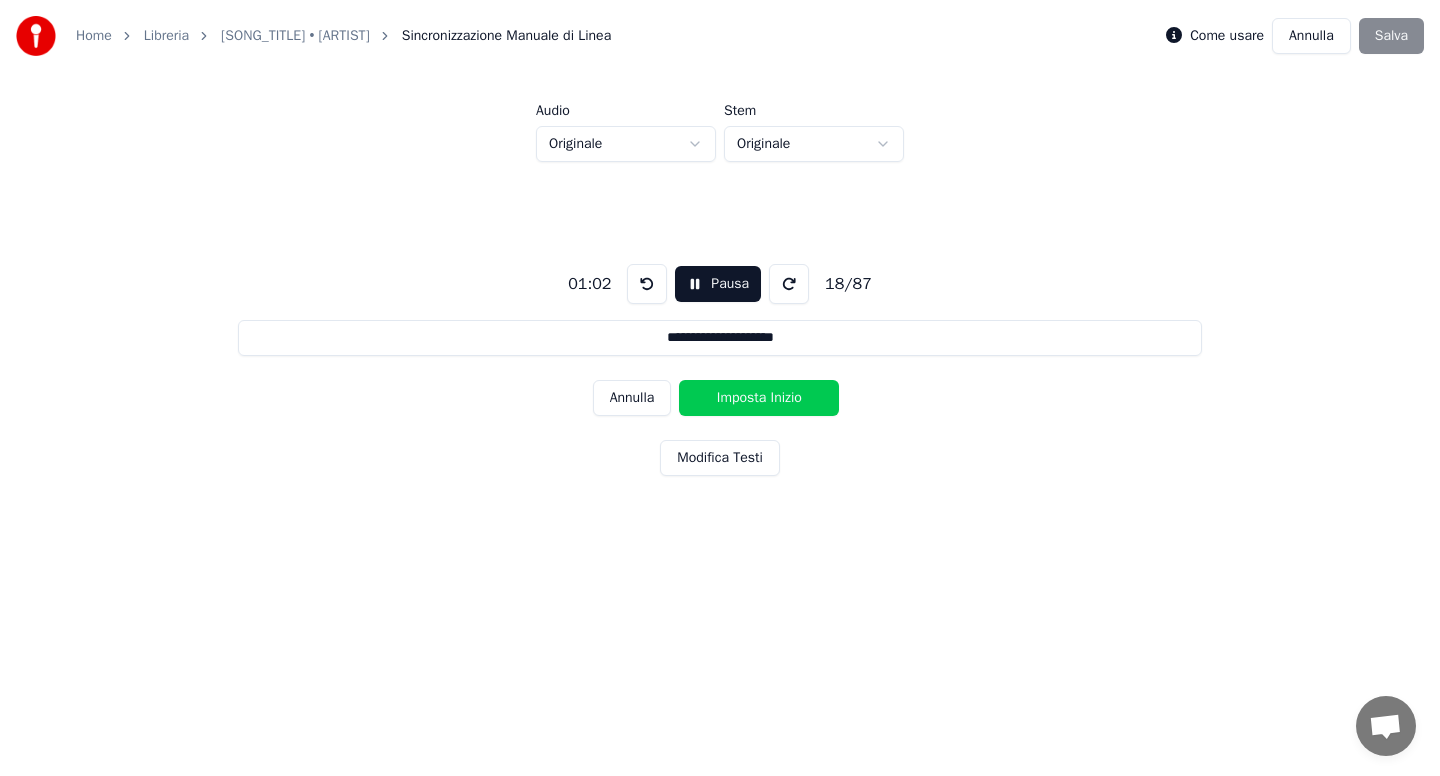 click on "Imposta Inizio" at bounding box center [759, 398] 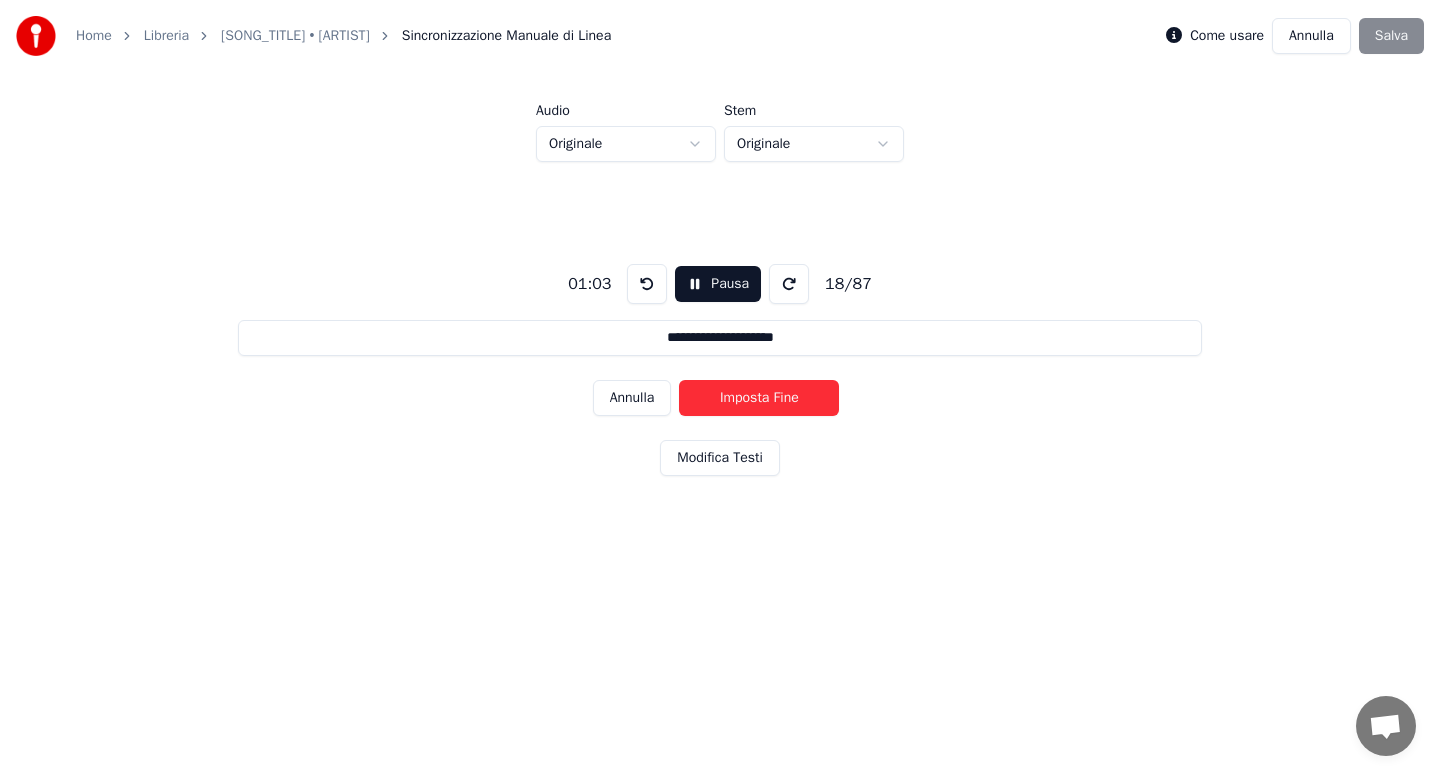 click on "Pausa" at bounding box center [718, 284] 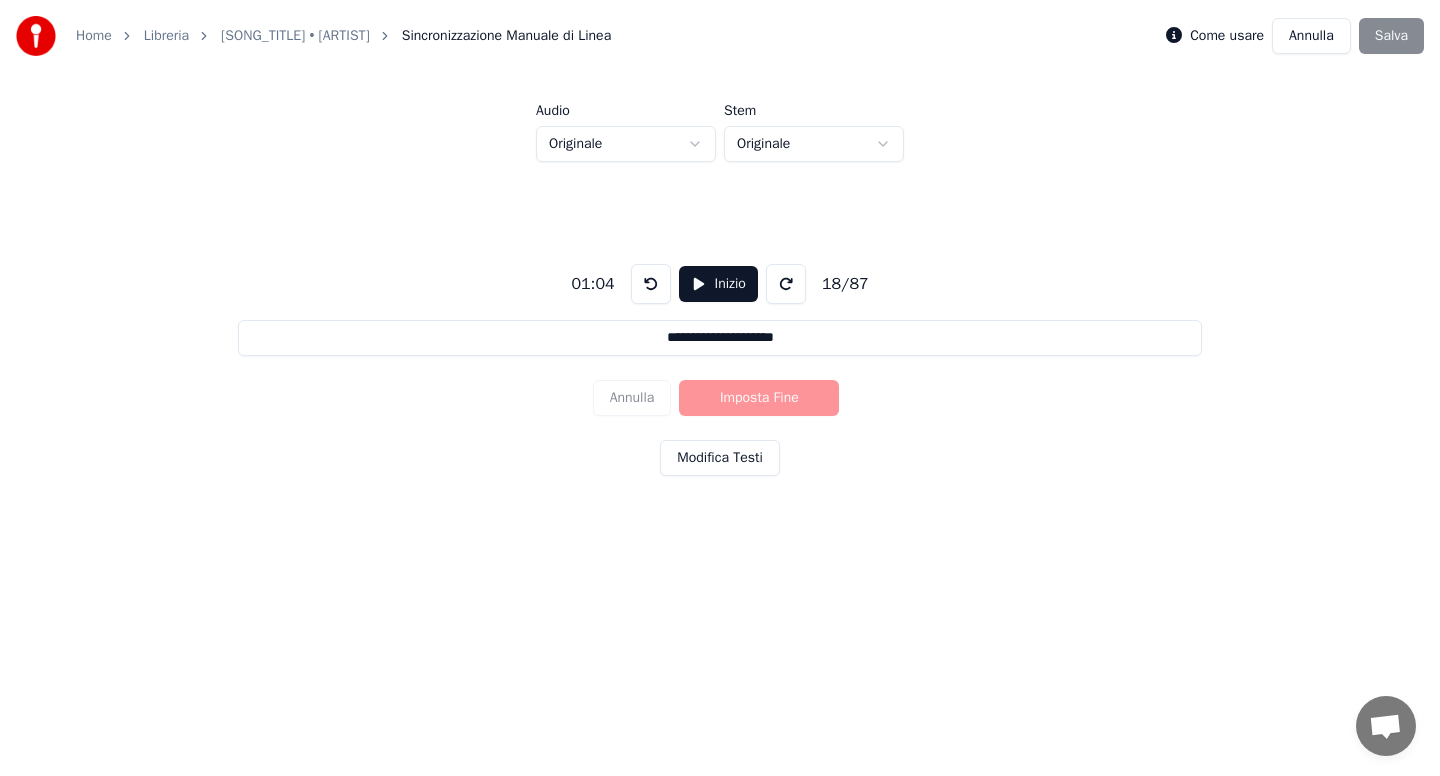 click on "[SONG_TITLE] • [ARTIST]" at bounding box center [295, 36] 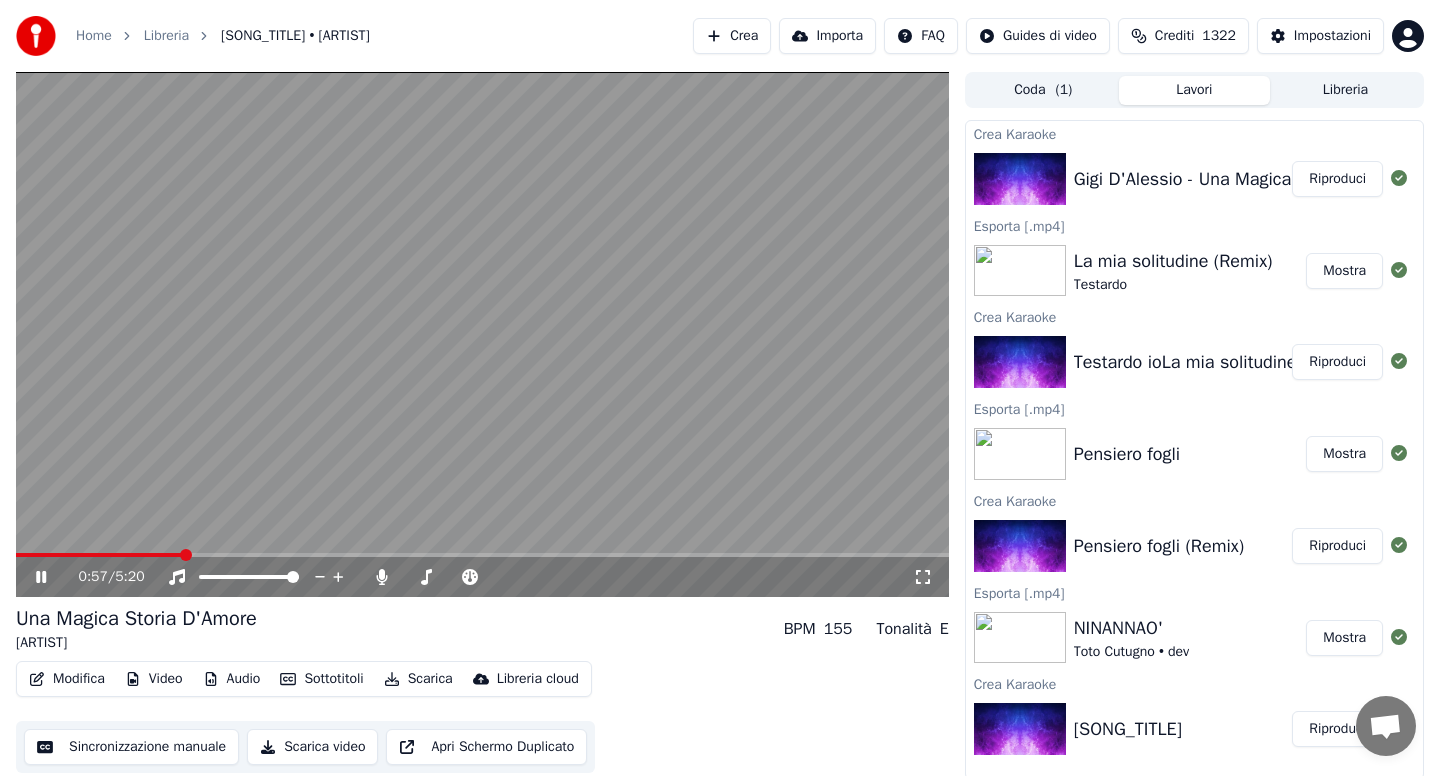 click at bounding box center [482, 555] 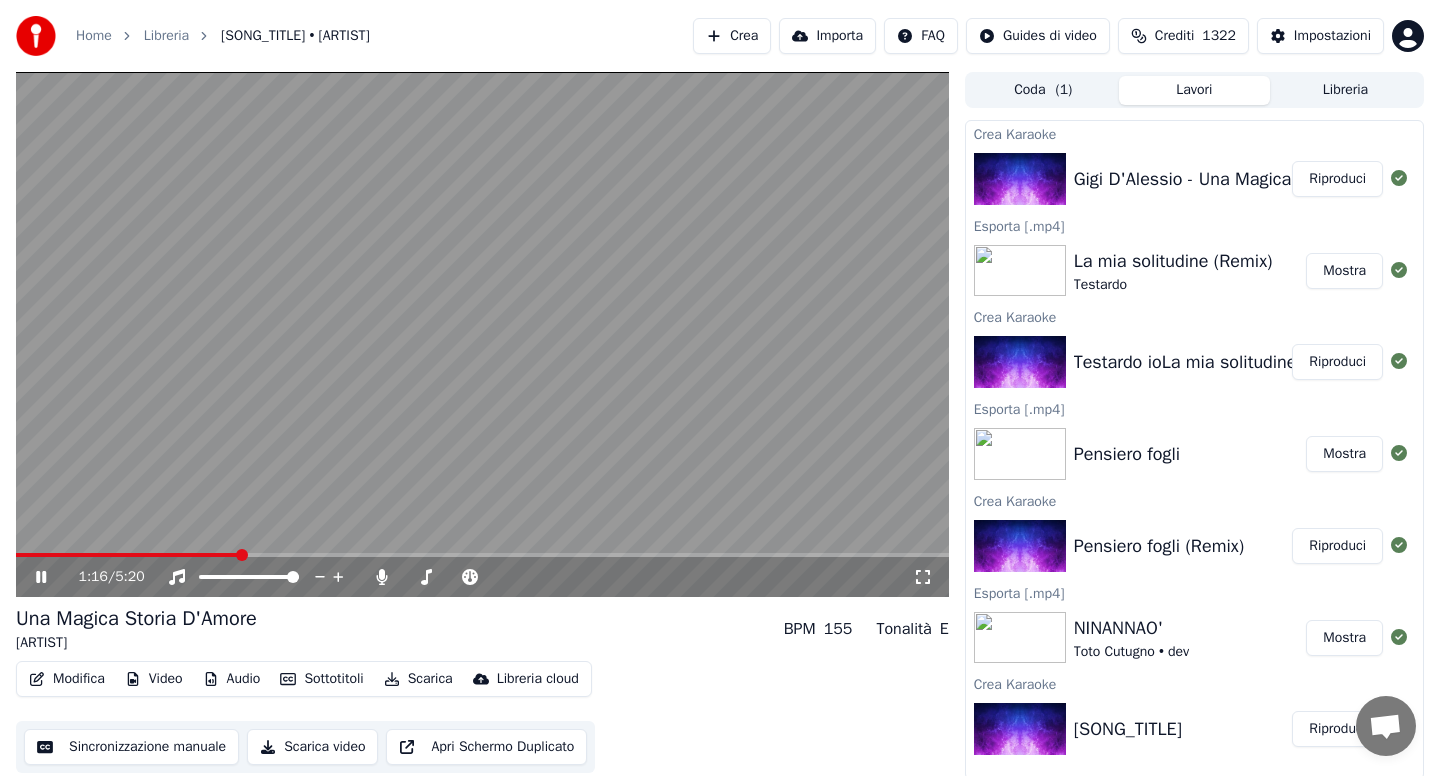 click on "1:16  /  5:20" at bounding box center [482, 577] 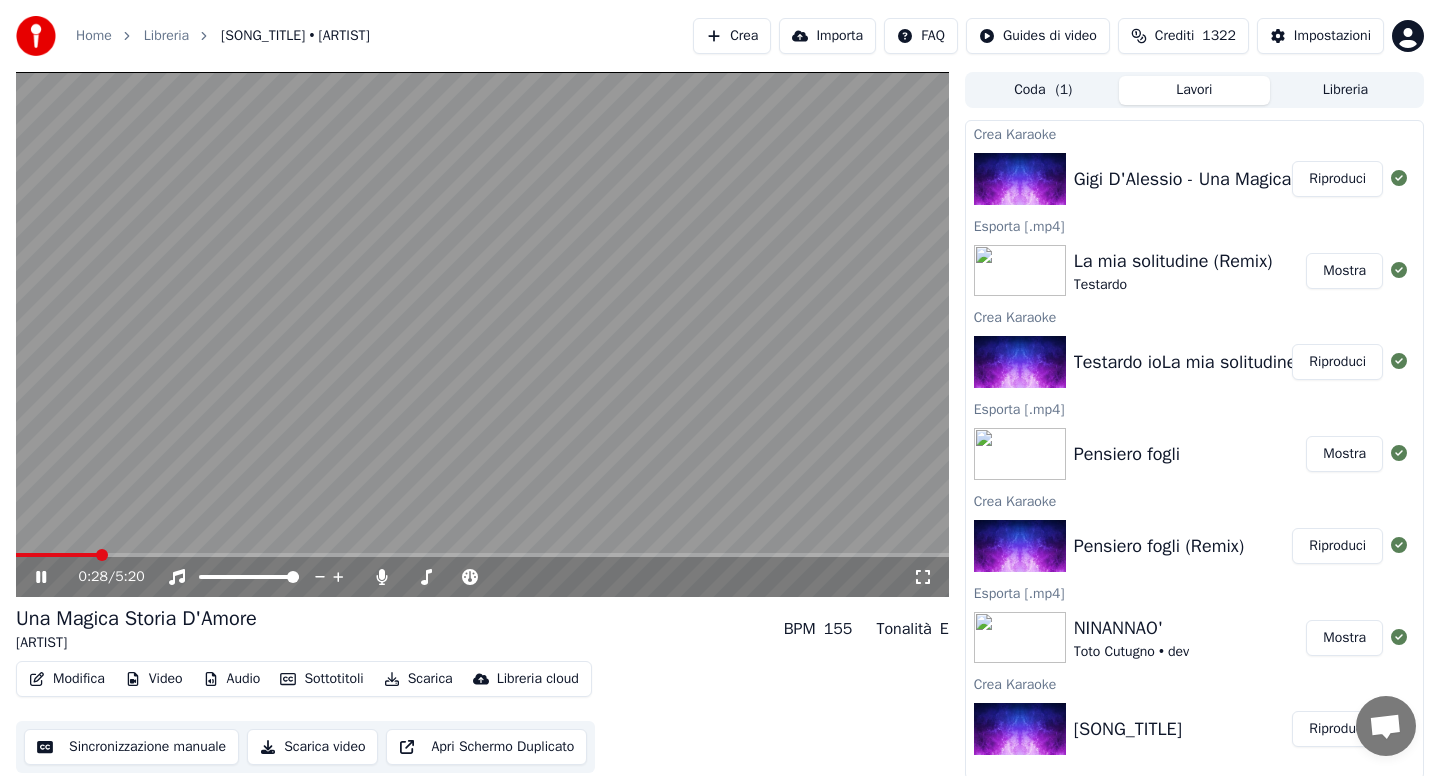 click at bounding box center (56, 555) 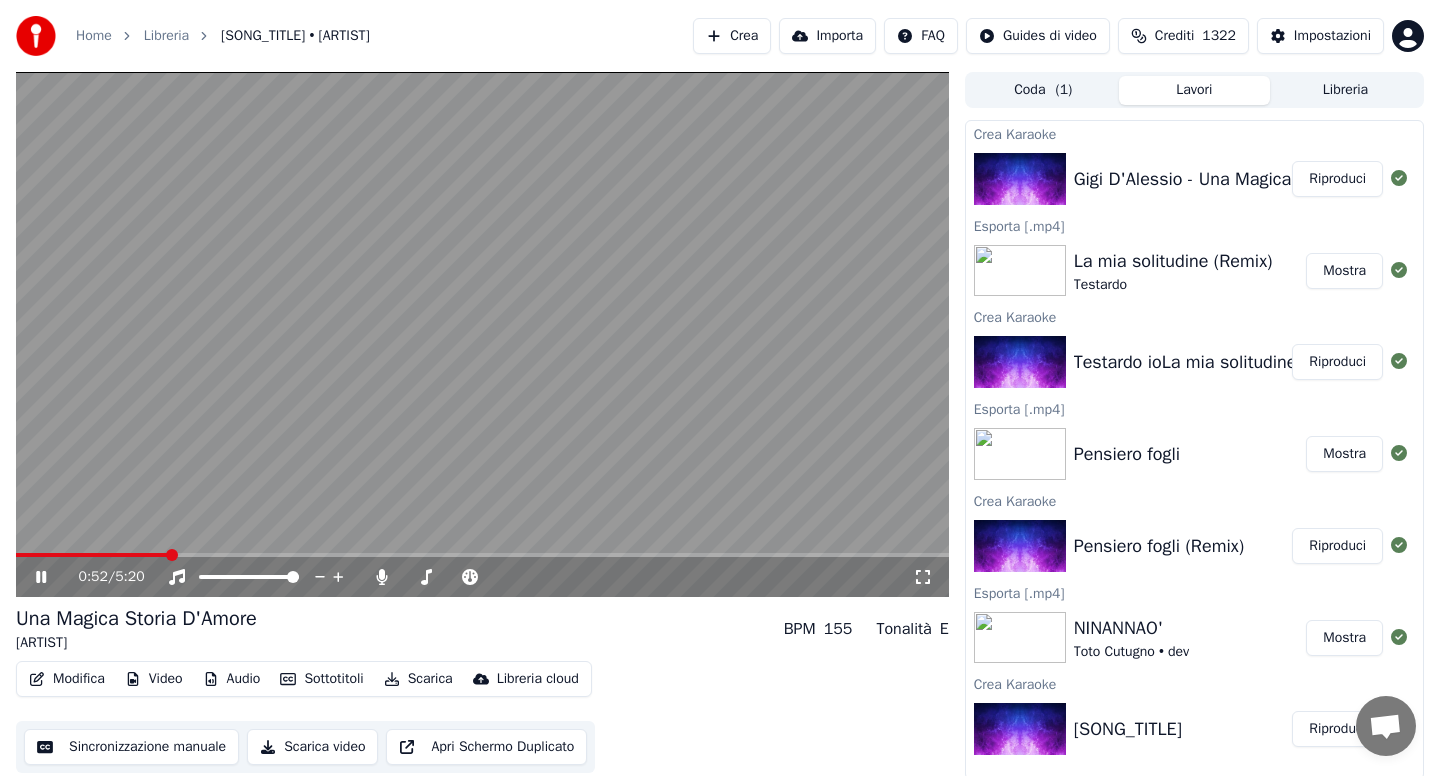 click 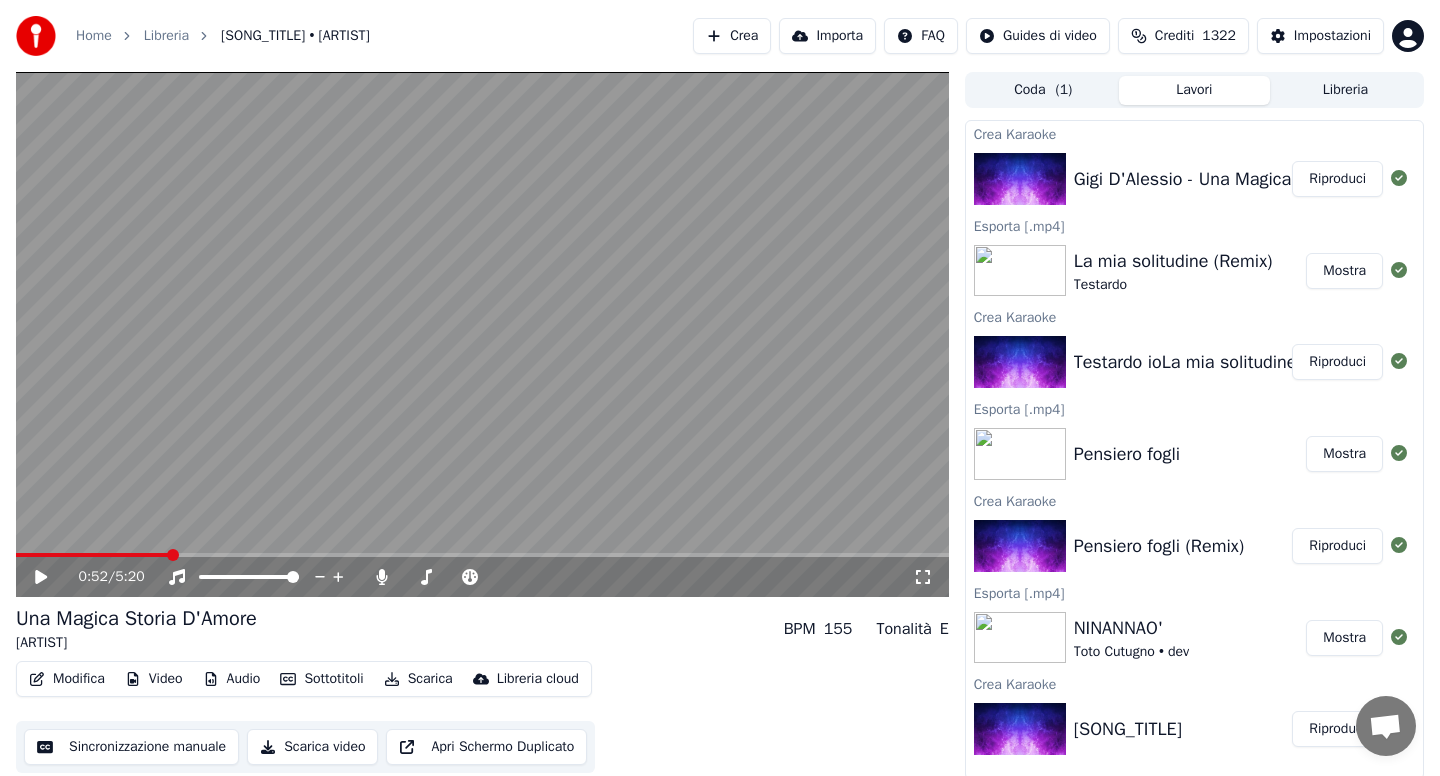 click on "Modifica" at bounding box center [67, 679] 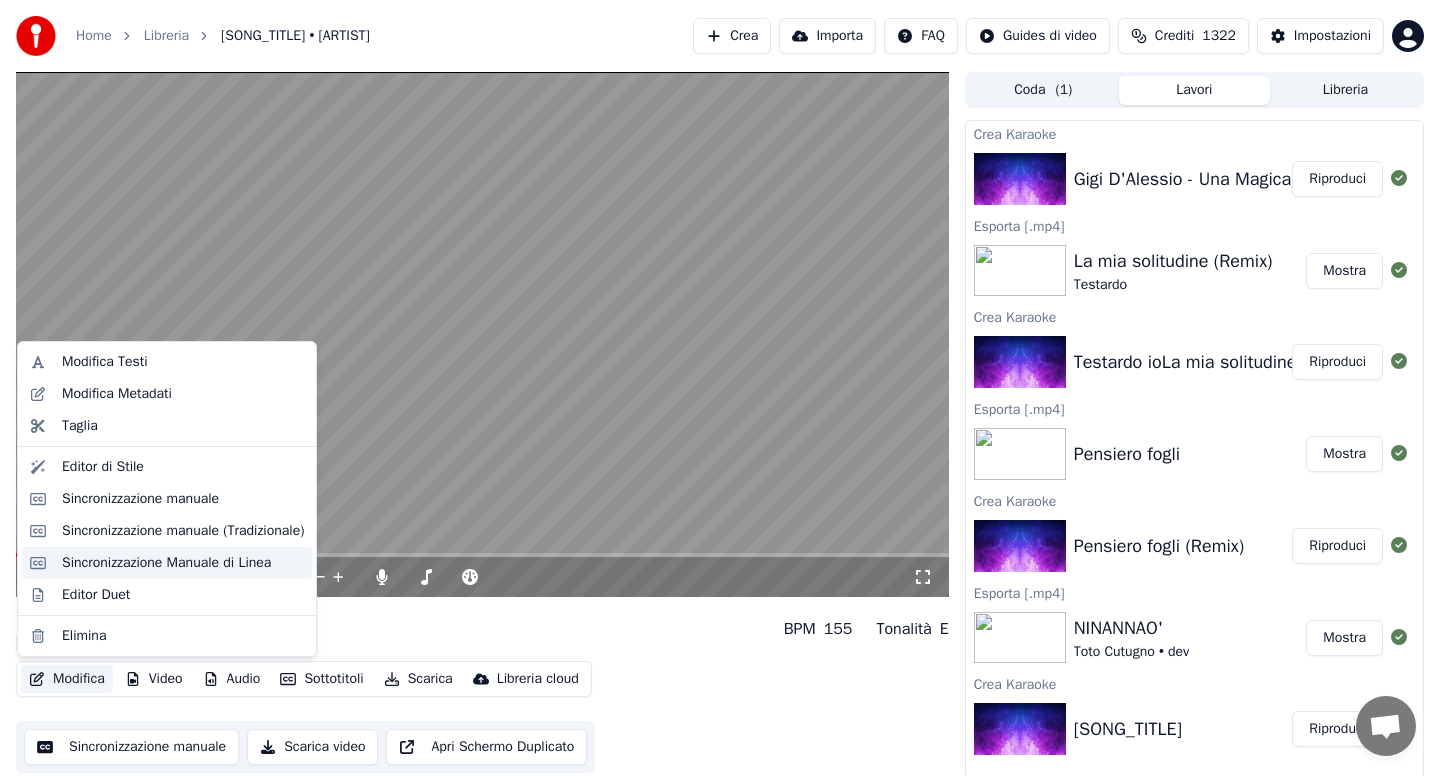 click on "Sincronizzazione Manuale di Linea" at bounding box center (166, 563) 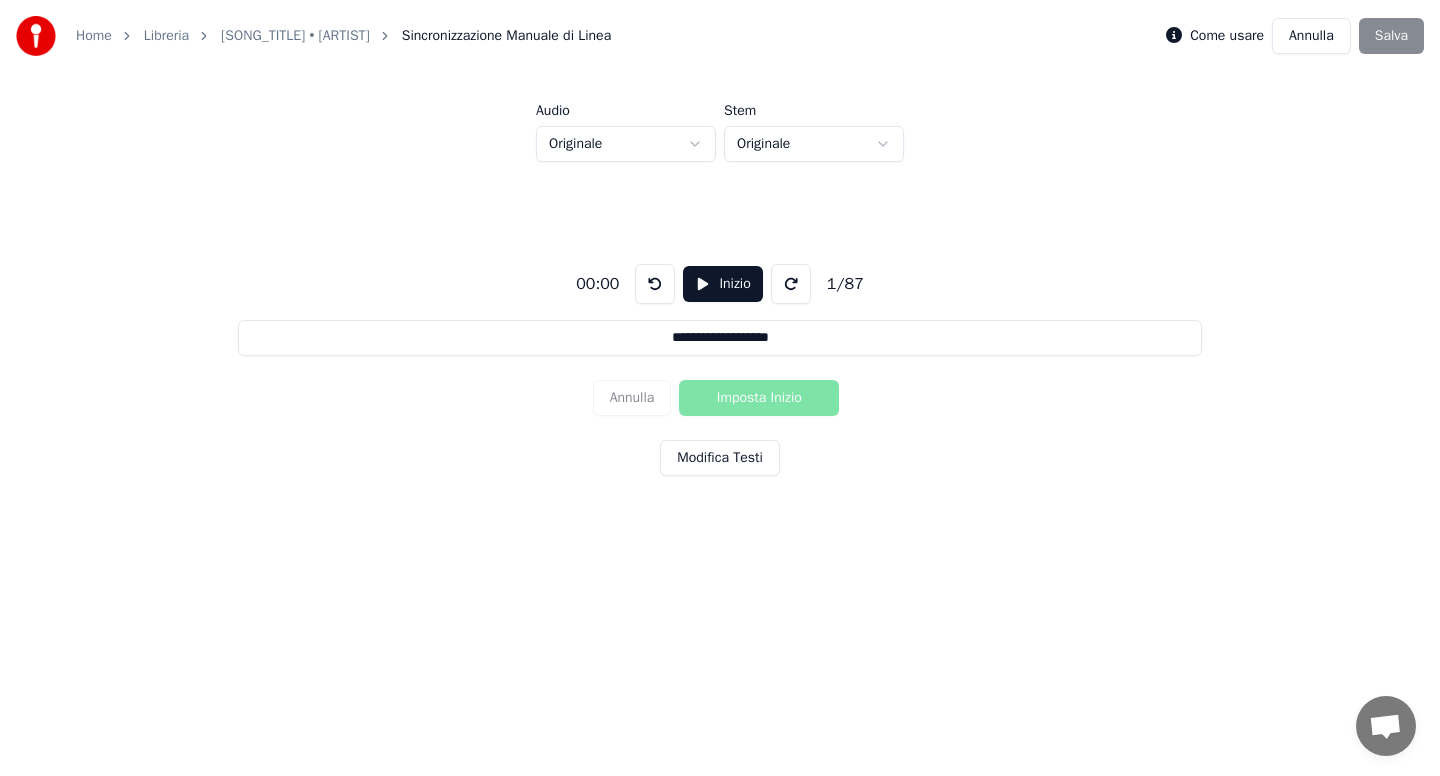 click on "Inizio" at bounding box center [722, 284] 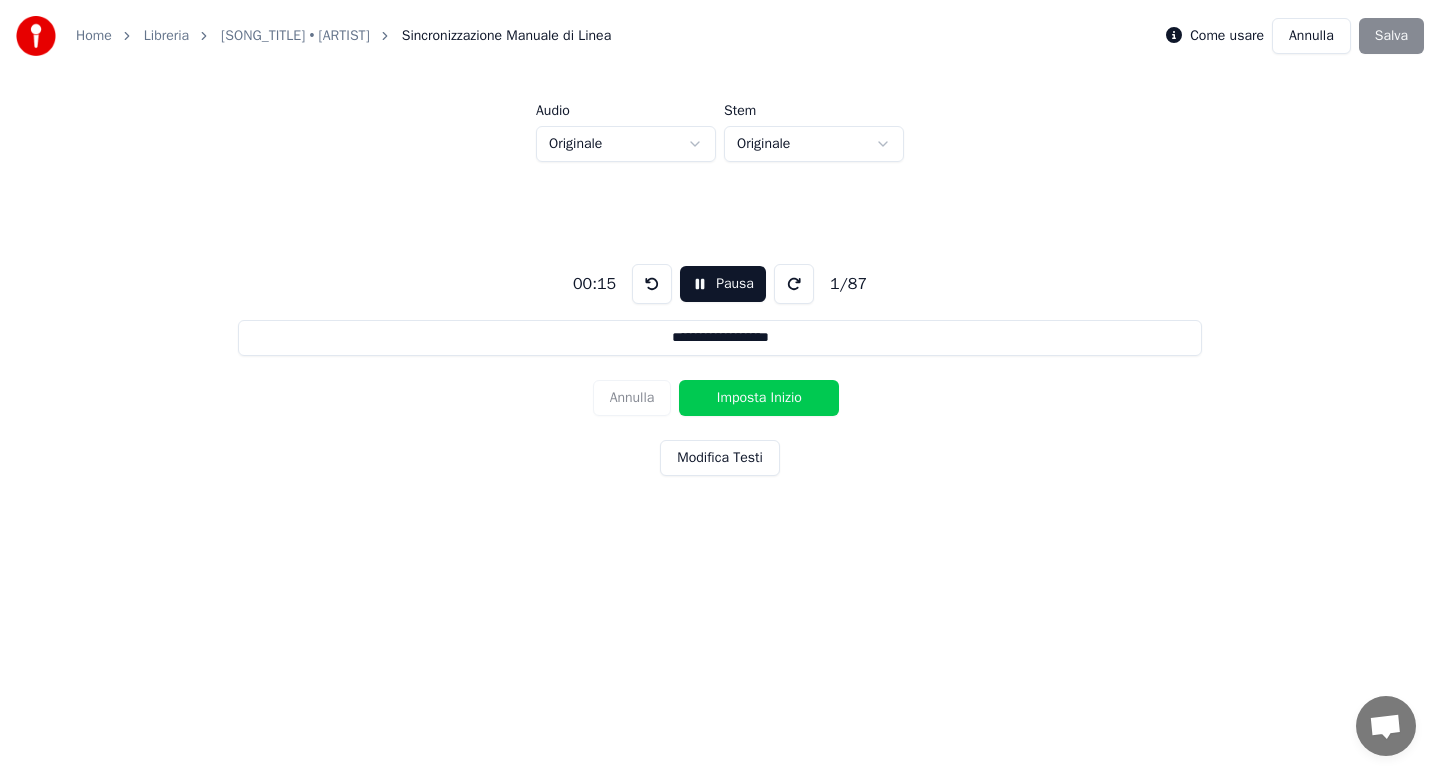 click on "Imposta Inizio" at bounding box center [759, 398] 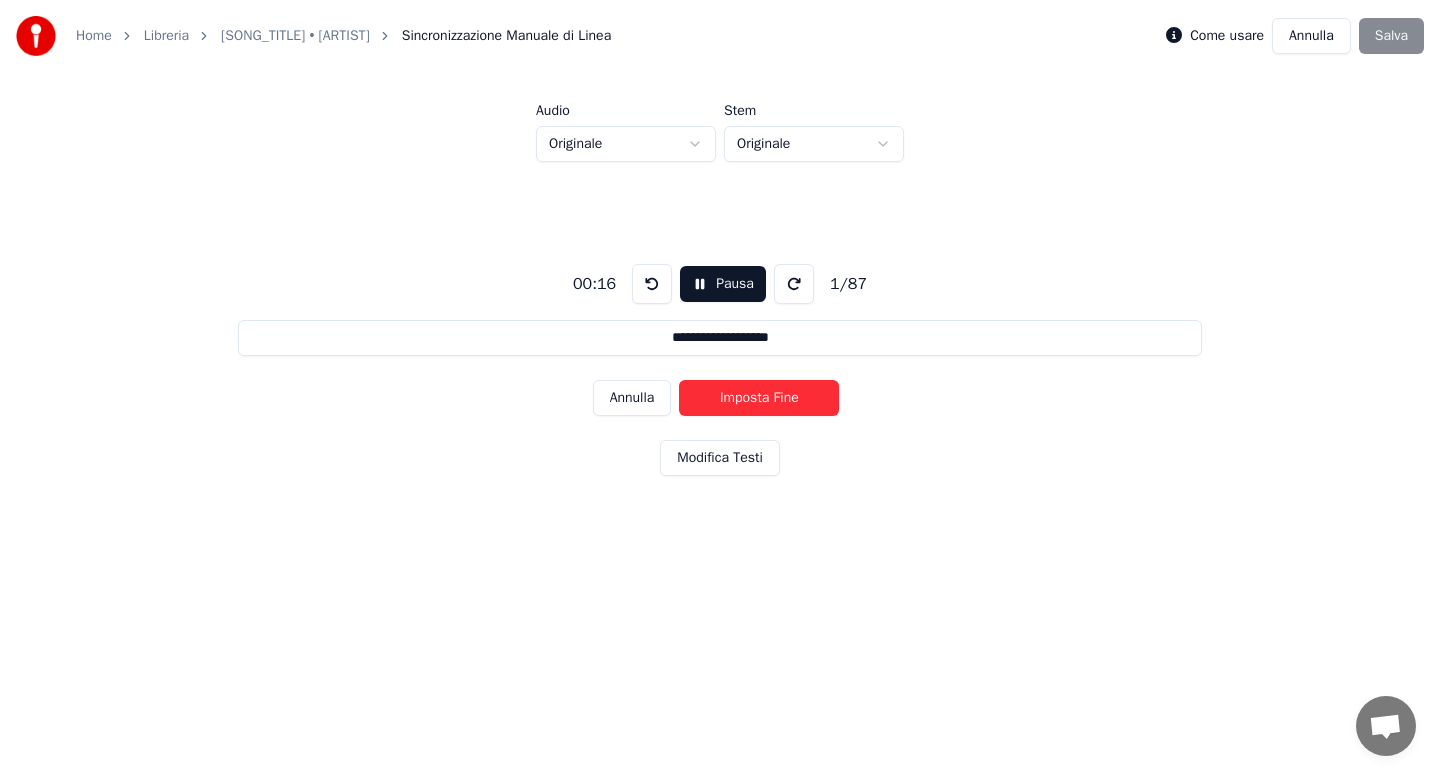 click on "Imposta Fine" at bounding box center (759, 398) 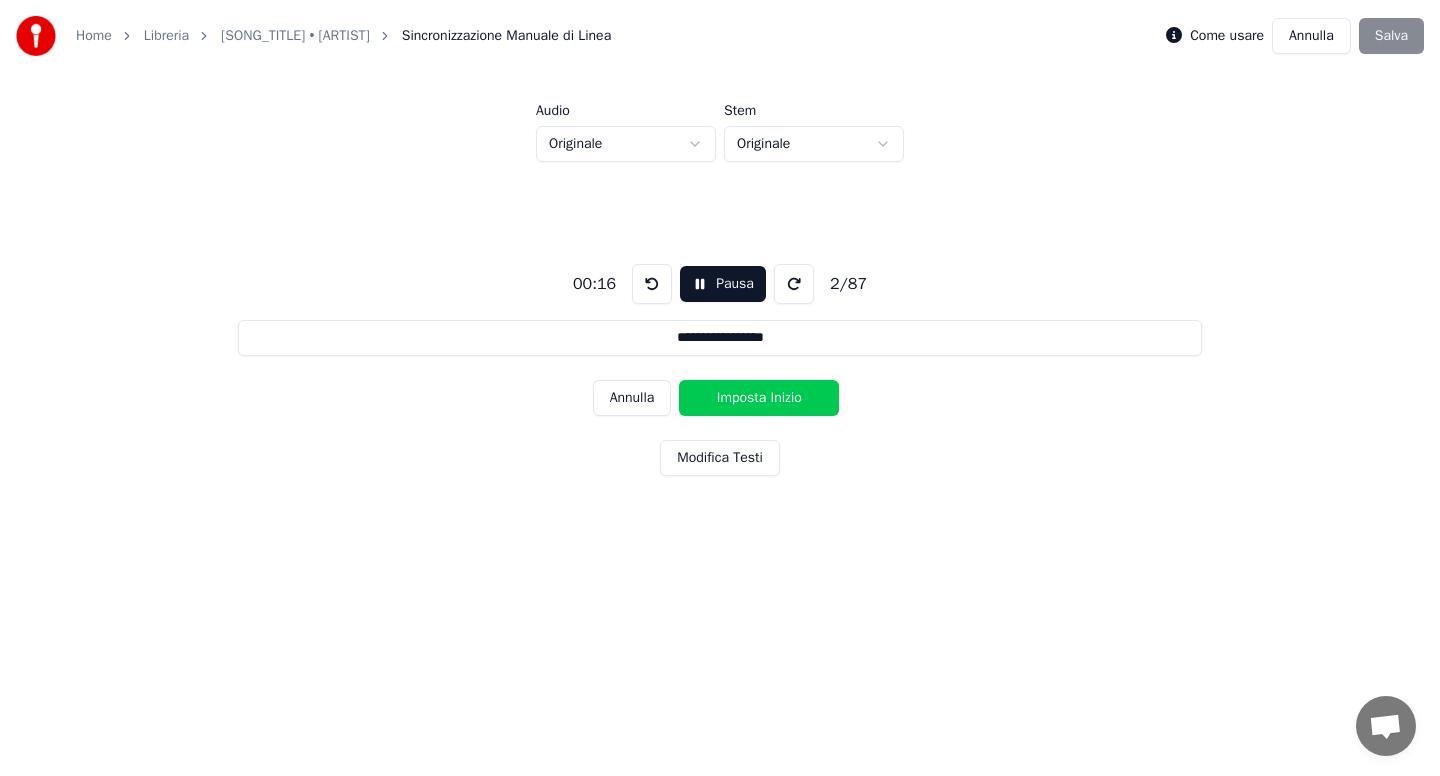 click on "Imposta Inizio" at bounding box center (759, 398) 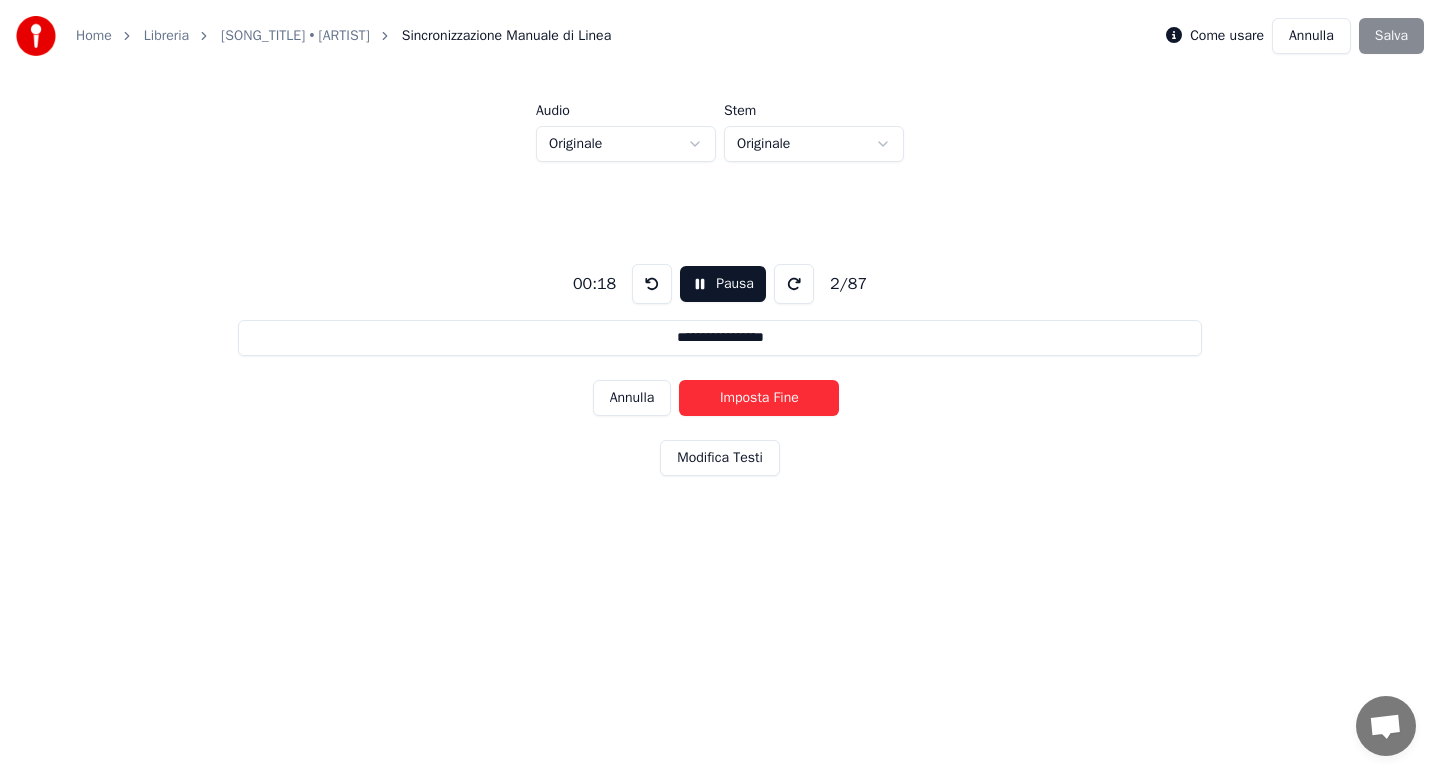 click on "Imposta Fine" at bounding box center (759, 398) 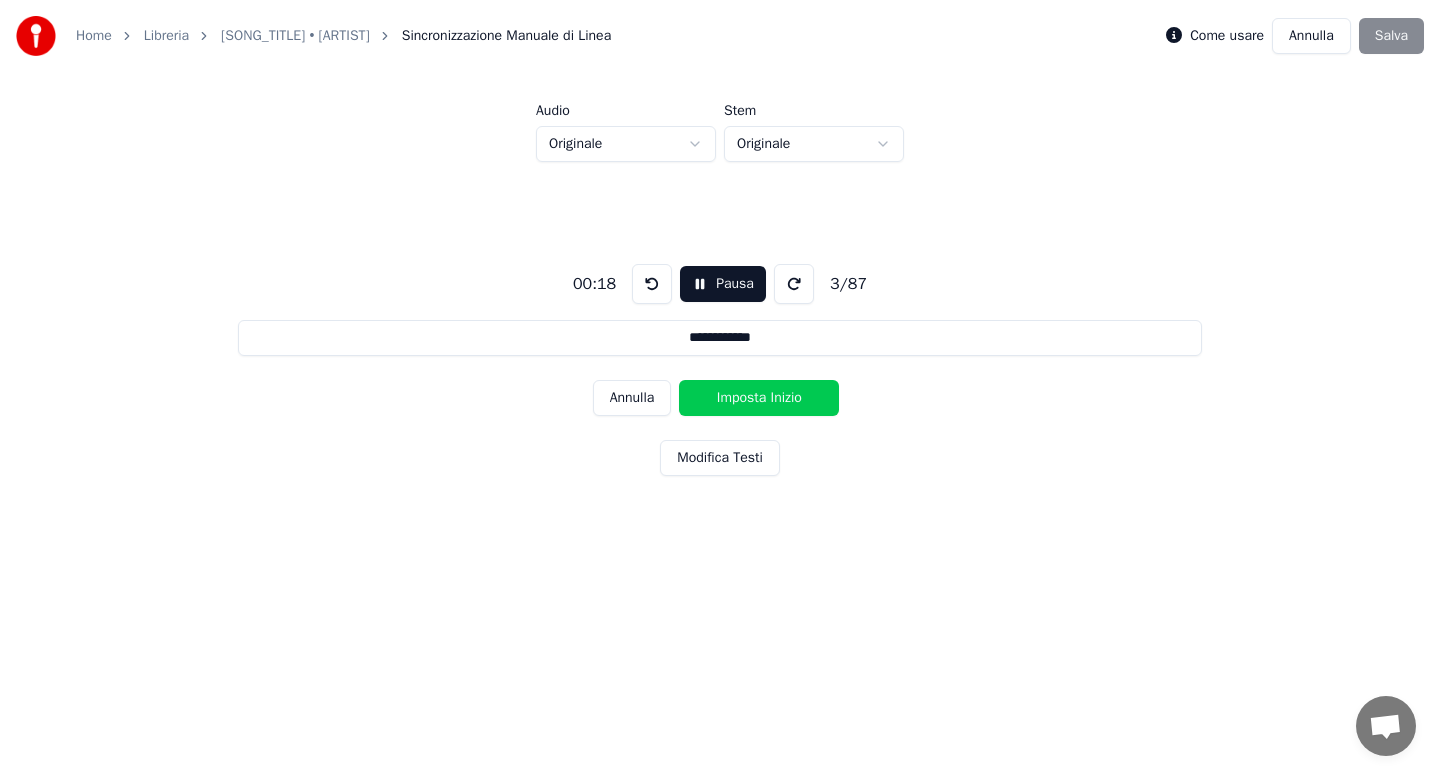 click on "Imposta Inizio" at bounding box center (759, 398) 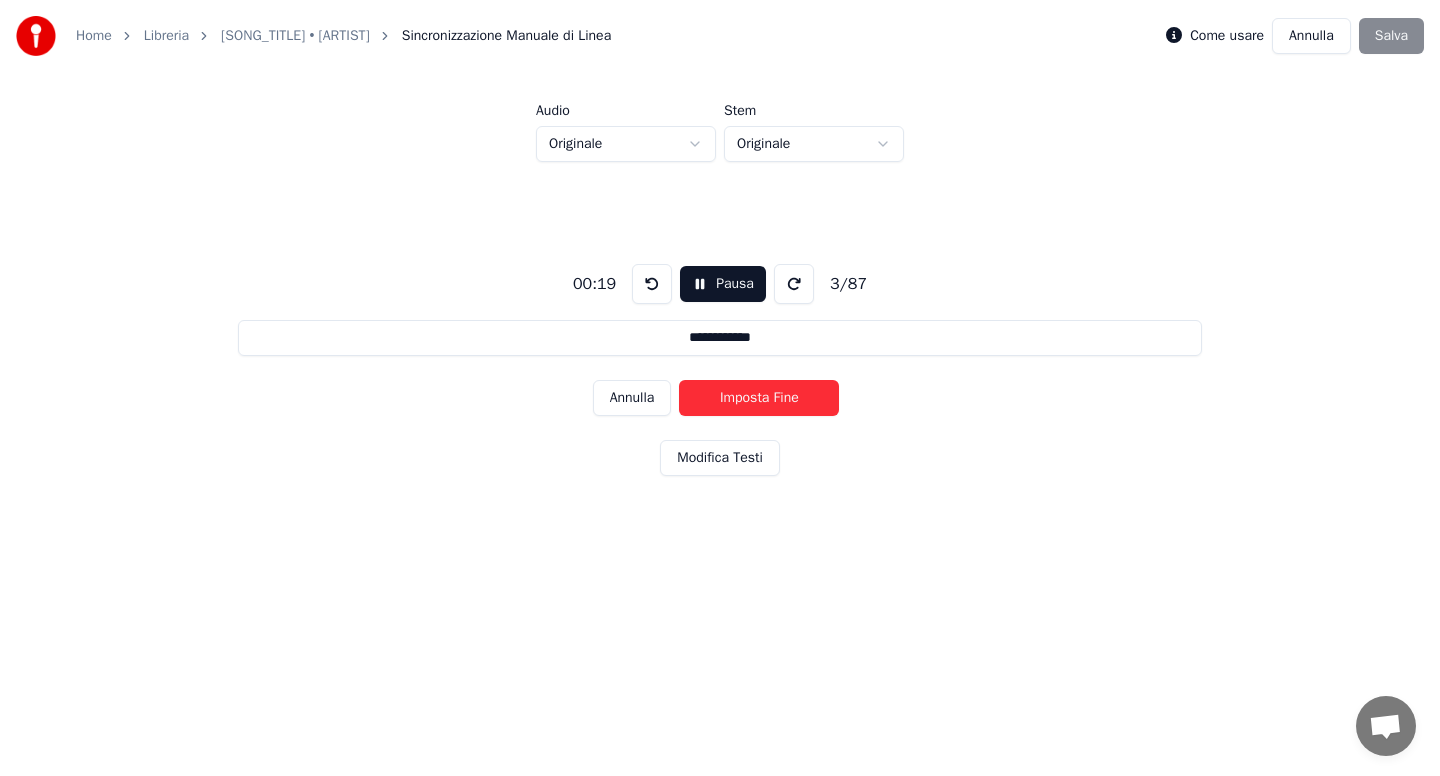 click on "Imposta Fine" at bounding box center (759, 398) 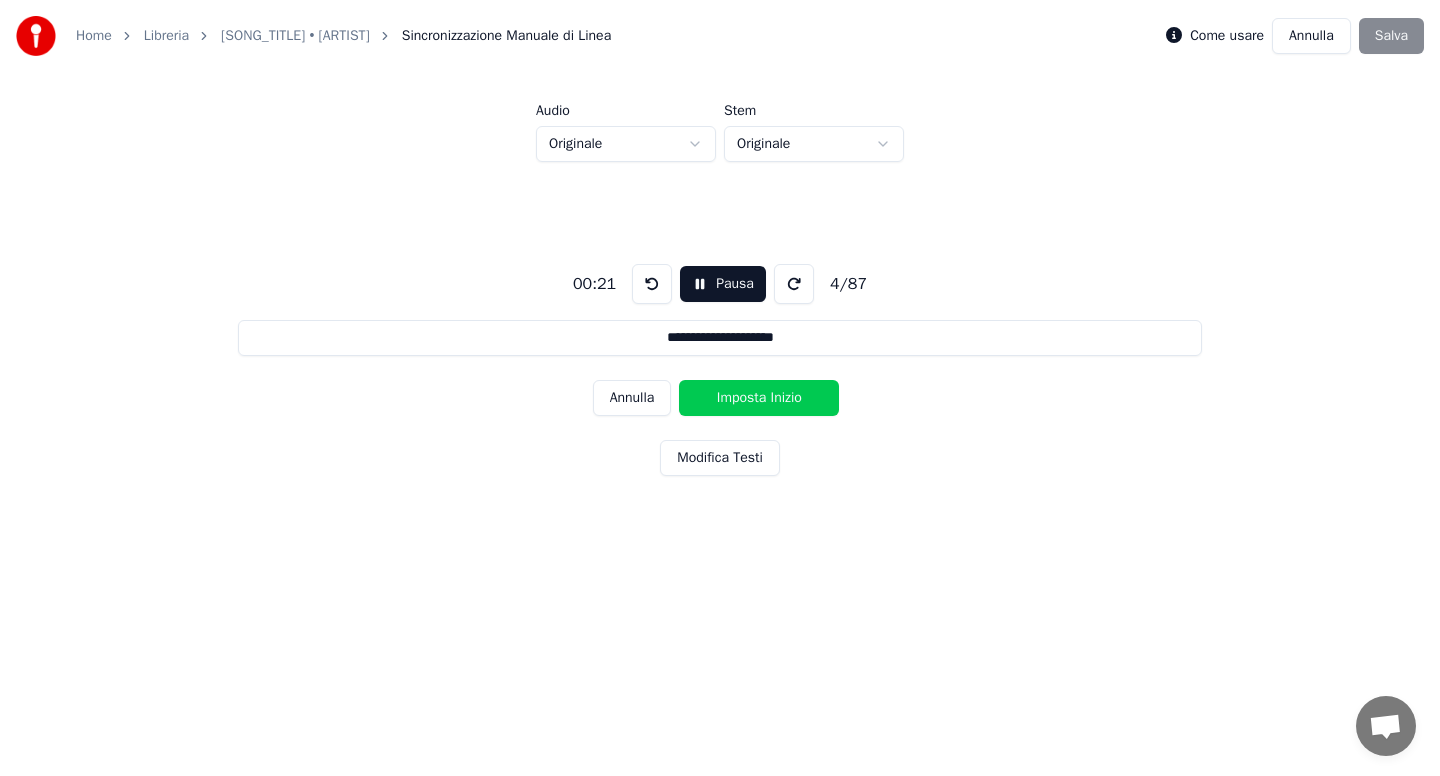 click on "Imposta Inizio" at bounding box center (759, 398) 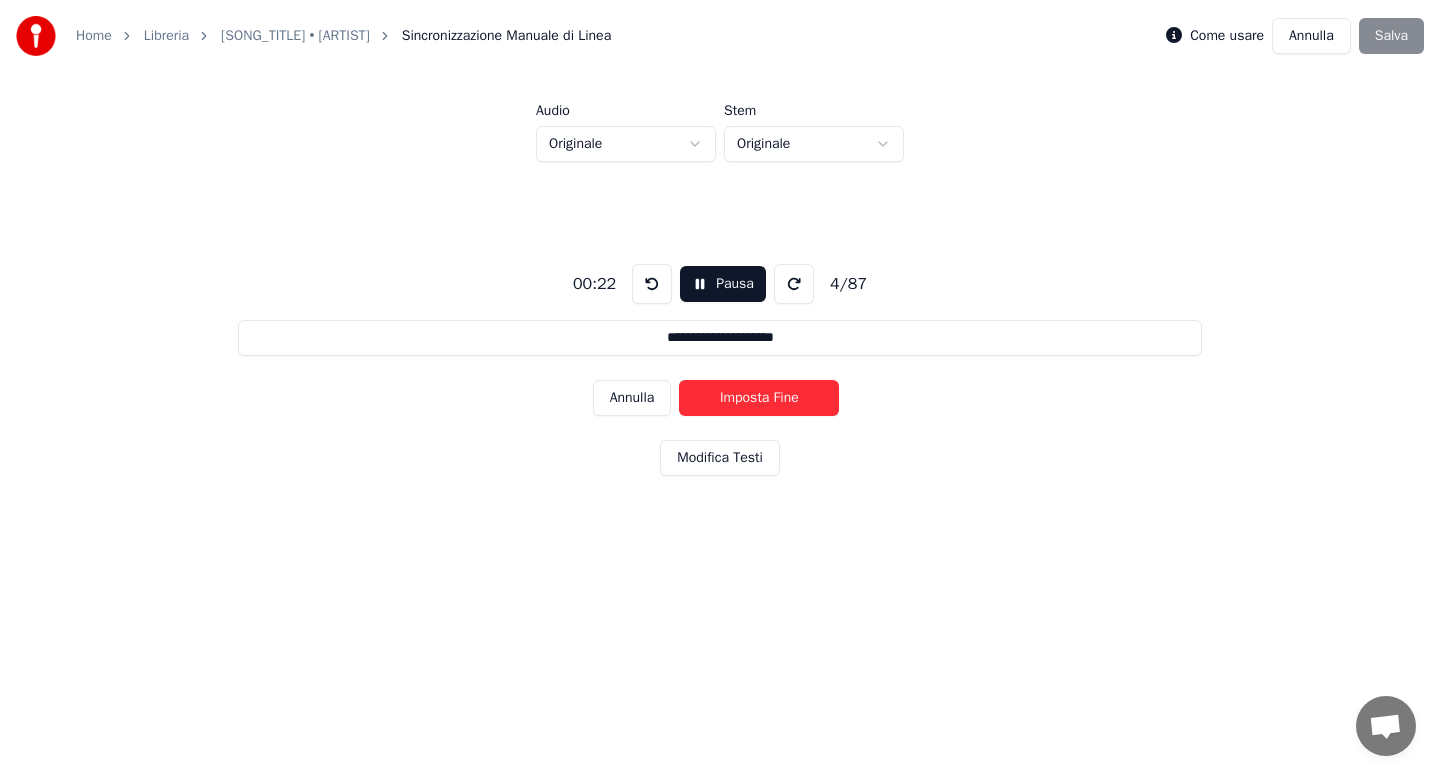 click on "Imposta Fine" at bounding box center (759, 398) 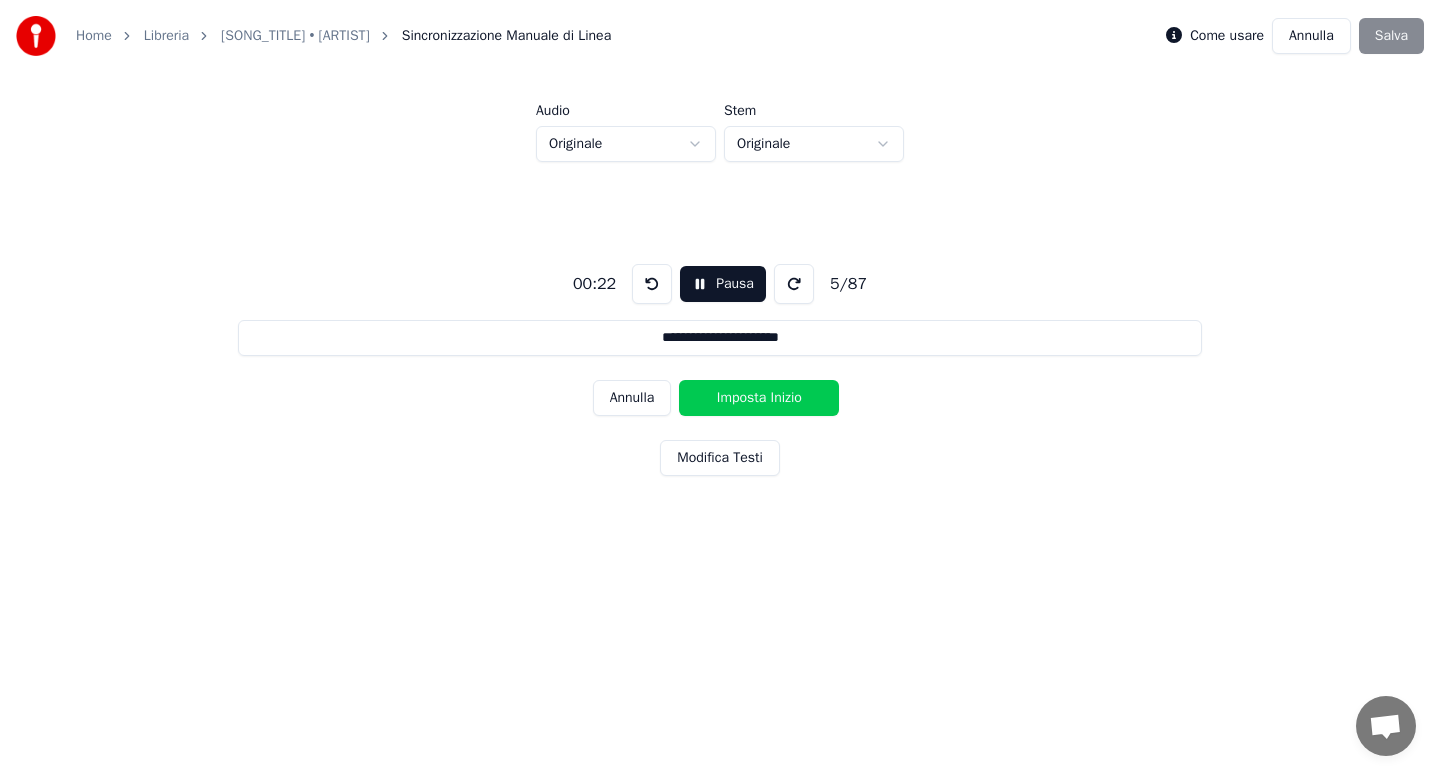 click on "Imposta Inizio" at bounding box center [759, 398] 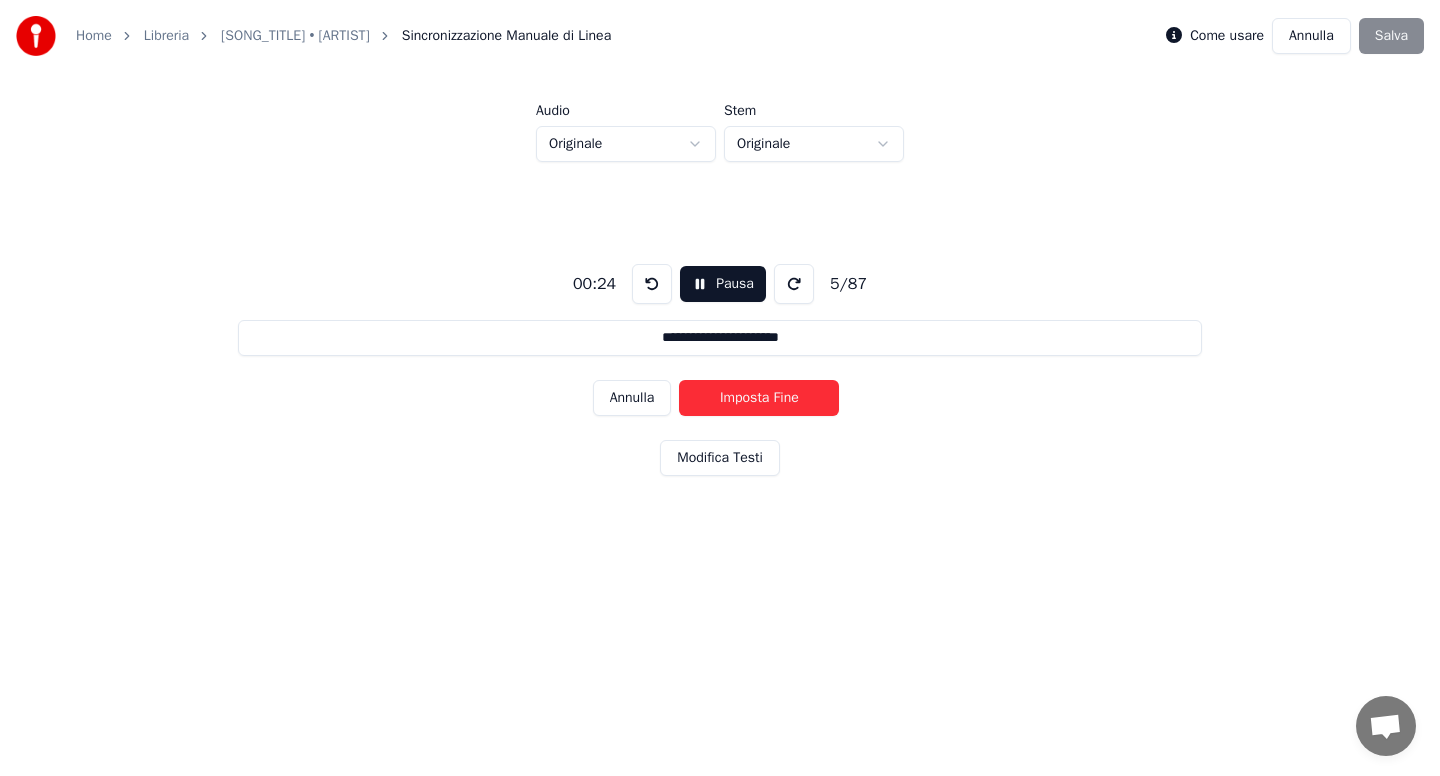 click on "Imposta Fine" at bounding box center (759, 398) 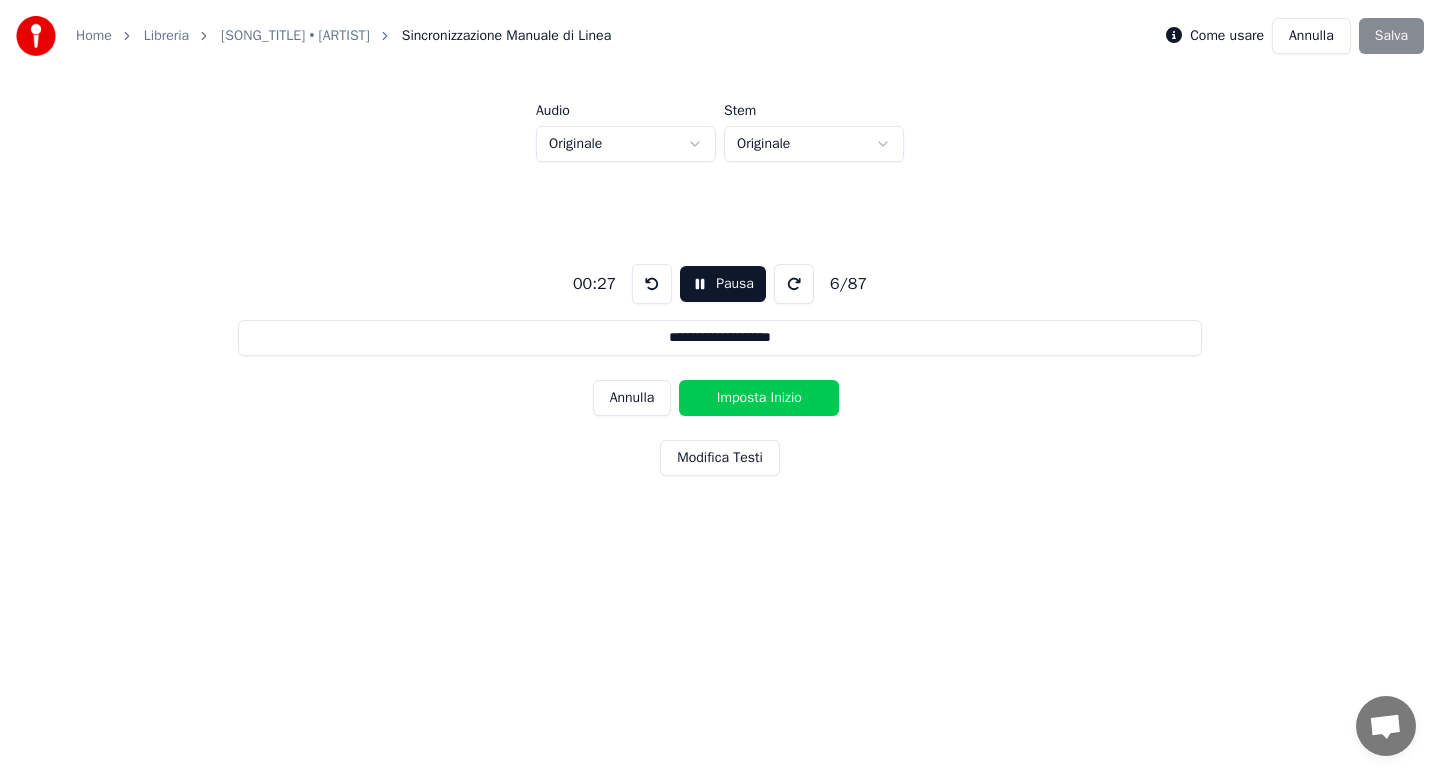 click on "Imposta Inizio" at bounding box center (759, 398) 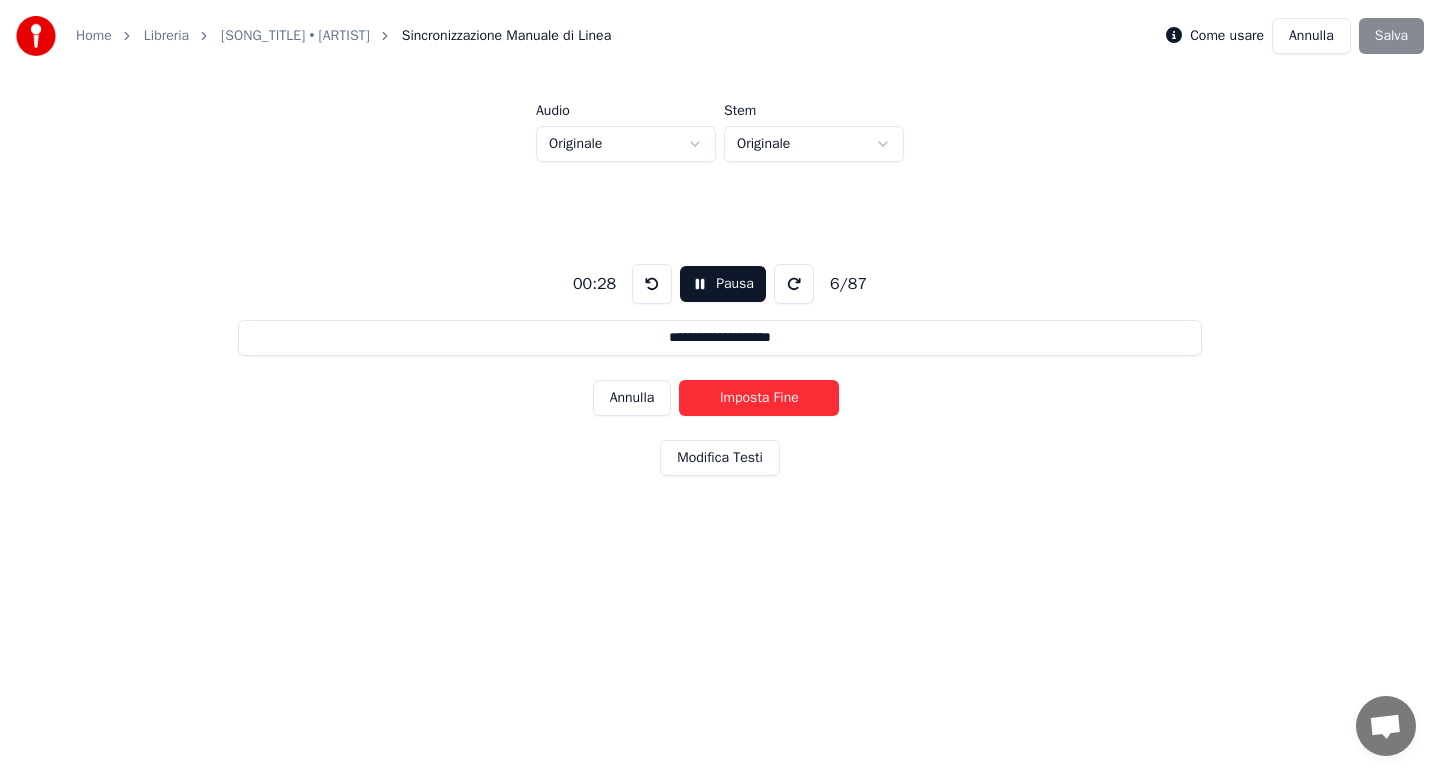 click on "Imposta Fine" at bounding box center (759, 398) 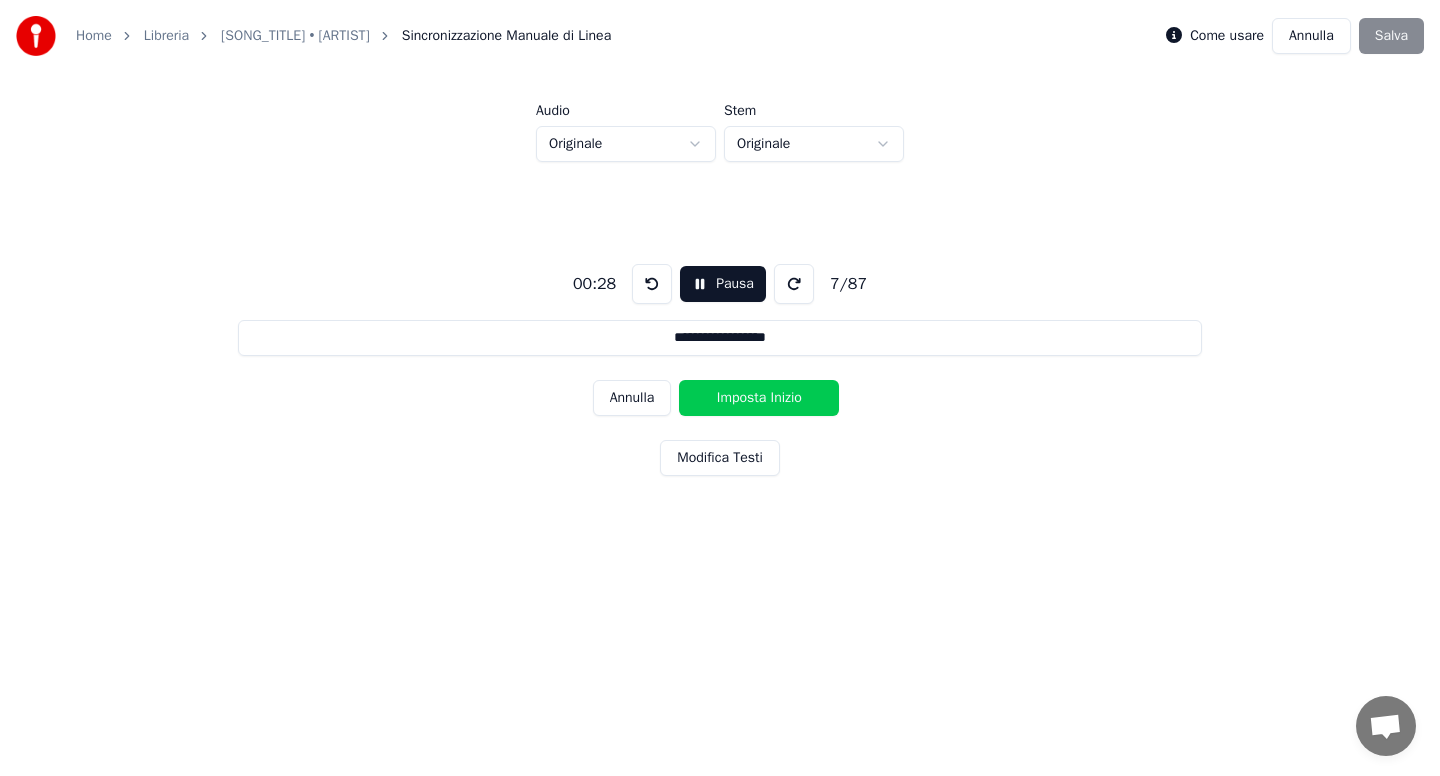 click on "Imposta Inizio" at bounding box center [759, 398] 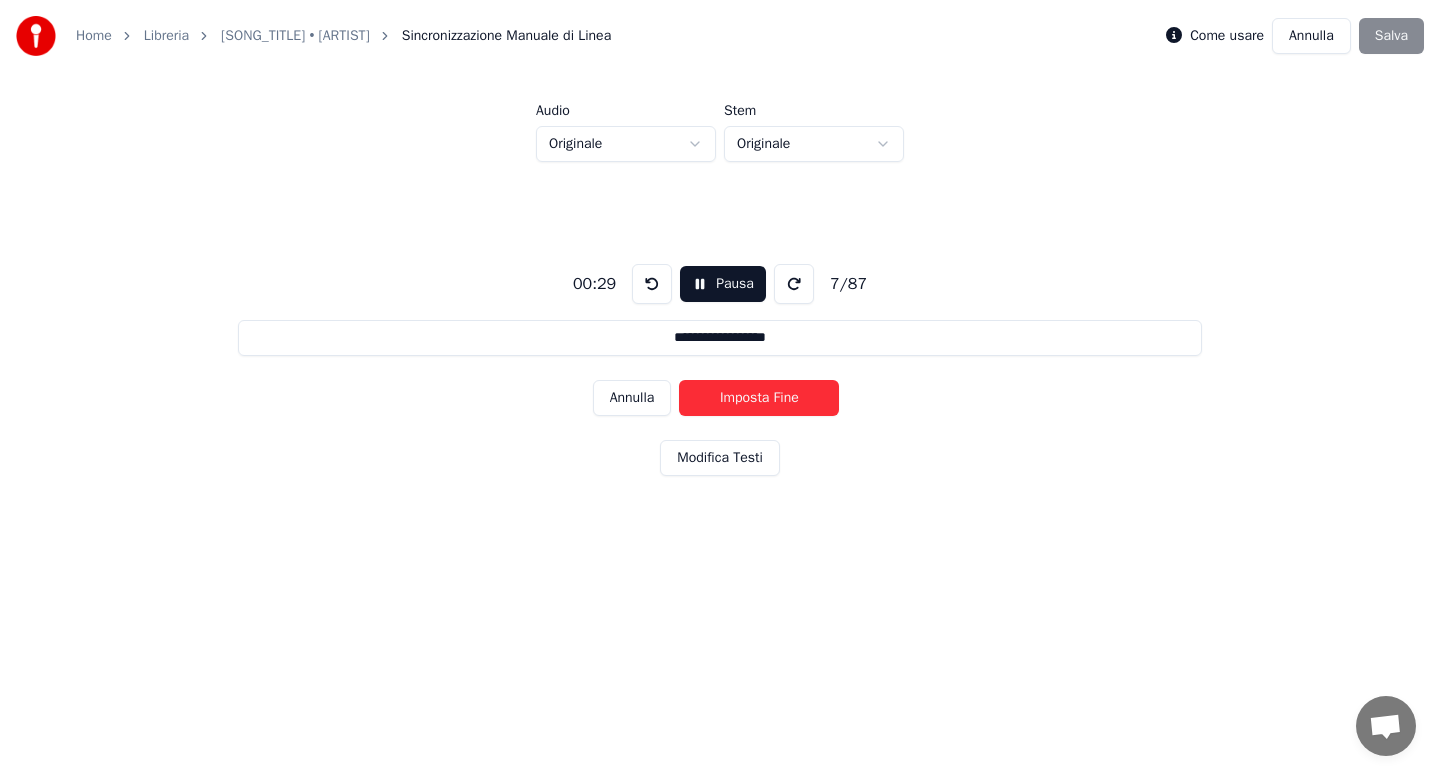 click on "Imposta Fine" at bounding box center (759, 398) 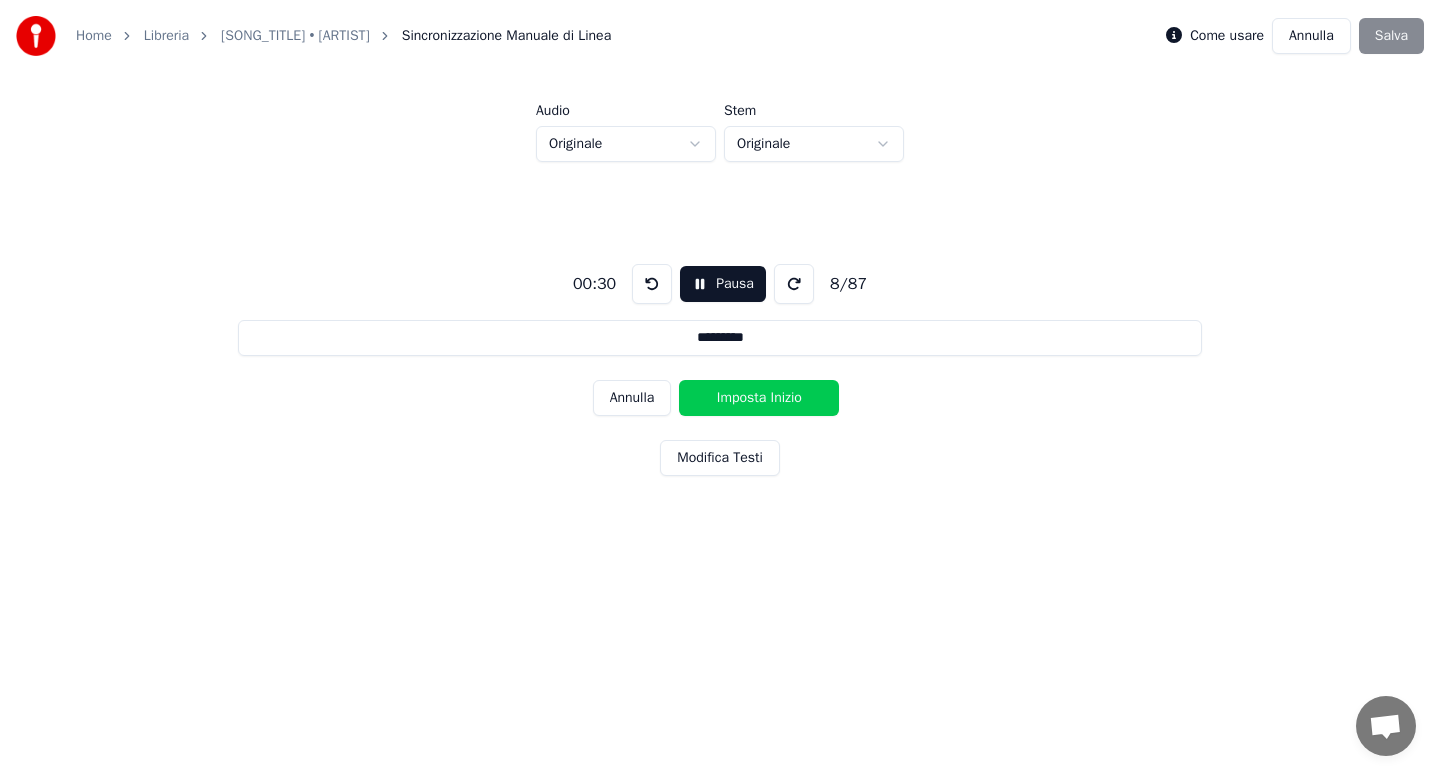 click on "Imposta Inizio" at bounding box center [759, 398] 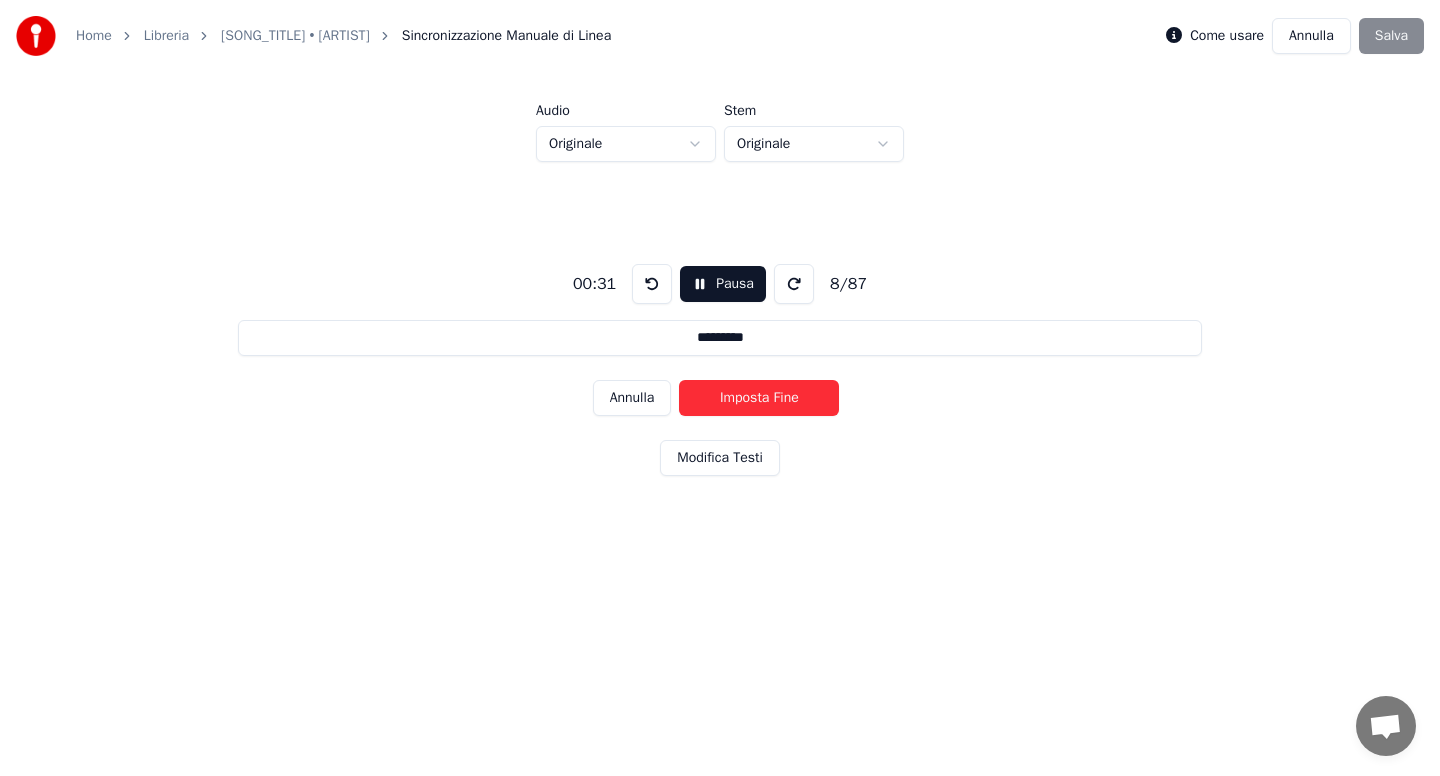 click on "Imposta Fine" at bounding box center [759, 398] 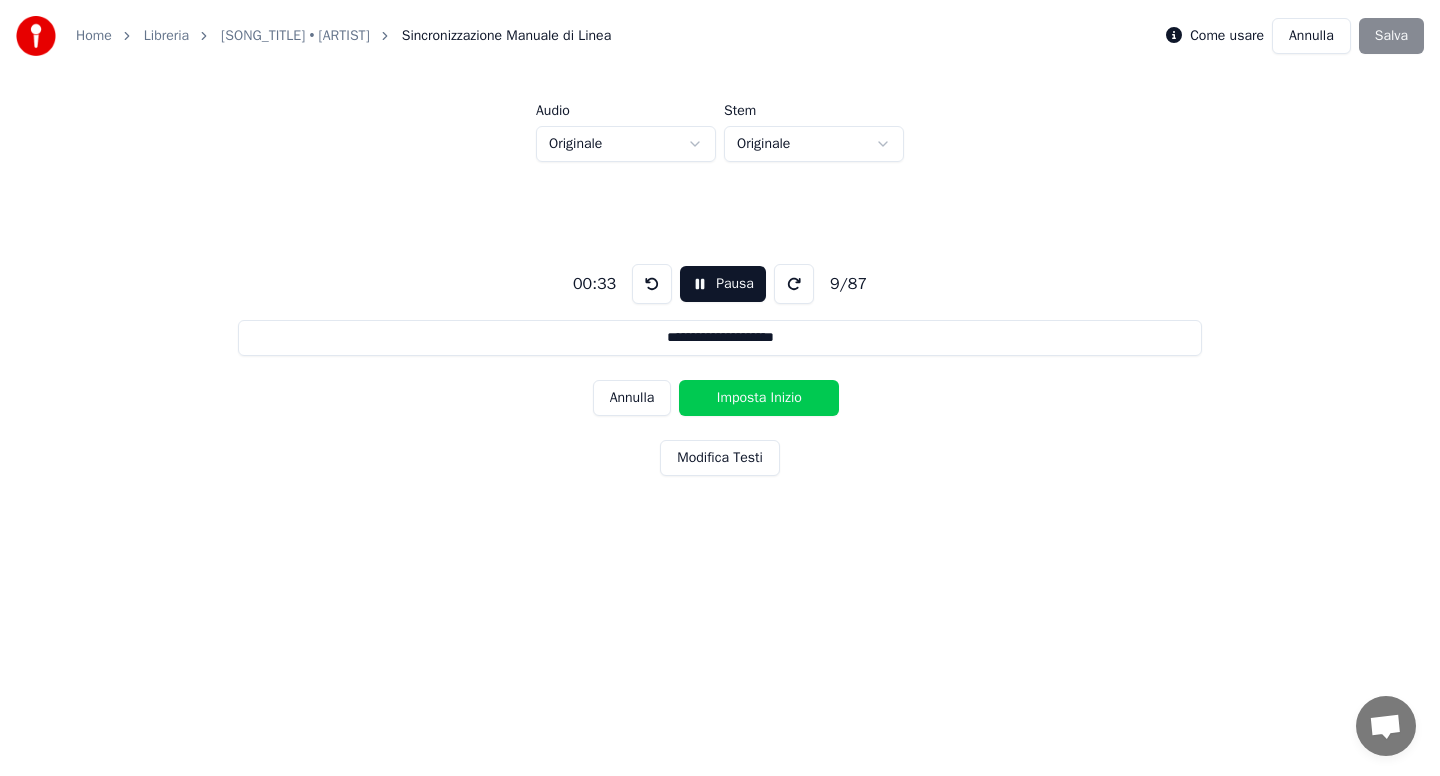 click on "Imposta Inizio" at bounding box center [759, 398] 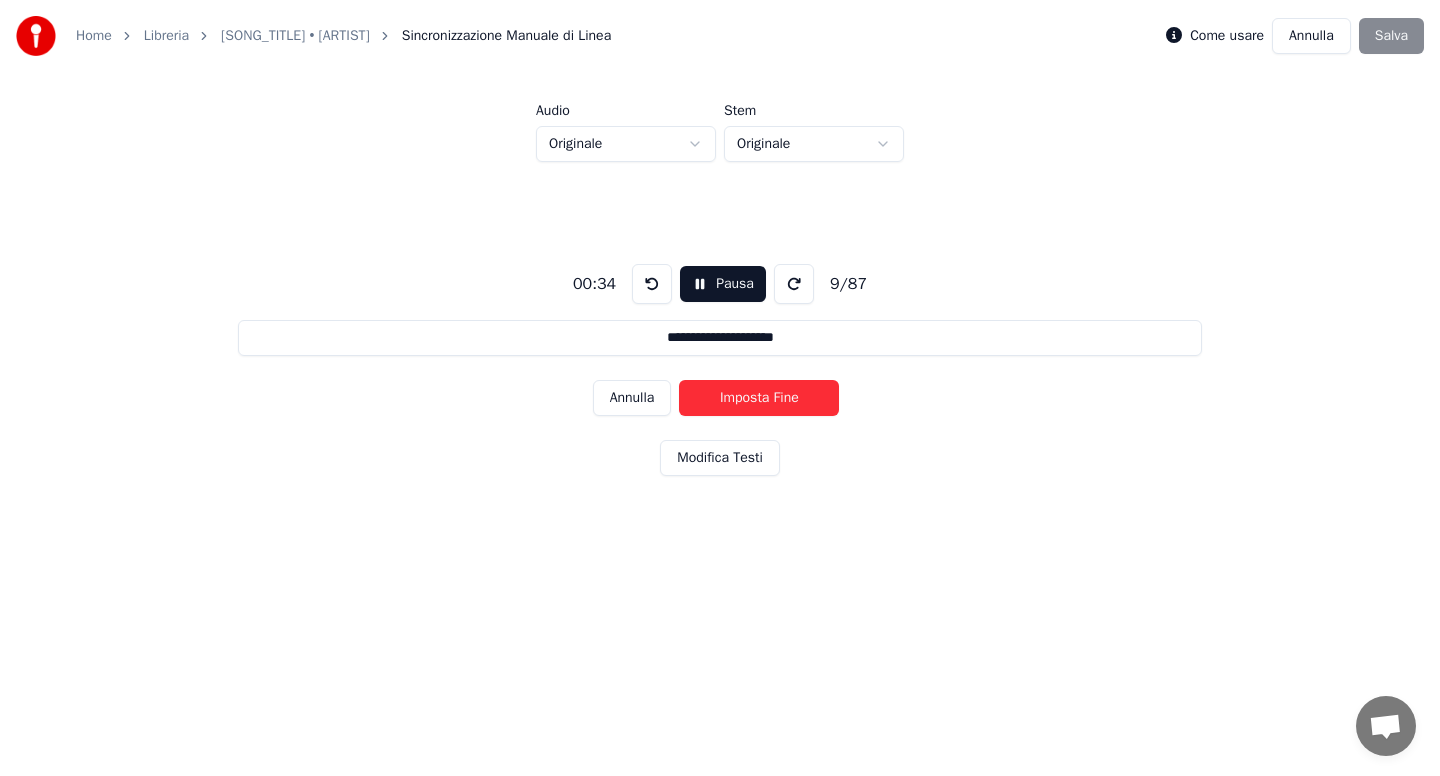 click on "Imposta Fine" at bounding box center (759, 398) 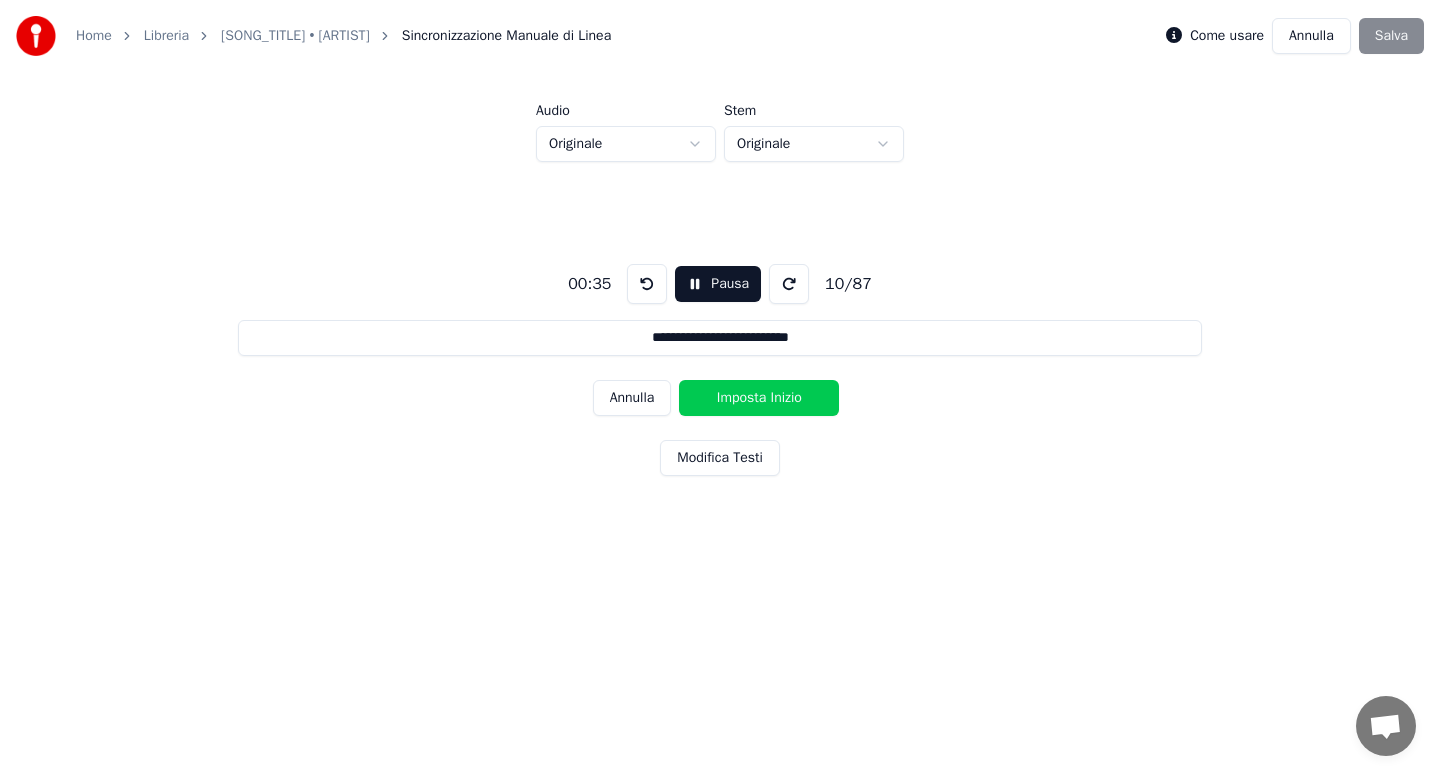 click on "Imposta Inizio" at bounding box center [759, 398] 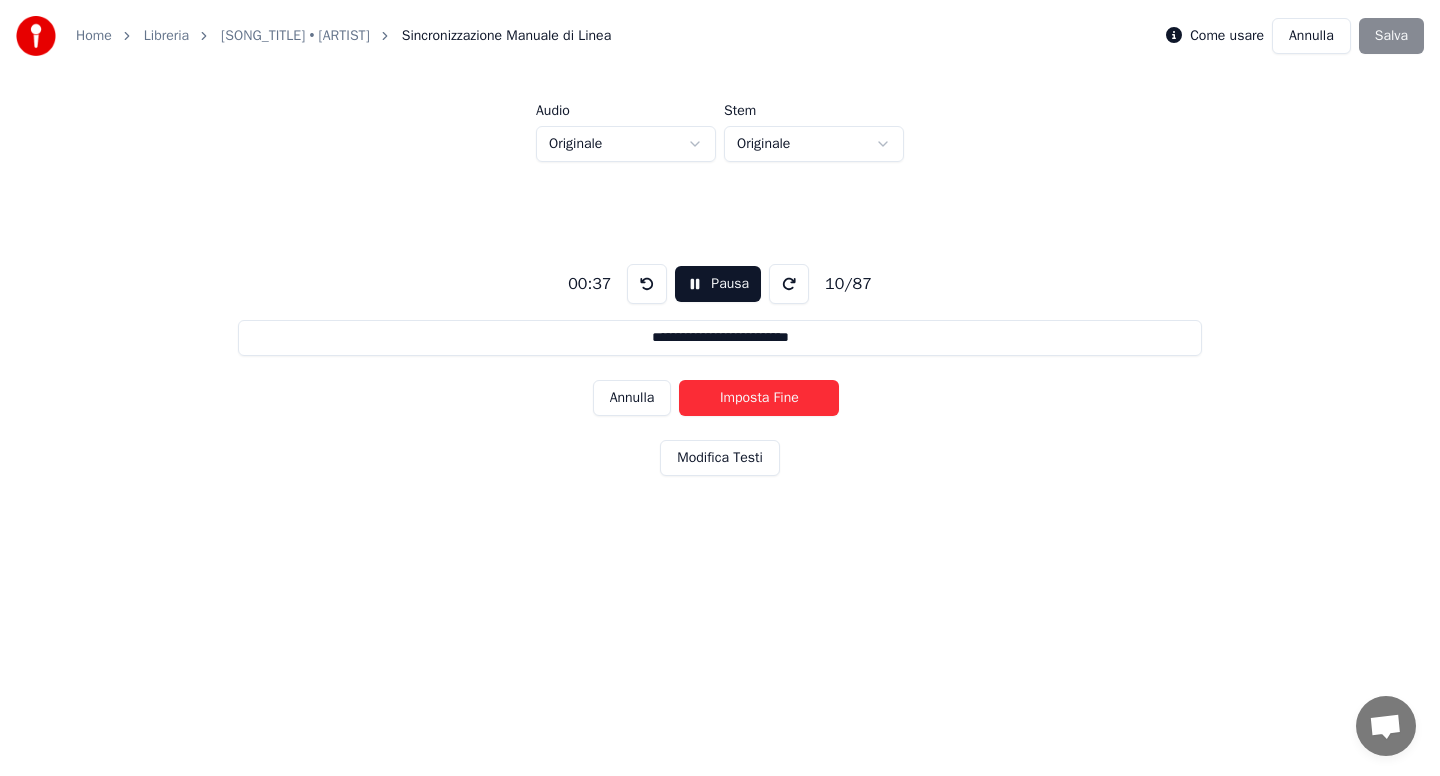 click on "Imposta Fine" at bounding box center [759, 398] 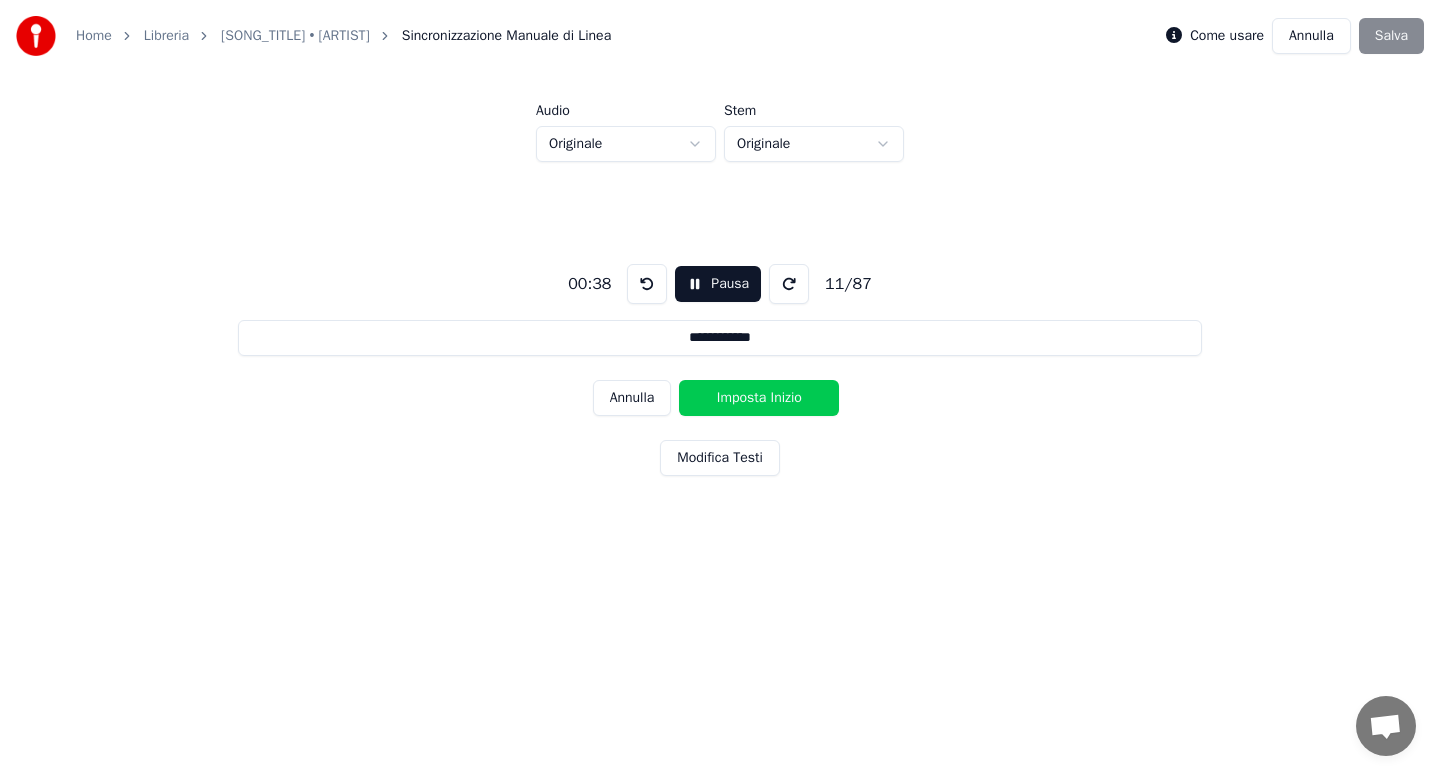 click on "Imposta Inizio" at bounding box center (759, 398) 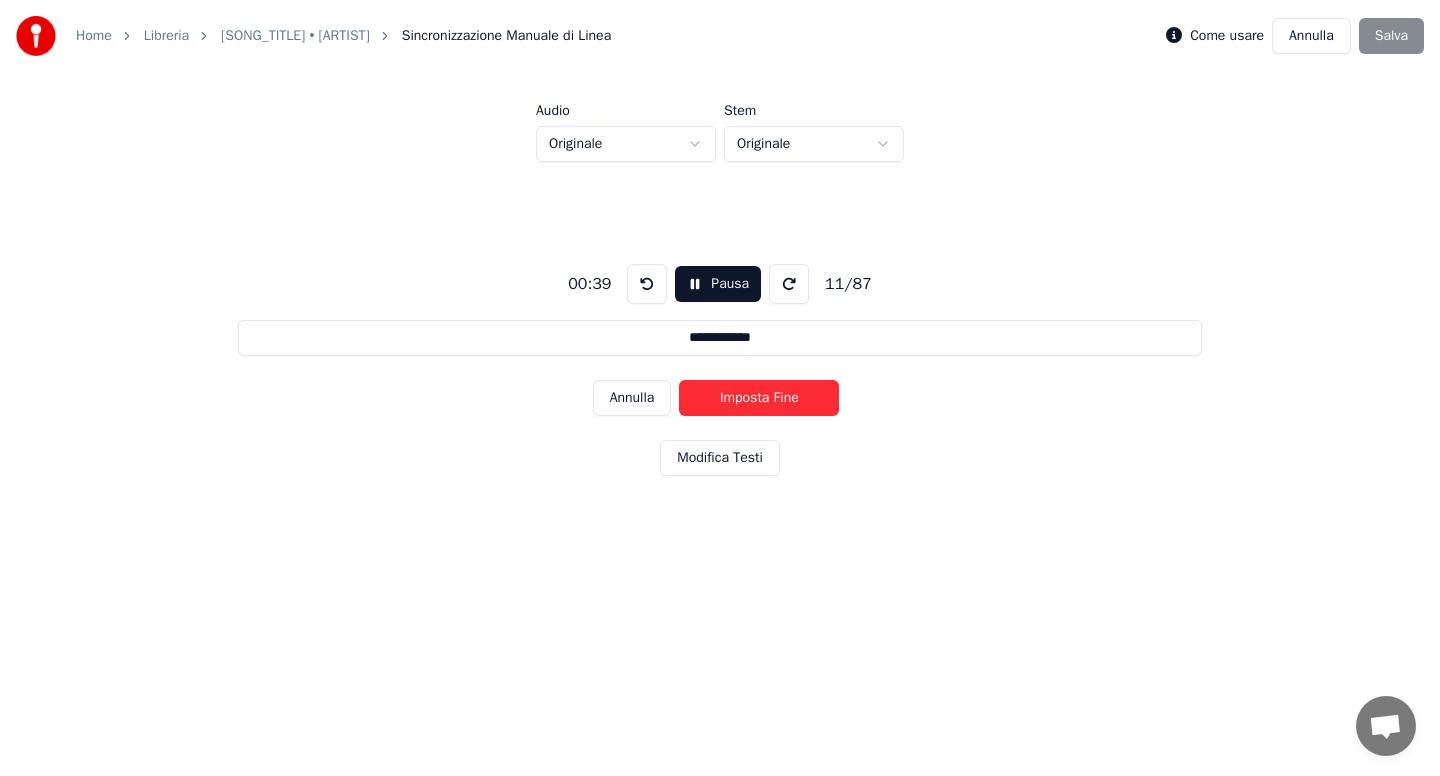 click on "Imposta Fine" at bounding box center [759, 398] 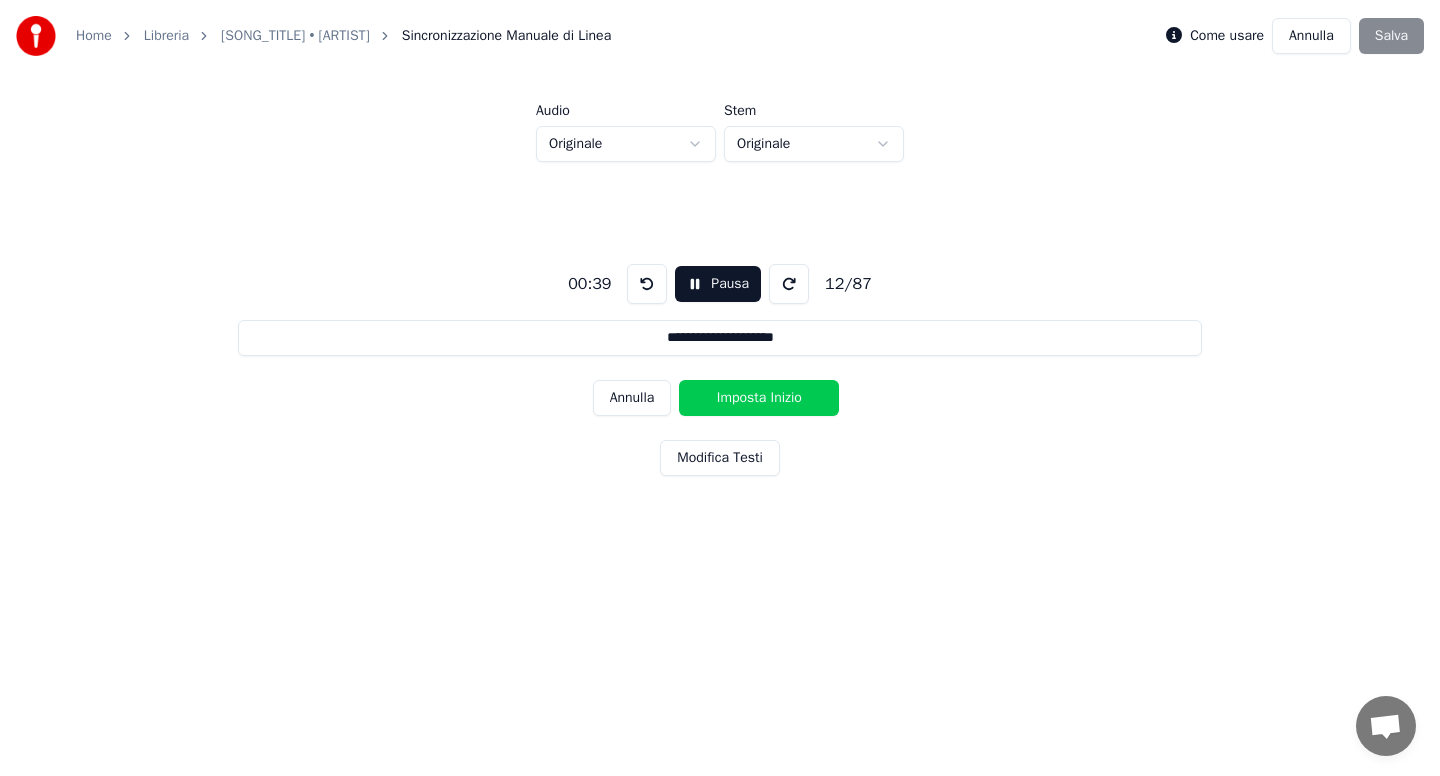 click on "Imposta Inizio" at bounding box center [759, 398] 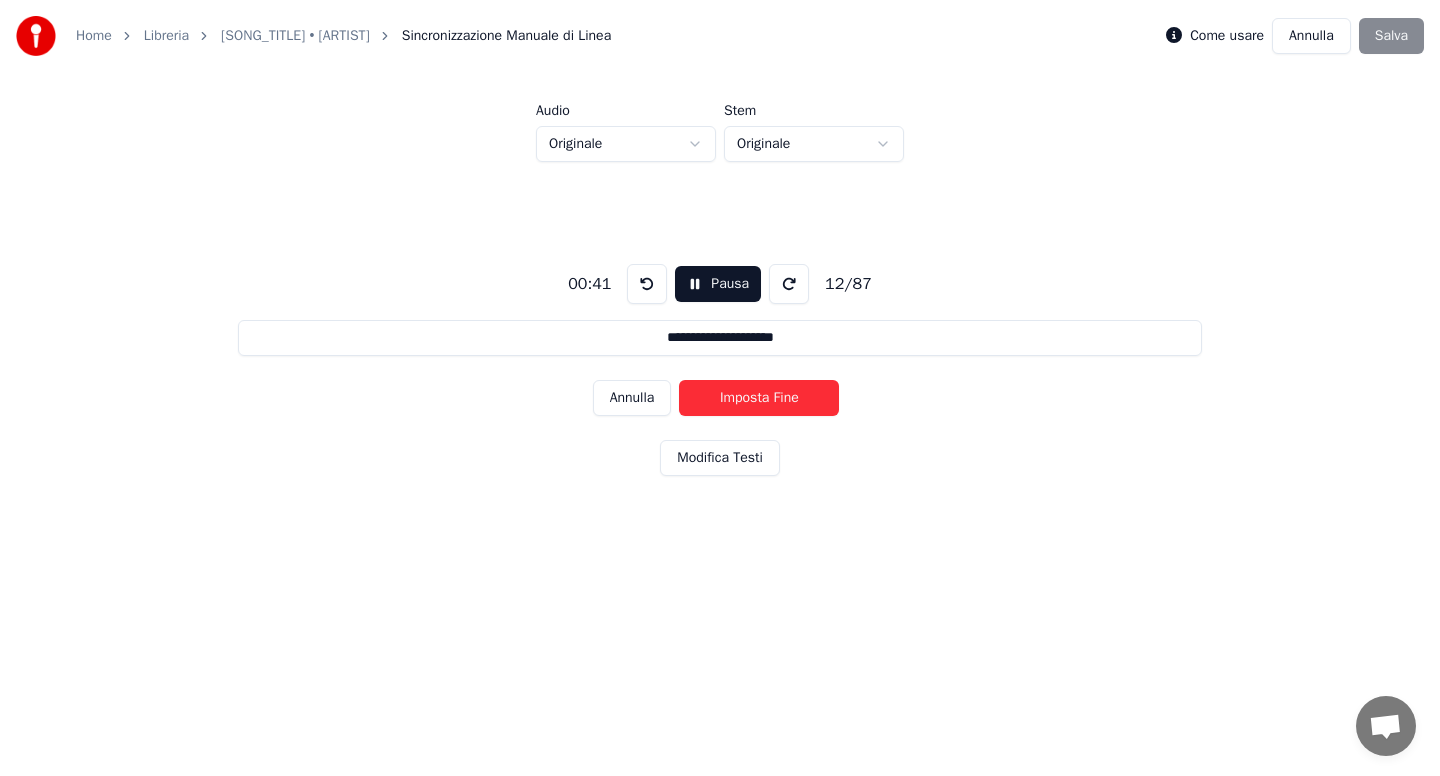 click on "Imposta Fine" at bounding box center (759, 398) 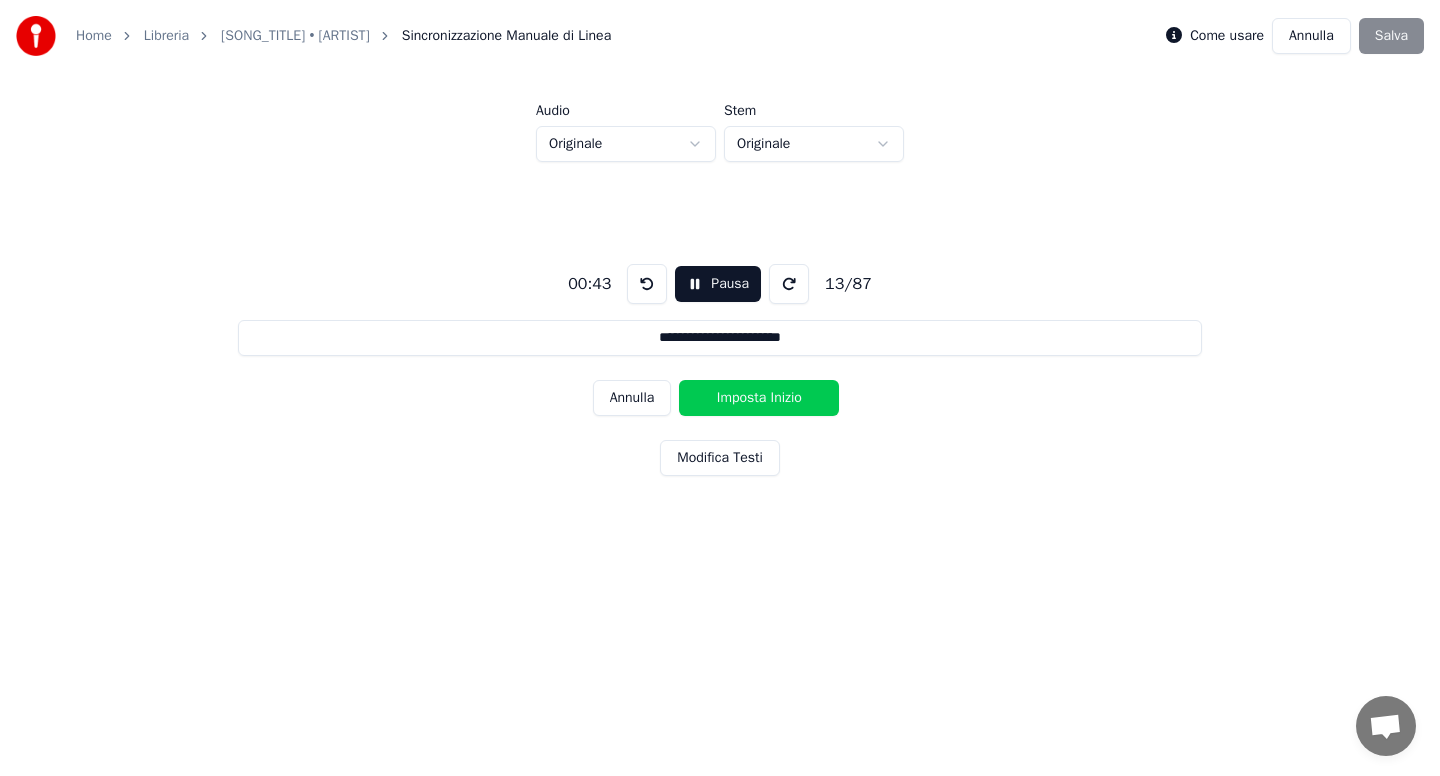 click on "Imposta Inizio" at bounding box center [759, 398] 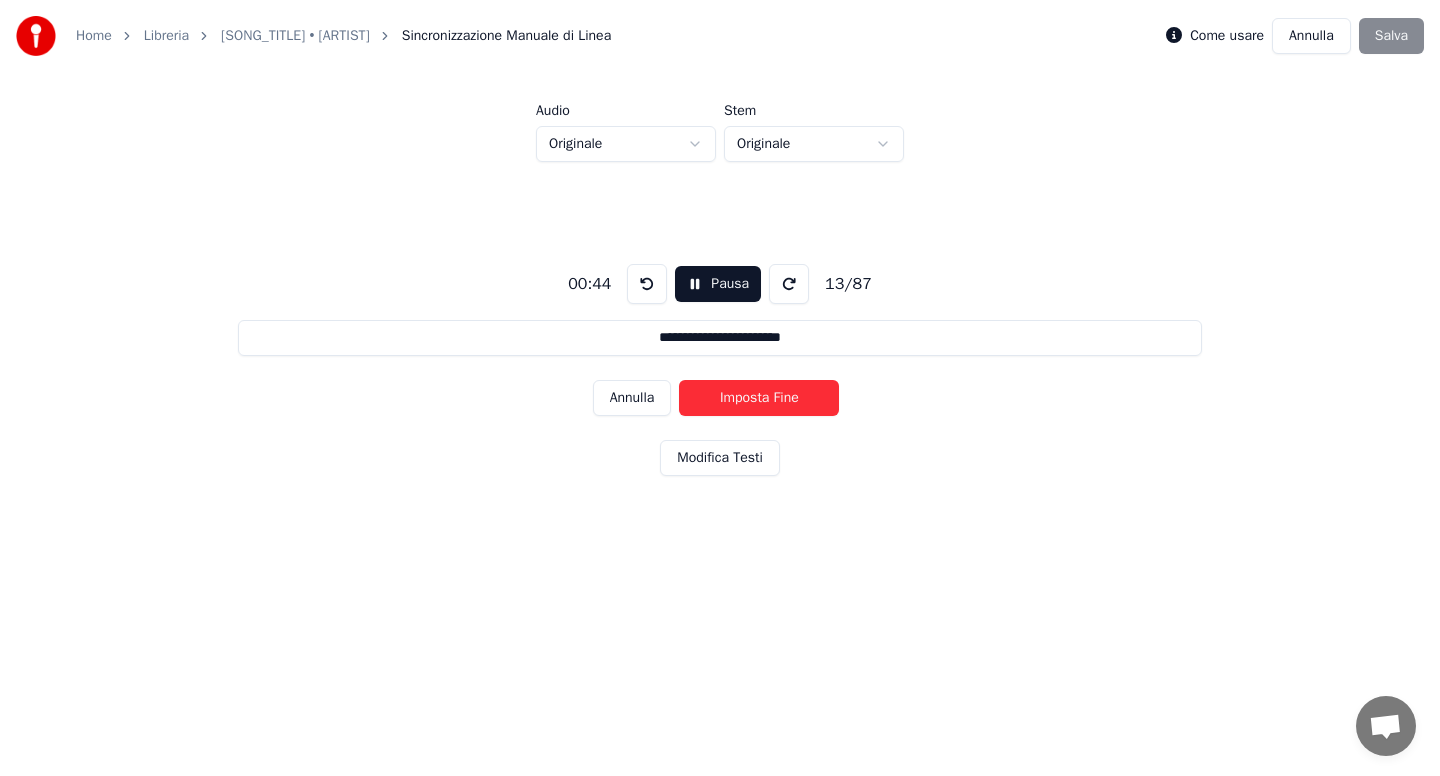 click on "Imposta Fine" at bounding box center [759, 398] 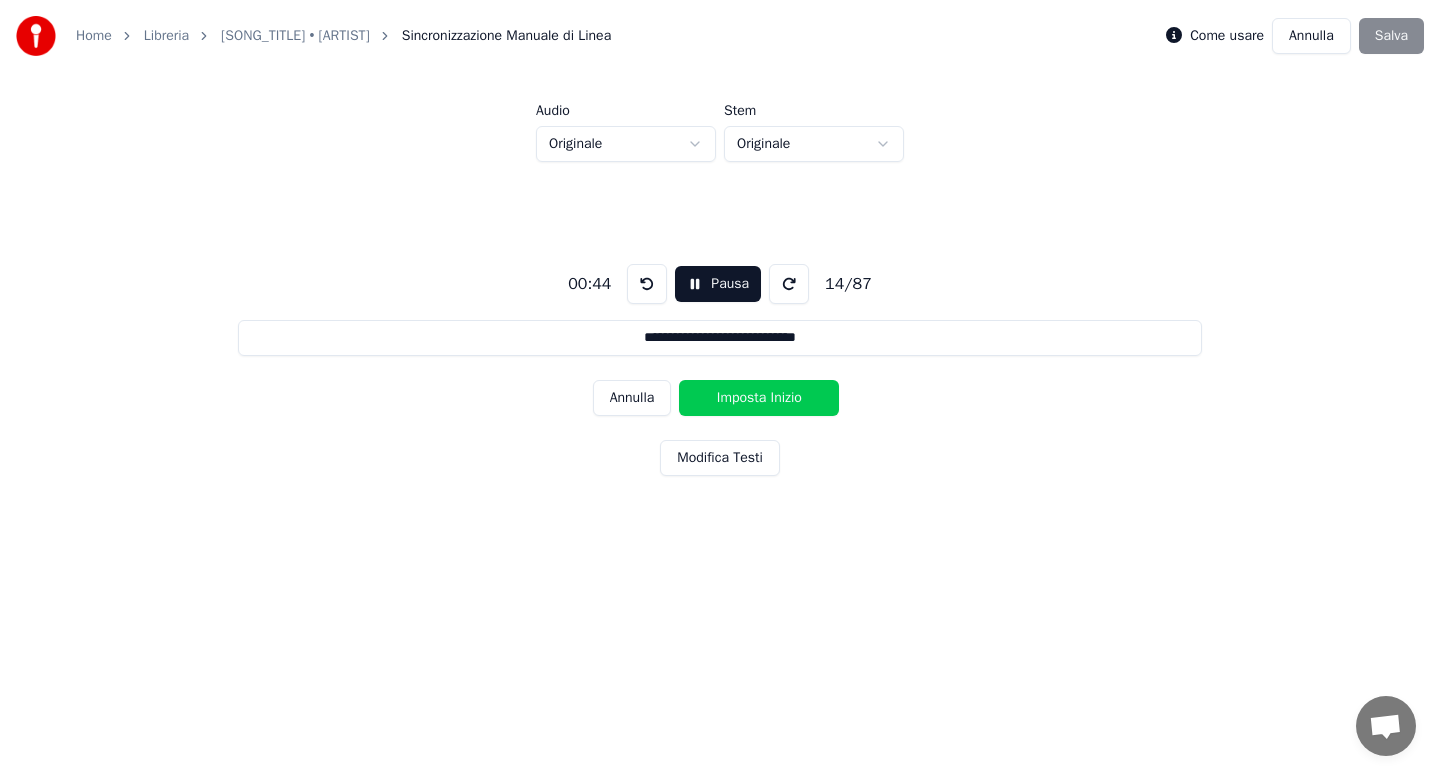 click on "Imposta Inizio" at bounding box center (759, 398) 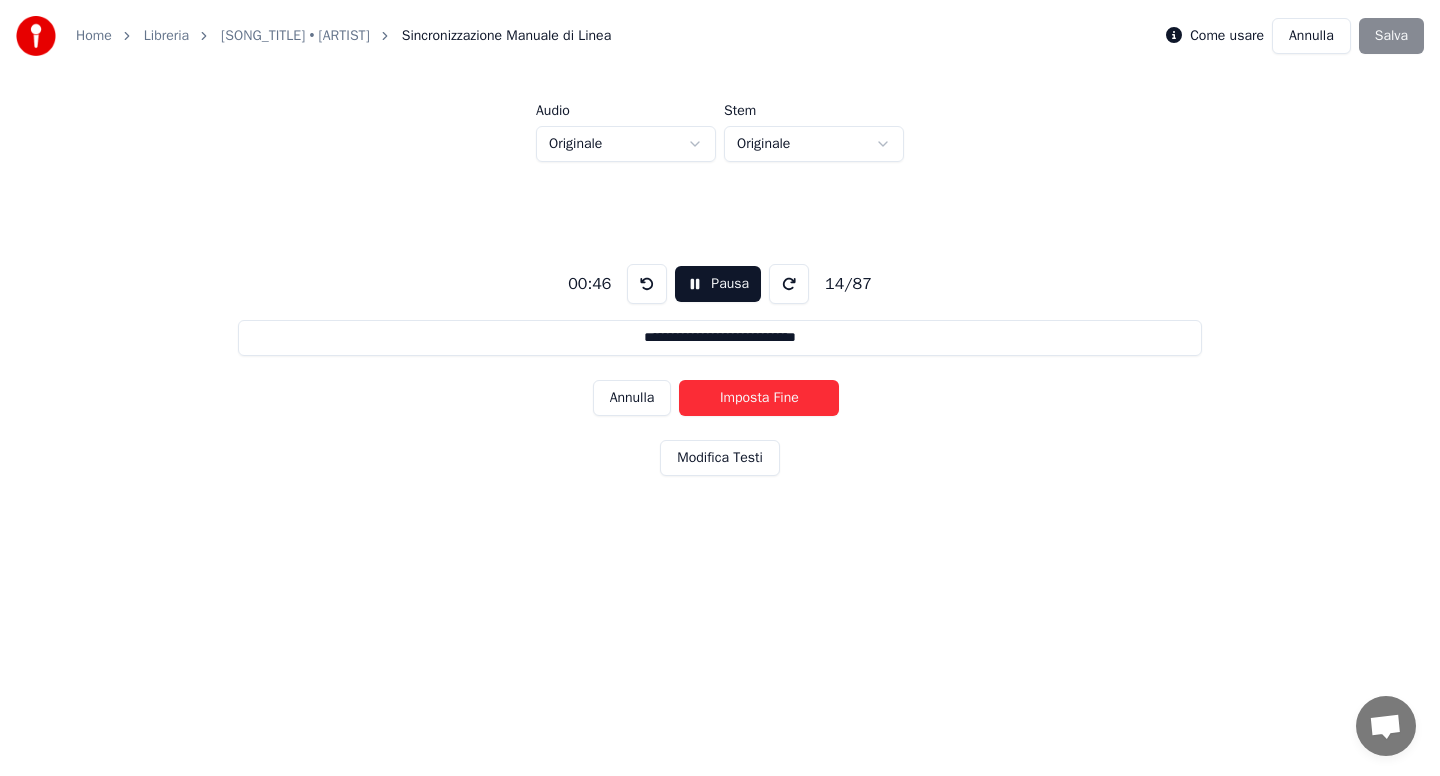 click on "Imposta Fine" at bounding box center (759, 398) 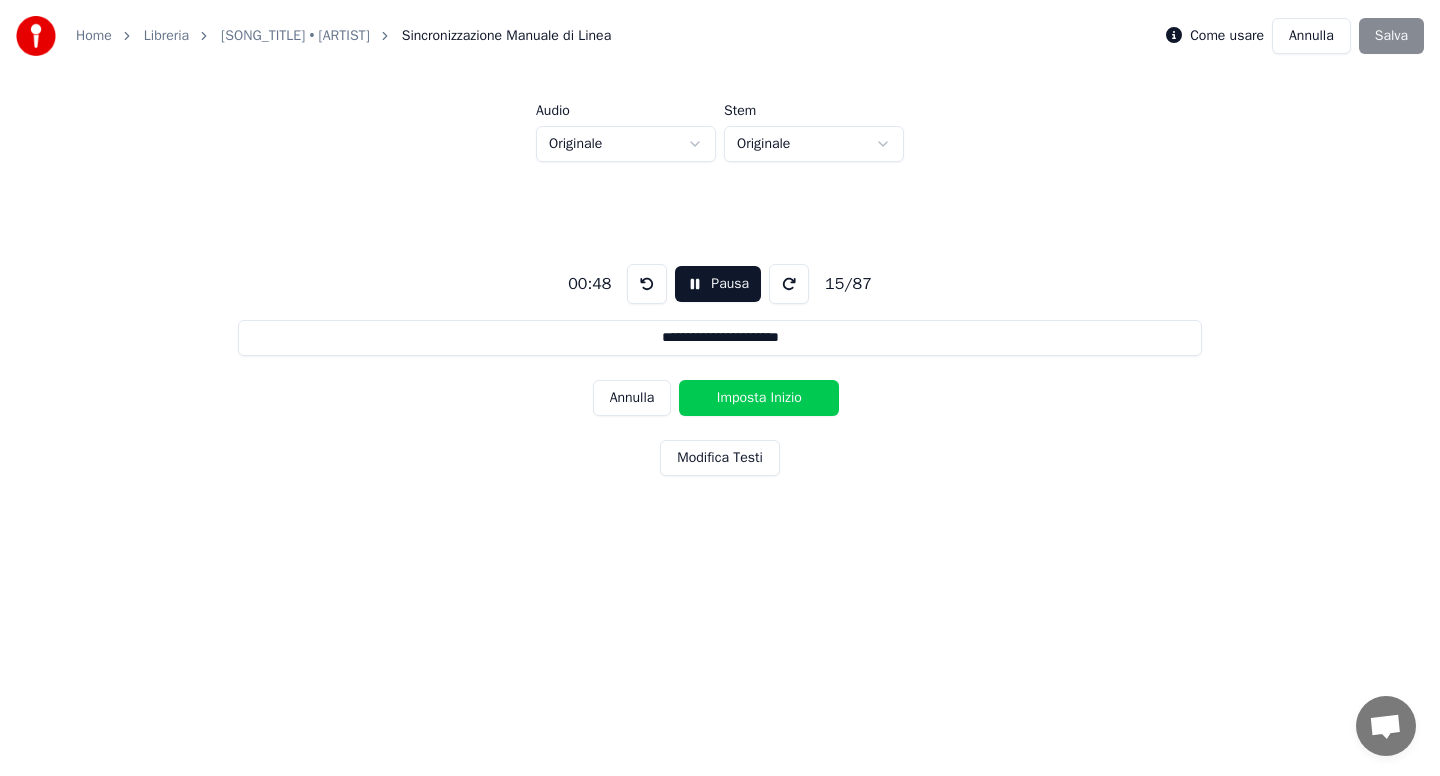 click on "Imposta Inizio" at bounding box center (759, 398) 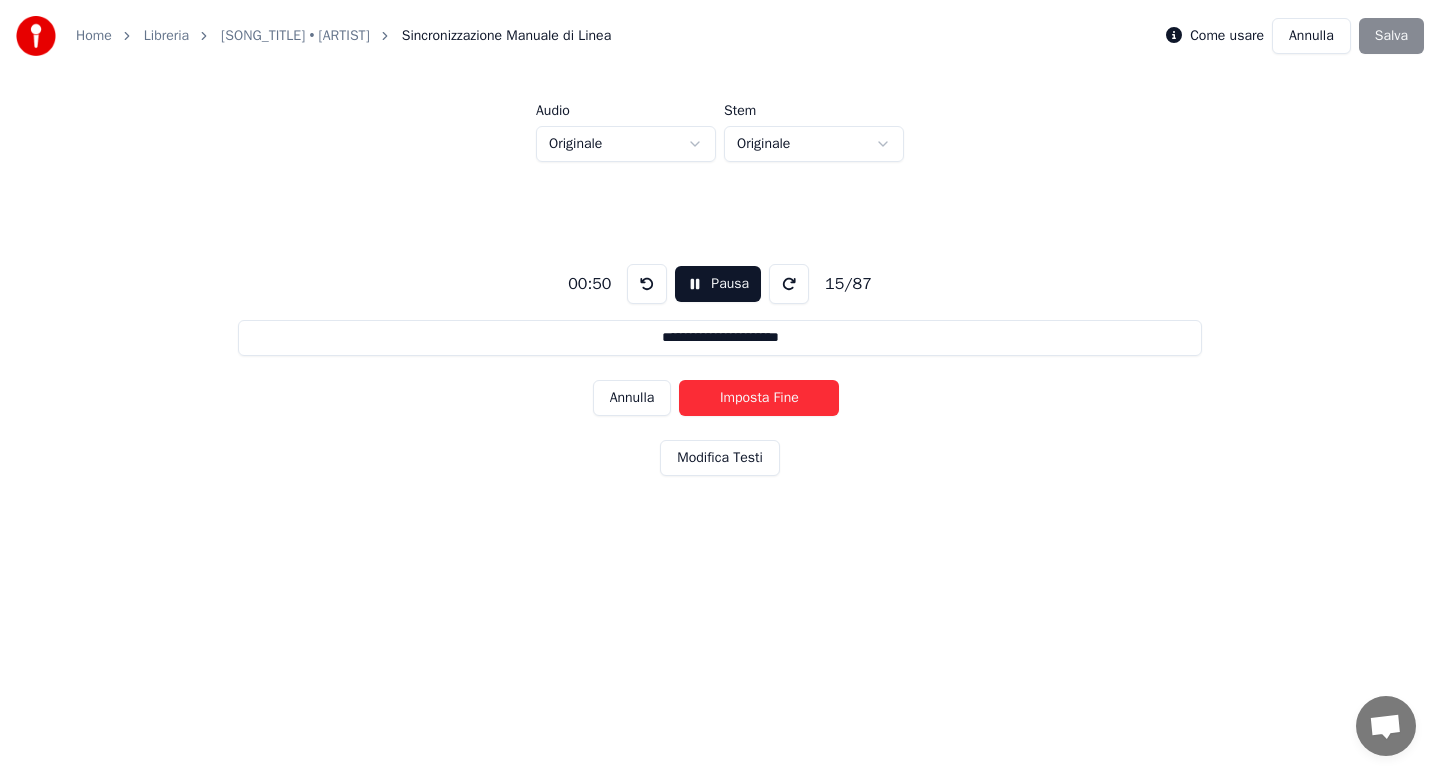 click on "Imposta Fine" at bounding box center (759, 398) 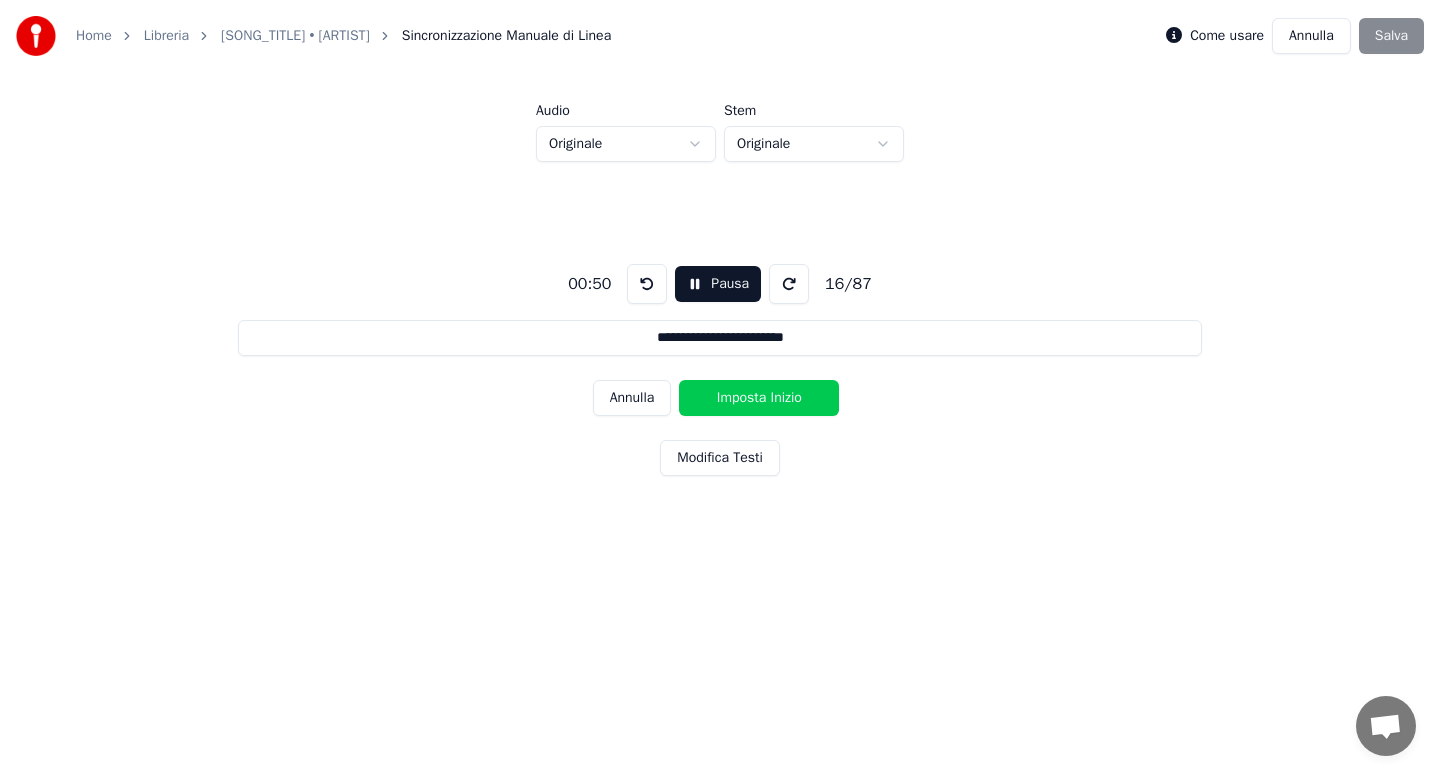 click on "Imposta Inizio" at bounding box center (759, 398) 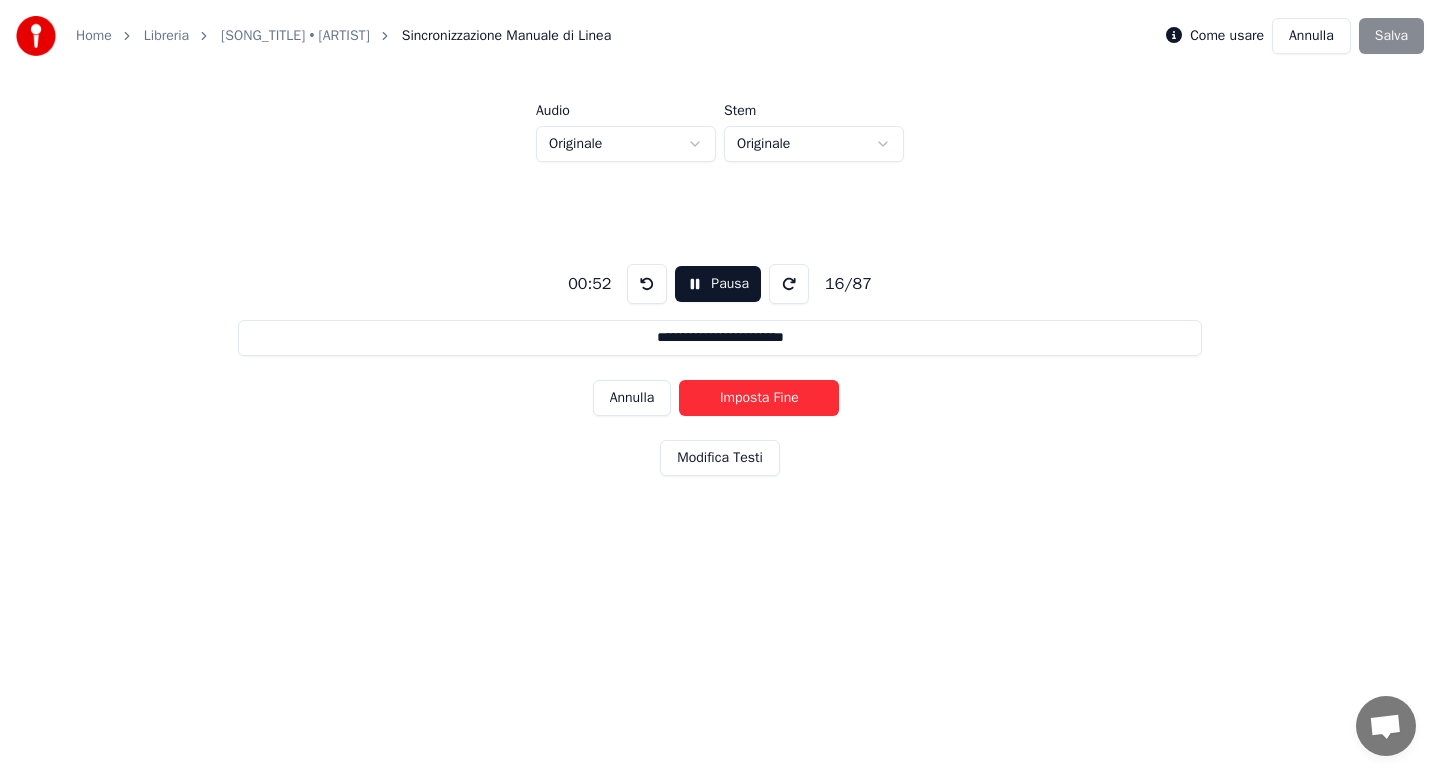 click on "Imposta Fine" at bounding box center (759, 398) 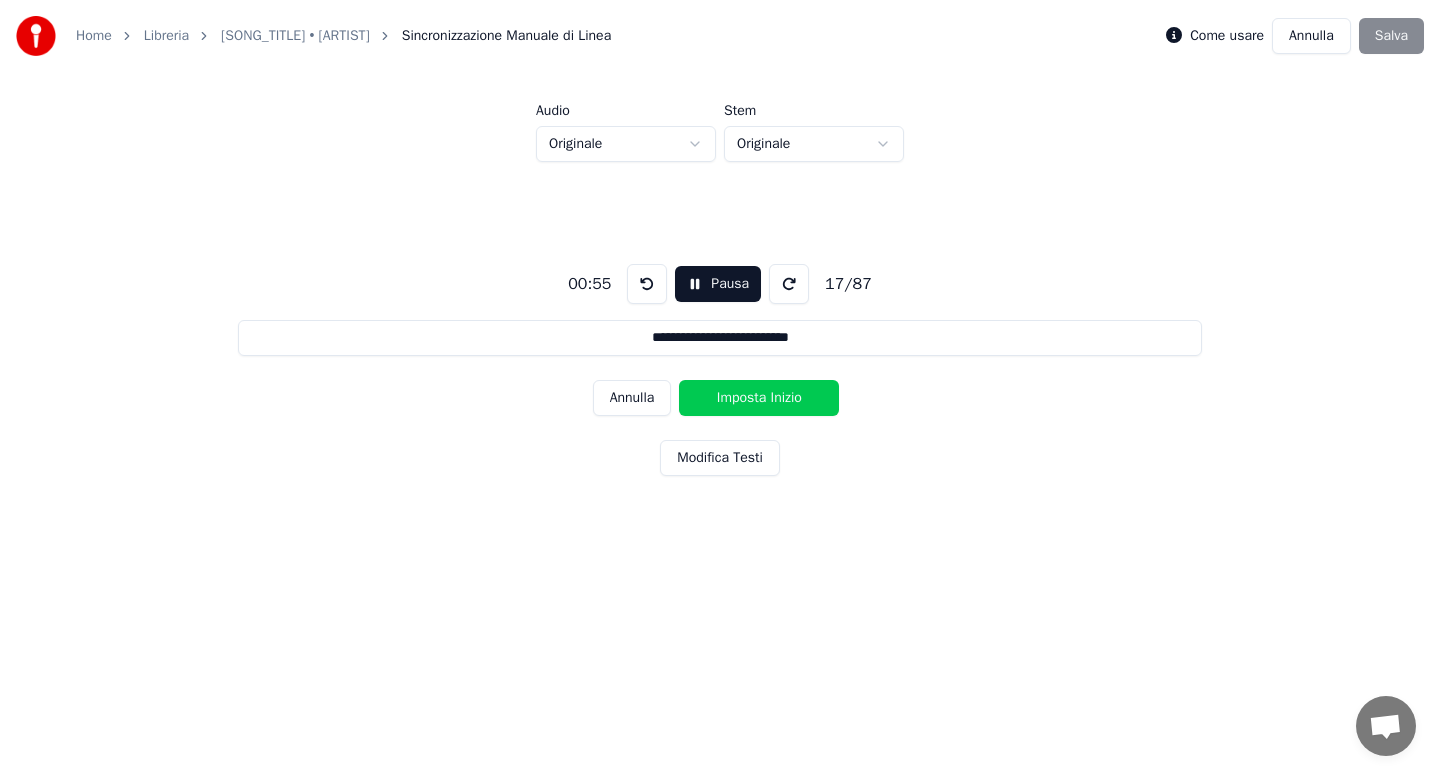 click on "Imposta Inizio" at bounding box center (759, 398) 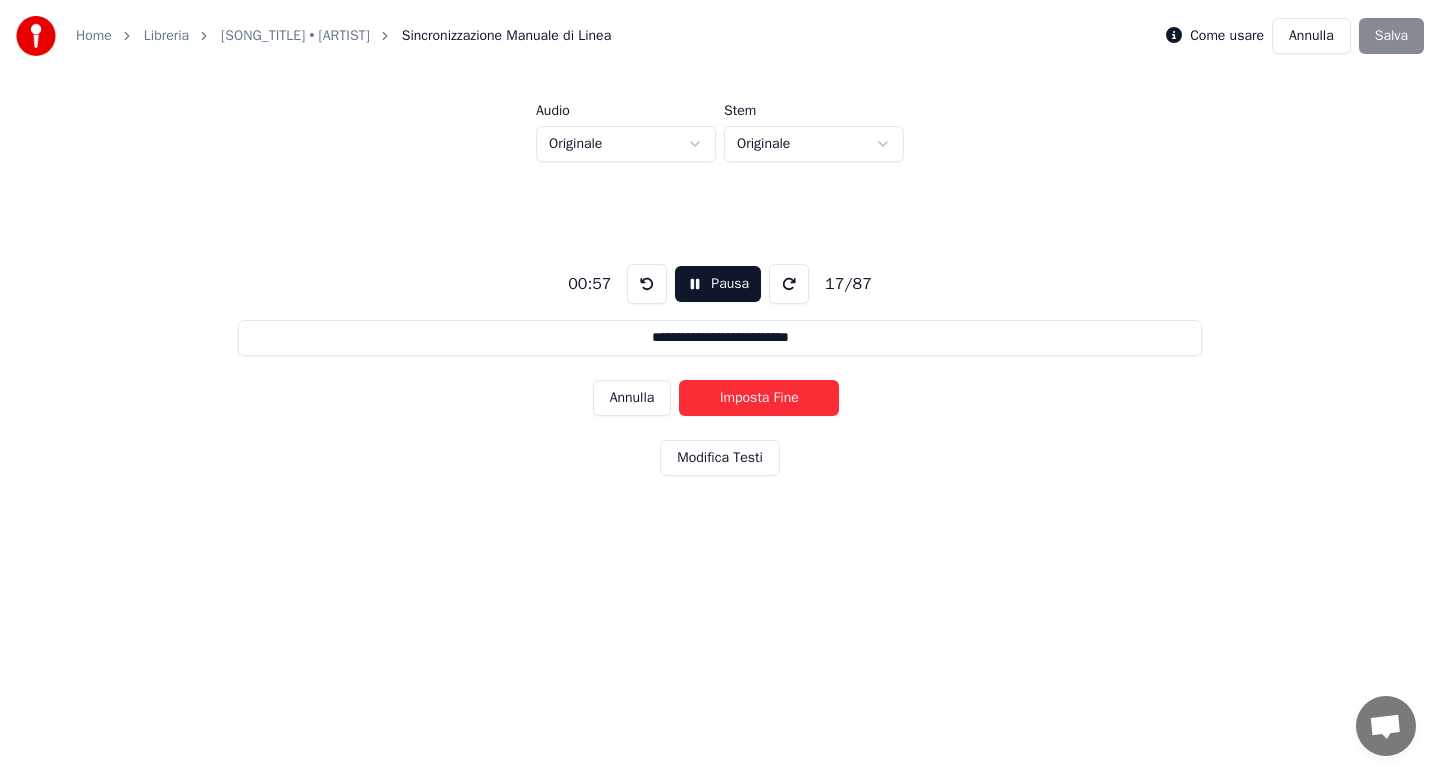 click on "Imposta Fine" at bounding box center [759, 398] 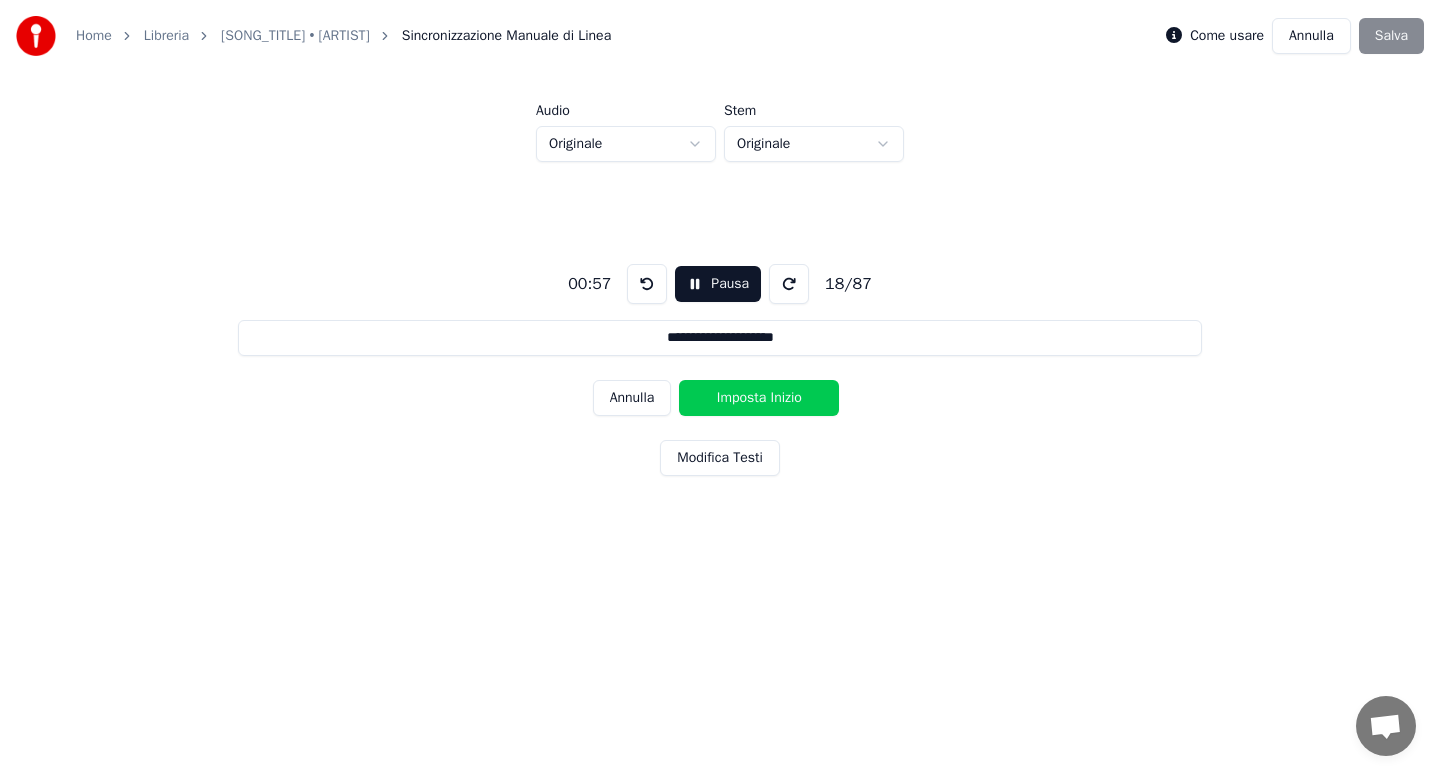 click on "Imposta Inizio" at bounding box center [759, 398] 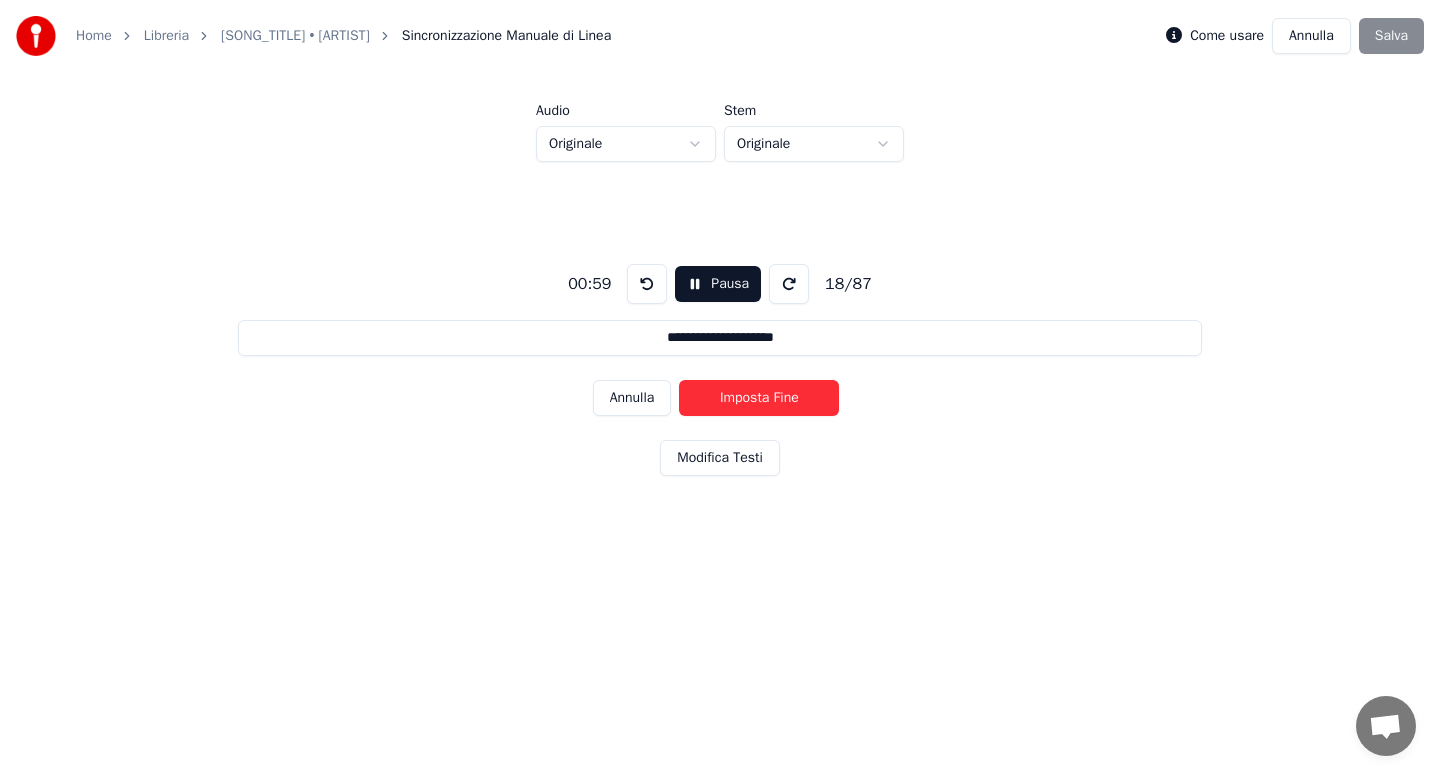 click on "Imposta Fine" at bounding box center [759, 398] 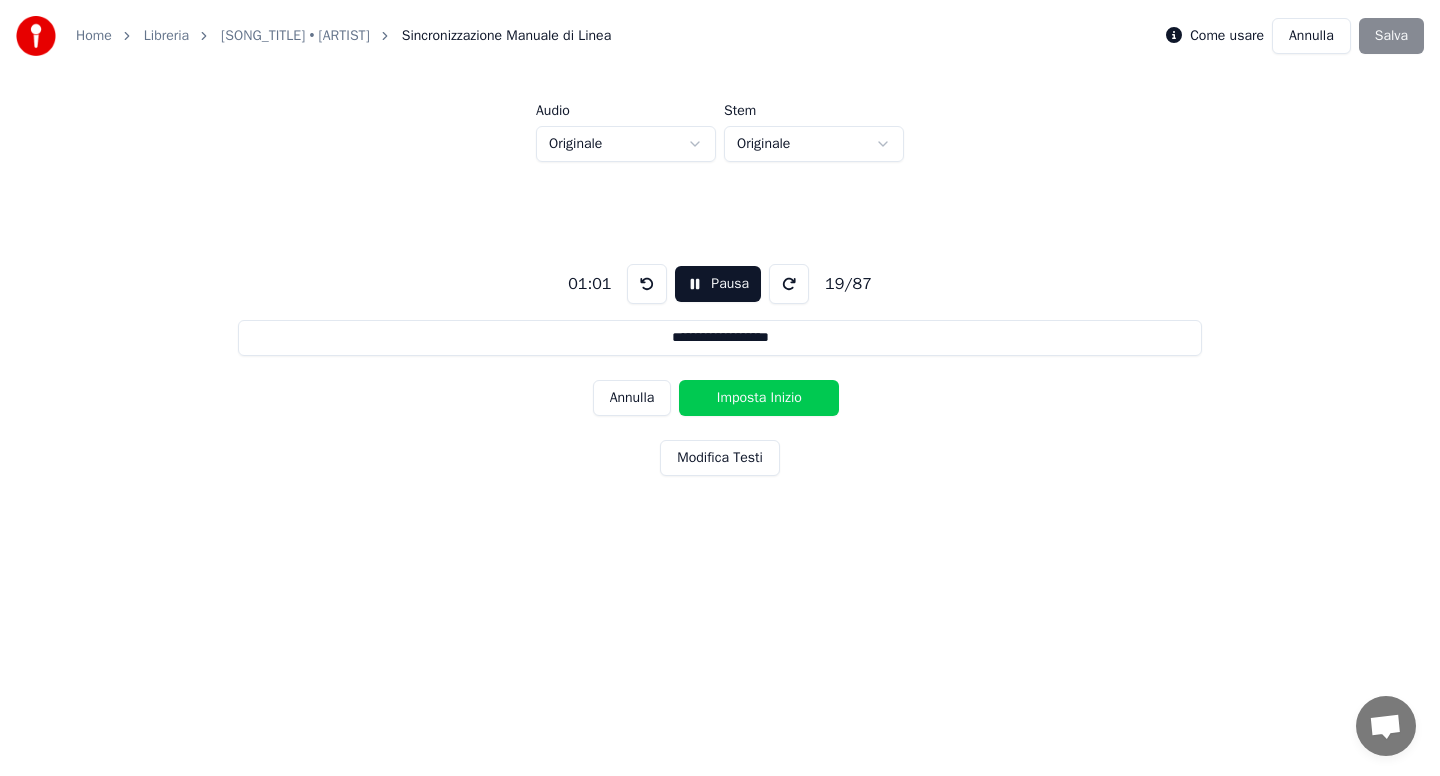 click on "Imposta Inizio" at bounding box center [759, 398] 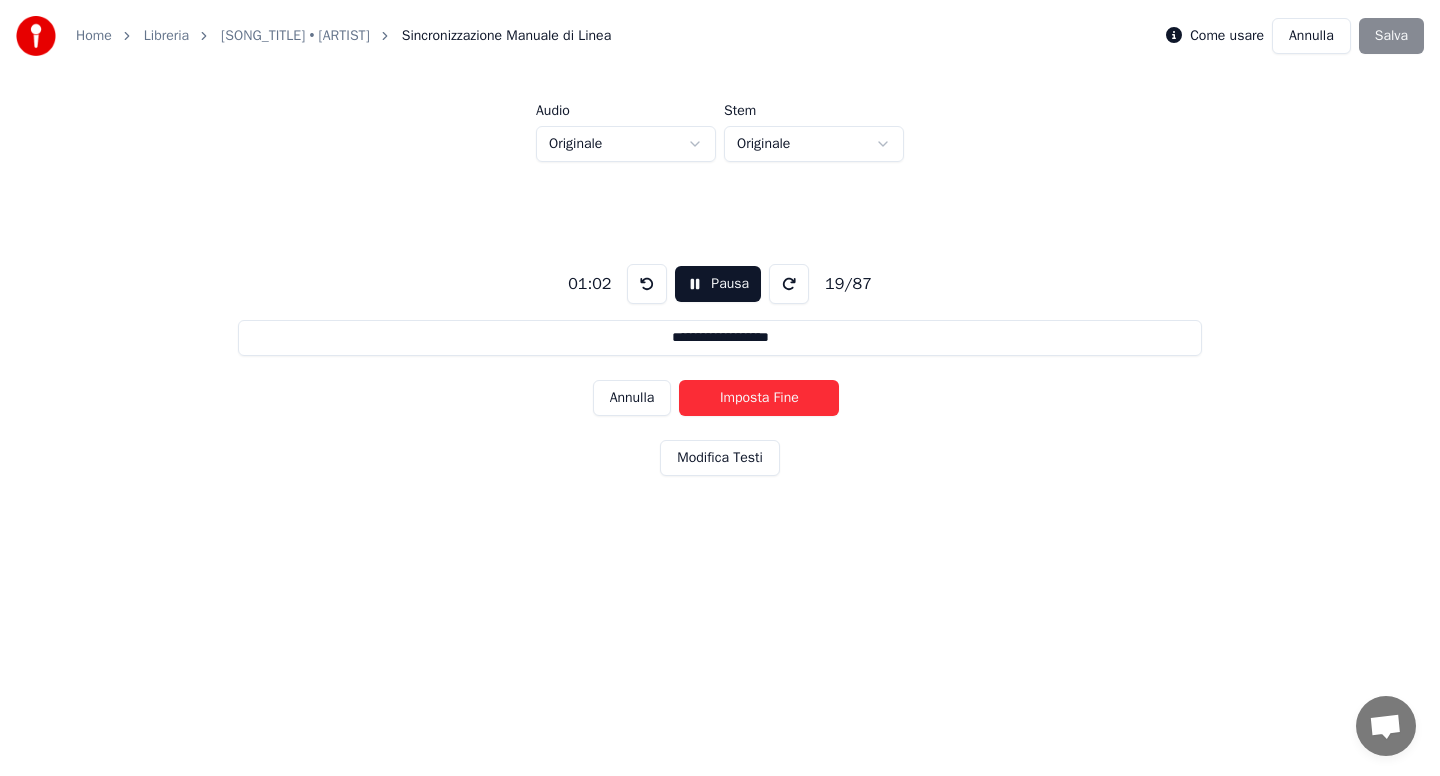 click on "Imposta Fine" at bounding box center (759, 398) 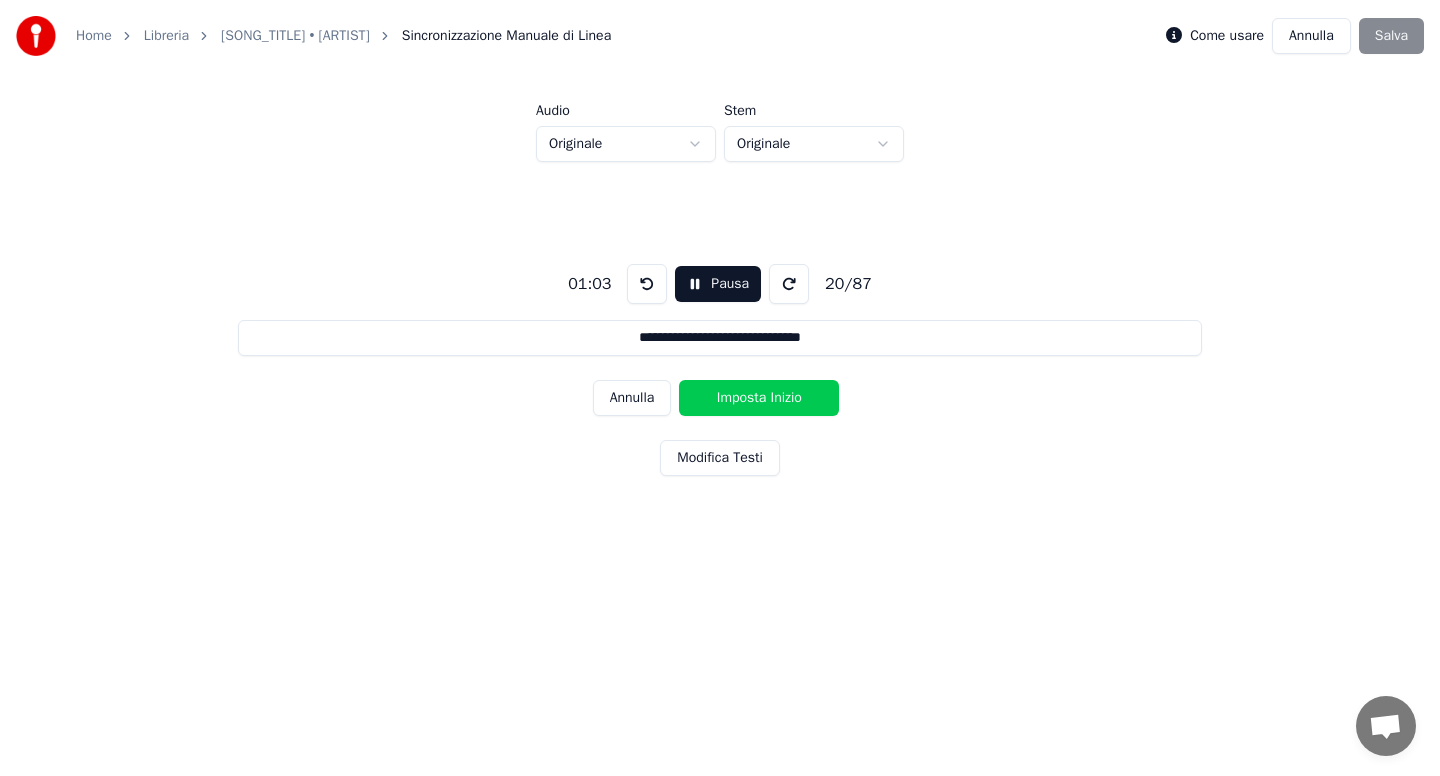 click on "Imposta Inizio" at bounding box center (759, 398) 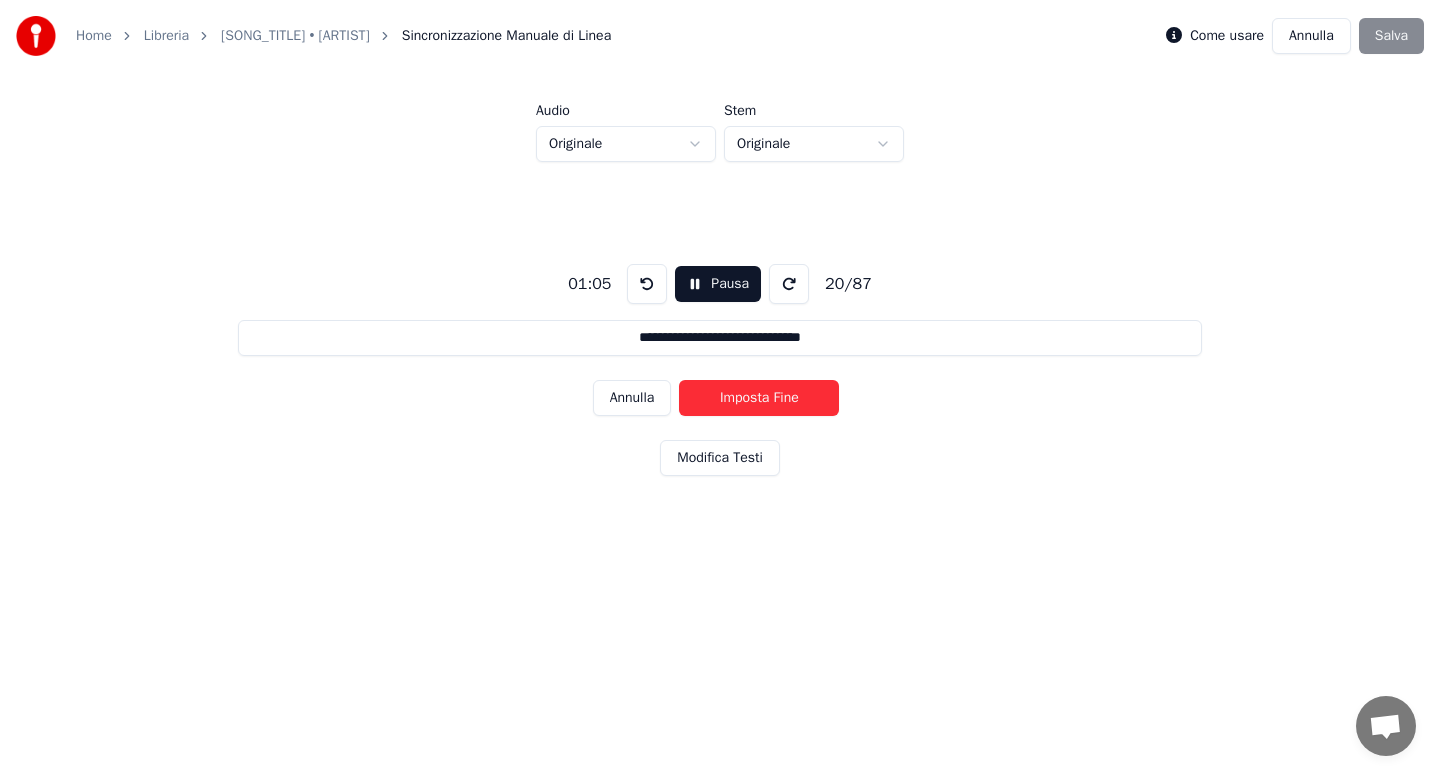 click on "Imposta Fine" at bounding box center (759, 398) 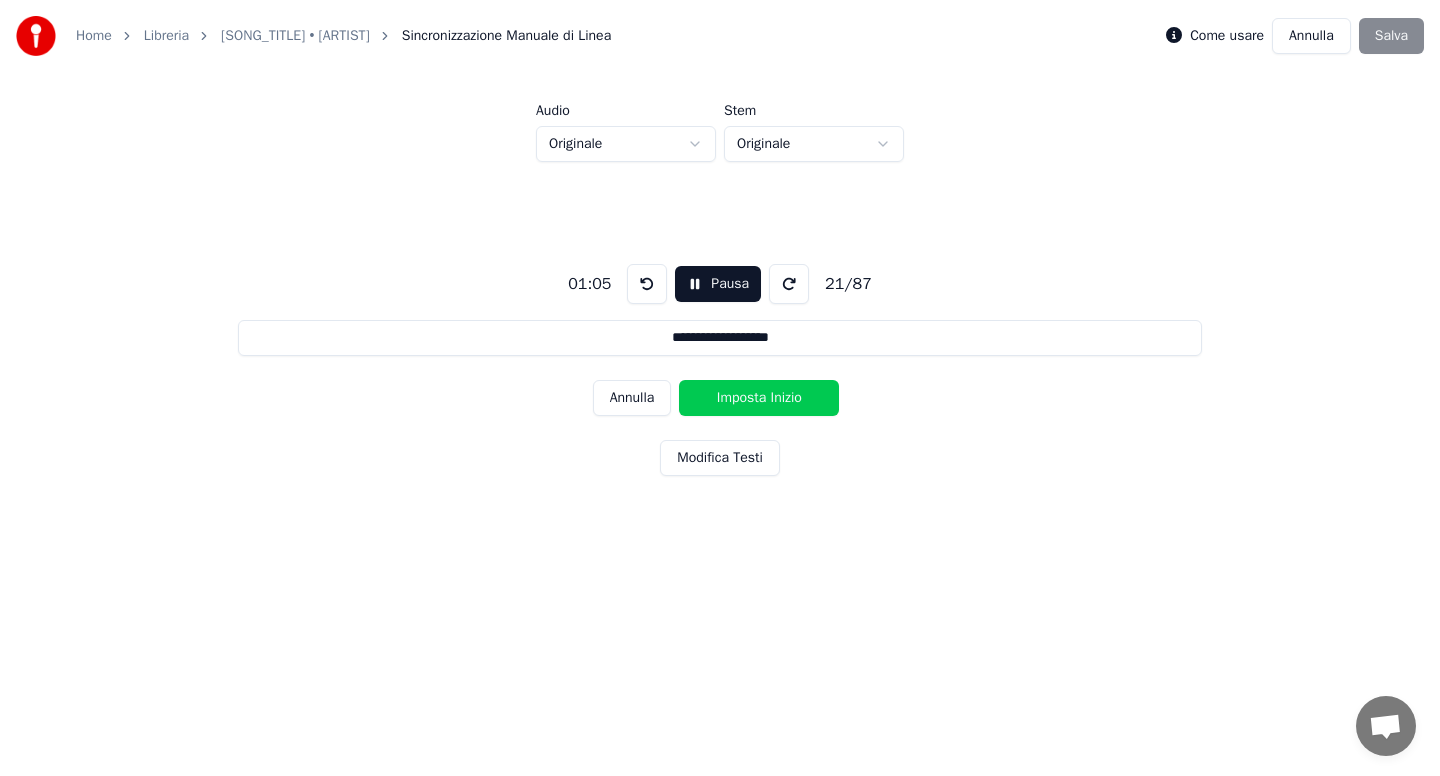 click on "Imposta Inizio" at bounding box center (759, 398) 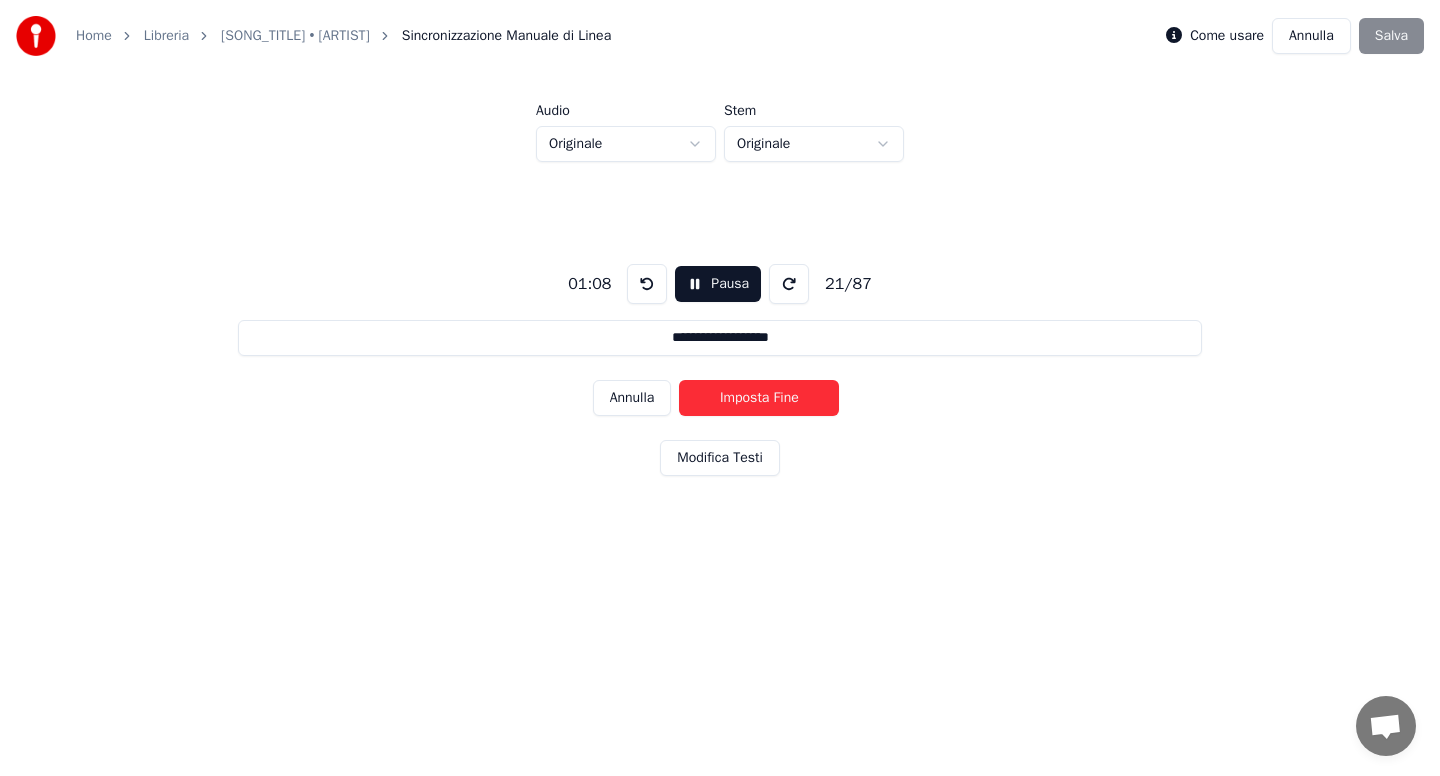 click on "Imposta Fine" at bounding box center (759, 398) 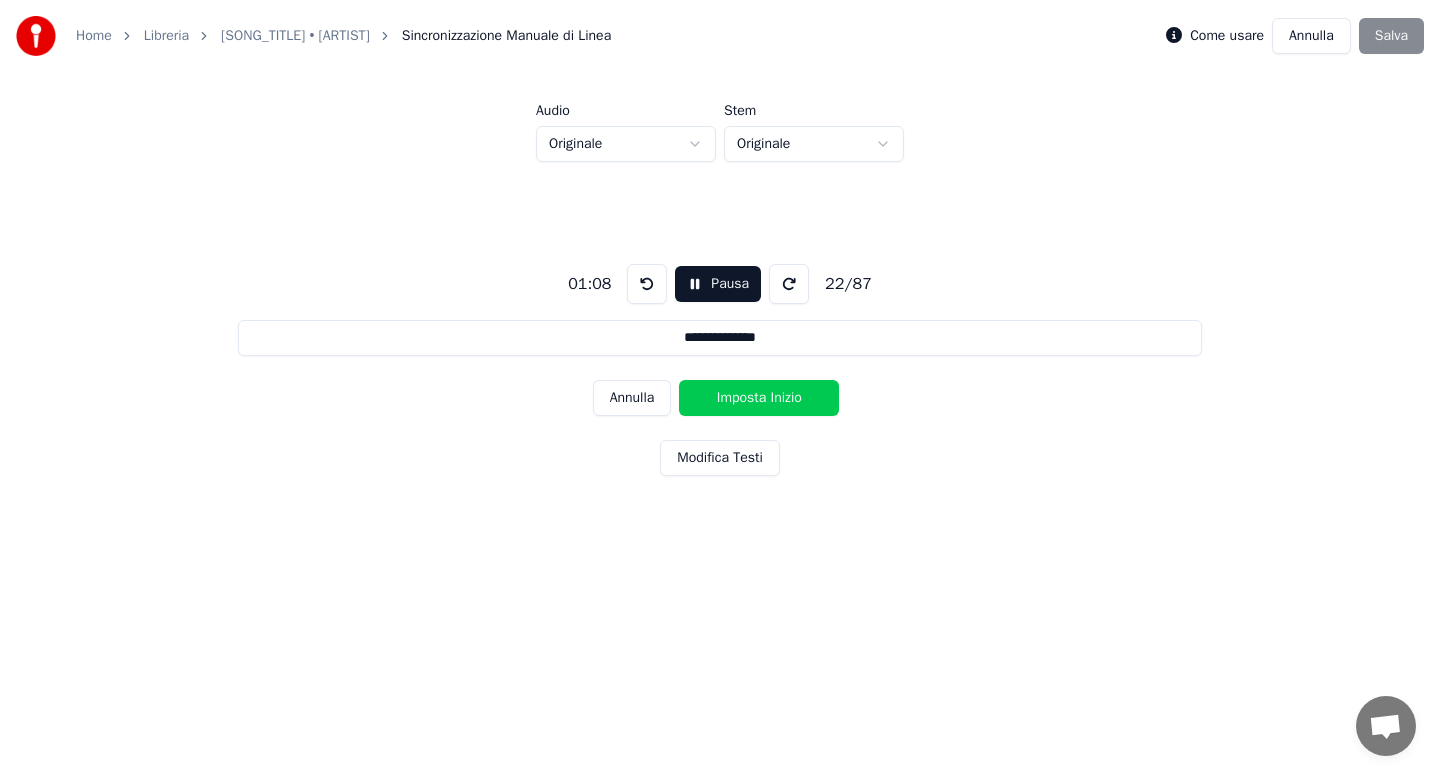 click on "Imposta Inizio" at bounding box center (759, 398) 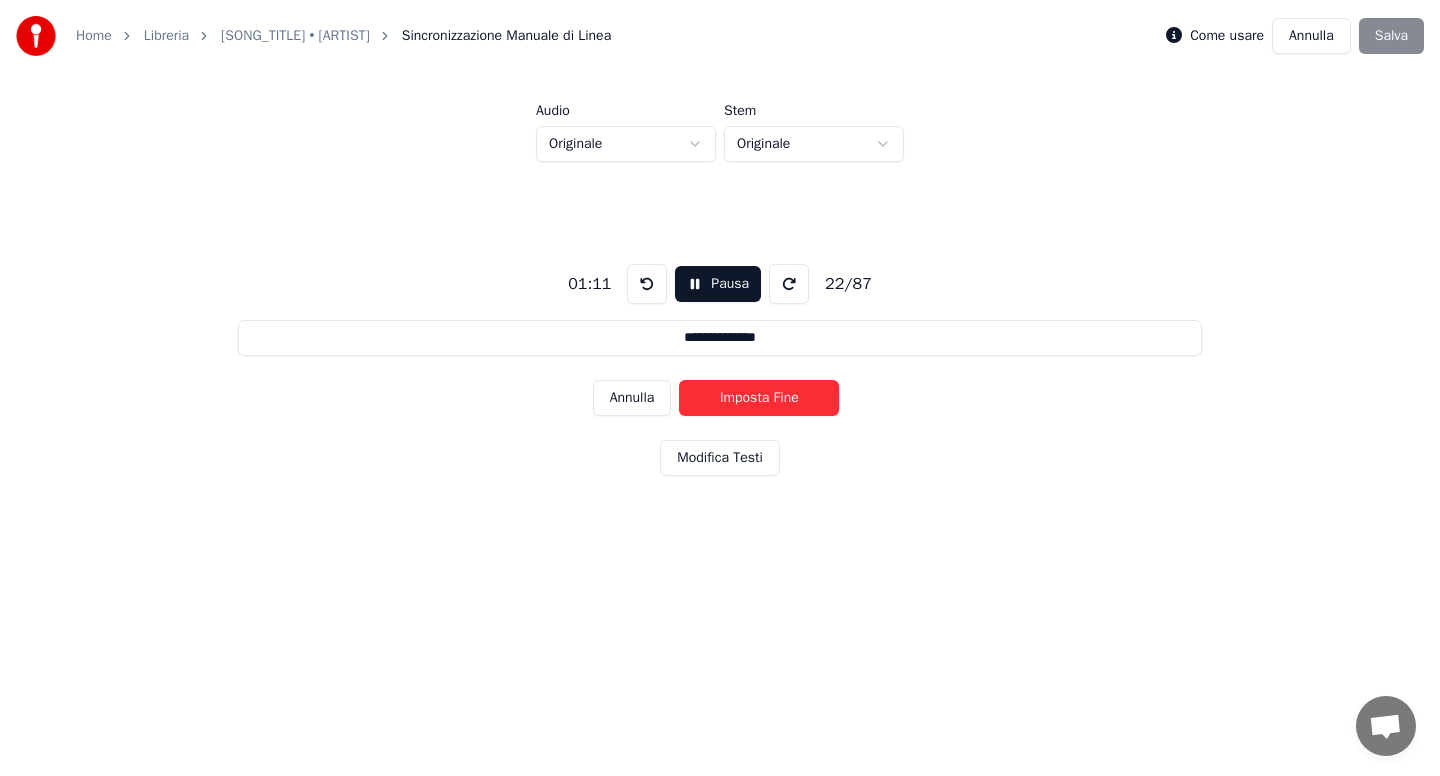 click on "Imposta Fine" at bounding box center (759, 398) 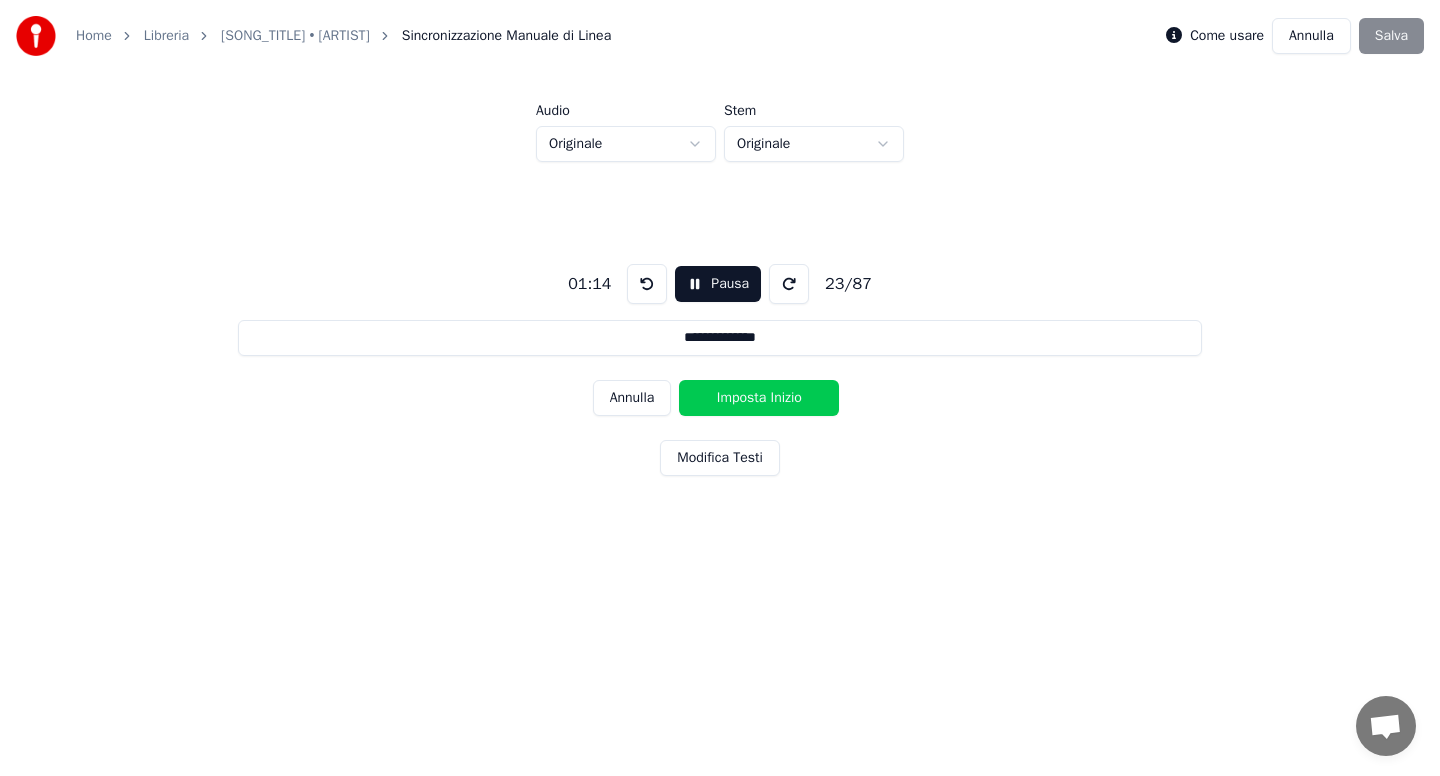 click on "Imposta Inizio" at bounding box center (759, 398) 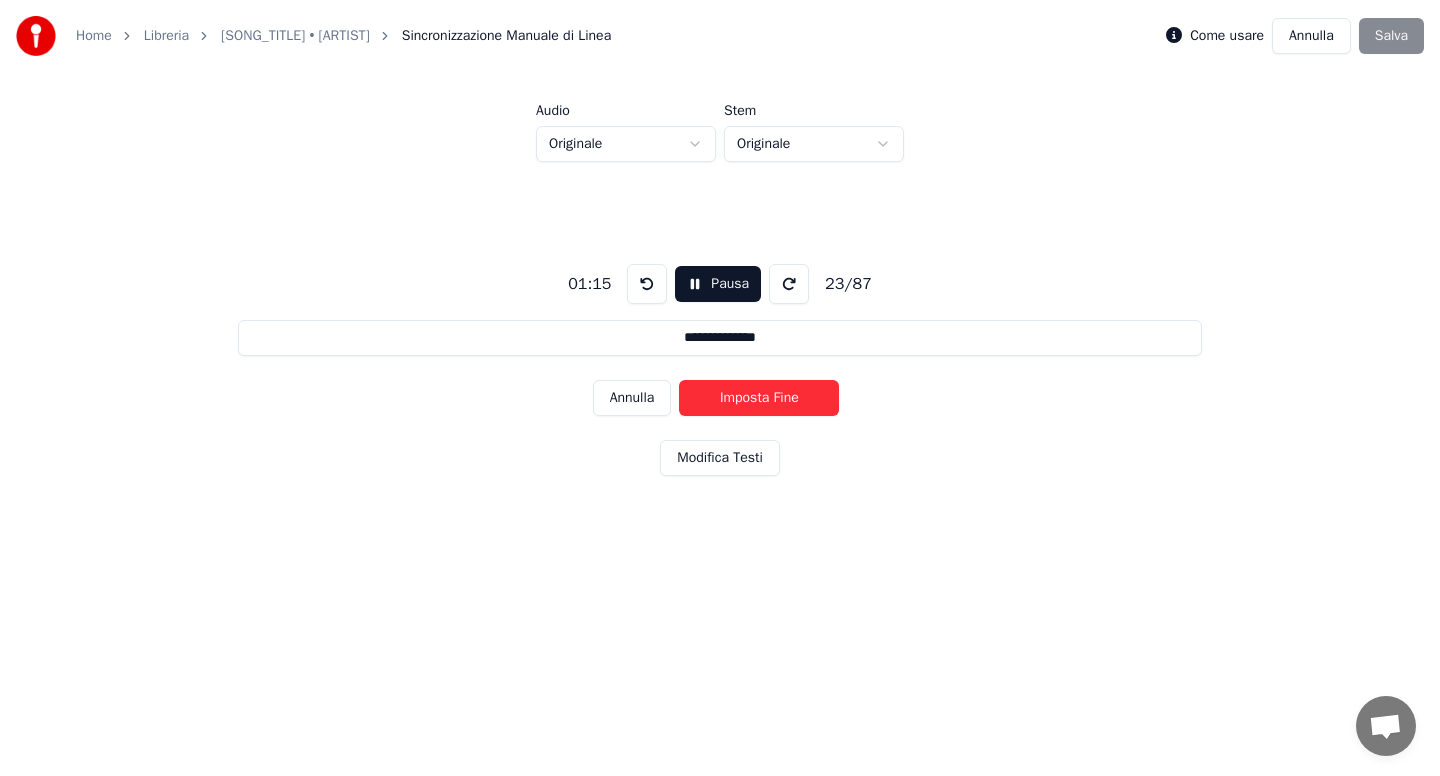 click on "Imposta Fine" at bounding box center [759, 398] 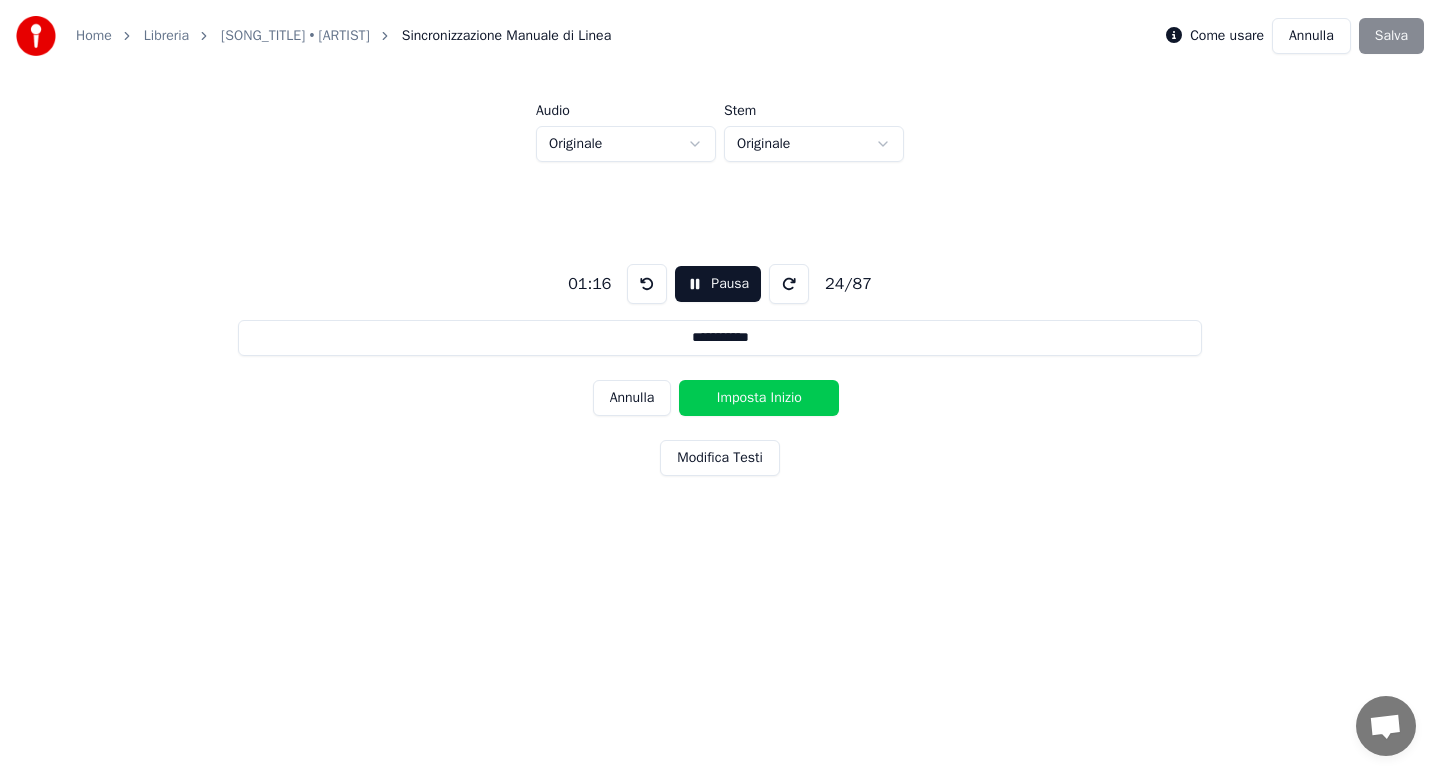 click on "Imposta Inizio" at bounding box center [759, 398] 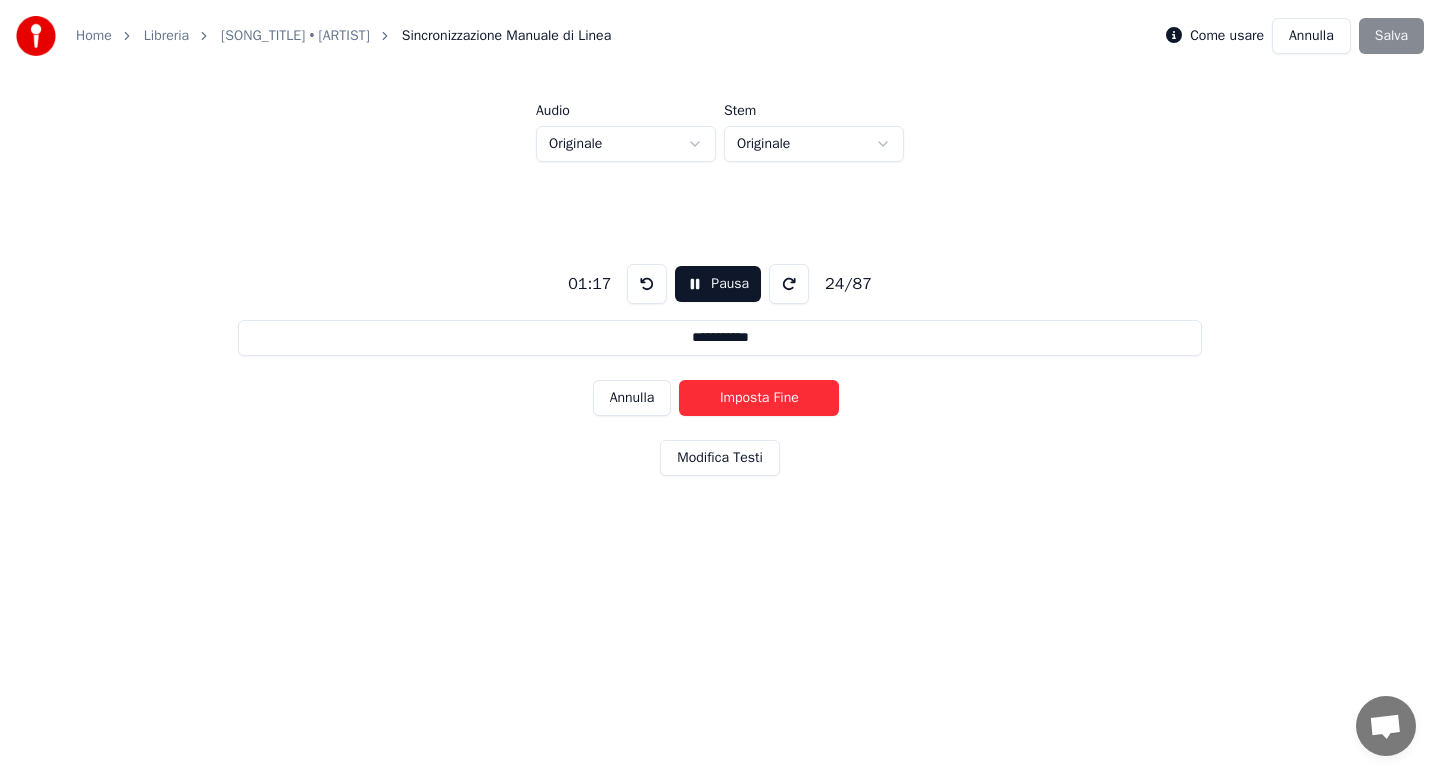 click on "Imposta Fine" at bounding box center (759, 398) 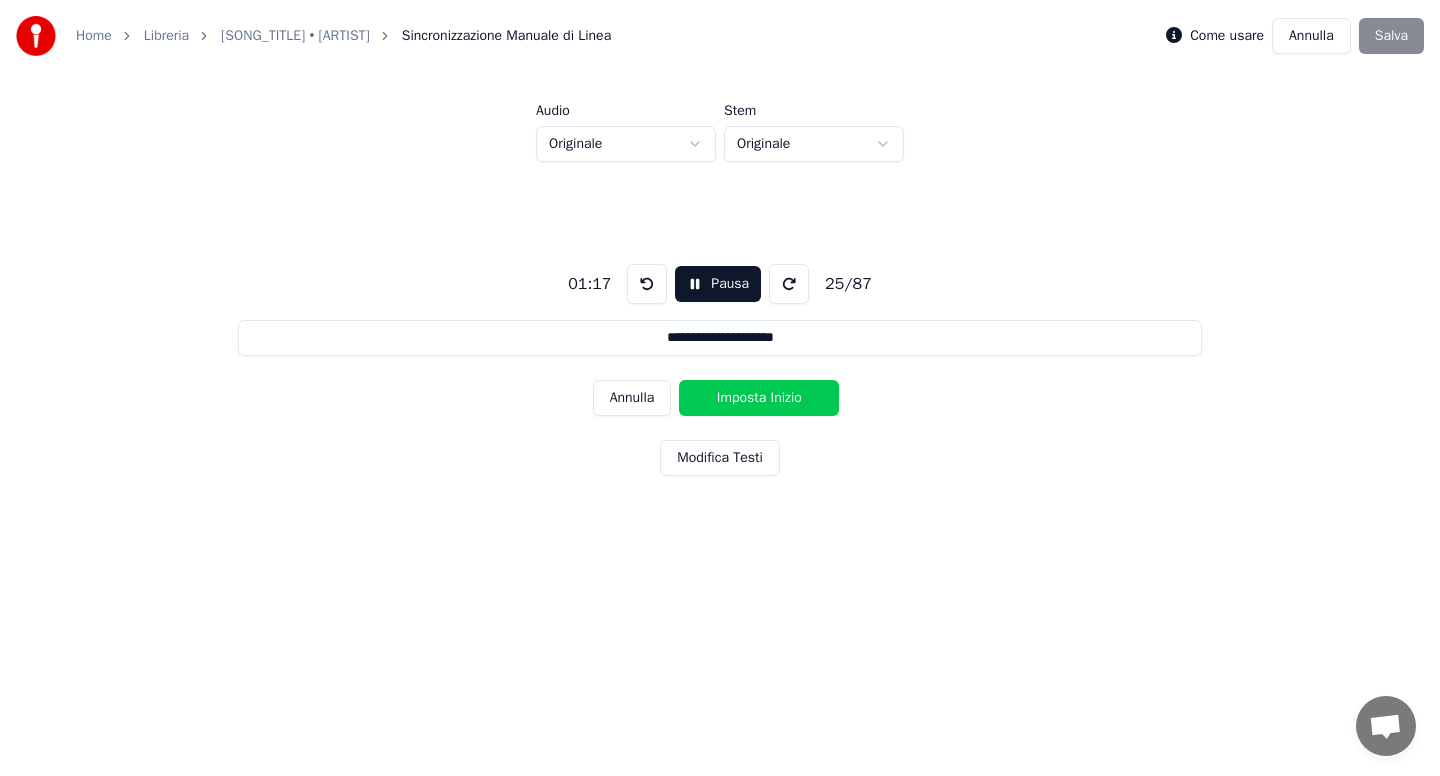 click on "Imposta Inizio" at bounding box center [759, 398] 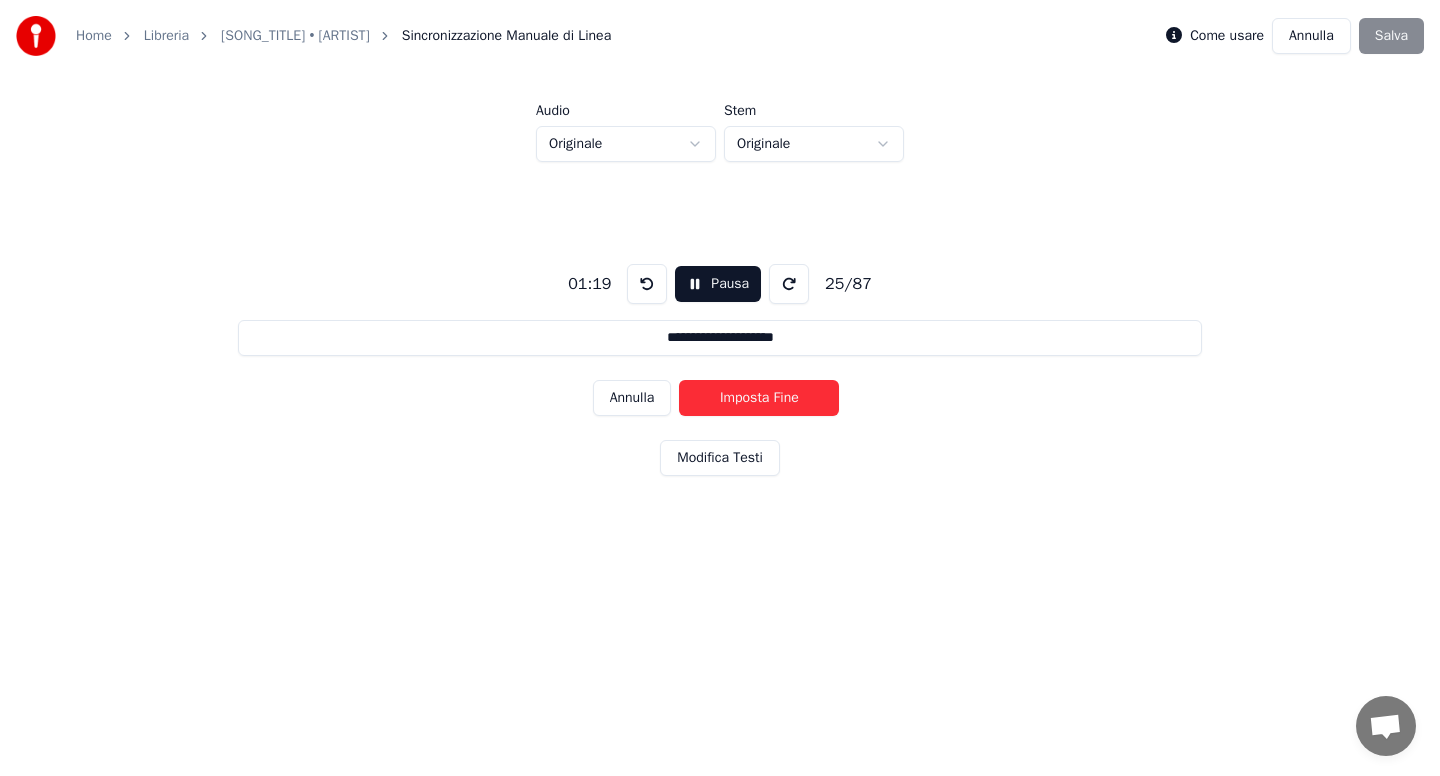 click on "Imposta Fine" at bounding box center (759, 398) 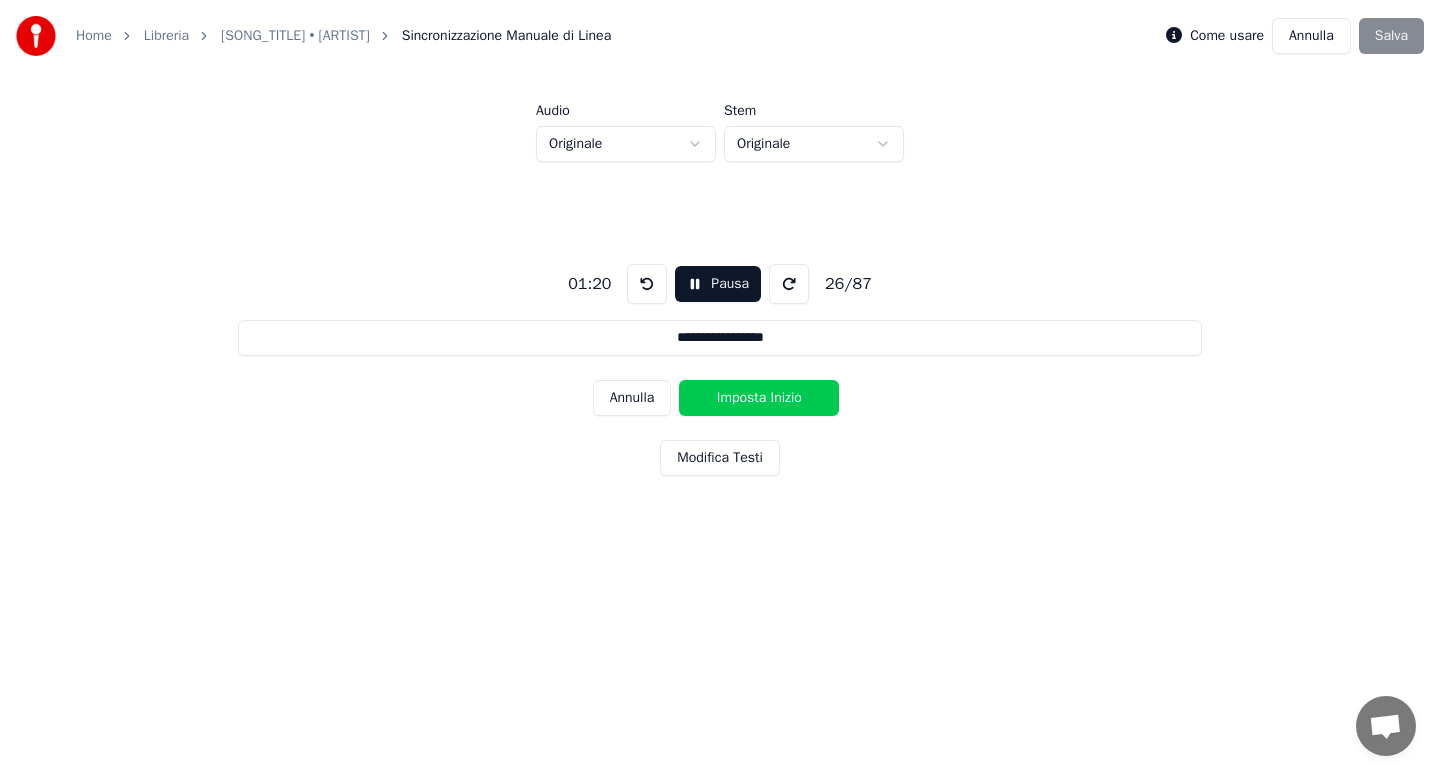click on "Imposta Inizio" at bounding box center (759, 398) 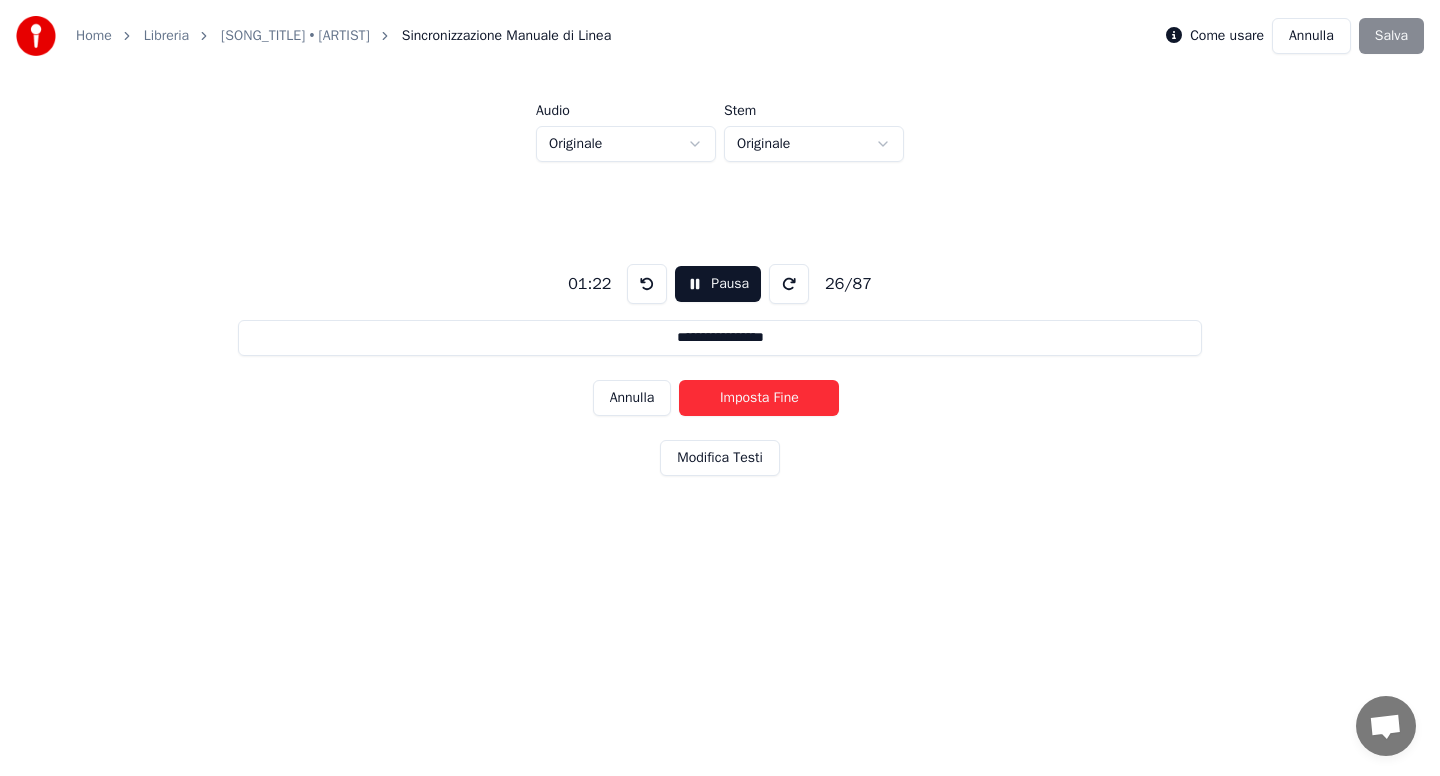 click on "Imposta Fine" at bounding box center [759, 398] 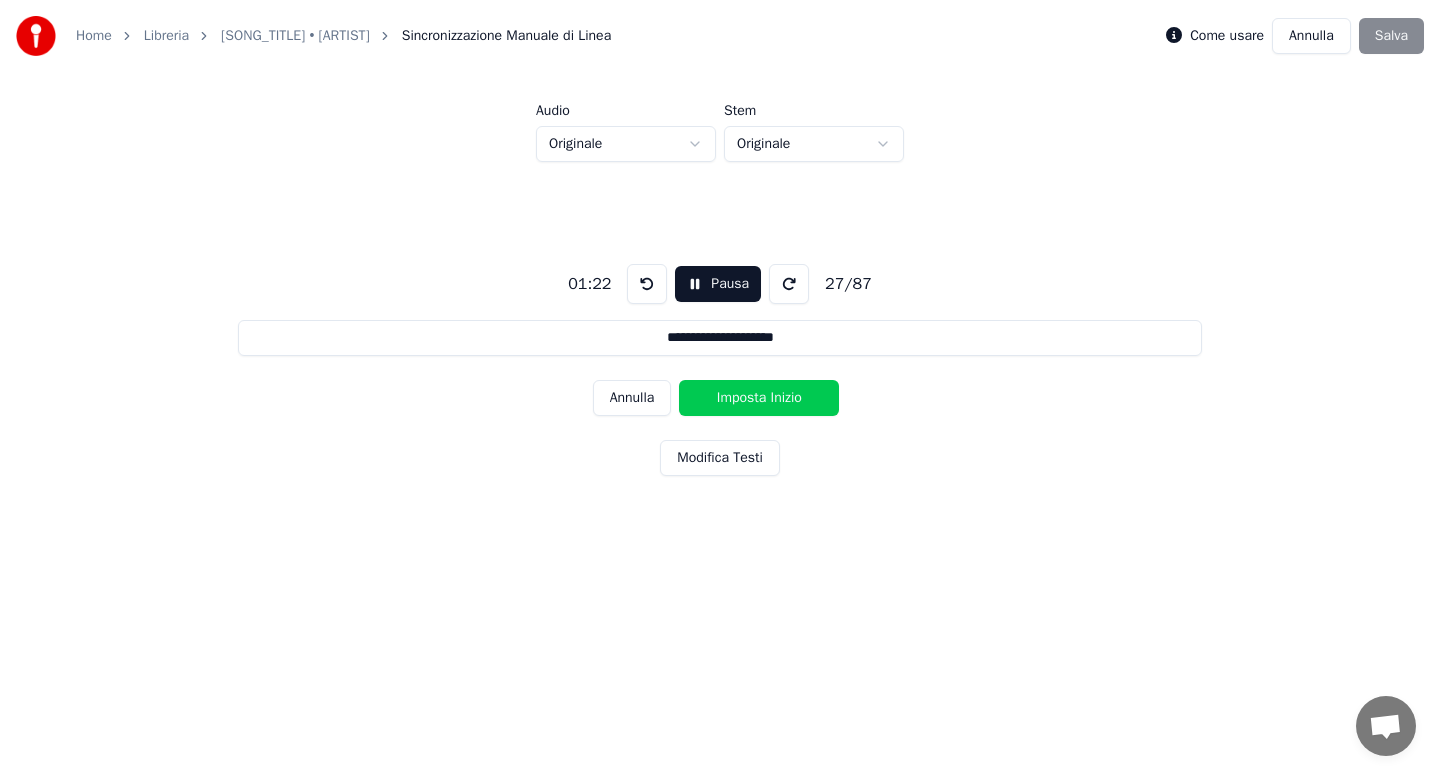 click on "Imposta Inizio" at bounding box center (759, 398) 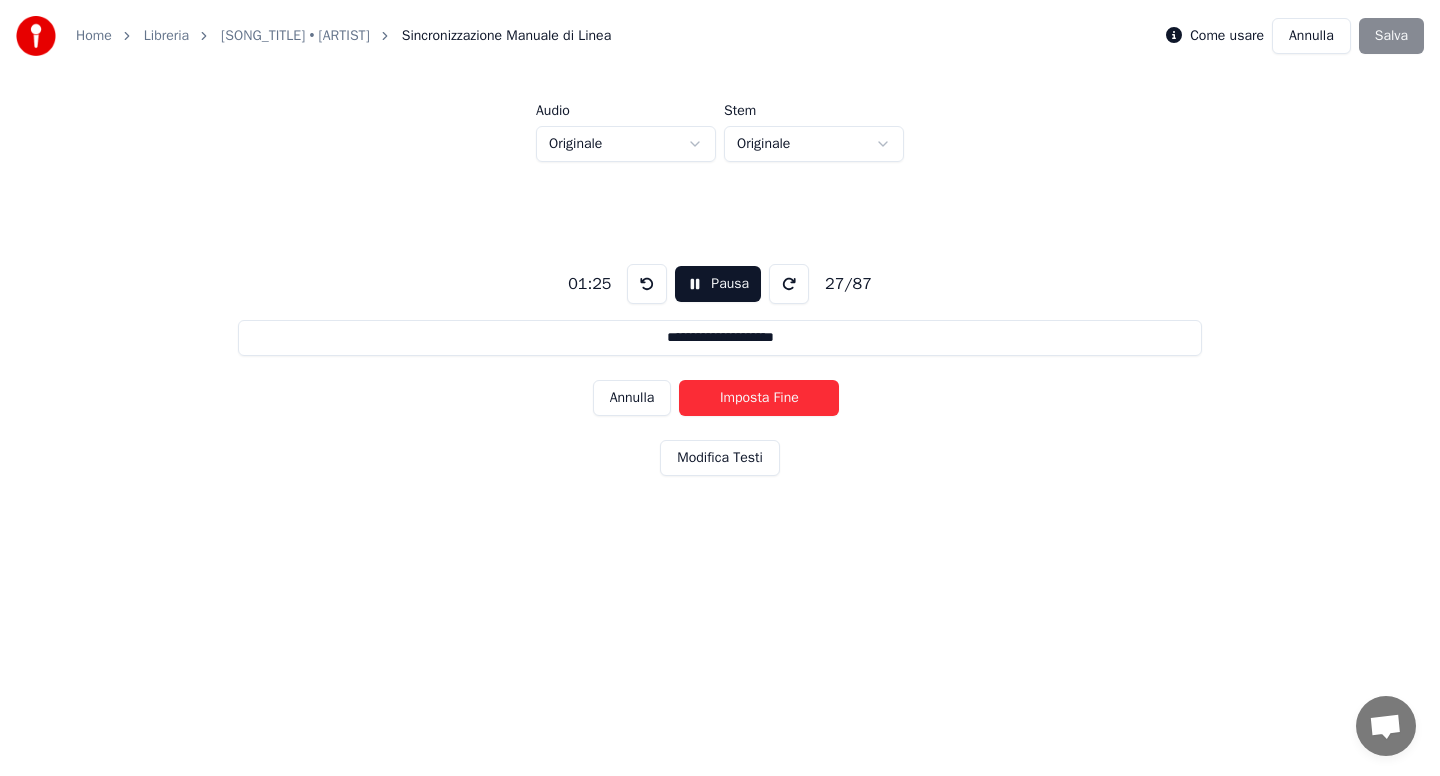 click on "Imposta Fine" at bounding box center [759, 398] 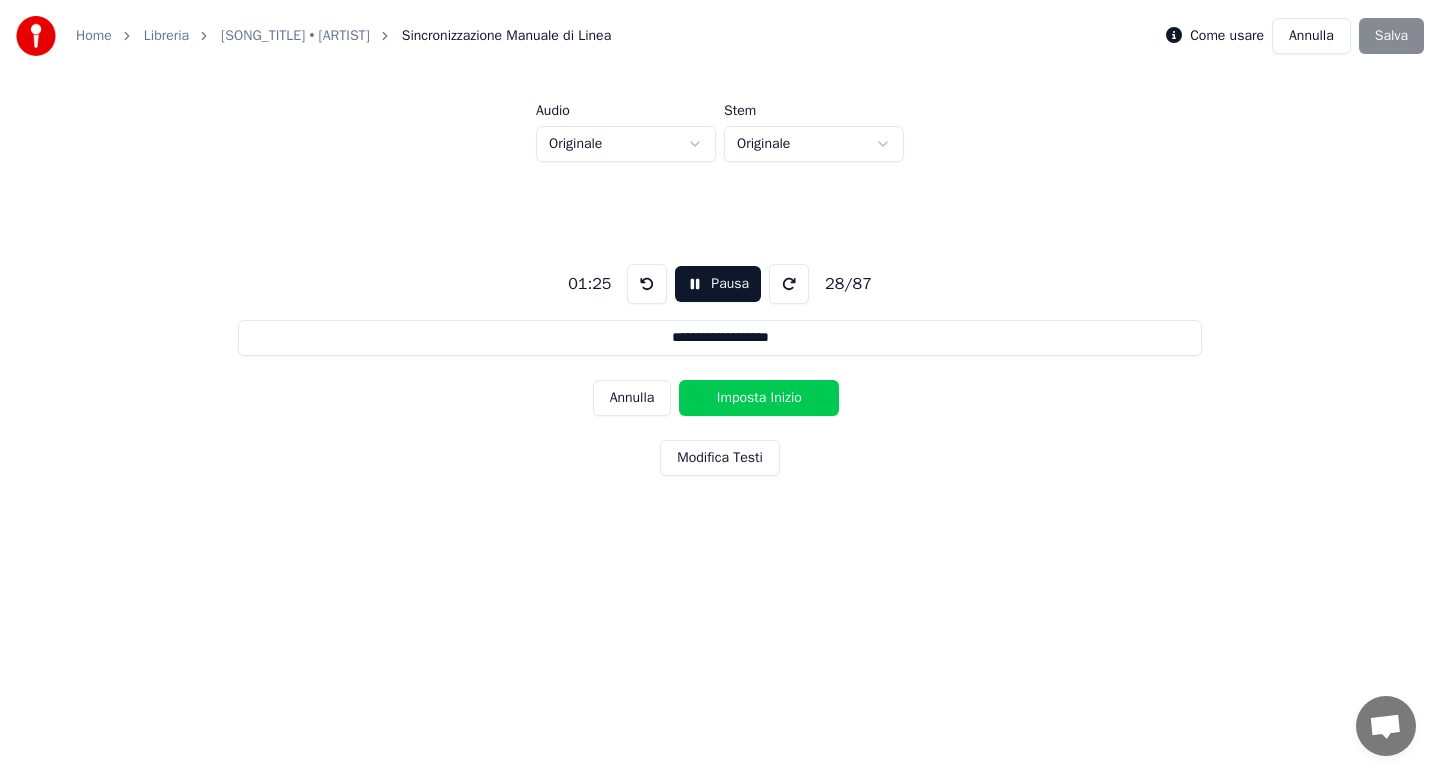 click on "Imposta Inizio" at bounding box center (759, 398) 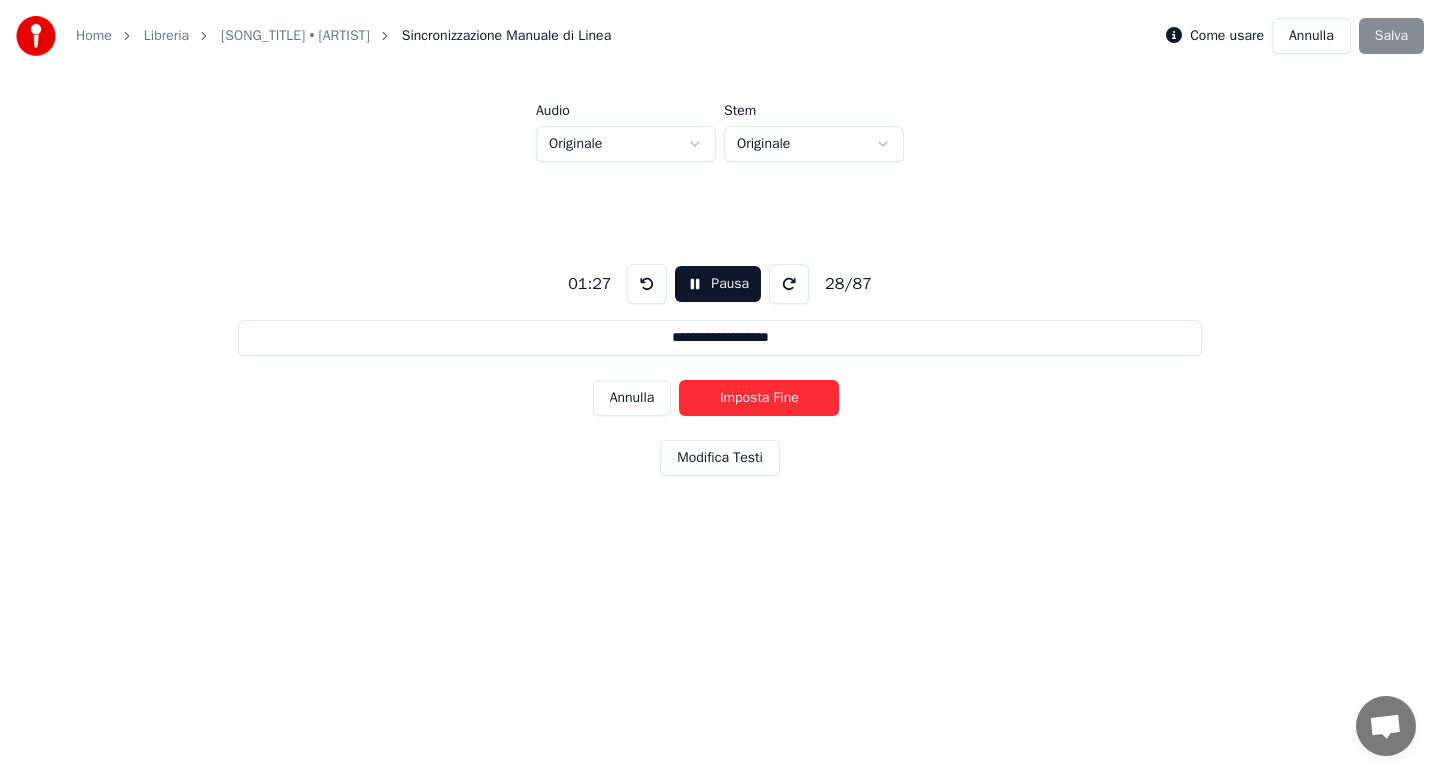 click on "Imposta Fine" at bounding box center (759, 398) 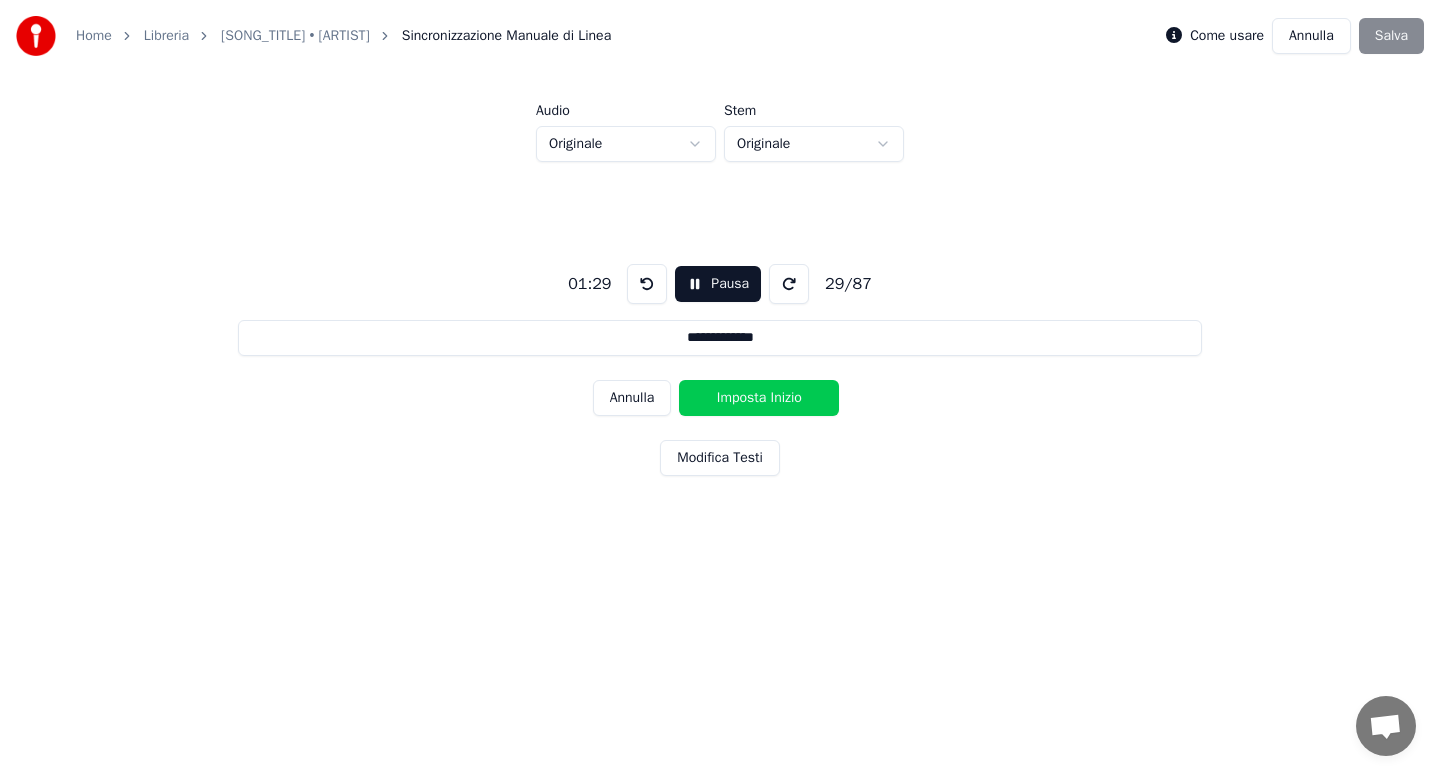 click on "Imposta Inizio" at bounding box center [759, 398] 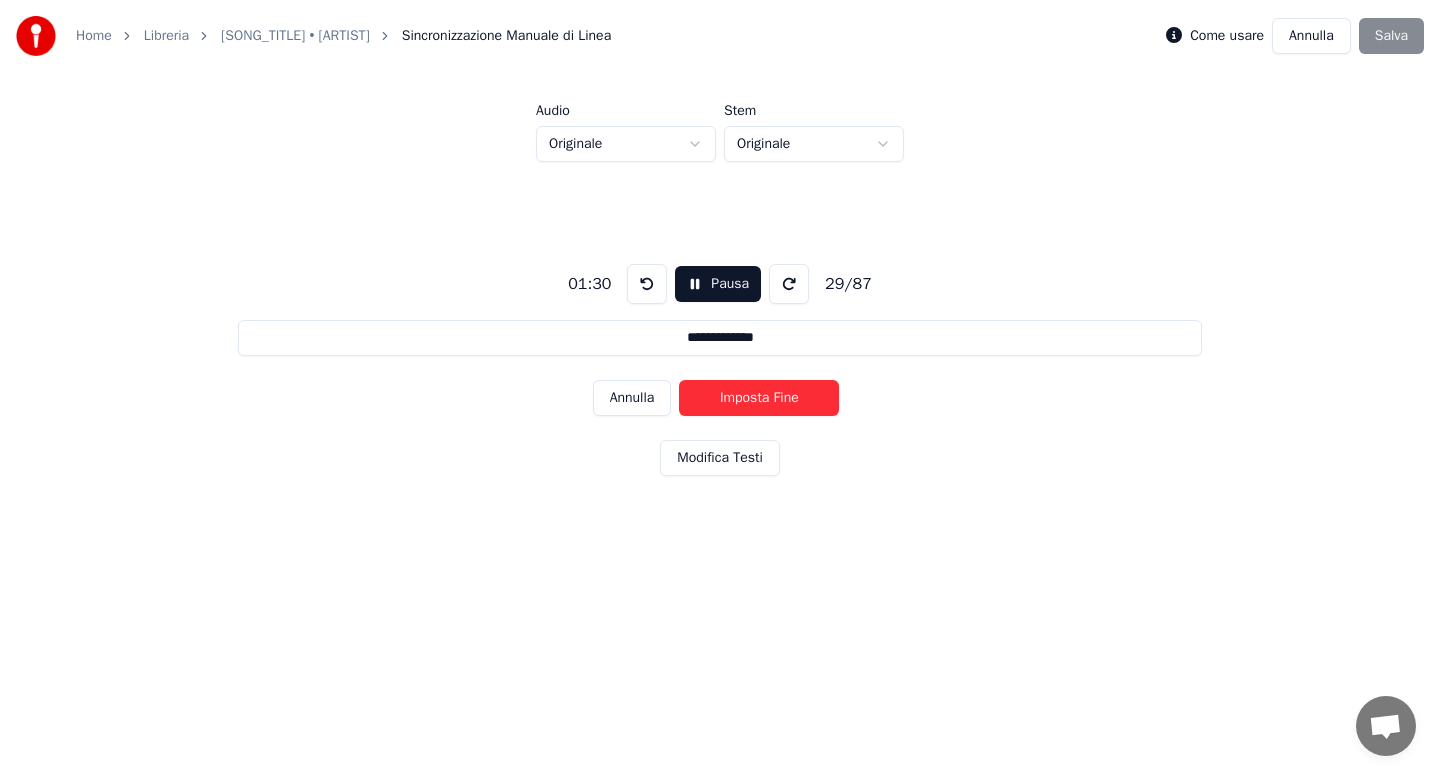 click on "Imposta Fine" at bounding box center [759, 398] 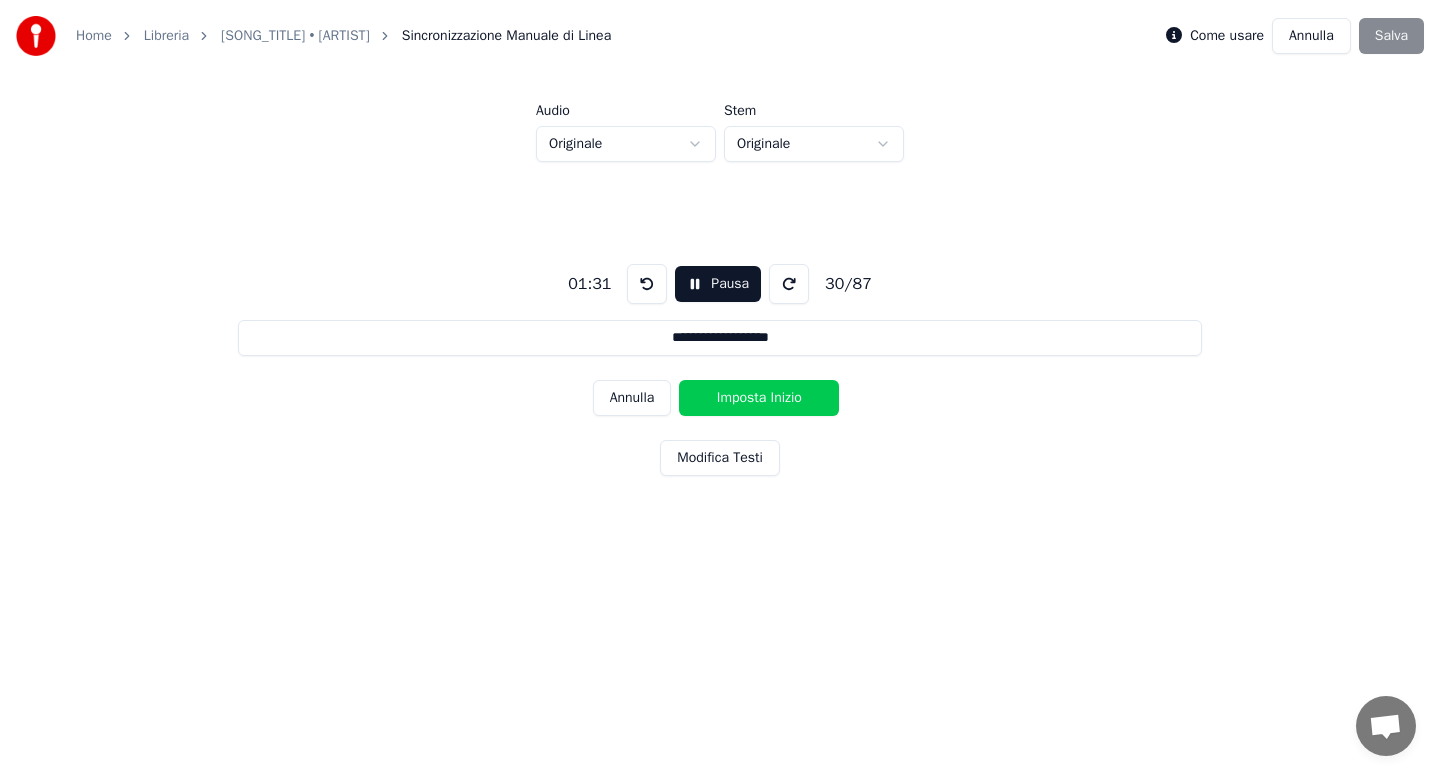 click on "Imposta Inizio" at bounding box center (759, 398) 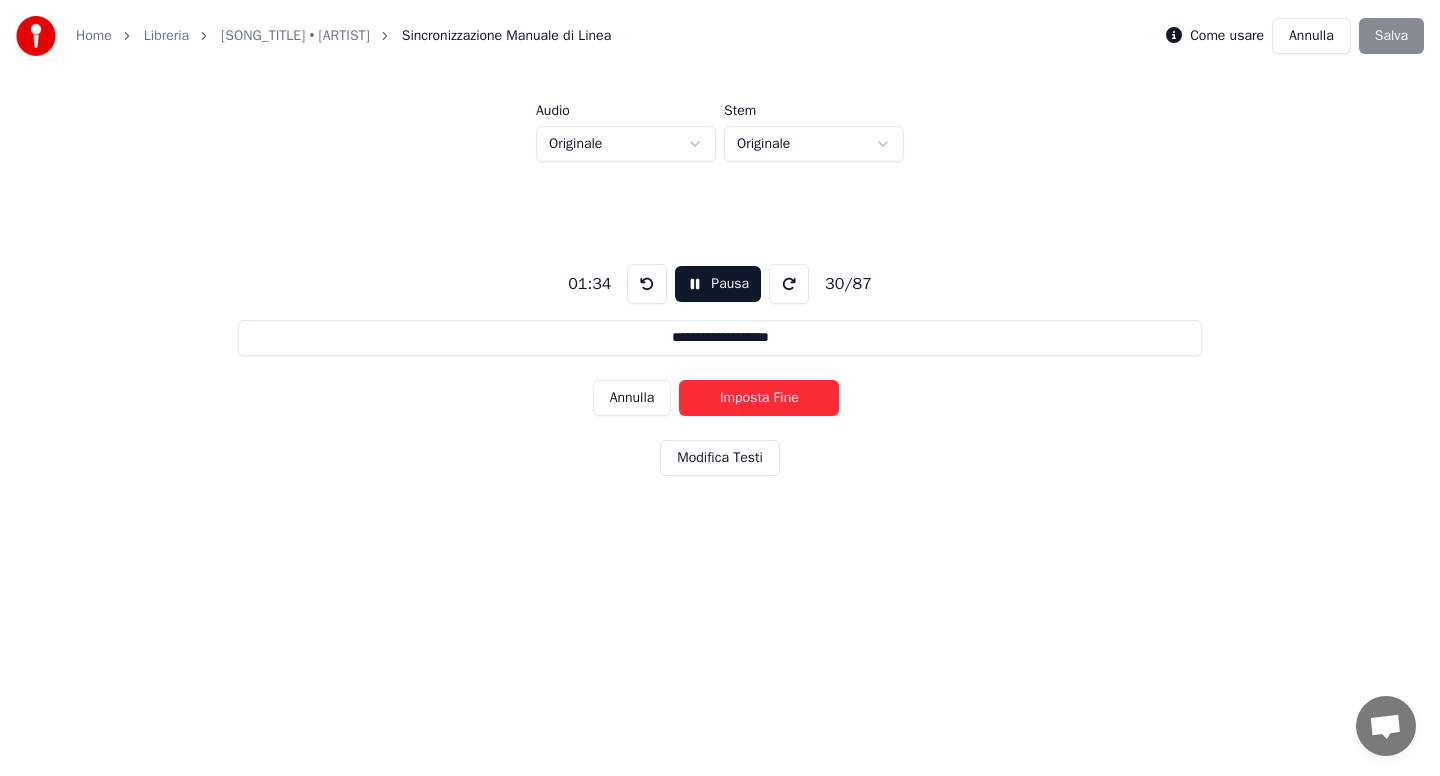 click on "Imposta Fine" at bounding box center [759, 398] 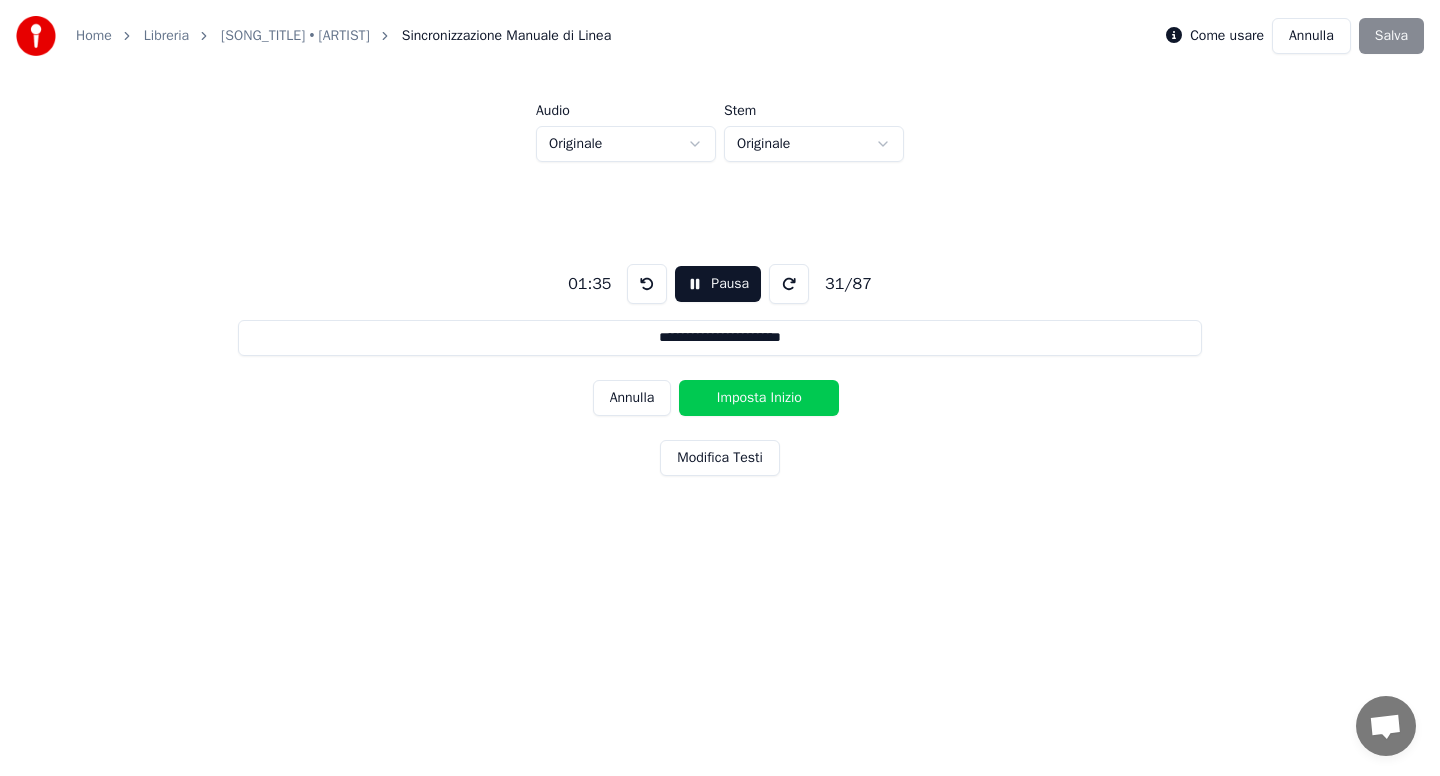 click on "Imposta Inizio" at bounding box center (759, 398) 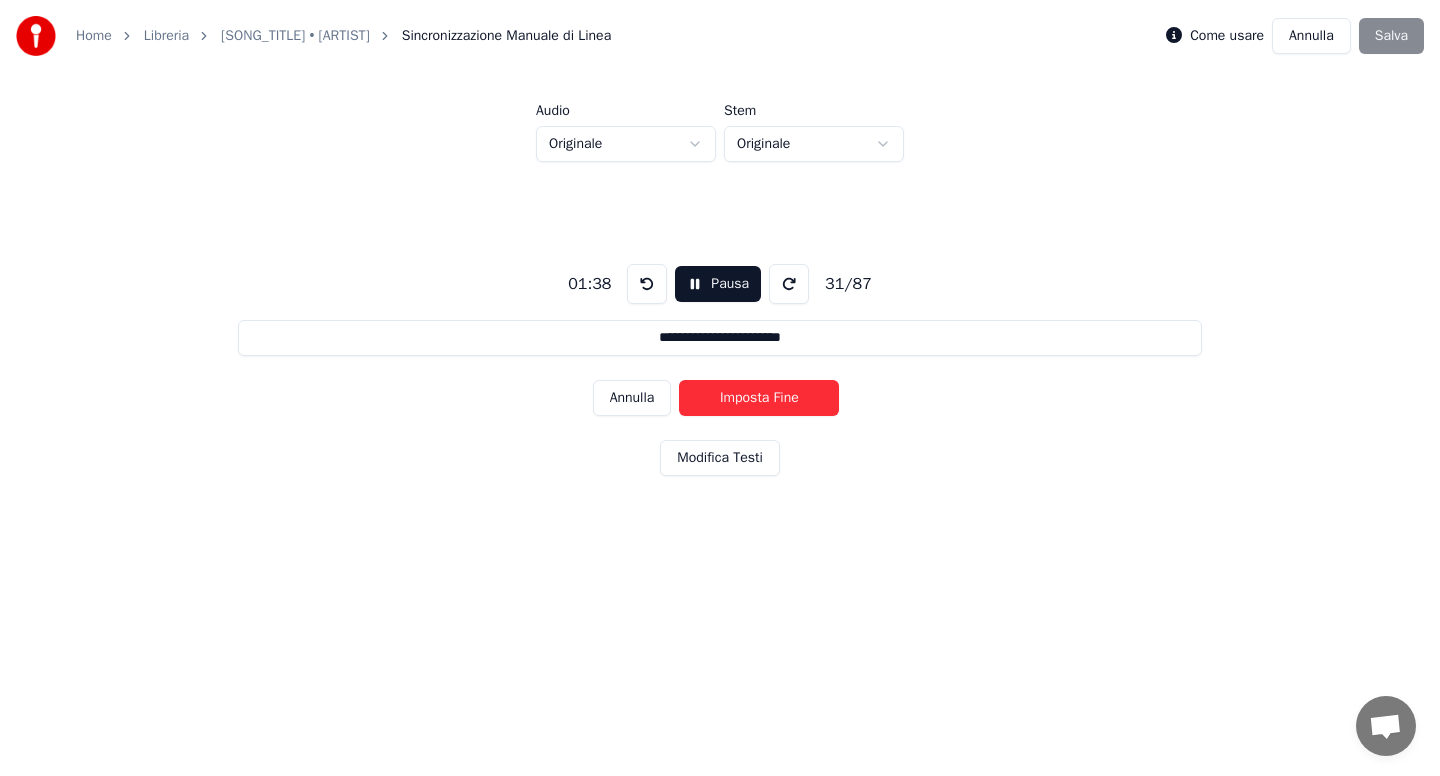 click on "Imposta Fine" at bounding box center [759, 398] 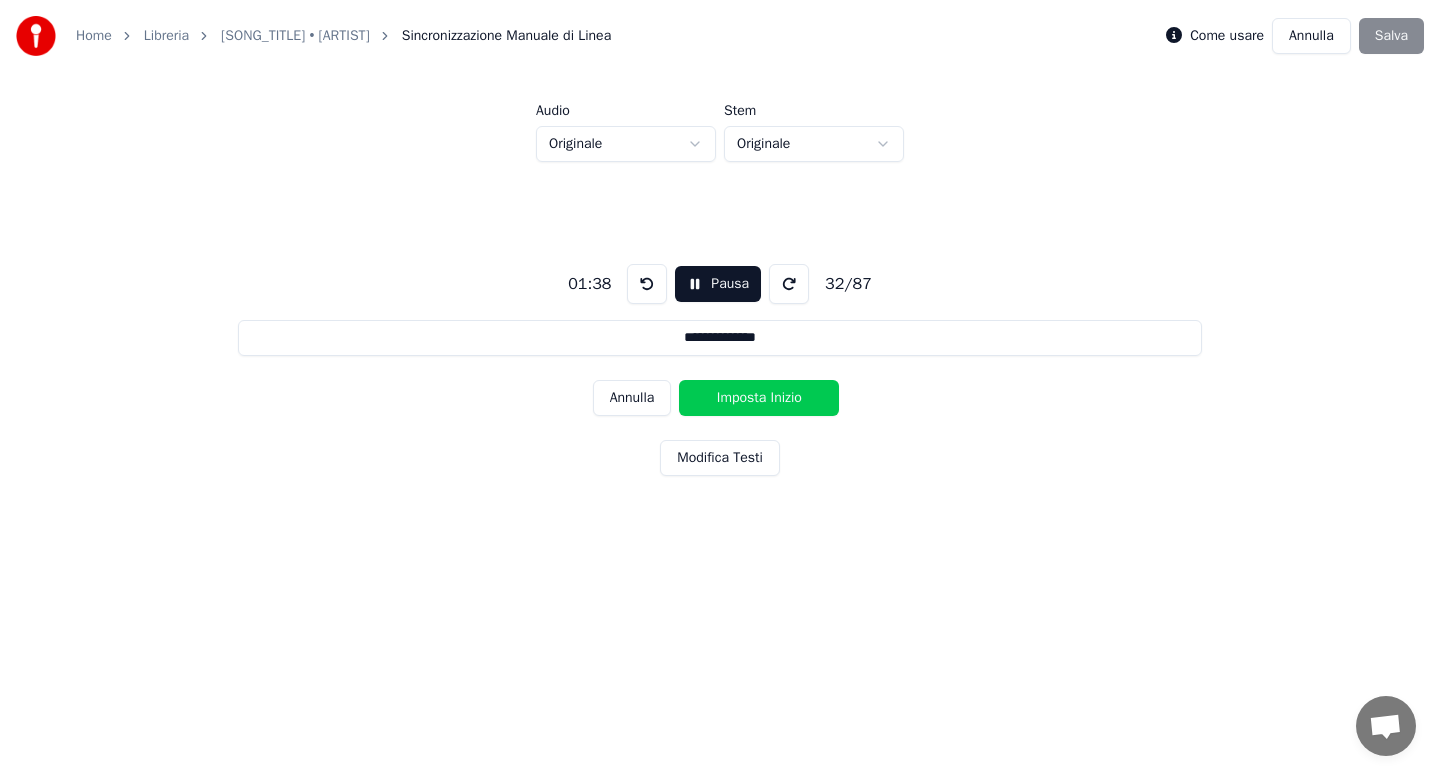 click on "Imposta Inizio" at bounding box center (759, 398) 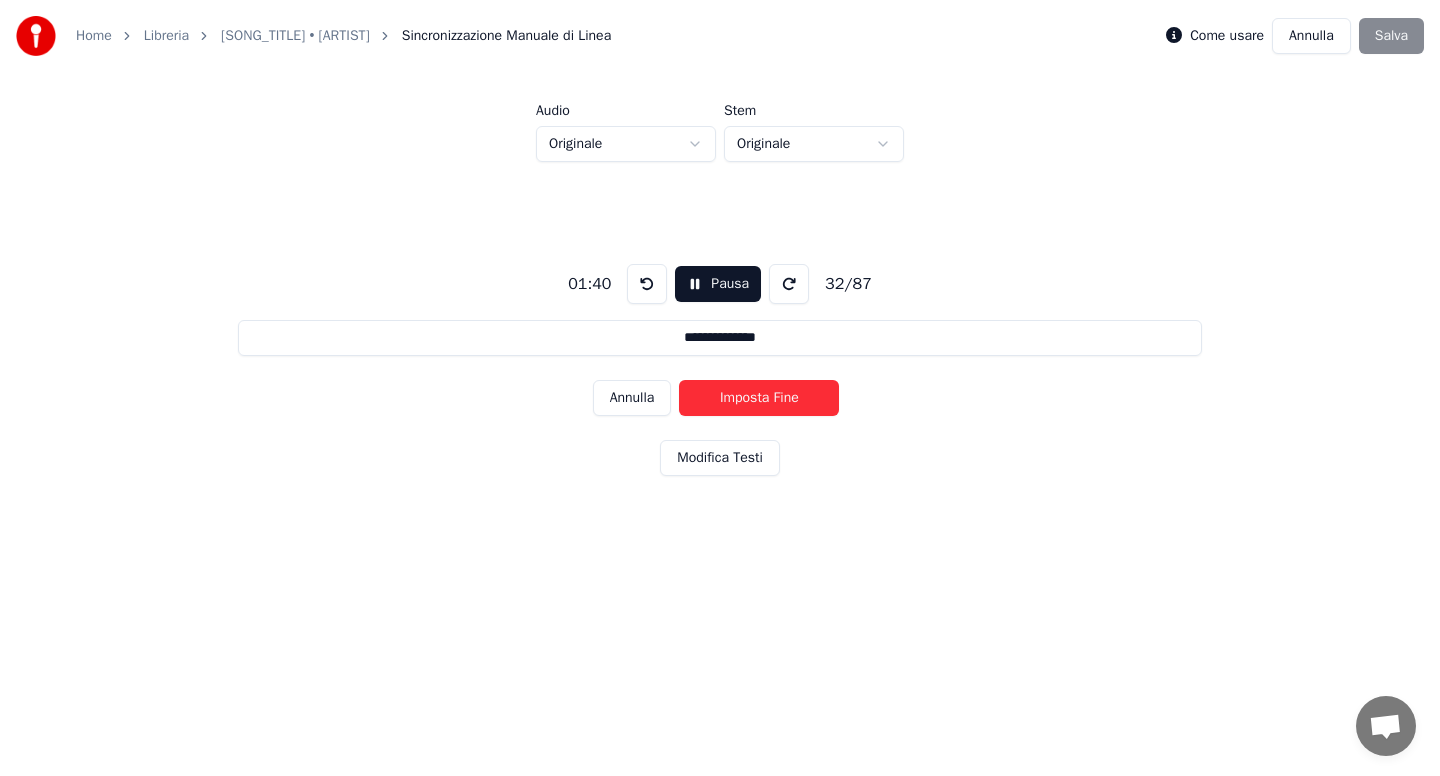 click on "Imposta Fine" at bounding box center (759, 398) 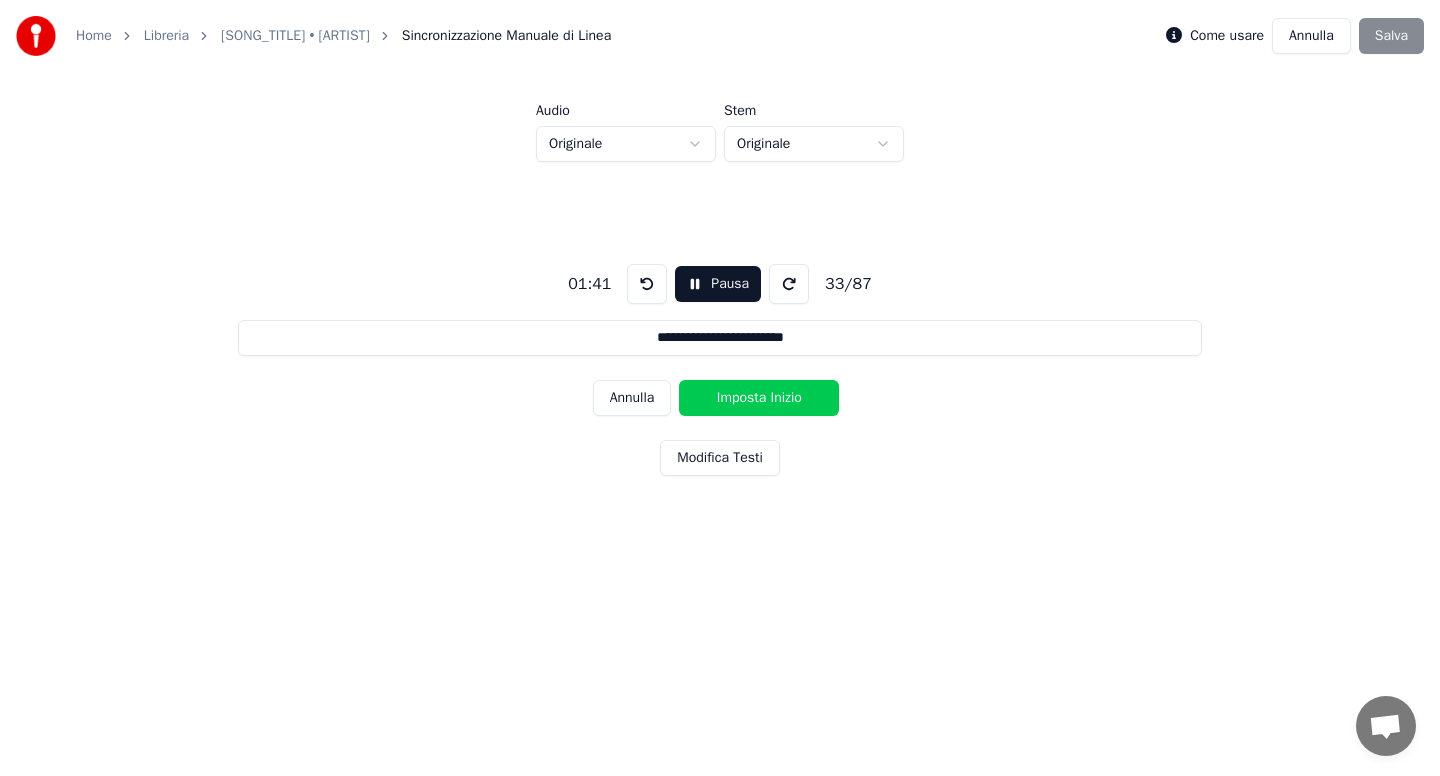 click on "Imposta Inizio" at bounding box center (759, 398) 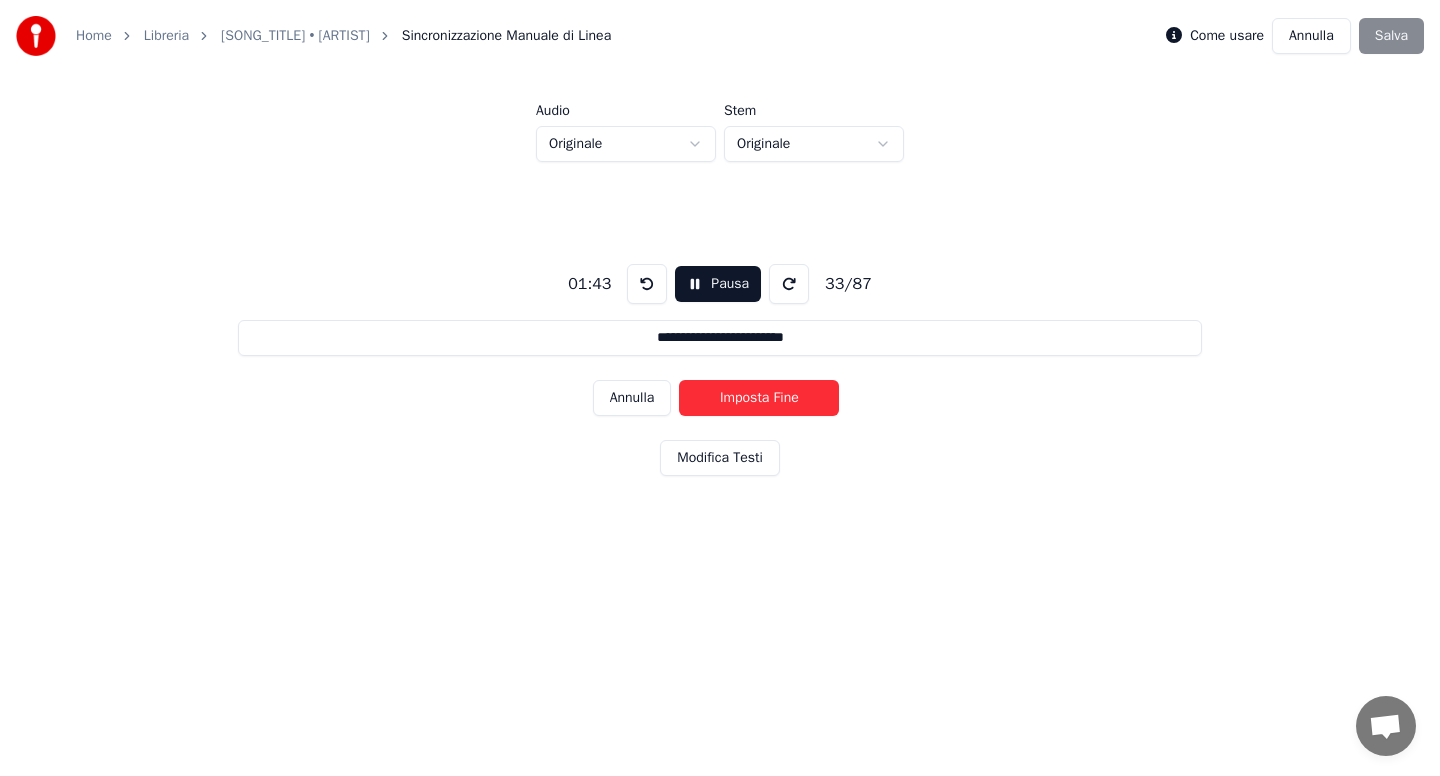 click on "Imposta Fine" at bounding box center (759, 398) 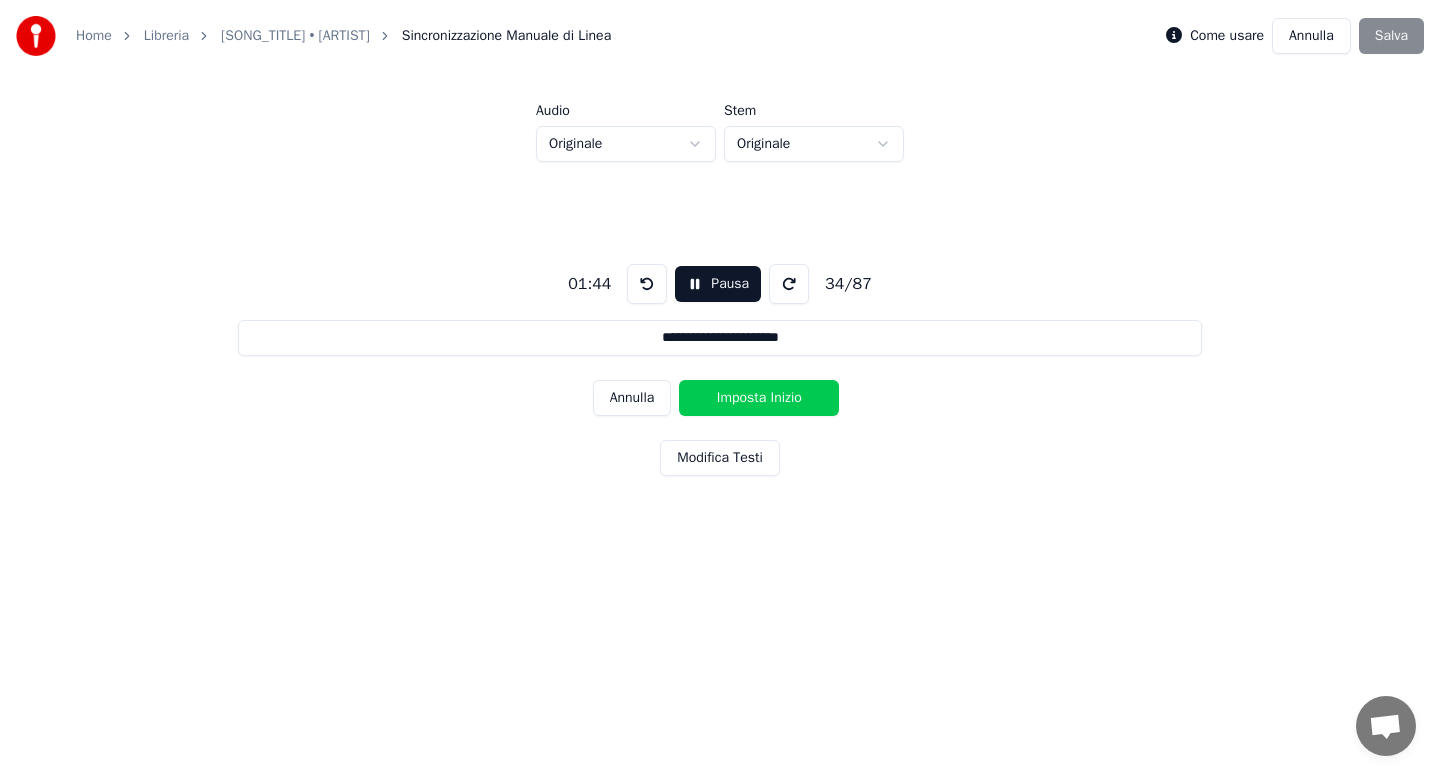 click on "Imposta Inizio" at bounding box center (759, 398) 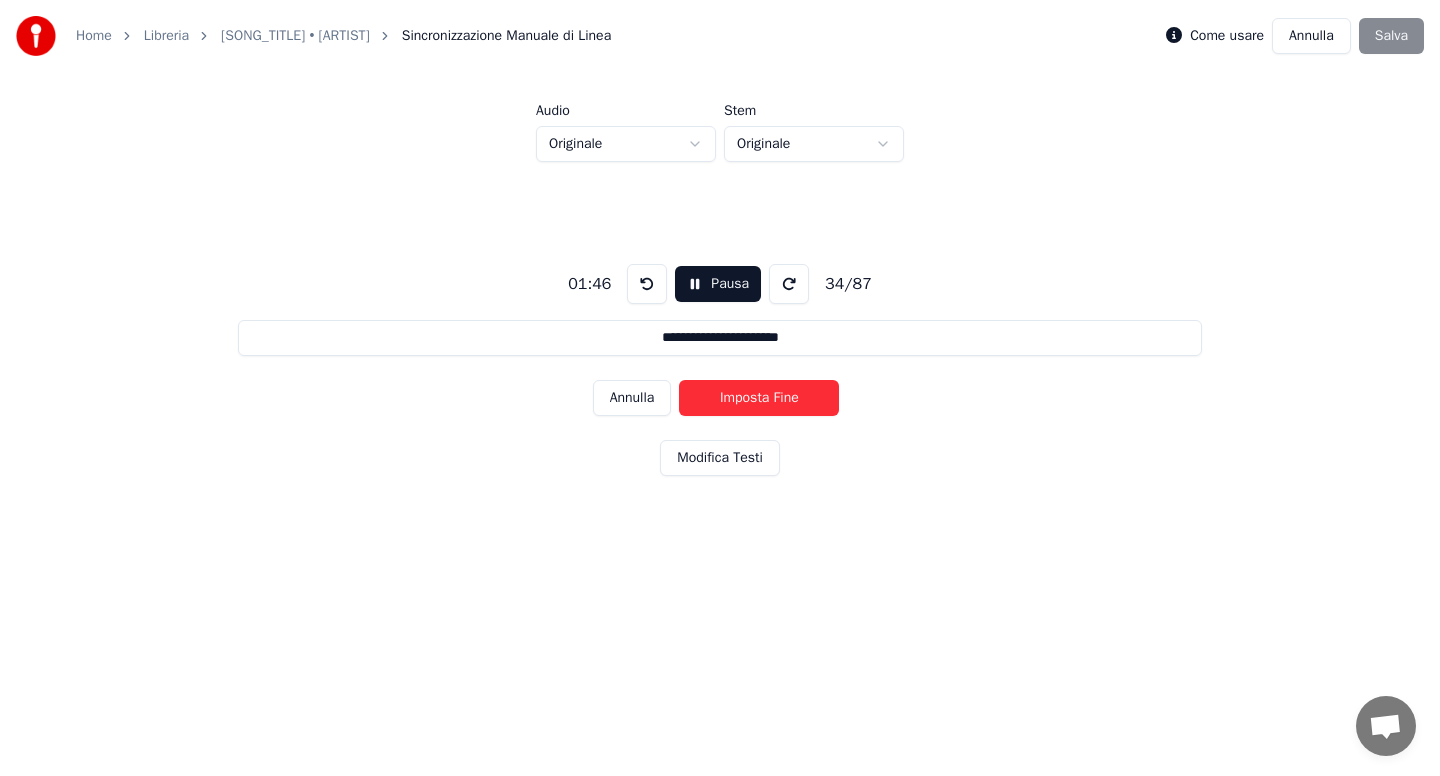 click on "Imposta Fine" at bounding box center (759, 398) 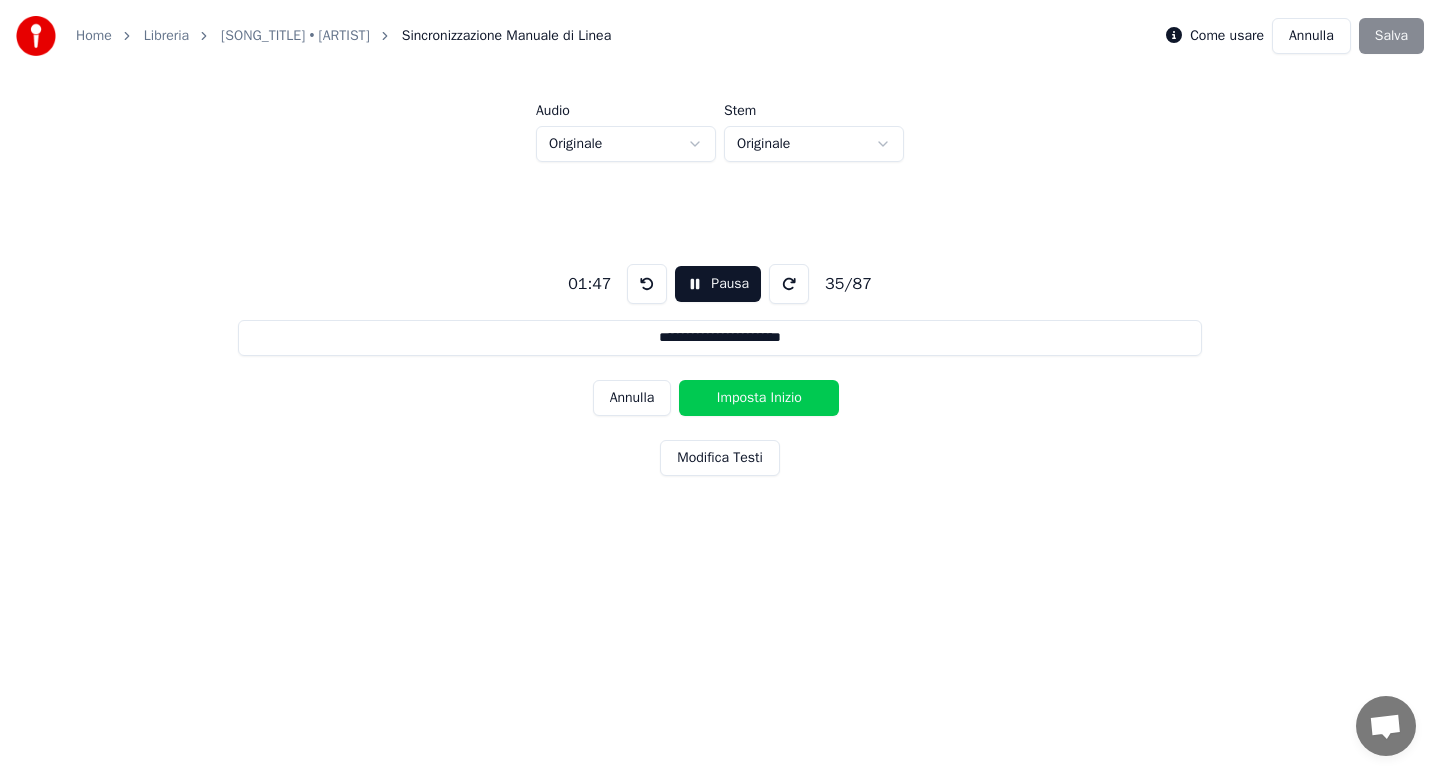 click on "Imposta Inizio" at bounding box center (759, 398) 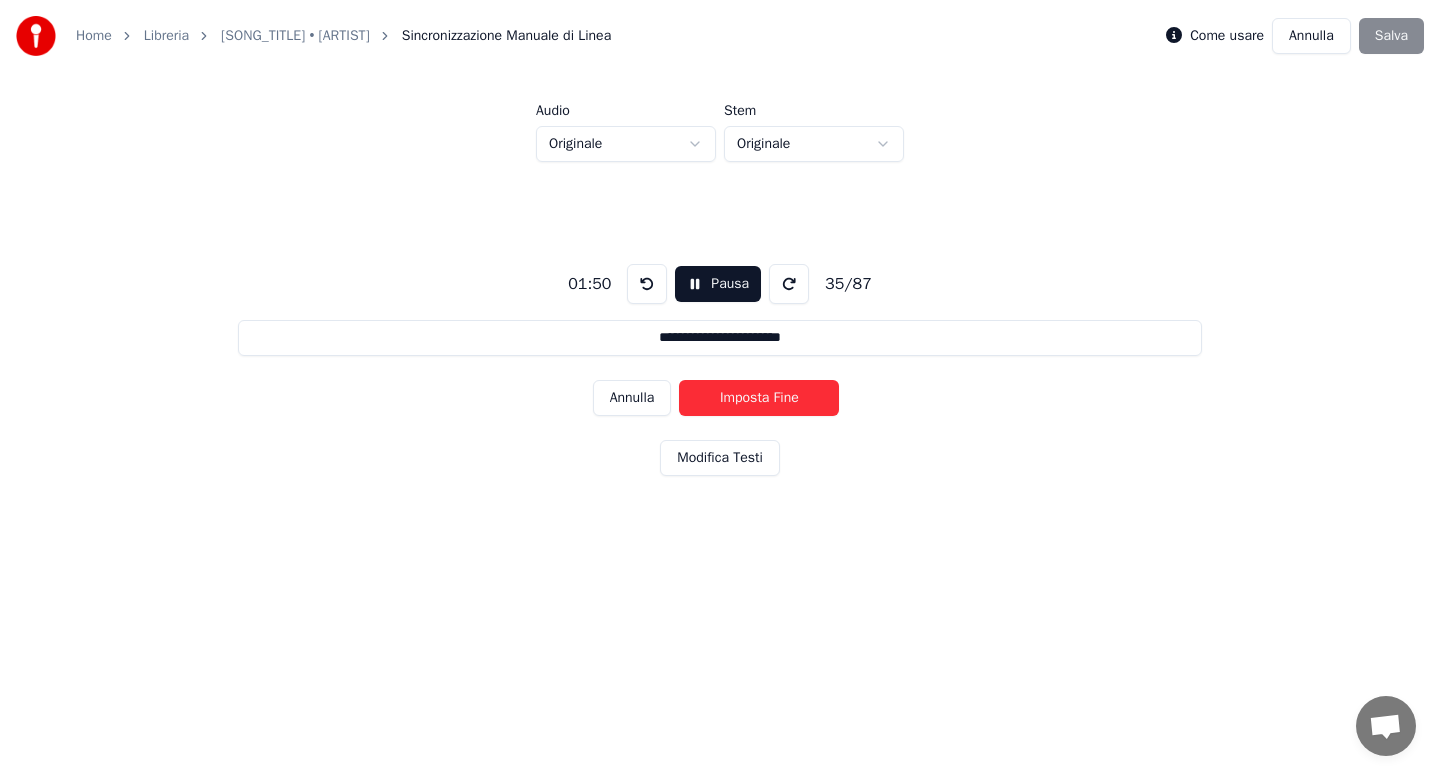 click on "Imposta Fine" at bounding box center (759, 398) 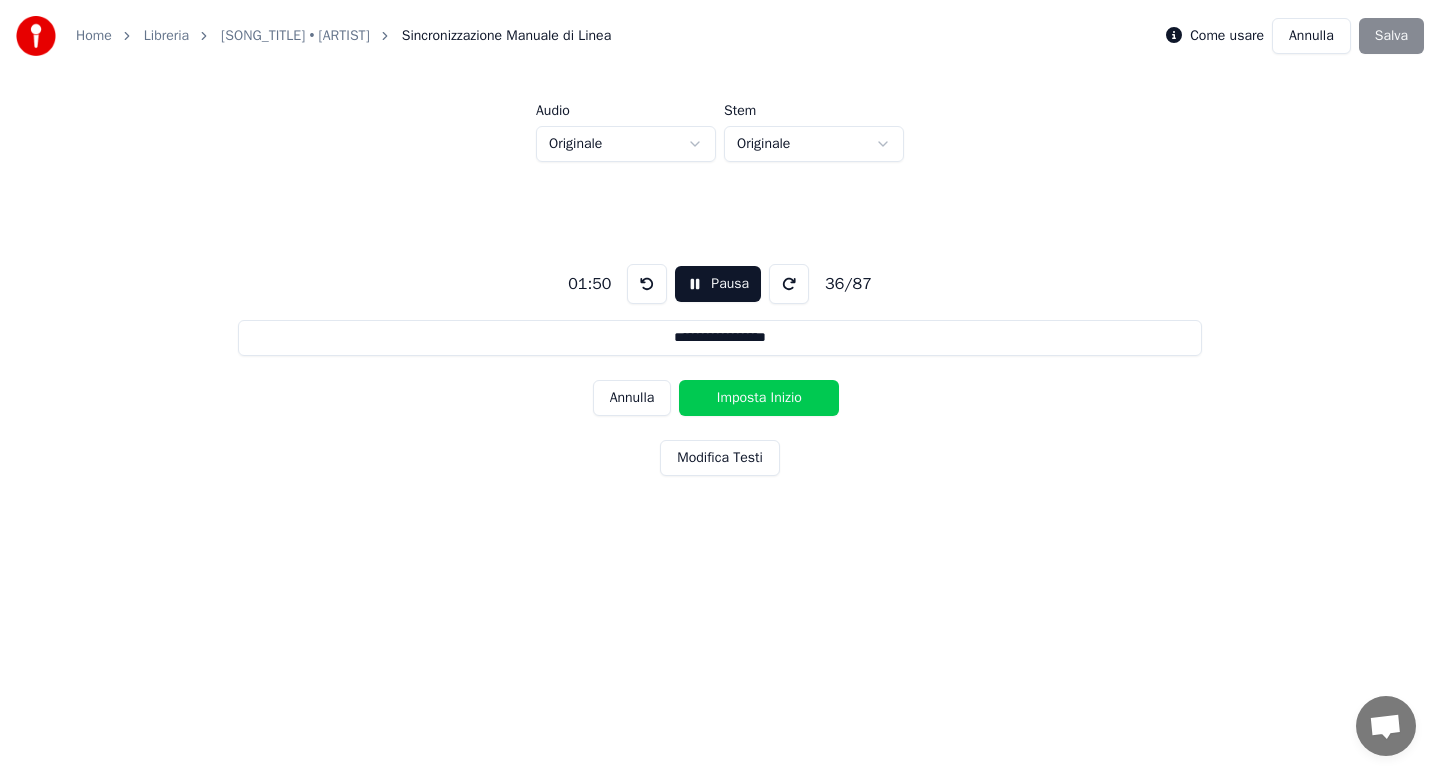 click on "Imposta Inizio" at bounding box center (759, 398) 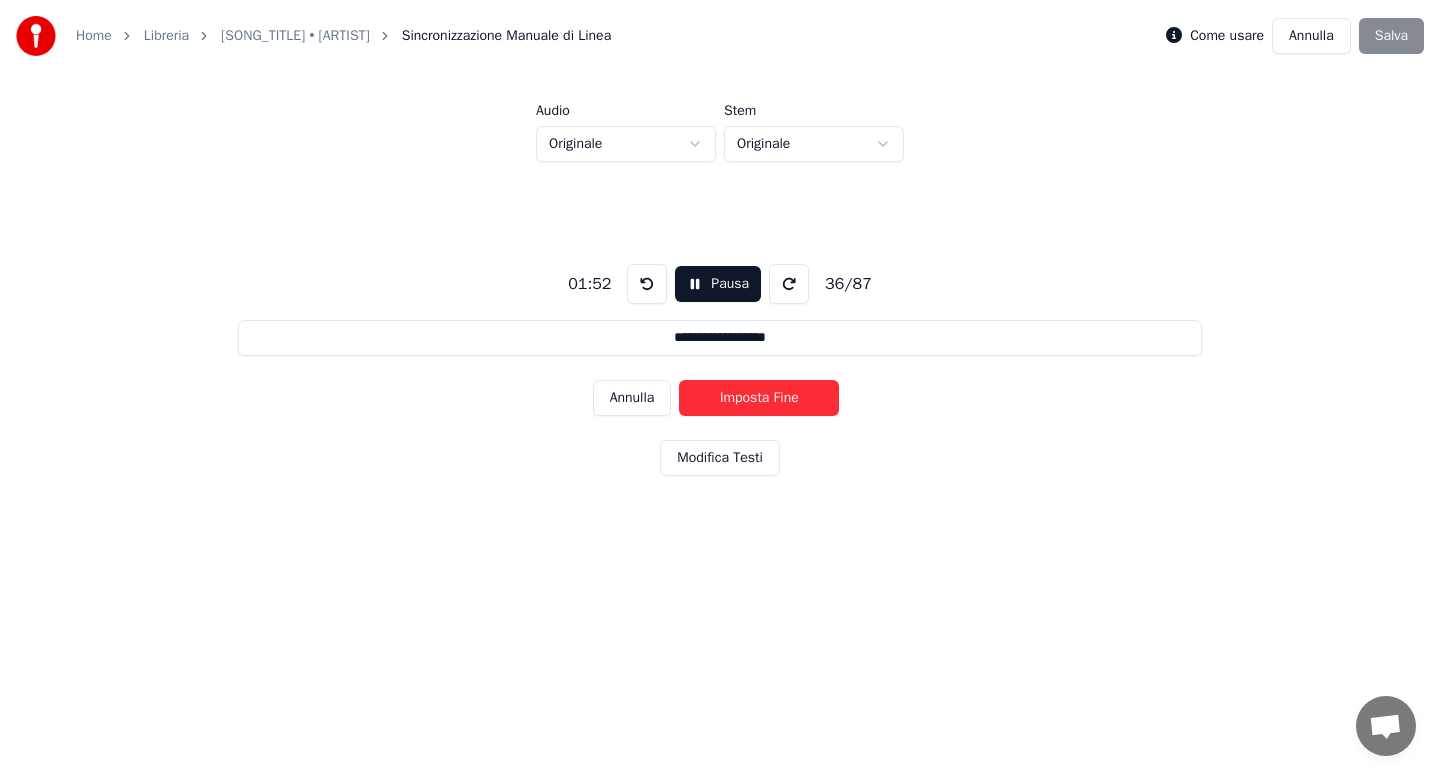 click on "Imposta Fine" at bounding box center [759, 398] 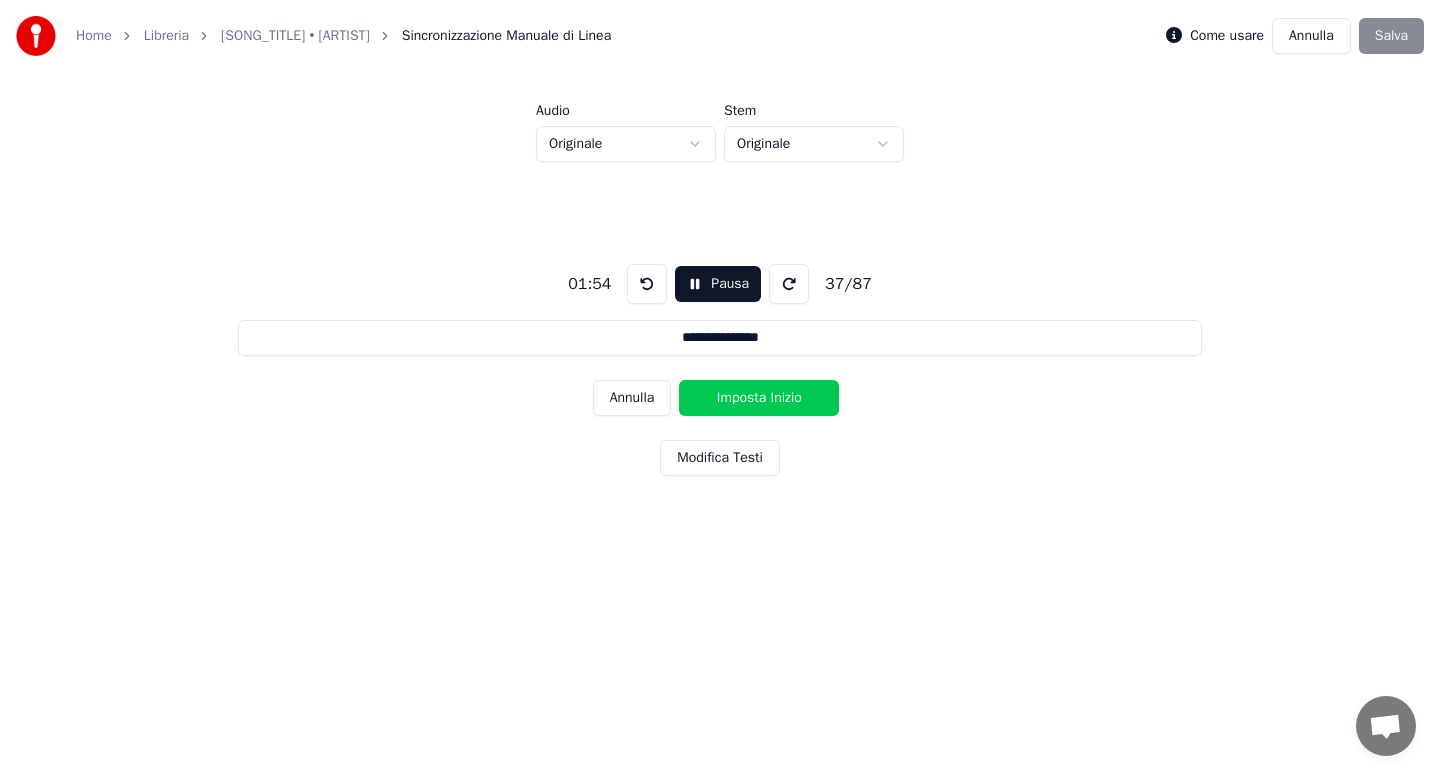 click on "Imposta Inizio" at bounding box center (759, 398) 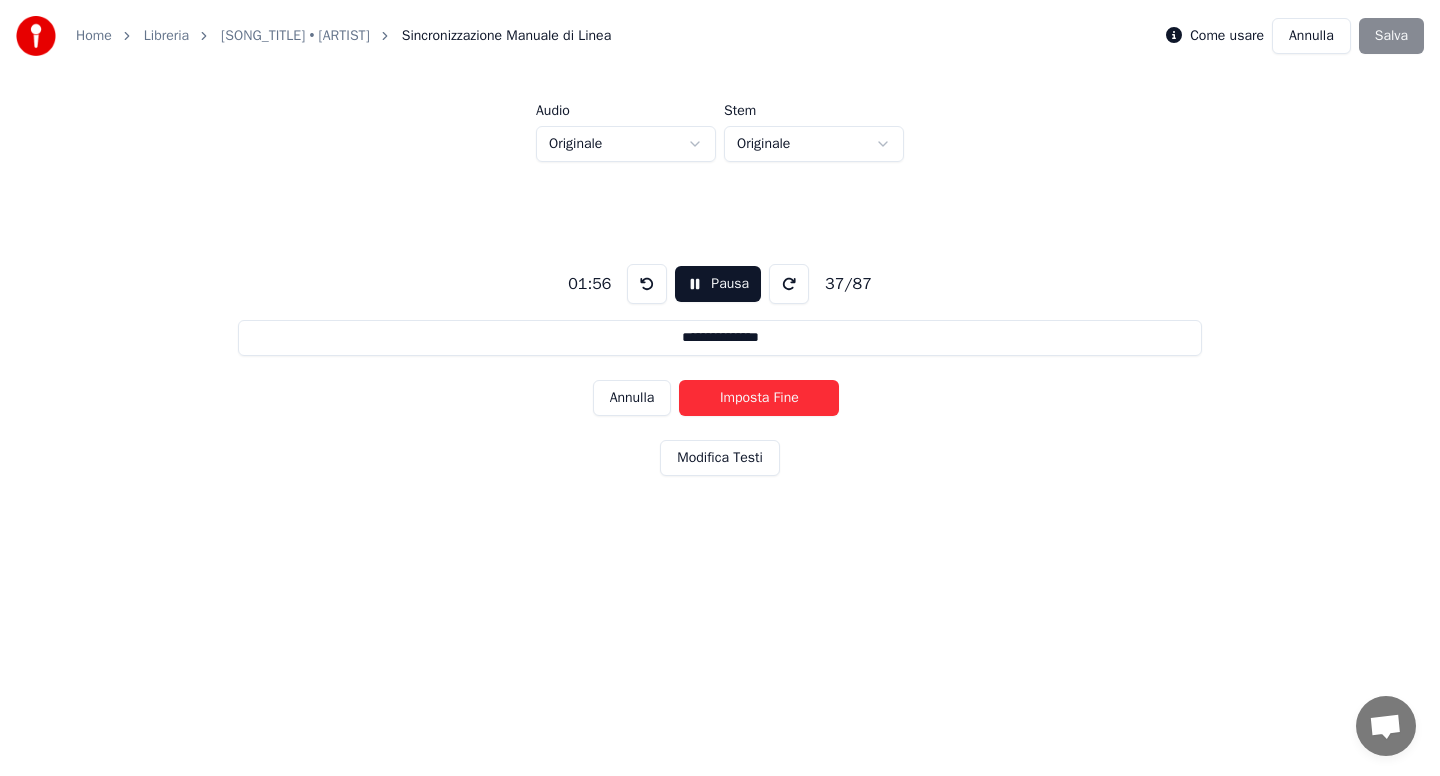 click on "Imposta Fine" at bounding box center (759, 398) 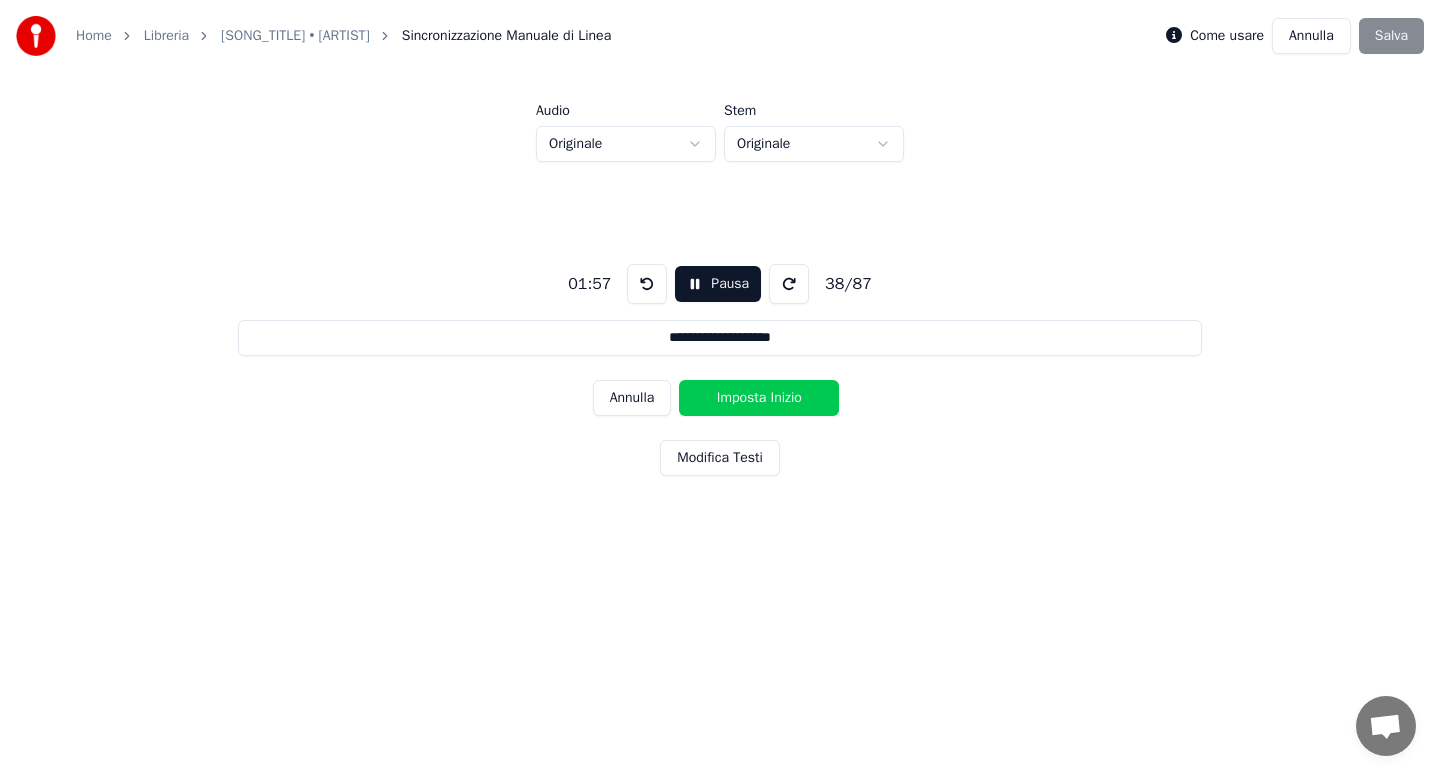 click on "Imposta Inizio" at bounding box center (759, 398) 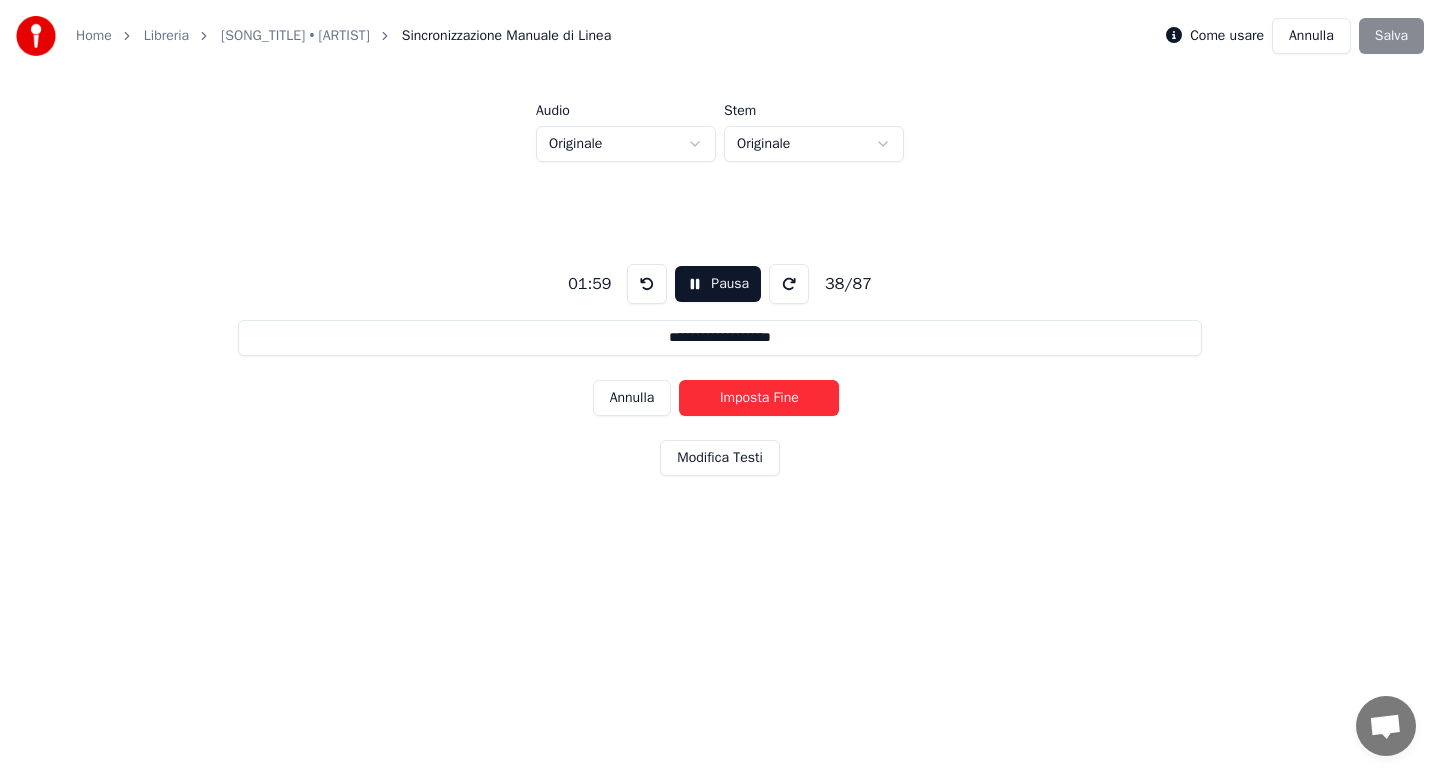click on "Imposta Fine" at bounding box center (759, 398) 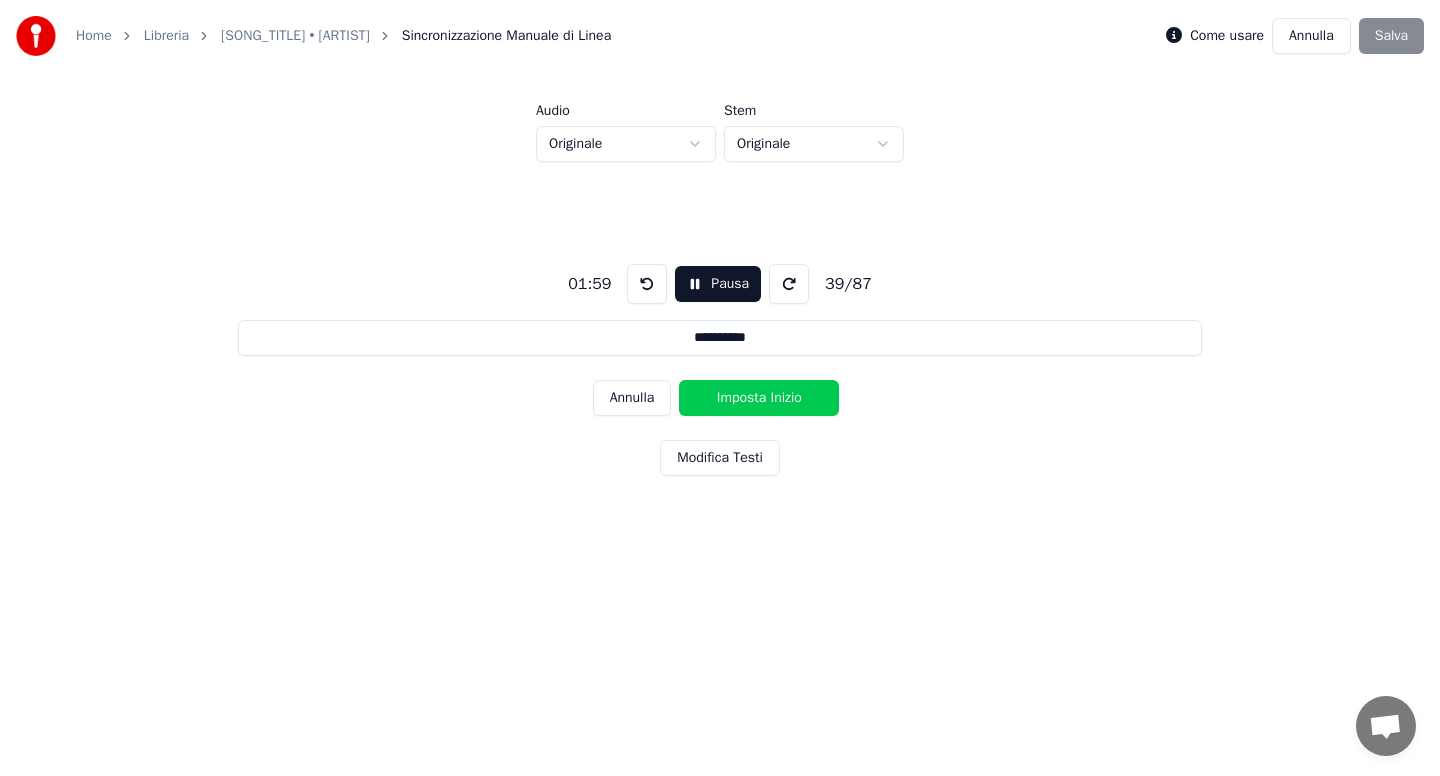 click on "Imposta Inizio" at bounding box center (759, 398) 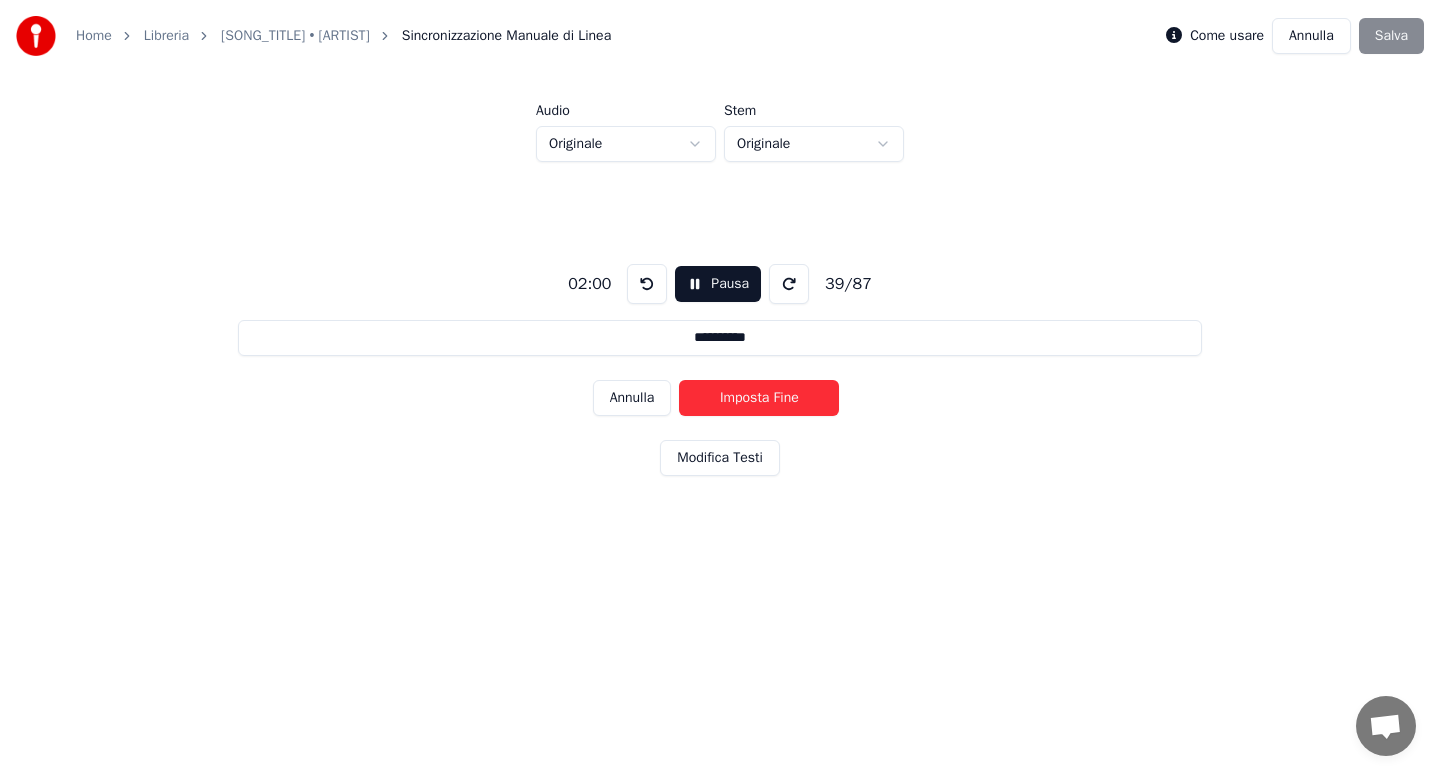 click on "Imposta Fine" at bounding box center (759, 398) 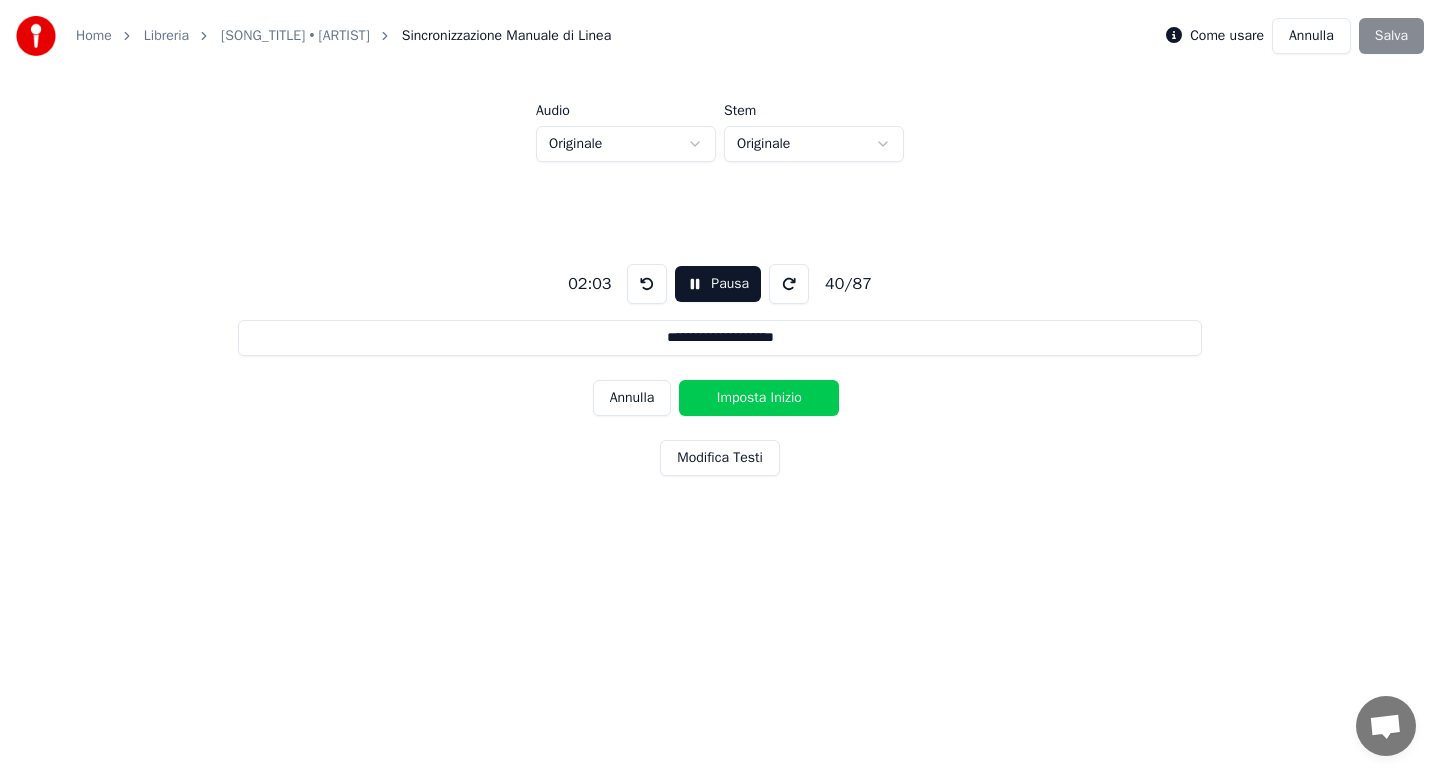 click on "Imposta Inizio" at bounding box center [759, 398] 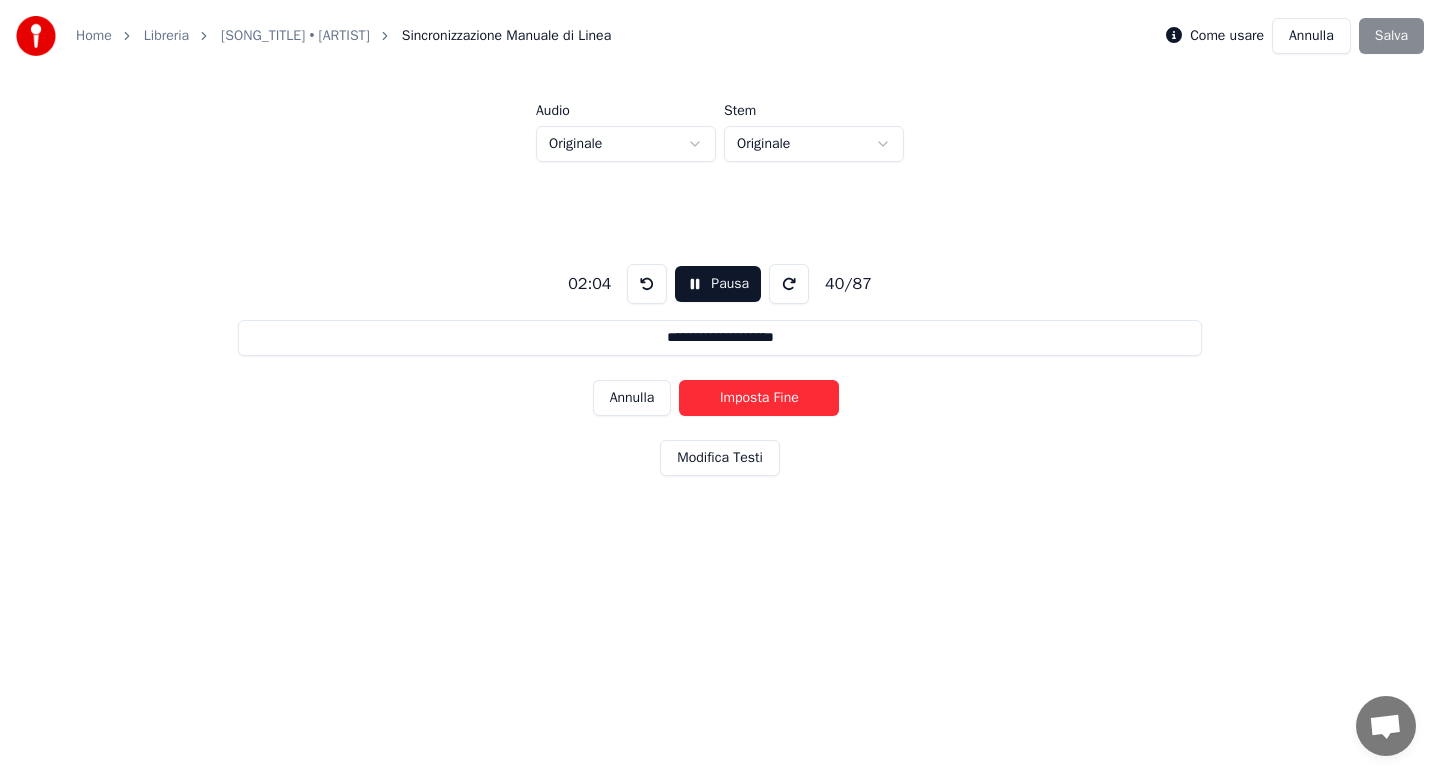 click on "Imposta Fine" at bounding box center [759, 398] 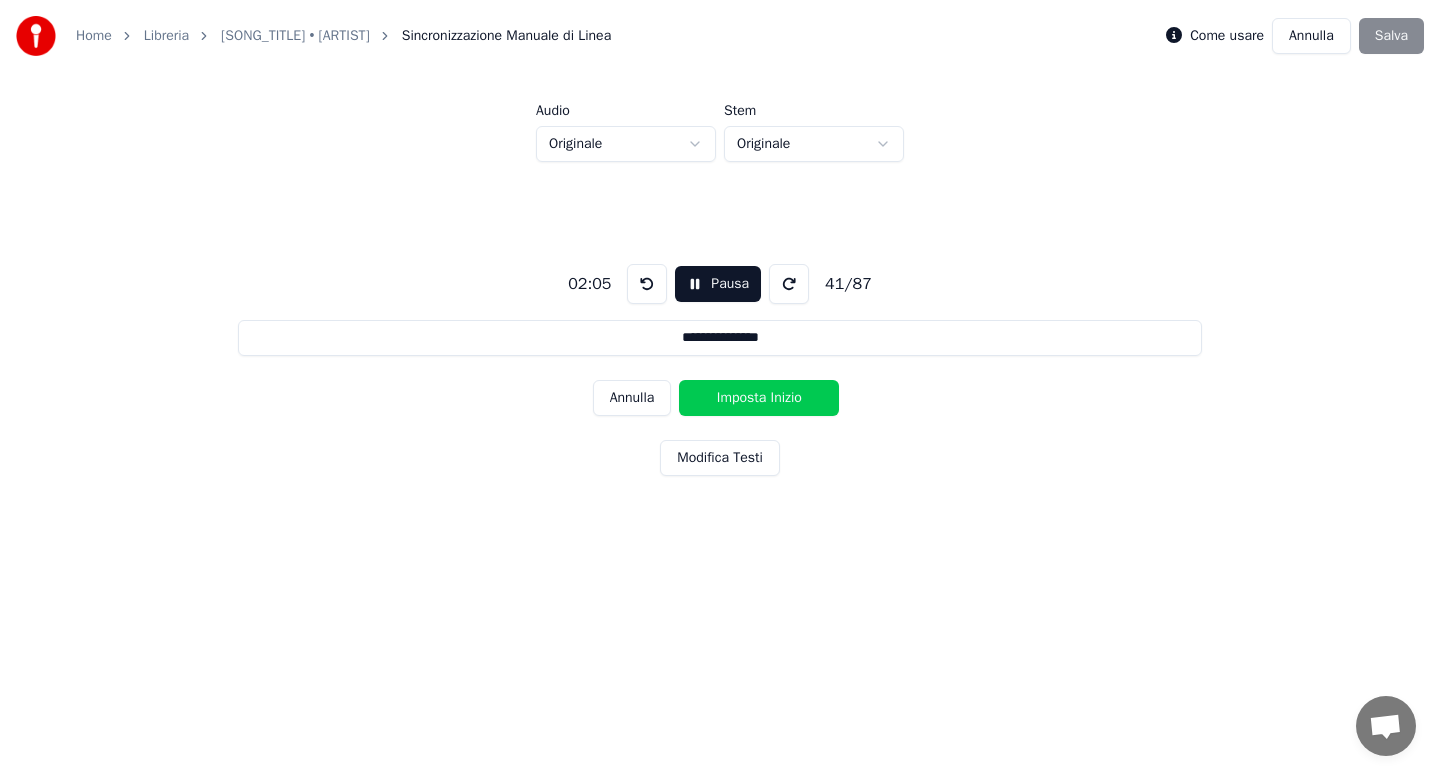 click on "Imposta Inizio" at bounding box center [759, 398] 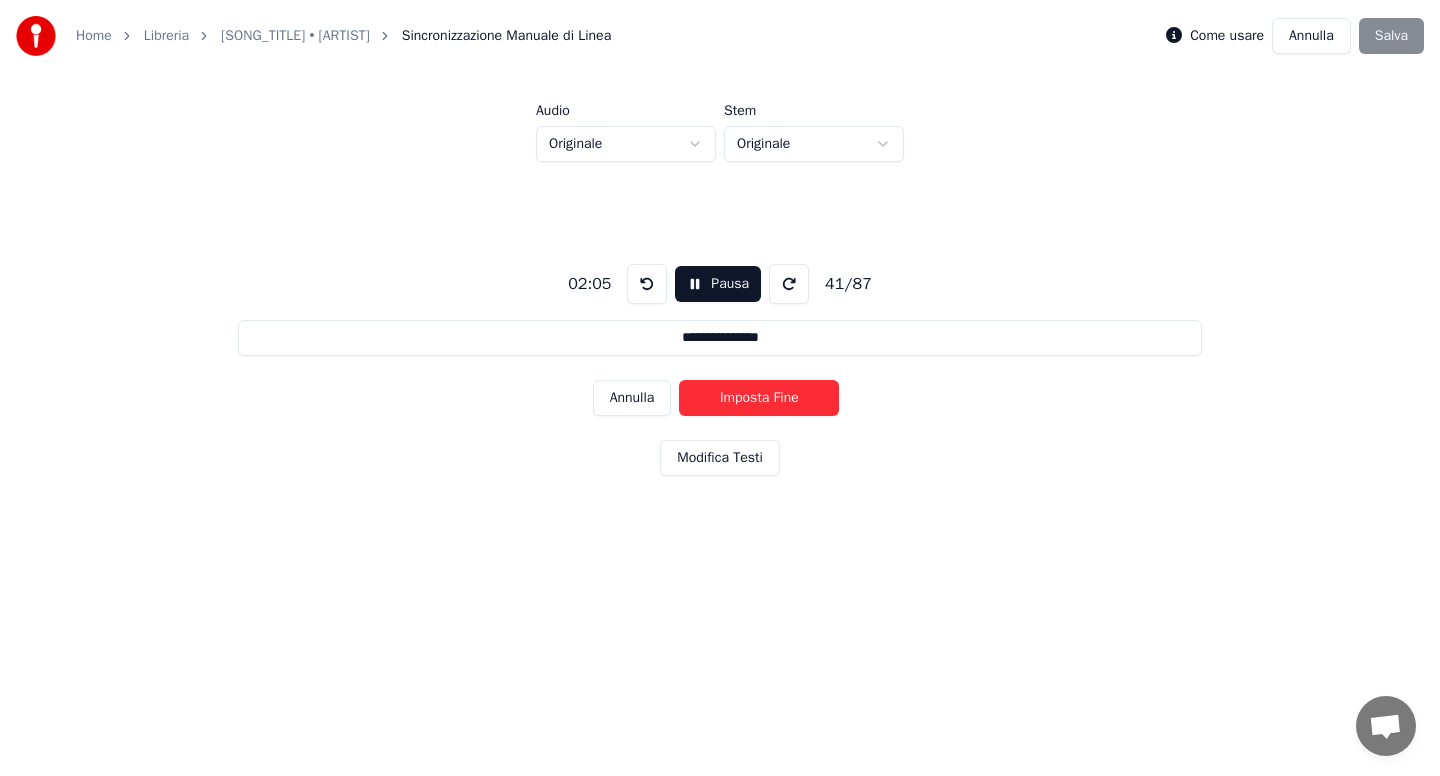 click on "Imposta Fine" at bounding box center (759, 398) 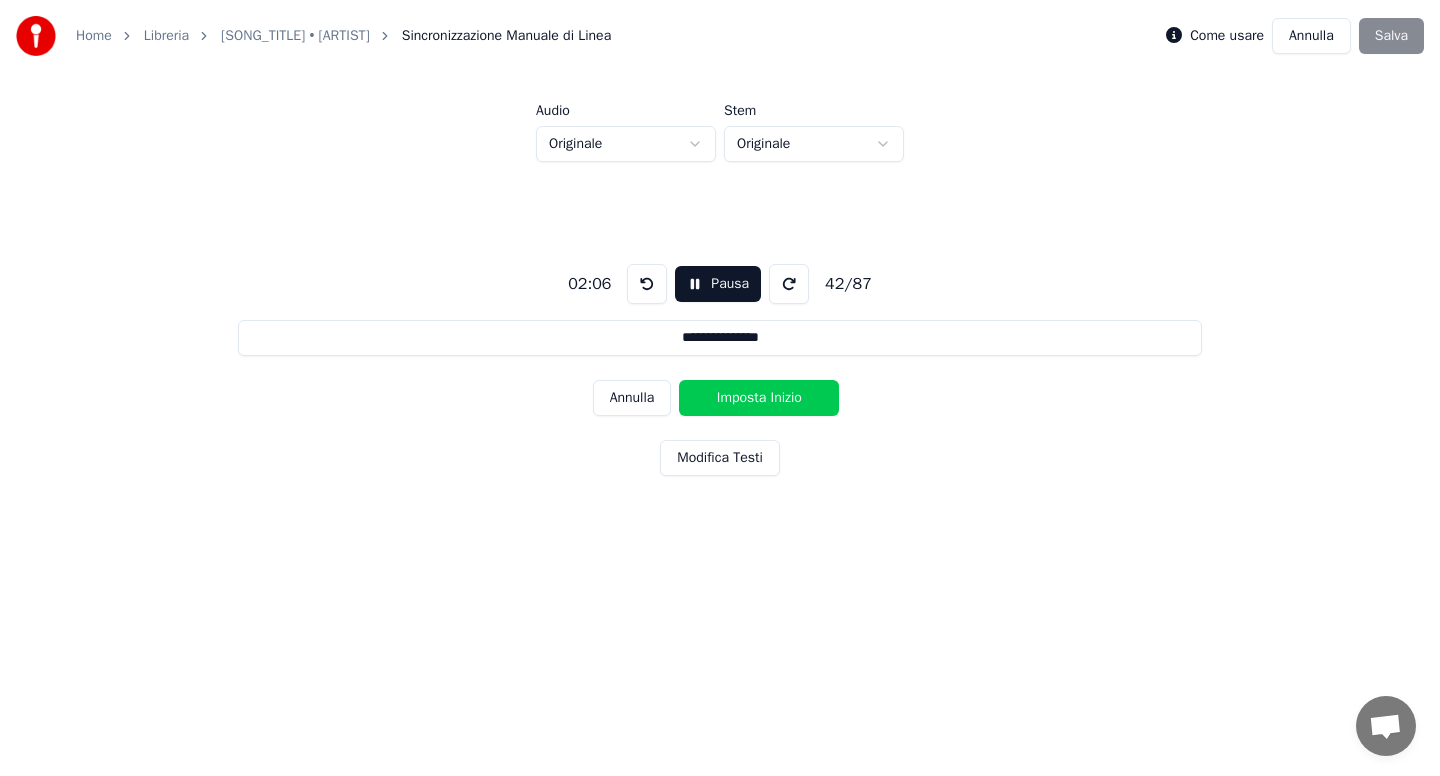 click on "Imposta Inizio" at bounding box center [759, 398] 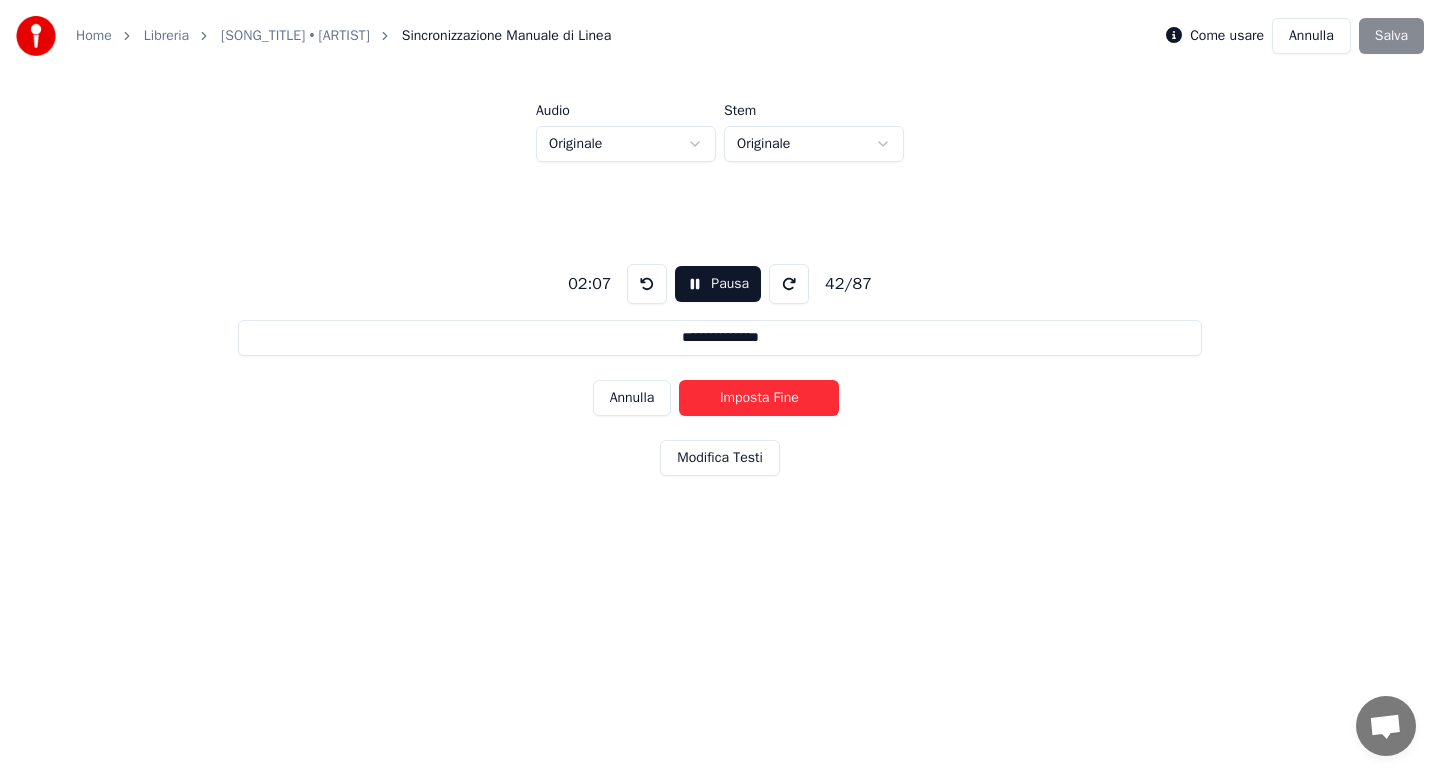 click on "Imposta Fine" at bounding box center [759, 398] 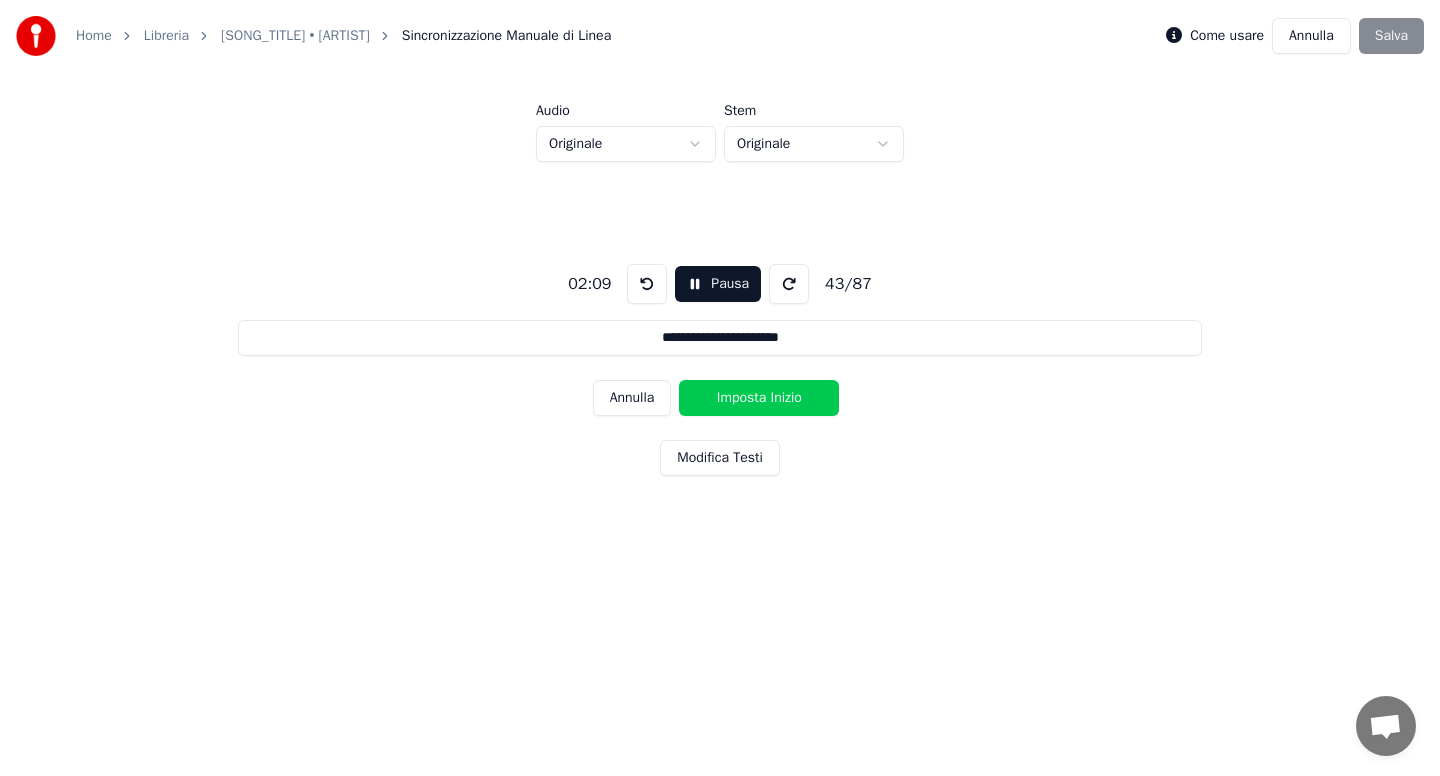 click on "Imposta Inizio" at bounding box center (759, 398) 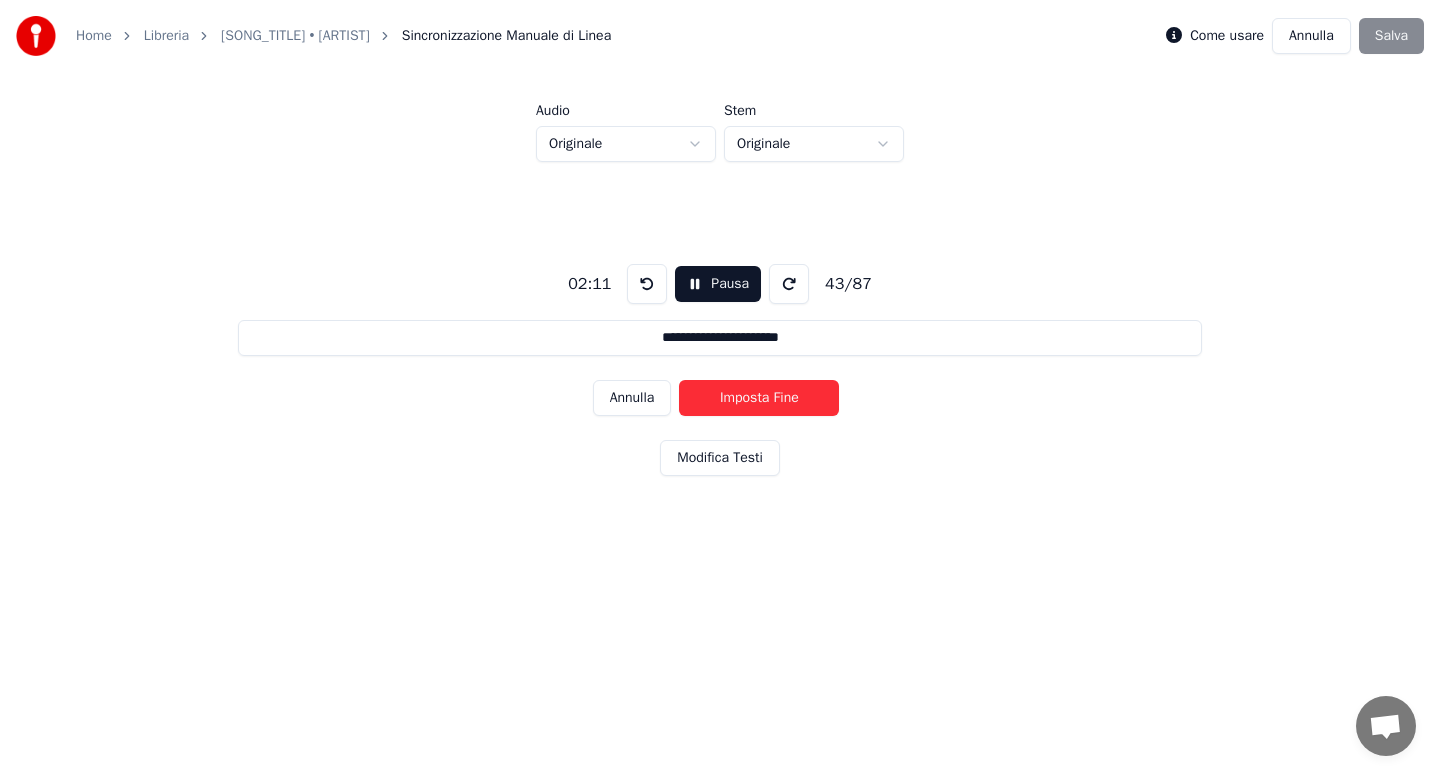 click on "Imposta Fine" at bounding box center (759, 398) 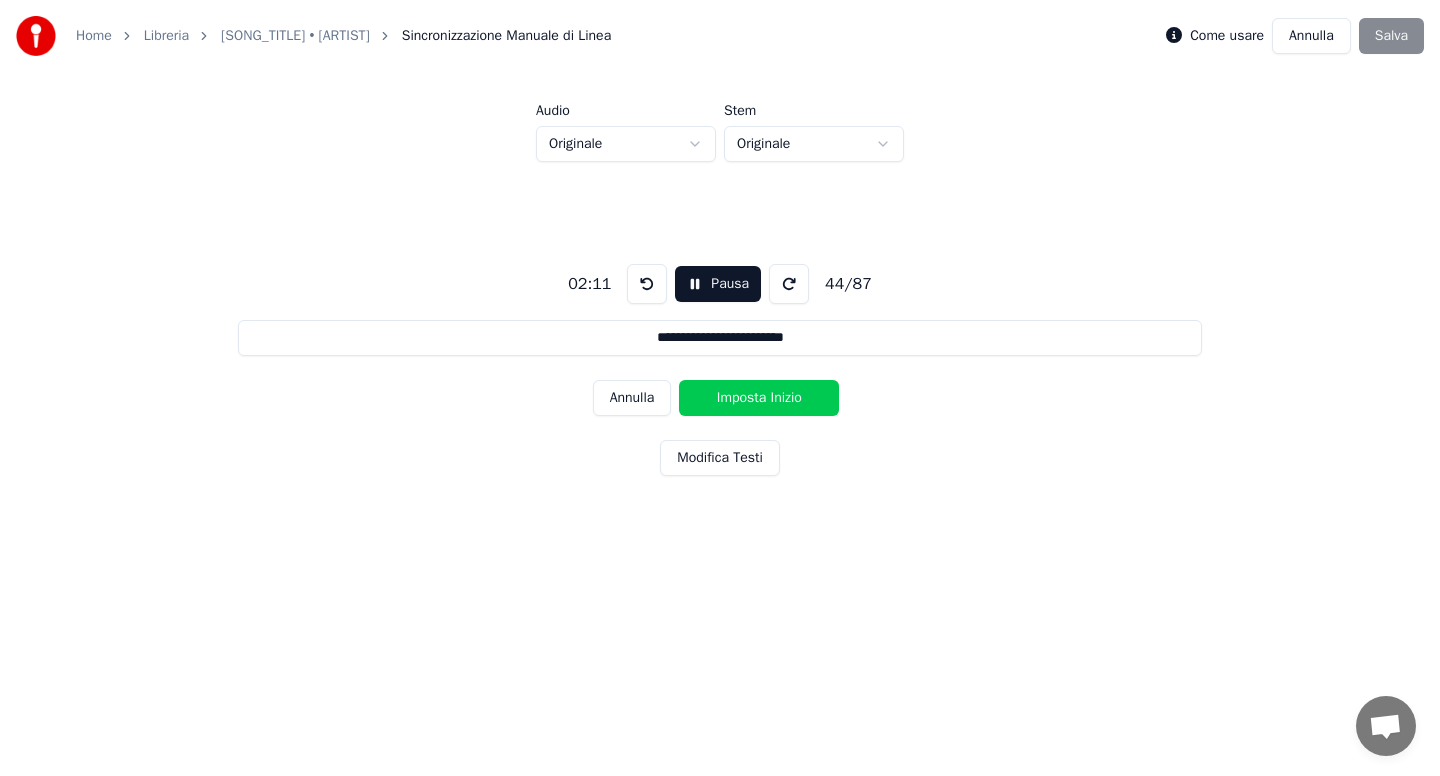click on "Imposta Inizio" at bounding box center (759, 398) 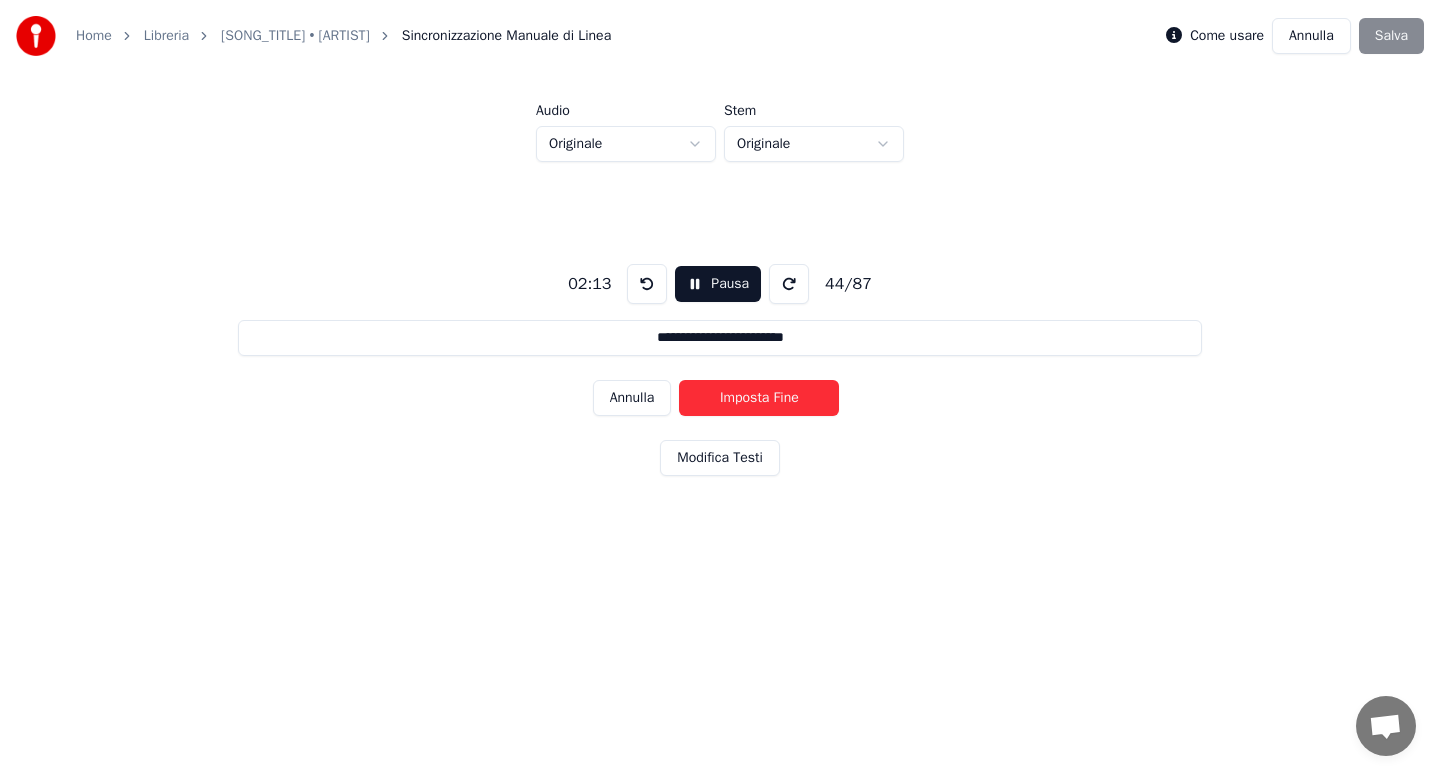 click on "Imposta Fine" at bounding box center [759, 398] 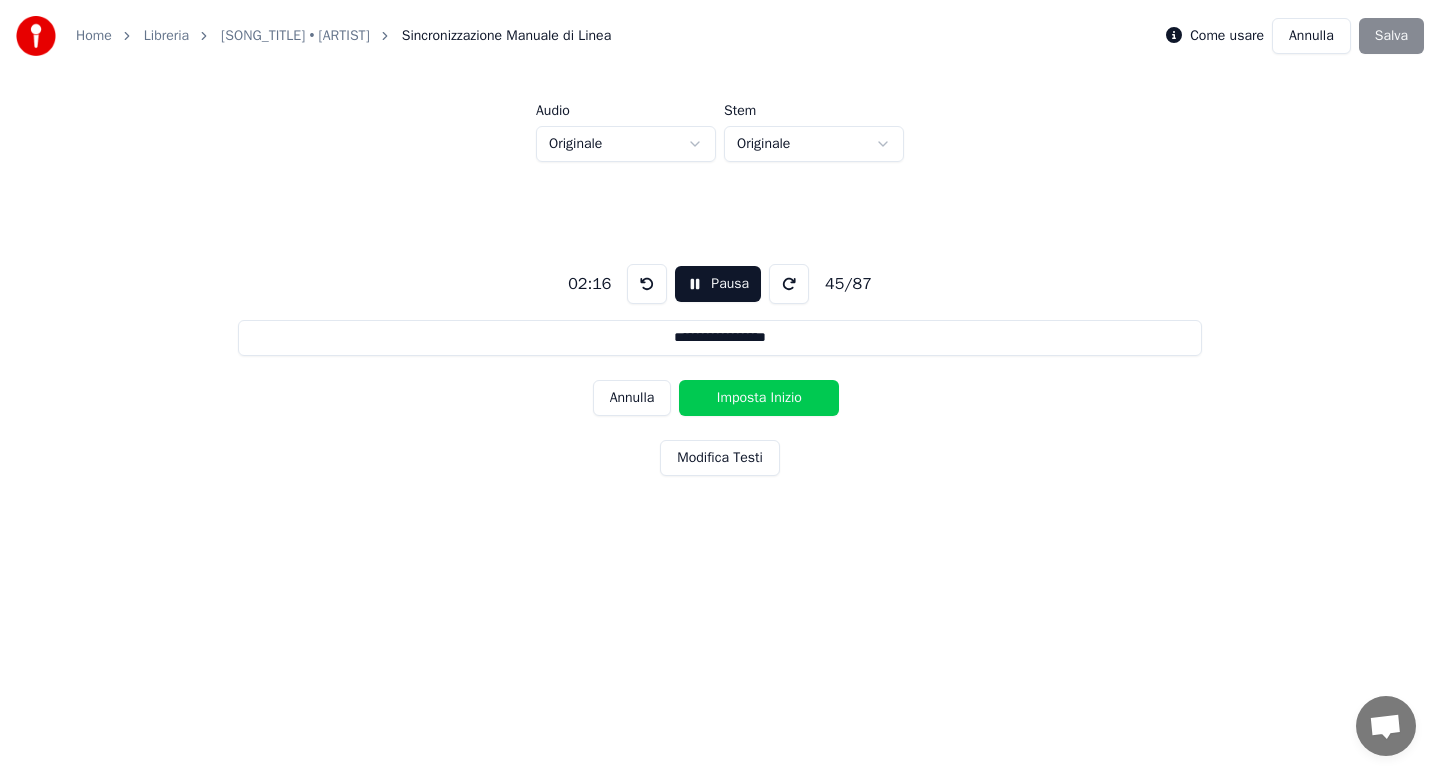 click on "Imposta Inizio" at bounding box center [759, 398] 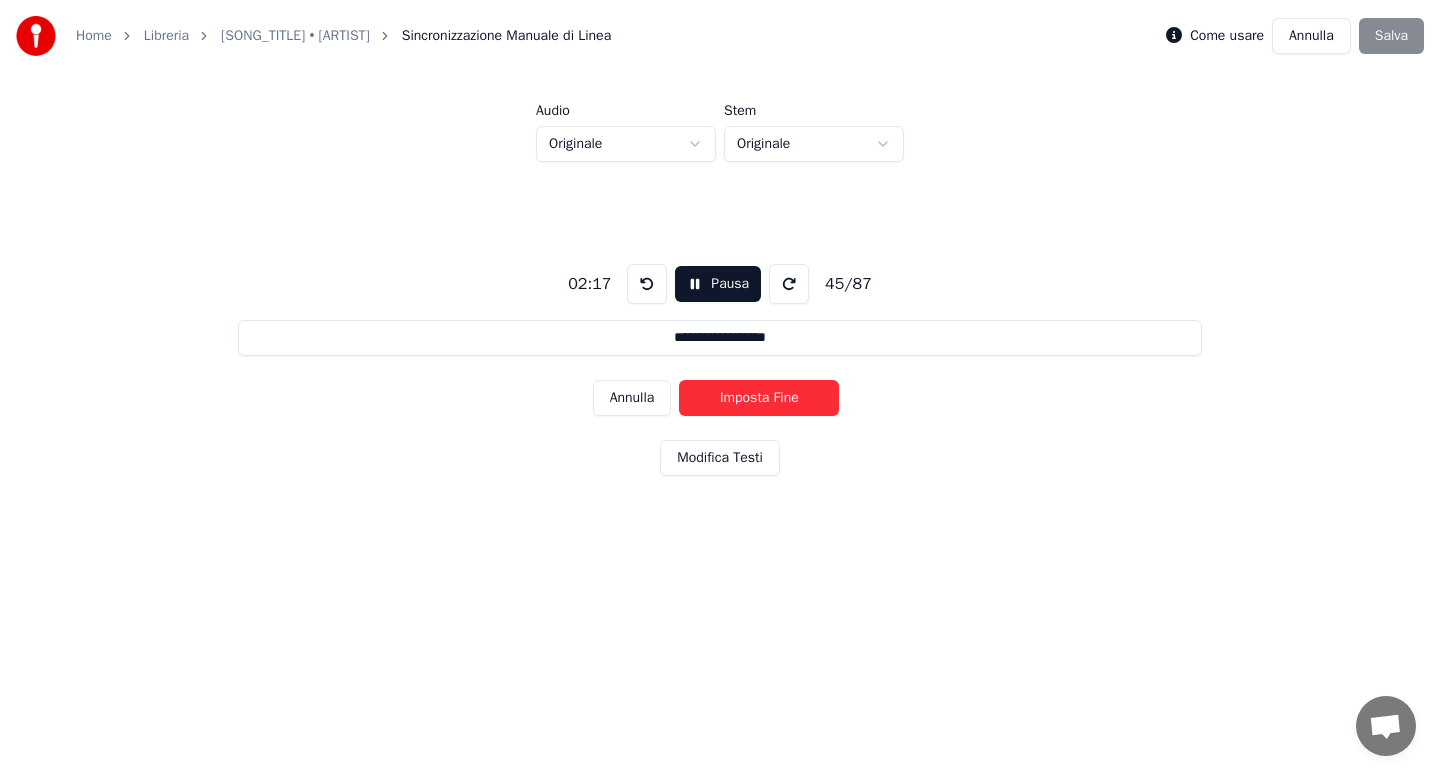 click on "Imposta Fine" at bounding box center (759, 398) 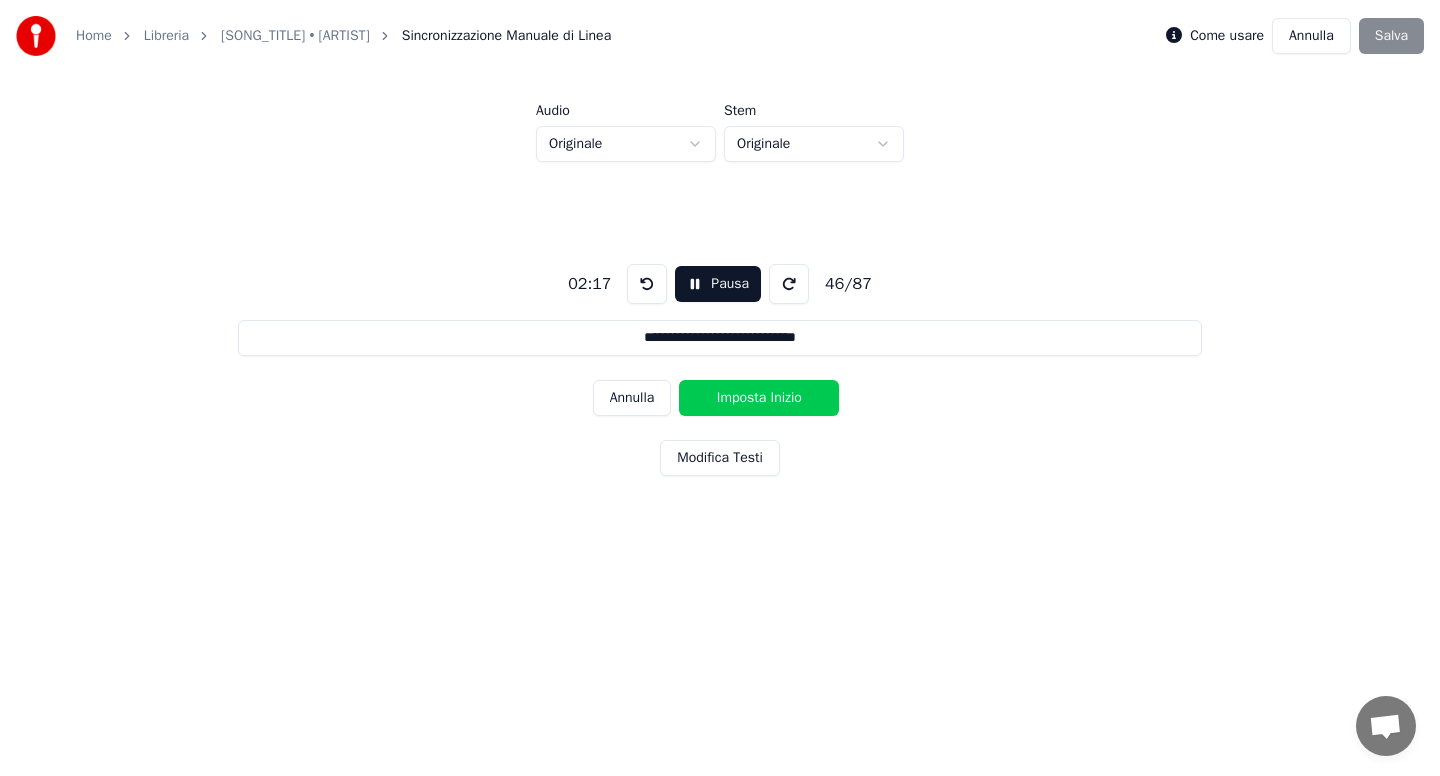 click on "Imposta Inizio" at bounding box center (759, 398) 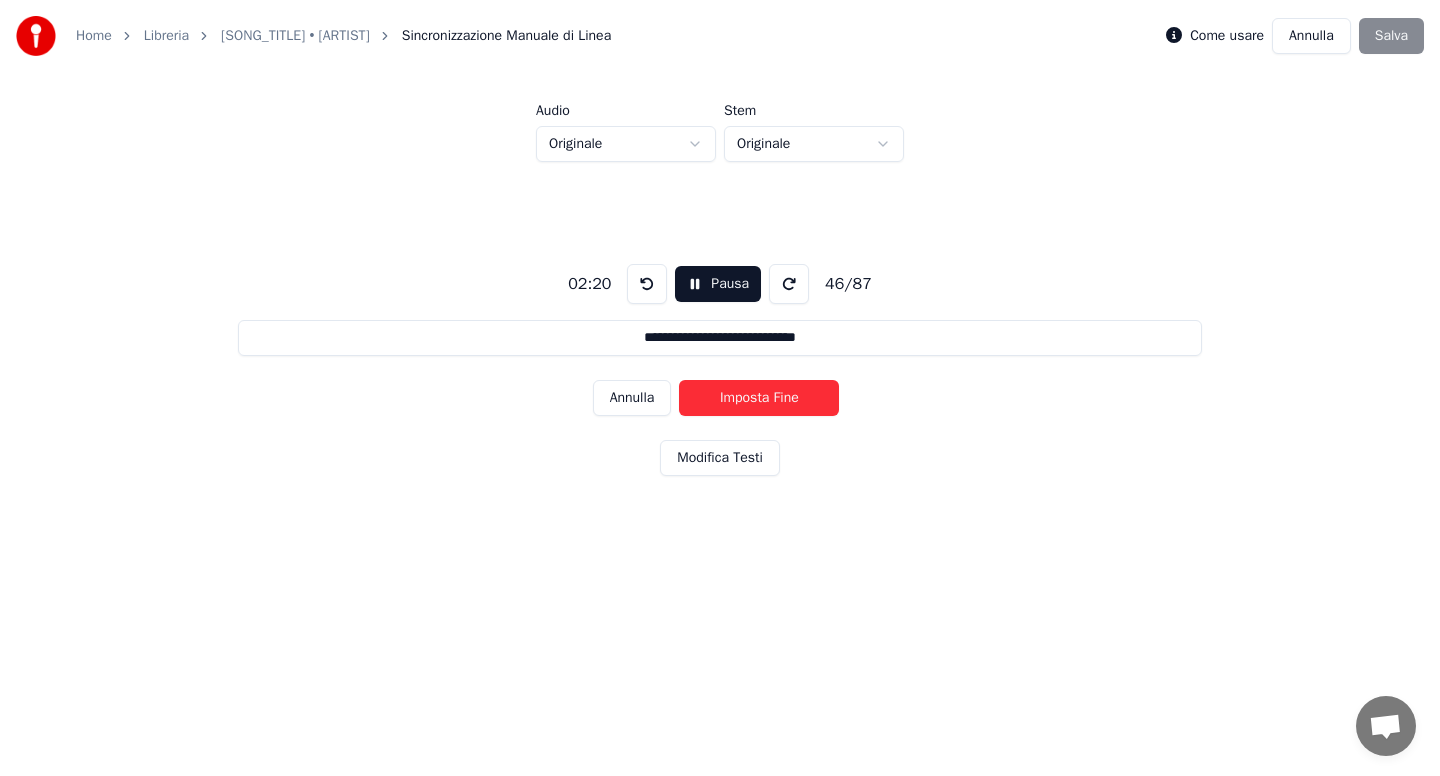 click on "Imposta Fine" at bounding box center [759, 398] 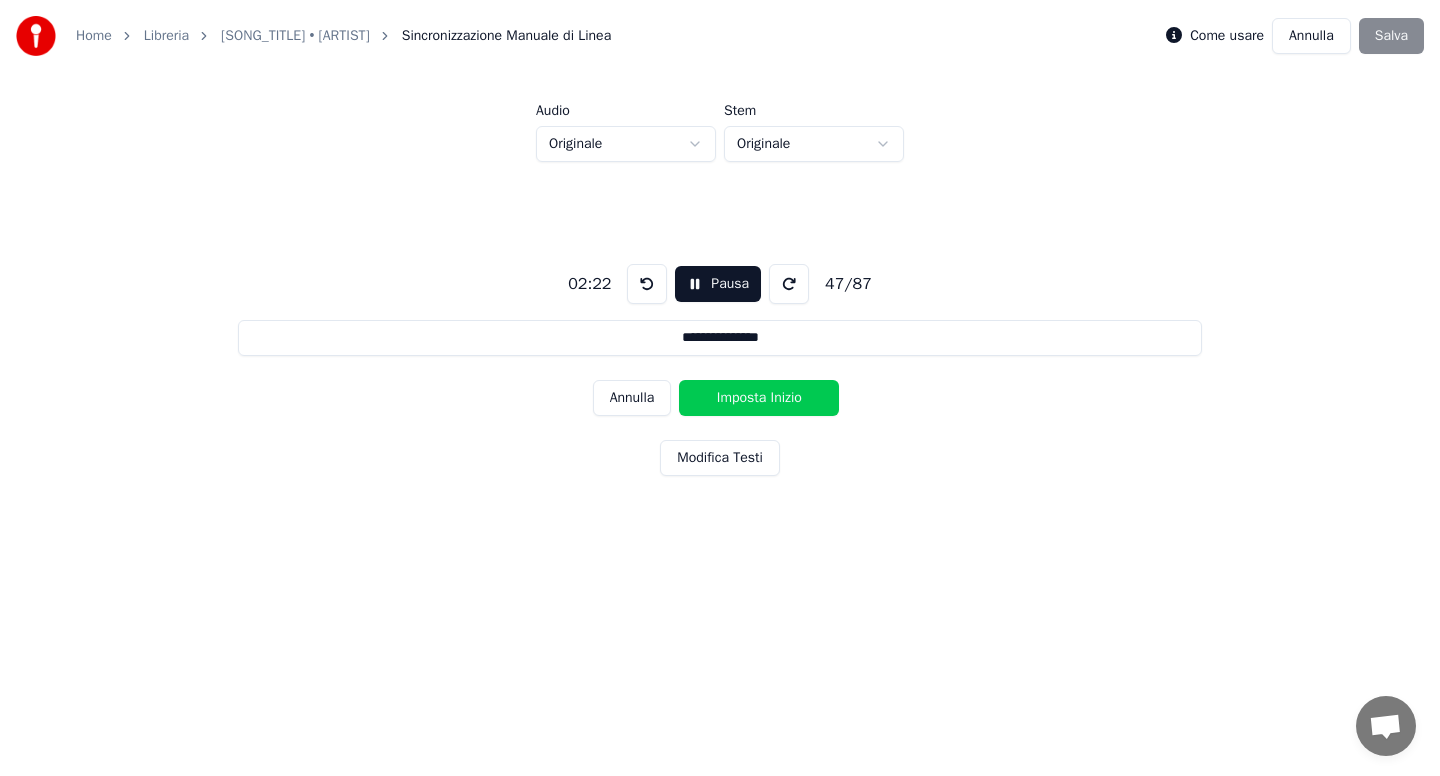 click on "Imposta Inizio" at bounding box center [759, 398] 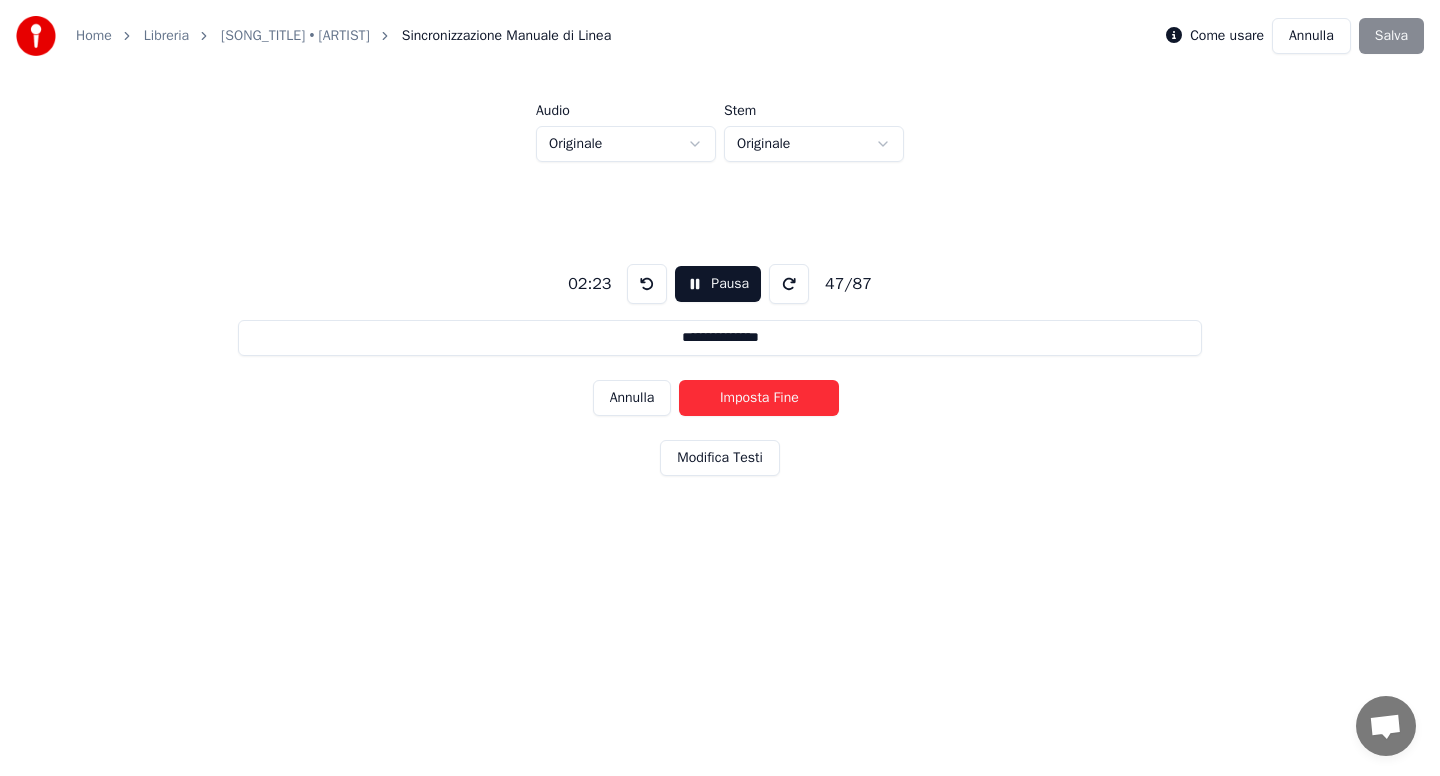 click on "Imposta Fine" at bounding box center (759, 398) 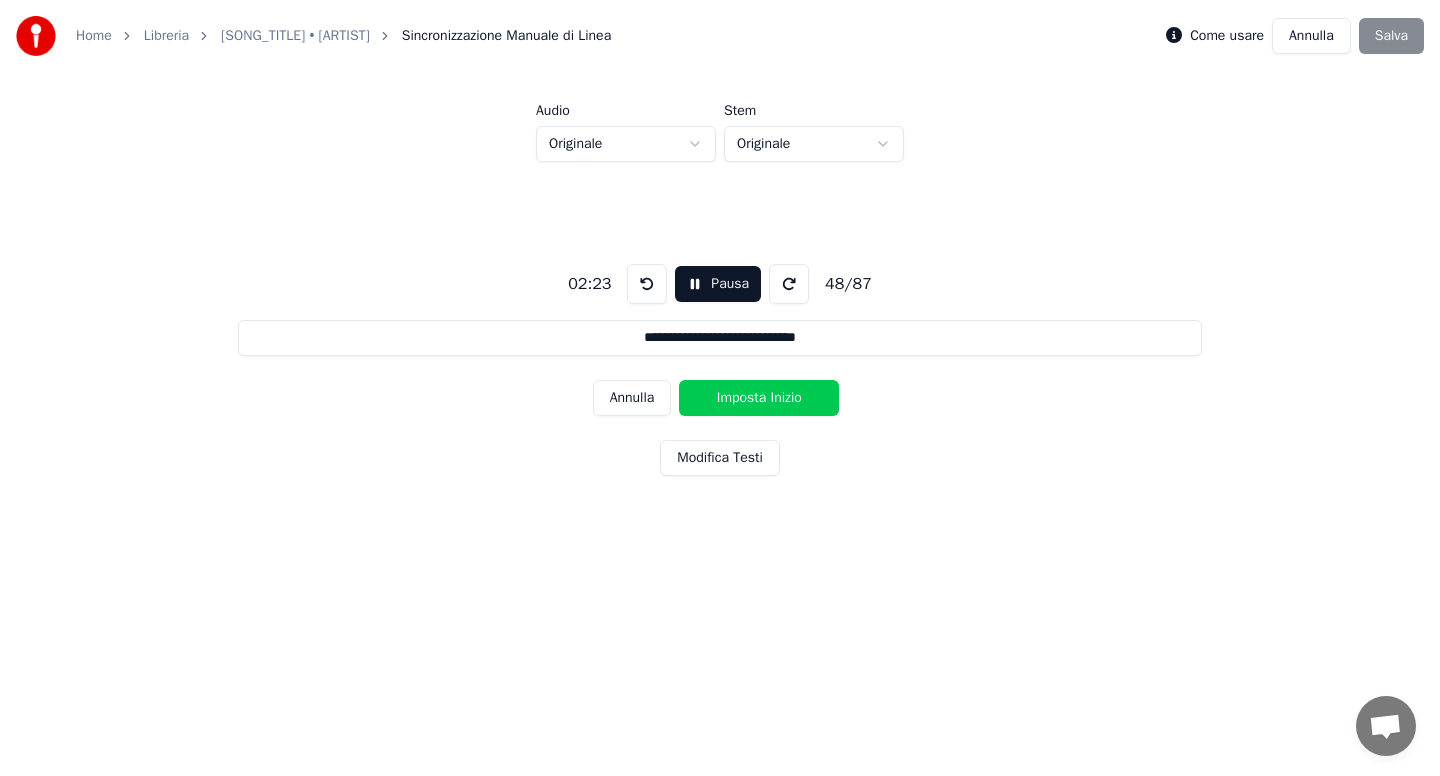 click on "Imposta Inizio" at bounding box center (759, 398) 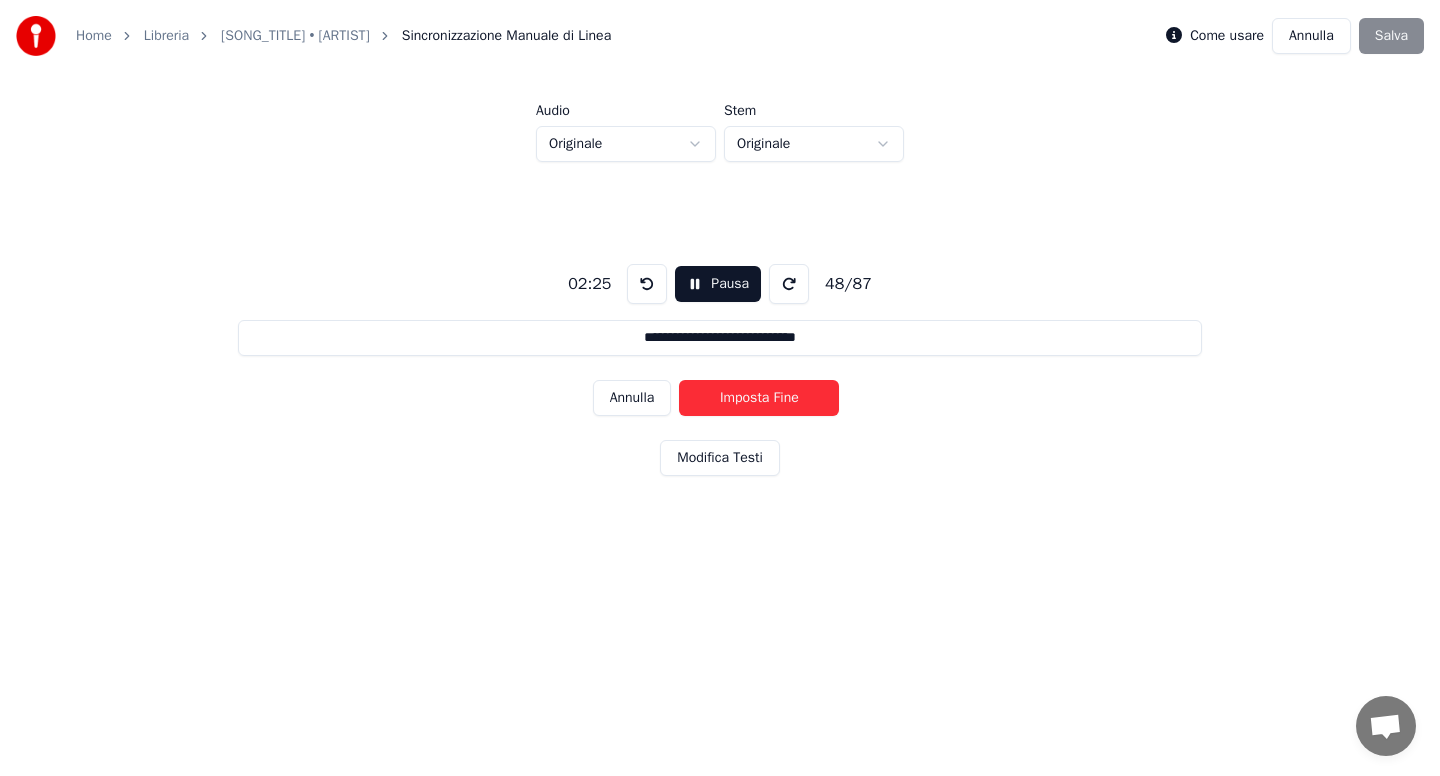 click on "Imposta Fine" at bounding box center [759, 398] 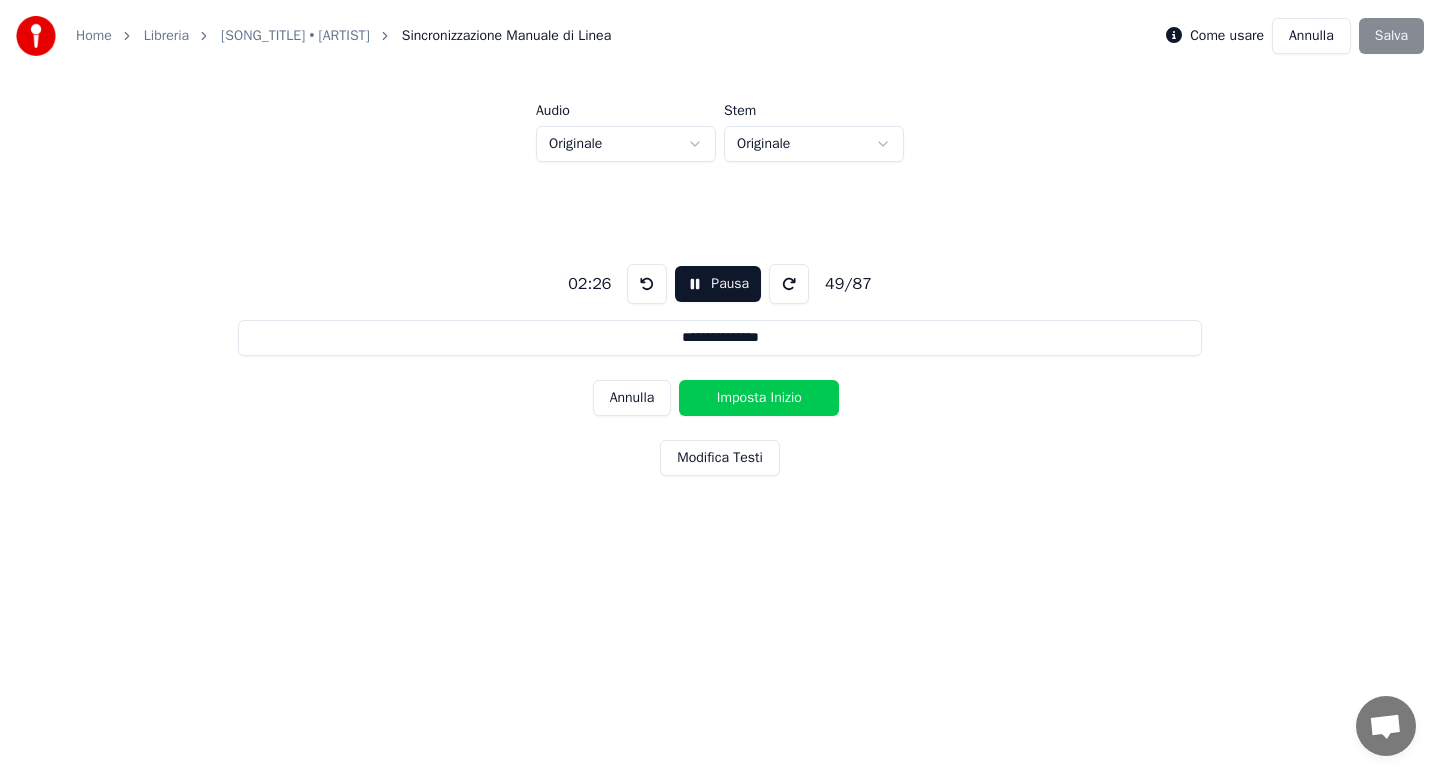 click on "Imposta Inizio" at bounding box center (759, 398) 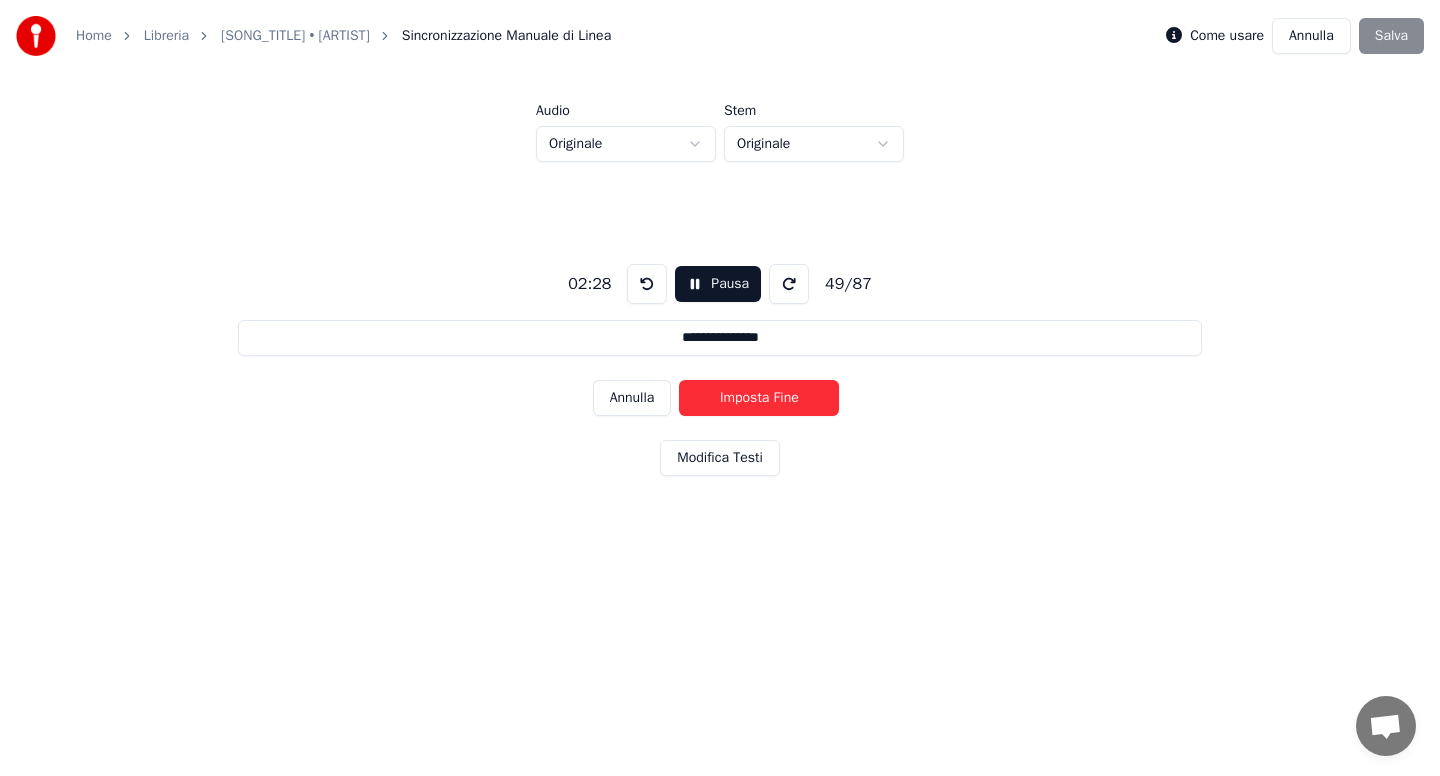 click on "Imposta Fine" at bounding box center [759, 398] 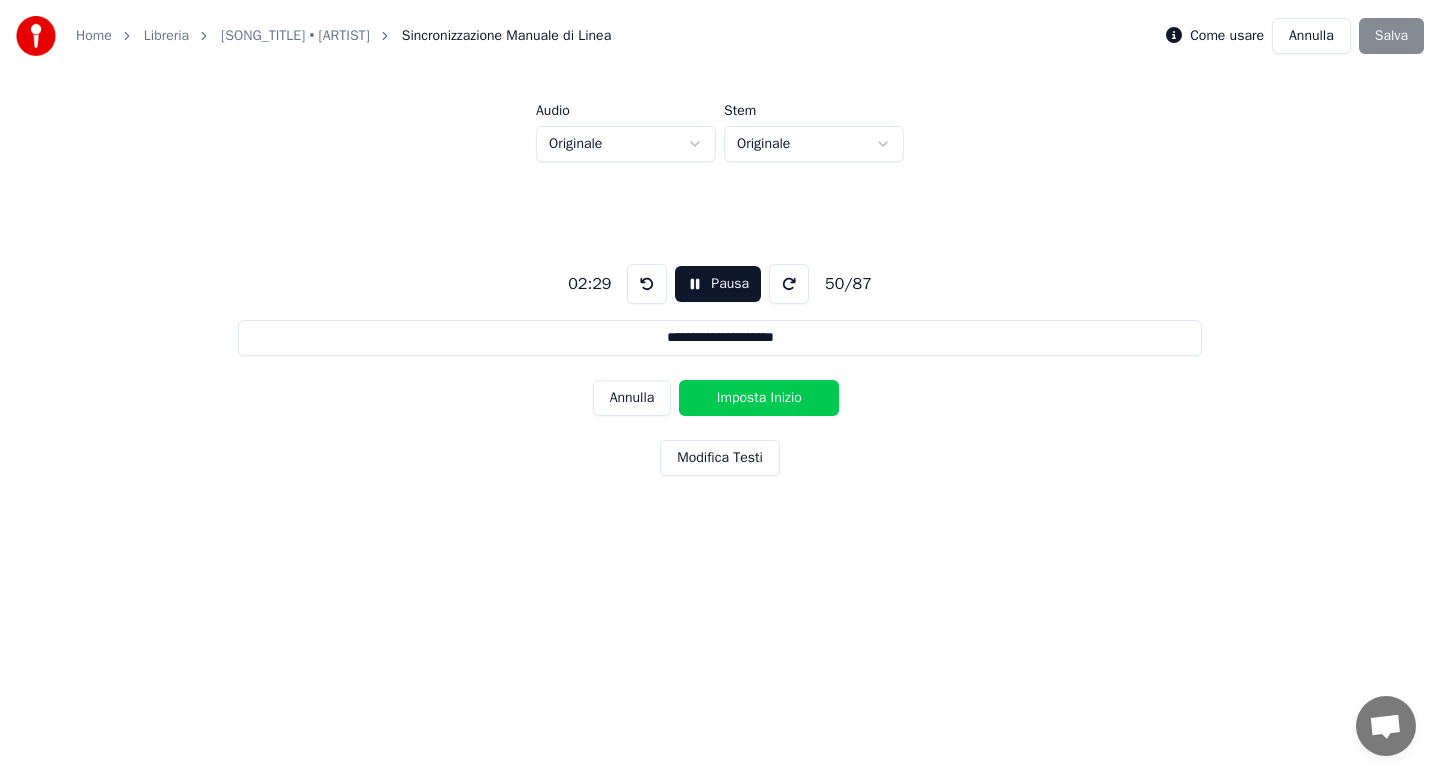 click on "Imposta Inizio" at bounding box center (759, 398) 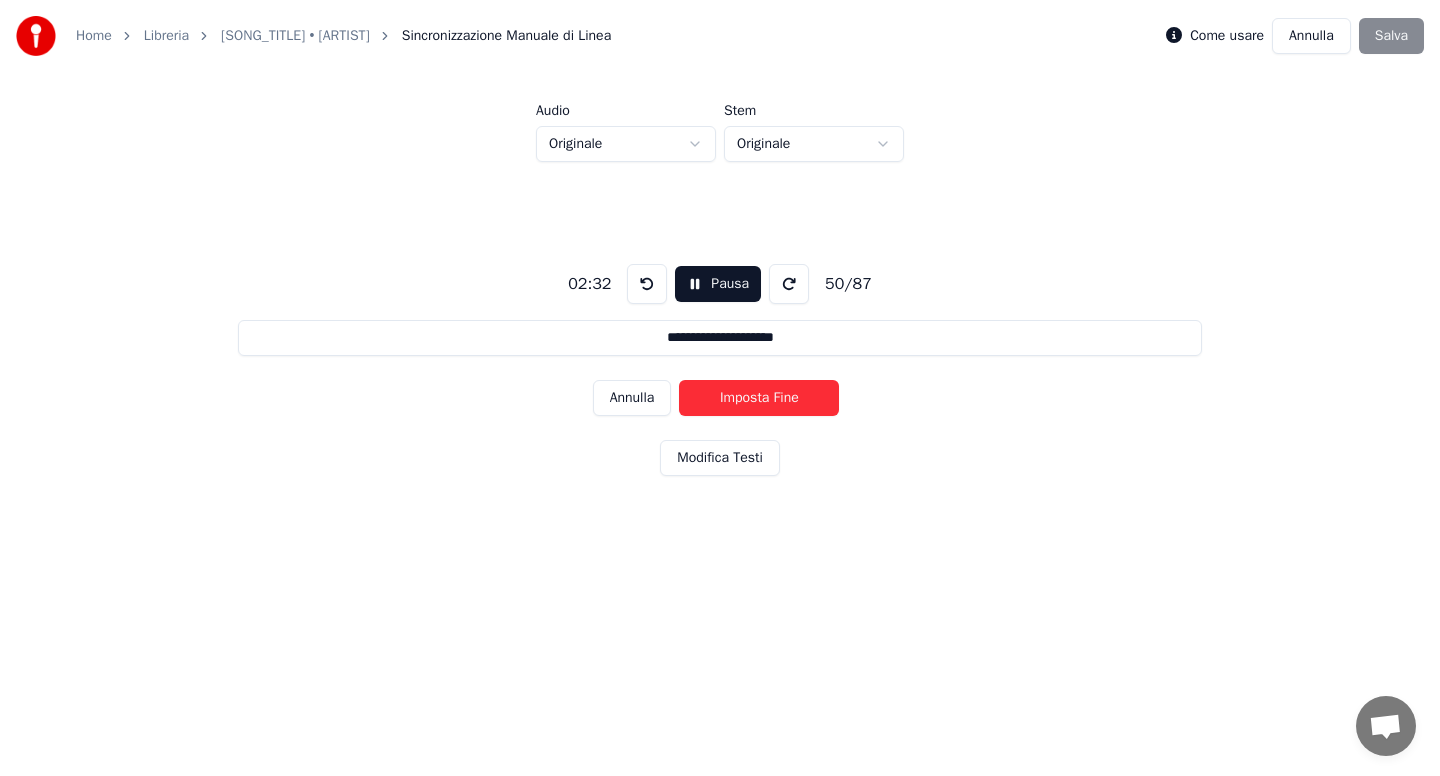 click on "Imposta Fine" at bounding box center (759, 398) 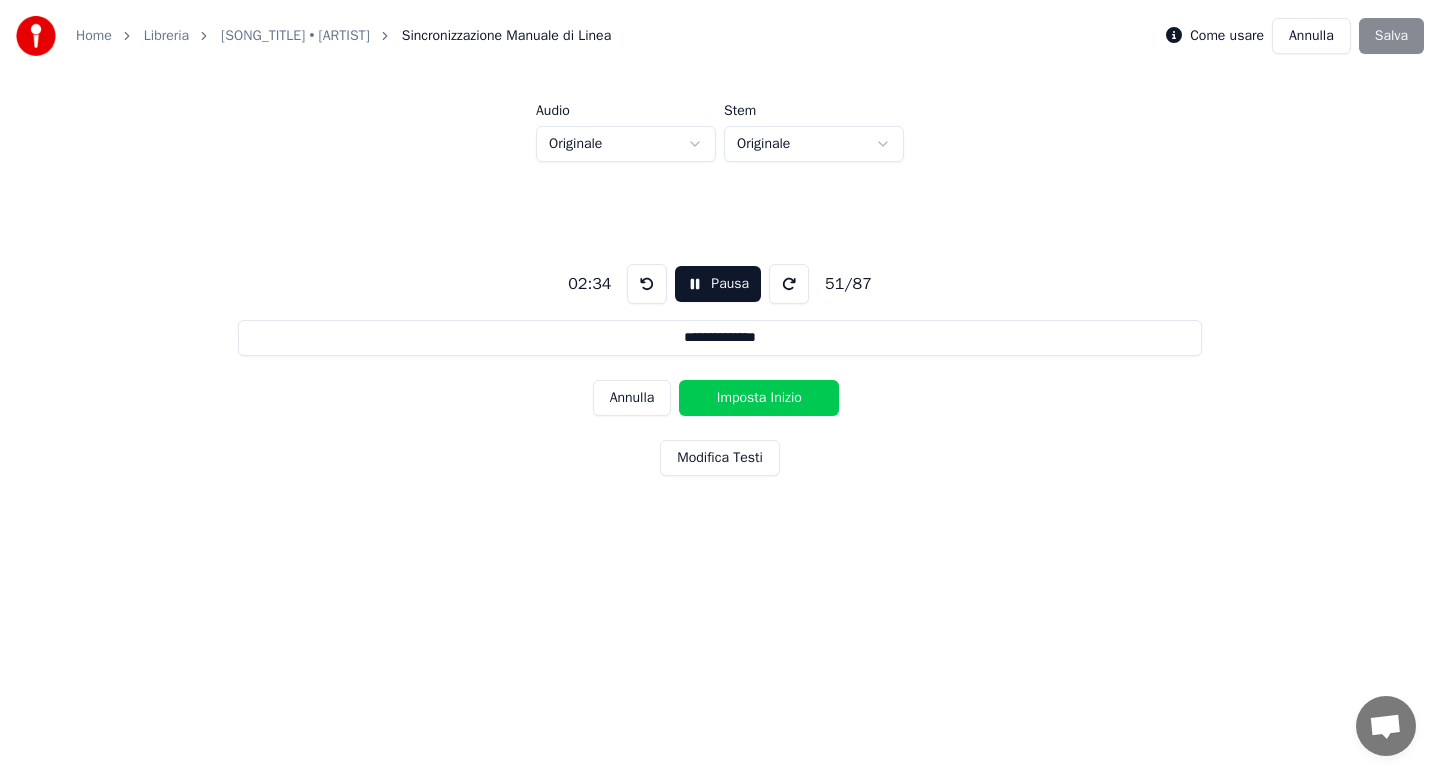 click on "Imposta Inizio" at bounding box center (759, 398) 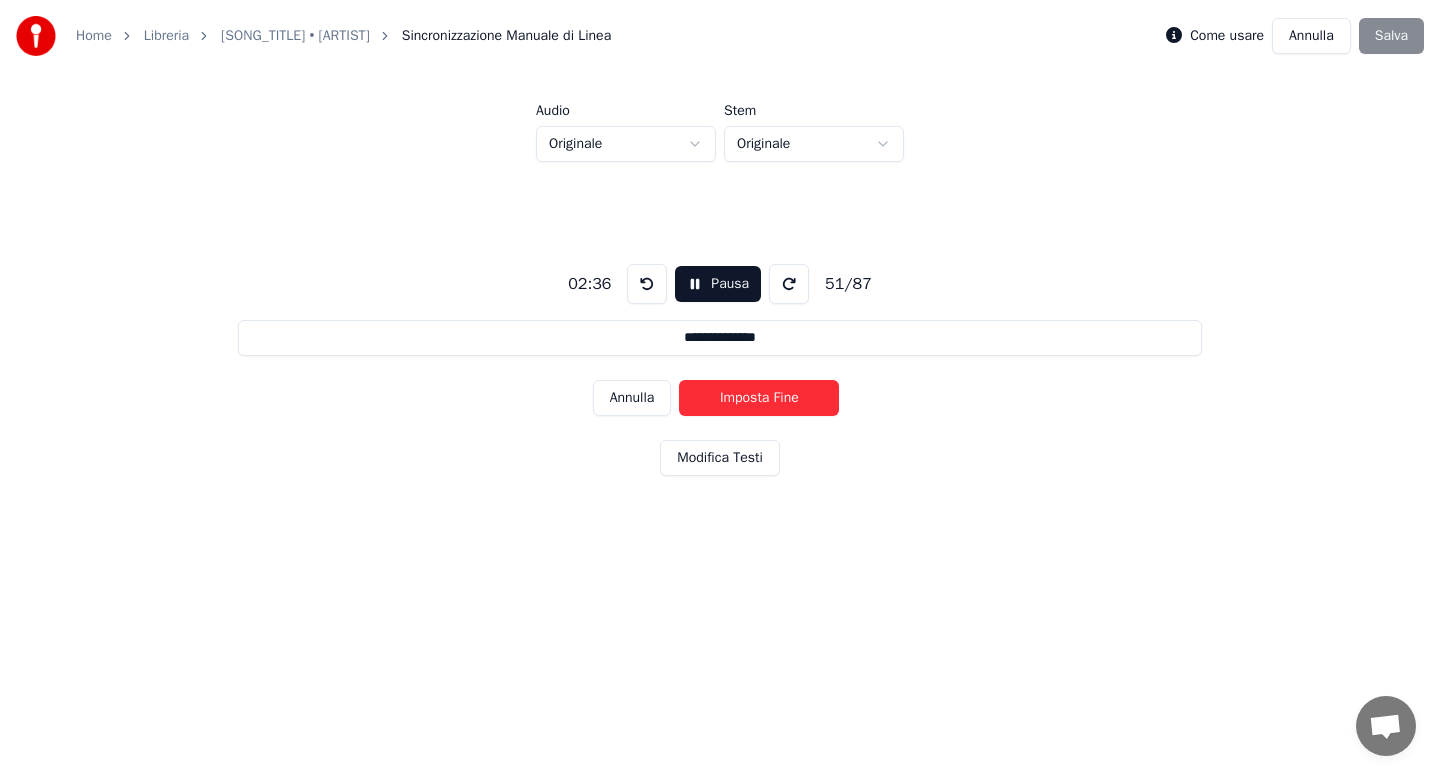 click on "Imposta Fine" at bounding box center [759, 398] 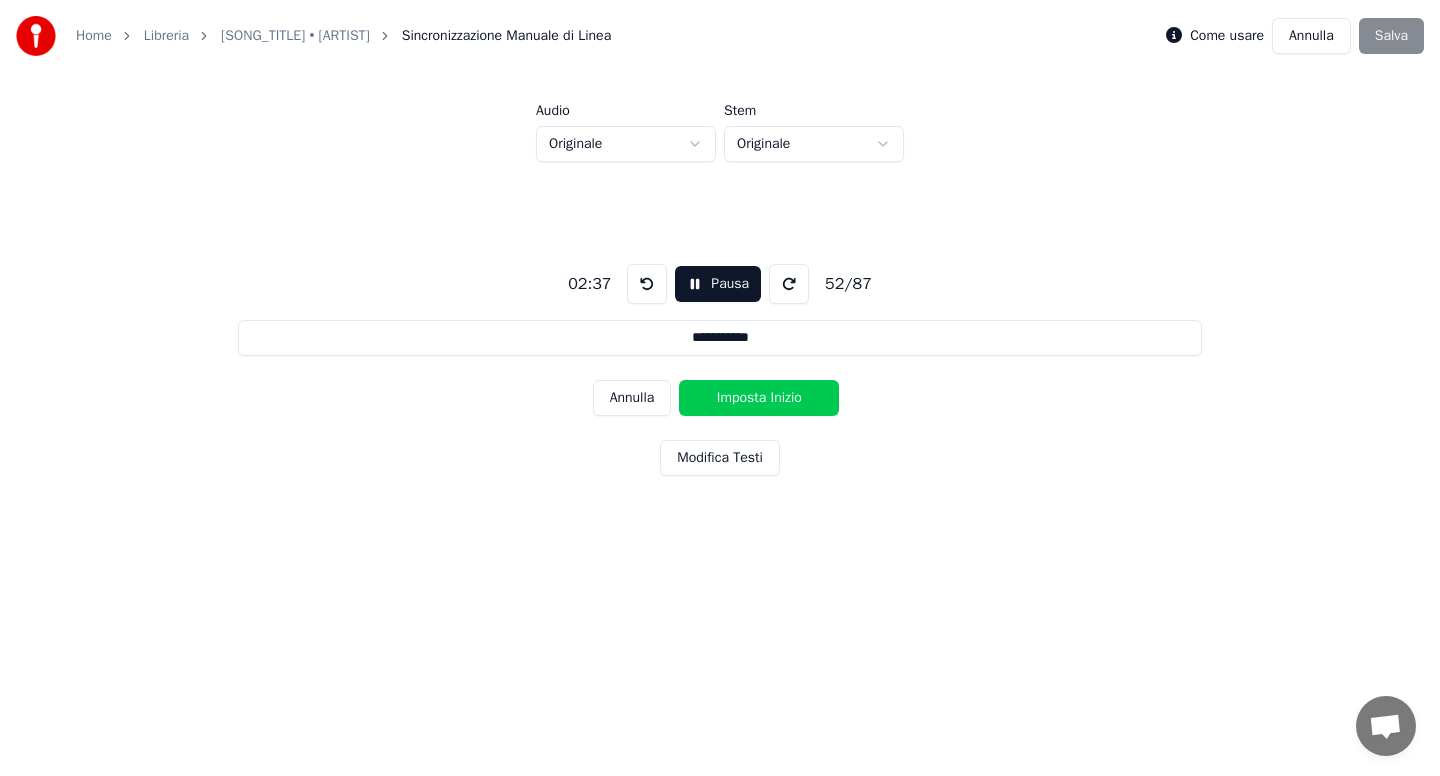 click on "Imposta Inizio" at bounding box center (759, 398) 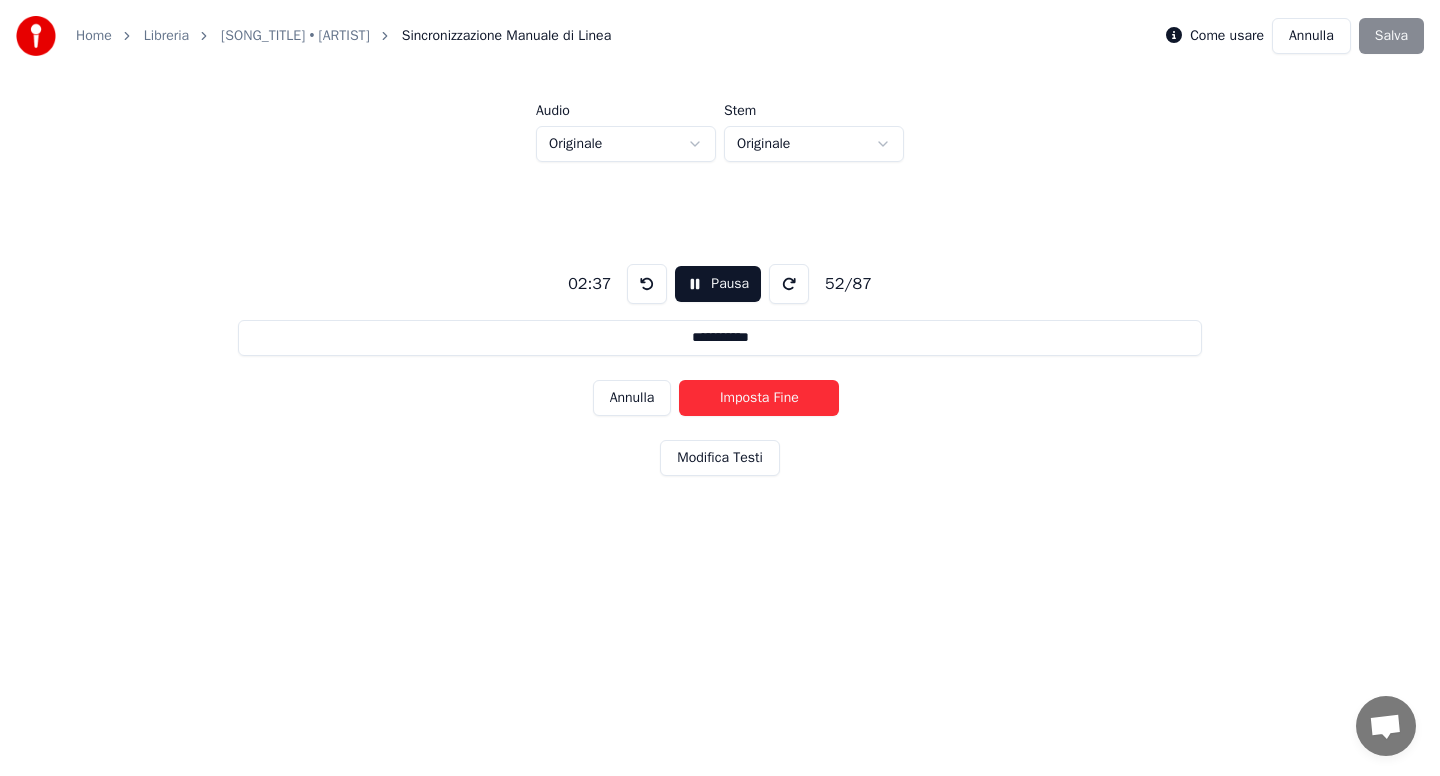 click on "Imposta Fine" at bounding box center [759, 398] 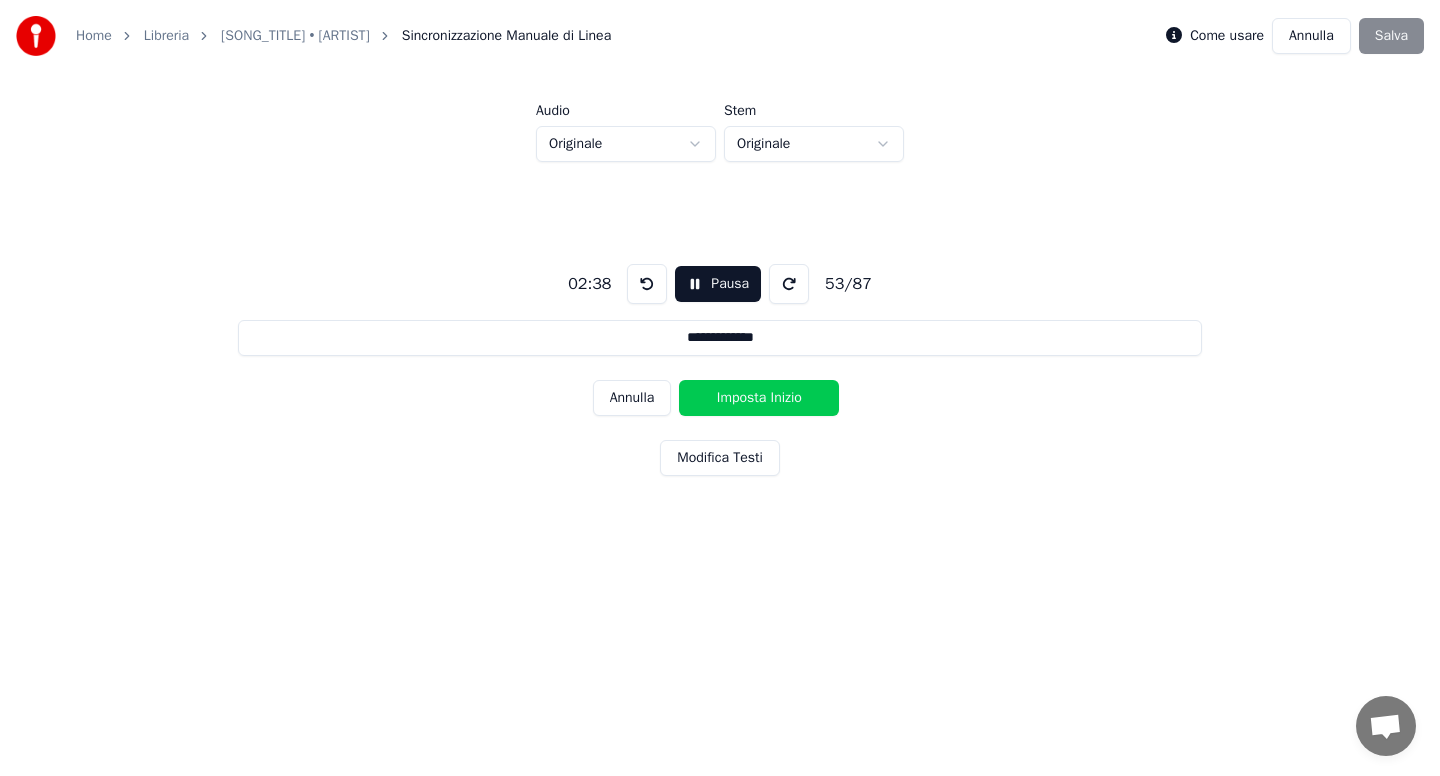click on "Imposta Inizio" at bounding box center [759, 398] 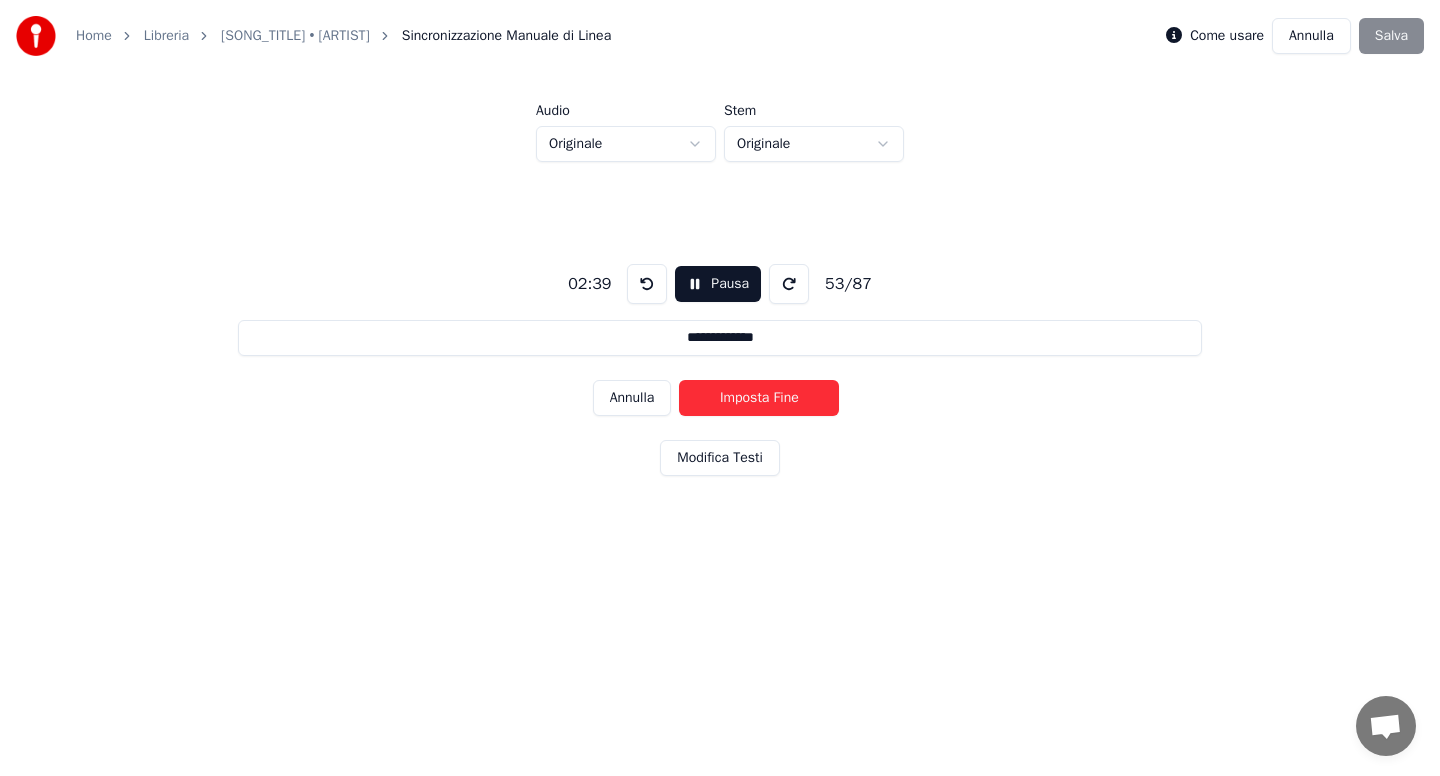 click on "Imposta Fine" at bounding box center (759, 398) 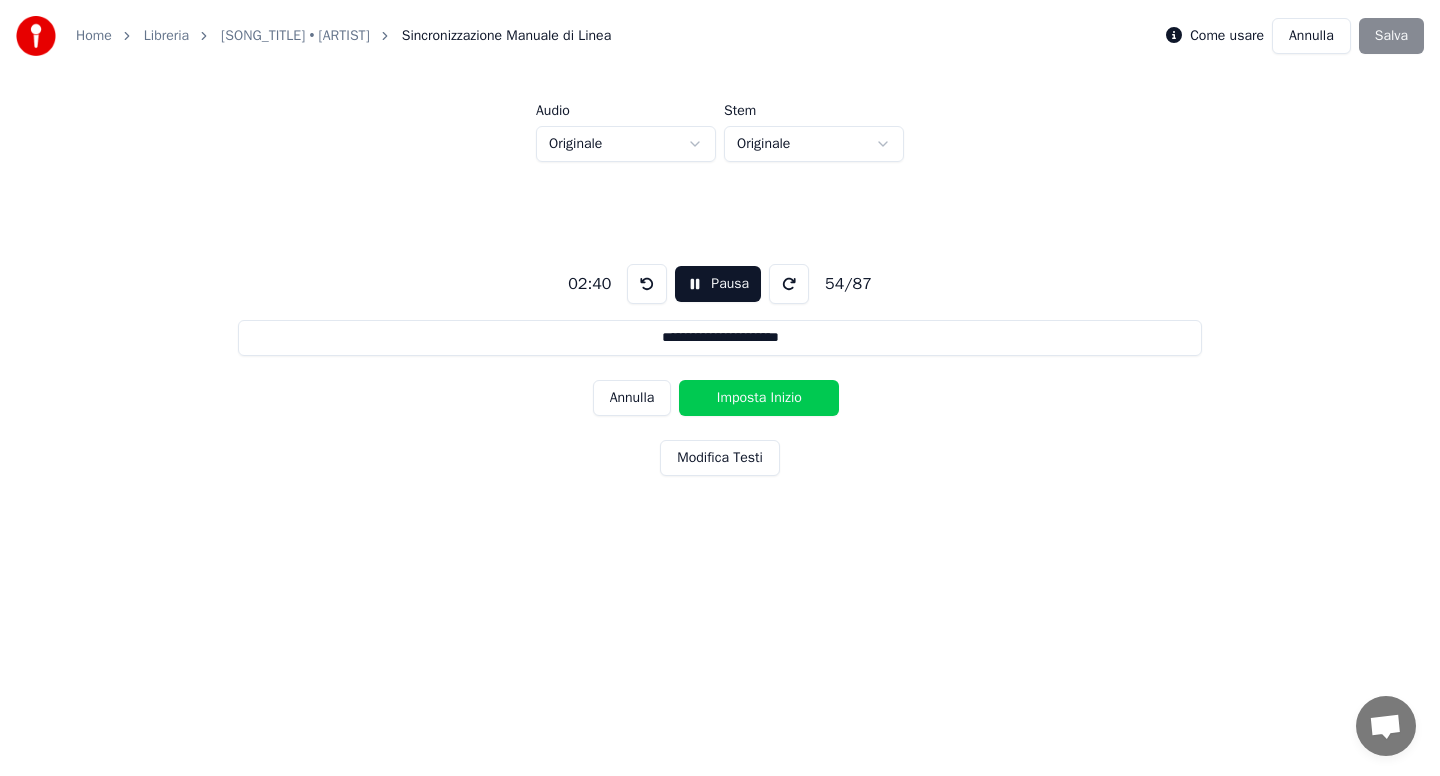 click on "Imposta Inizio" at bounding box center (759, 398) 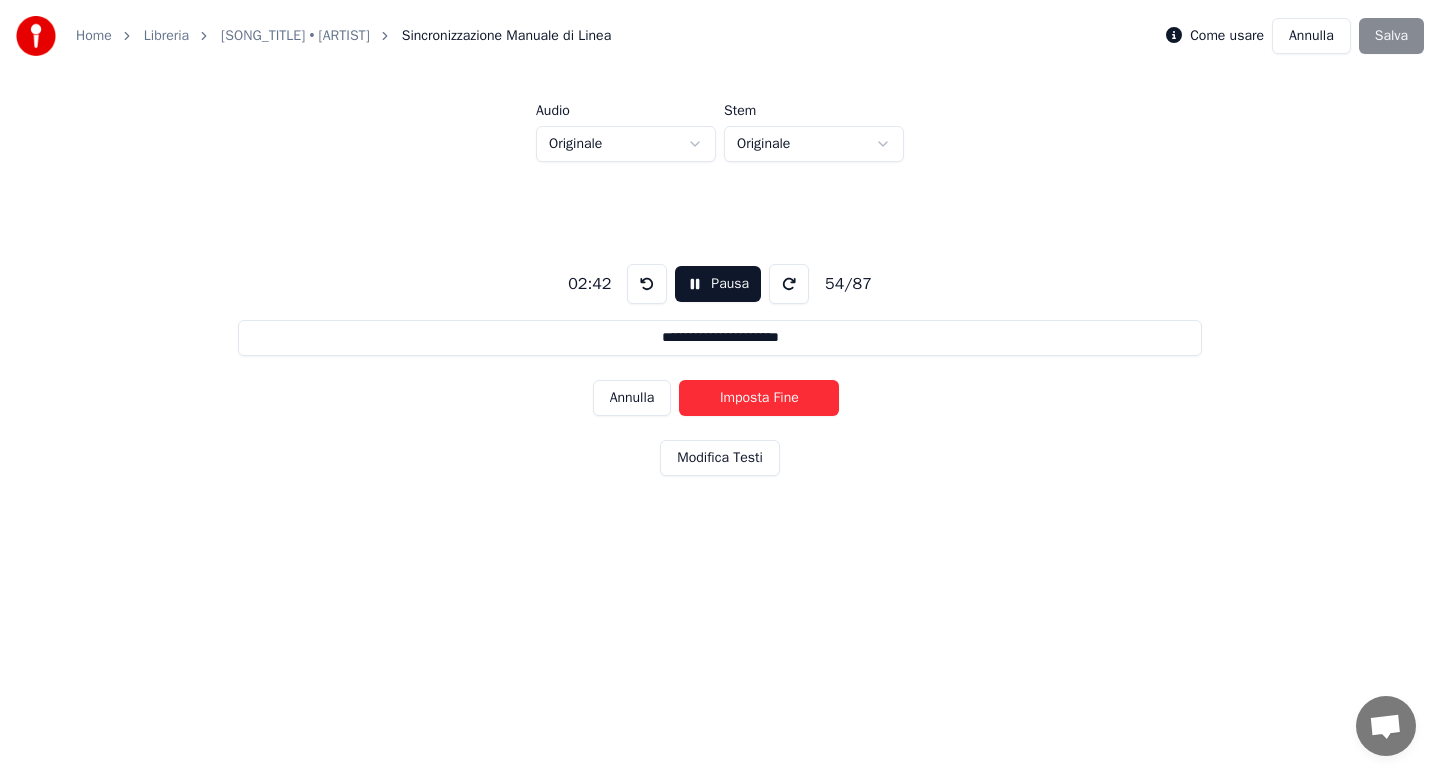 click on "Imposta Fine" at bounding box center [759, 398] 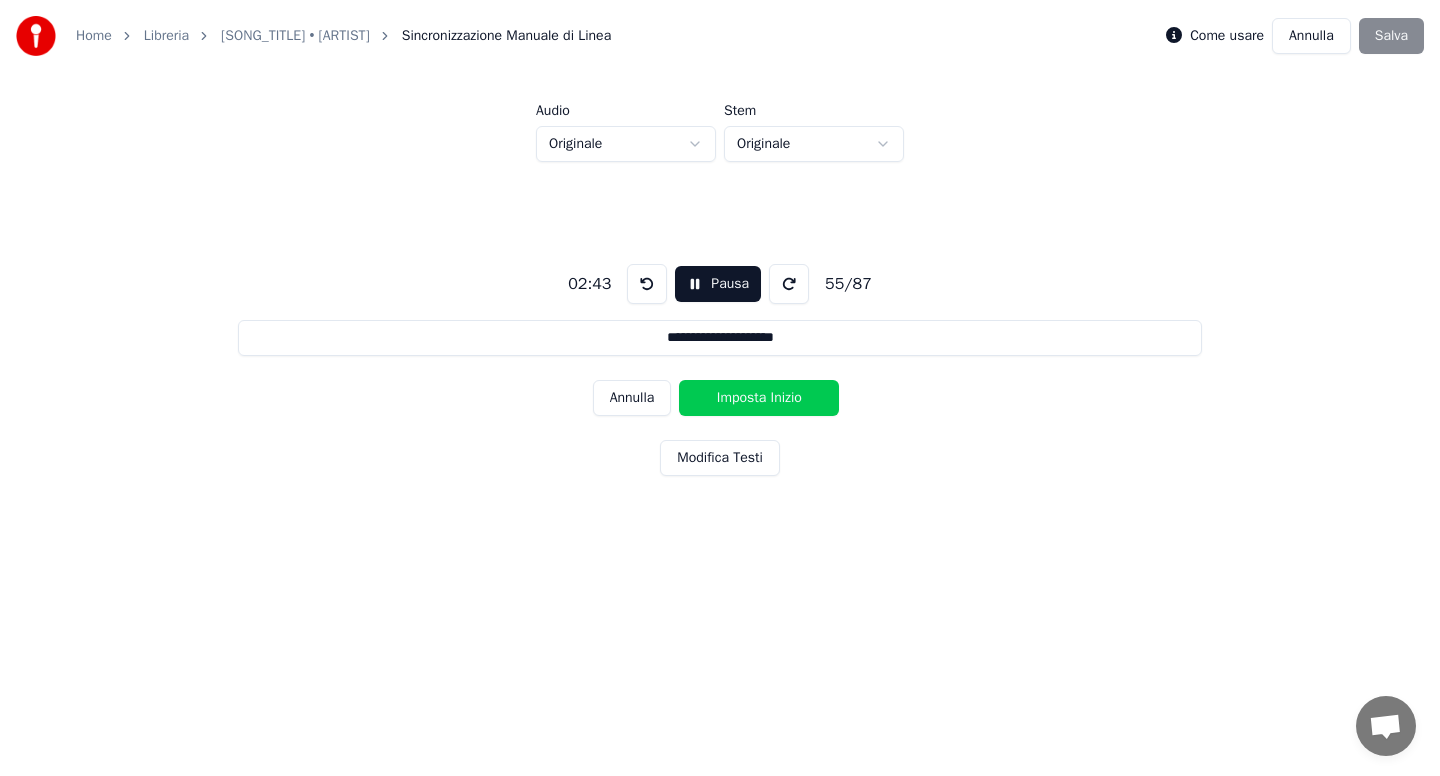 click on "Imposta Inizio" at bounding box center (759, 398) 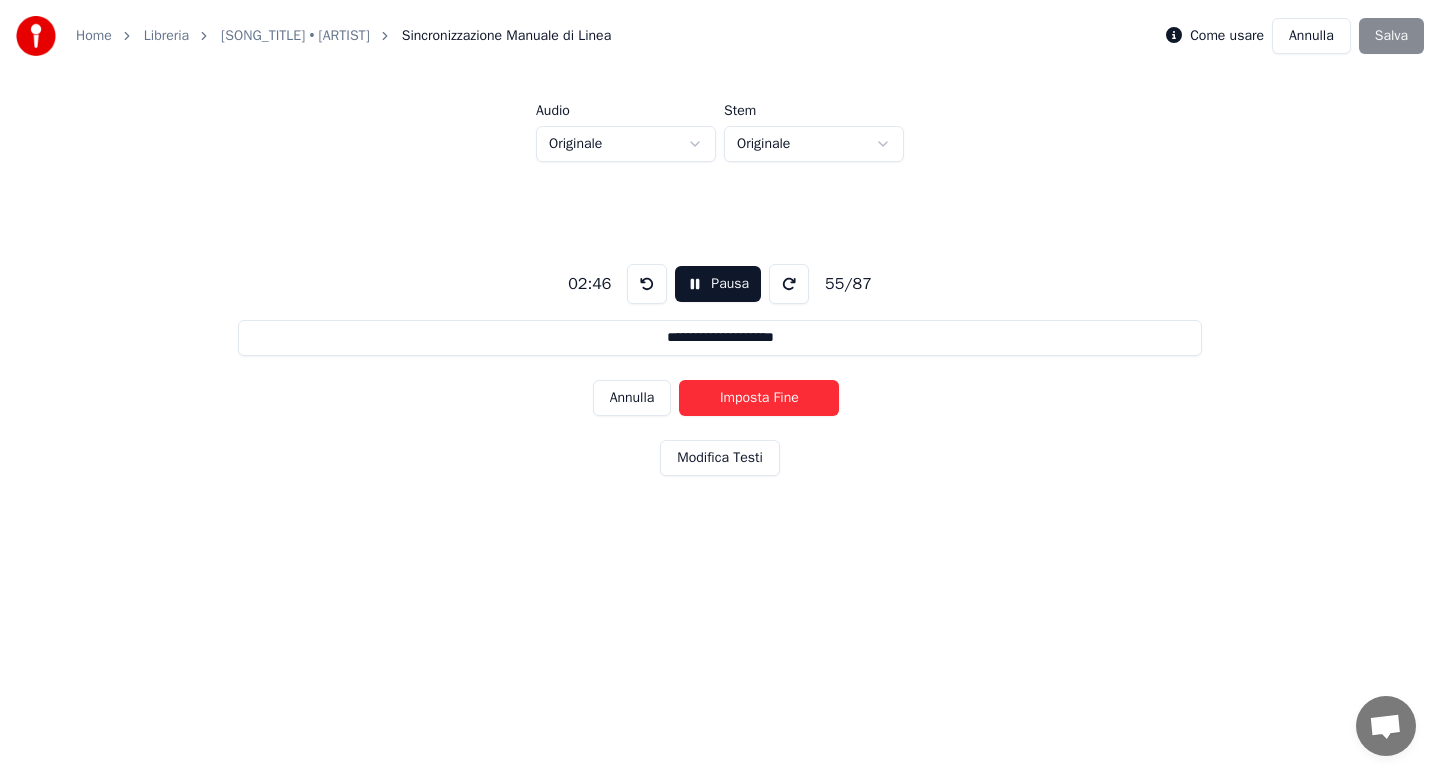 click on "Imposta Fine" at bounding box center [759, 398] 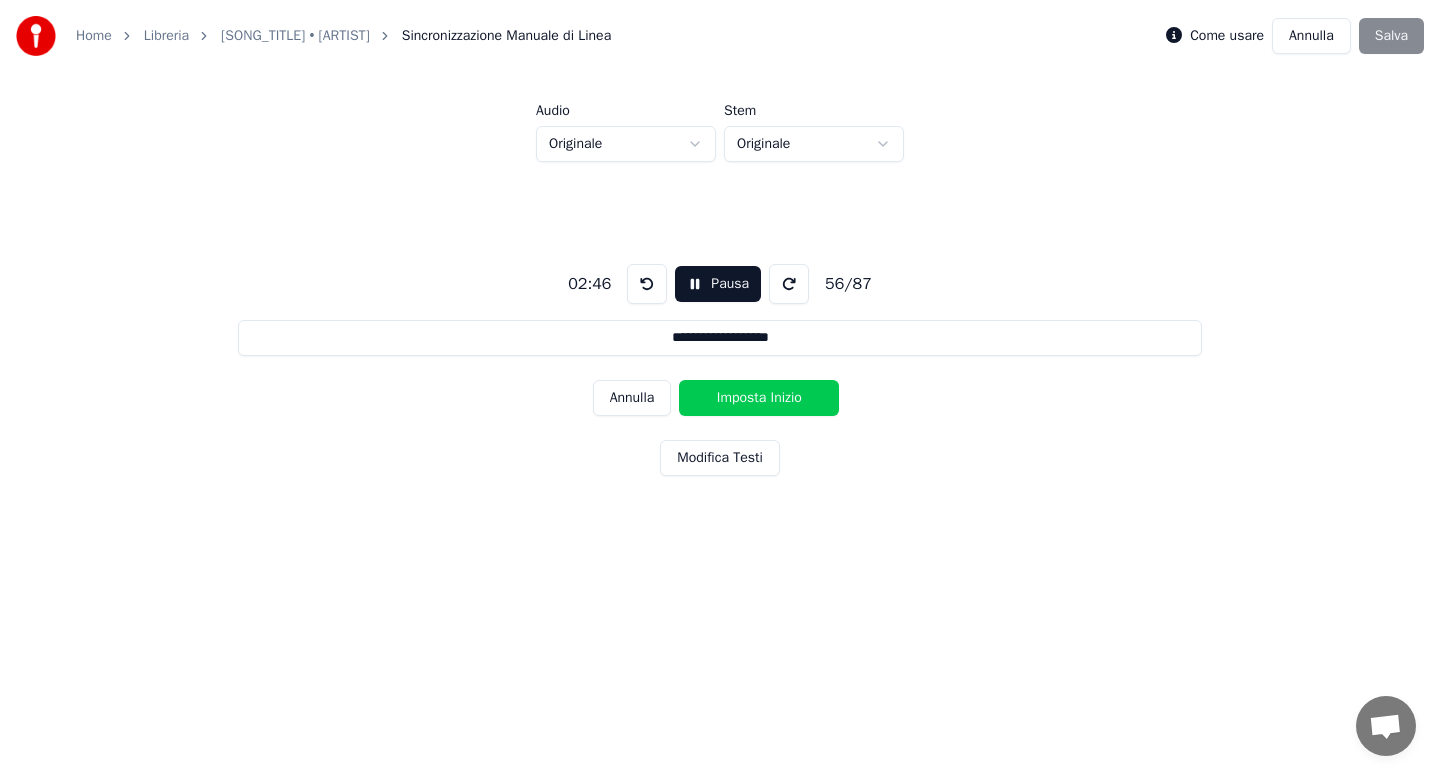 click on "Imposta Inizio" at bounding box center [759, 398] 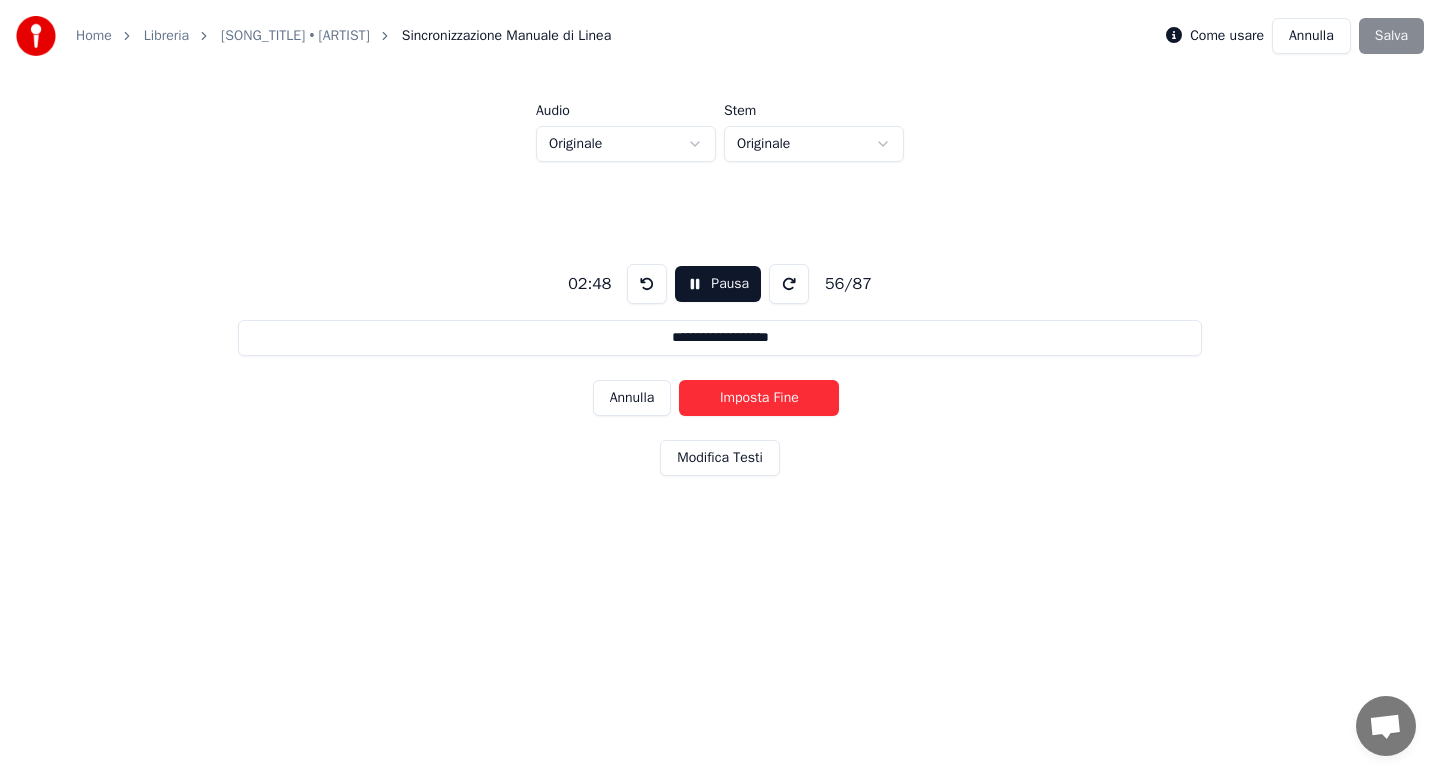 click on "Imposta Fine" at bounding box center (759, 398) 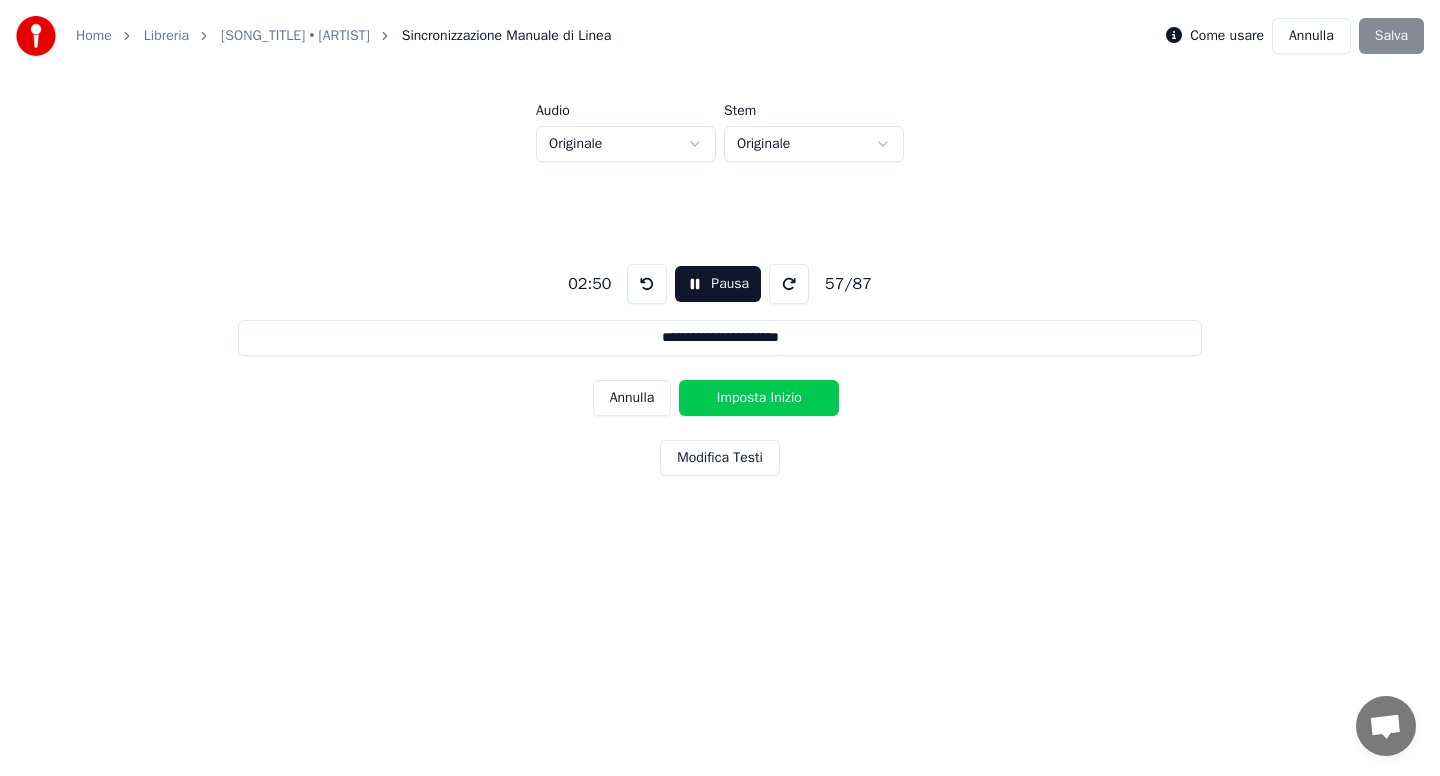 click on "Imposta Inizio" at bounding box center [759, 398] 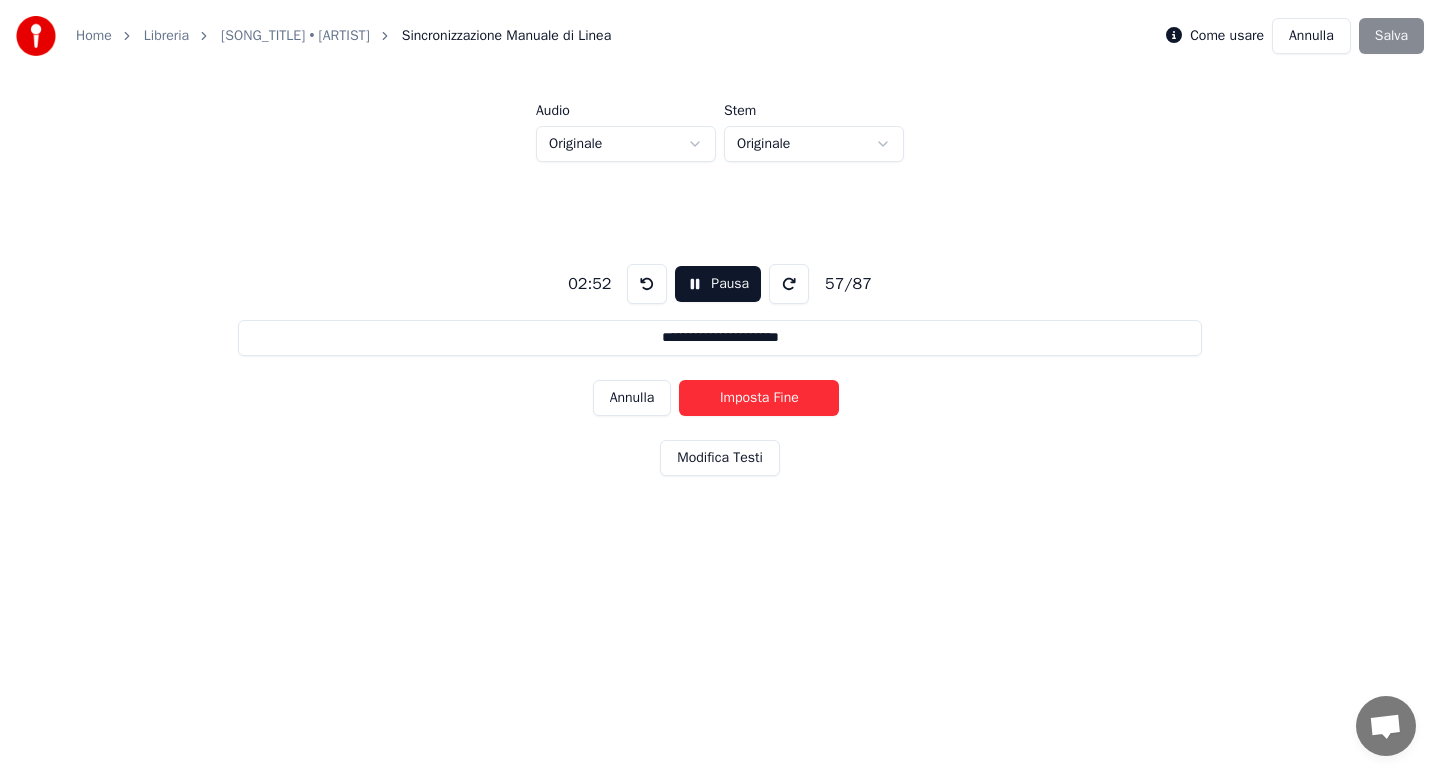 click on "Imposta Fine" at bounding box center (759, 398) 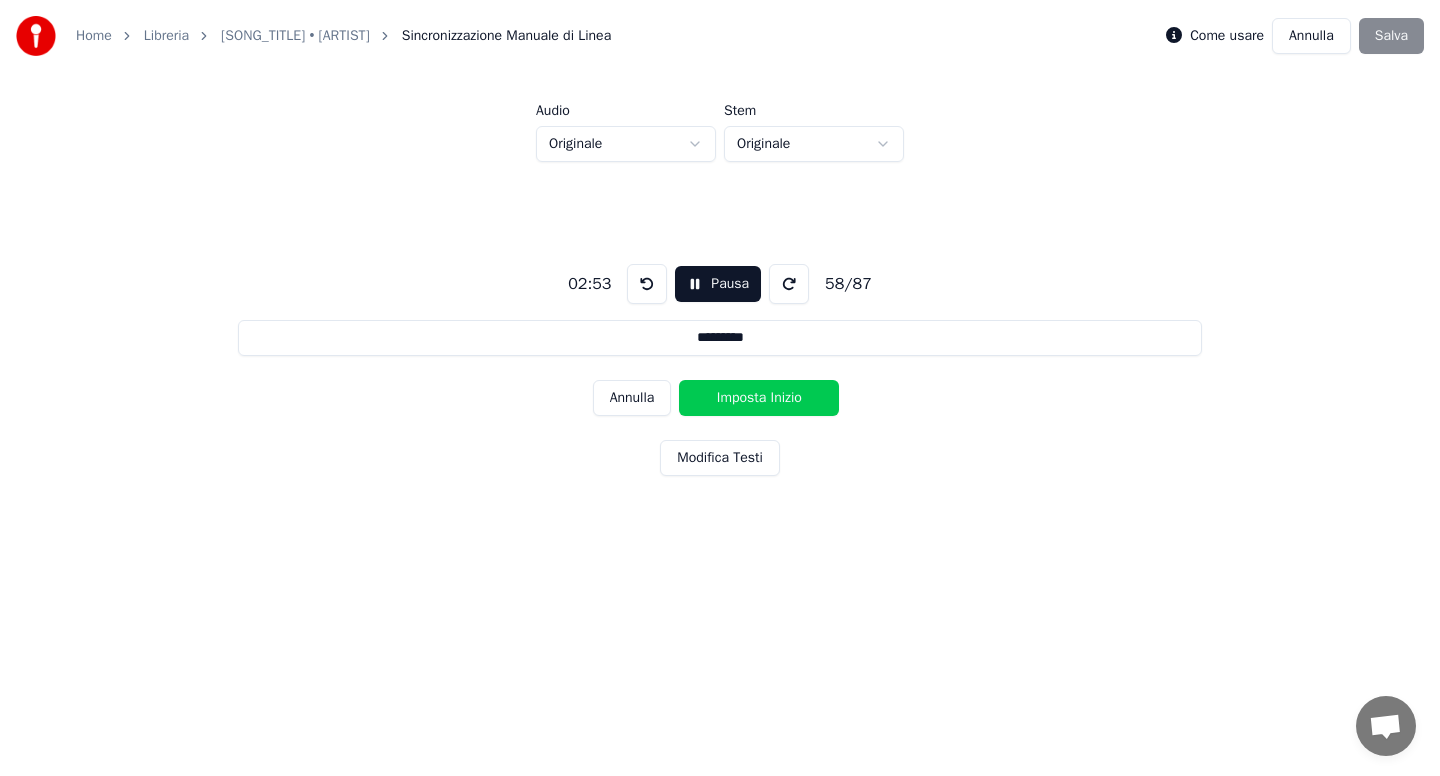 click on "Imposta Inizio" at bounding box center (759, 398) 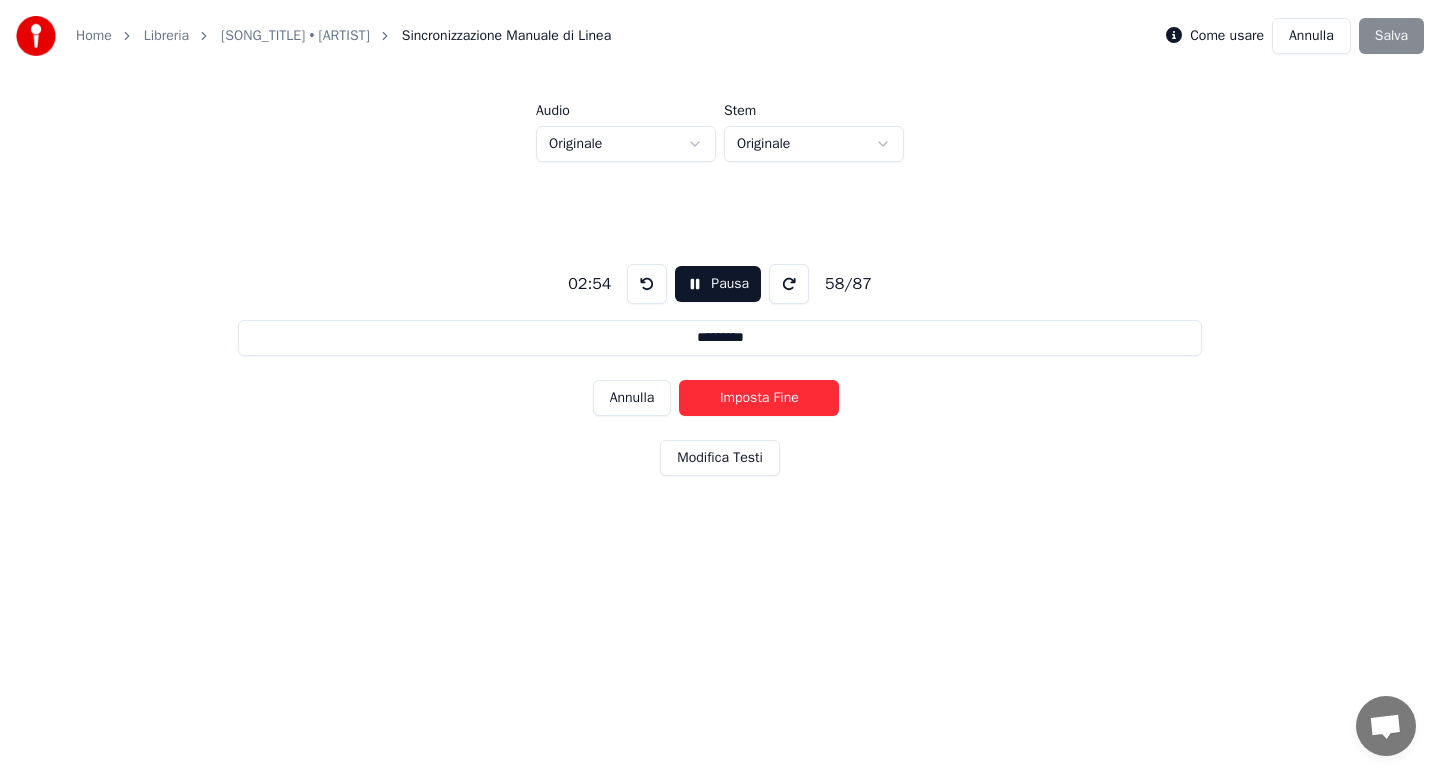 click on "Imposta Fine" at bounding box center [759, 398] 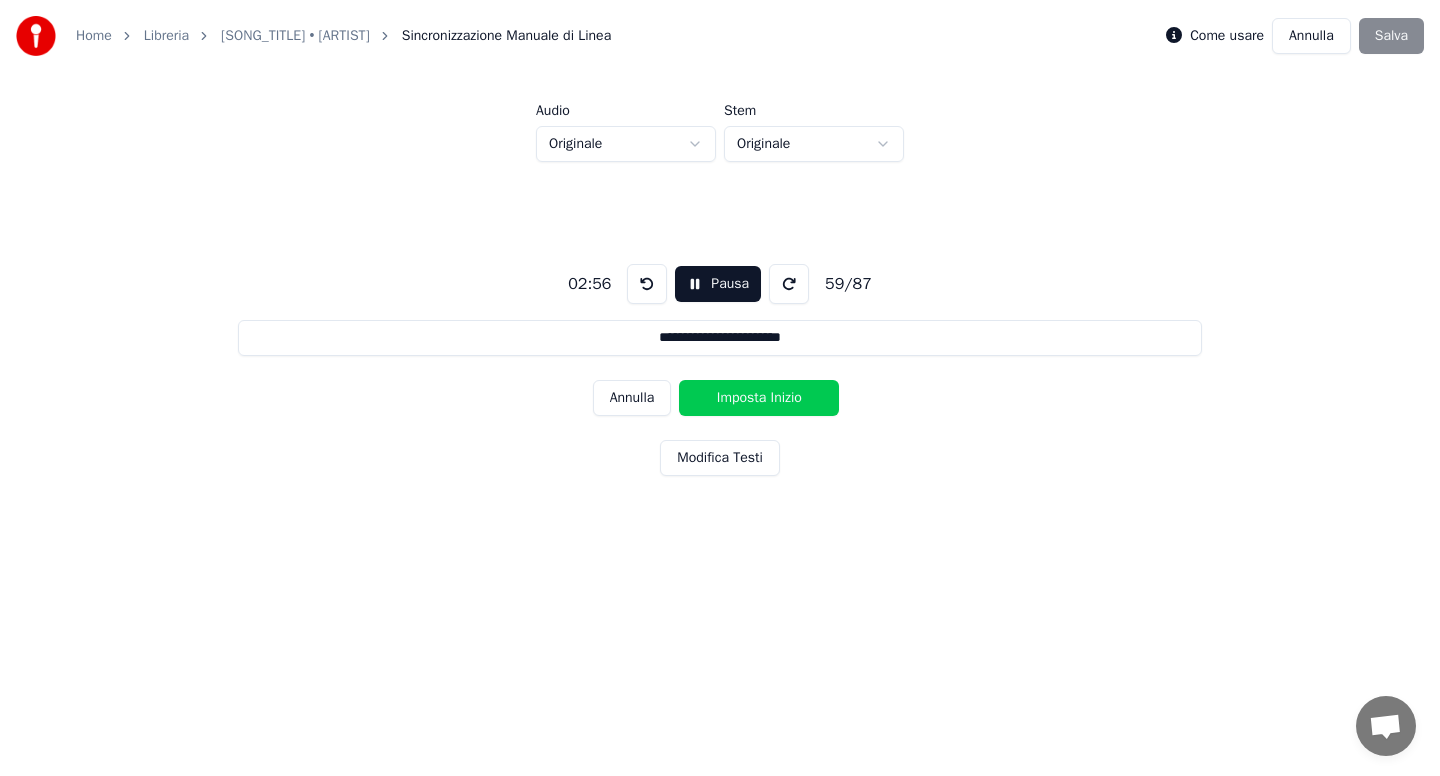 click on "Imposta Inizio" at bounding box center [759, 398] 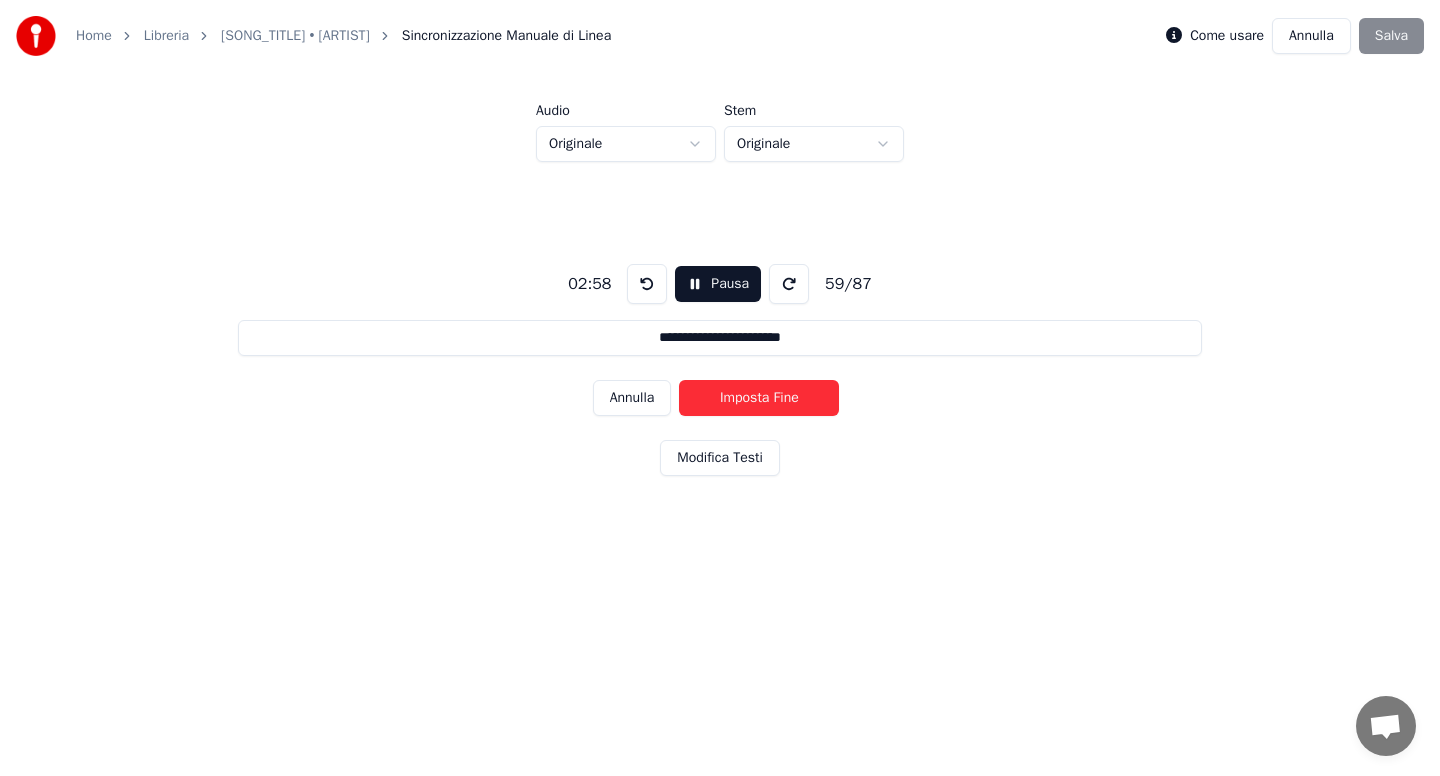 click on "Imposta Fine" at bounding box center [759, 398] 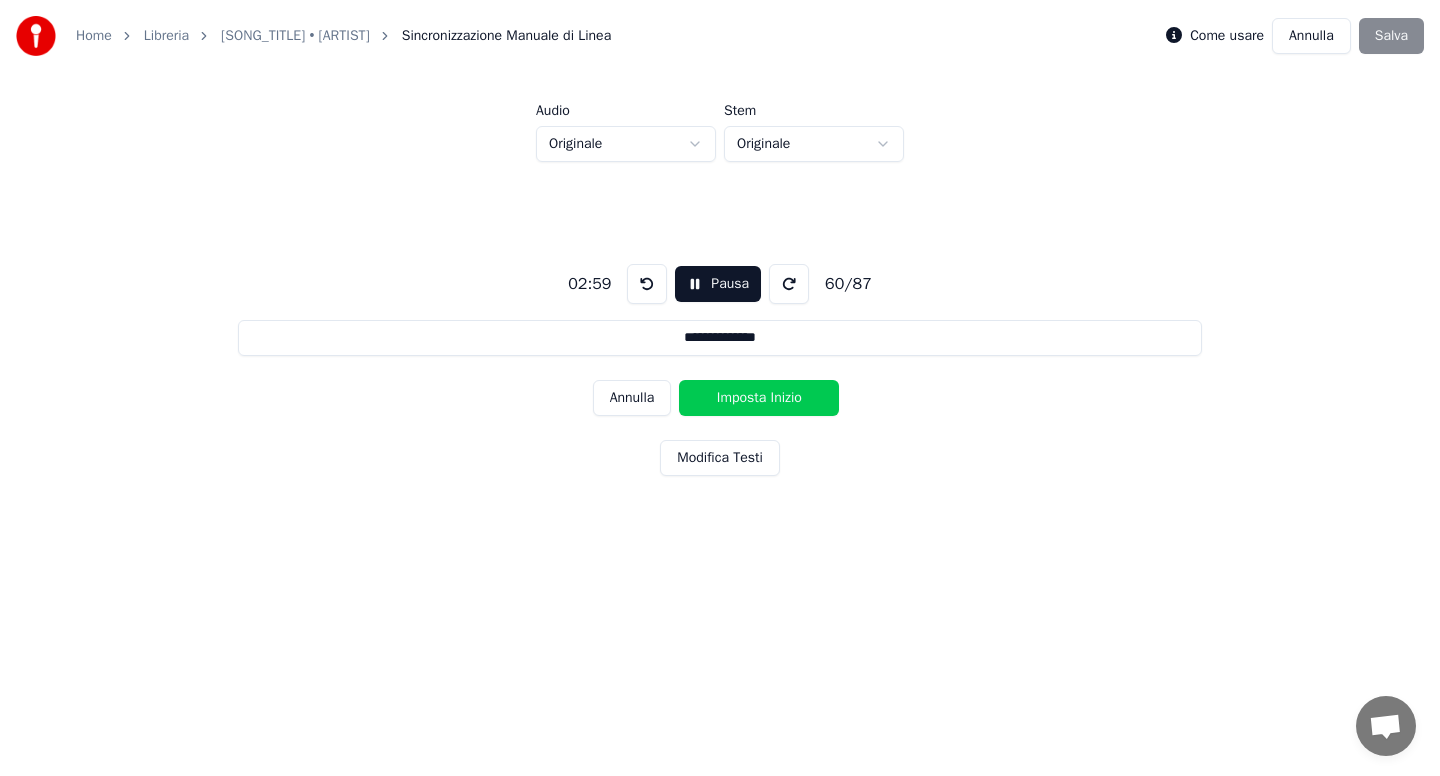 click on "Imposta Inizio" at bounding box center (759, 398) 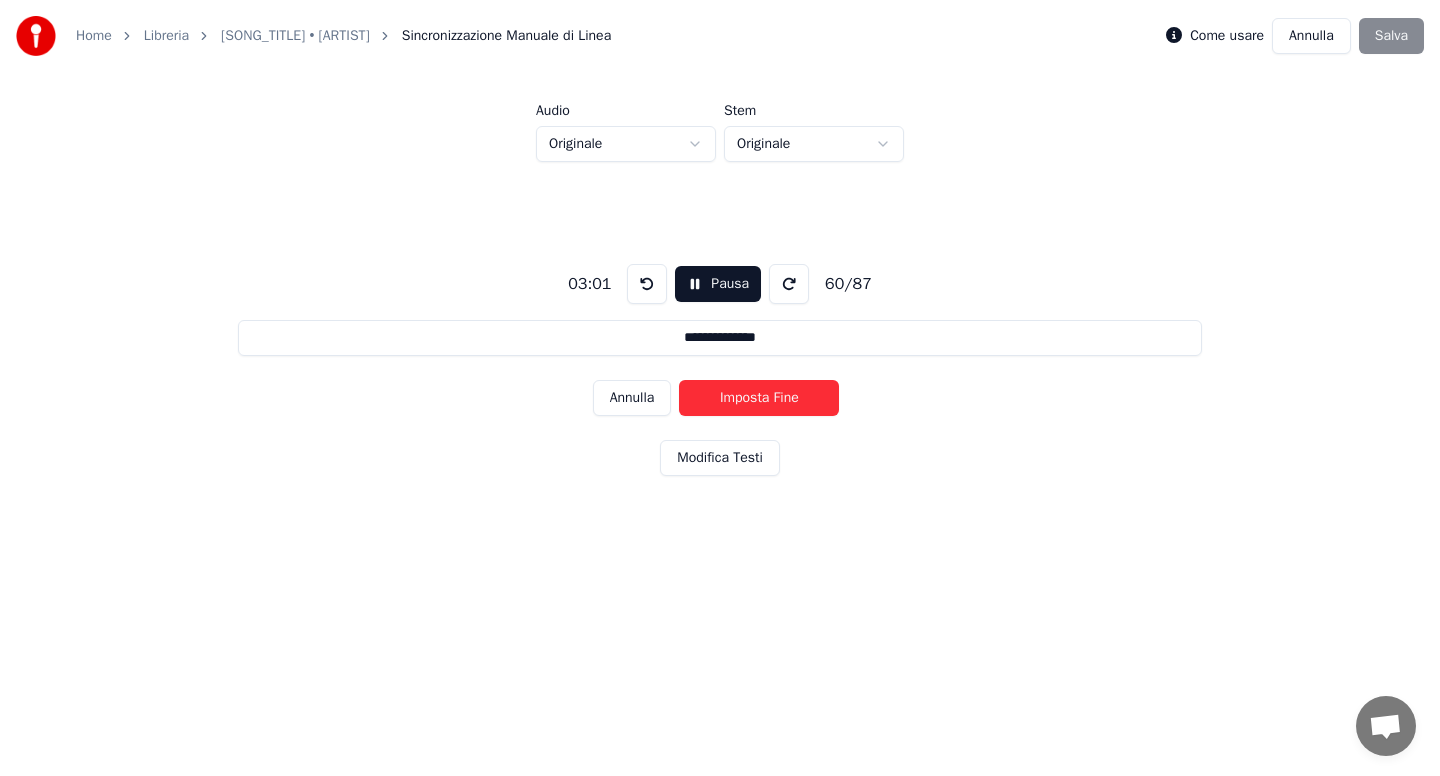 click on "Imposta Fine" at bounding box center [759, 398] 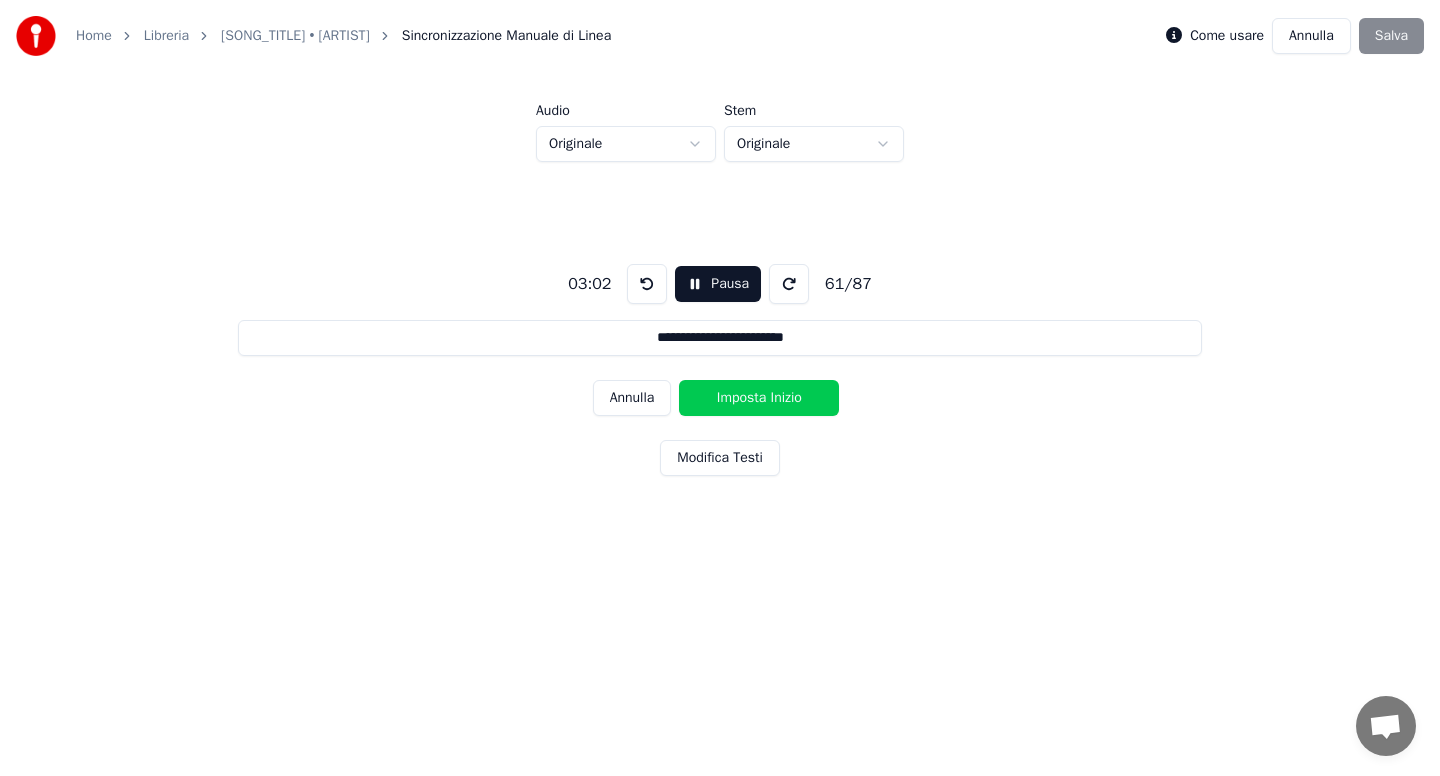 click on "Imposta Inizio" at bounding box center (759, 398) 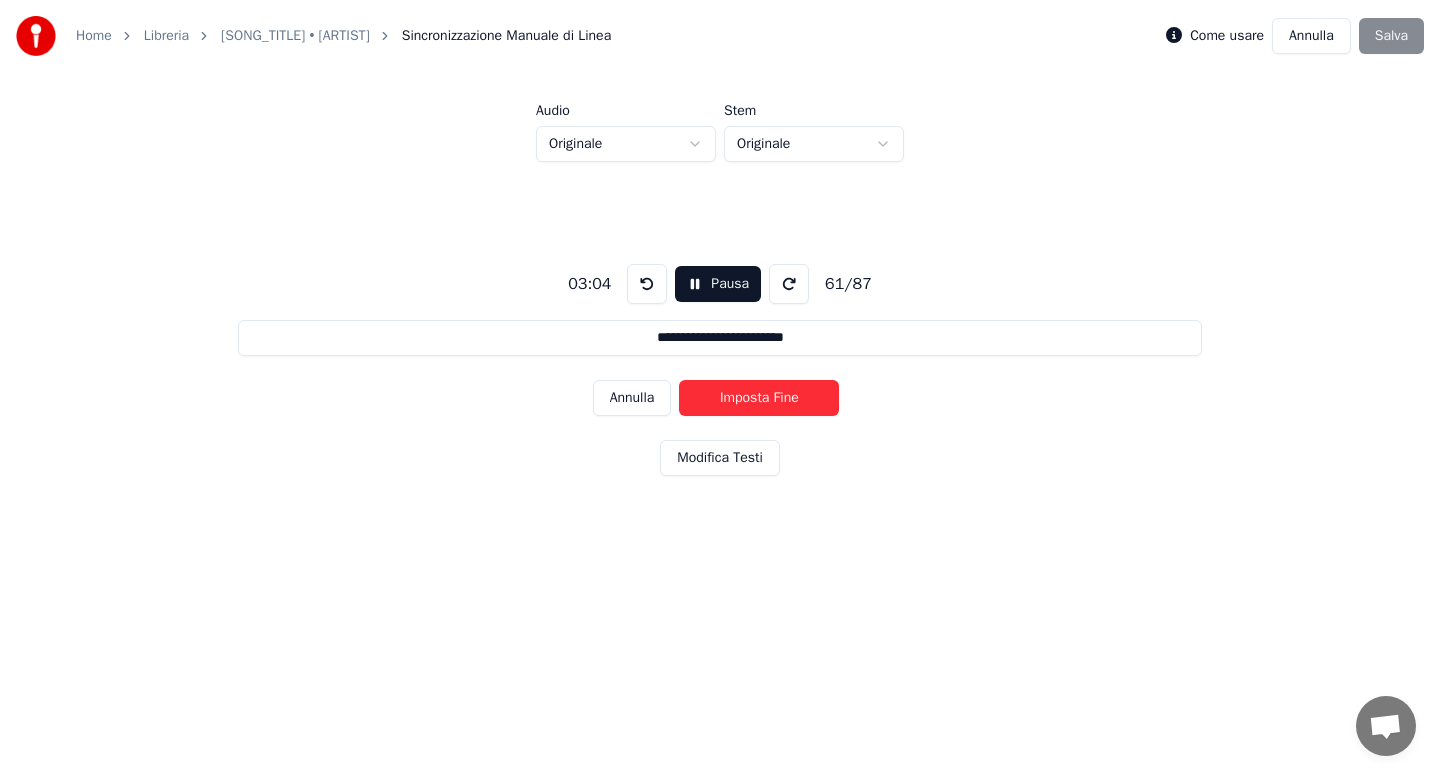 click on "Imposta Fine" at bounding box center [759, 398] 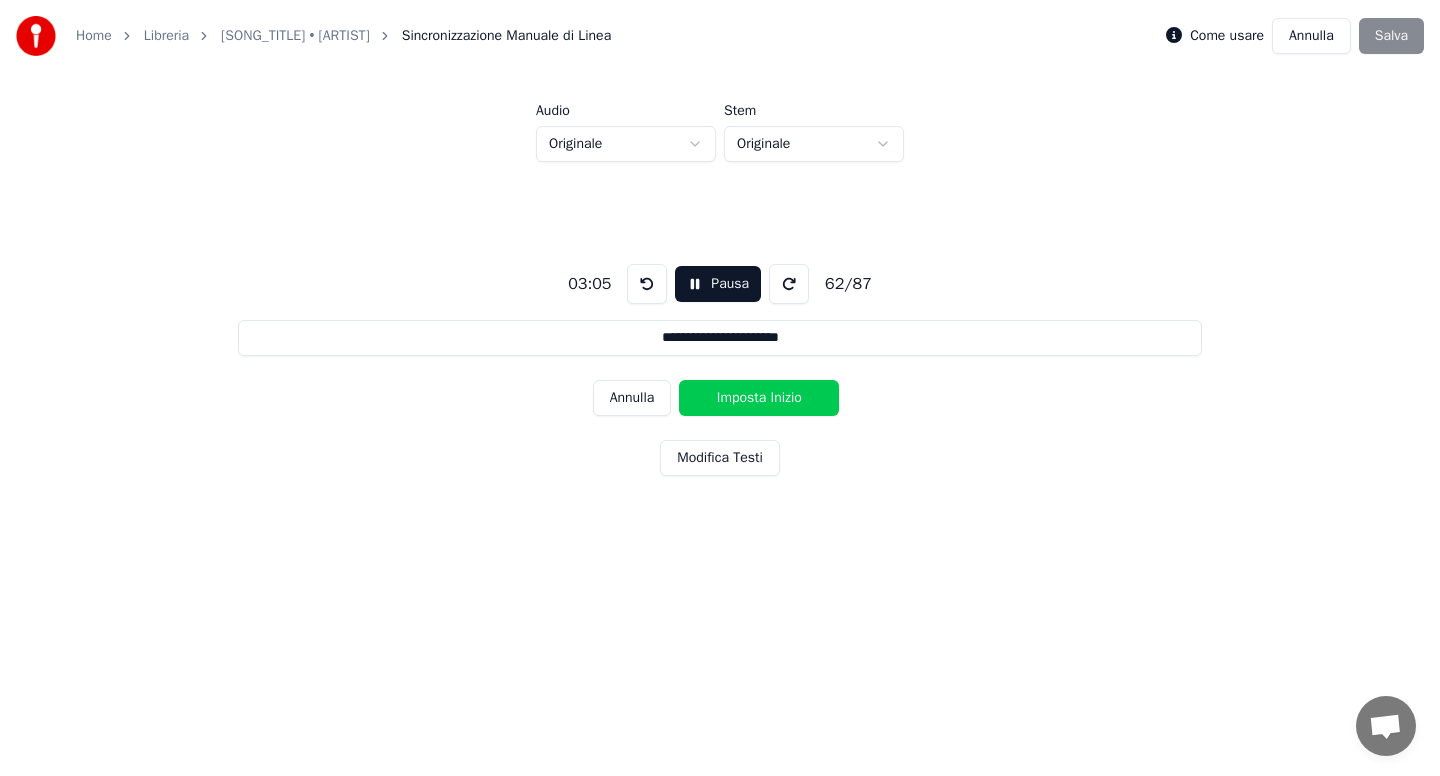 click on "Imposta Inizio" at bounding box center (759, 398) 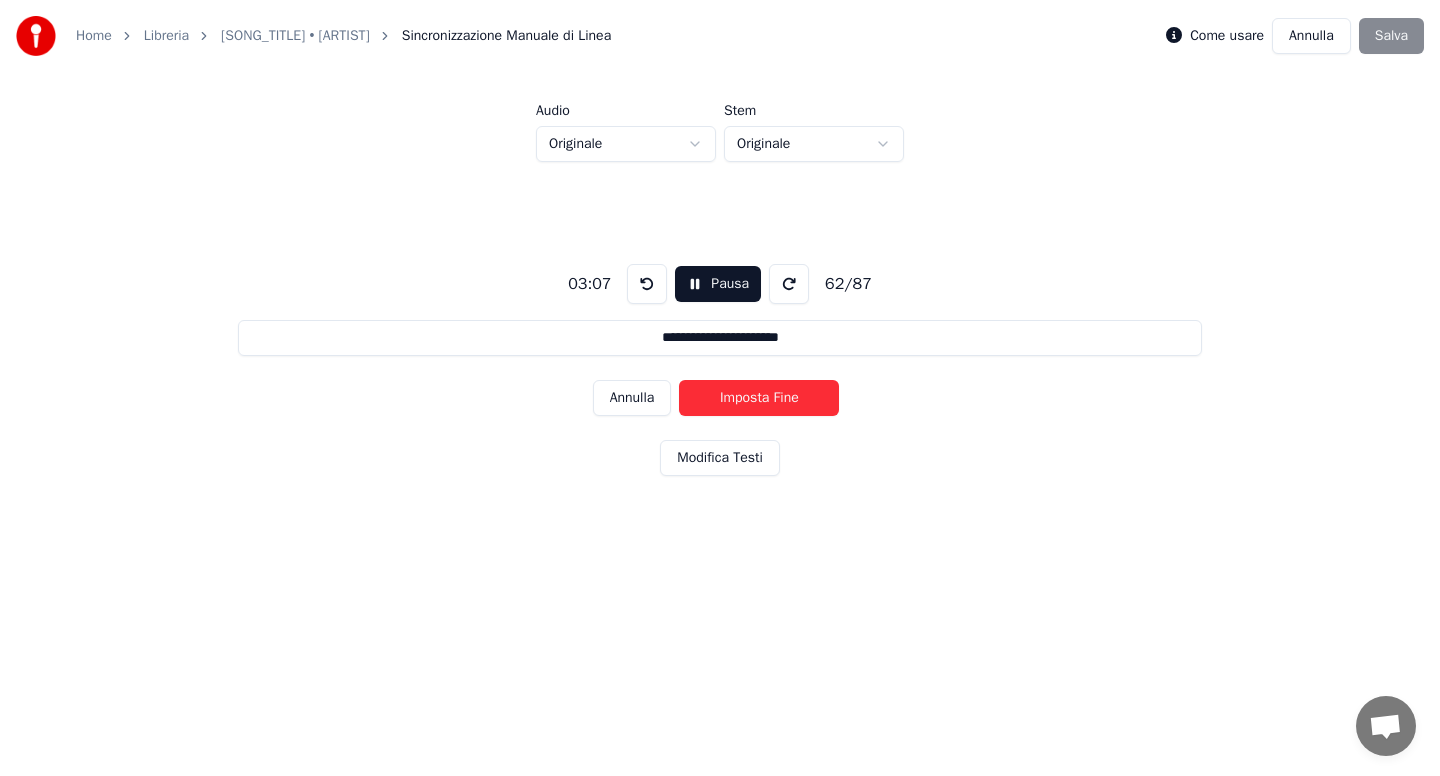 click on "Imposta Fine" at bounding box center (759, 398) 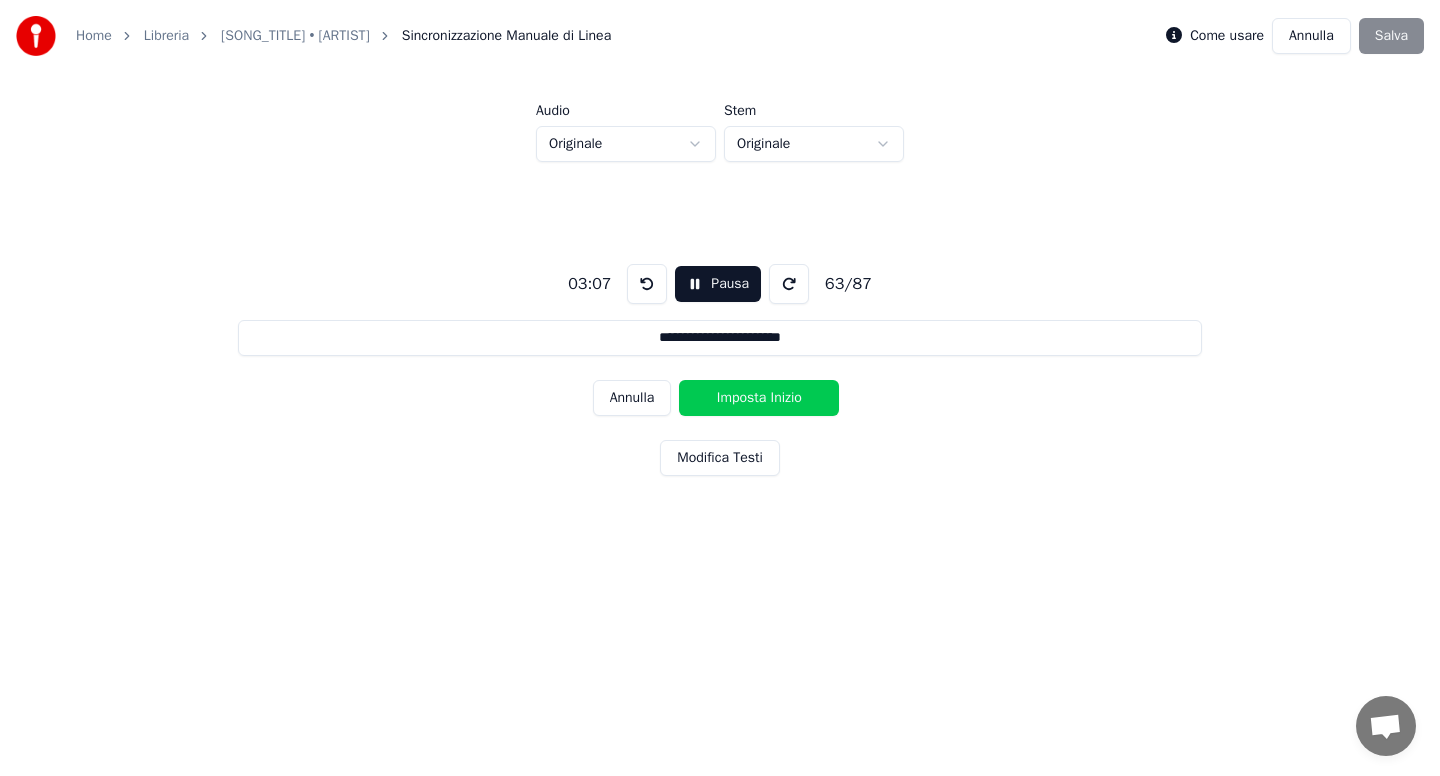 click on "Imposta Inizio" at bounding box center (759, 398) 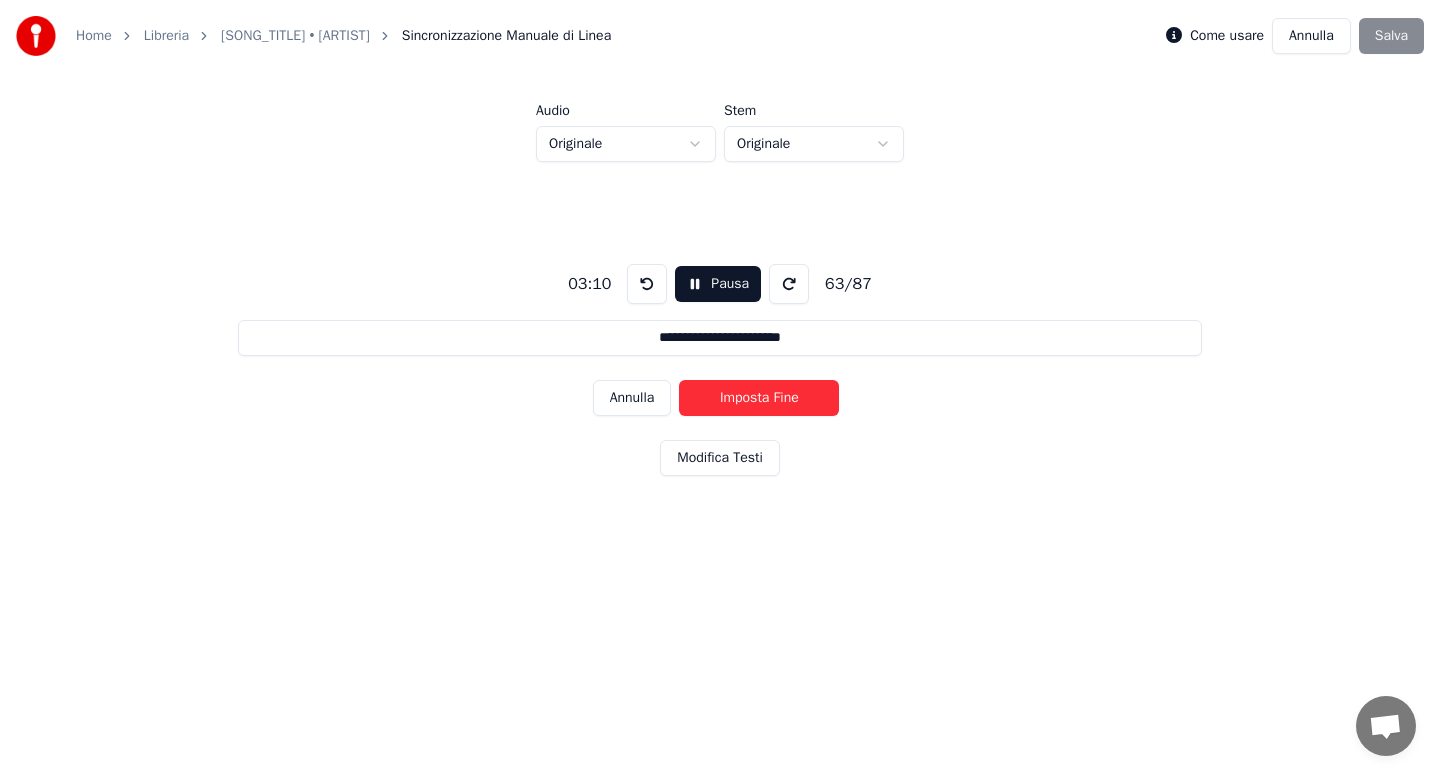 click on "Imposta Fine" at bounding box center [759, 398] 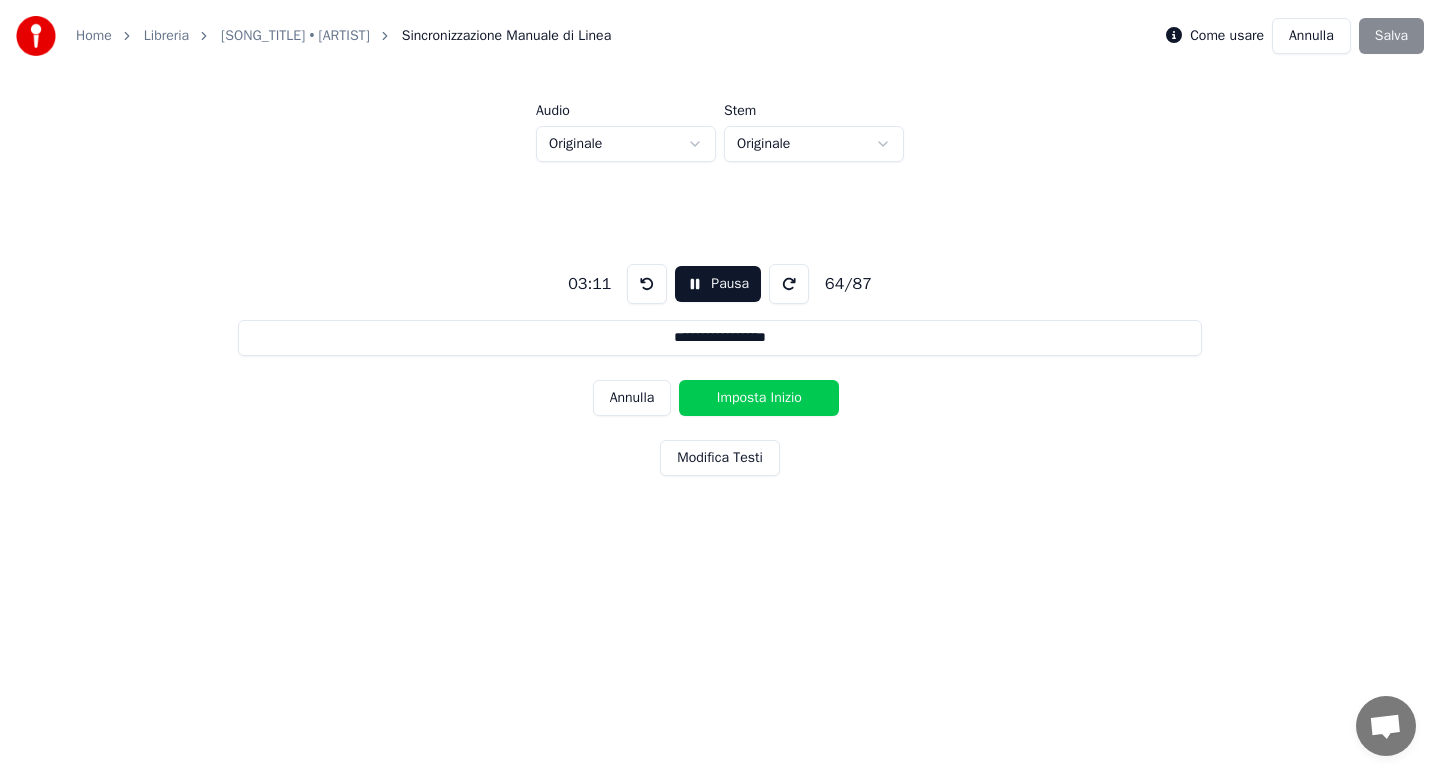 click on "Imposta Inizio" at bounding box center [759, 398] 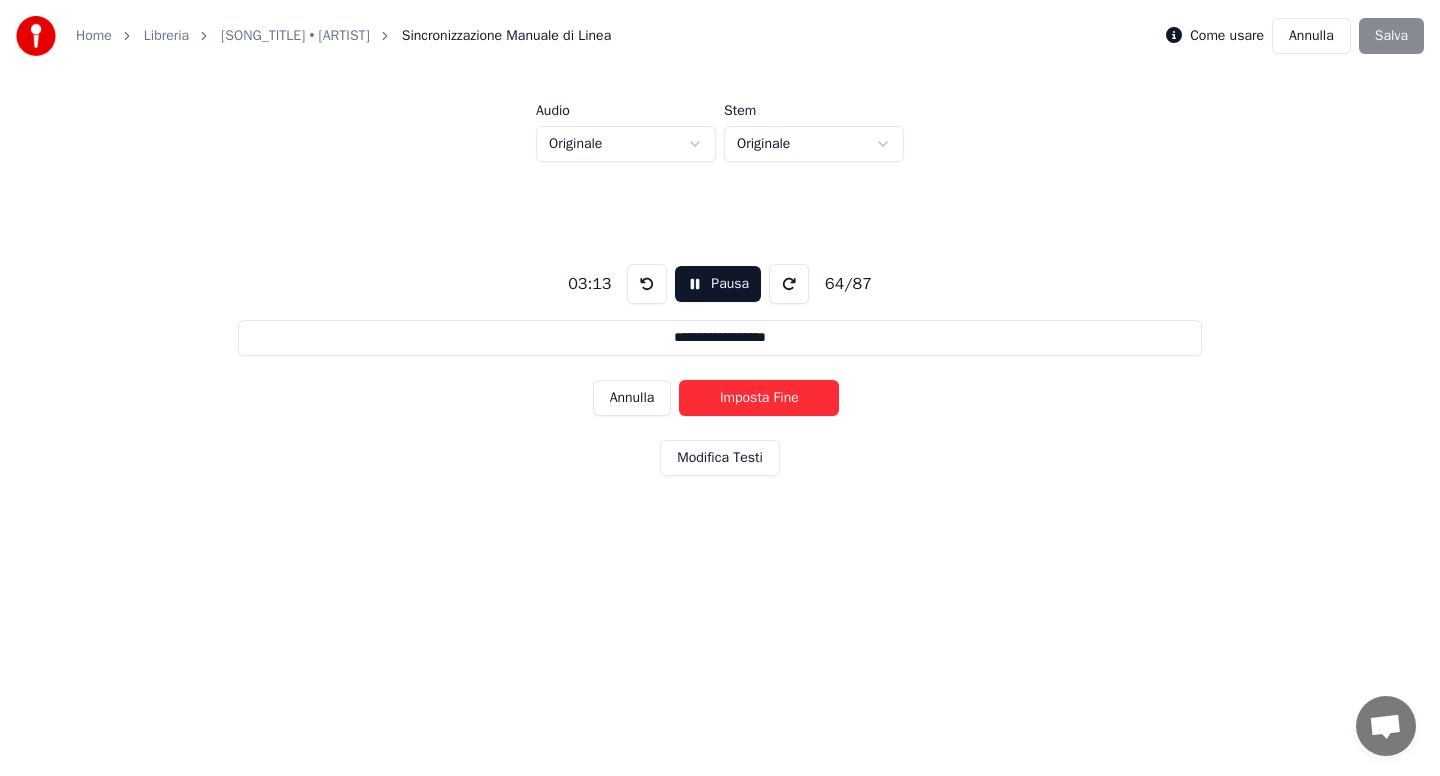 click on "Imposta Fine" at bounding box center [759, 398] 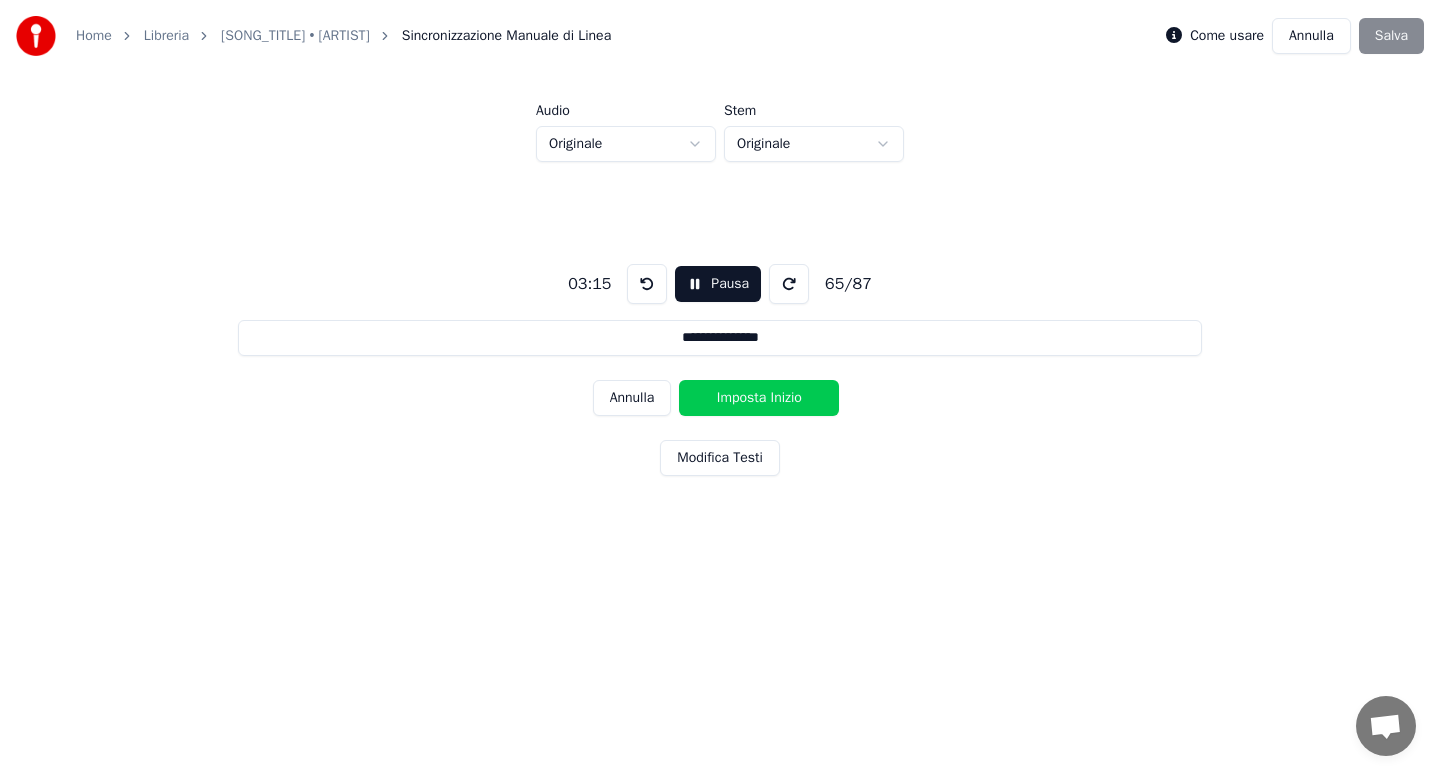 click on "Imposta Inizio" at bounding box center (759, 398) 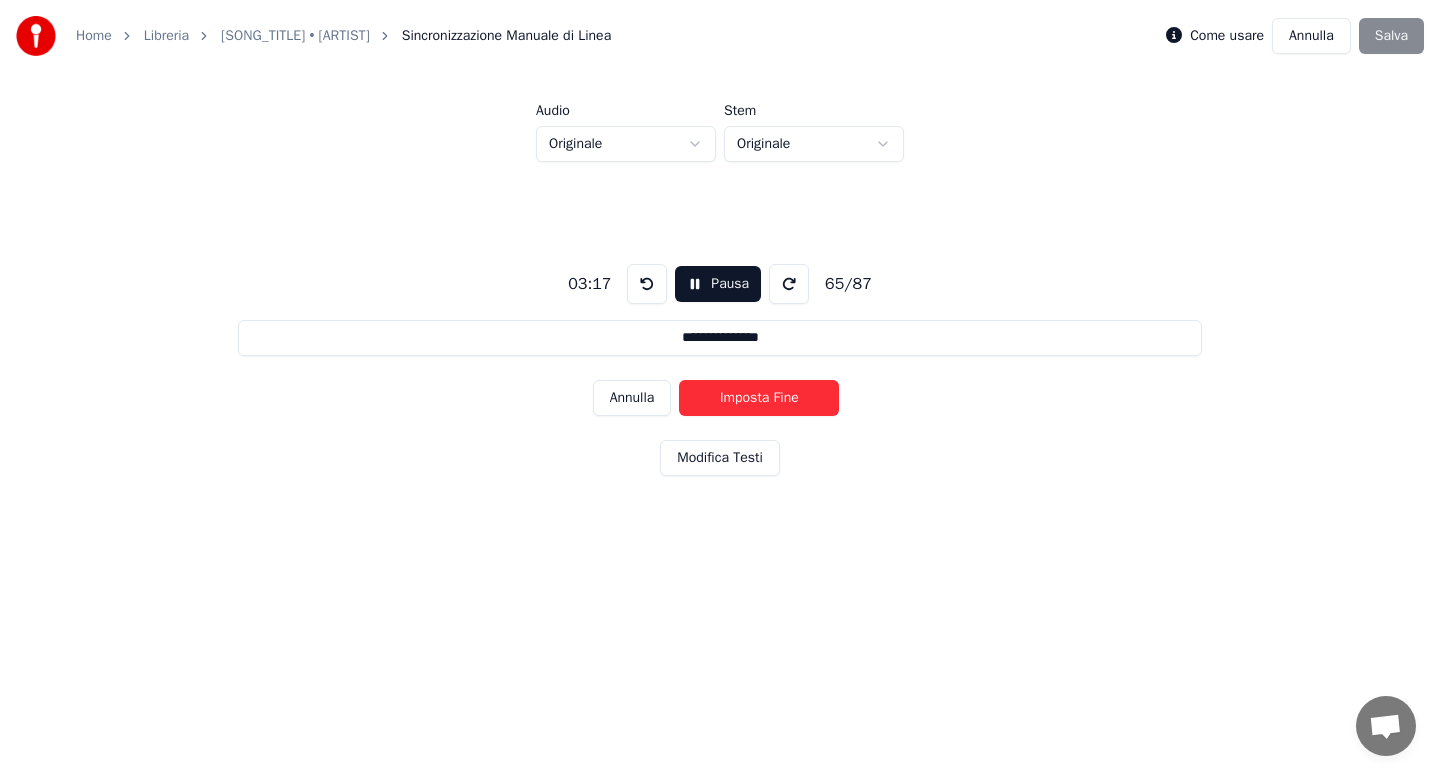 click on "Imposta Fine" at bounding box center [759, 398] 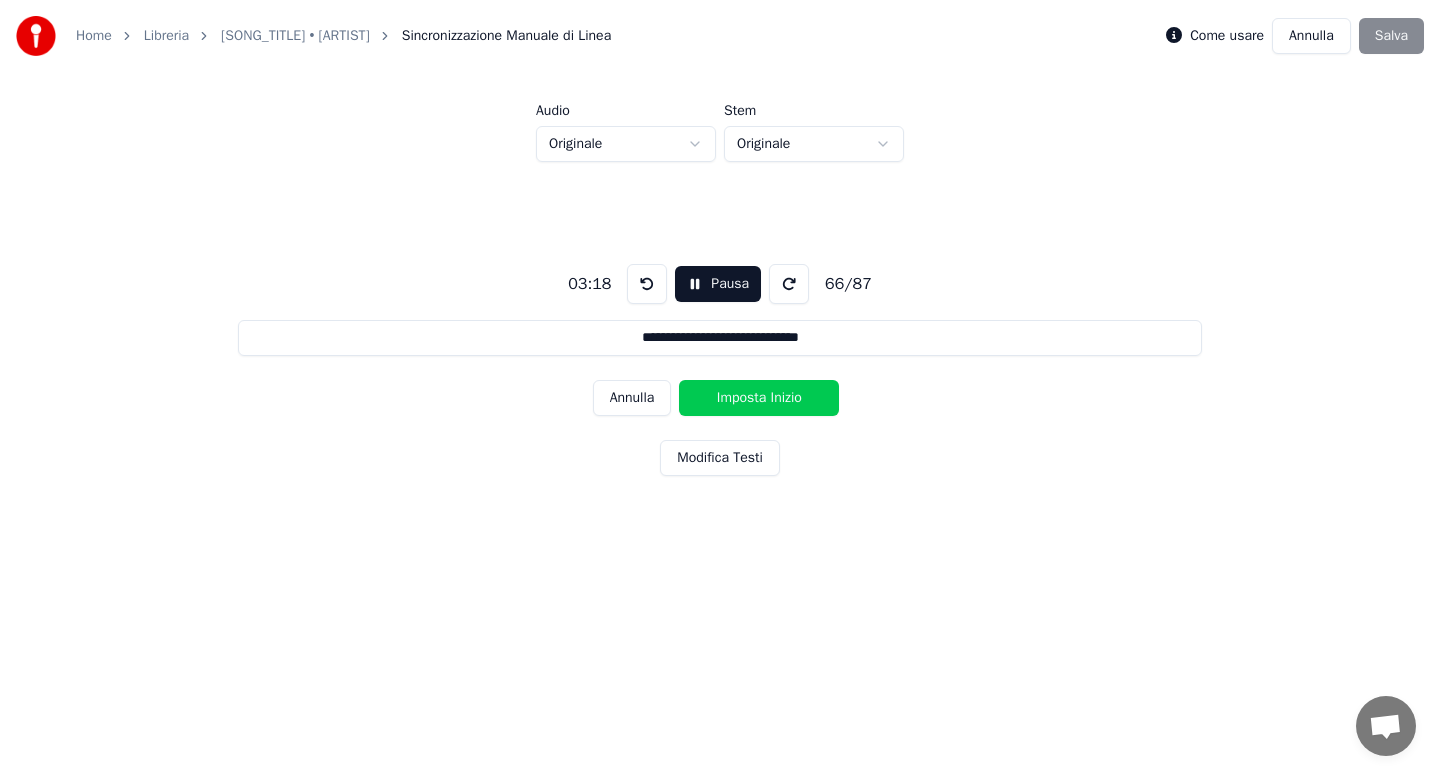 click on "Imposta Inizio" at bounding box center (759, 398) 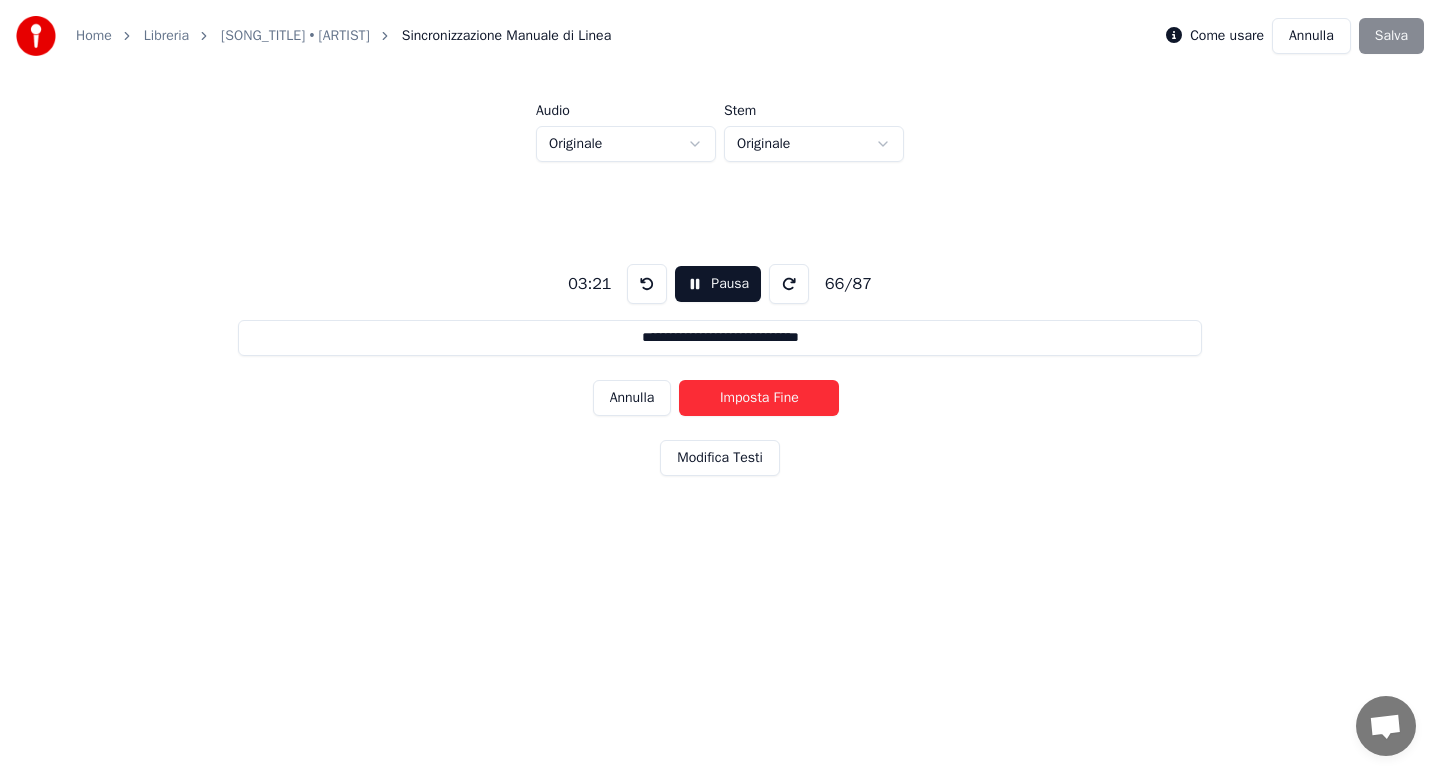 click on "Imposta Fine" at bounding box center (759, 398) 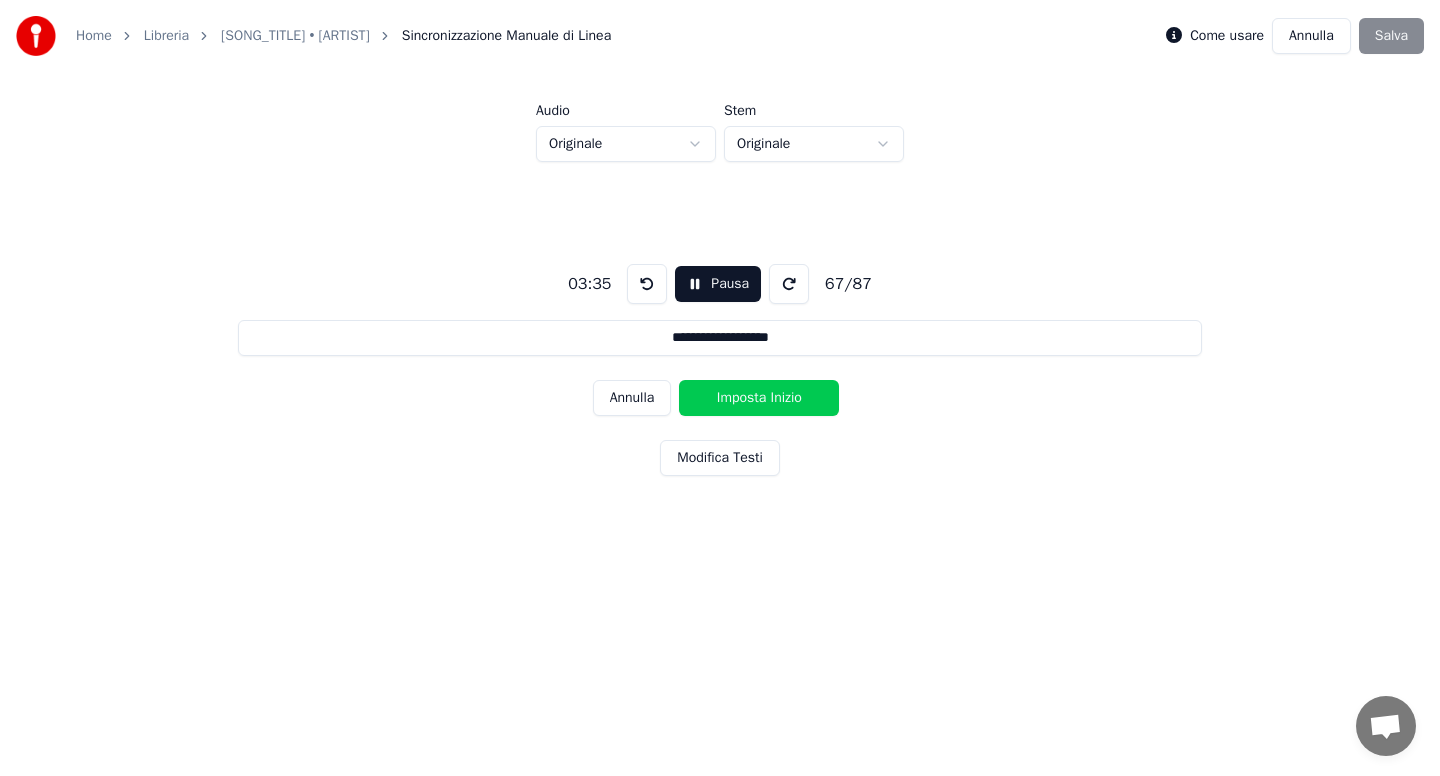 click on "Imposta Inizio" at bounding box center [759, 398] 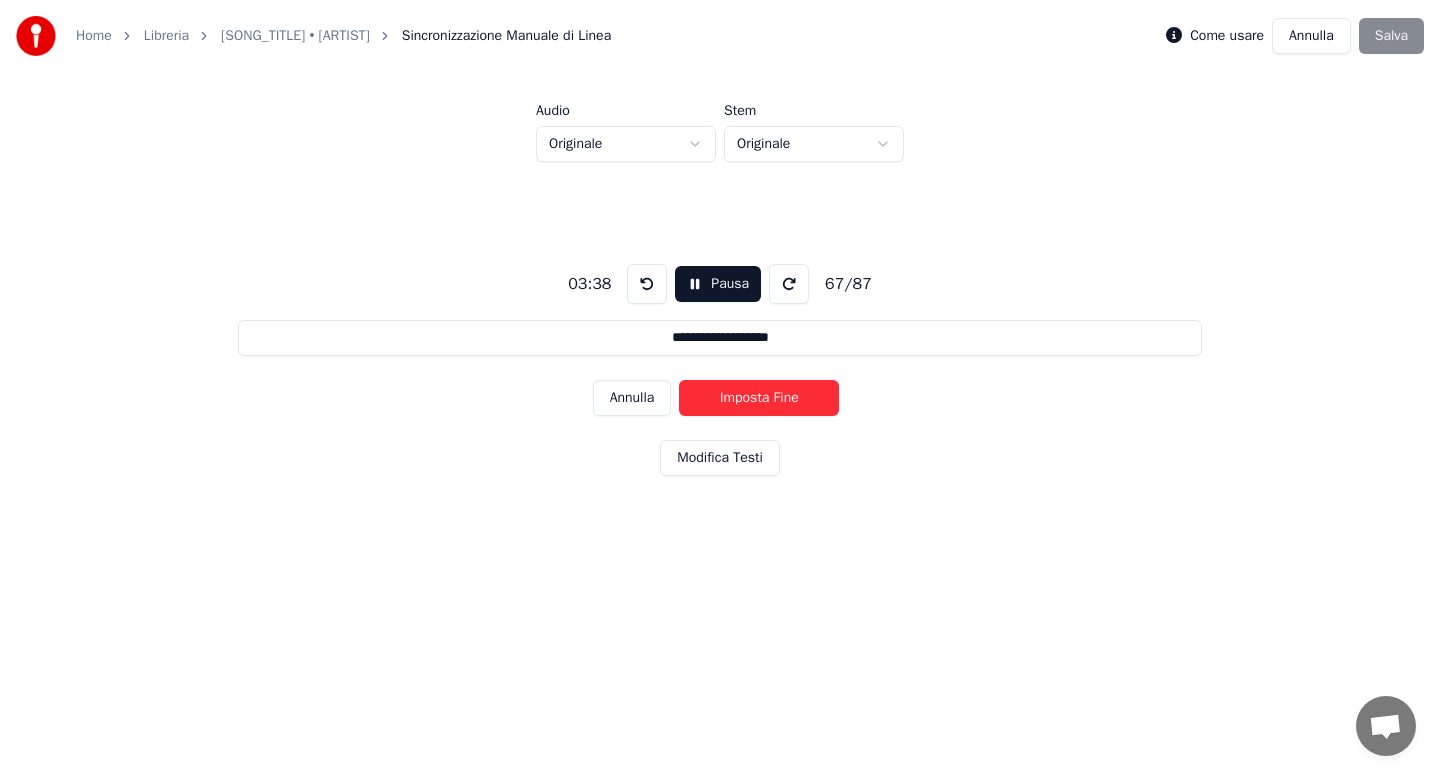 click on "Imposta Fine" at bounding box center (759, 398) 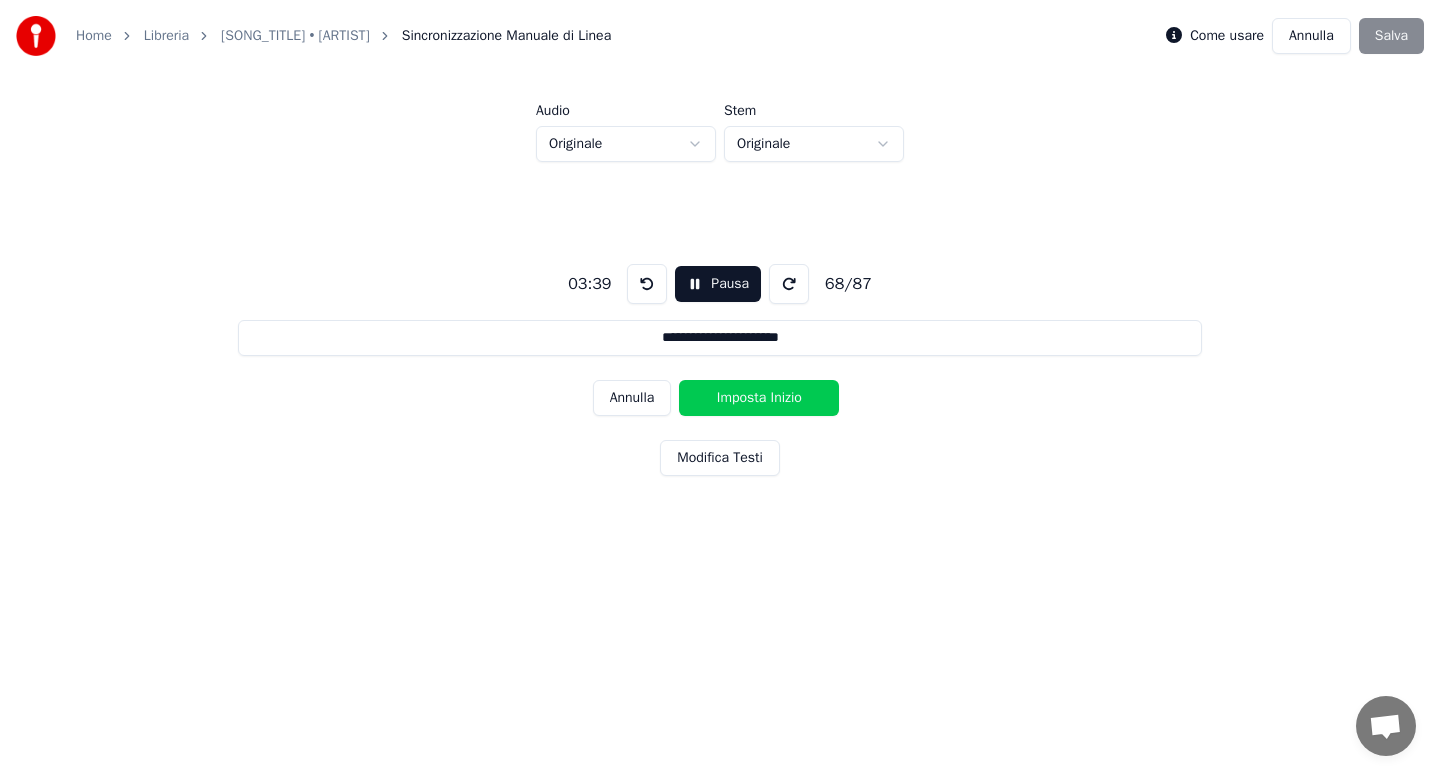 click on "Imposta Inizio" at bounding box center (759, 398) 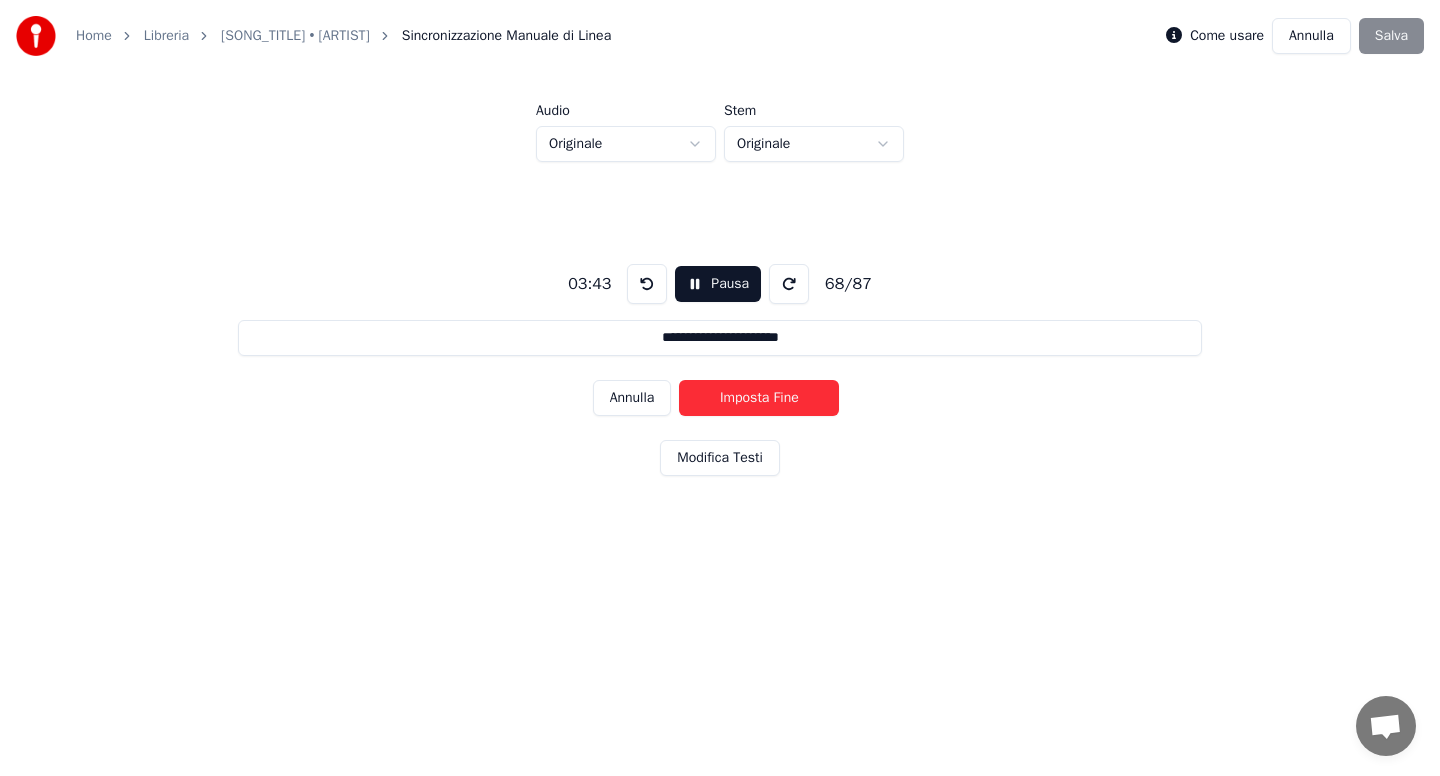 click on "Imposta Fine" at bounding box center (759, 398) 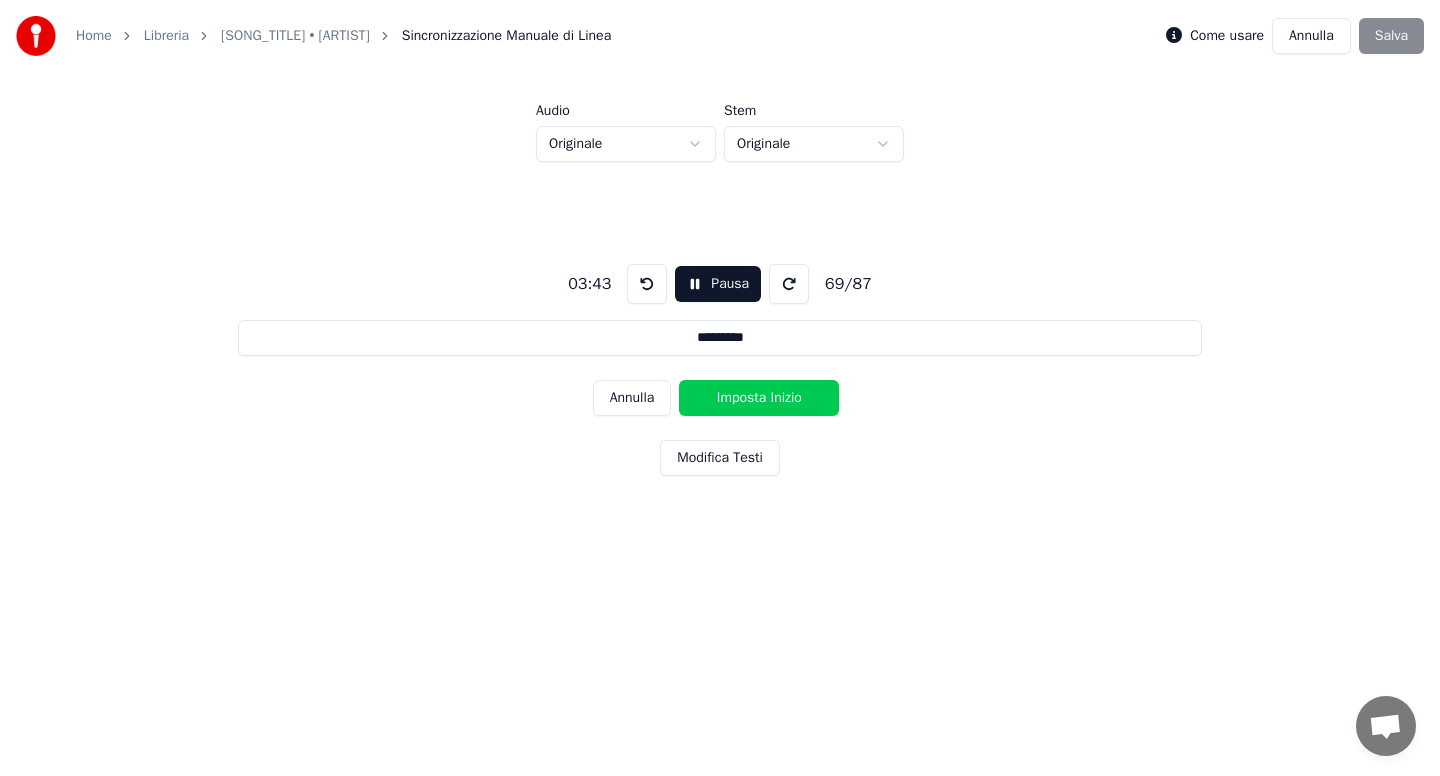 click on "Imposta Inizio" at bounding box center [759, 398] 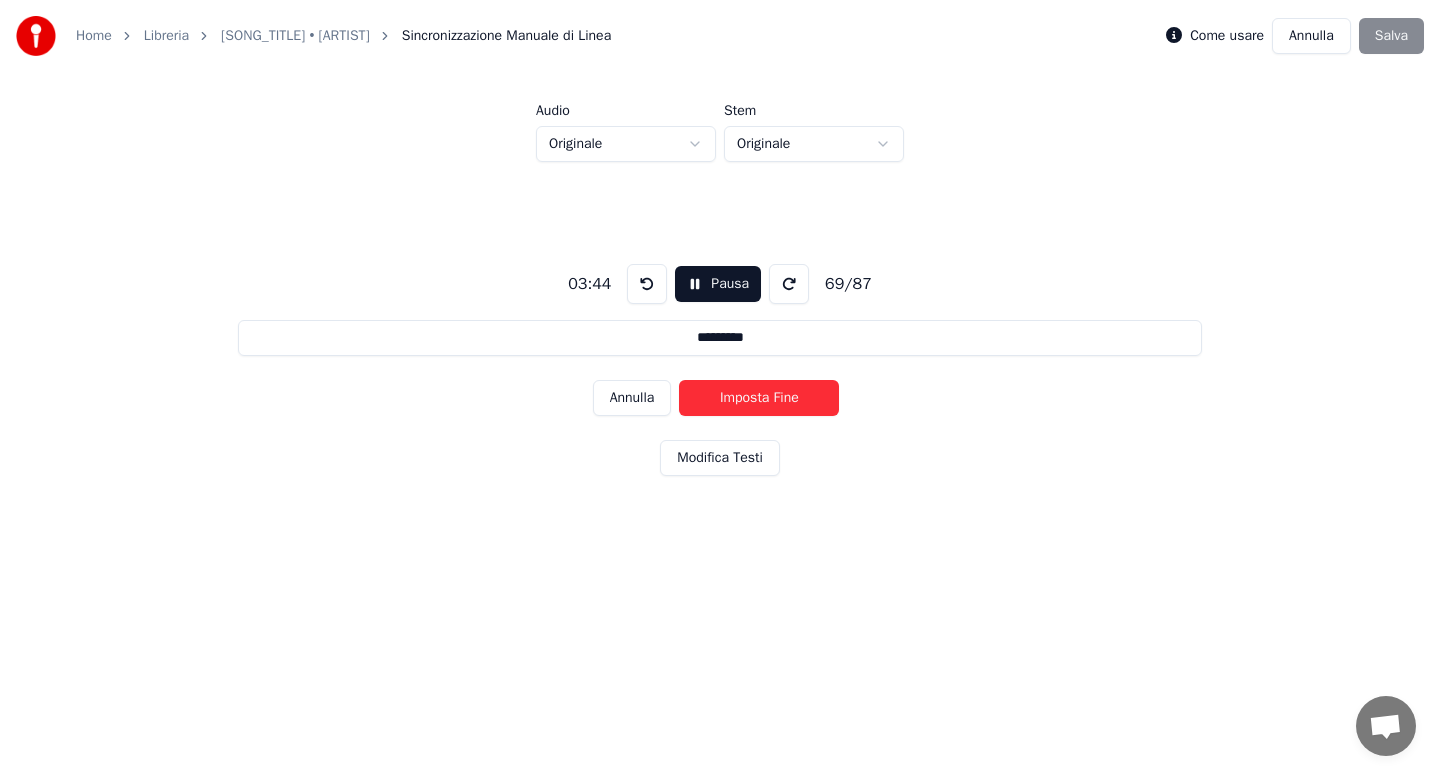 click on "Imposta Fine" at bounding box center (759, 398) 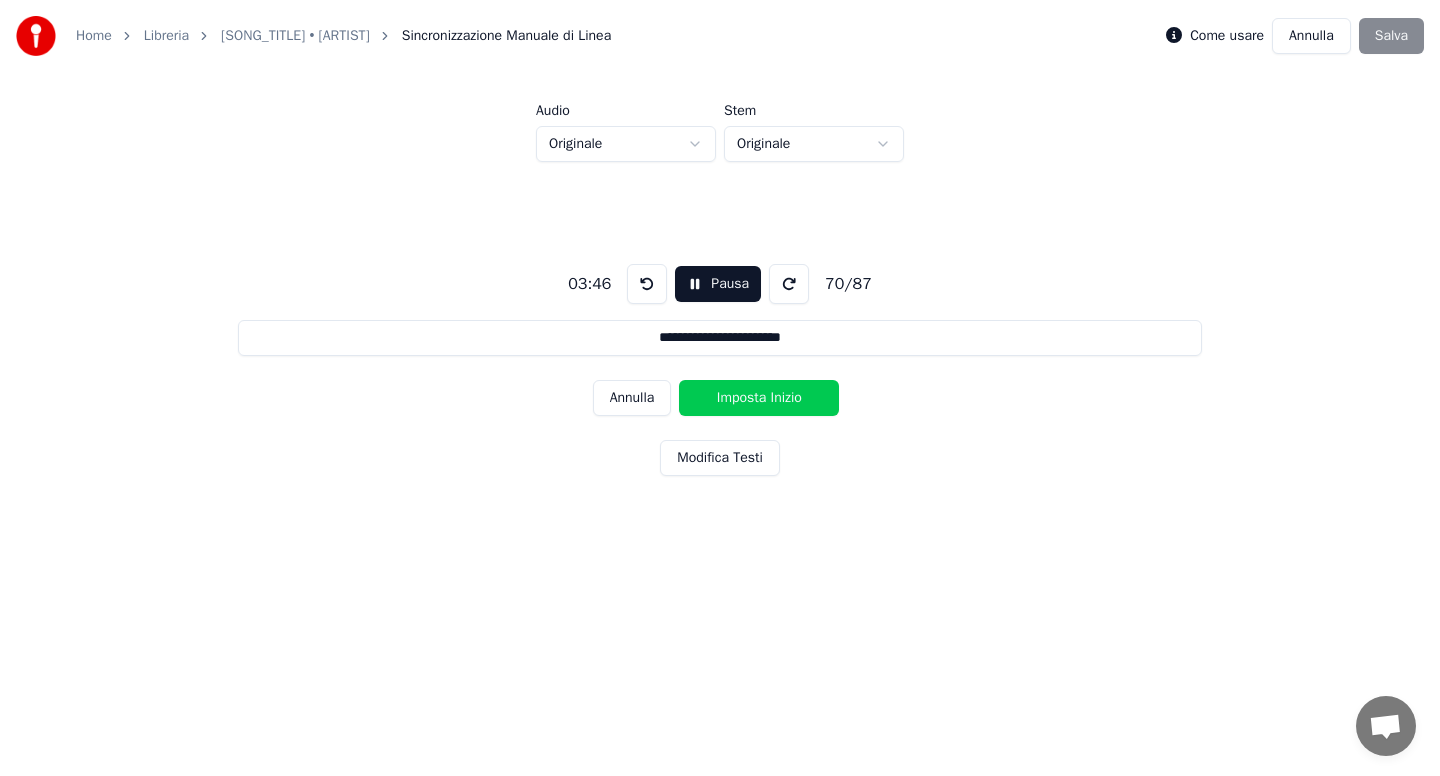 click on "Imposta Inizio" at bounding box center (759, 398) 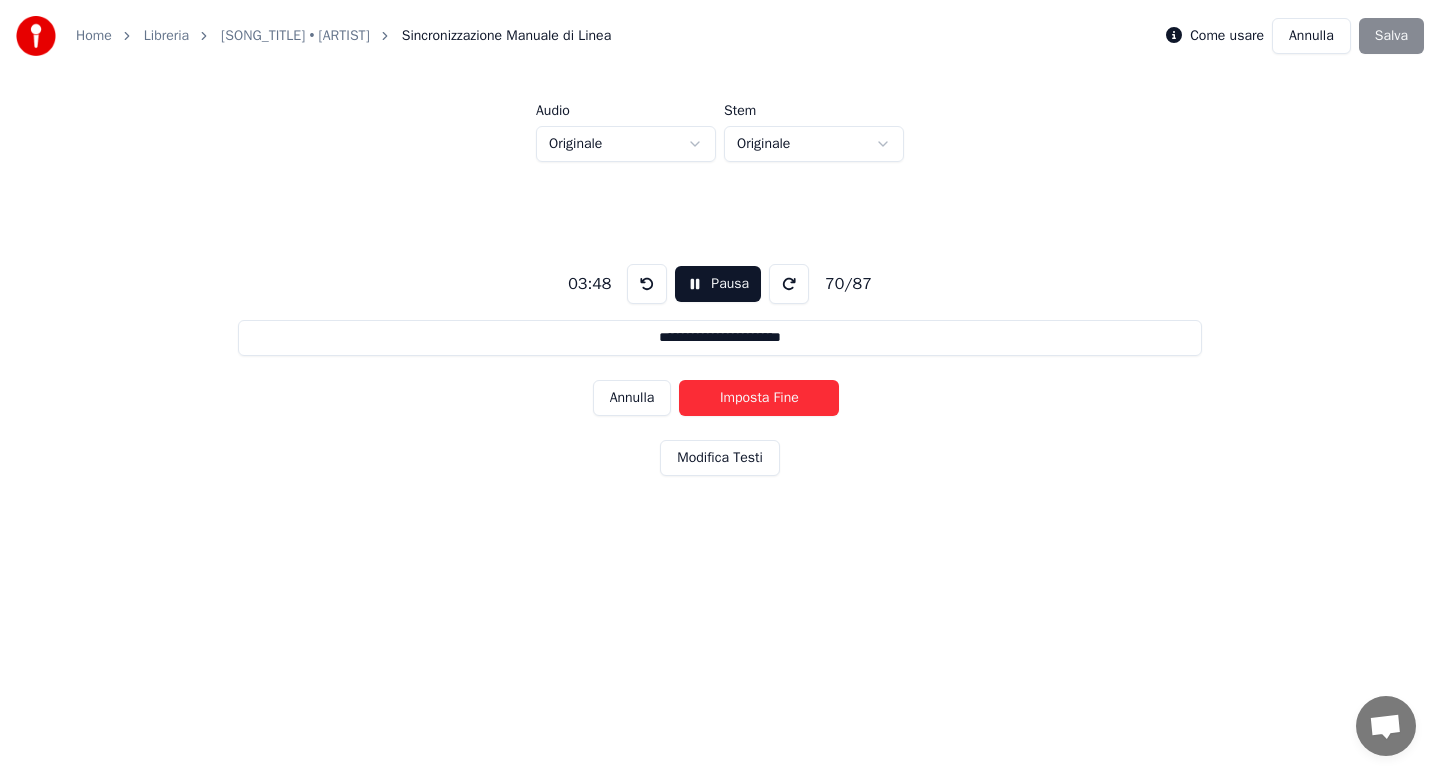 click on "Imposta Fine" at bounding box center [759, 398] 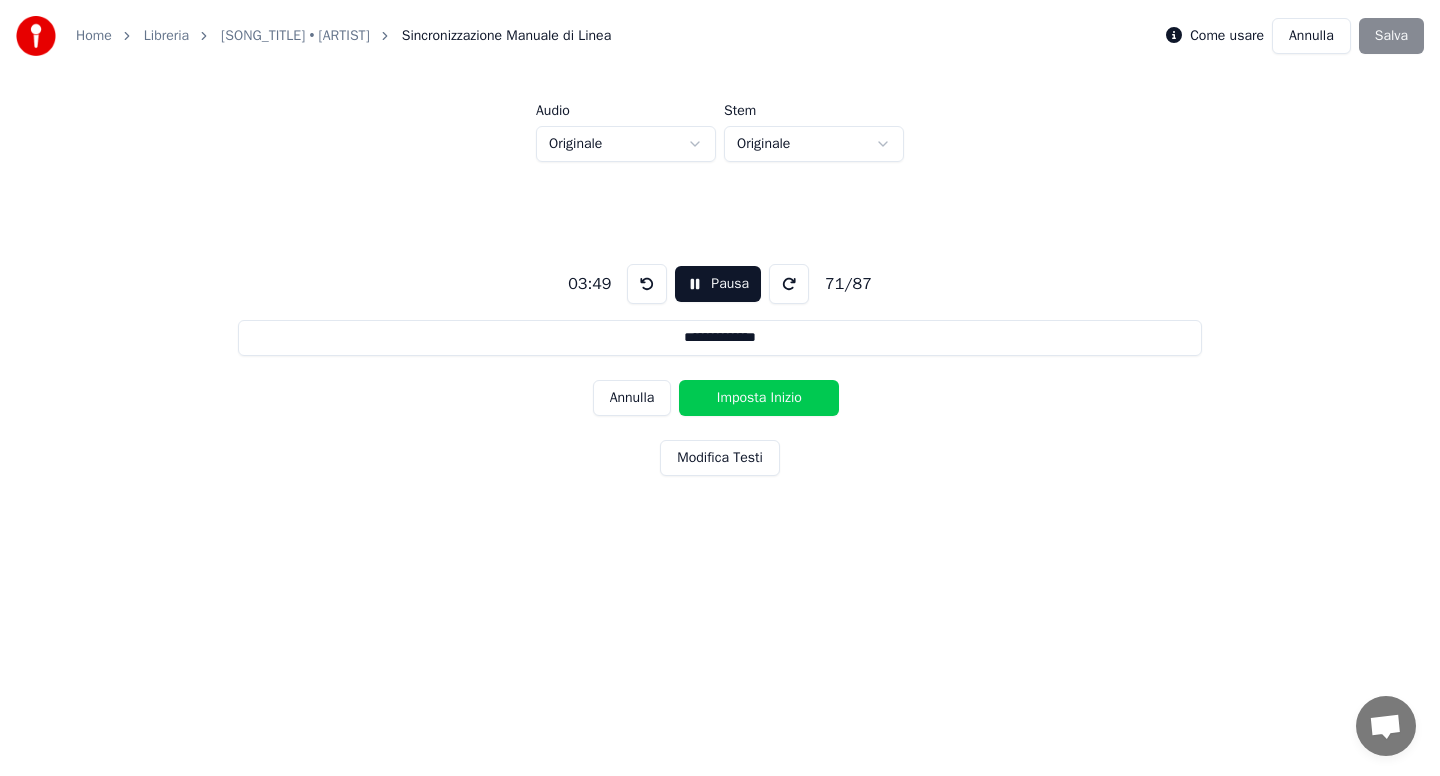 click on "Imposta Inizio" at bounding box center [759, 398] 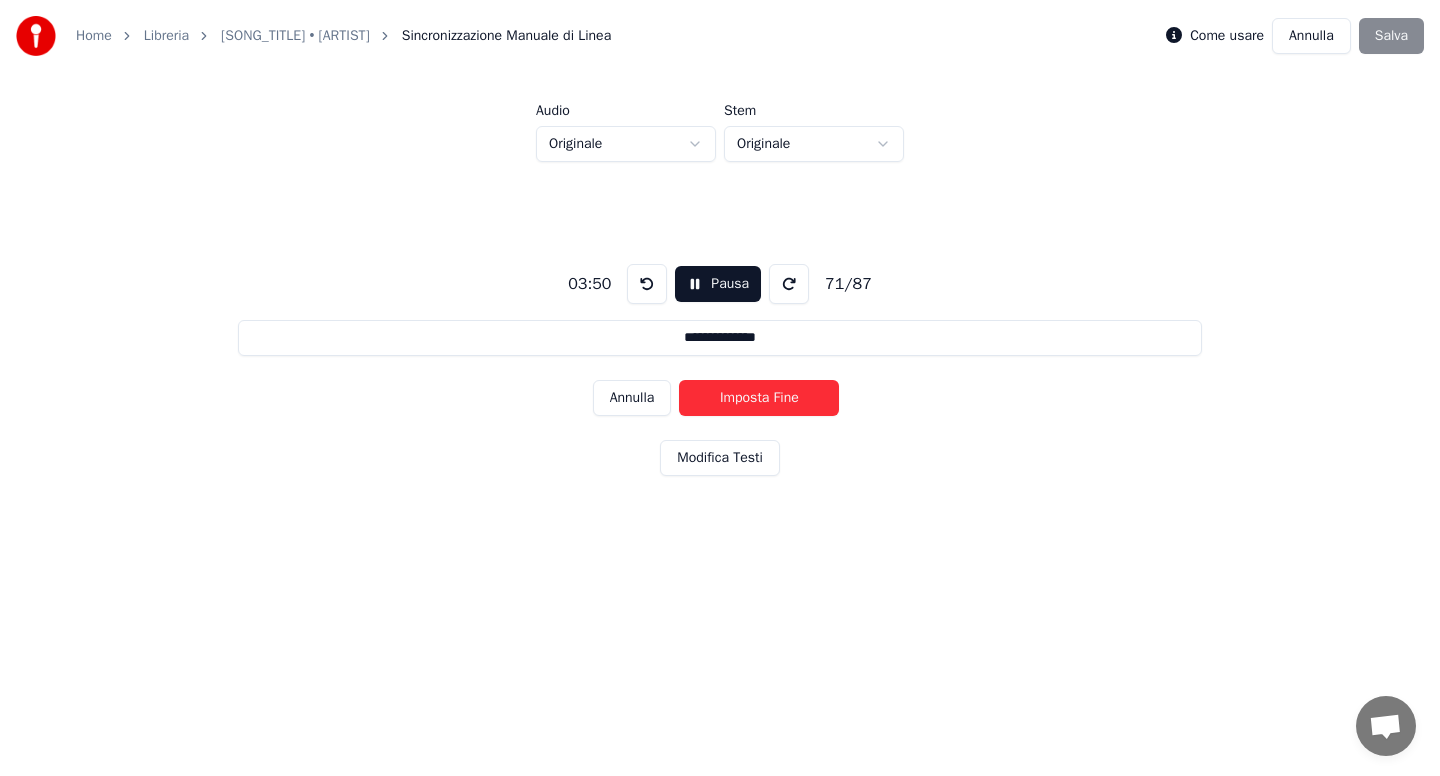 click on "Imposta Fine" at bounding box center [759, 398] 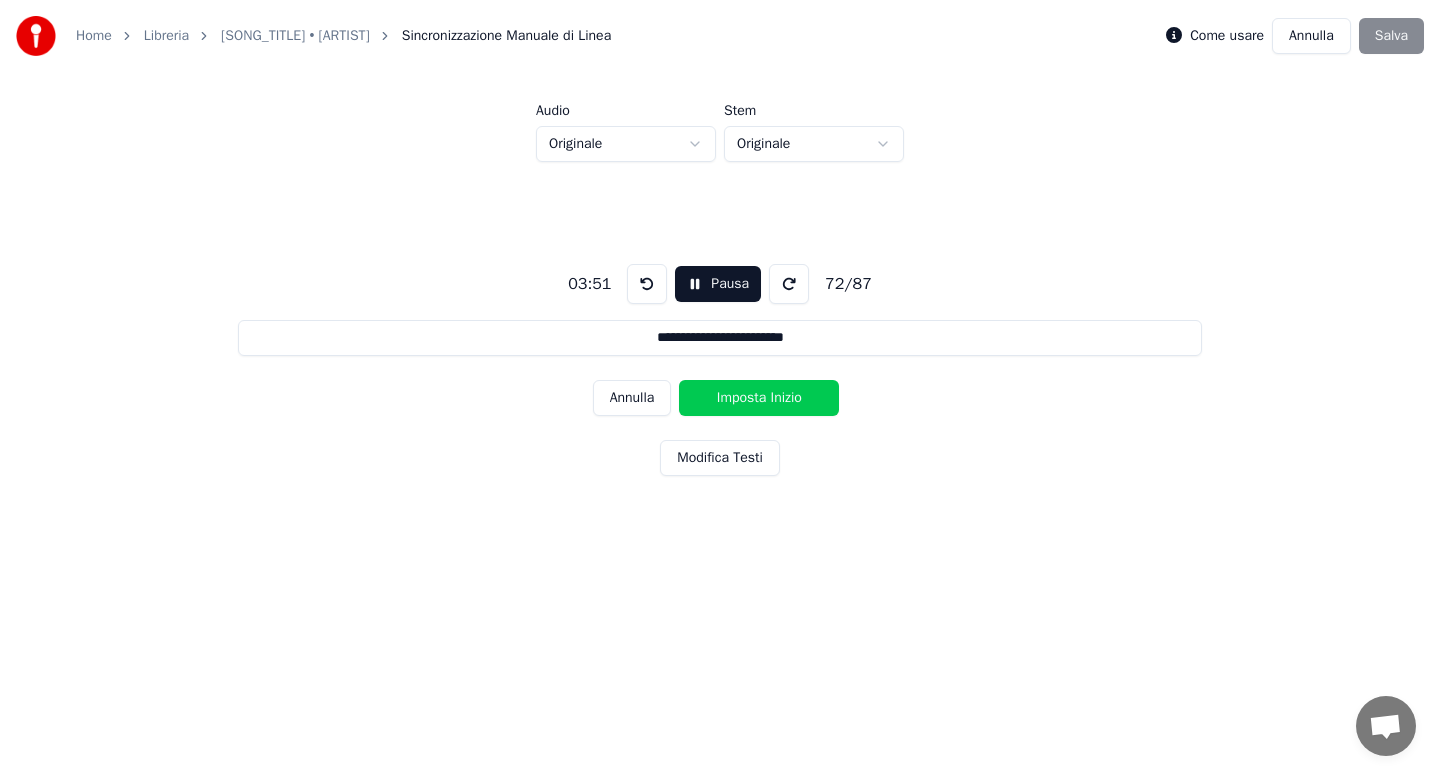 click on "Imposta Inizio" at bounding box center (759, 398) 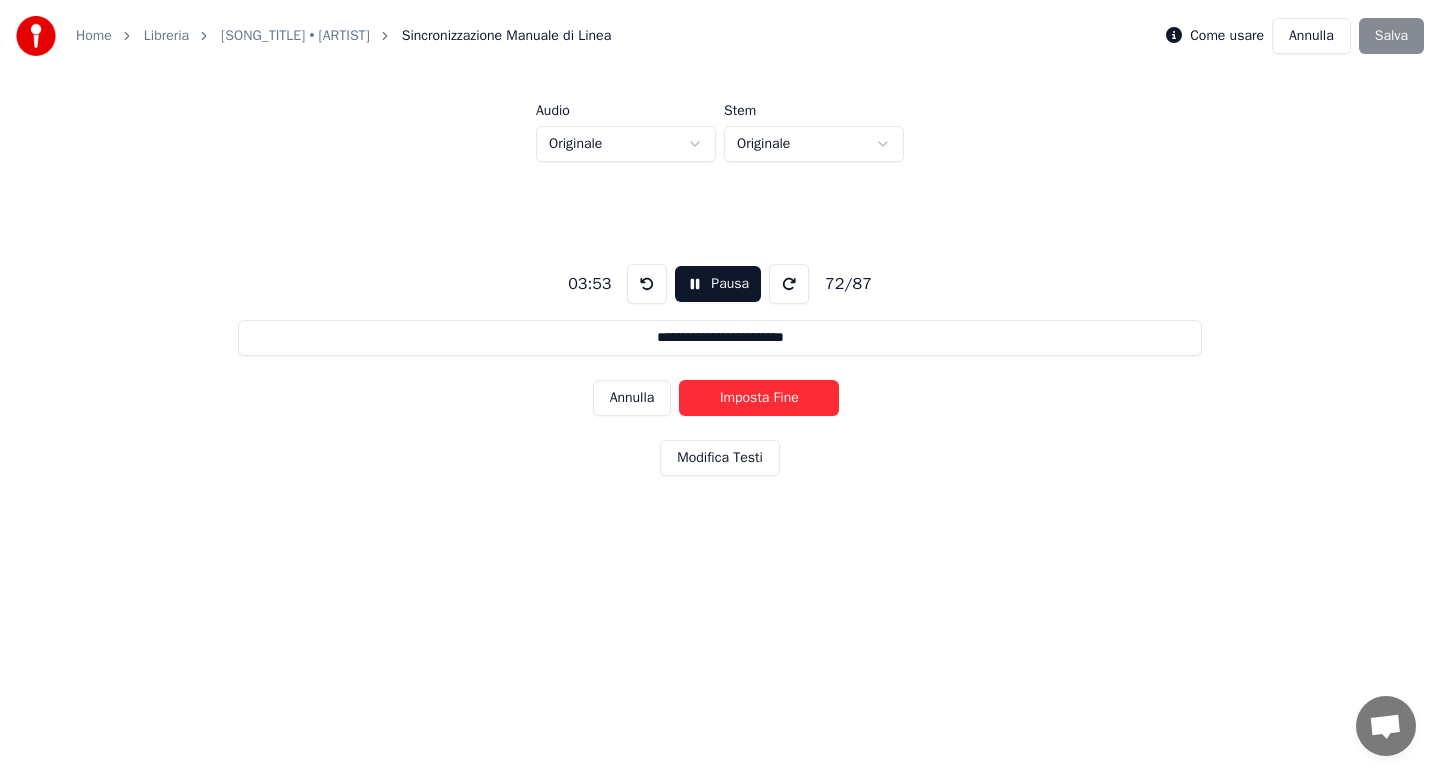 click on "Imposta Fine" at bounding box center [759, 398] 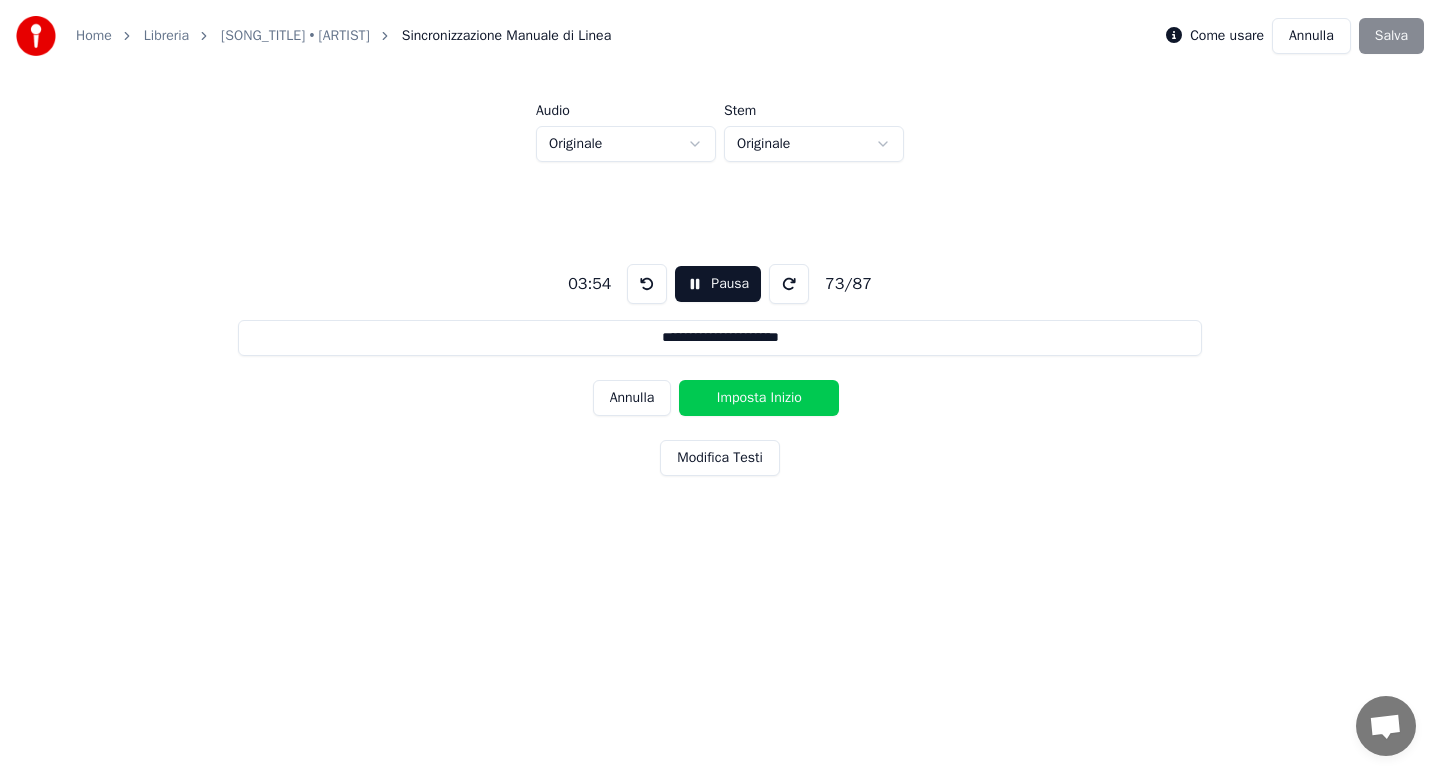 click on "Imposta Inizio" at bounding box center (759, 398) 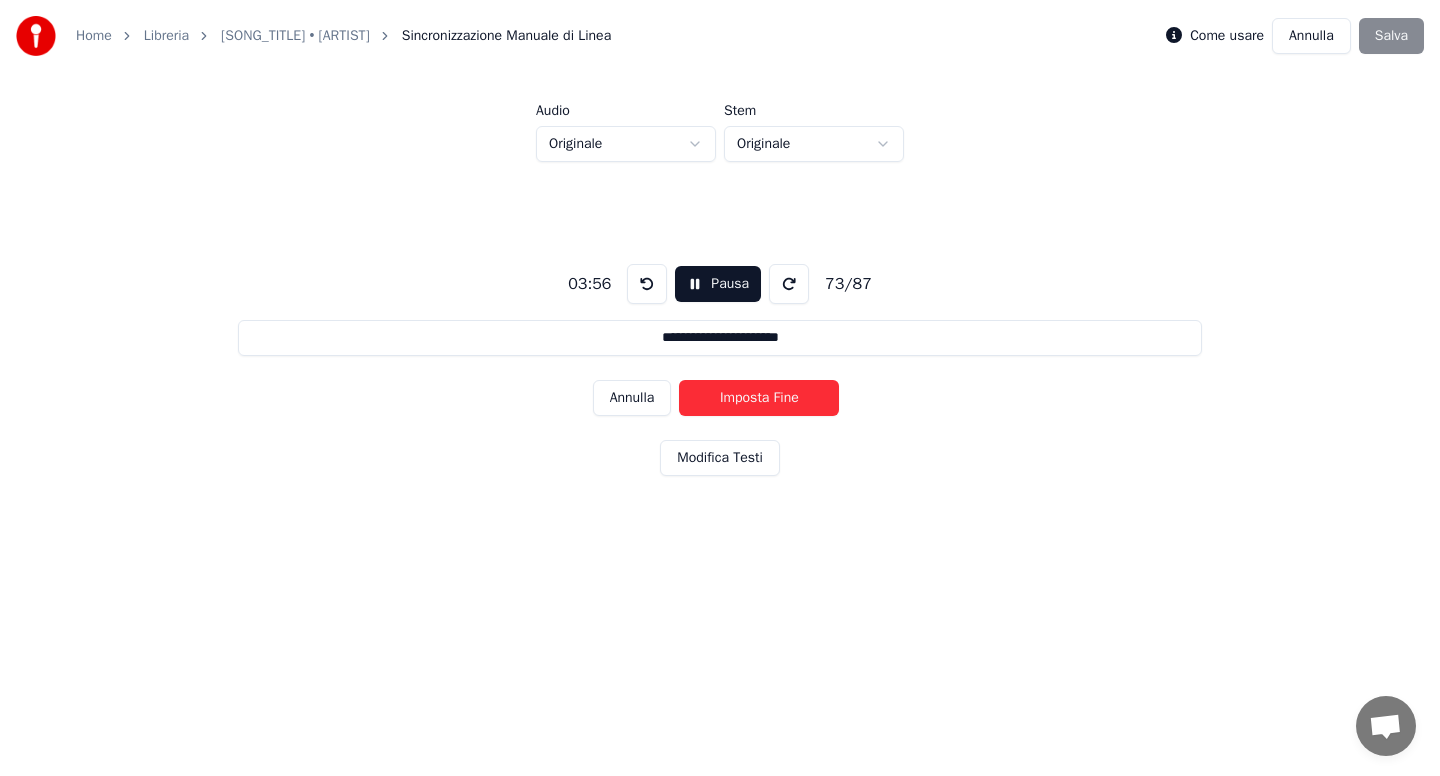 click on "Imposta Fine" at bounding box center (759, 398) 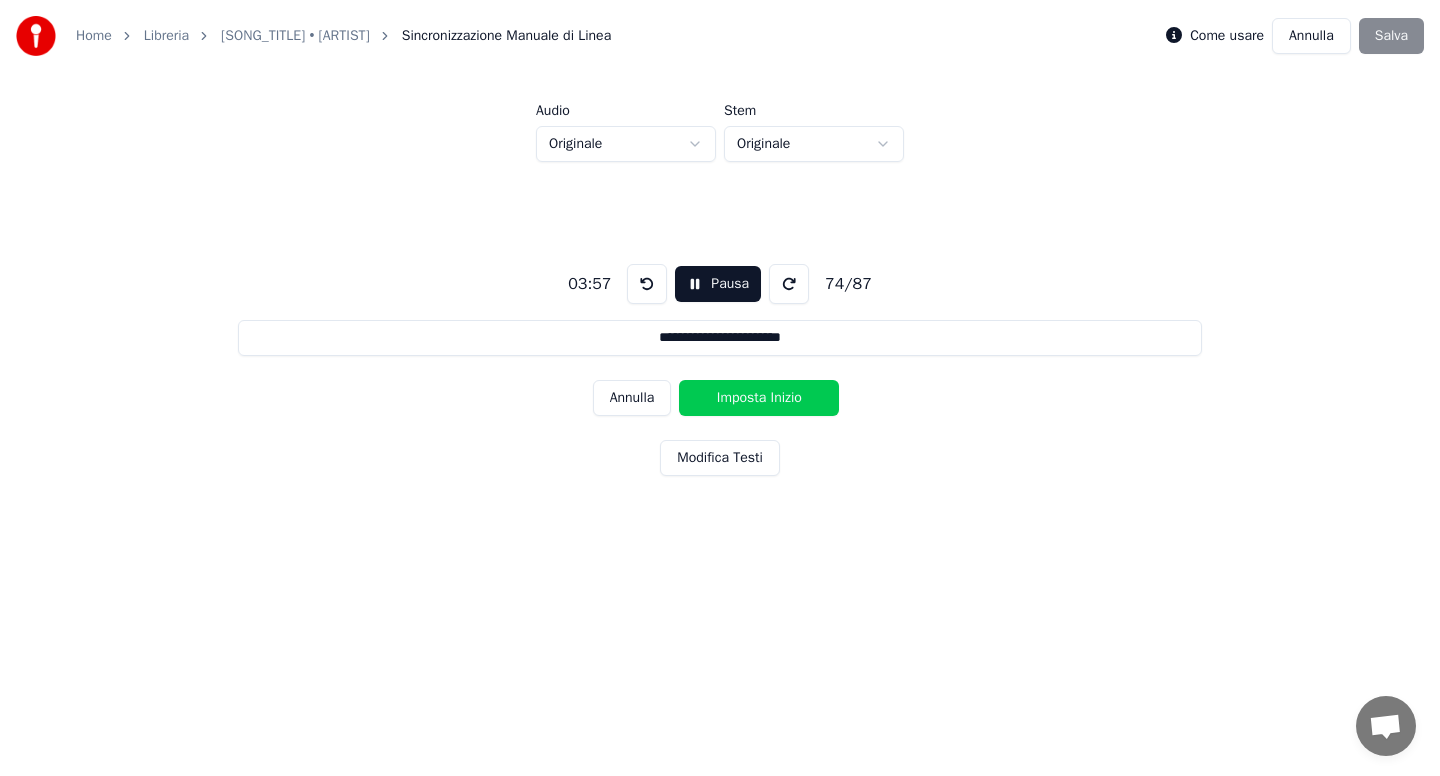 click on "Imposta Inizio" at bounding box center (759, 398) 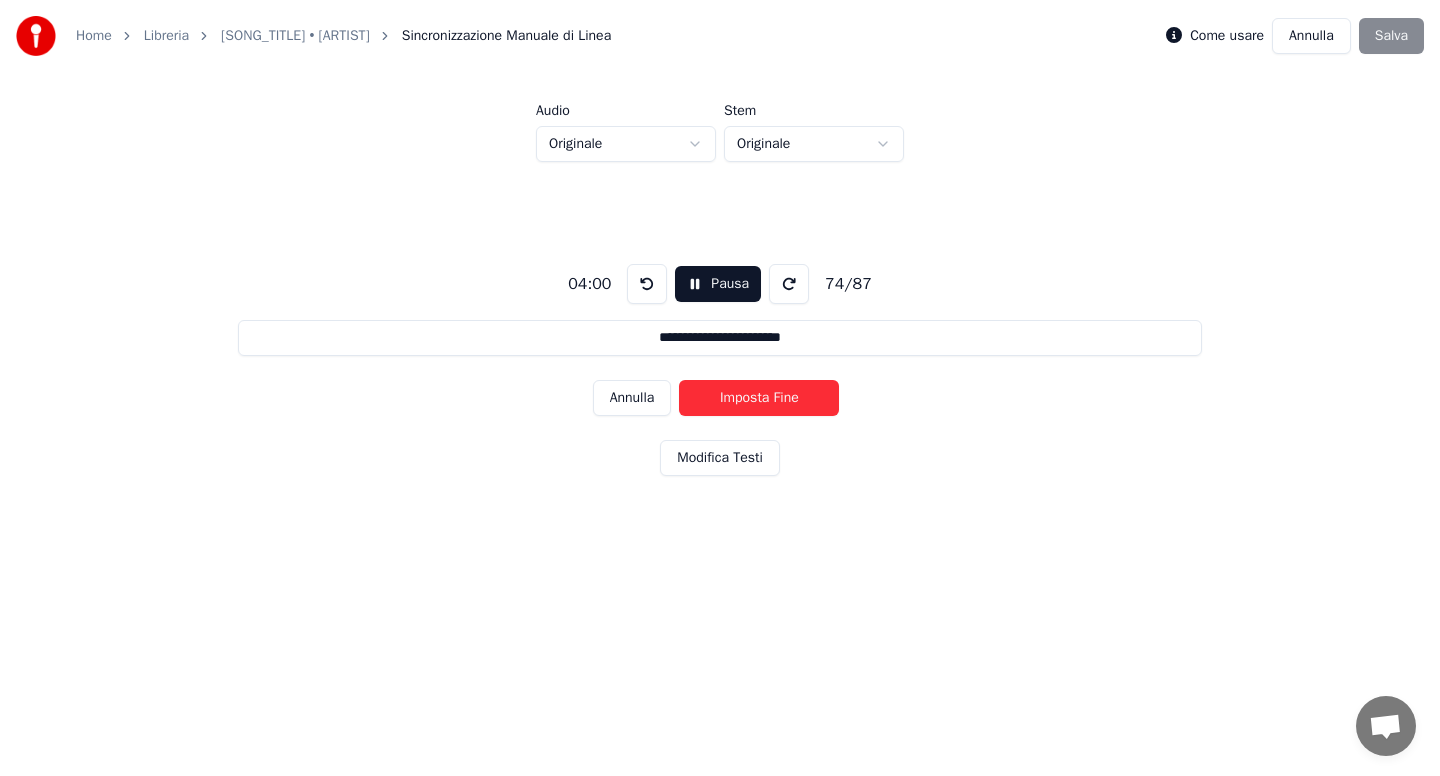 click on "Imposta Fine" at bounding box center (759, 398) 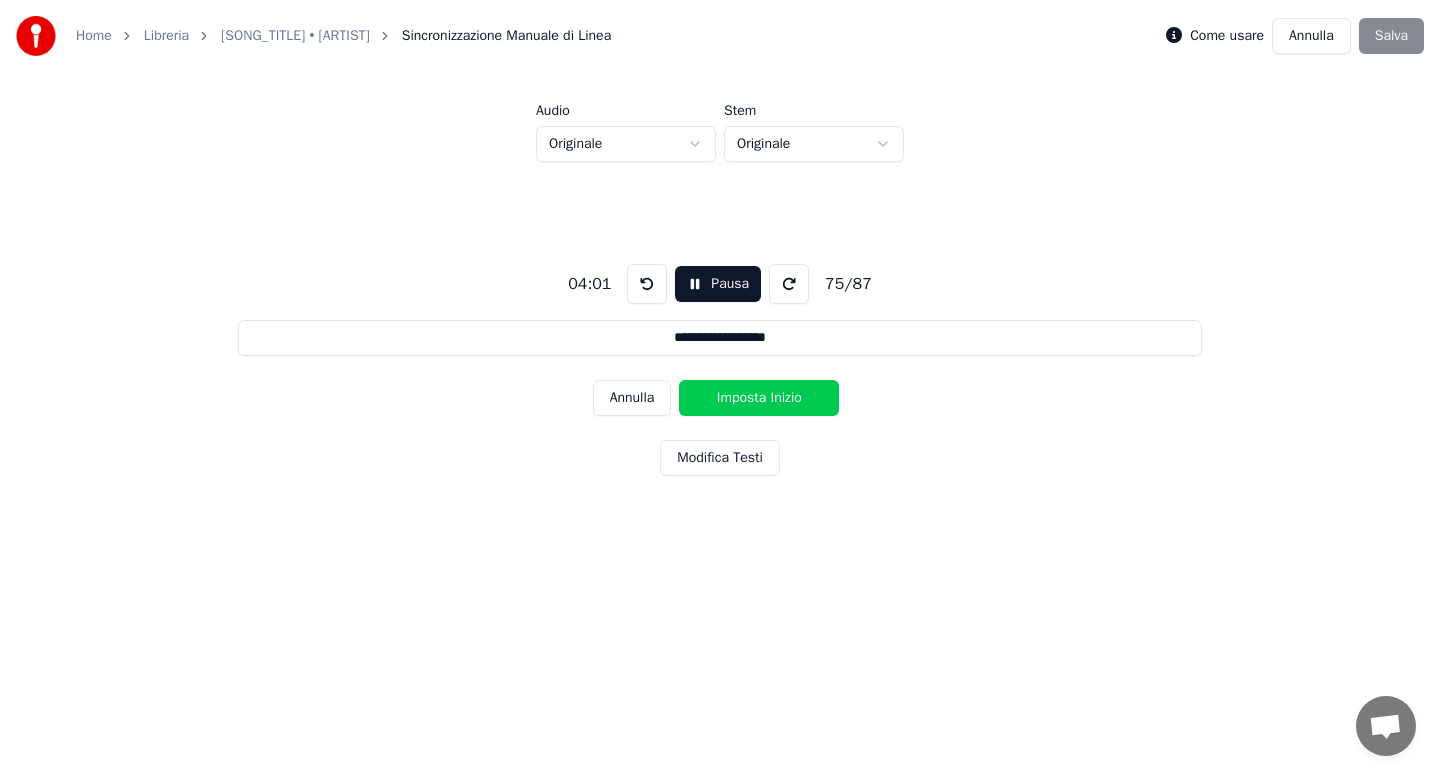 click on "Imposta Inizio" at bounding box center (759, 398) 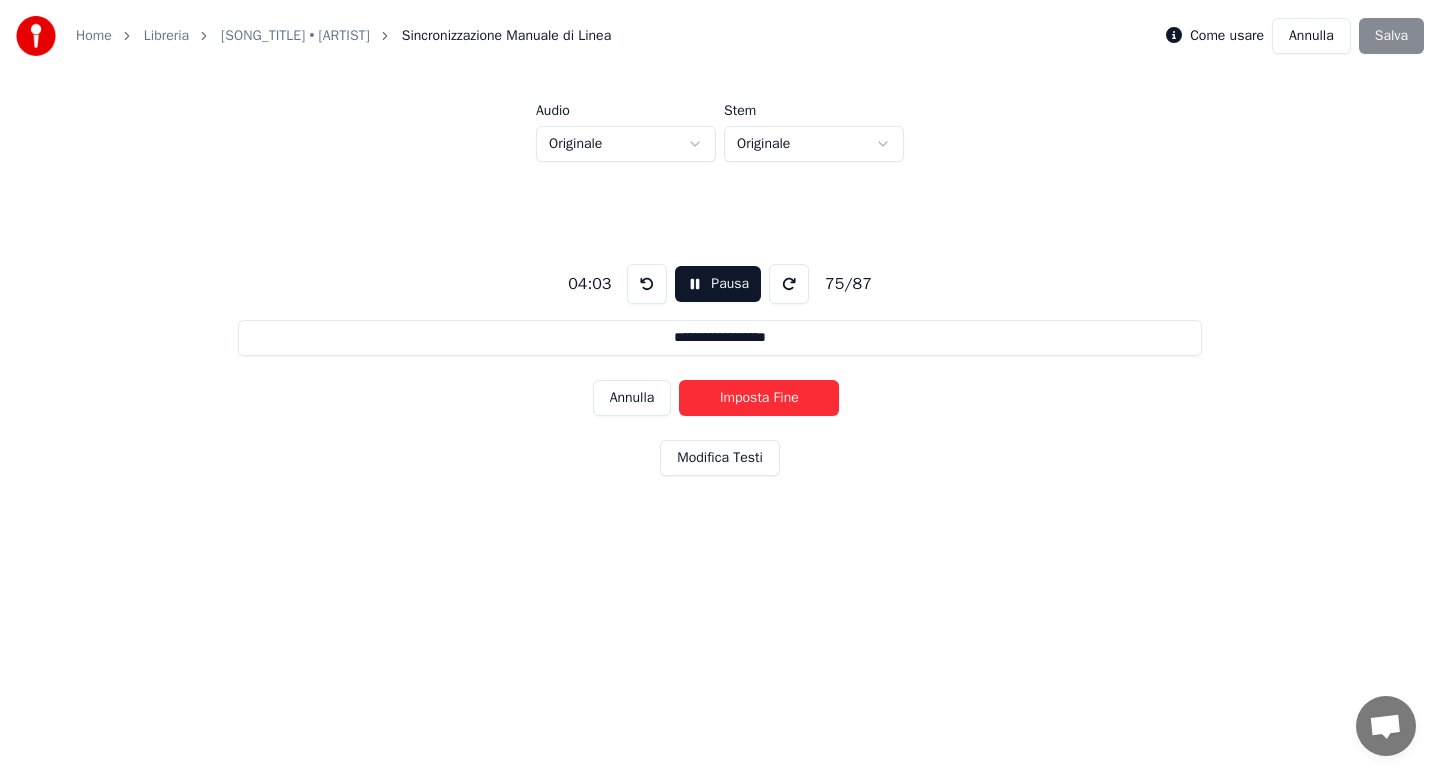 click on "Imposta Fine" at bounding box center (759, 398) 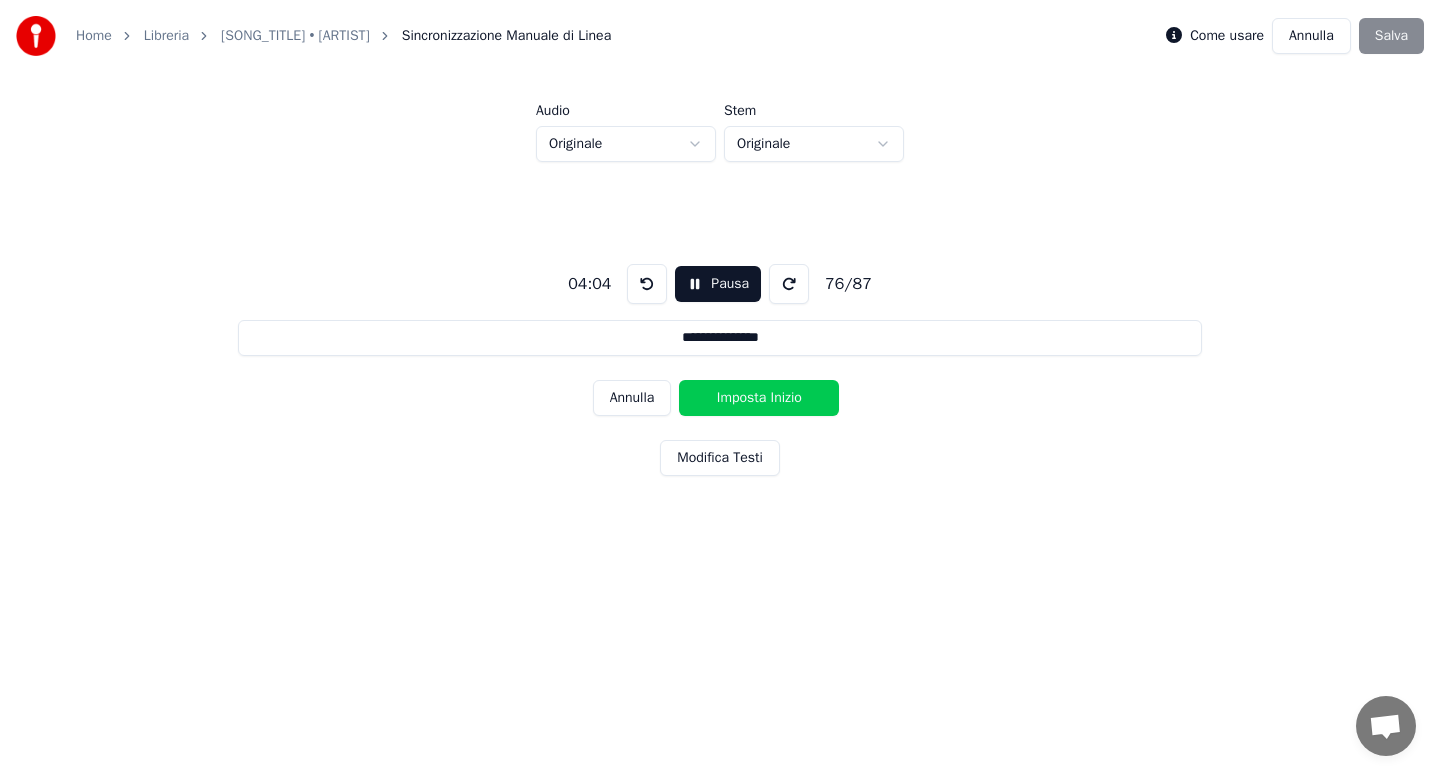 click on "Imposta Inizio" at bounding box center (759, 398) 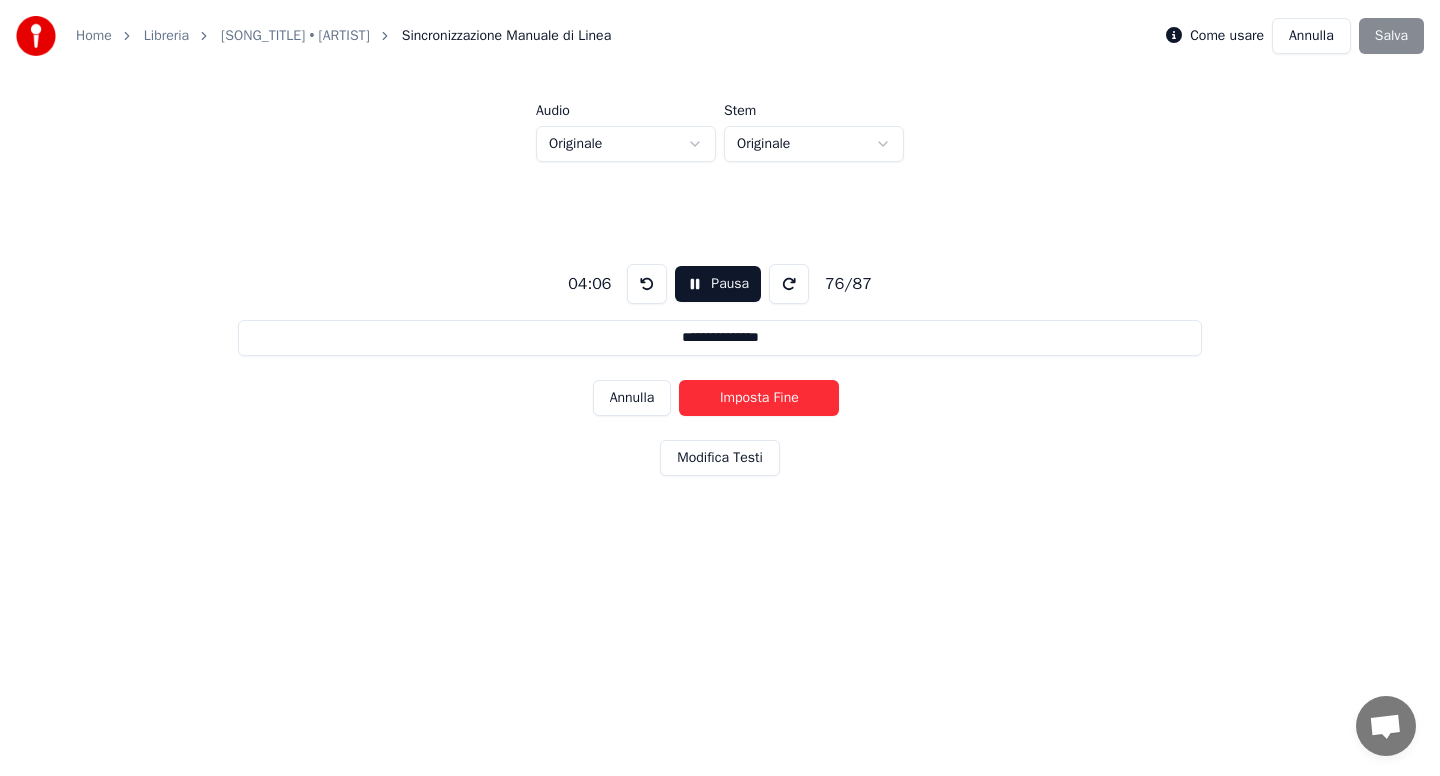 click on "Imposta Fine" at bounding box center [759, 398] 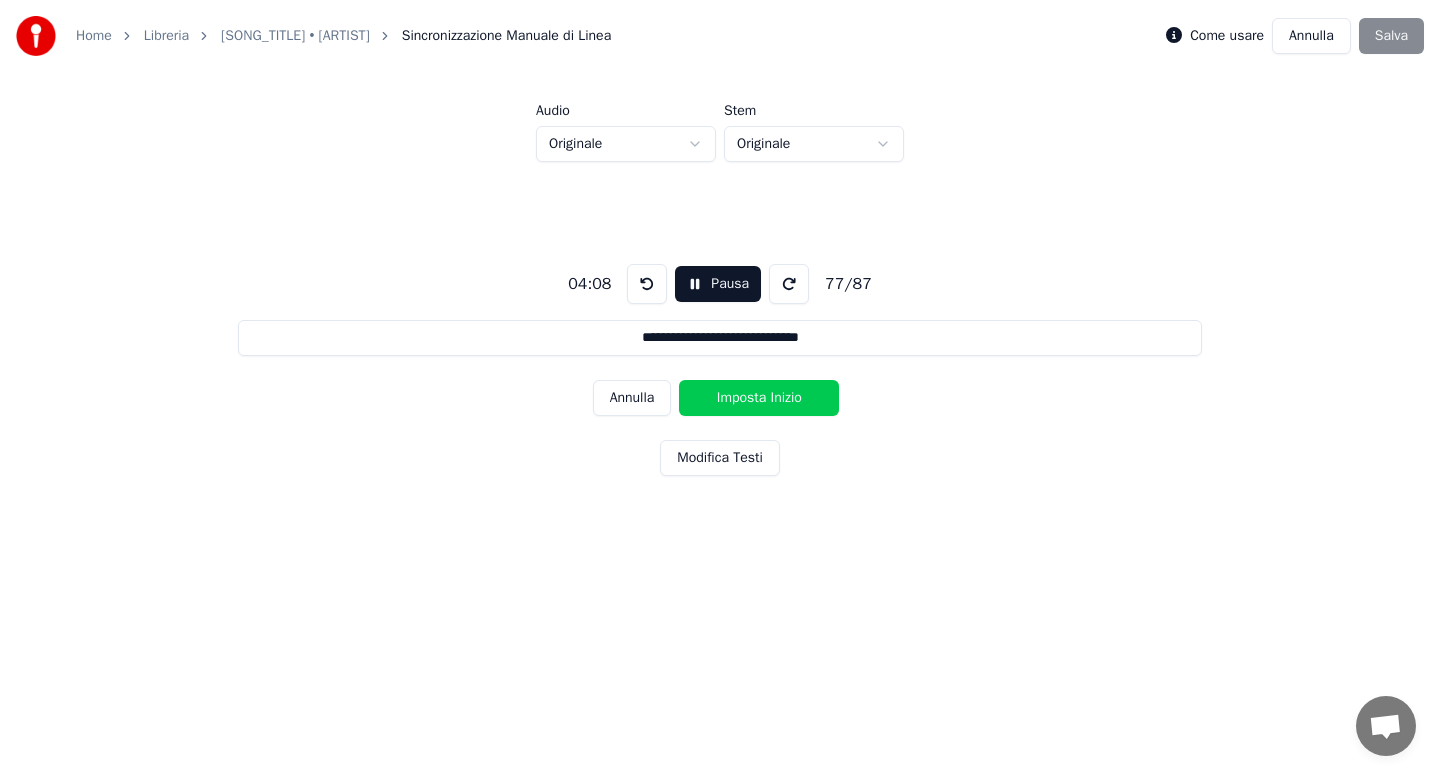 click on "Imposta Inizio" at bounding box center [759, 398] 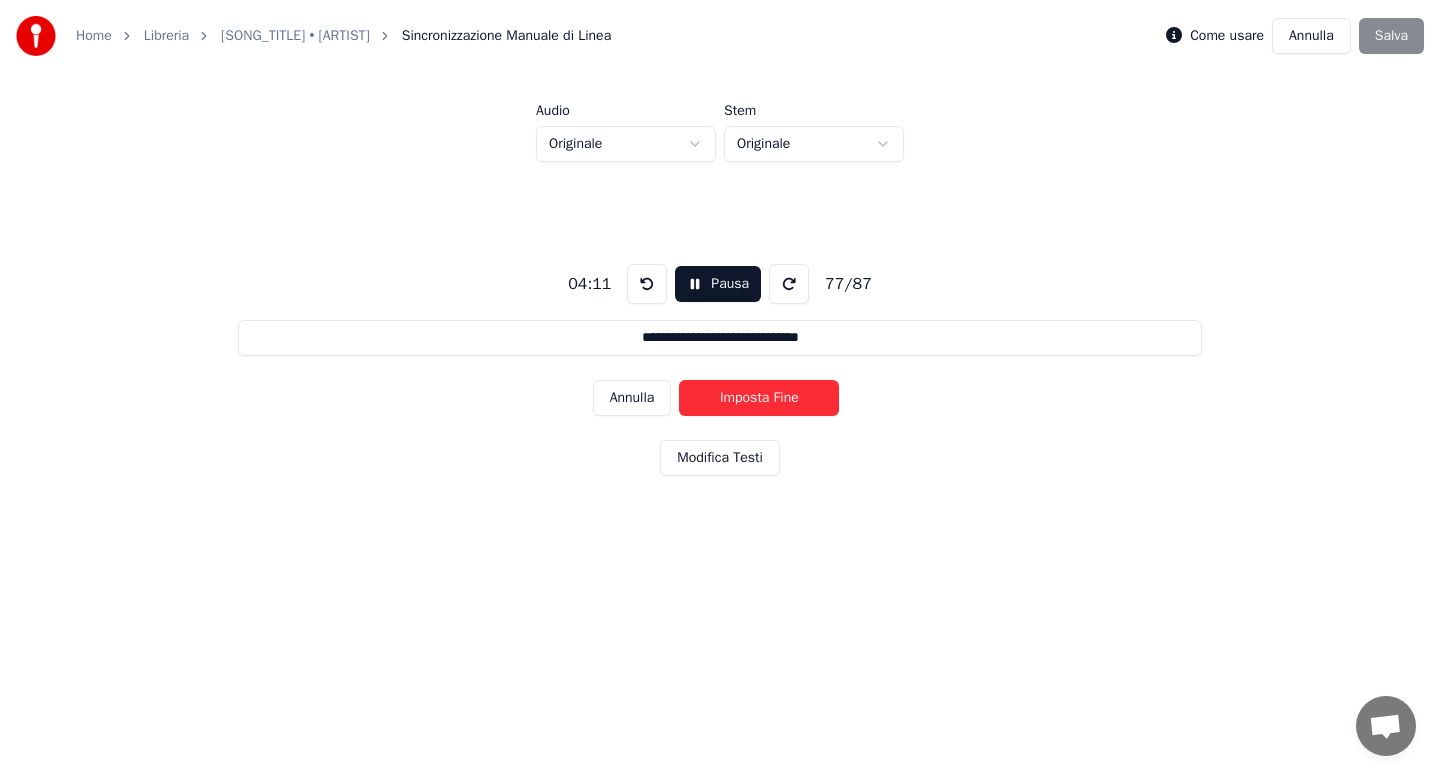 click on "Imposta Fine" at bounding box center [759, 398] 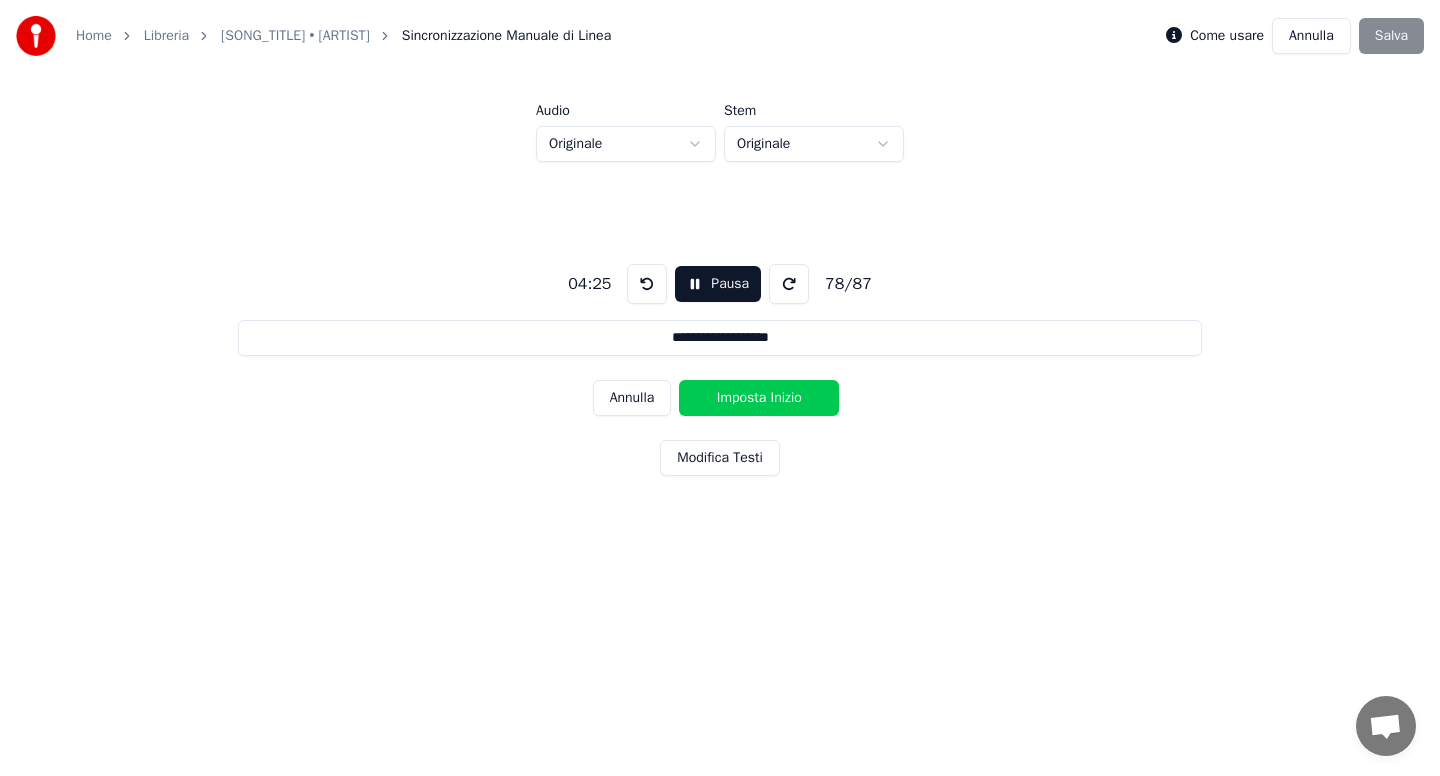click on "Imposta Inizio" at bounding box center [759, 398] 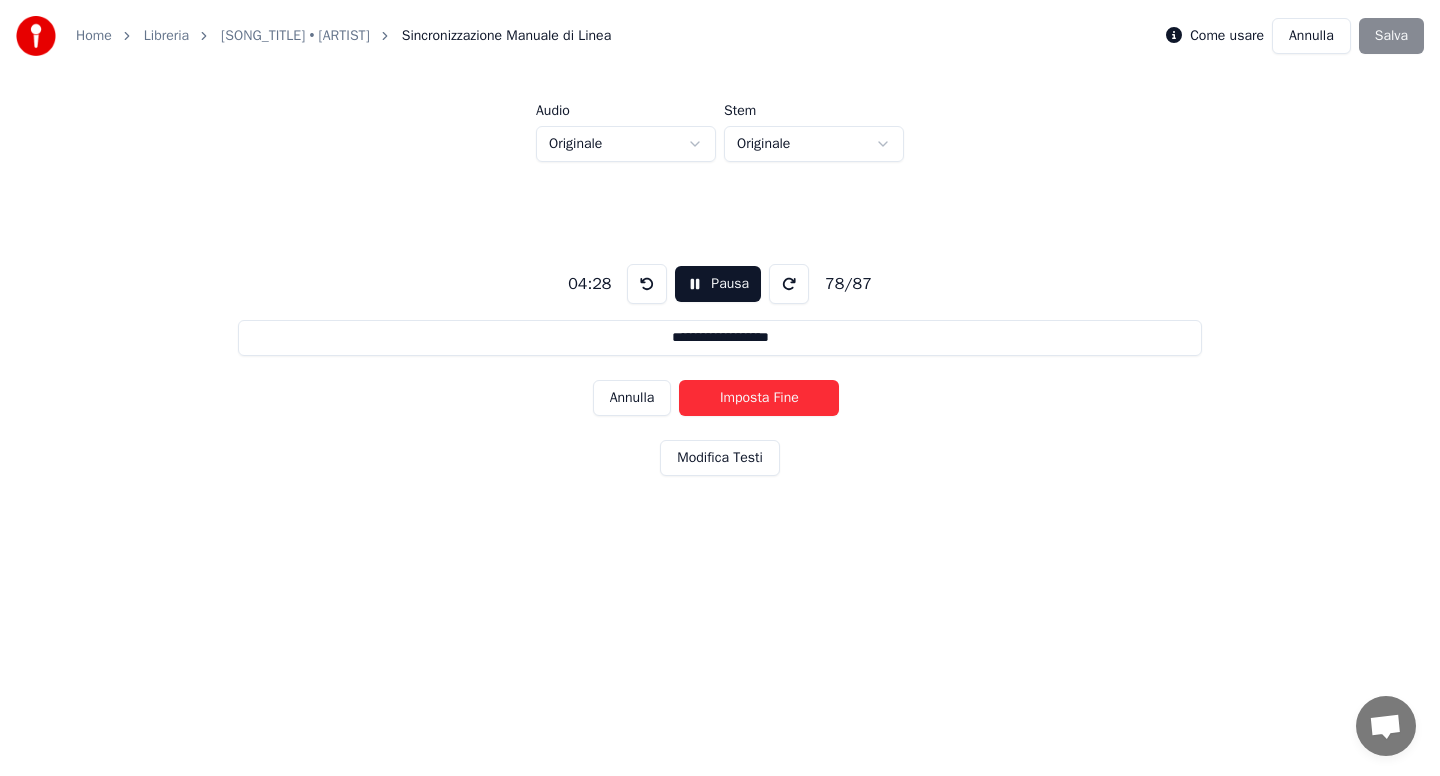 click on "Imposta Fine" at bounding box center (759, 398) 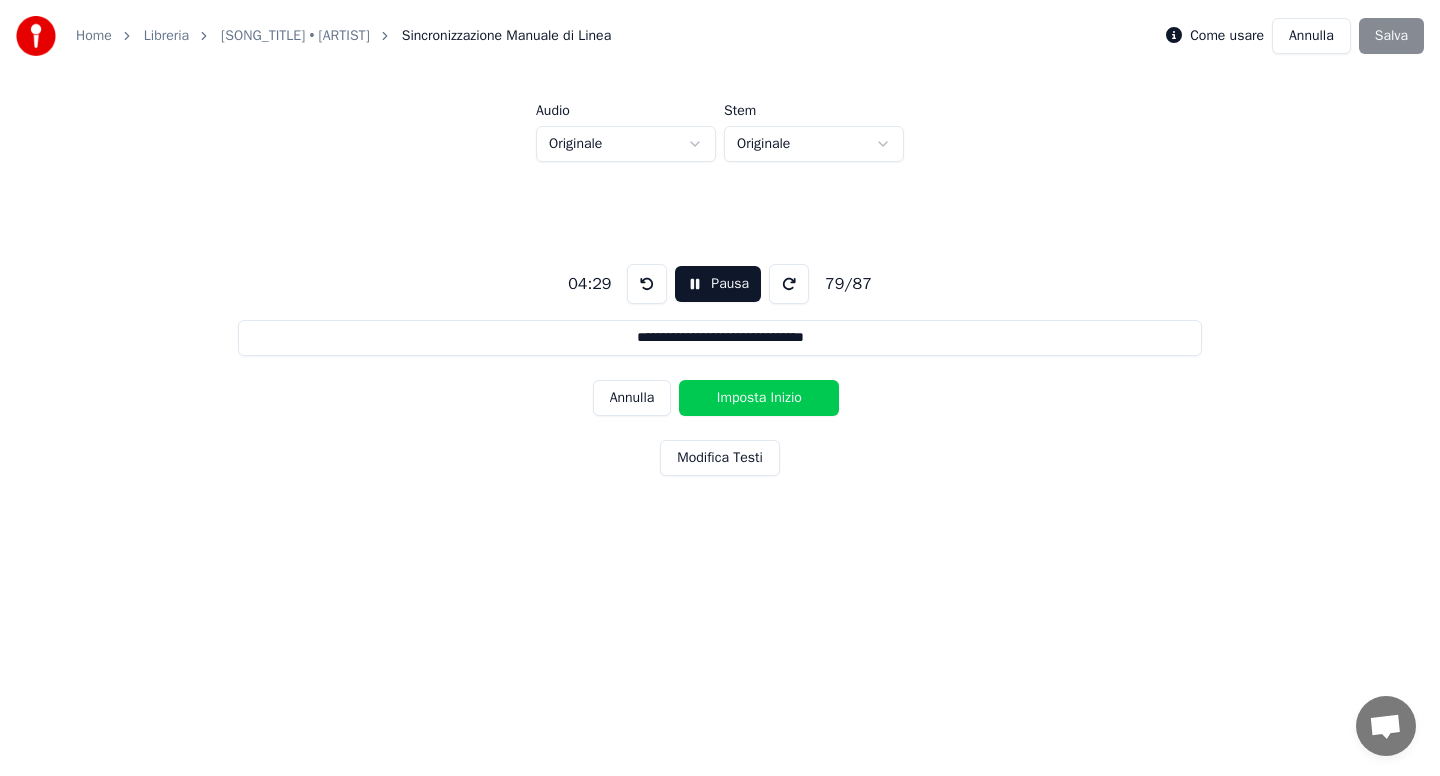 click on "Imposta Inizio" at bounding box center (759, 398) 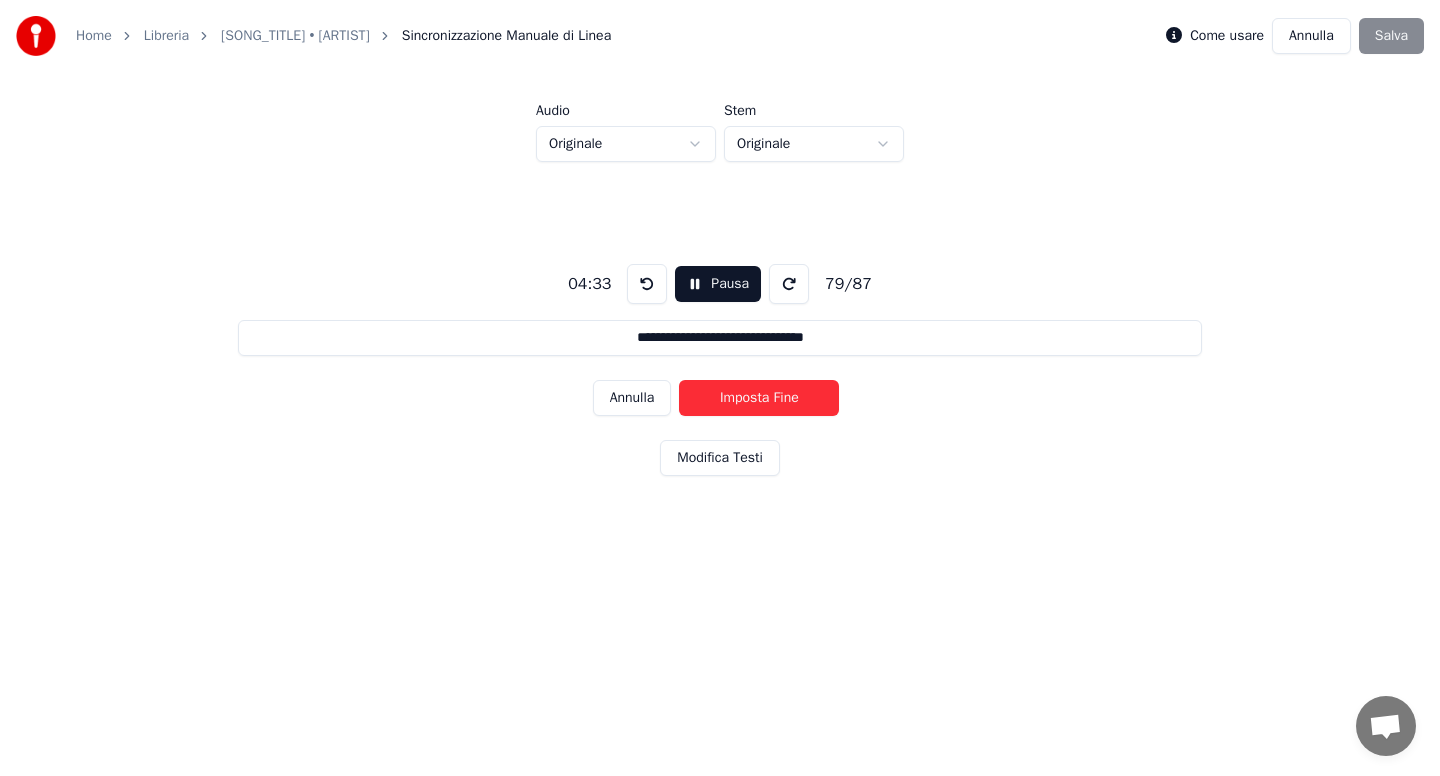 click on "Imposta Fine" at bounding box center (759, 398) 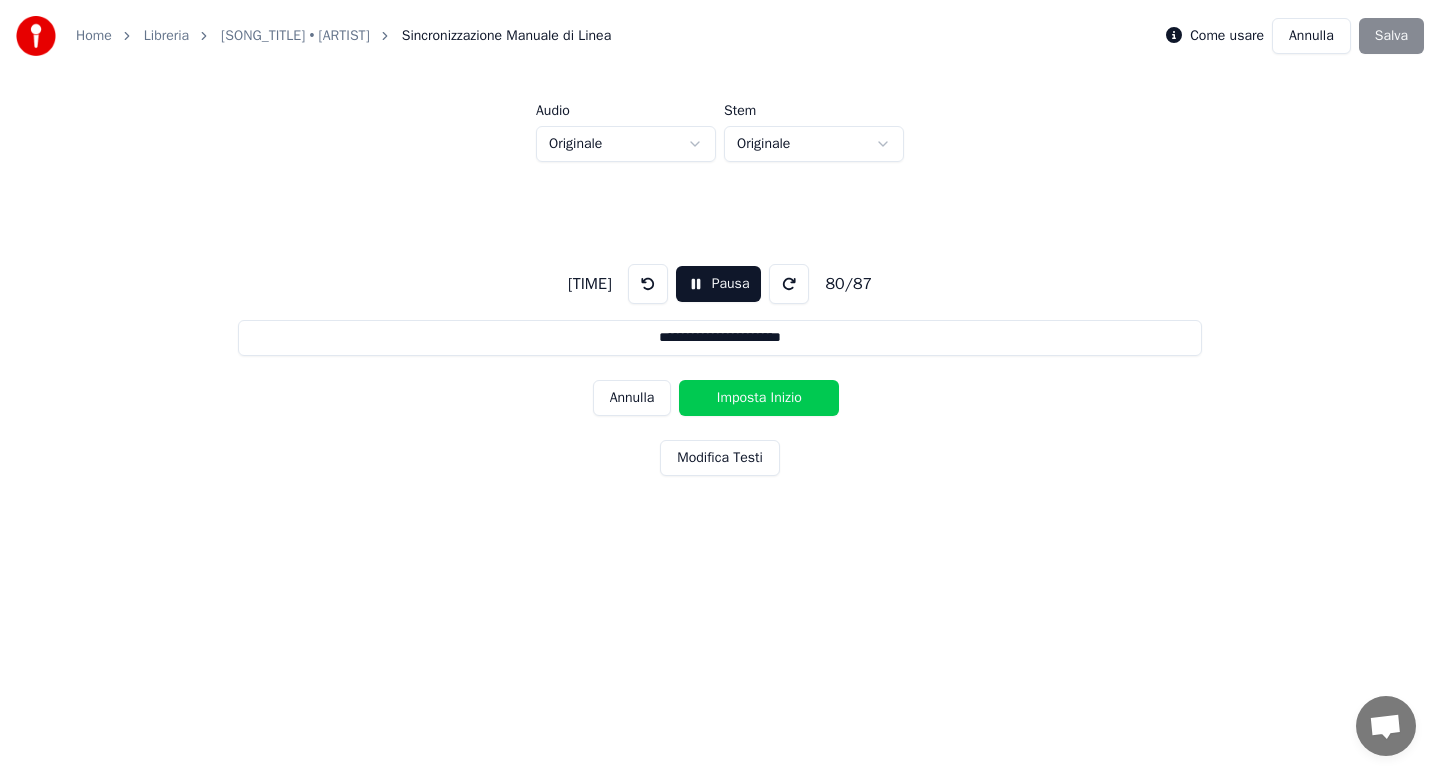 click on "Imposta Inizio" at bounding box center (759, 398) 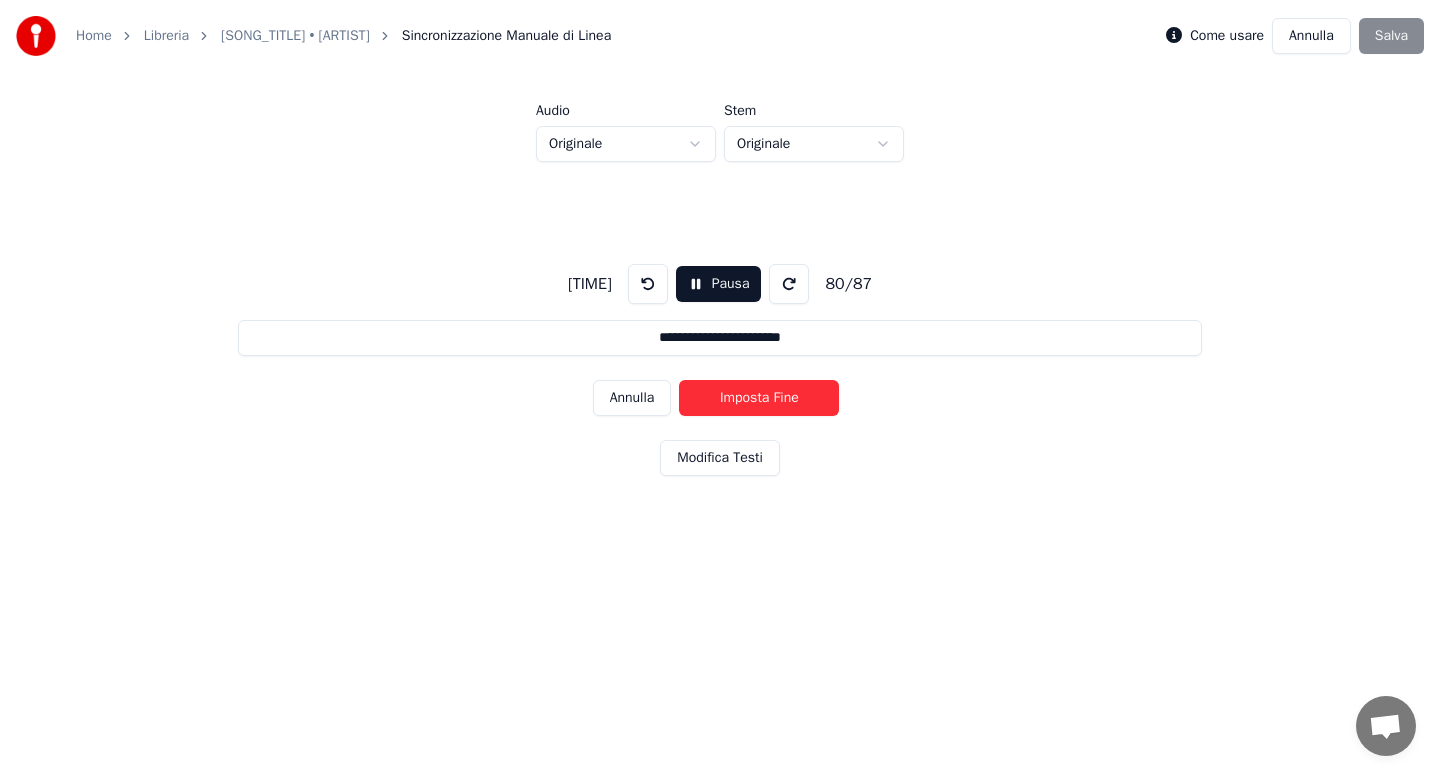 click on "Imposta Fine" at bounding box center [759, 398] 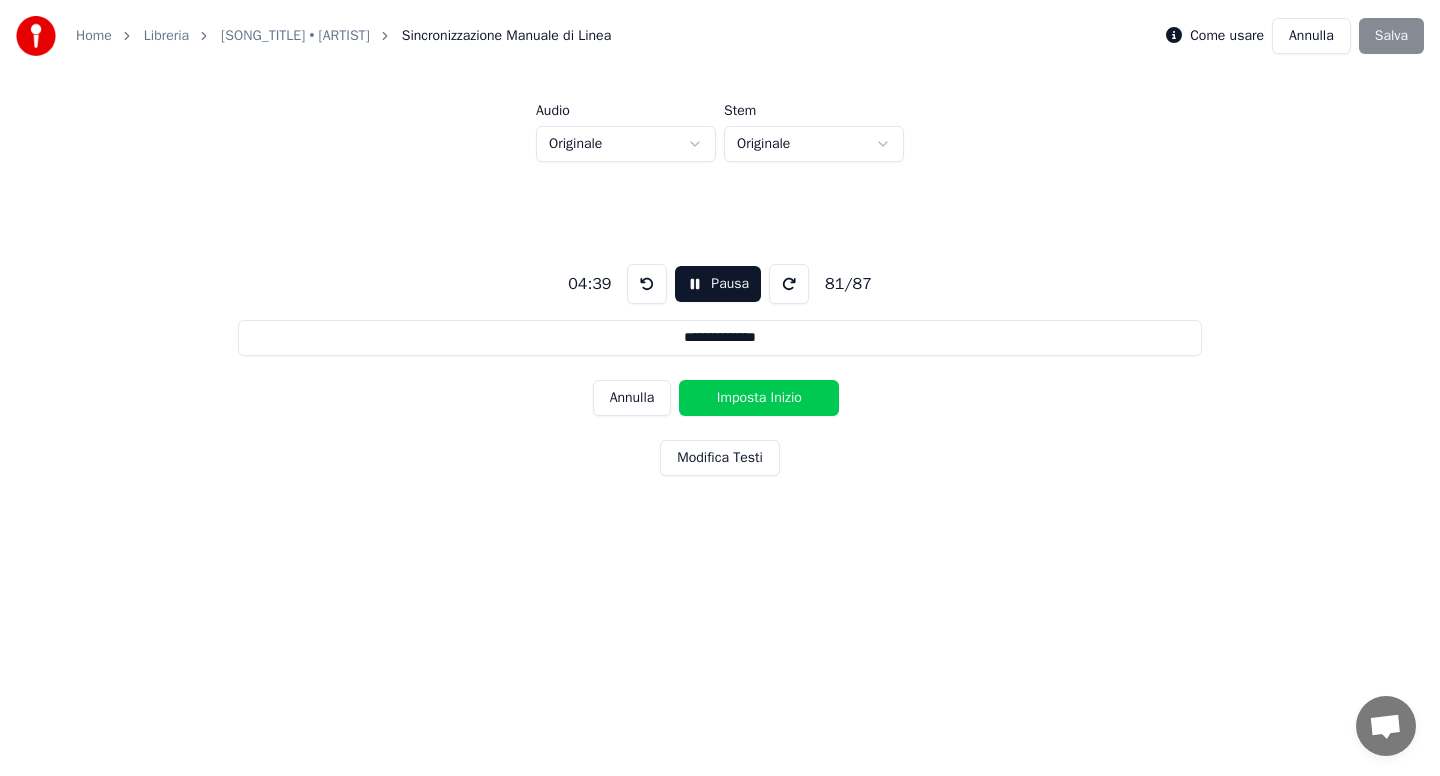 click on "Imposta Inizio" at bounding box center (759, 398) 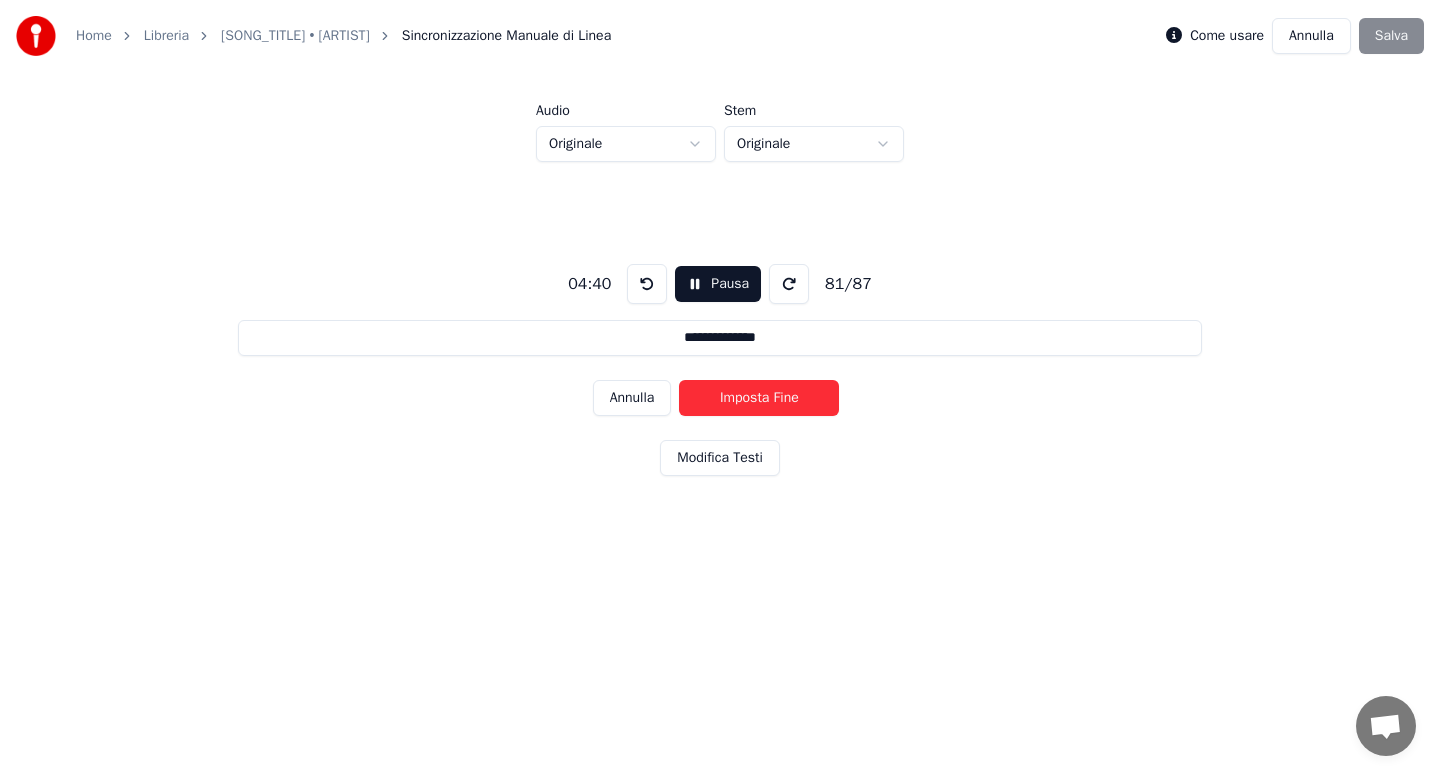click on "Imposta Fine" at bounding box center (759, 398) 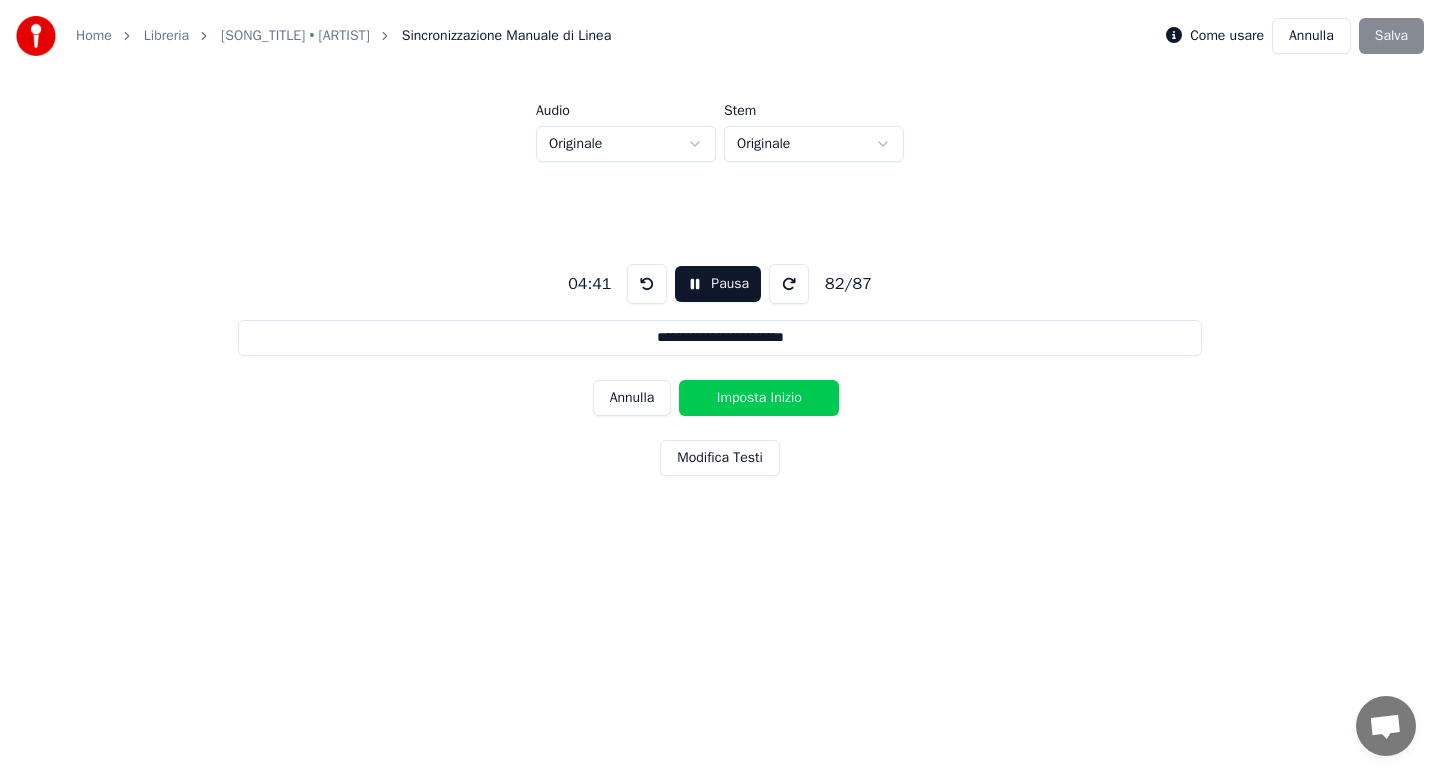 click on "Imposta Inizio" at bounding box center [759, 398] 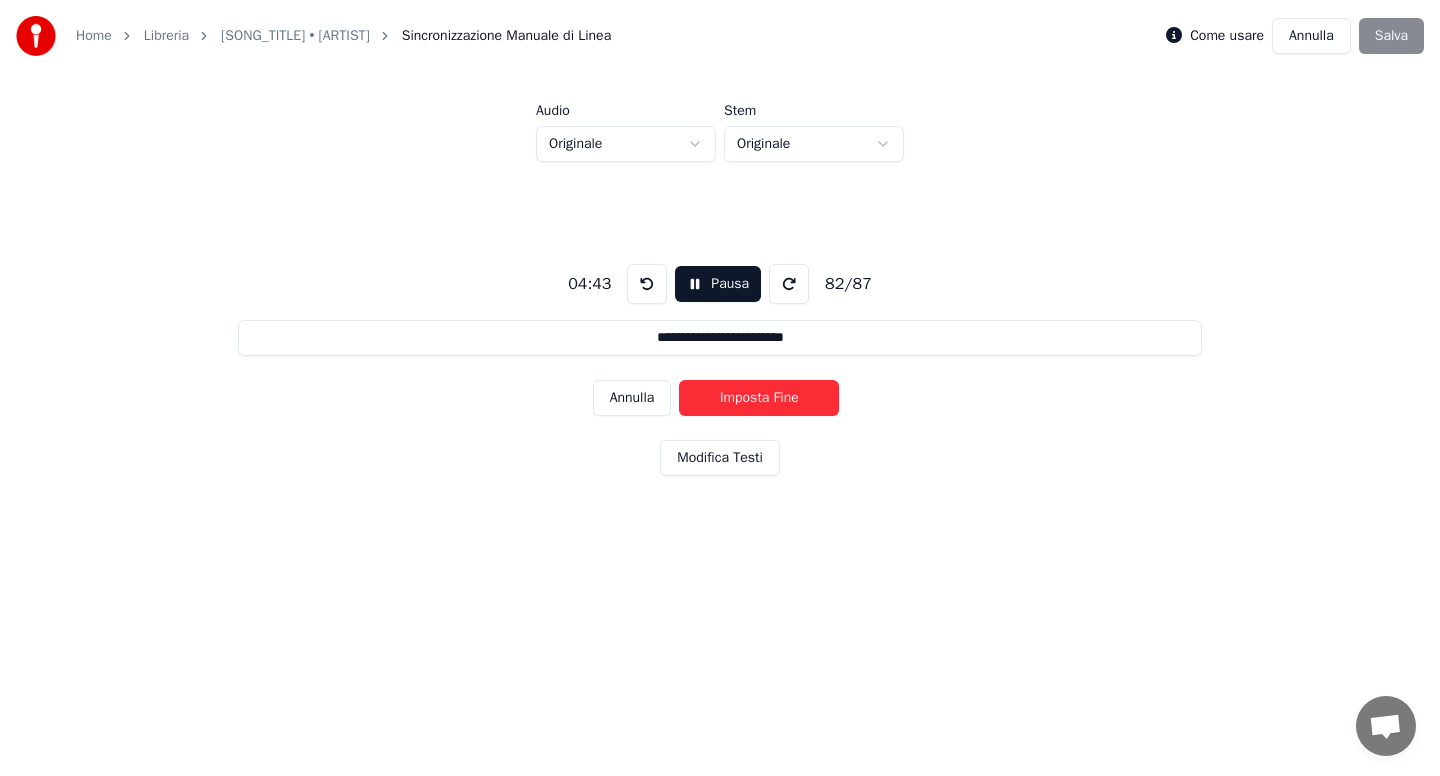 click on "Imposta Fine" at bounding box center (759, 398) 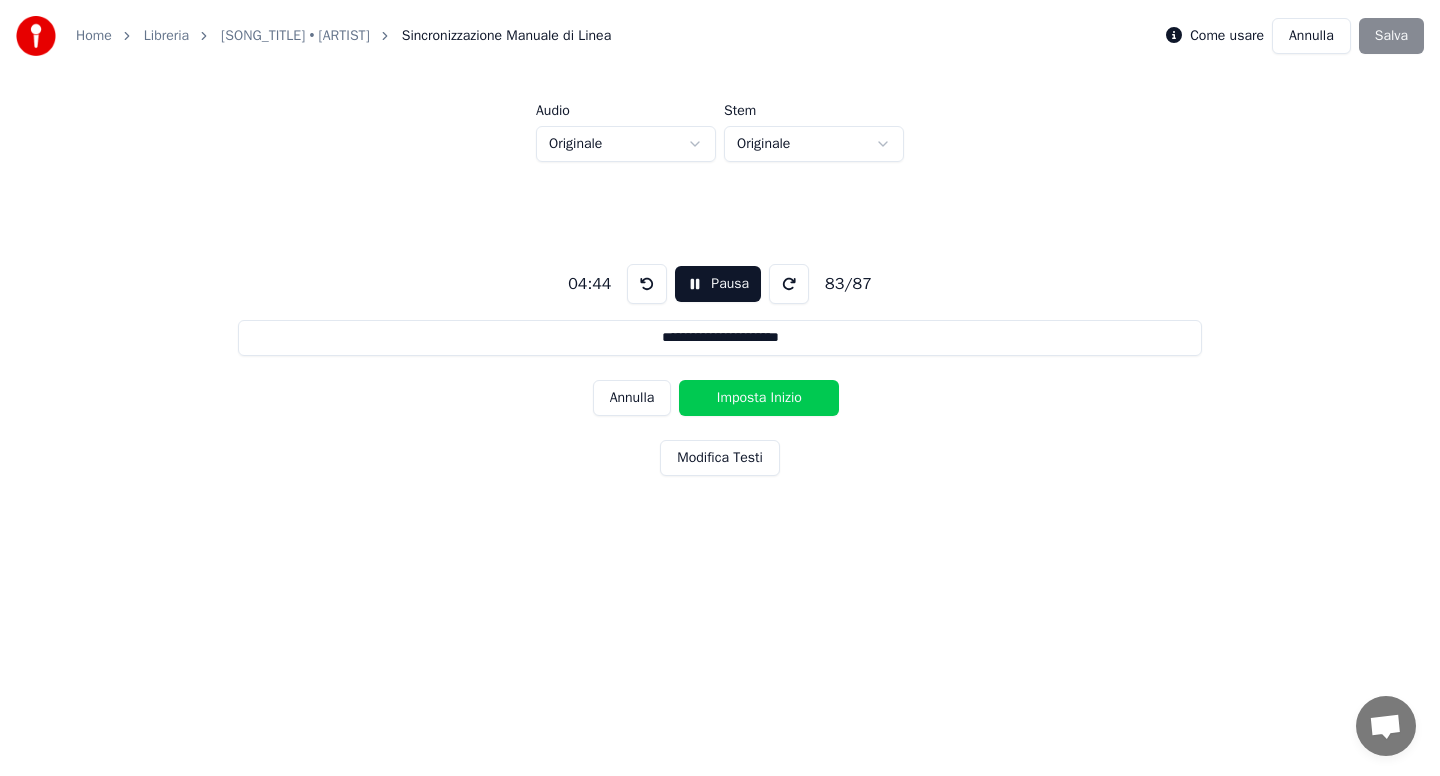 click on "Imposta Inizio" at bounding box center (759, 398) 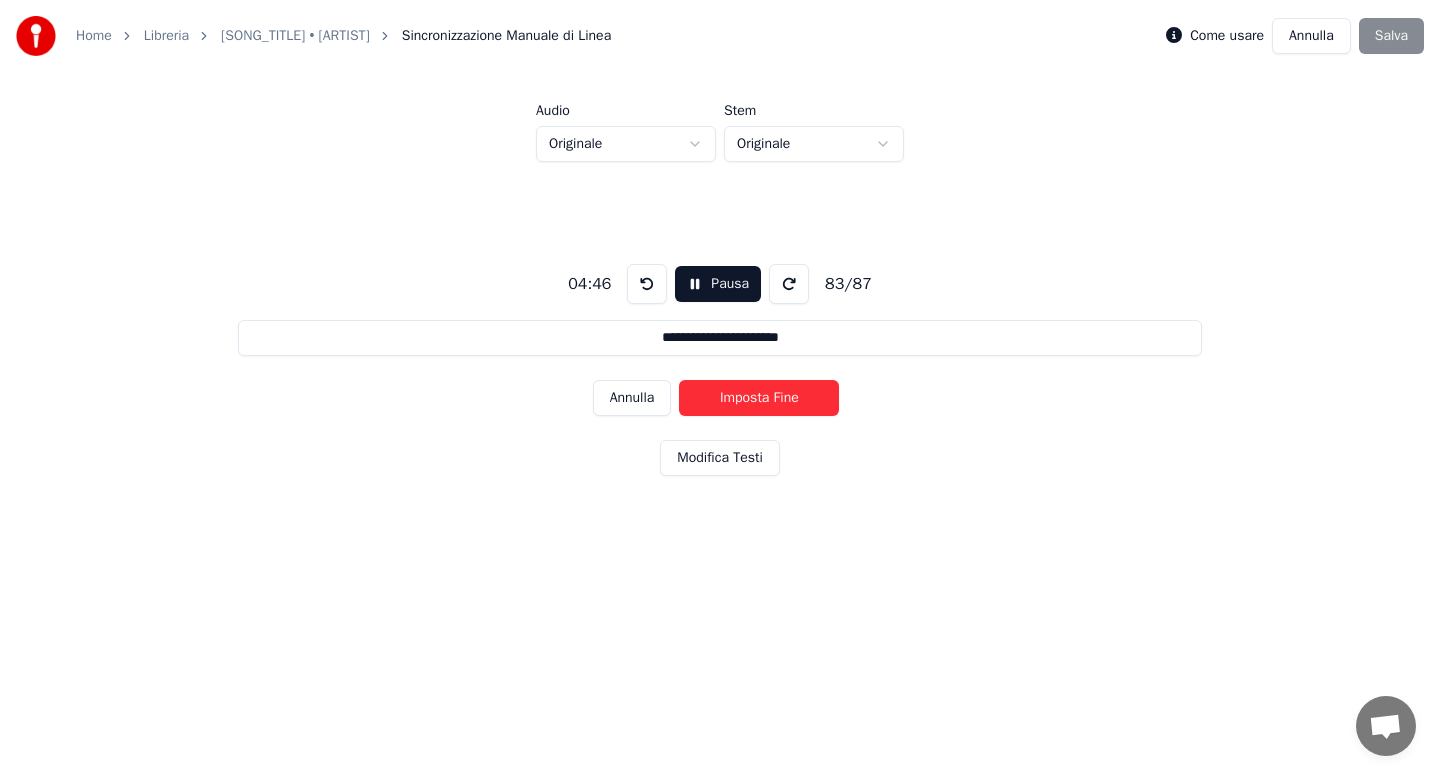 click on "Imposta Fine" at bounding box center [759, 398] 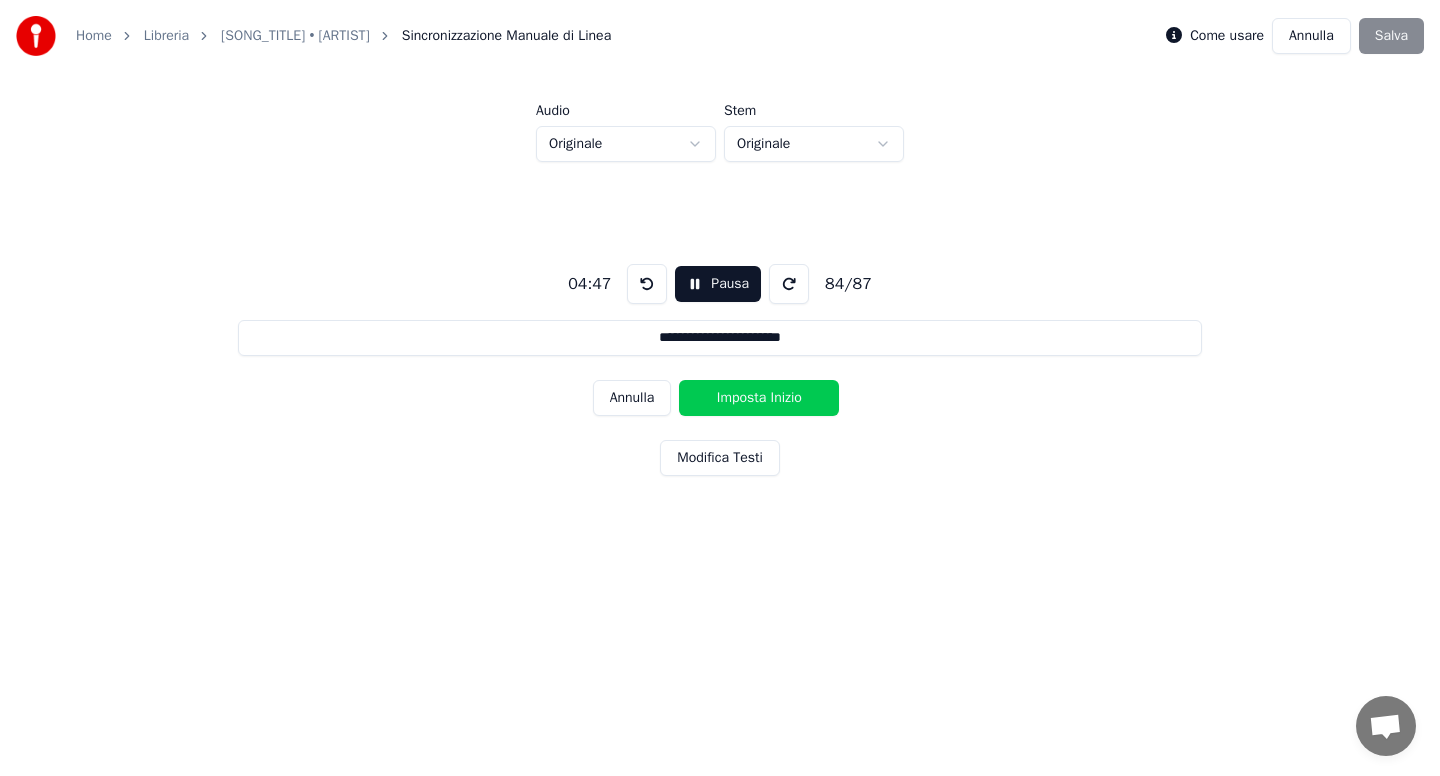 click on "Imposta Inizio" at bounding box center (759, 398) 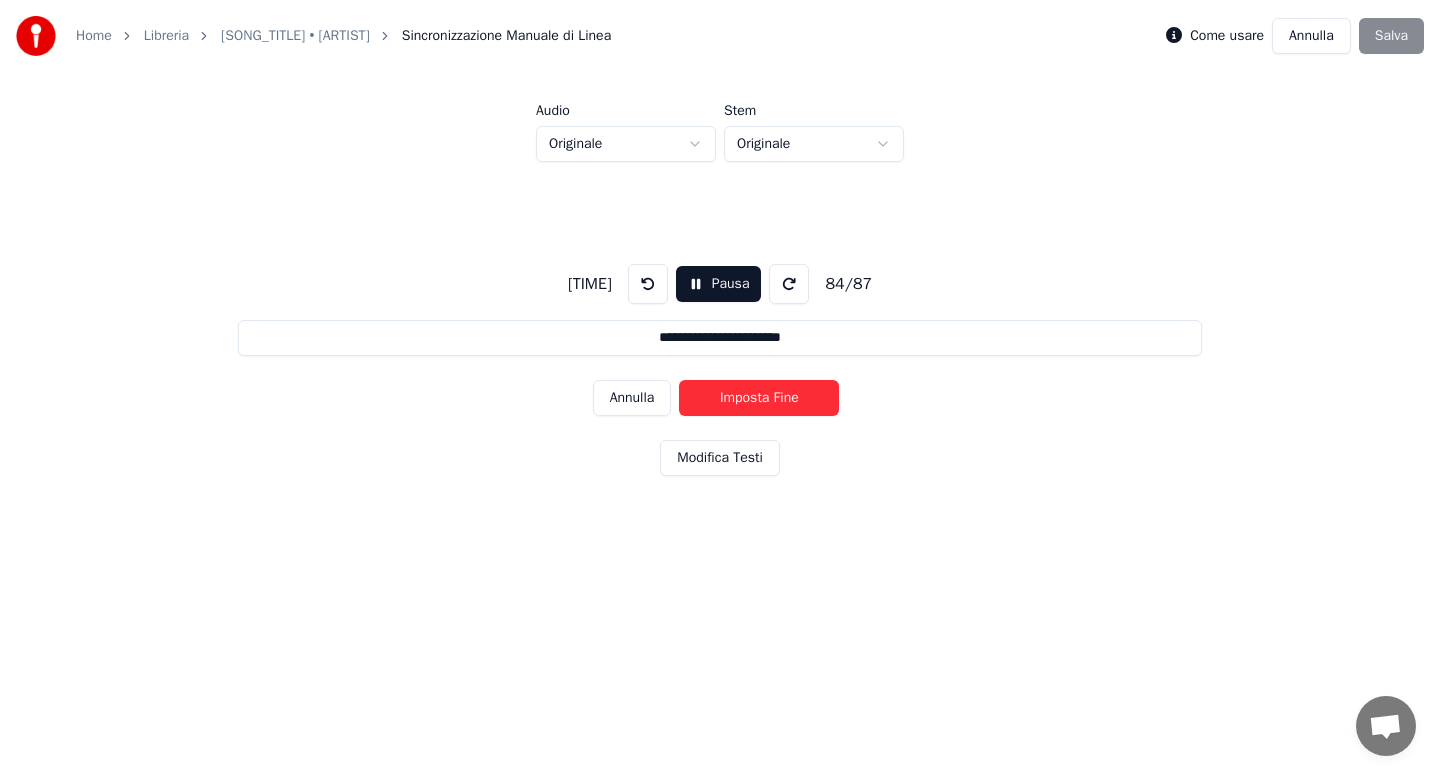 click on "Imposta Fine" at bounding box center (759, 398) 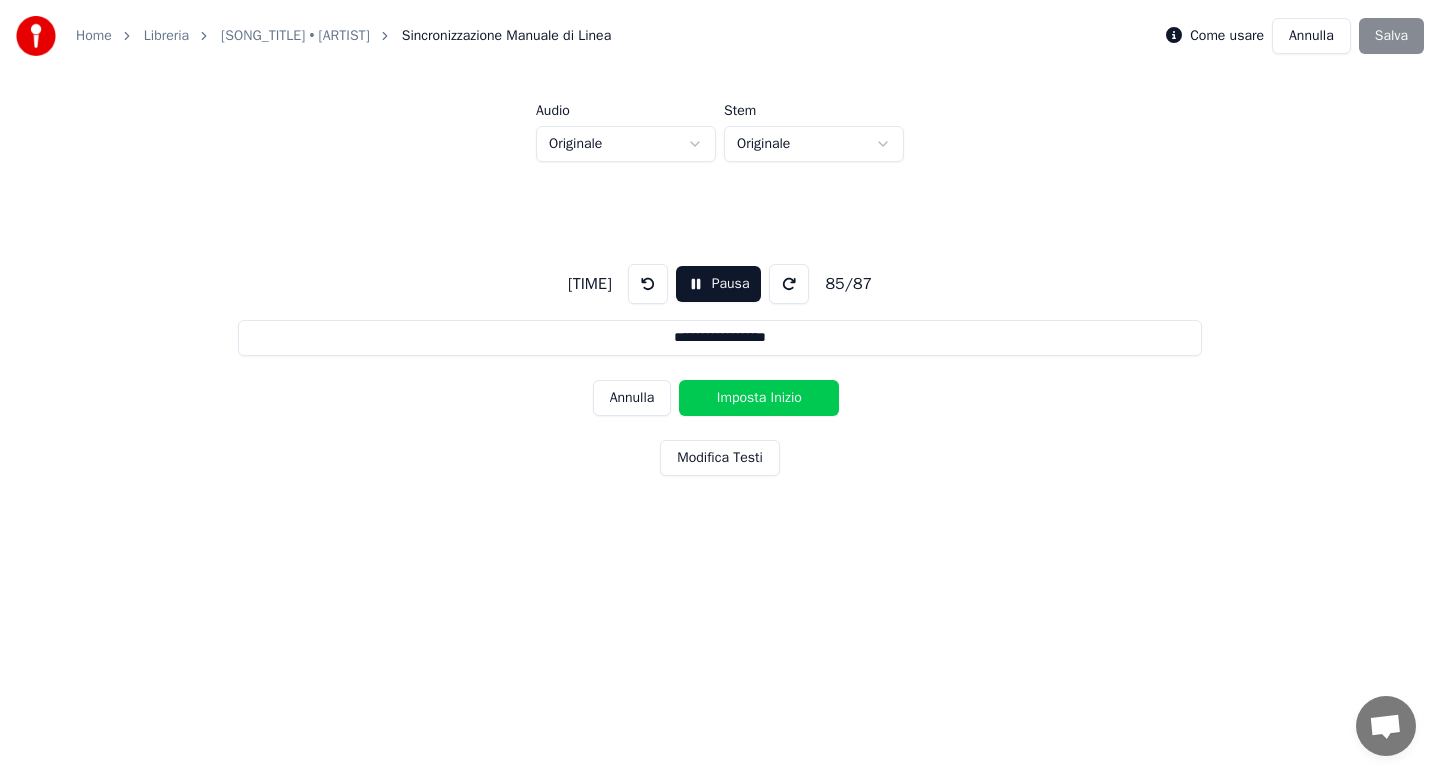 click on "Imposta Inizio" at bounding box center [759, 398] 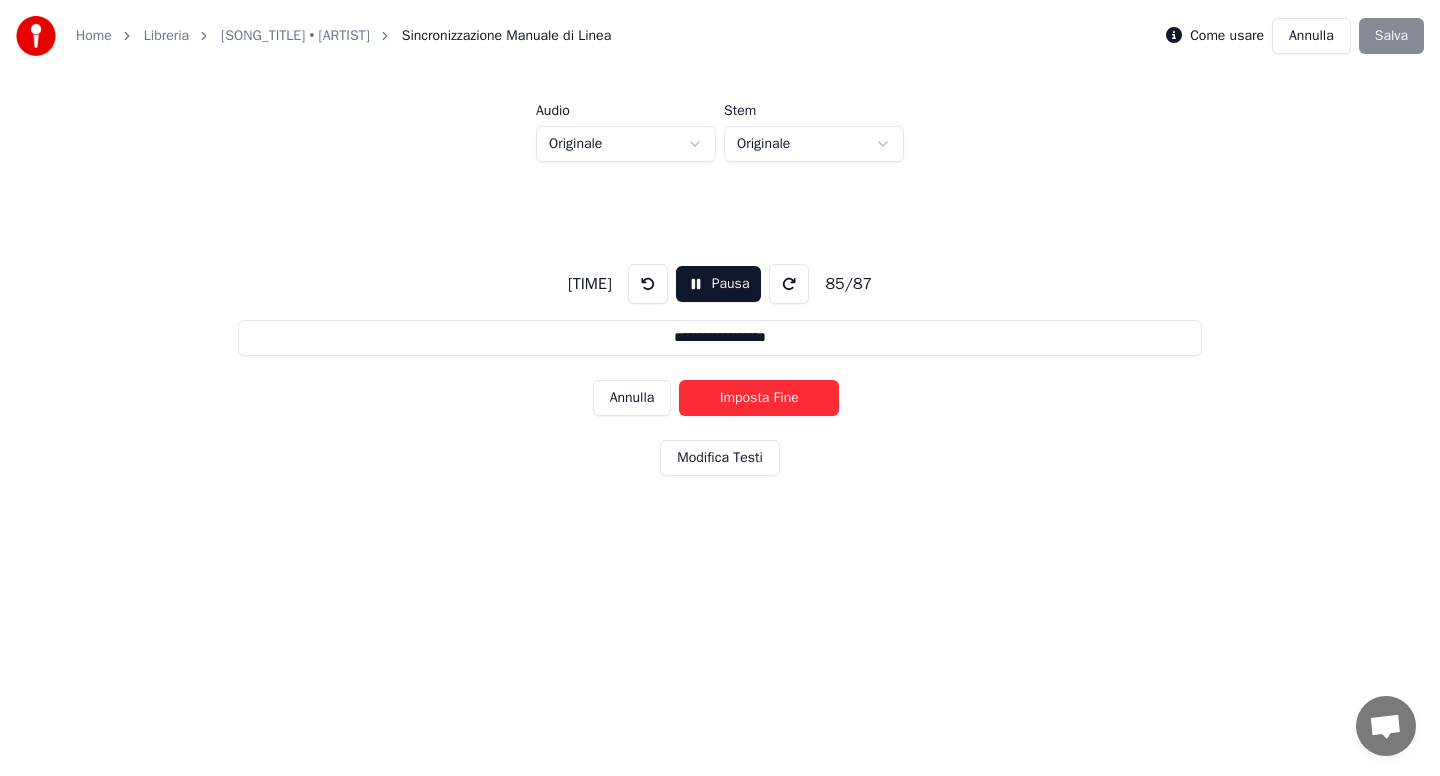 click on "Imposta Fine" at bounding box center [759, 398] 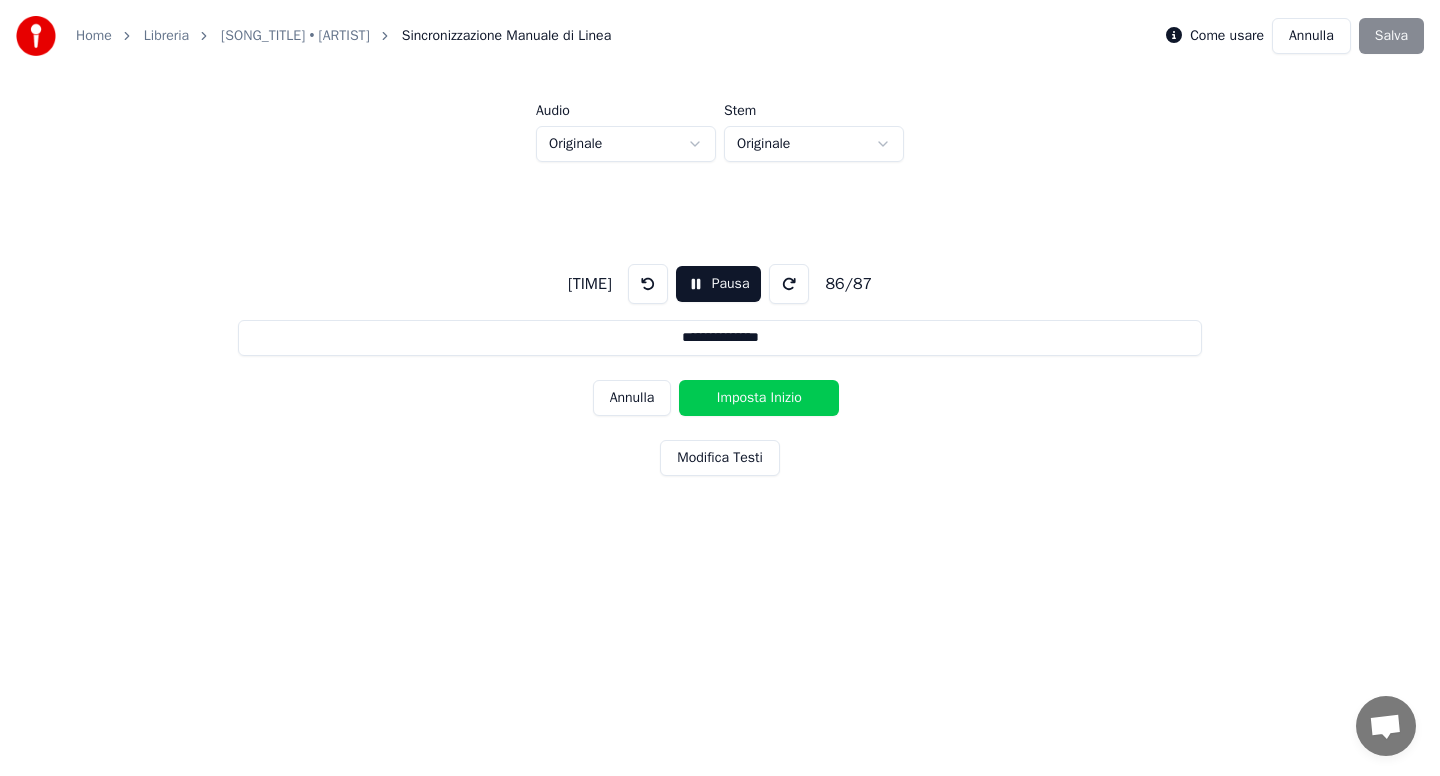 click on "Imposta Inizio" at bounding box center [759, 398] 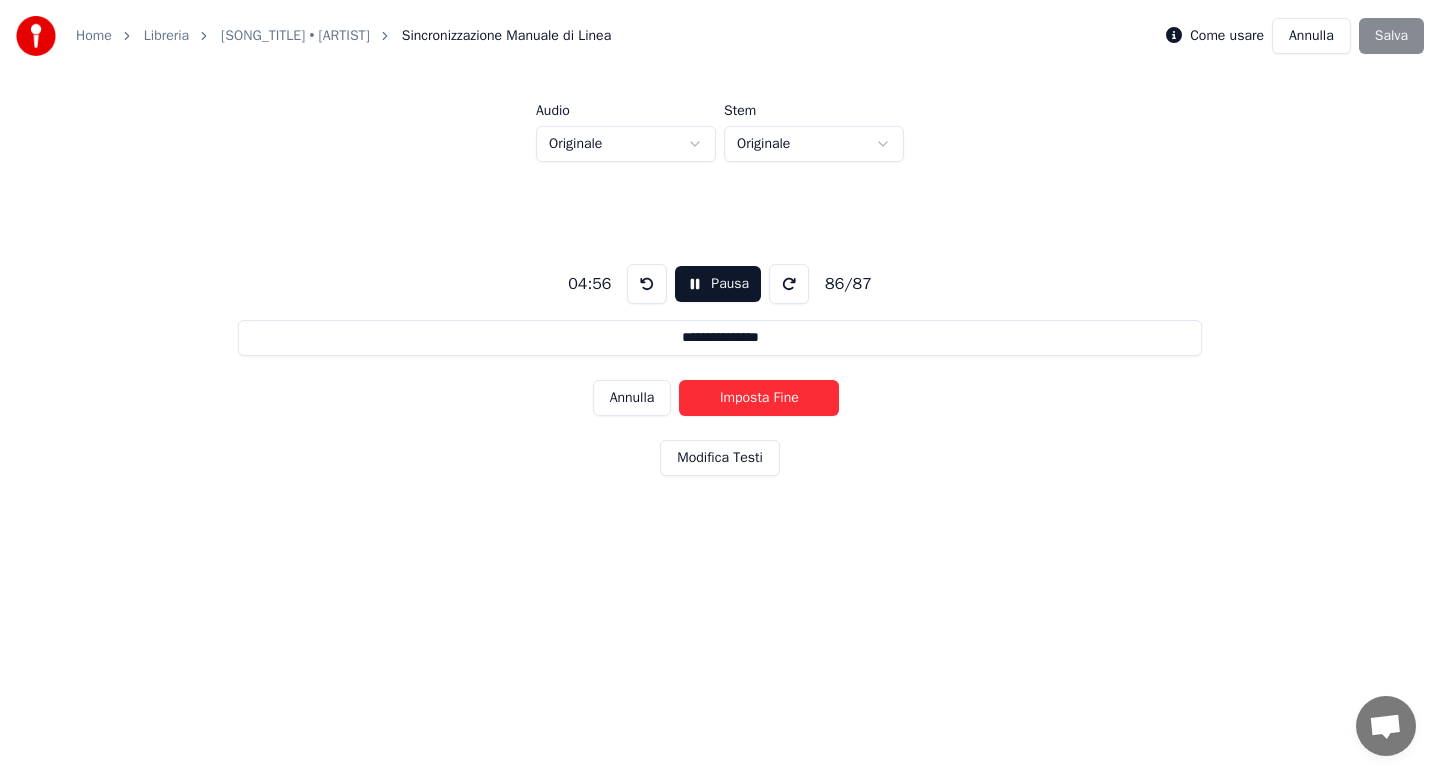 click on "Imposta Fine" at bounding box center (759, 398) 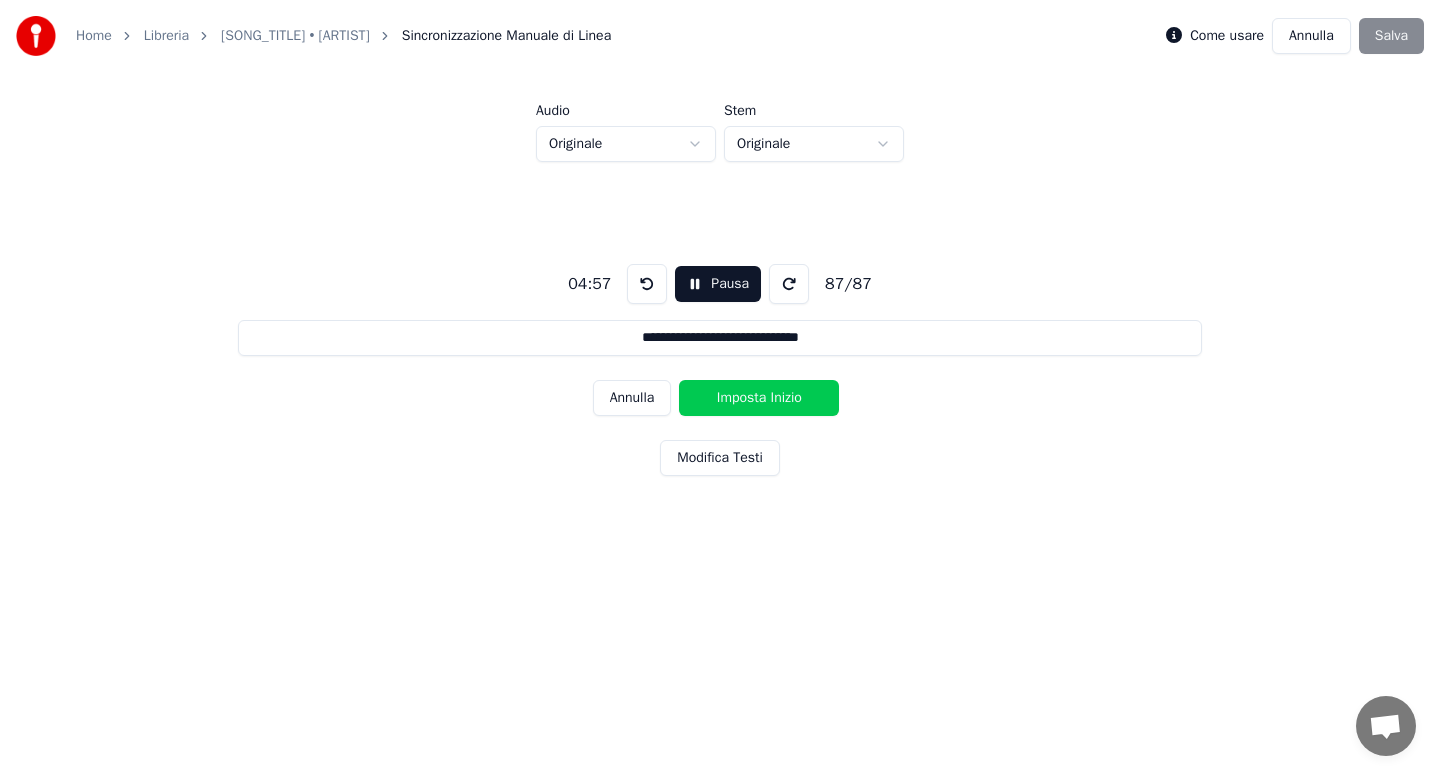 click on "Imposta Inizio" at bounding box center [759, 398] 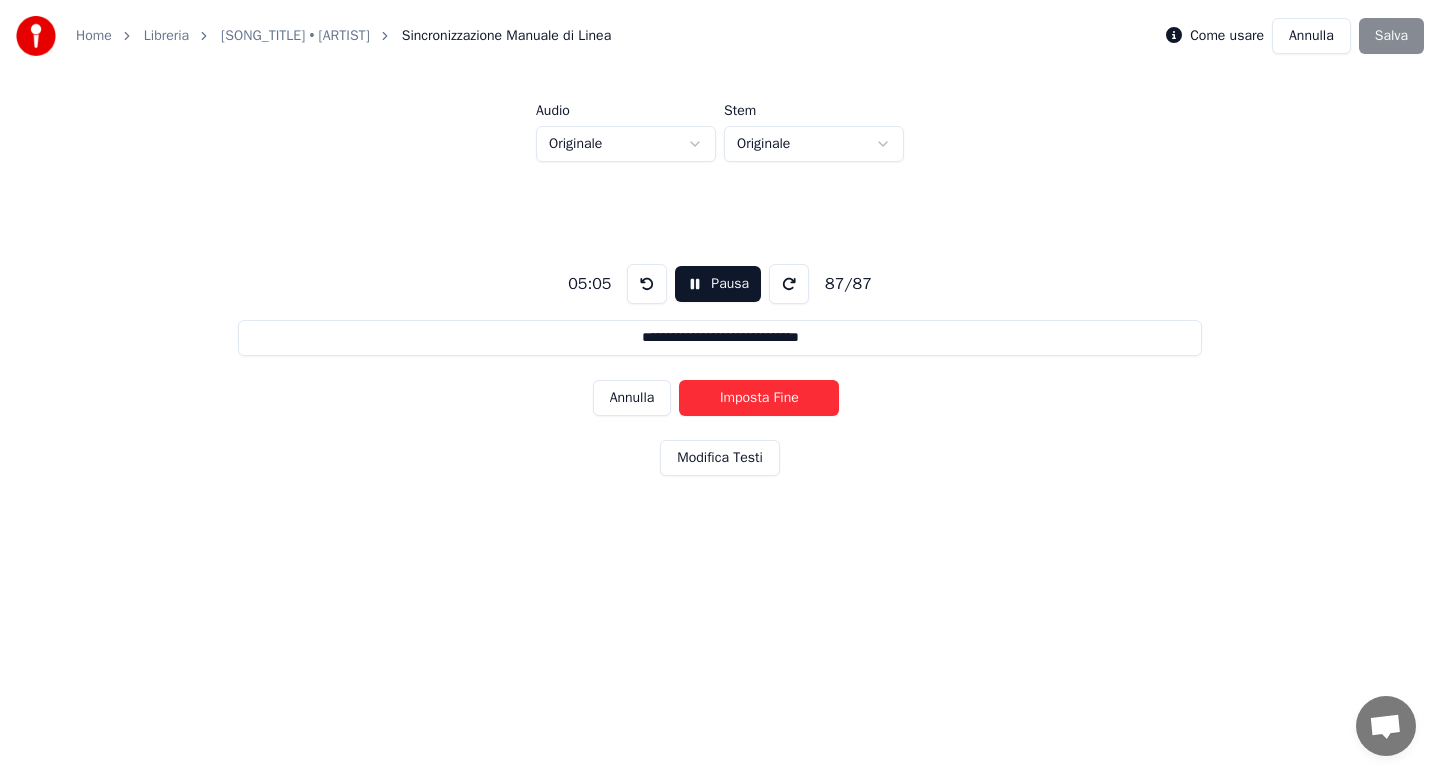 click on "Imposta Fine" at bounding box center [759, 398] 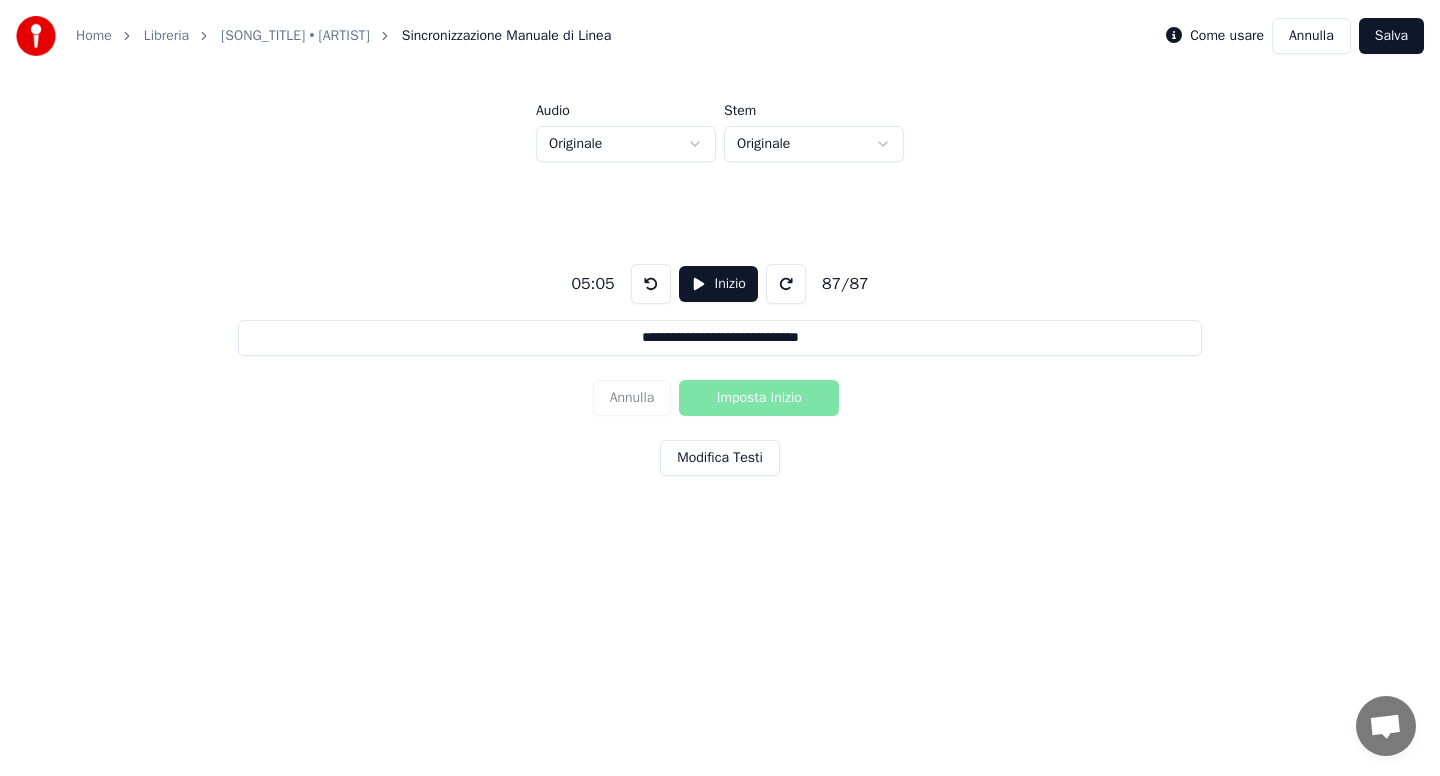 click on "Salva" at bounding box center (1391, 36) 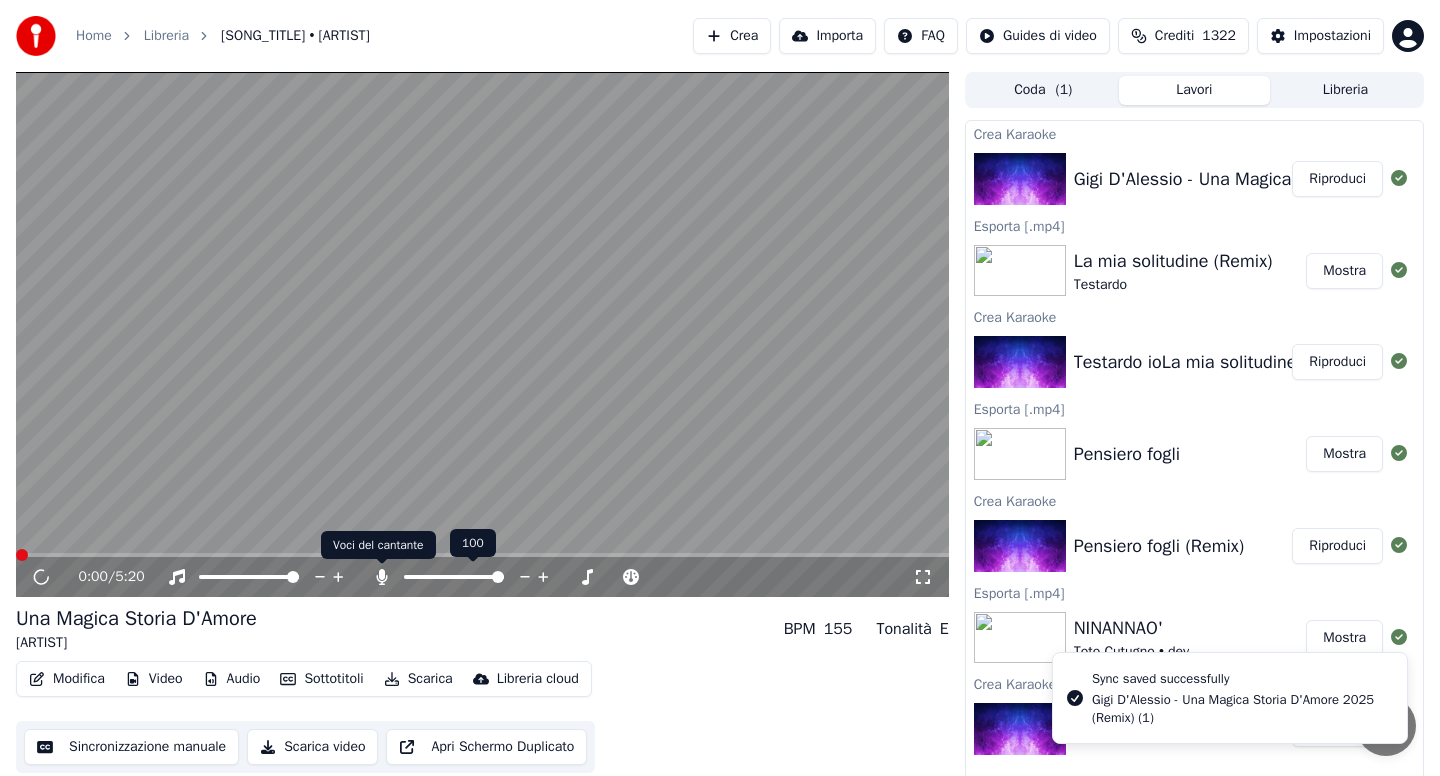click 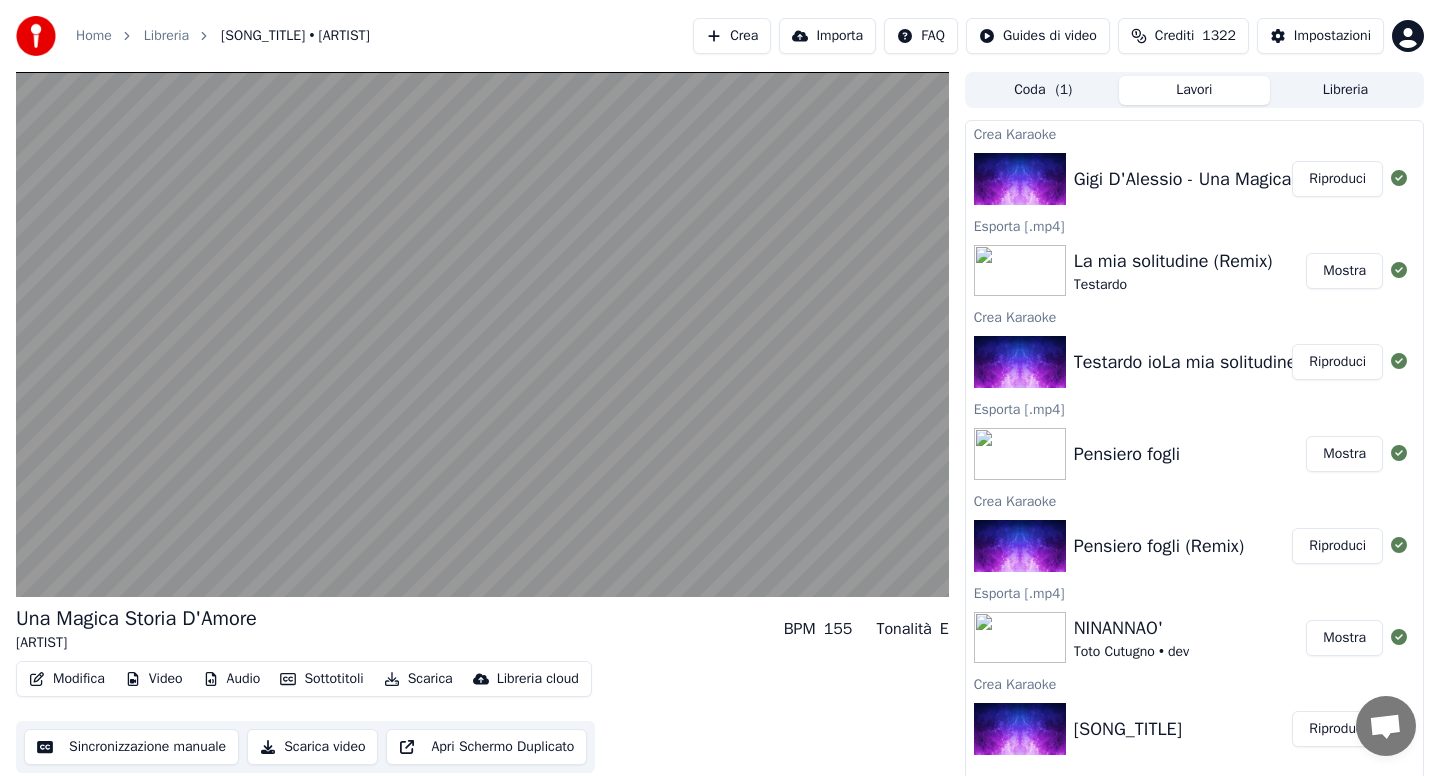 click on "Scarica" at bounding box center [418, 679] 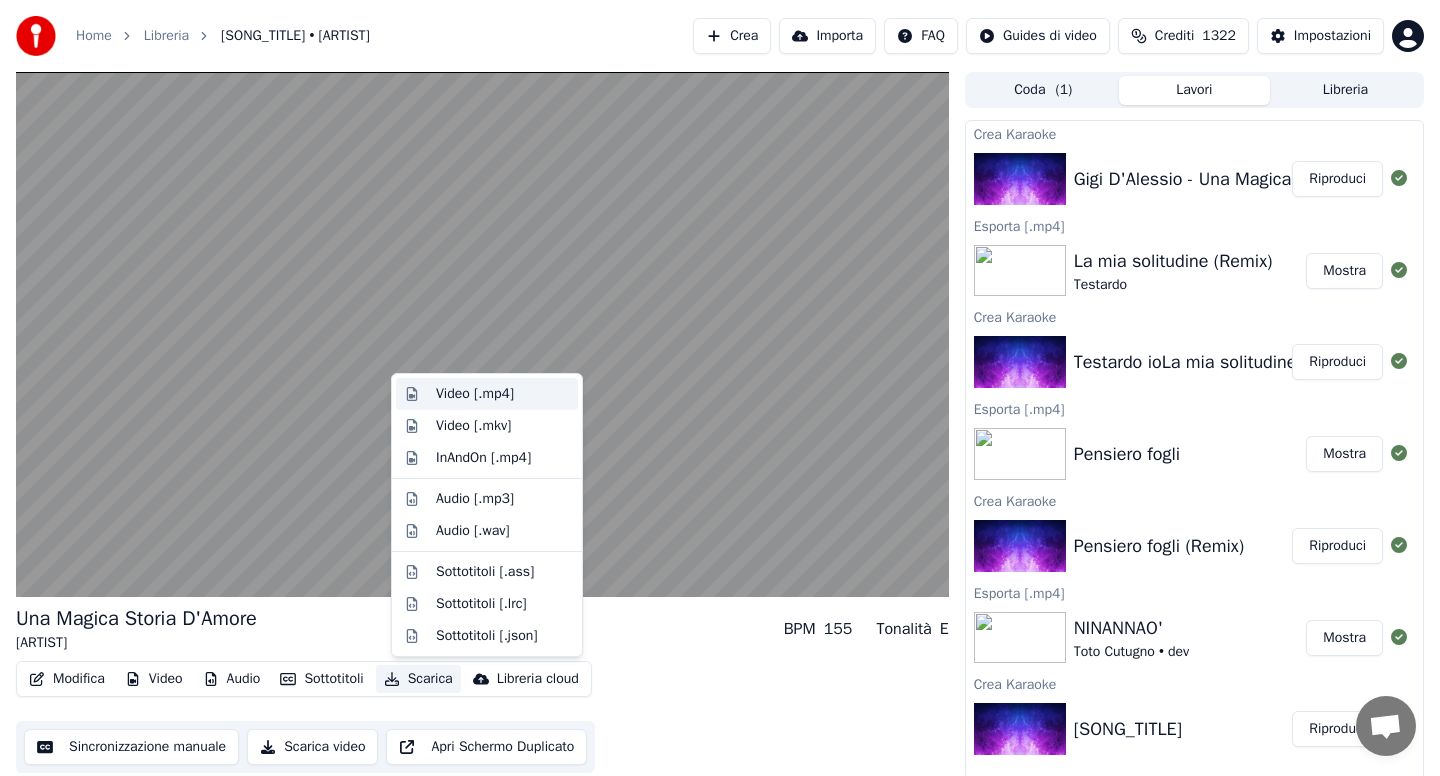 click on "Video [.mp4]" at bounding box center [475, 394] 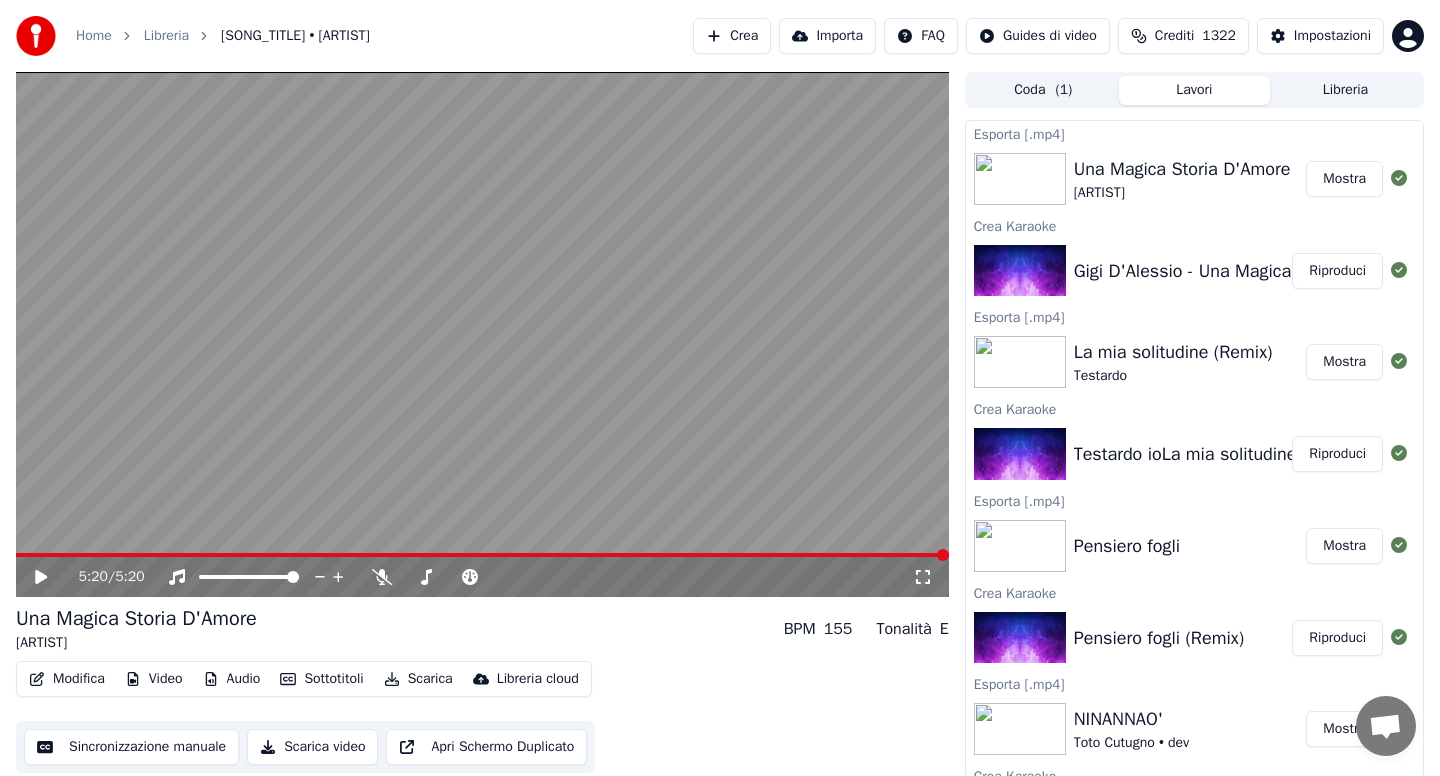 click on "Home" at bounding box center [94, 36] 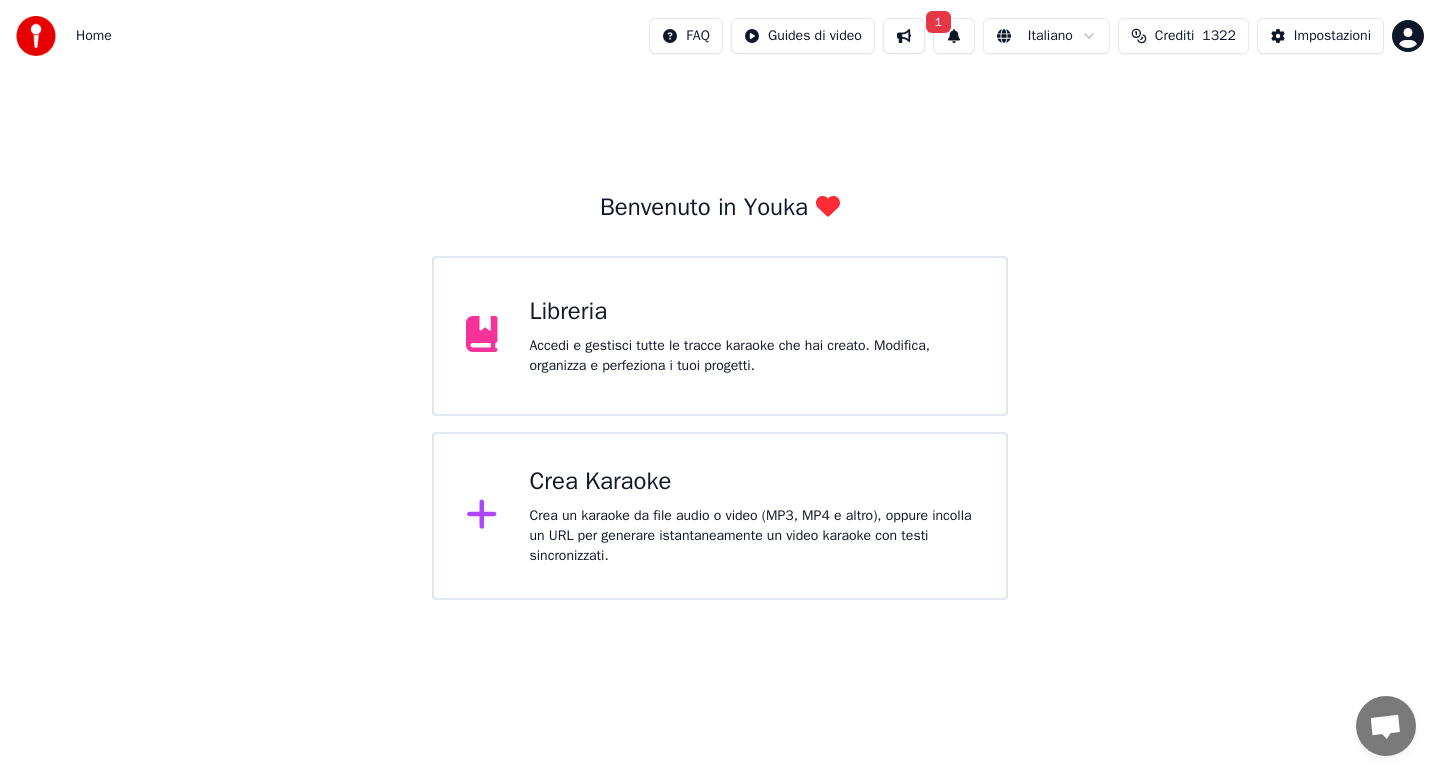 click on "Crea Karaoke" at bounding box center [752, 482] 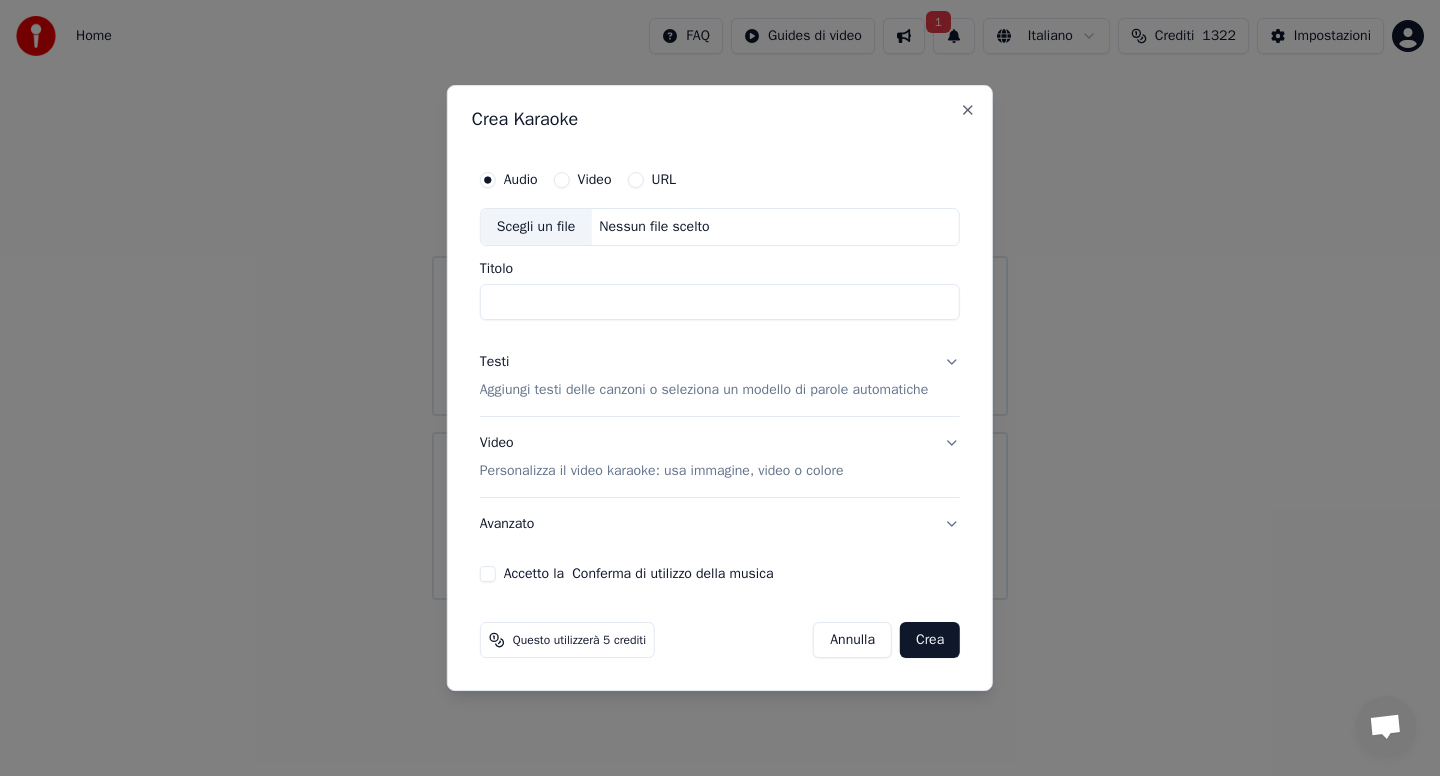 click on "Testi Aggiungi testi delle canzoni o seleziona un modello di parole automatiche" at bounding box center [720, 376] 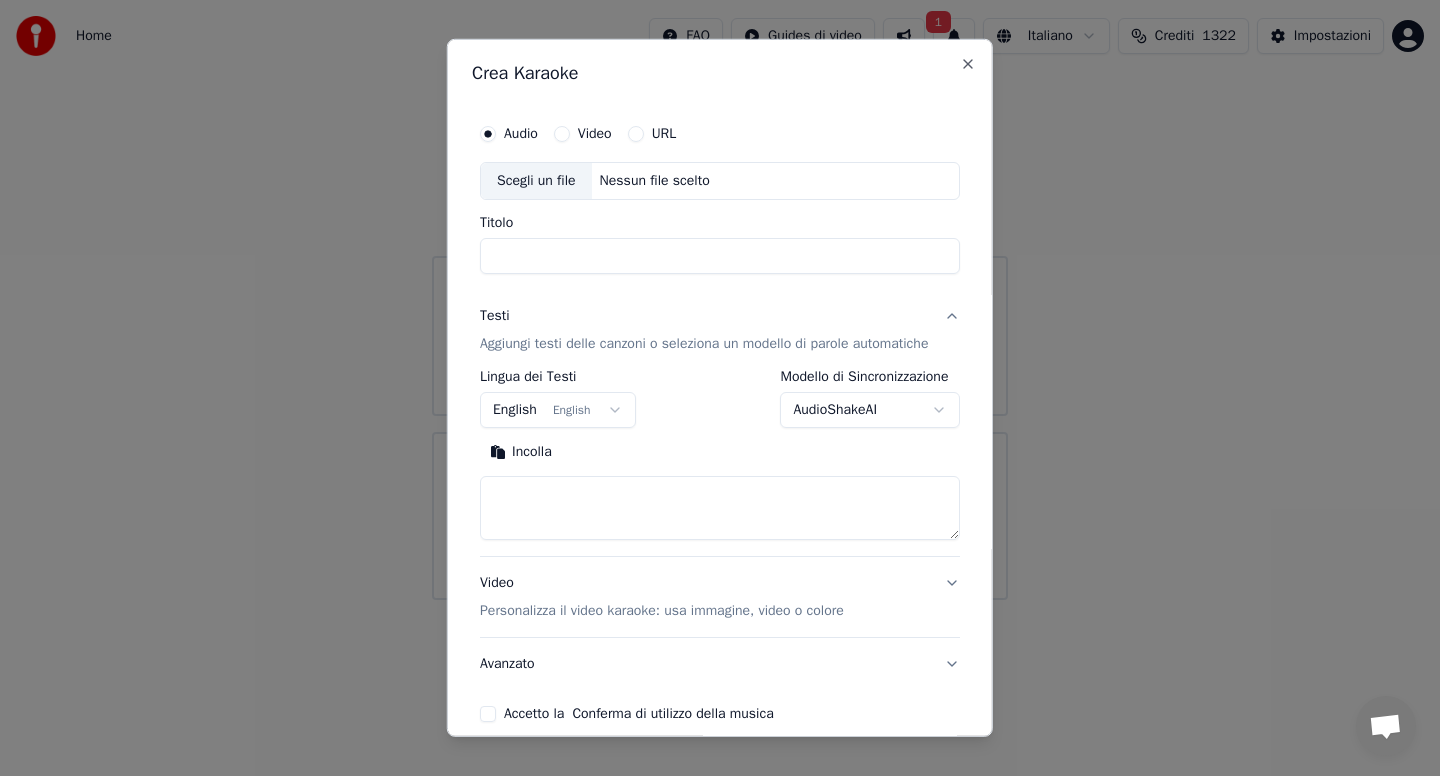 click on "Incolla" at bounding box center (521, 452) 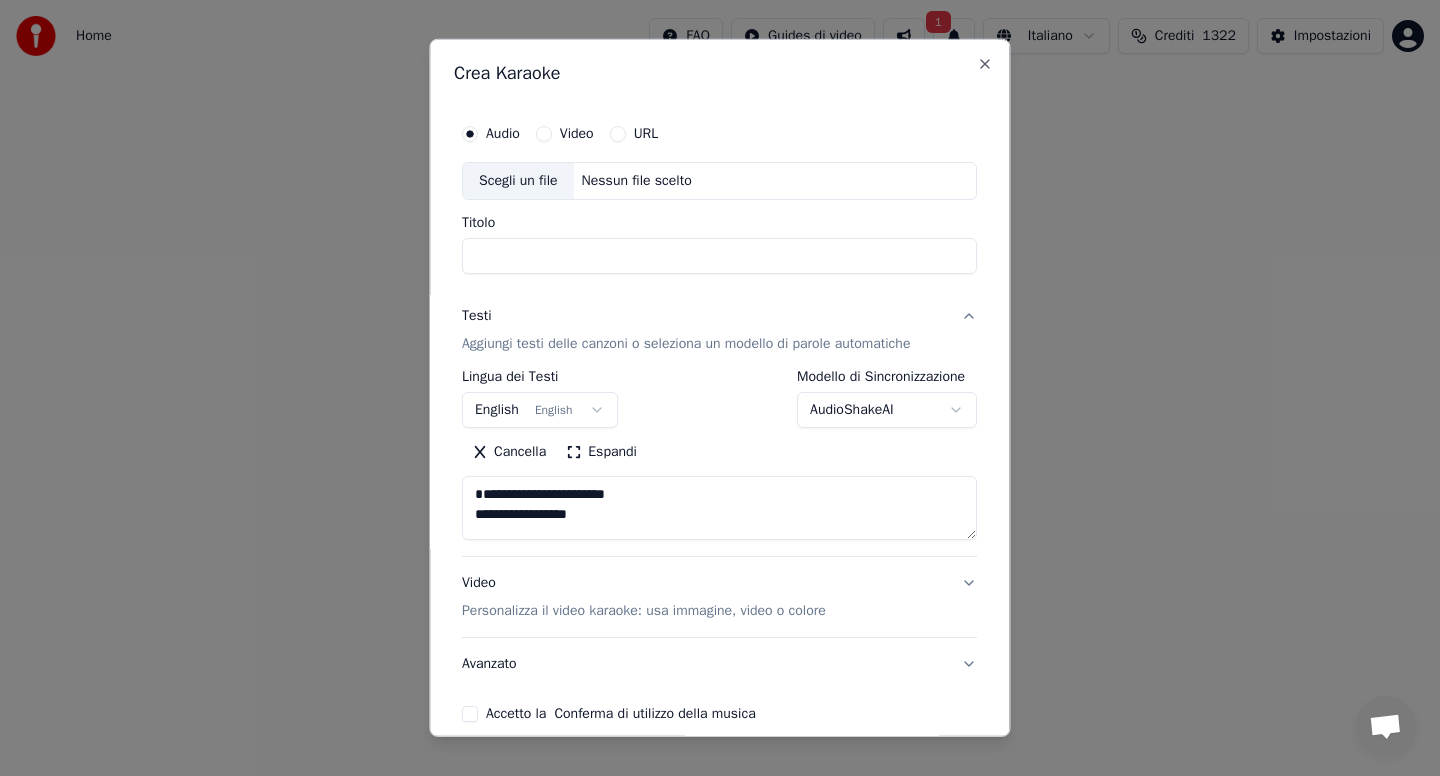click on "Scegli un file" at bounding box center (518, 181) 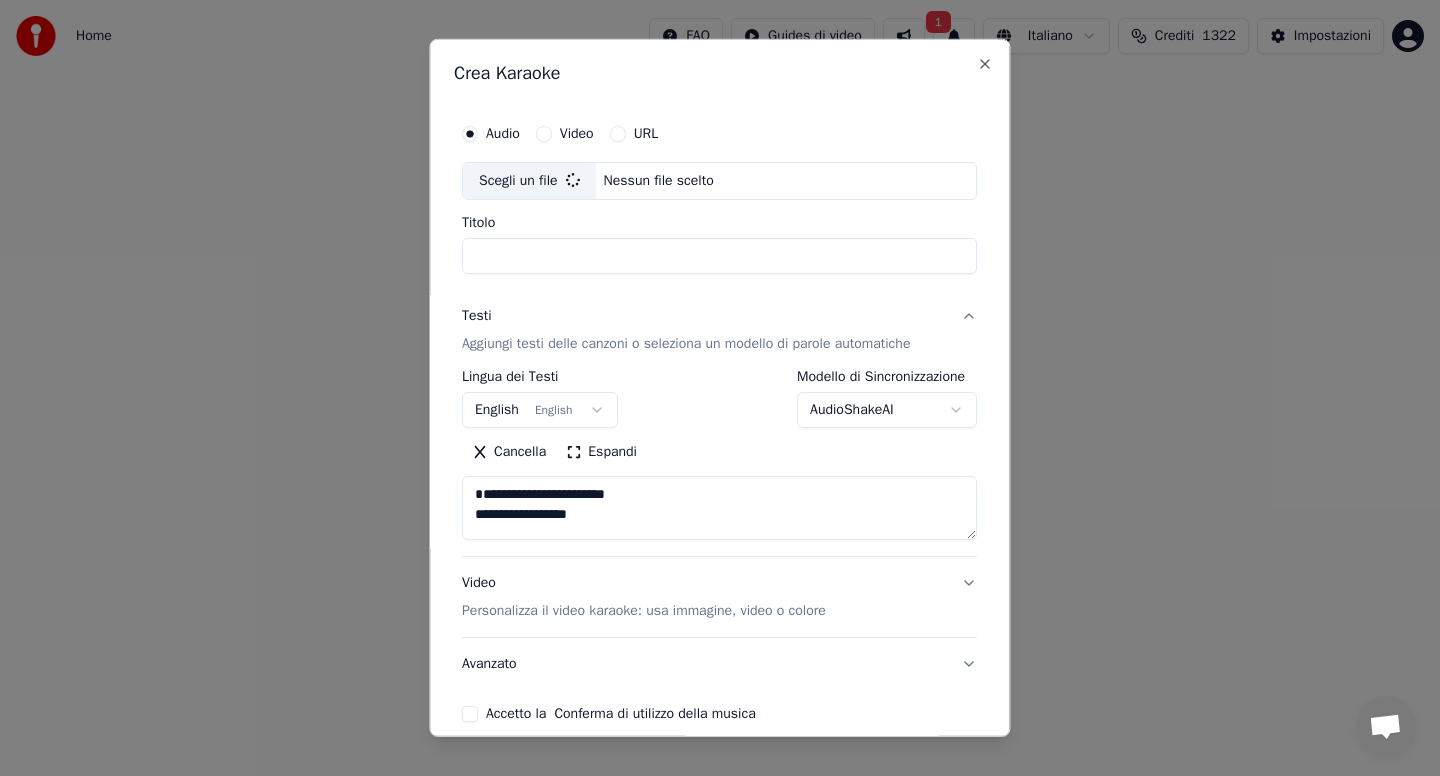 type on "**********" 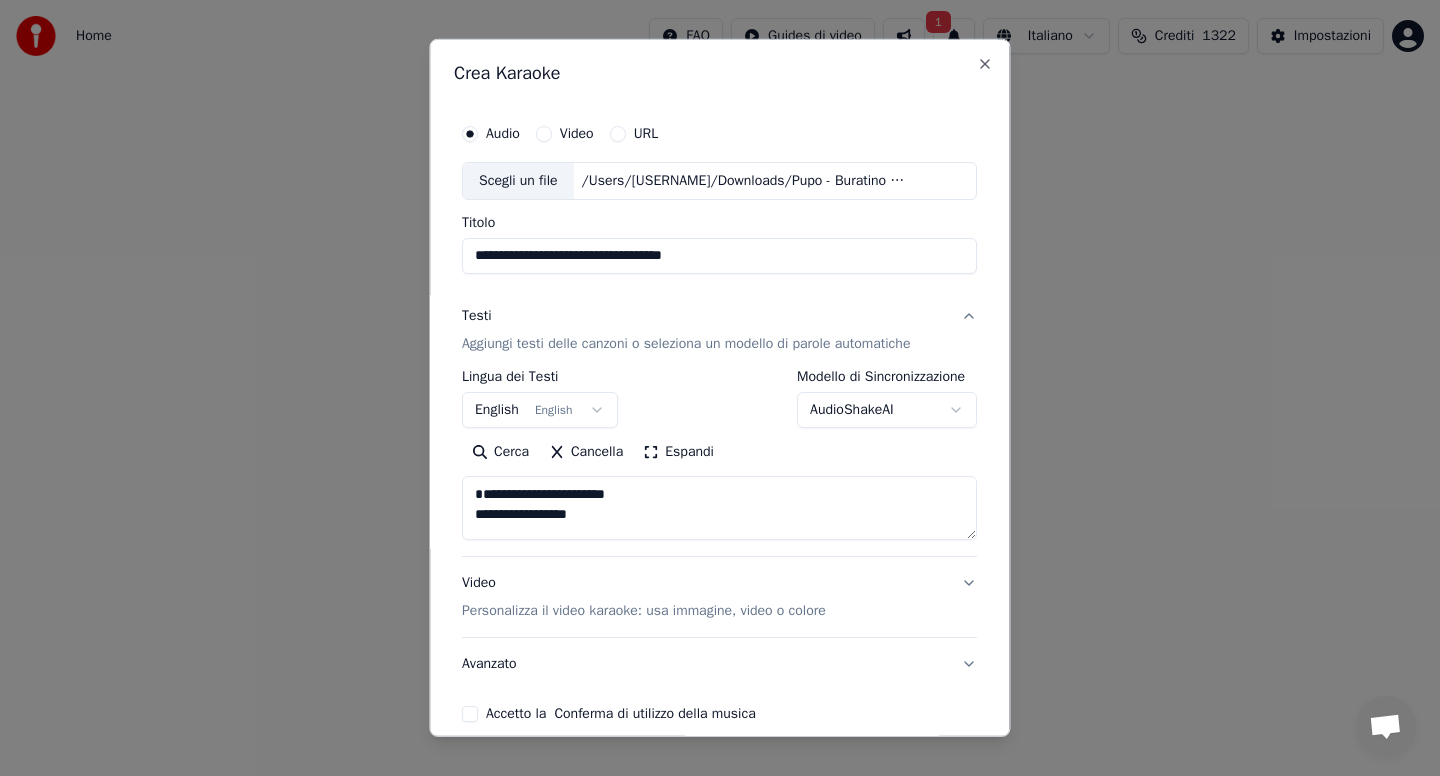 click on "Accetto la   Conferma di utilizzo della musica" at bounding box center (470, 714) 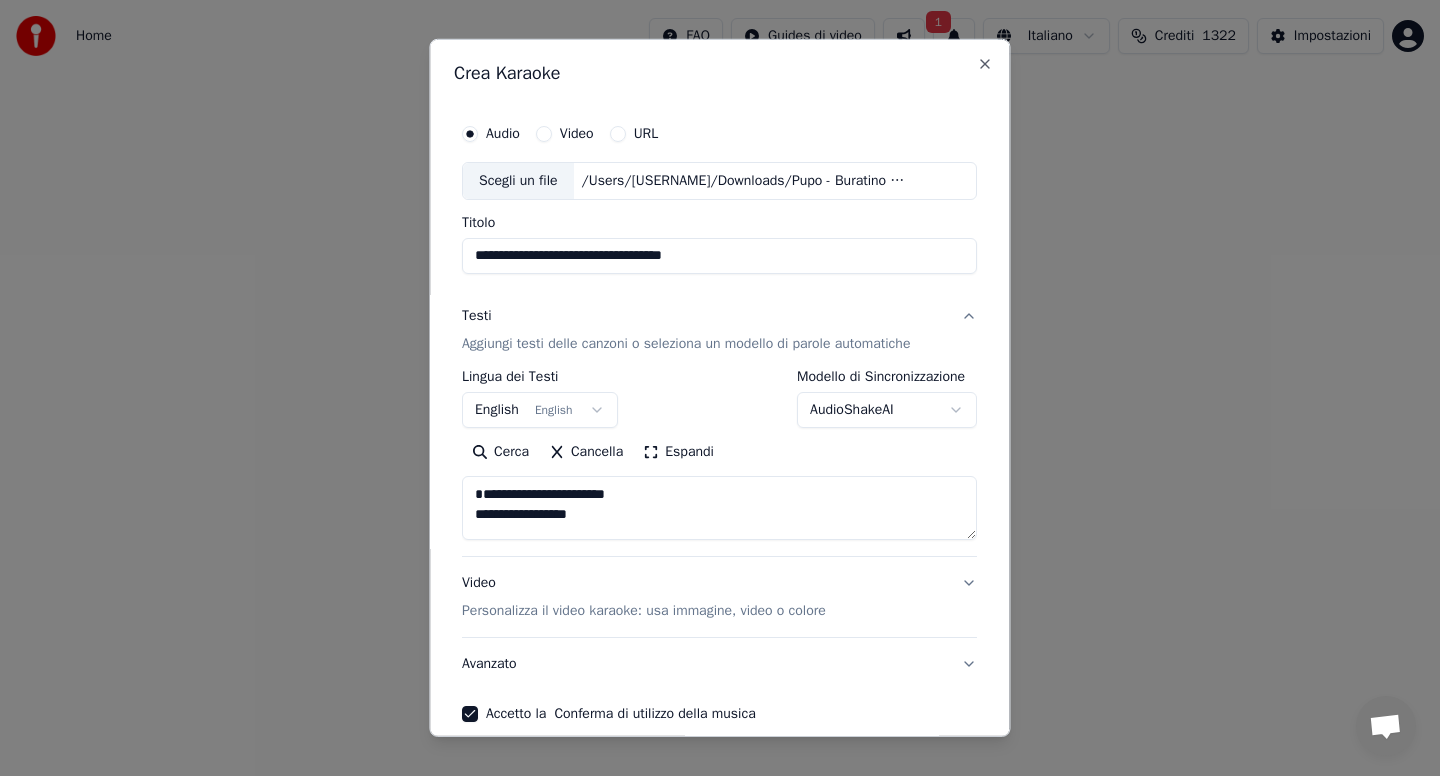 type on "on" 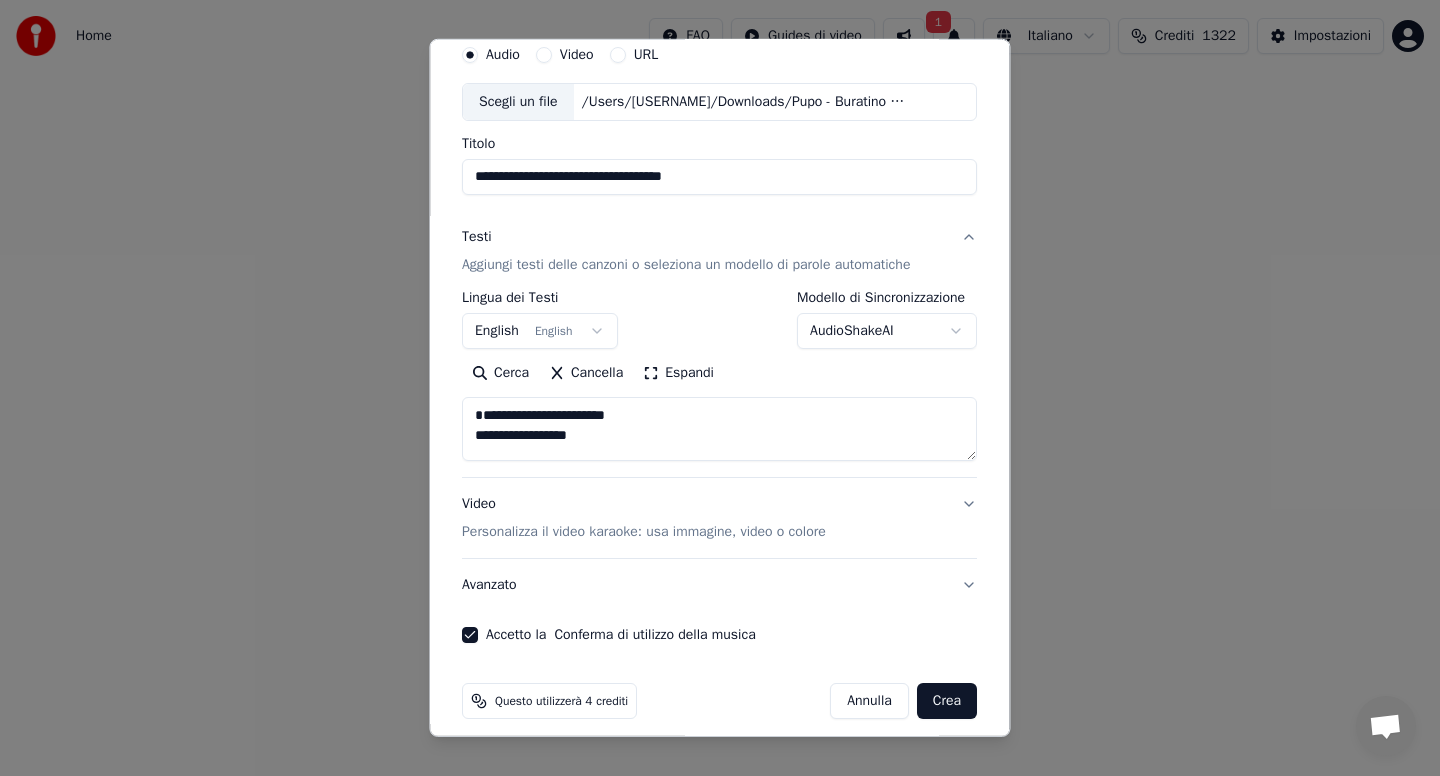 scroll, scrollTop: 94, scrollLeft: 0, axis: vertical 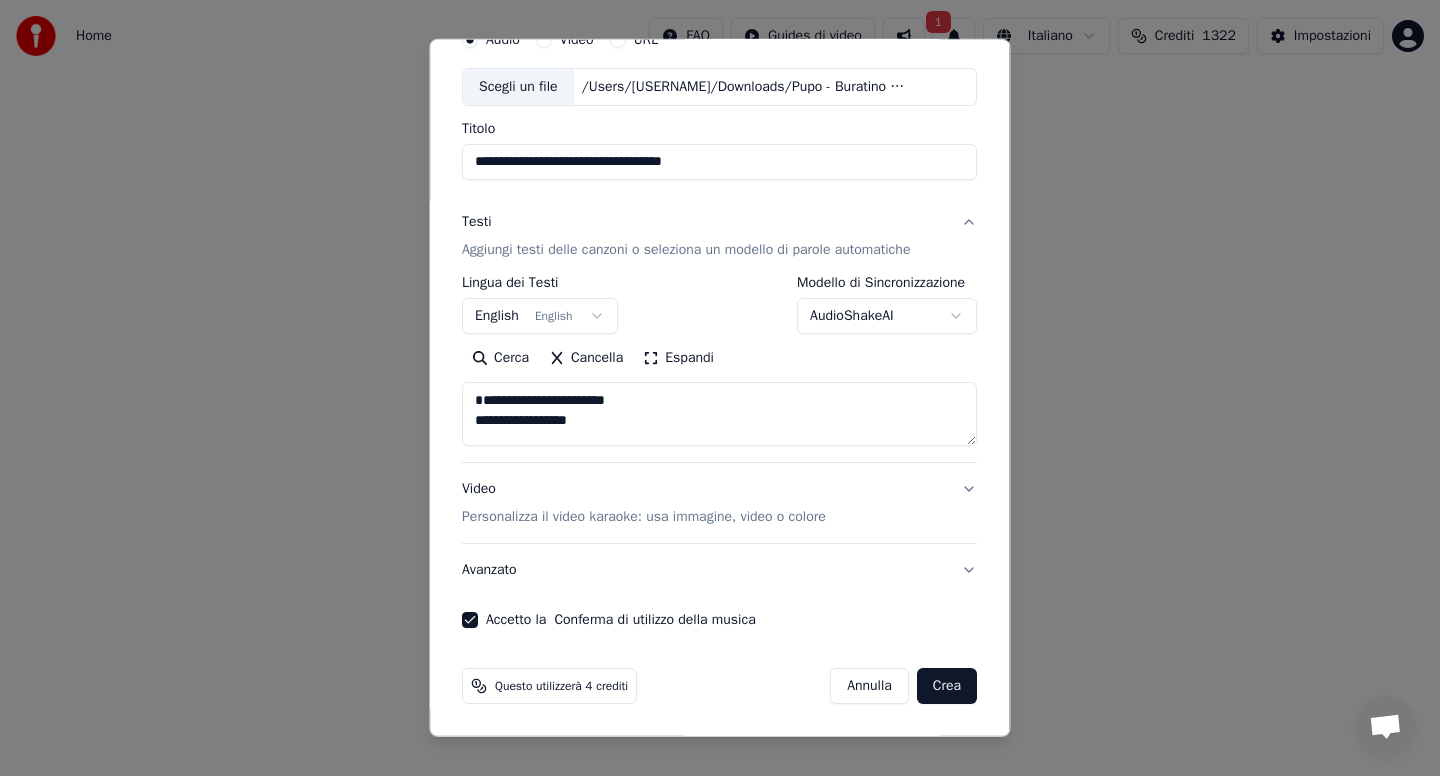 click on "Crea" at bounding box center [947, 686] 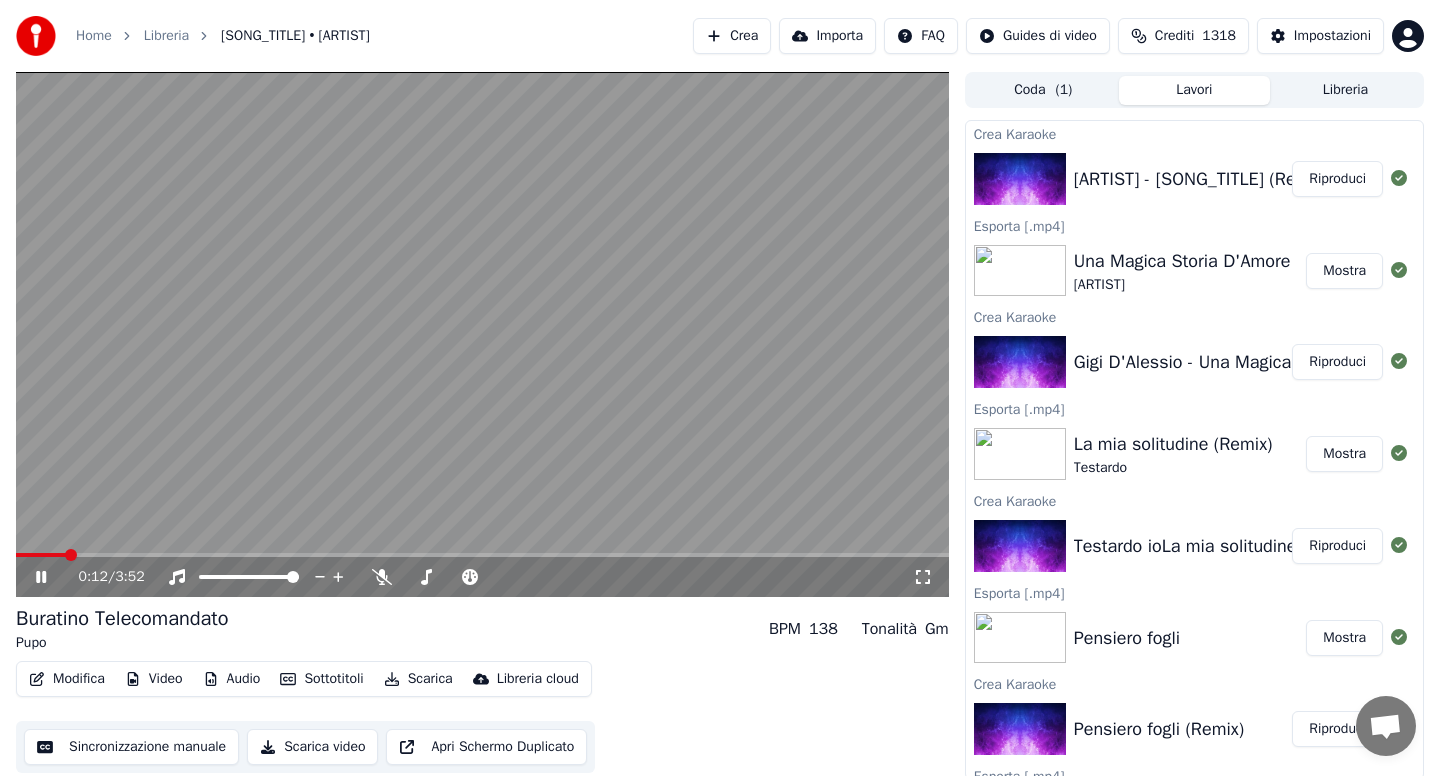 click on "Modifica" at bounding box center (67, 679) 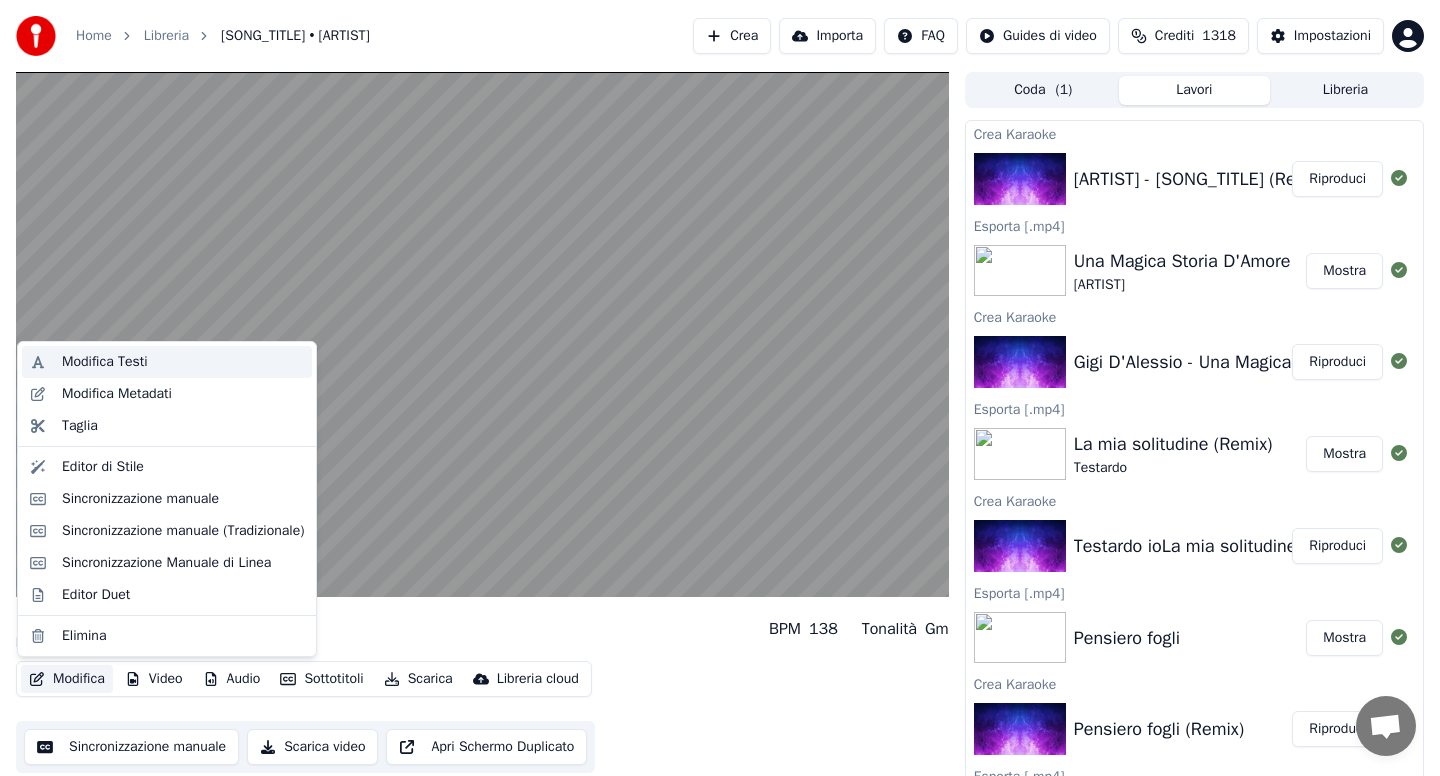 click on "Modifica Testi" at bounding box center [105, 362] 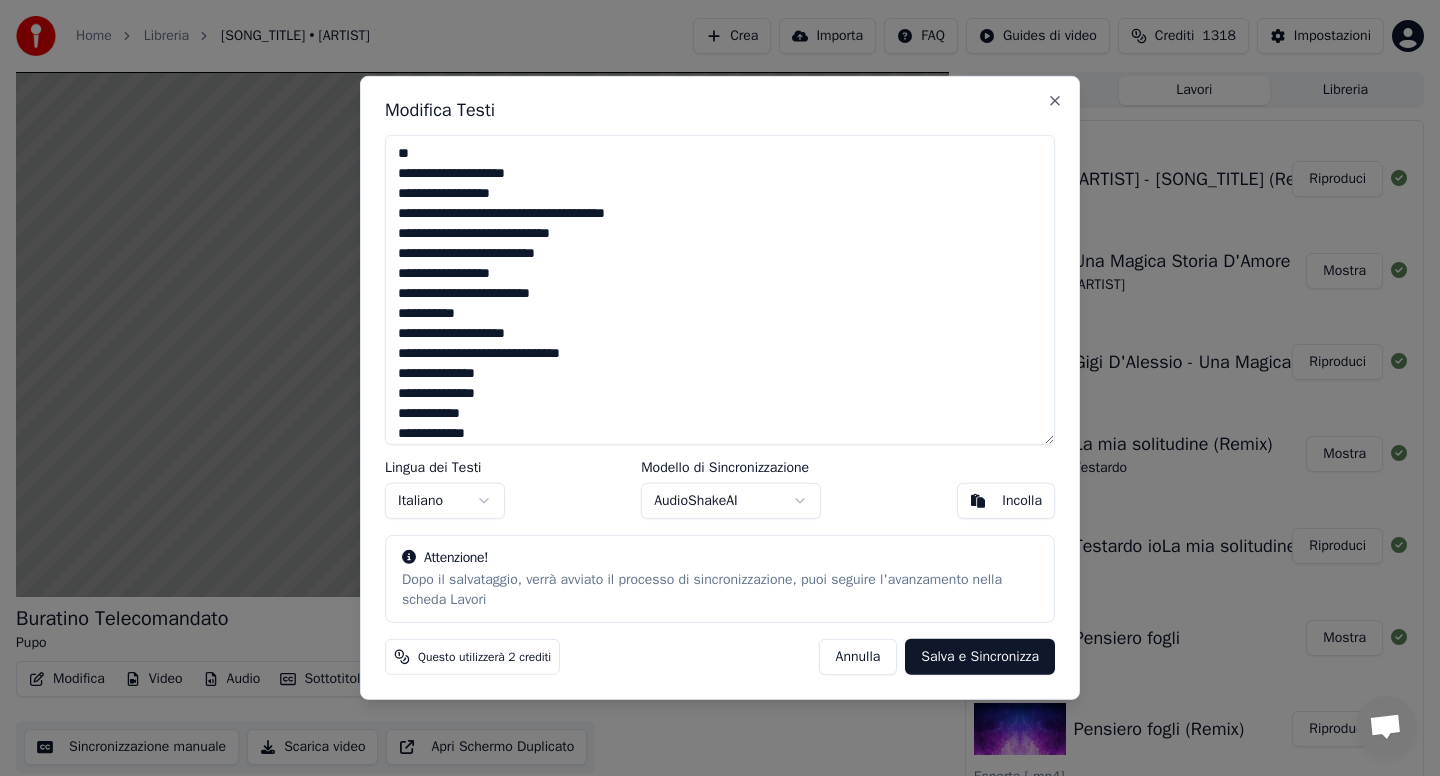 click at bounding box center [720, 290] 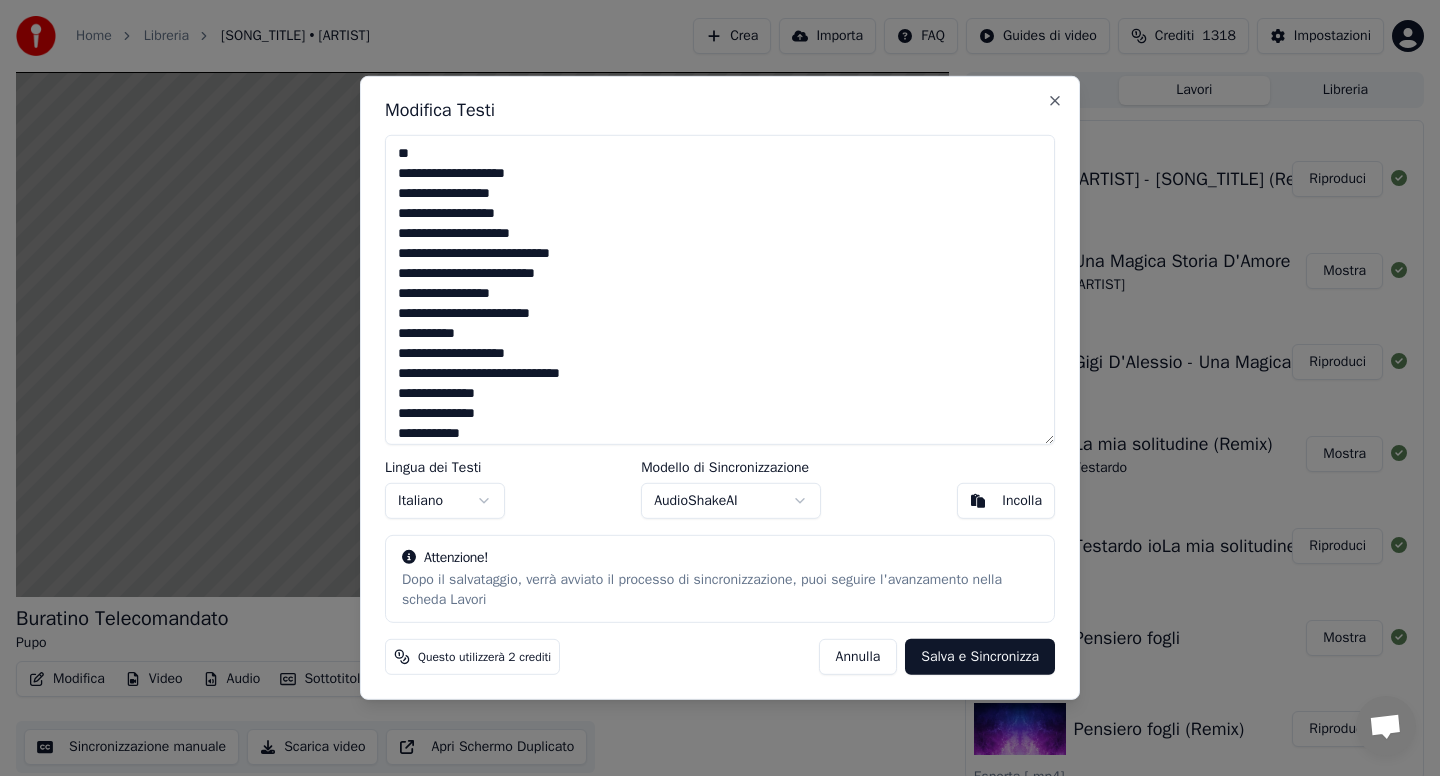 click at bounding box center (720, 290) 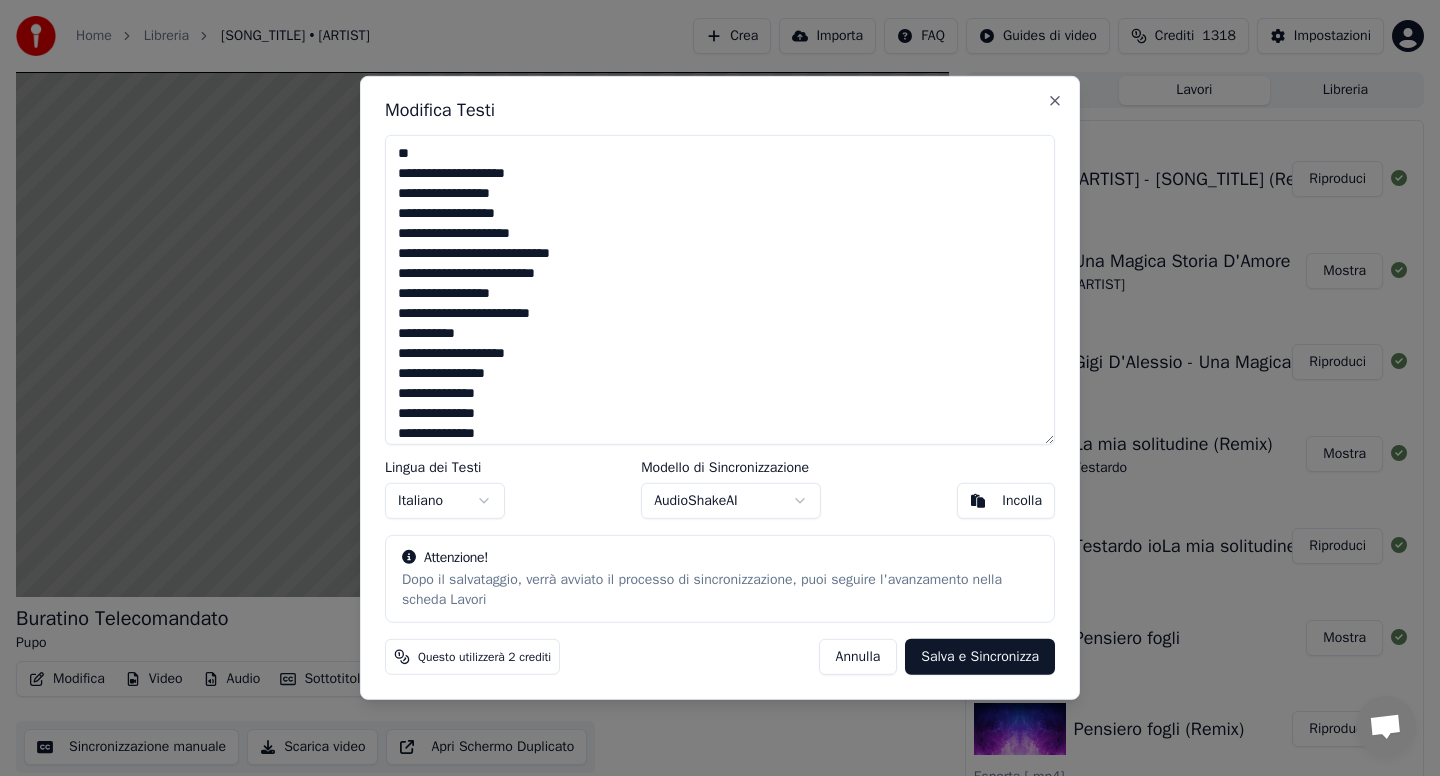 click at bounding box center [720, 290] 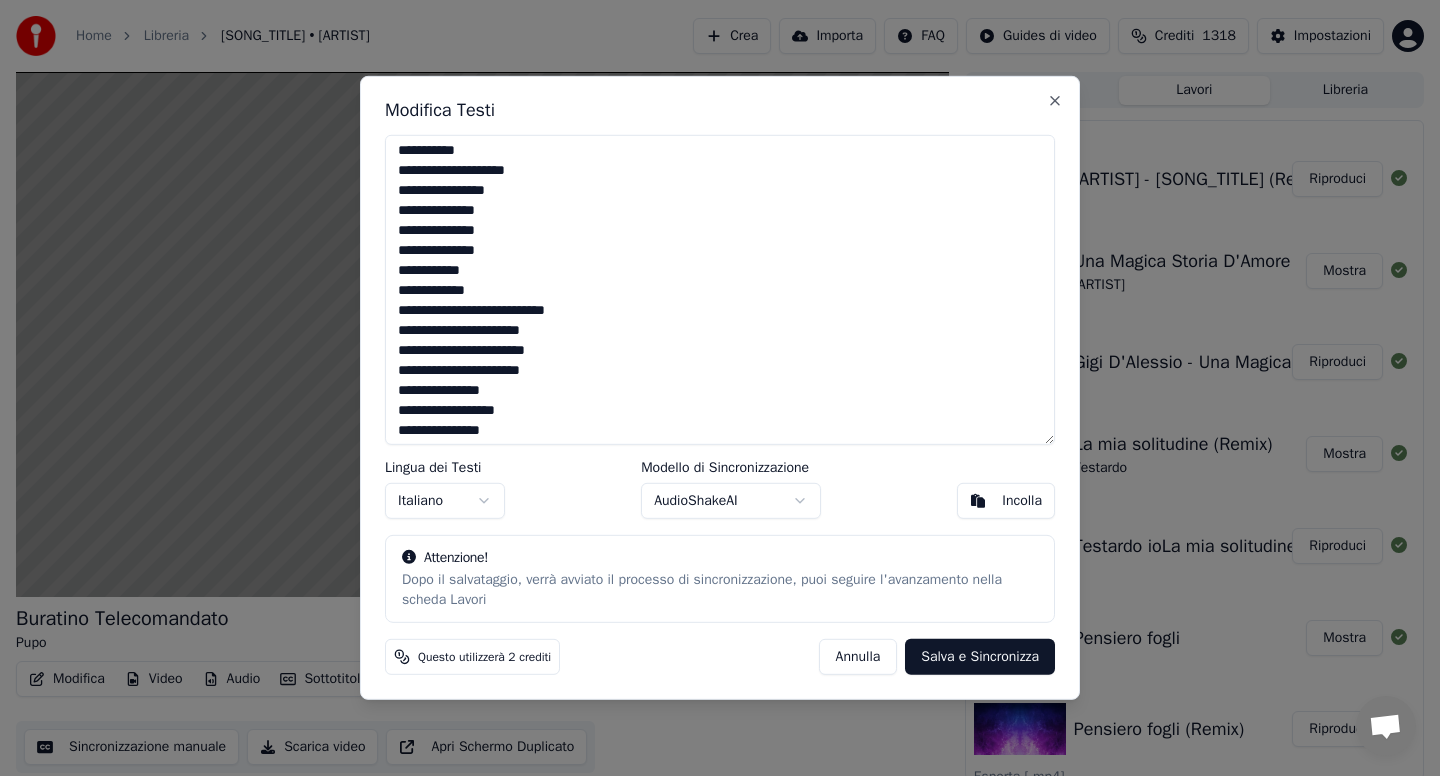 click at bounding box center [720, 290] 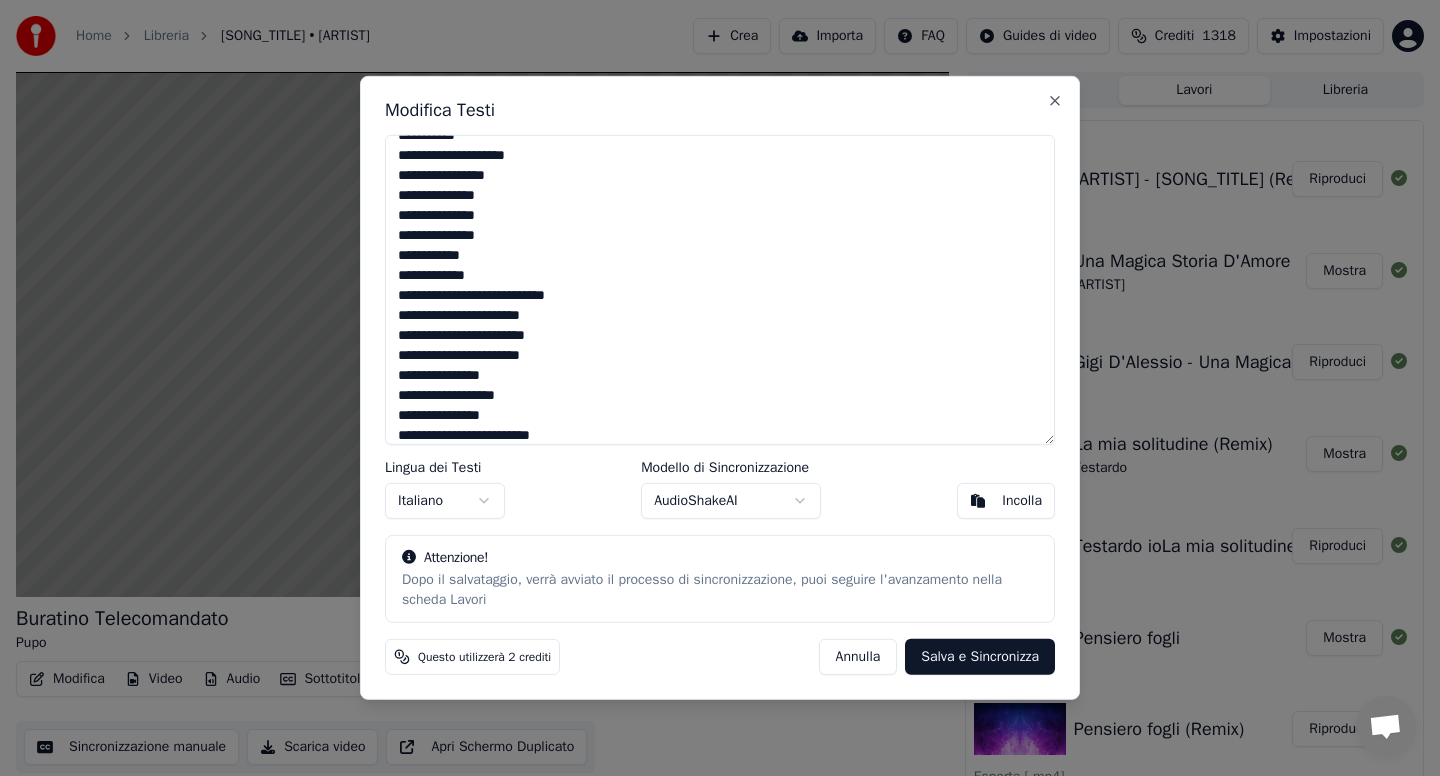 scroll, scrollTop: 363, scrollLeft: 0, axis: vertical 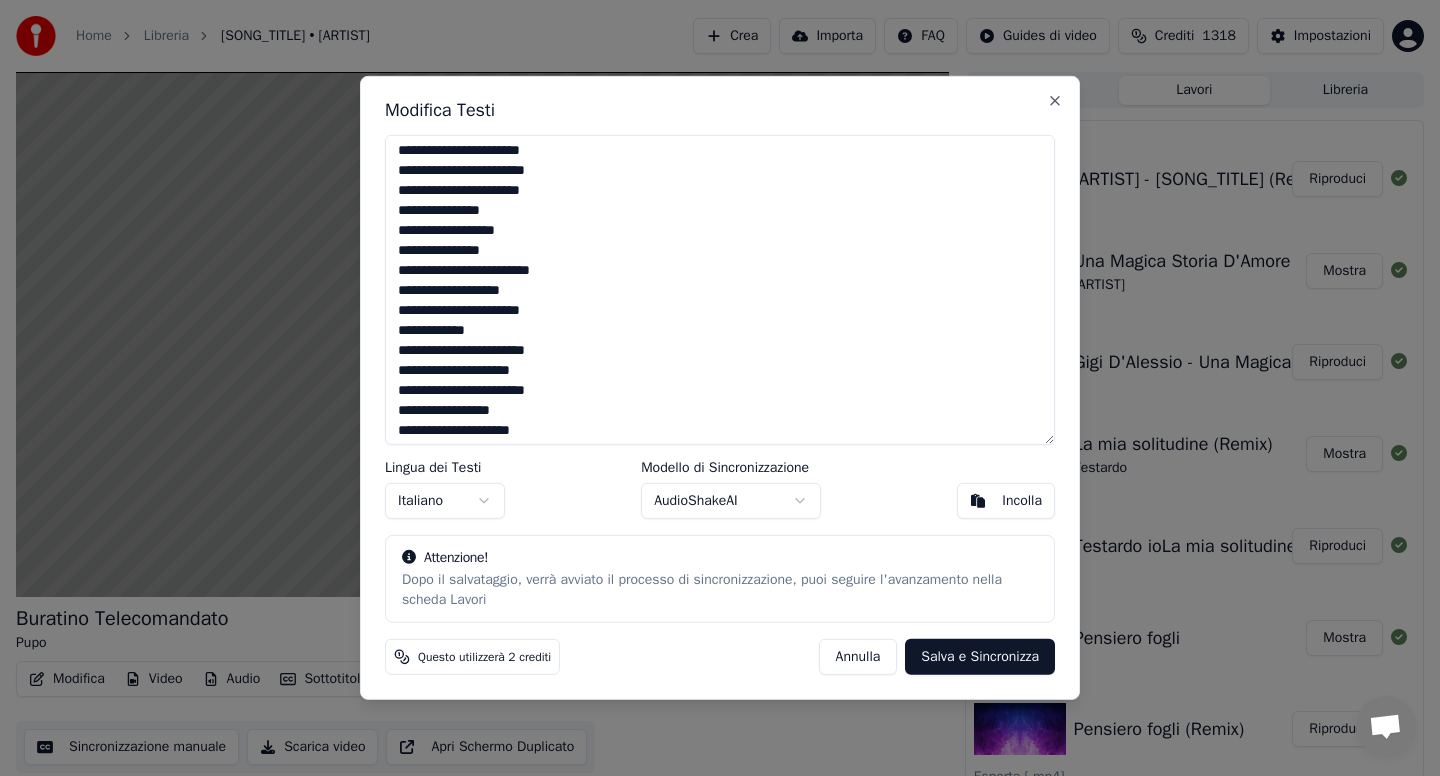 click at bounding box center [720, 290] 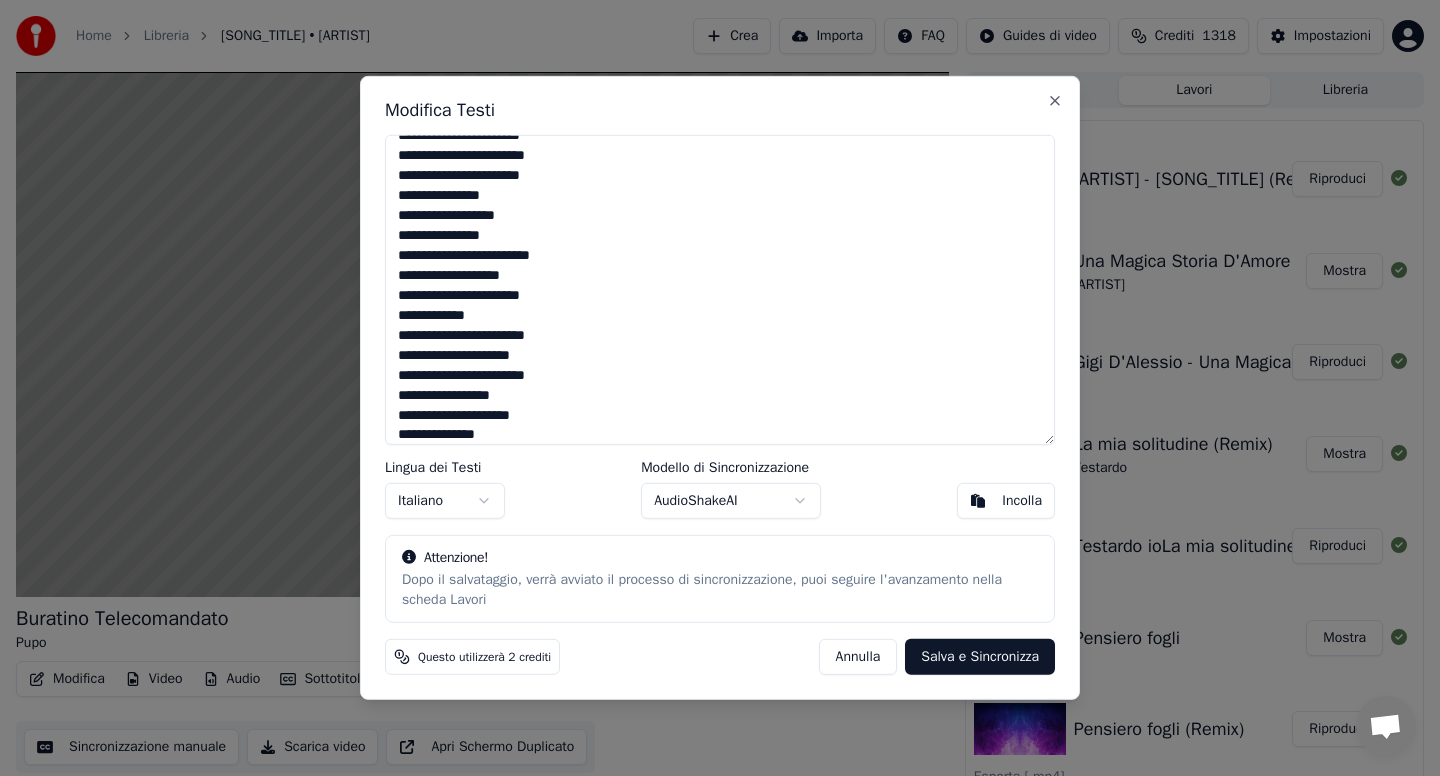 scroll, scrollTop: 543, scrollLeft: 0, axis: vertical 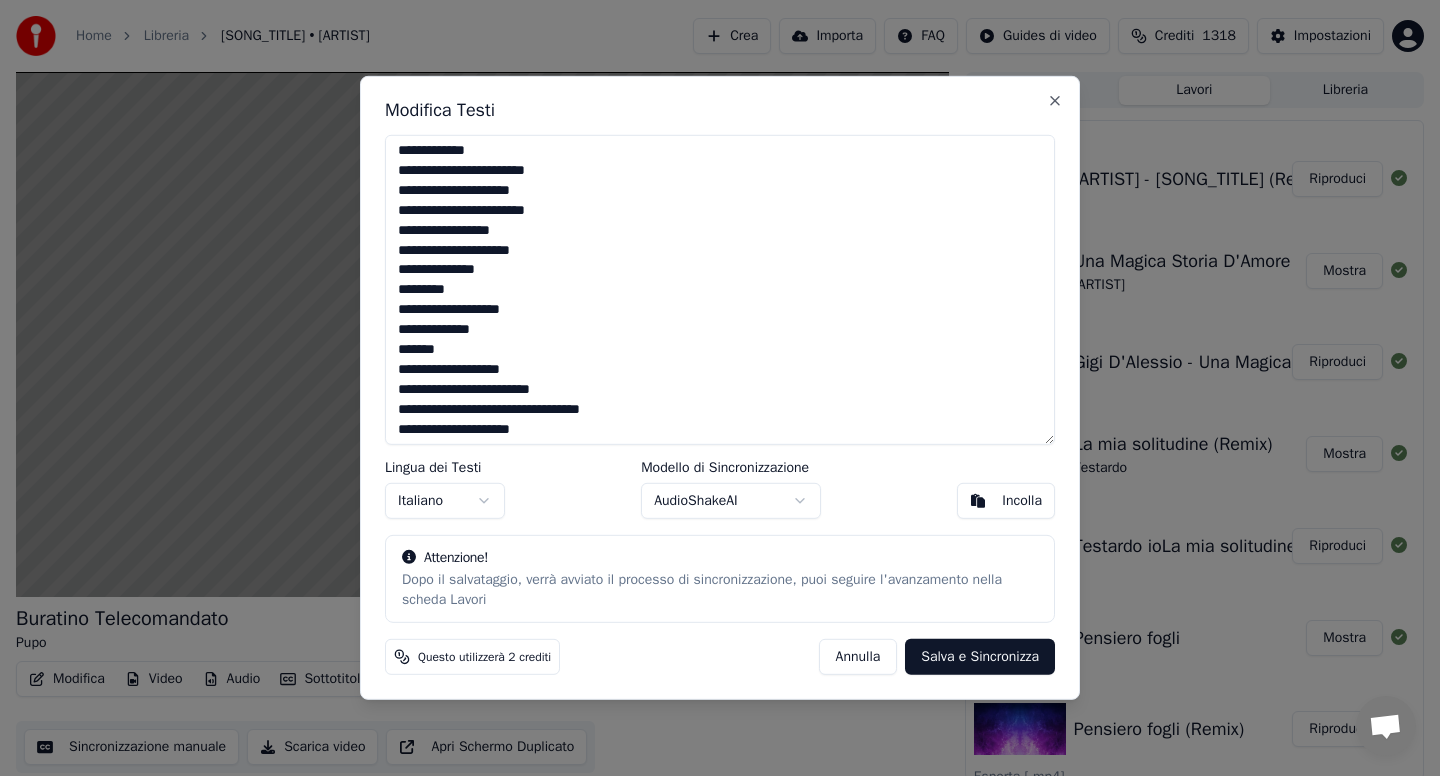 click at bounding box center [720, 290] 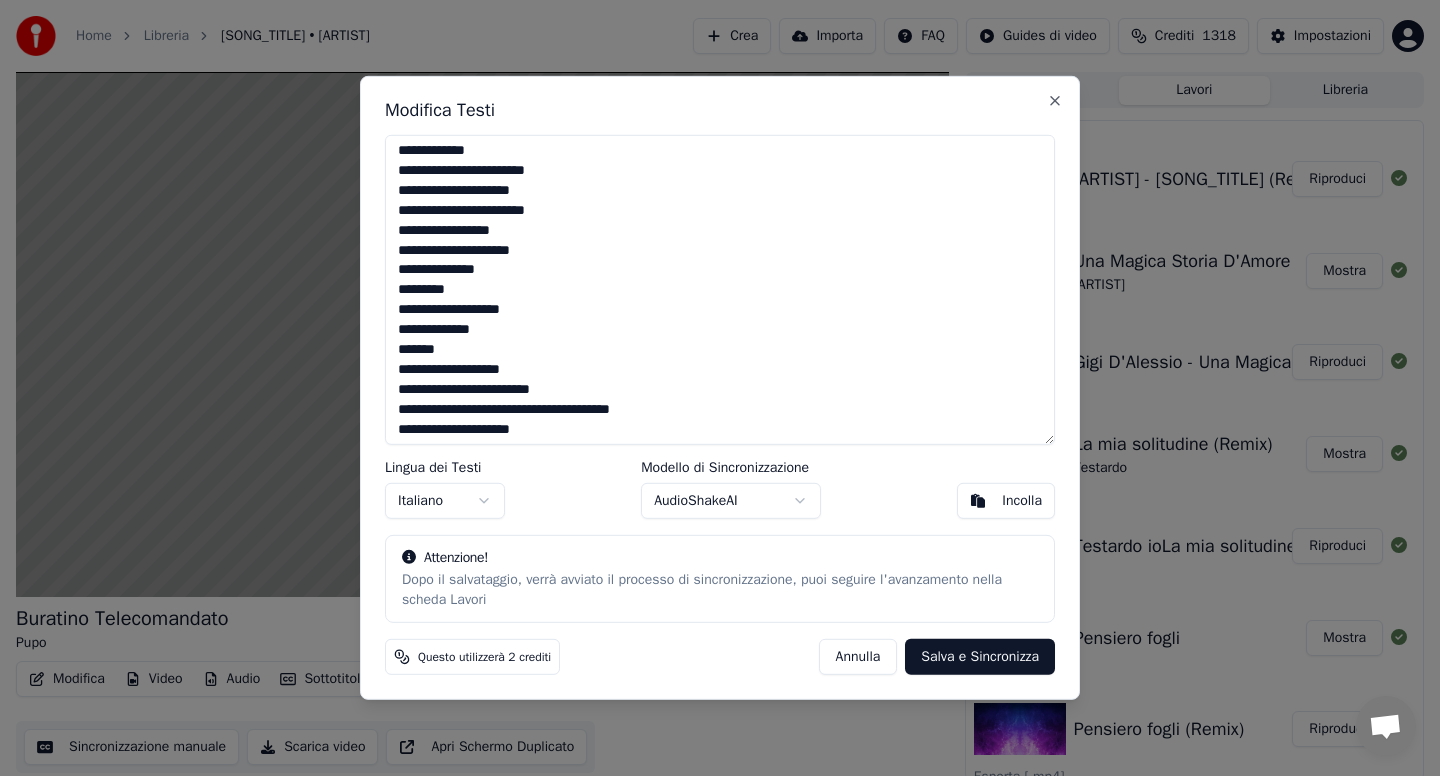click at bounding box center (720, 290) 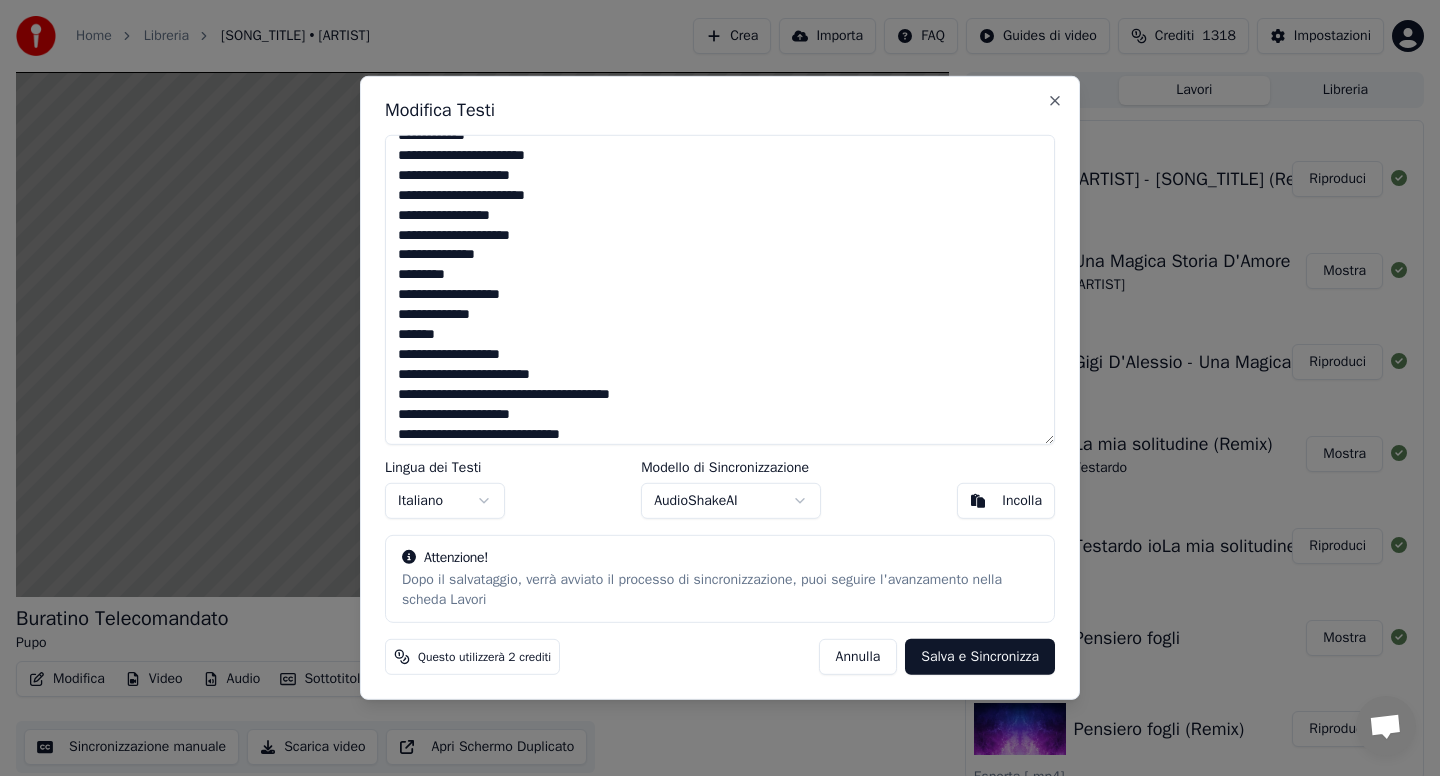 scroll, scrollTop: 723, scrollLeft: 0, axis: vertical 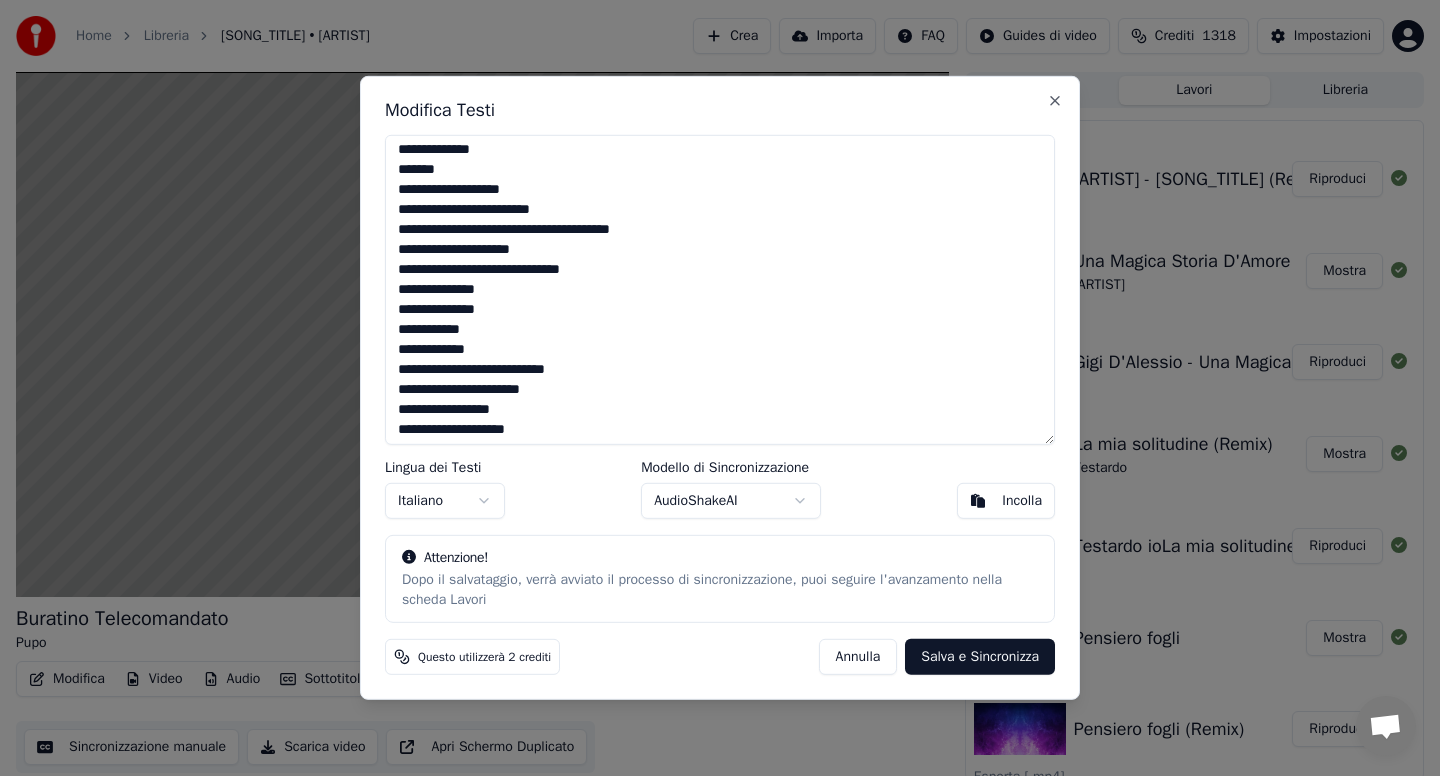 click at bounding box center [720, 290] 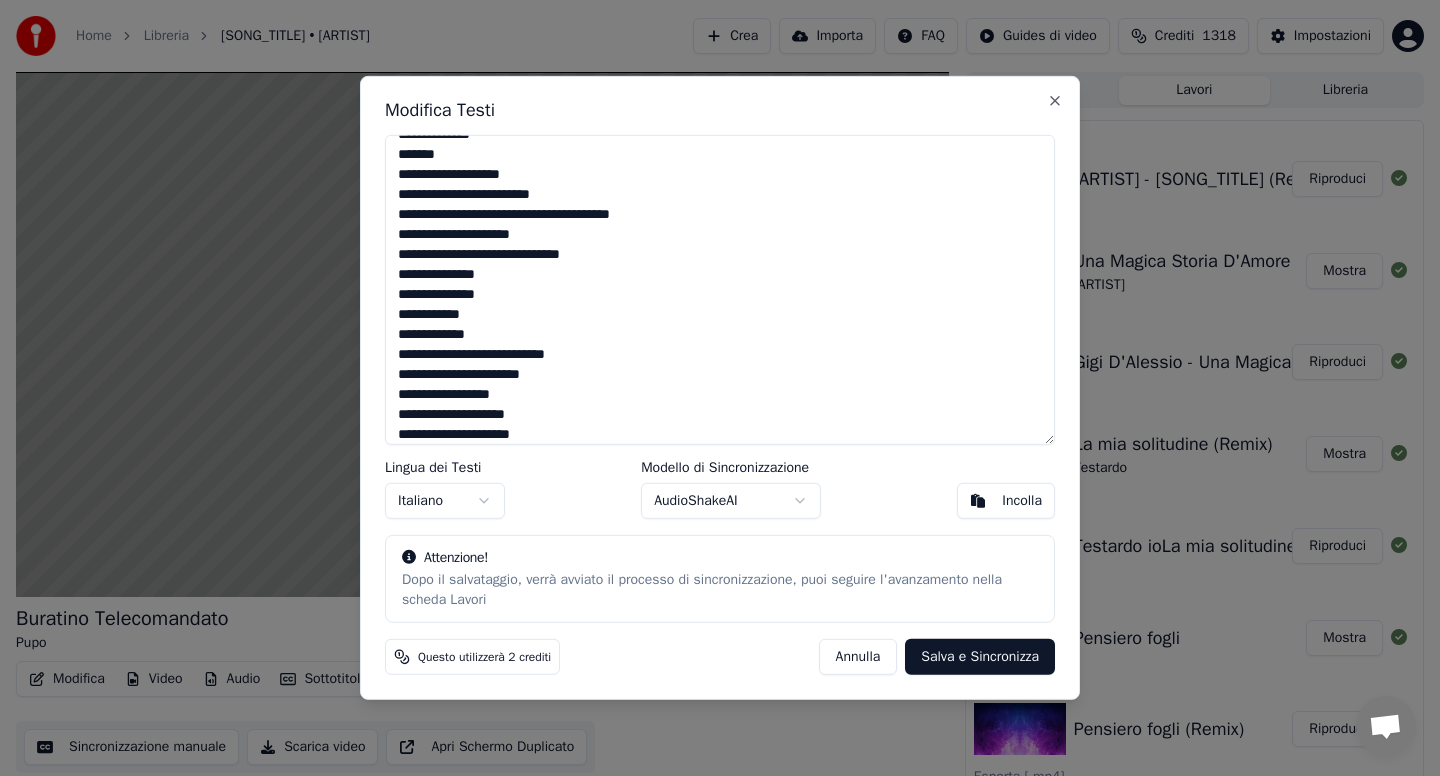 click at bounding box center [720, 290] 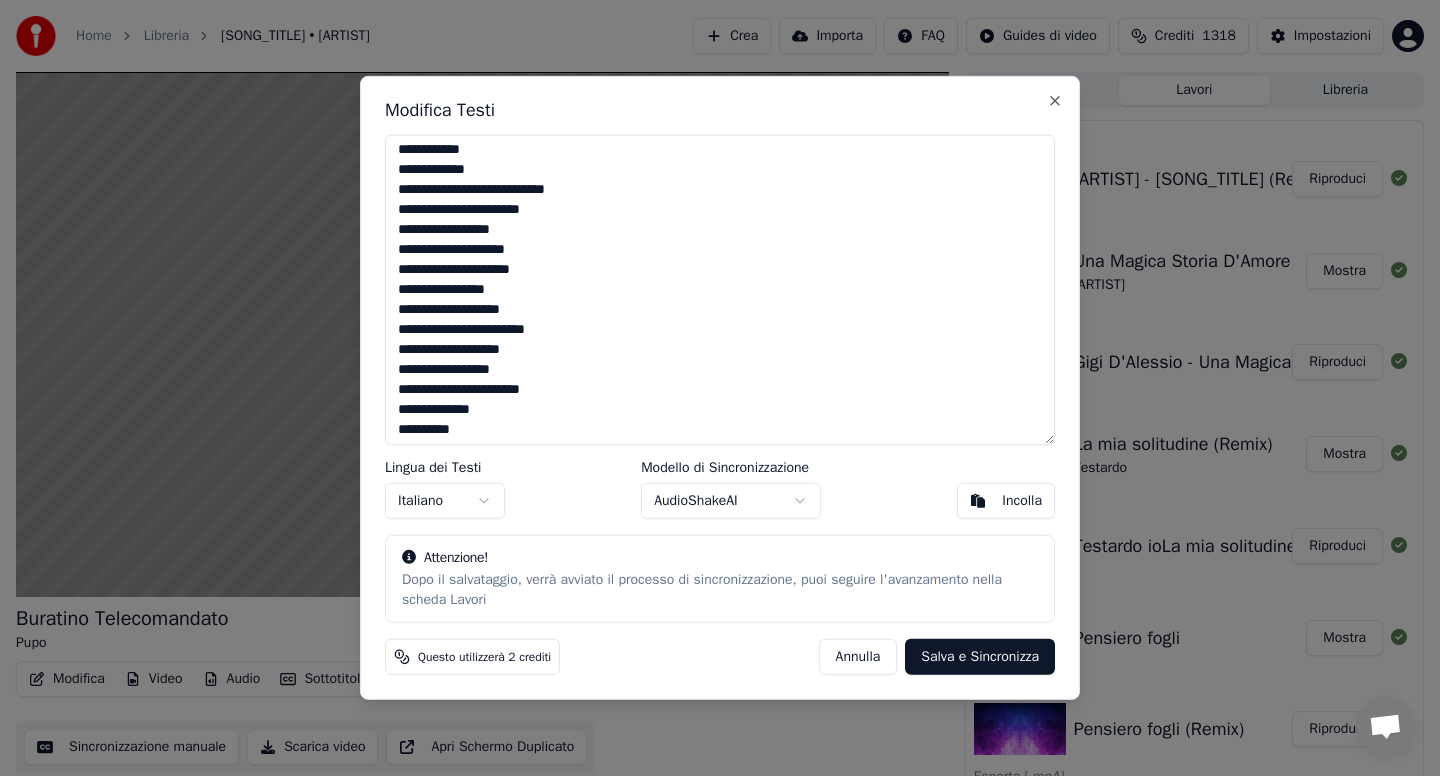 click at bounding box center [720, 290] 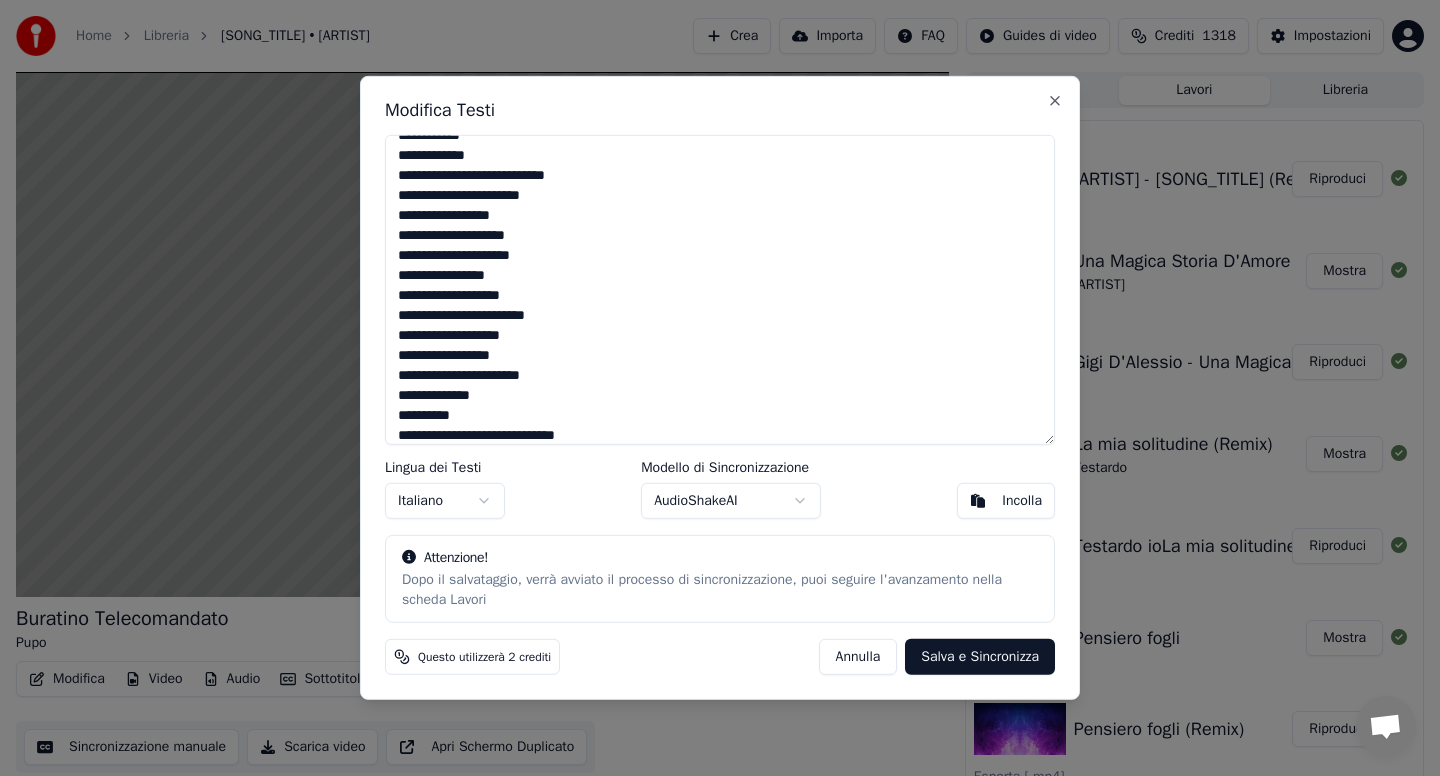 scroll, scrollTop: 967, scrollLeft: 0, axis: vertical 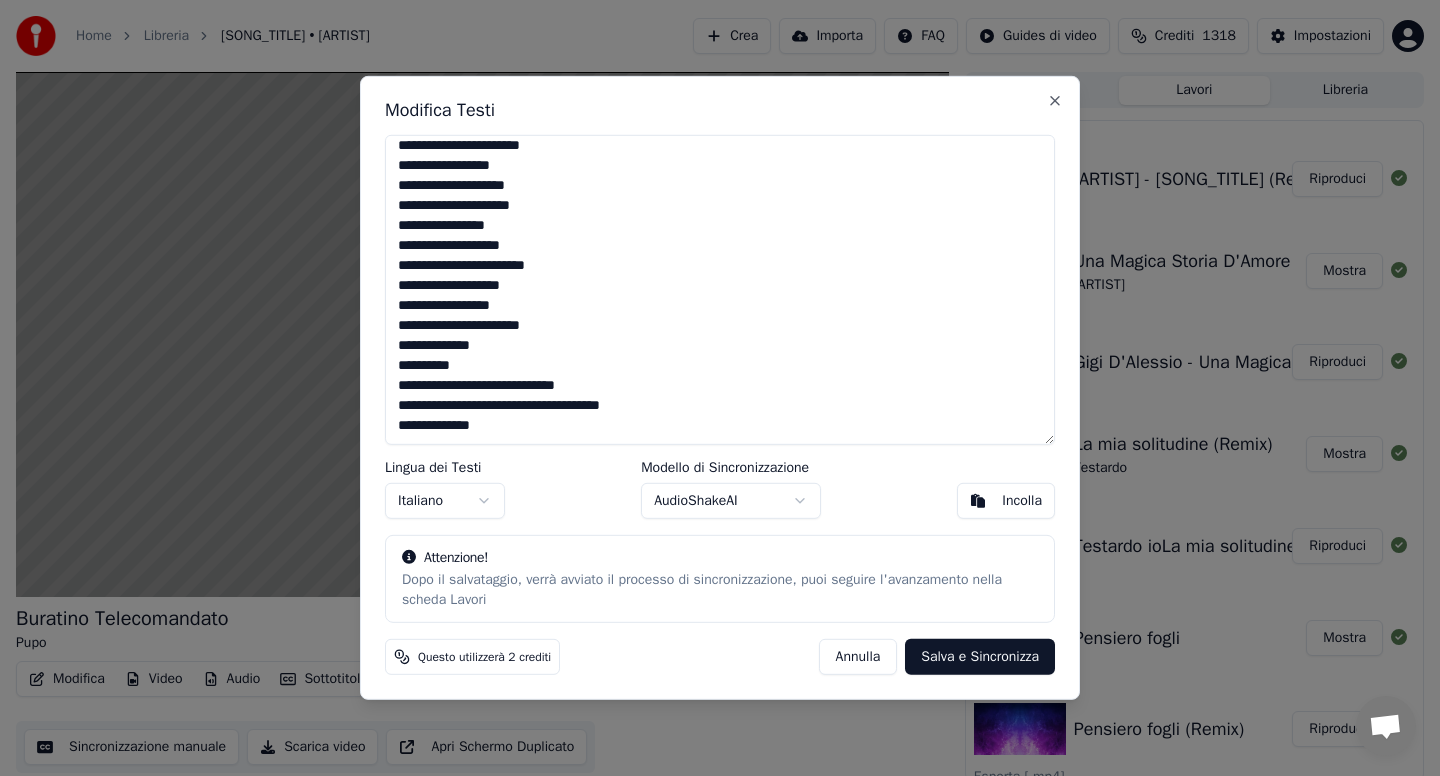 click at bounding box center [720, 290] 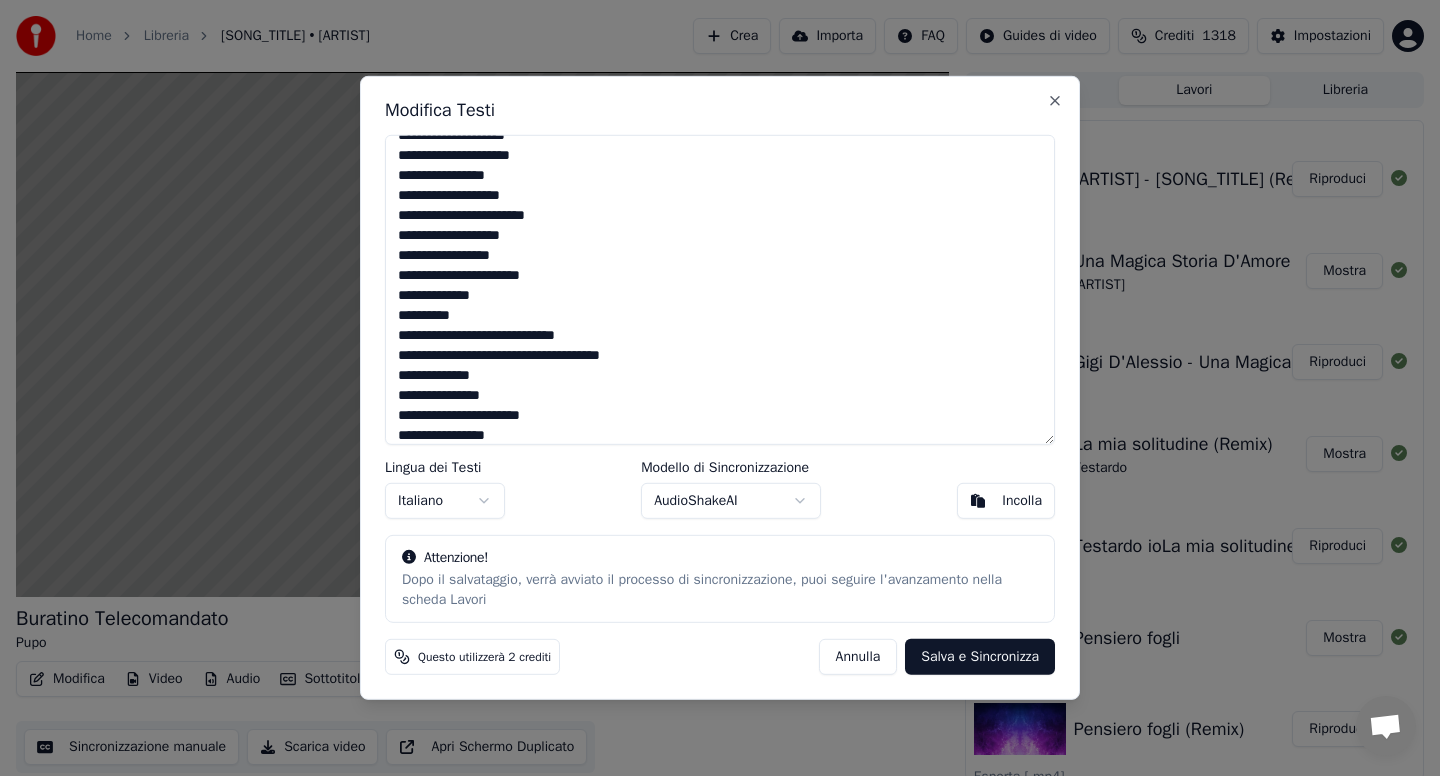 scroll, scrollTop: 1037, scrollLeft: 0, axis: vertical 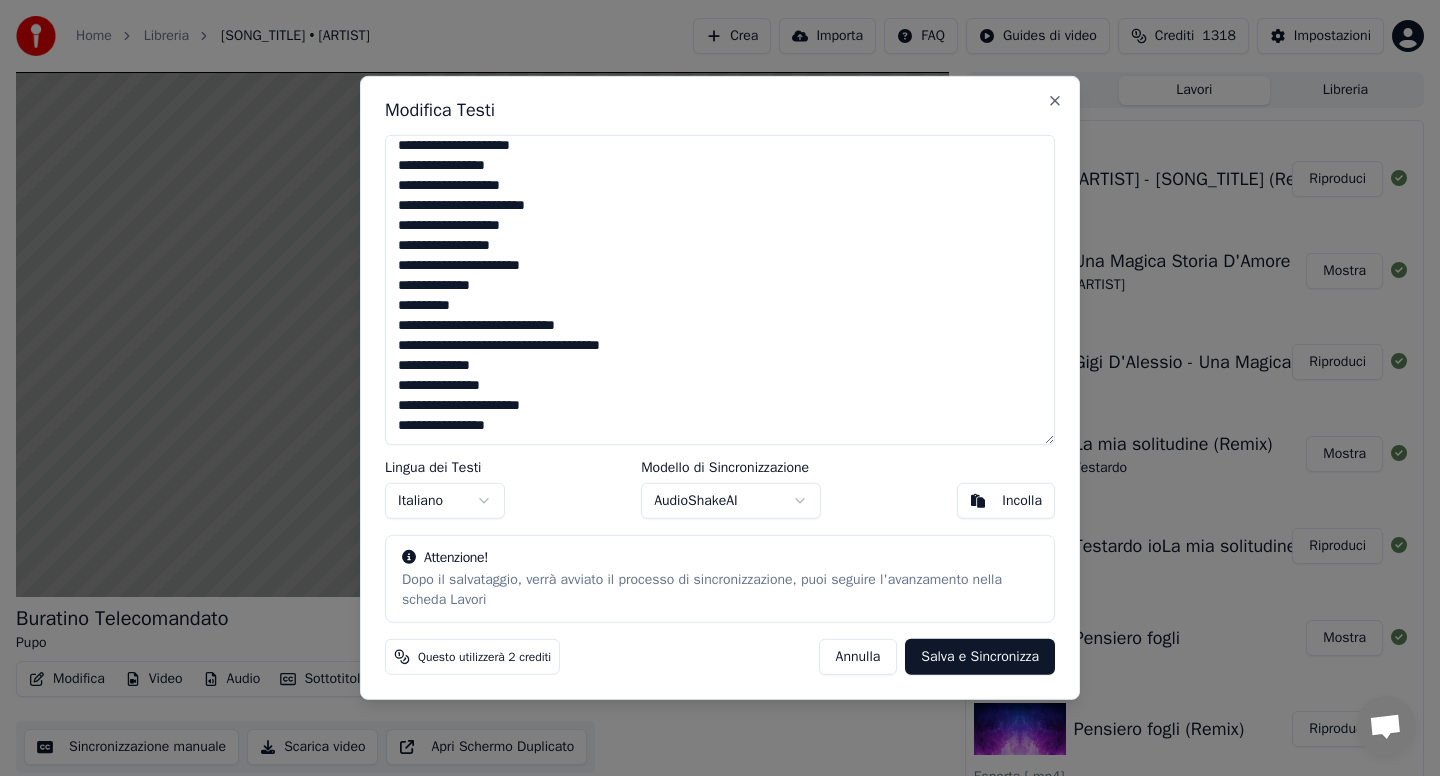 click at bounding box center (720, 290) 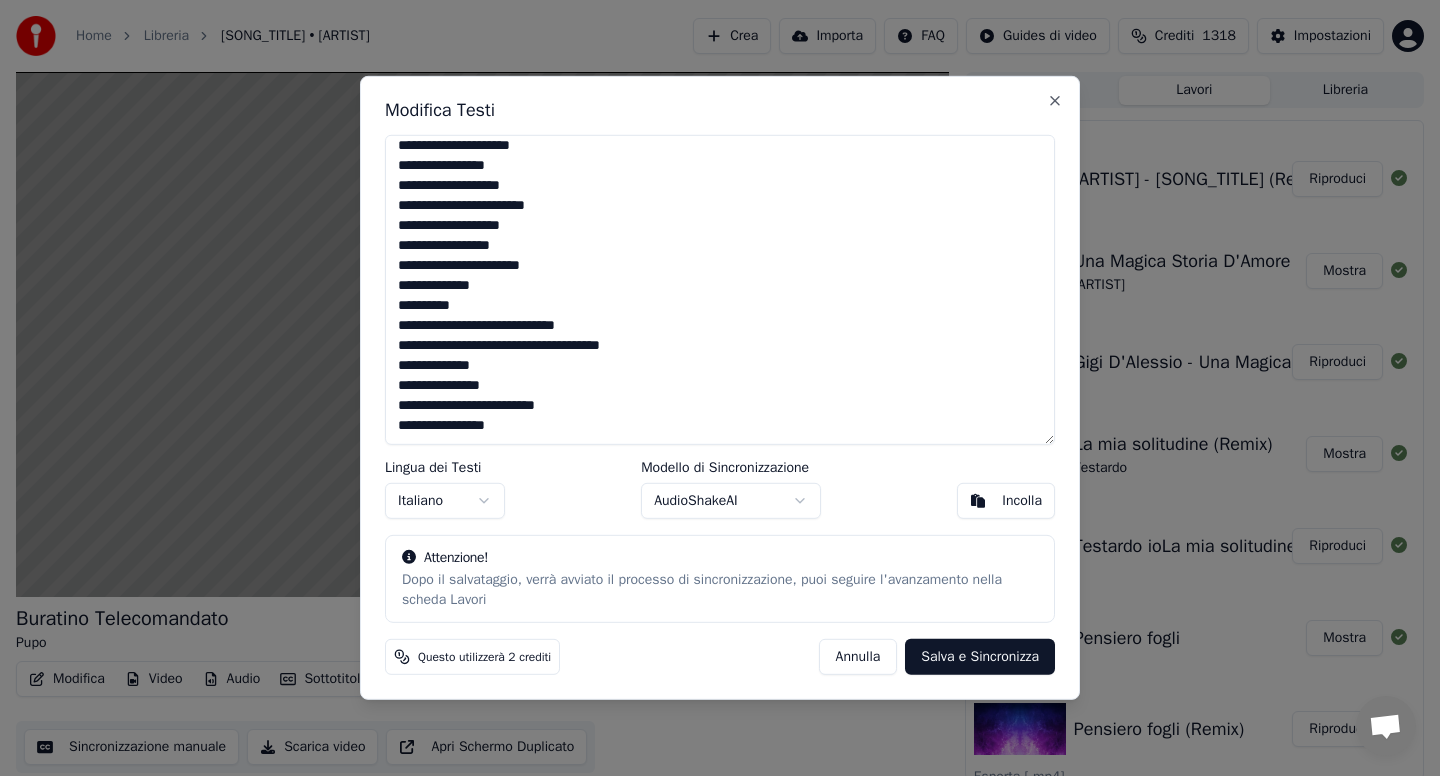 click at bounding box center (720, 290) 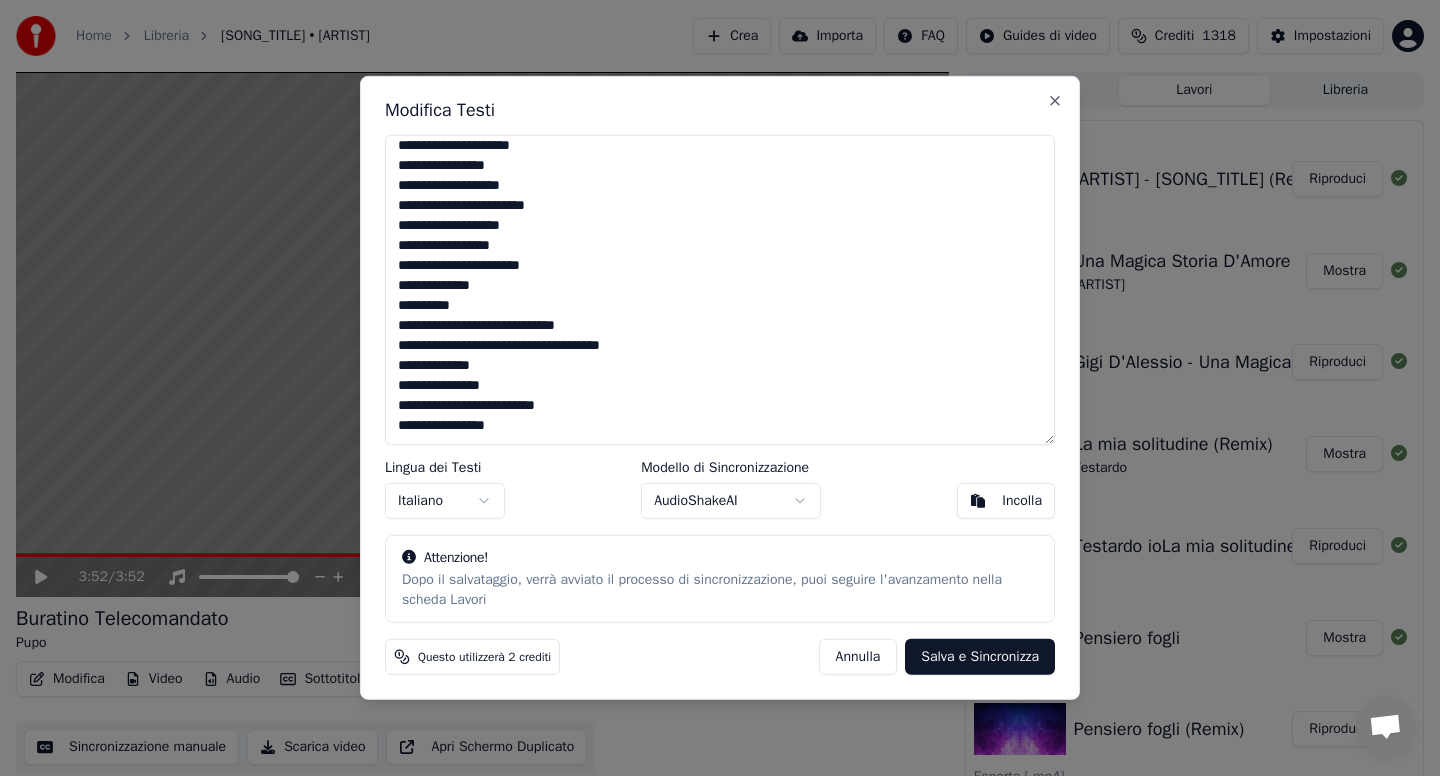 click at bounding box center [720, 290] 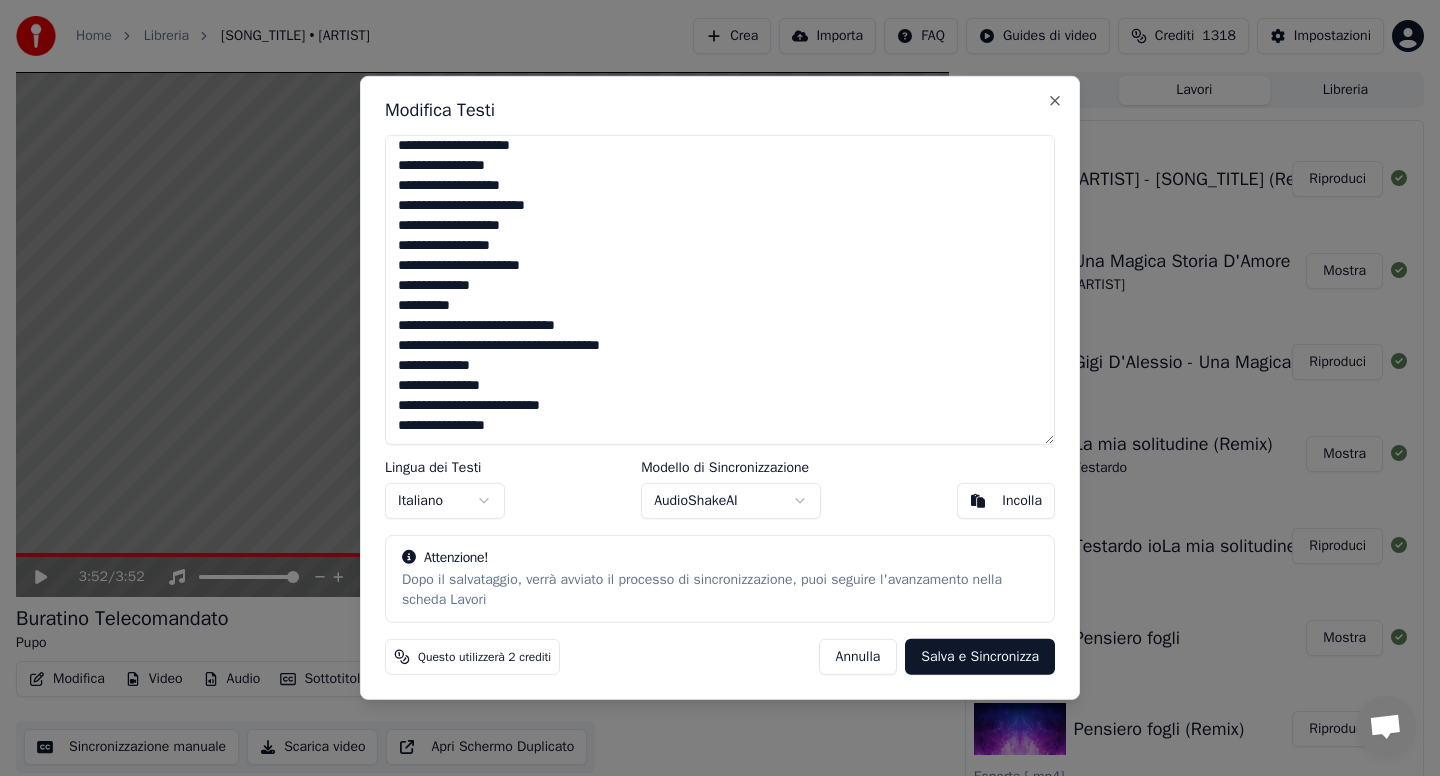 click at bounding box center [720, 290] 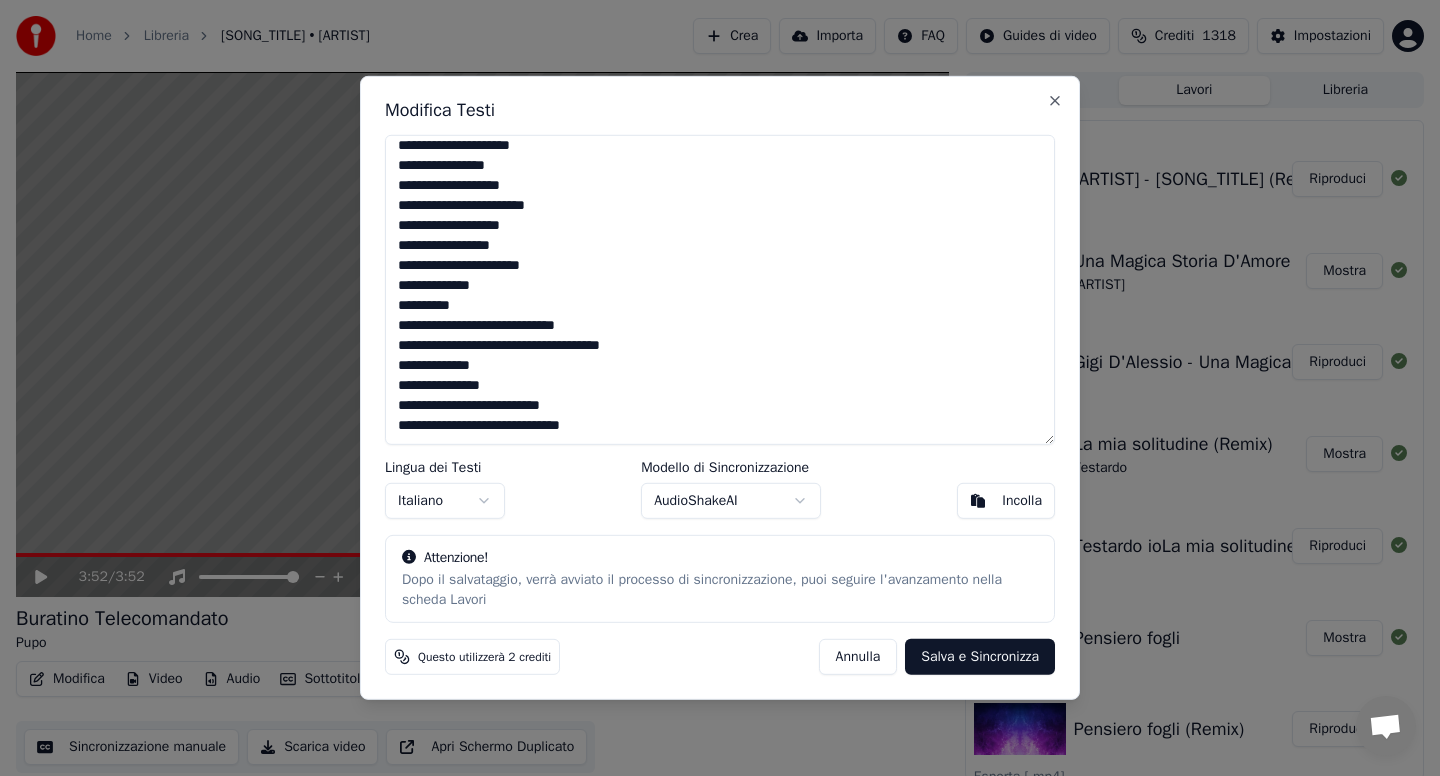 click at bounding box center [720, 290] 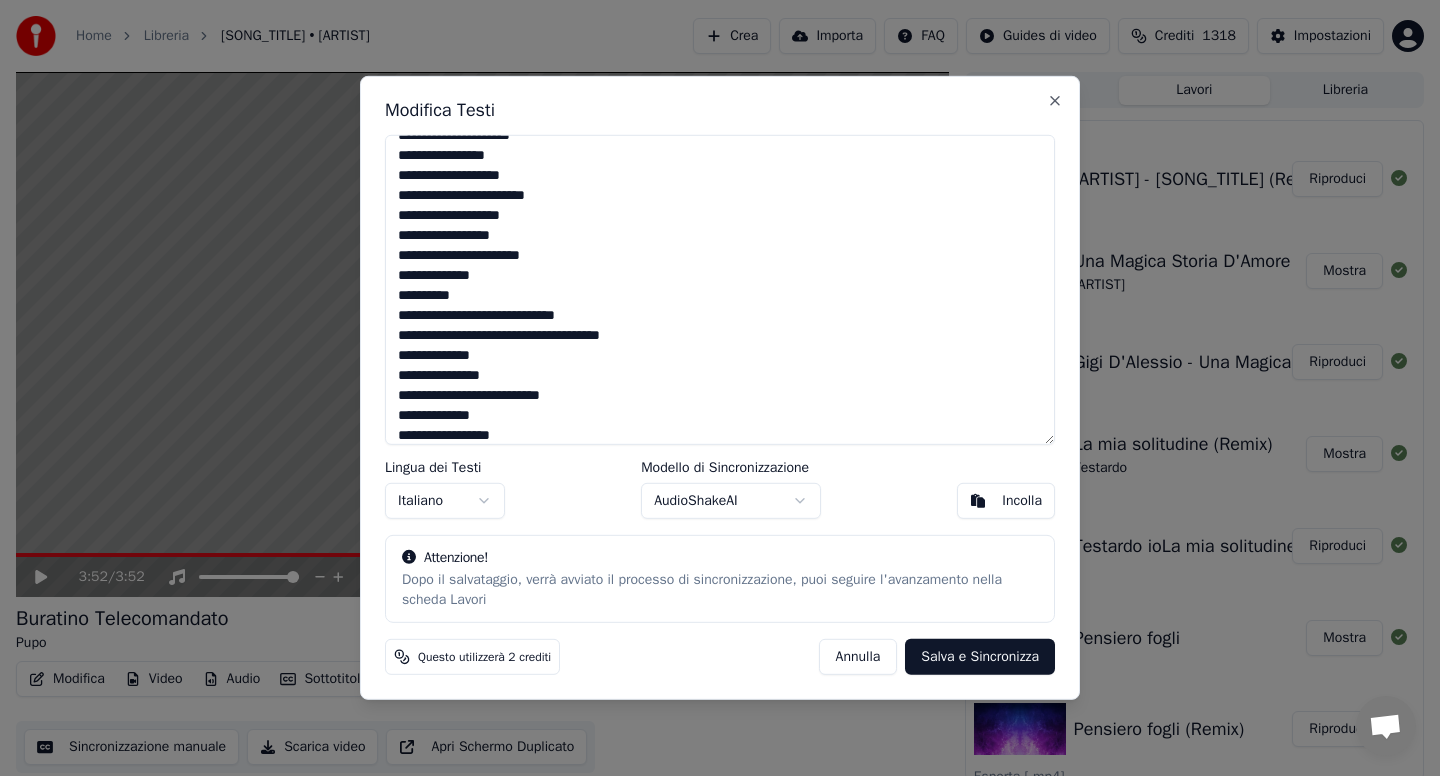 click at bounding box center [720, 290] 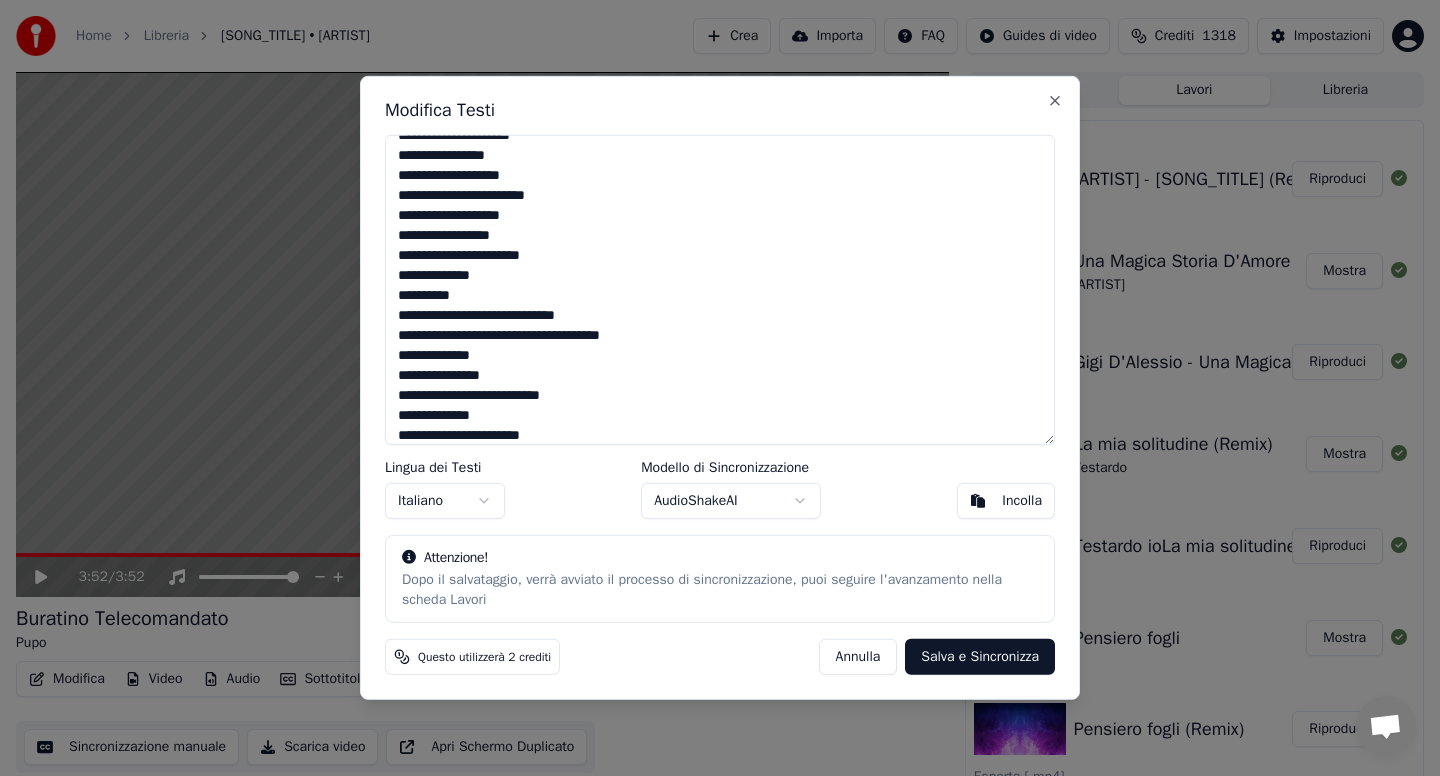 scroll, scrollTop: 1067, scrollLeft: 0, axis: vertical 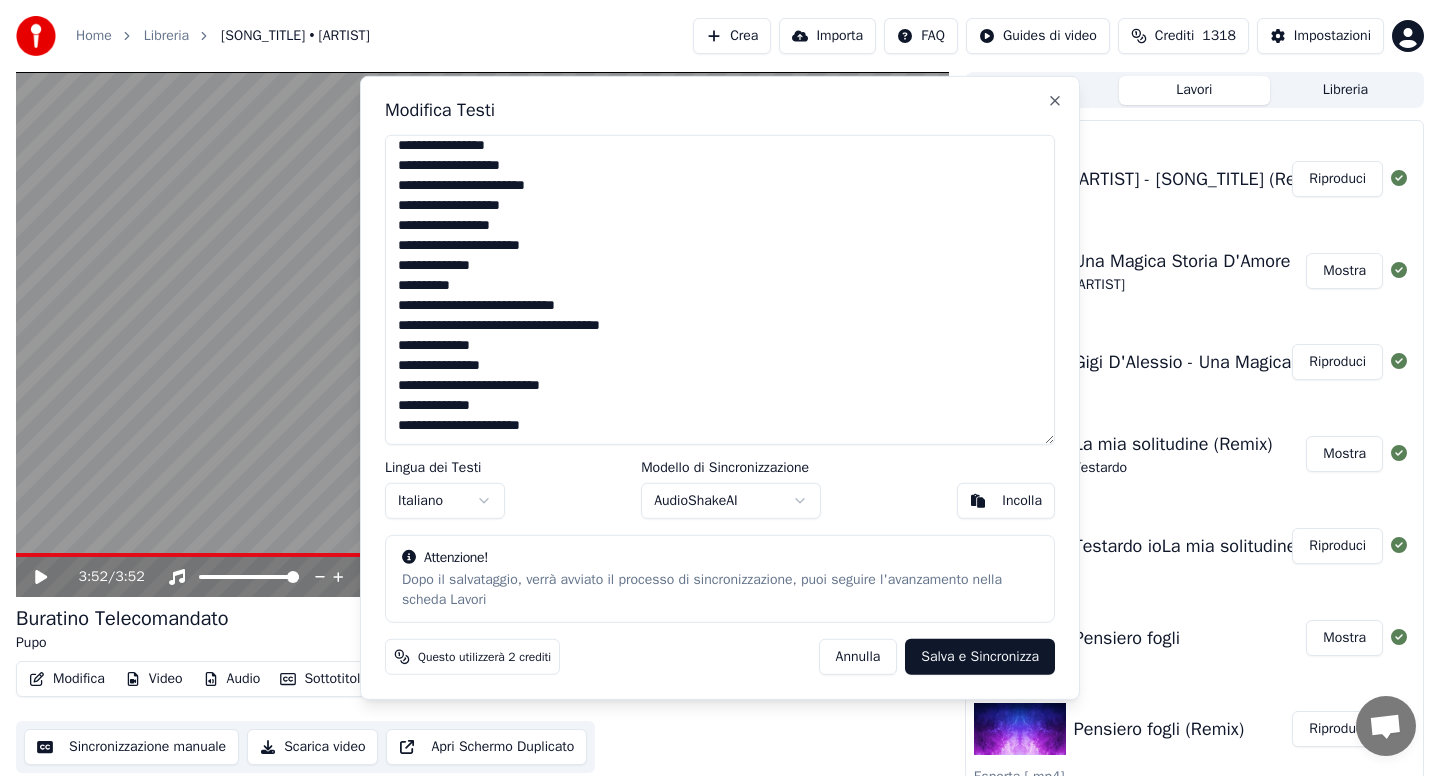 type on "**********" 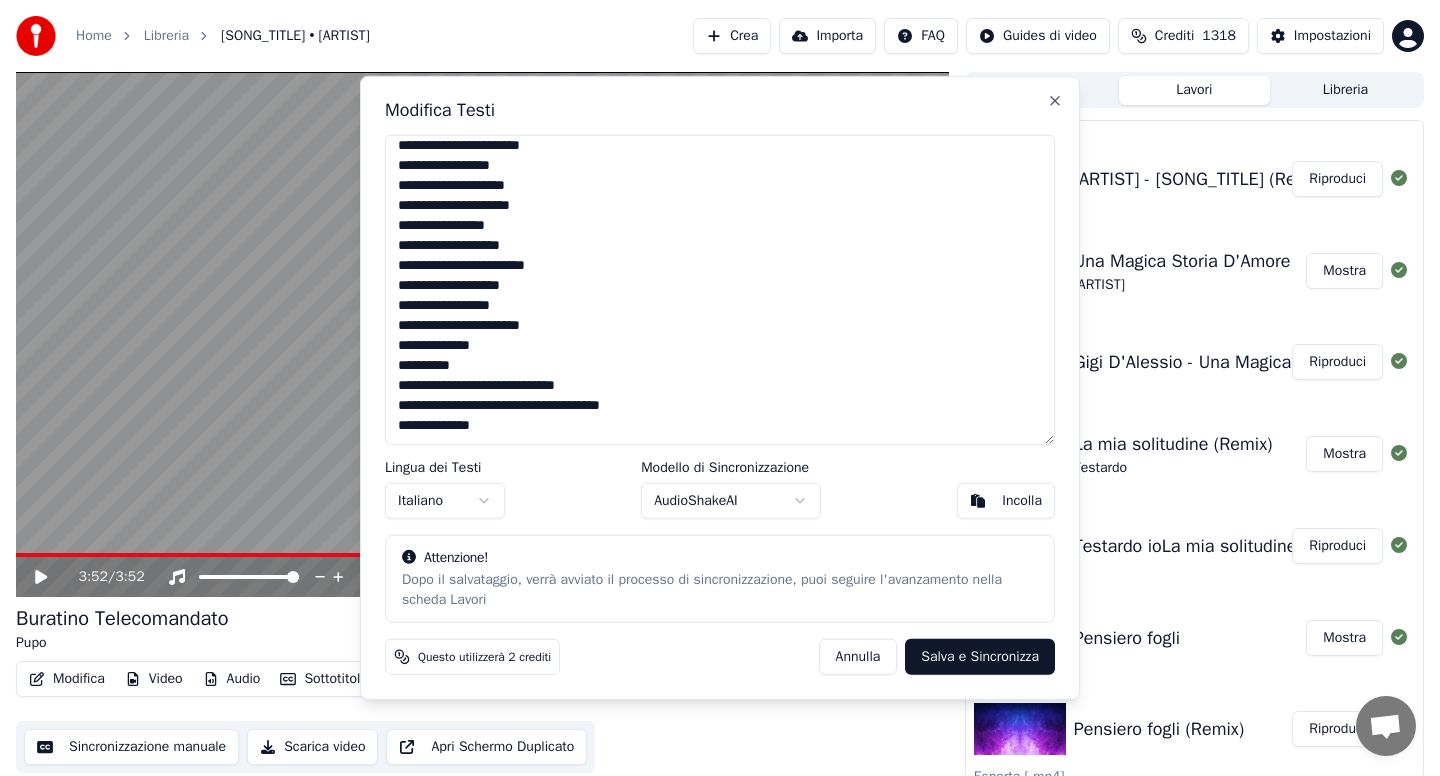 scroll, scrollTop: 927, scrollLeft: 0, axis: vertical 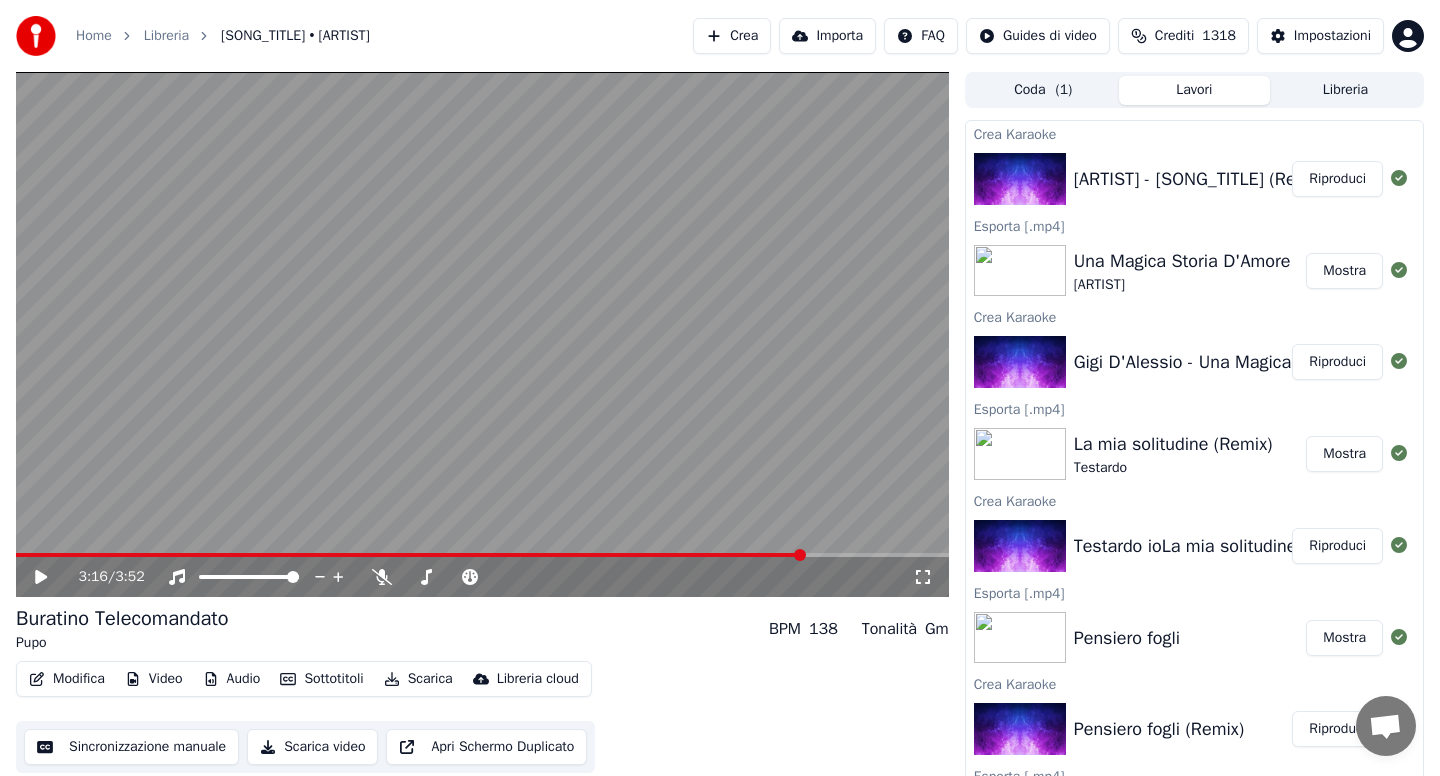 click at bounding box center (410, 555) 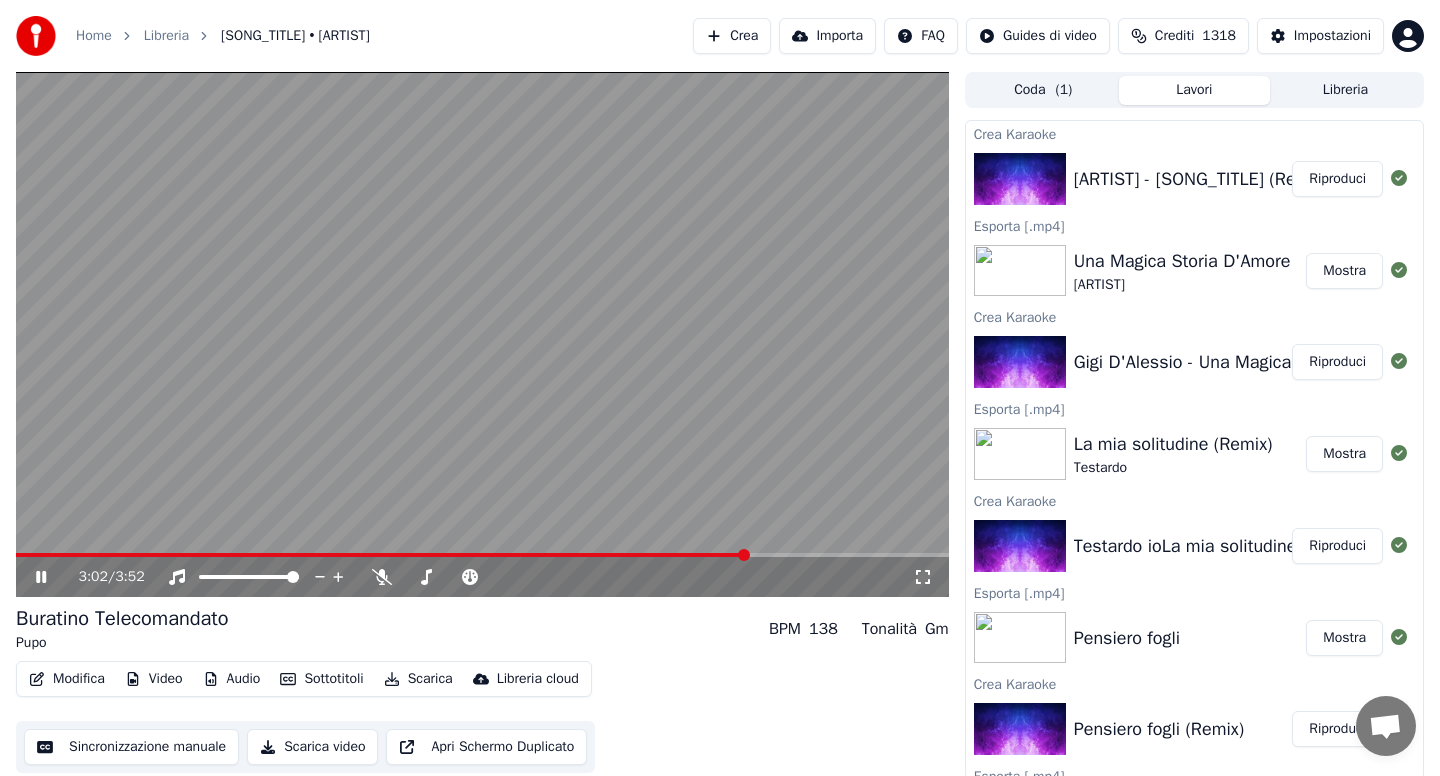 click at bounding box center [381, 555] 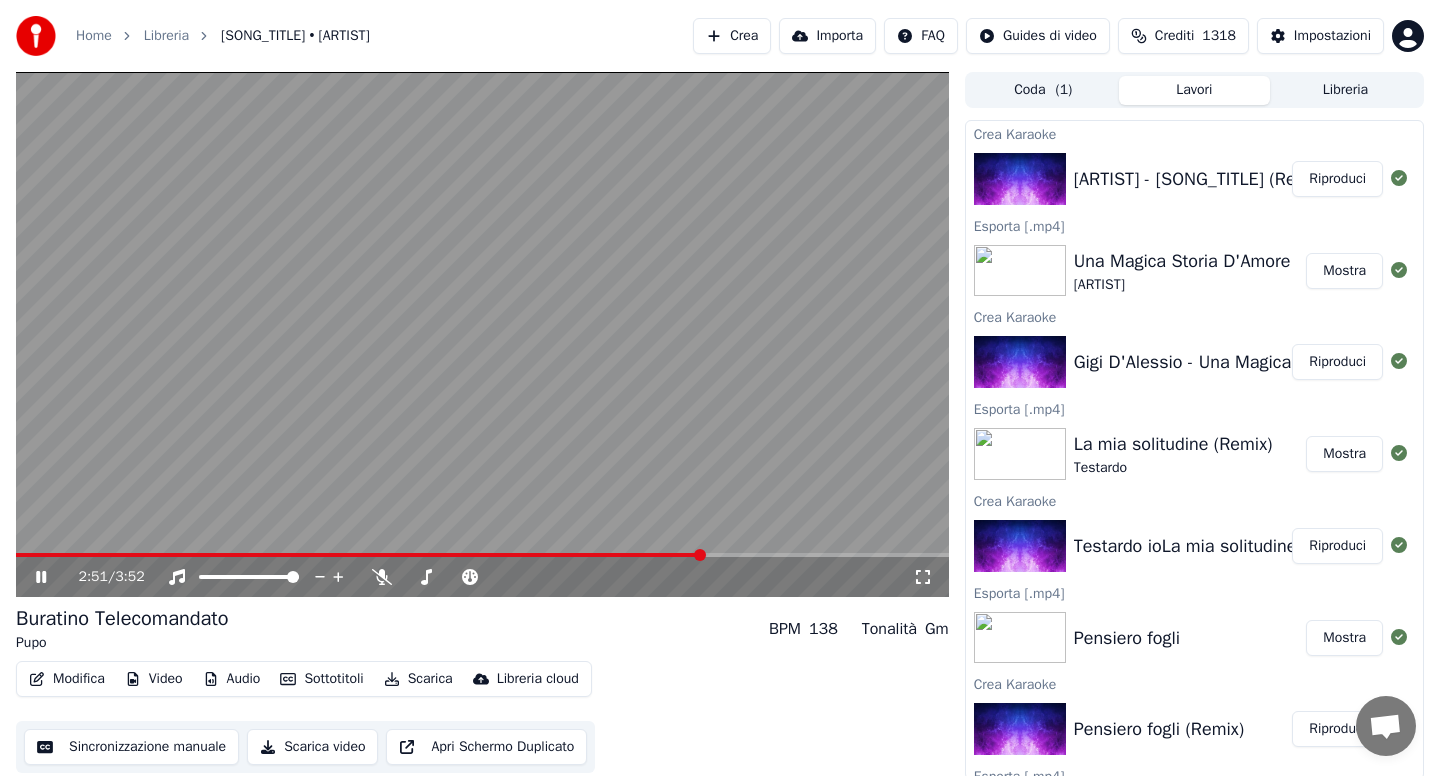 click at bounding box center (359, 555) 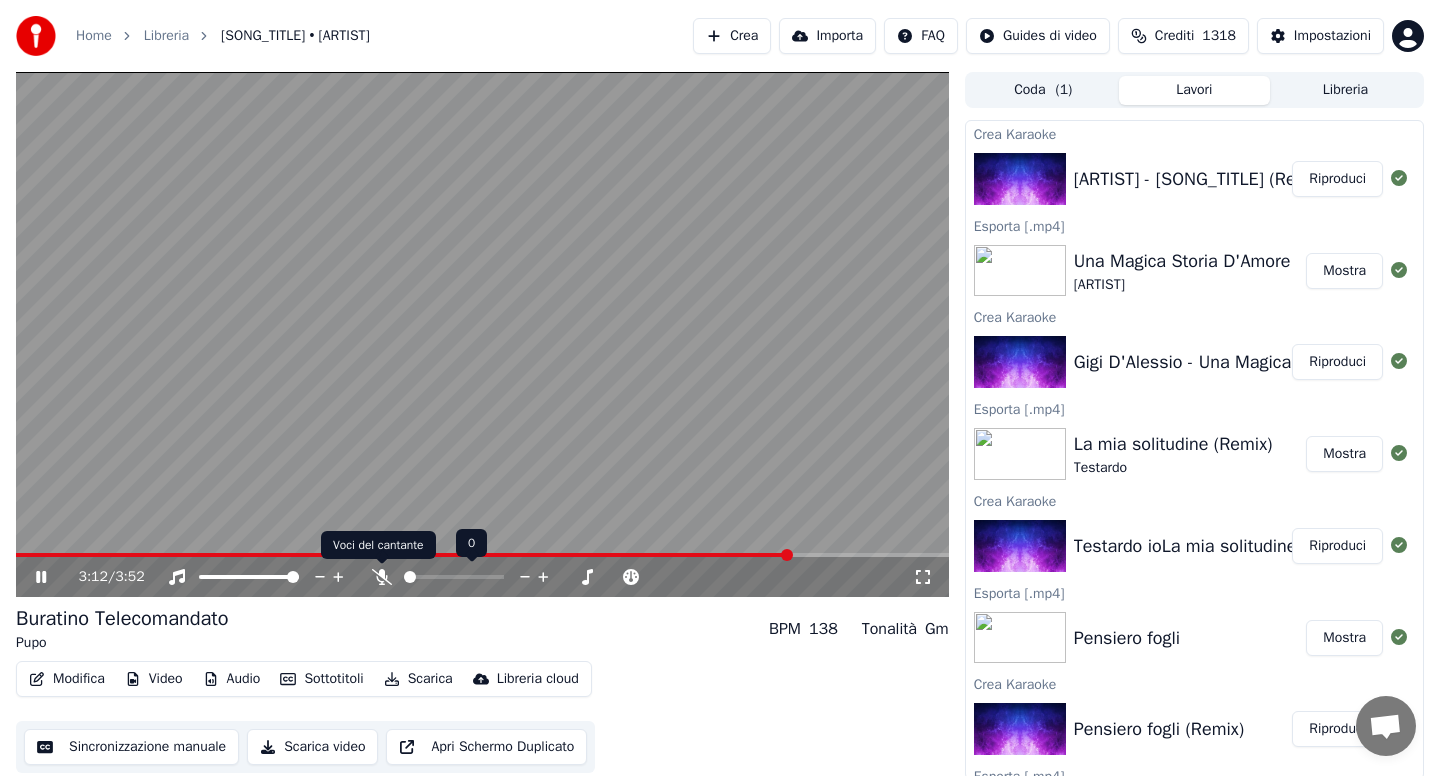 click 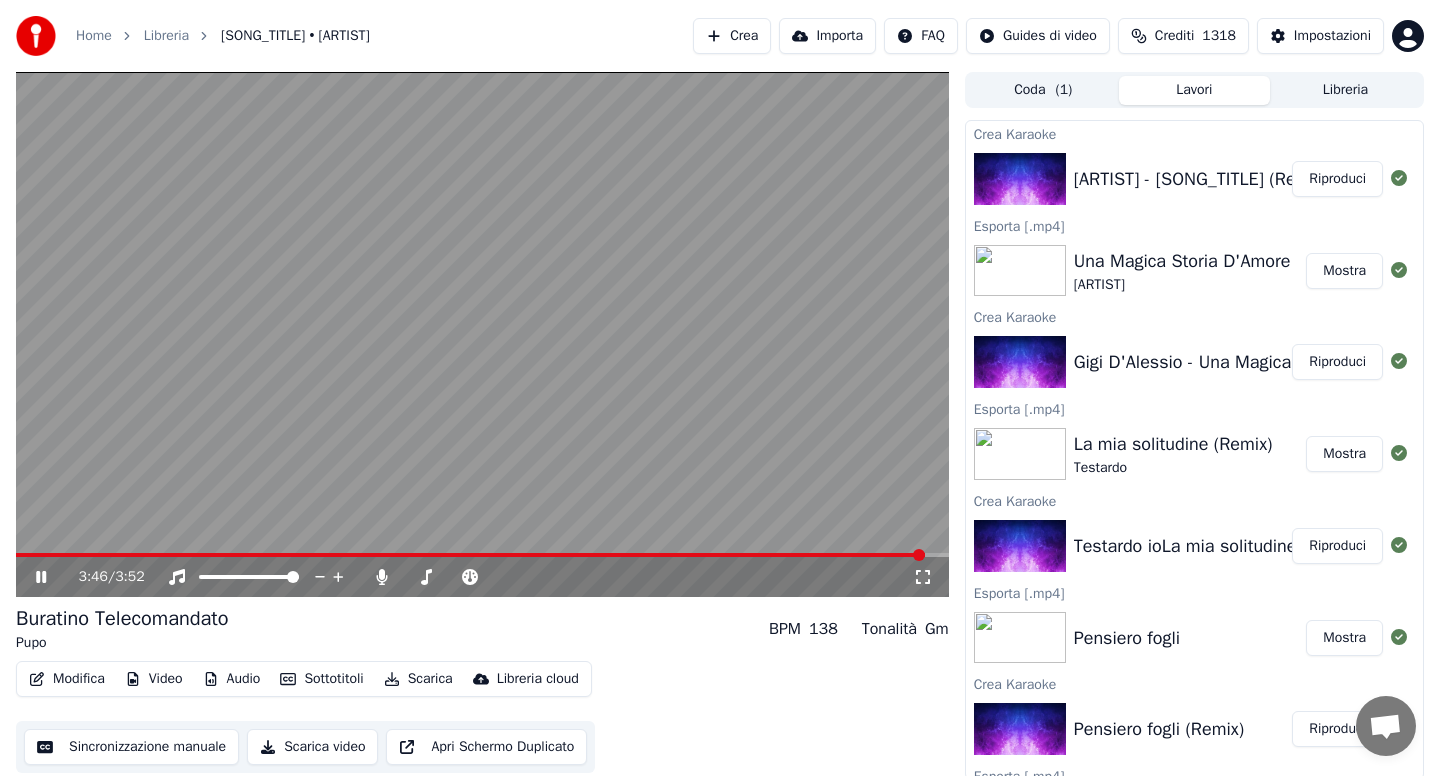 click on "Modifica" at bounding box center [67, 679] 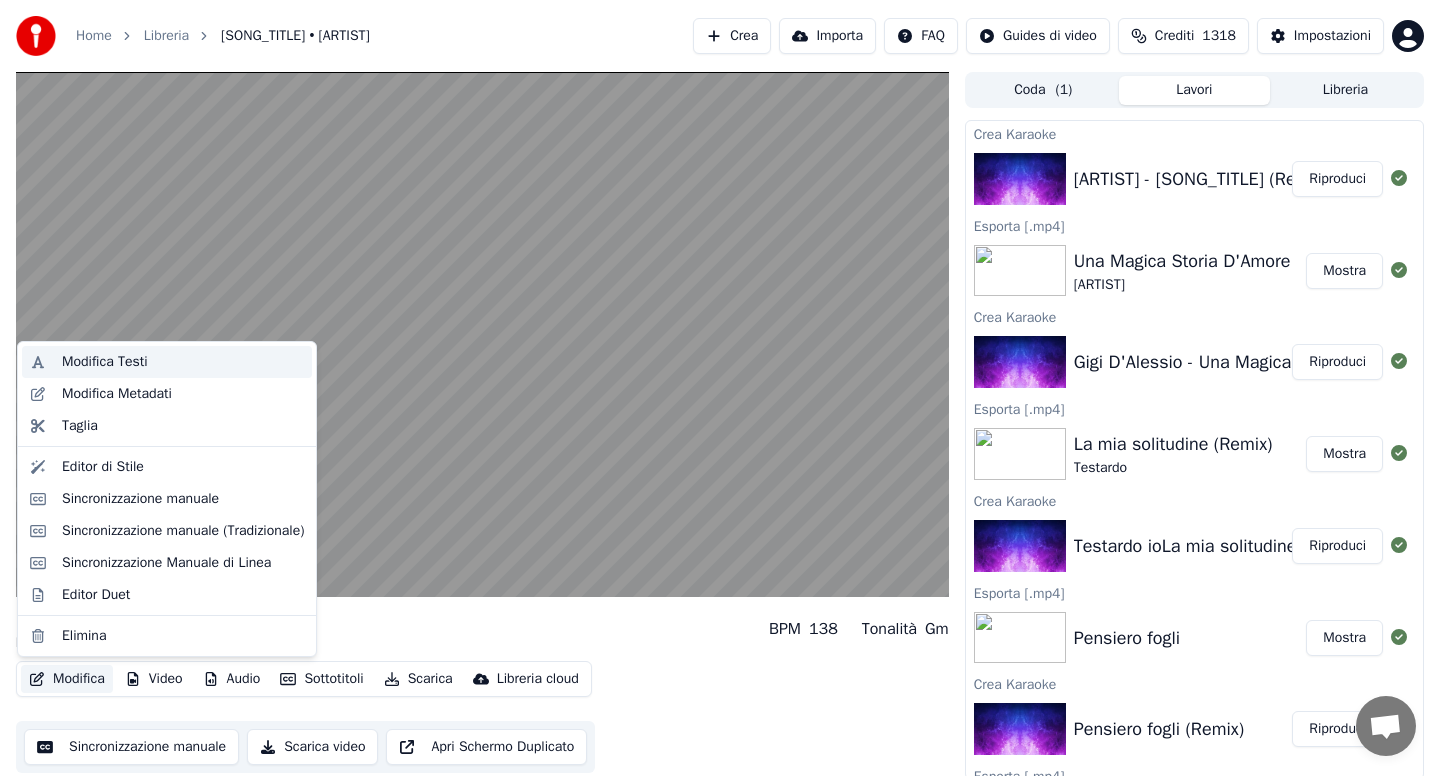 click on "Modifica Testi" at bounding box center [105, 362] 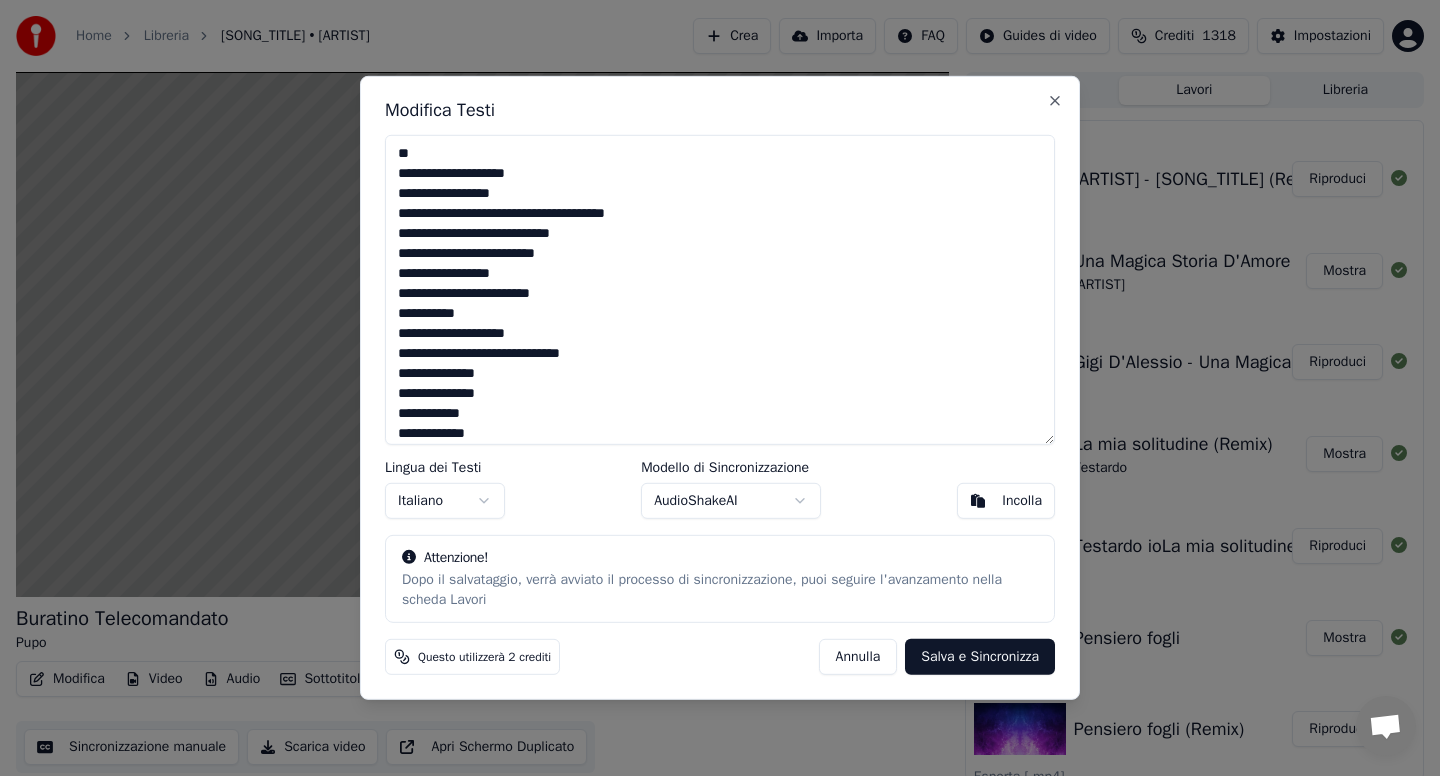 click at bounding box center [720, 290] 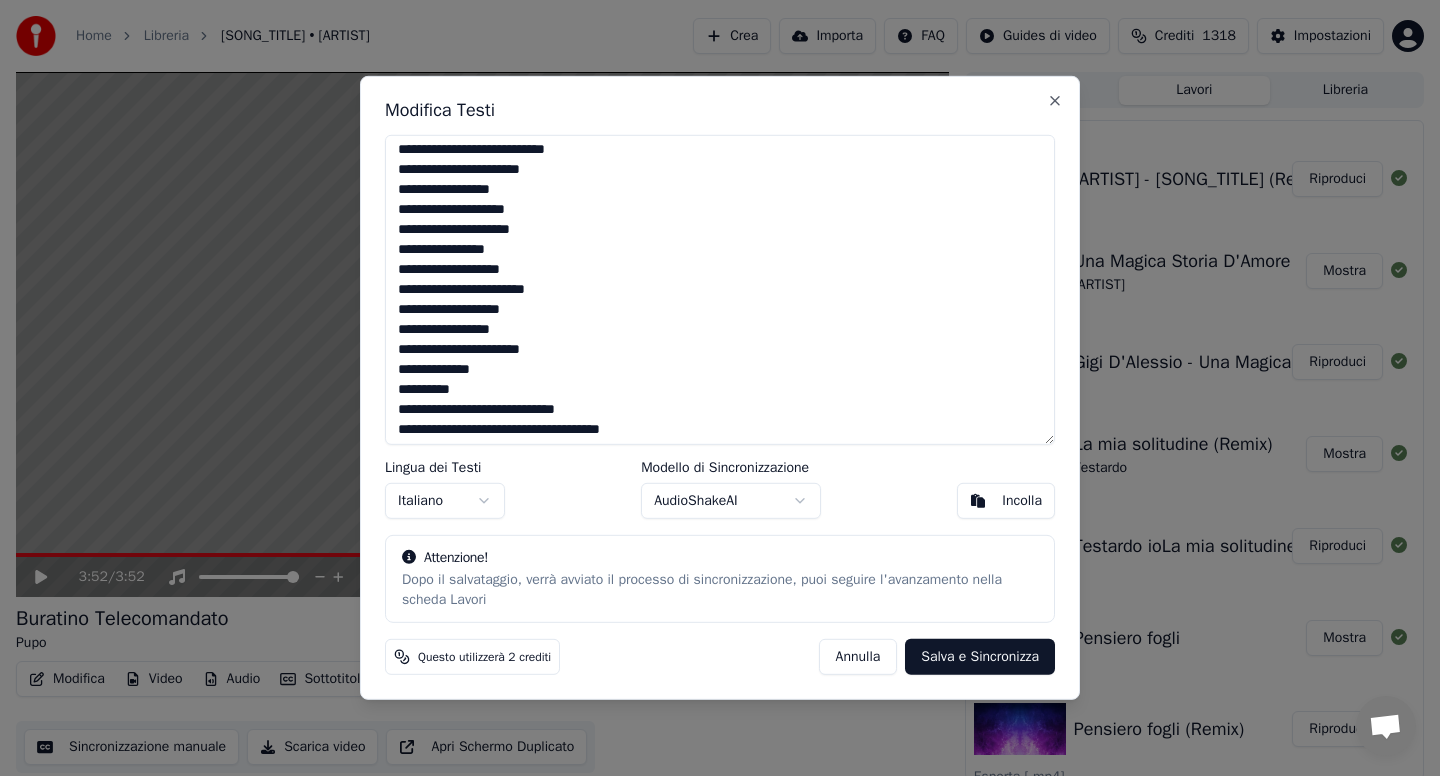 scroll, scrollTop: 917, scrollLeft: 0, axis: vertical 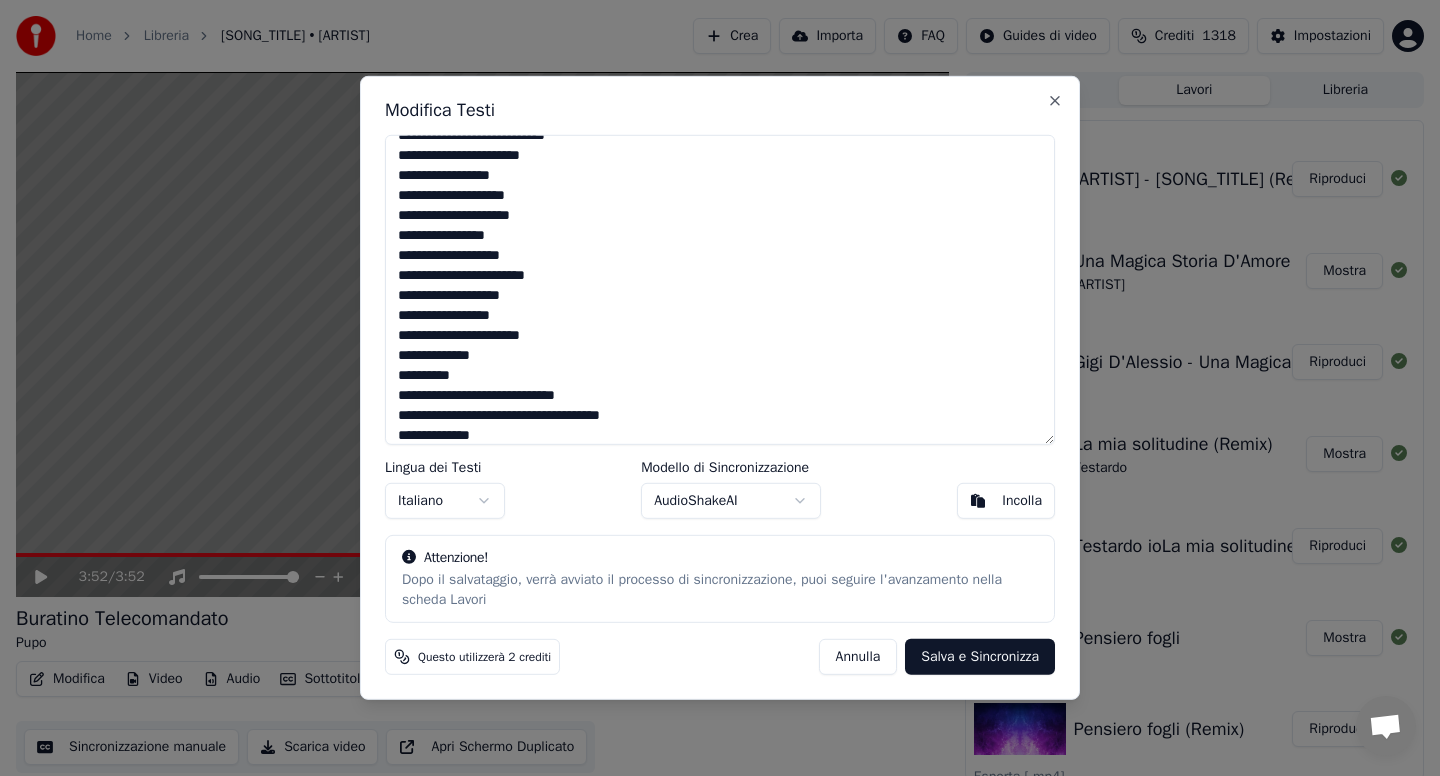 click at bounding box center (720, 290) 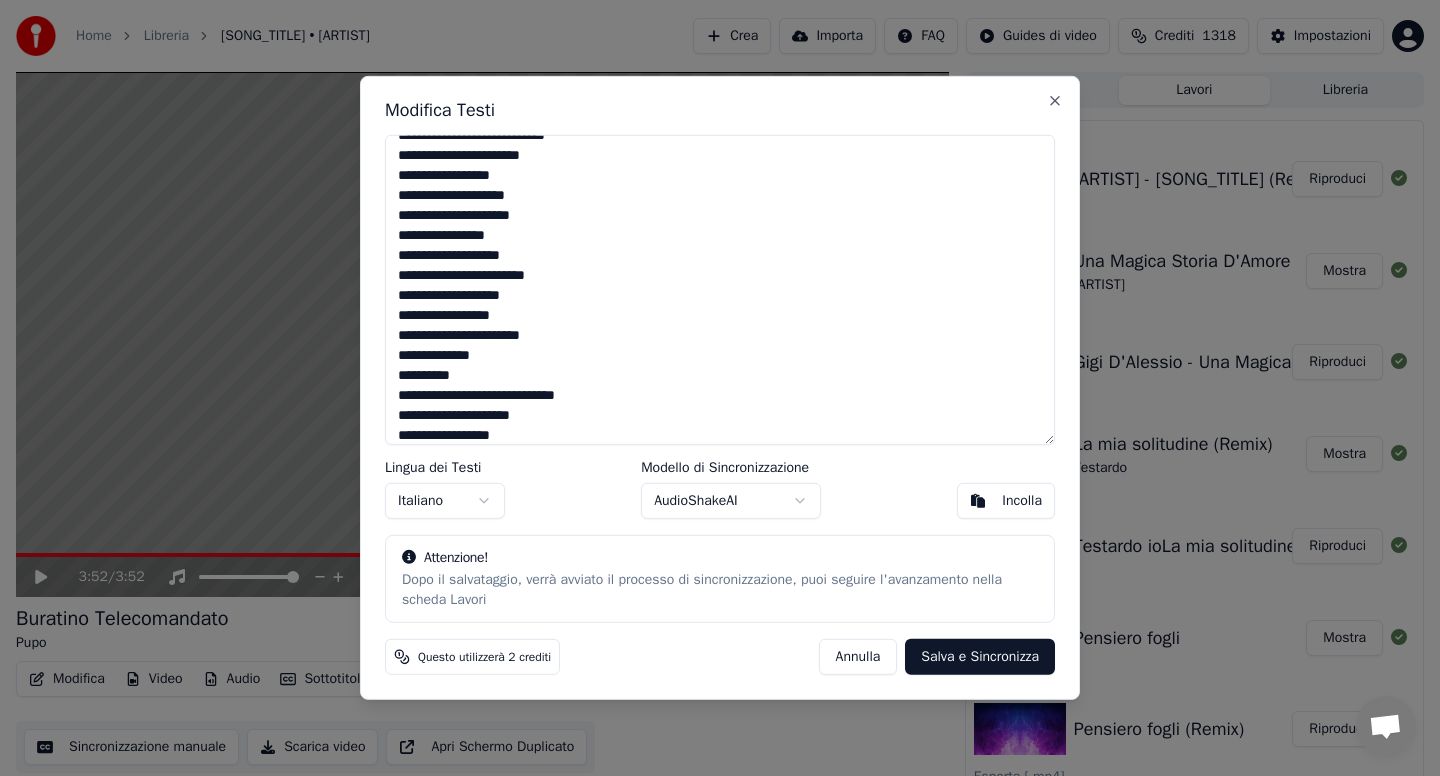 scroll, scrollTop: 947, scrollLeft: 0, axis: vertical 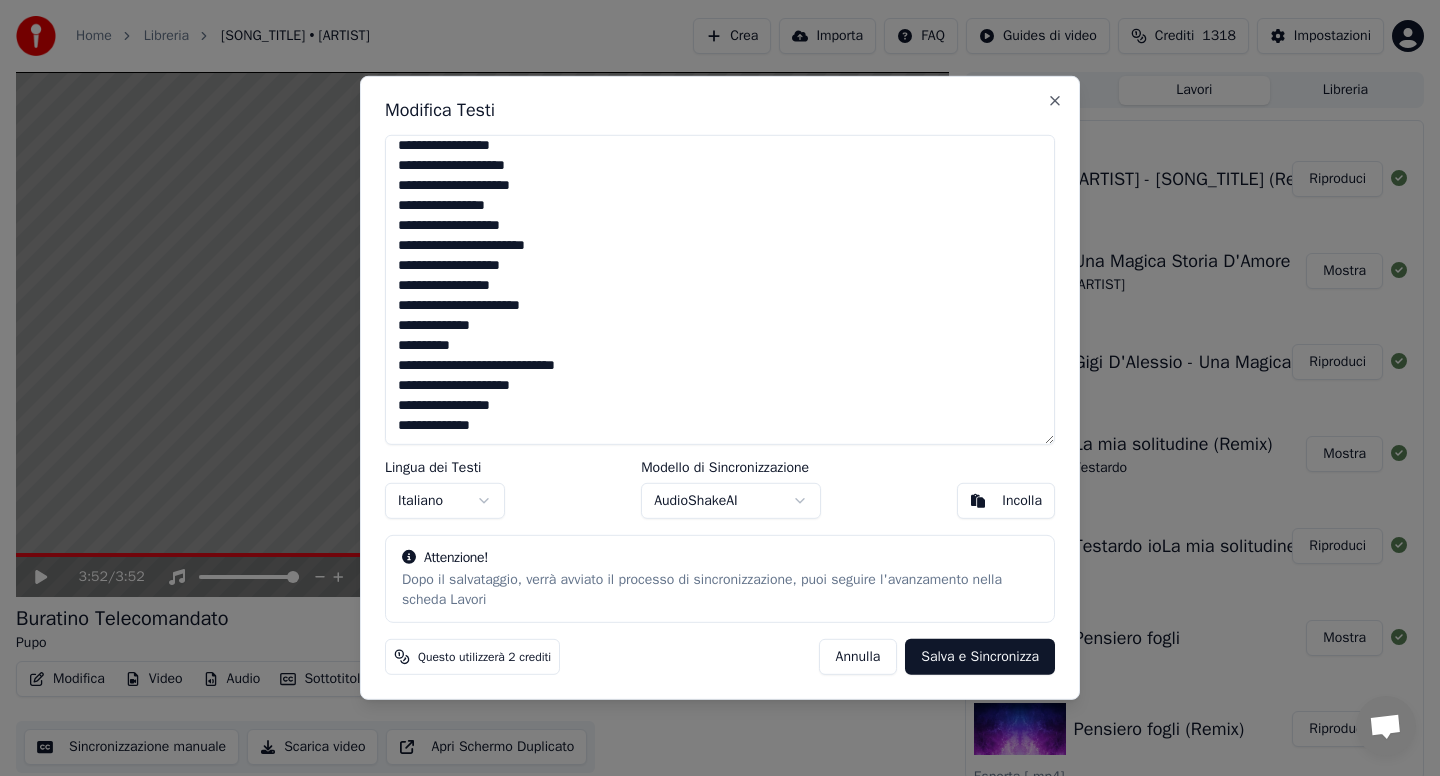 click at bounding box center [720, 290] 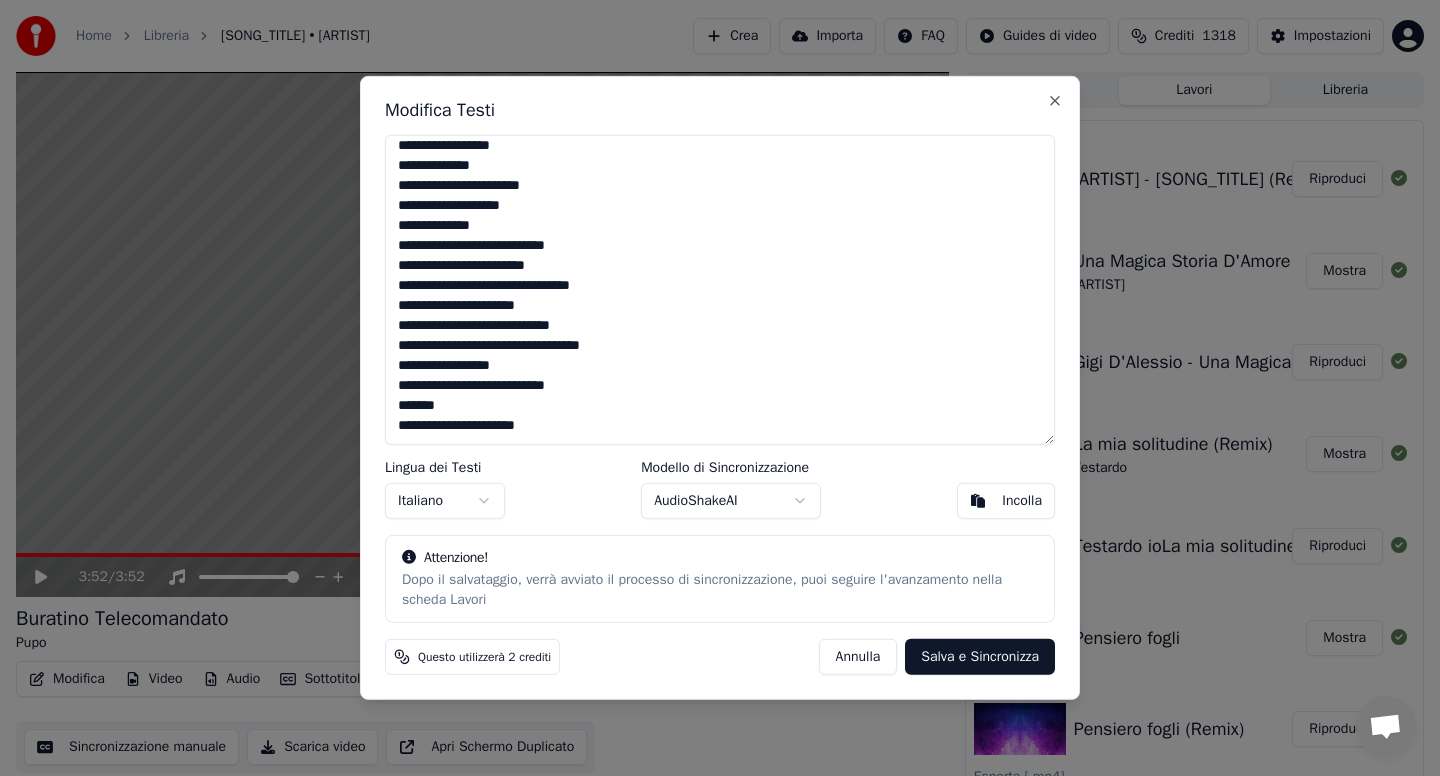 scroll, scrollTop: 1227, scrollLeft: 0, axis: vertical 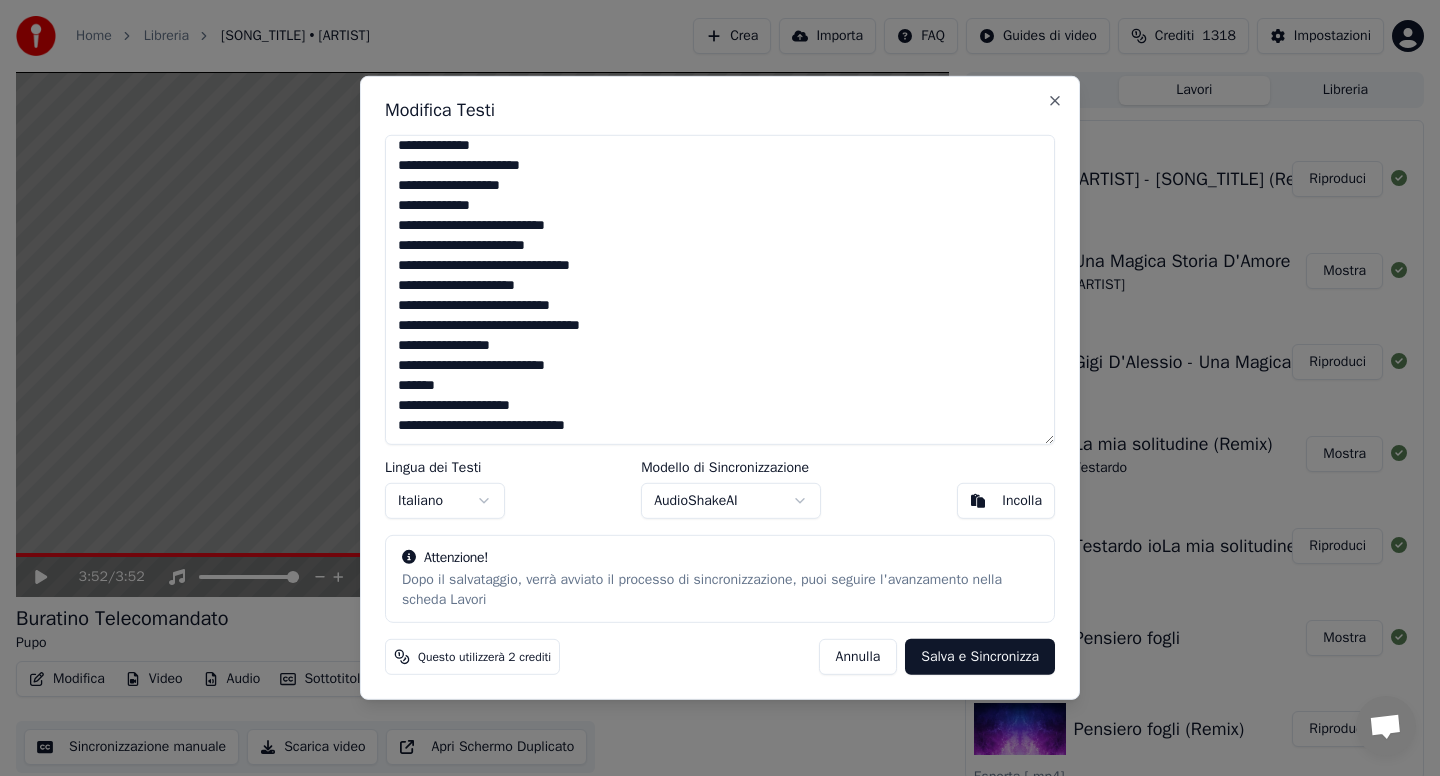 click on "Salva e Sincronizza" at bounding box center [980, 657] 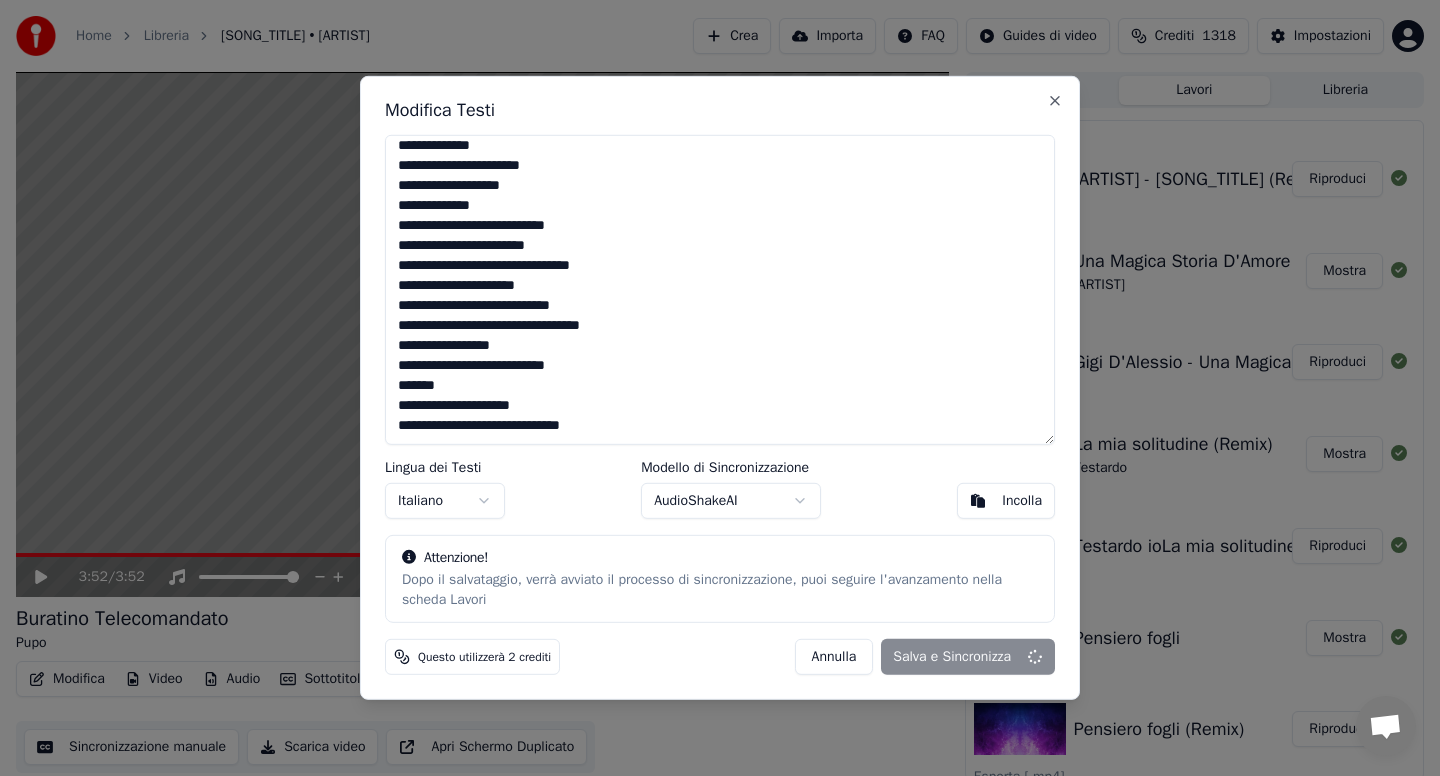 type on "**********" 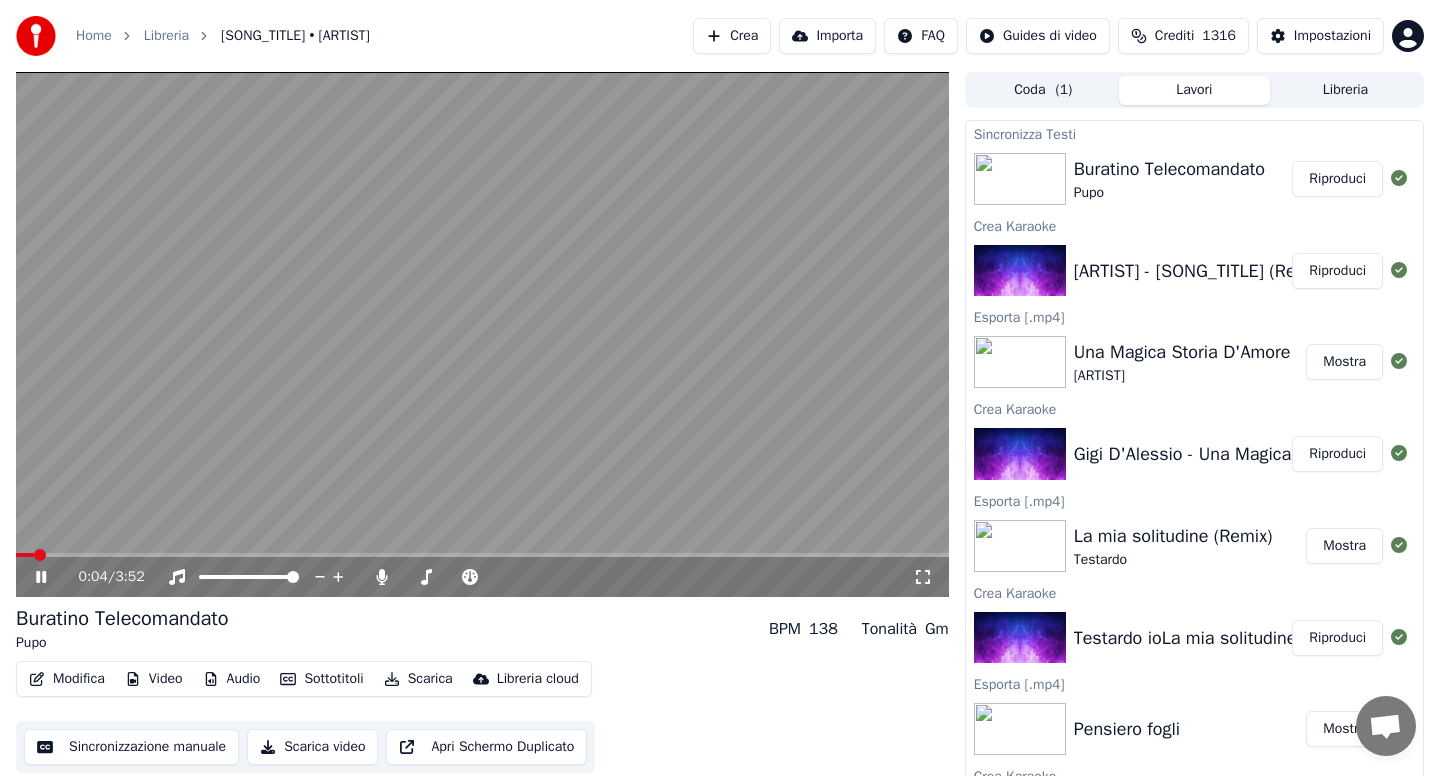 click 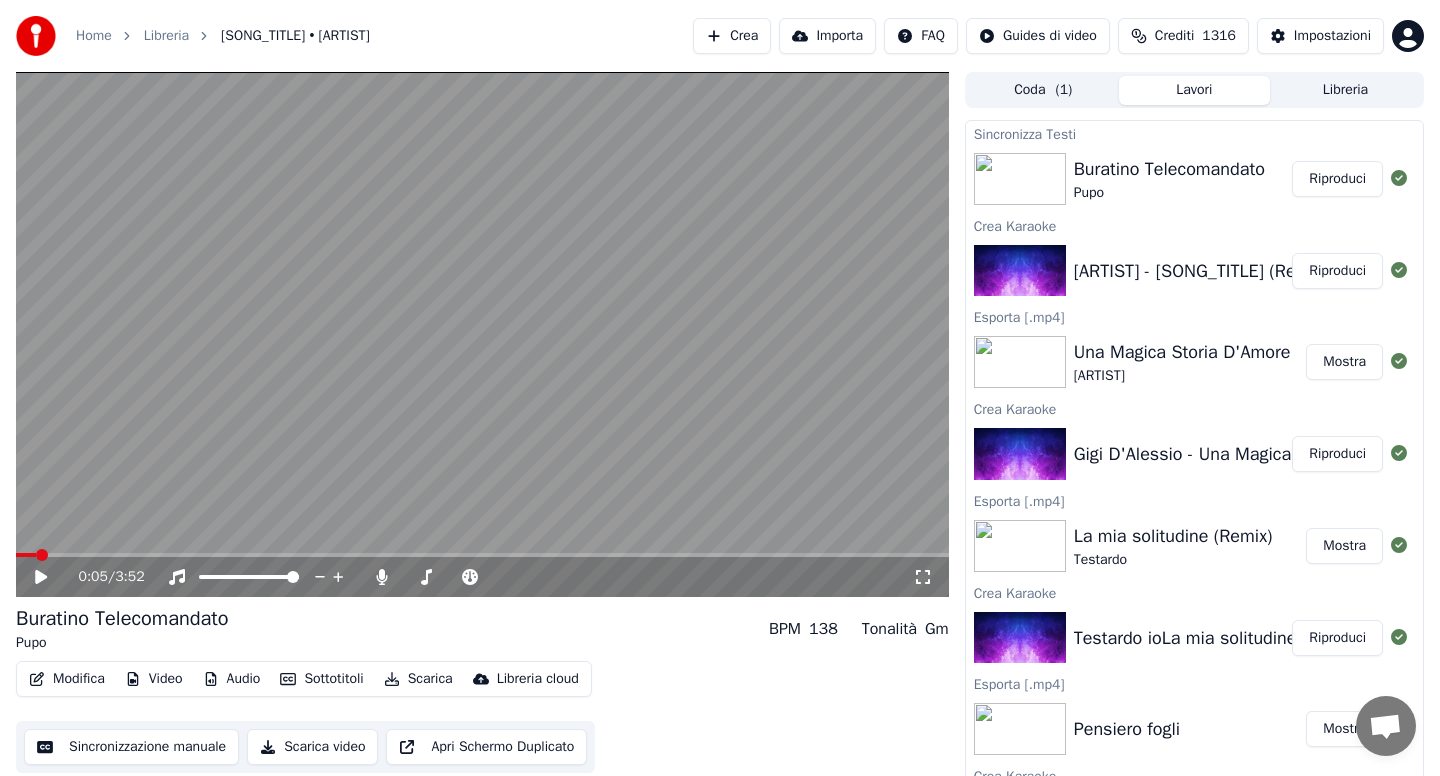 click on "Modifica" at bounding box center [67, 679] 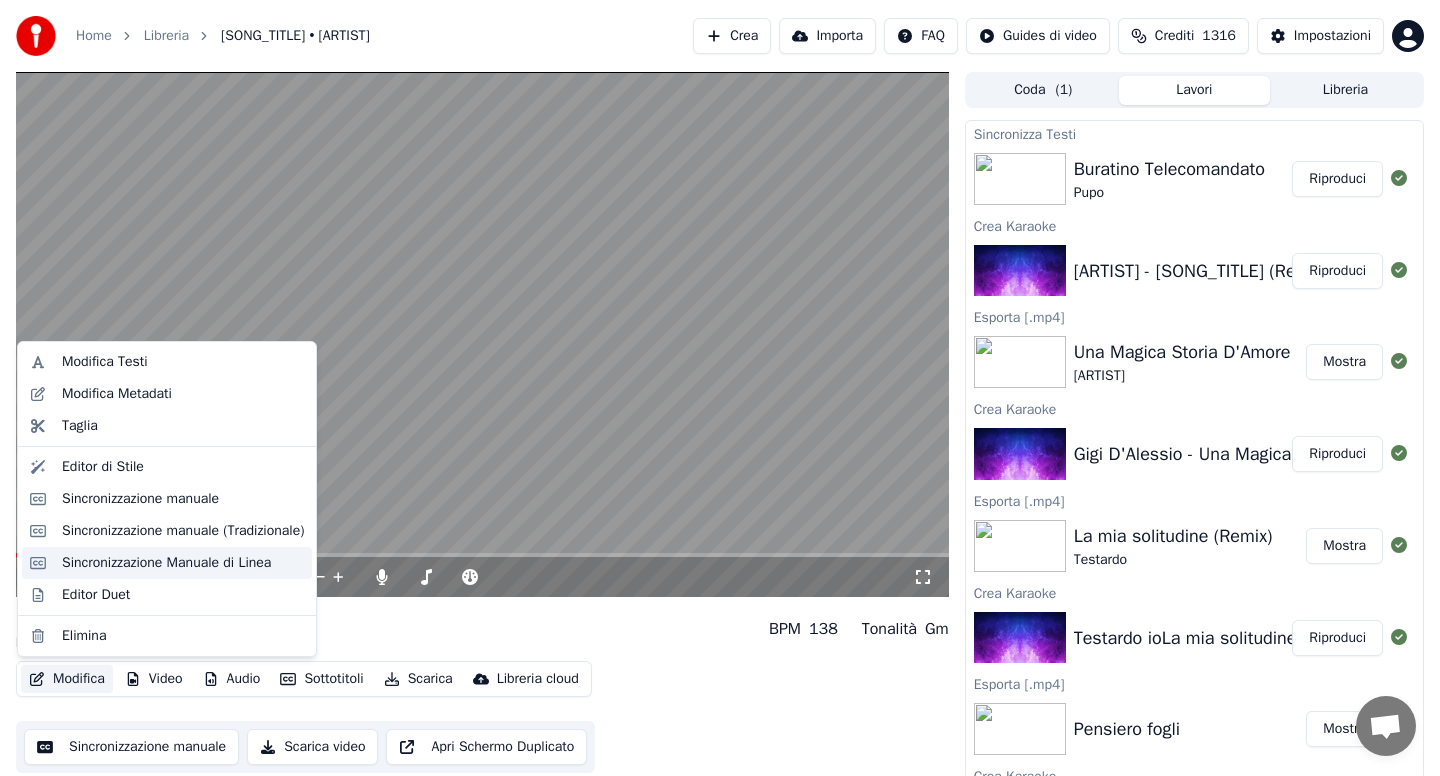 click on "Sincronizzazione Manuale di Linea" at bounding box center (166, 563) 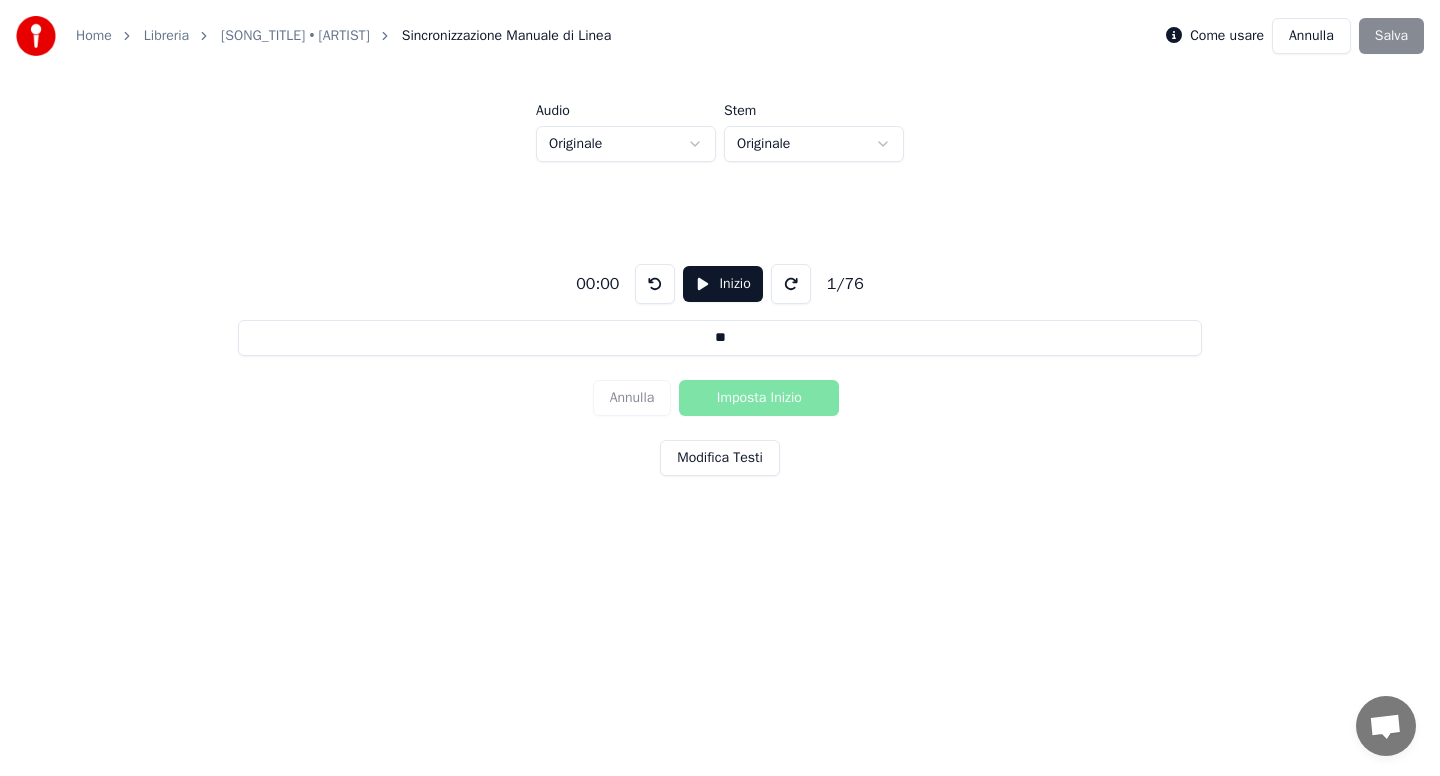 click on "Inizio" at bounding box center (722, 284) 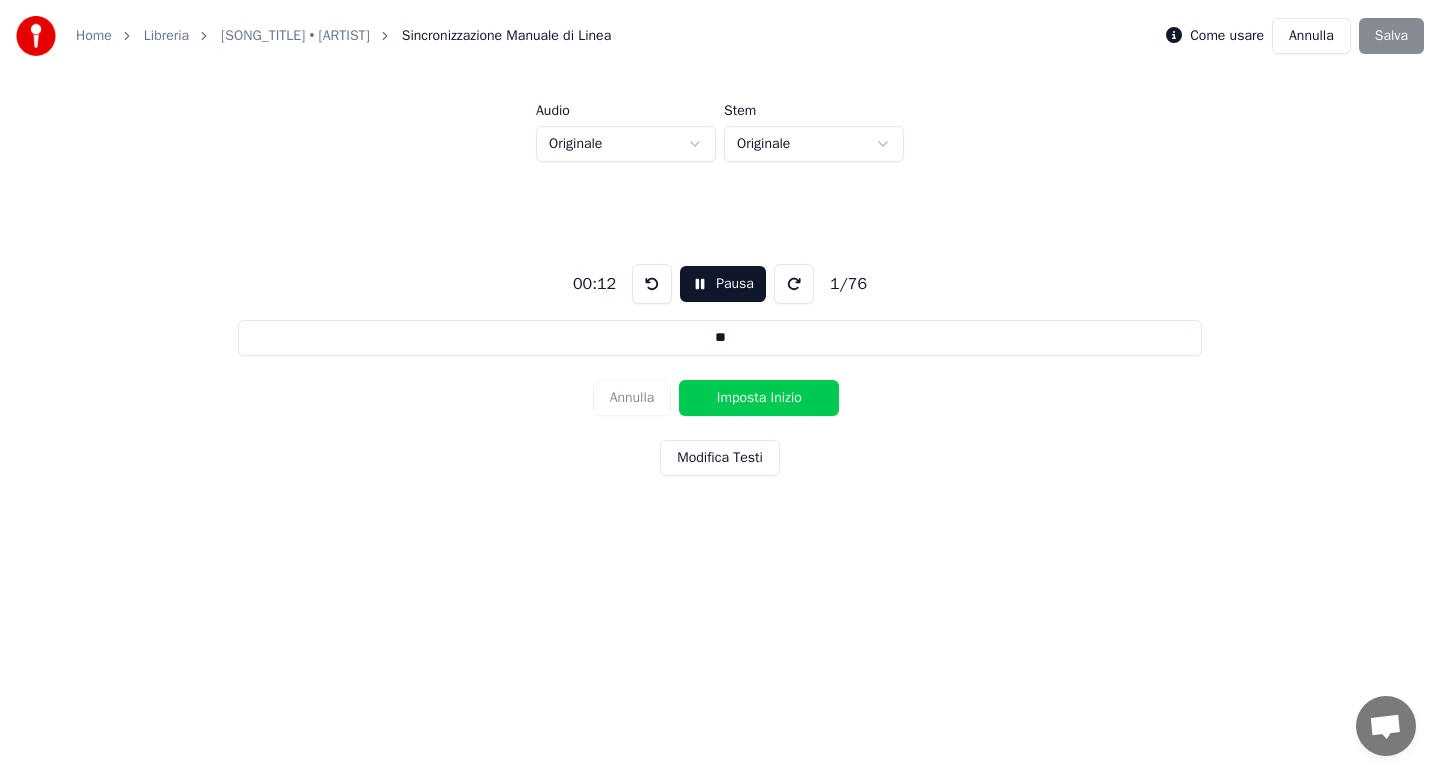 click on "Imposta Inizio" at bounding box center (759, 398) 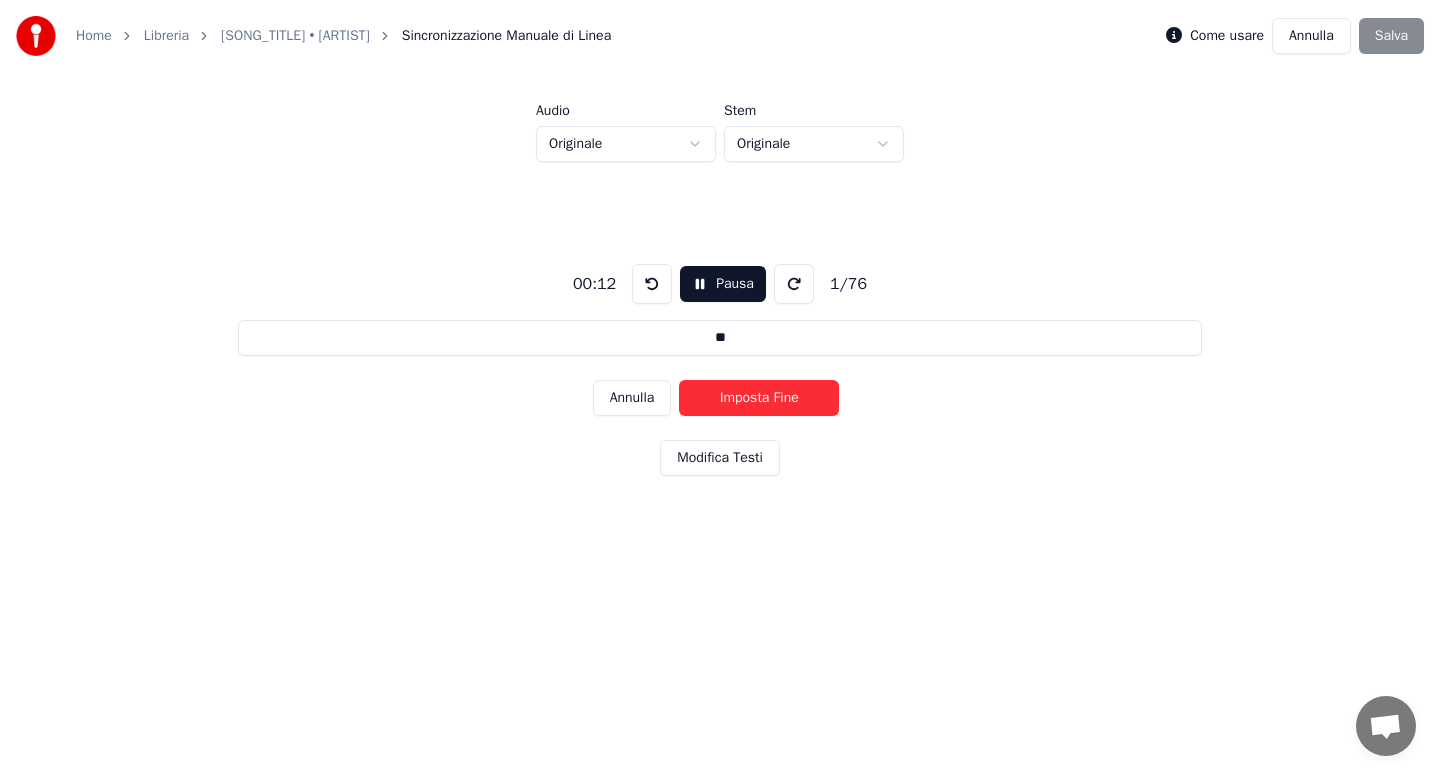 click on "Imposta Fine" at bounding box center [759, 398] 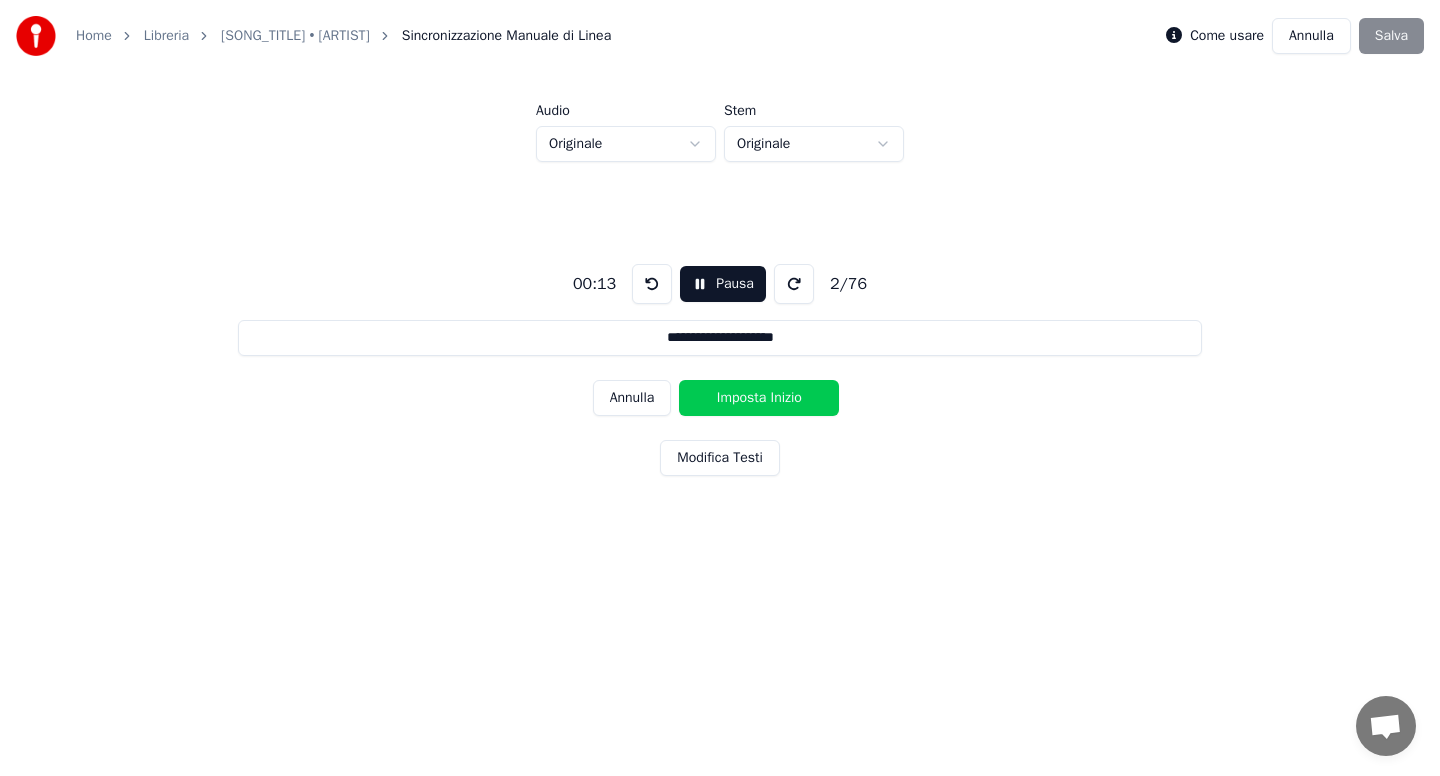 click on "Imposta Inizio" at bounding box center [759, 398] 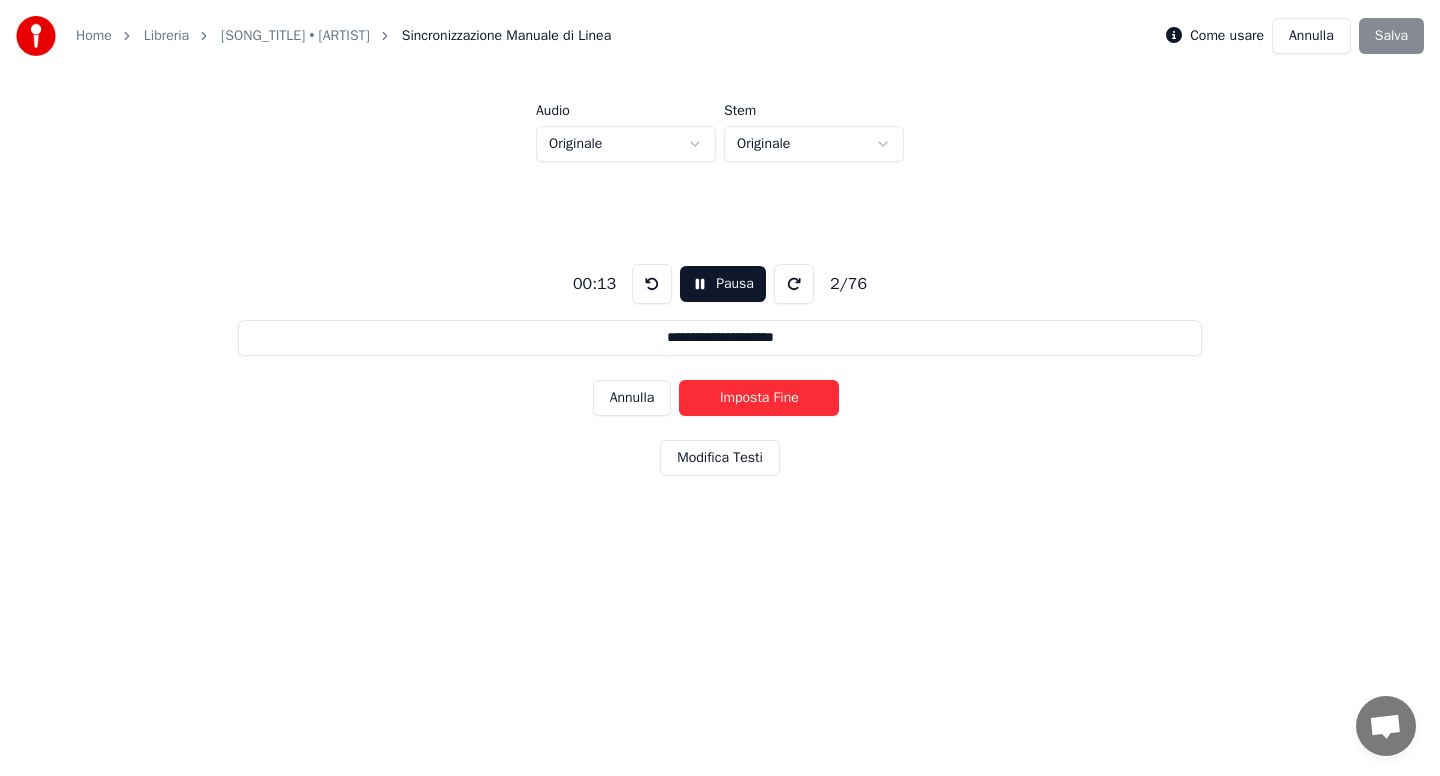 click on "Imposta Fine" at bounding box center (759, 398) 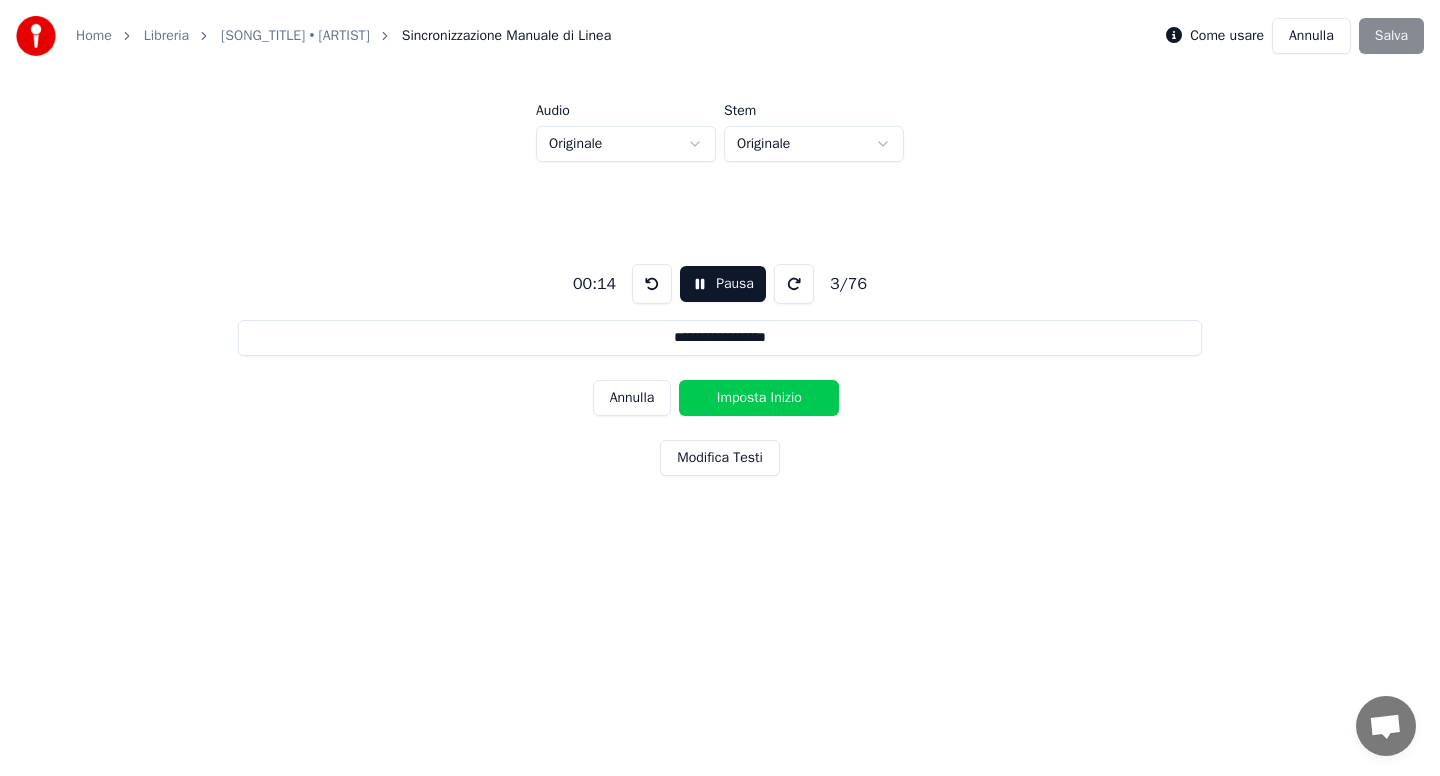 click on "Imposta Inizio" at bounding box center [759, 398] 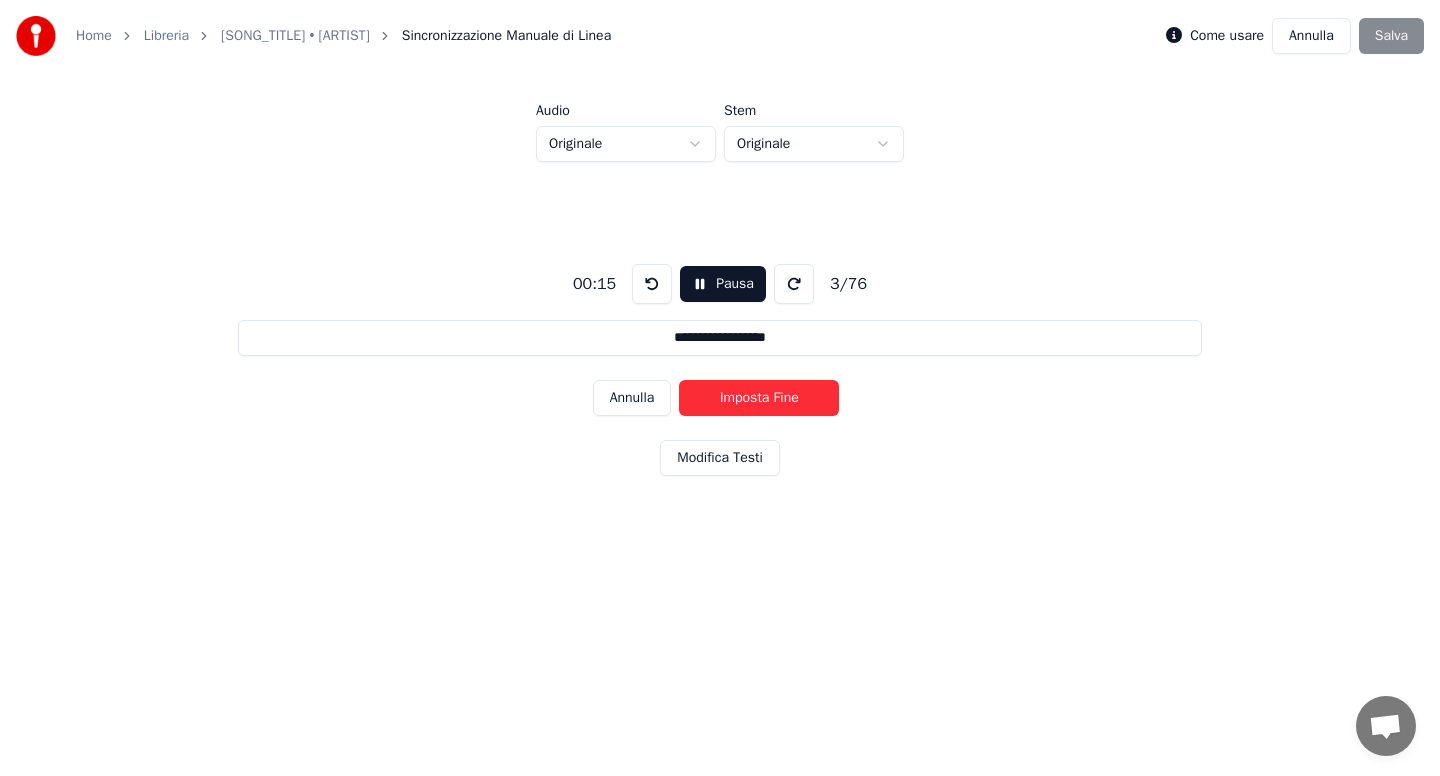 click on "Imposta Fine" at bounding box center (759, 398) 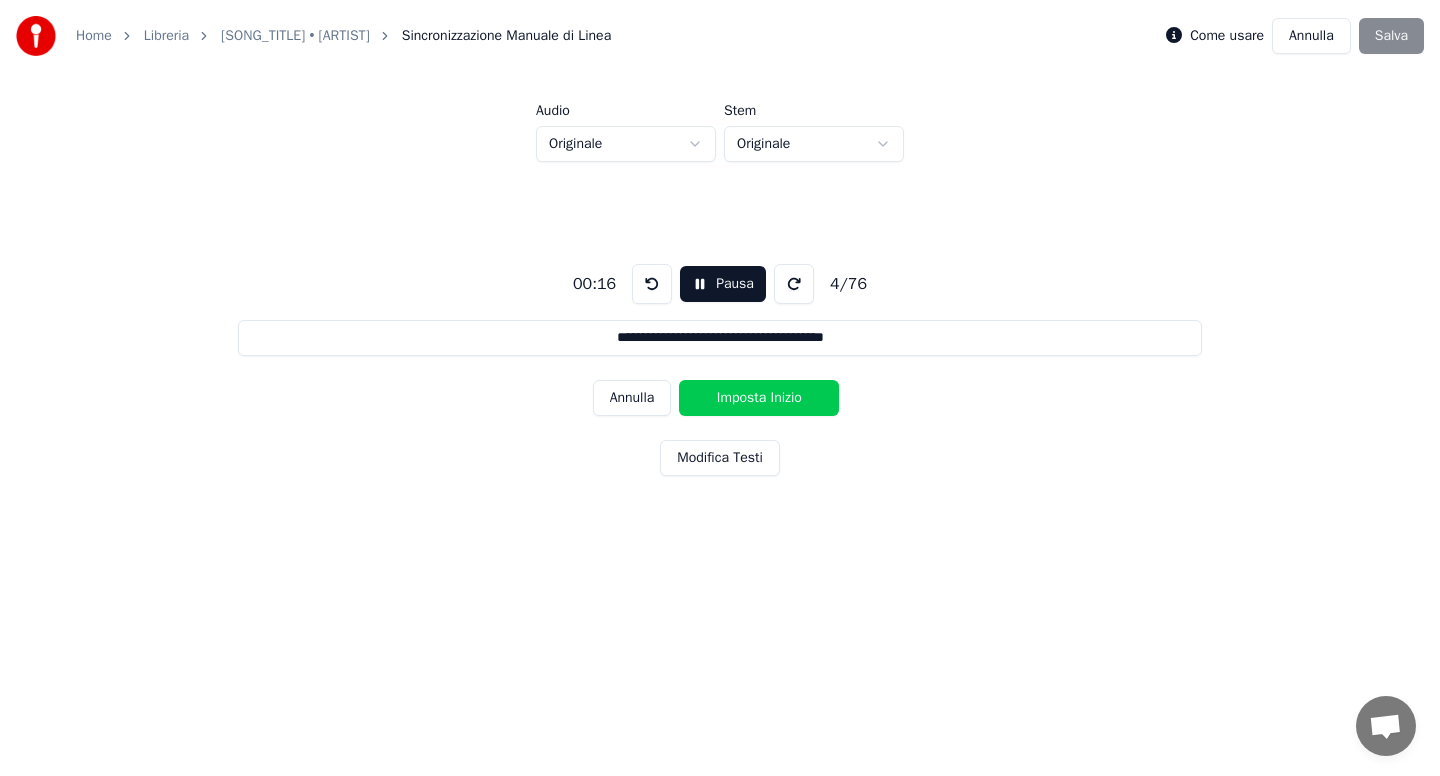 click on "Imposta Inizio" at bounding box center (759, 398) 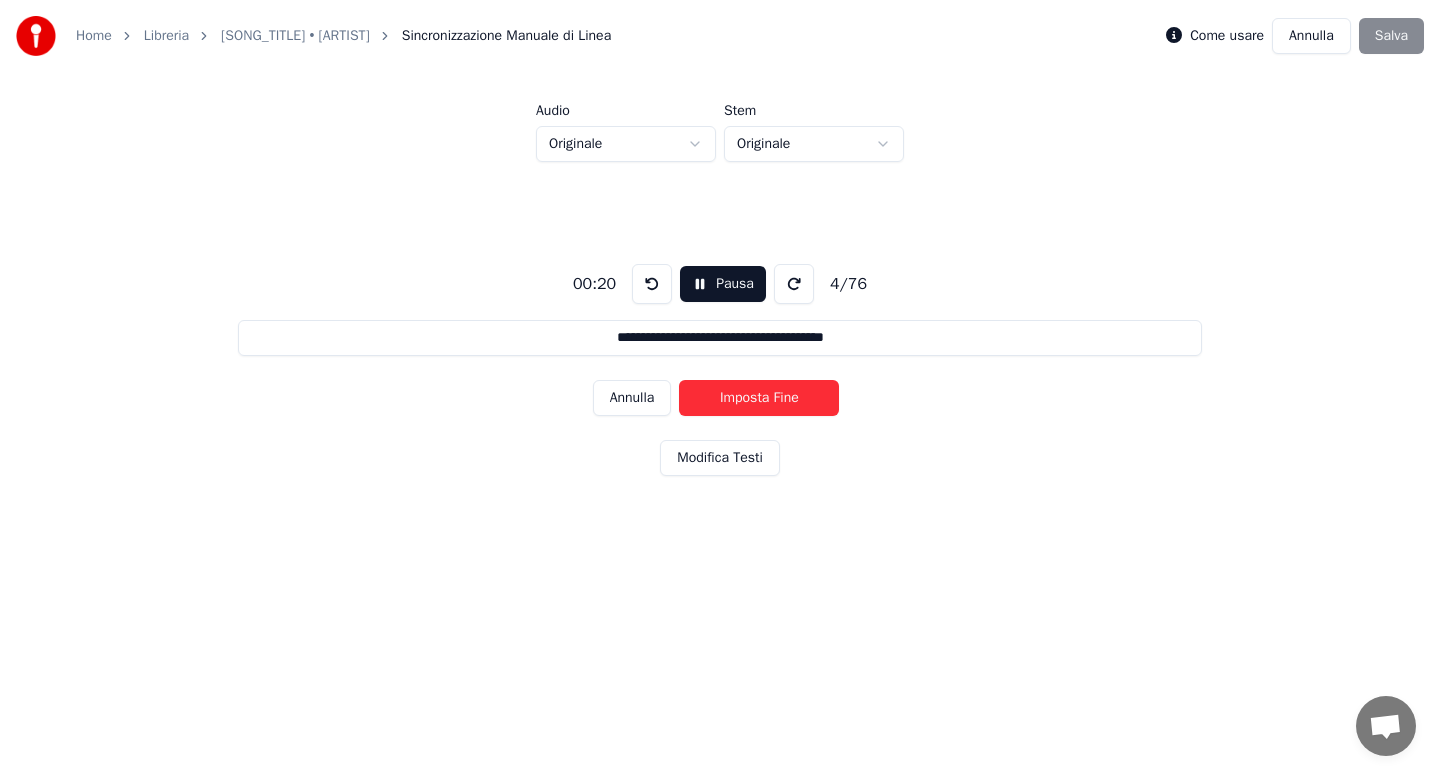 click on "Imposta Fine" at bounding box center (759, 398) 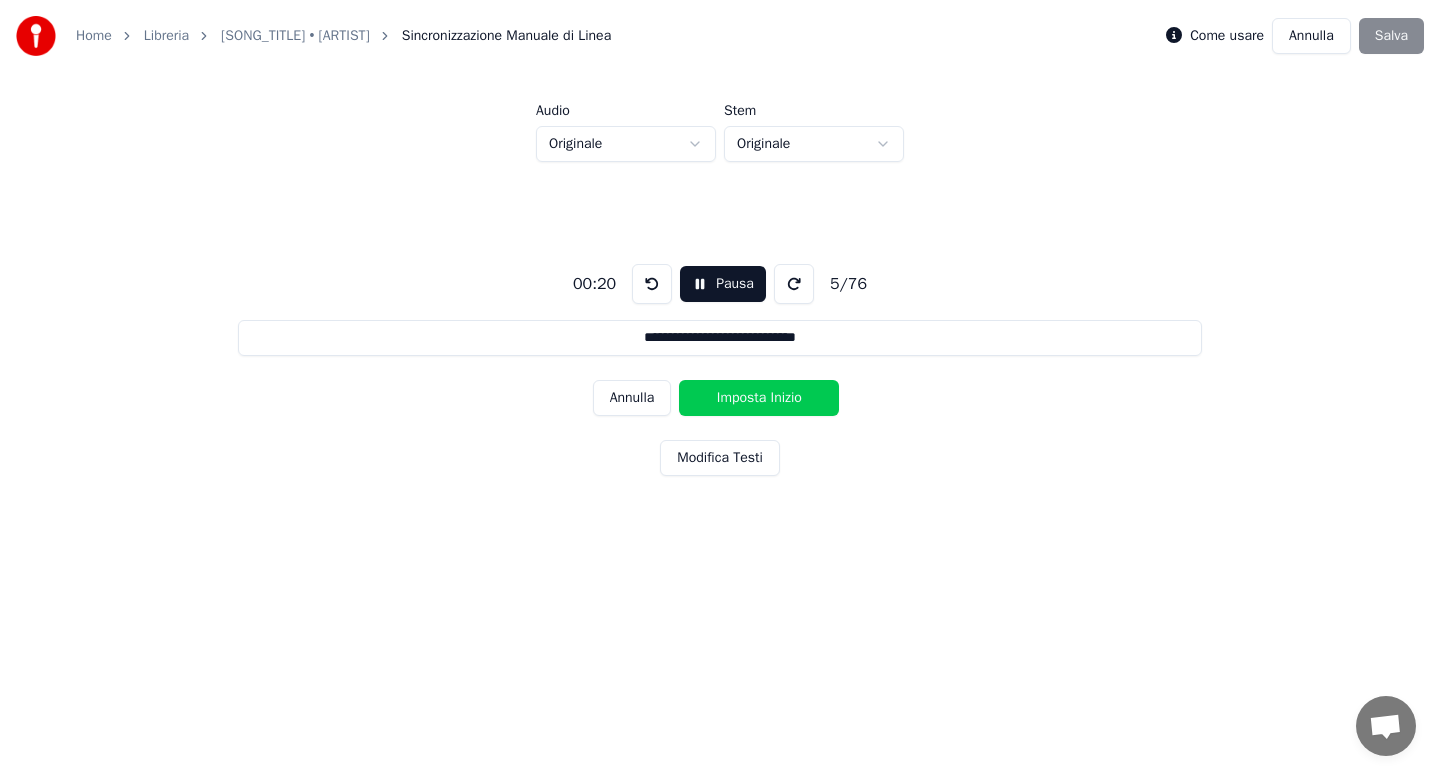 click on "Imposta Inizio" at bounding box center (759, 398) 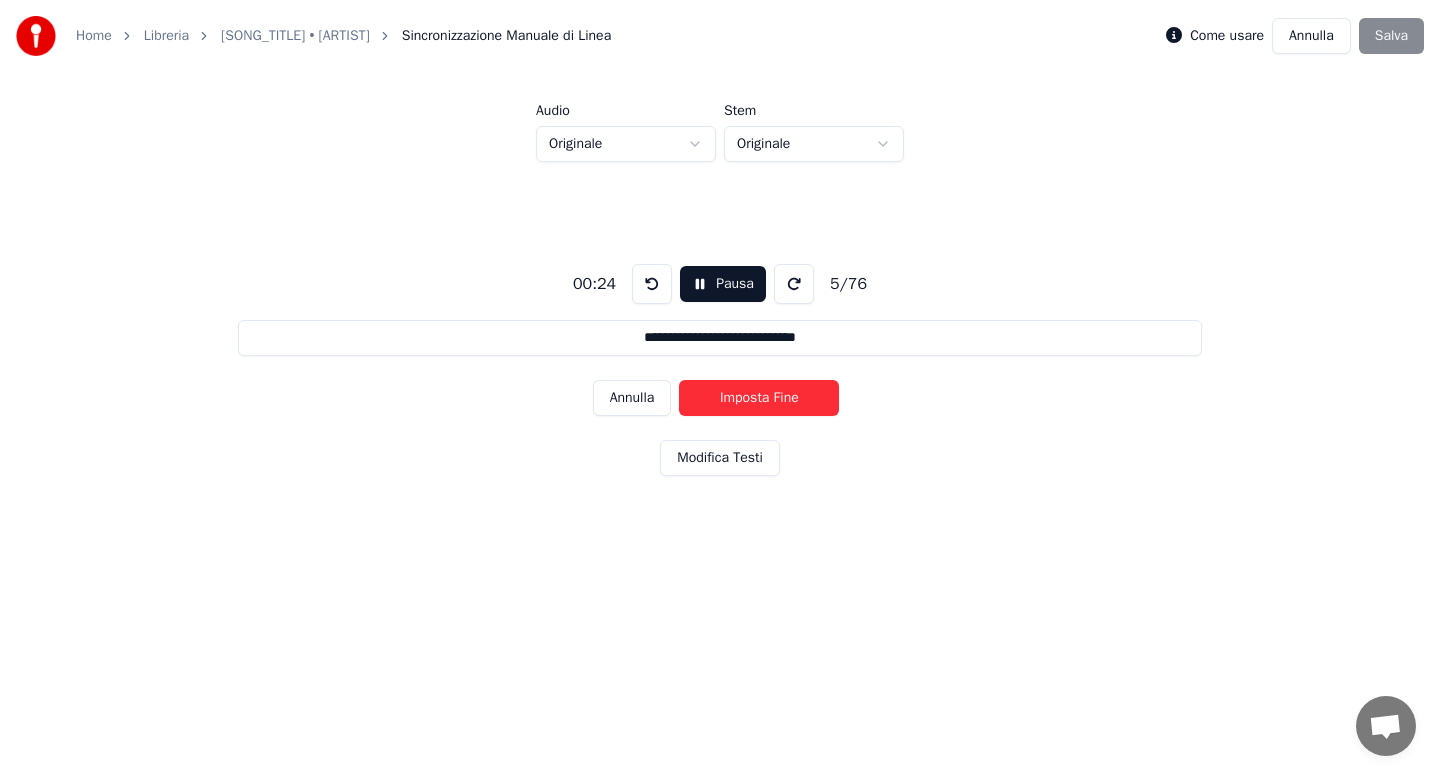 click on "Imposta Fine" at bounding box center [759, 398] 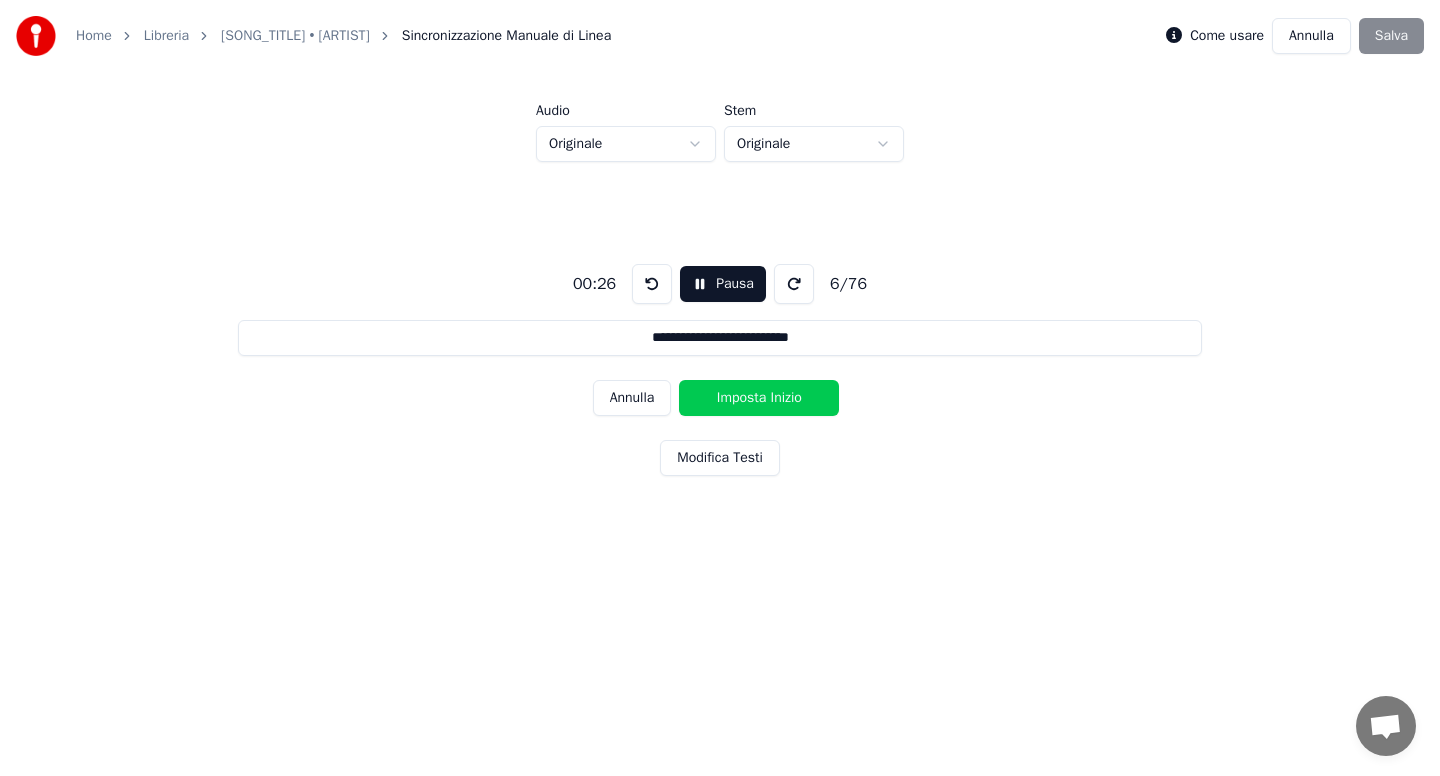 click on "Imposta Inizio" at bounding box center [759, 398] 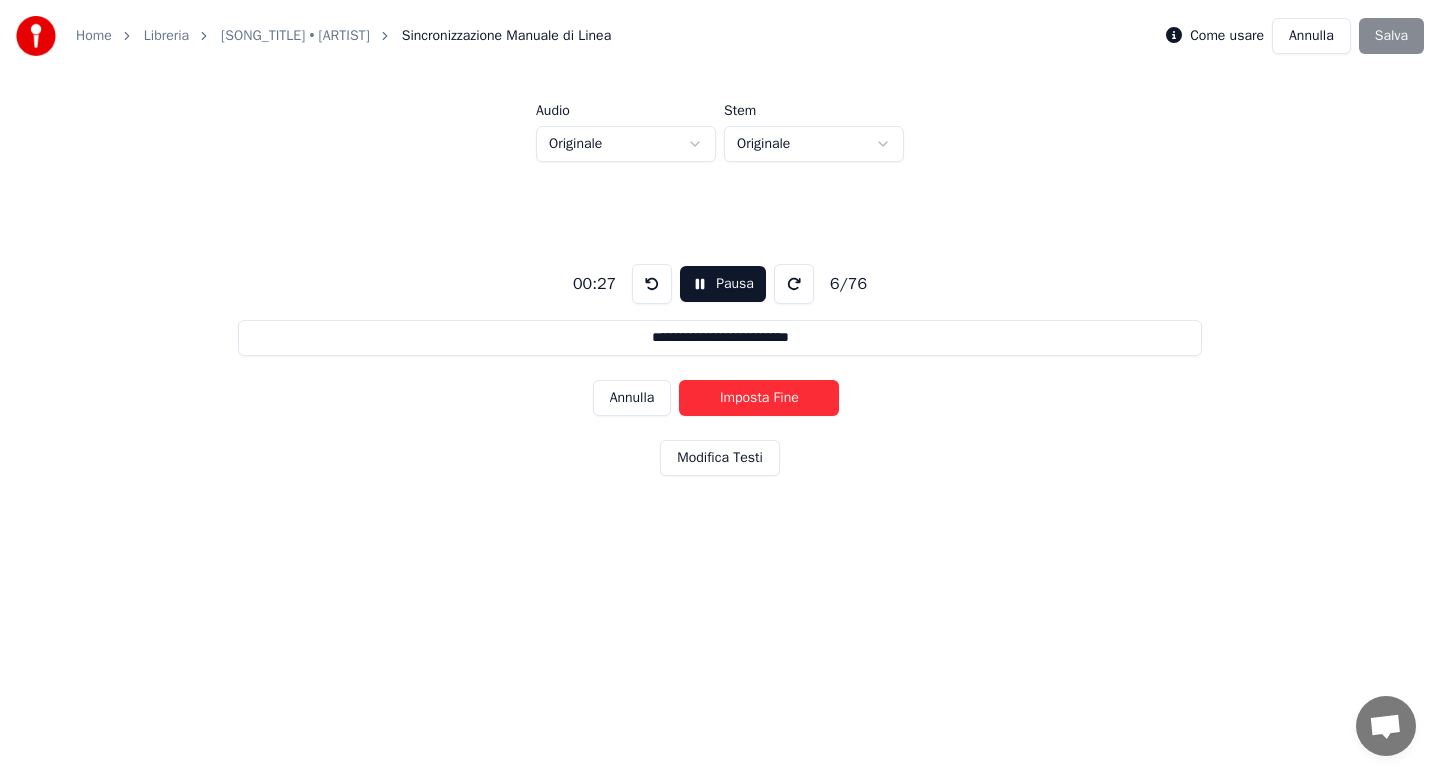 click on "Imposta Fine" at bounding box center (759, 398) 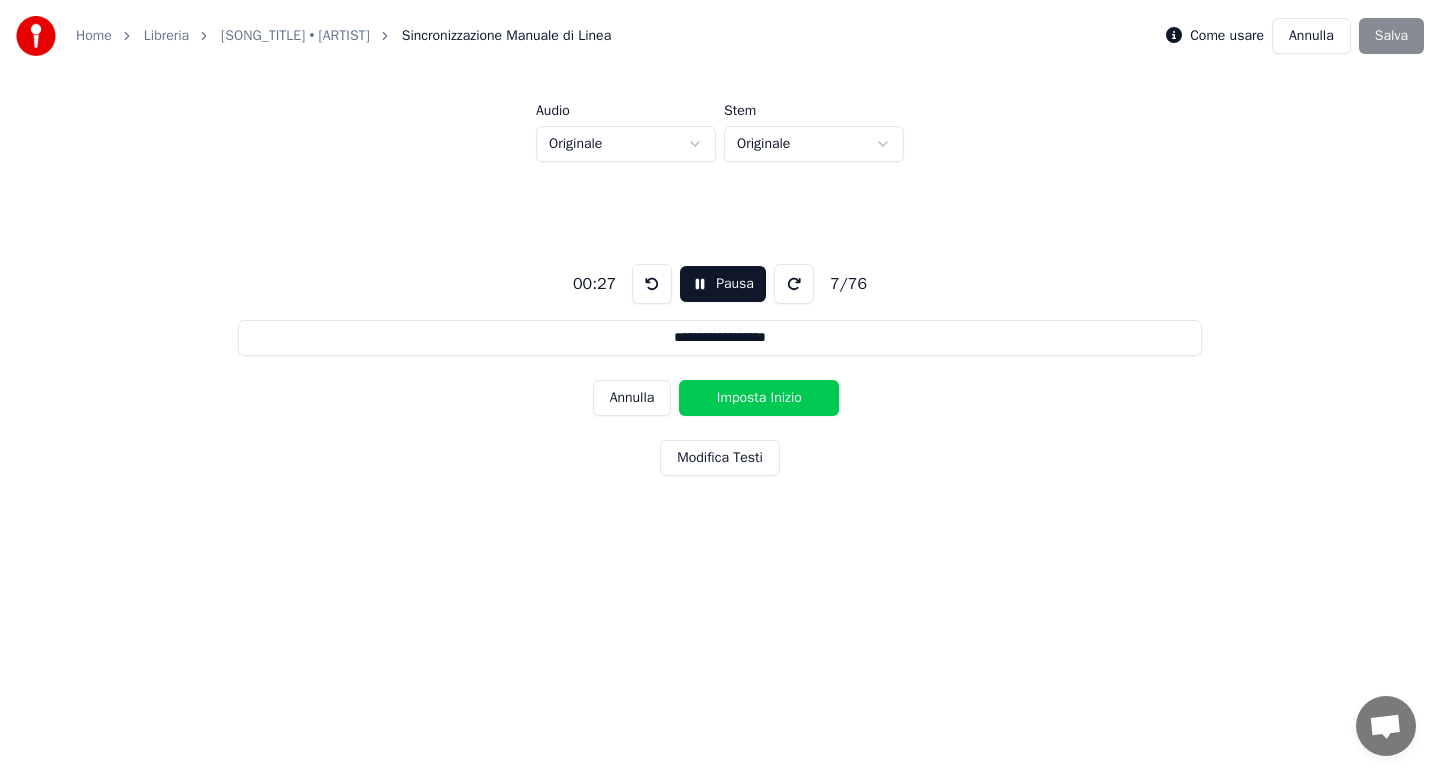 click on "Imposta Inizio" at bounding box center [759, 398] 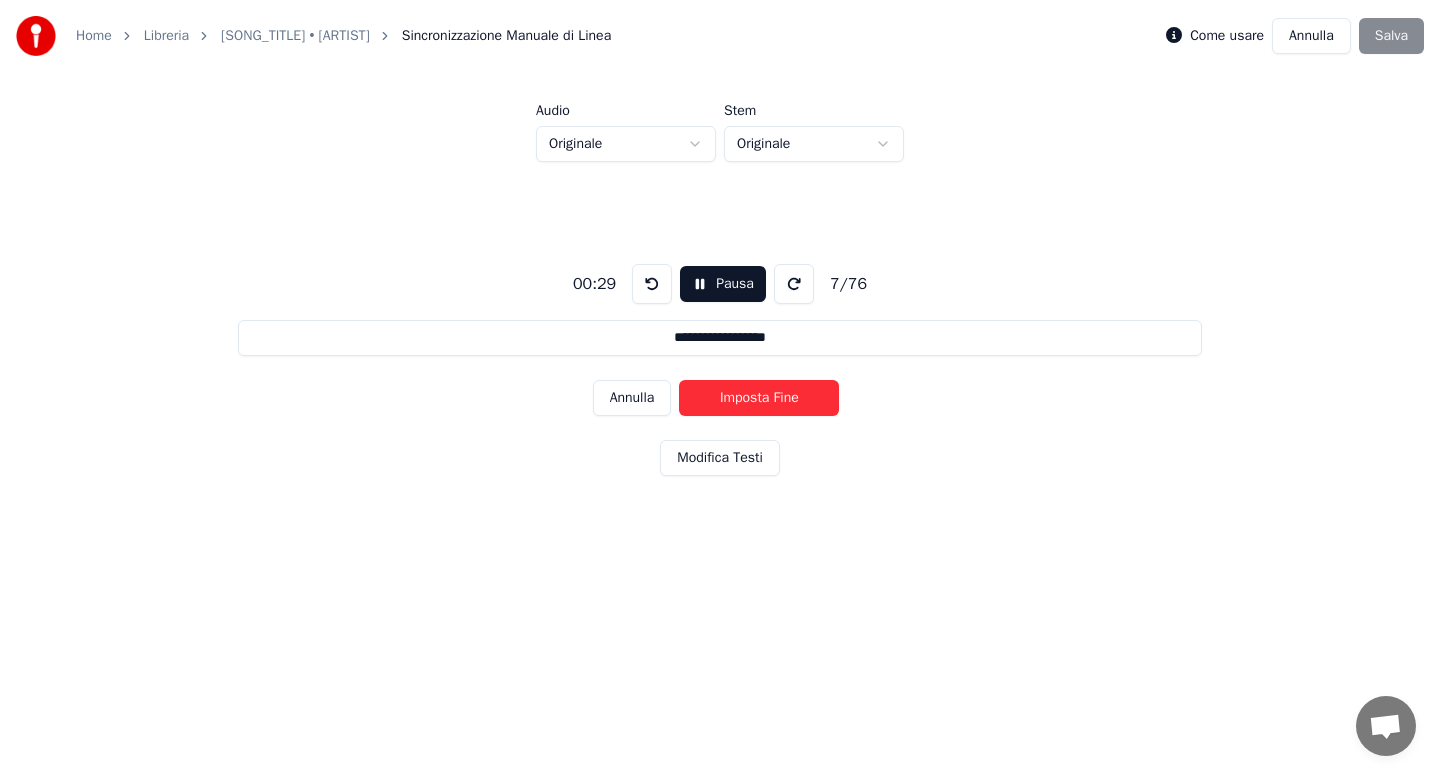 click on "Imposta Fine" at bounding box center (759, 398) 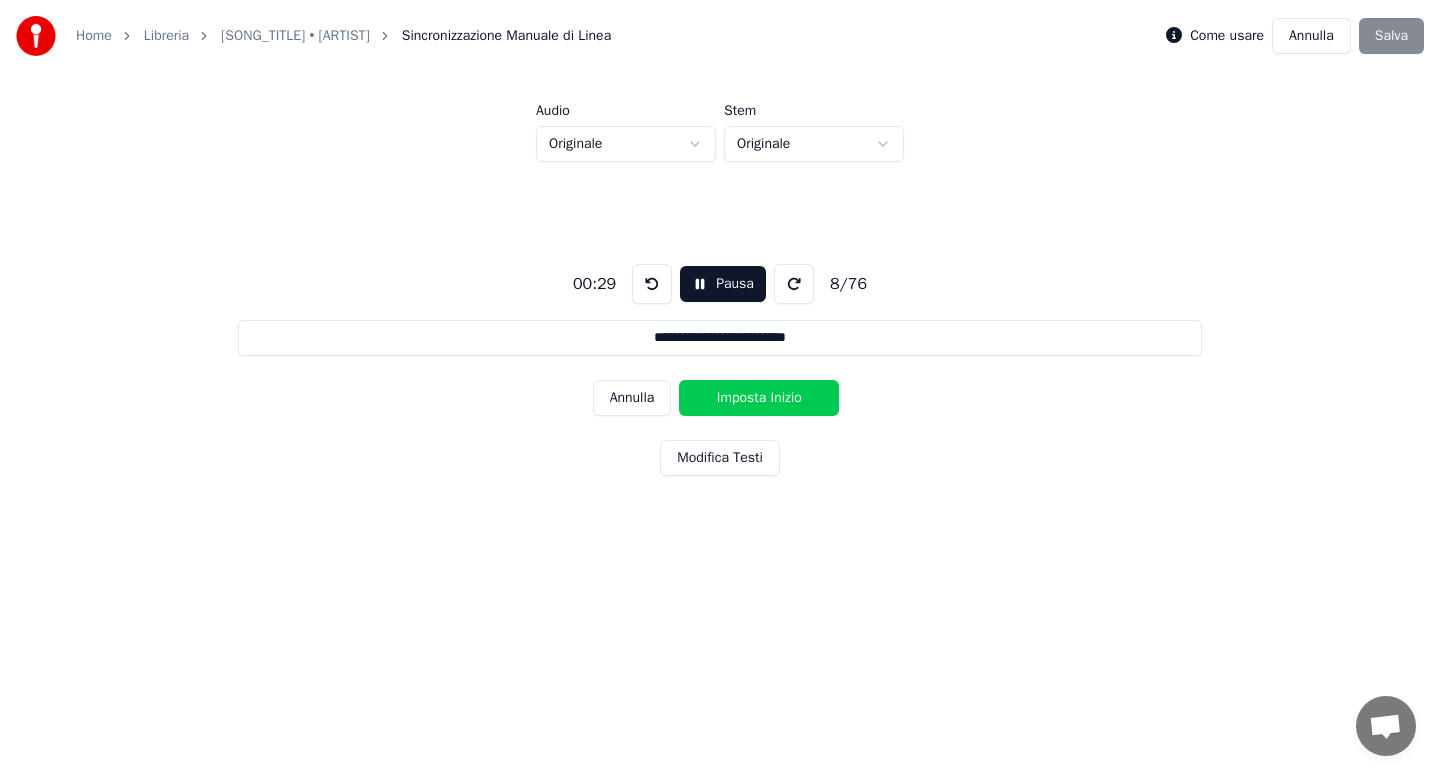 click on "Imposta Inizio" at bounding box center (759, 398) 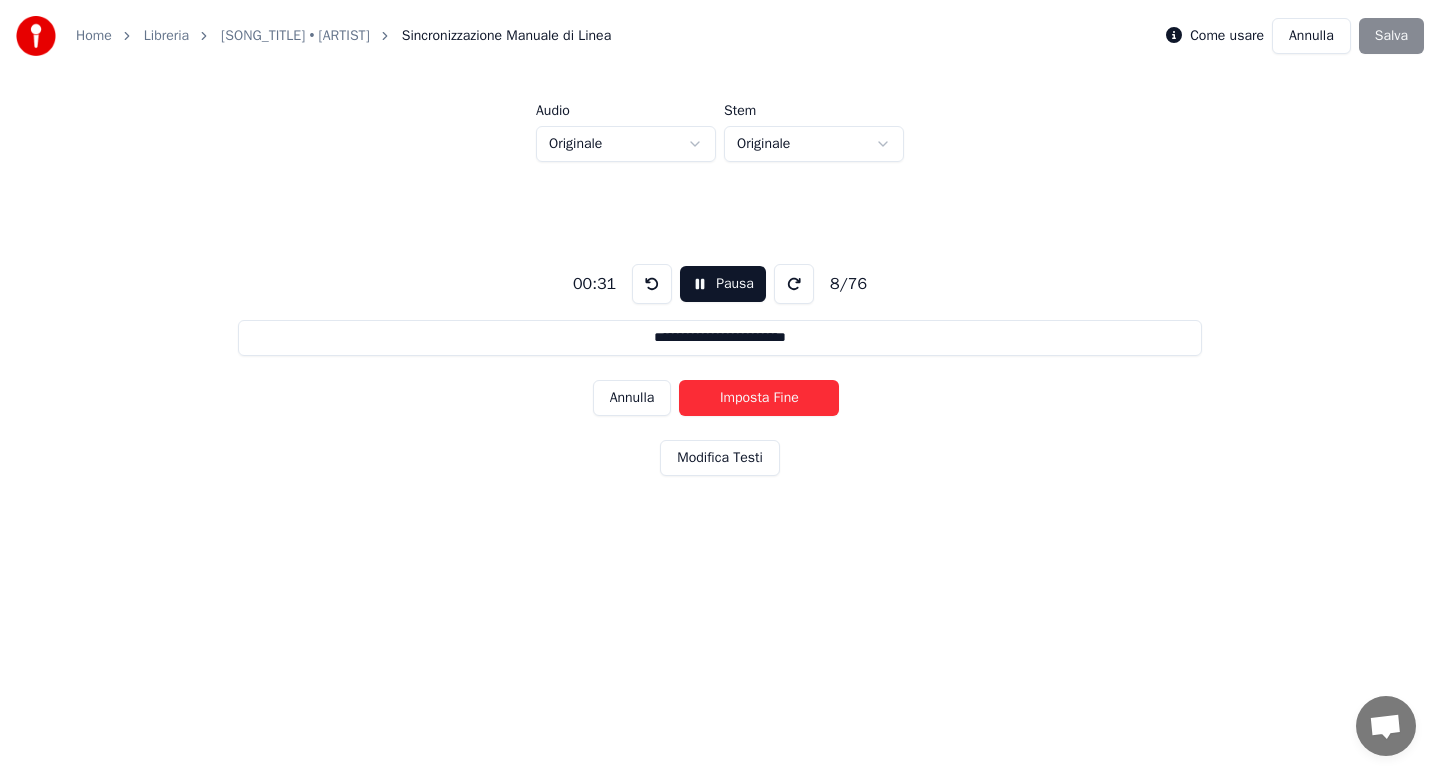 click on "Imposta Fine" at bounding box center (759, 398) 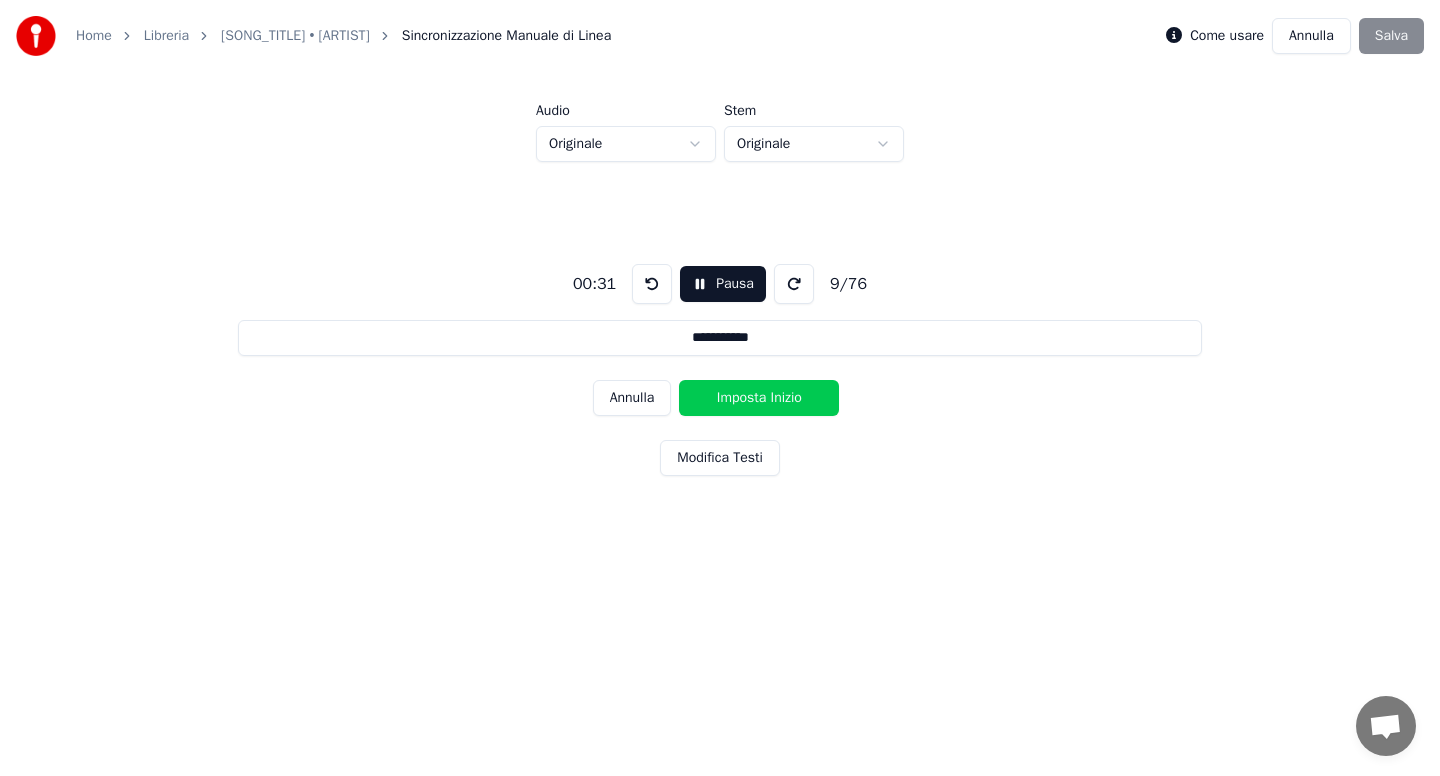 click on "Imposta Inizio" at bounding box center [759, 398] 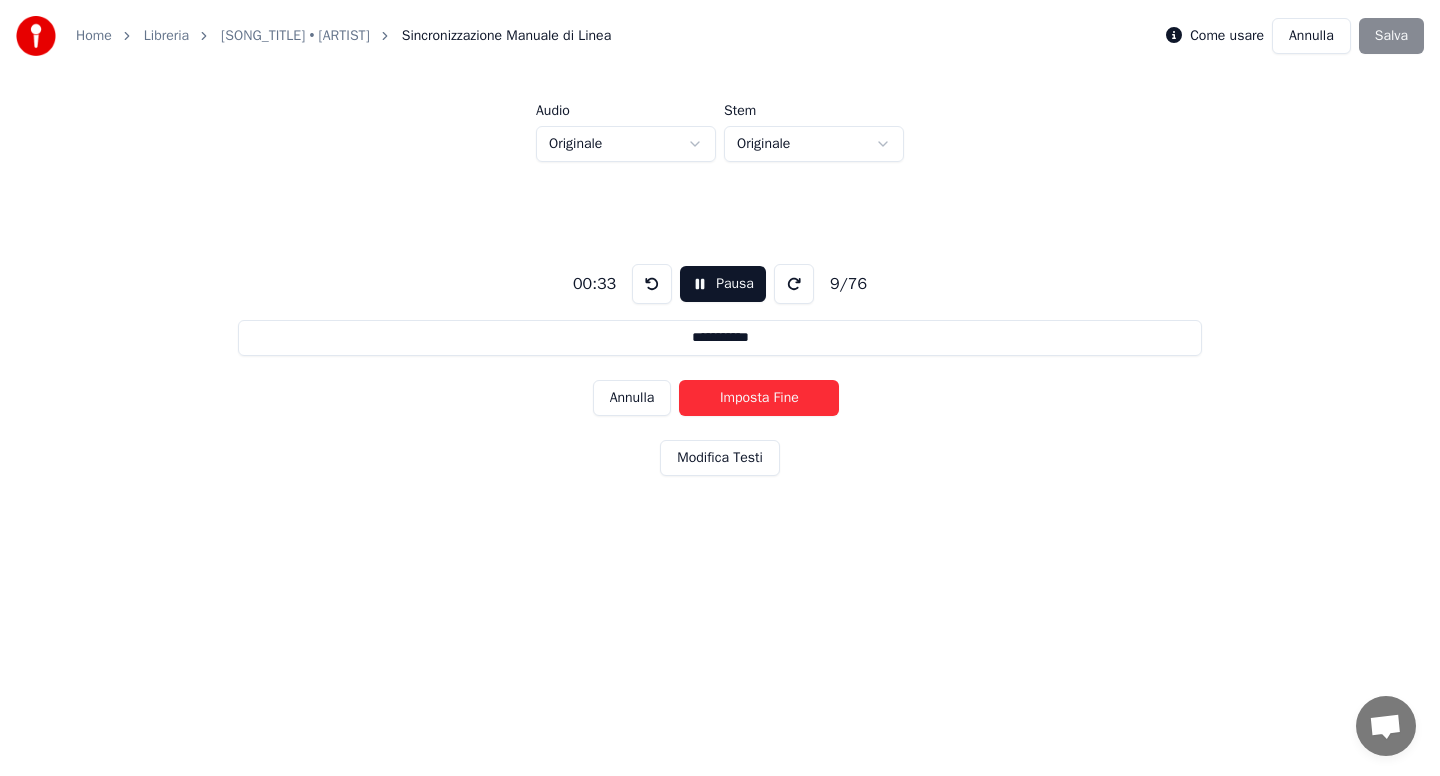 click on "Imposta Fine" at bounding box center [759, 398] 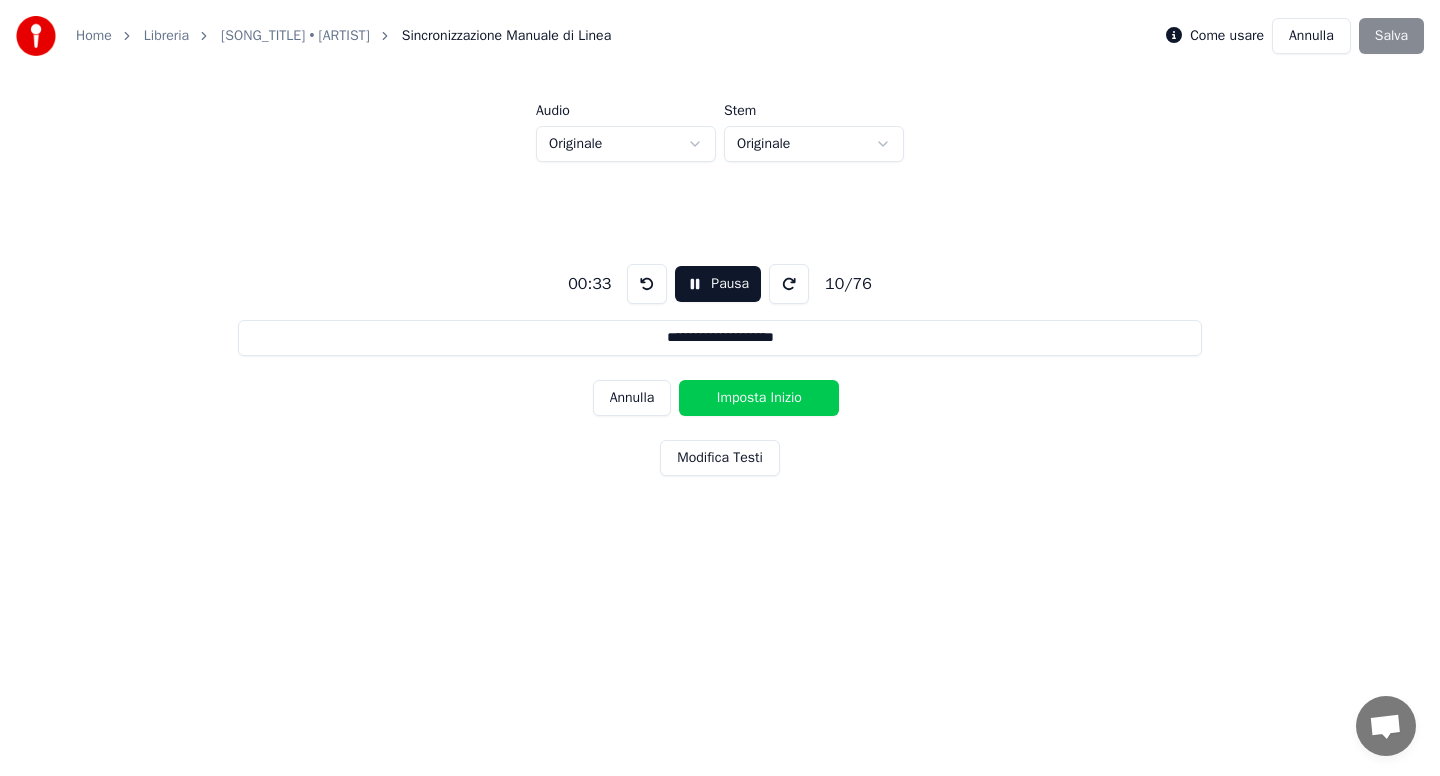 click on "Imposta Inizio" at bounding box center (759, 398) 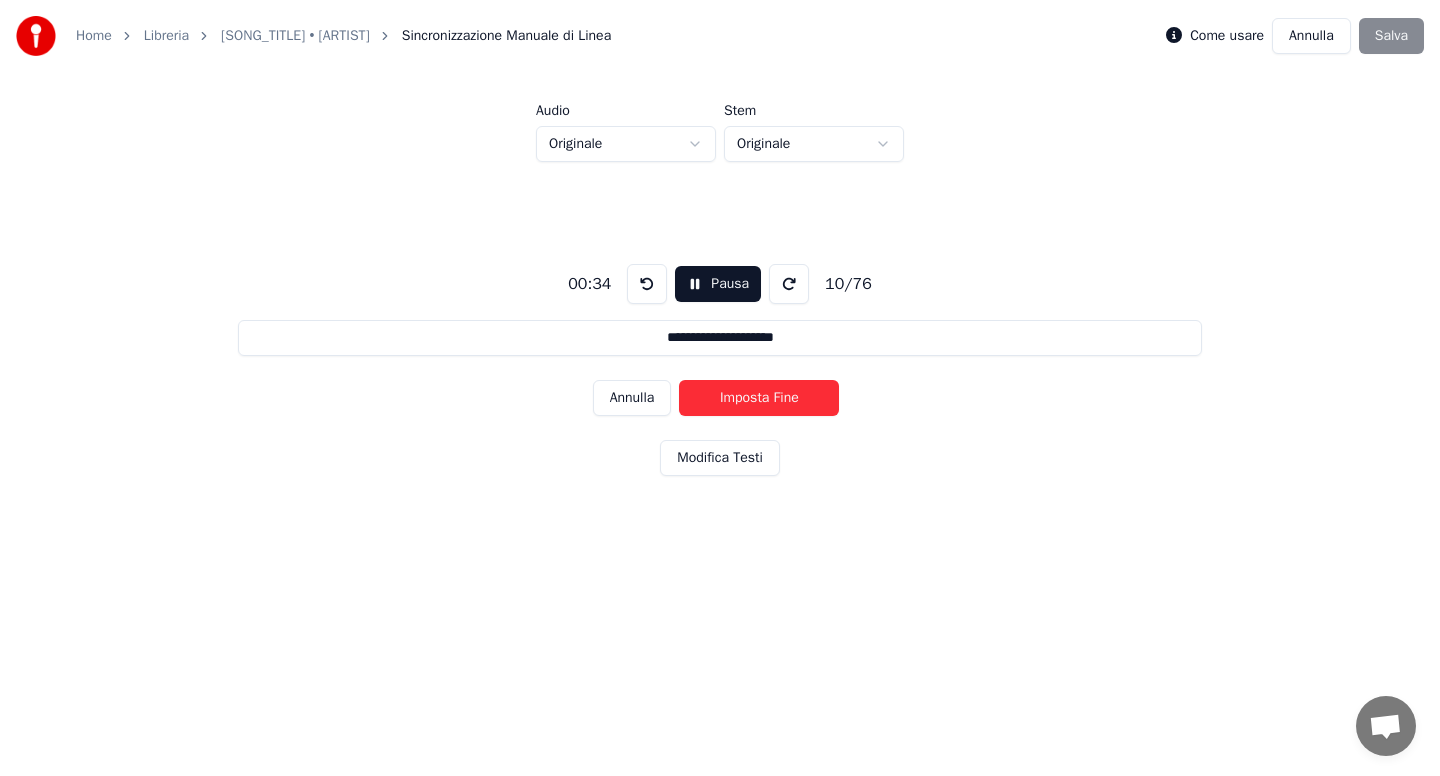 click on "Imposta Fine" at bounding box center (759, 398) 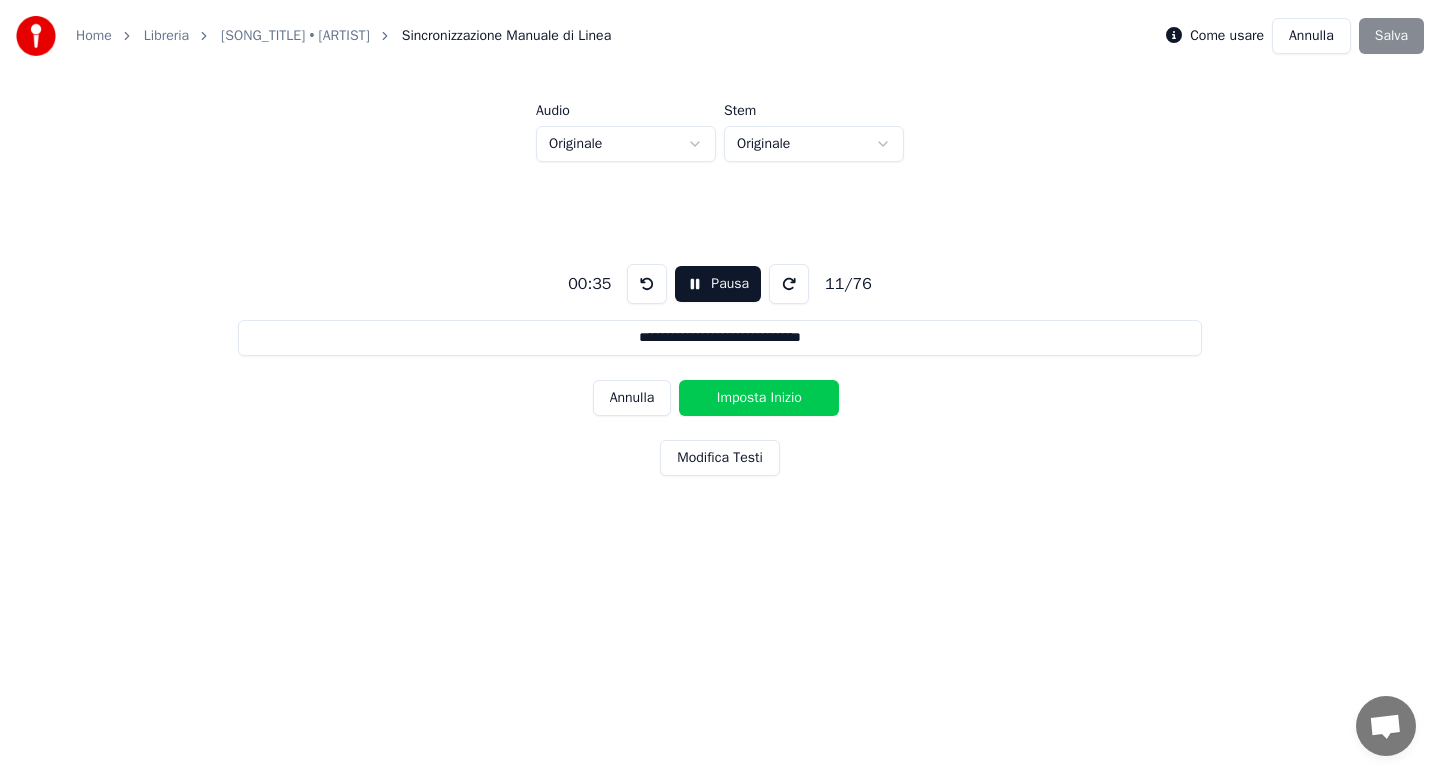 click on "Imposta Inizio" at bounding box center [759, 398] 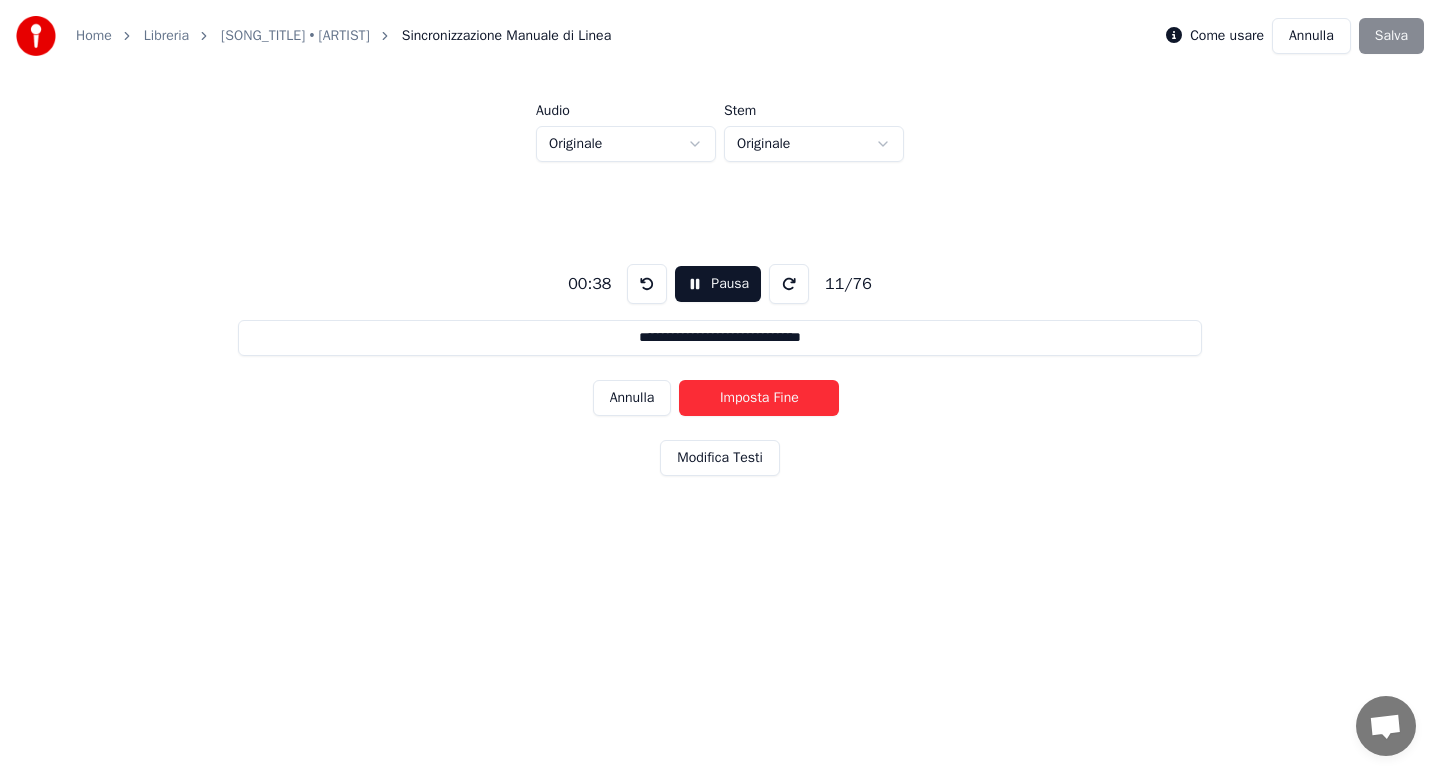 click on "Imposta Fine" at bounding box center [759, 398] 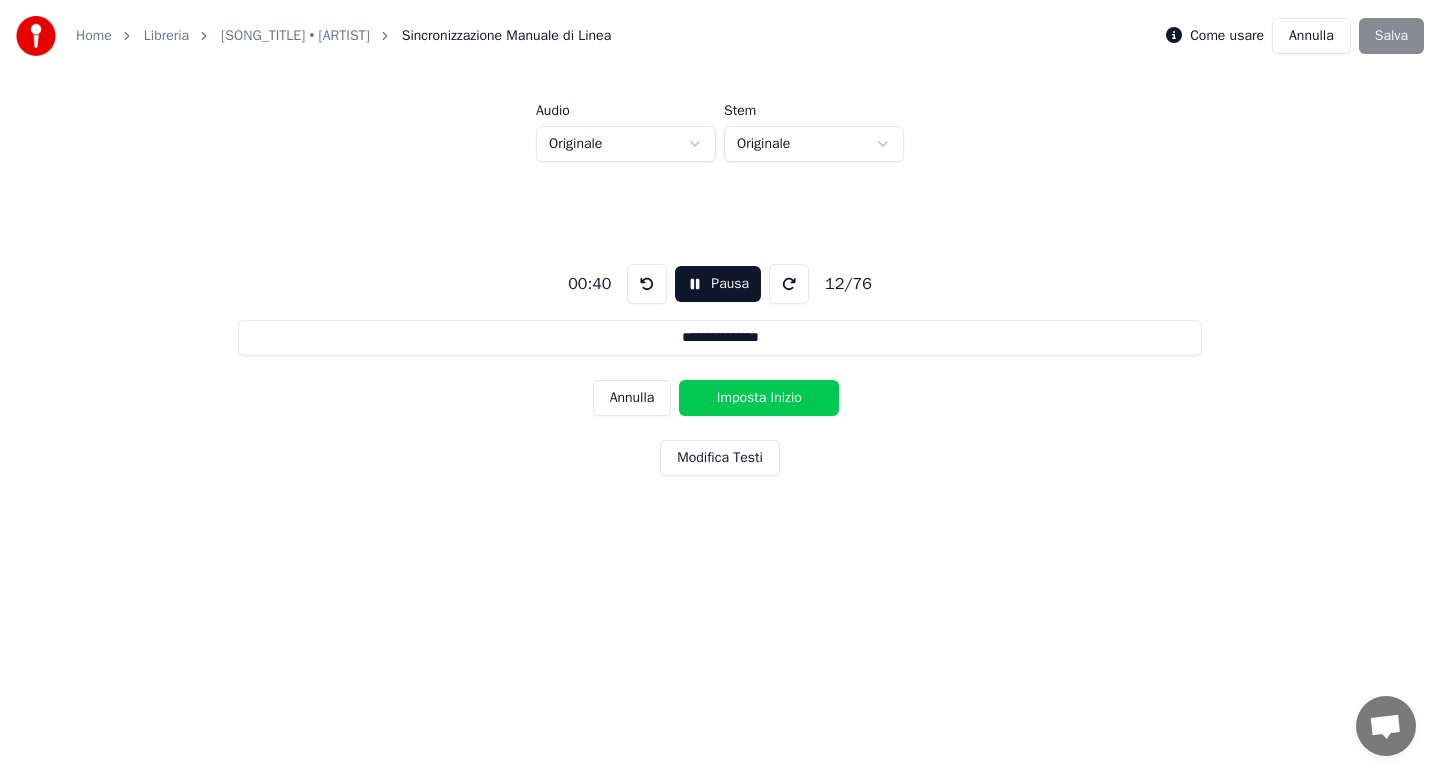 click on "Imposta Inizio" at bounding box center [759, 398] 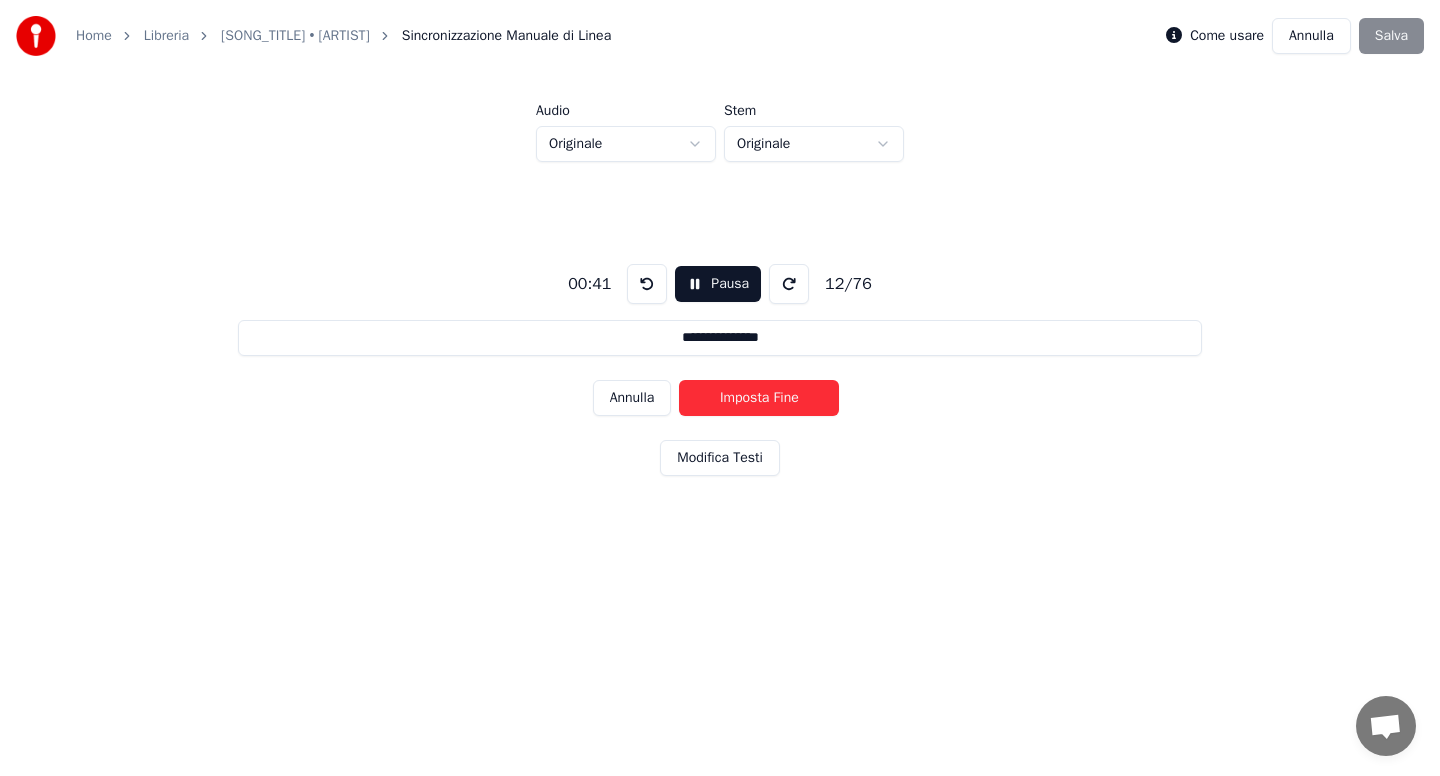 click on "Imposta Fine" at bounding box center [759, 398] 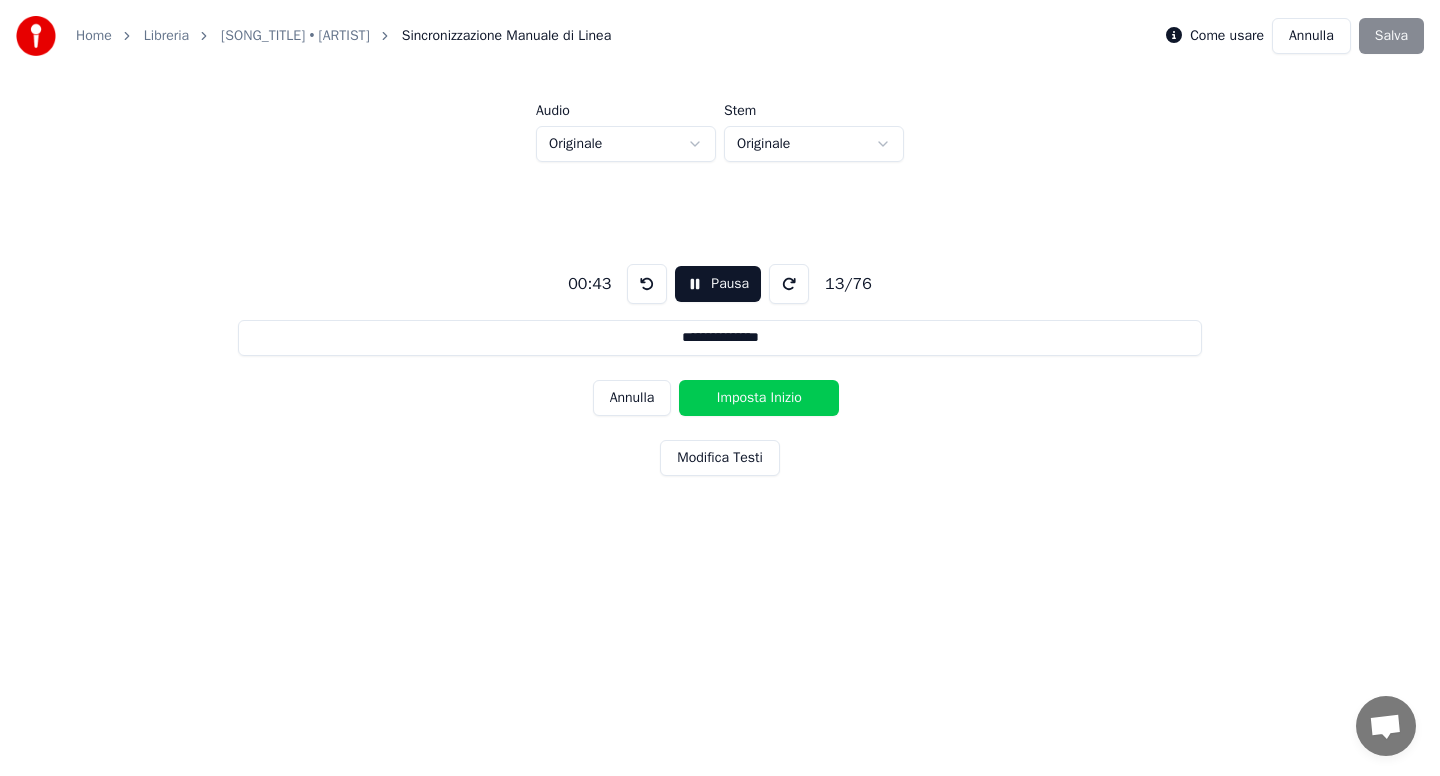 click on "Imposta Inizio" at bounding box center [759, 398] 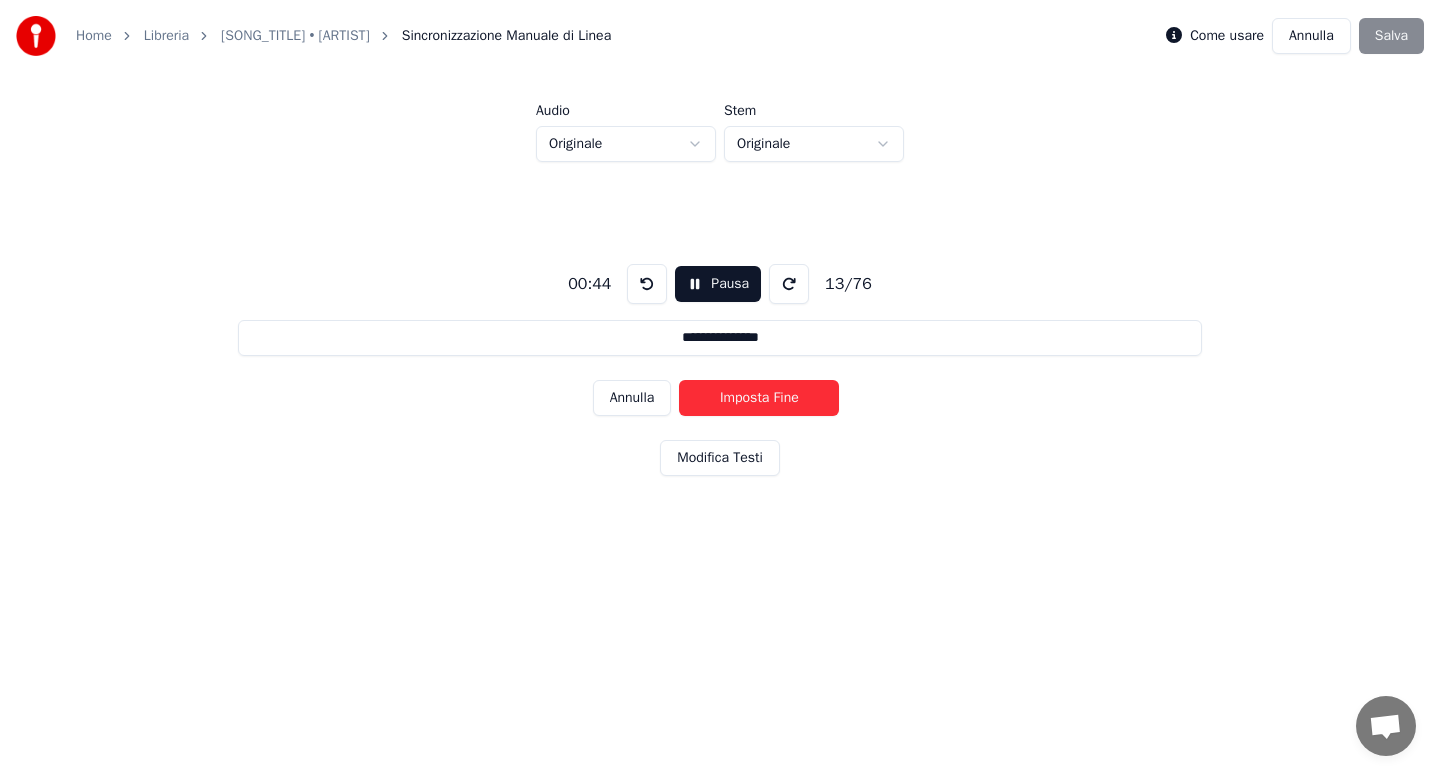click on "Imposta Fine" at bounding box center [759, 398] 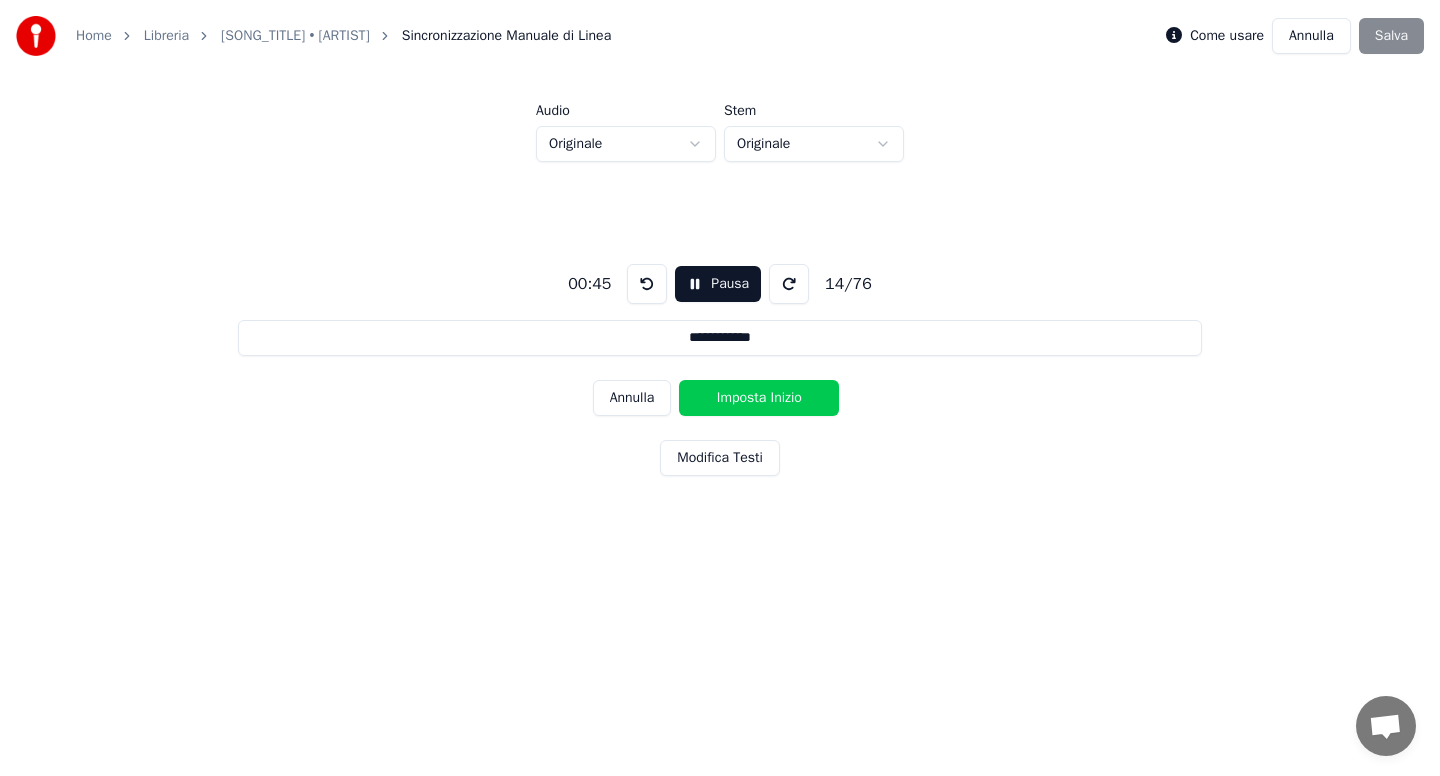 click on "Imposta Inizio" at bounding box center (759, 398) 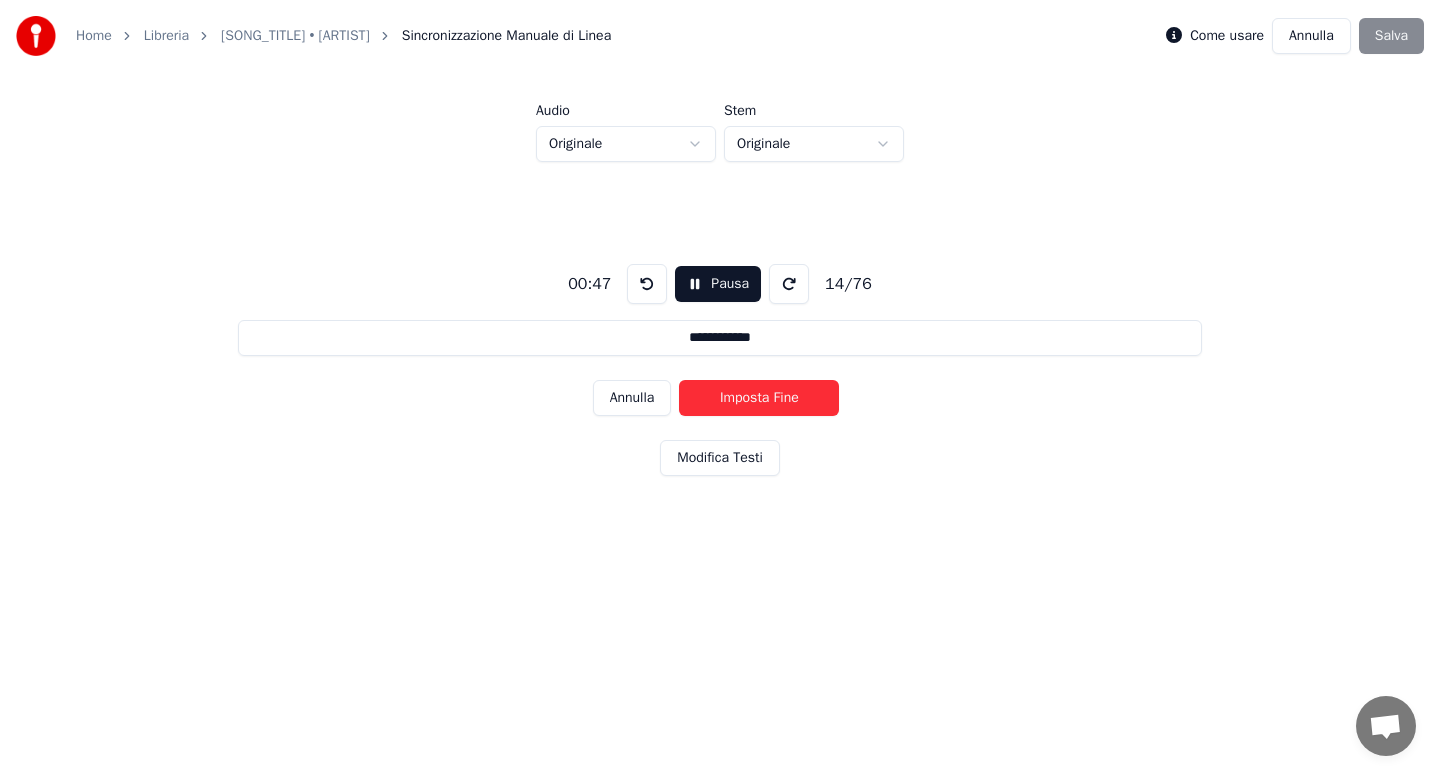 click on "Imposta Fine" at bounding box center (759, 398) 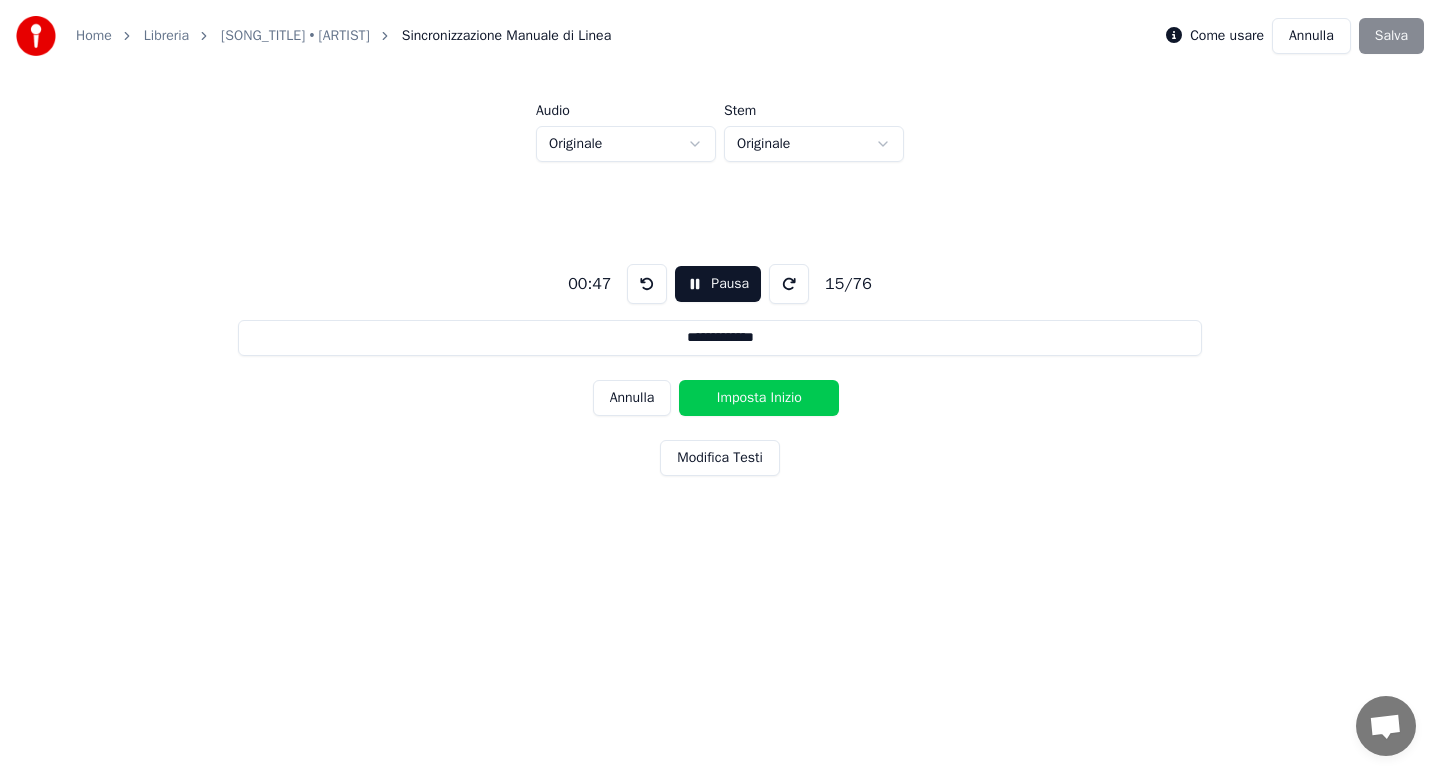 click on "Imposta Inizio" at bounding box center (759, 398) 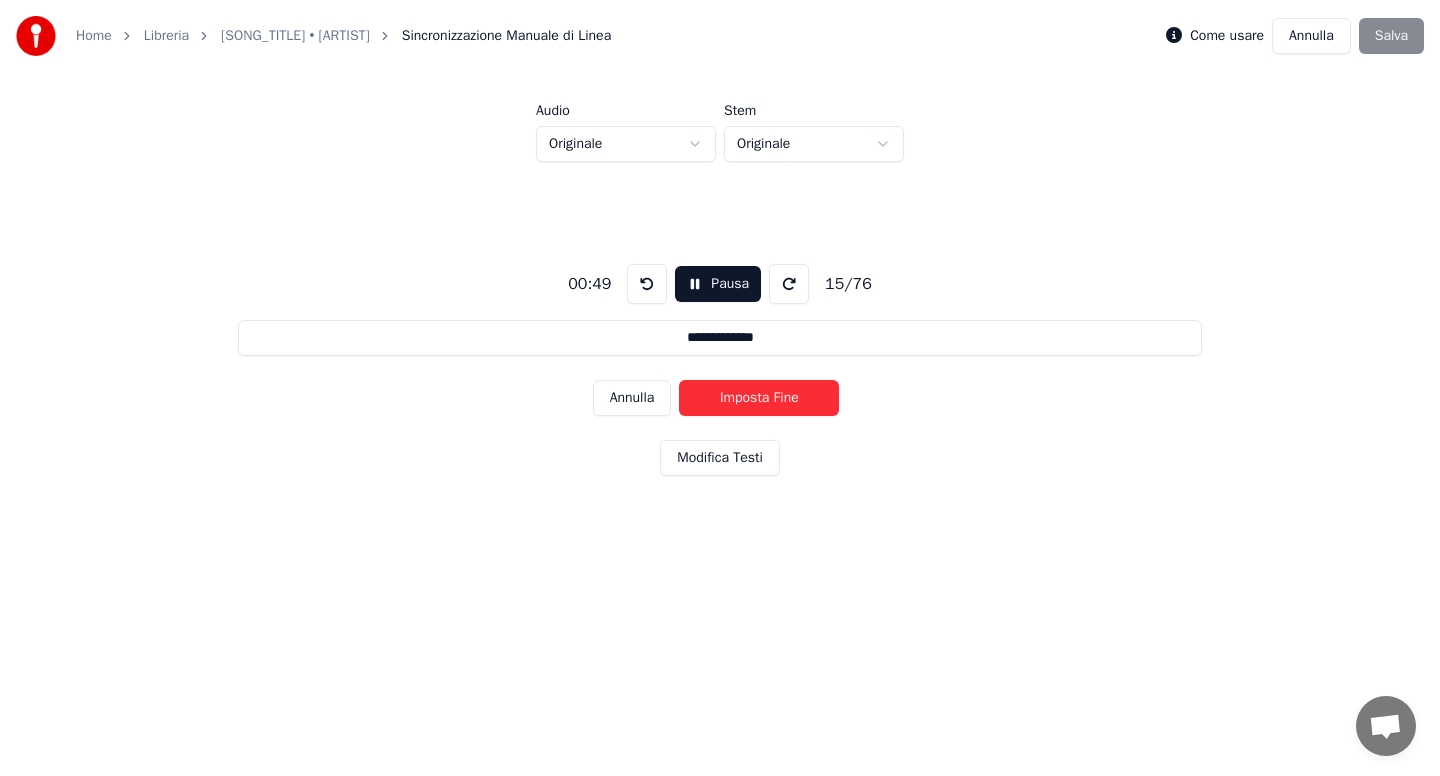 click on "Imposta Fine" at bounding box center [759, 398] 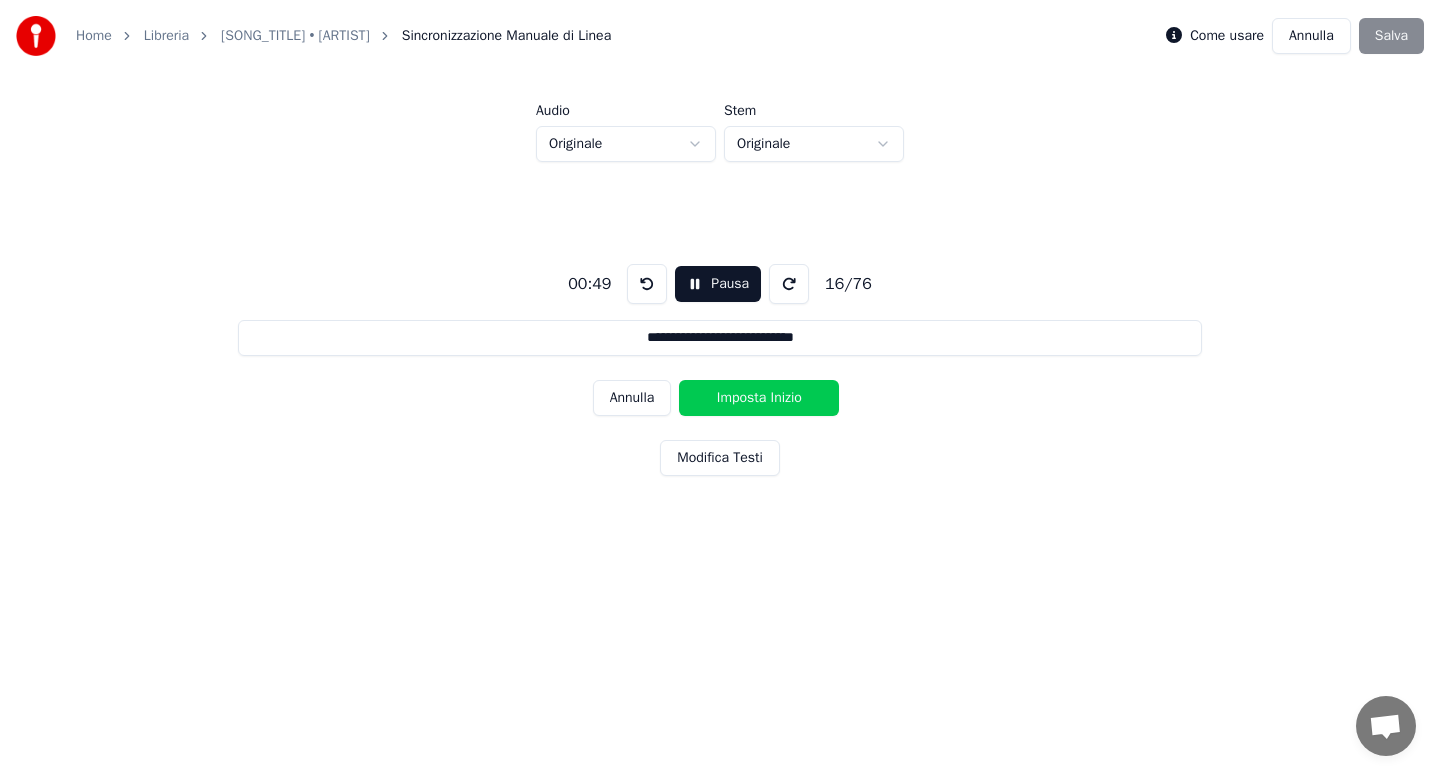 click on "Imposta Inizio" at bounding box center (759, 398) 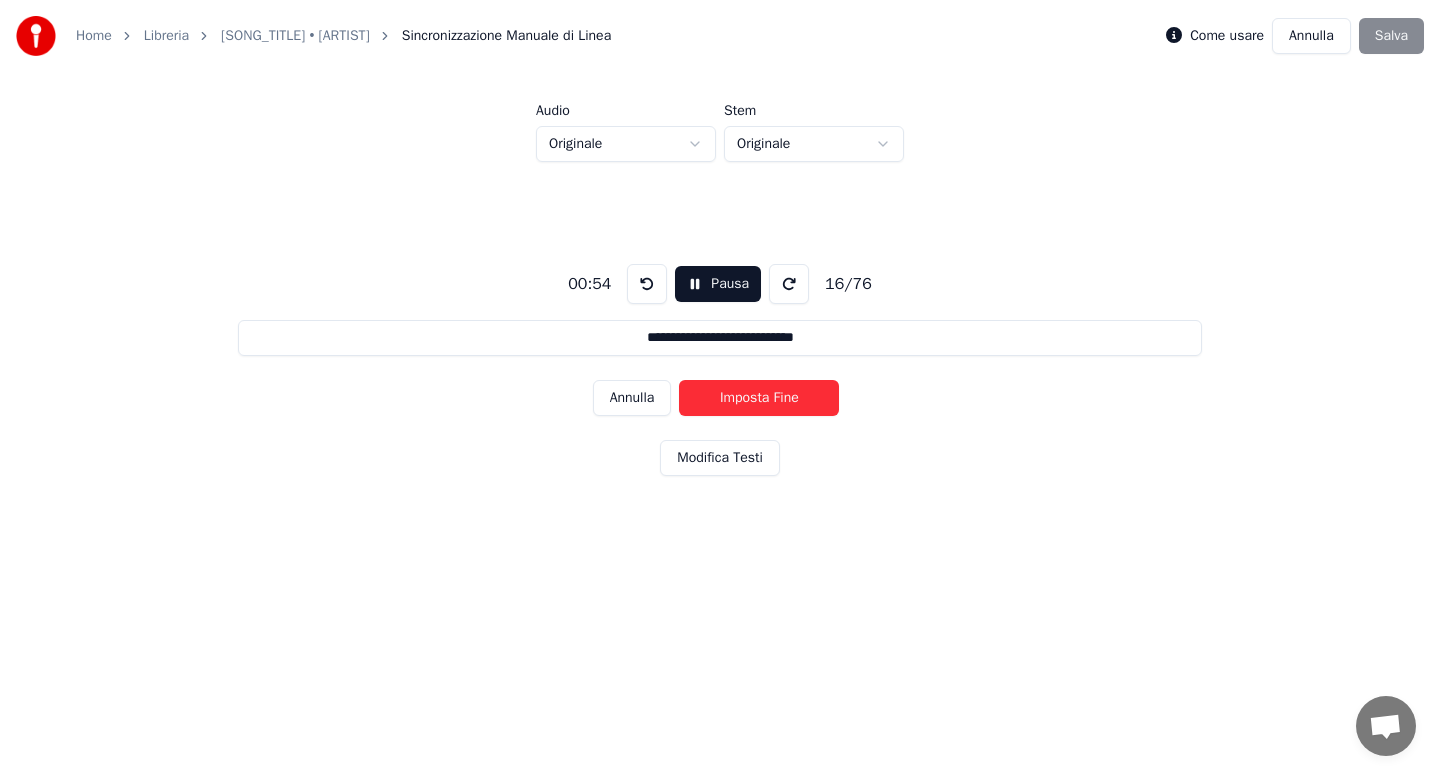 click on "Imposta Fine" at bounding box center [759, 398] 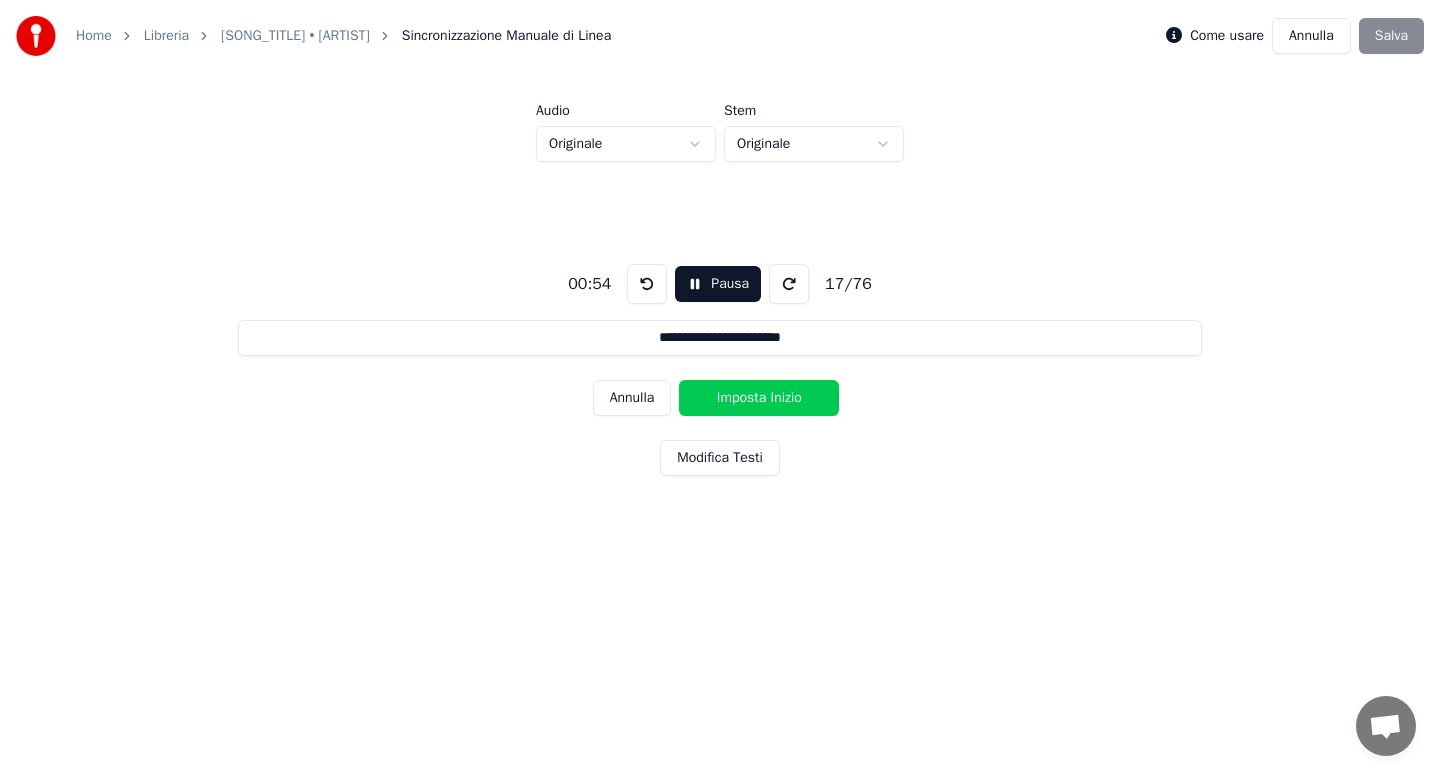 click on "Imposta Inizio" at bounding box center [759, 398] 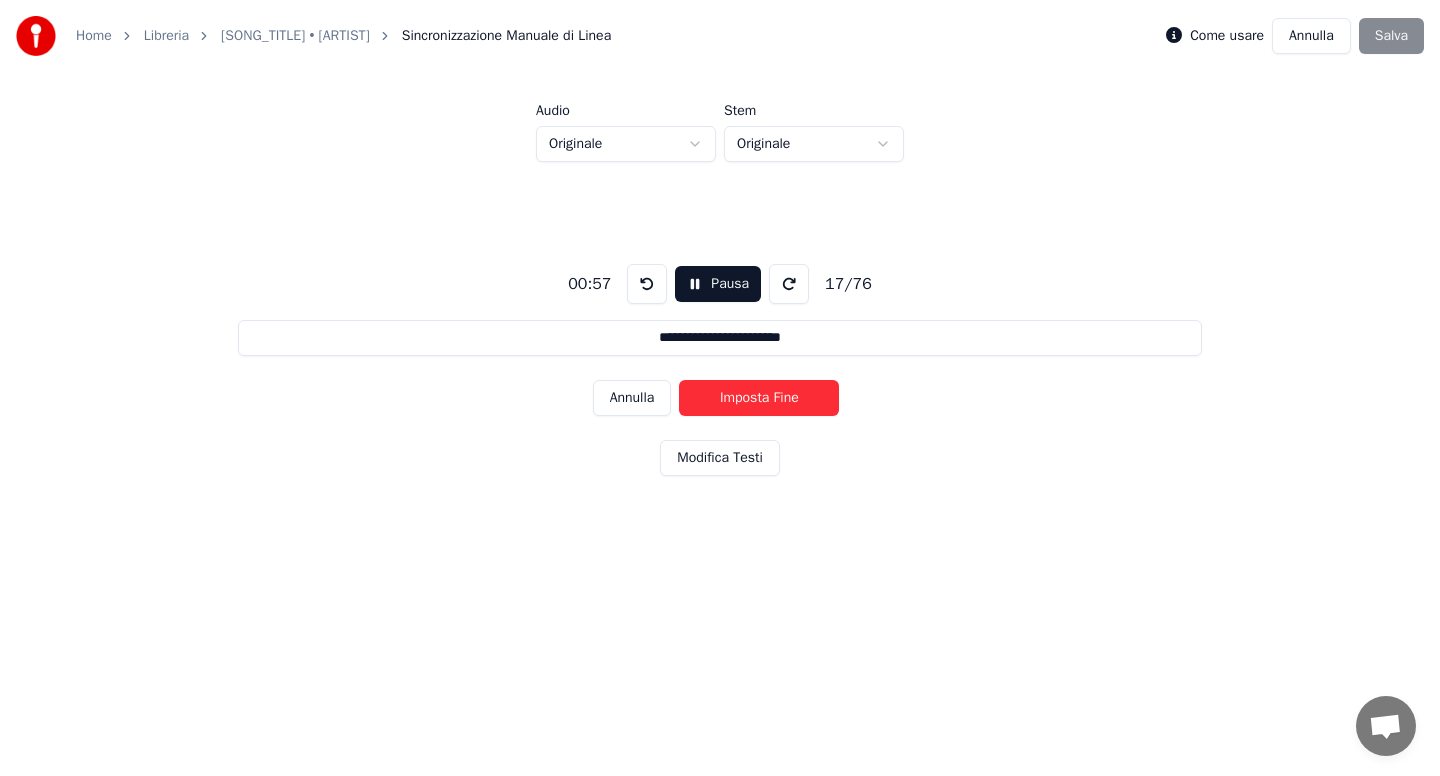 click on "Imposta Fine" at bounding box center (759, 398) 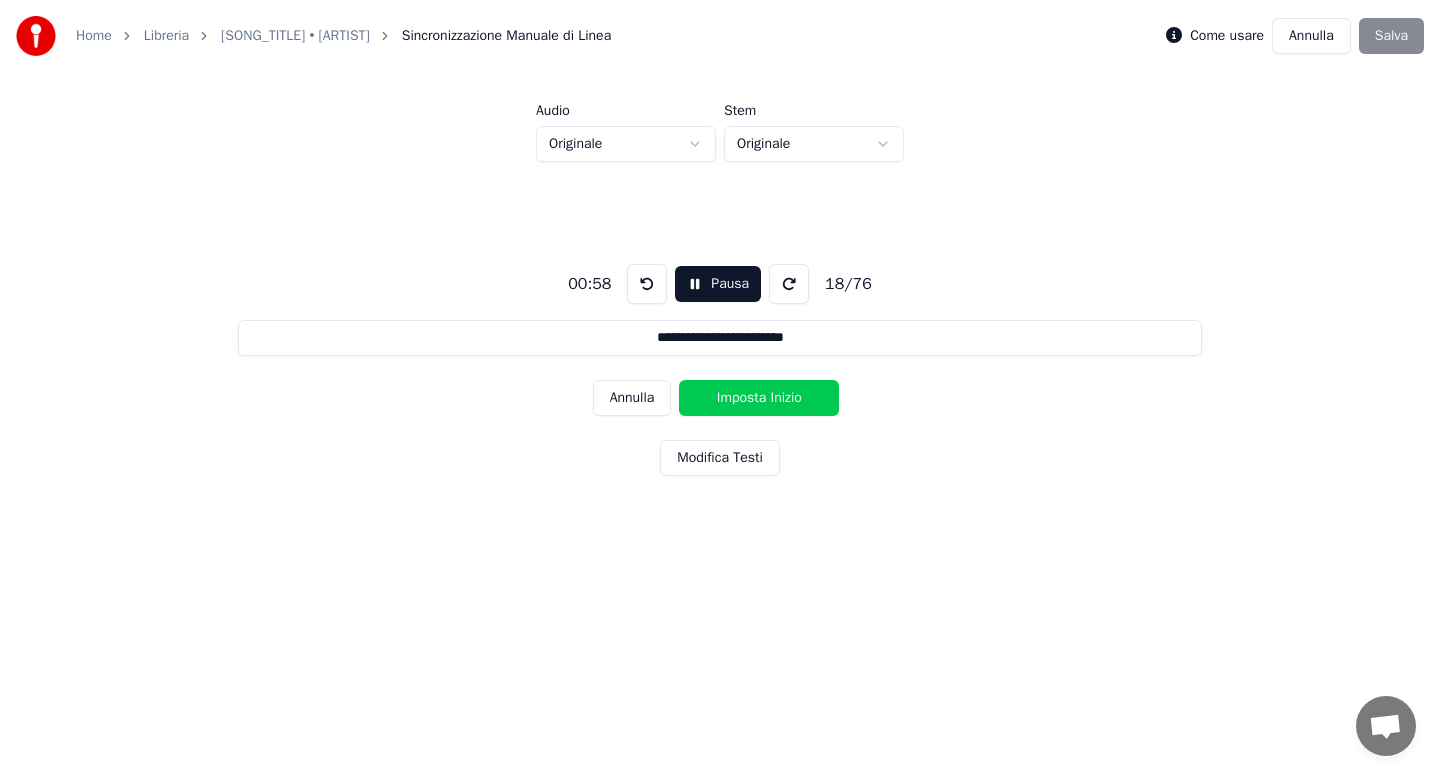 click on "Imposta Inizio" at bounding box center (759, 398) 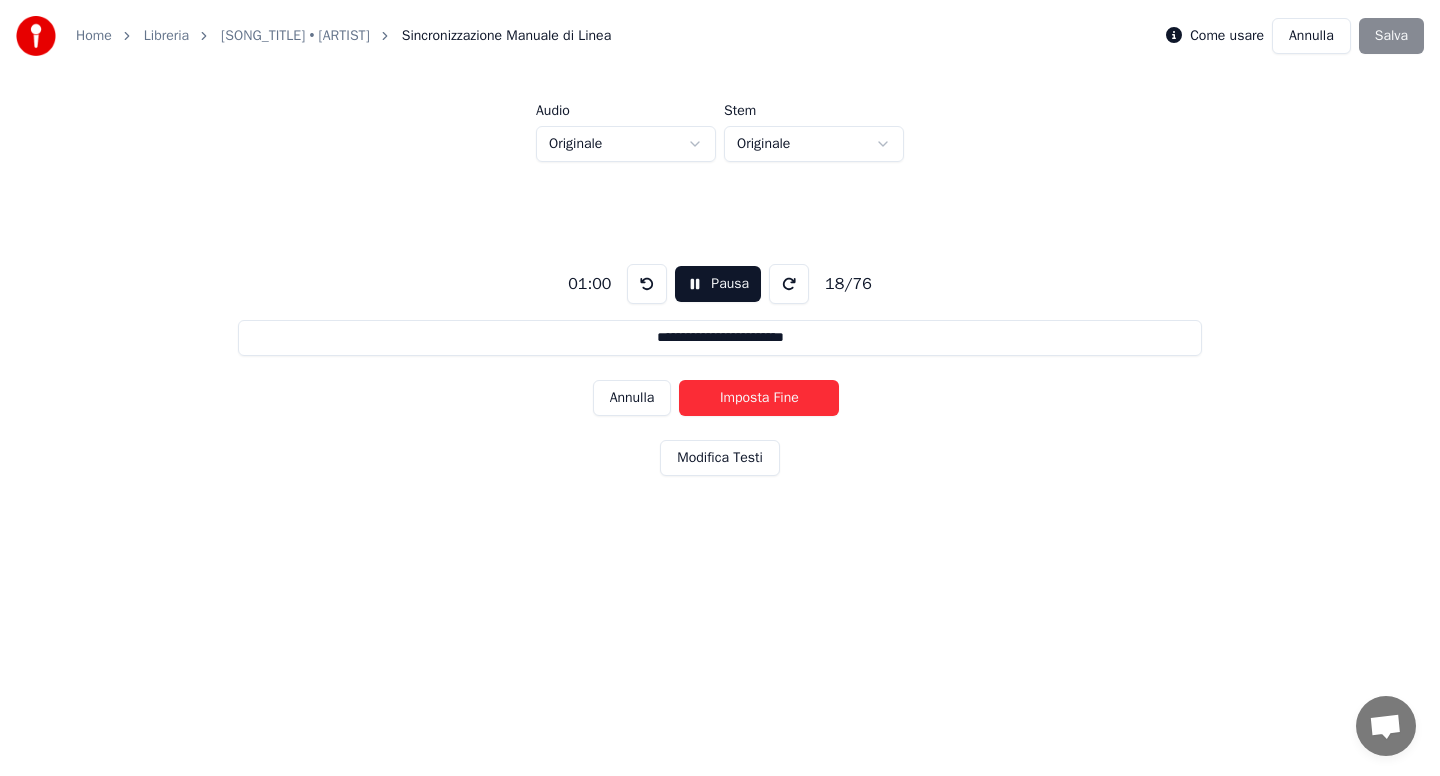 click on "Imposta Fine" at bounding box center [759, 398] 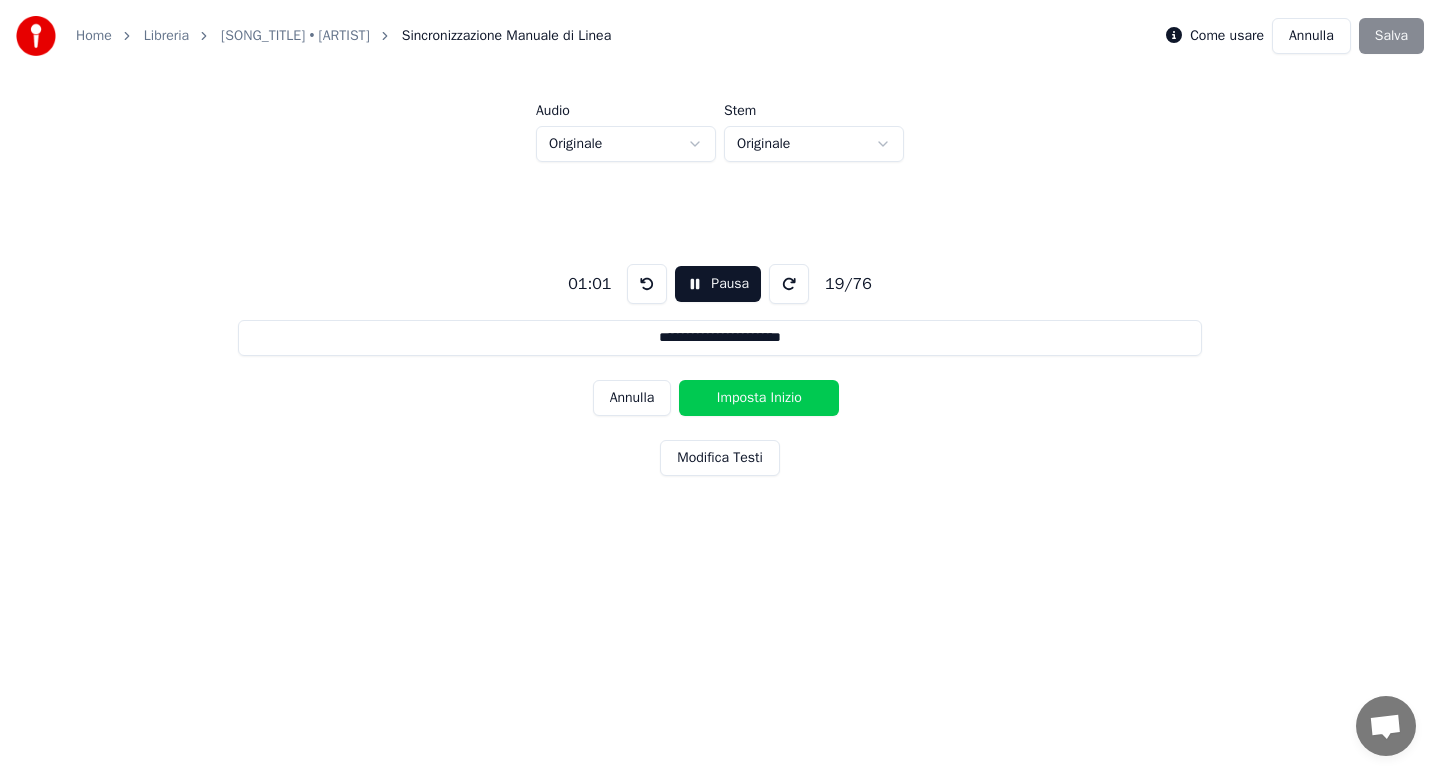 click on "Imposta Inizio" at bounding box center (759, 398) 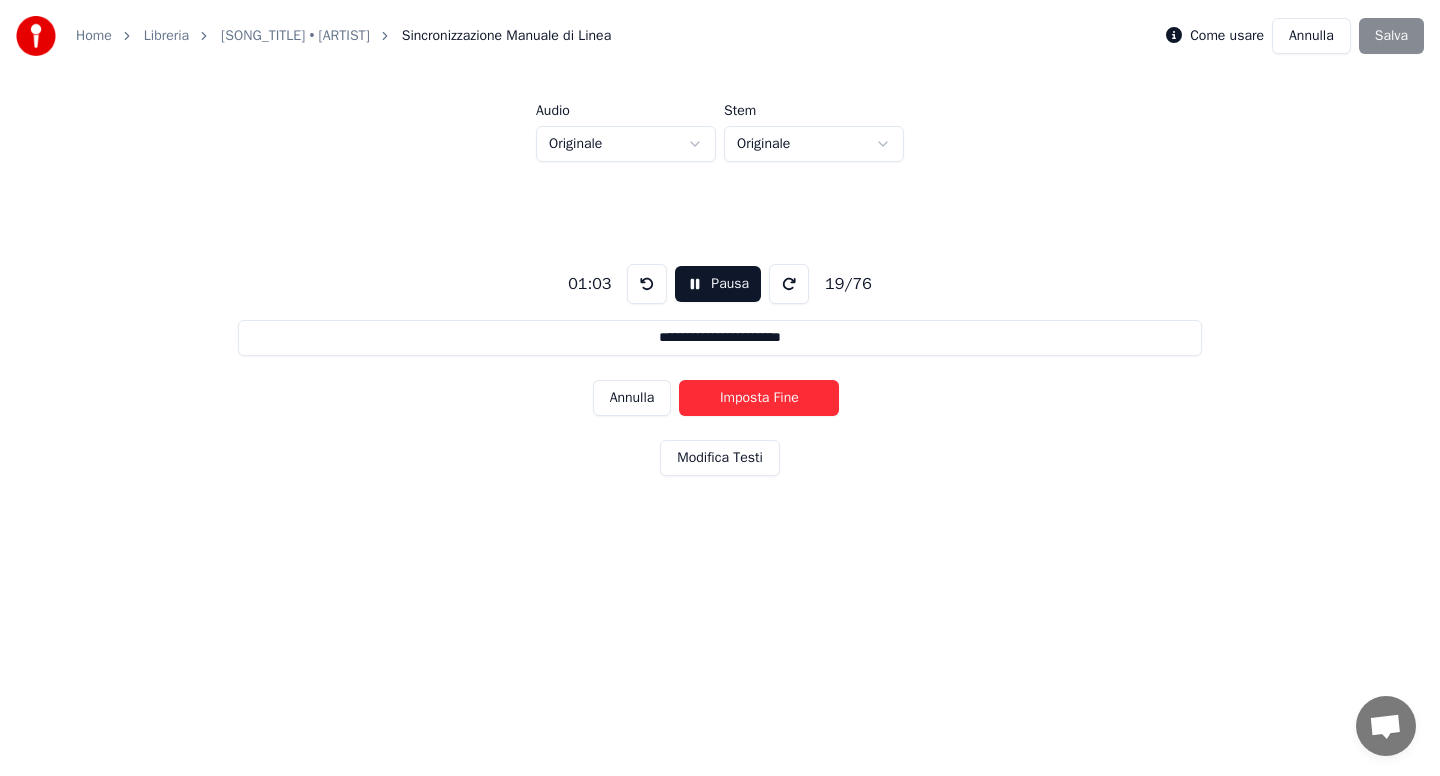 click on "Imposta Fine" at bounding box center (759, 398) 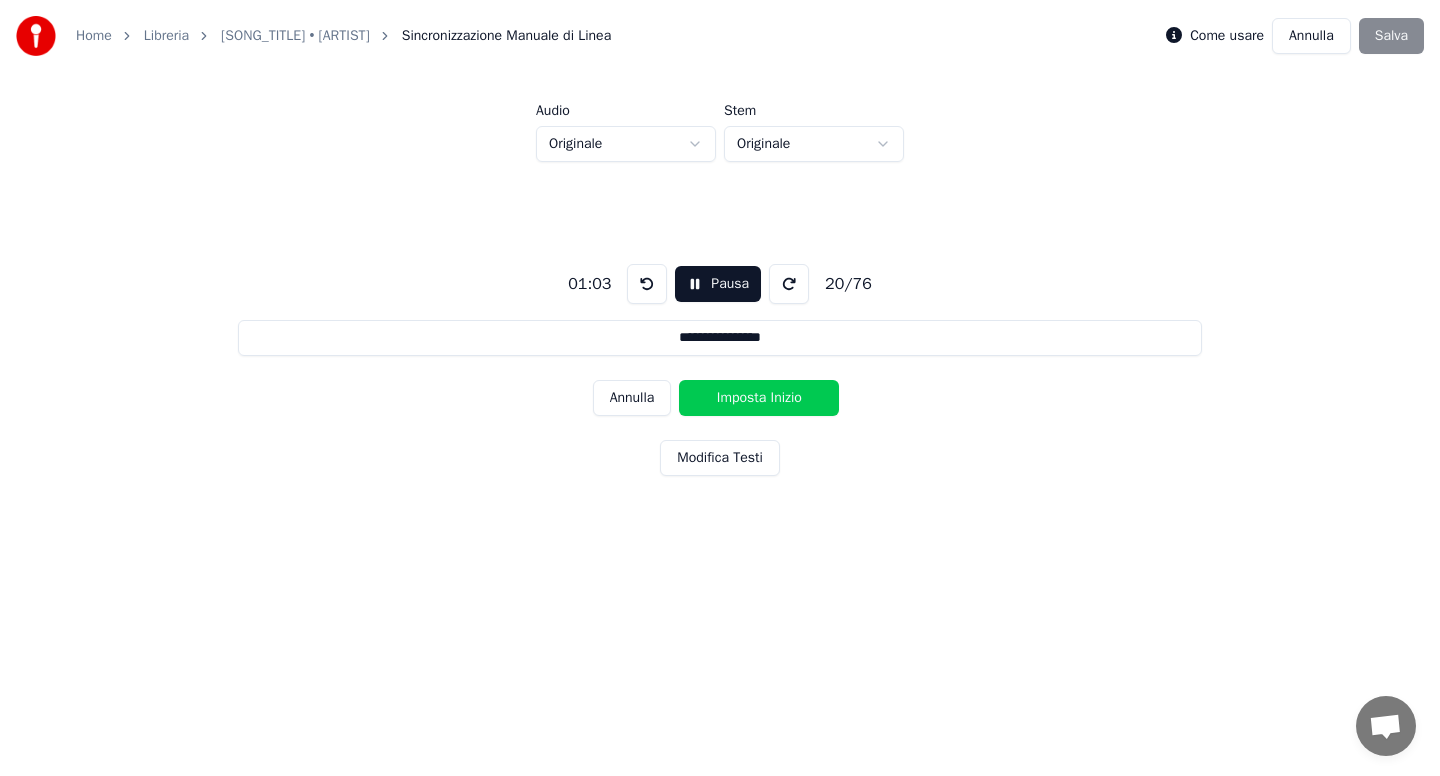 click on "Imposta Inizio" at bounding box center (759, 398) 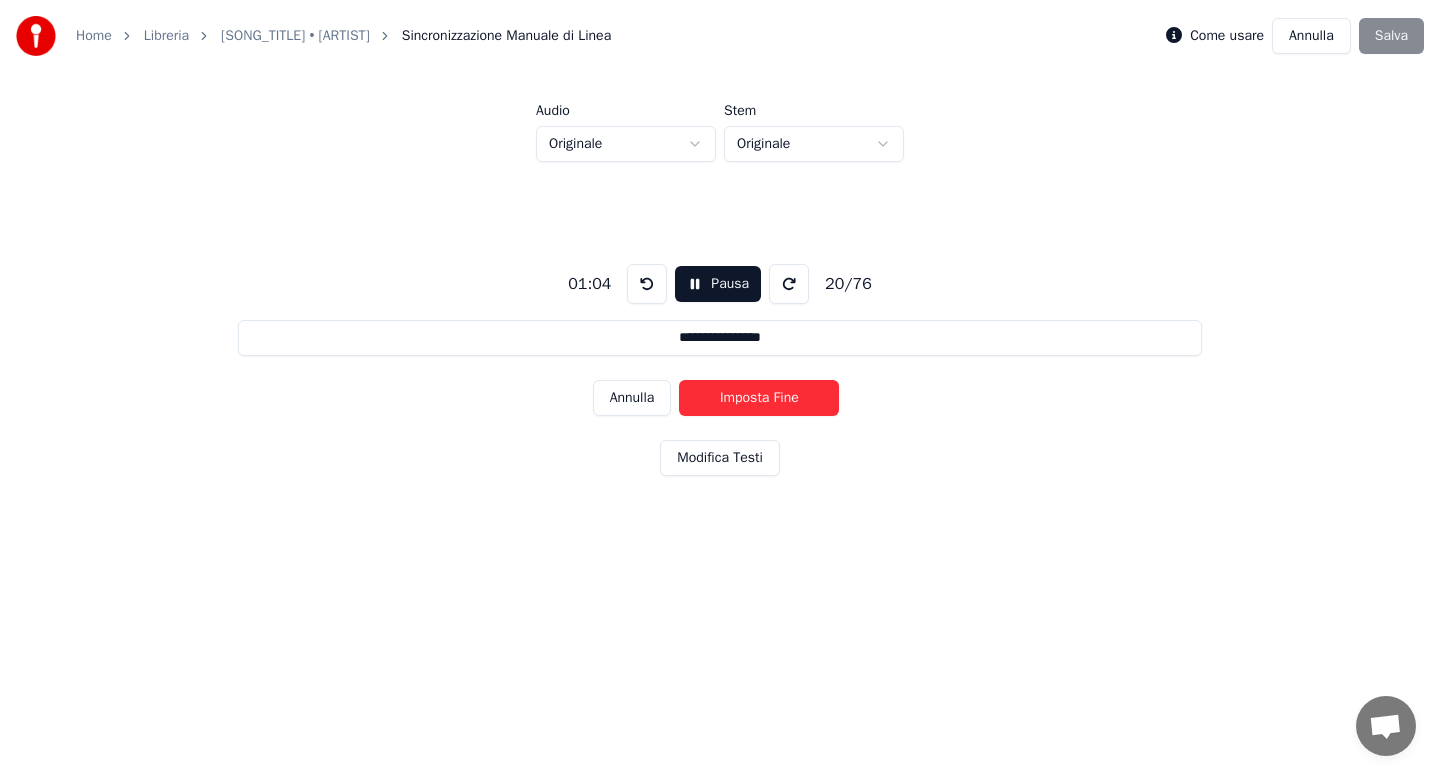 click on "Imposta Fine" at bounding box center [759, 398] 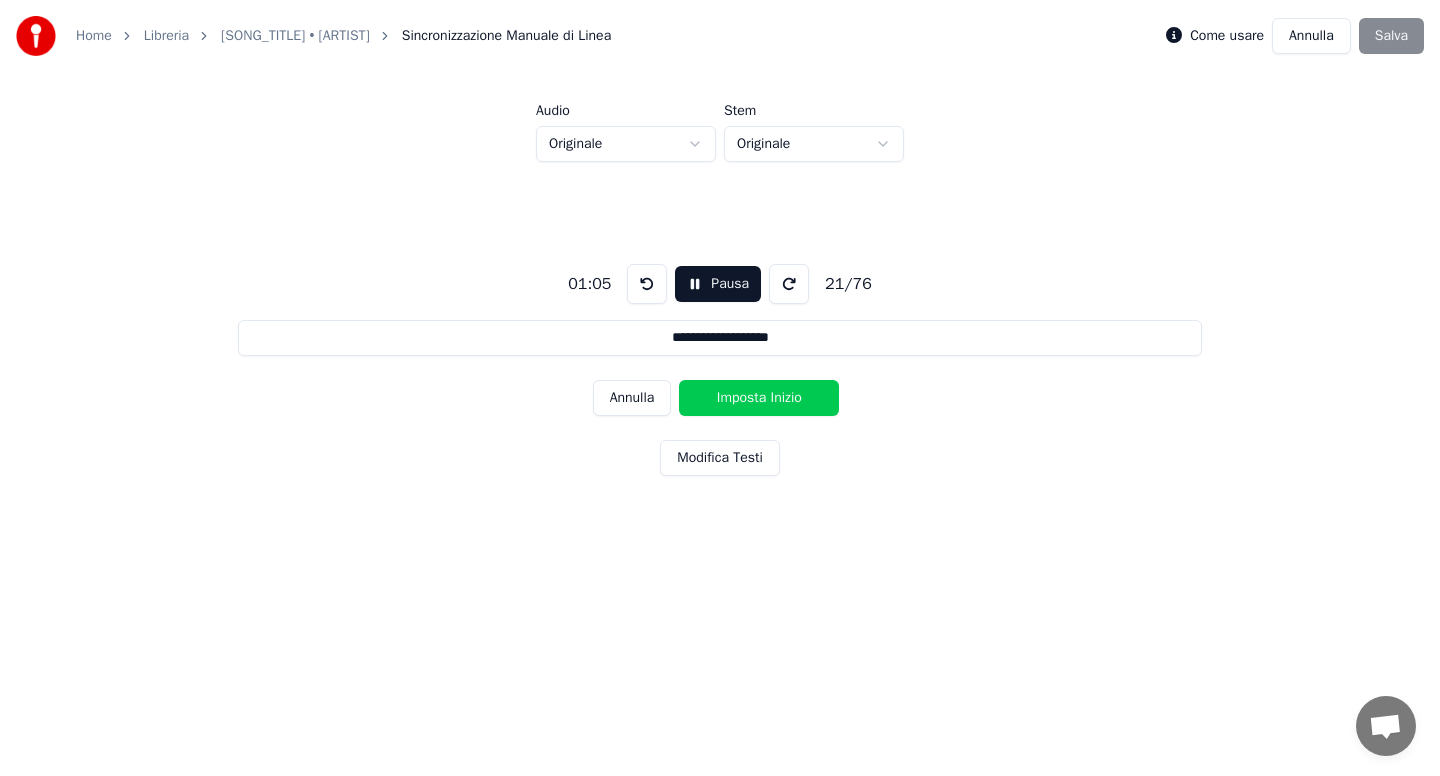 click on "Imposta Inizio" at bounding box center [759, 398] 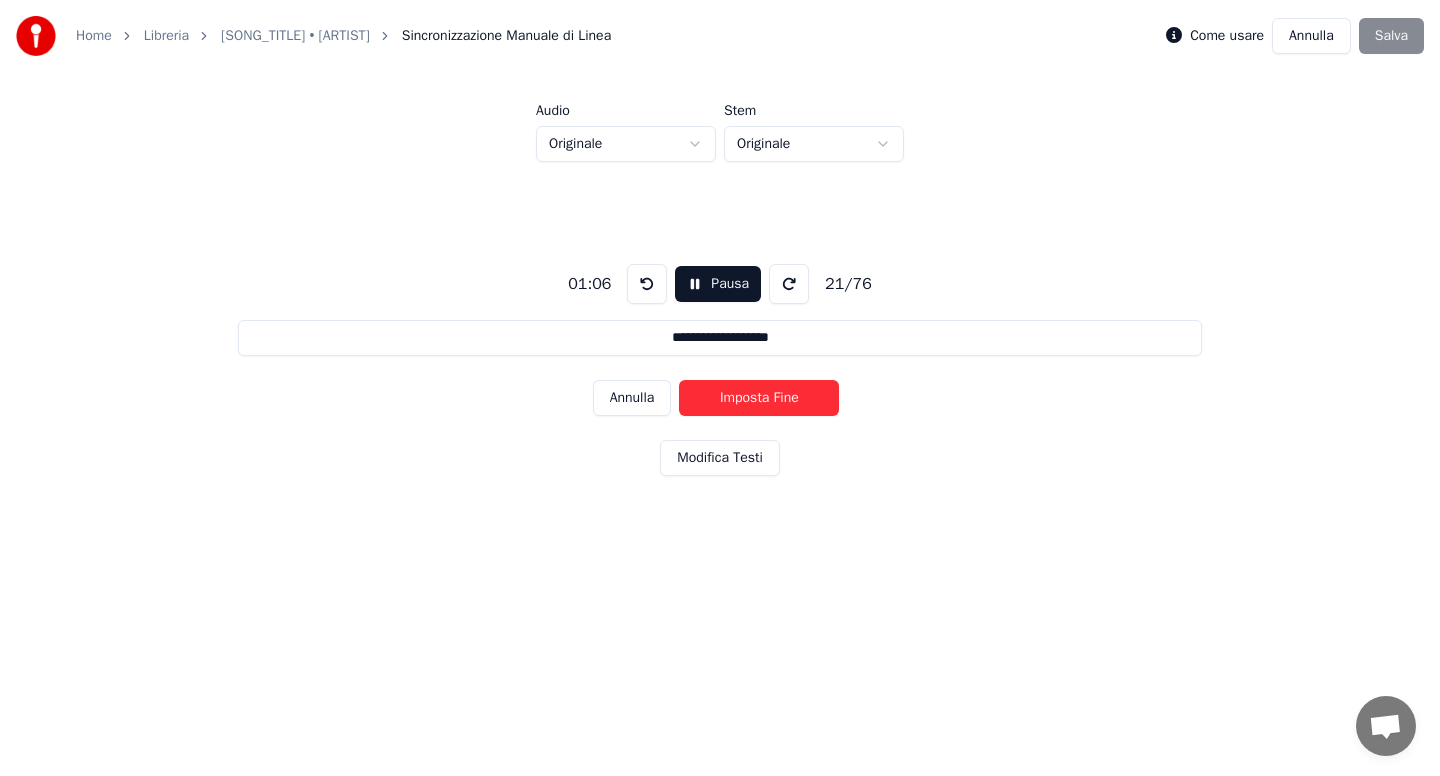 click on "Imposta Fine" at bounding box center (759, 398) 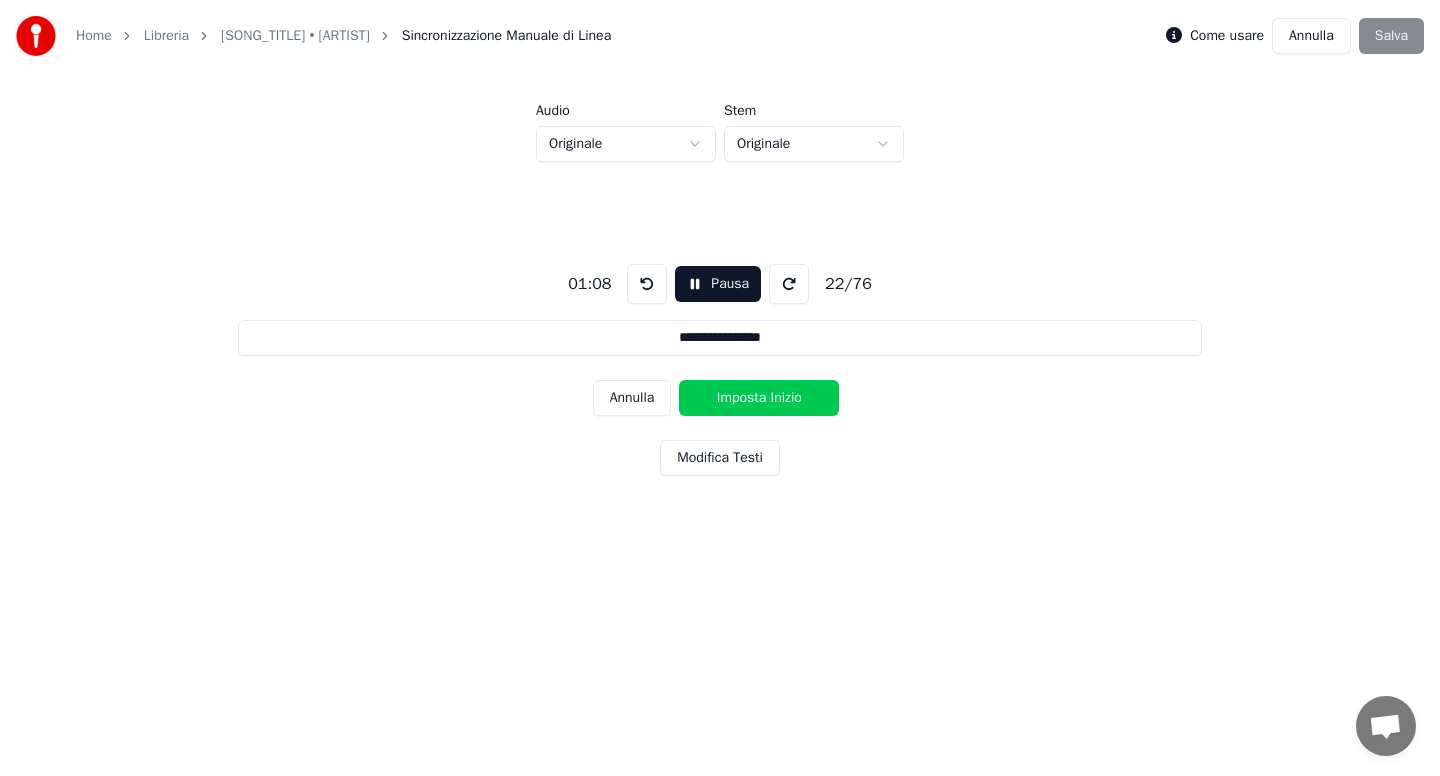 click on "Imposta Inizio" at bounding box center (759, 398) 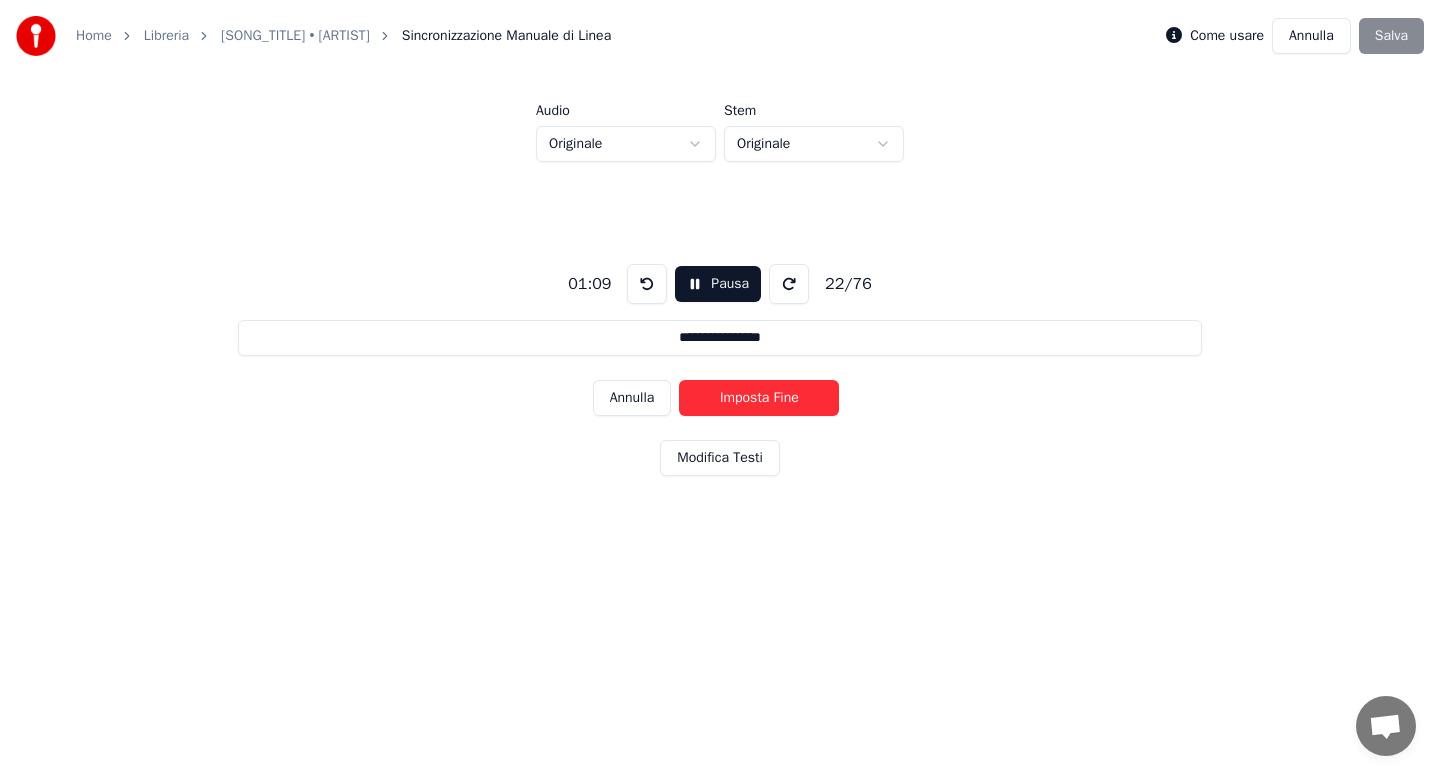 click on "Imposta Fine" at bounding box center (759, 398) 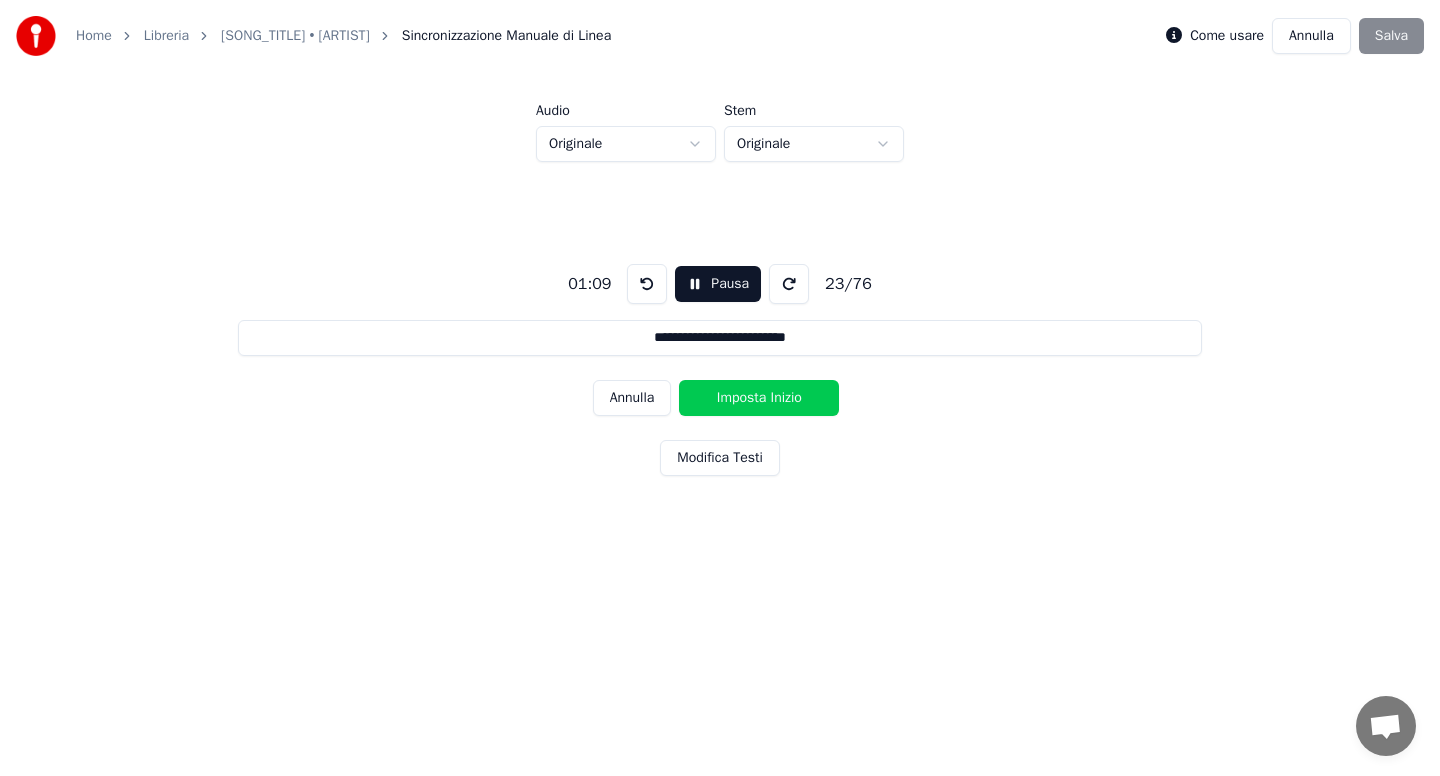 click on "Imposta Inizio" at bounding box center (759, 398) 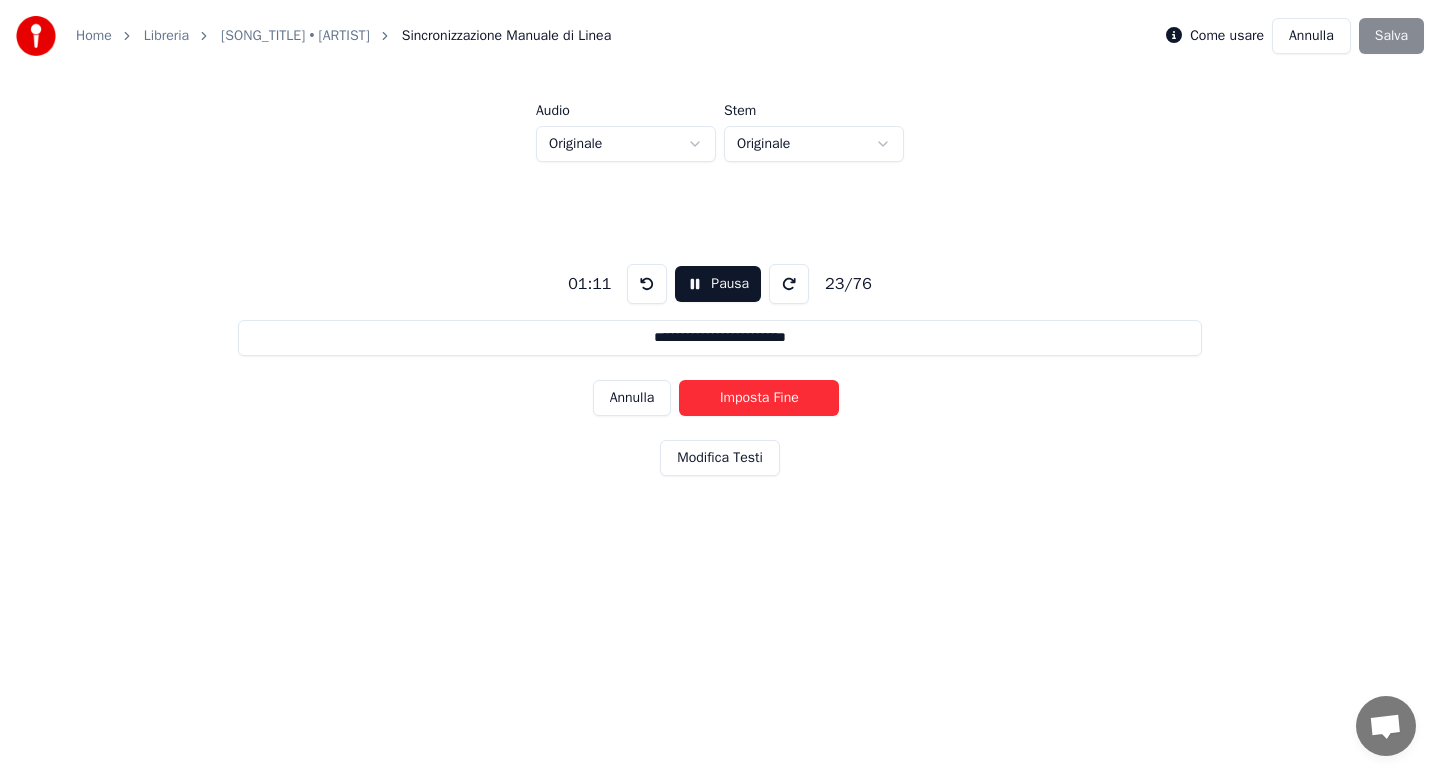 click on "Imposta Fine" at bounding box center (759, 398) 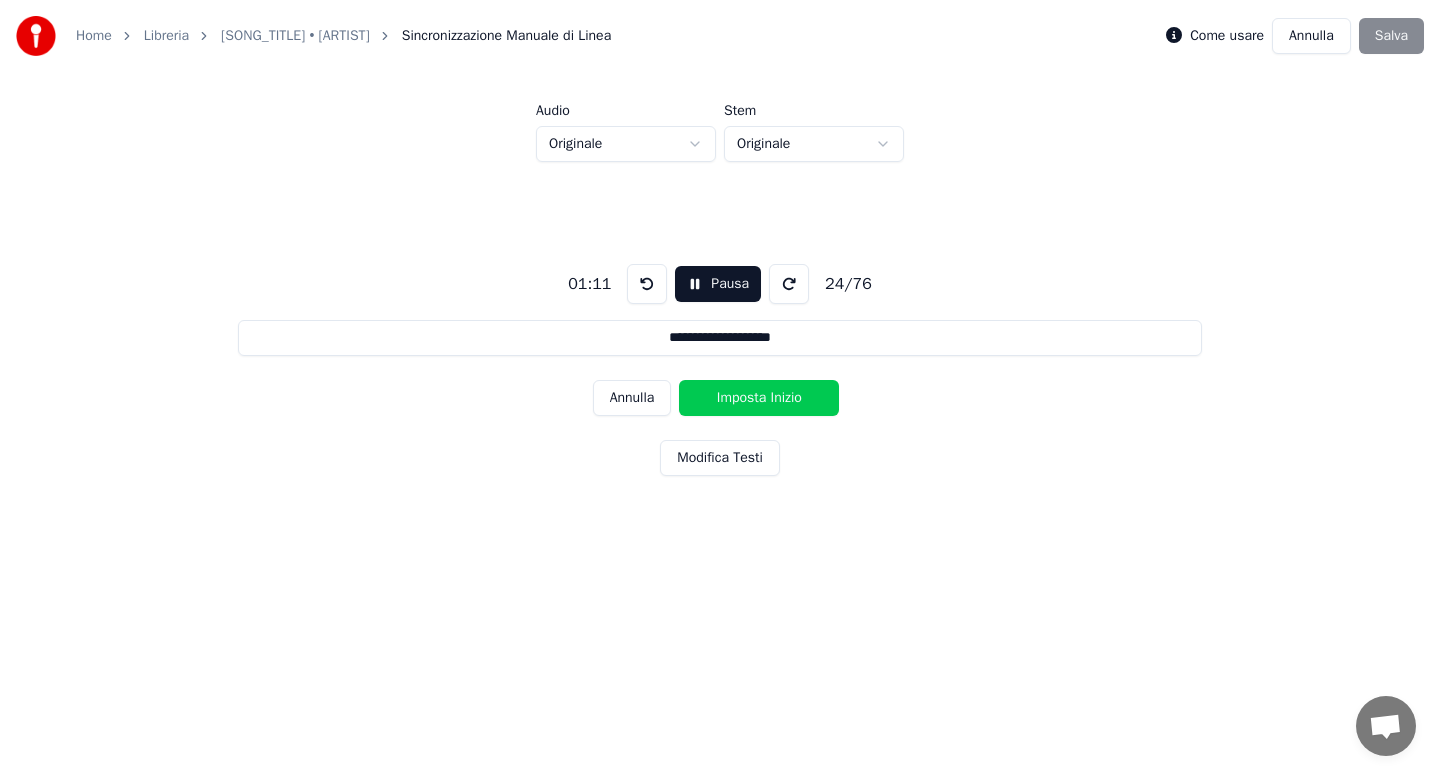 click on "Imposta Inizio" at bounding box center [759, 398] 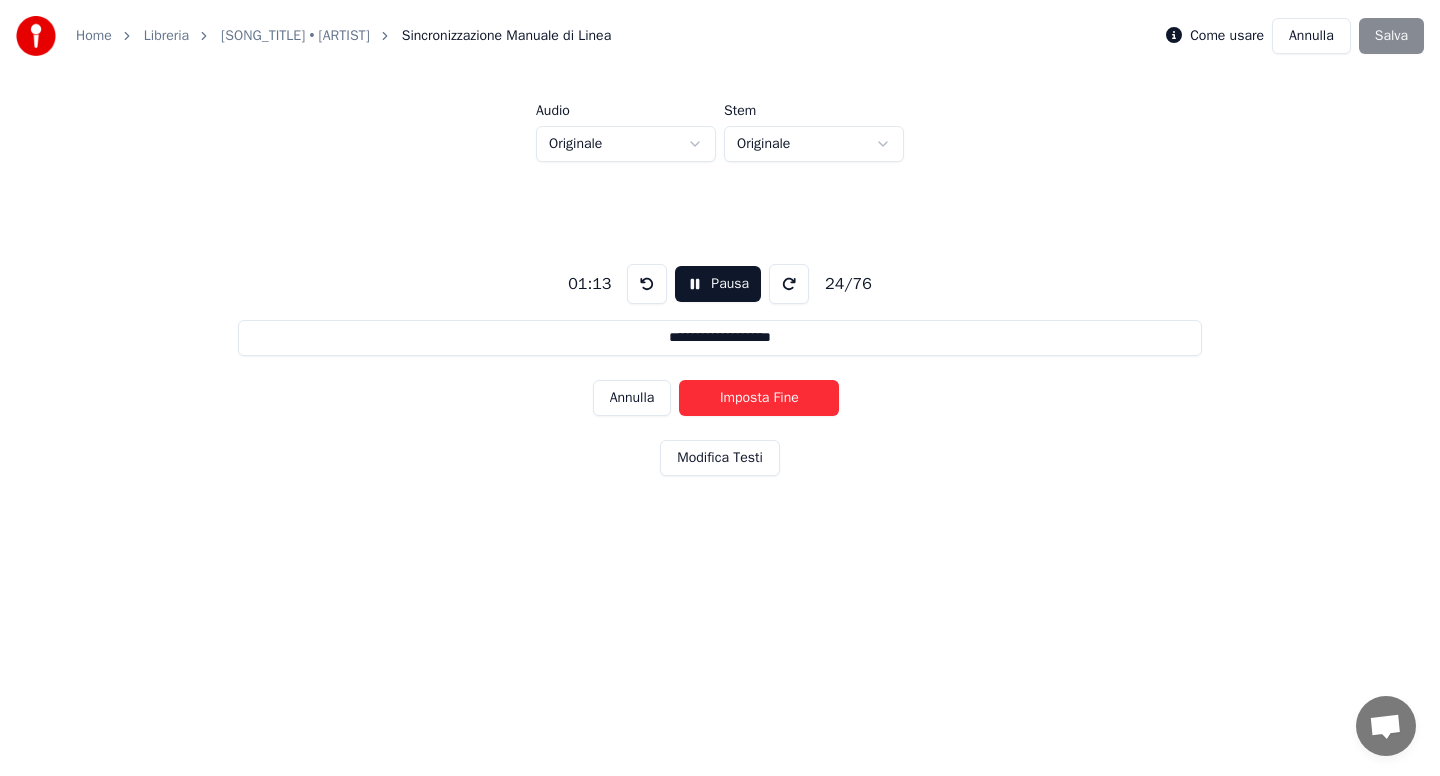 click on "Imposta Fine" at bounding box center [759, 398] 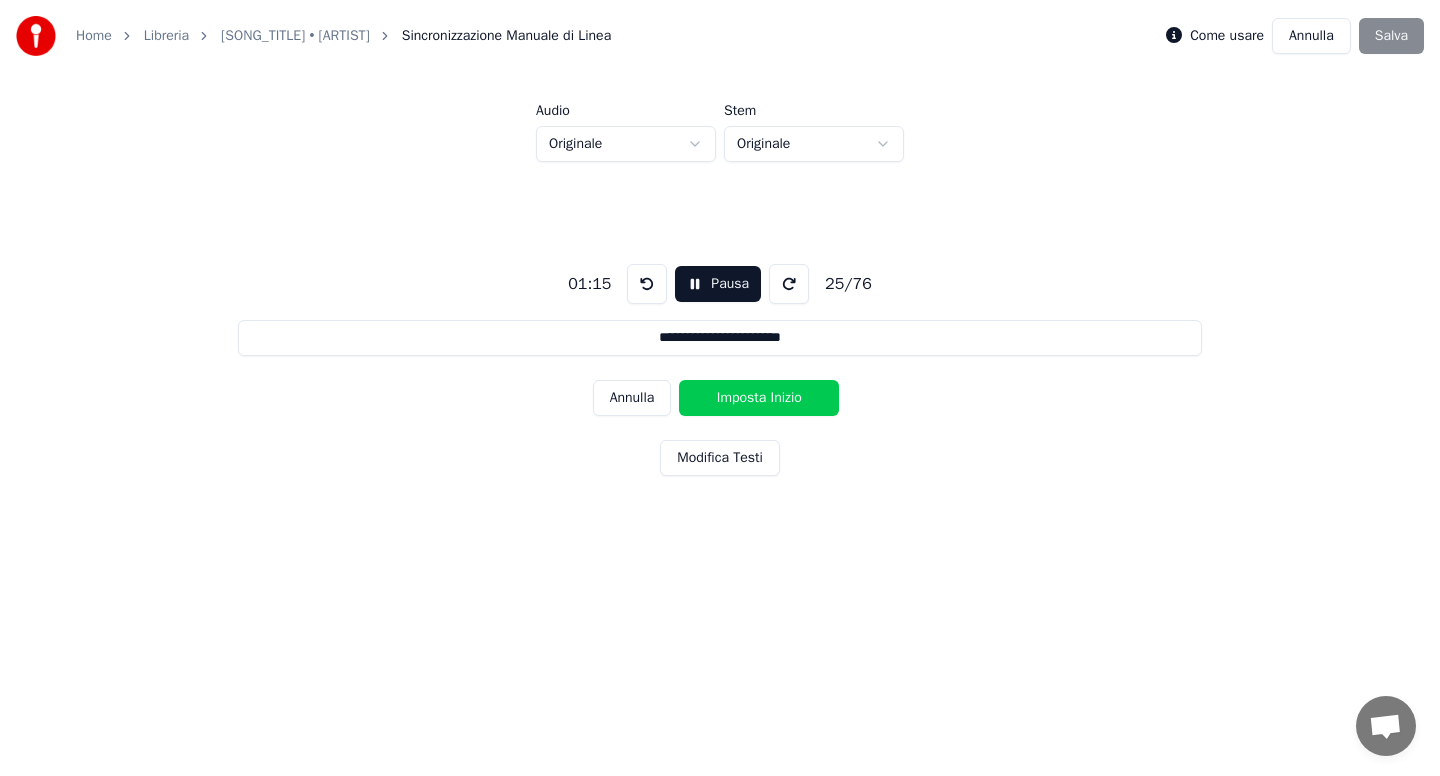 click on "Imposta Inizio" at bounding box center [759, 398] 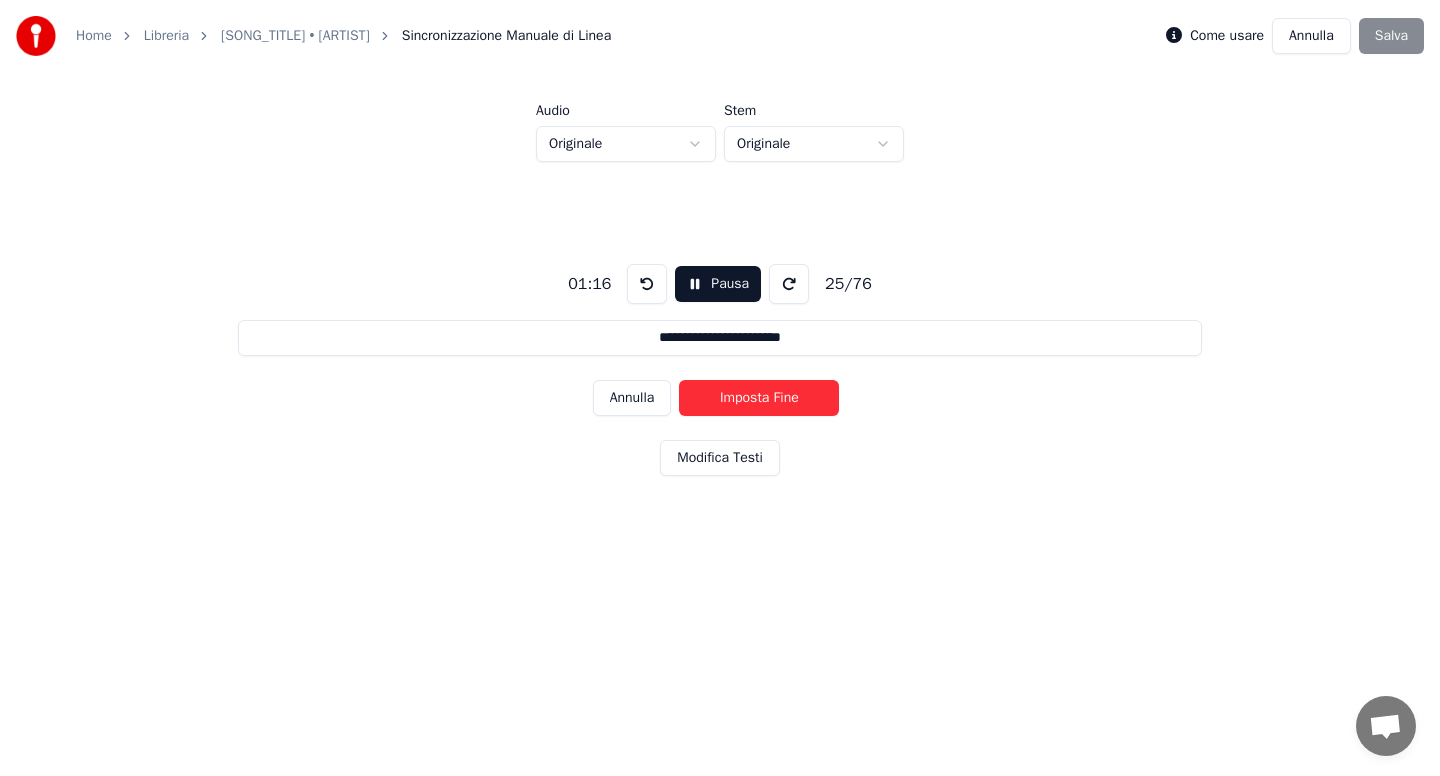 click on "Imposta Fine" at bounding box center (759, 398) 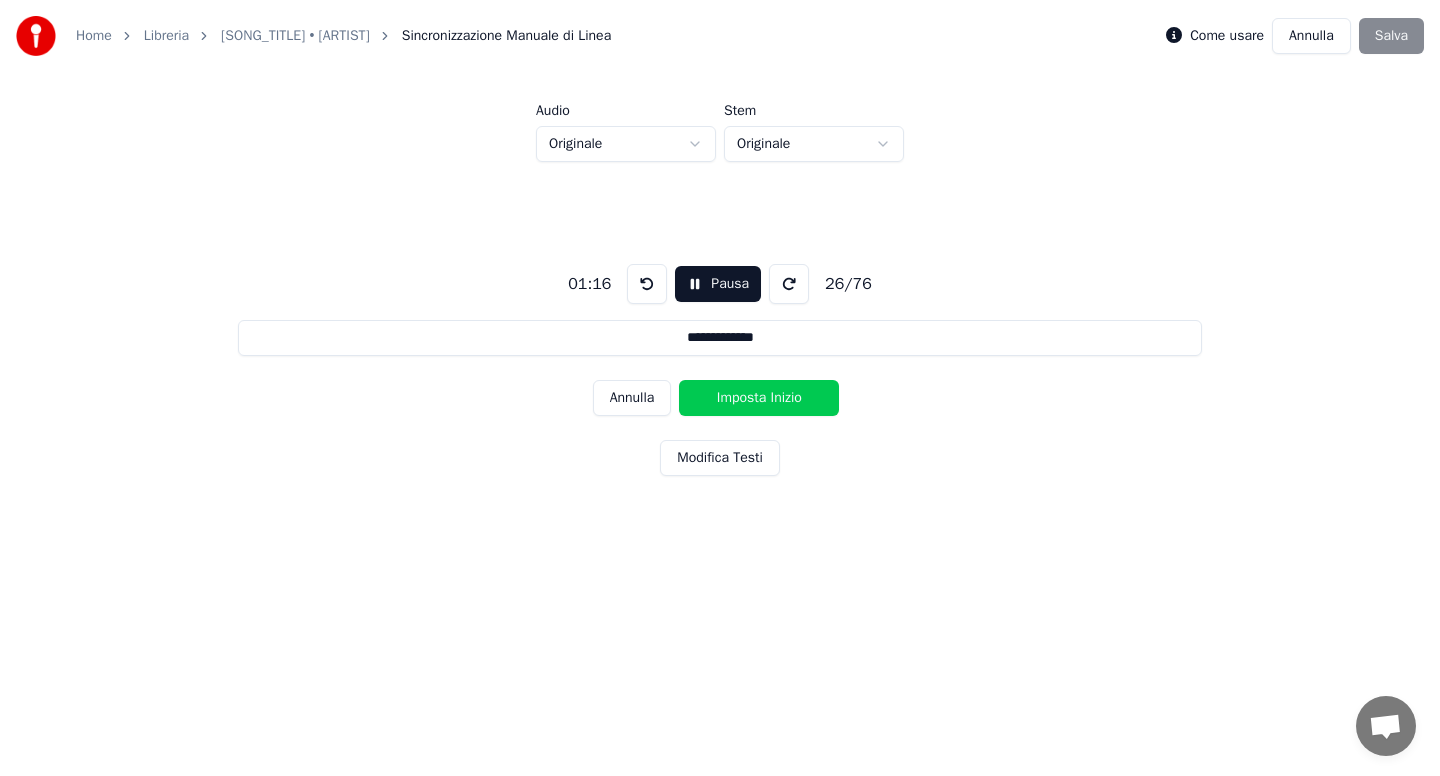 click on "Imposta Inizio" at bounding box center (759, 398) 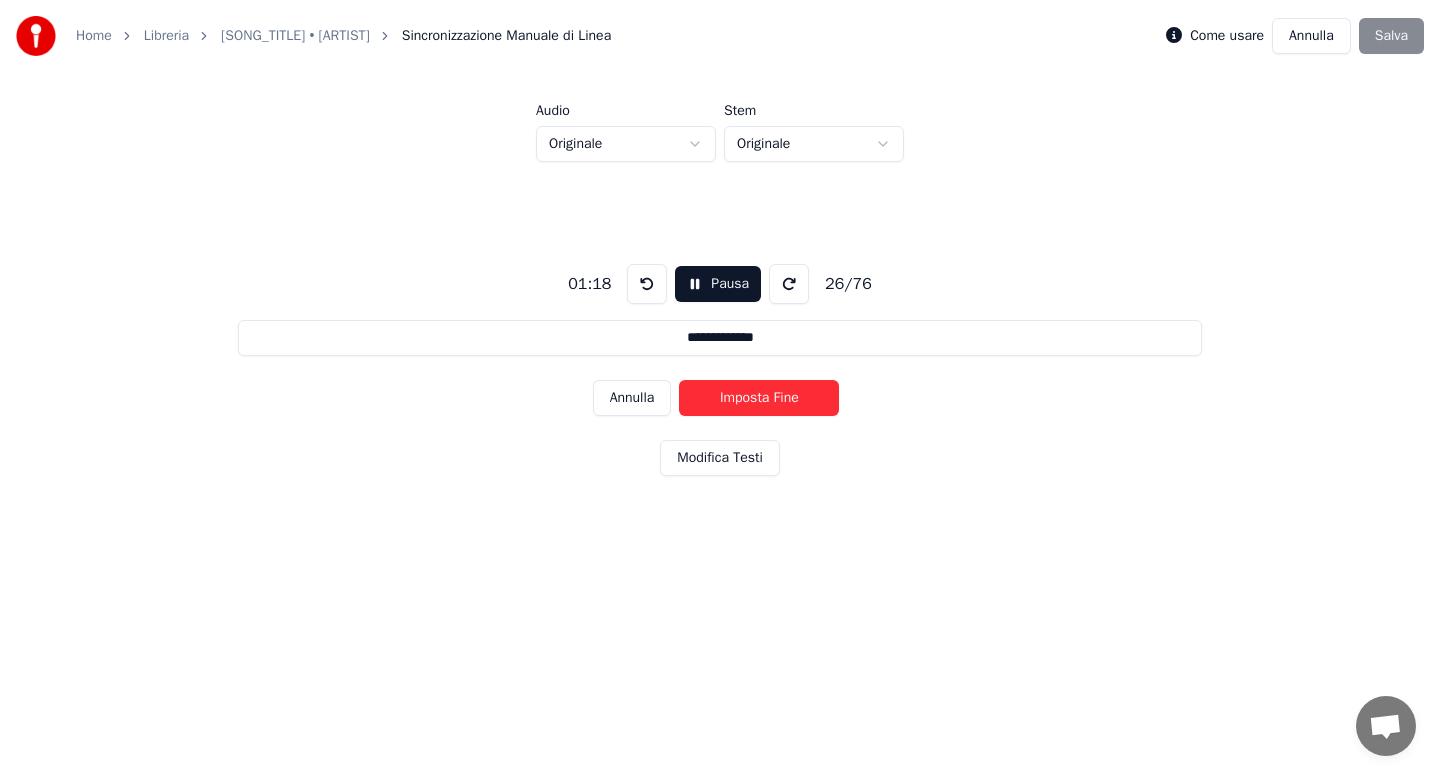 click on "Imposta Fine" at bounding box center (759, 398) 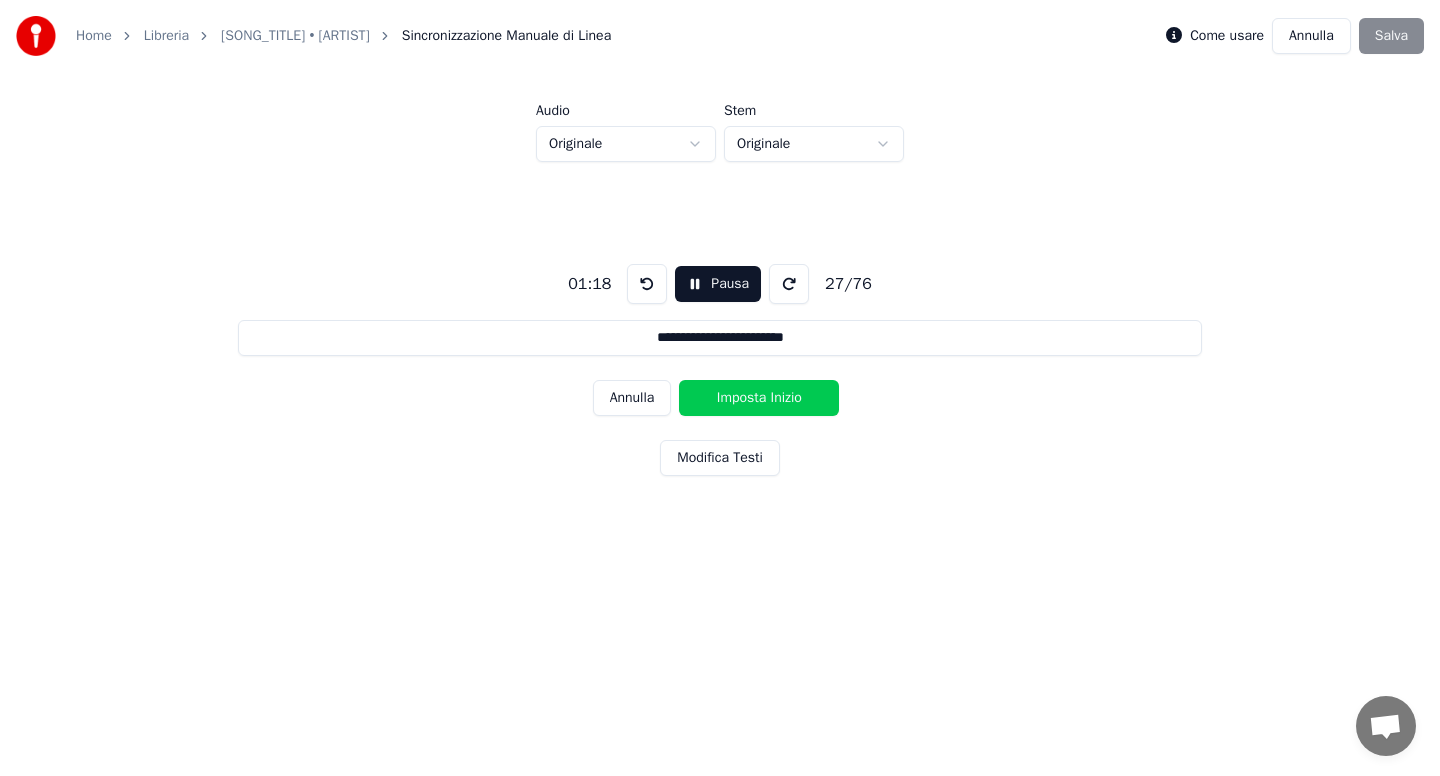 click on "Imposta Inizio" at bounding box center (759, 398) 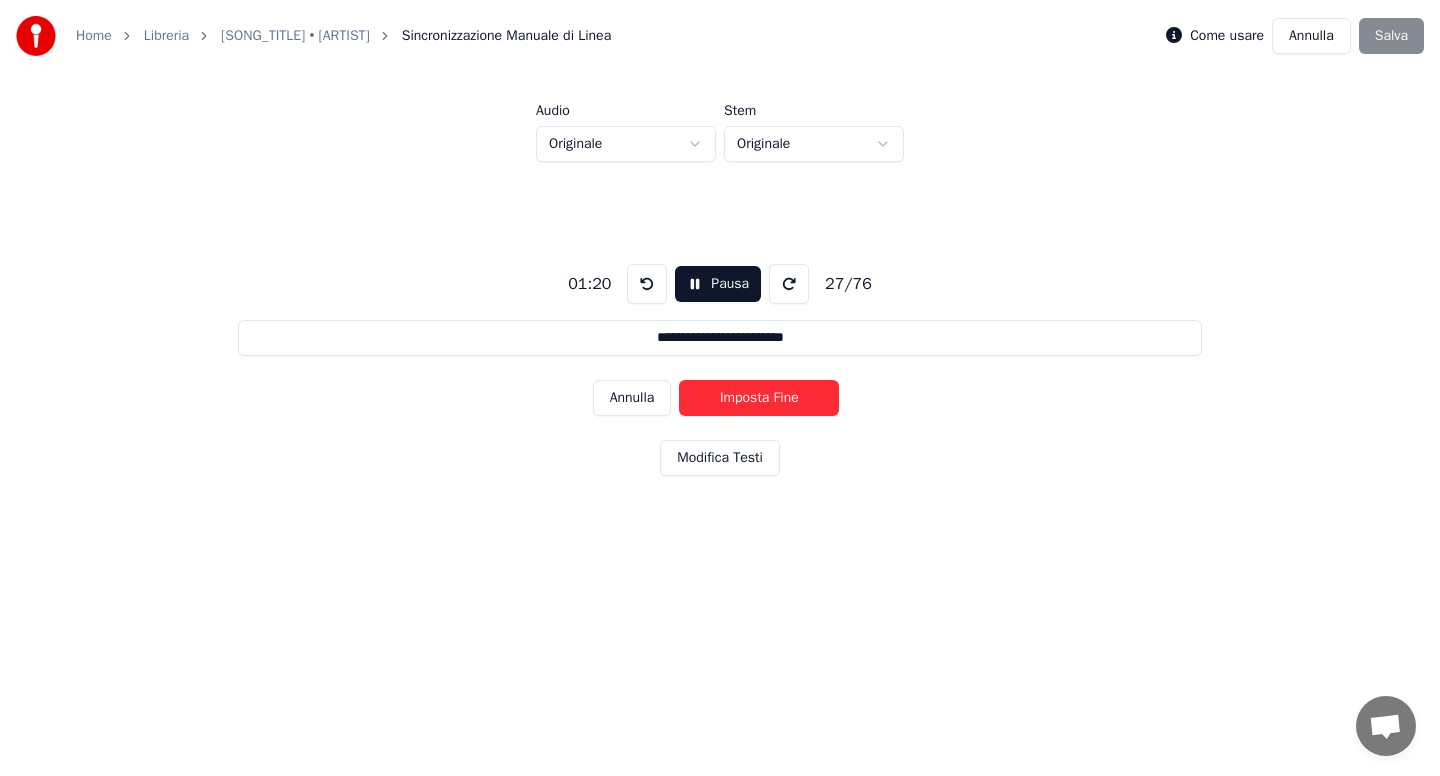 click on "Imposta Fine" at bounding box center (759, 398) 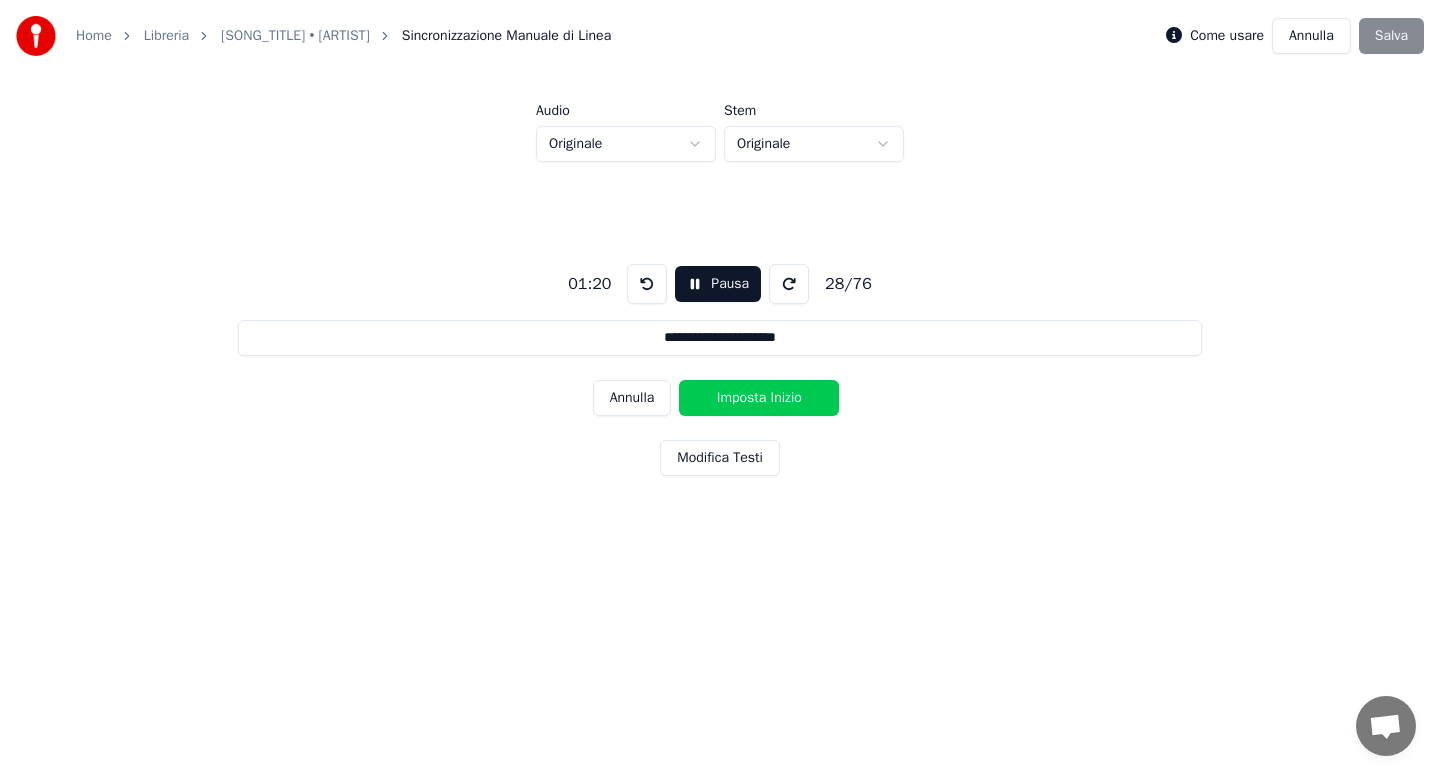 click on "Imposta Inizio" at bounding box center [759, 398] 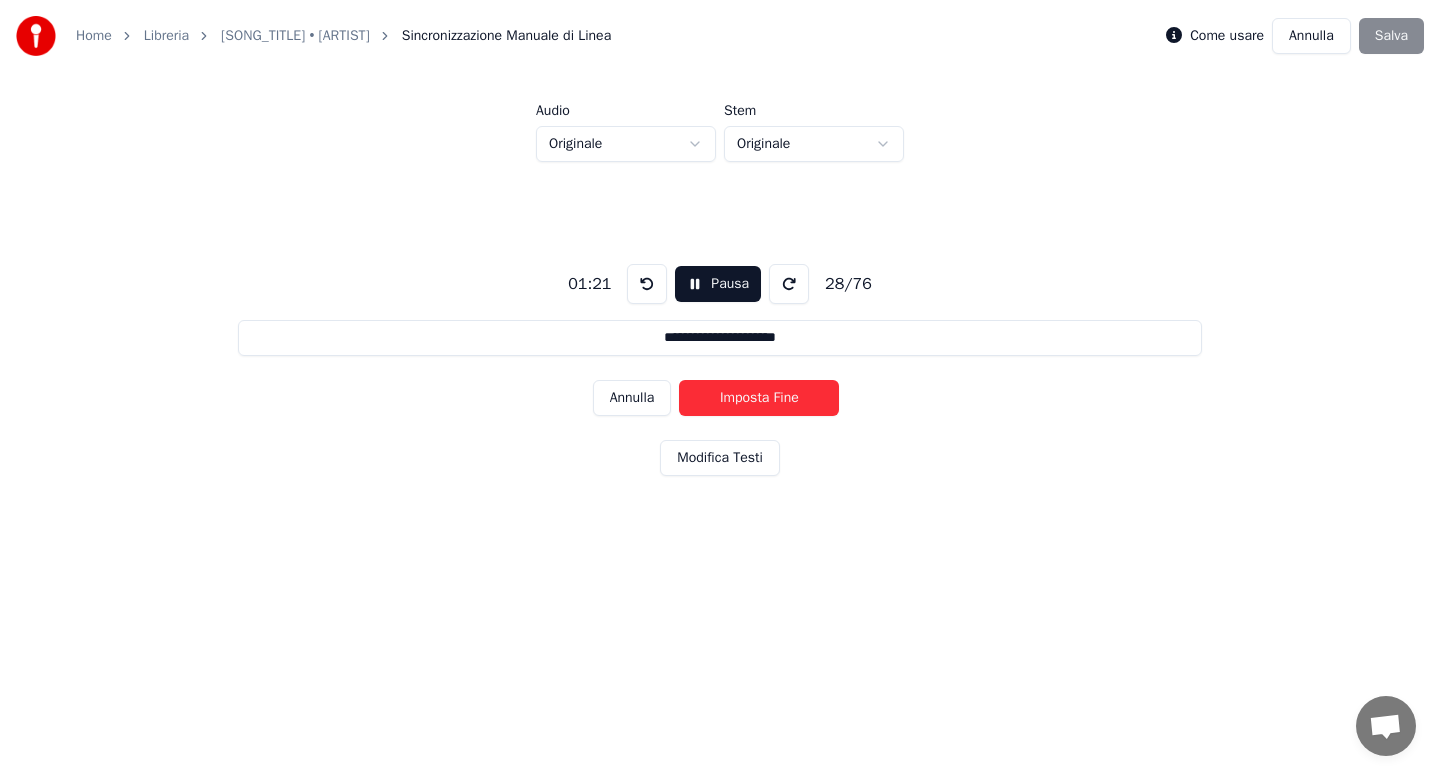 click on "Imposta Fine" at bounding box center [759, 398] 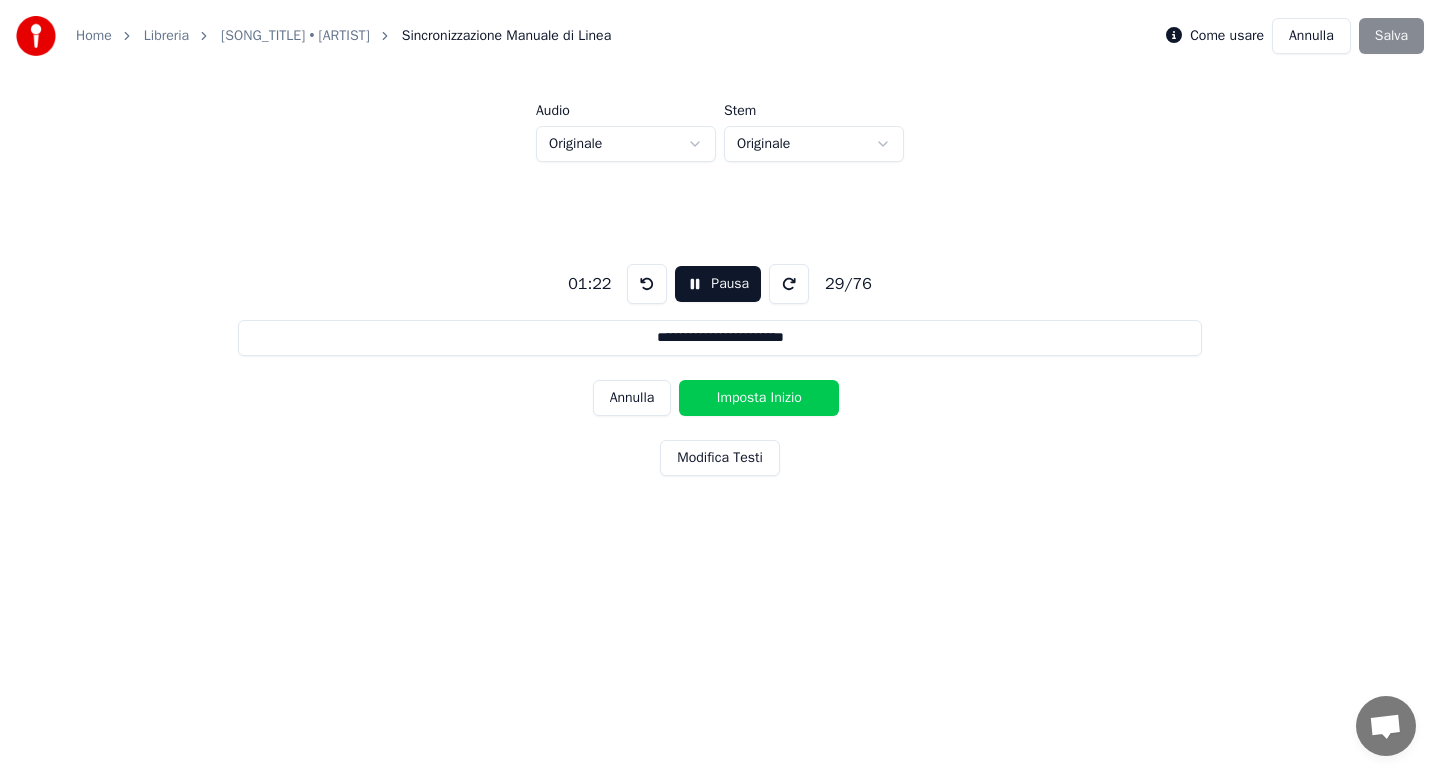 click on "Imposta Inizio" at bounding box center (759, 398) 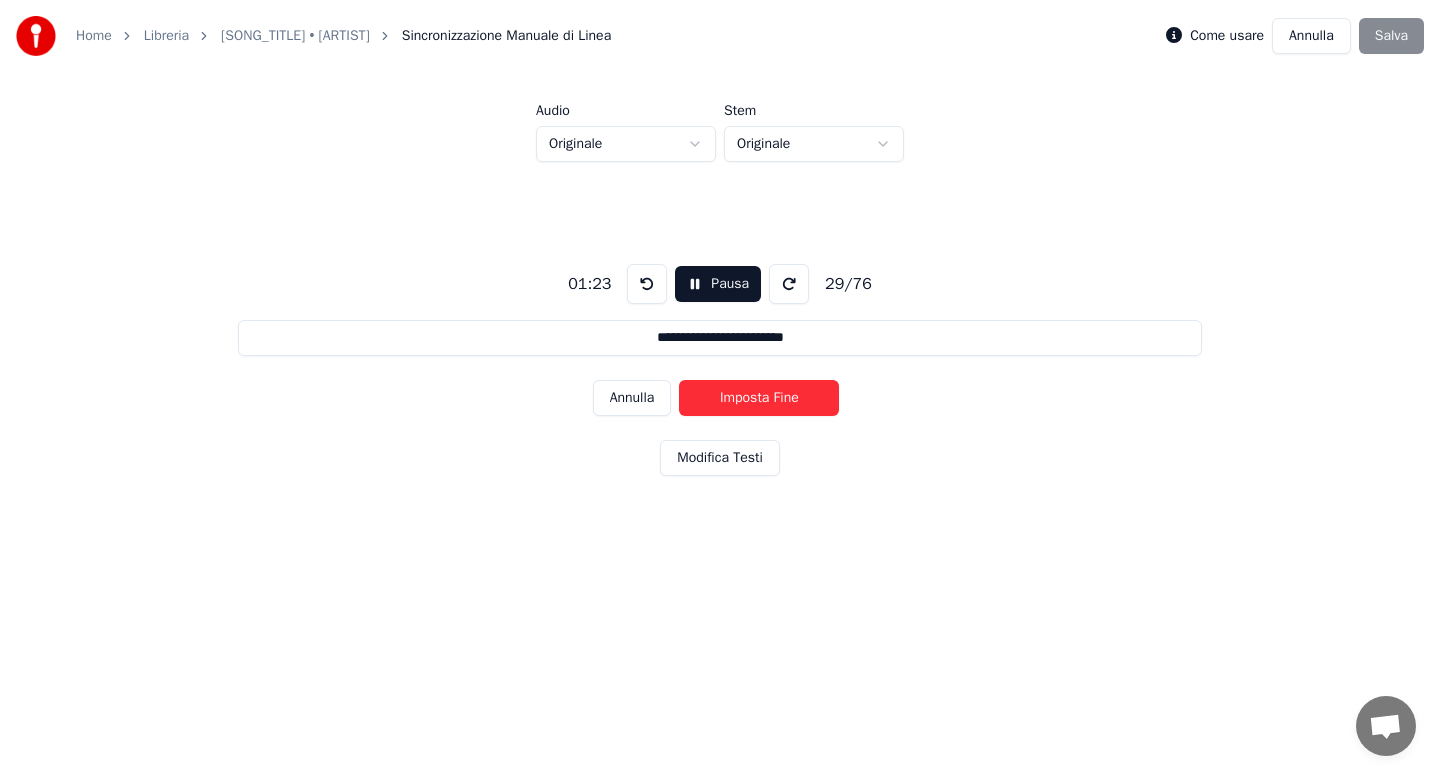 click on "Imposta Fine" at bounding box center [759, 398] 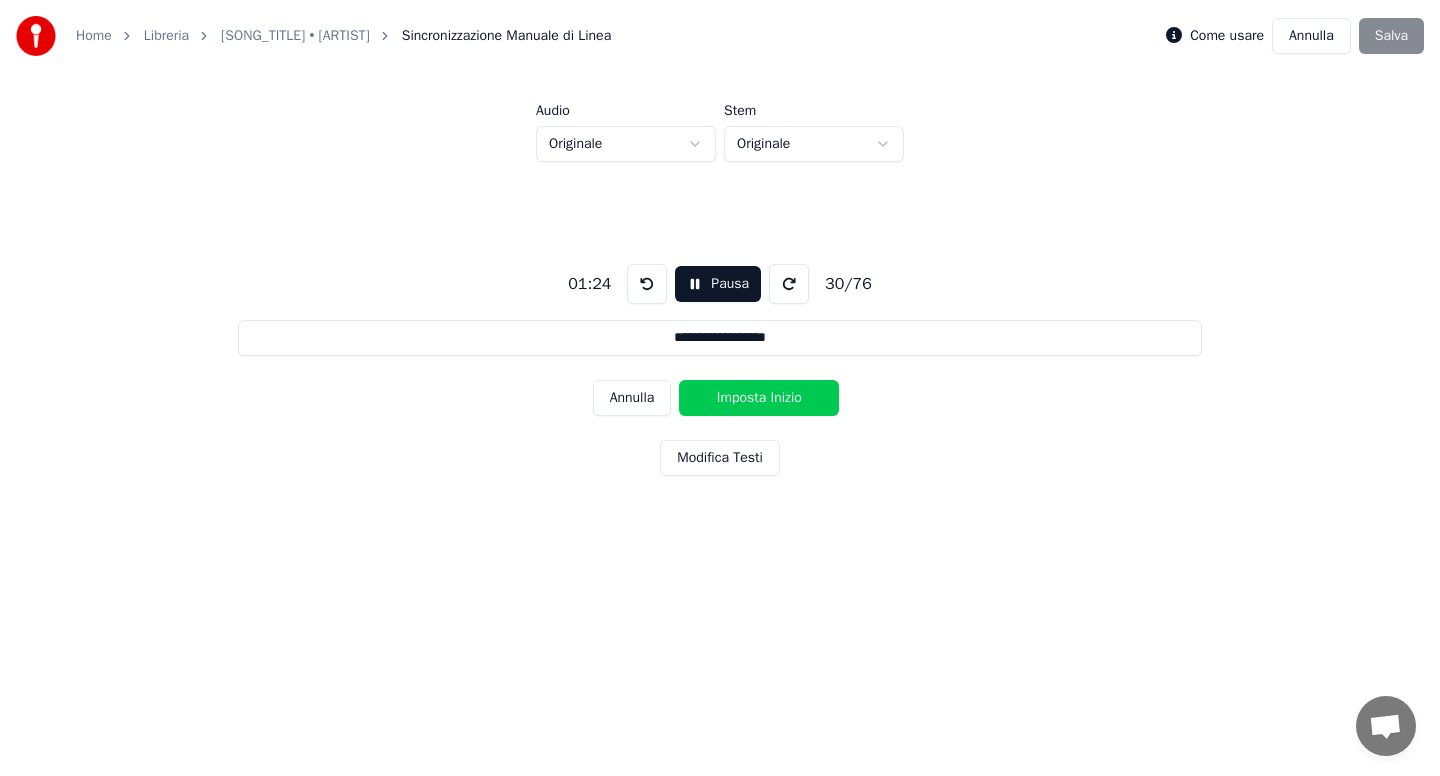 click on "Imposta Inizio" at bounding box center (759, 398) 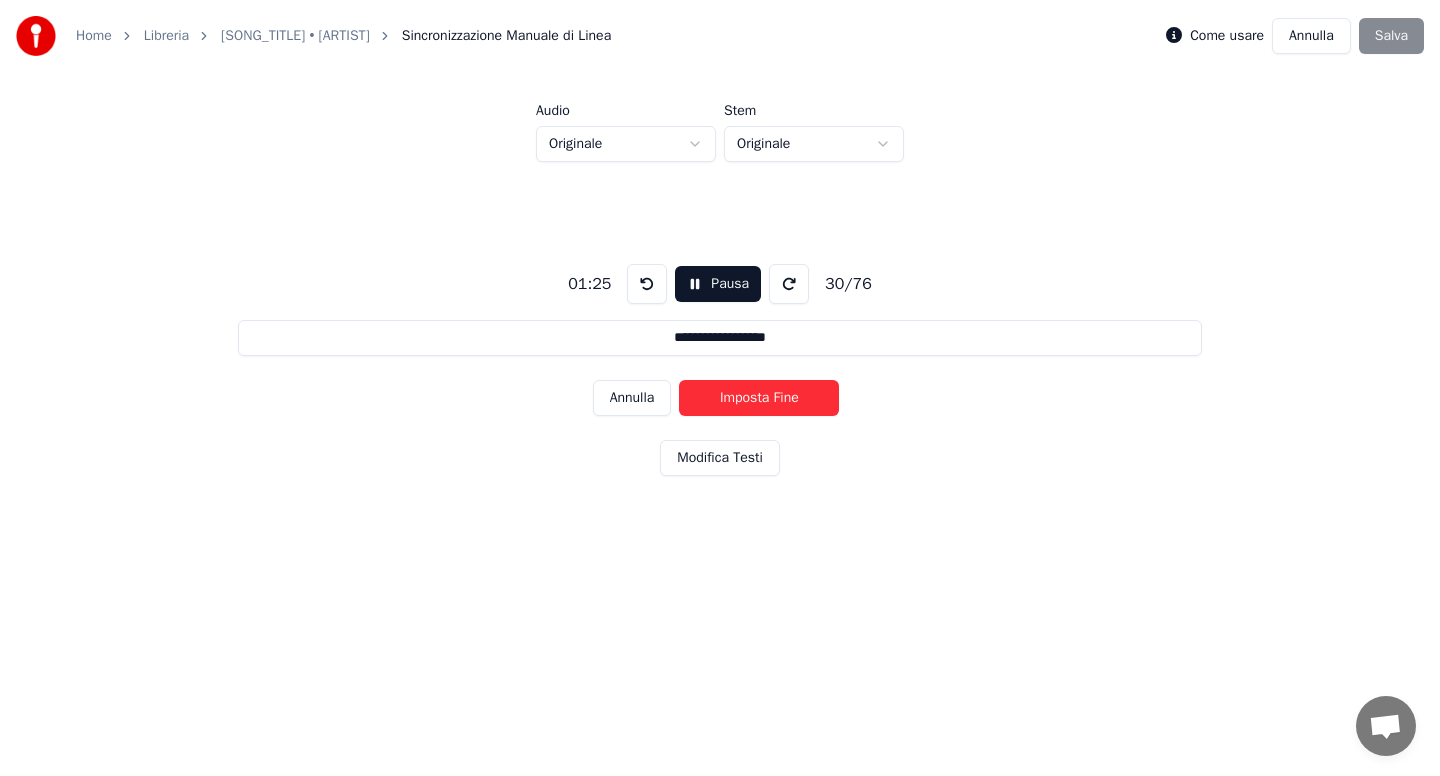 click on "Imposta Fine" at bounding box center [759, 398] 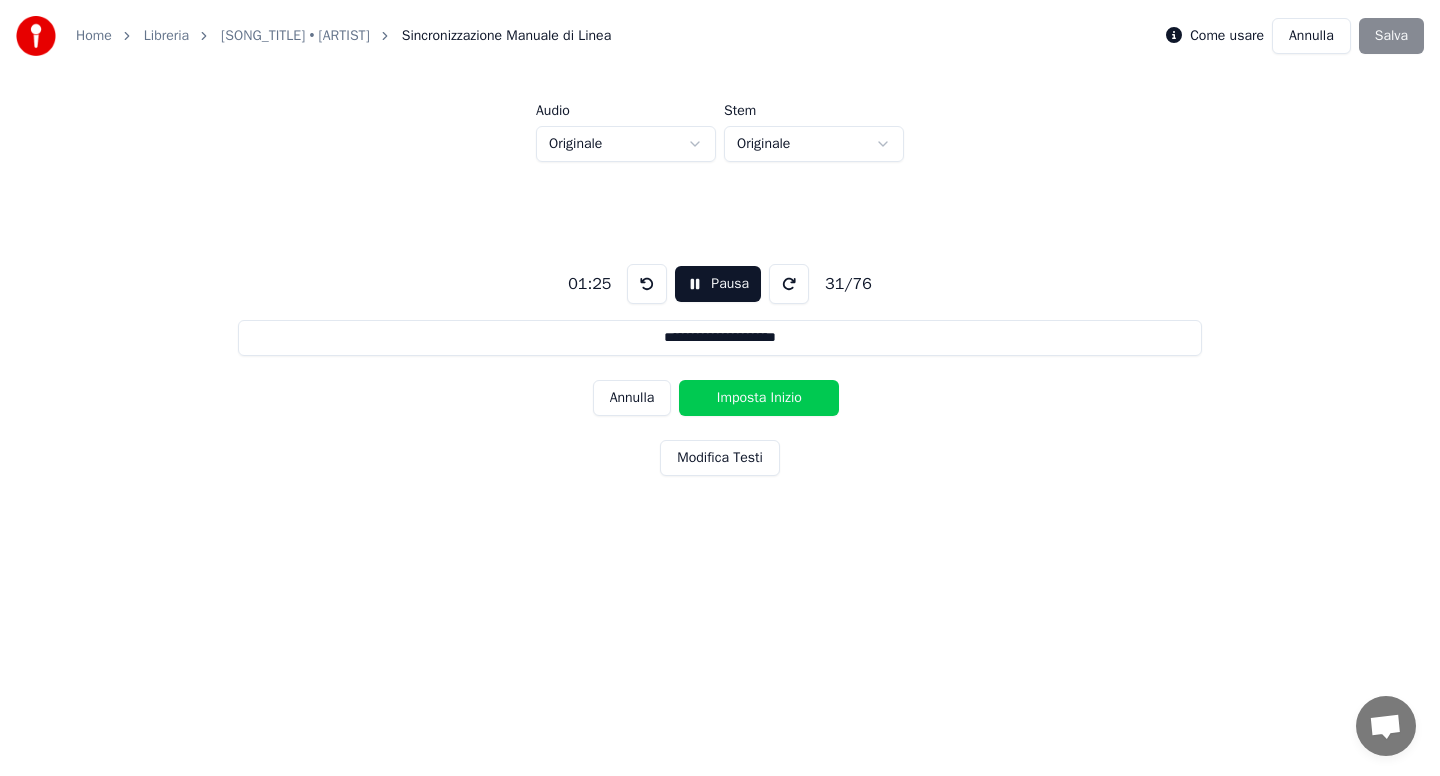click on "Imposta Inizio" at bounding box center (759, 398) 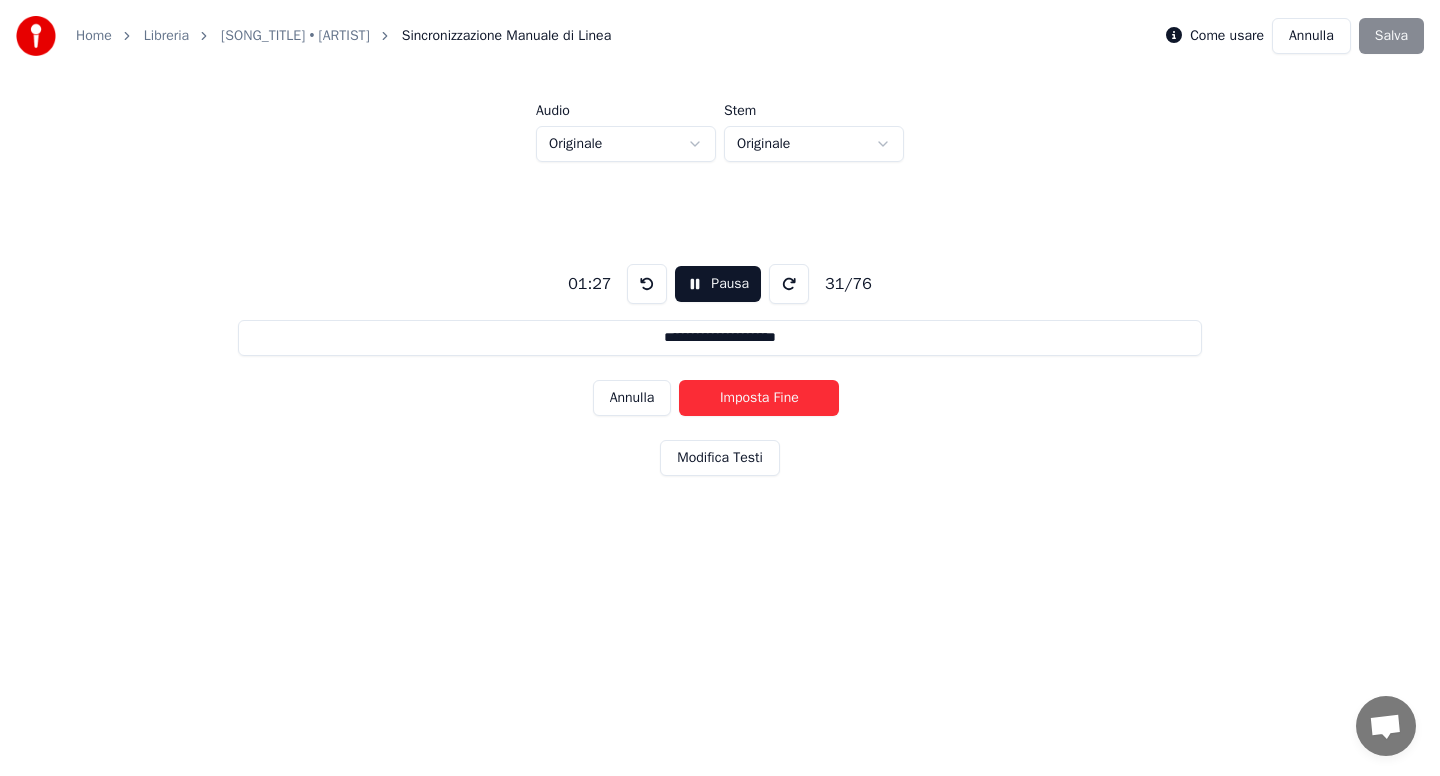 click on "Imposta Fine" at bounding box center [759, 398] 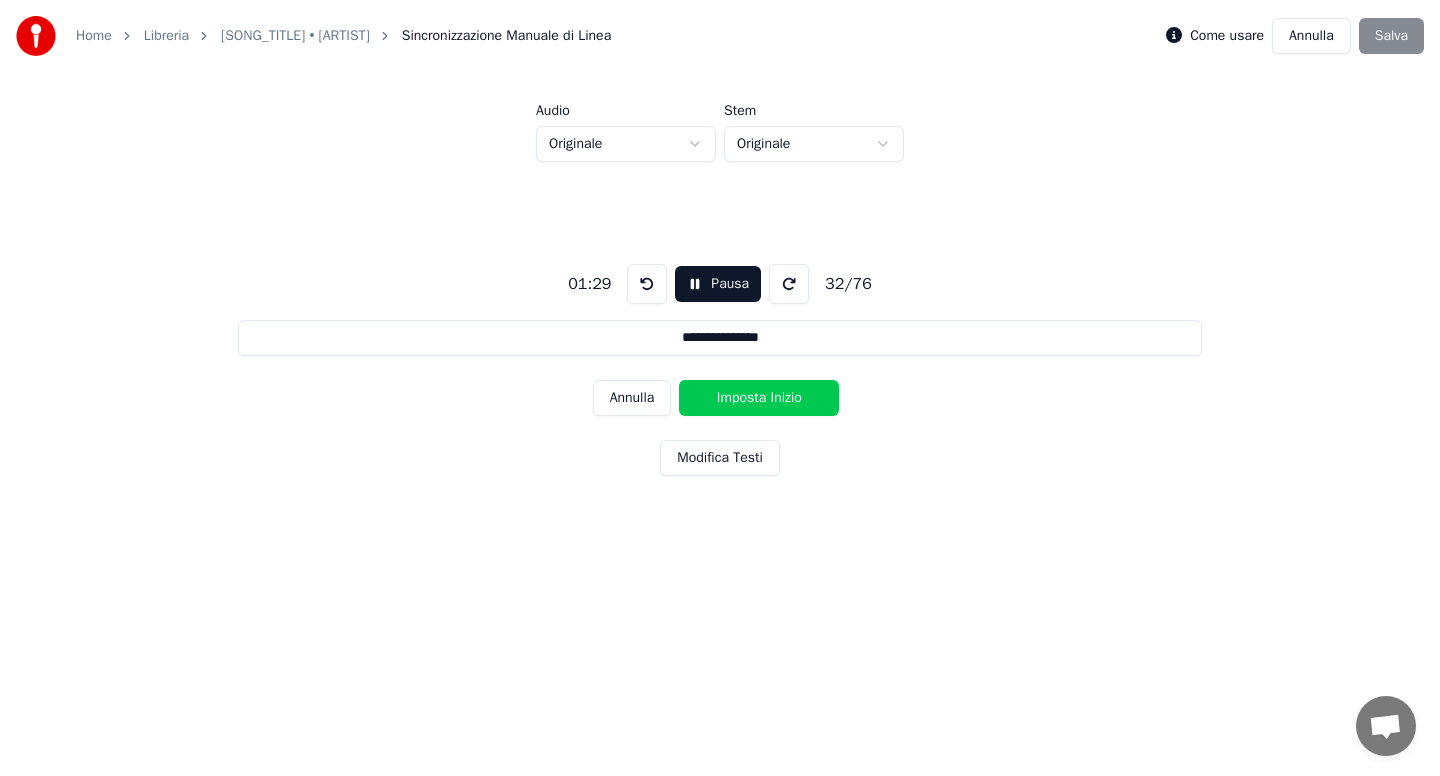 click on "Imposta Inizio" at bounding box center (759, 398) 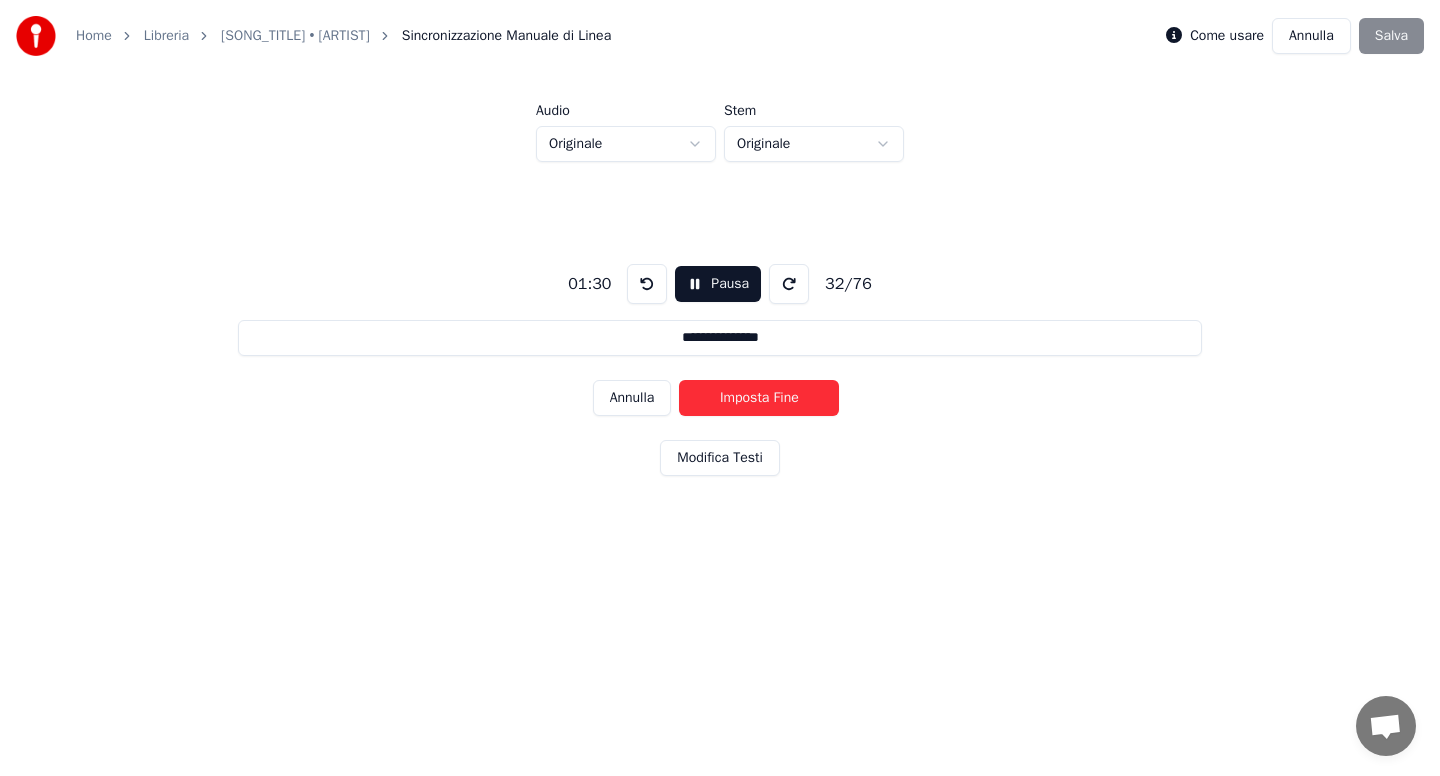 click on "Imposta Fine" at bounding box center (759, 398) 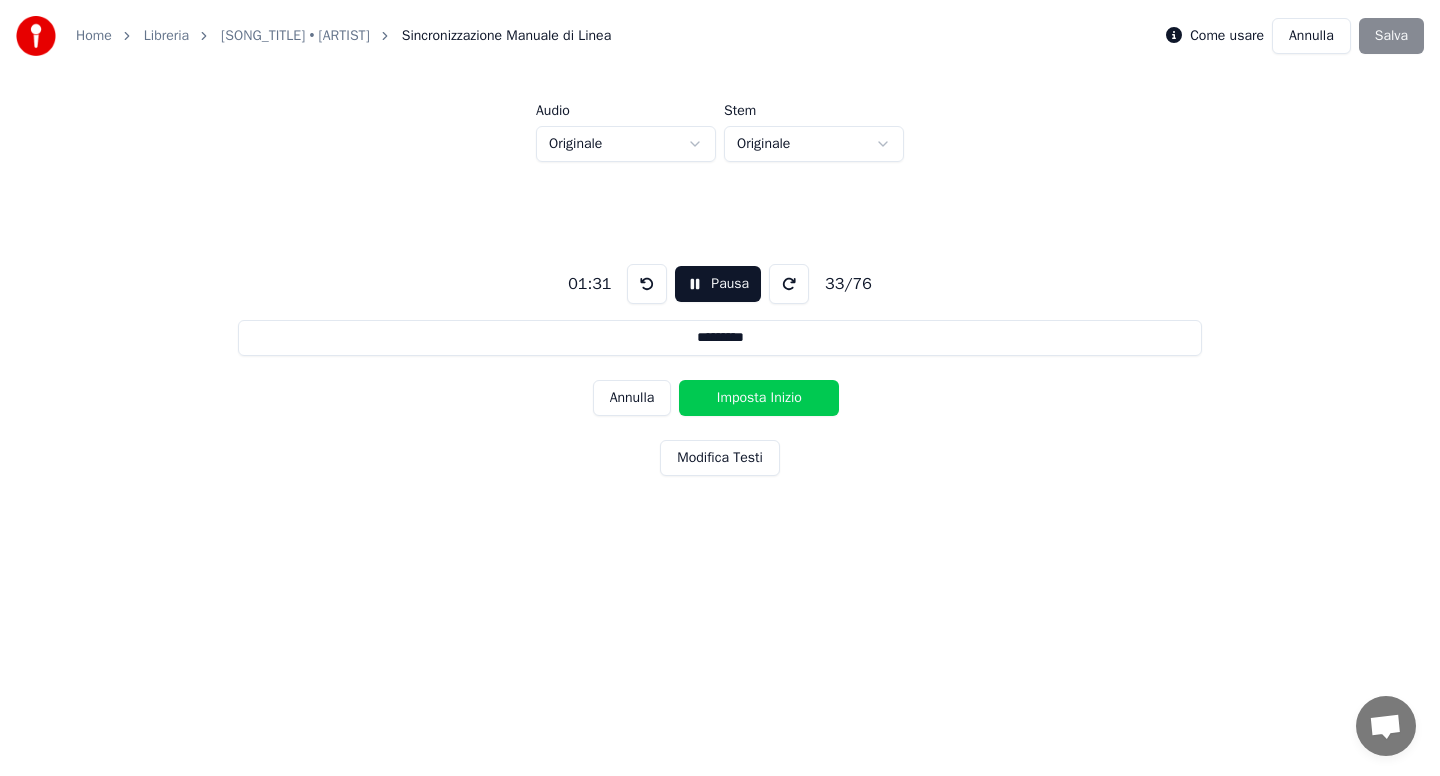 click on "Imposta Inizio" at bounding box center (759, 398) 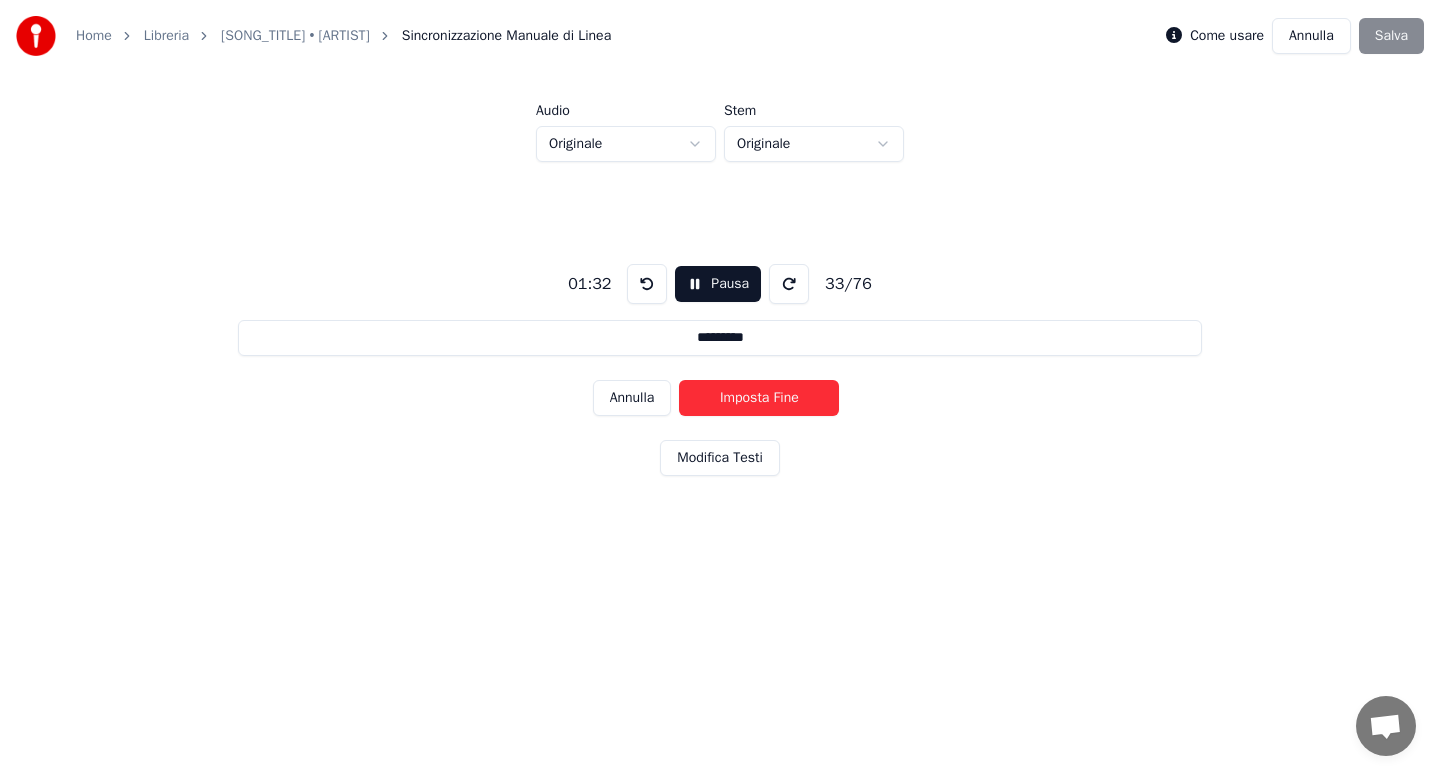 click on "Imposta Fine" at bounding box center (759, 398) 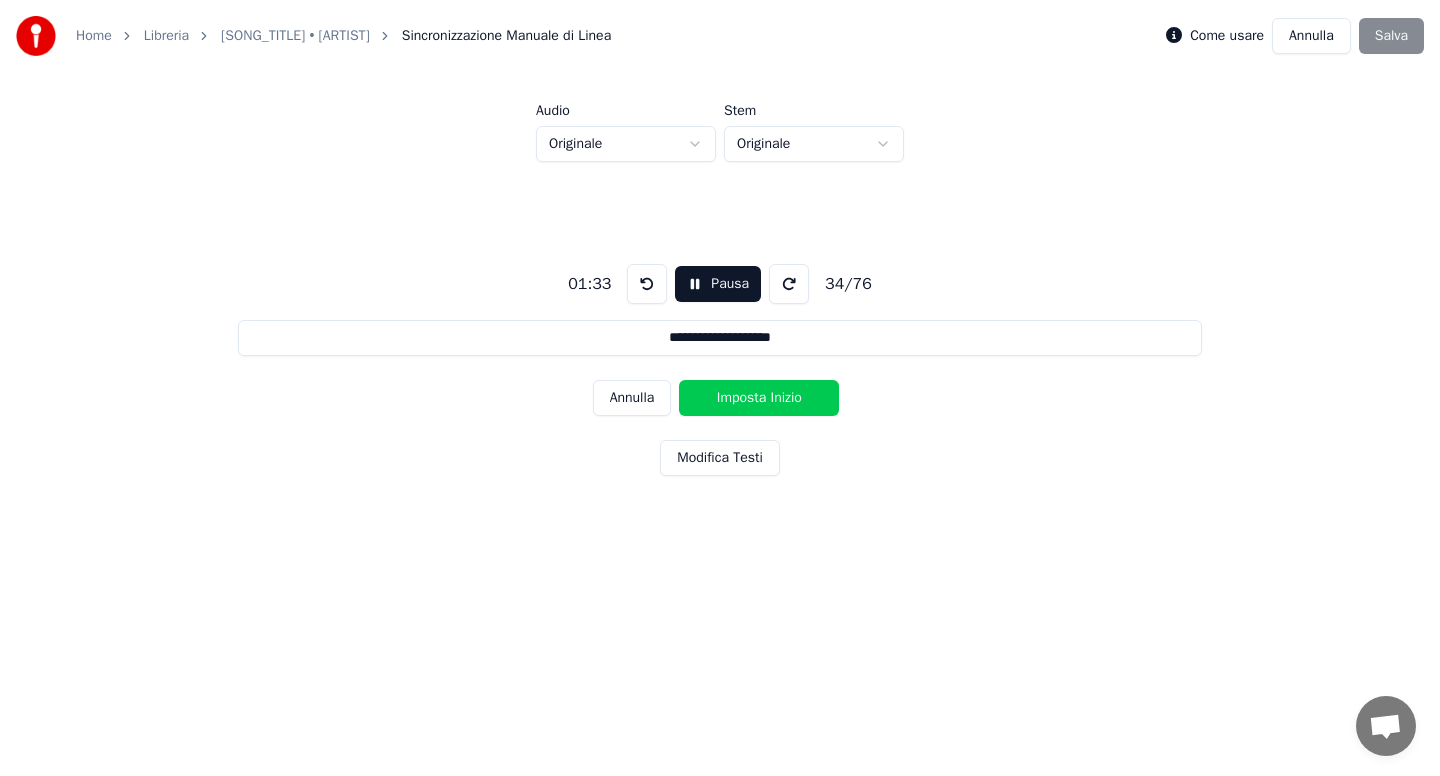 click on "Imposta Inizio" at bounding box center (759, 398) 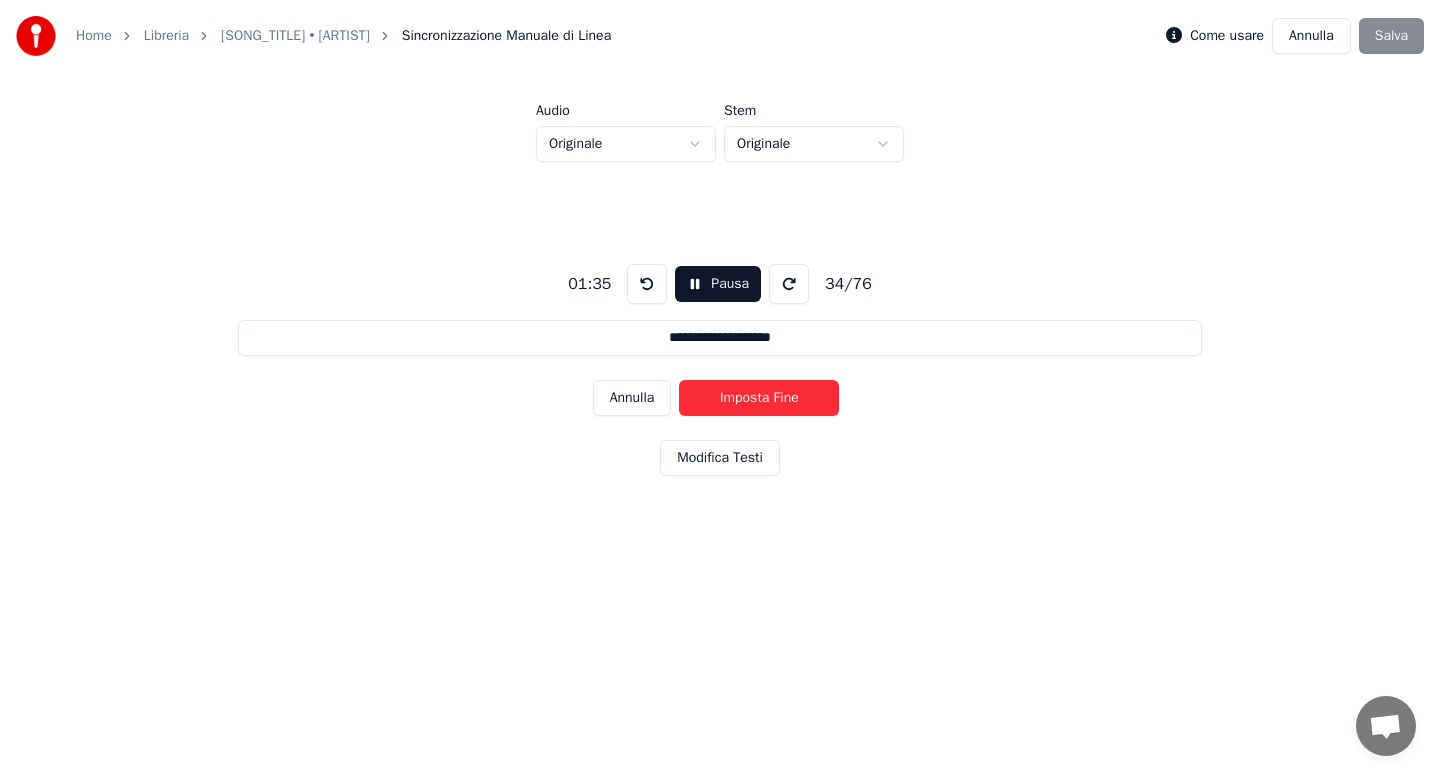 click on "Imposta Fine" at bounding box center [759, 398] 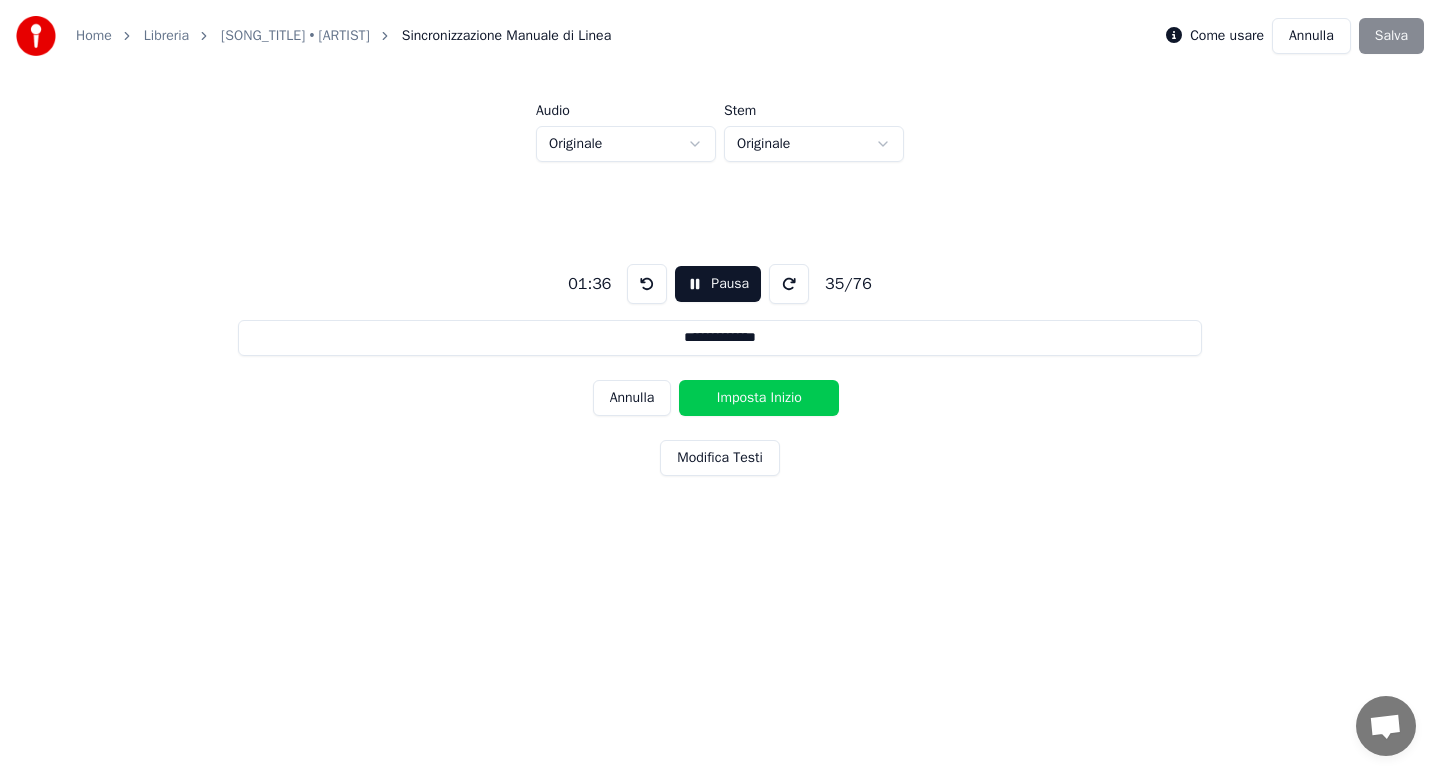 click on "Imposta Inizio" at bounding box center (759, 398) 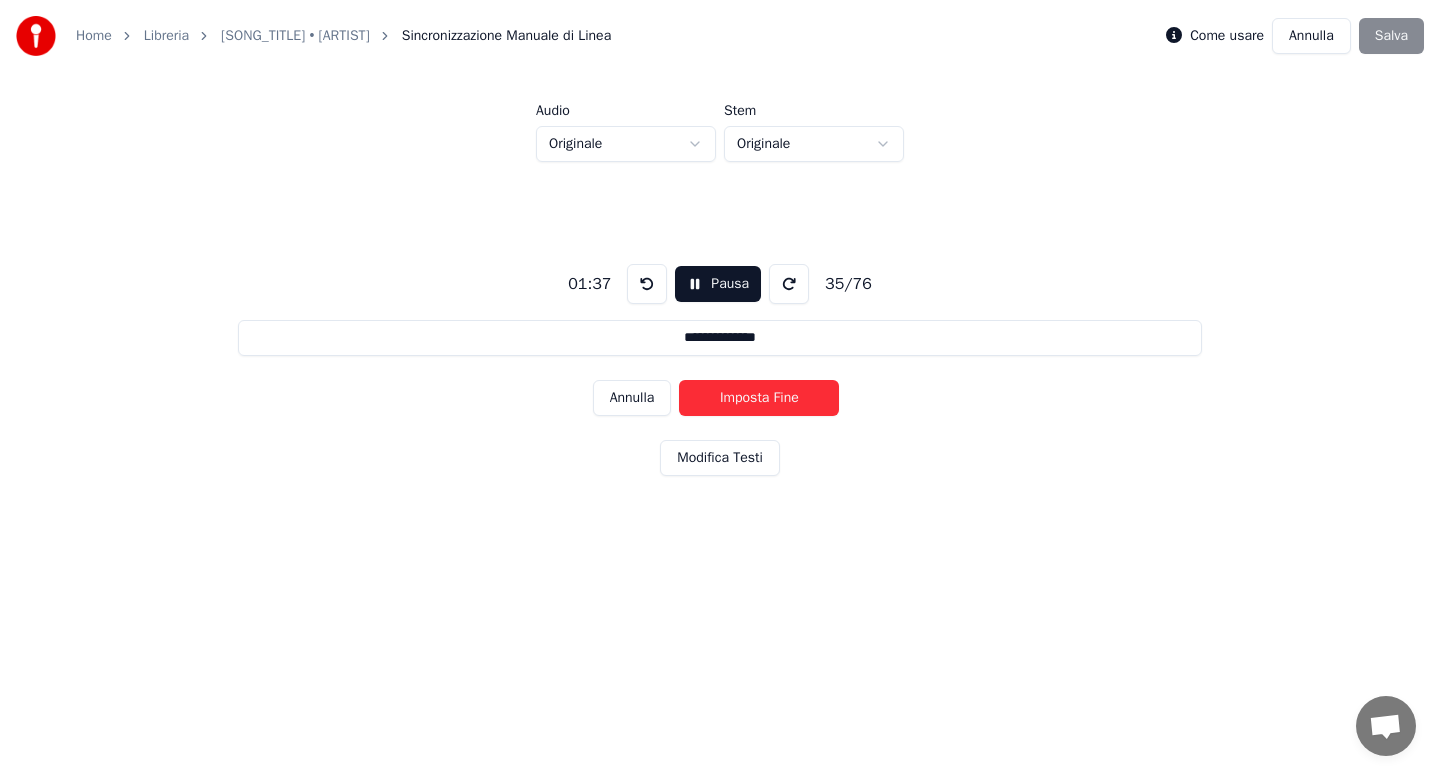 click on "Imposta Fine" at bounding box center (759, 398) 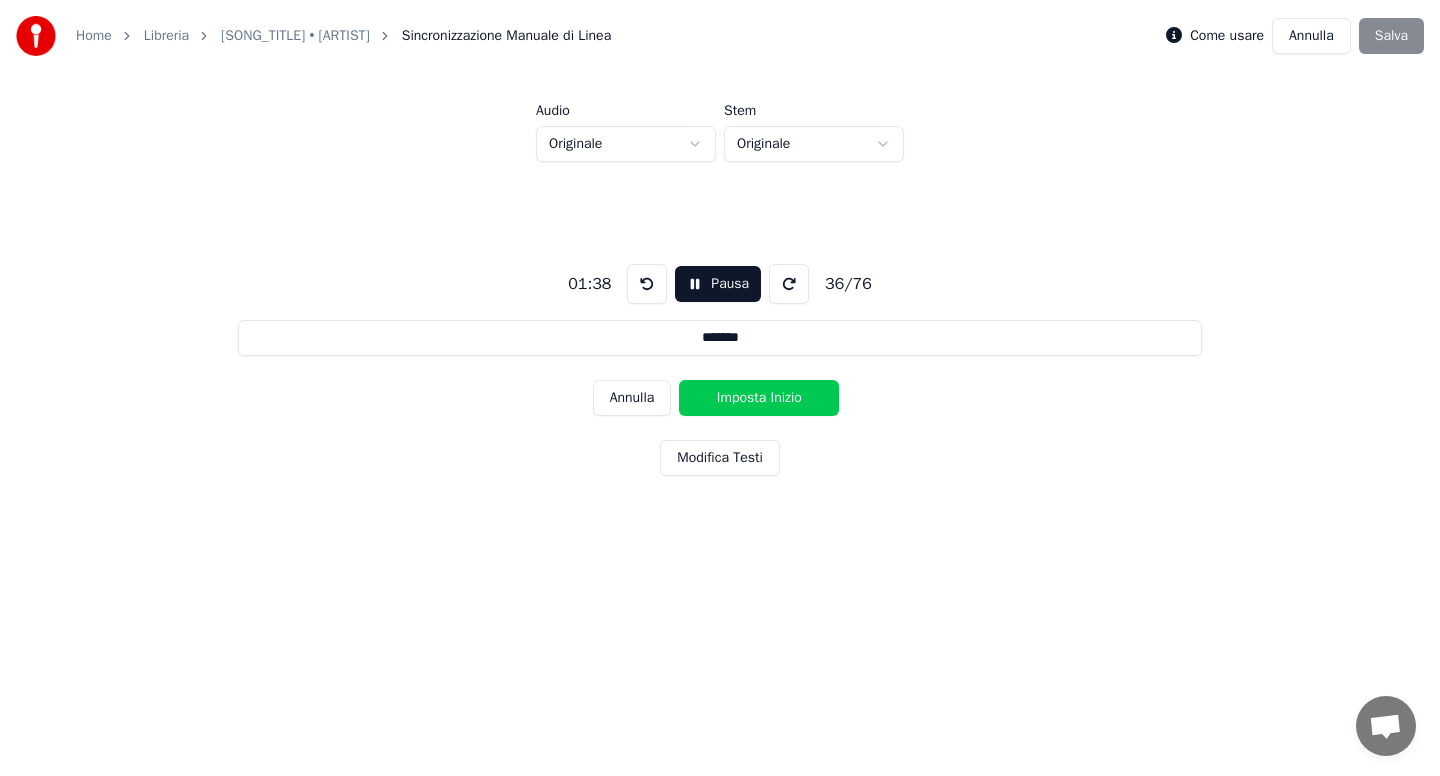 click on "Imposta Inizio" at bounding box center [759, 398] 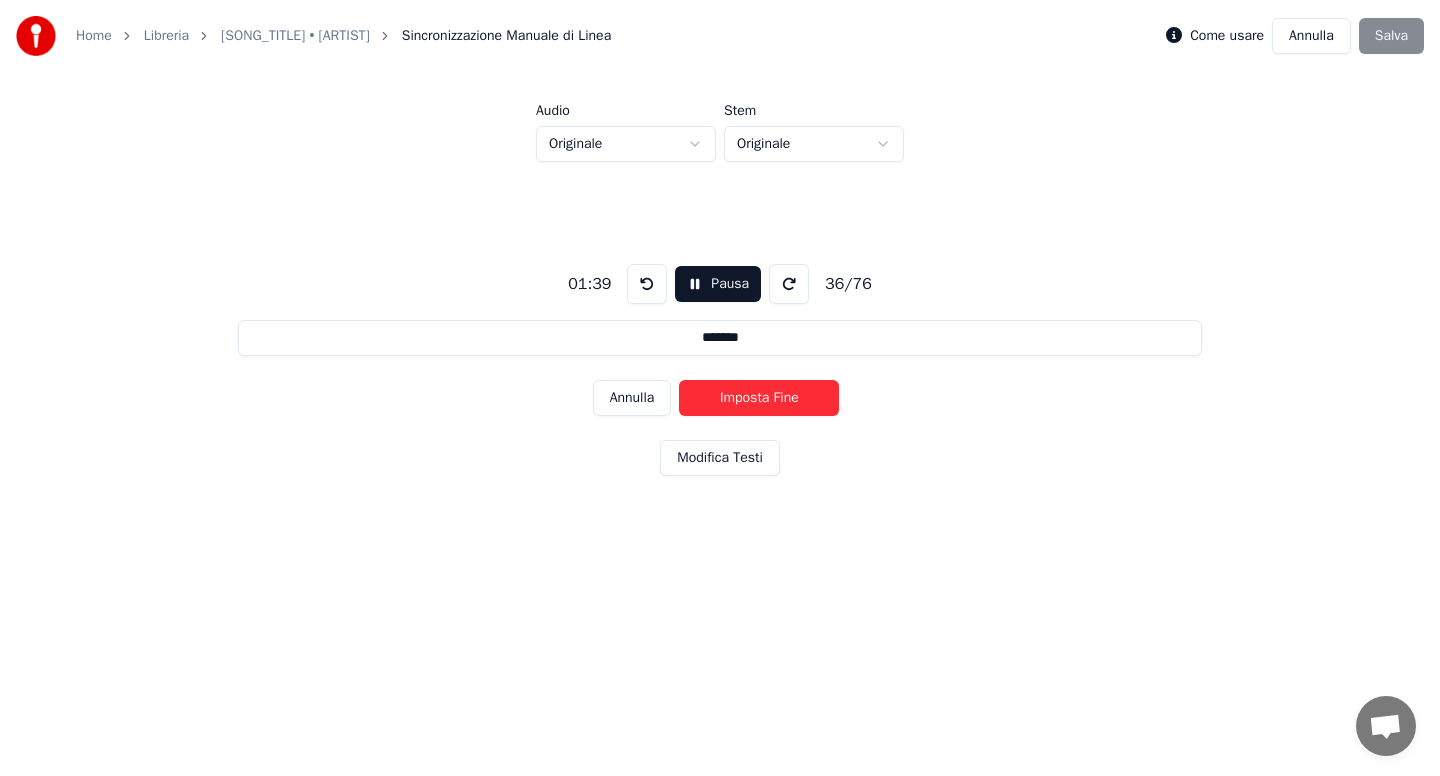 click on "Imposta Fine" at bounding box center [759, 398] 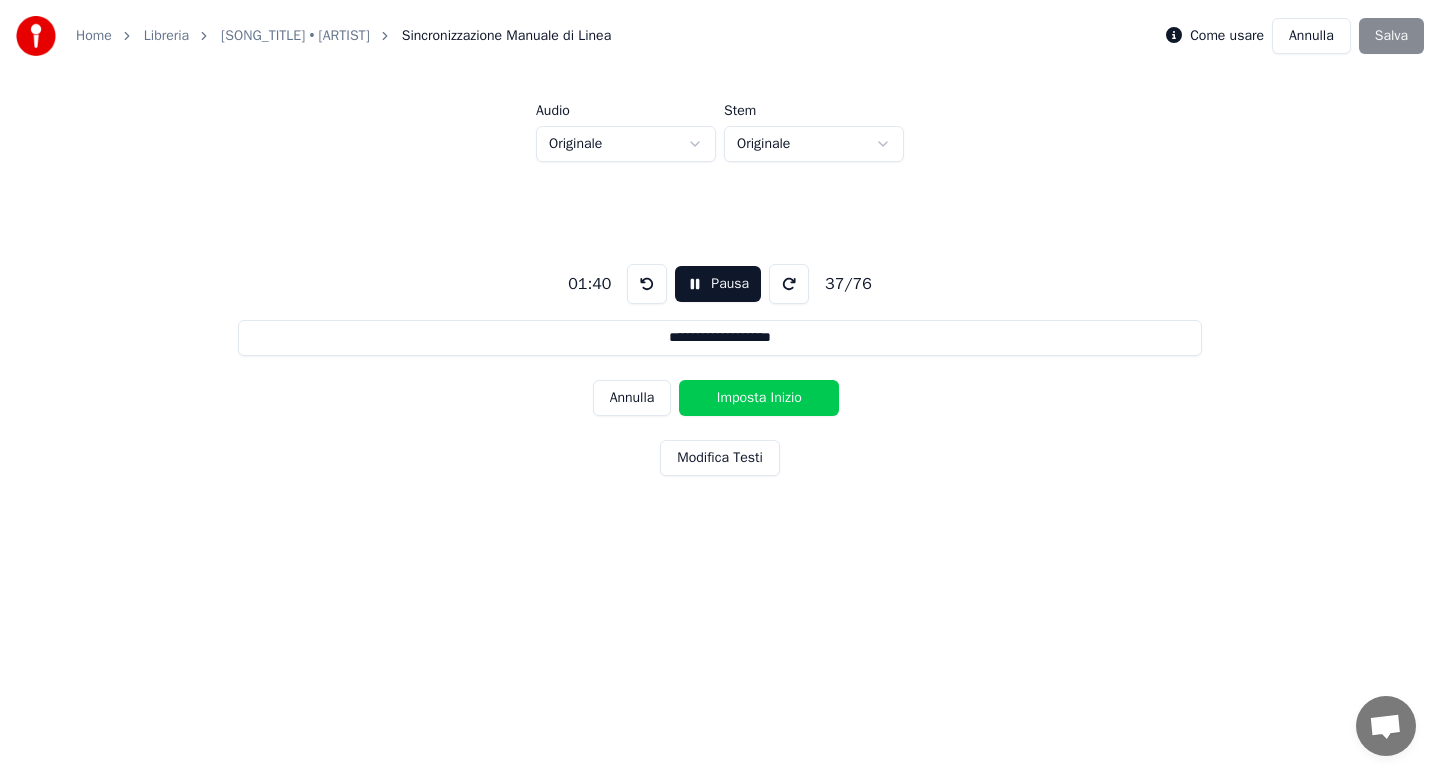 click on "Imposta Inizio" at bounding box center (759, 398) 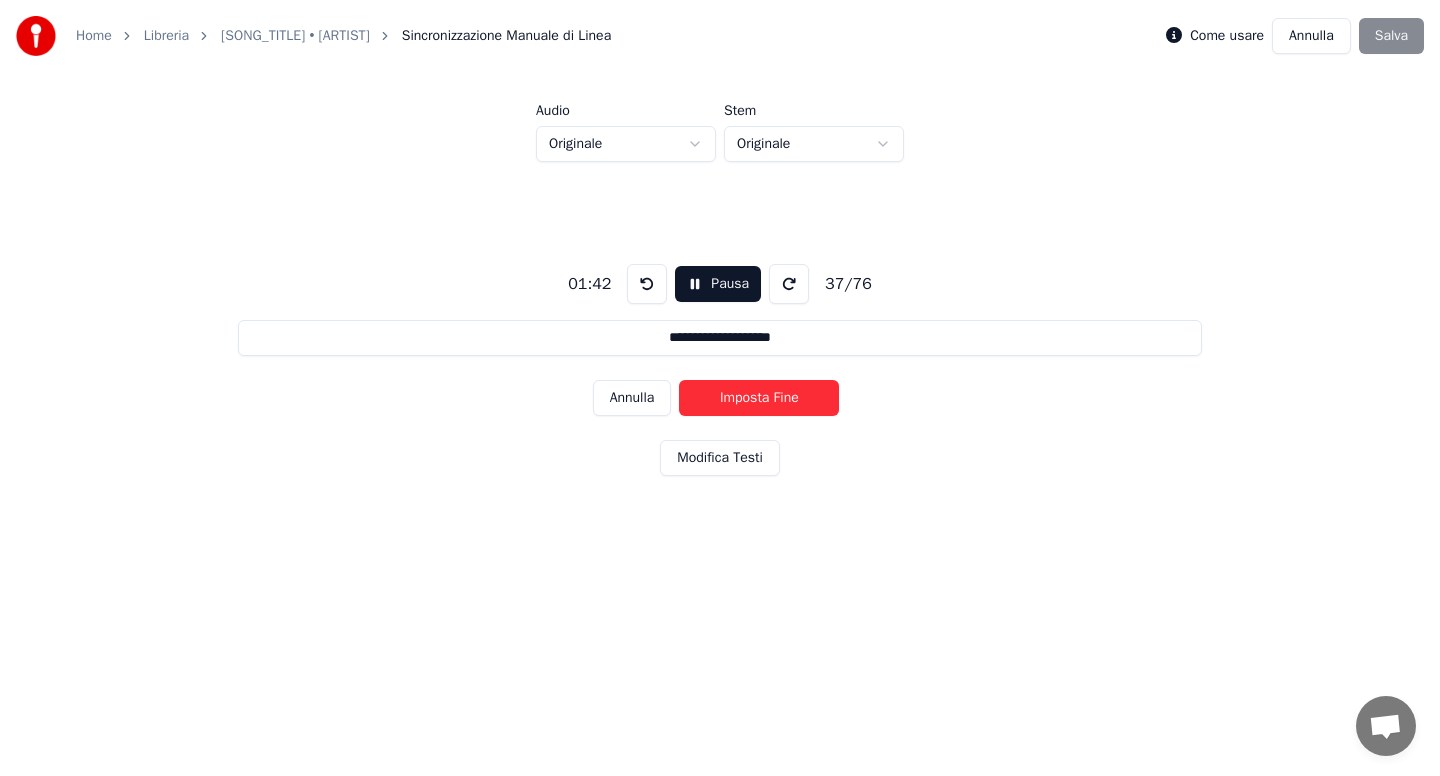 click on "Imposta Fine" at bounding box center [759, 398] 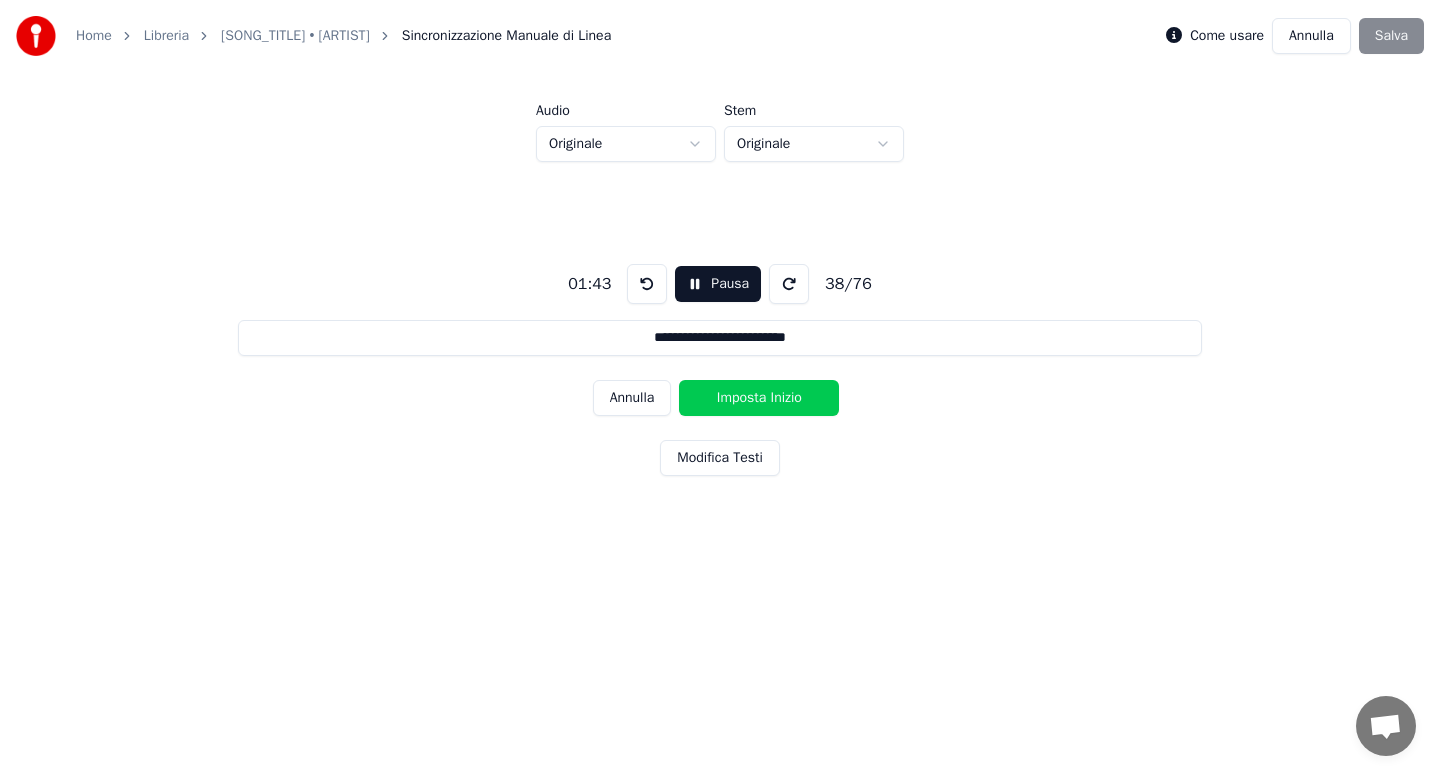 click on "Imposta Inizio" at bounding box center [759, 398] 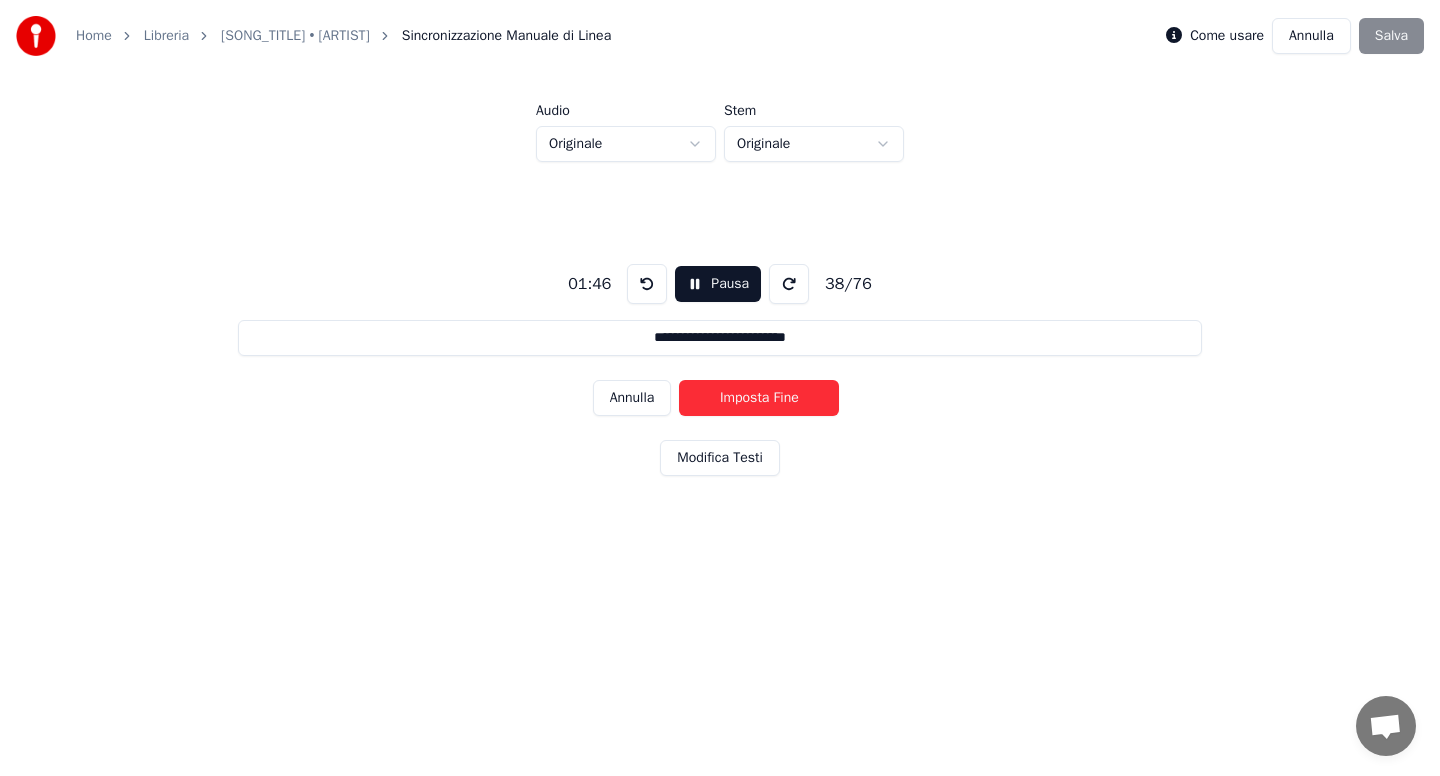 click on "Imposta Fine" at bounding box center (759, 398) 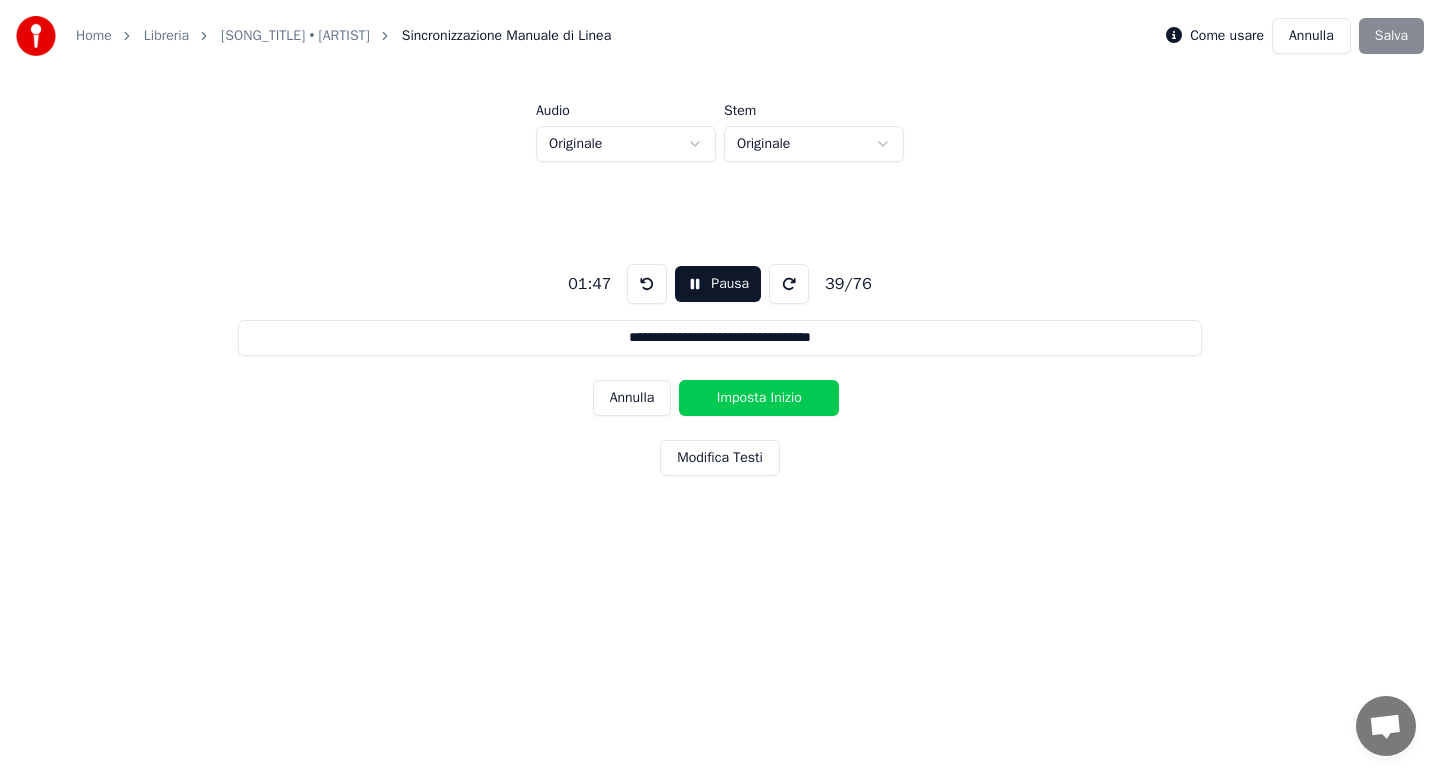 click on "Imposta Inizio" at bounding box center [759, 398] 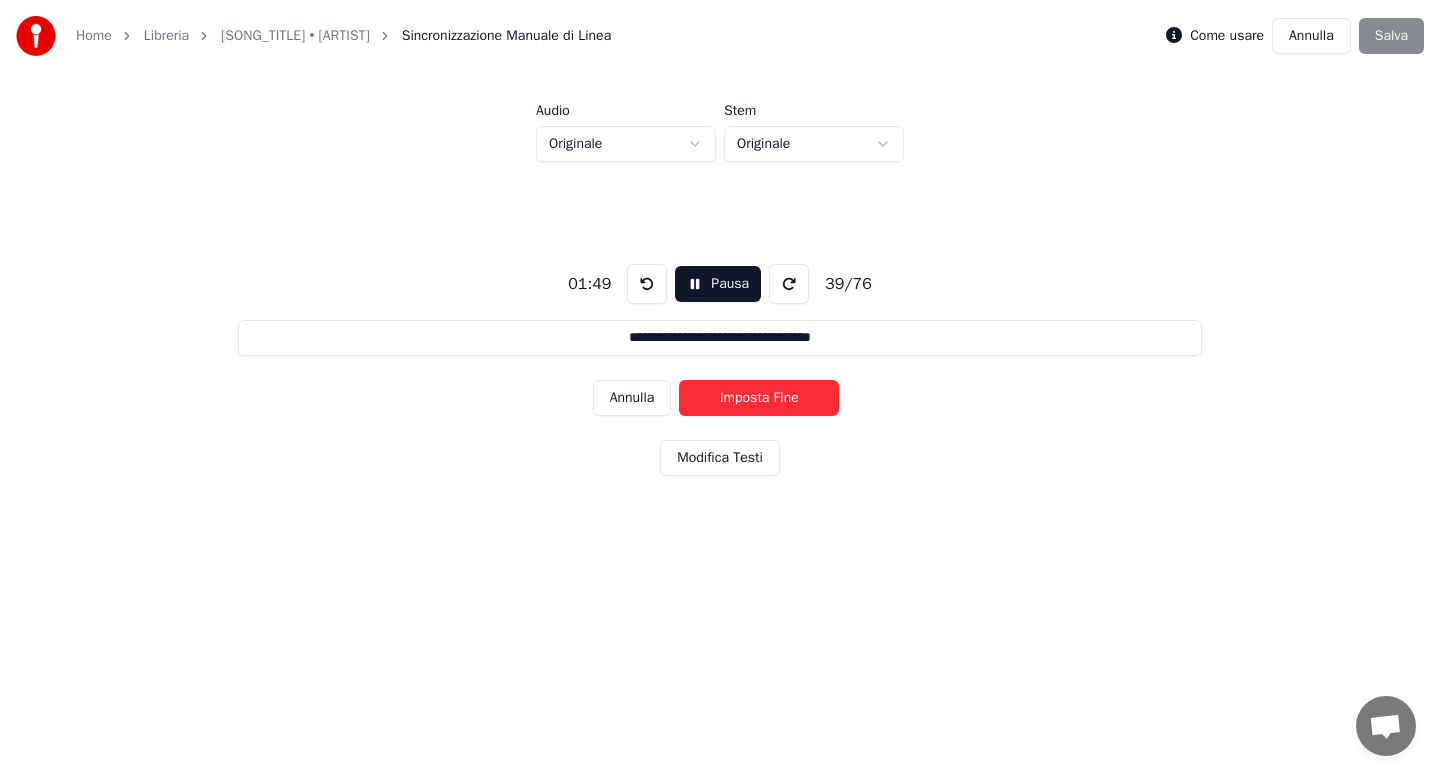 click on "Imposta Fine" at bounding box center (759, 398) 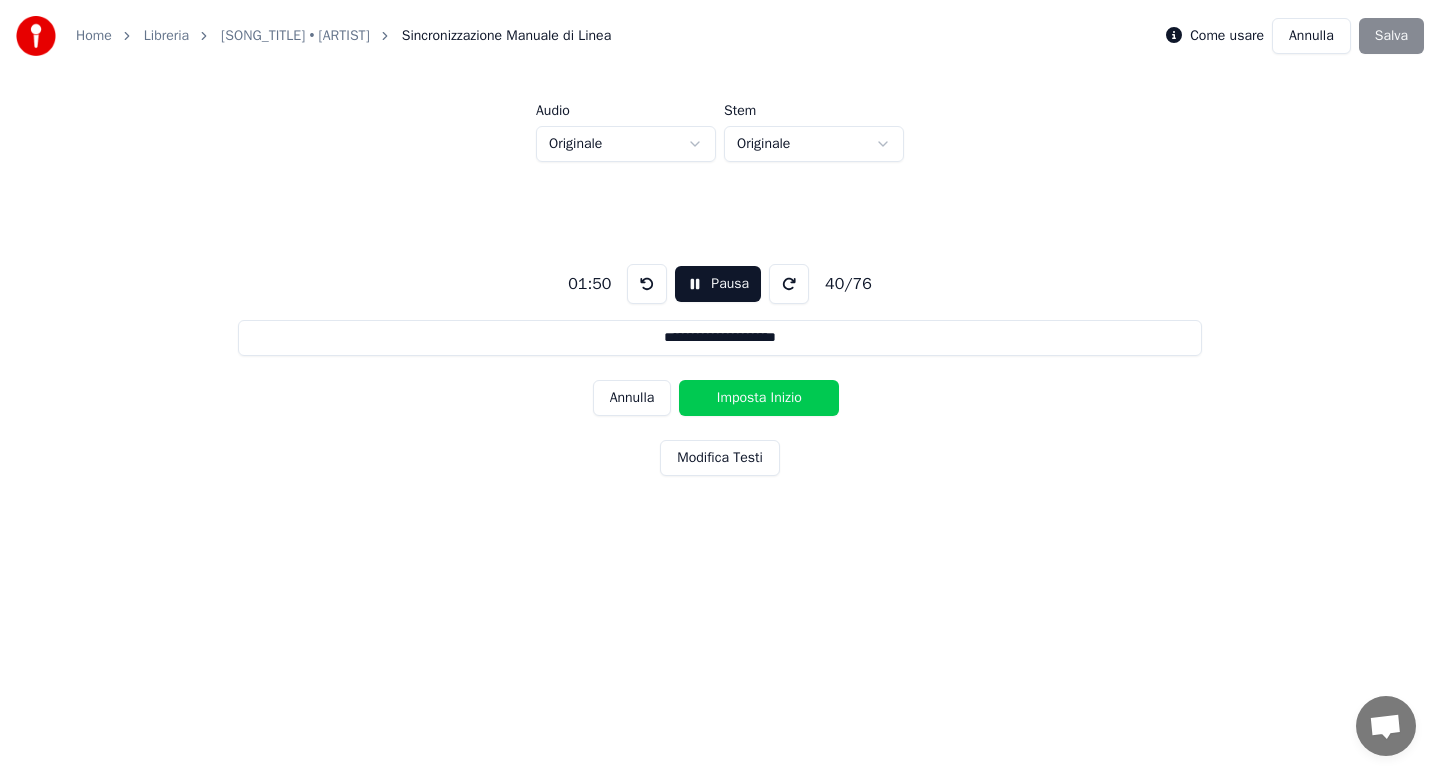 click on "Imposta Inizio" at bounding box center (759, 398) 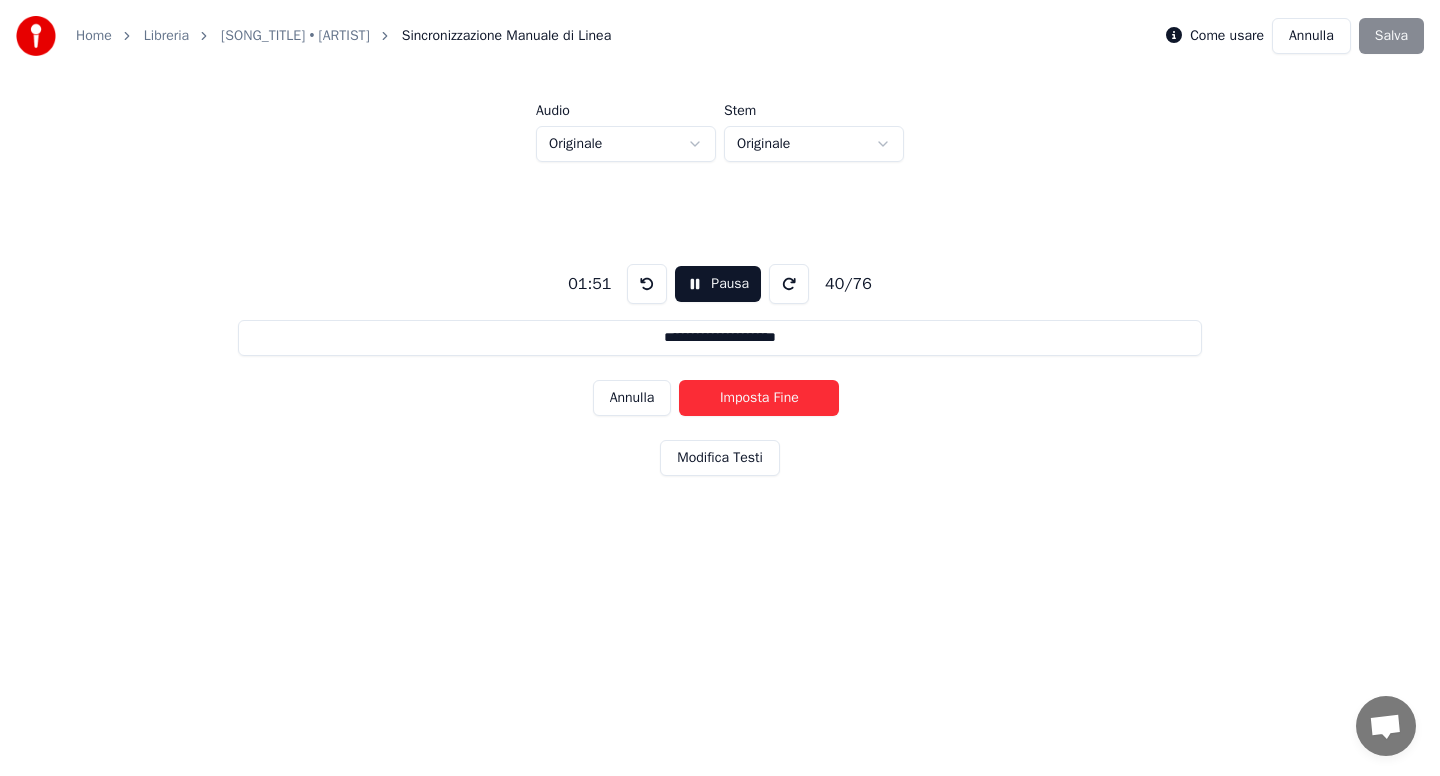 click on "Imposta Fine" at bounding box center [759, 398] 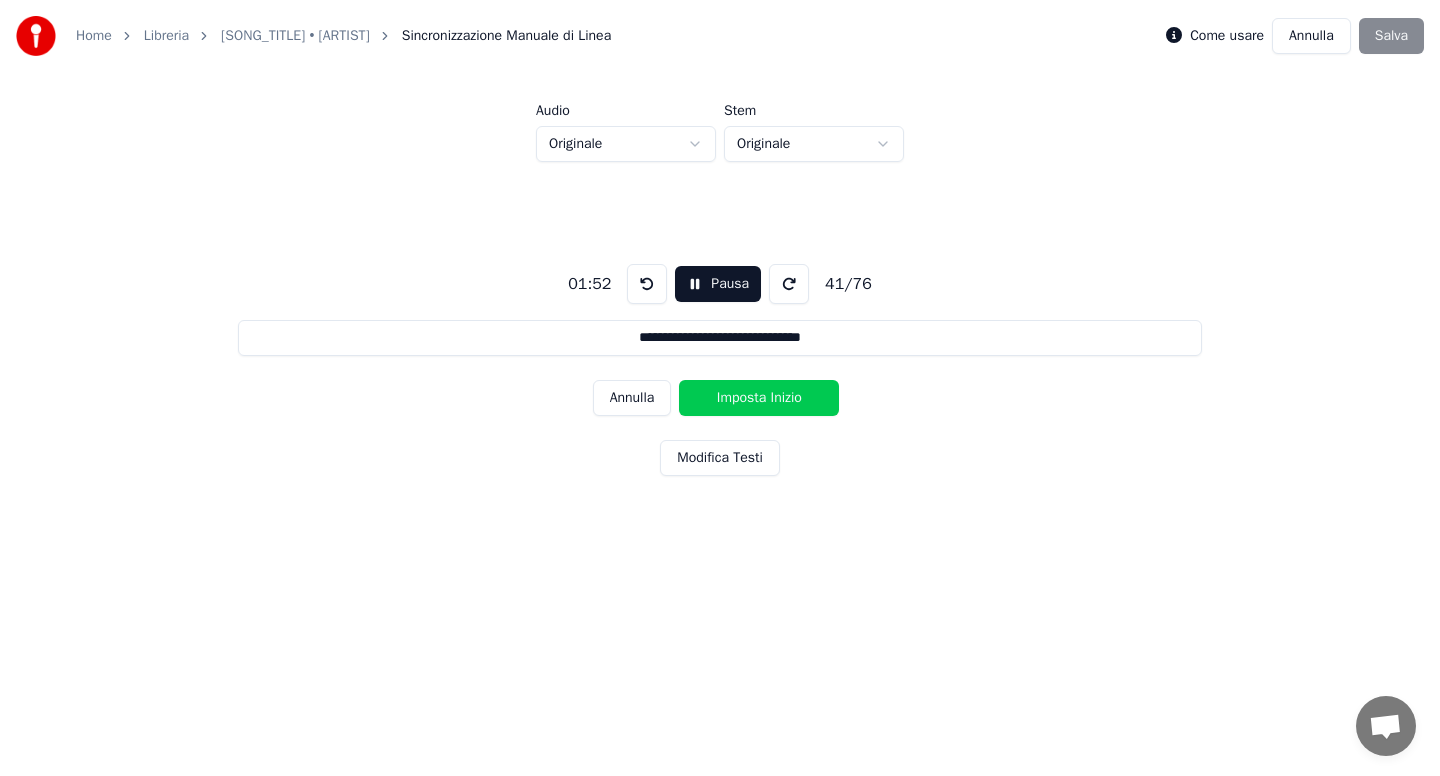 click on "Imposta Inizio" at bounding box center [759, 398] 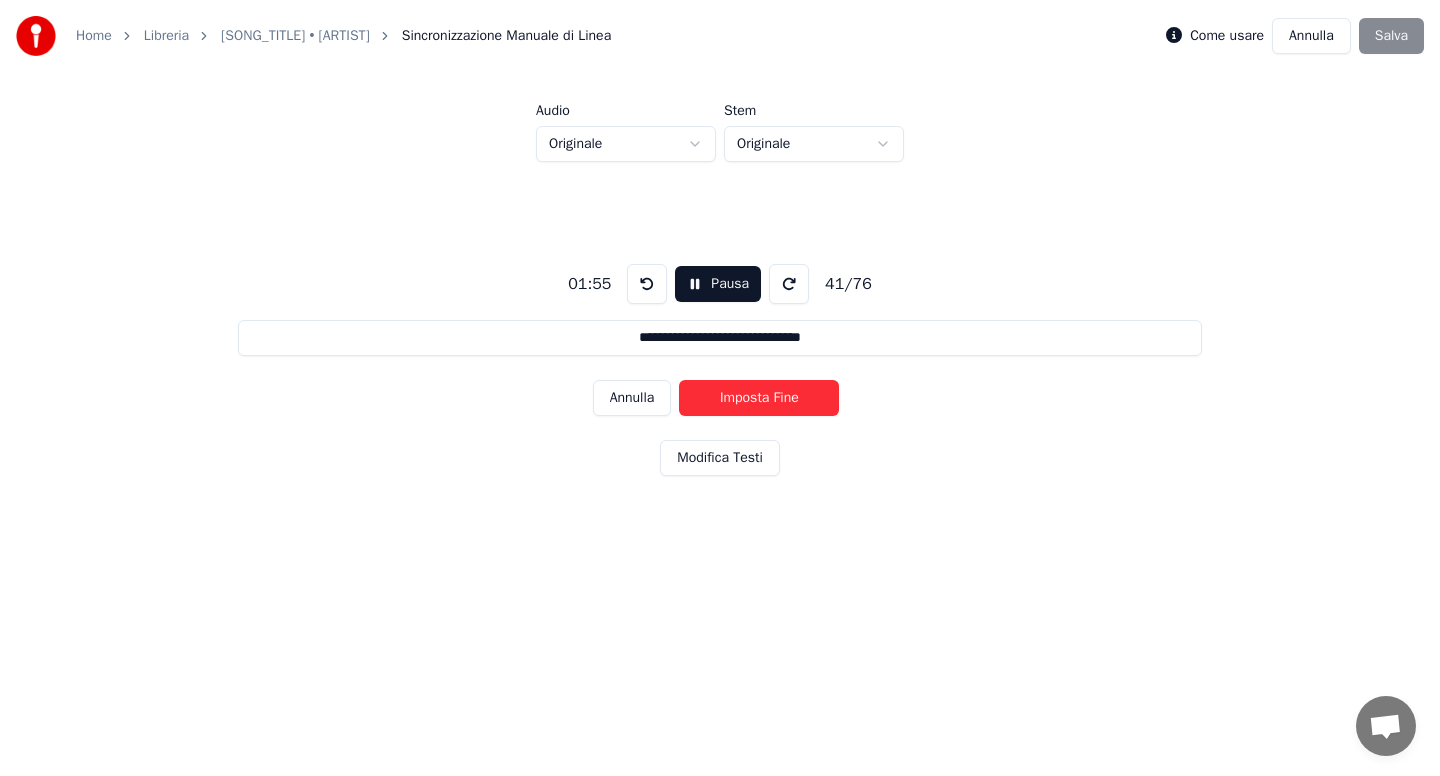 click on "Imposta Fine" at bounding box center [759, 398] 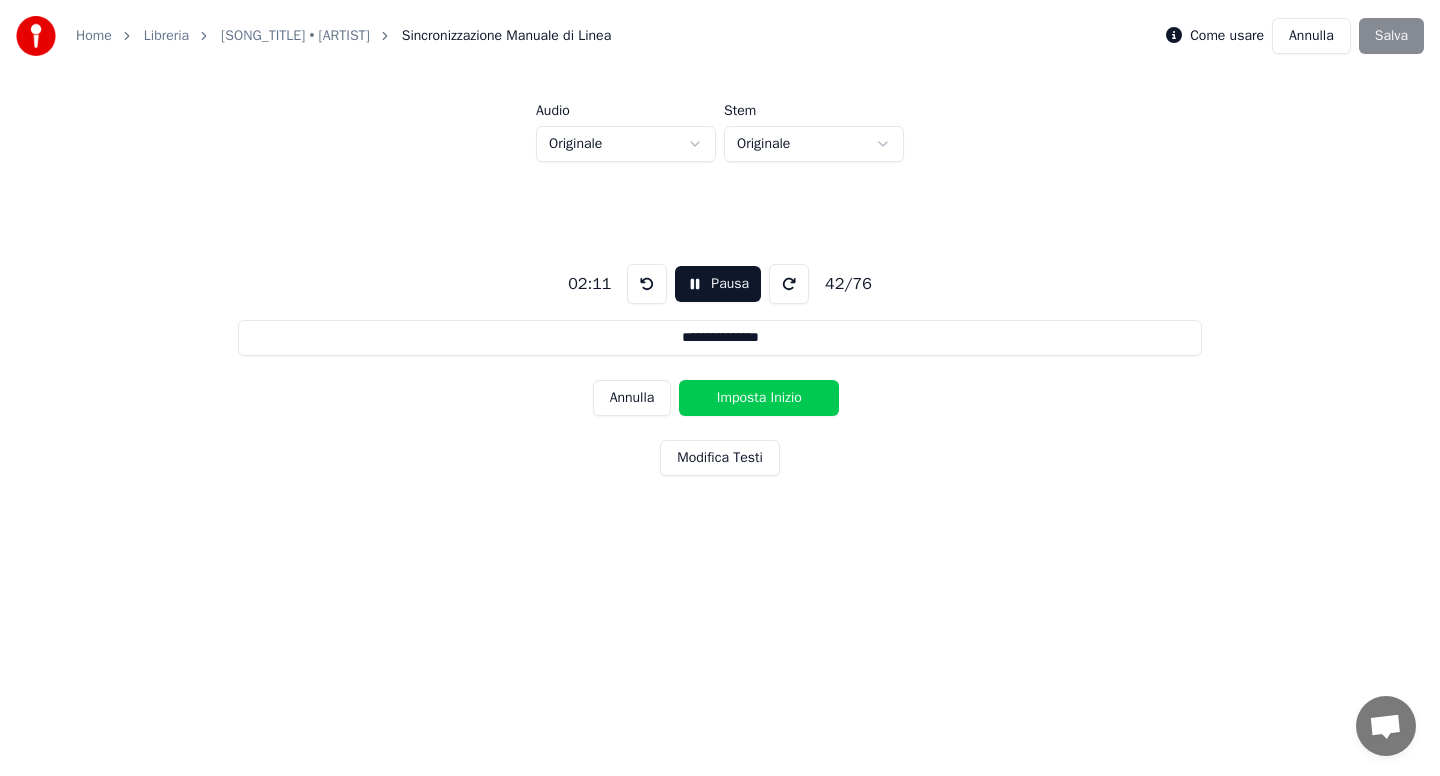 click on "Imposta Inizio" at bounding box center (759, 398) 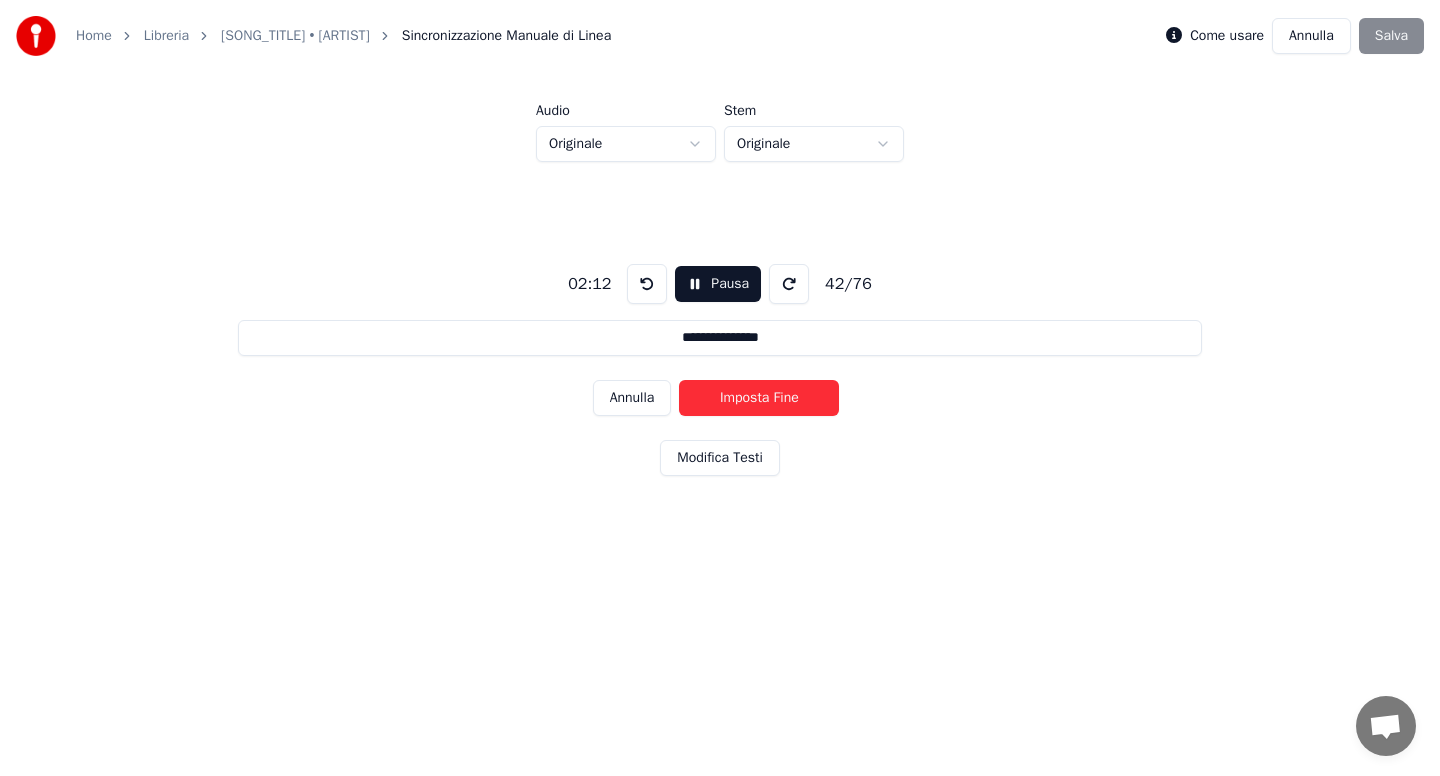 click on "Imposta Fine" at bounding box center (759, 398) 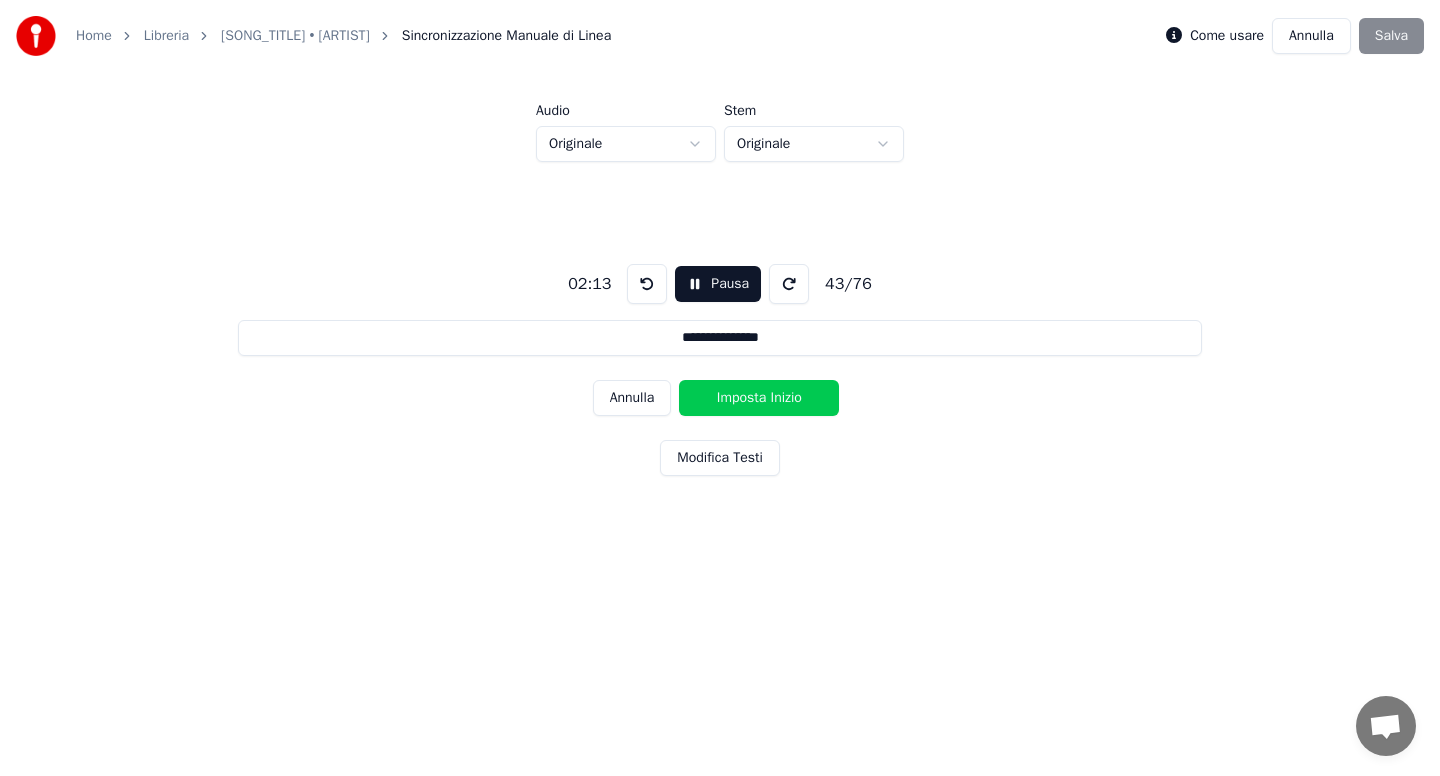 click on "Imposta Inizio" at bounding box center (759, 398) 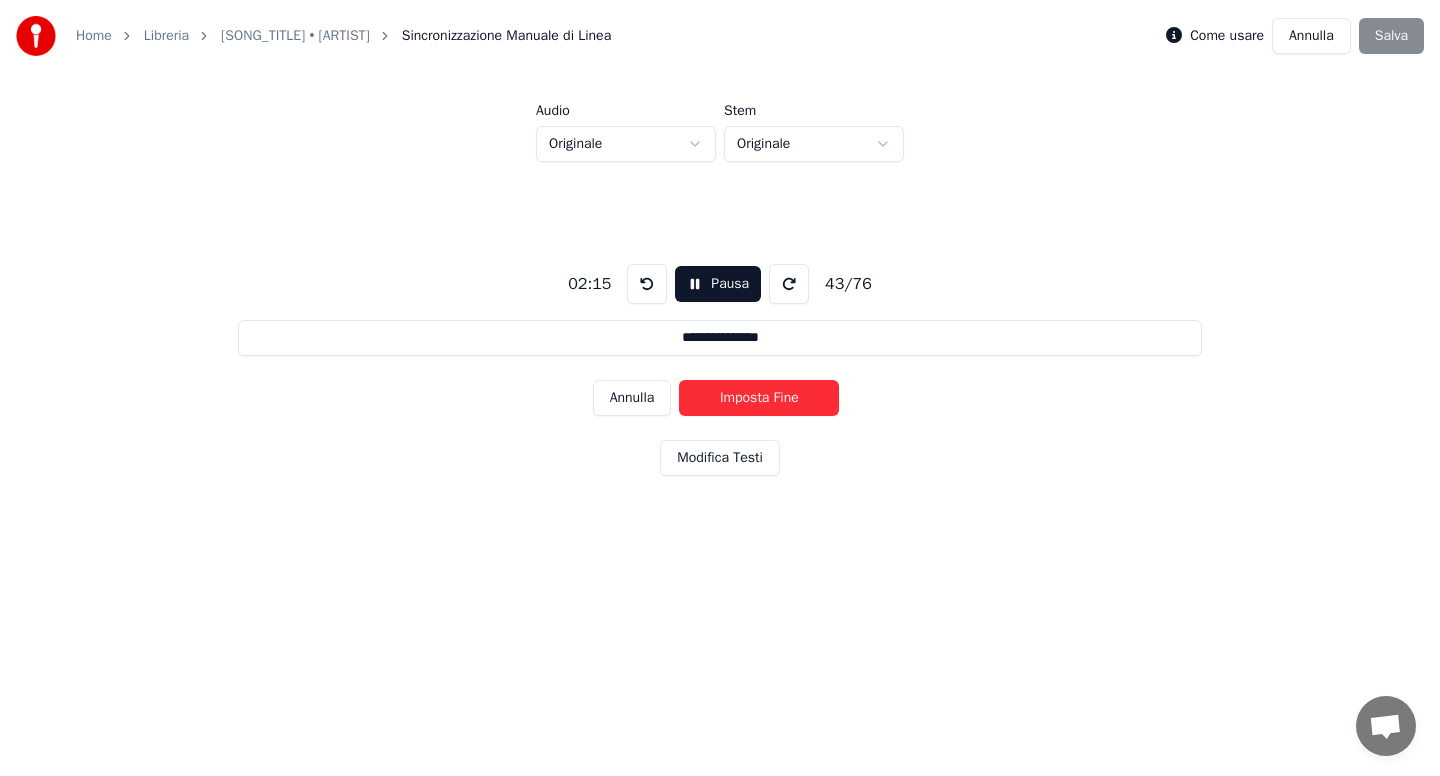 click on "Imposta Fine" at bounding box center (759, 398) 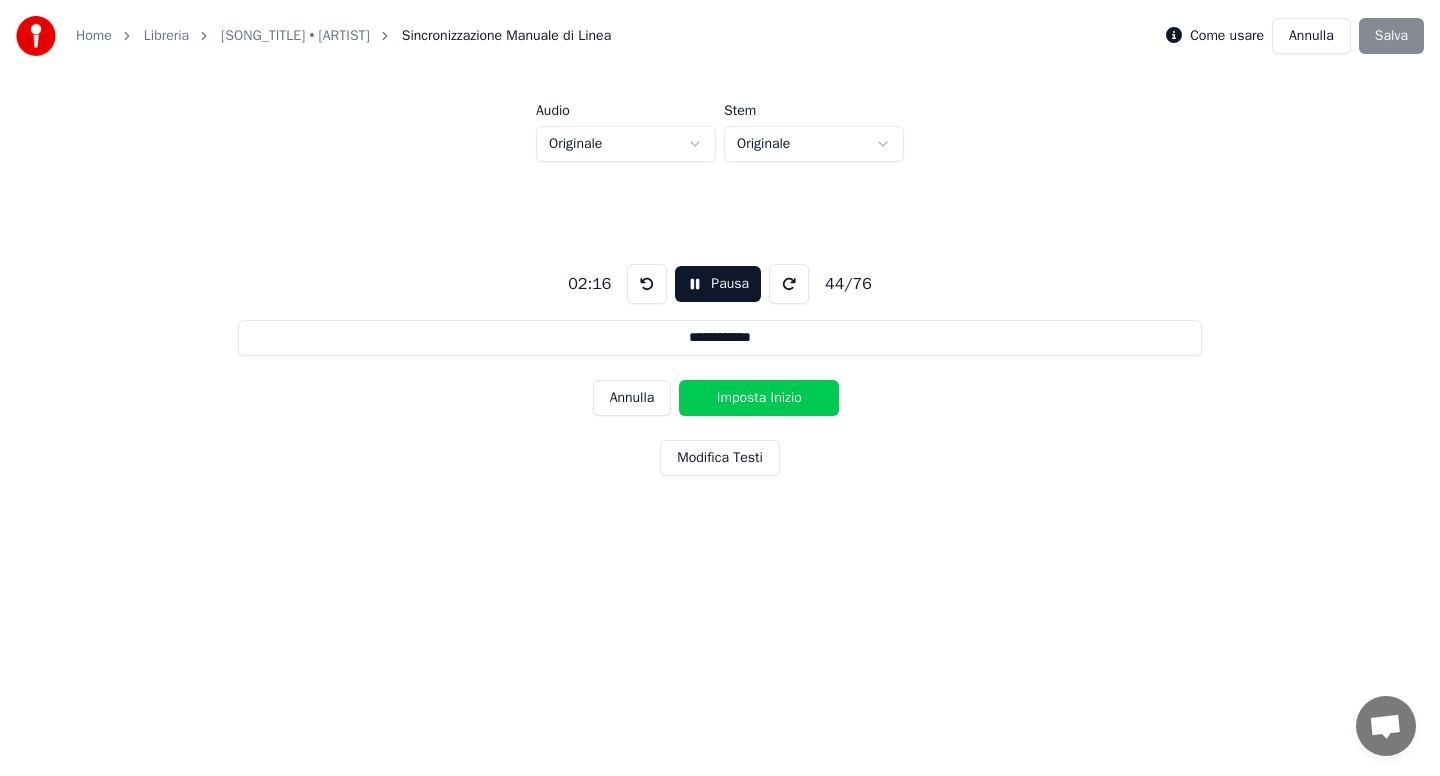 click on "Imposta Inizio" at bounding box center [759, 398] 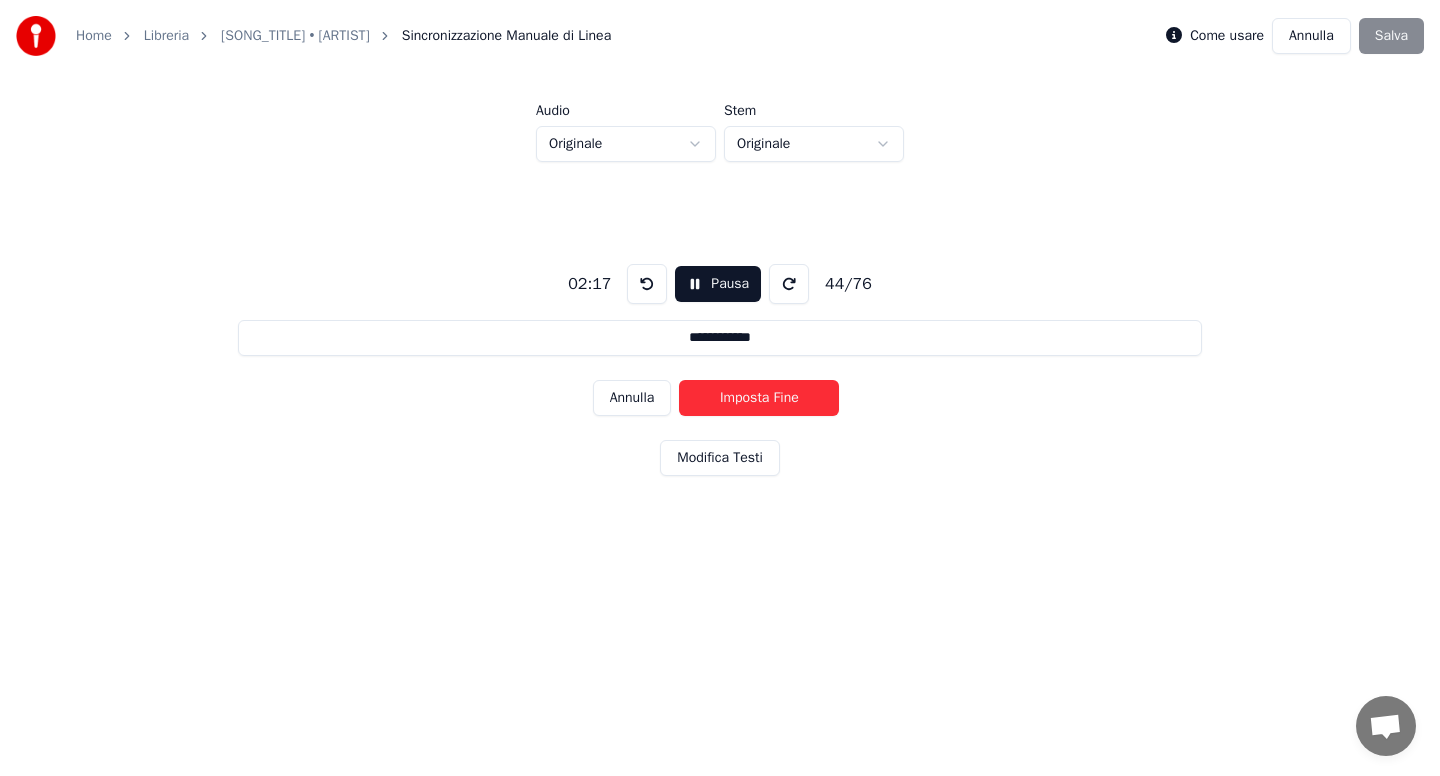 click on "Imposta Fine" at bounding box center [759, 398] 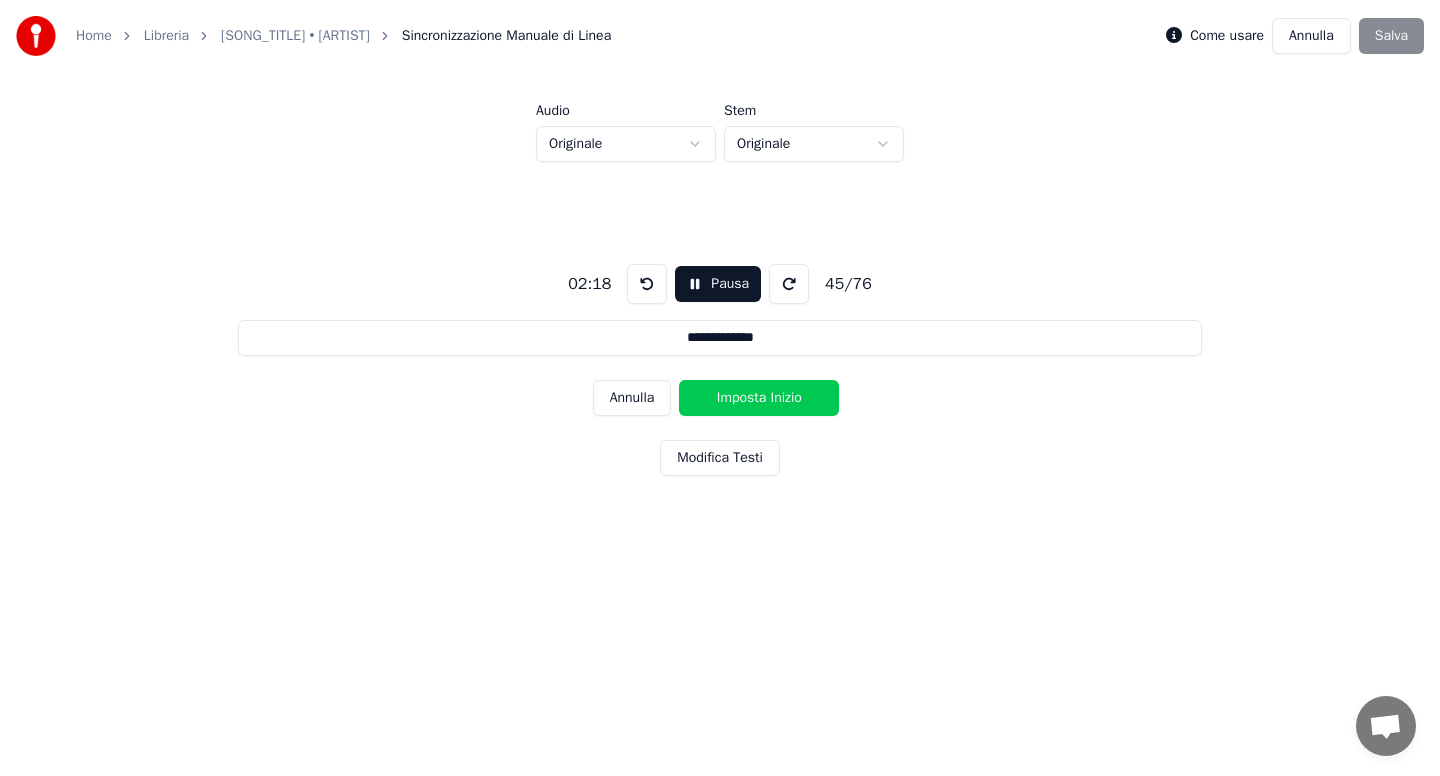click on "Imposta Inizio" at bounding box center (759, 398) 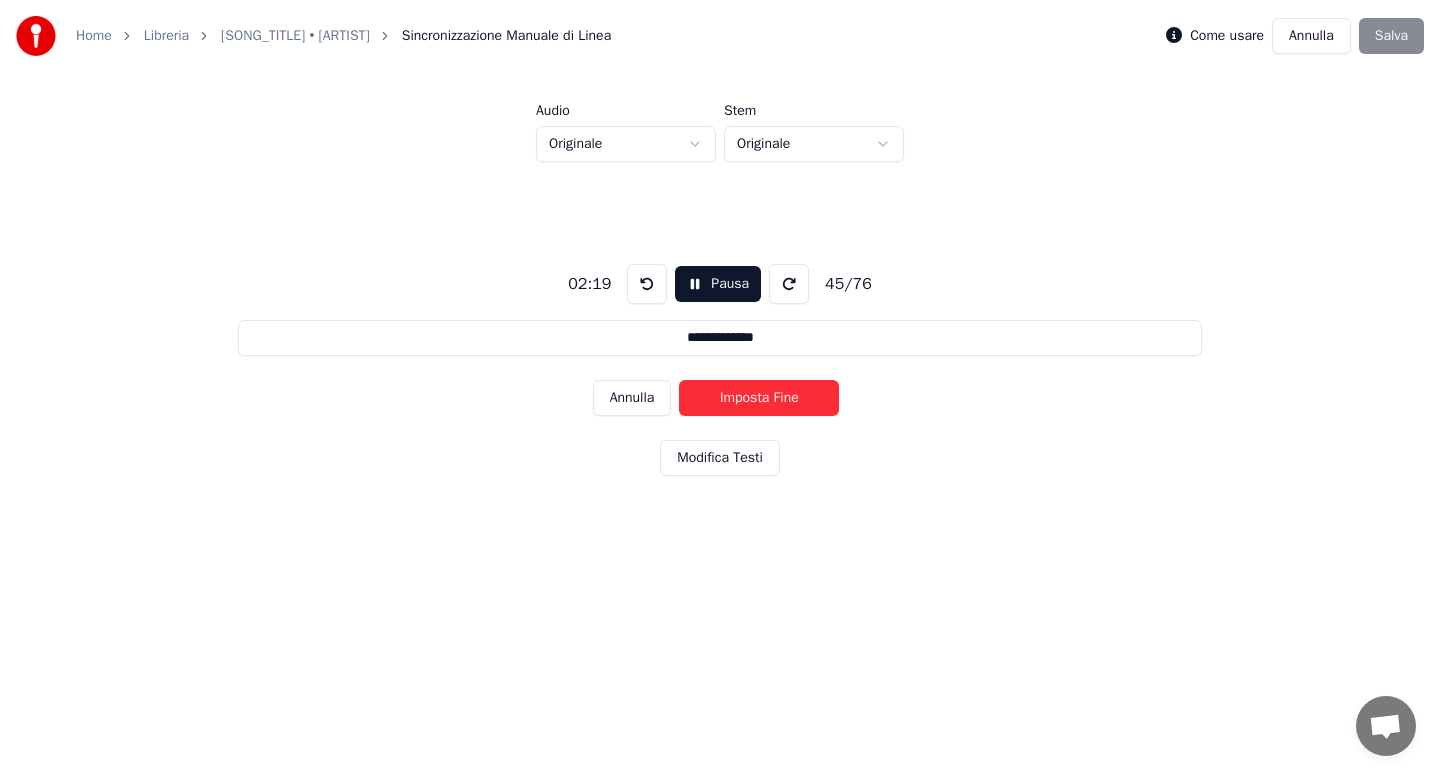 click on "Imposta Fine" at bounding box center (759, 398) 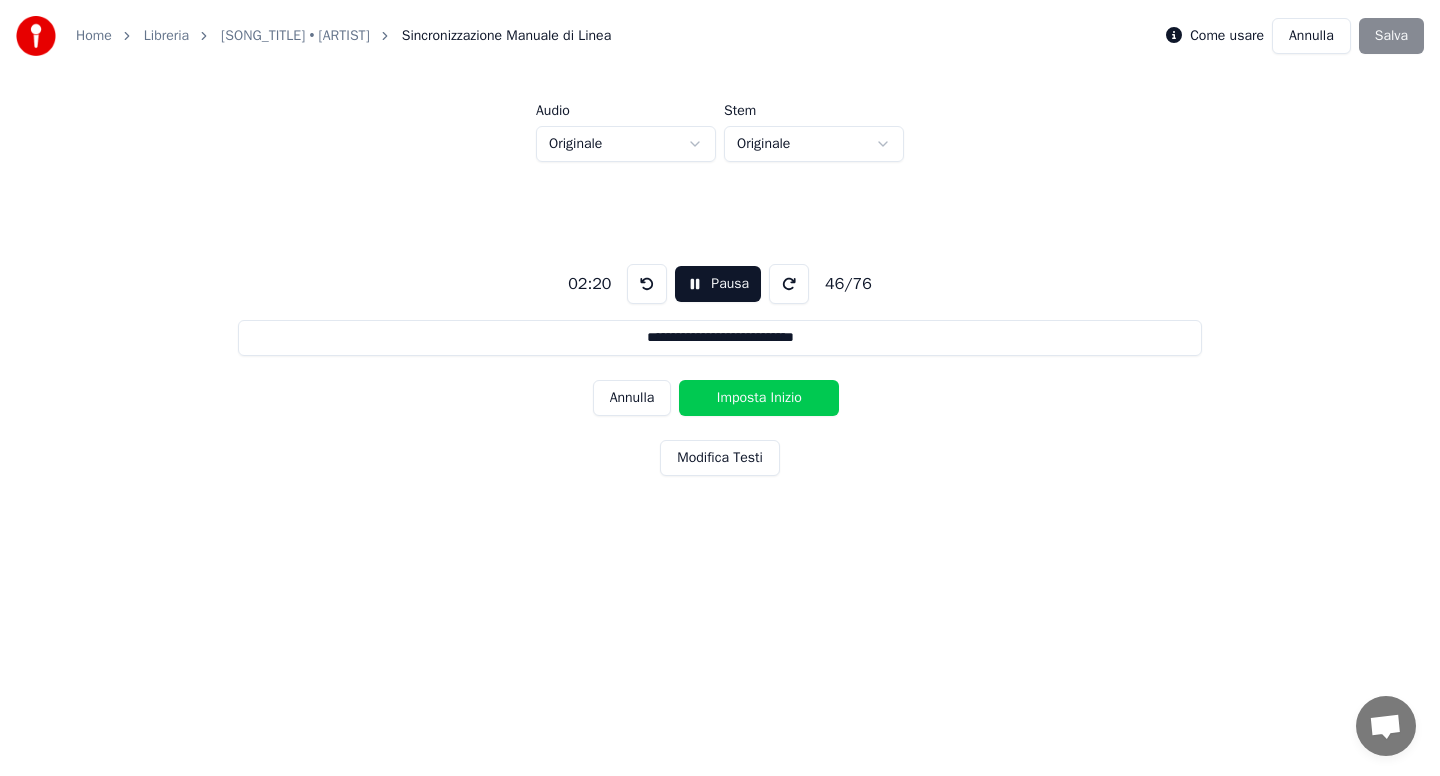 click on "Imposta Inizio" at bounding box center (759, 398) 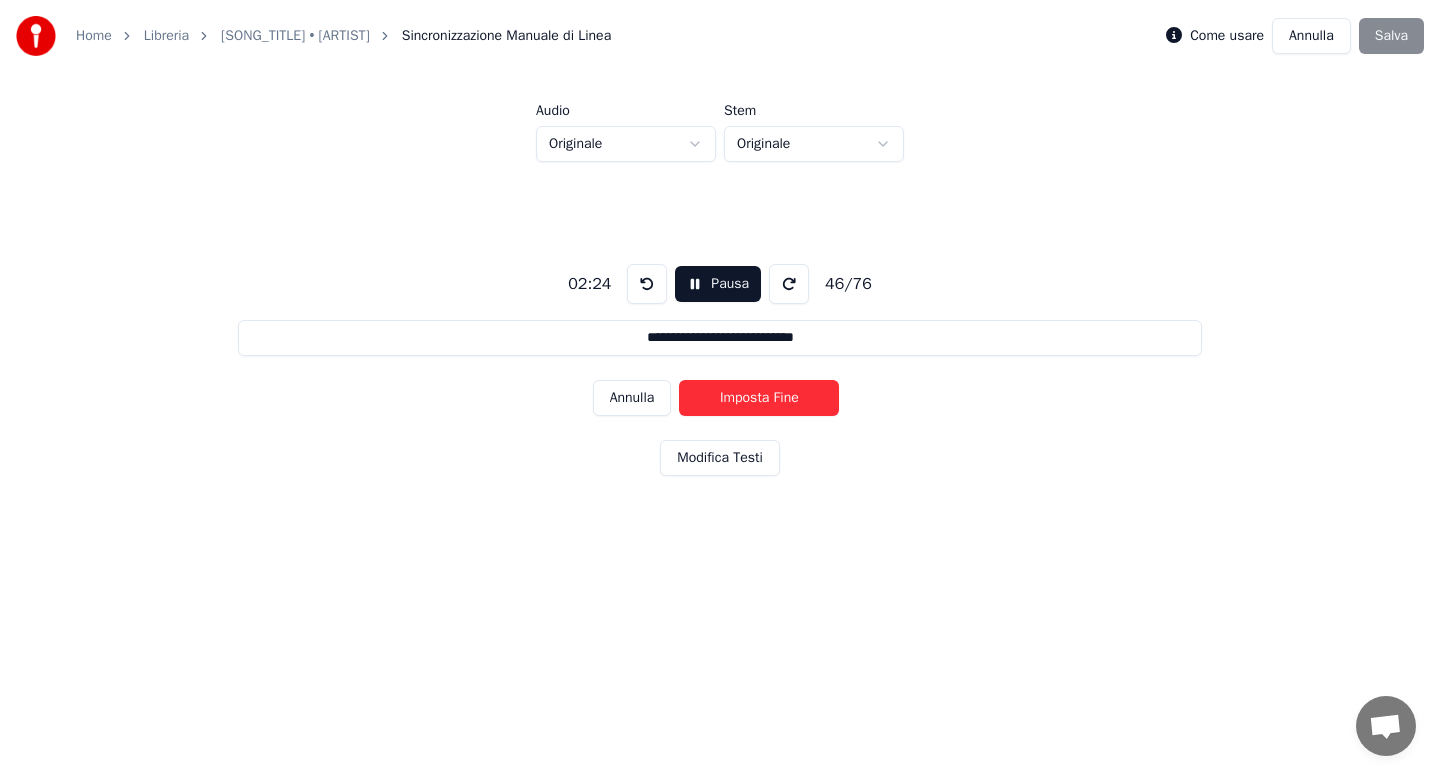 click on "Imposta Fine" at bounding box center [759, 398] 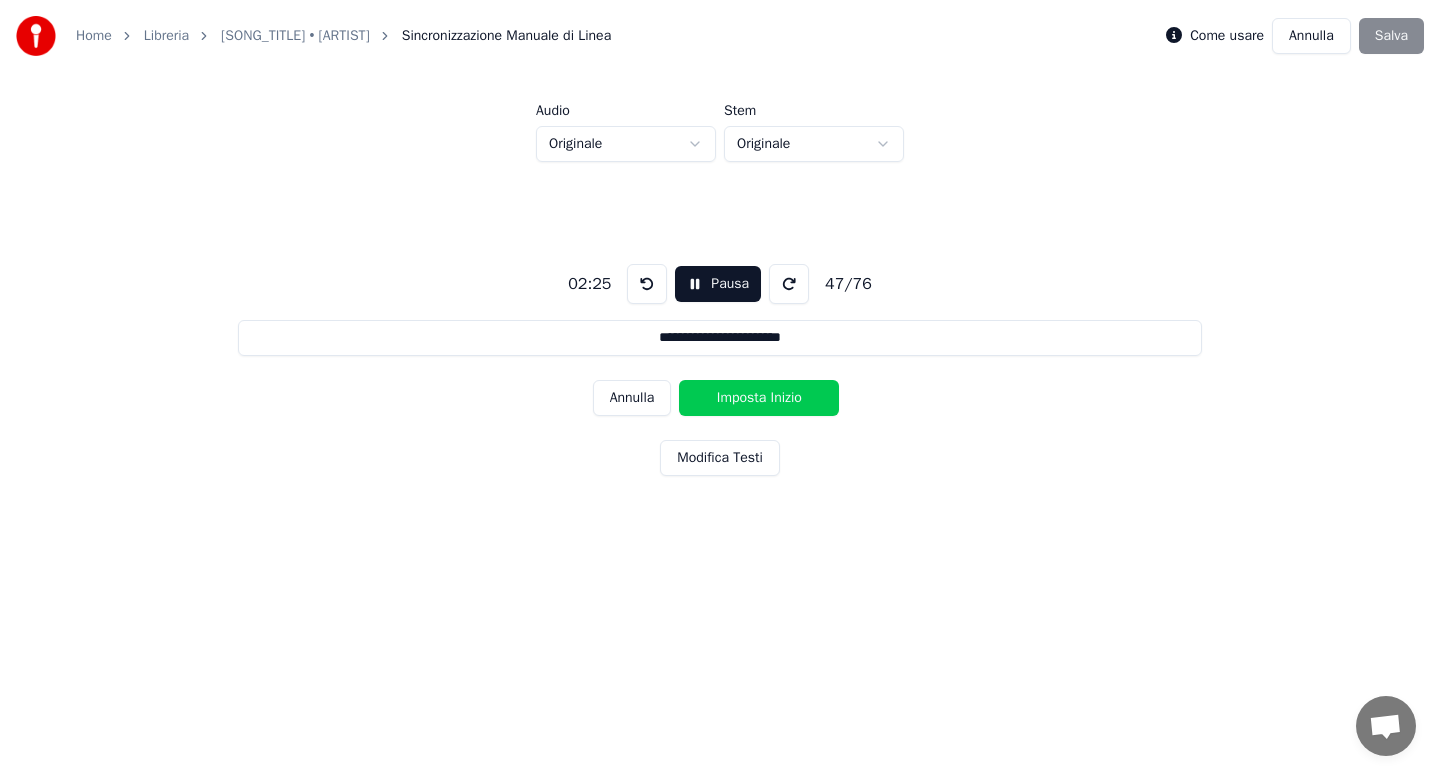 click on "Imposta Inizio" at bounding box center (759, 398) 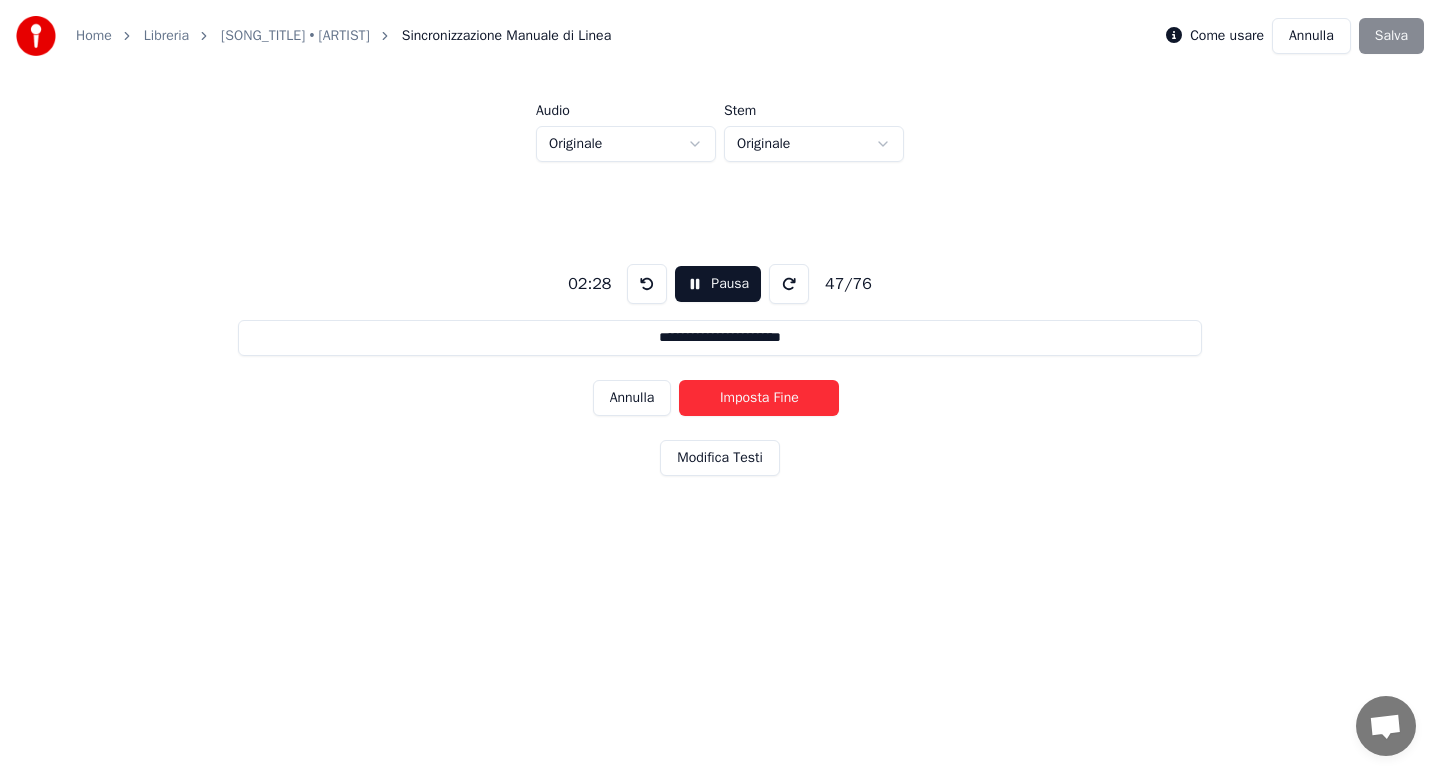click on "Imposta Fine" at bounding box center [759, 398] 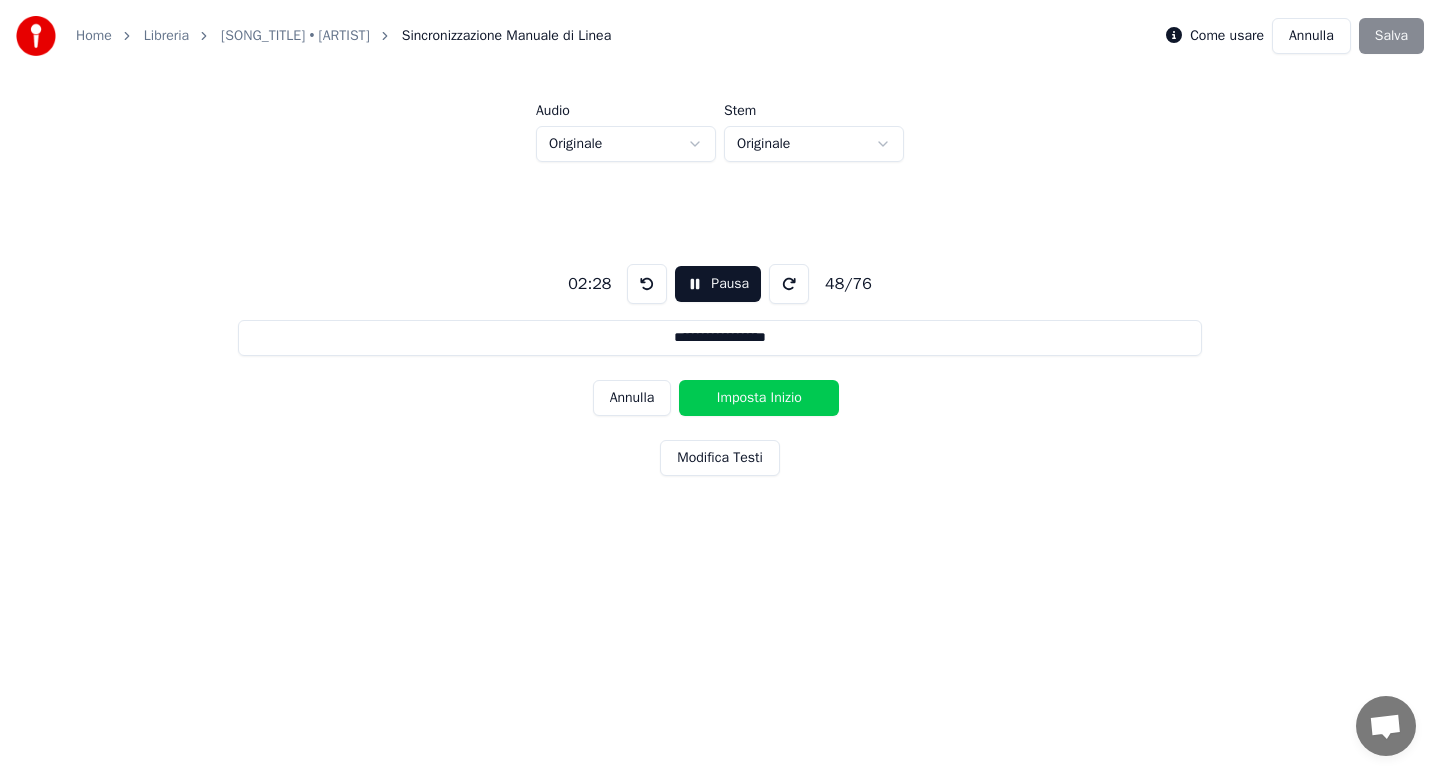 click on "Imposta Inizio" at bounding box center [759, 398] 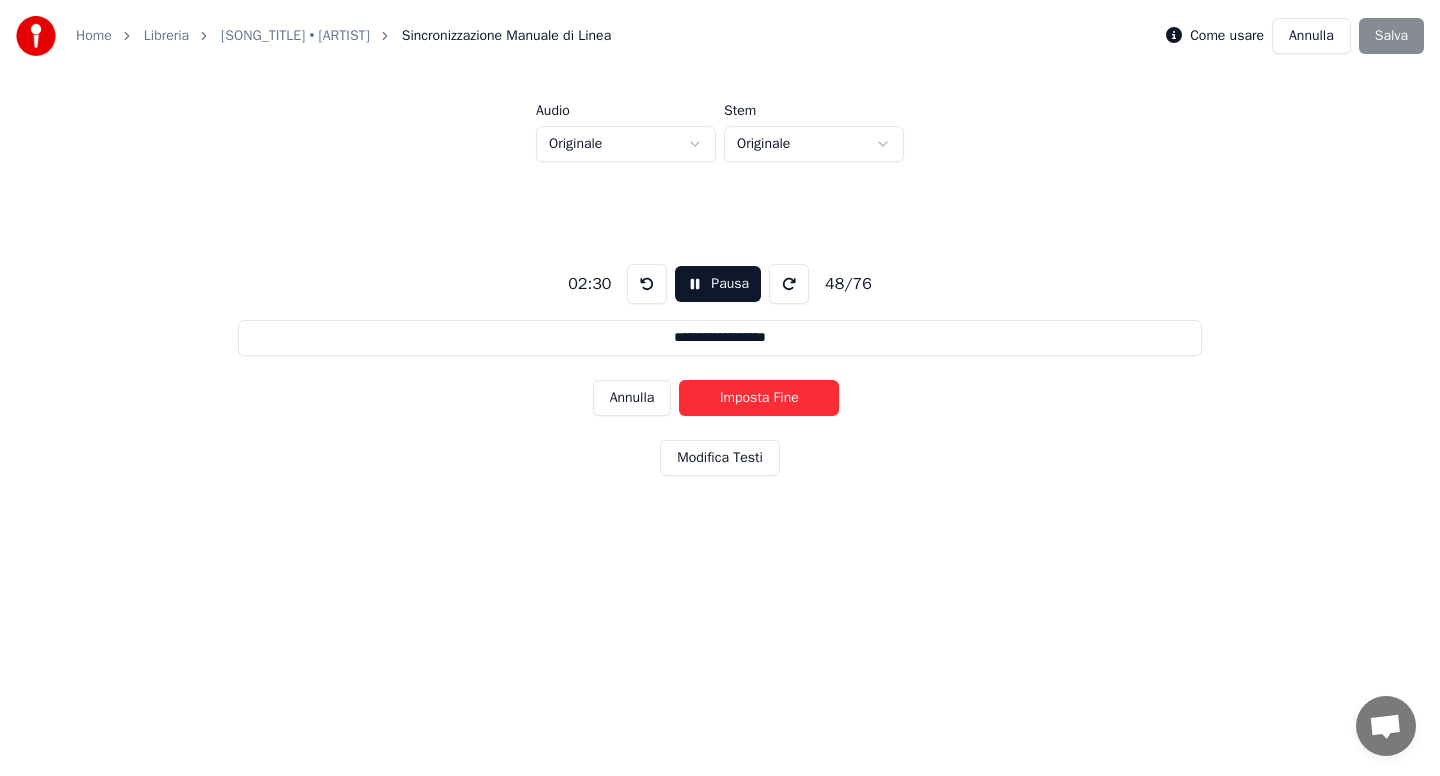 click on "Imposta Fine" at bounding box center (759, 398) 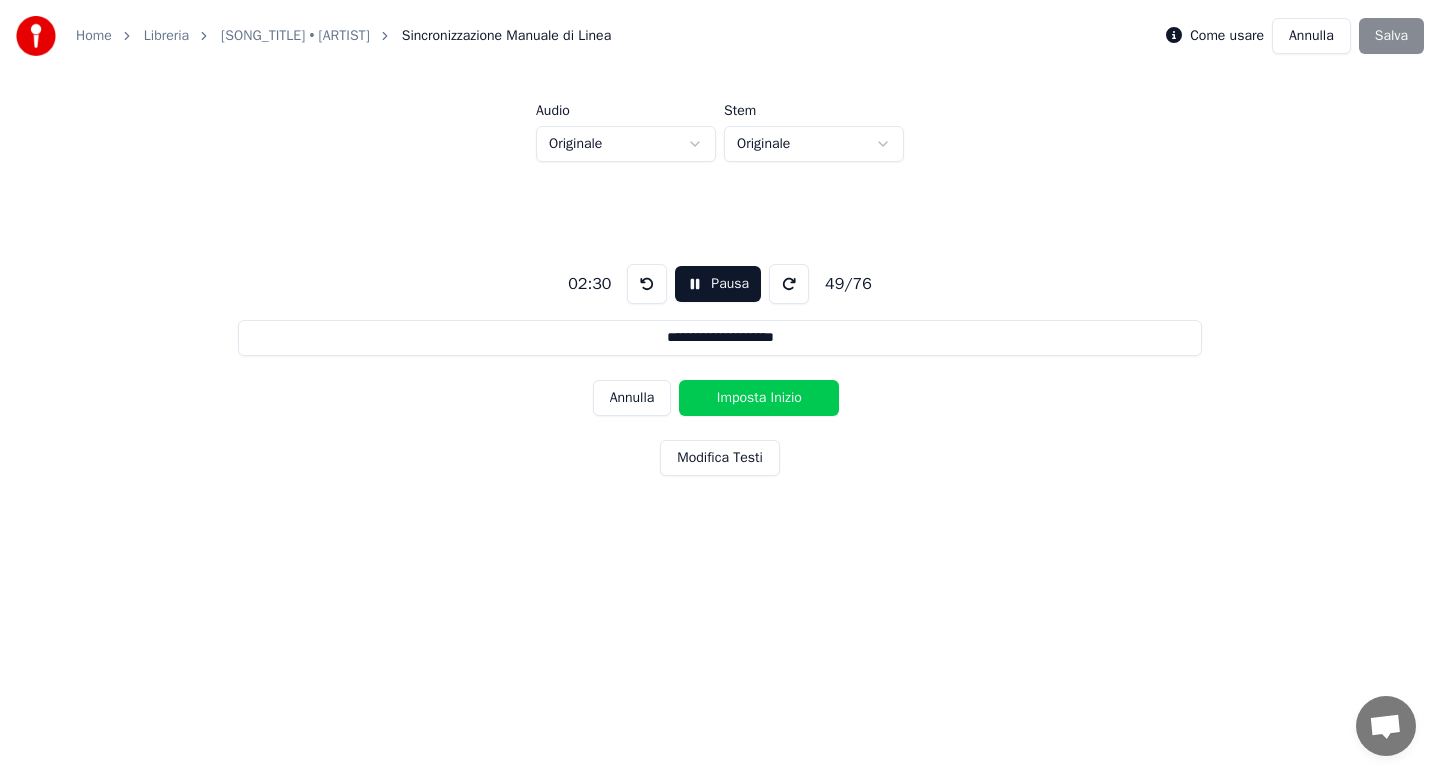 click on "Imposta Inizio" at bounding box center (759, 398) 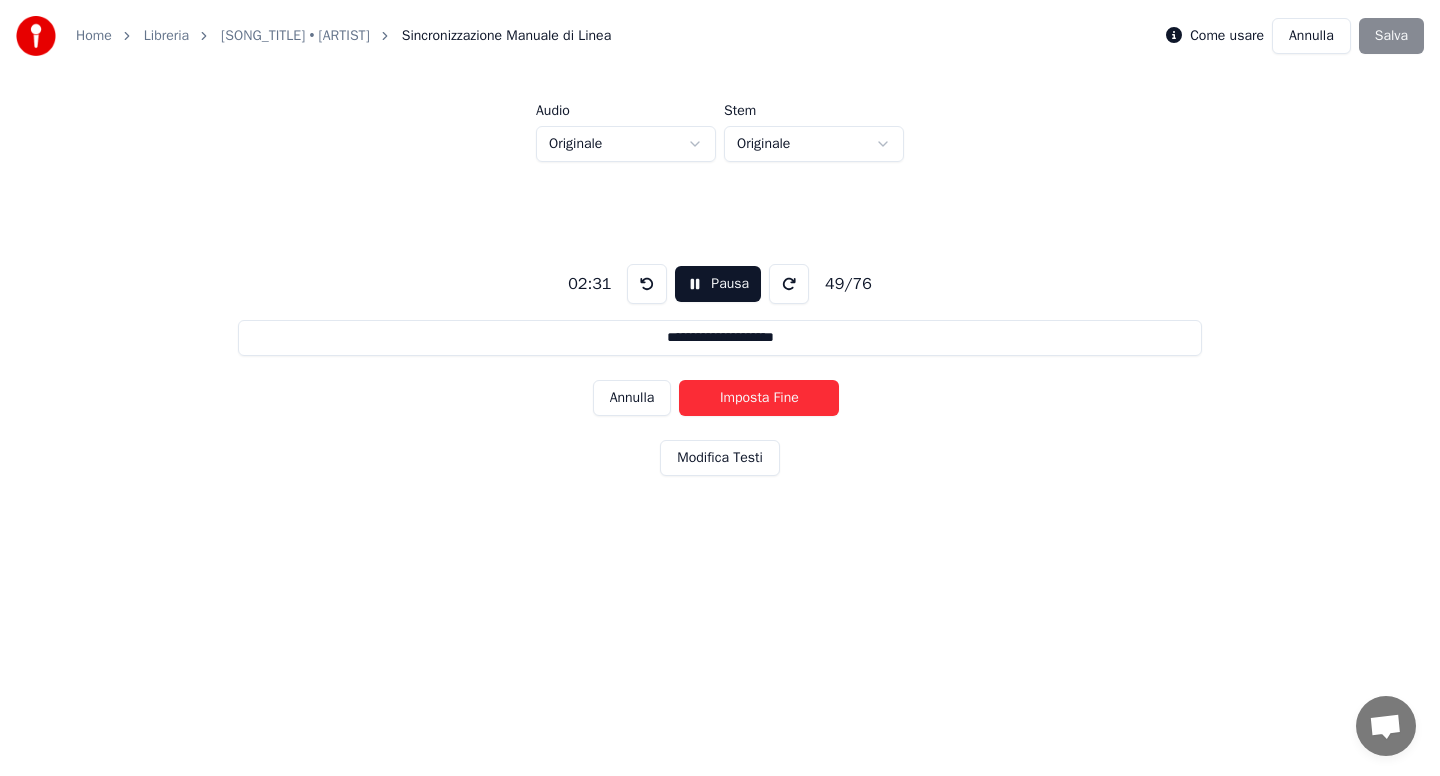 click on "Imposta Fine" at bounding box center (759, 398) 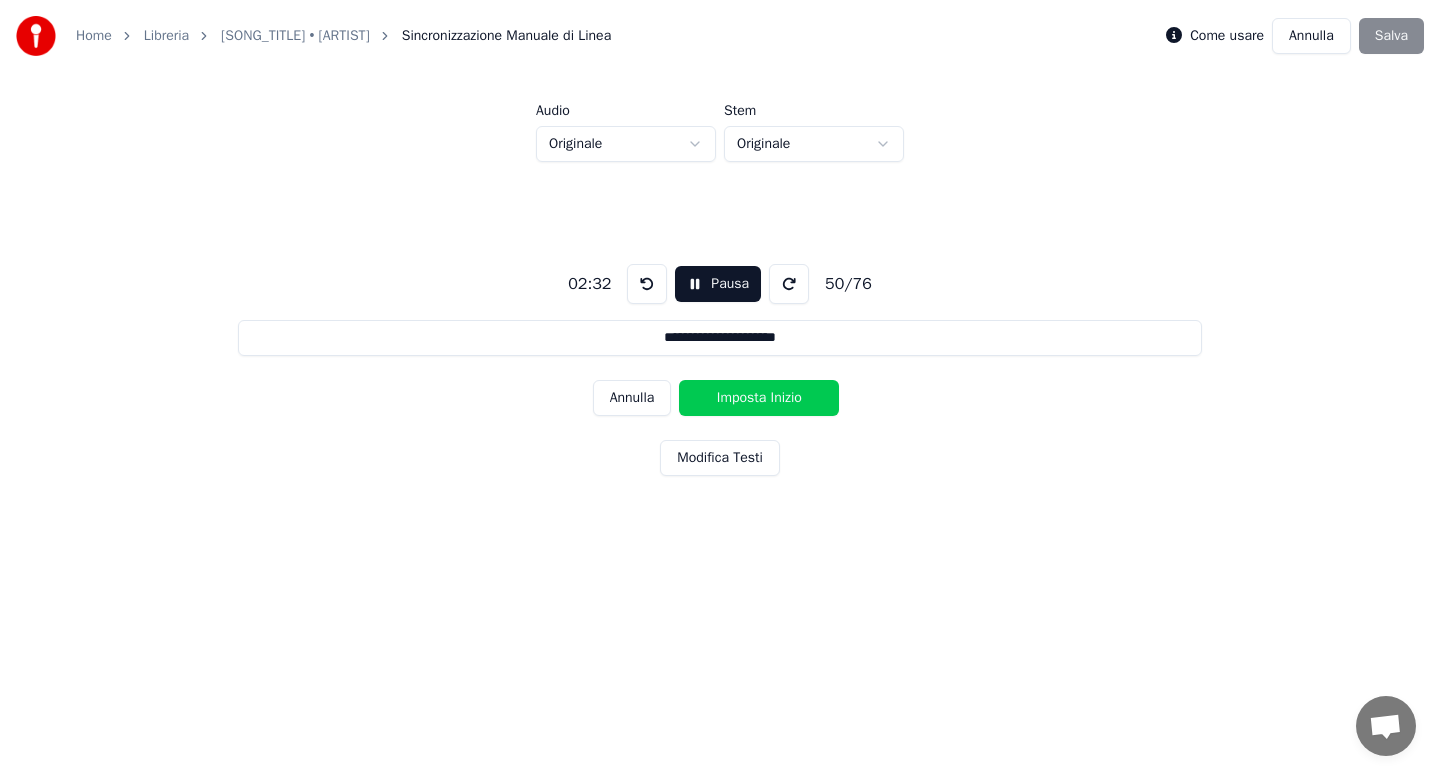 click on "Imposta Inizio" at bounding box center [759, 398] 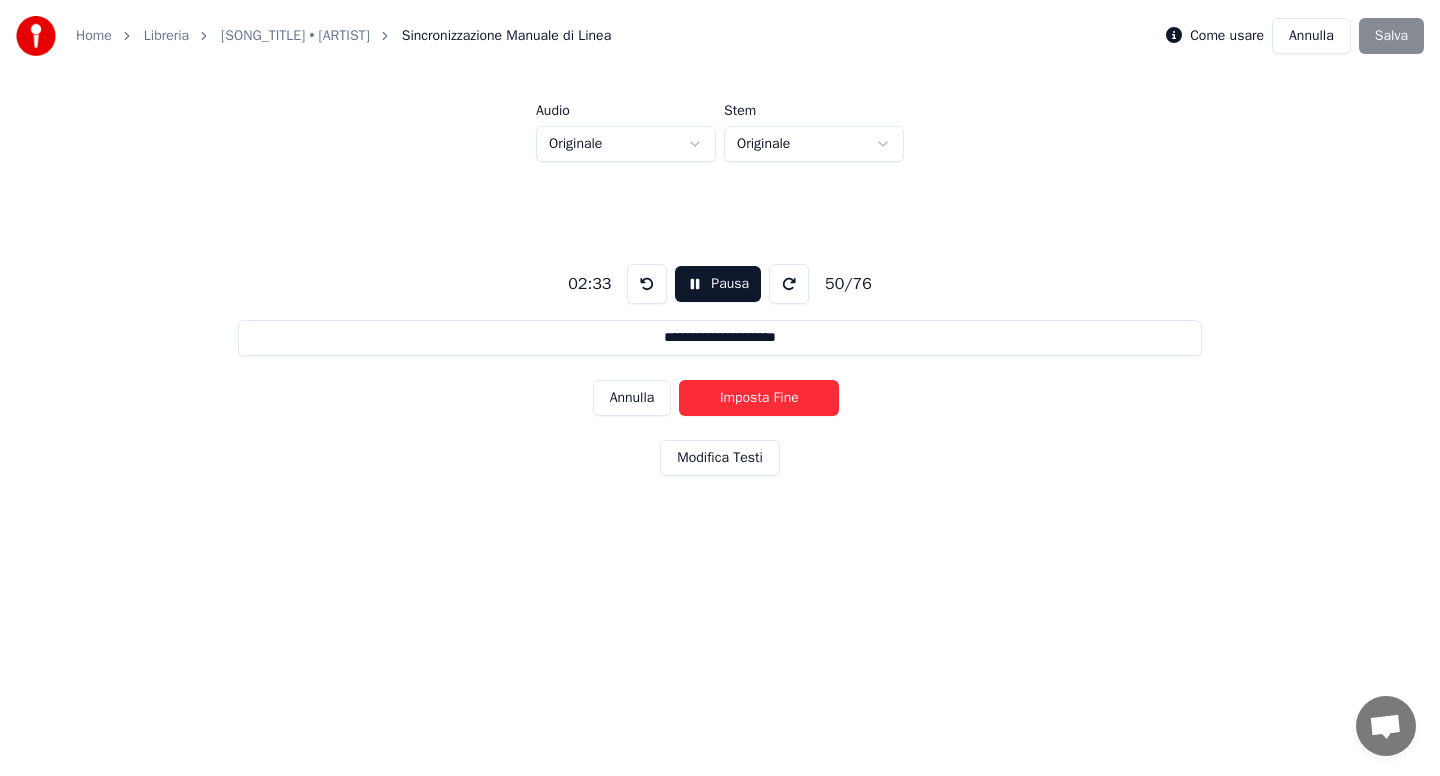 click on "Imposta Fine" at bounding box center [759, 398] 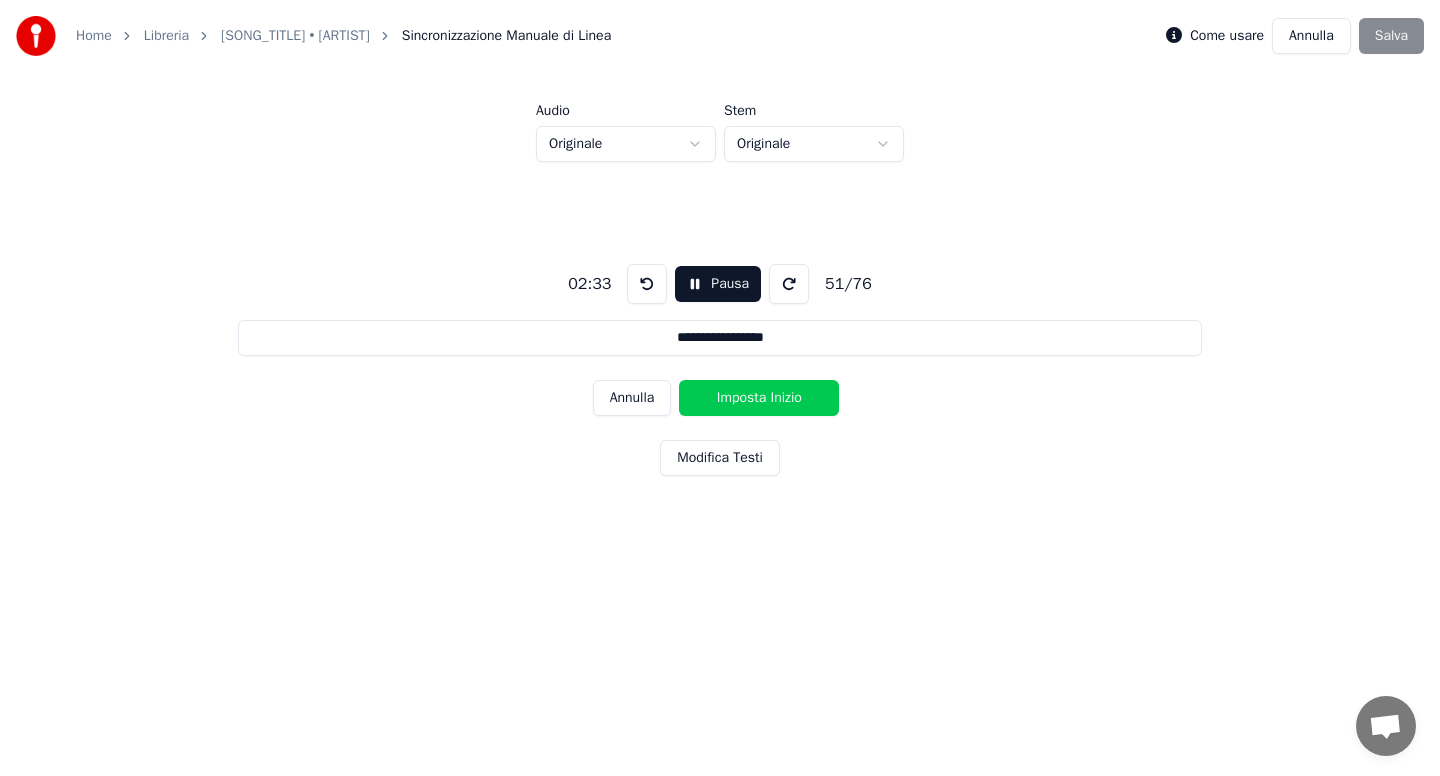 click on "Imposta Inizio" at bounding box center [759, 398] 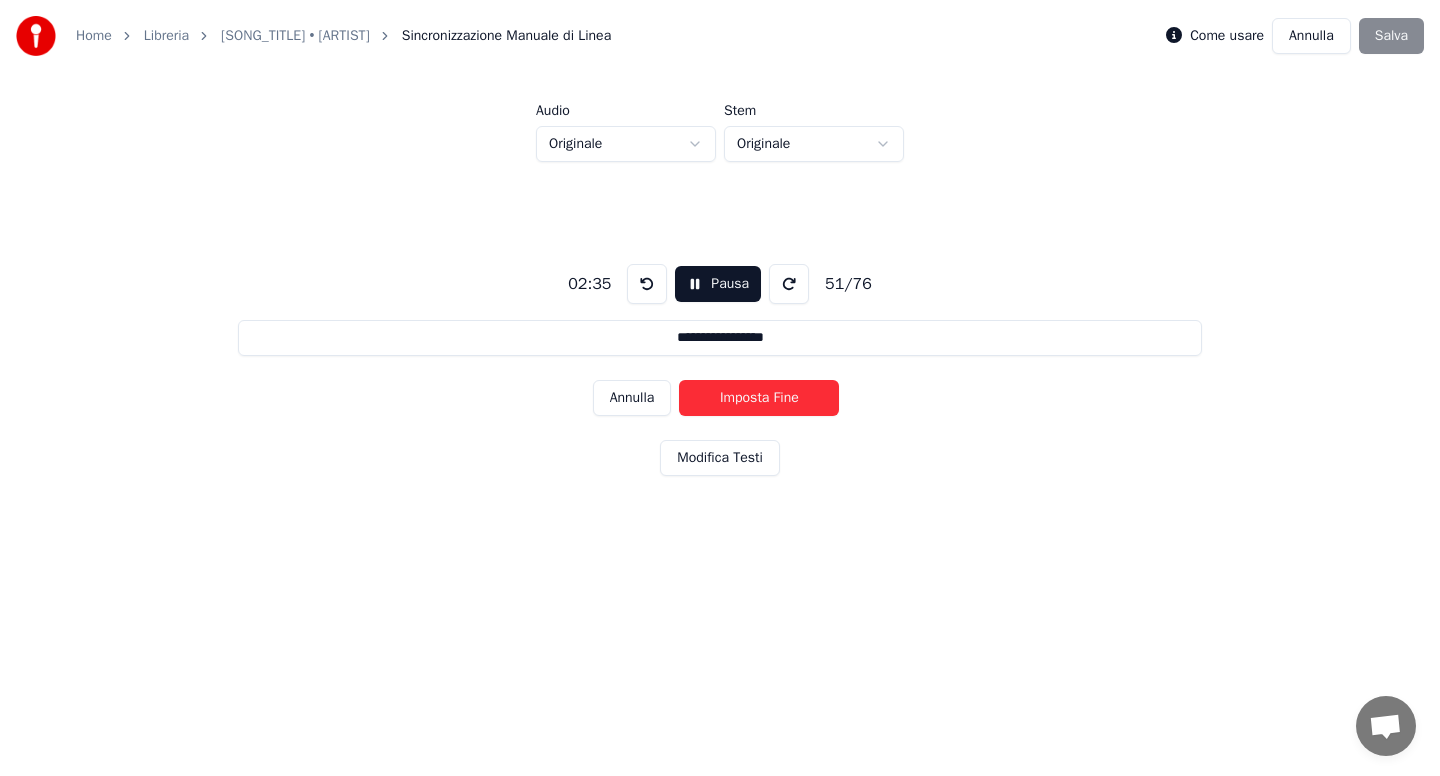 click on "Imposta Fine" at bounding box center (759, 398) 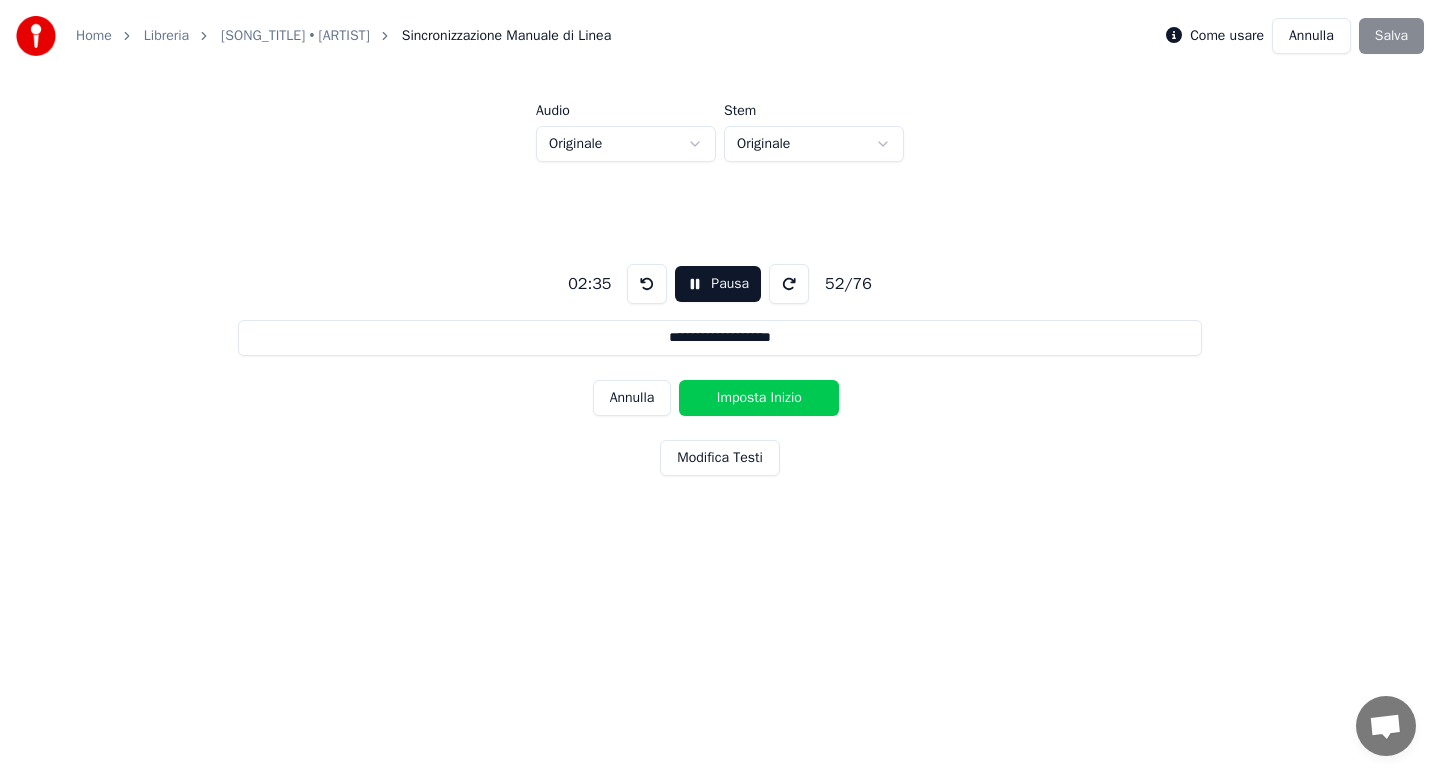 click on "Imposta Inizio" at bounding box center (759, 398) 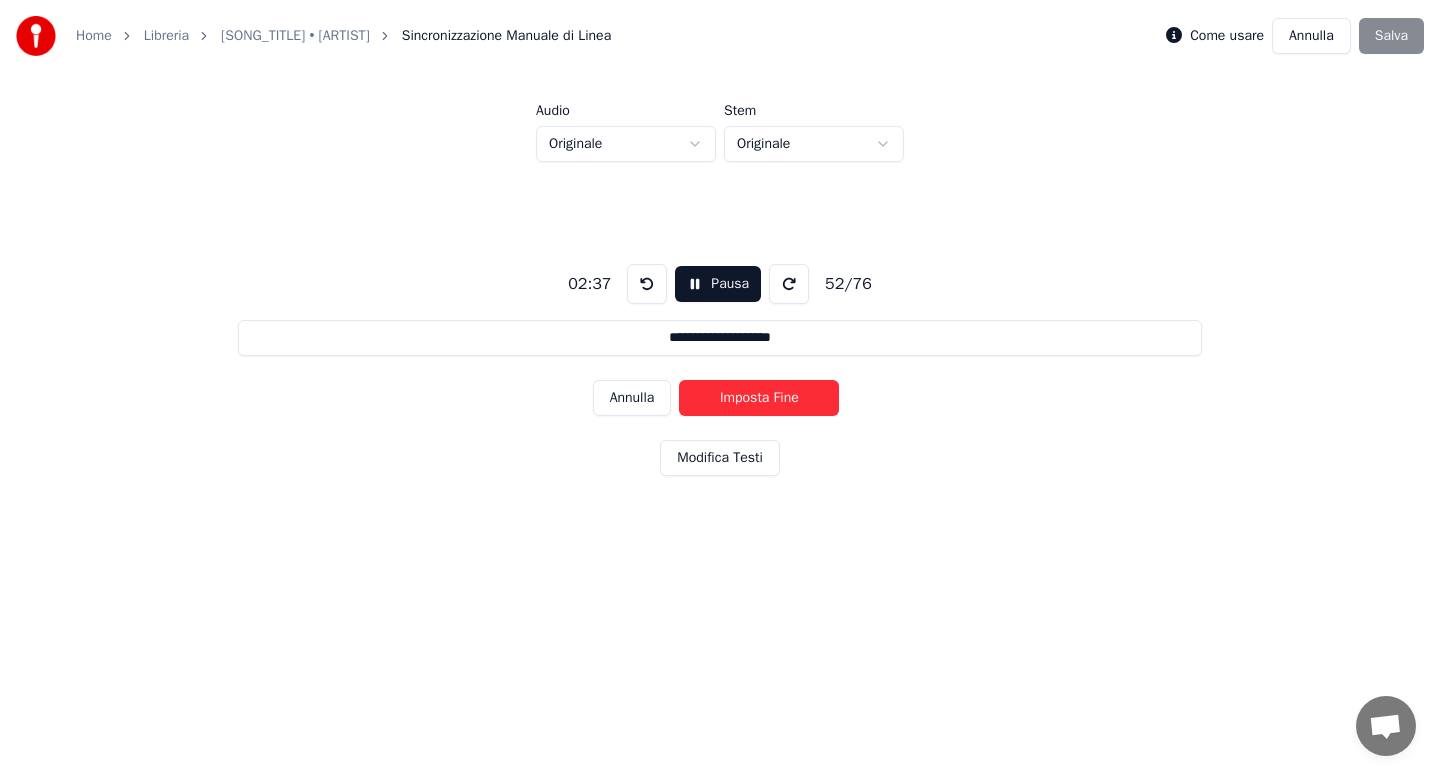 click on "Imposta Fine" at bounding box center (759, 398) 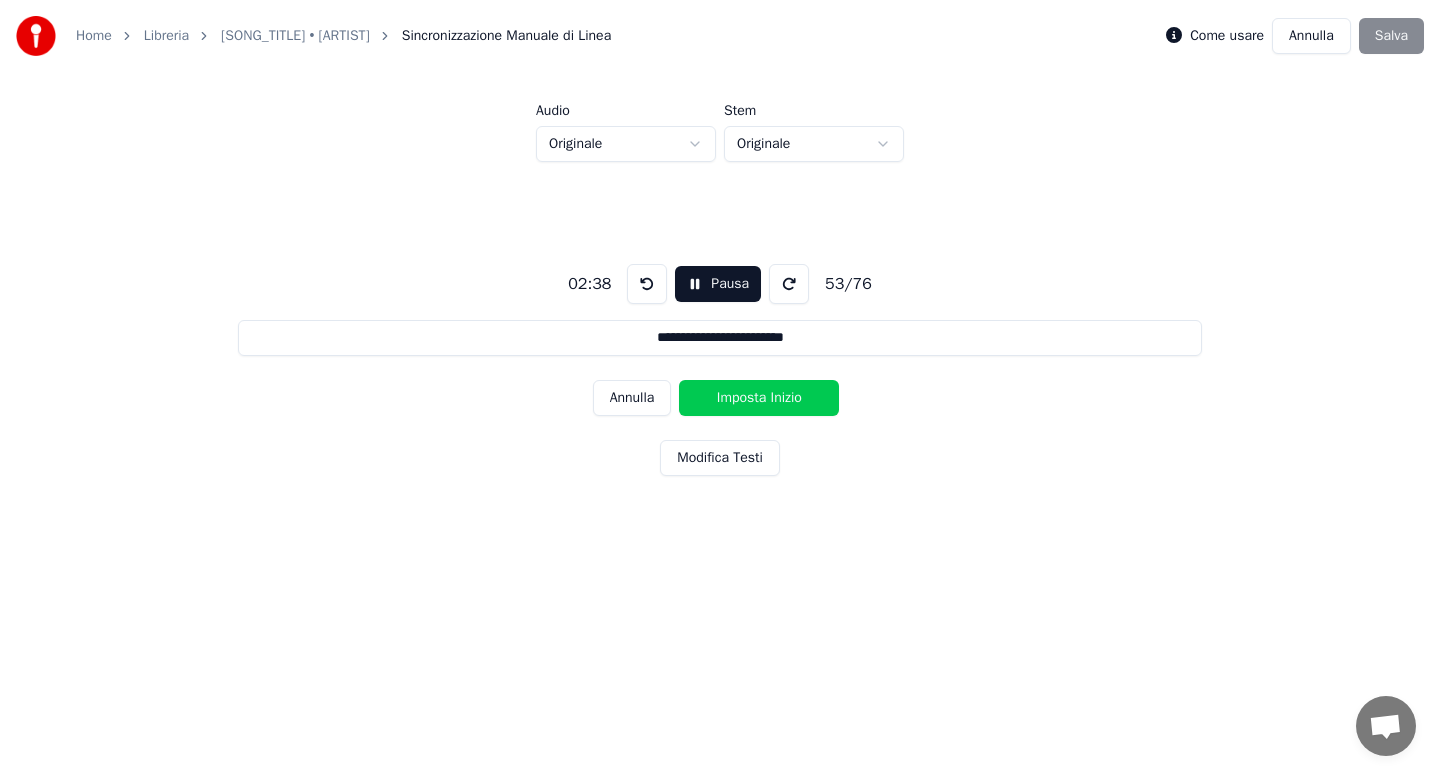 click on "Imposta Inizio" at bounding box center (759, 398) 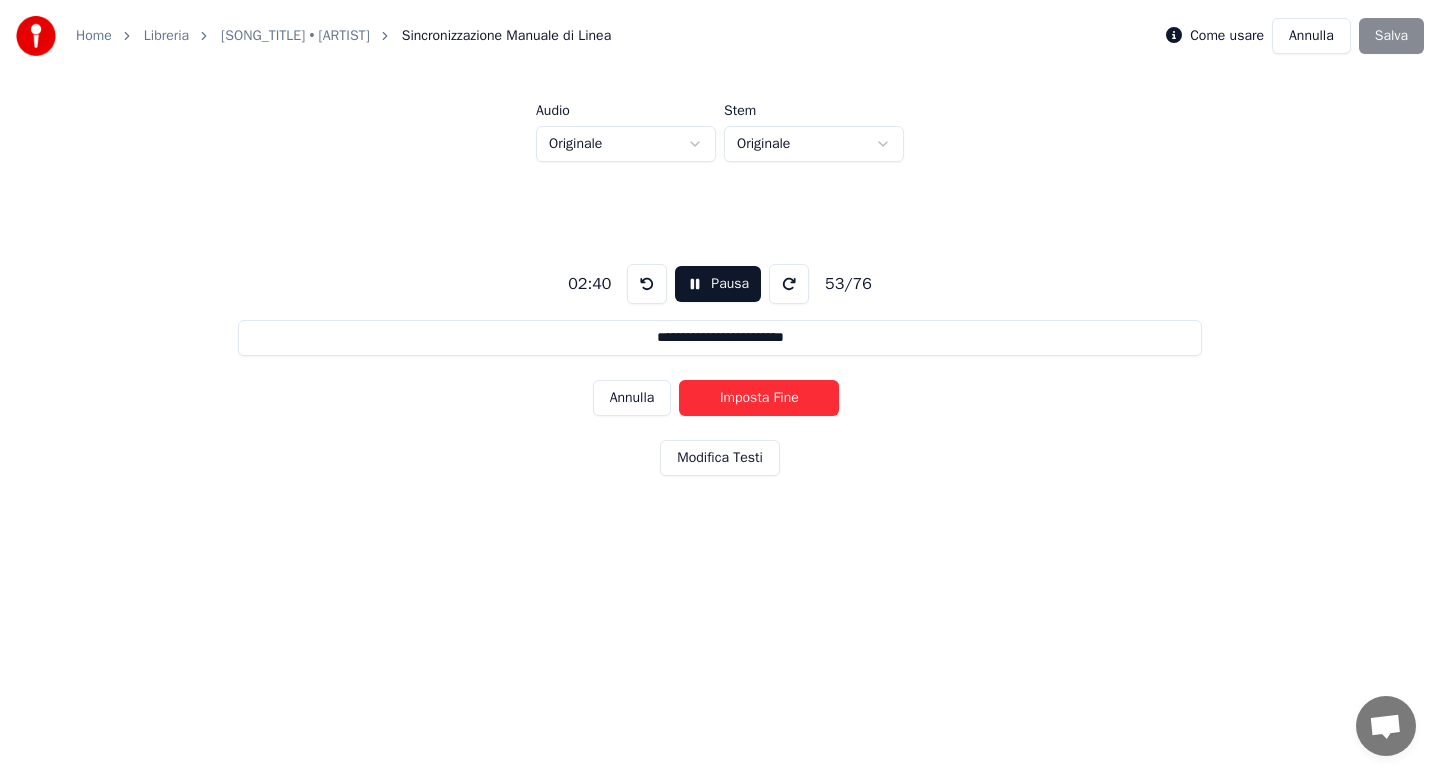 click on "Imposta Fine" at bounding box center [759, 398] 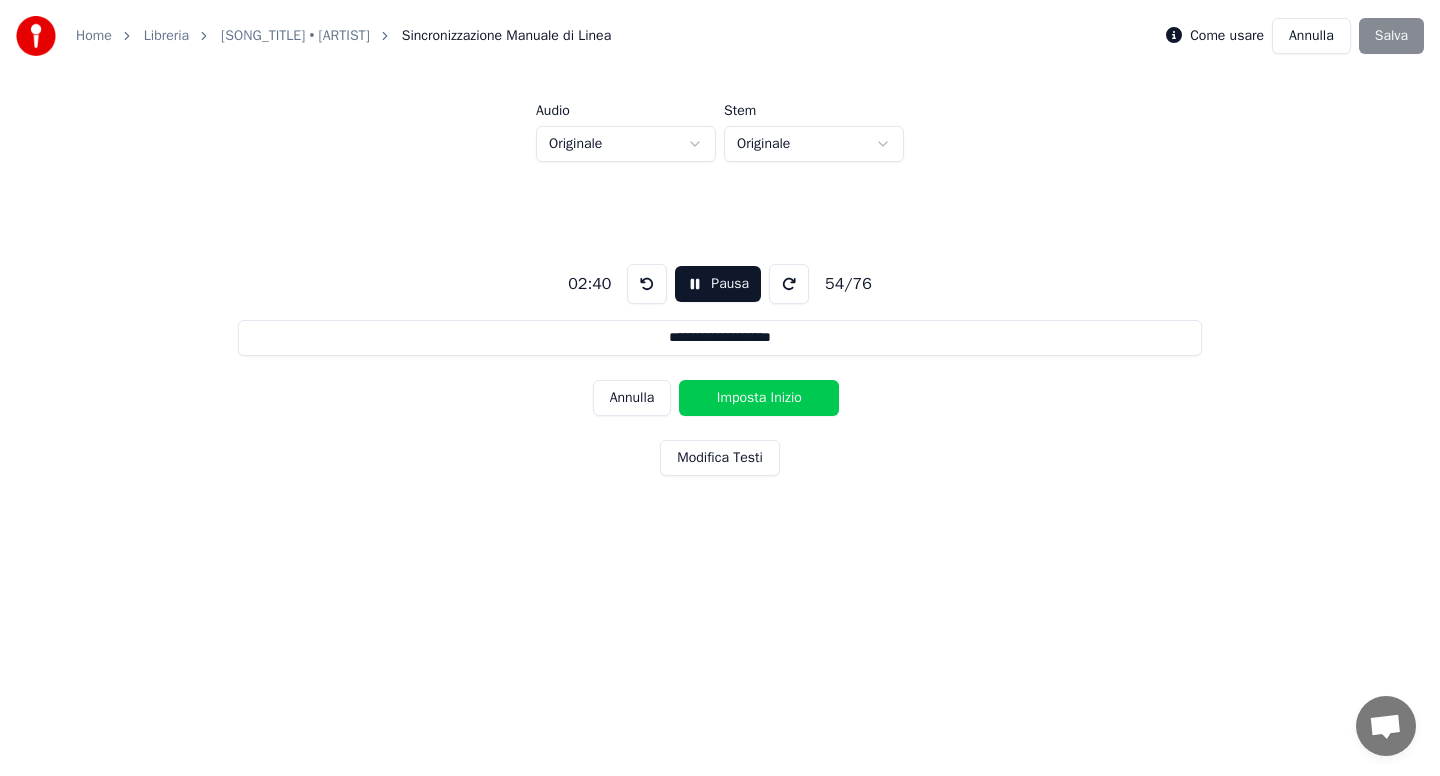 click on "Imposta Inizio" at bounding box center [759, 398] 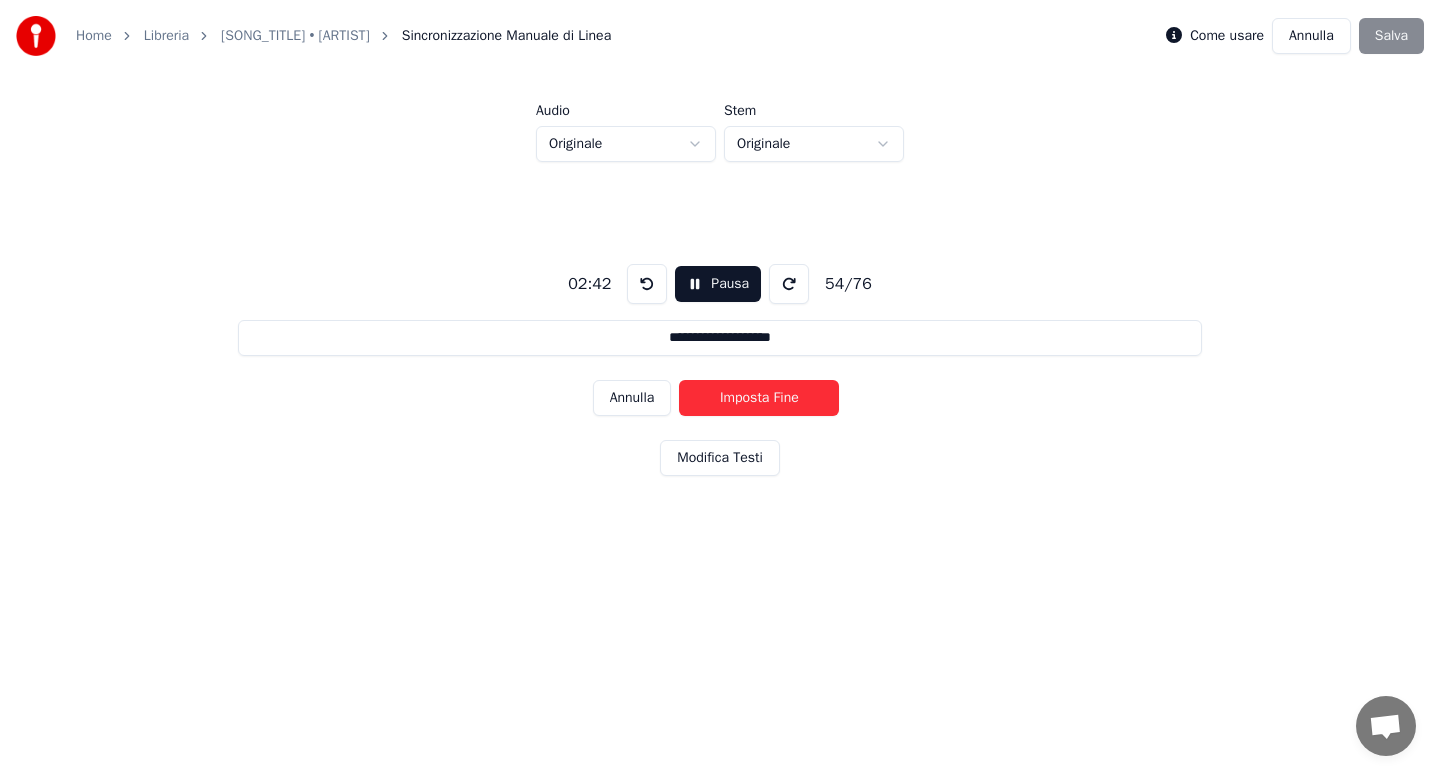 click on "Imposta Fine" at bounding box center [759, 398] 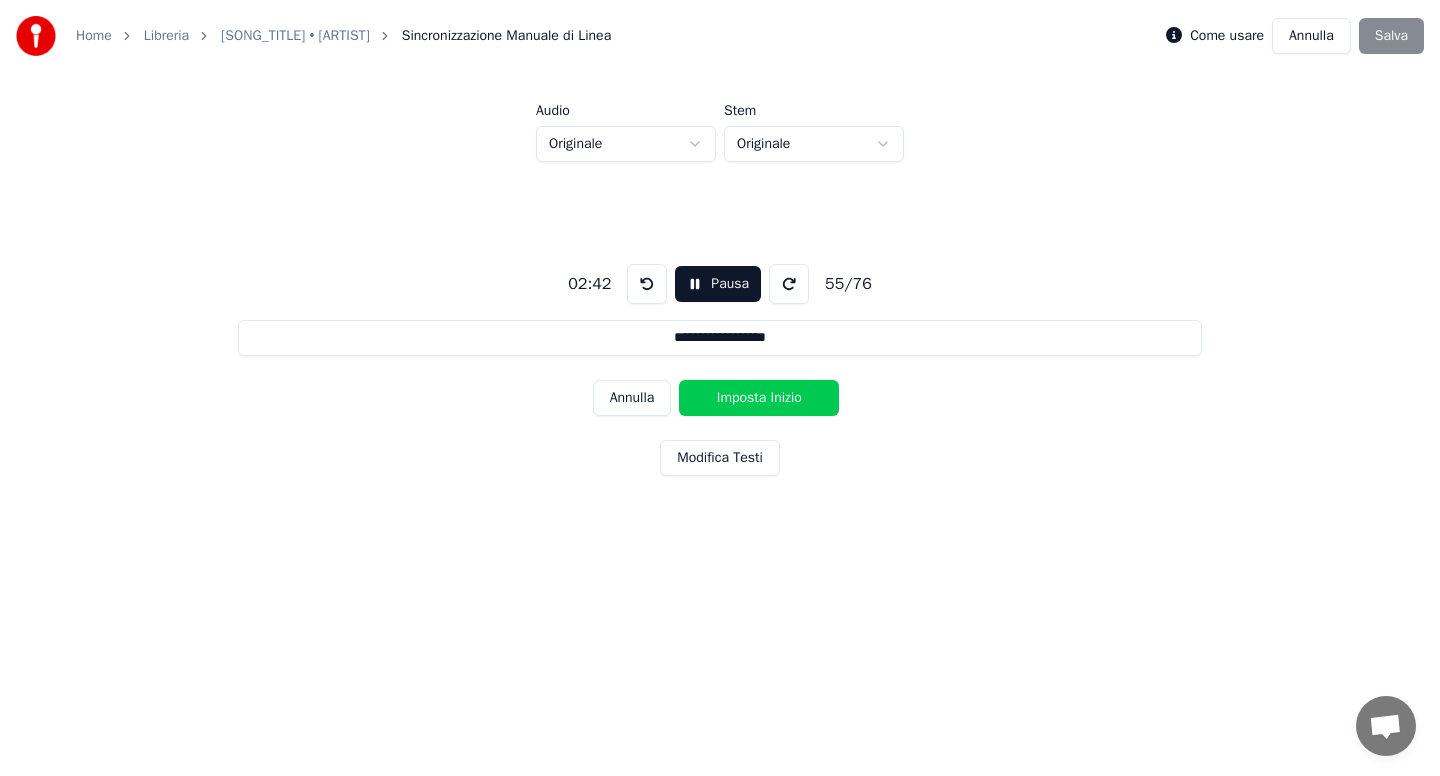 click on "Imposta Inizio" at bounding box center [759, 398] 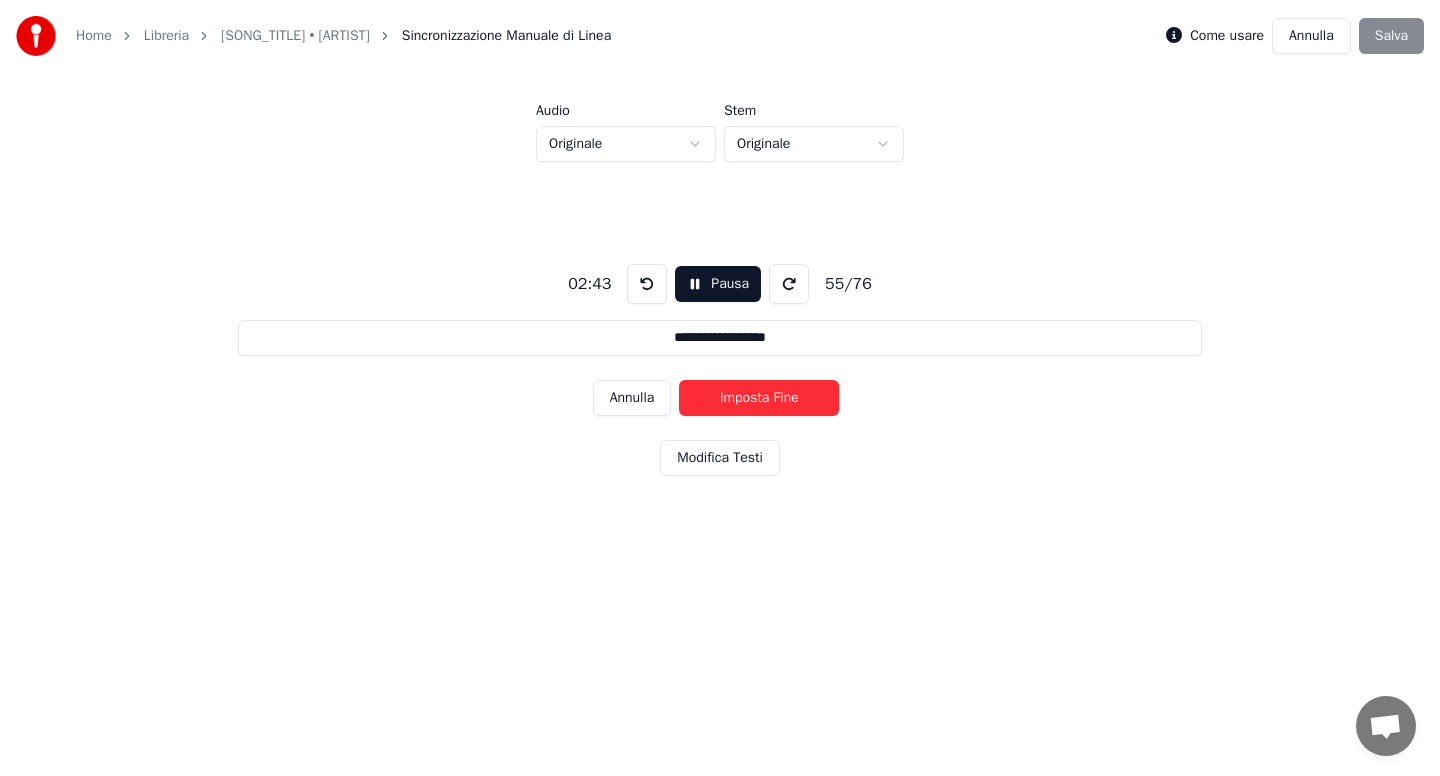 click on "Imposta Fine" at bounding box center [759, 398] 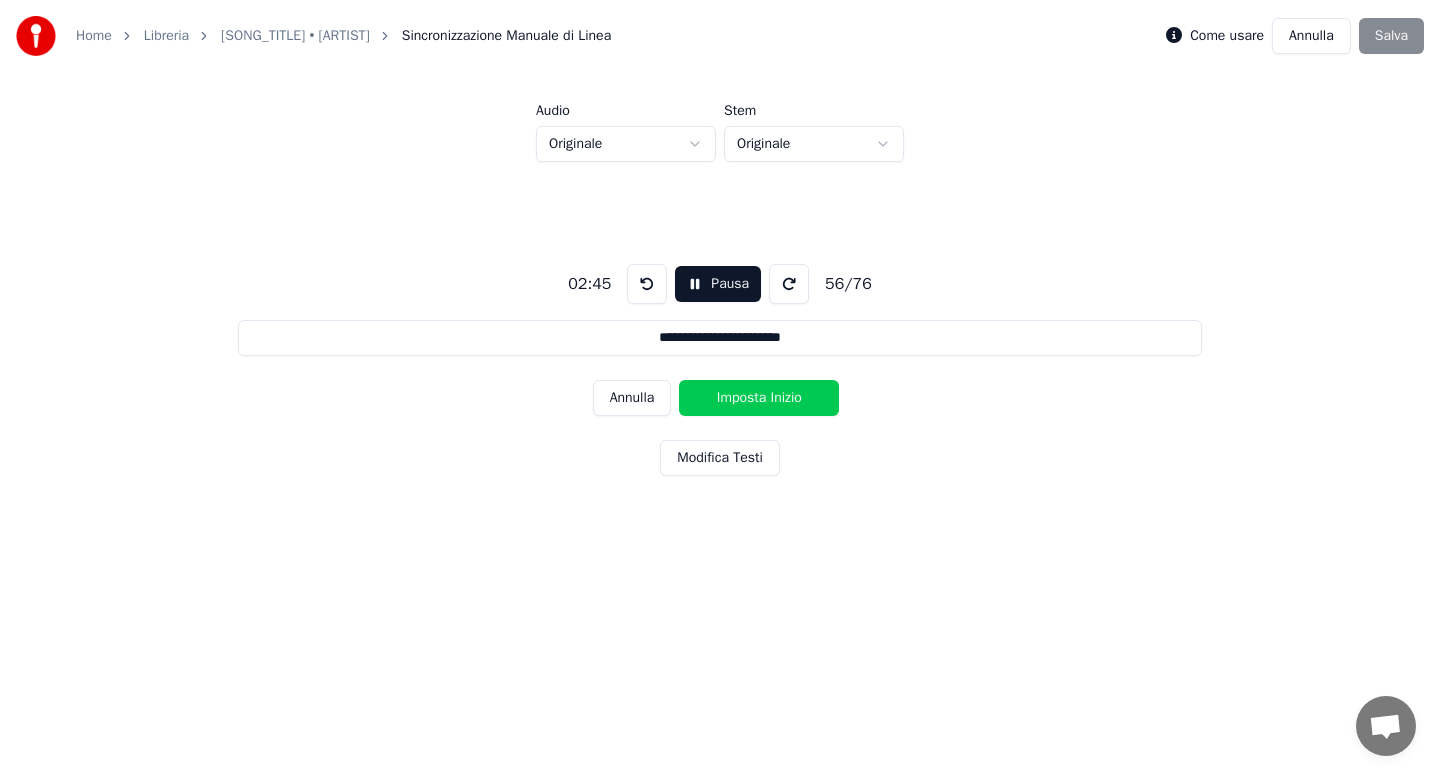 click on "Imposta Inizio" at bounding box center [759, 398] 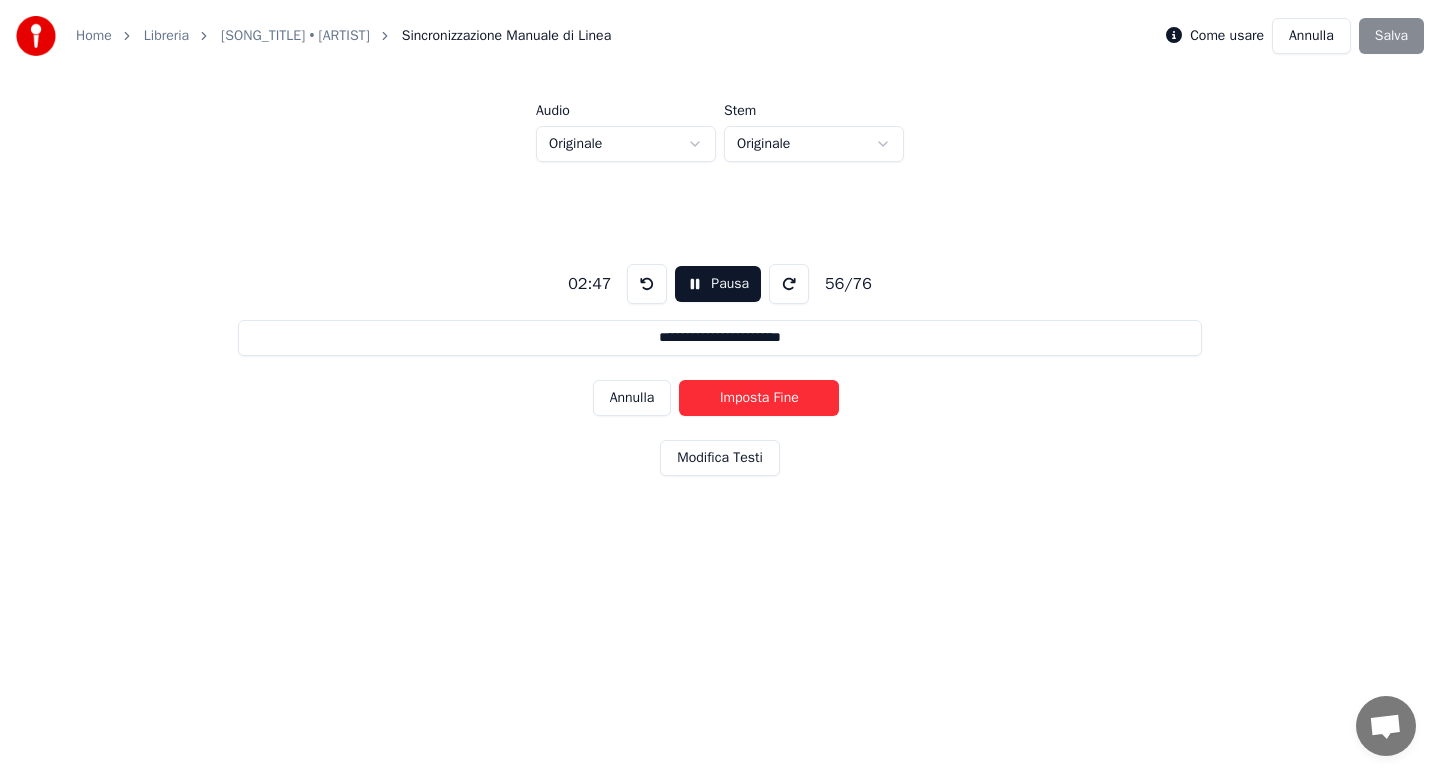 click on "Imposta Fine" at bounding box center (759, 398) 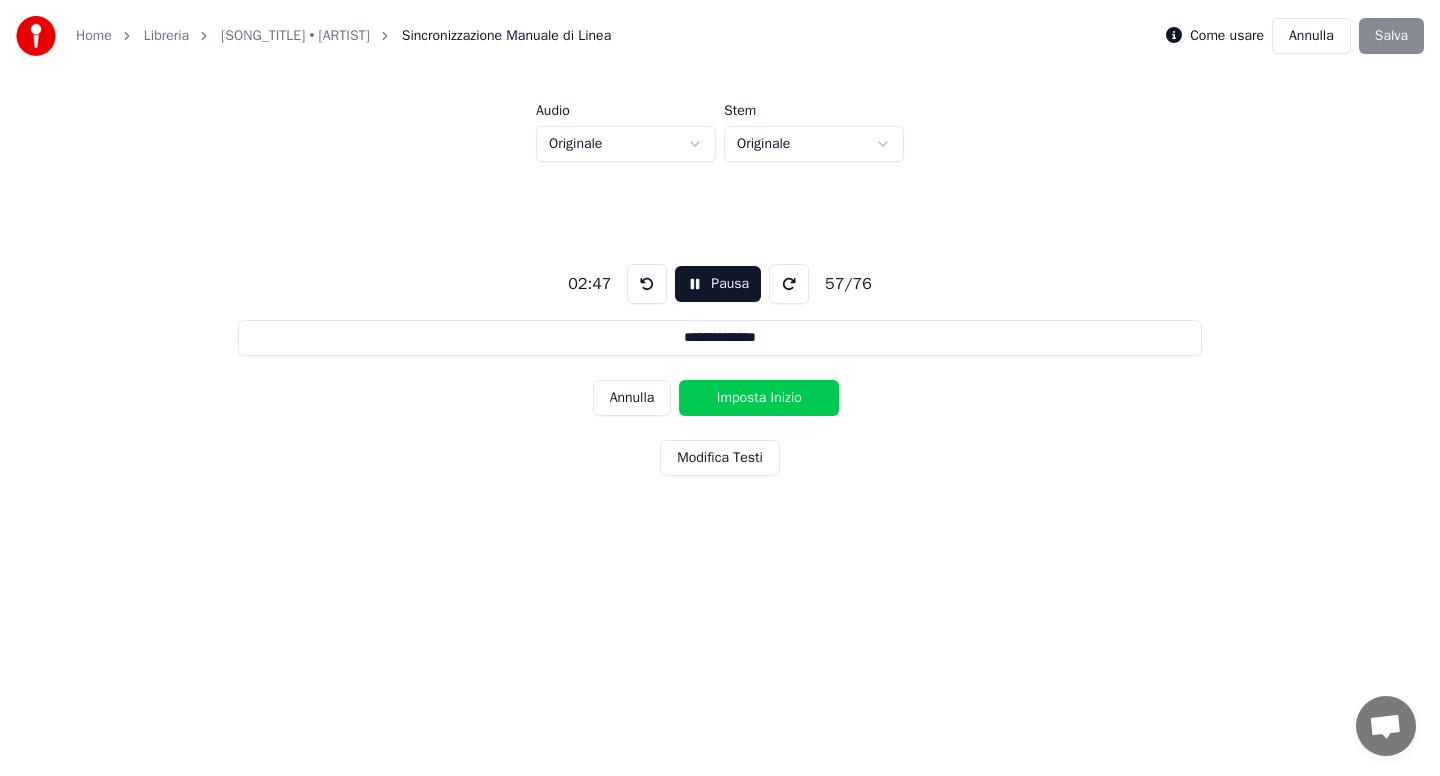 click on "Imposta Inizio" at bounding box center (759, 398) 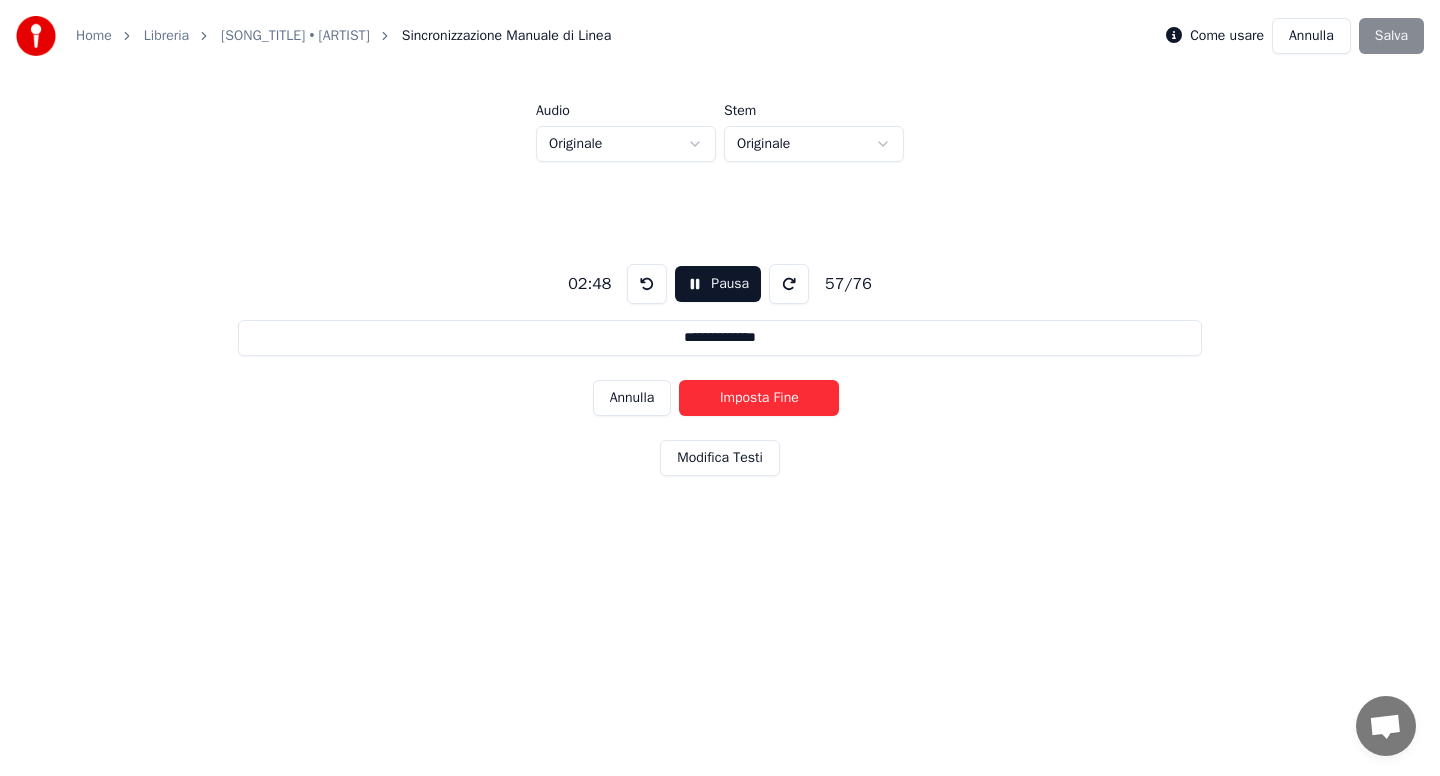 click on "Imposta Fine" at bounding box center (759, 398) 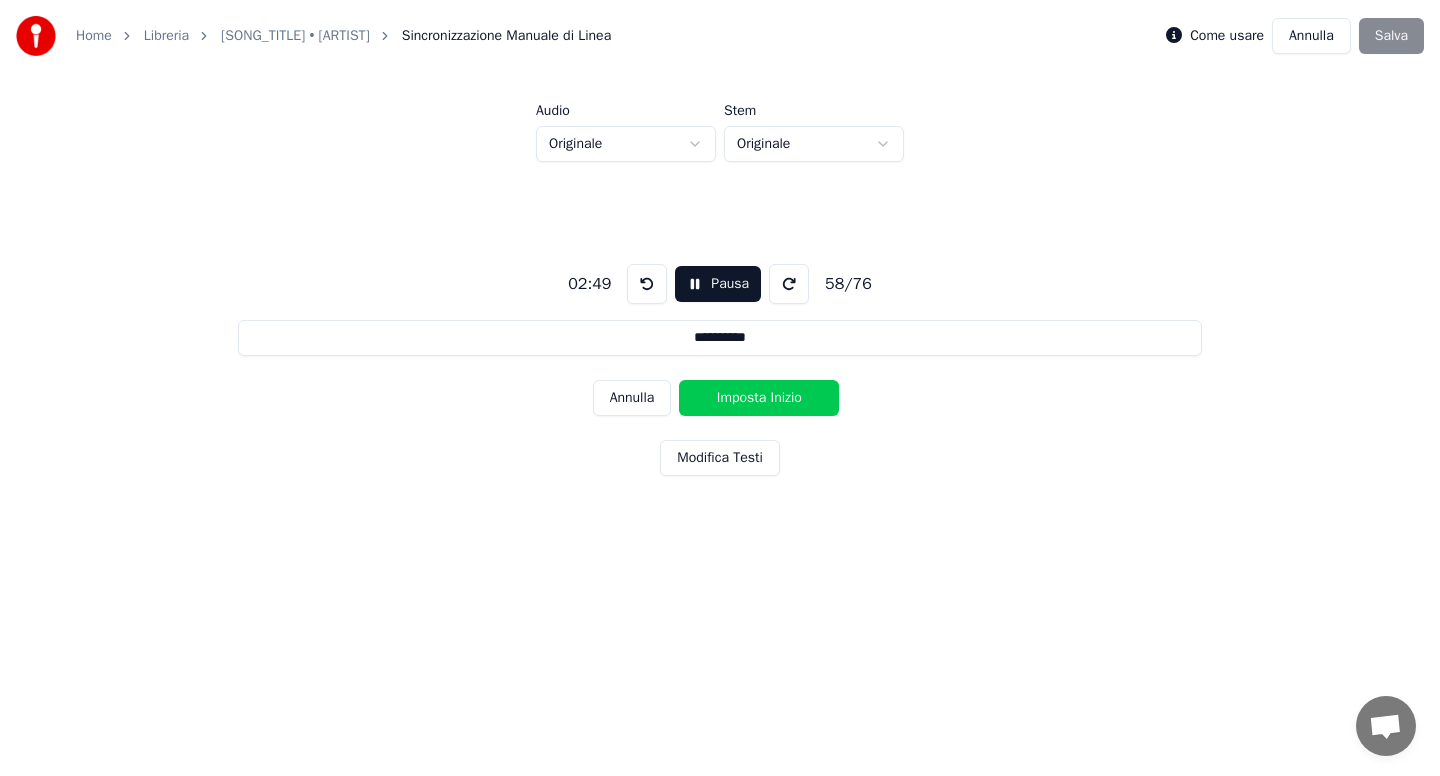 click on "Imposta Inizio" at bounding box center [759, 398] 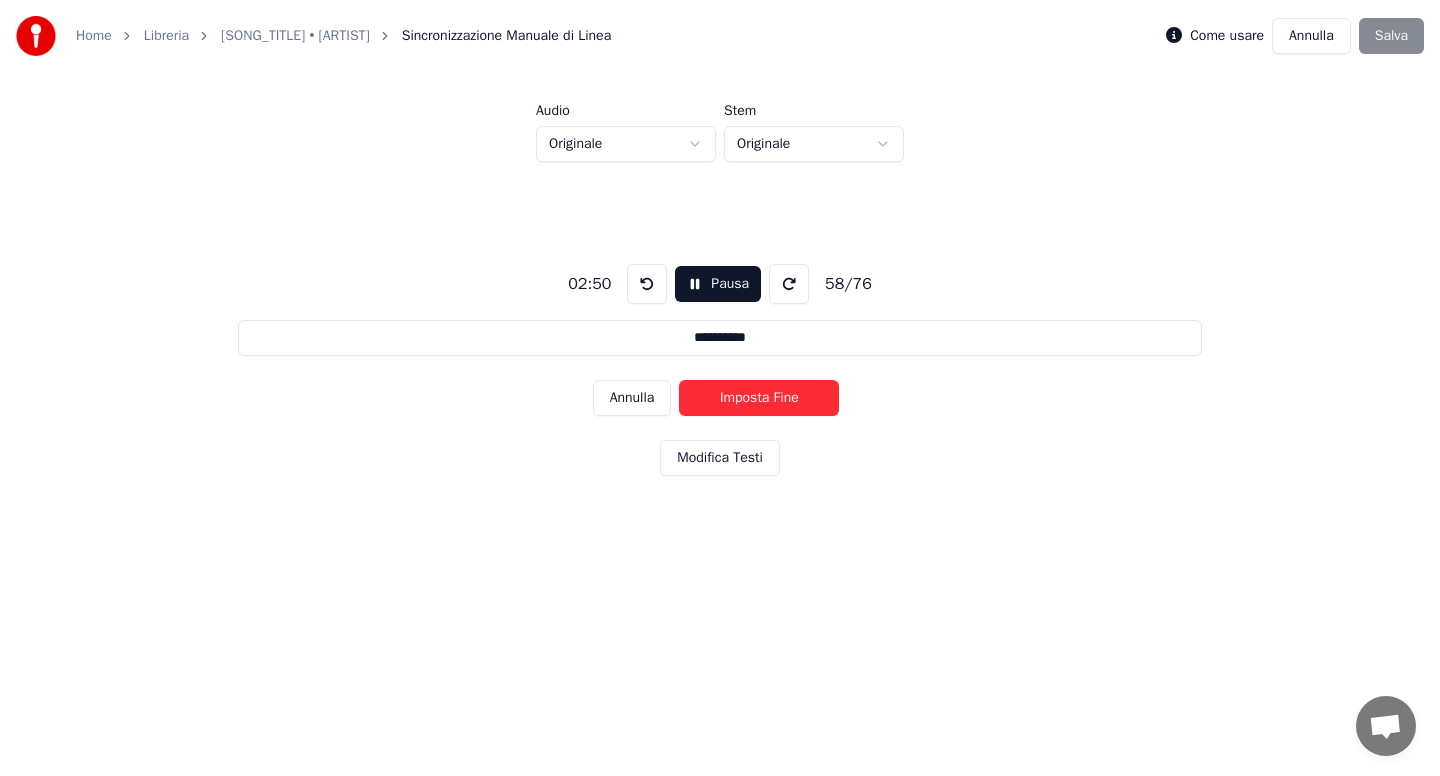 click on "Imposta Fine" at bounding box center [759, 398] 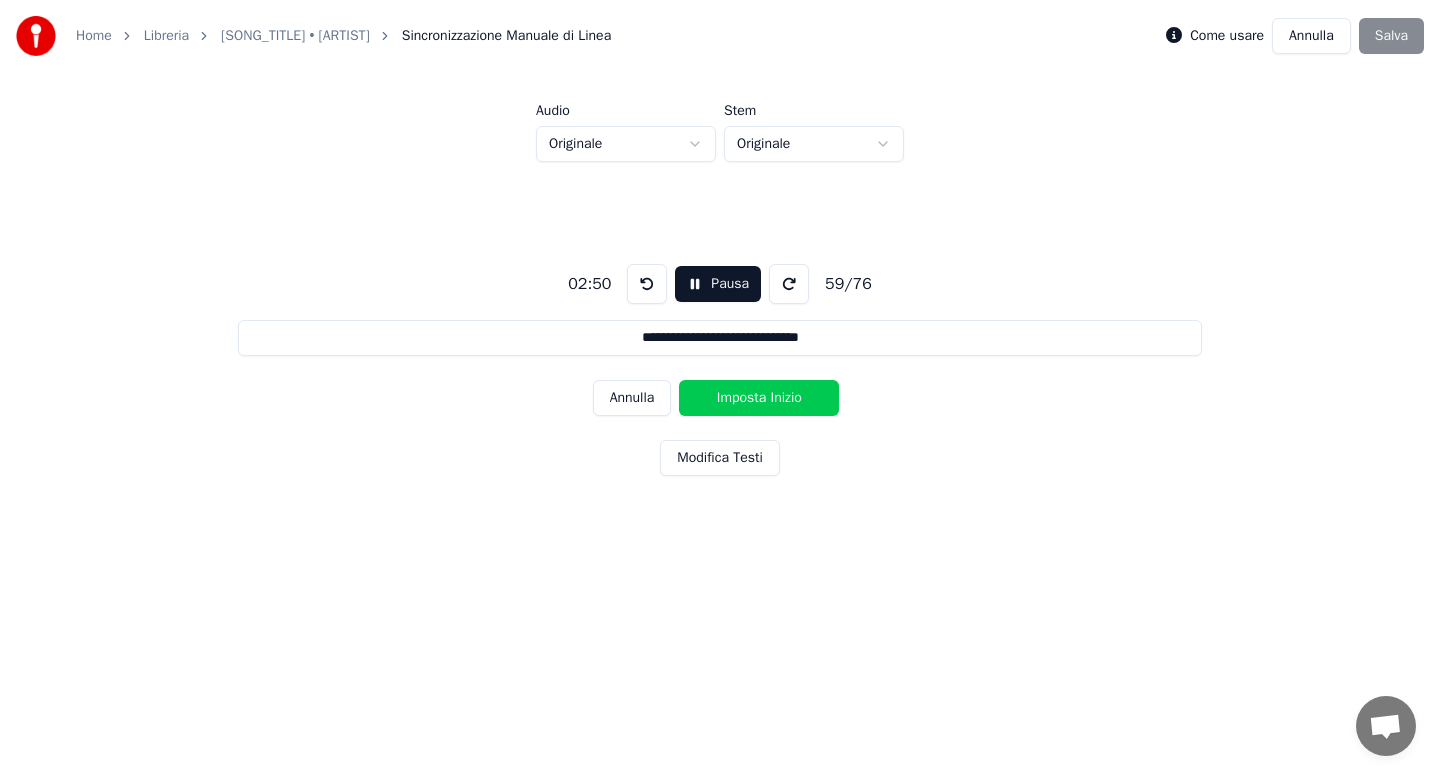 click on "Imposta Inizio" at bounding box center [759, 398] 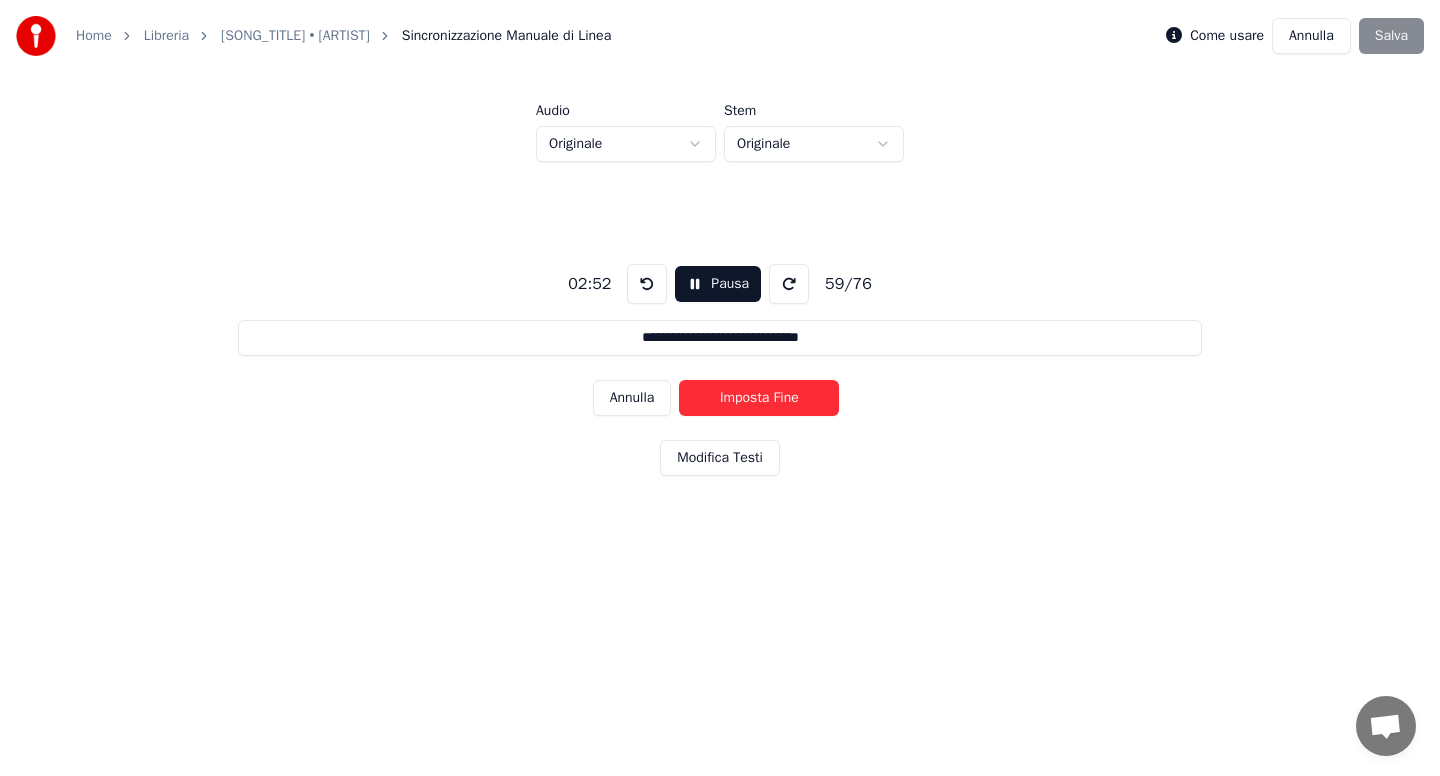 click on "Imposta Fine" at bounding box center (759, 398) 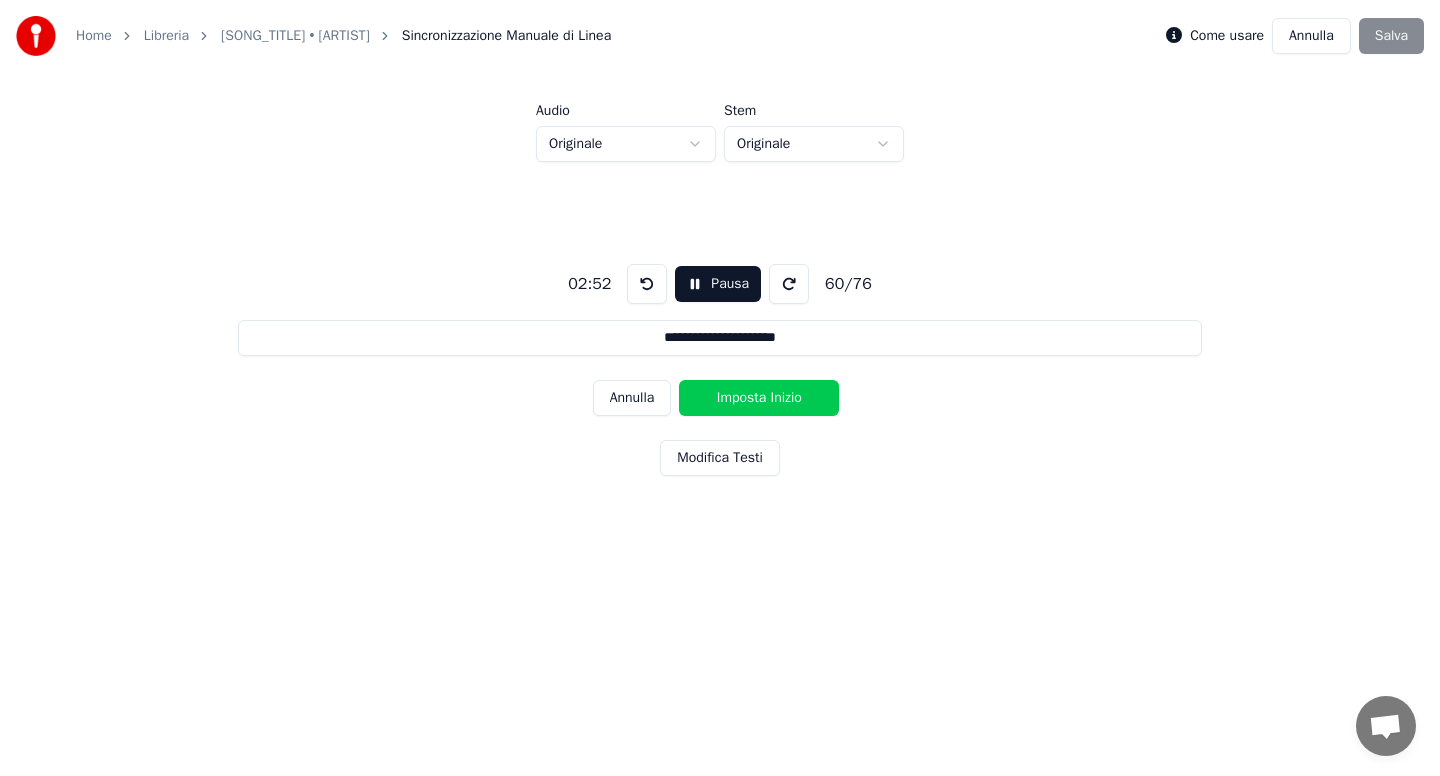 click on "Imposta Inizio" at bounding box center [759, 398] 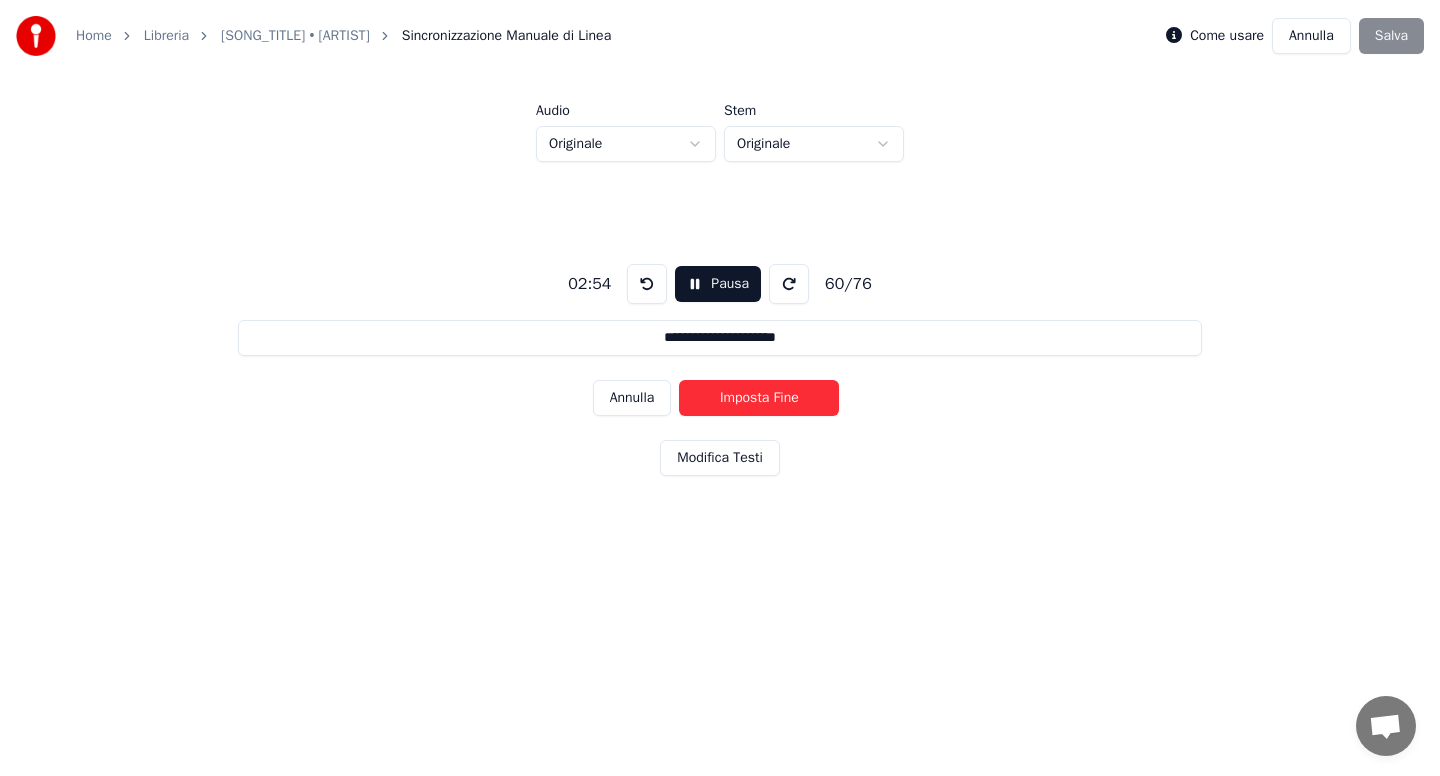 click on "Imposta Fine" at bounding box center [759, 398] 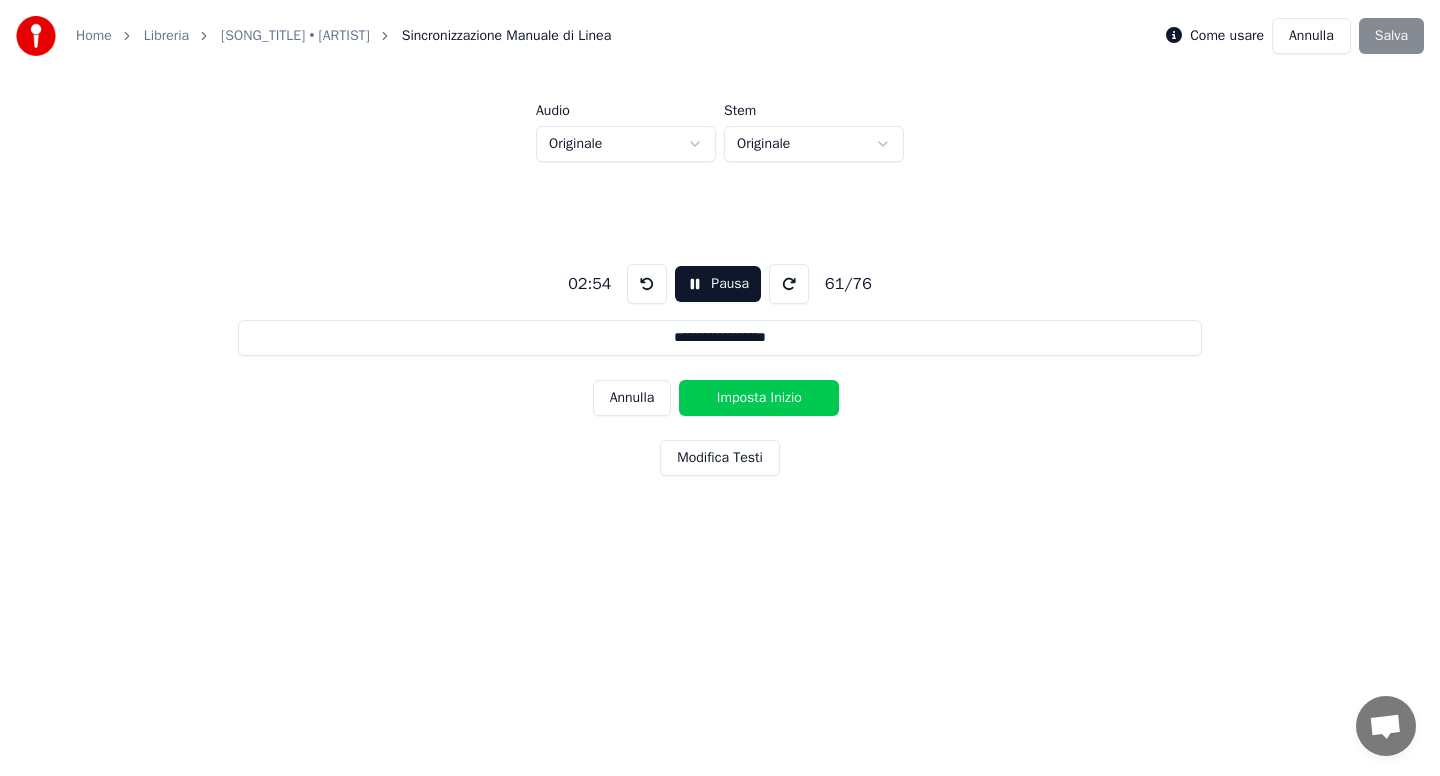 click on "Imposta Inizio" at bounding box center [759, 398] 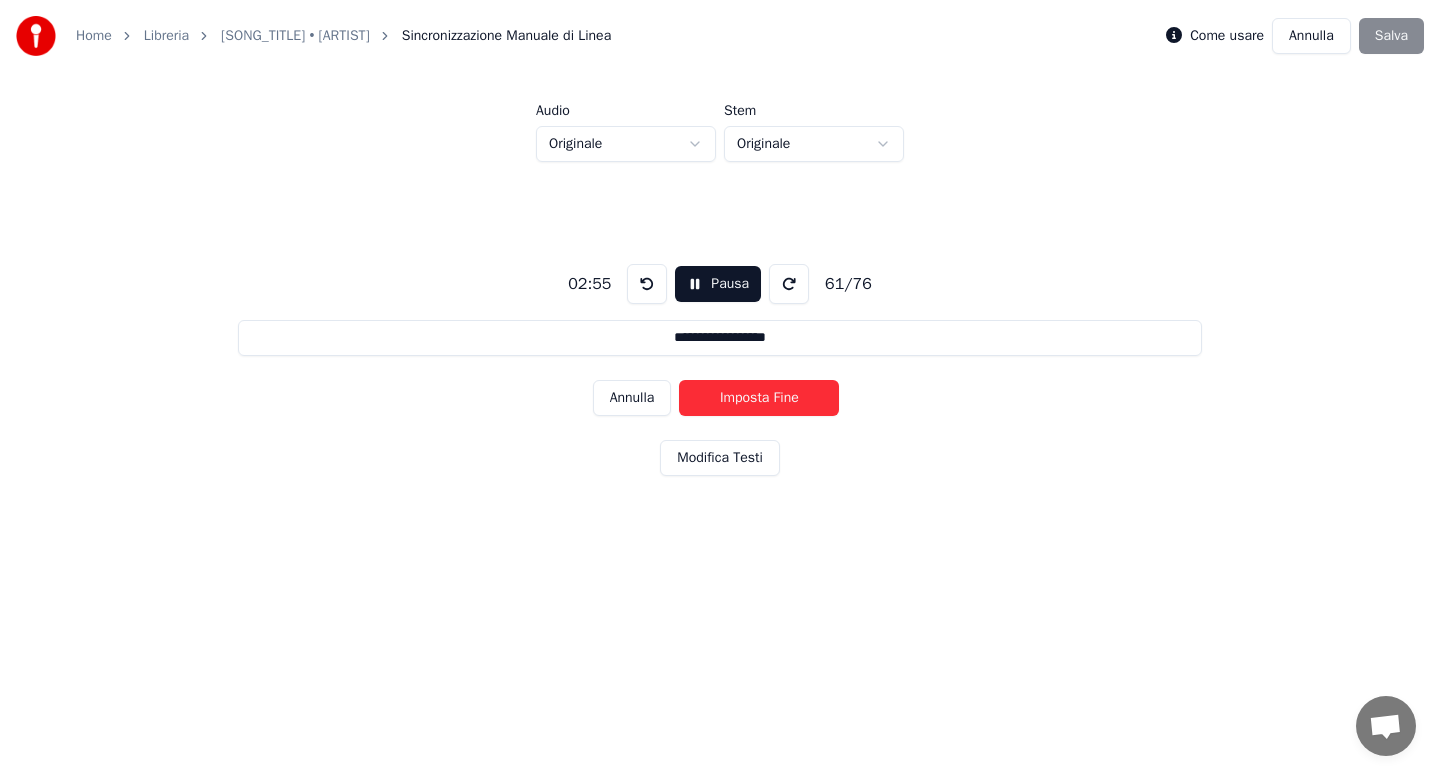 click on "Imposta Fine" at bounding box center (759, 398) 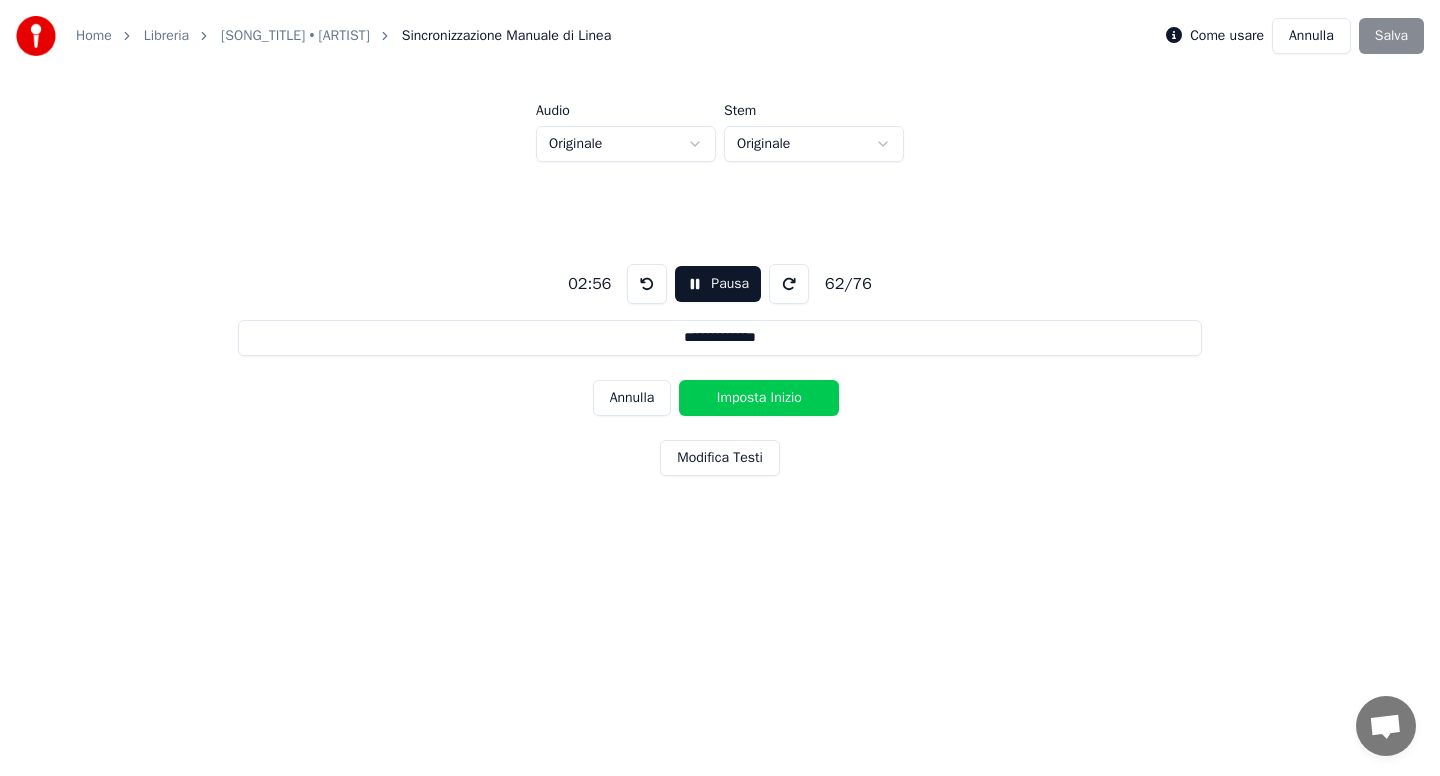 click on "Imposta Inizio" at bounding box center [759, 398] 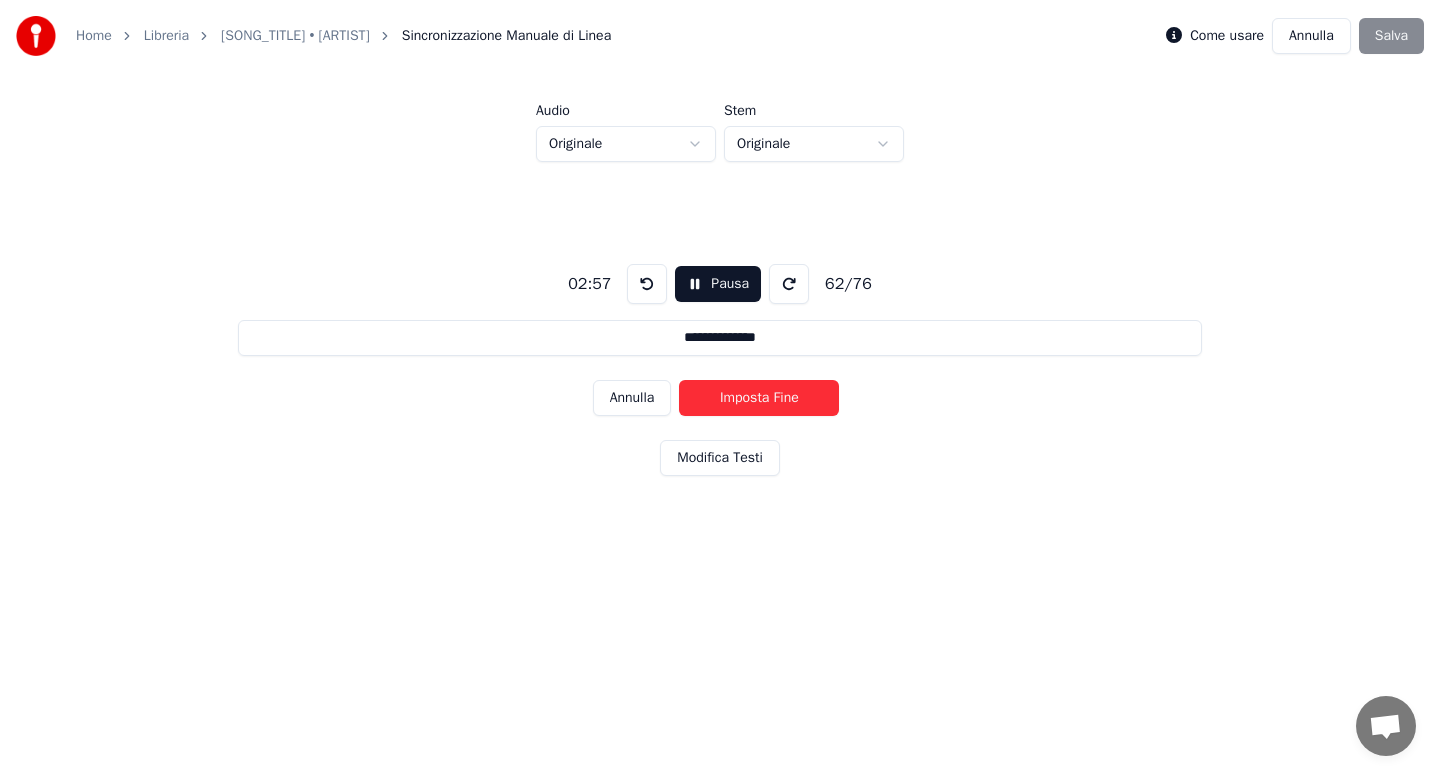 click on "Imposta Fine" at bounding box center [759, 398] 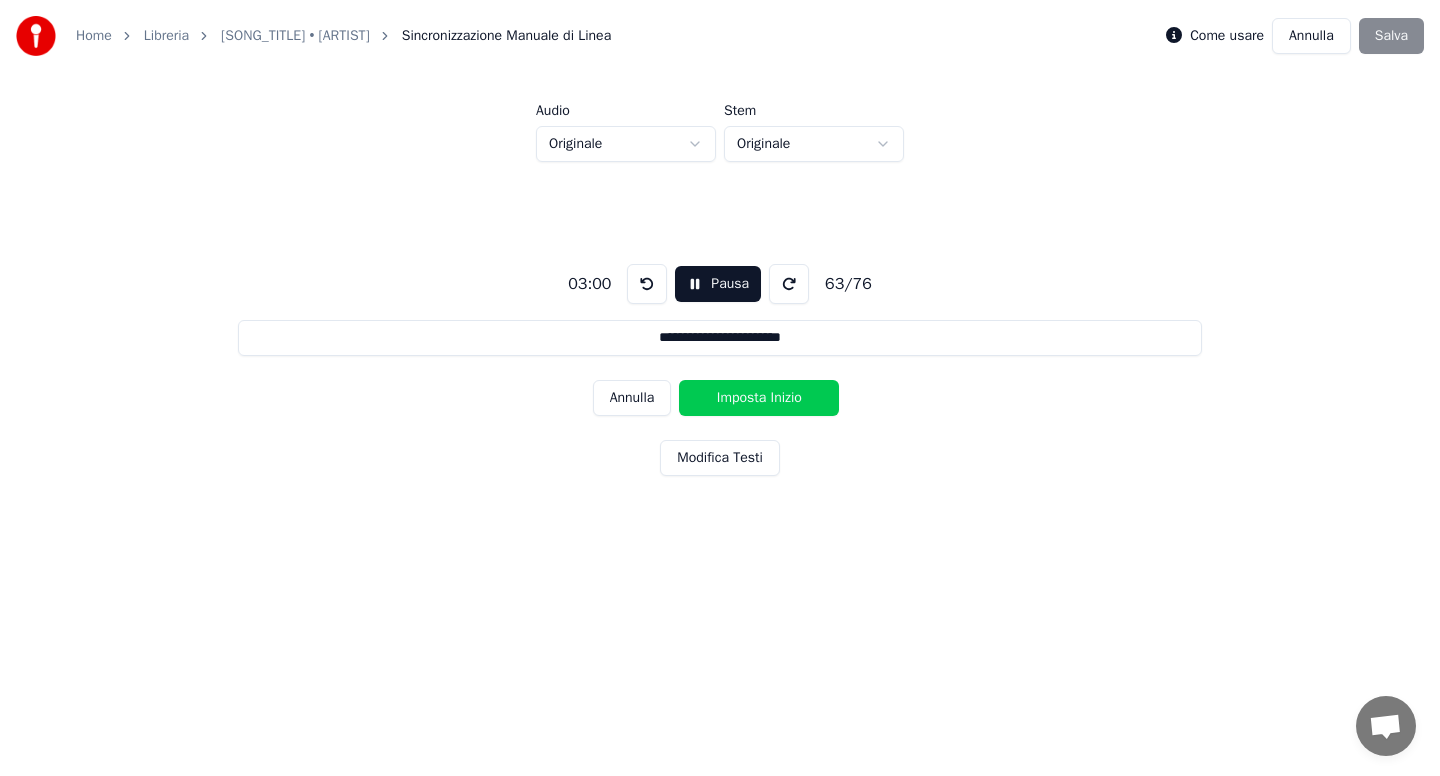 click on "Imposta Inizio" at bounding box center [759, 398] 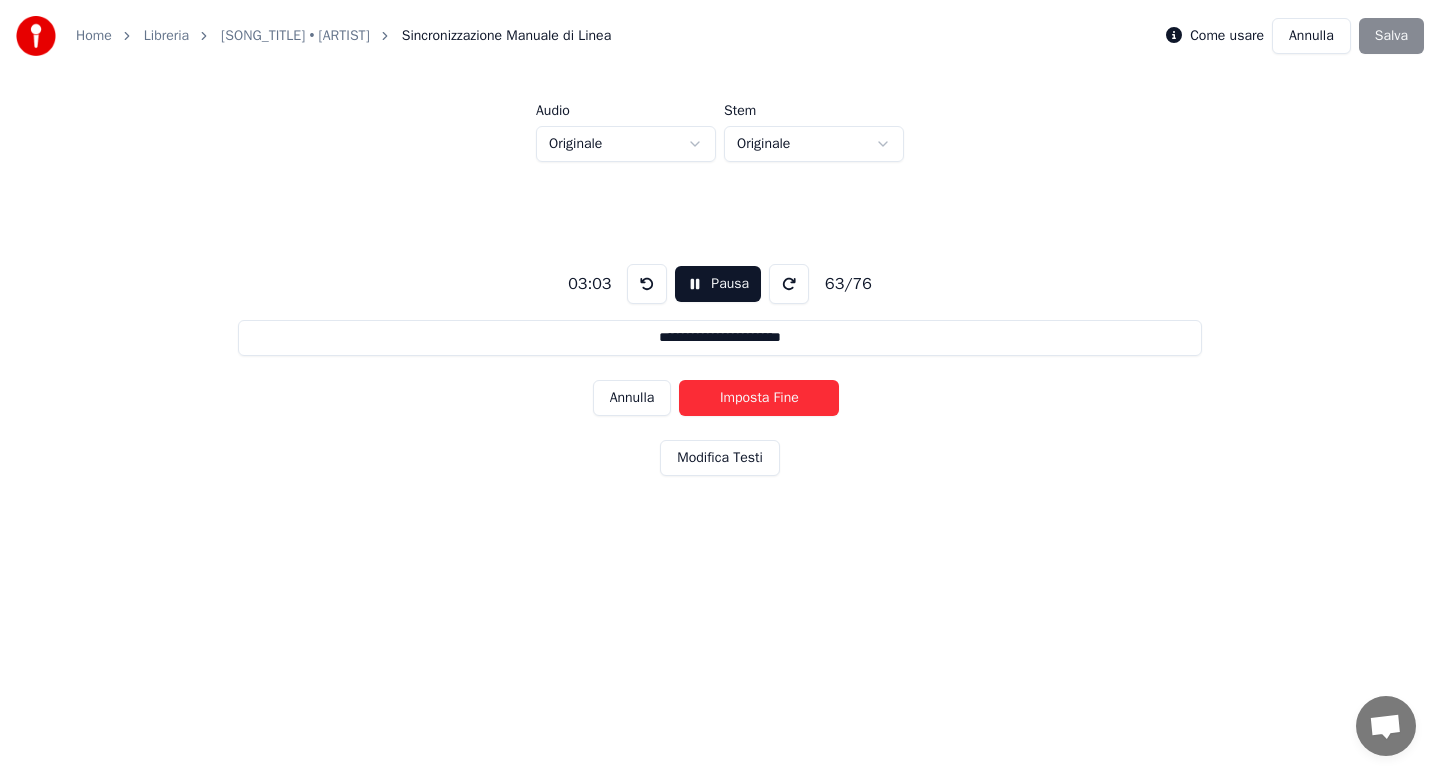 click on "Imposta Fine" at bounding box center [759, 398] 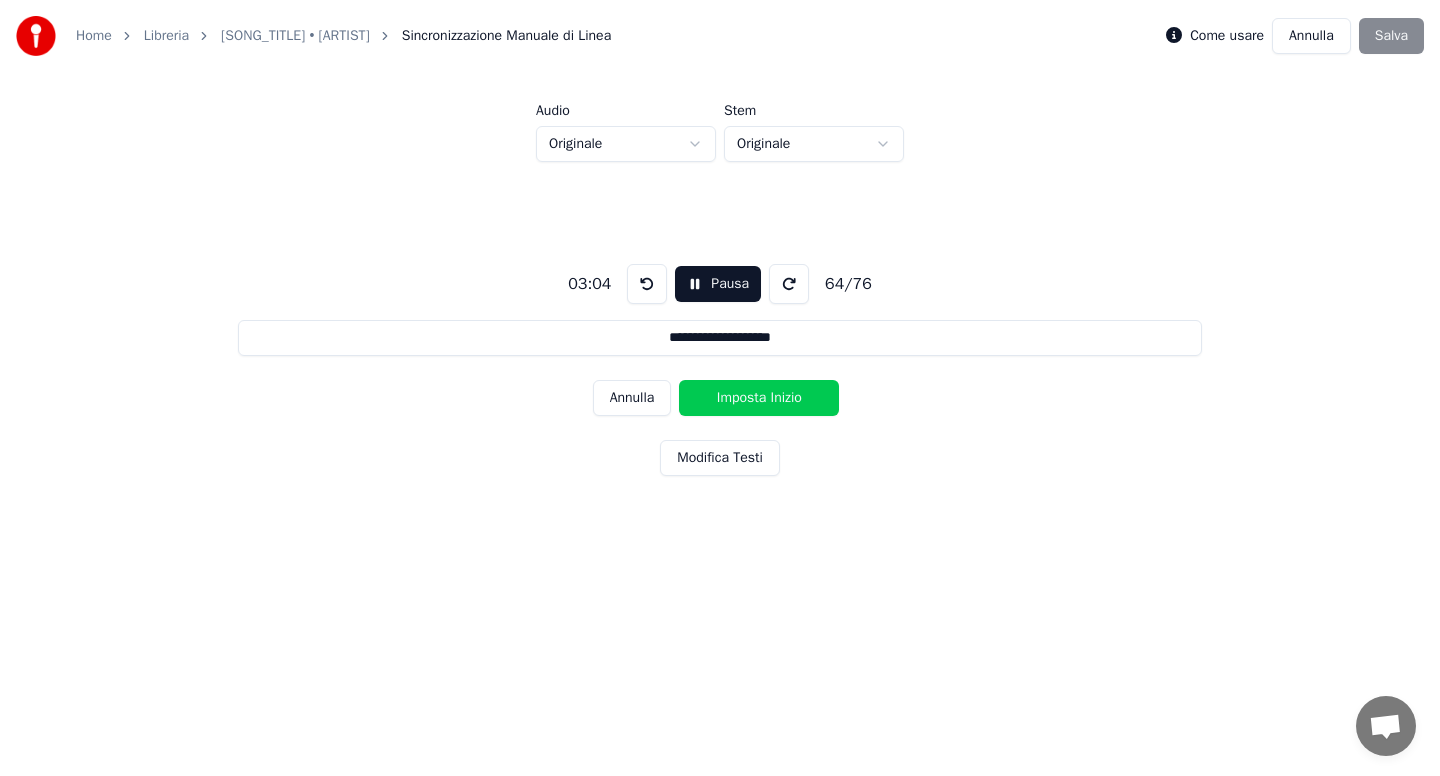 click on "Imposta Inizio" at bounding box center (759, 398) 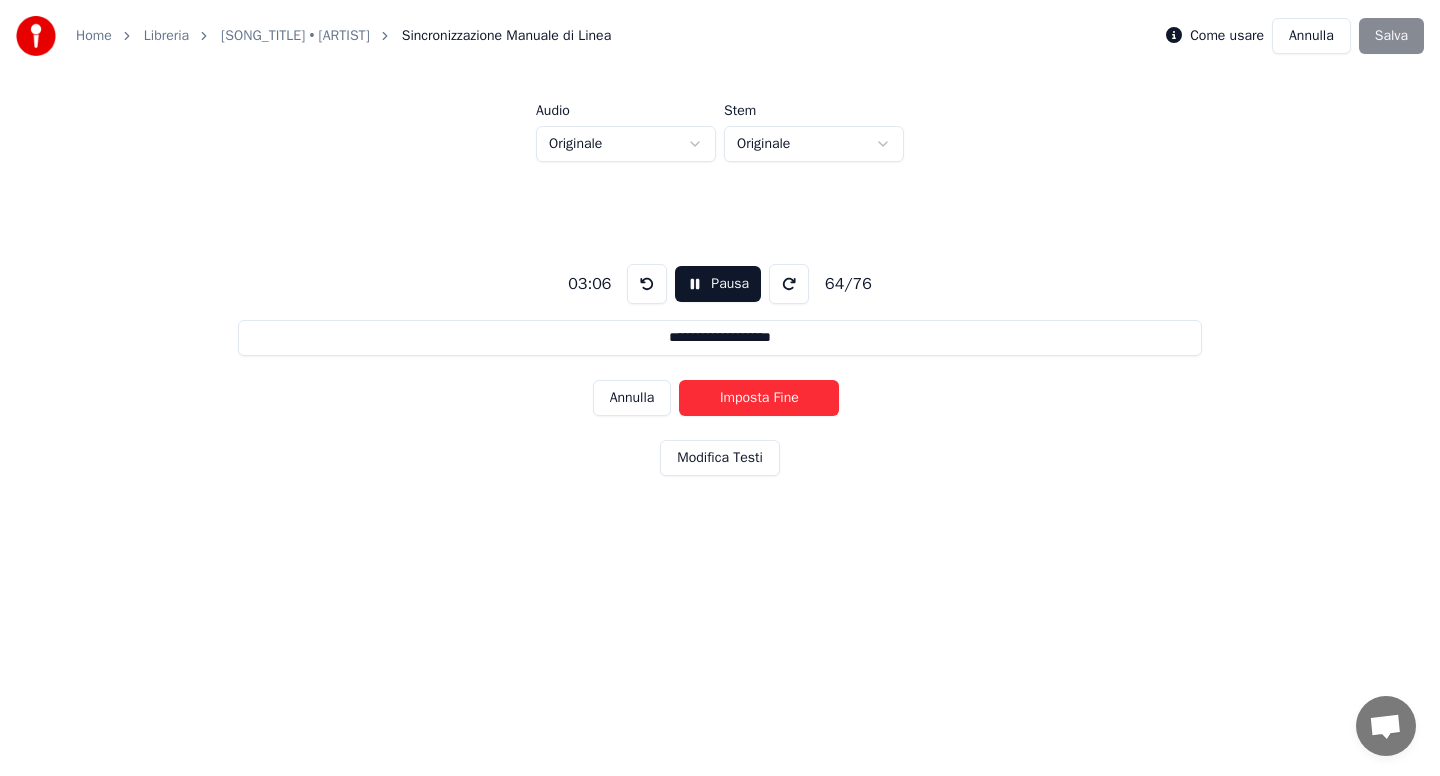click on "Imposta Fine" at bounding box center [759, 398] 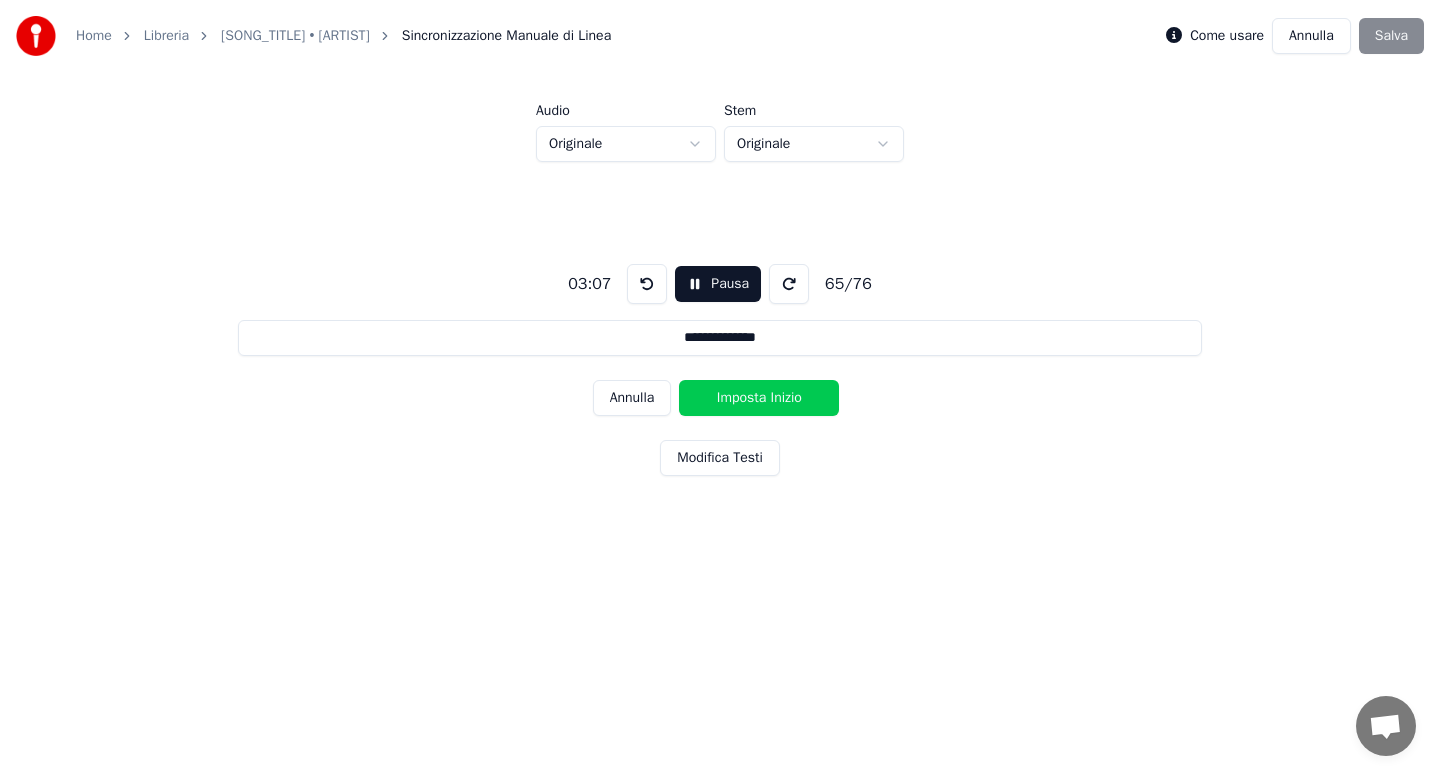 click on "Imposta Inizio" at bounding box center [759, 398] 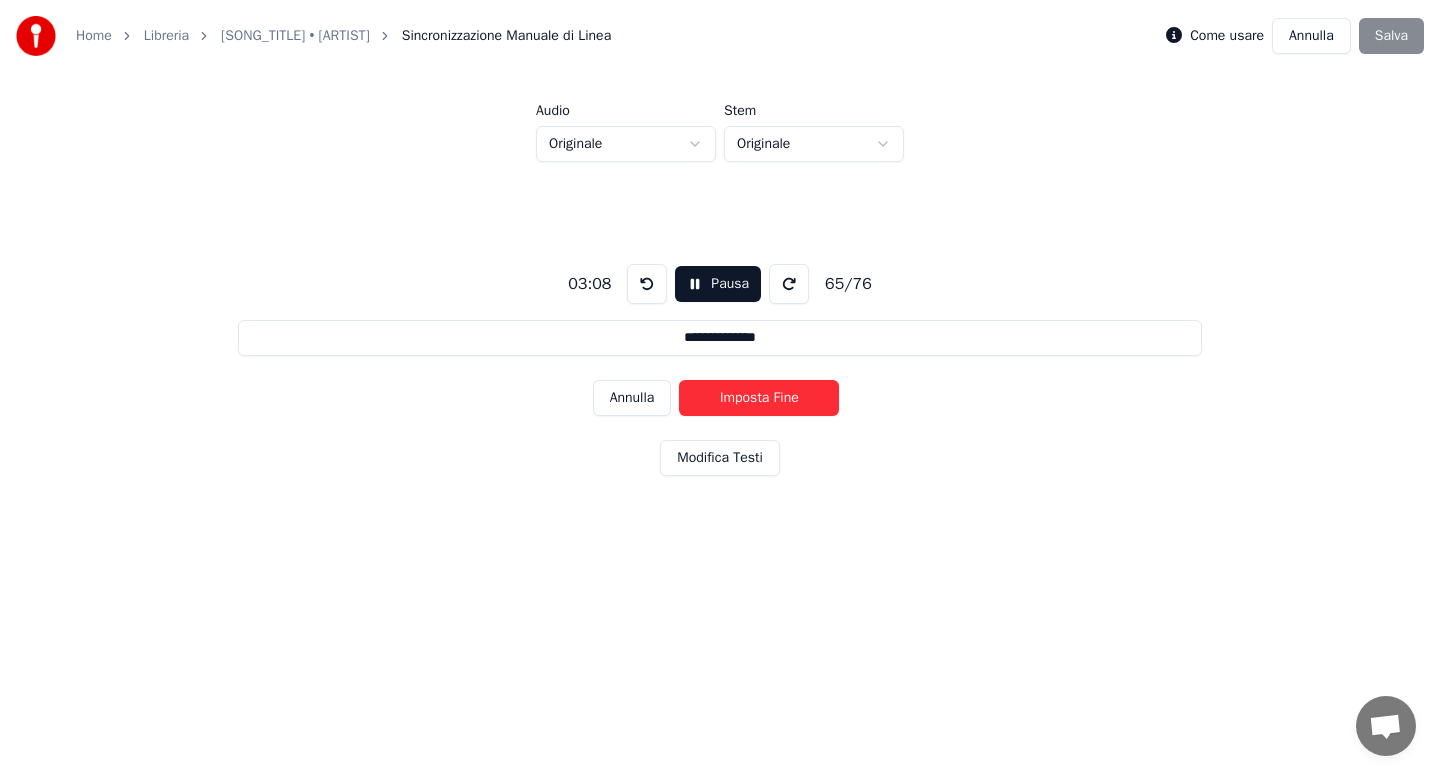 click on "Imposta Fine" at bounding box center (759, 398) 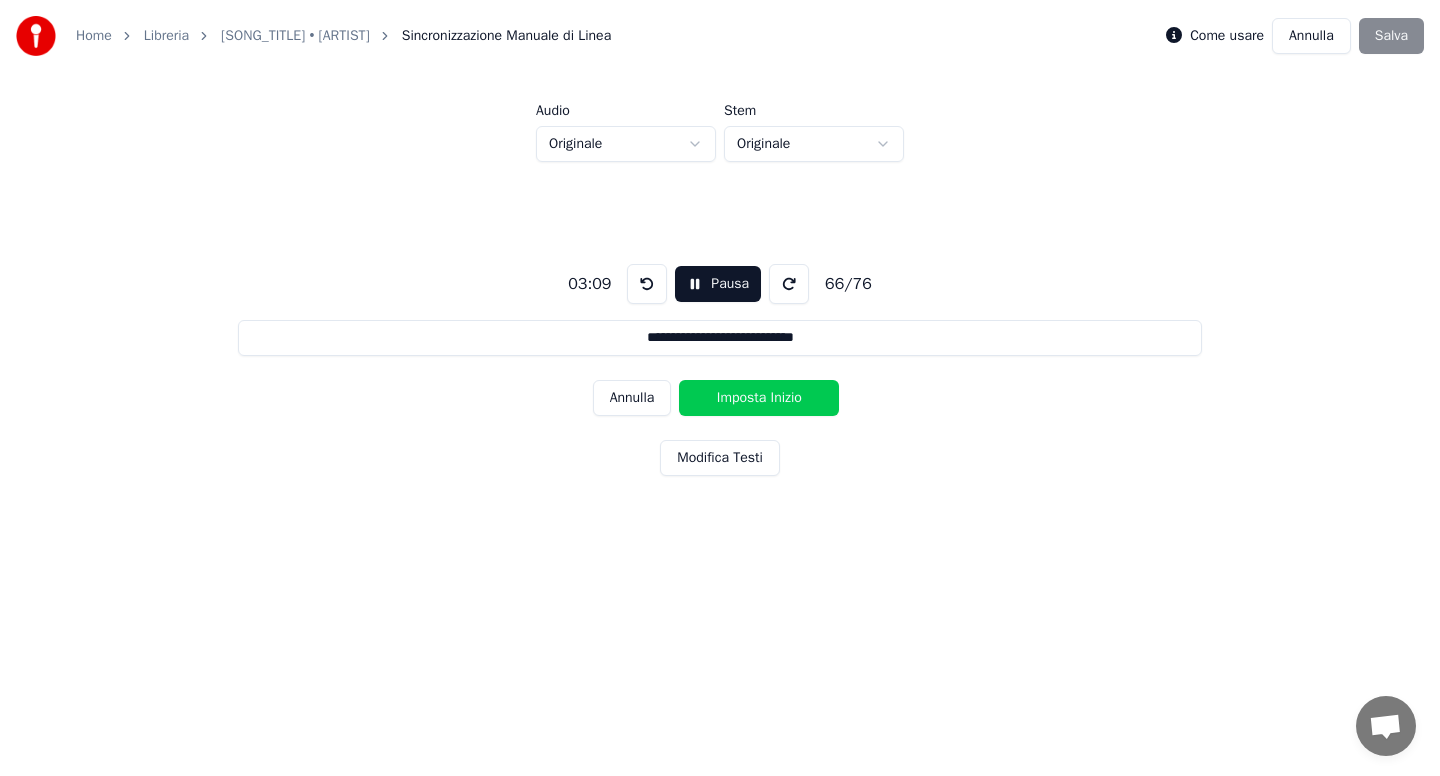 click on "Imposta Inizio" at bounding box center [759, 398] 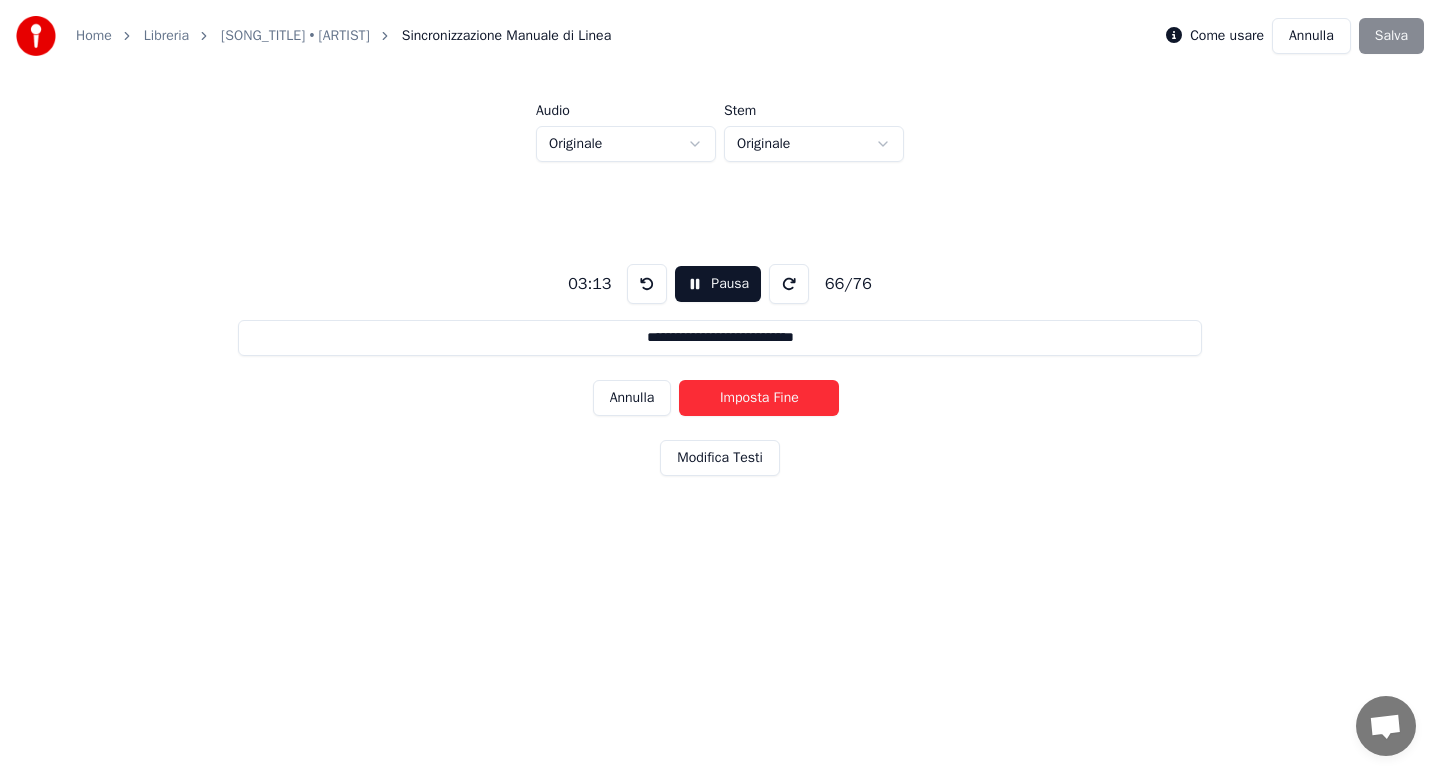click on "Imposta Fine" at bounding box center (759, 398) 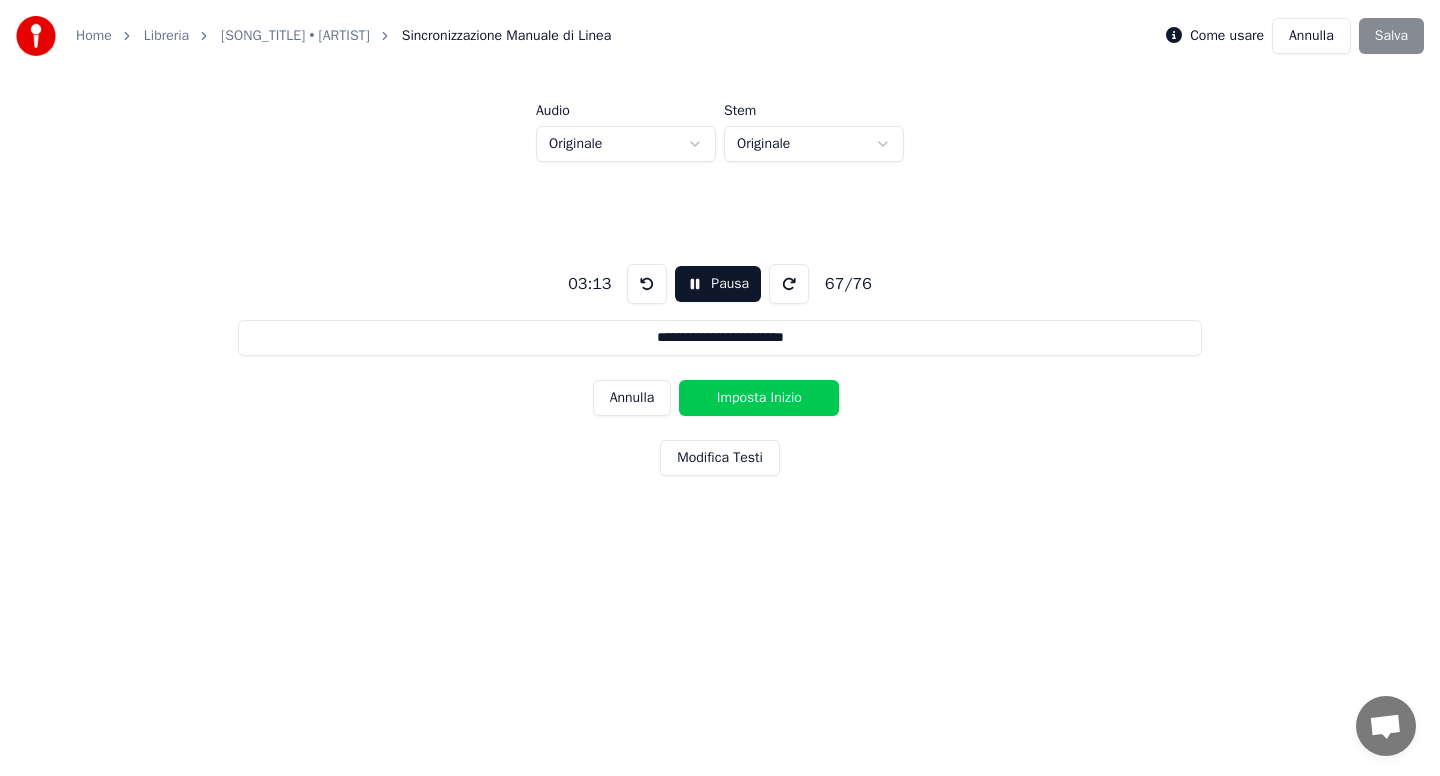 click on "Imposta Inizio" at bounding box center [759, 398] 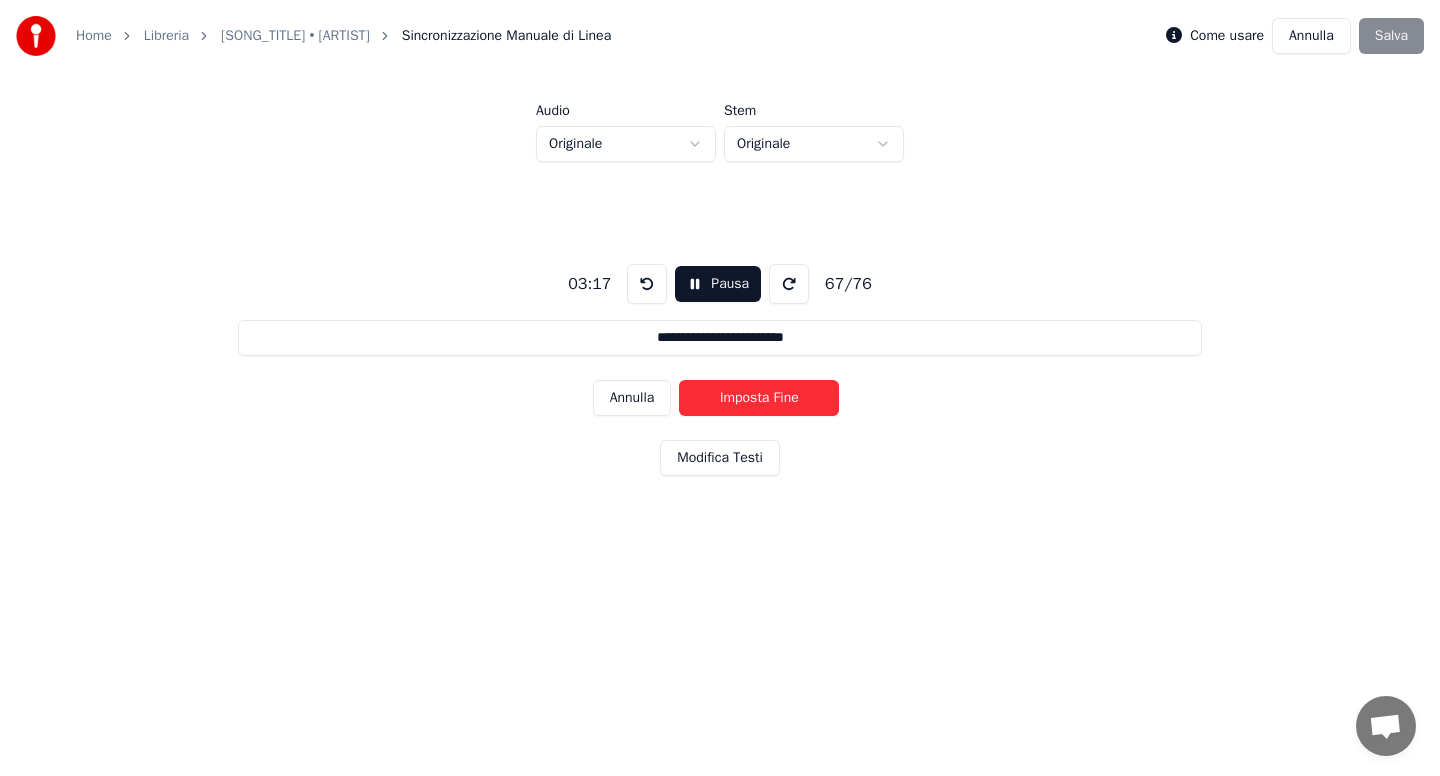 click on "Imposta Fine" at bounding box center [759, 398] 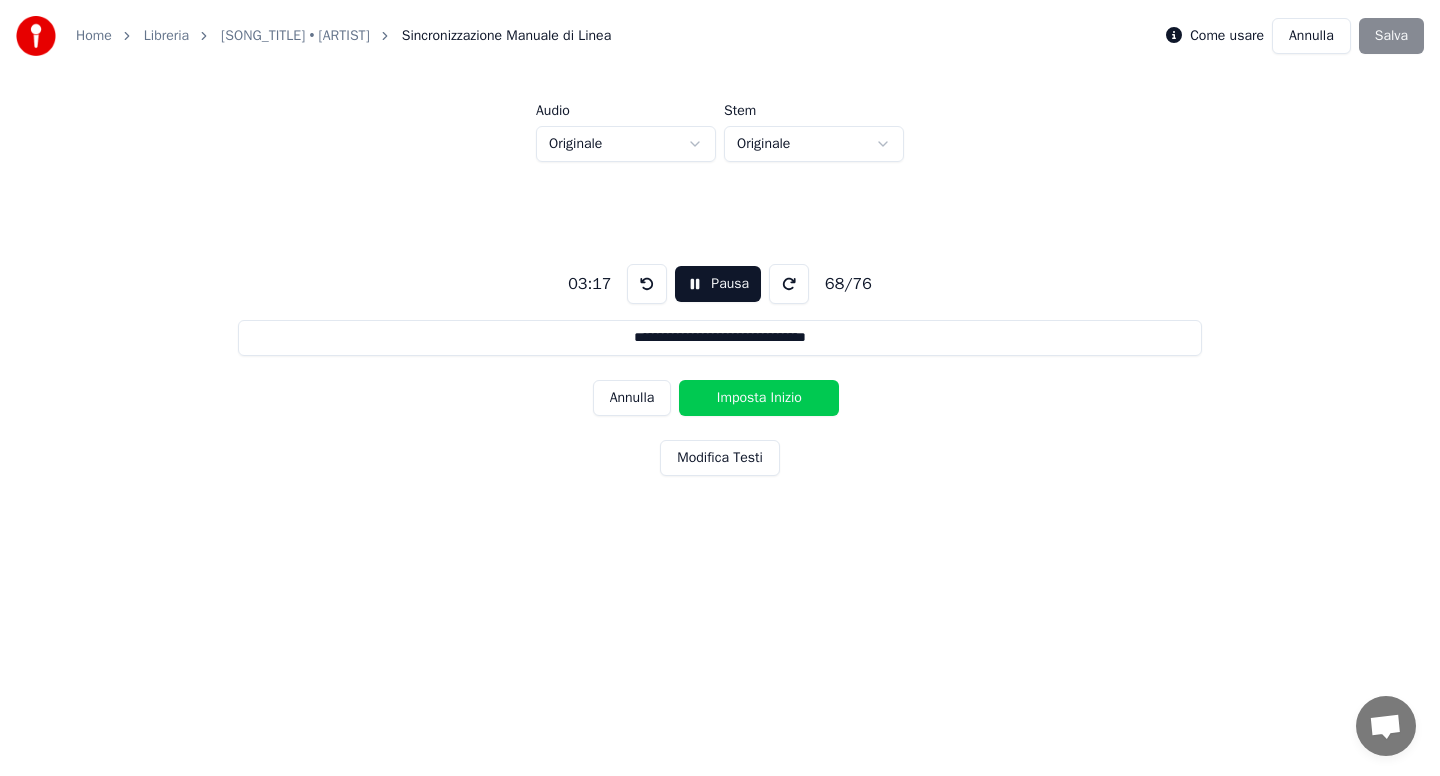 click on "Imposta Inizio" at bounding box center [759, 398] 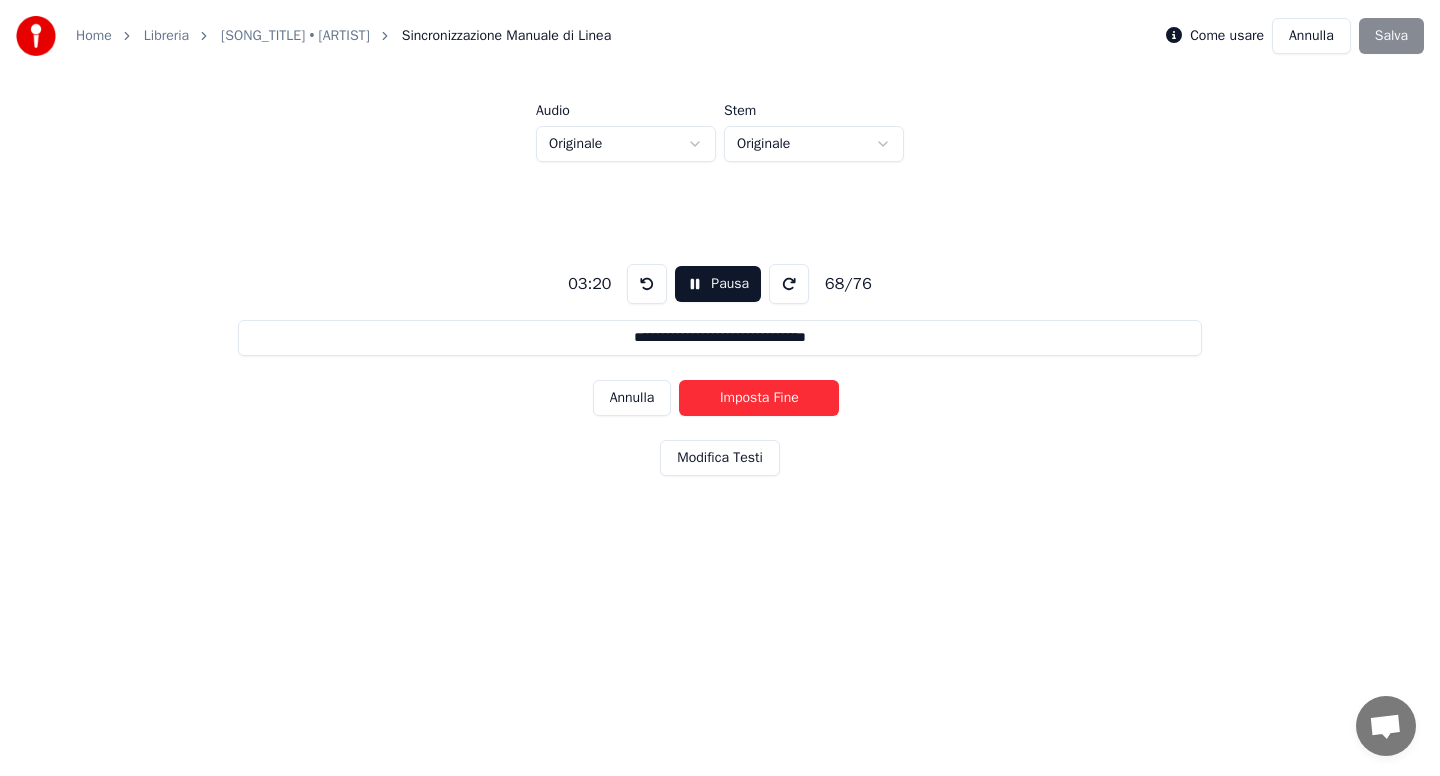 click on "Imposta Fine" at bounding box center [759, 398] 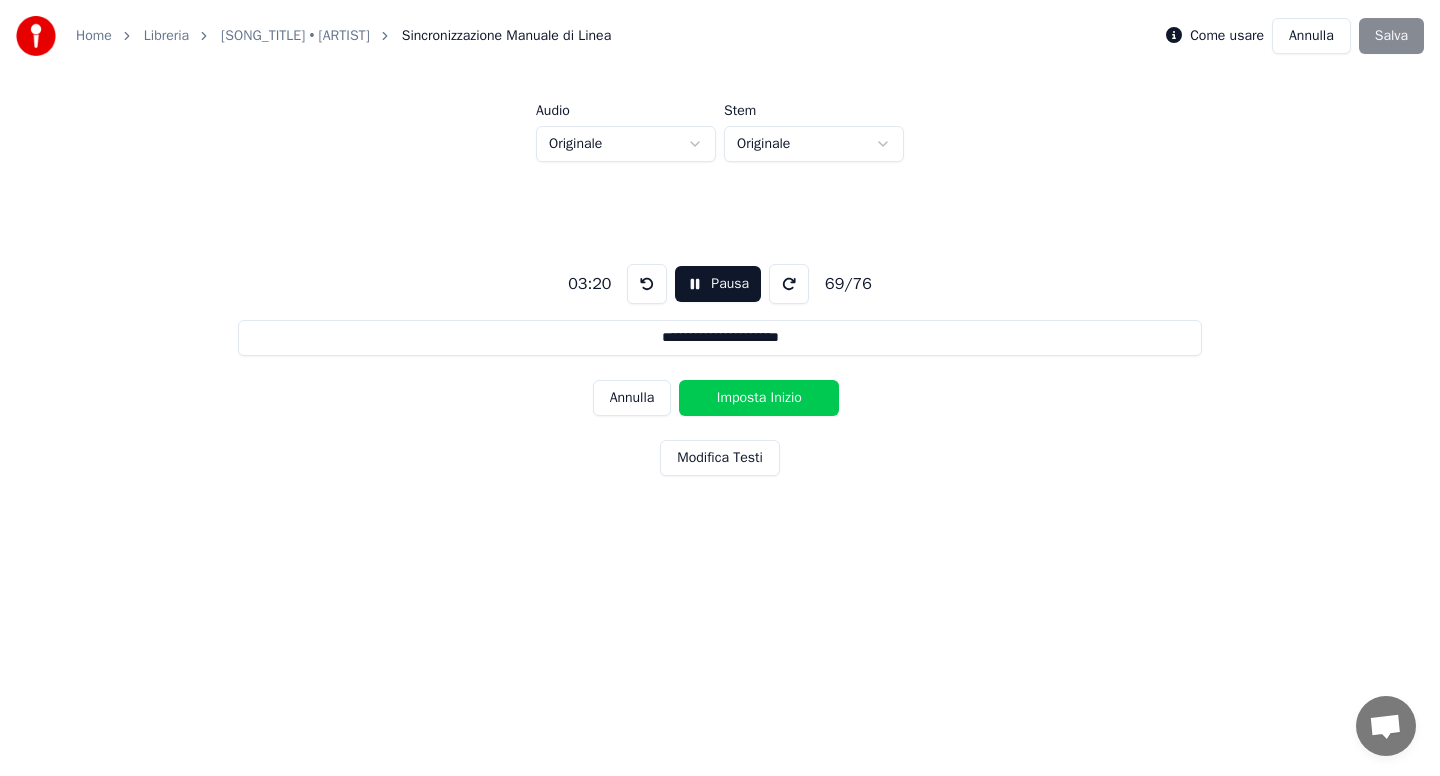 click on "Imposta Inizio" at bounding box center [759, 398] 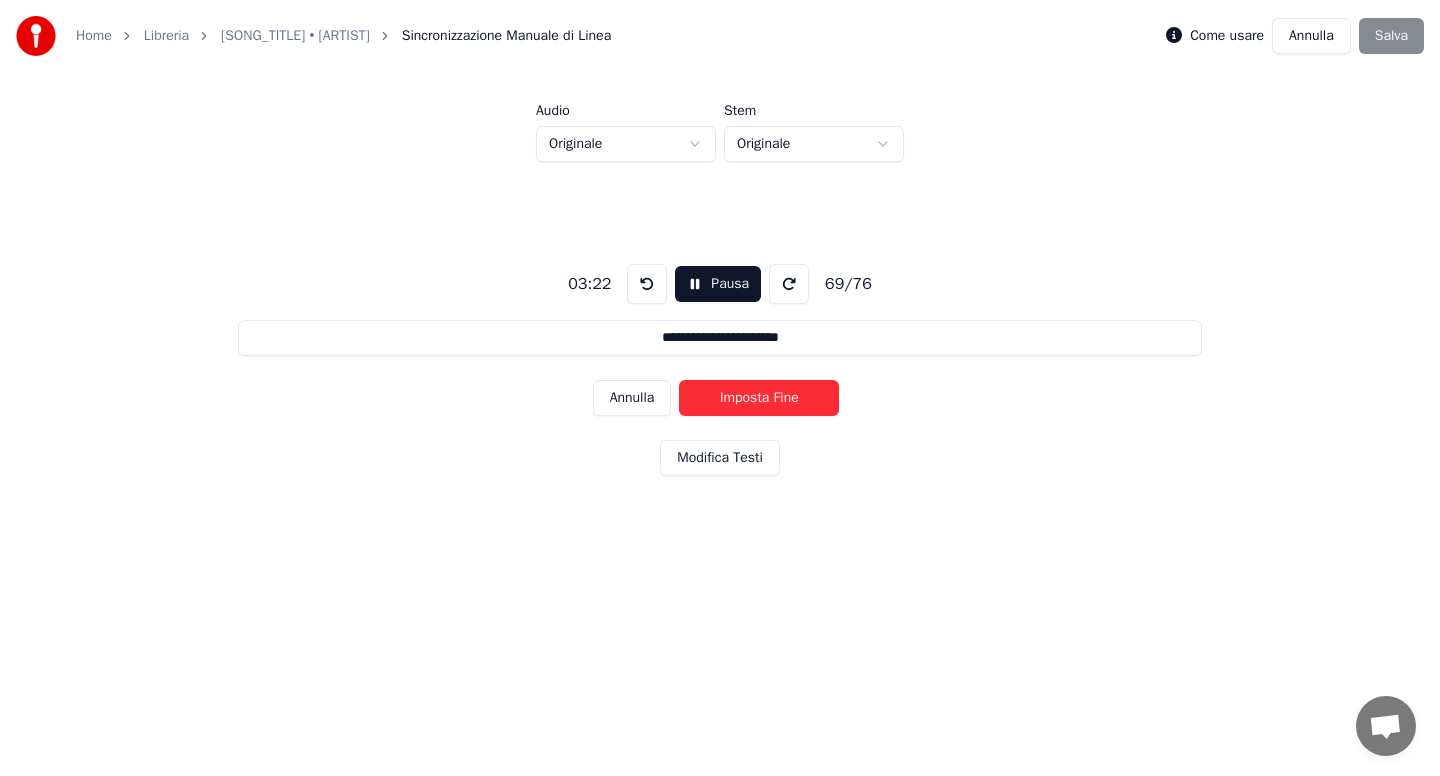 click on "Imposta Fine" at bounding box center (759, 398) 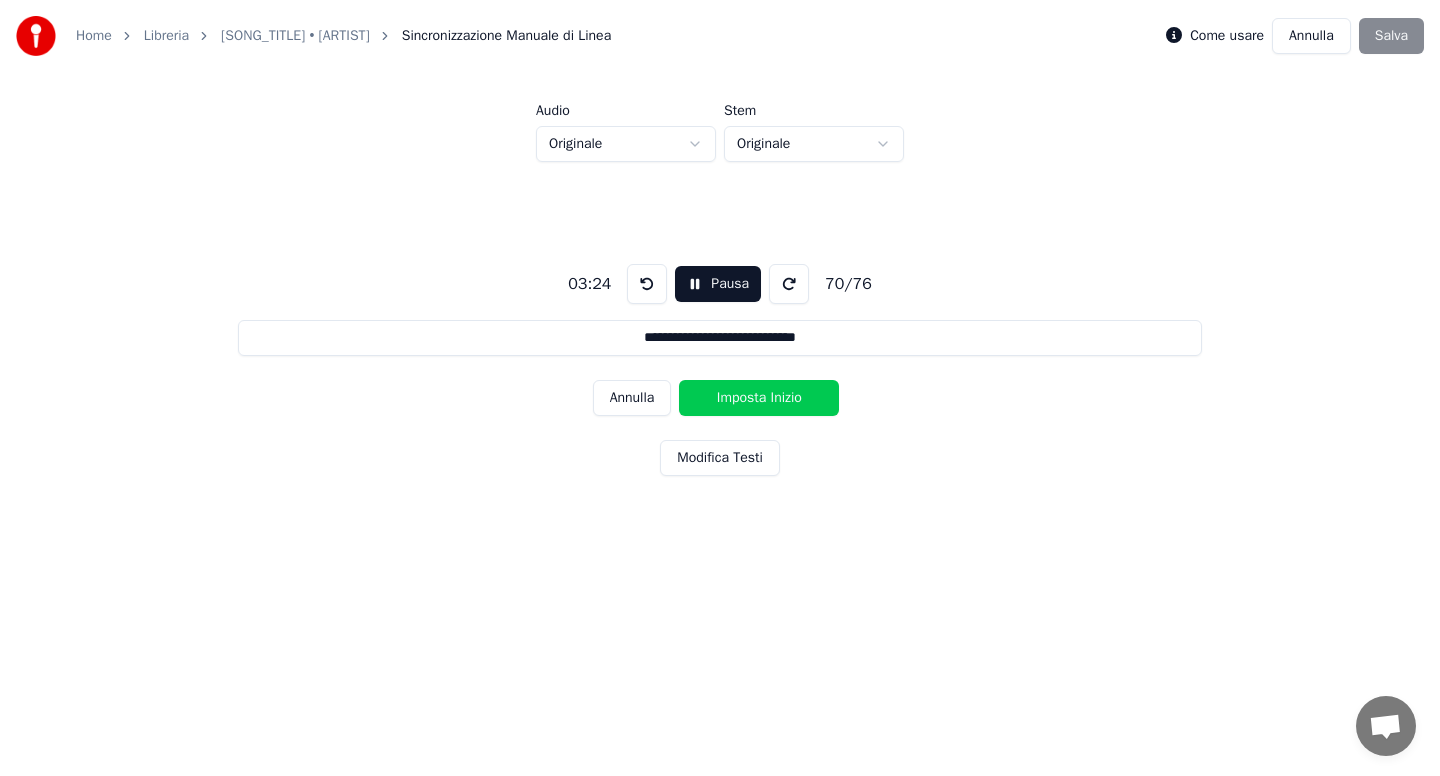 click on "Imposta Inizio" at bounding box center (759, 398) 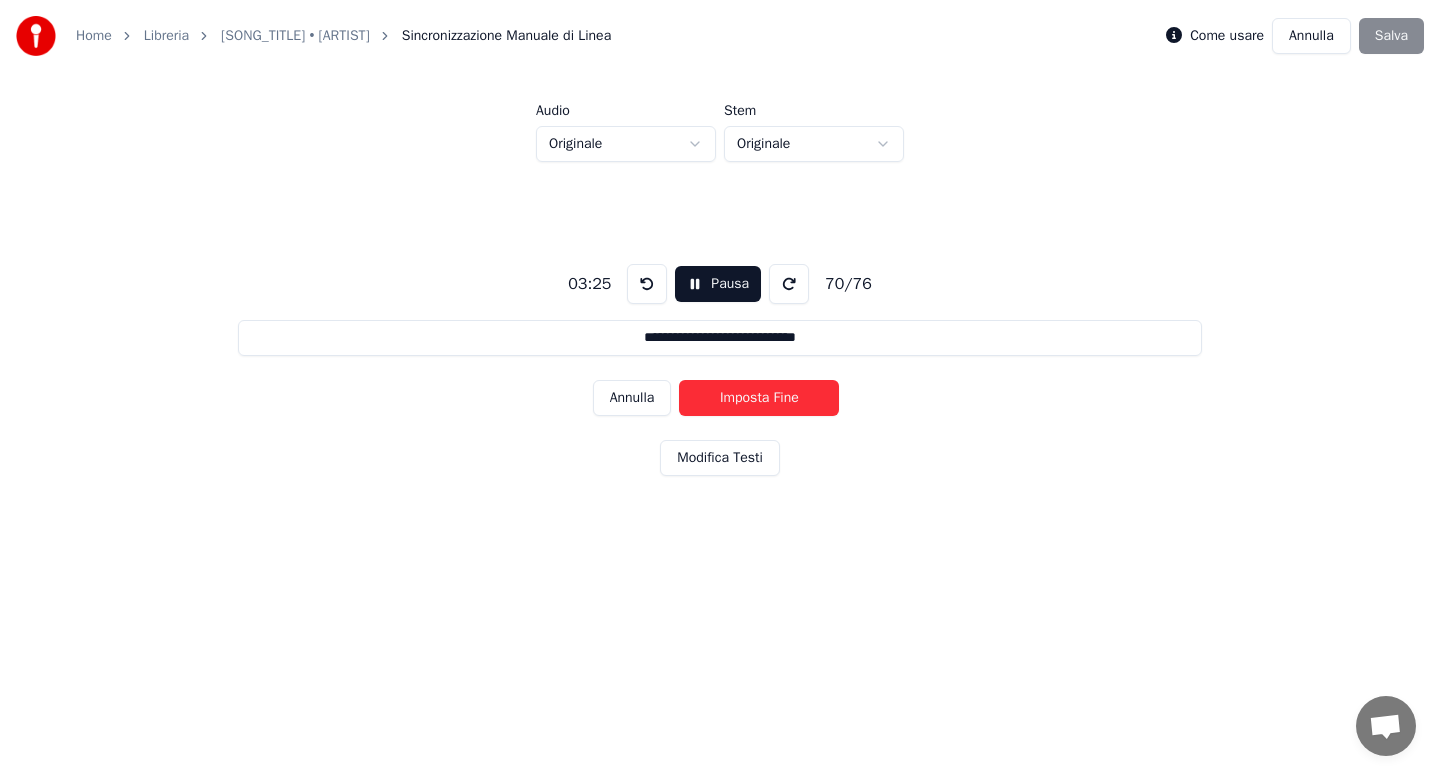 click on "Imposta Fine" at bounding box center (759, 398) 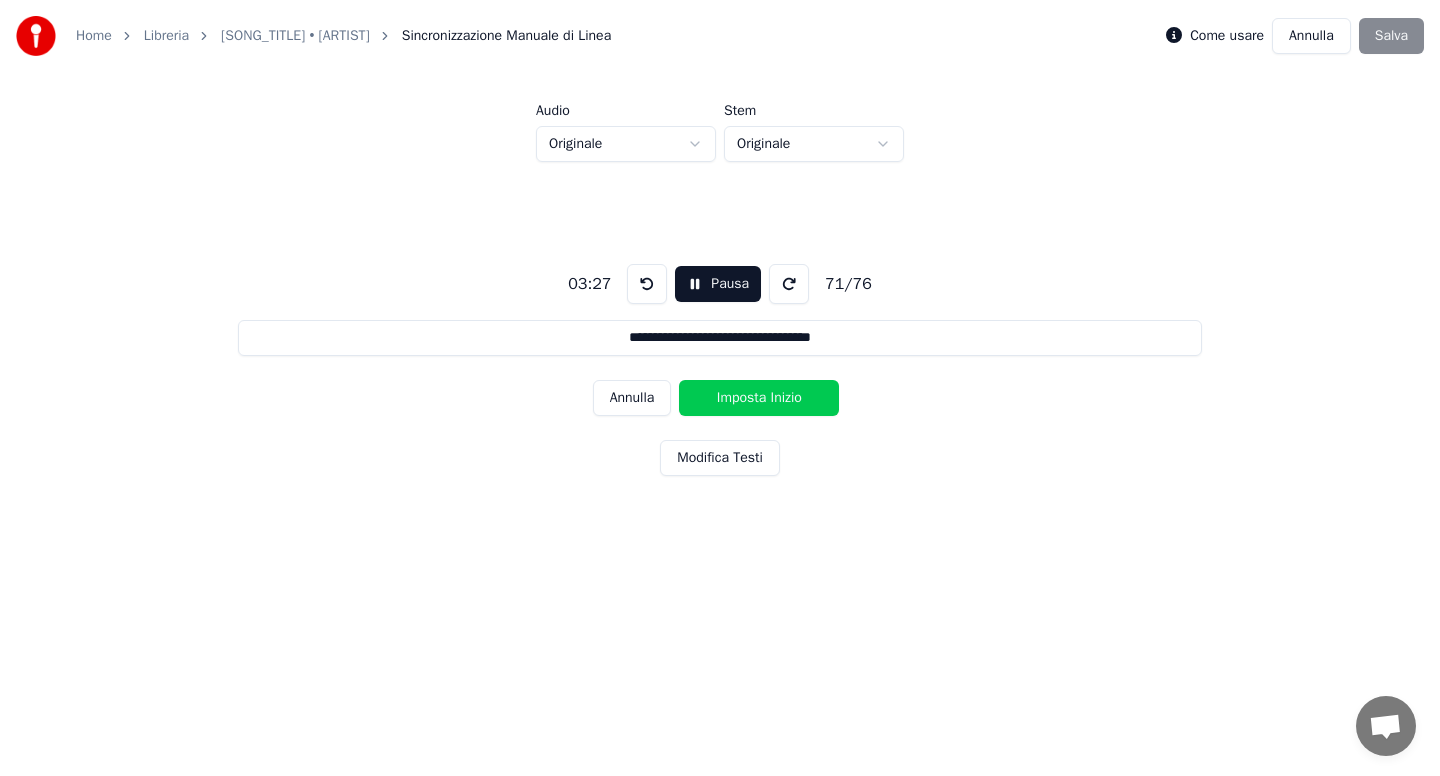 click on "Imposta Inizio" at bounding box center [759, 398] 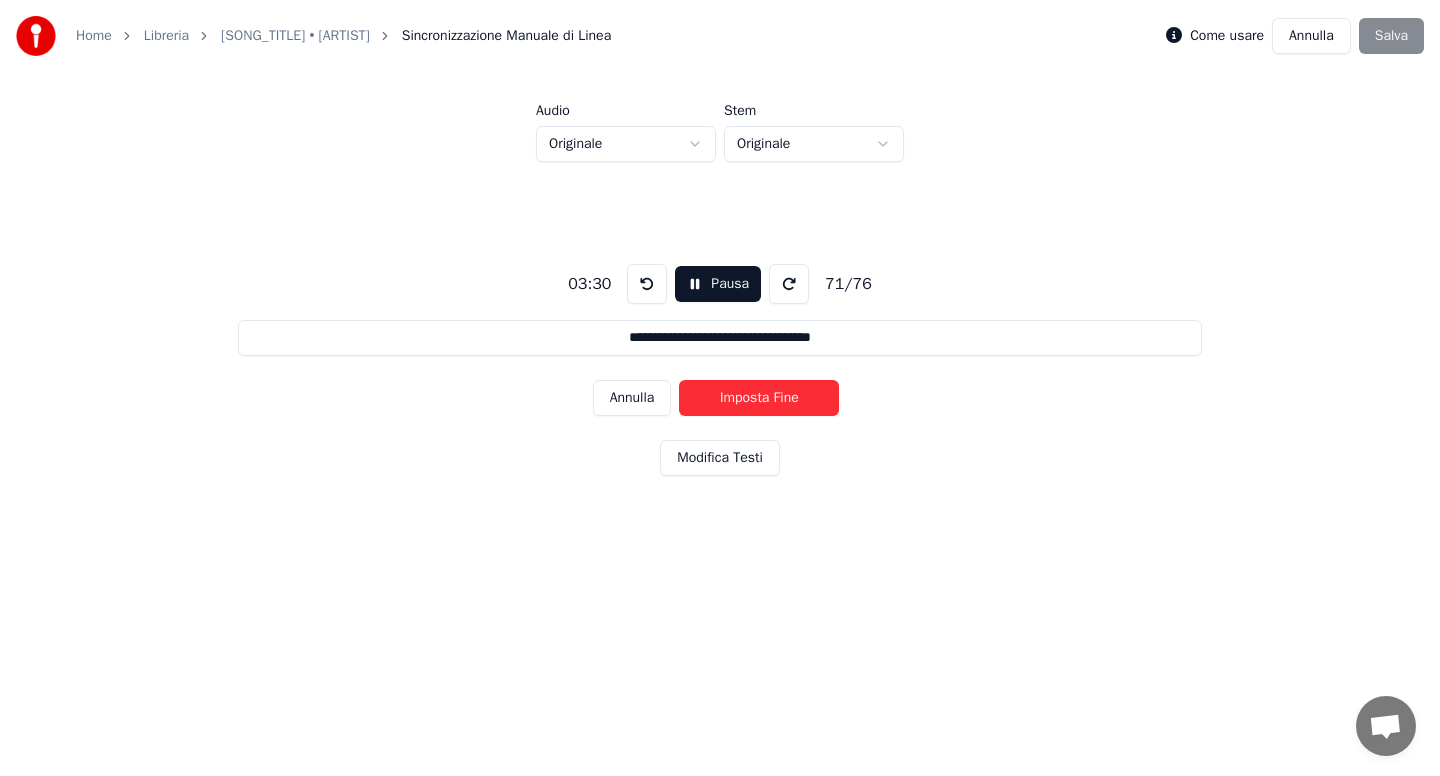 click on "Imposta Fine" at bounding box center [759, 398] 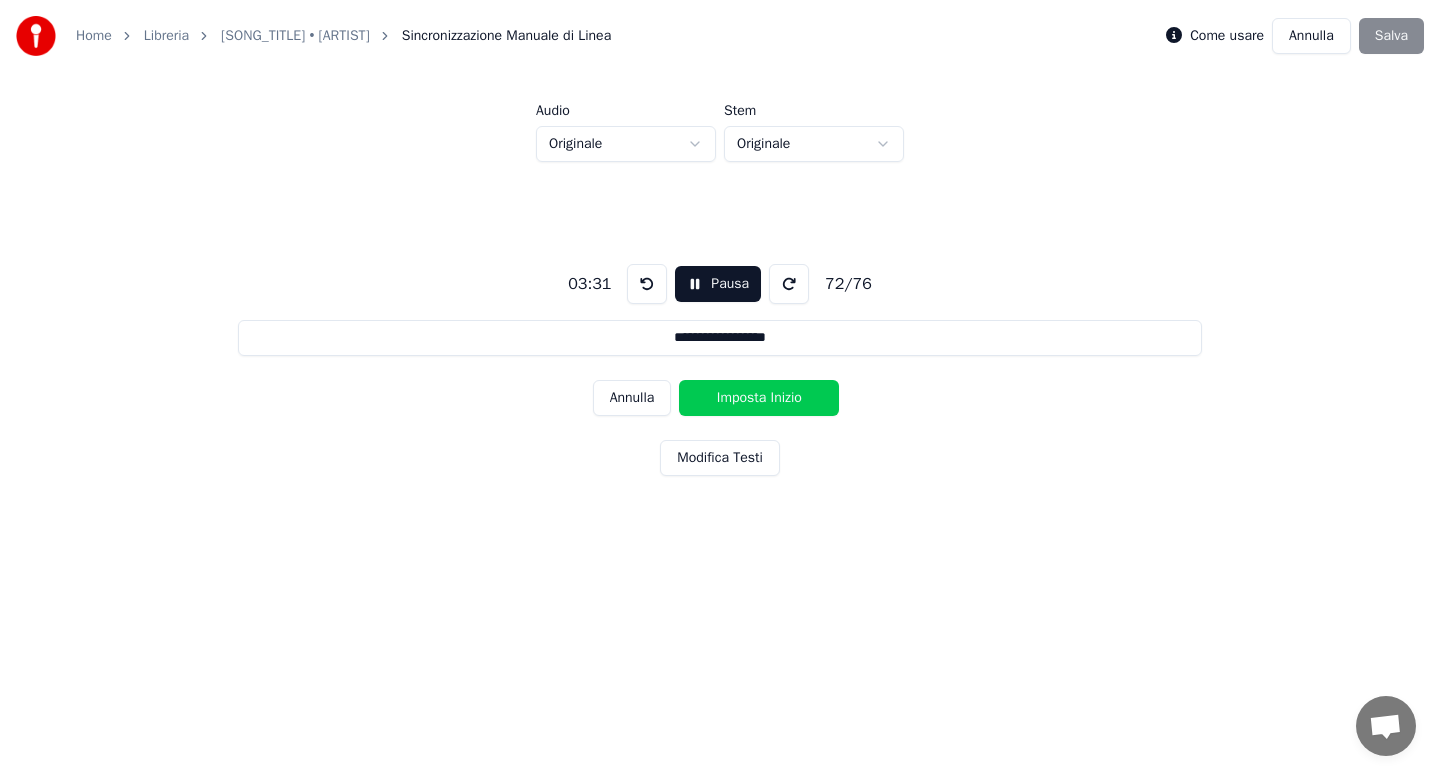 click on "Imposta Inizio" at bounding box center [759, 398] 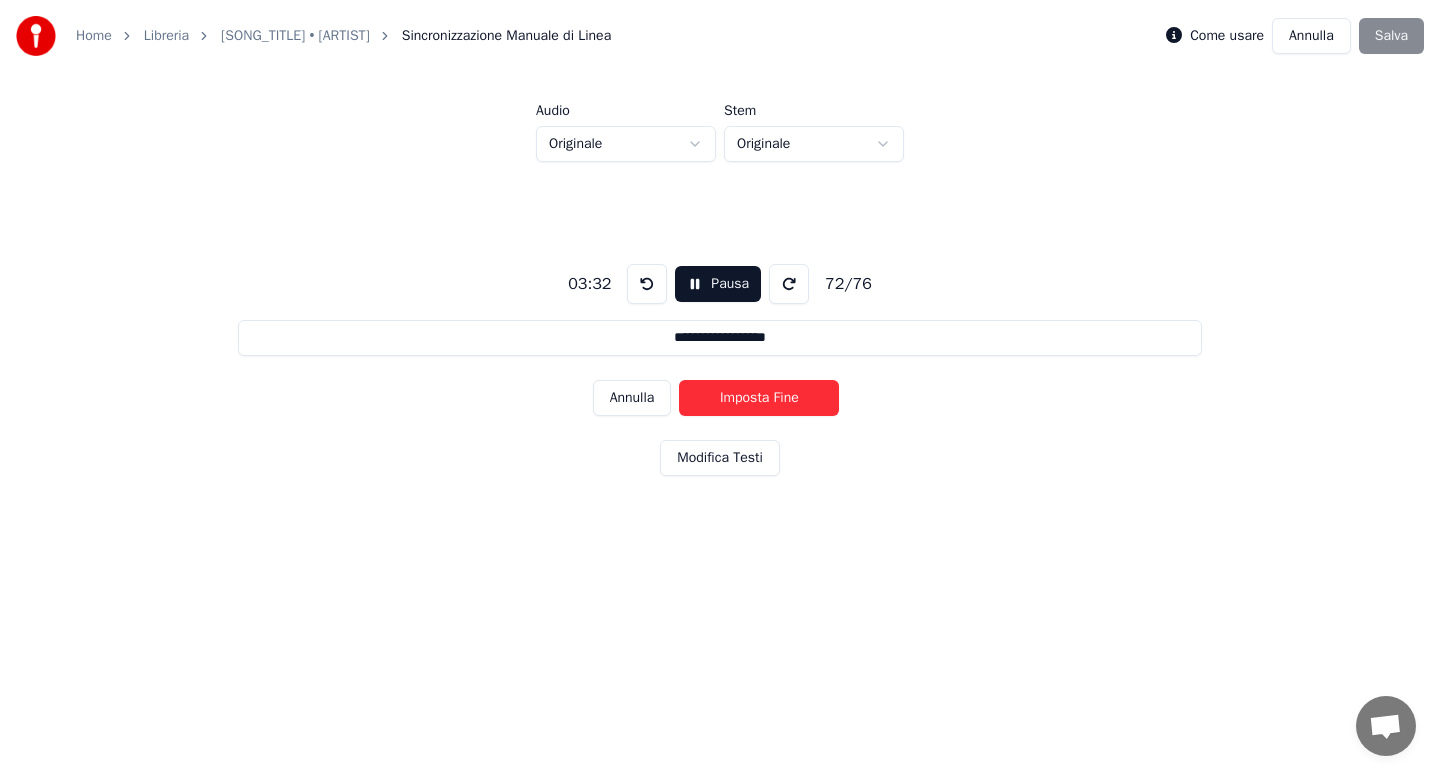 click on "Imposta Fine" at bounding box center [759, 398] 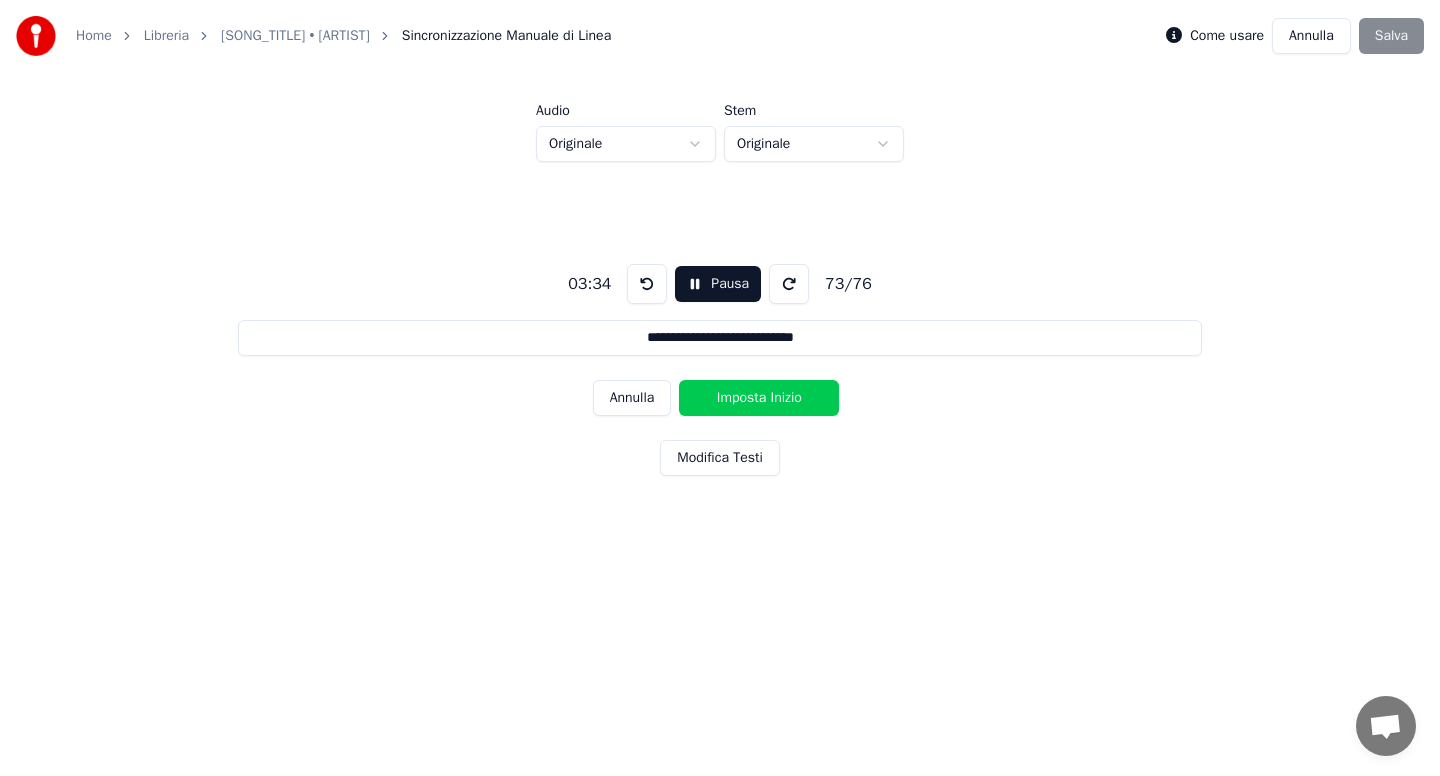 click on "Imposta Inizio" at bounding box center (759, 398) 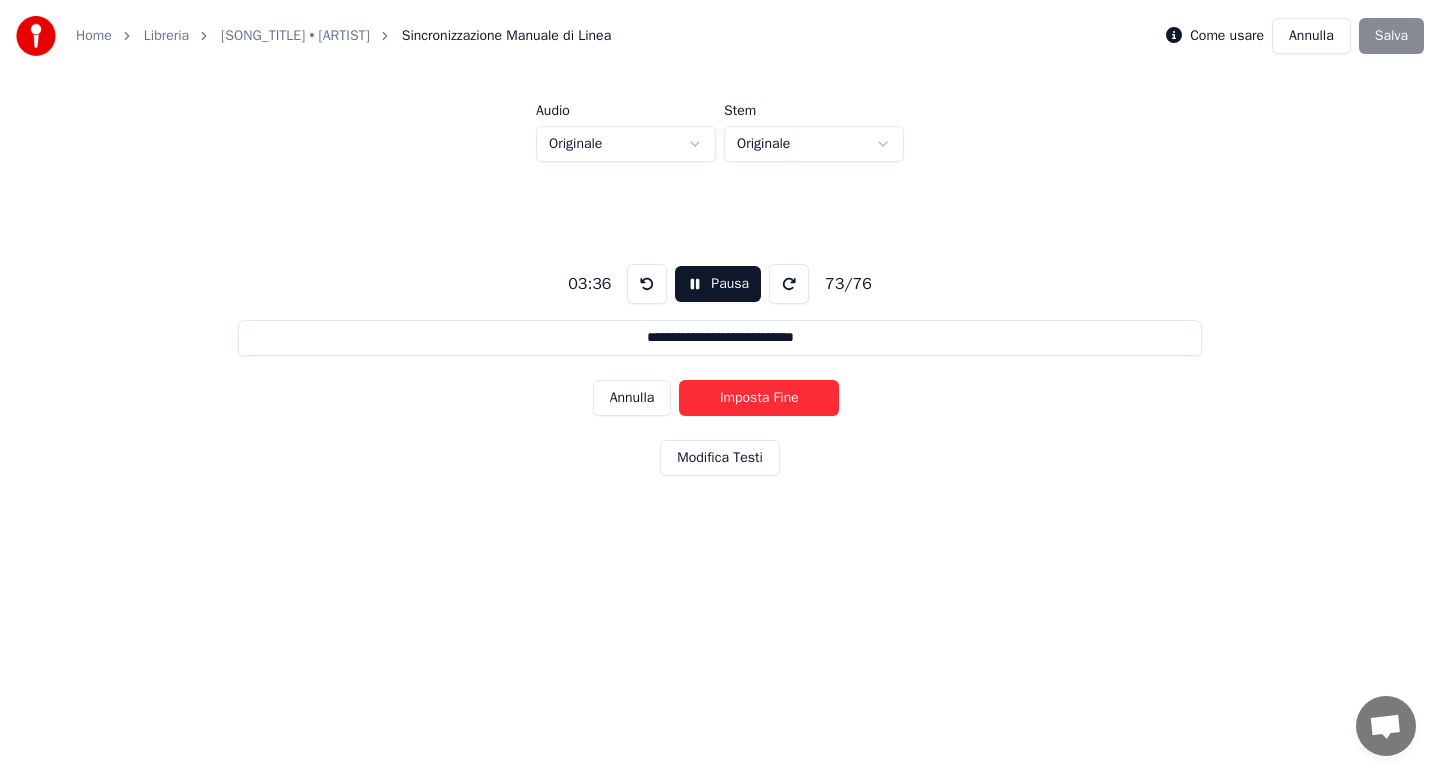 click on "Imposta Fine" at bounding box center (759, 398) 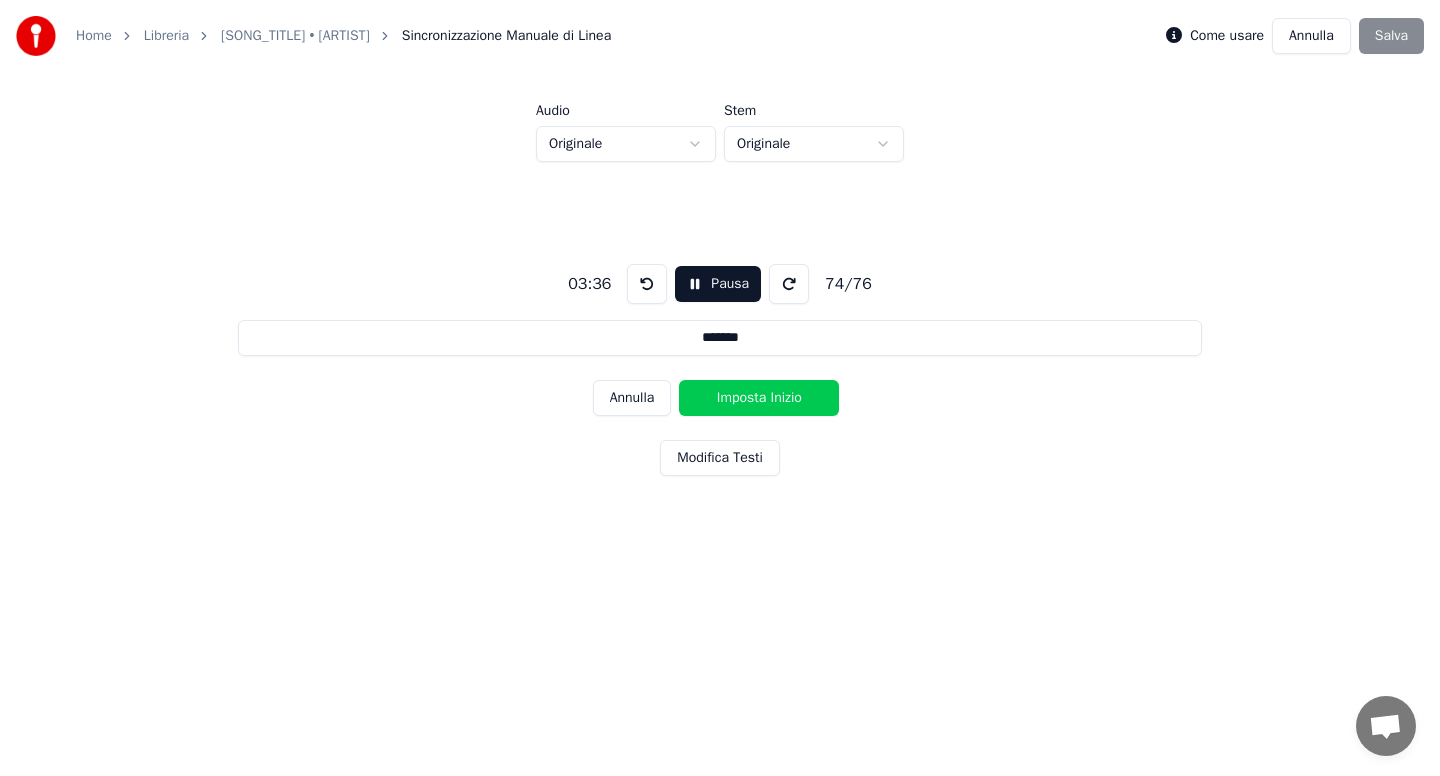 click on "Imposta Inizio" at bounding box center [759, 398] 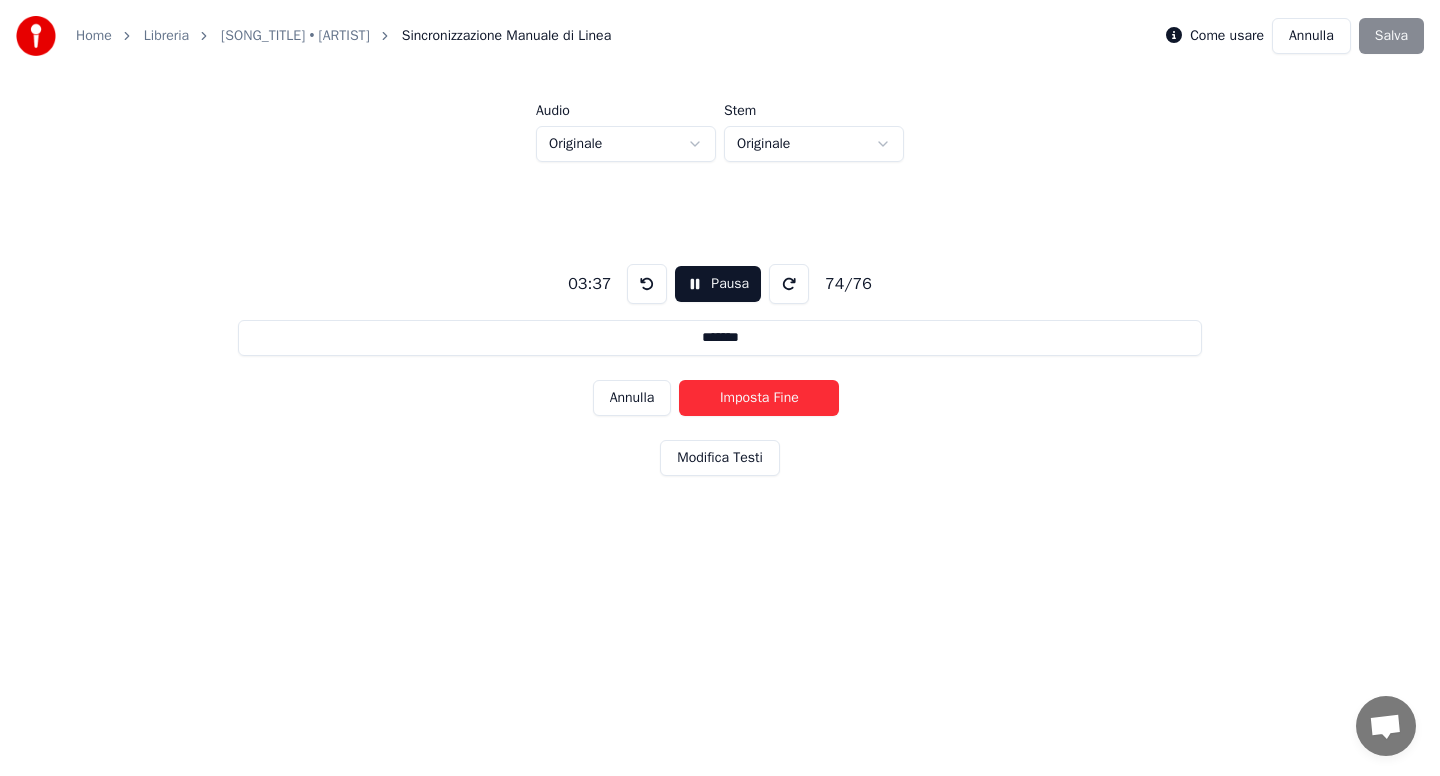 click on "Imposta Fine" at bounding box center (759, 398) 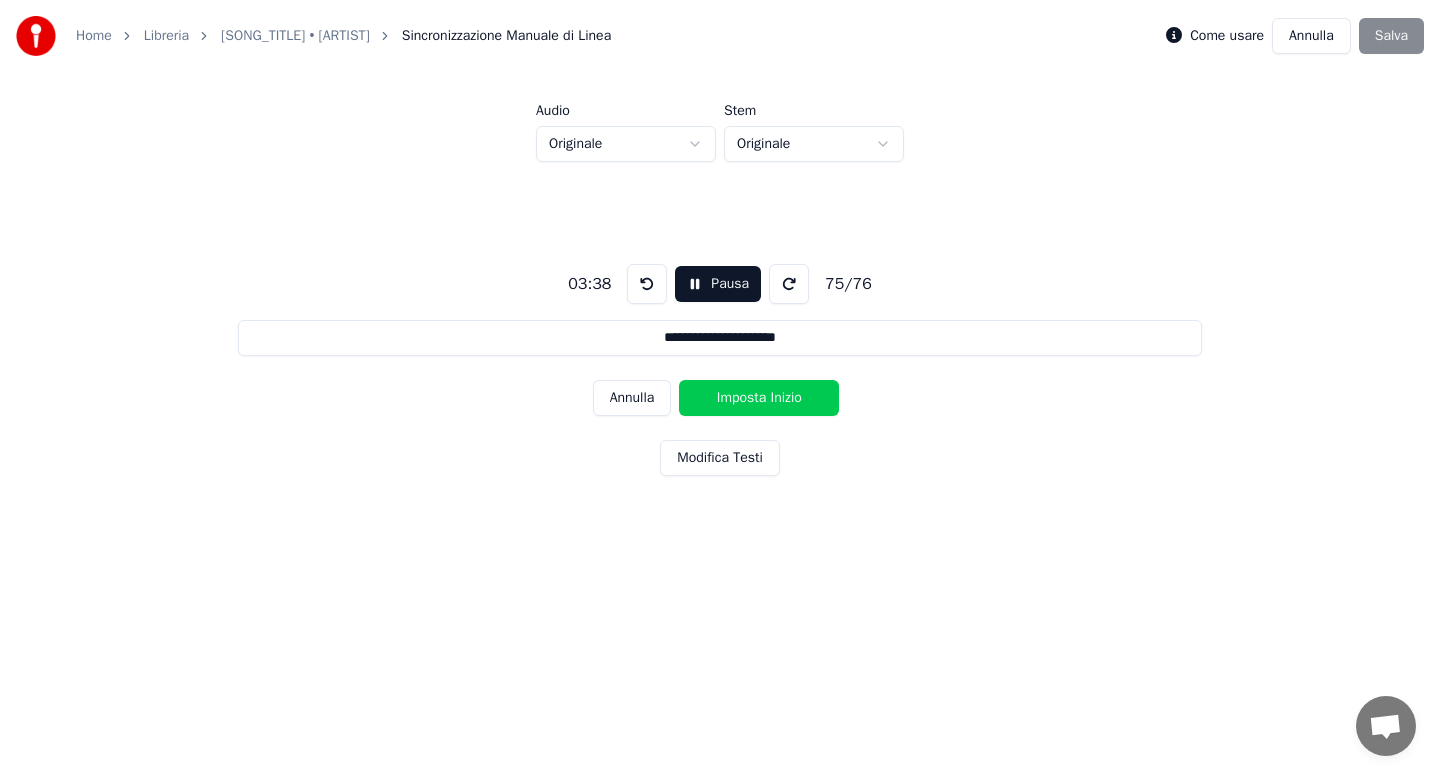 click on "Imposta Inizio" at bounding box center [759, 398] 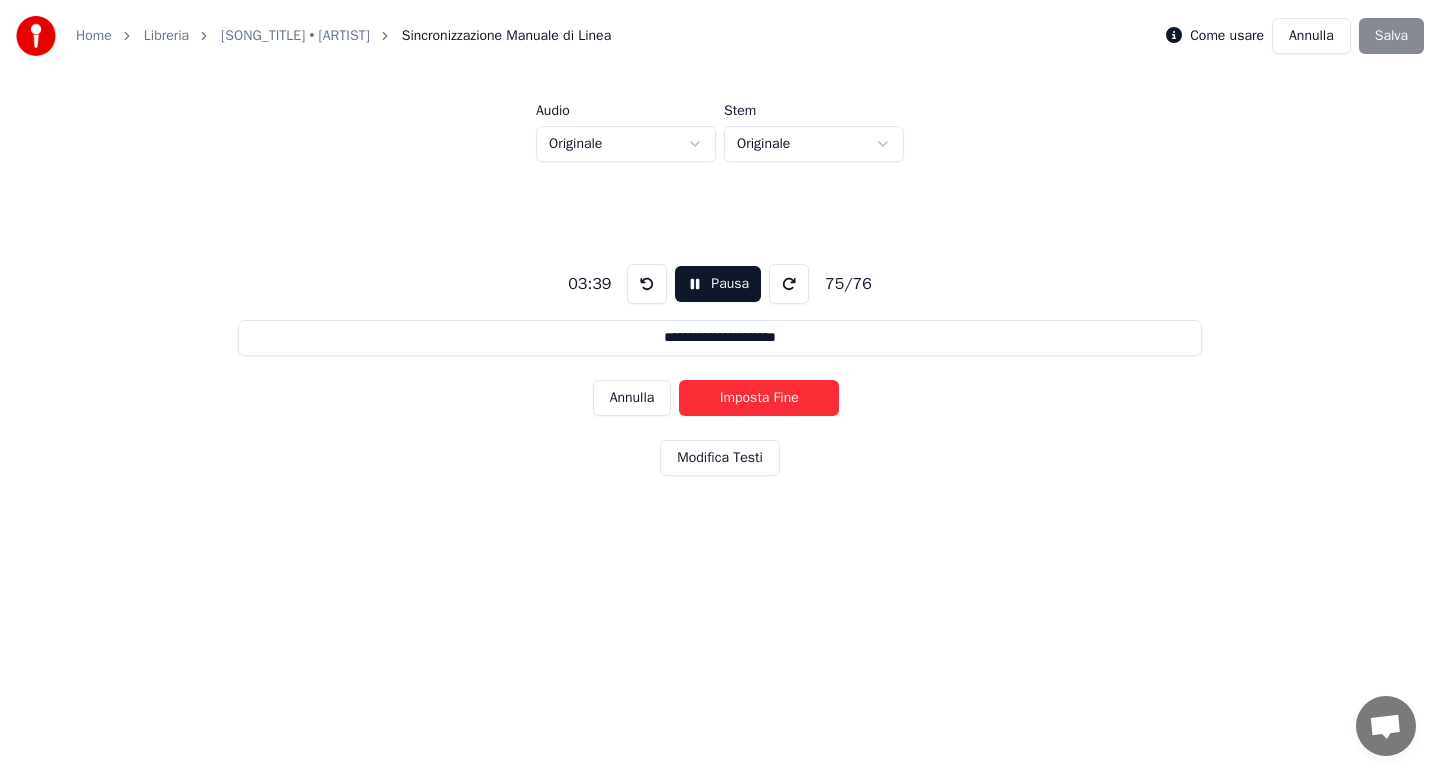 click on "Imposta Fine" at bounding box center [759, 398] 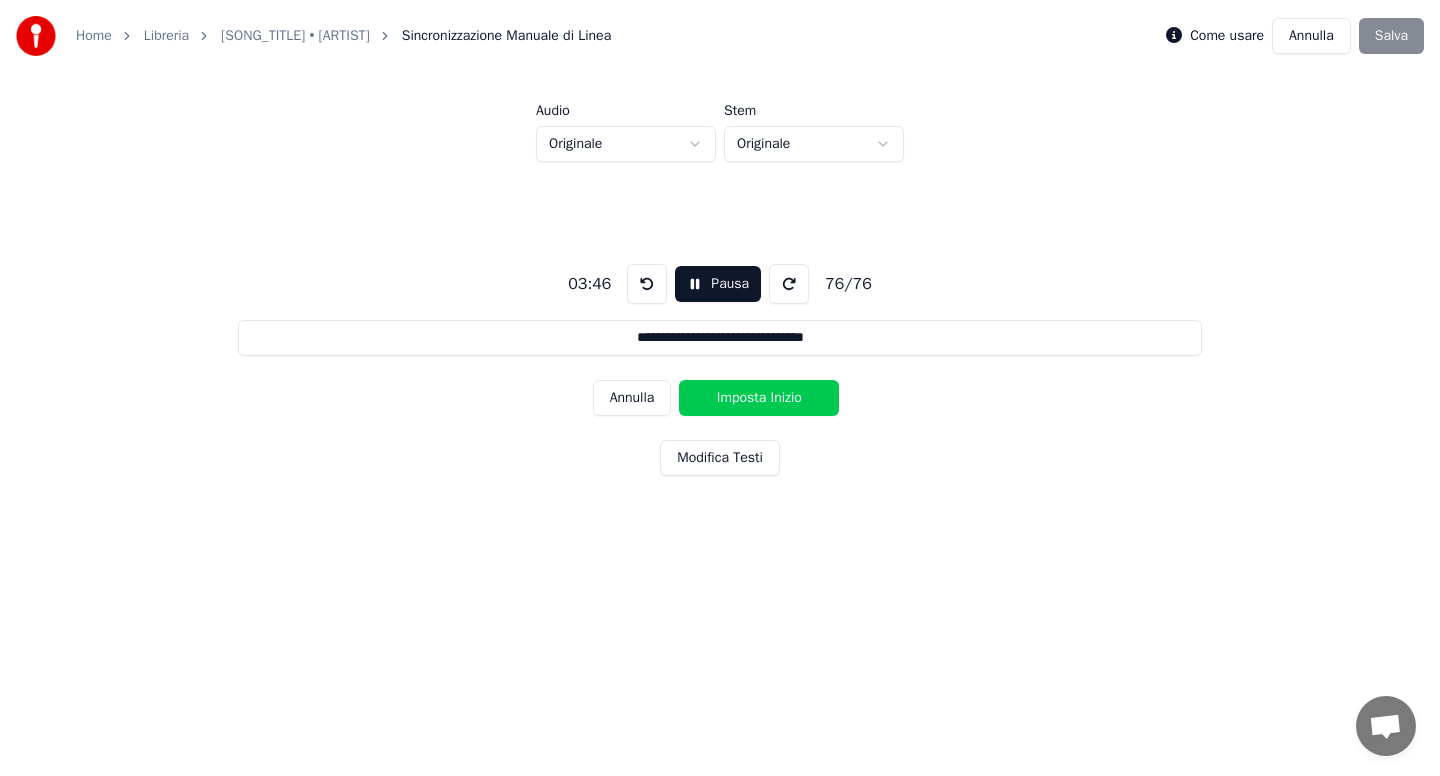 click on "Imposta Inizio" at bounding box center [759, 398] 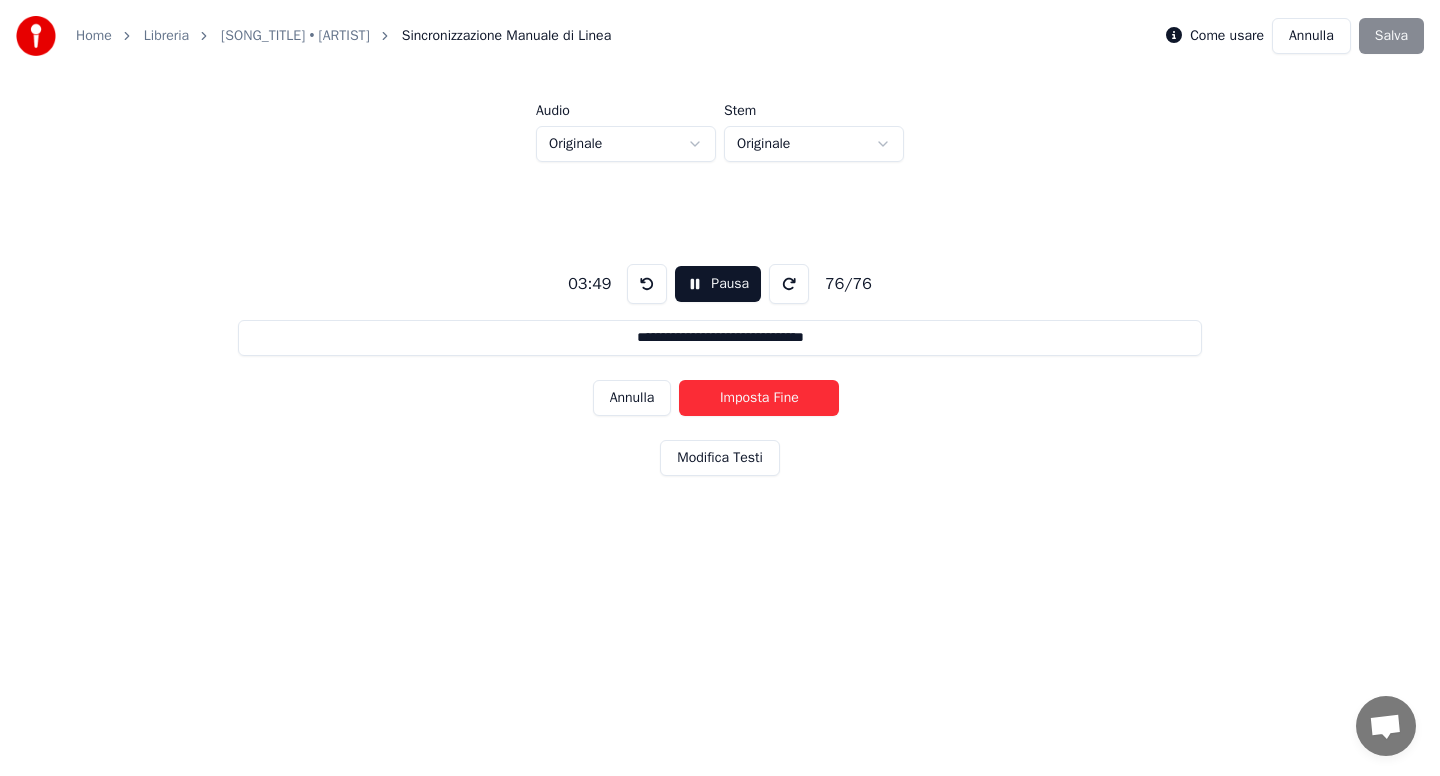 click on "Imposta Fine" at bounding box center (759, 398) 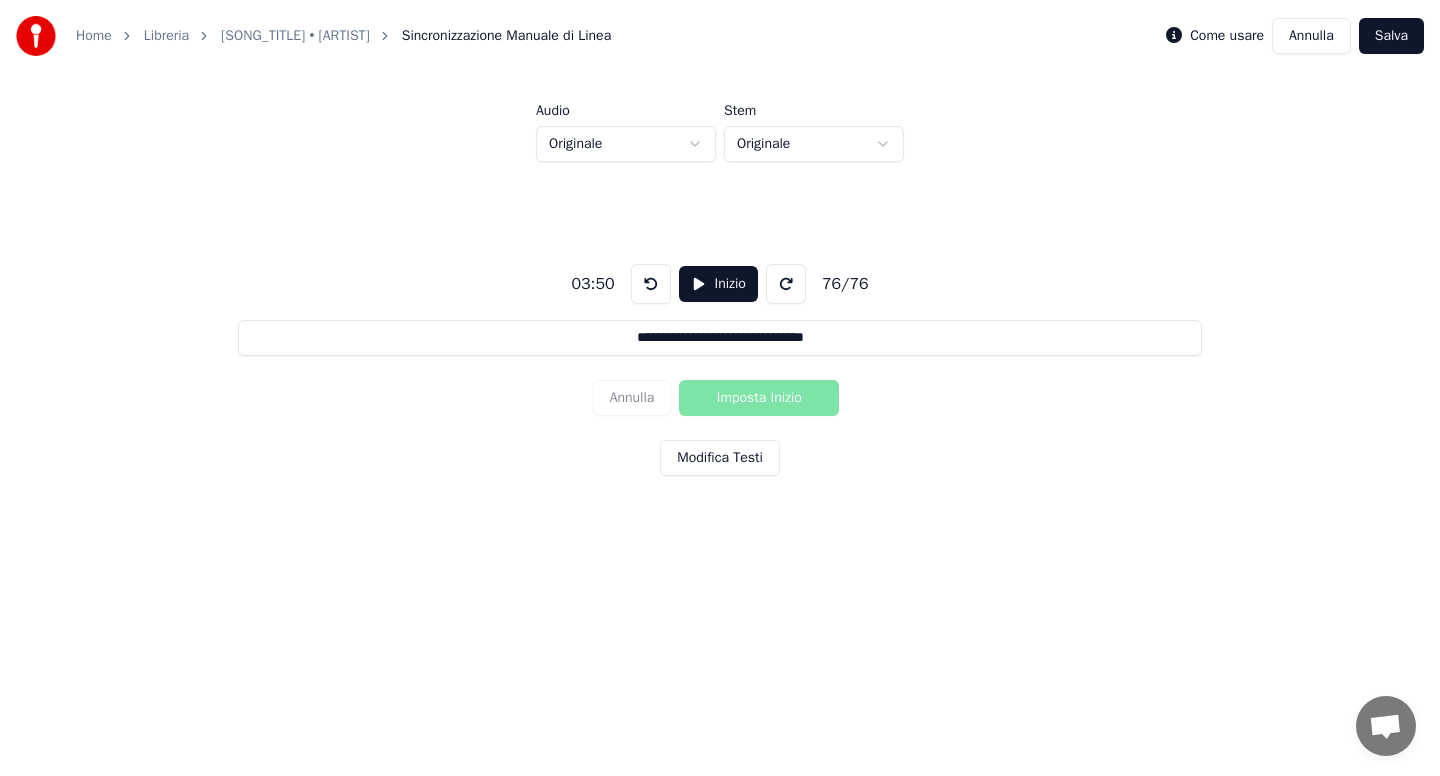 click on "Salva" at bounding box center [1391, 36] 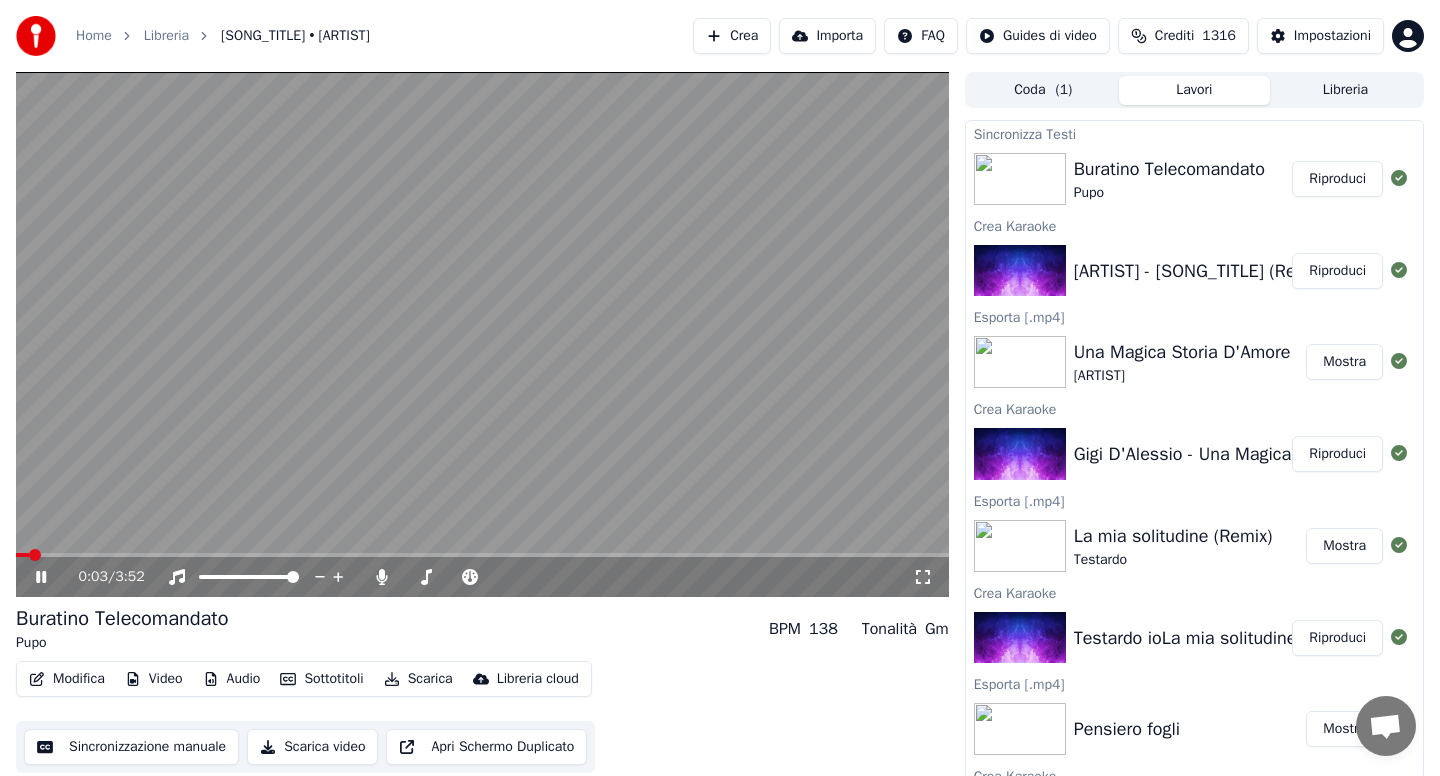 click at bounding box center [482, 555] 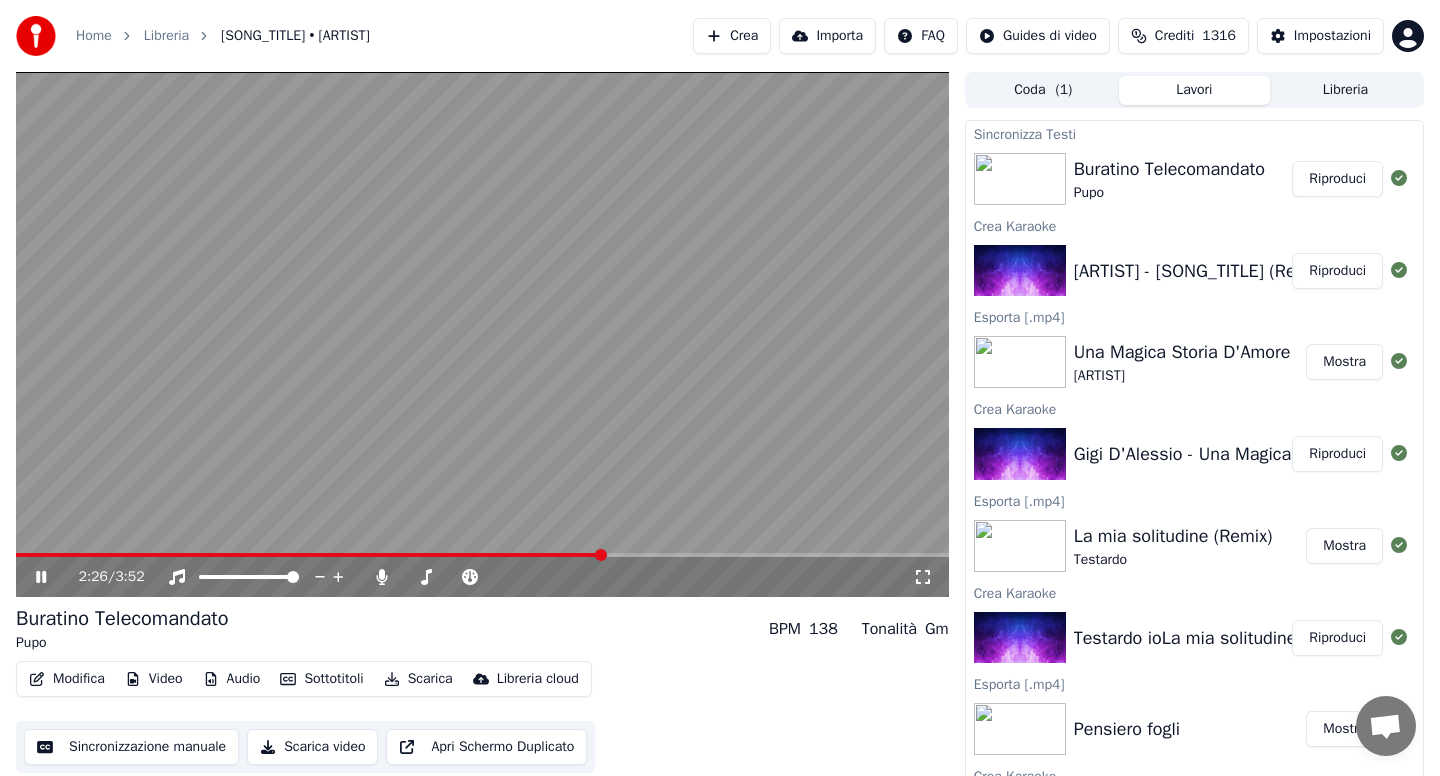 click at bounding box center [309, 555] 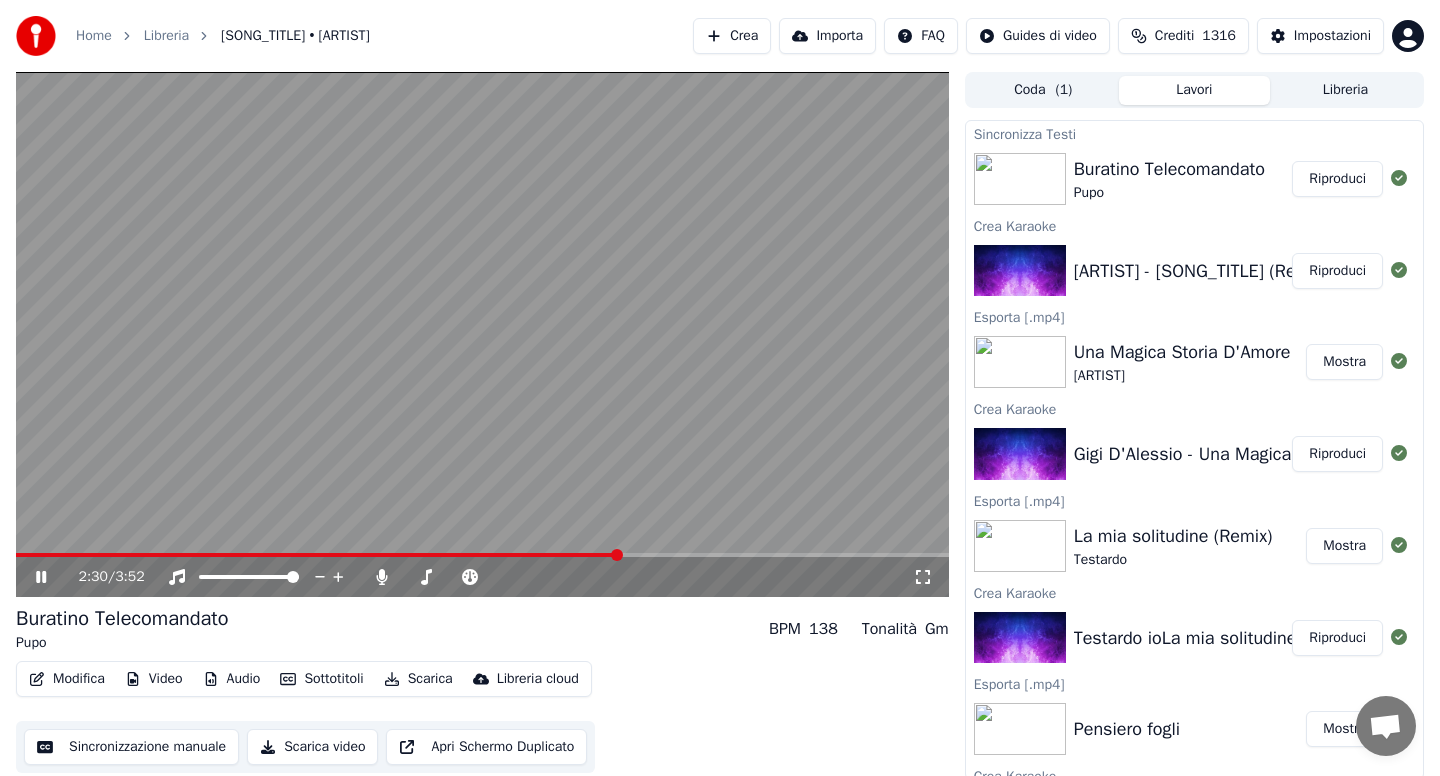 click on "Modifica" at bounding box center [67, 679] 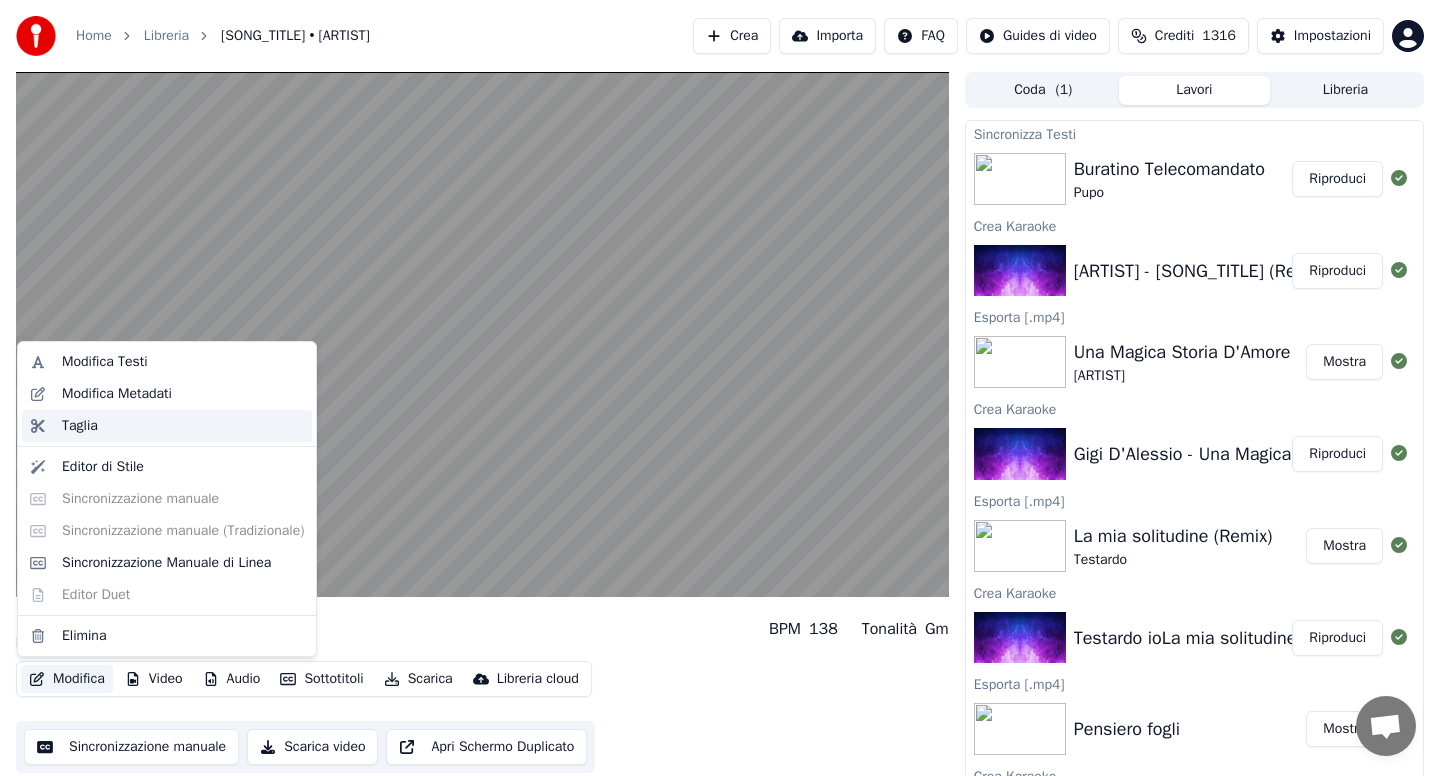 click on "Taglia" at bounding box center [183, 426] 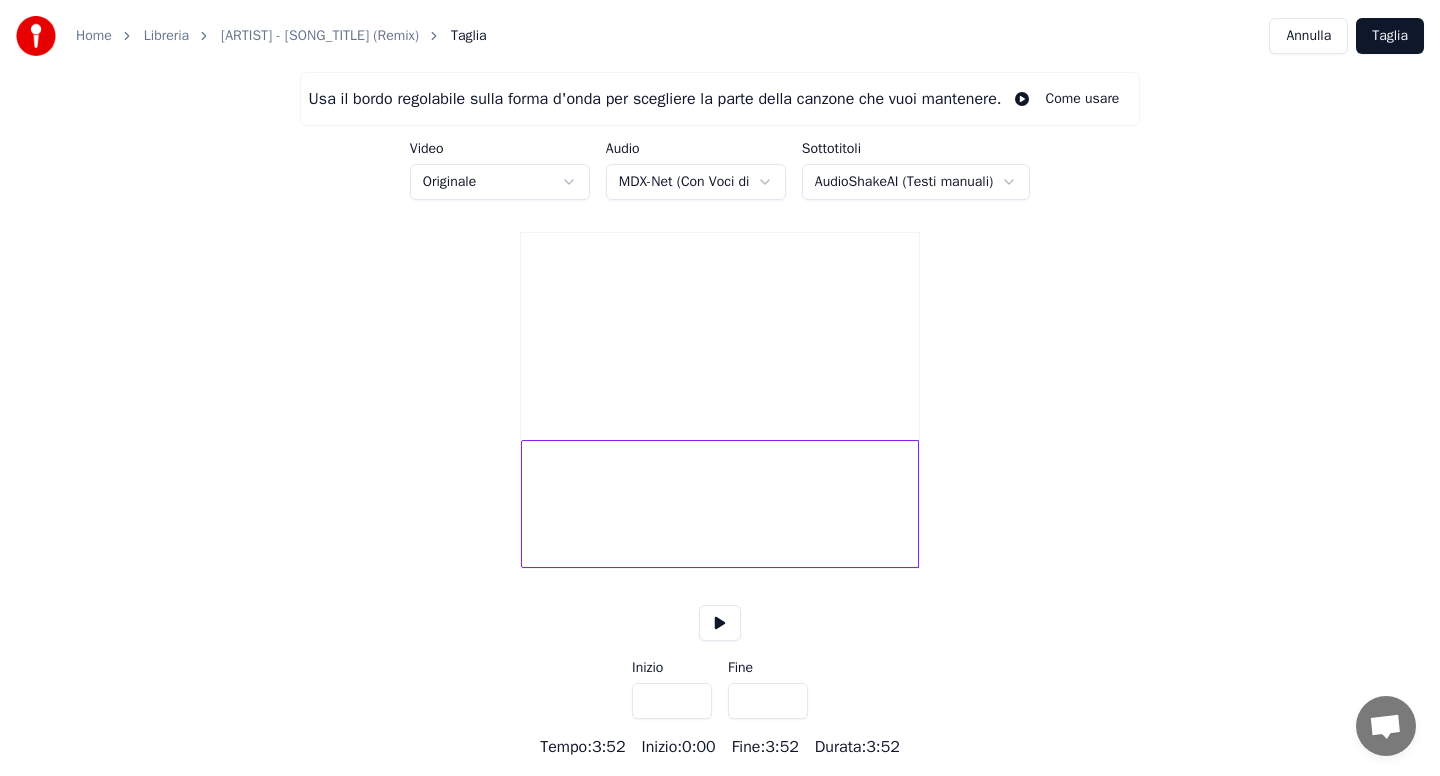 click on "Home Libreria Pupo - Buratino Telecomandato (Remix) Taglia Annulla Taglia Usa il bordo regolabile sulla forma d'onda per scegliere la parte della canzone che vuoi mantenere. Come usare Video Originale Audio MDX-Net (Con Voci di Fondo) Sottotitoli AudioShakeAI (Testi manuali) Inizio *** Fine ***** Tempo :  3:52 Inizio :  0:00 Fine :  3:52 Durata :  3:52" at bounding box center (720, 379) 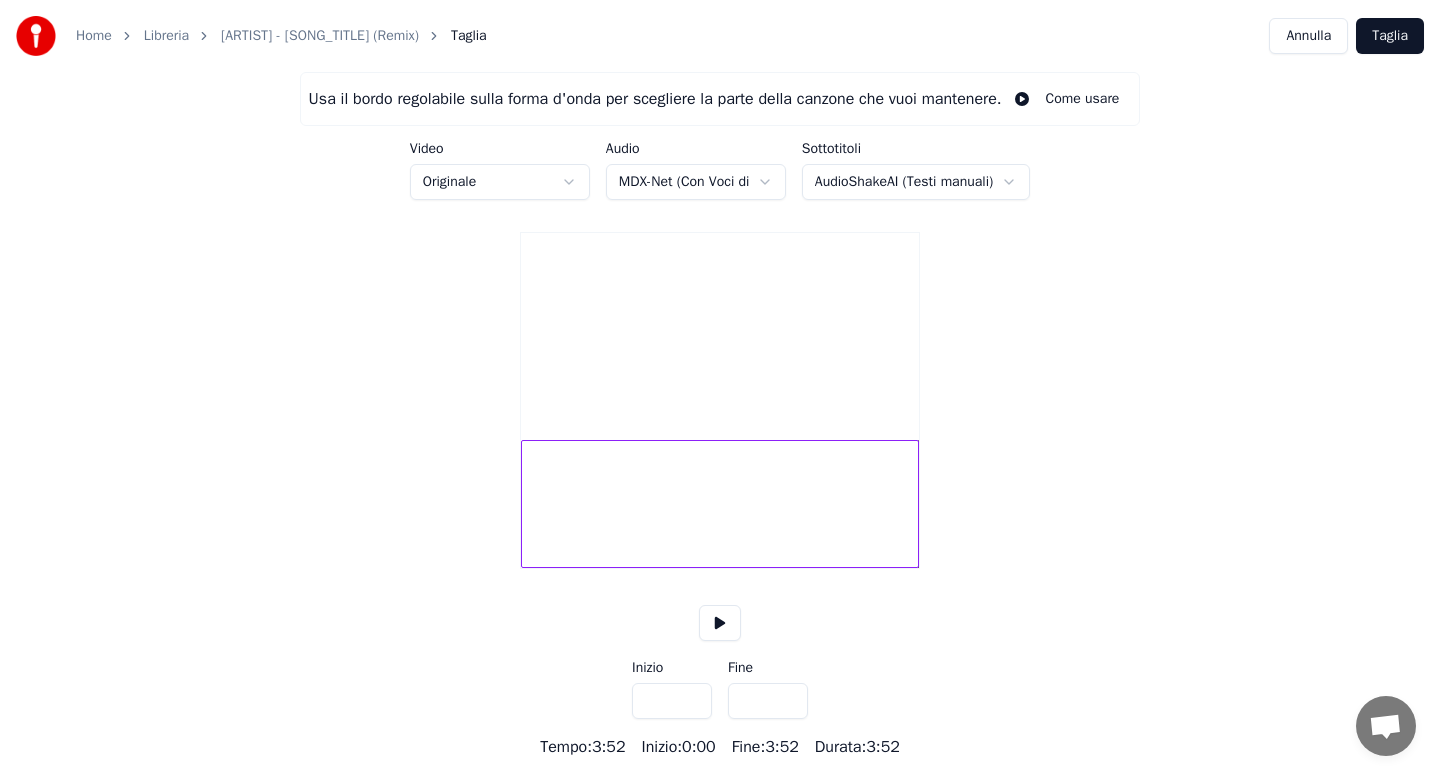click on "Home Libreria Pupo - Buratino Telecomandato (Remix) Taglia Annulla Taglia Usa il bordo regolabile sulla forma d'onda per scegliere la parte della canzone che vuoi mantenere. Come usare Video Originale Audio MDX-Net (Con Voci di Fondo) Sottotitoli AudioShakeAI (Testi manuali) Inizio *** Fine ***** Tempo :  3:52 Inizio :  0:00 Fine :  3:52 Durata :  3:52" at bounding box center [720, 379] 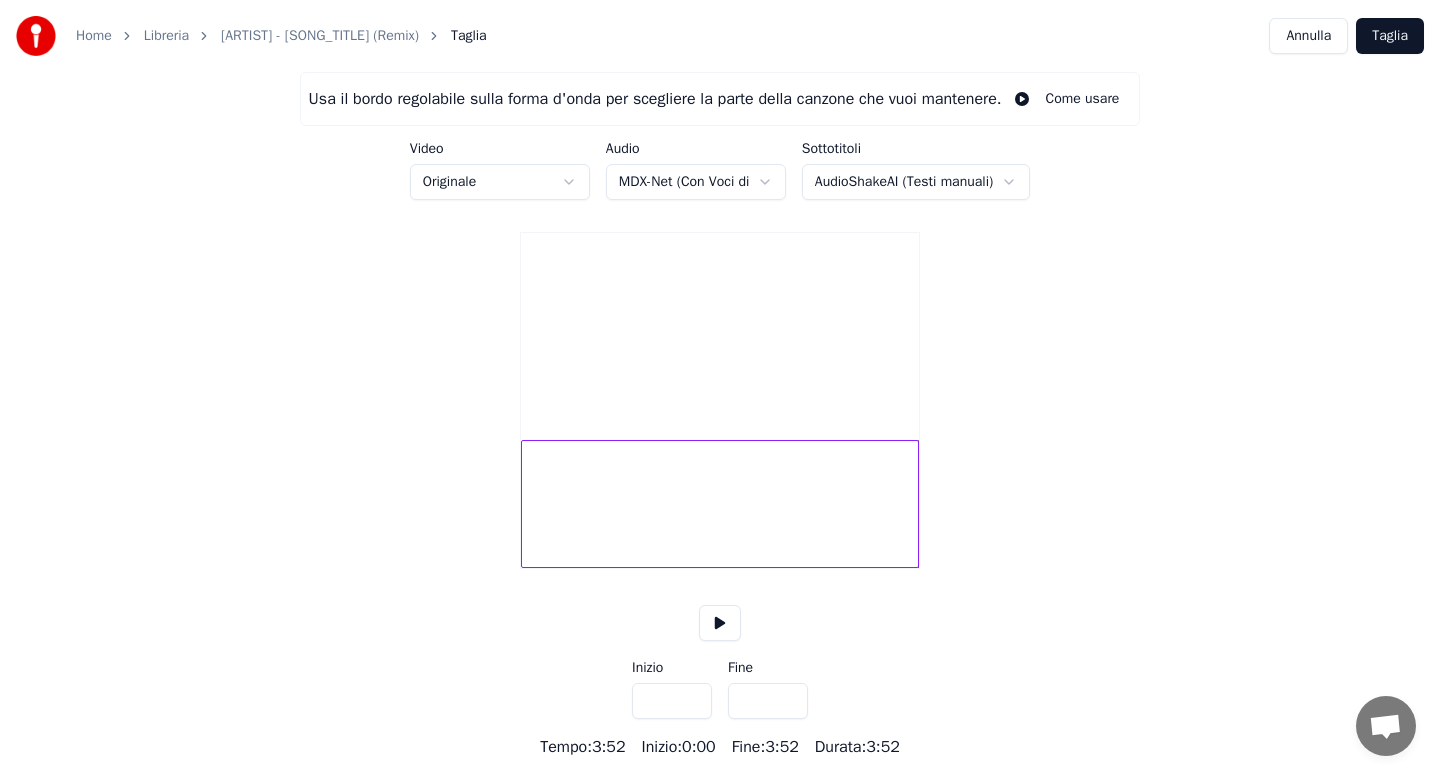 click at bounding box center (720, 623) 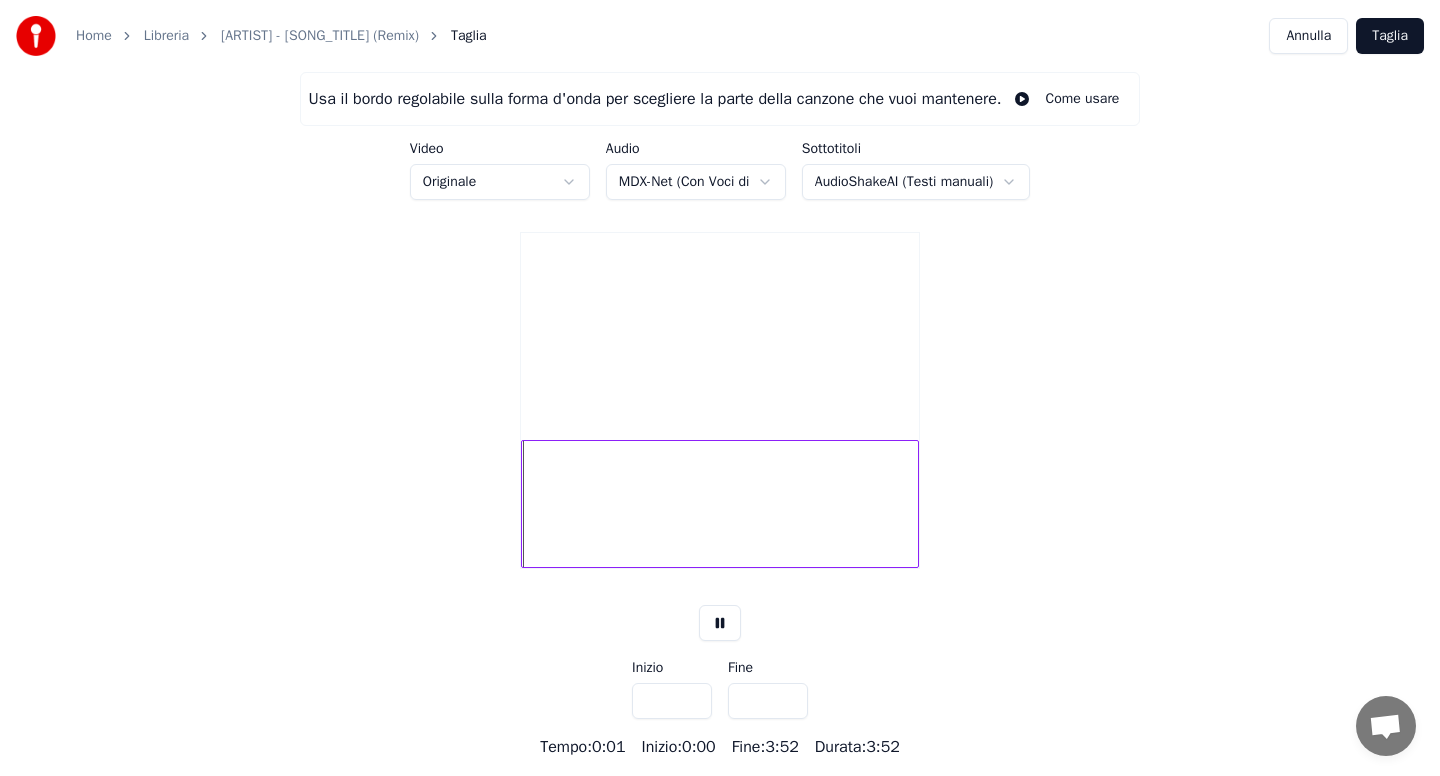 click at bounding box center [720, 504] 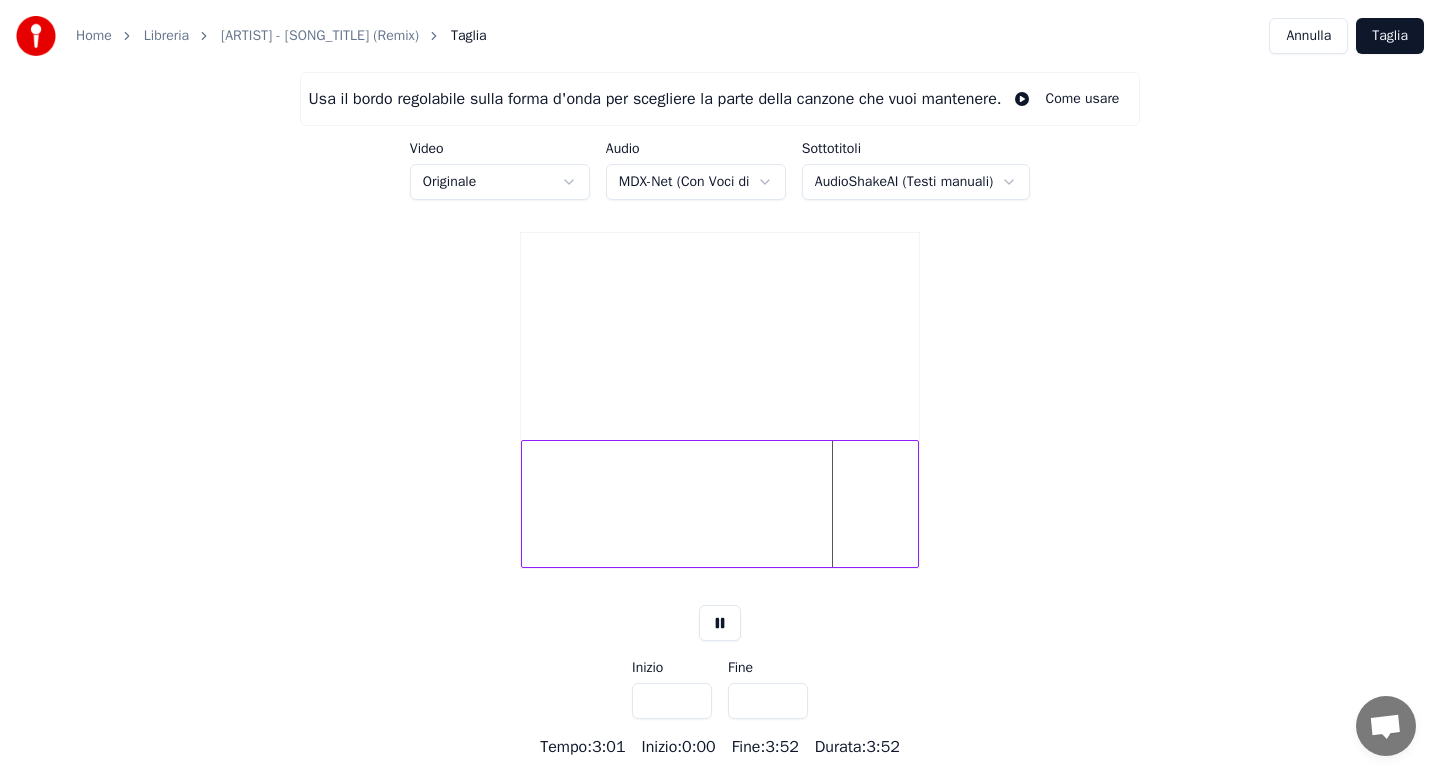 click at bounding box center (720, 504) 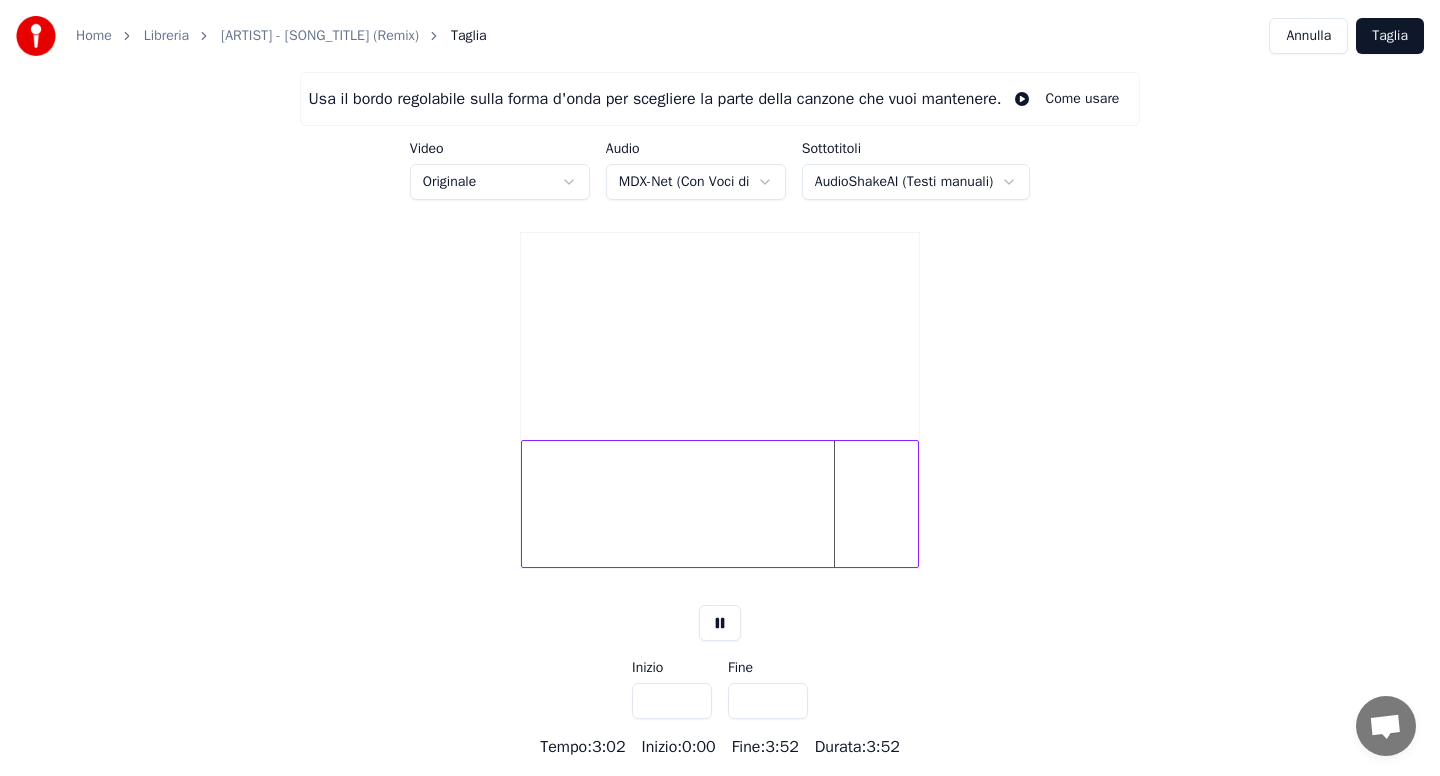 click at bounding box center (720, 504) 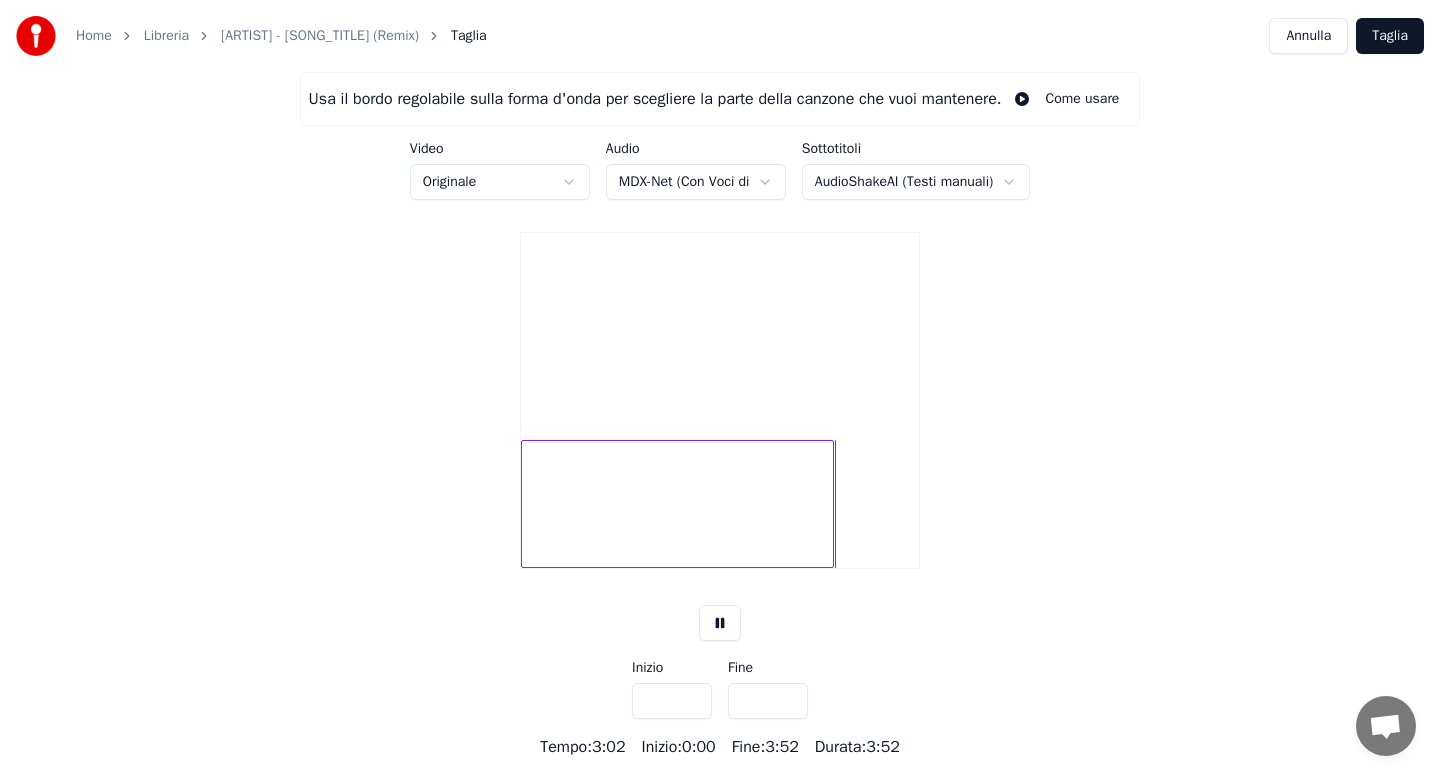 click at bounding box center (830, 504) 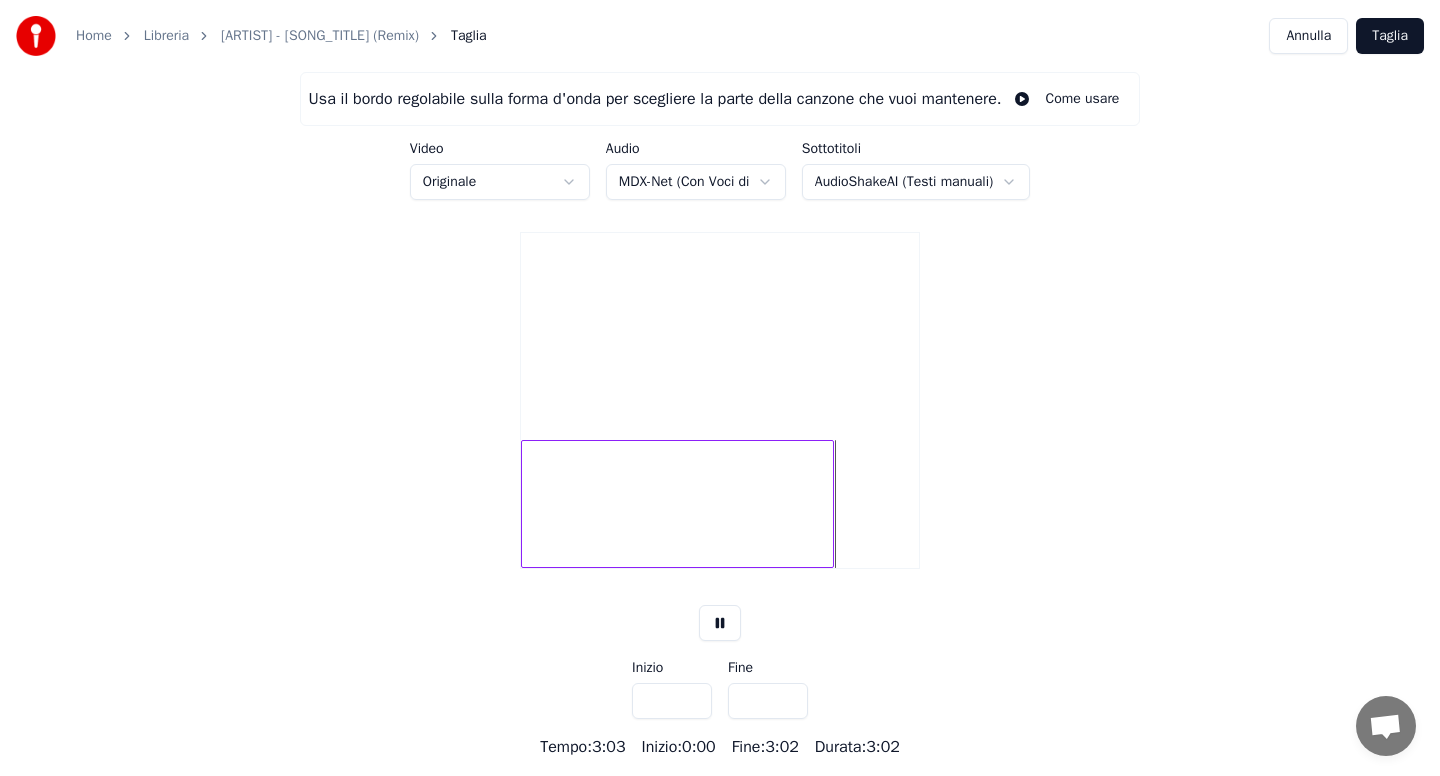 click at bounding box center [677, 504] 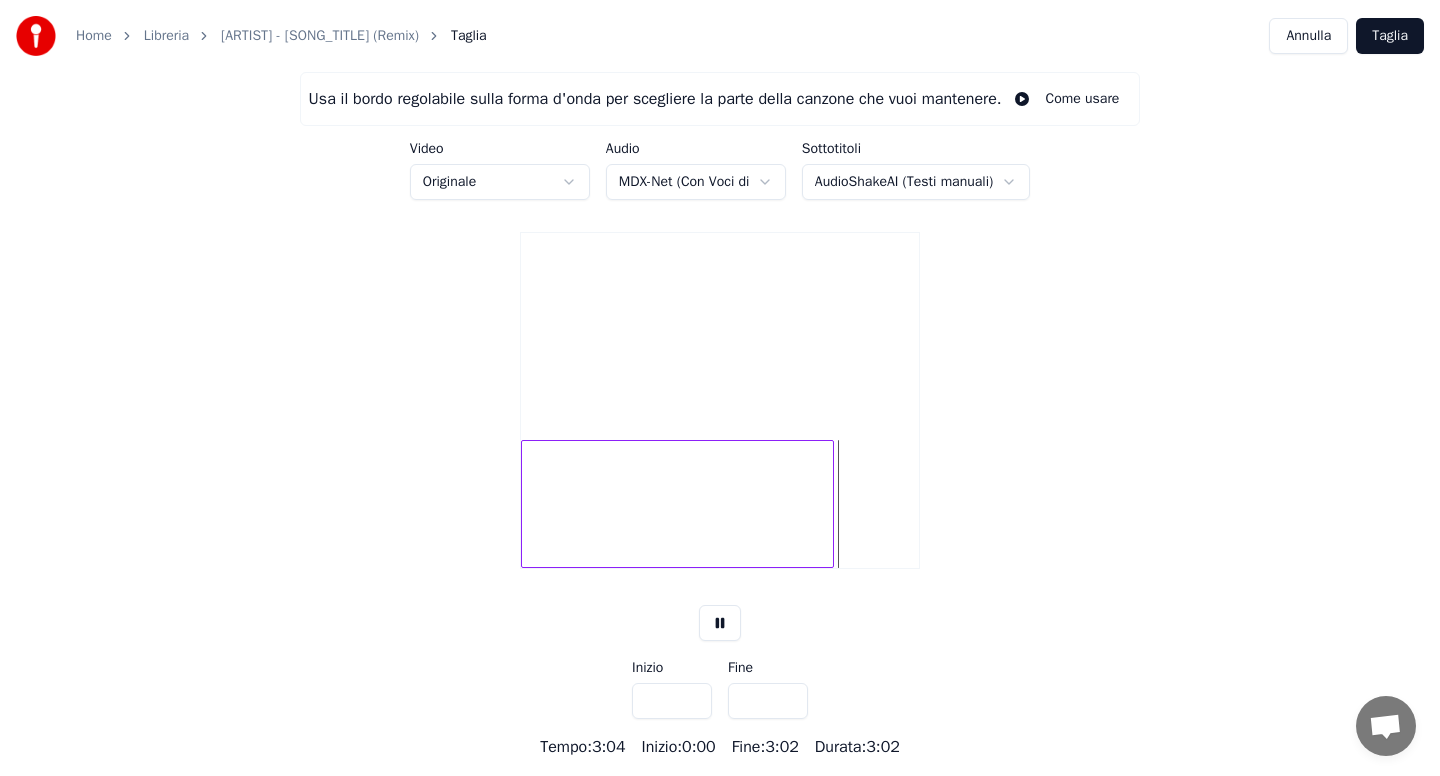 click on "Taglia" at bounding box center (1390, 36) 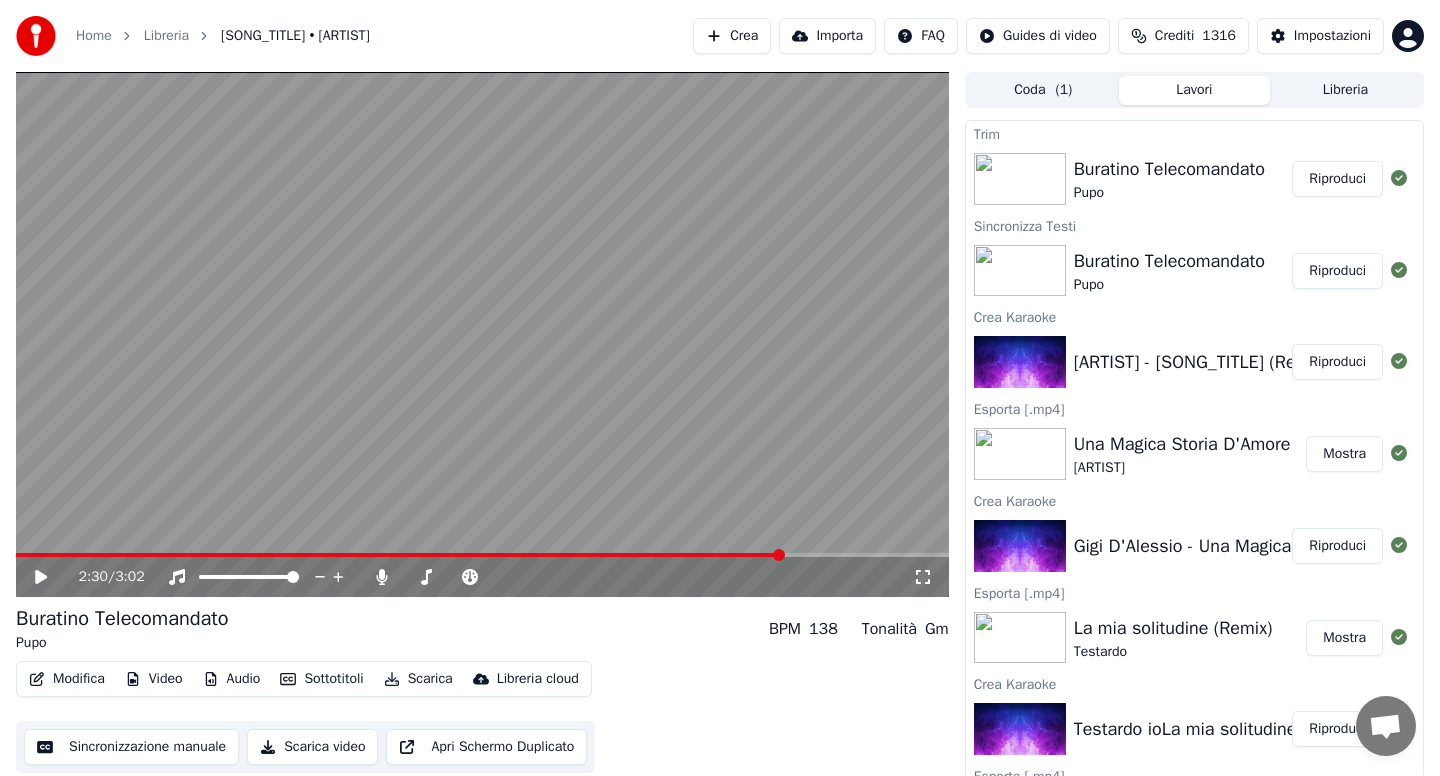 click at bounding box center [482, 555] 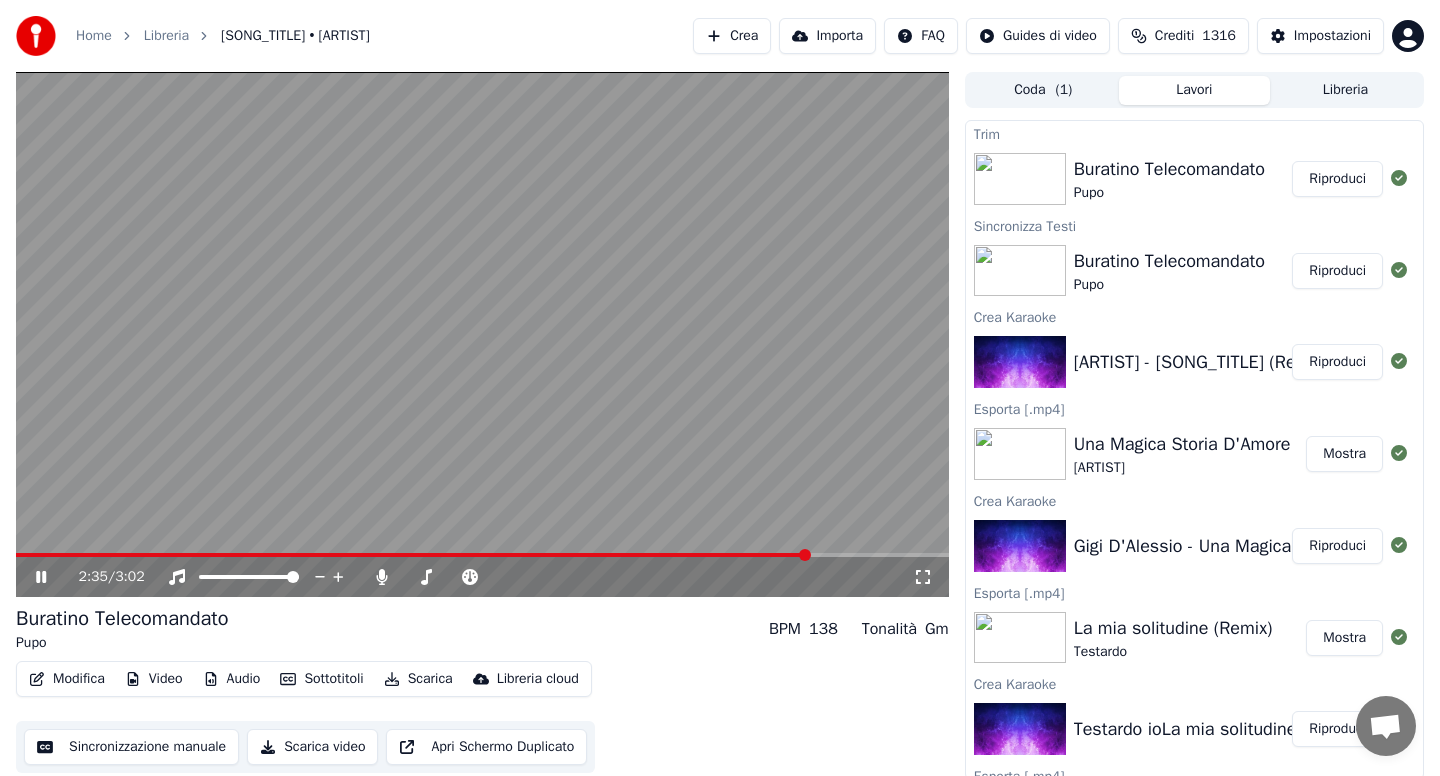 click 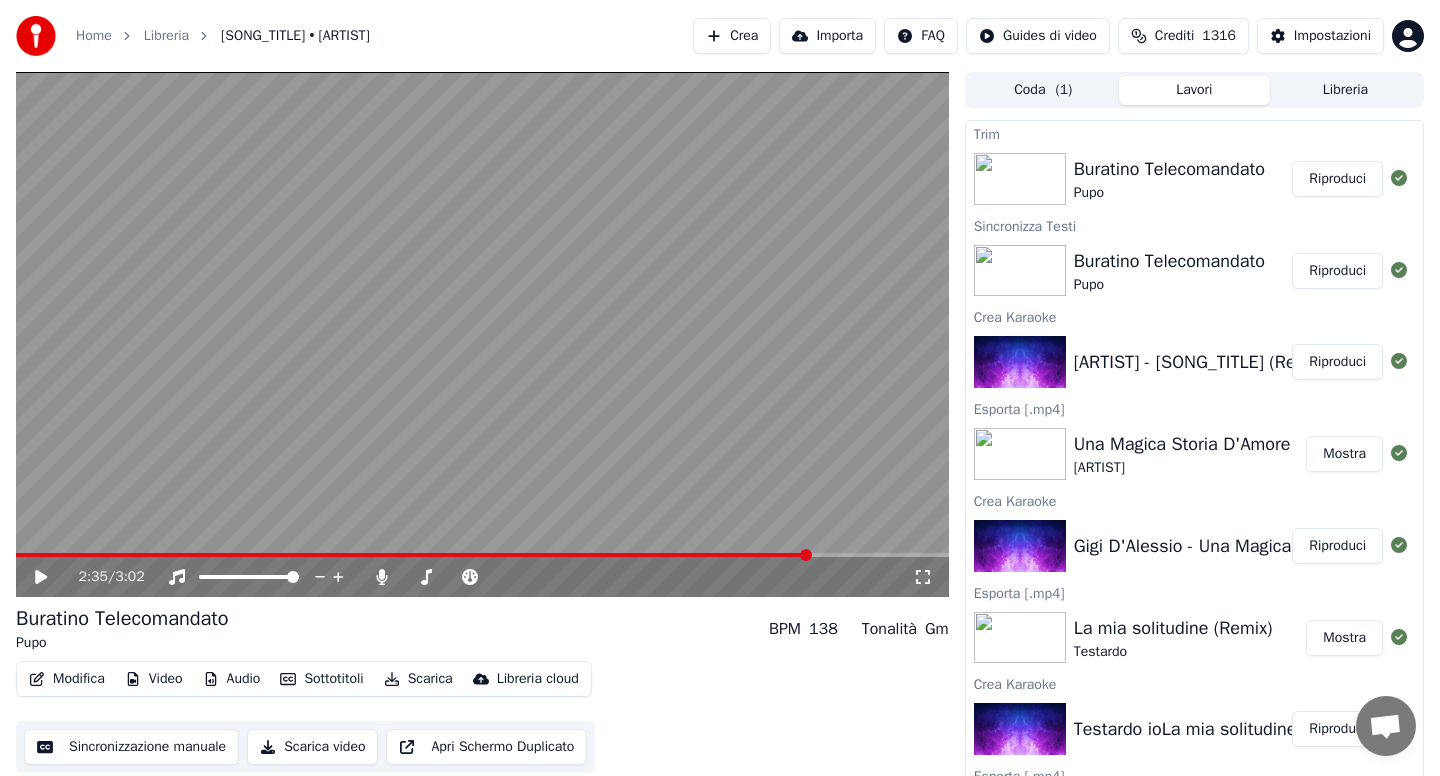 click on "Modifica" at bounding box center [67, 679] 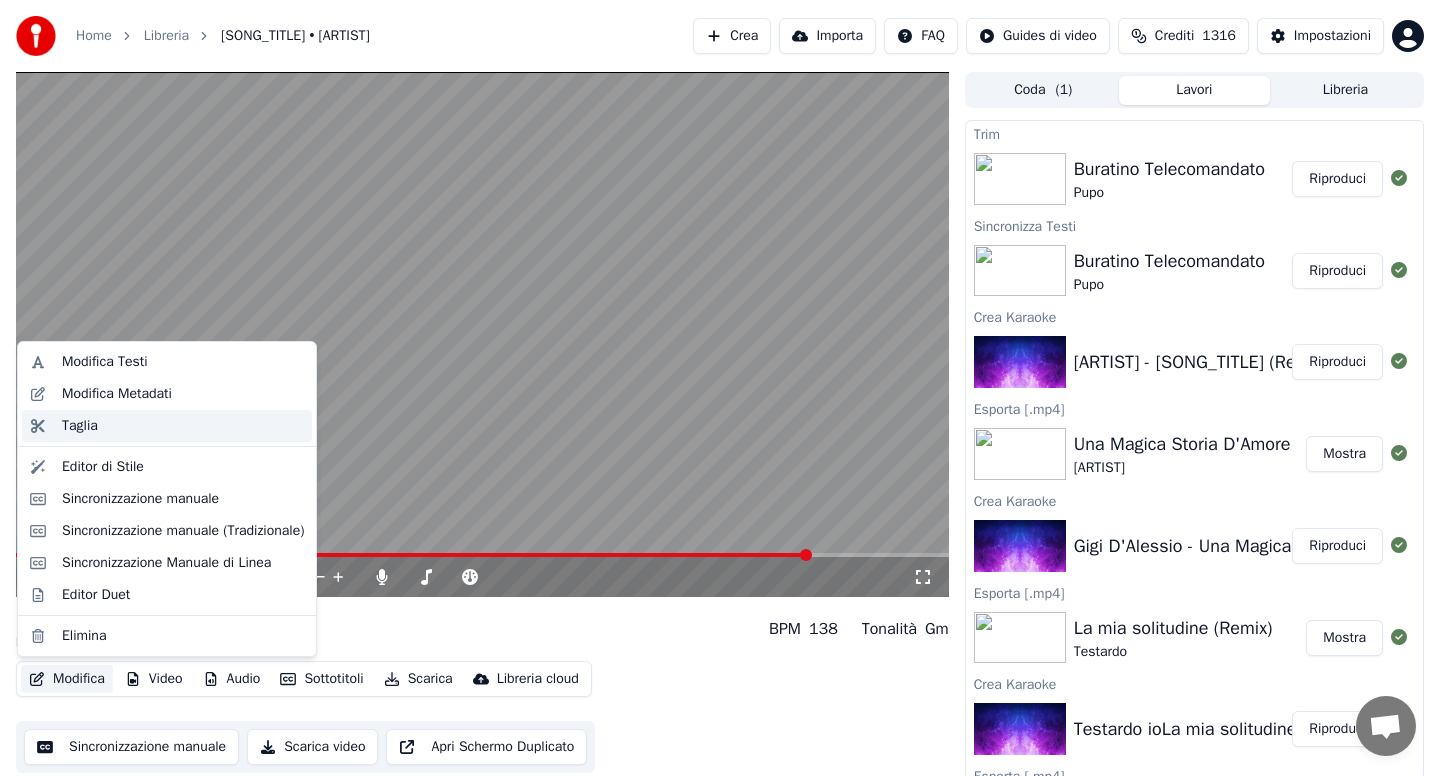 click on "Taglia" at bounding box center [167, 426] 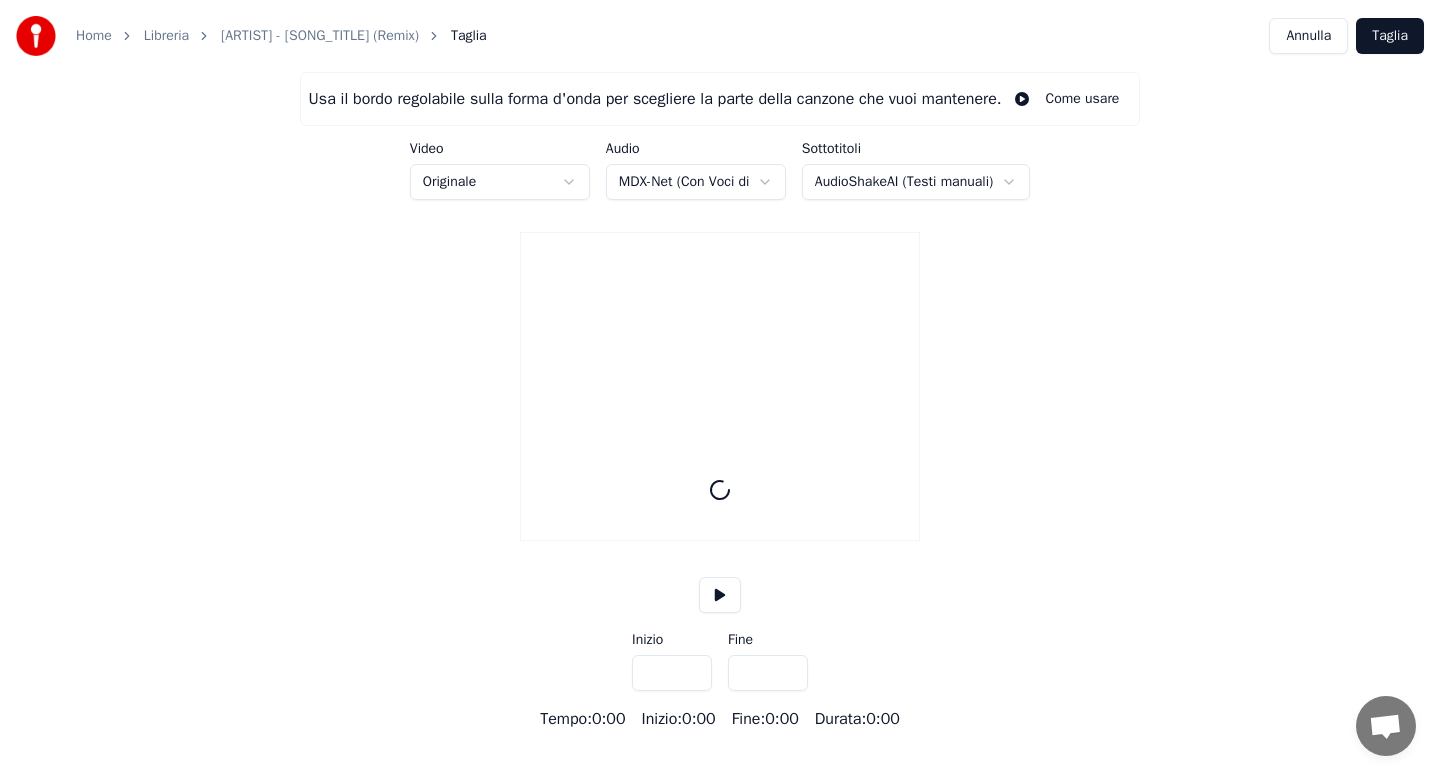 click on "Home Libreria [ARTIST] - [SONG_TITLE] (Remix) Taglia Annulla Taglia Usa il bordo regolabile sulla forma d'onda per scegliere la parte della canzone che vuoi mantenere. Come usare Video Originale Audio MDX-Net (Con Voci di Fondo) Sottotitoli AudioShakeAI (Testi manuali) Inizio *** Fine *** Tempo : 0:00 Inizio : 0:00 Fine : 0:00 Durata : 0:00" at bounding box center [720, 365] 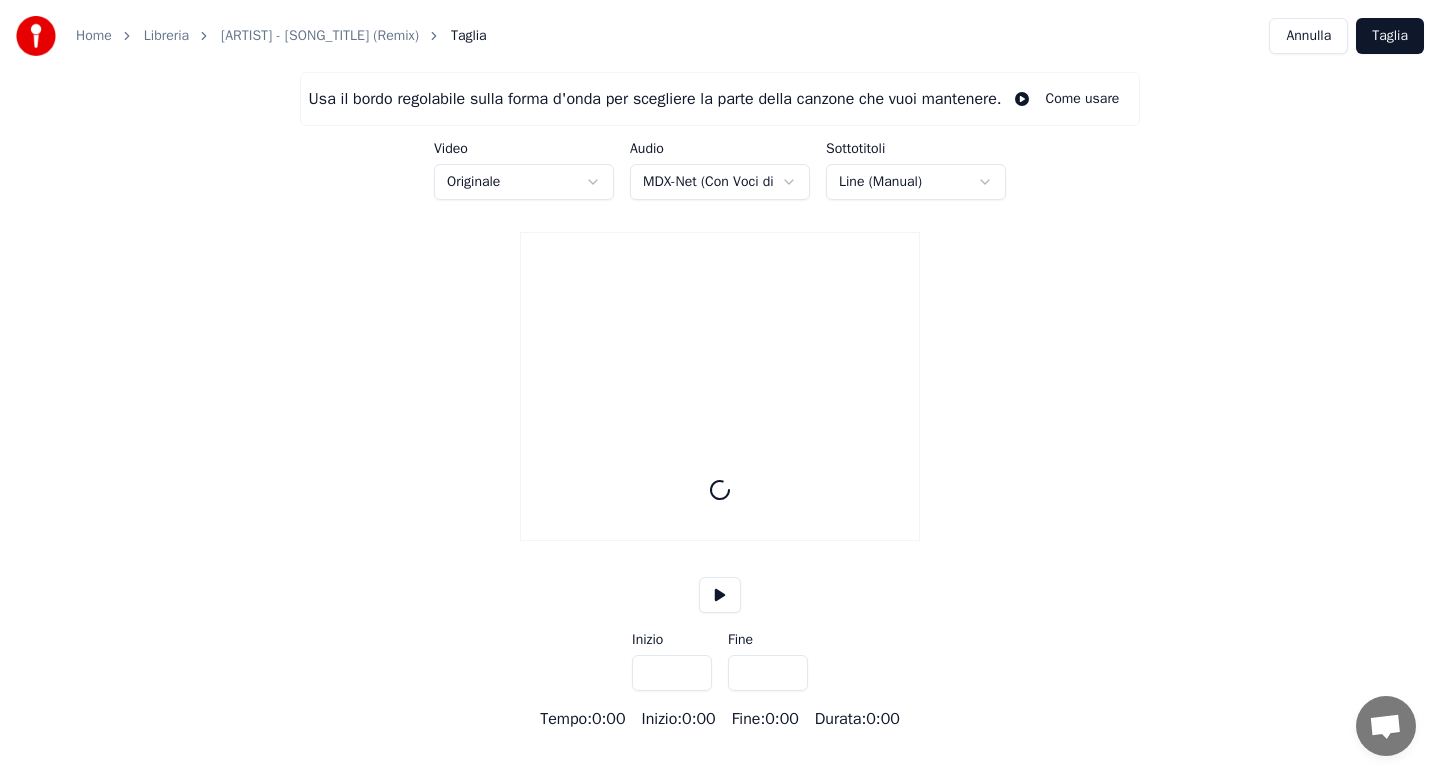 type on "*****" 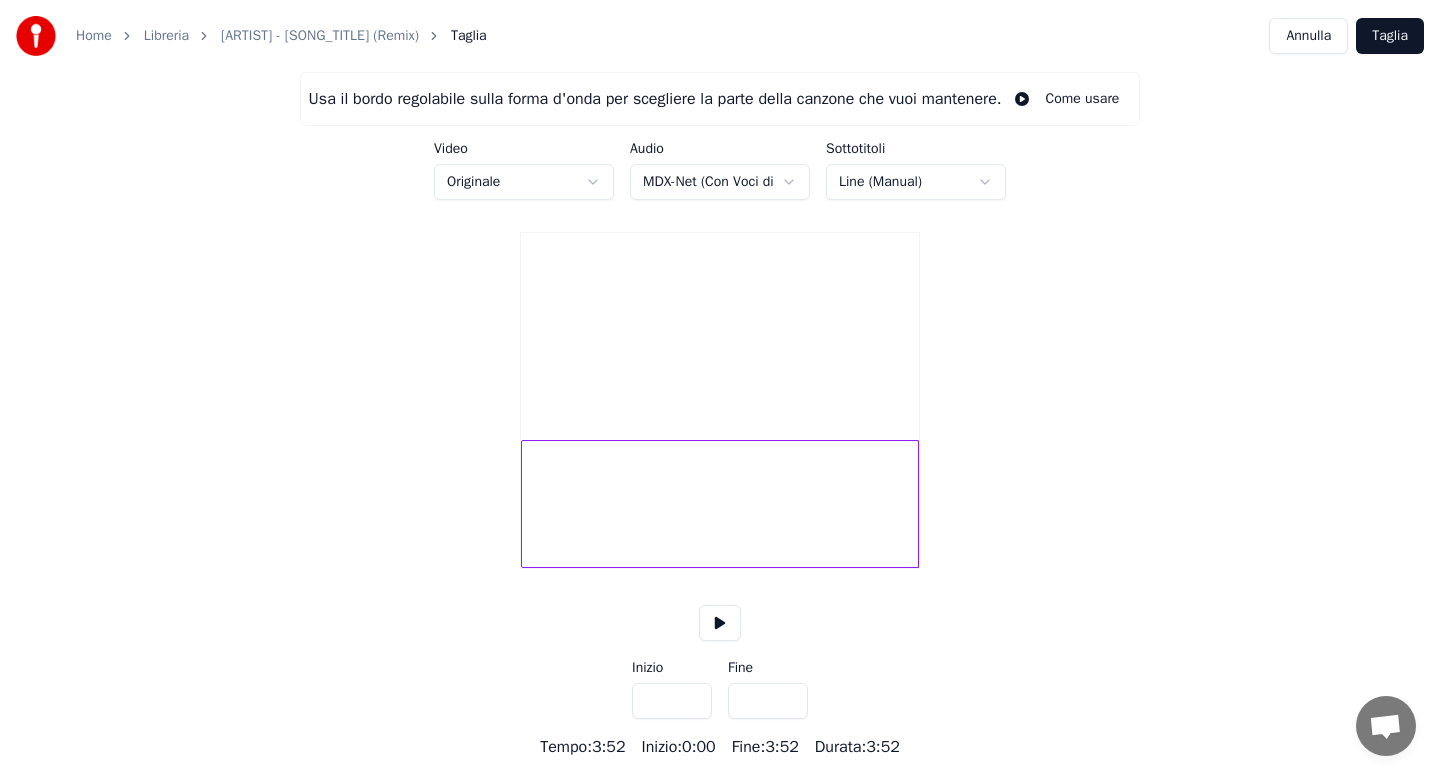 click at bounding box center (720, 504) 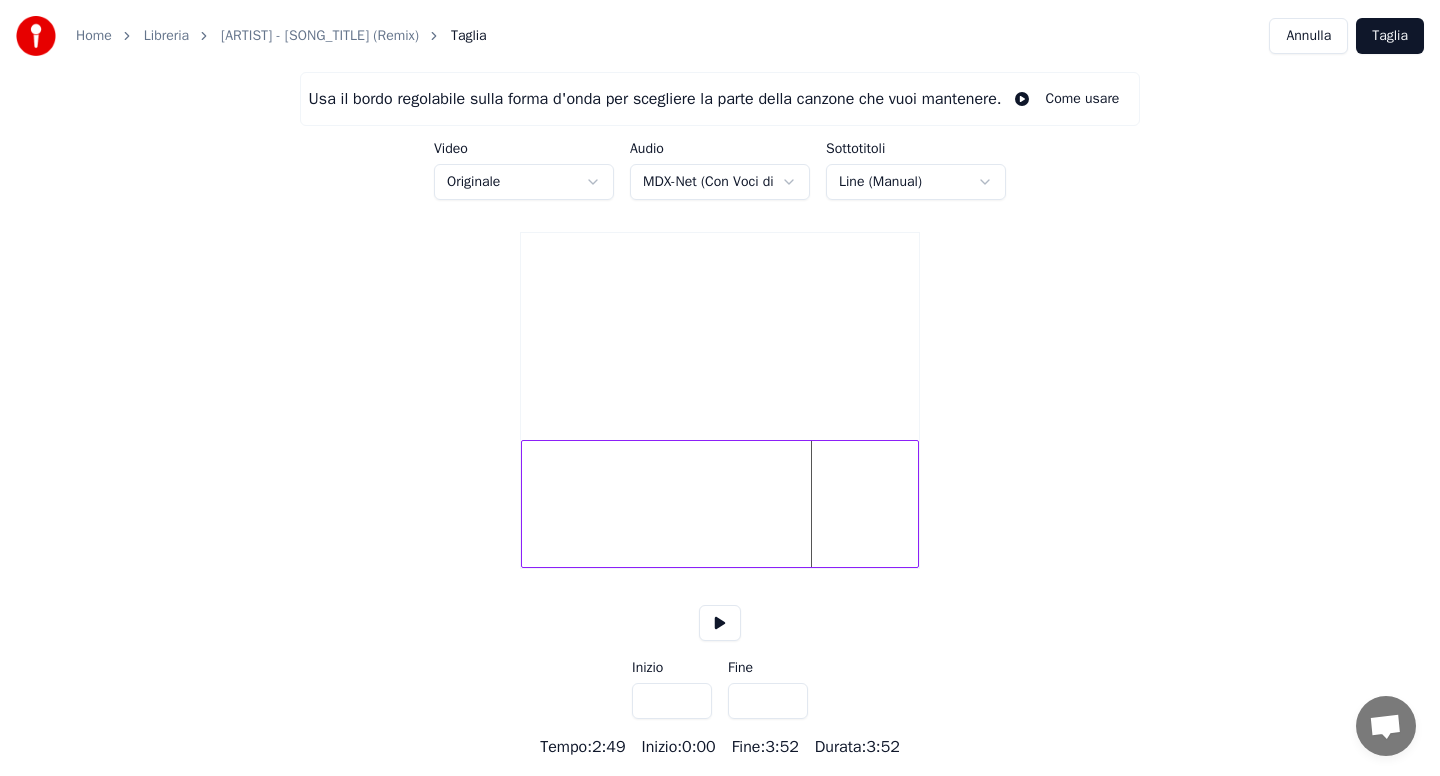 type 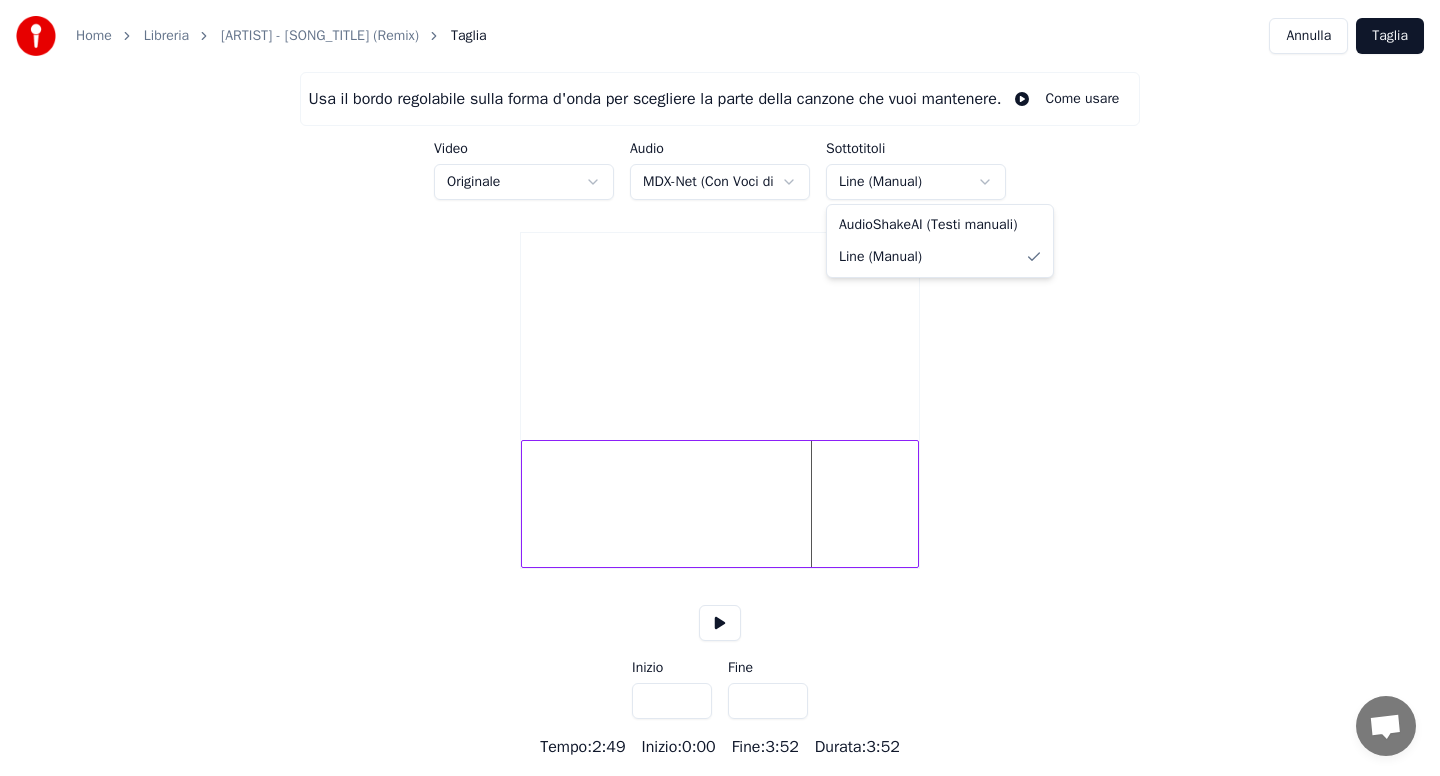 click at bounding box center (720, 504) 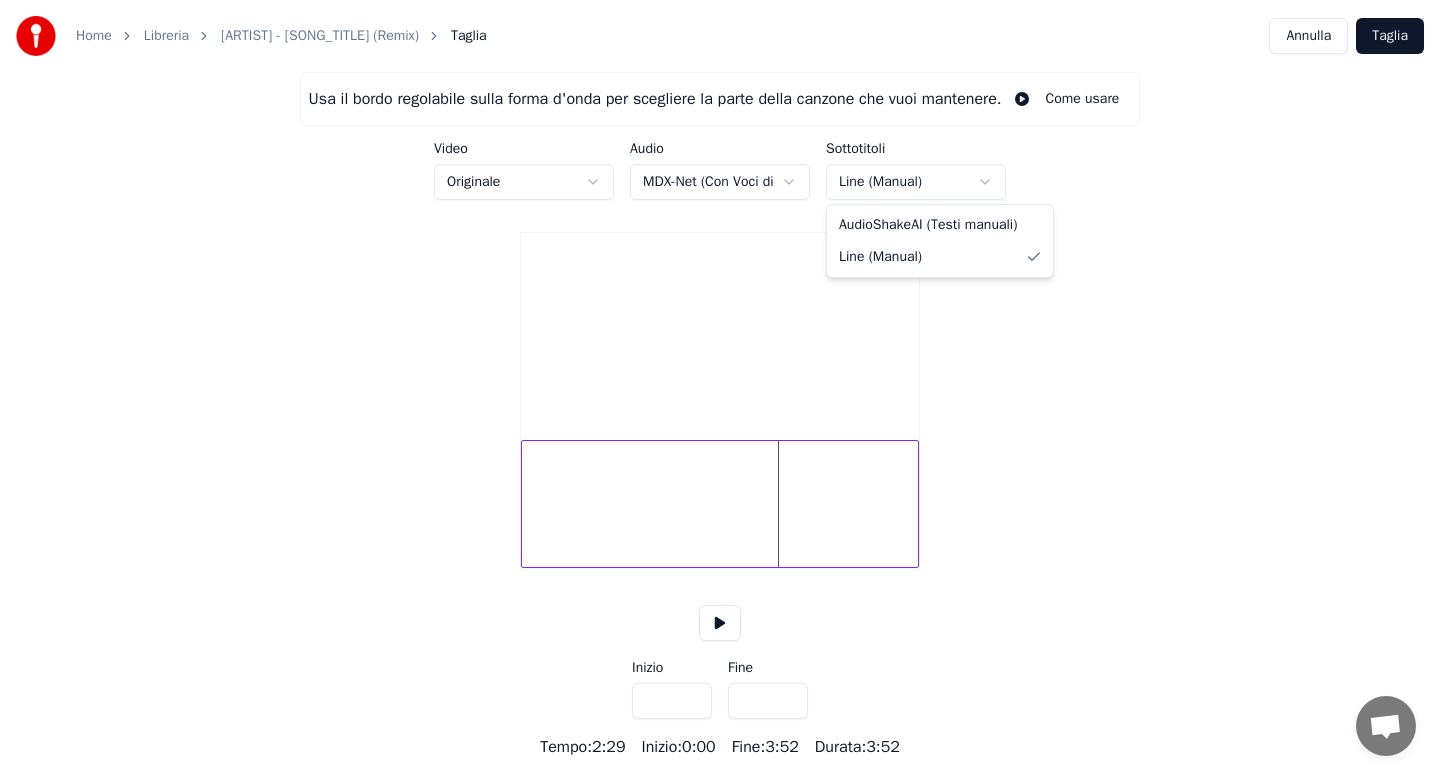 click on "Home Libreria [ARTIST] - [SONG_TITLE] (Remix) Taglia Annulla Taglia Usa il bordo regolabile sulla forma d'onda per scegliere la parte della canzone che vuoi mantenere. Come usare Video Originale Audio MDX-Net (Con Voci di Fondo) Sottotitoli Line (Manual) Inizio *** Fine ***** Tempo : 2:29 Inizio : 0:00 Fine : 3:52 Durata : 3:52 AudioShakeAI (Testi manuali) Line (Manual)" at bounding box center (720, 379) 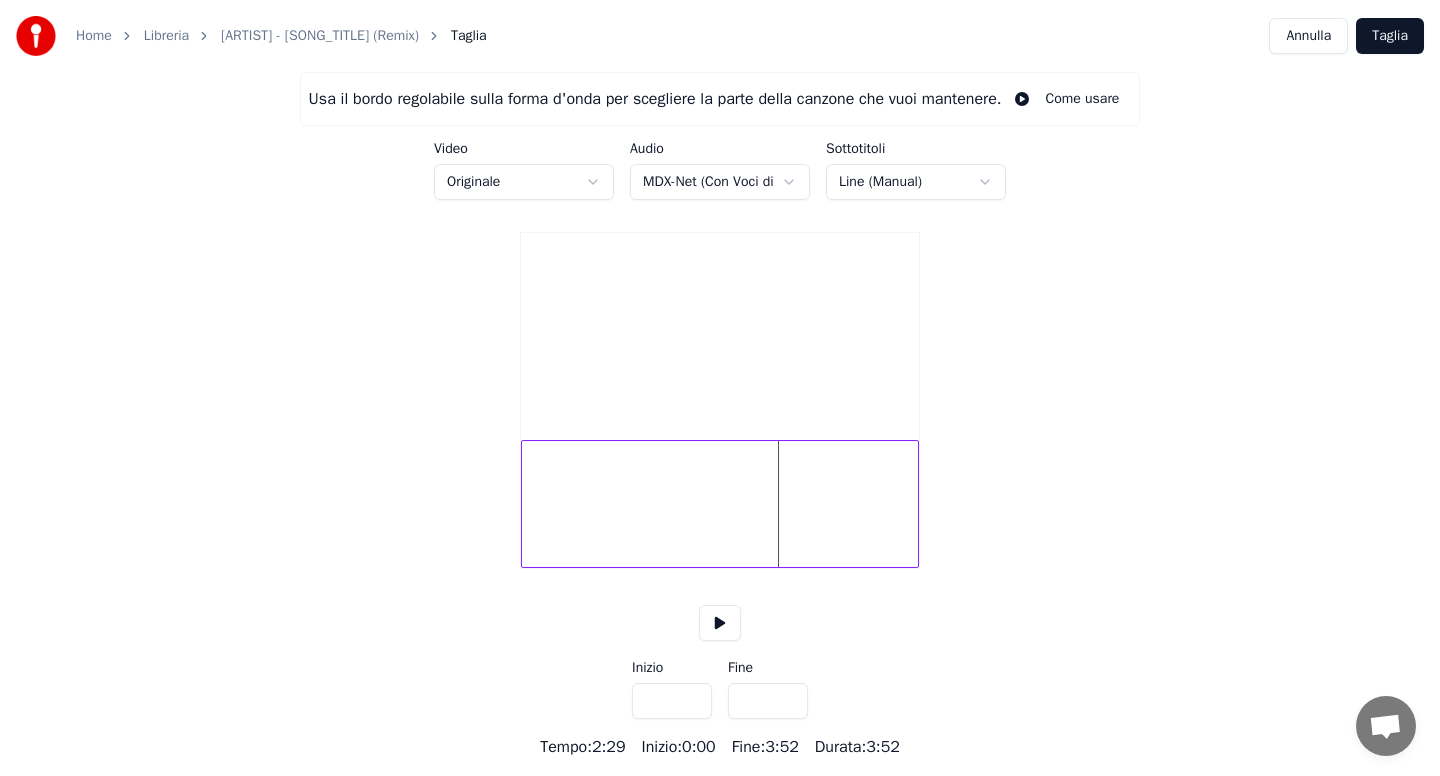 click at bounding box center [720, 623] 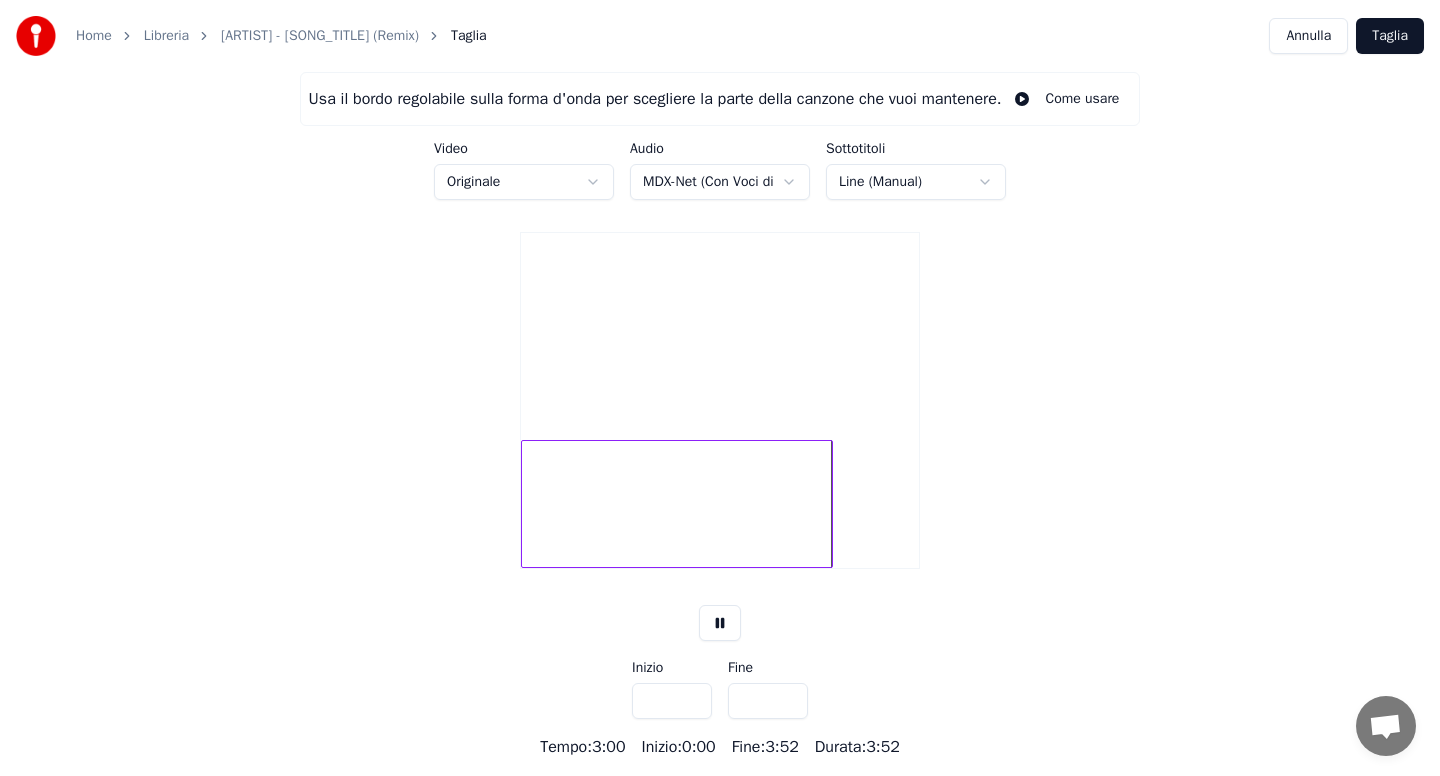 click at bounding box center [829, 504] 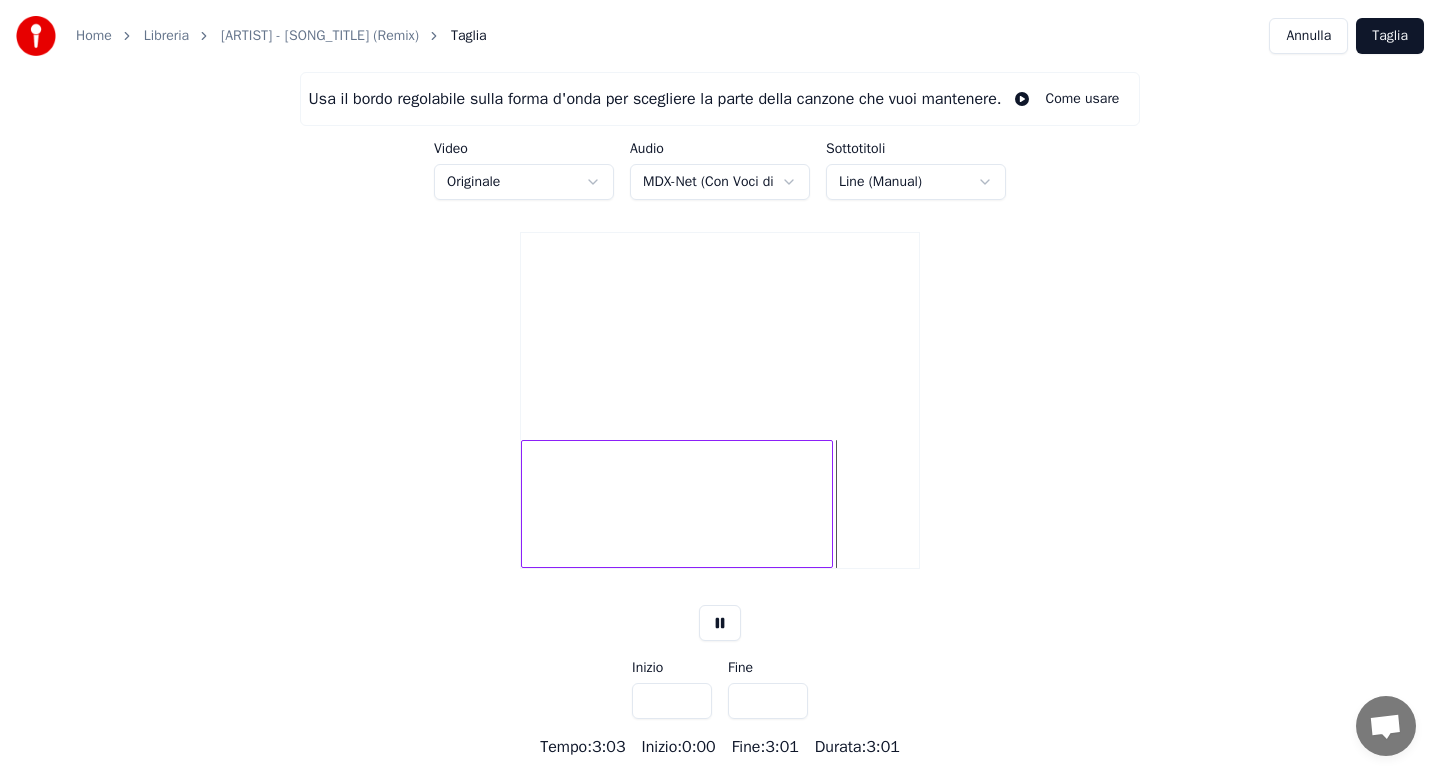 click on "Taglia" at bounding box center (1390, 36) 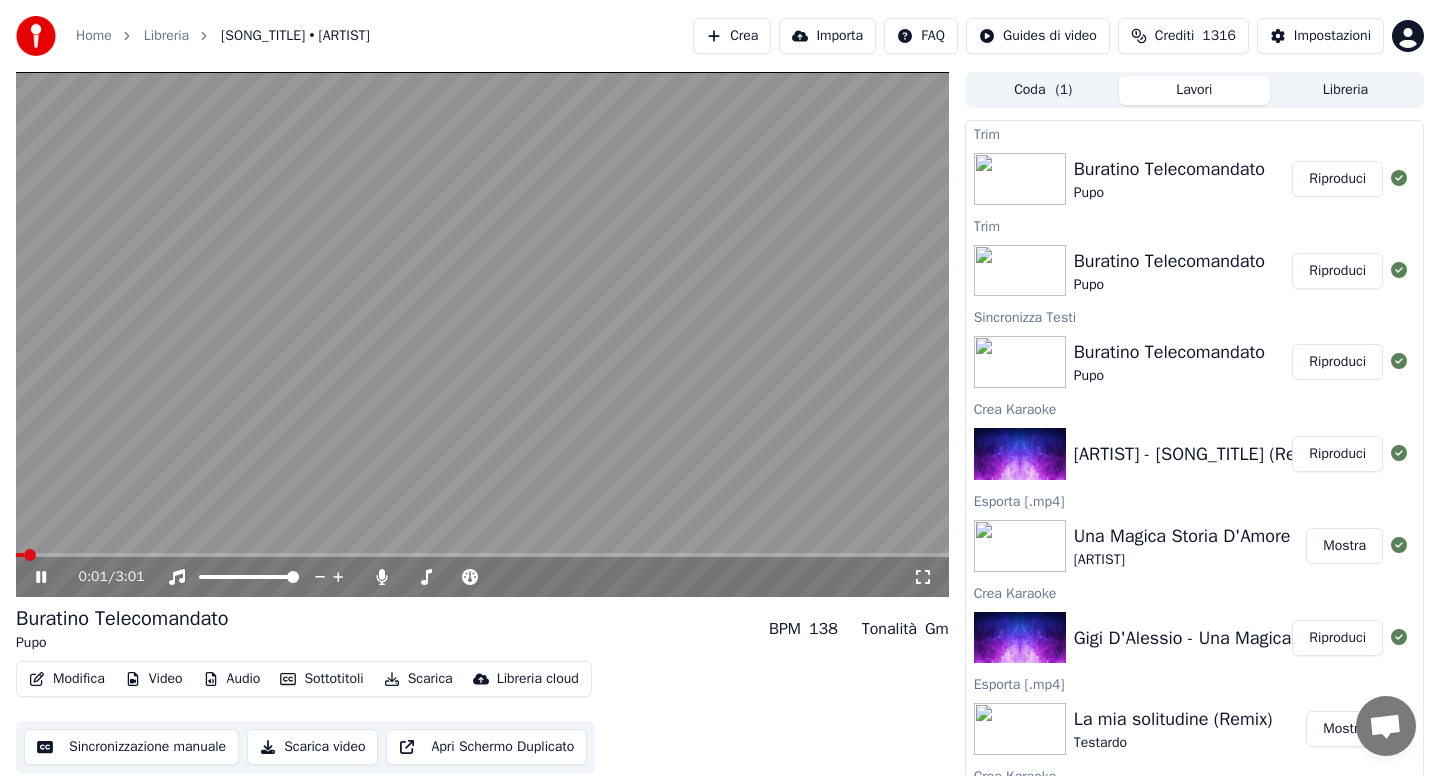 click at bounding box center [482, 555] 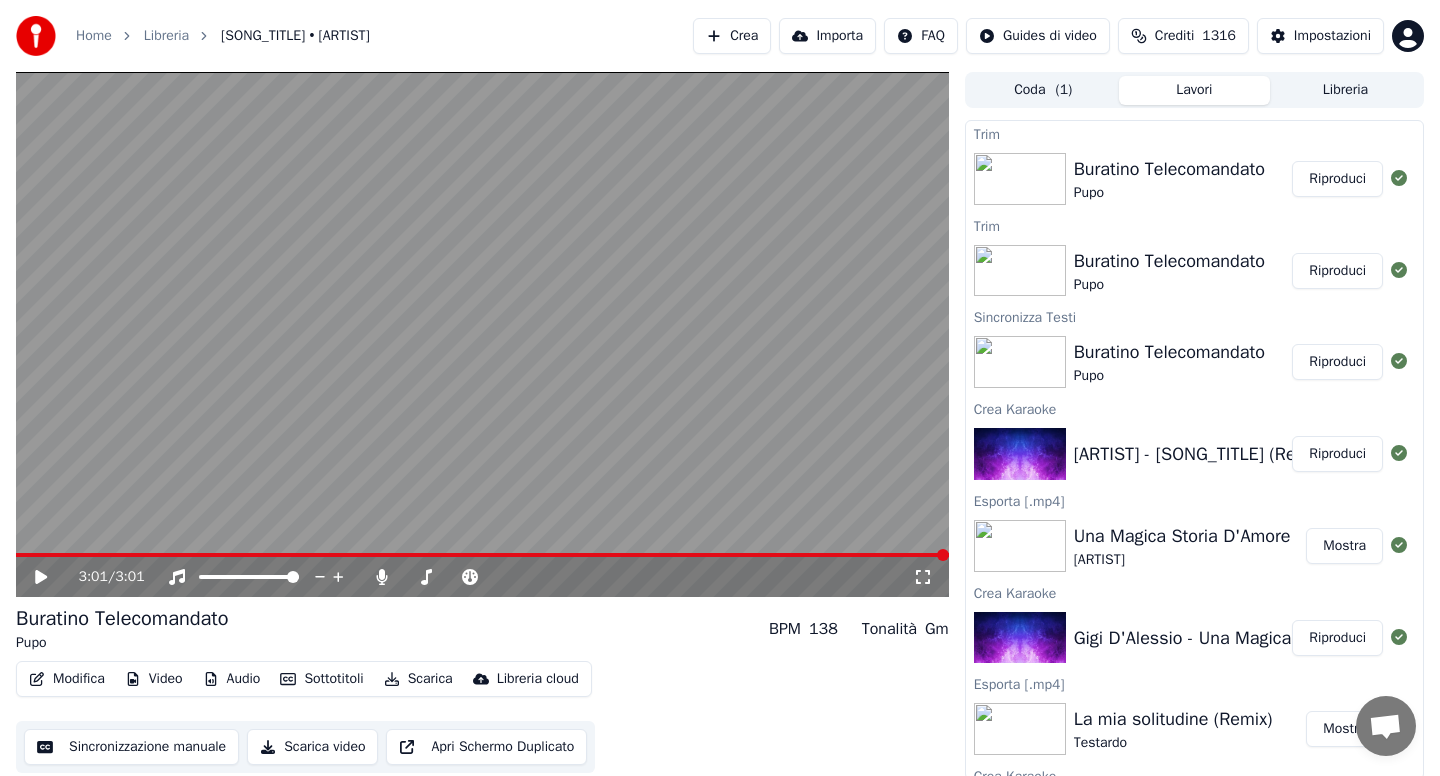click on "Modifica" at bounding box center (67, 679) 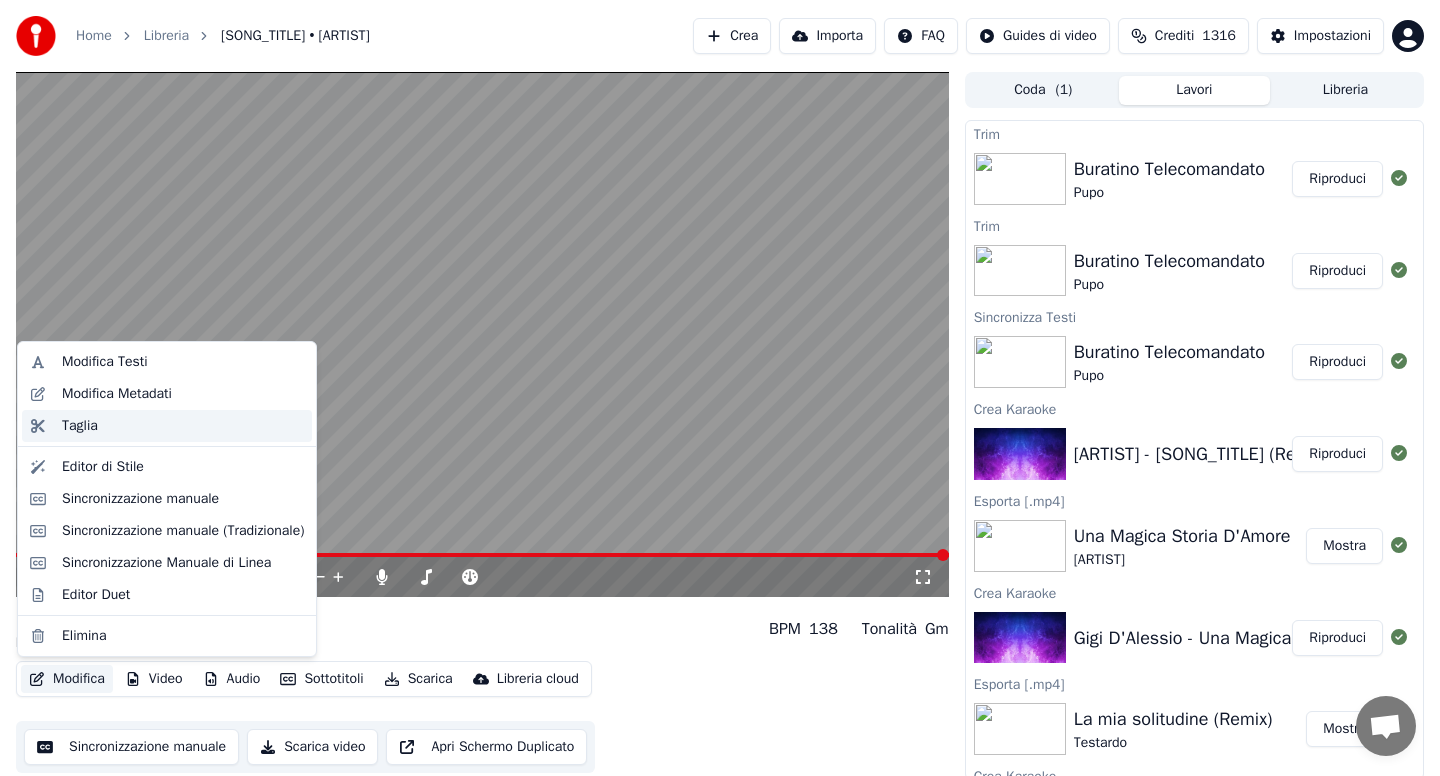 click on "Taglia" at bounding box center [183, 426] 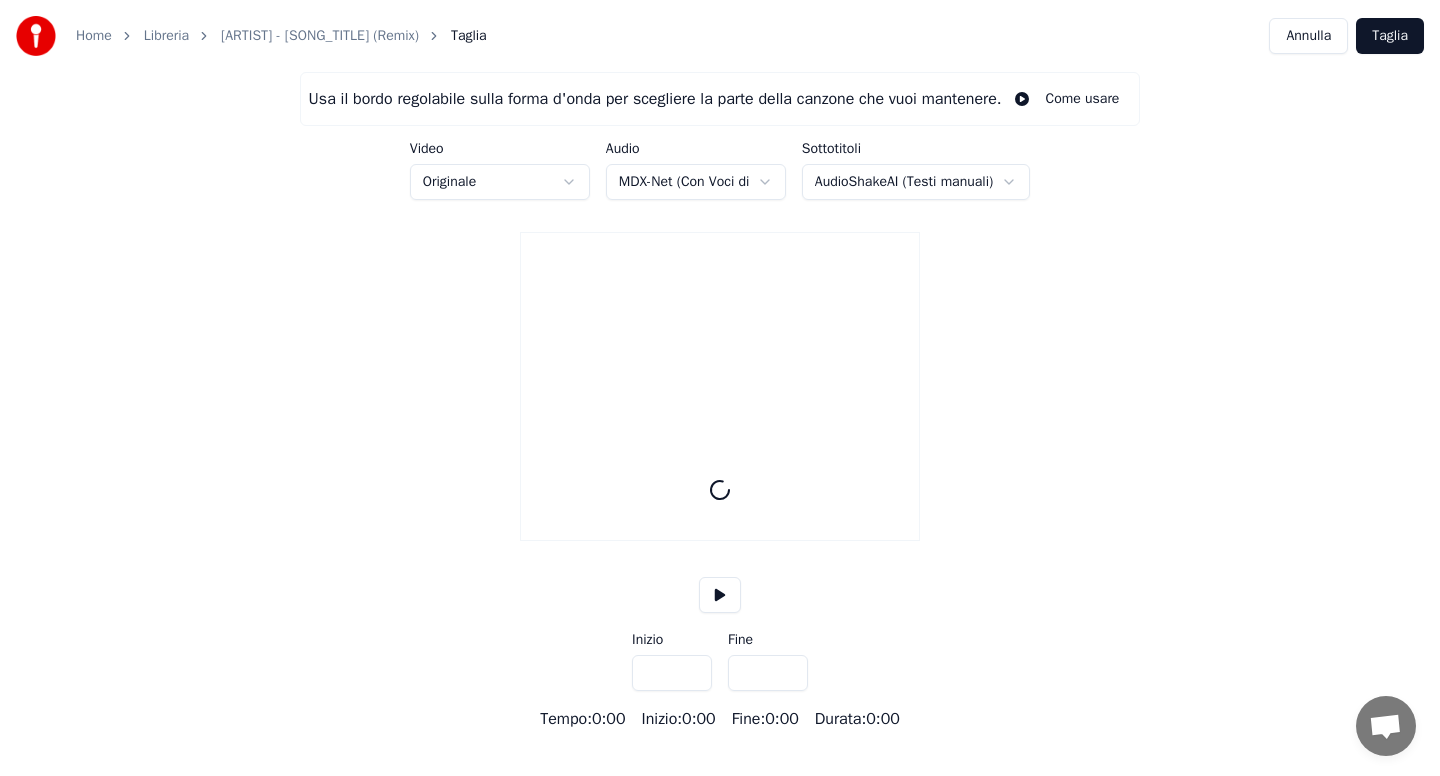 click on "Home Libreria [ARTIST] - [SONG_TITLE] (Remix) Taglia Annulla Taglia Usa il bordo regolabile sulla forma d'onda per scegliere la parte della canzone che vuoi mantenere. Come usare Video Originale Audio MDX-Net (Con Voci di Fondo) Sottotitoli AudioShakeAI (Testi manuali) Inizio *** Fine *** Tempo : 0:00 Inizio : 0:00 Fine : 0:00 Durata : 0:00" at bounding box center [720, 365] 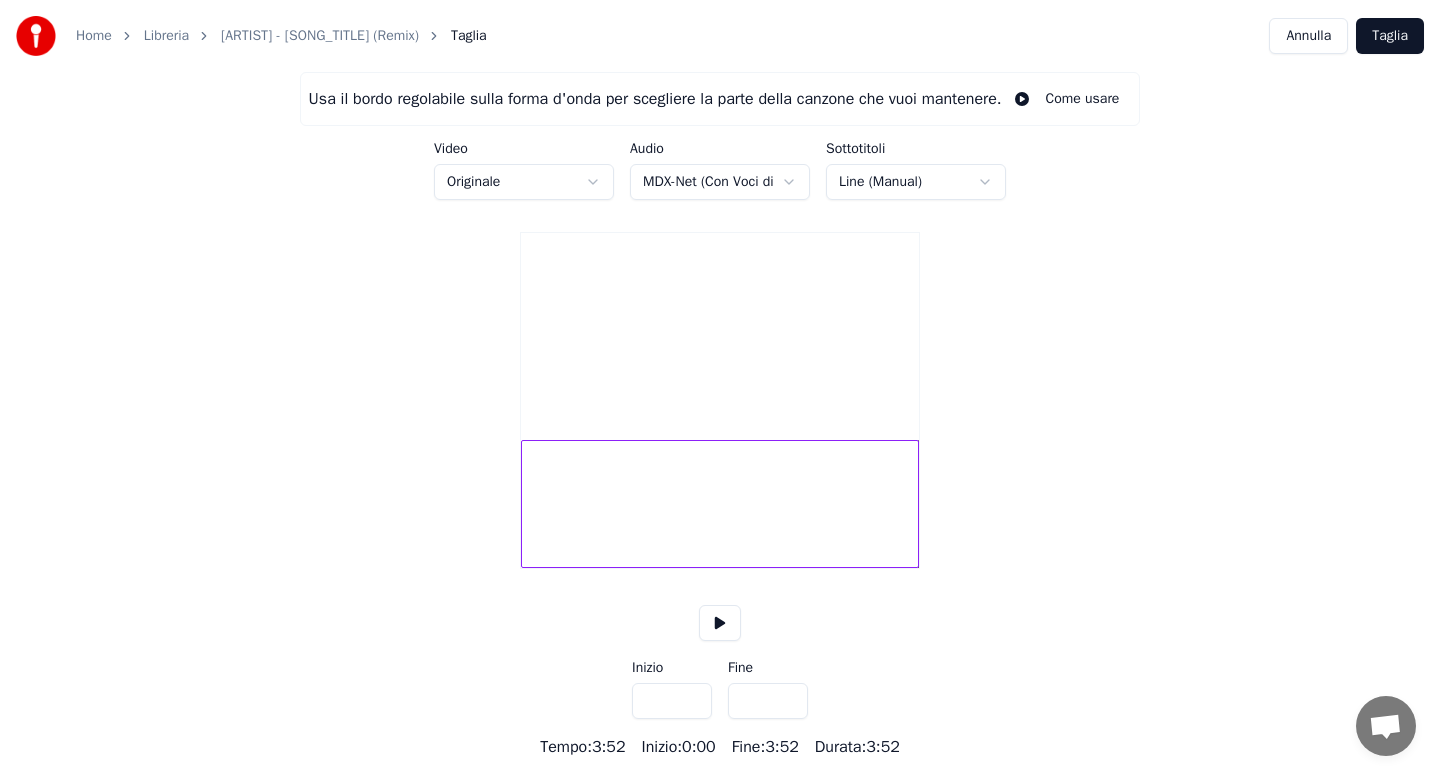 click at bounding box center (720, 504) 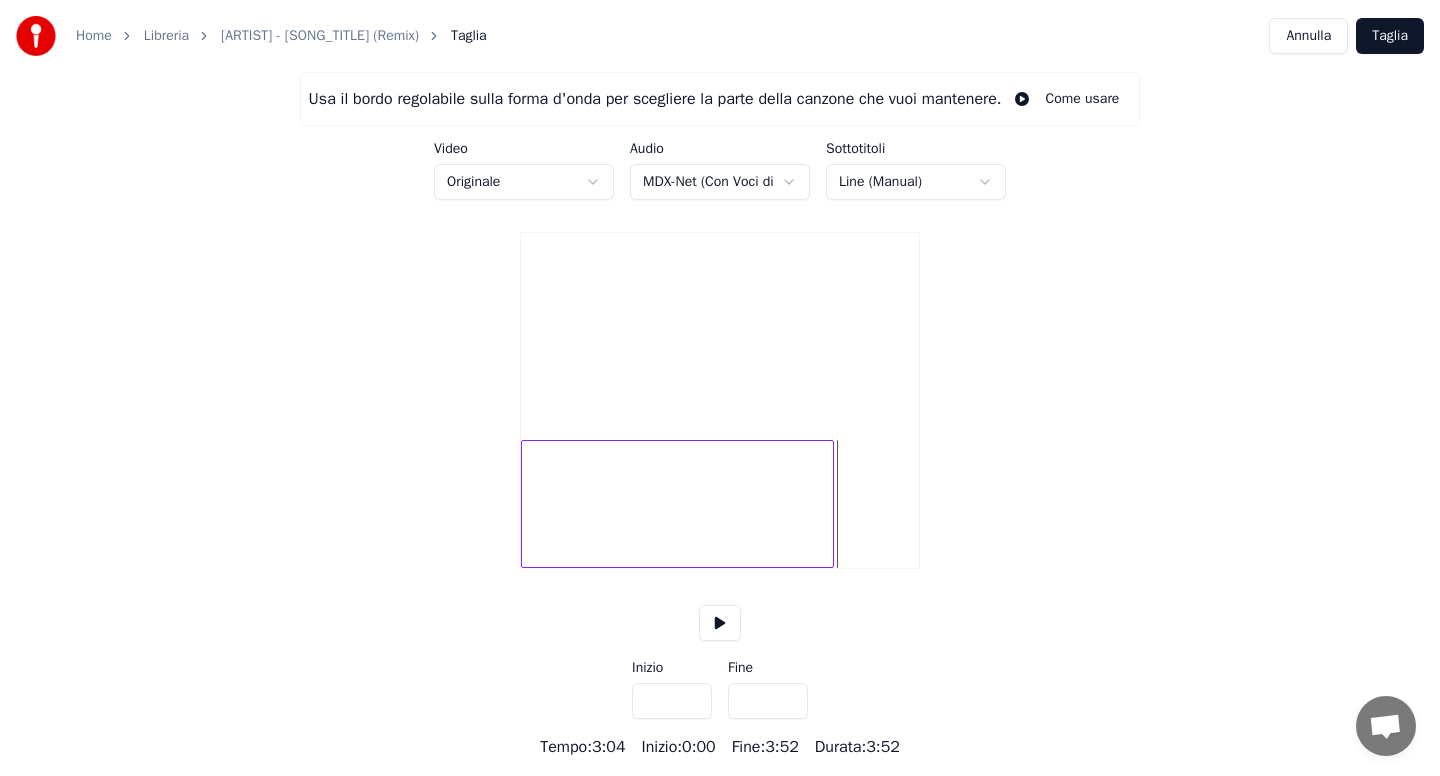 click at bounding box center [830, 504] 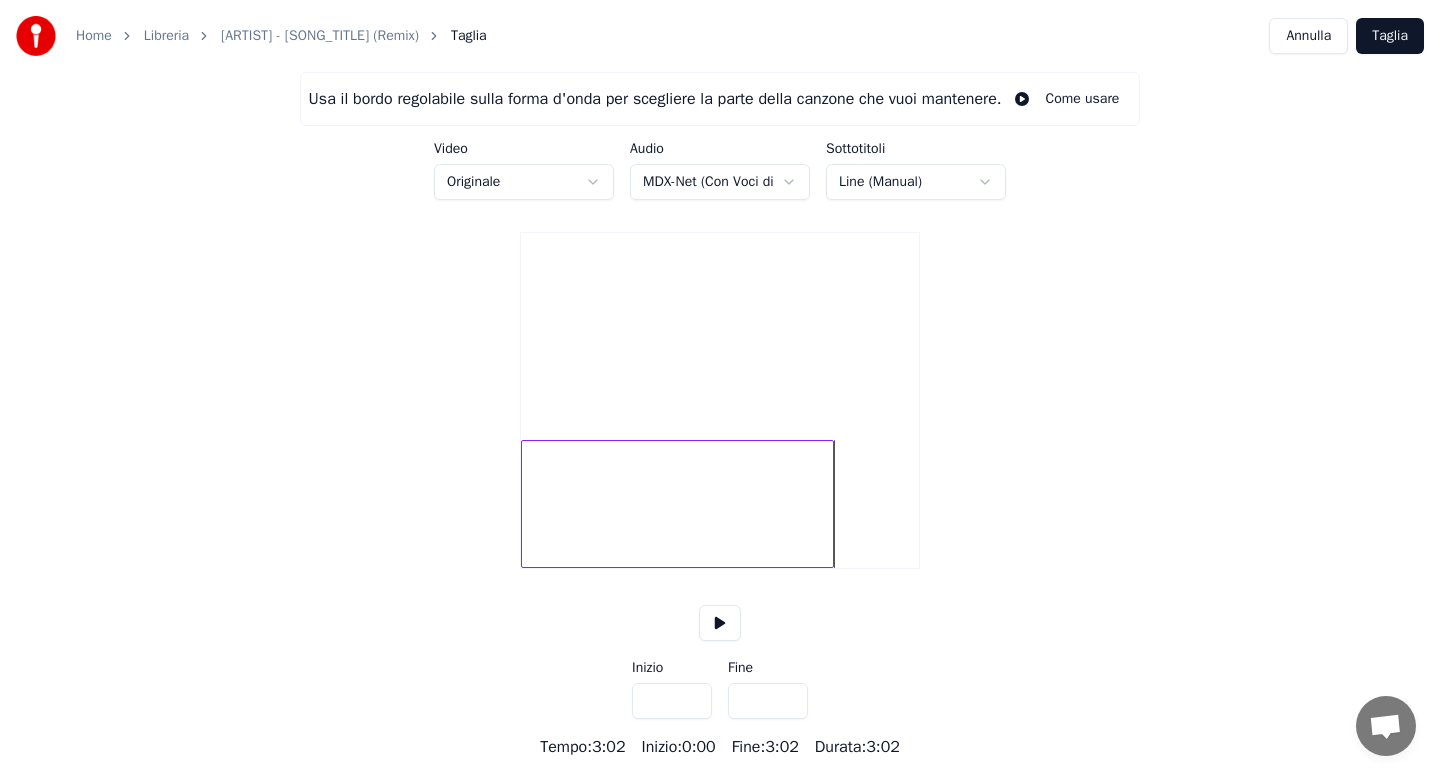 click at bounding box center [677, 504] 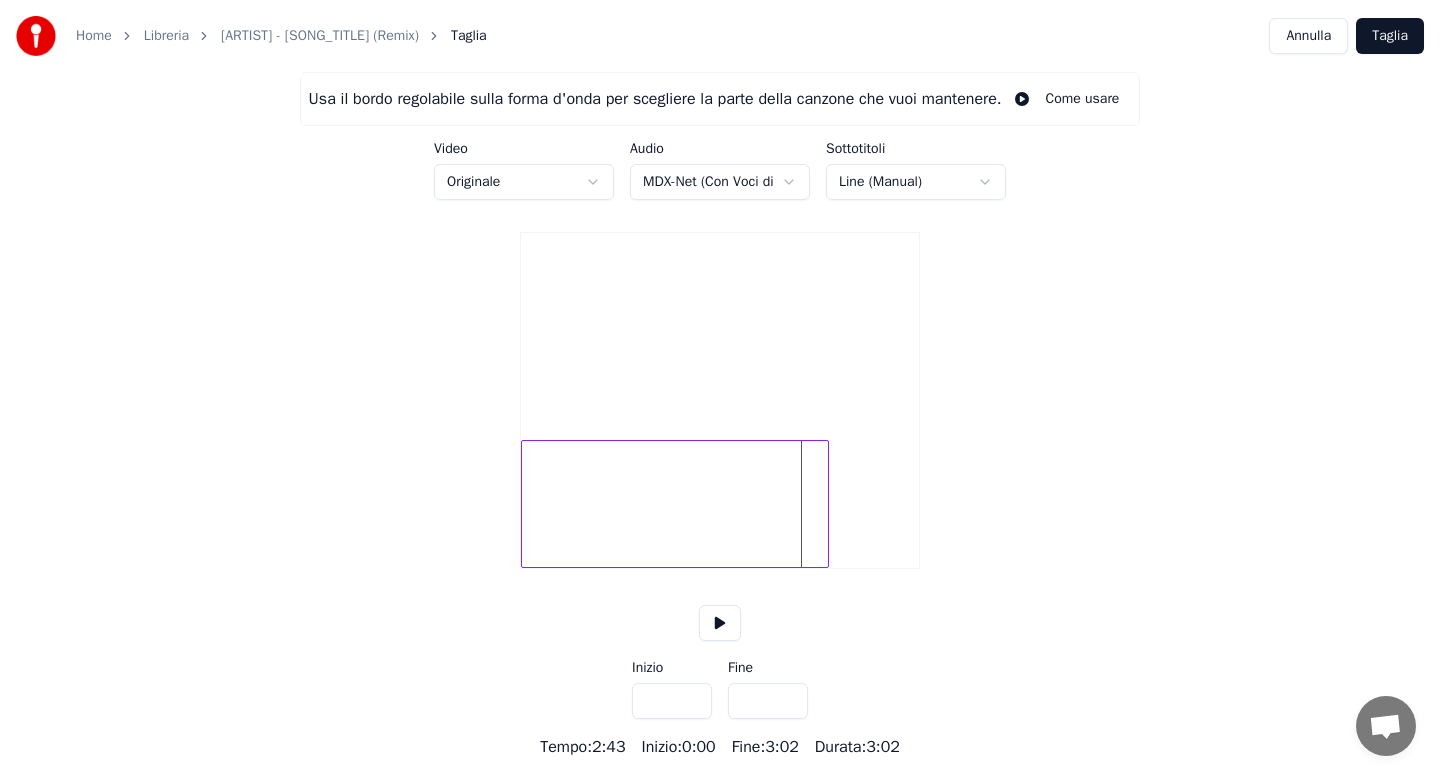 click at bounding box center [825, 504] 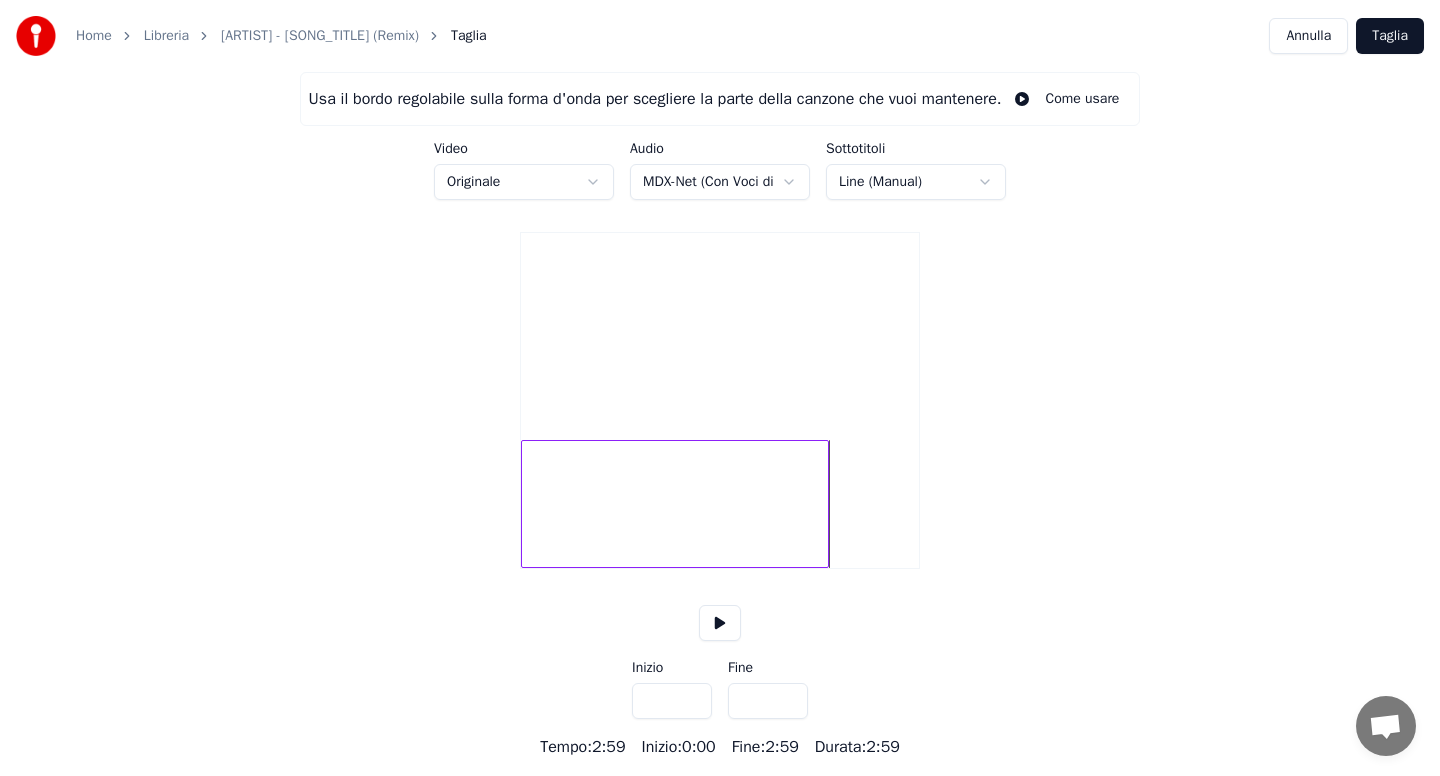 click at bounding box center (675, 504) 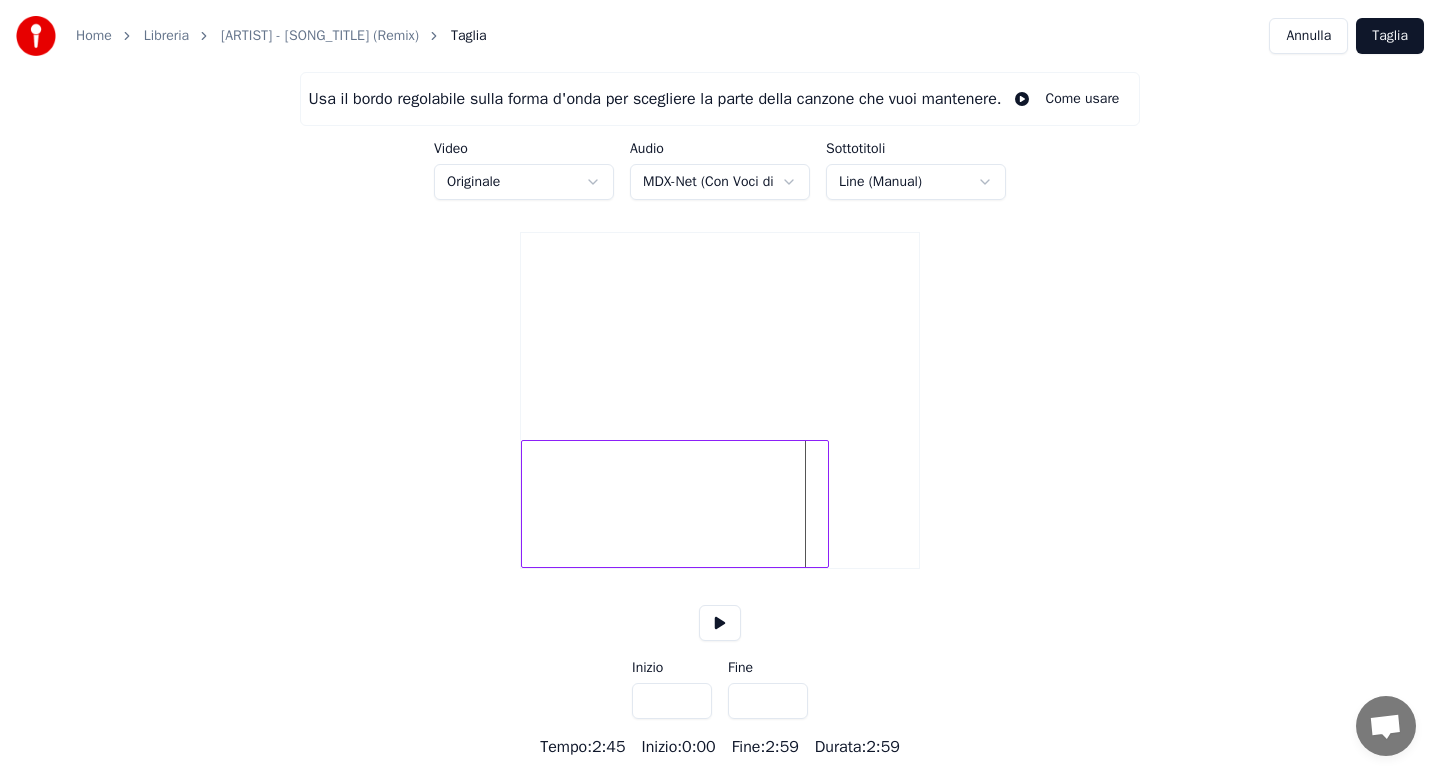 type 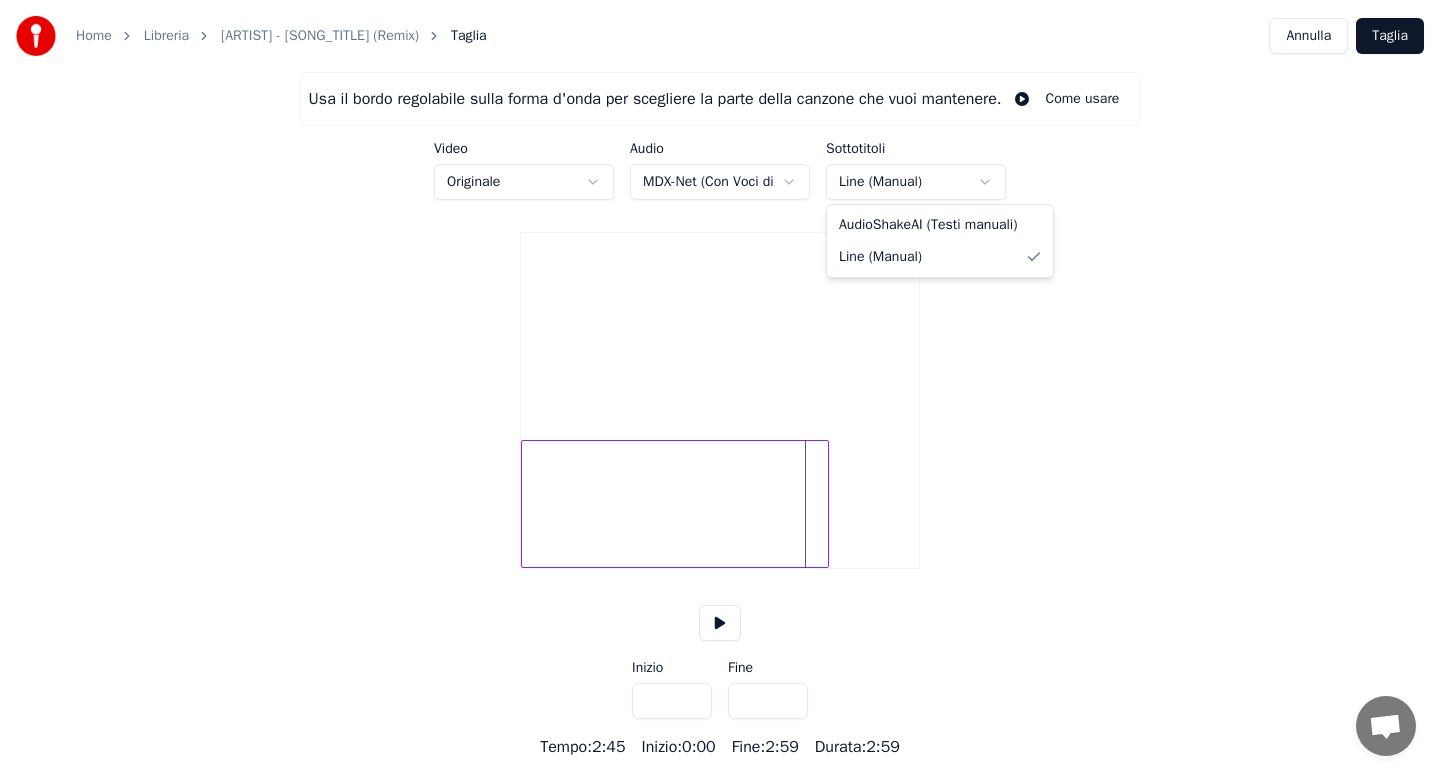 click on "Home Libreria [ARTIST] - [SONG_TITLE] (Remix) Taglia Annulla Taglia Usa il bordo regolabile sulla forma d'onda per scegliere la parte della canzone che vuoi mantenere. Come usare Video Originale Audio MDX-Net (Con Voci di Fondo) Sottotitoli Line (Manual) Inizio *** Fine ***** Tempo : 2:45 Inizio : 0:00 Fine : 2:59 Durata : 2:59 AudioShakeAI (Testi manuali) Line (Manual)" at bounding box center [720, 379] 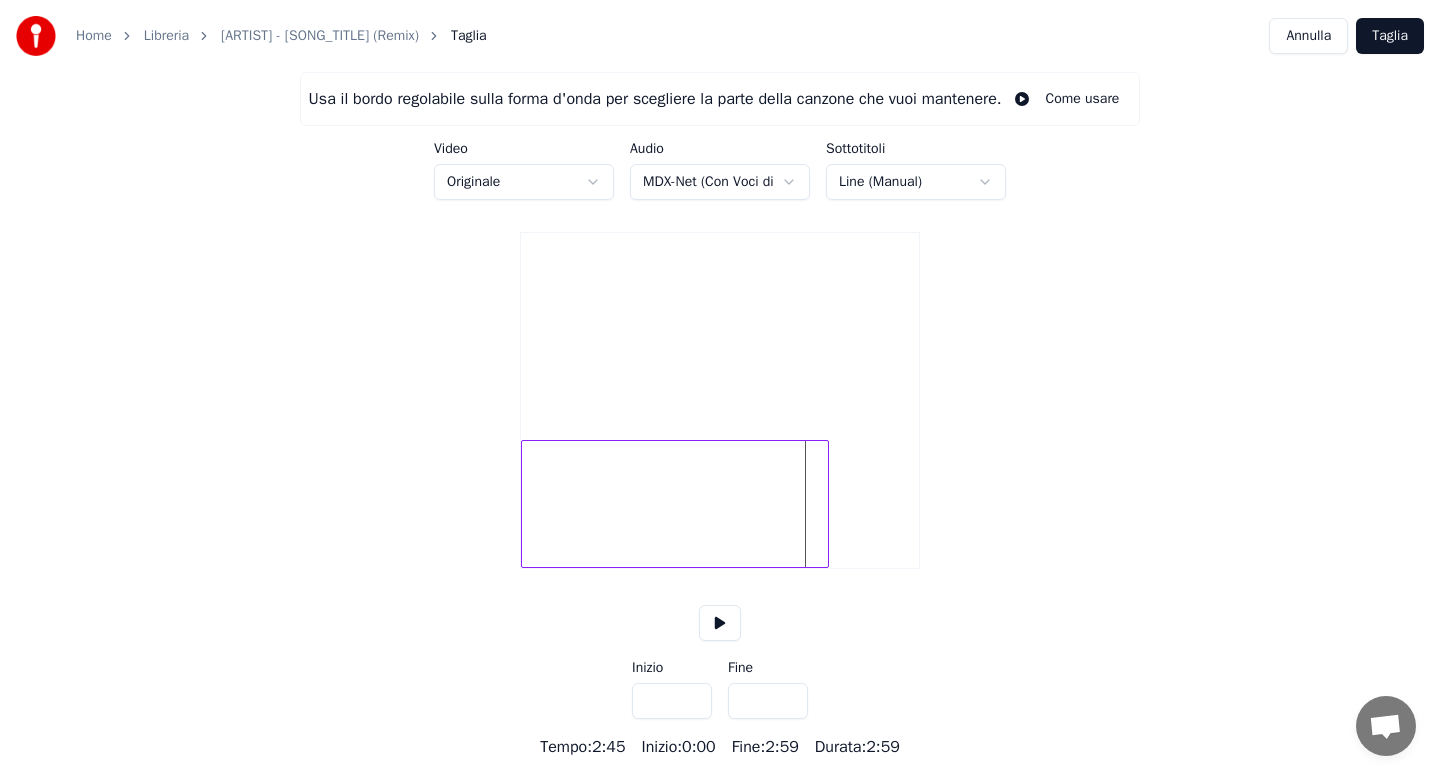 click on "Home Libreria Pupo - Buratino Telecomandato (Remix) Taglia Annulla Taglia Usa il bordo regolabile sulla forma d'onda per scegliere la parte della canzone che vuoi mantenere. Come usare Video Originale Audio MDX-Net (Con Voci di Fondo) Sottotitoli Line (Manual) Inizio *** Fine ***** Tempo :  2:45 Inizio :  0:00 Fine :  2:59 Durata :  2:59" at bounding box center [720, 379] 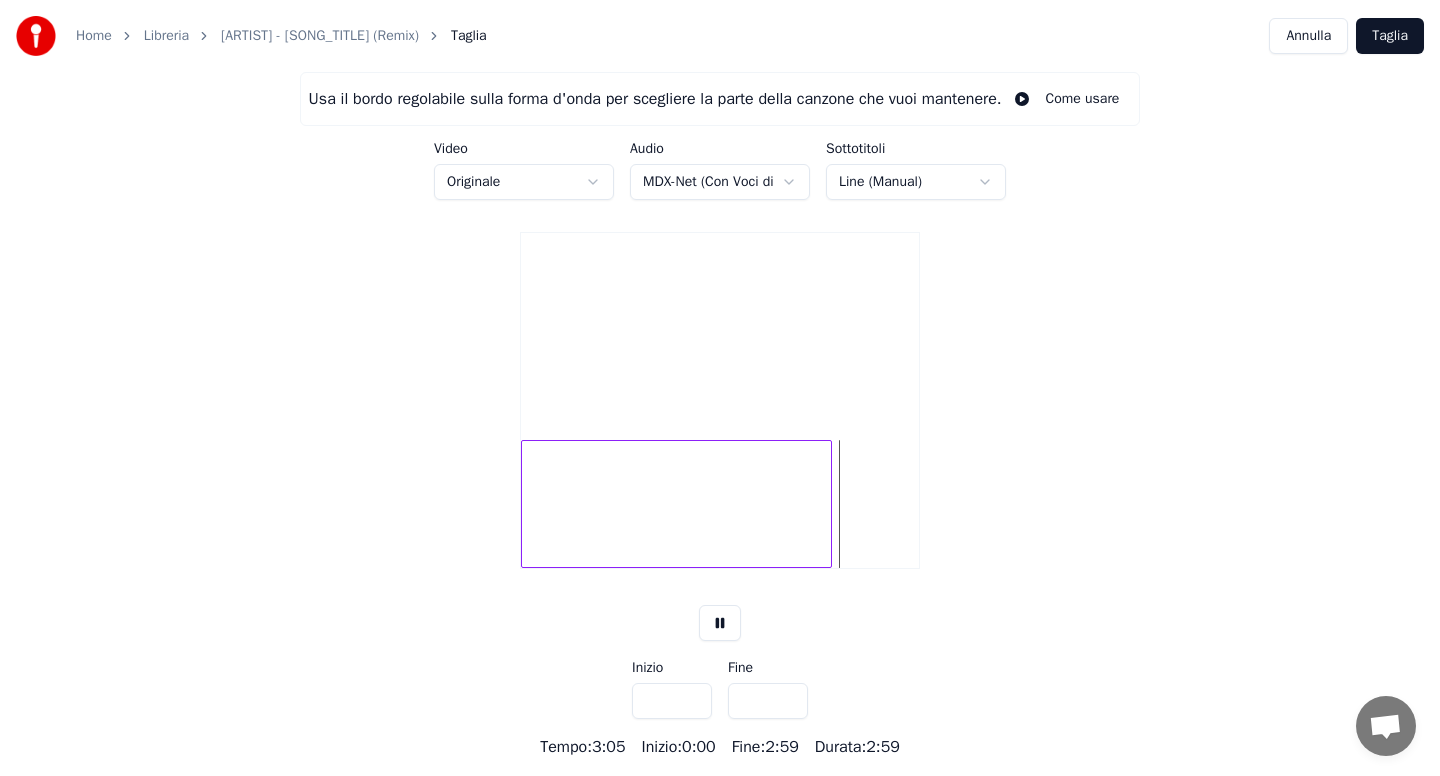 click at bounding box center (828, 504) 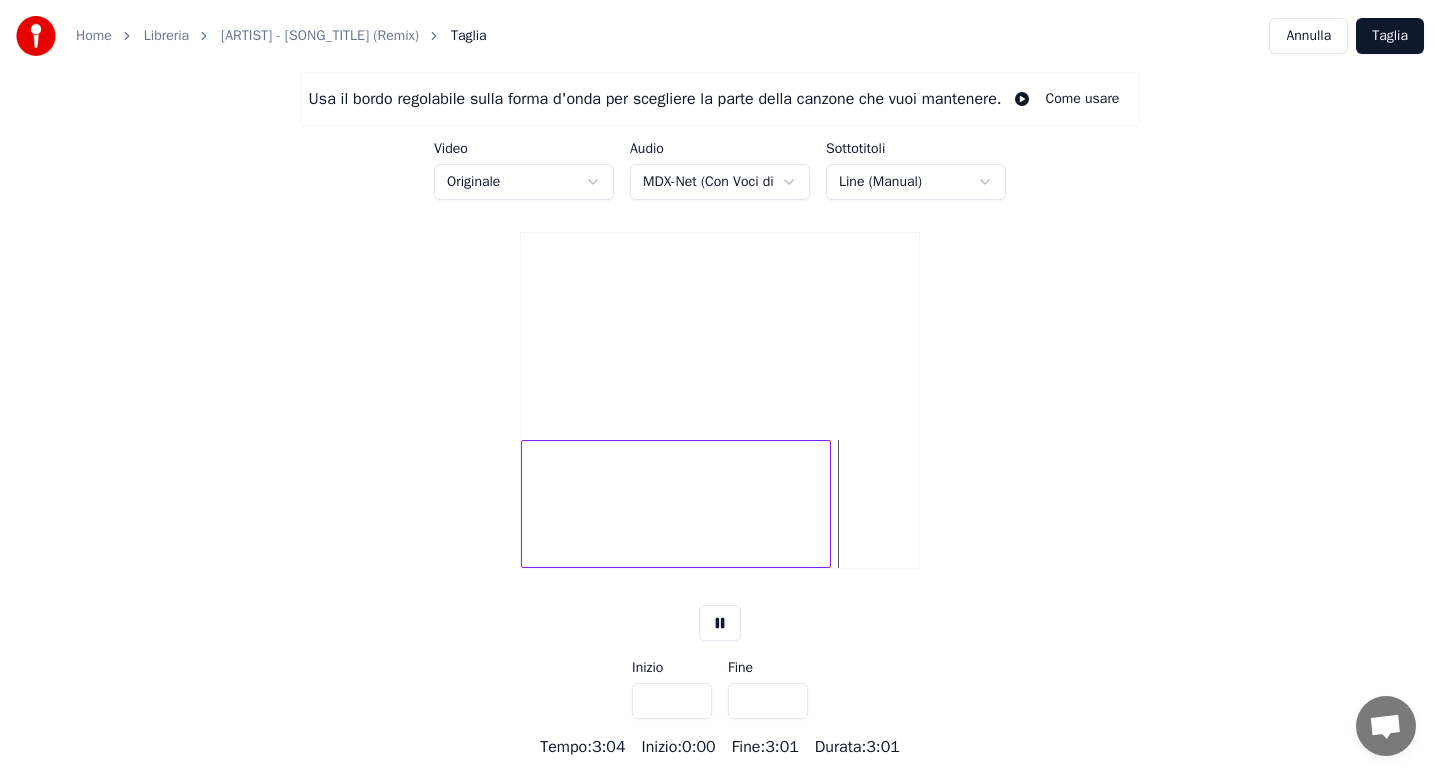 click at bounding box center (827, 504) 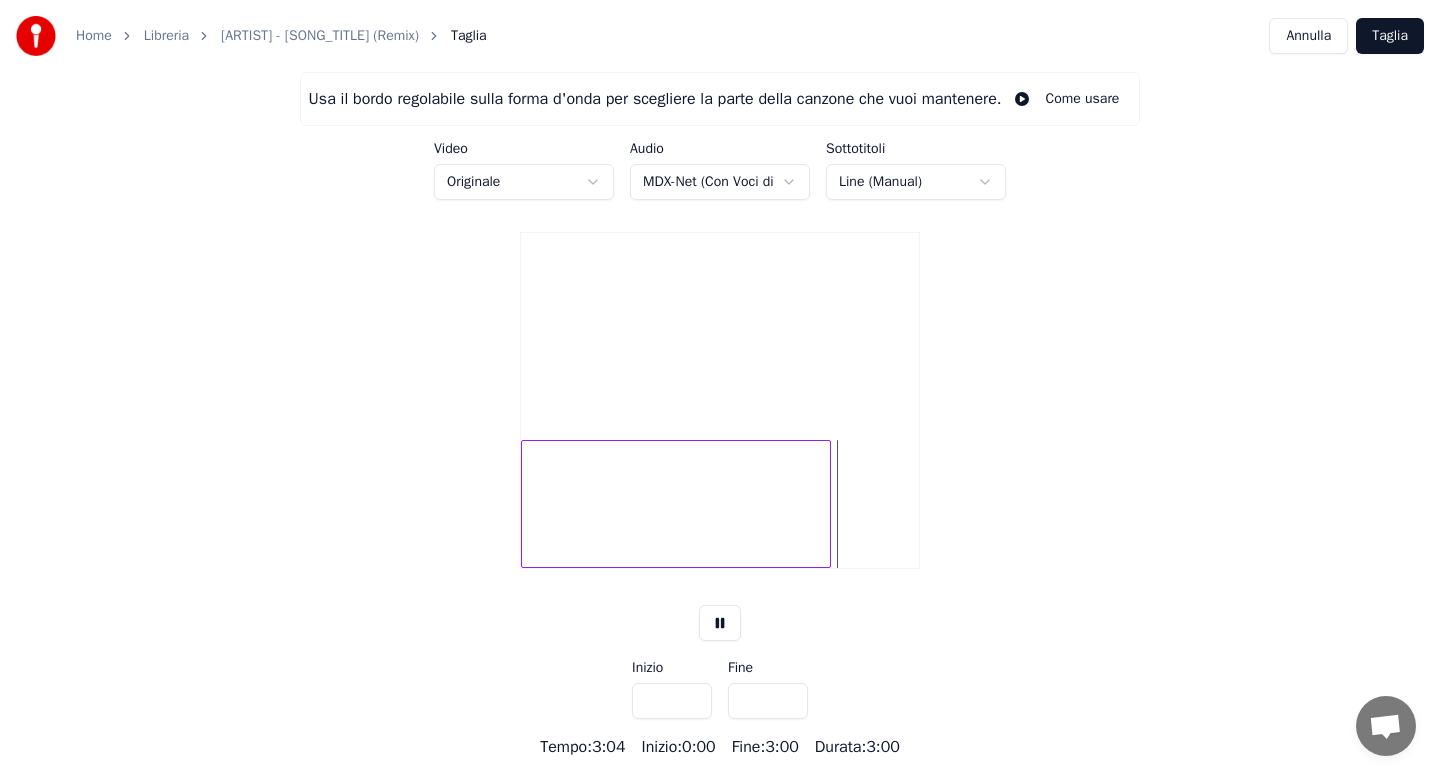 click on "Taglia" at bounding box center [1390, 36] 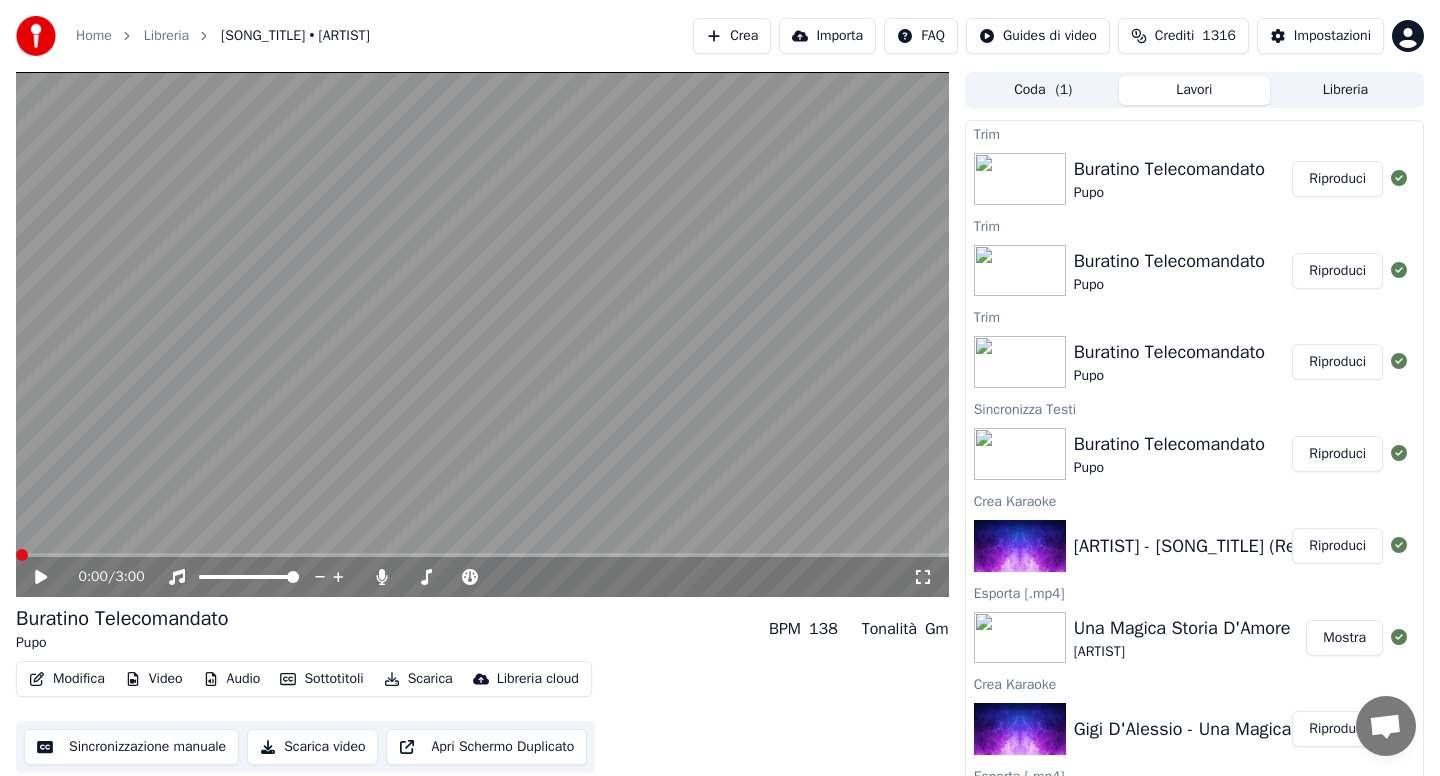 click 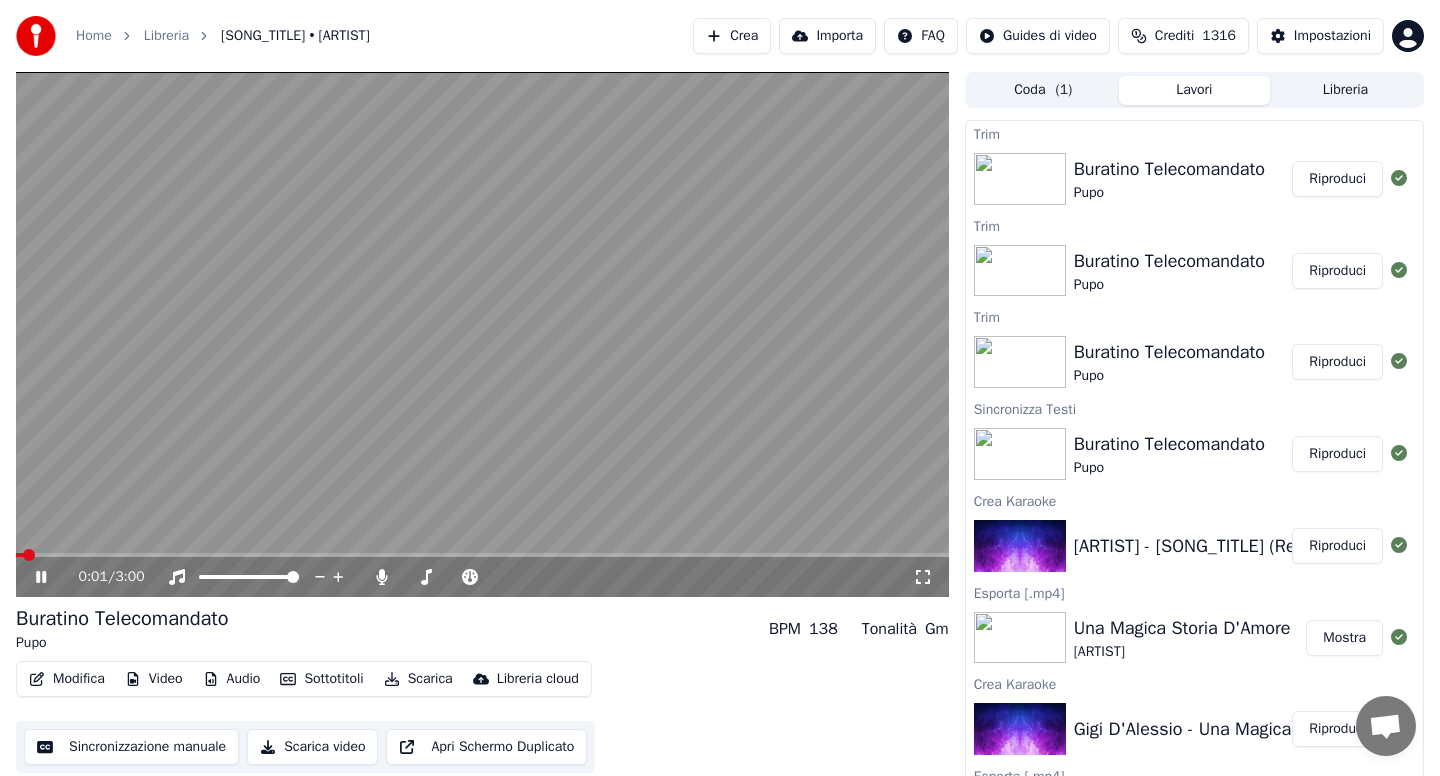 click on "Sottotitoli" at bounding box center (321, 679) 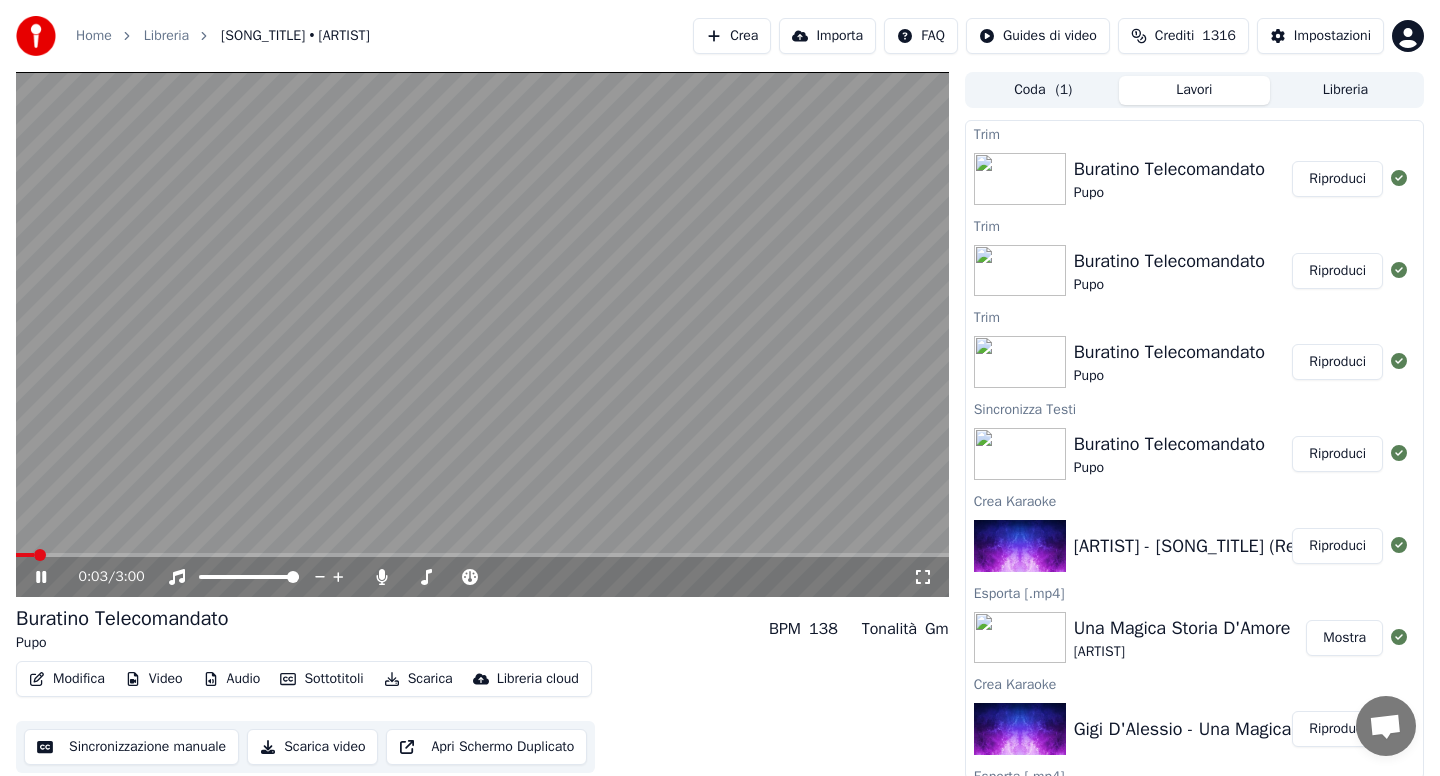 click on "Buratino Telecomandato Pupo BPM 138 Tonalità Gm" at bounding box center [482, 629] 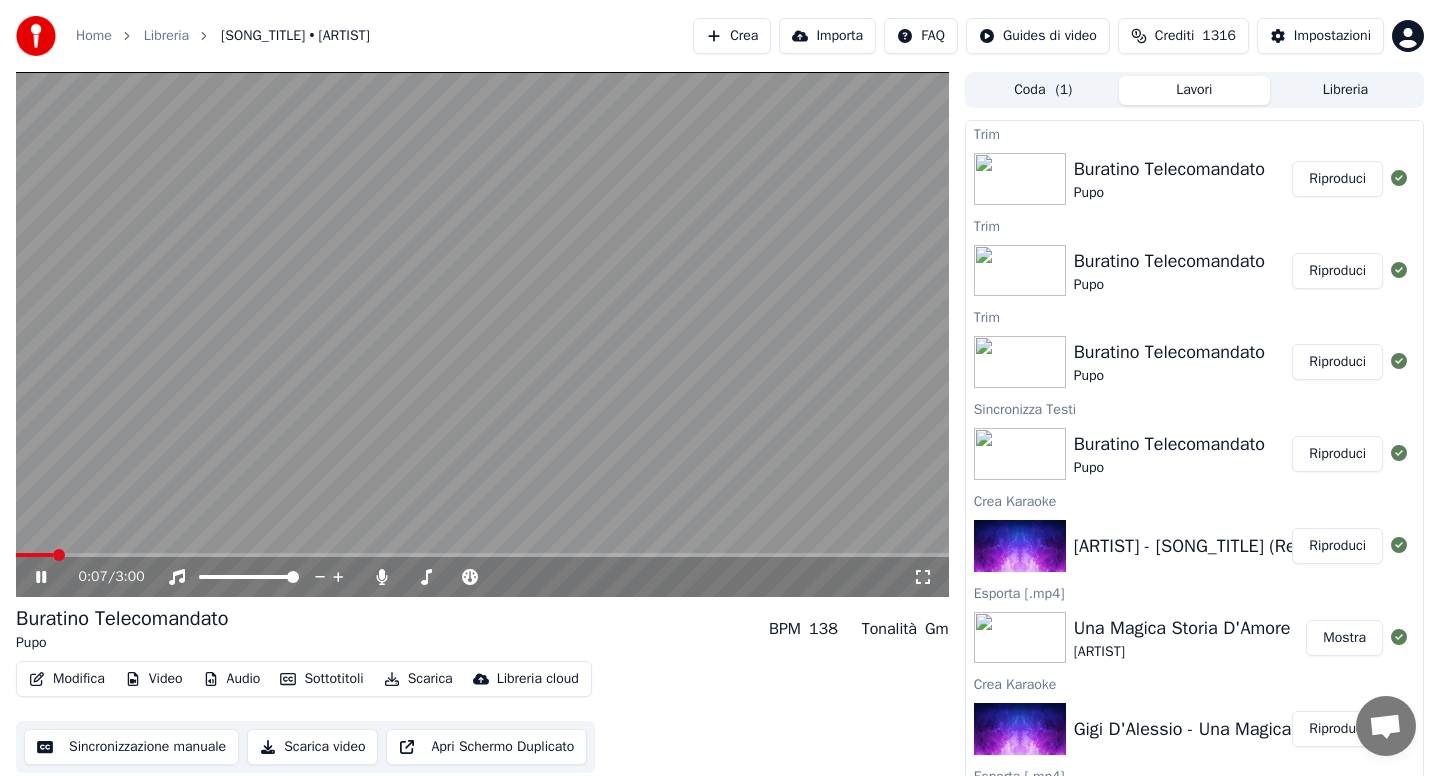 click on "Scarica" at bounding box center [418, 679] 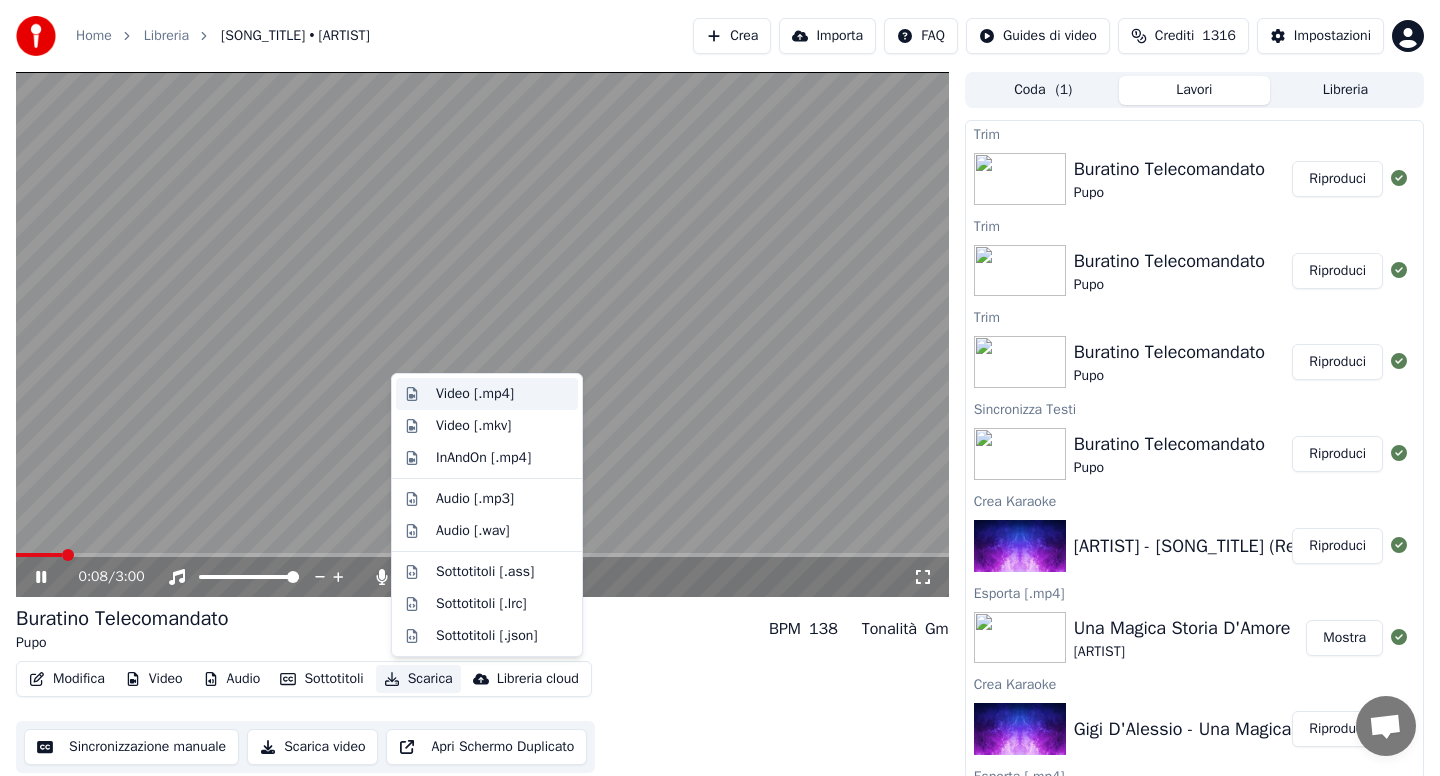 click on "Video [.mp4]" at bounding box center [475, 394] 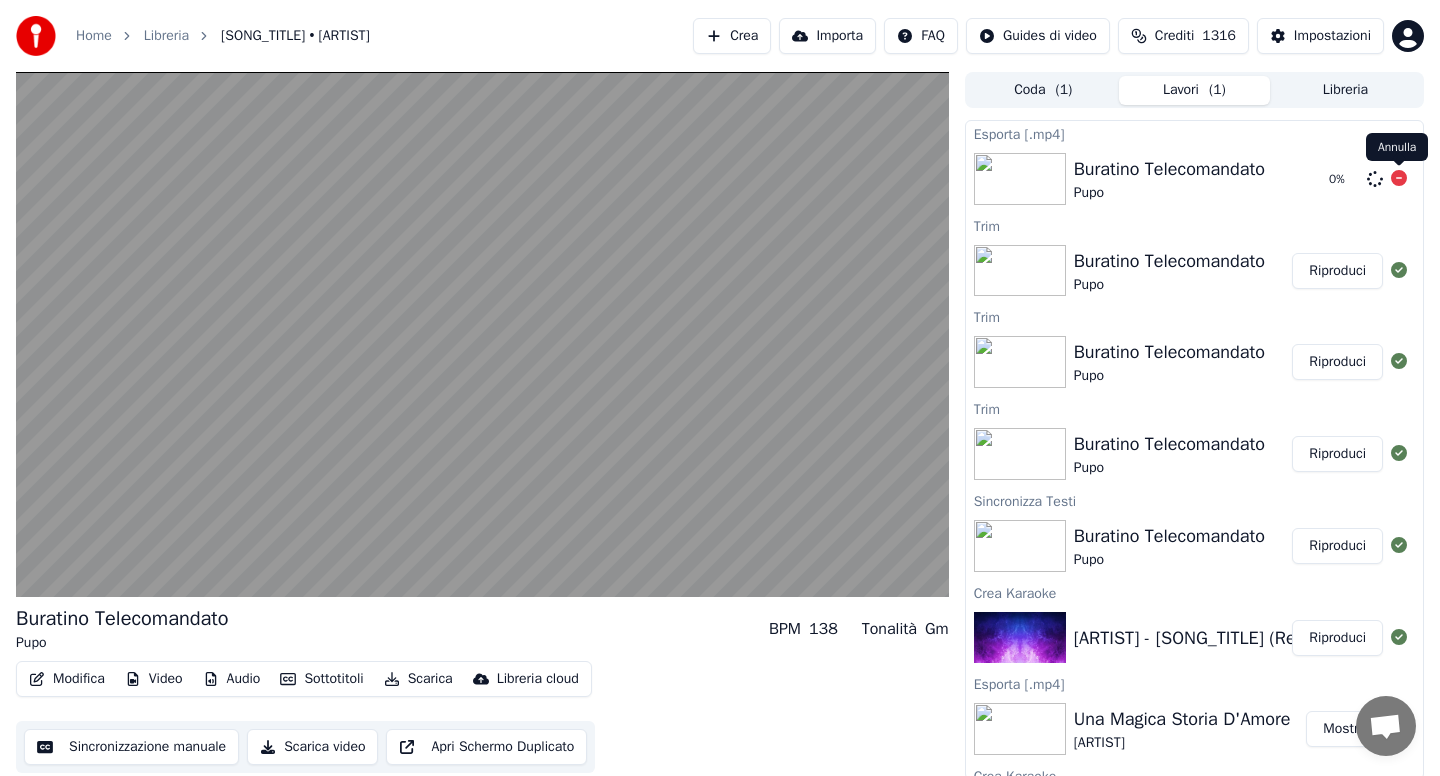 click 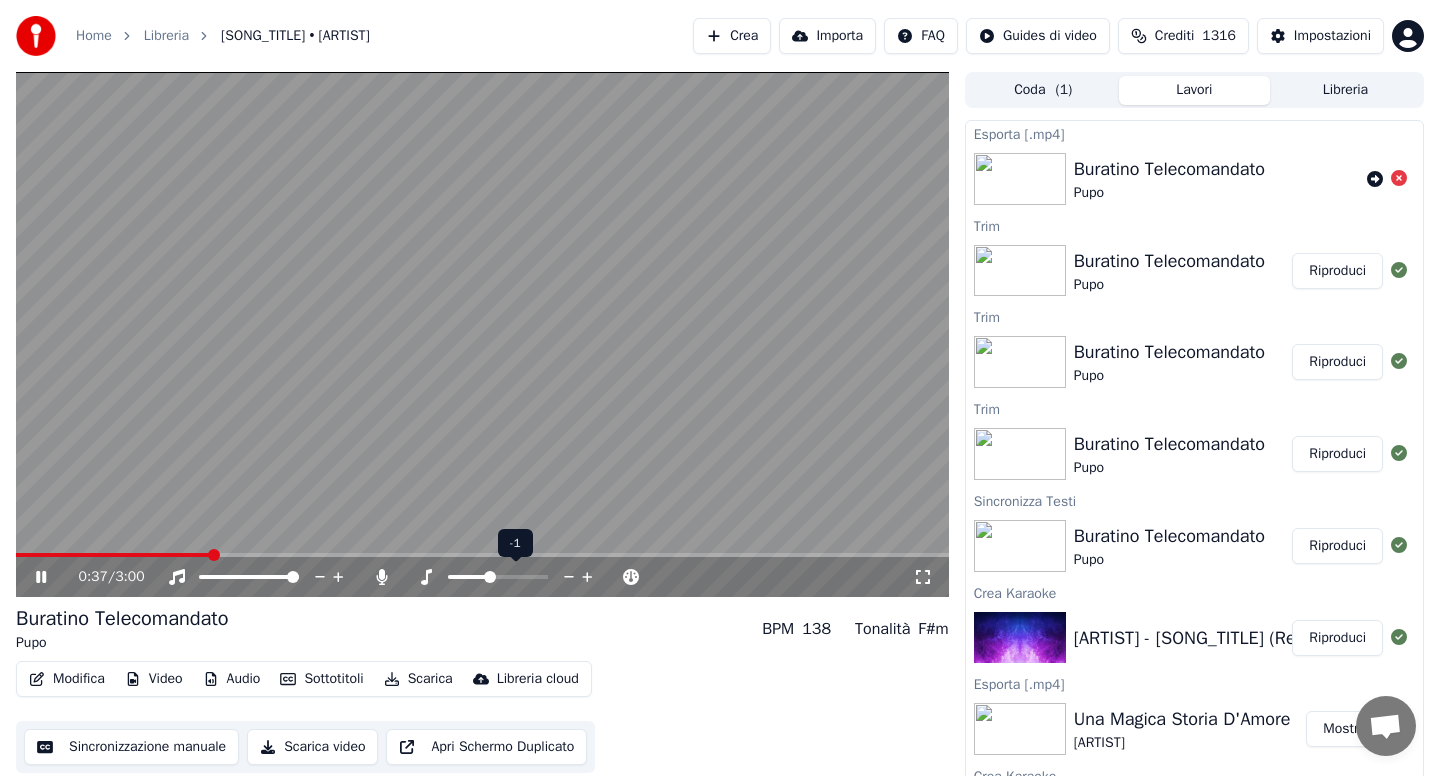 click at bounding box center [490, 577] 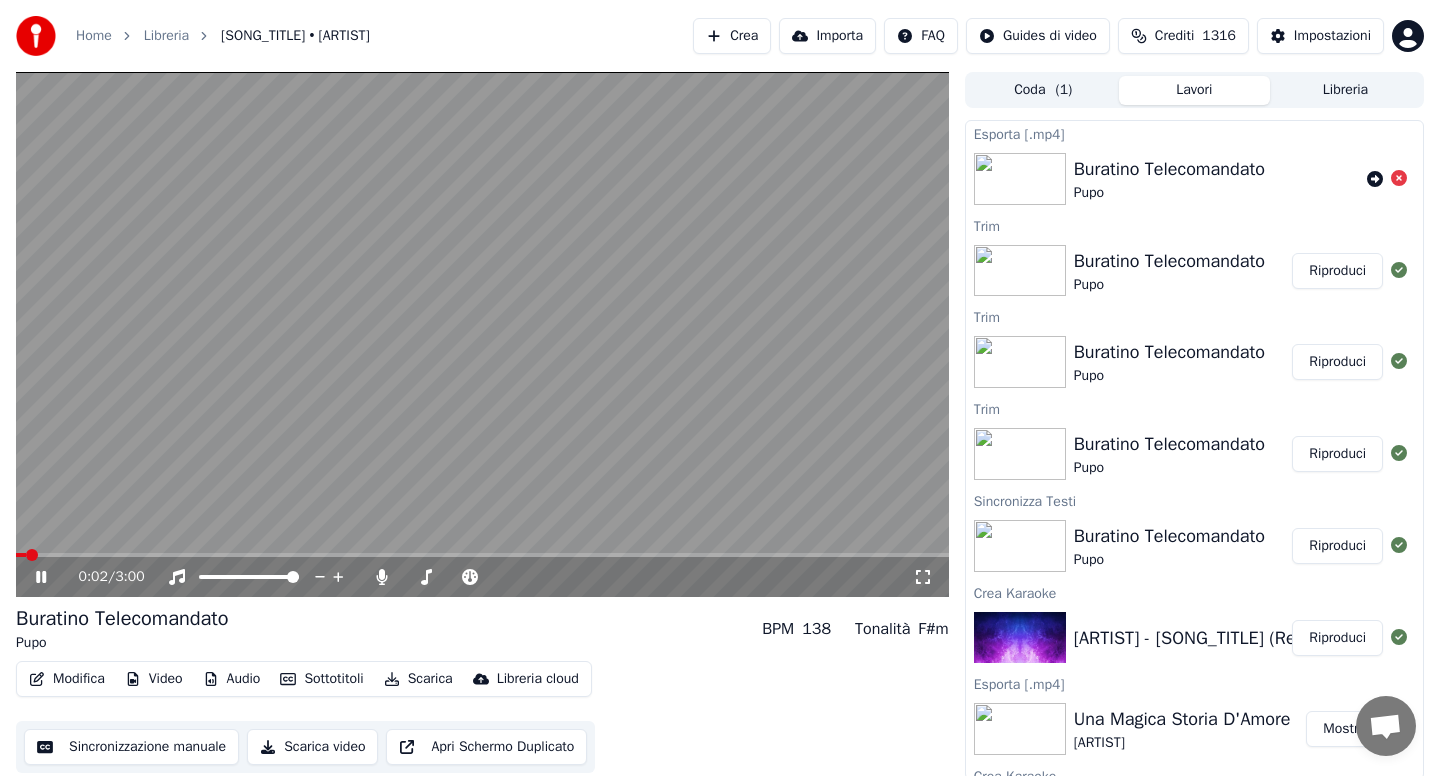 click at bounding box center (21, 555) 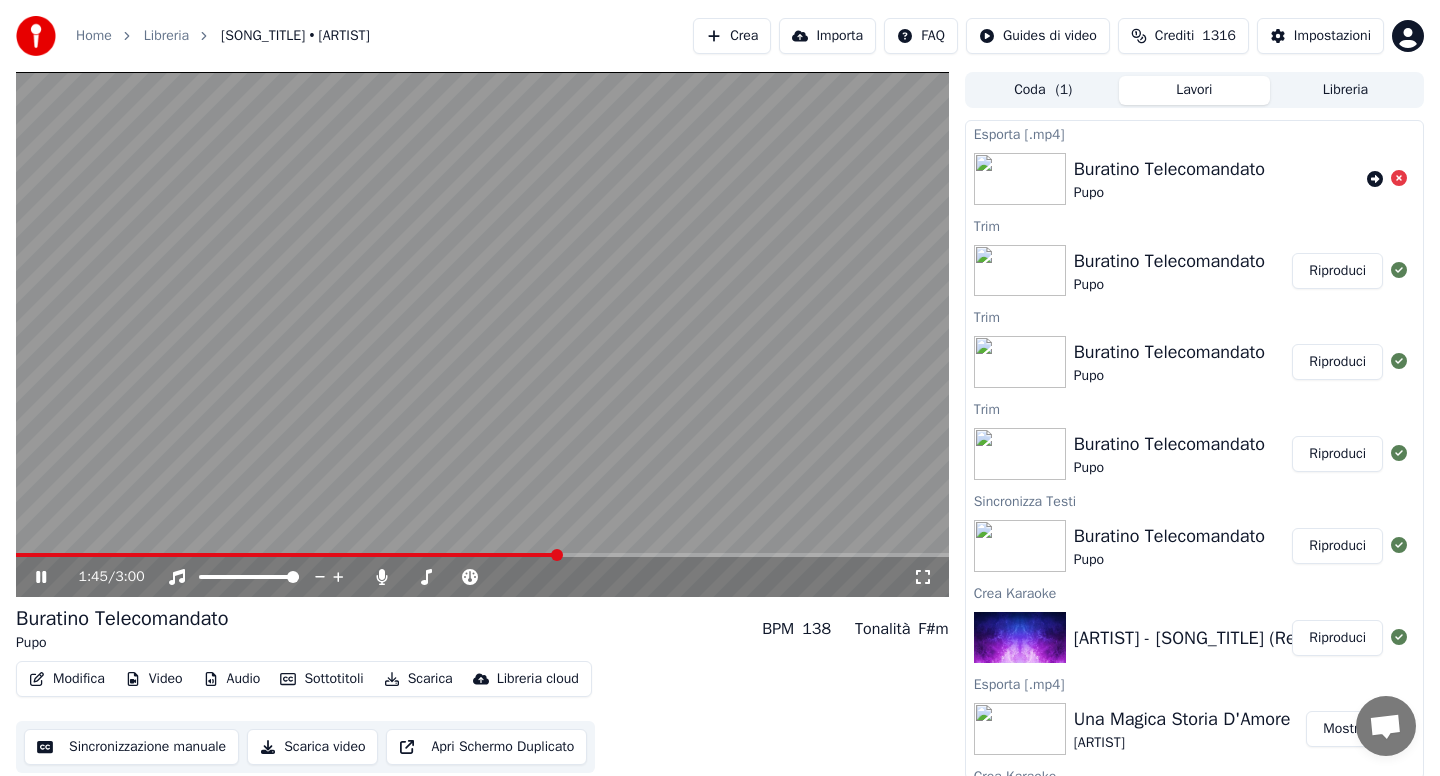 click on "Scarica" at bounding box center (418, 679) 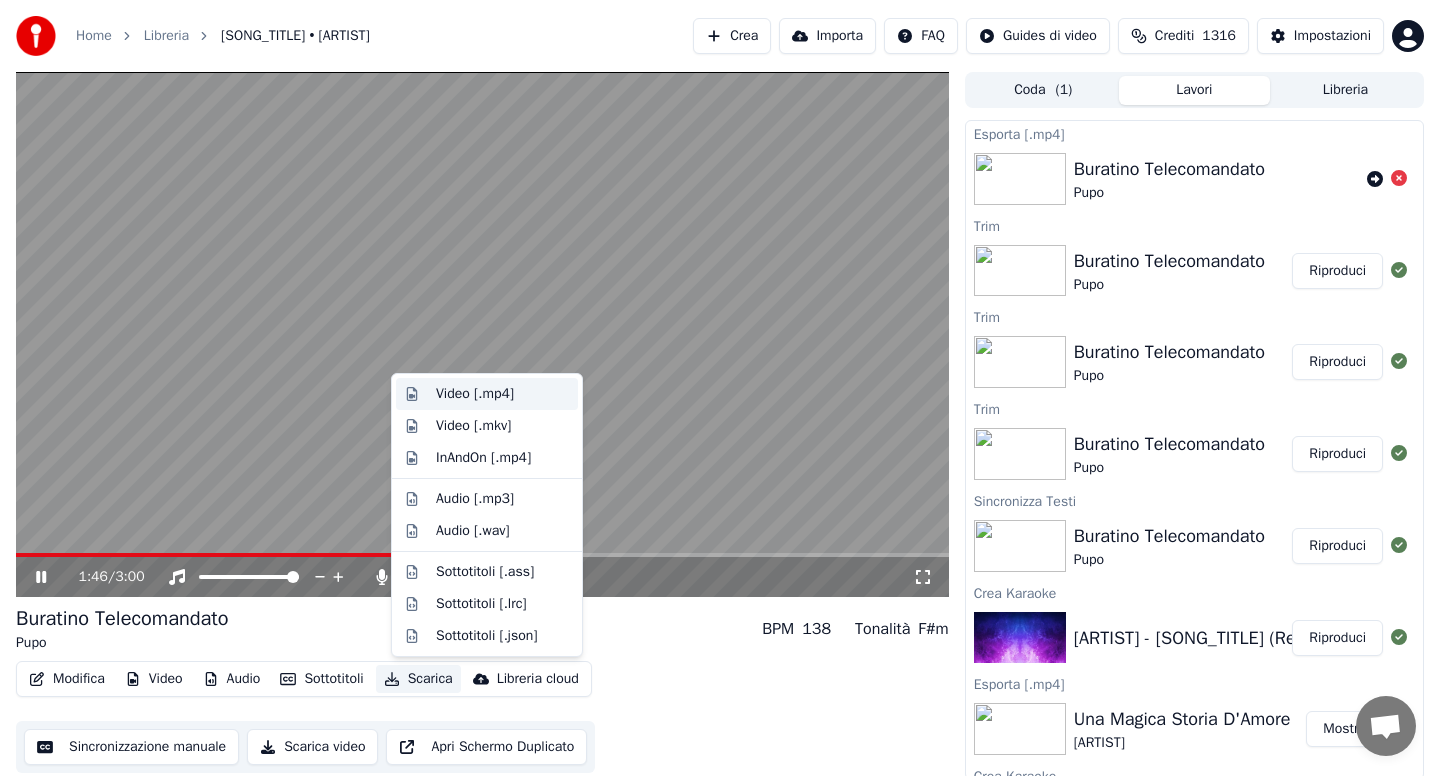 click on "Video [.mp4]" at bounding box center [475, 394] 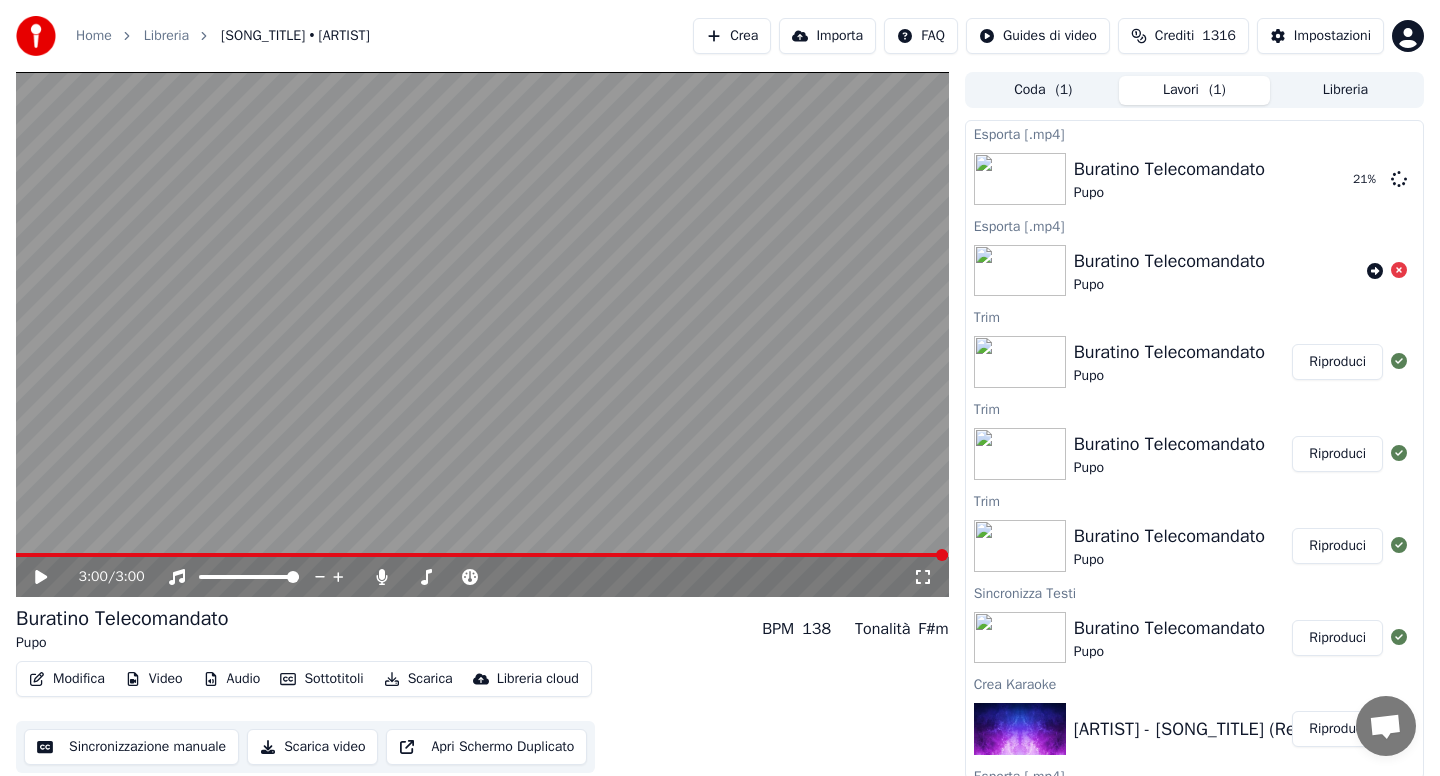 click at bounding box center [482, 334] 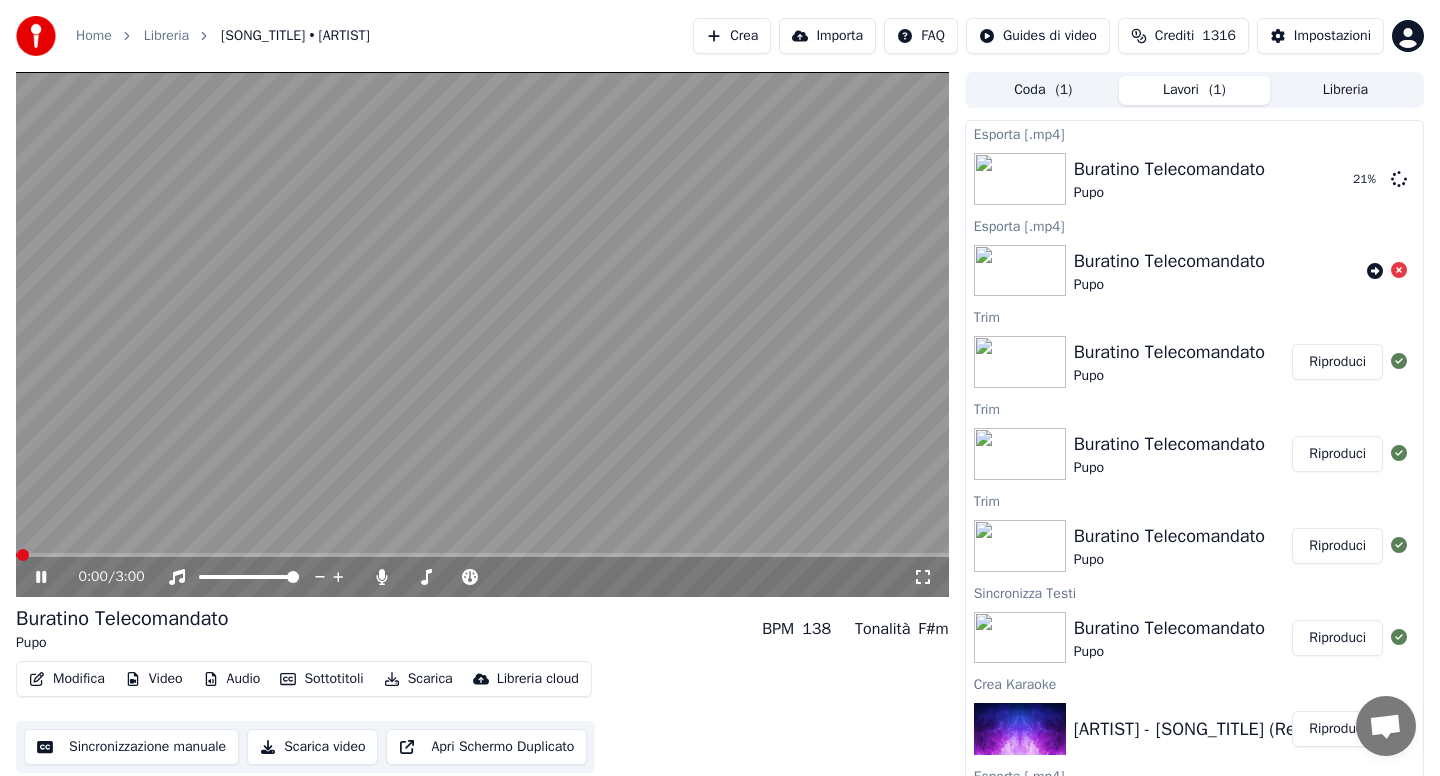 click 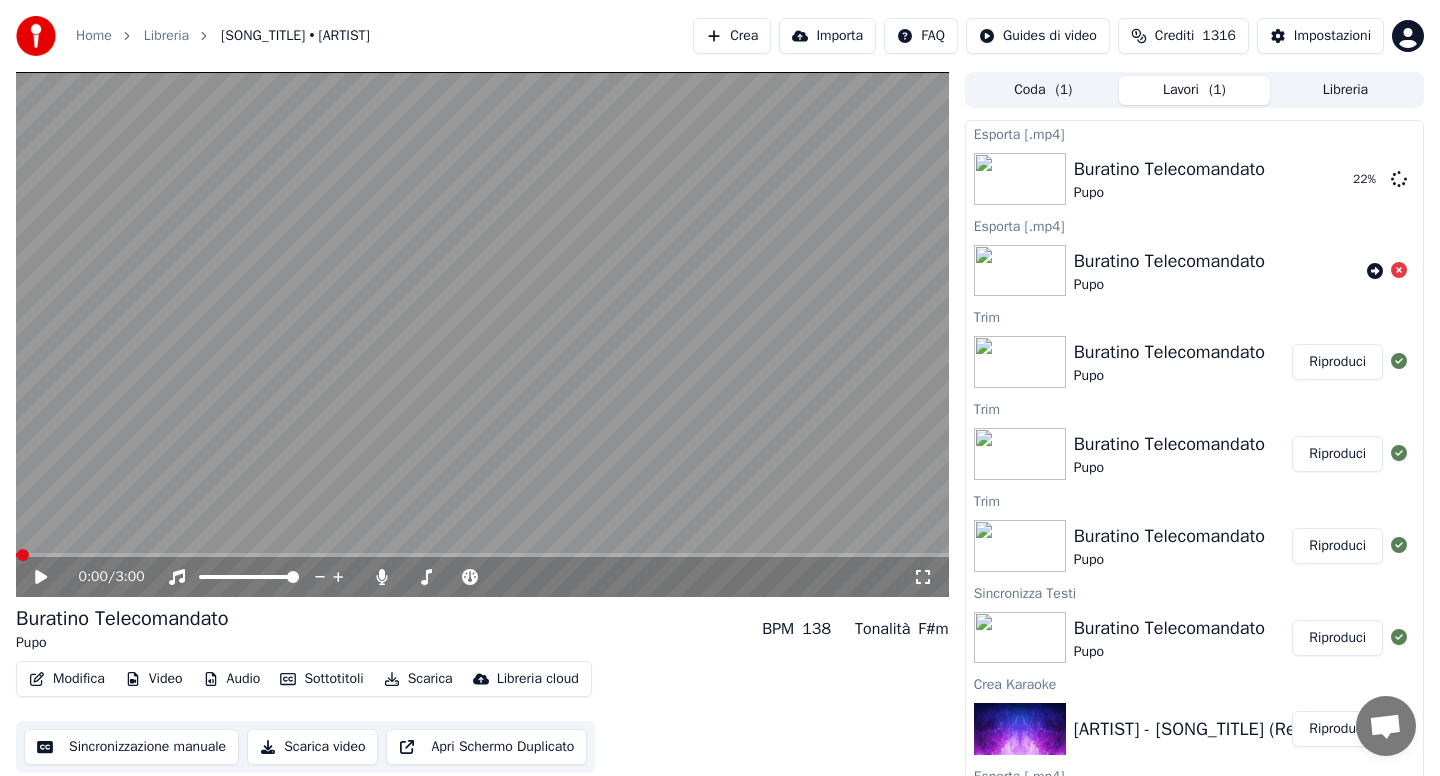 click 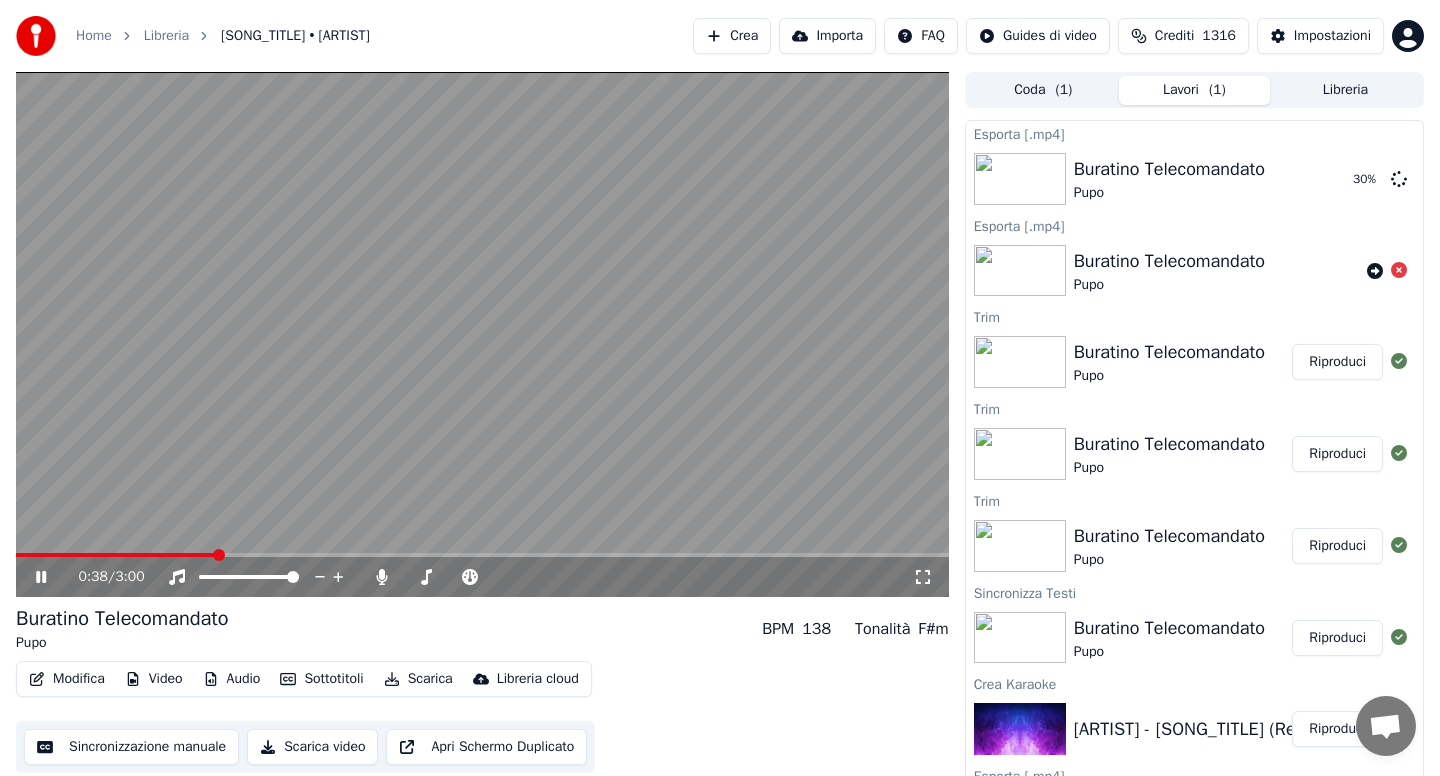 click 